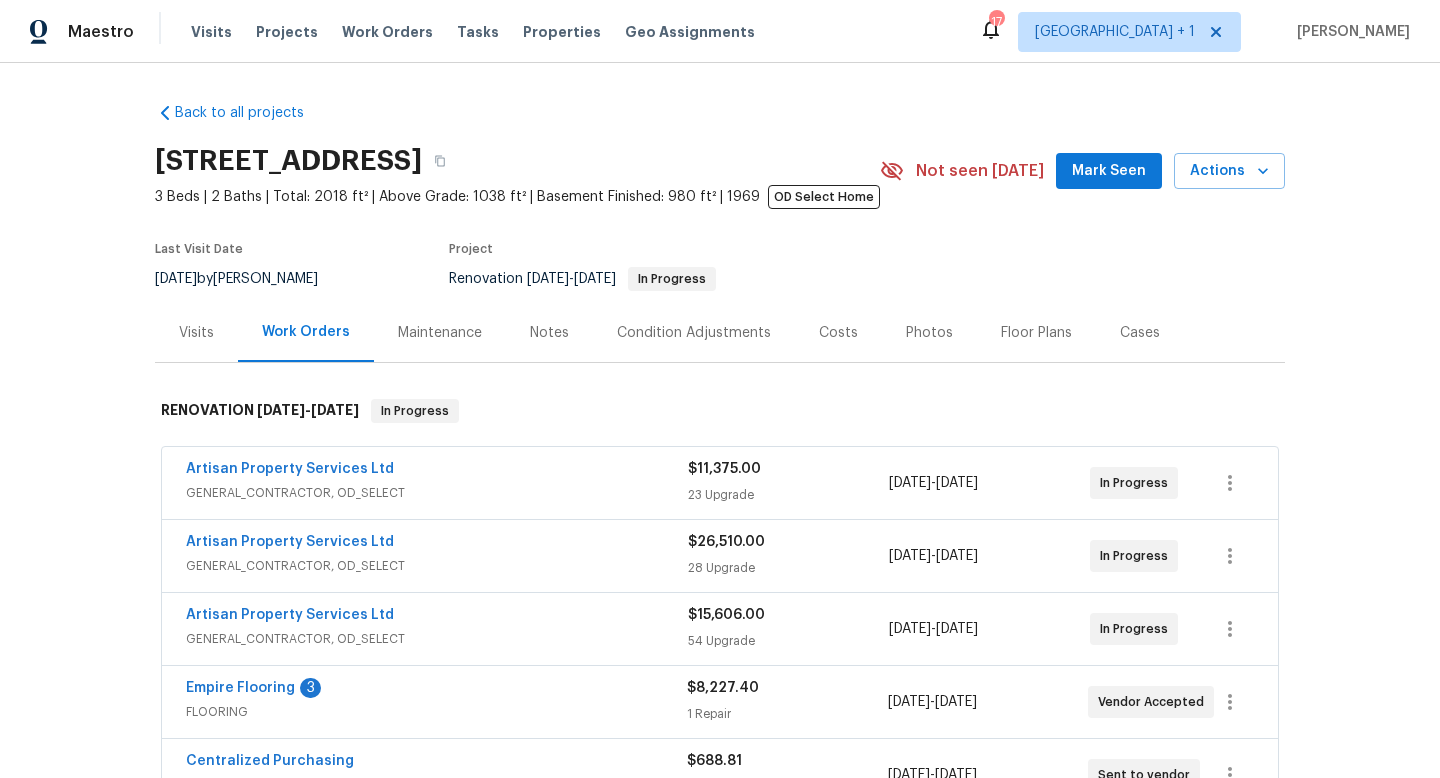 scroll, scrollTop: 0, scrollLeft: 0, axis: both 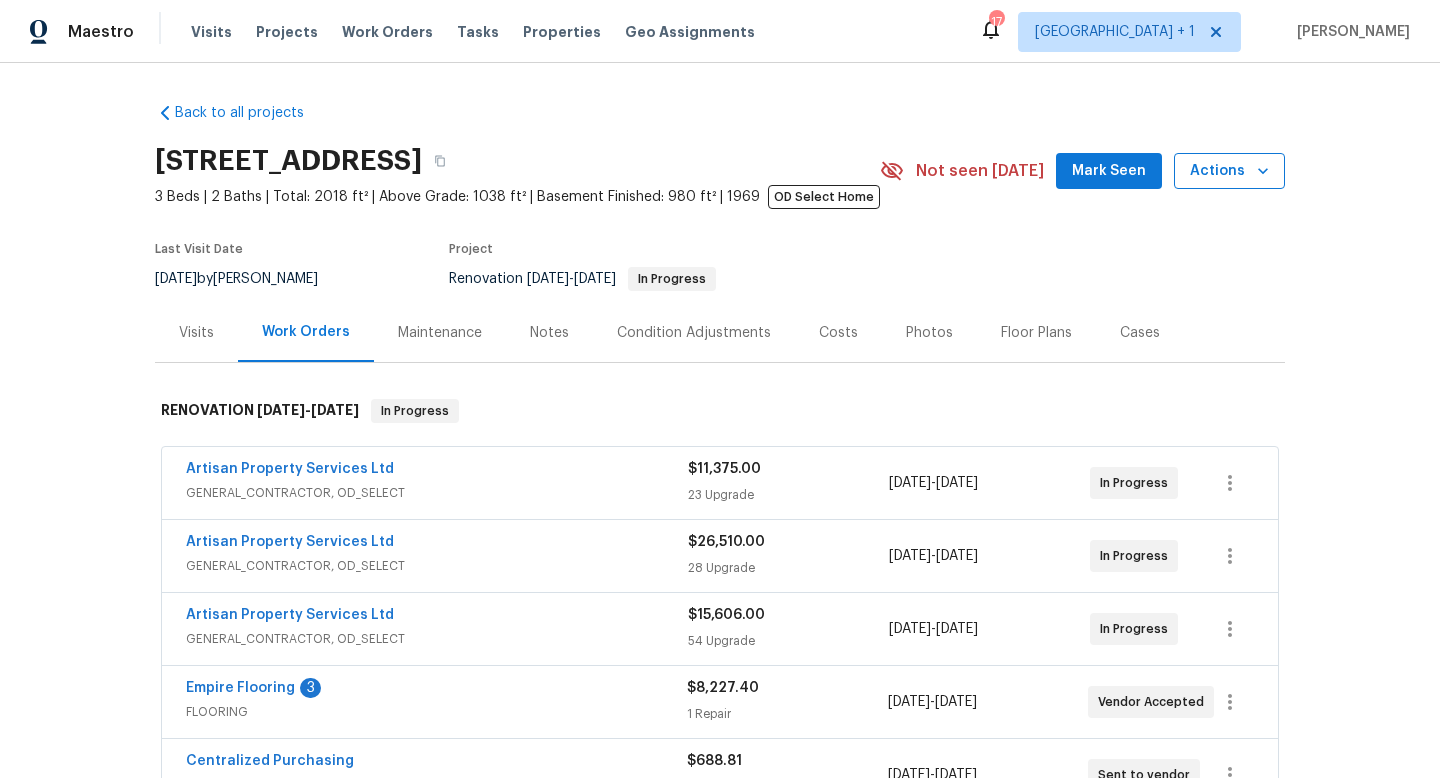 click 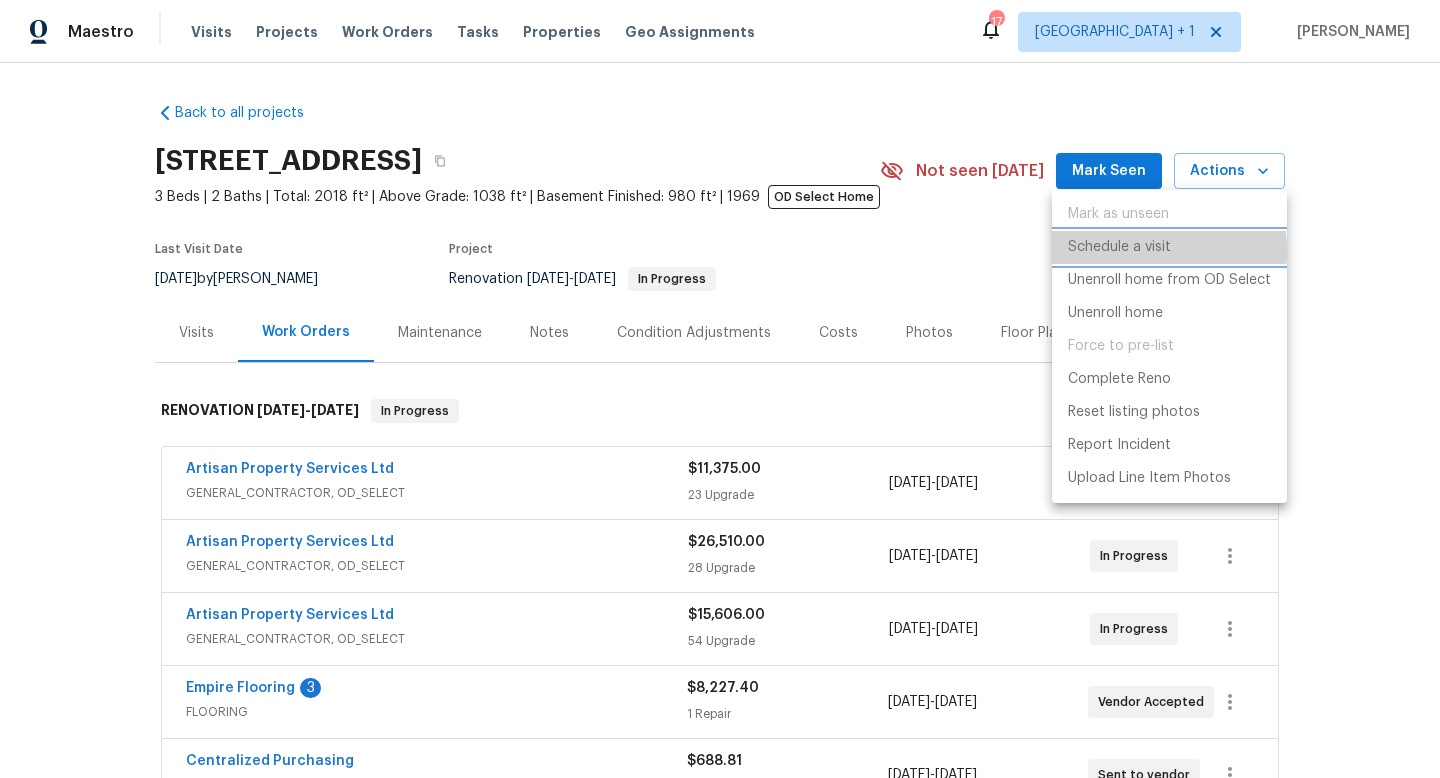 click on "Schedule a visit" at bounding box center (1119, 247) 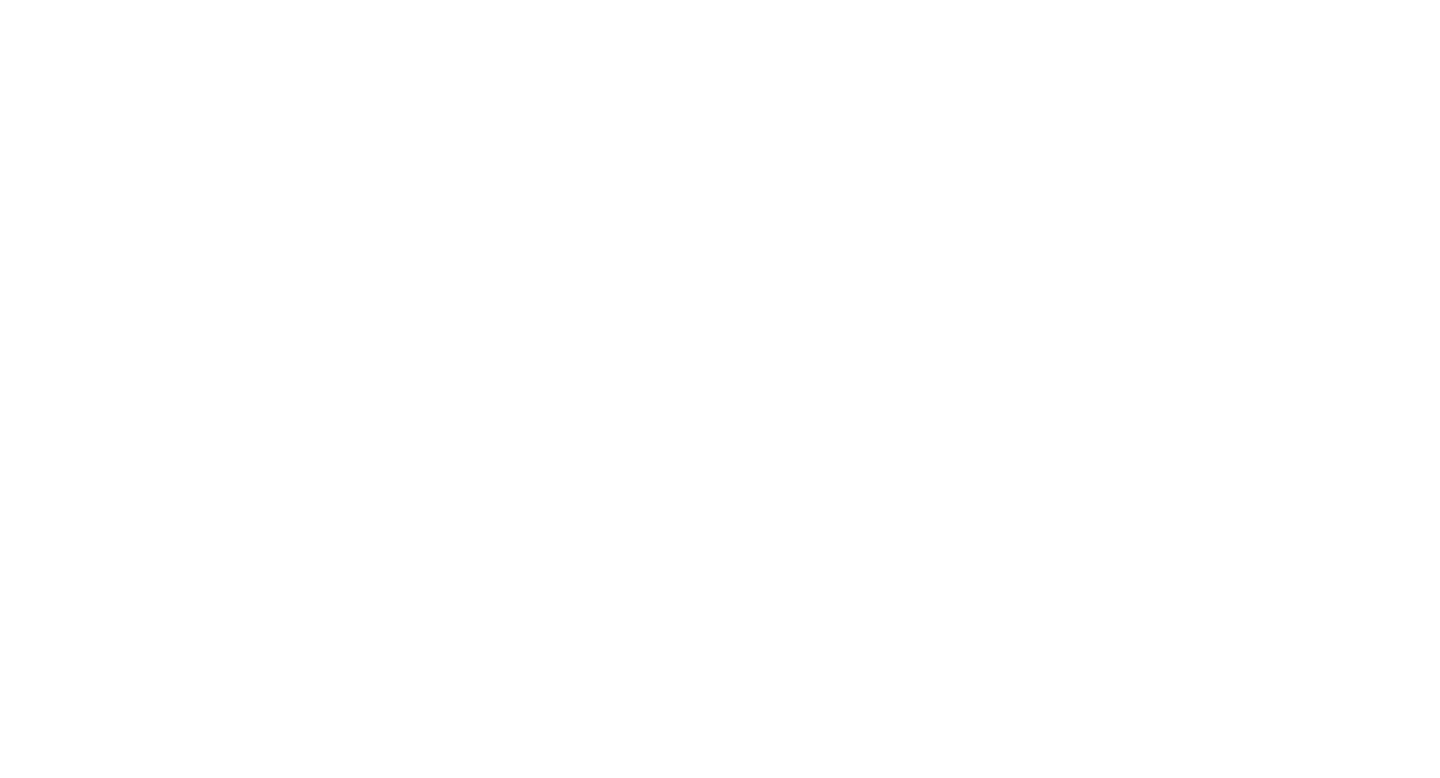 scroll, scrollTop: 0, scrollLeft: 0, axis: both 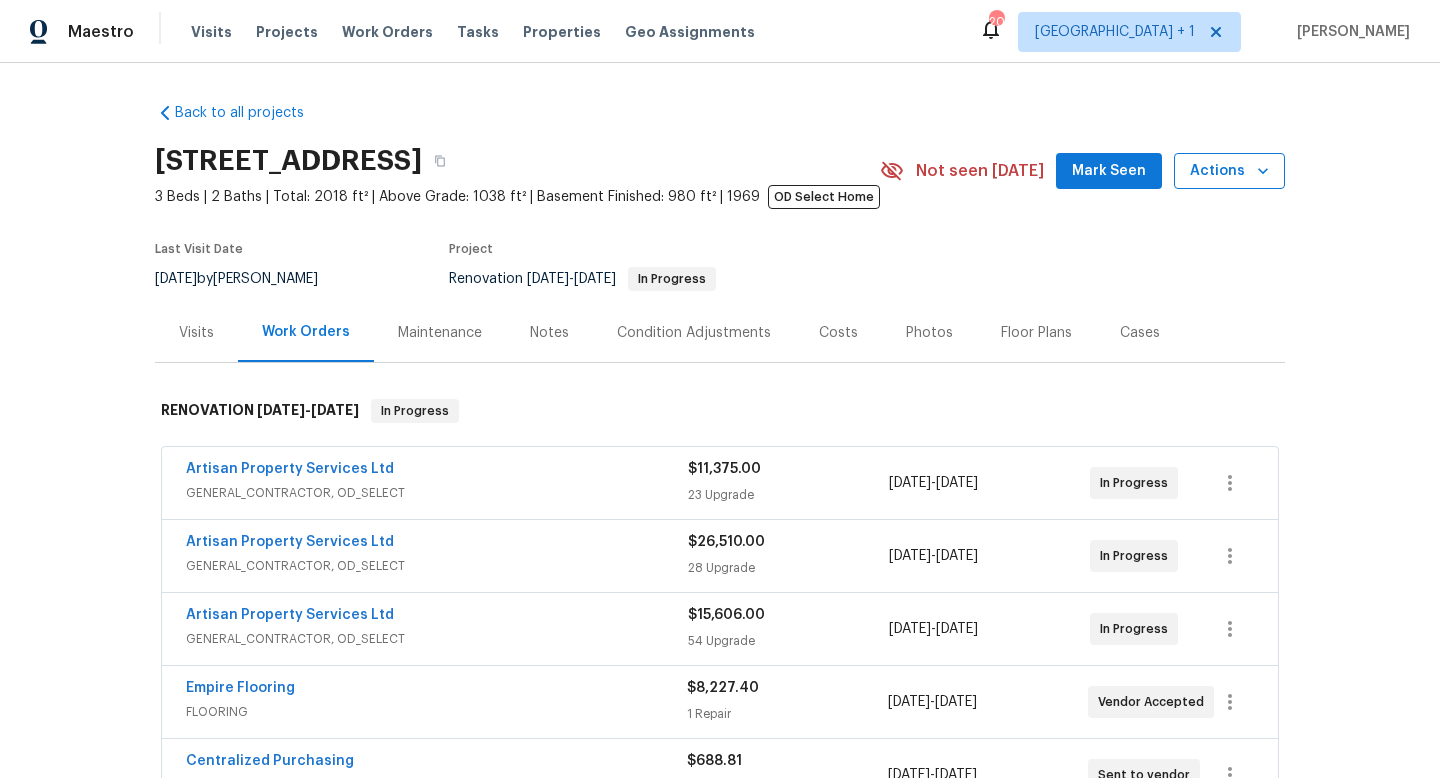 click 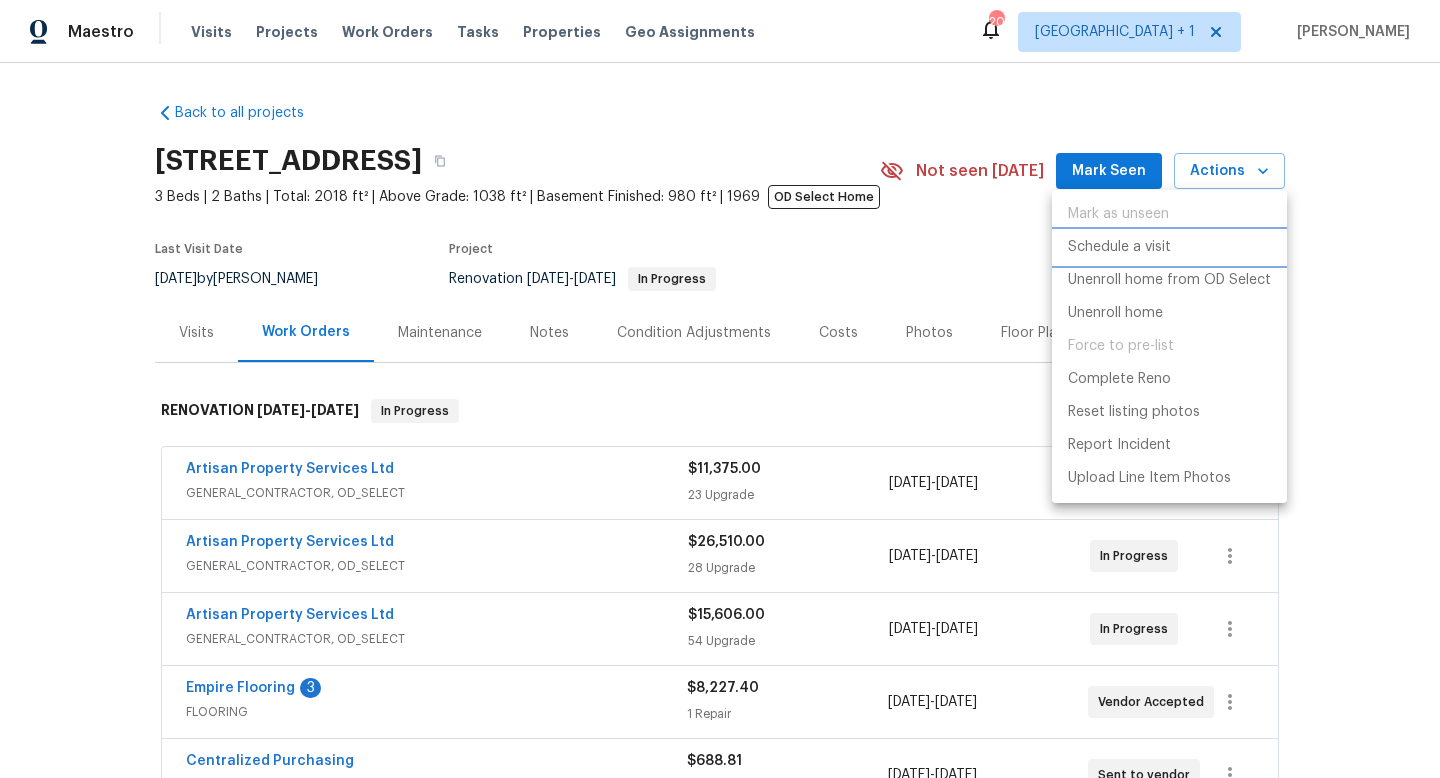 click on "Schedule a visit" at bounding box center [1119, 247] 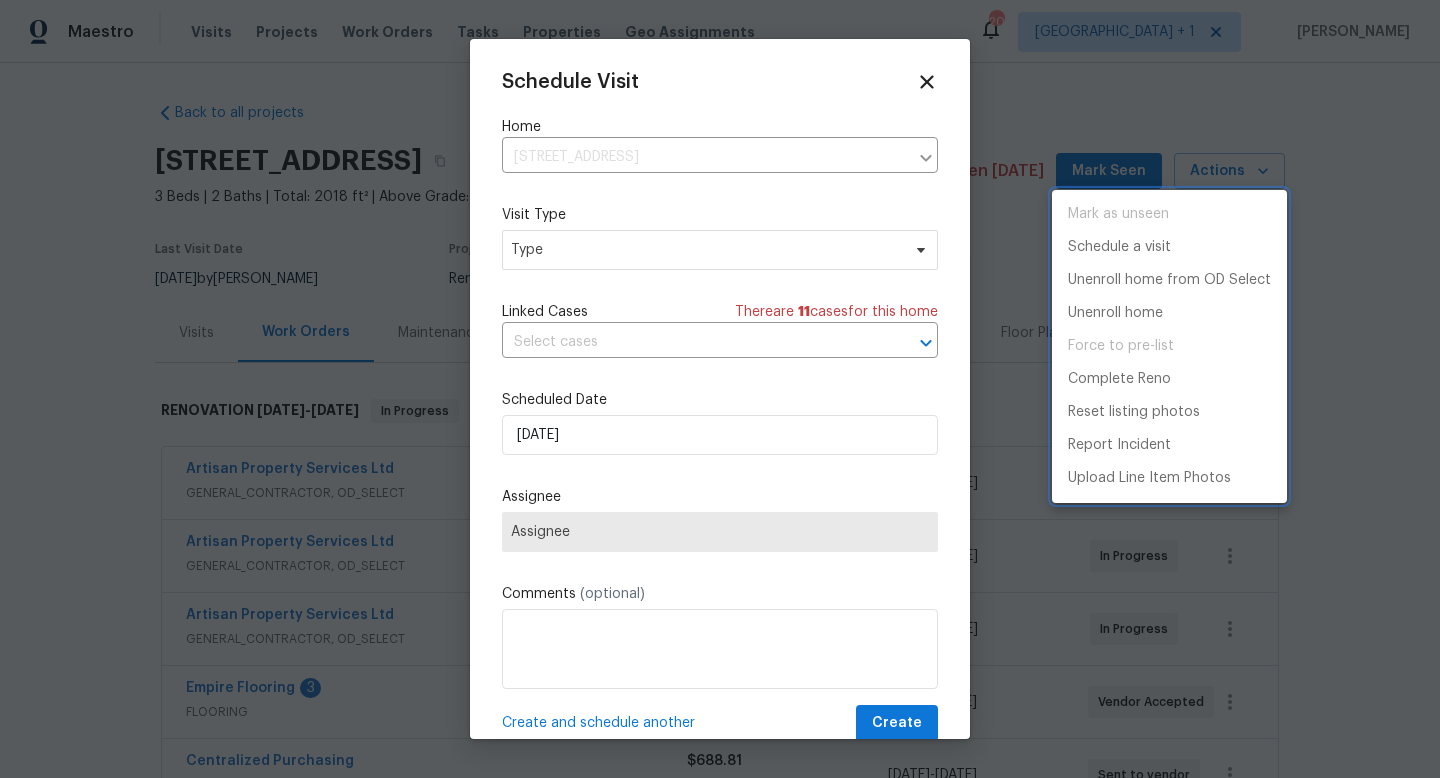 click at bounding box center [720, 389] 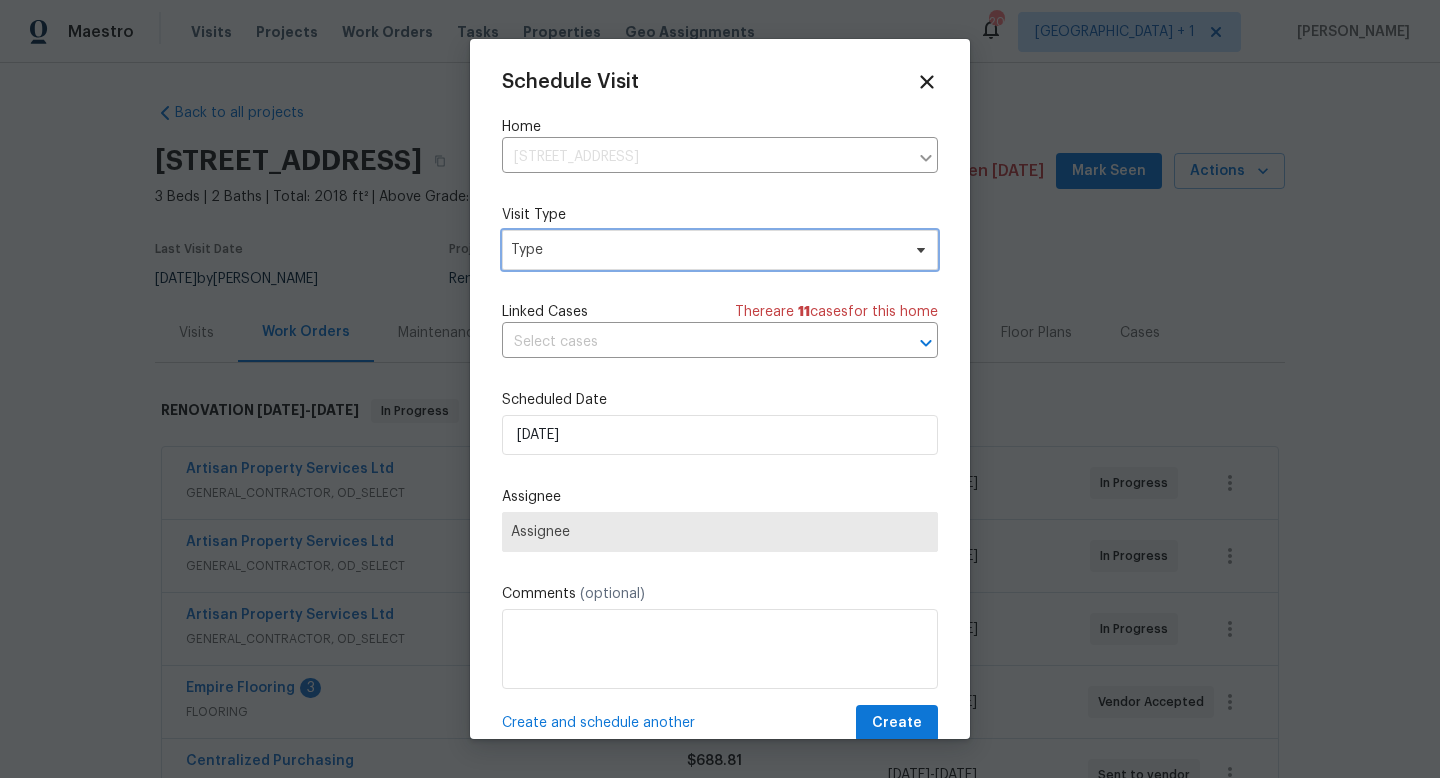 click on "Type" at bounding box center (705, 250) 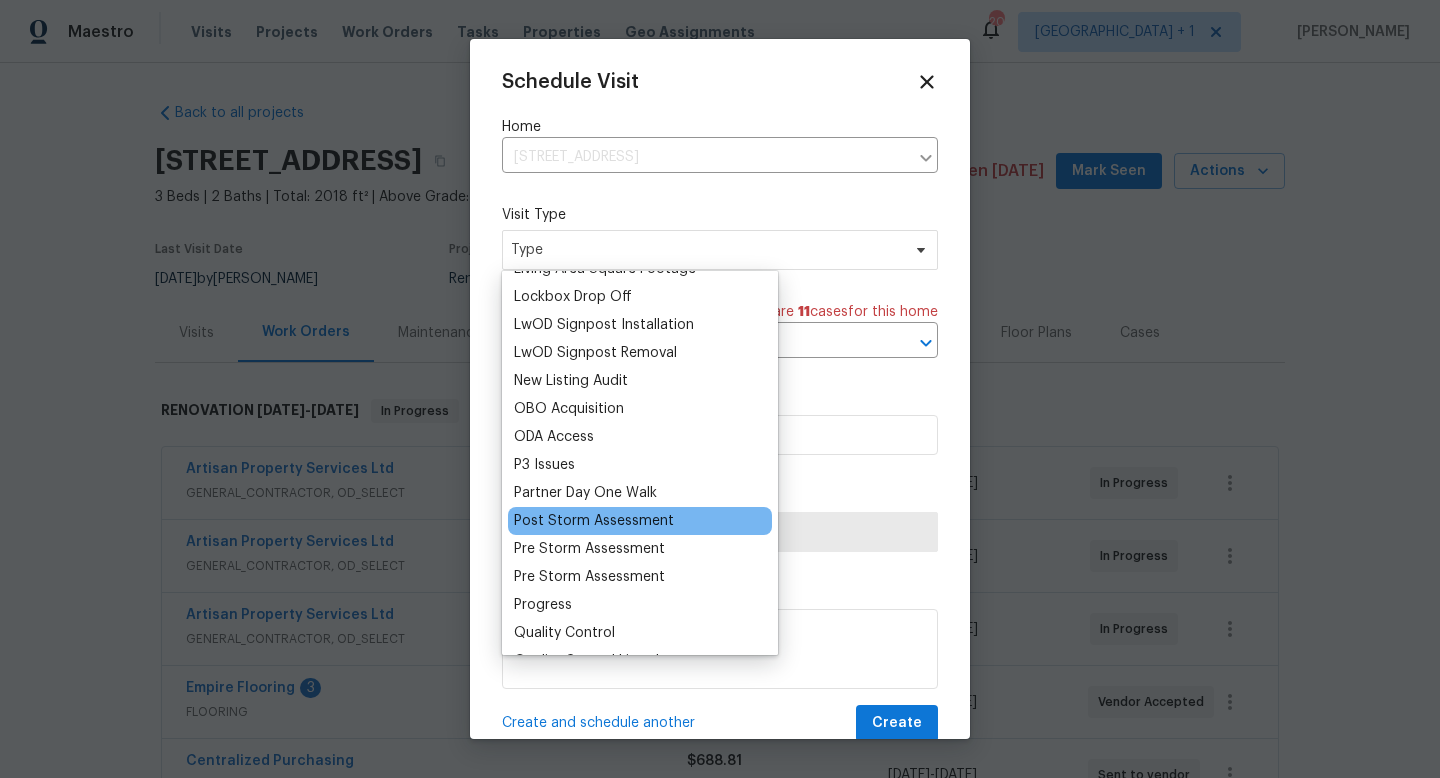 scroll, scrollTop: 1037, scrollLeft: 0, axis: vertical 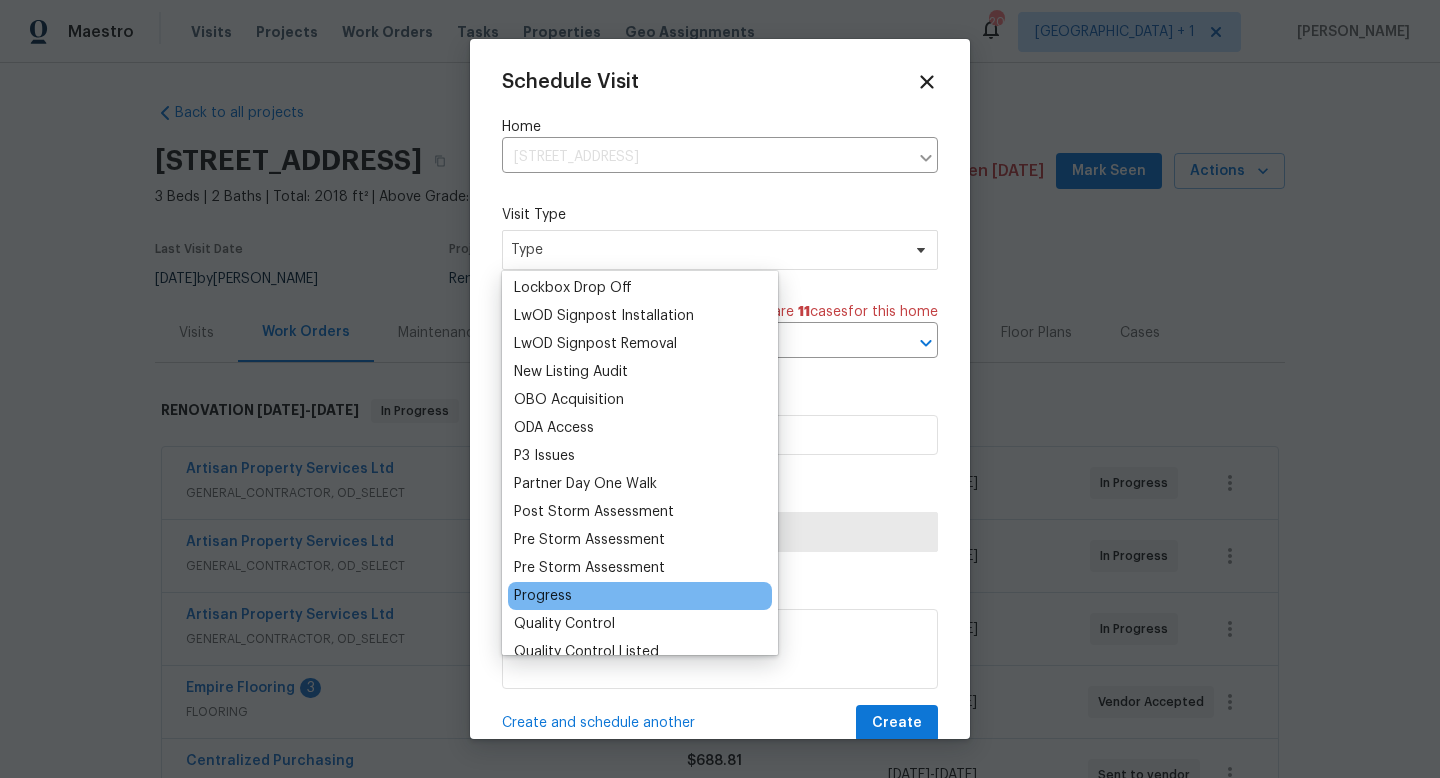 click on "Progress" at bounding box center [543, 596] 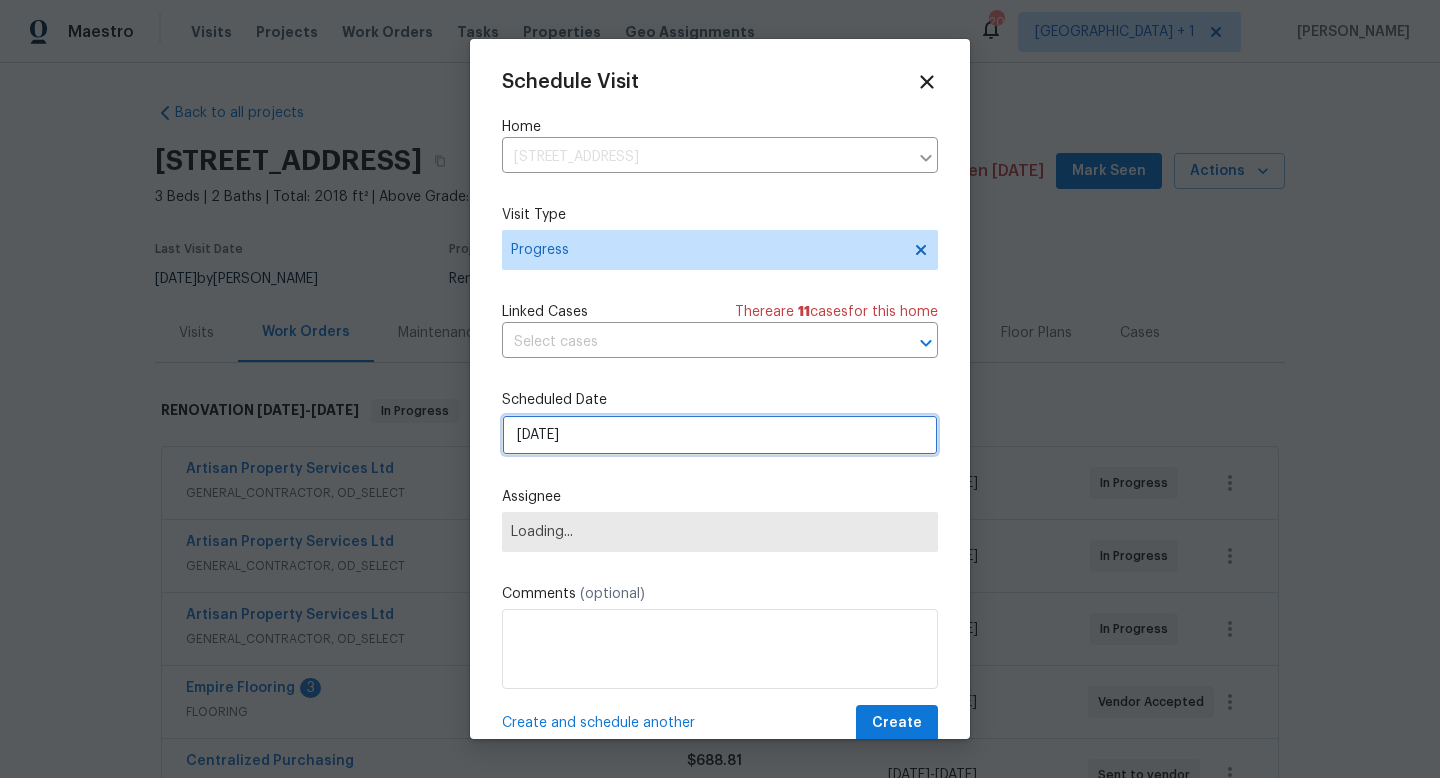 click on "[DATE]" at bounding box center [720, 435] 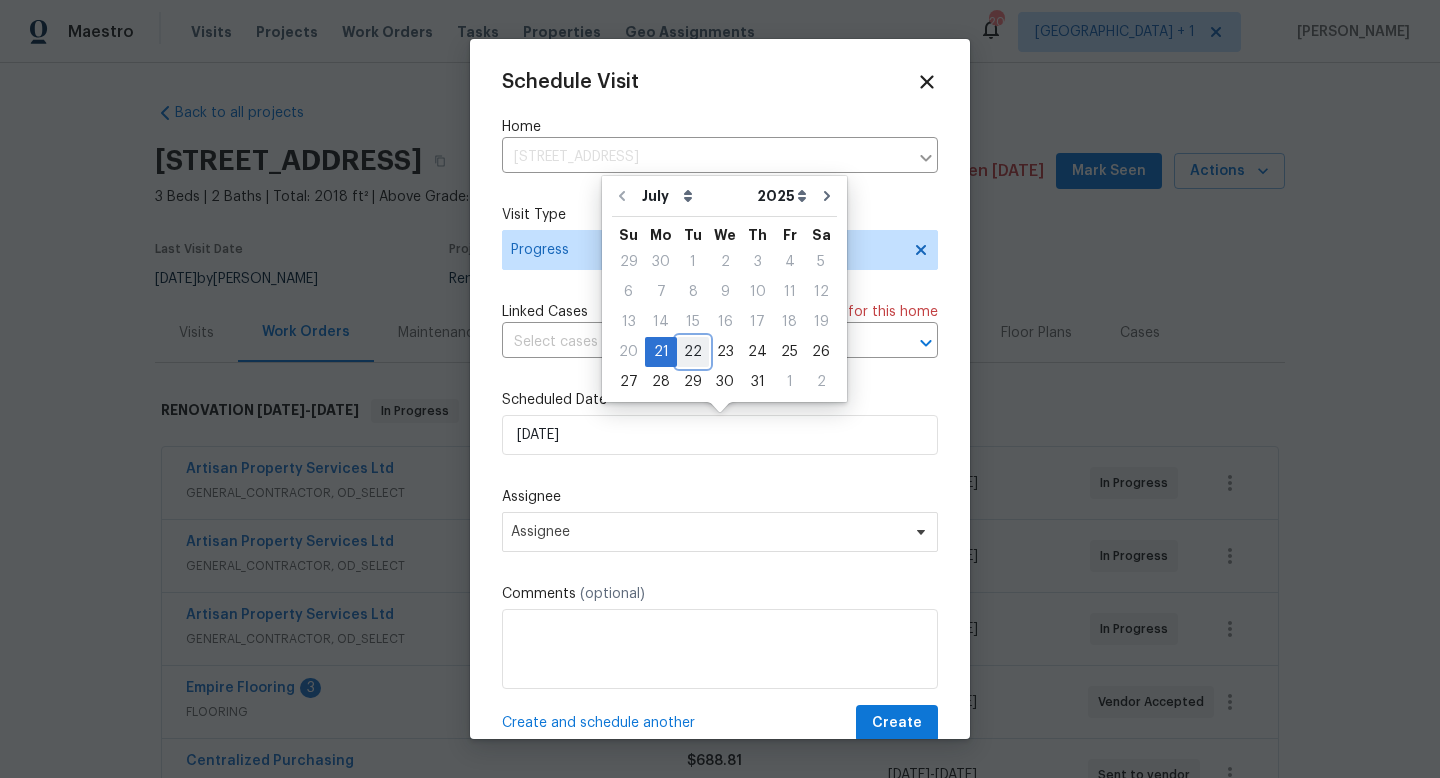 click on "22" at bounding box center [693, 352] 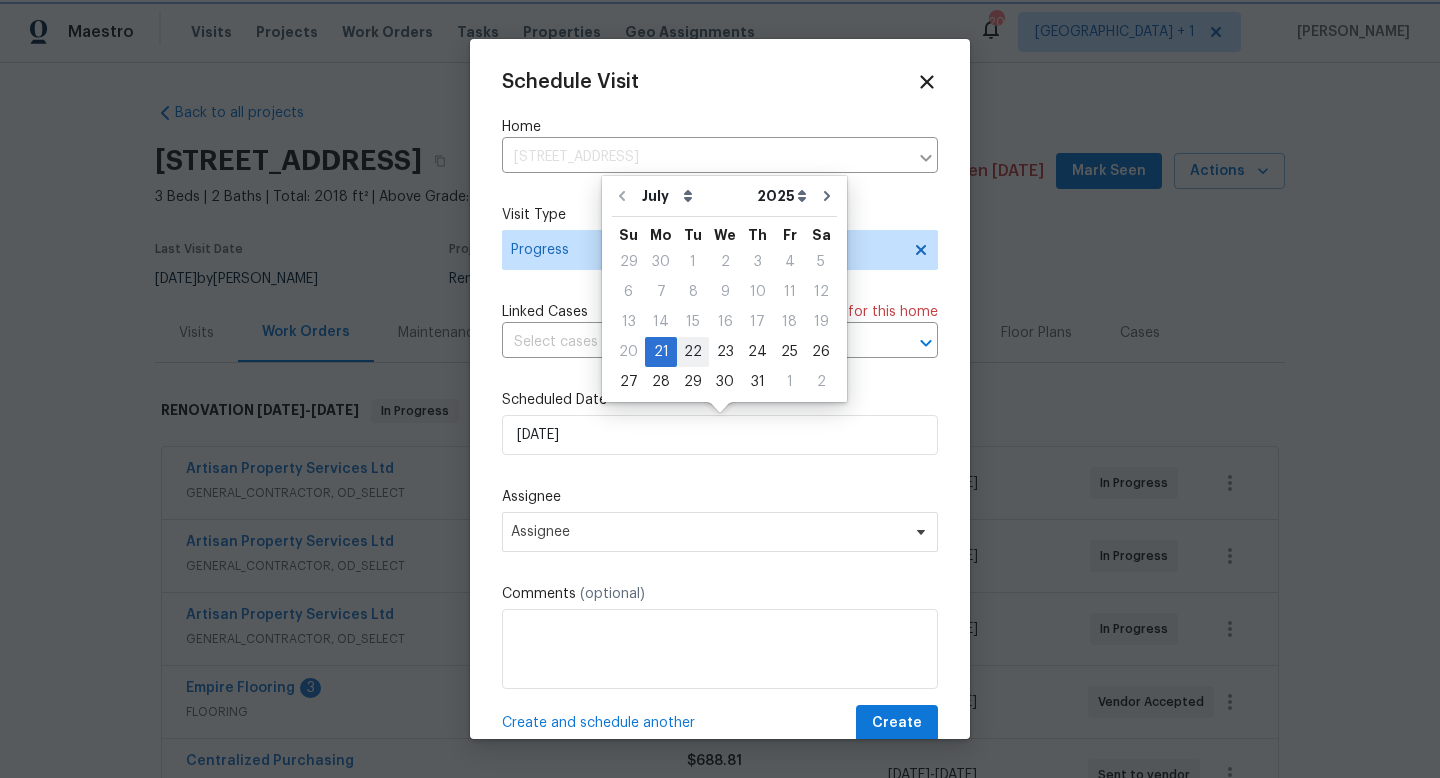 type on "[DATE]" 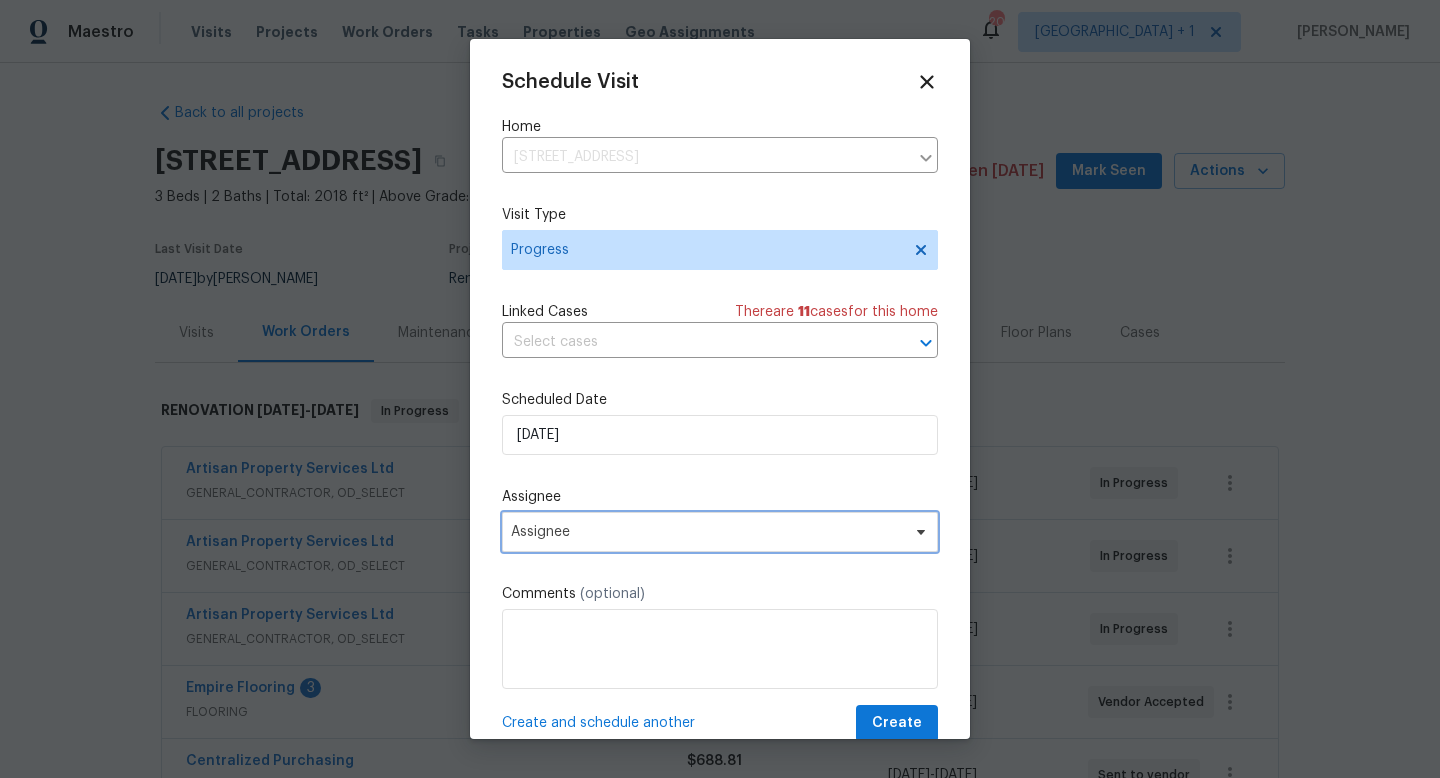 click on "Assignee" at bounding box center (707, 532) 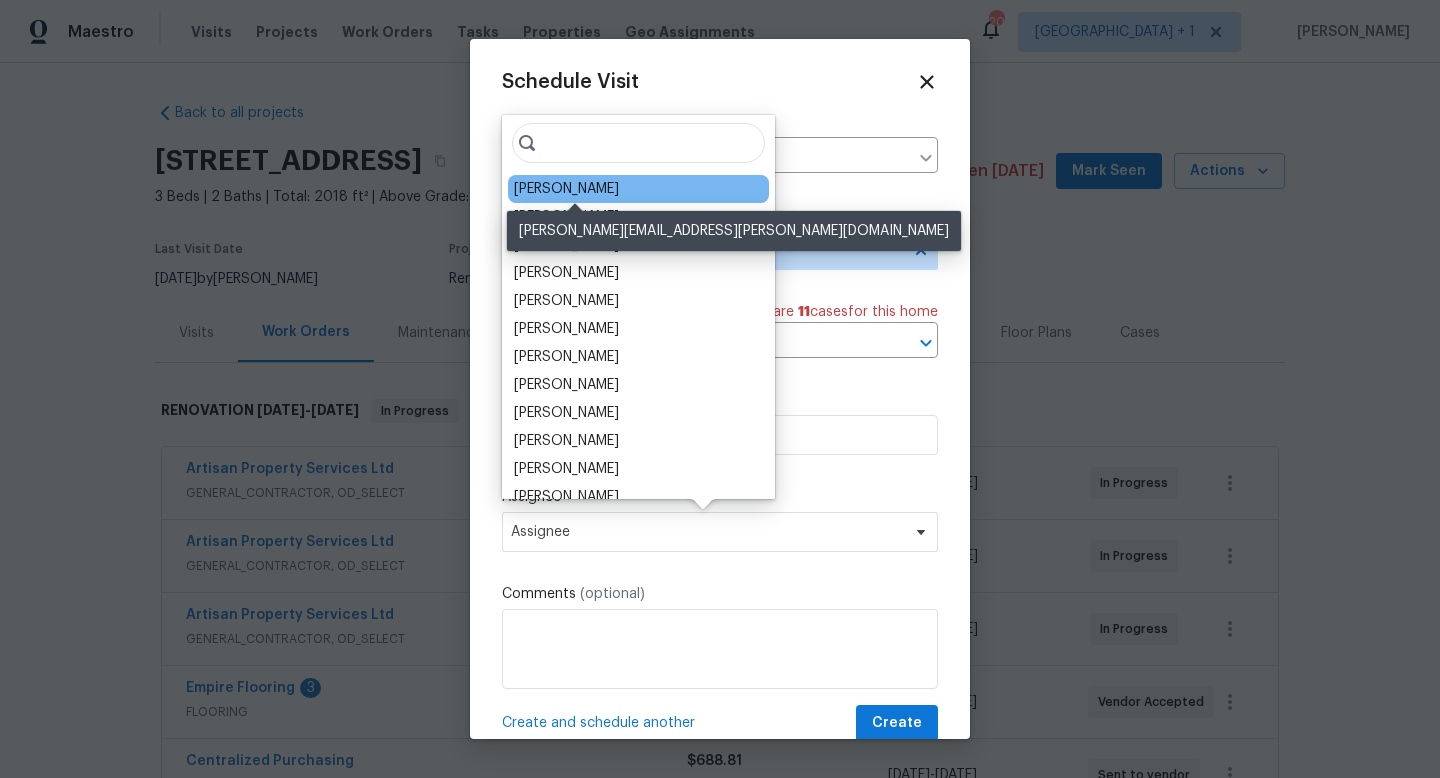 click on "[PERSON_NAME]" at bounding box center (566, 189) 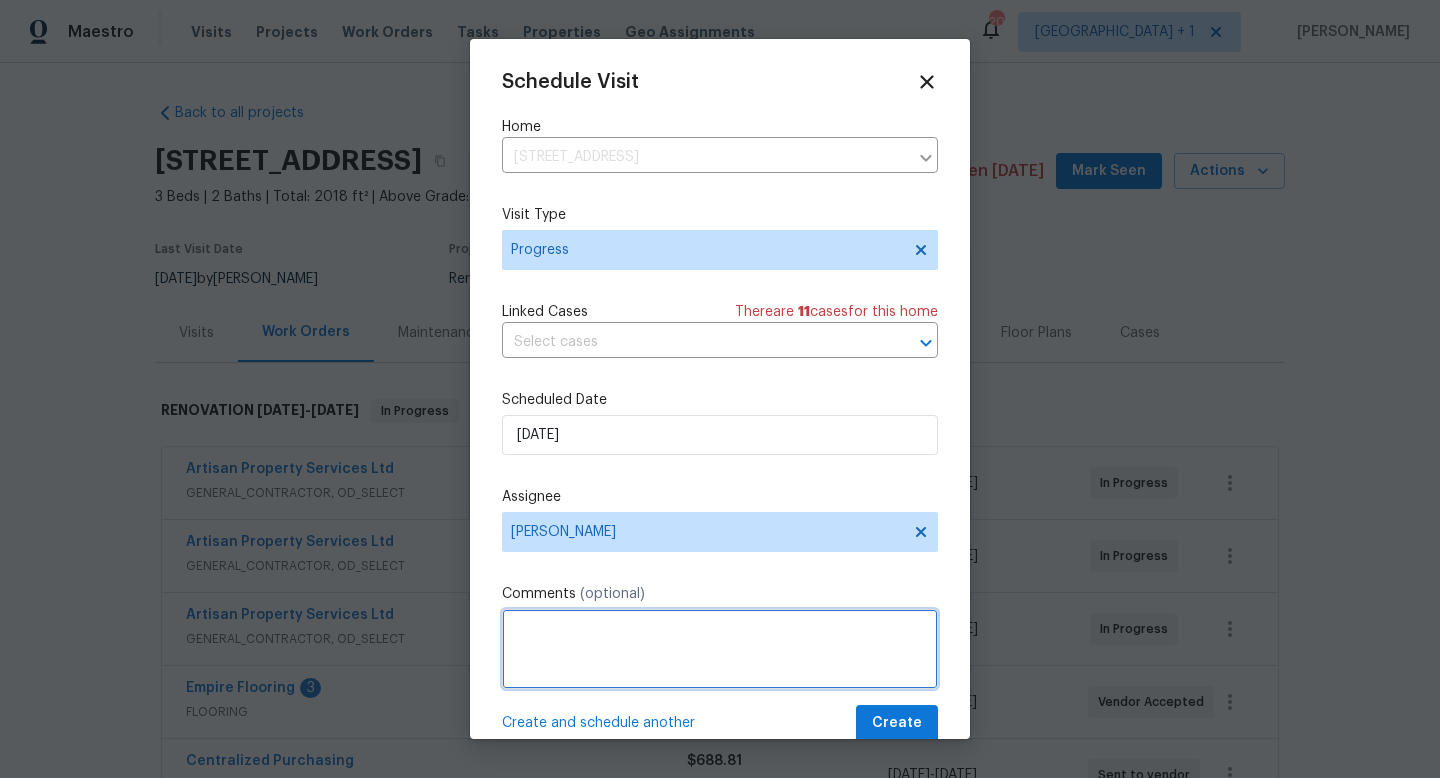 click at bounding box center [720, 649] 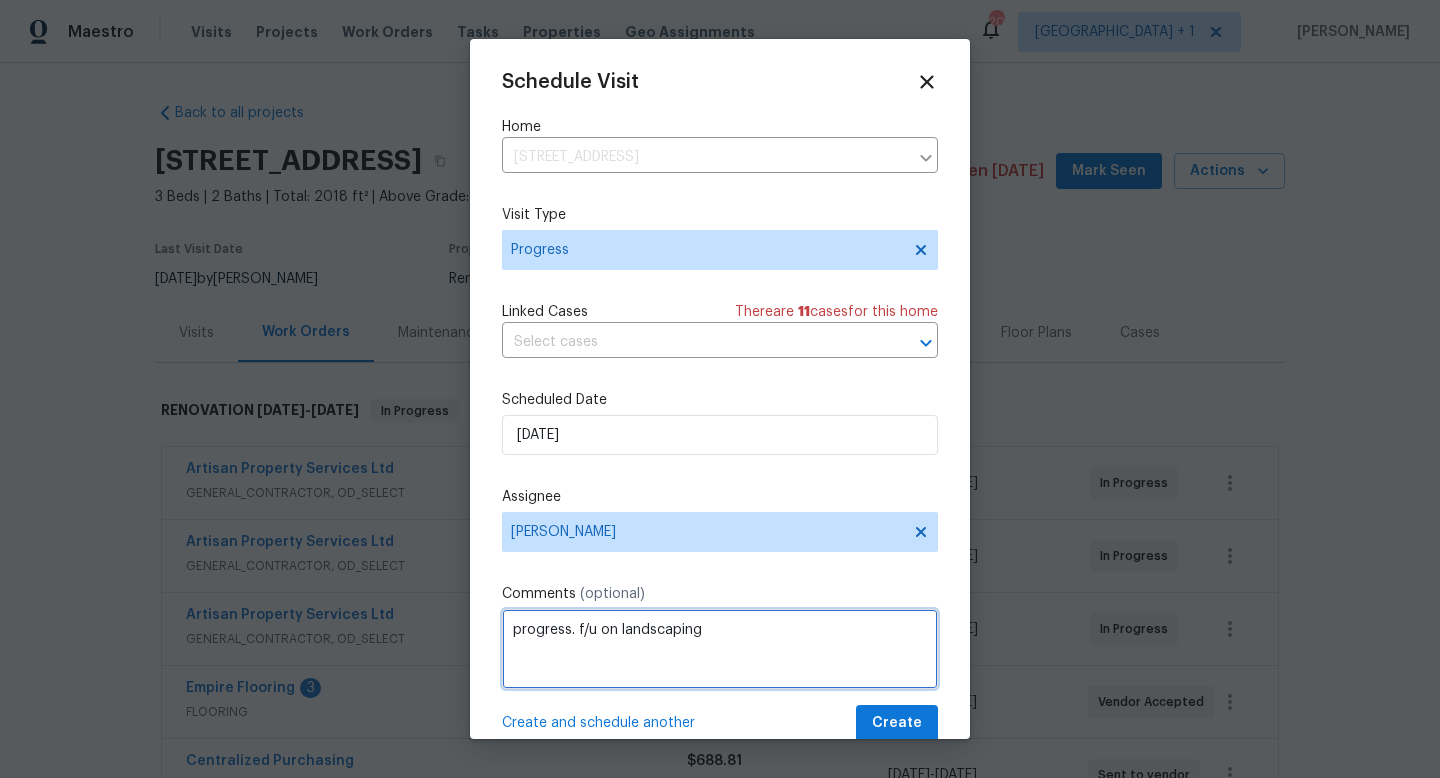 type on "progress. f/u on landscaping" 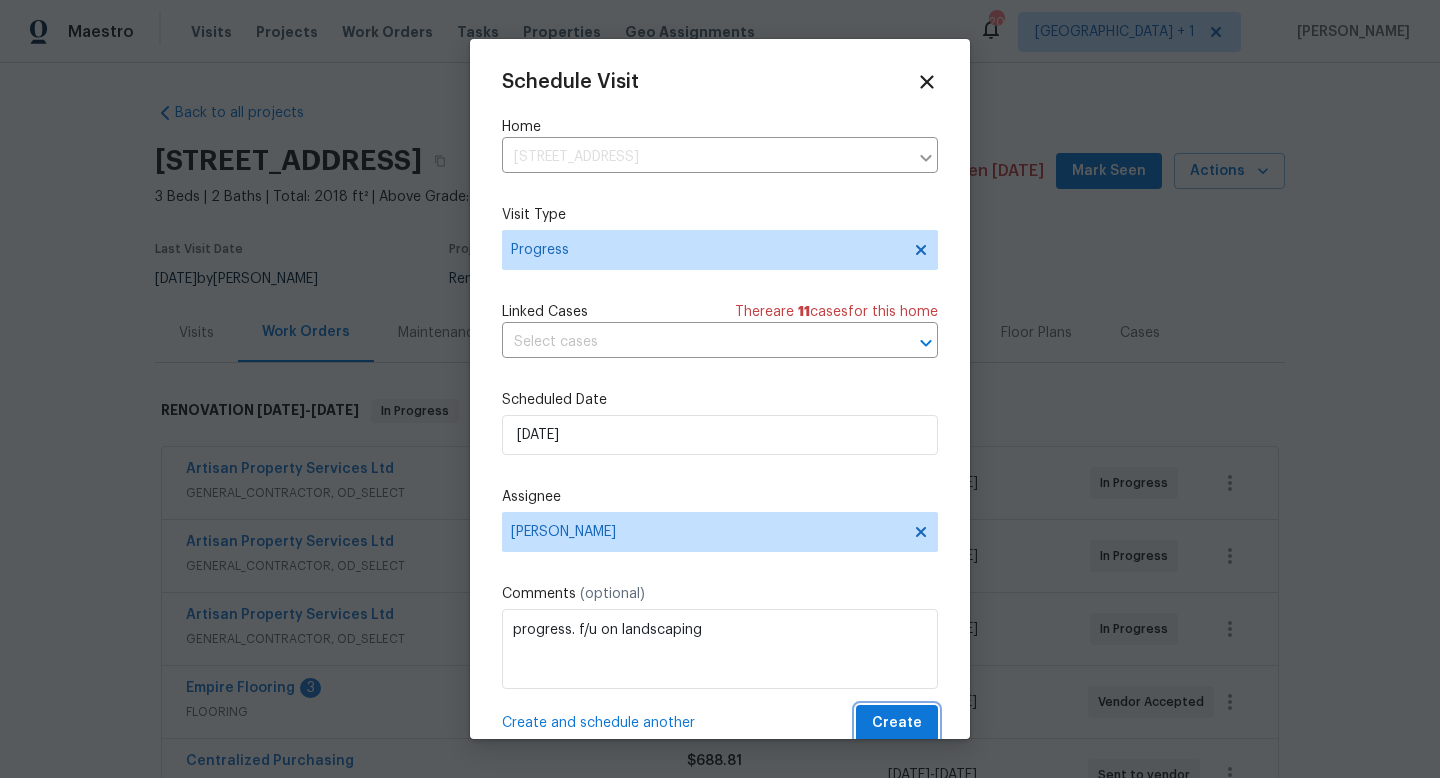 click on "Create" at bounding box center [897, 723] 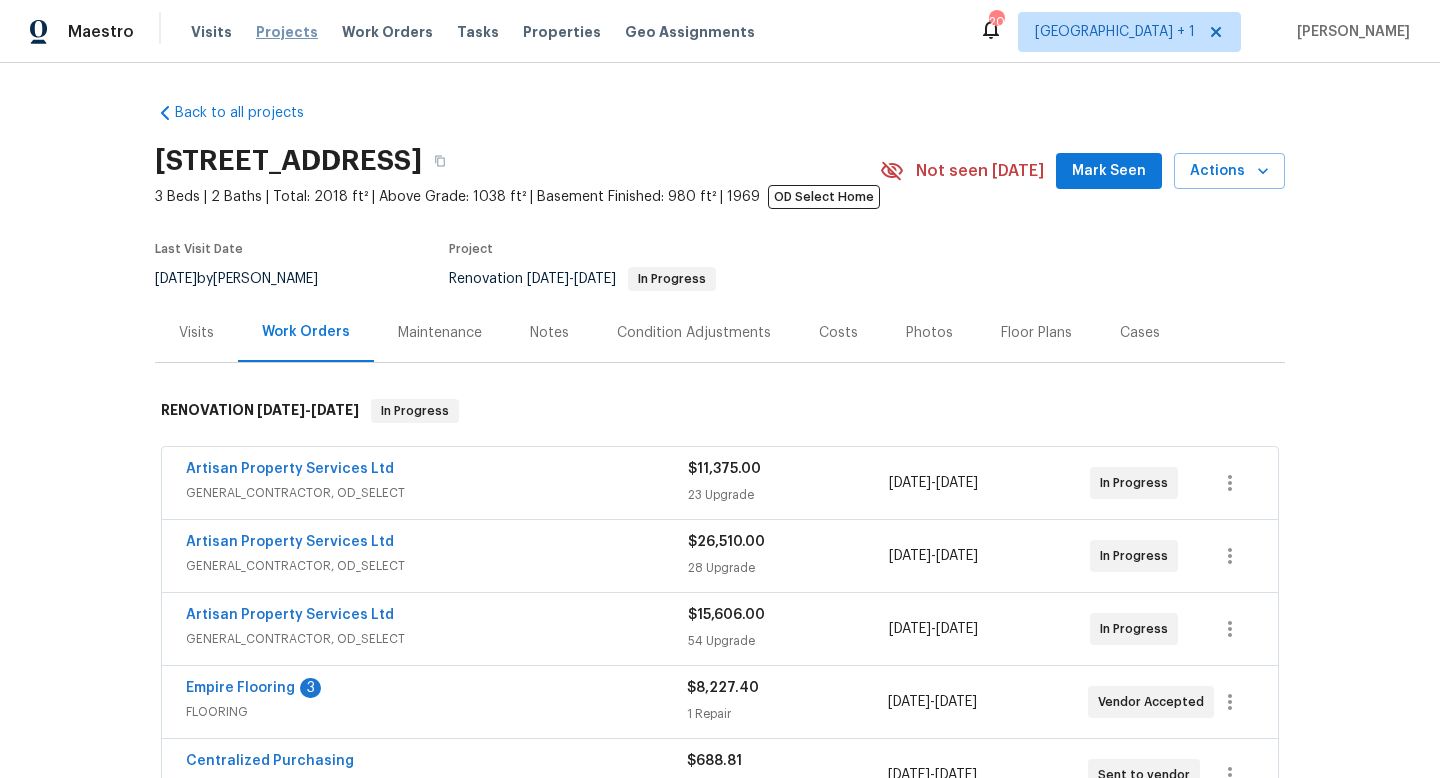click on "Projects" at bounding box center [287, 32] 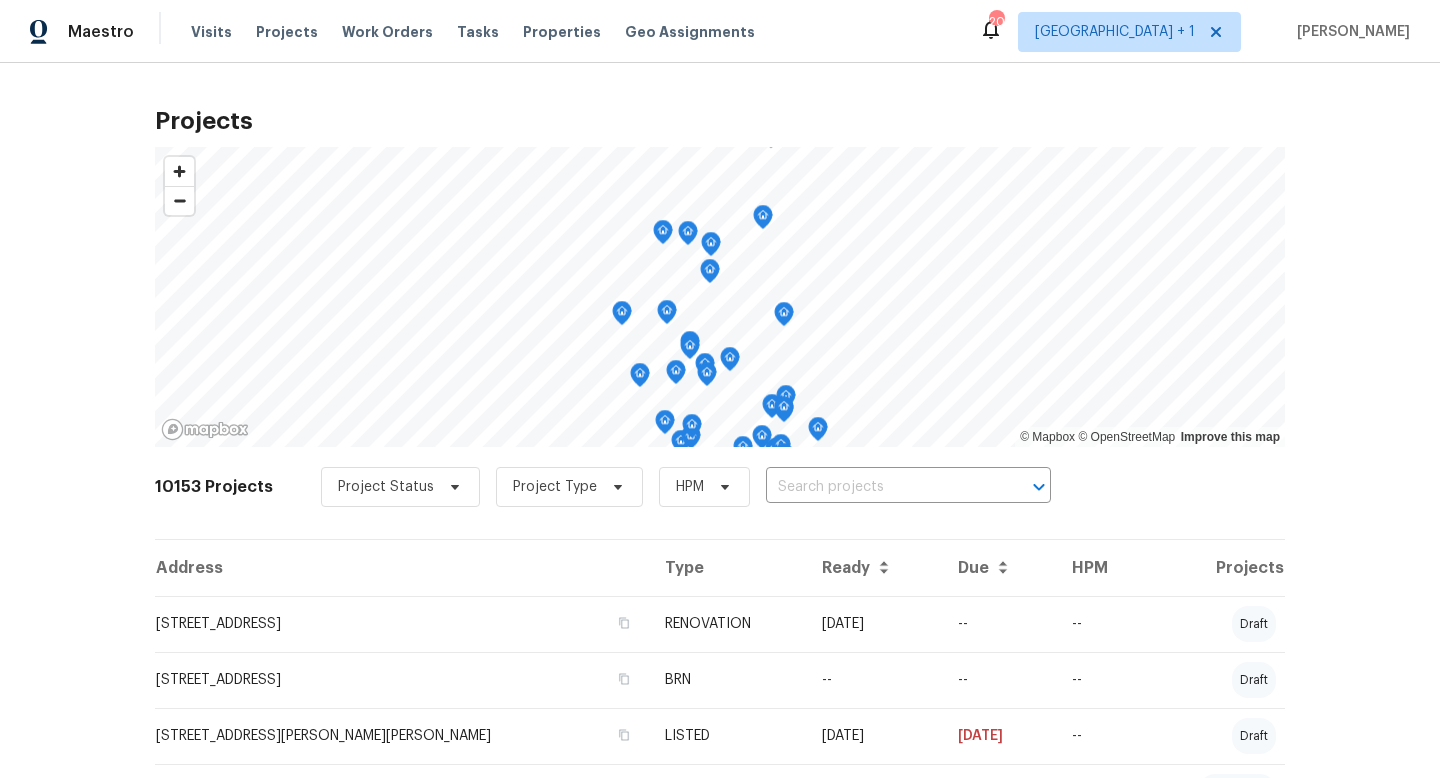 click on "Properties" at bounding box center [562, 32] 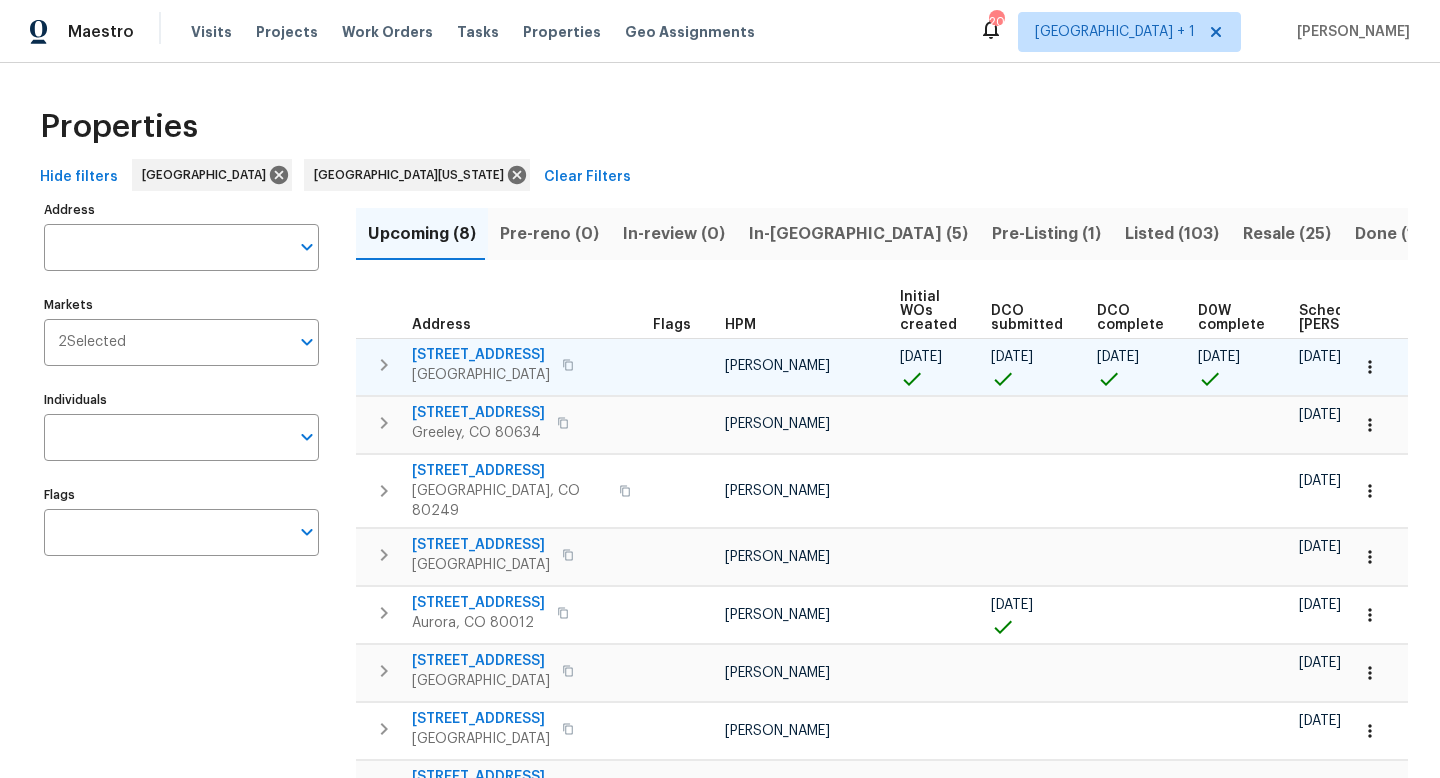 click on "7575 Elmwood St" at bounding box center [481, 355] 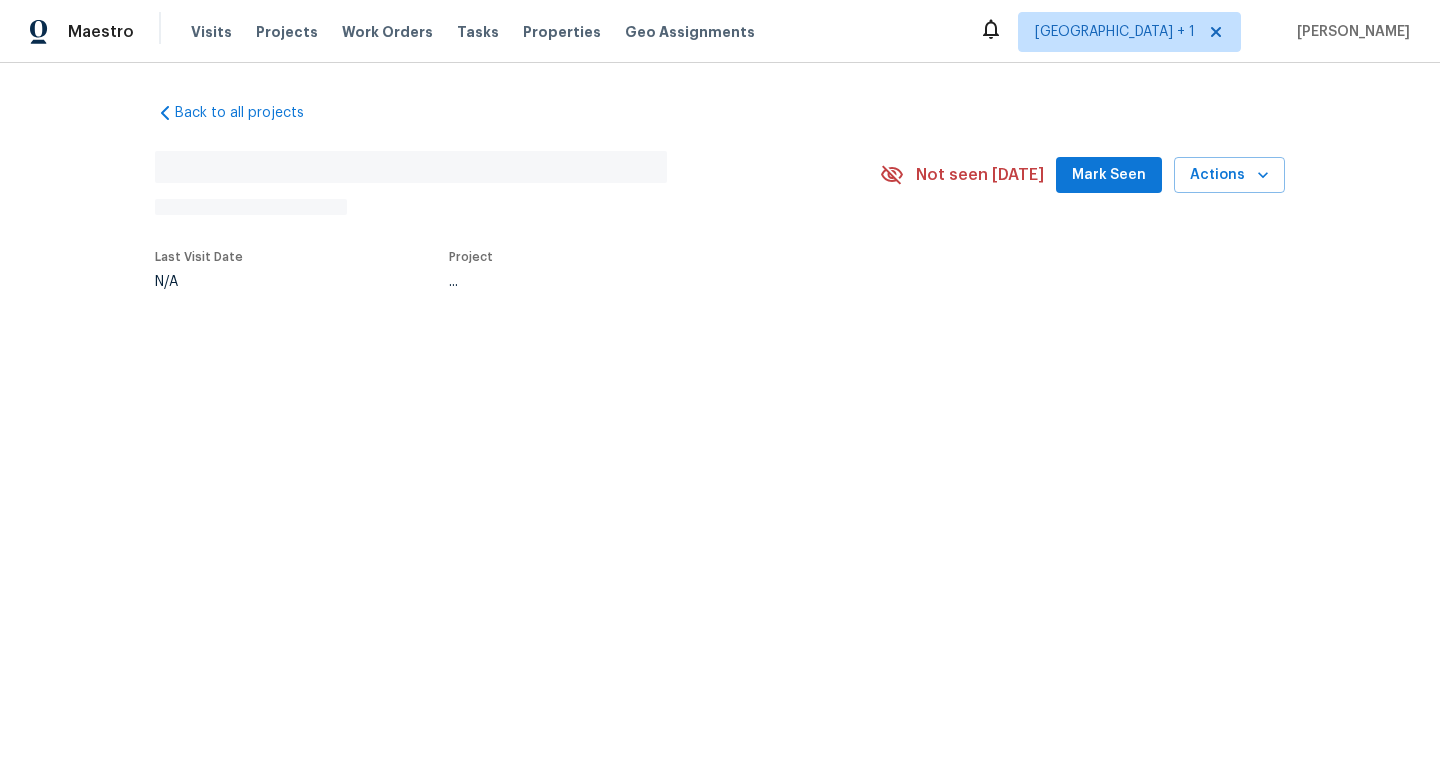 scroll, scrollTop: 0, scrollLeft: 0, axis: both 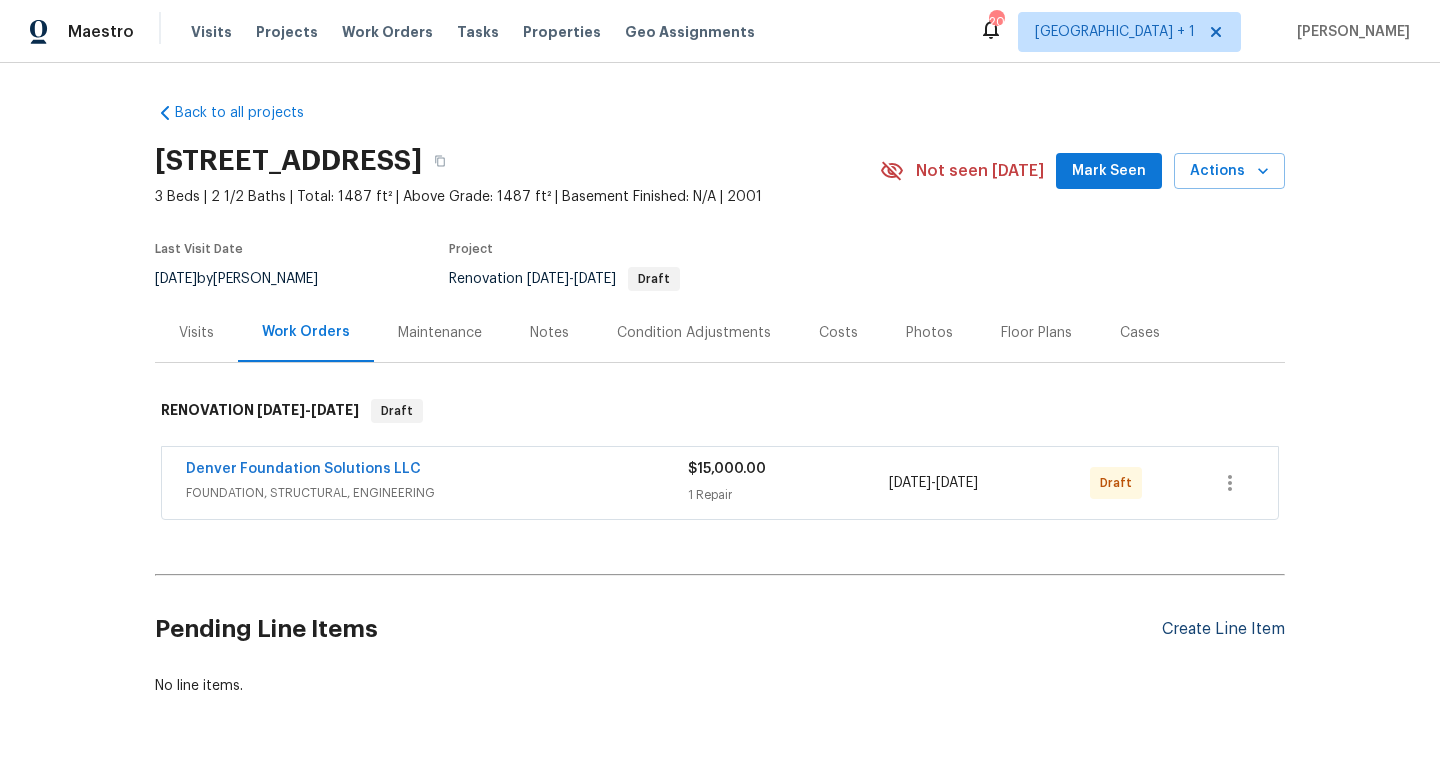 click on "Create Line Item" at bounding box center (1223, 629) 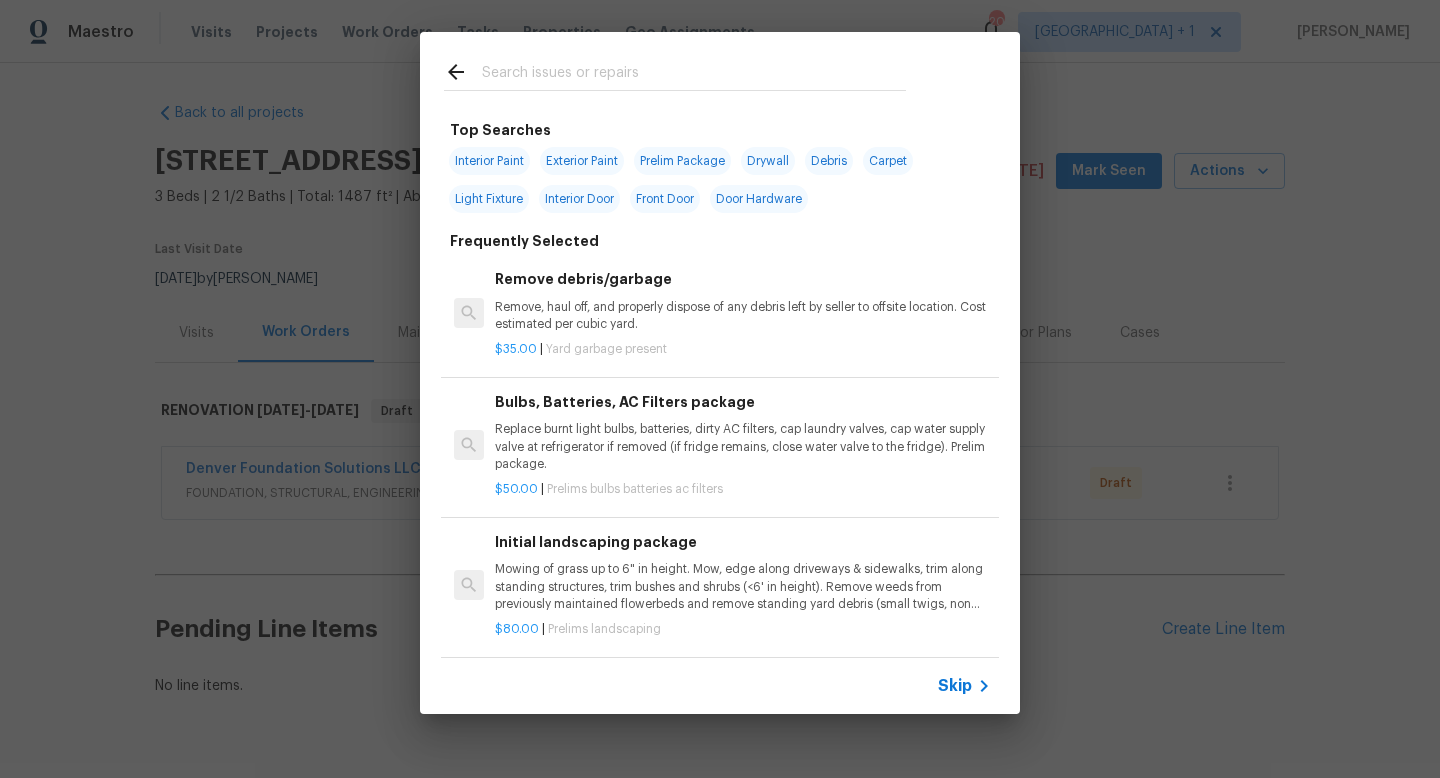 click on "Skip" at bounding box center [955, 686] 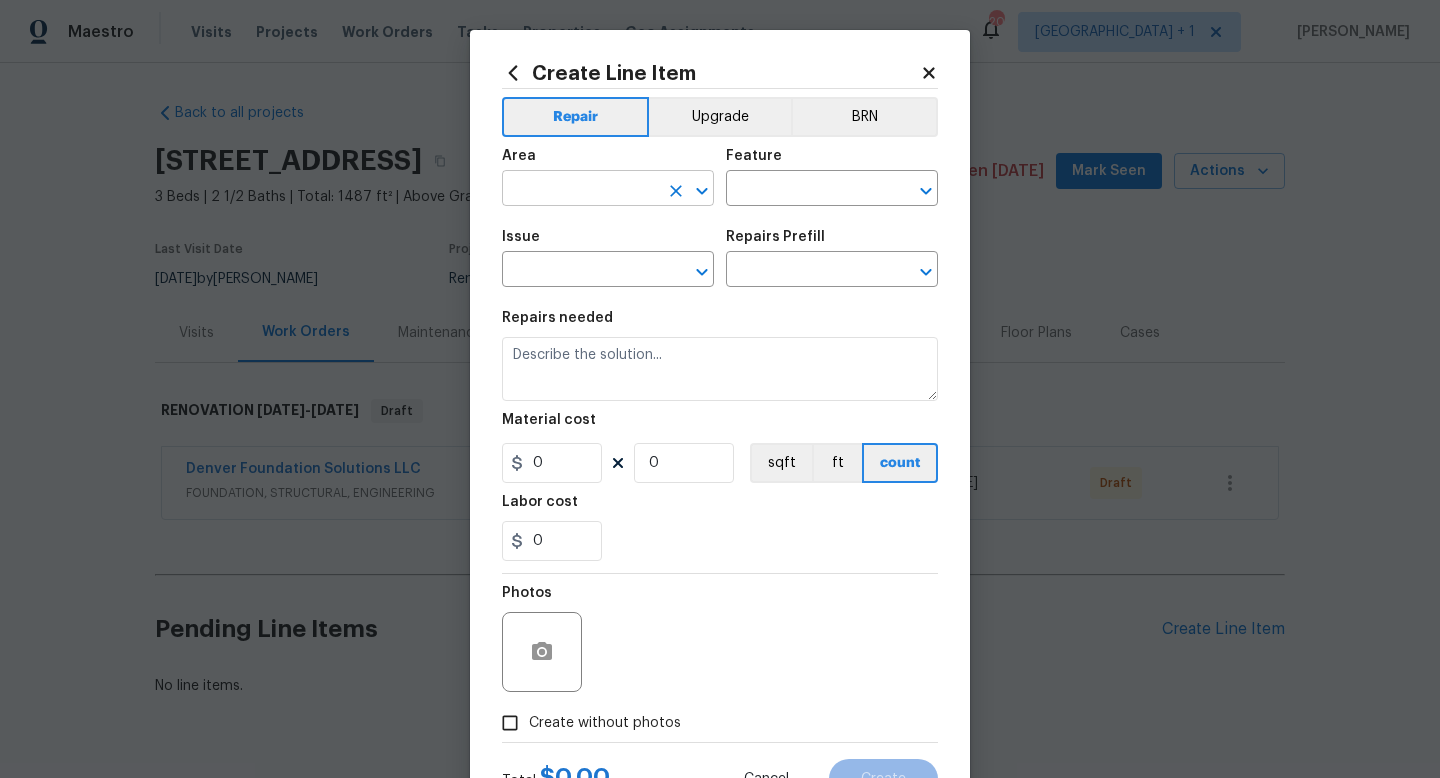 click at bounding box center (580, 190) 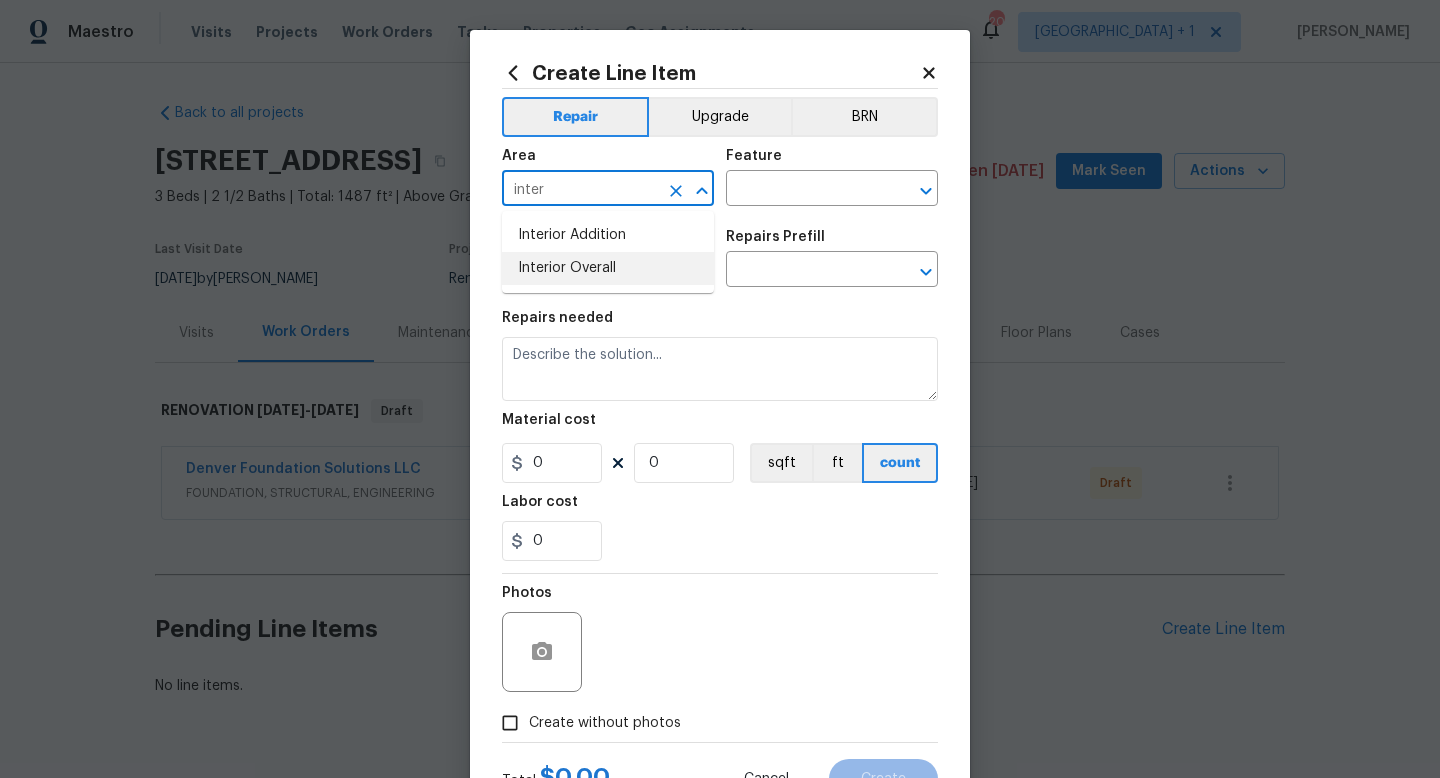 click on "Interior Overall" at bounding box center [608, 268] 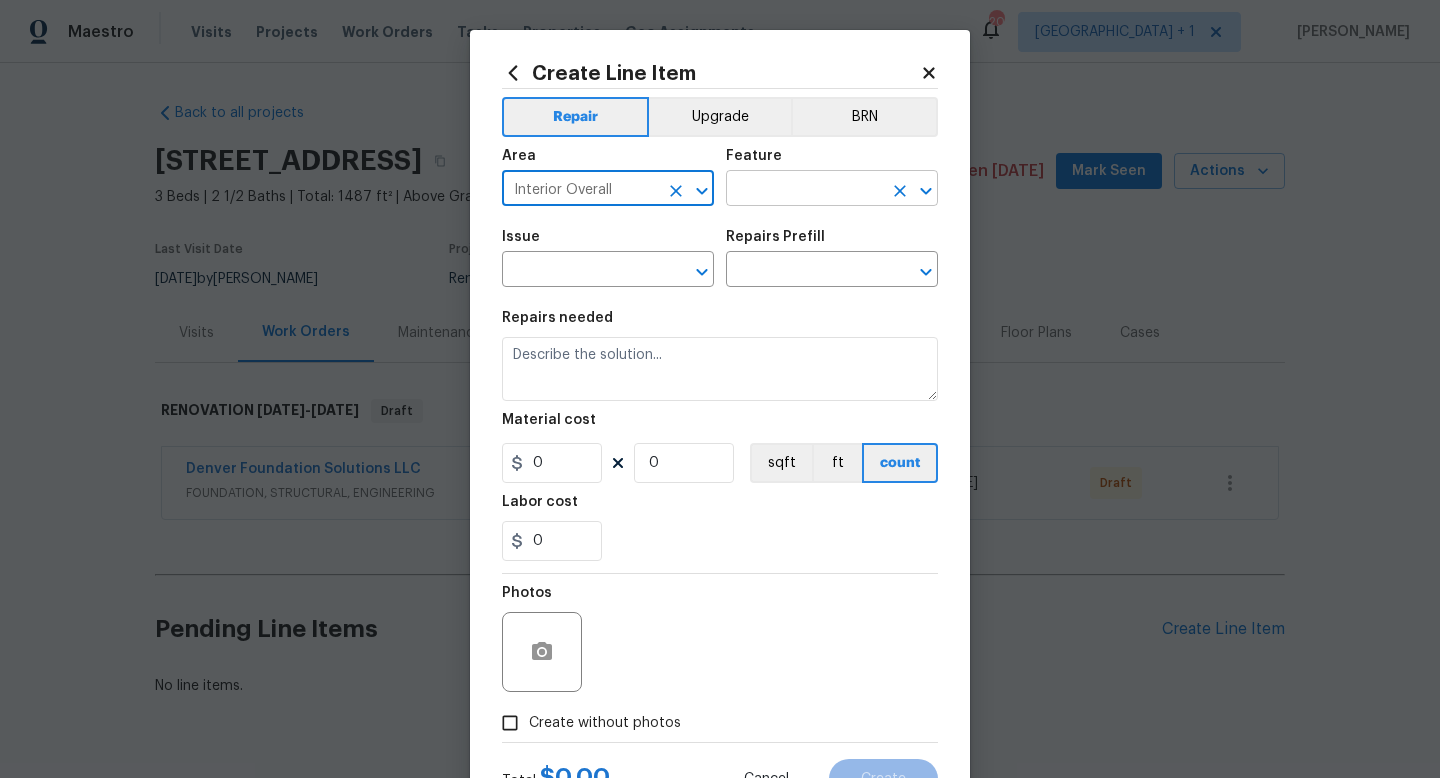 type on "Interior Overall" 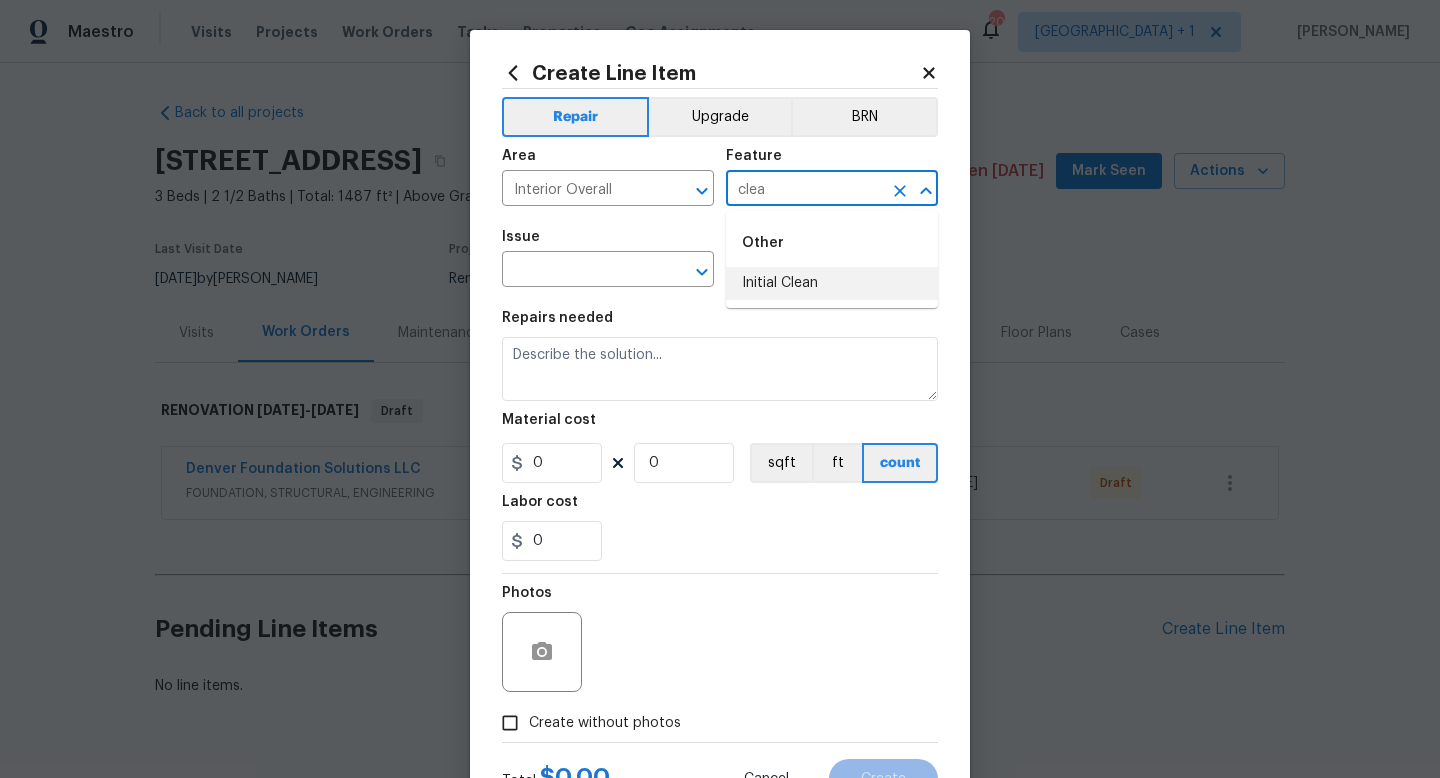 click on "Initial Clean" at bounding box center (832, 283) 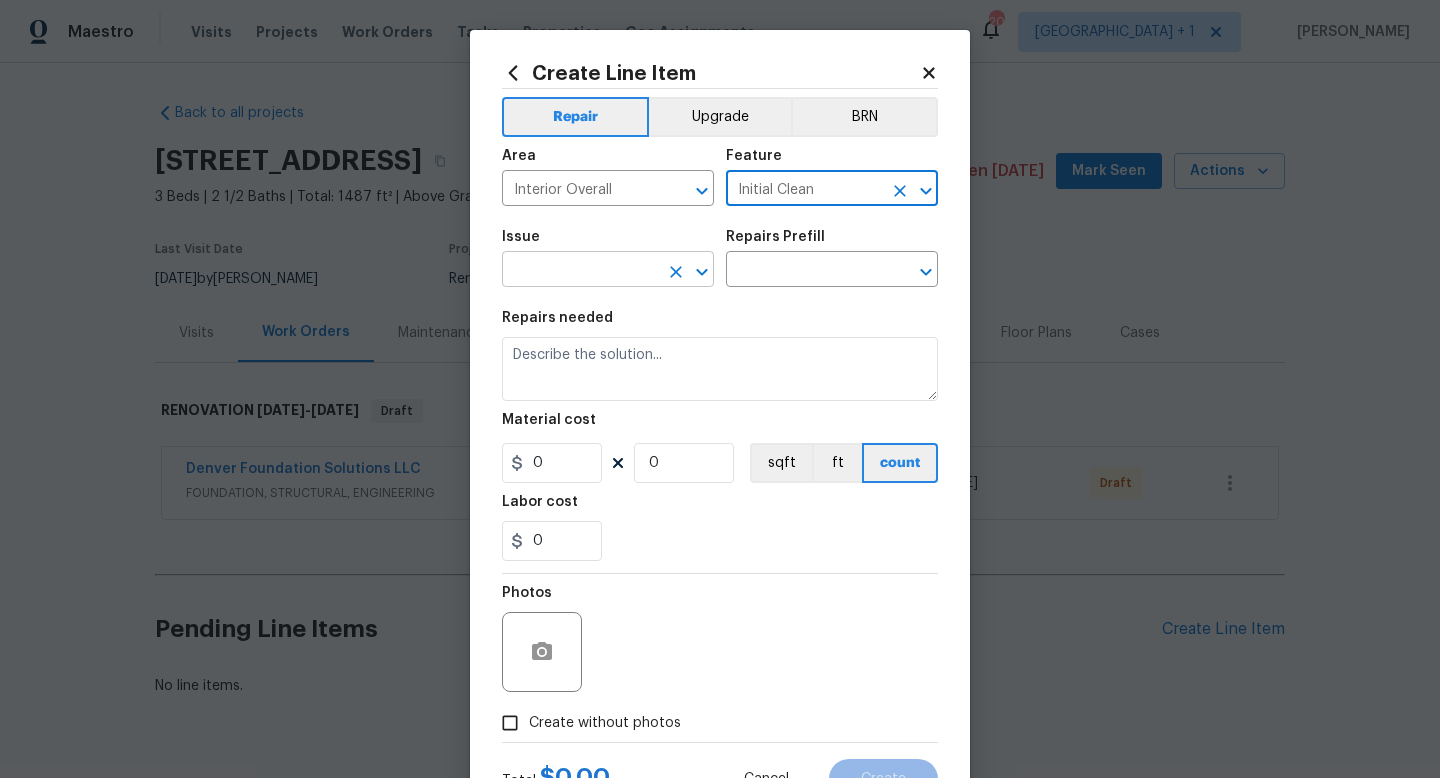 type on "Initial Clean" 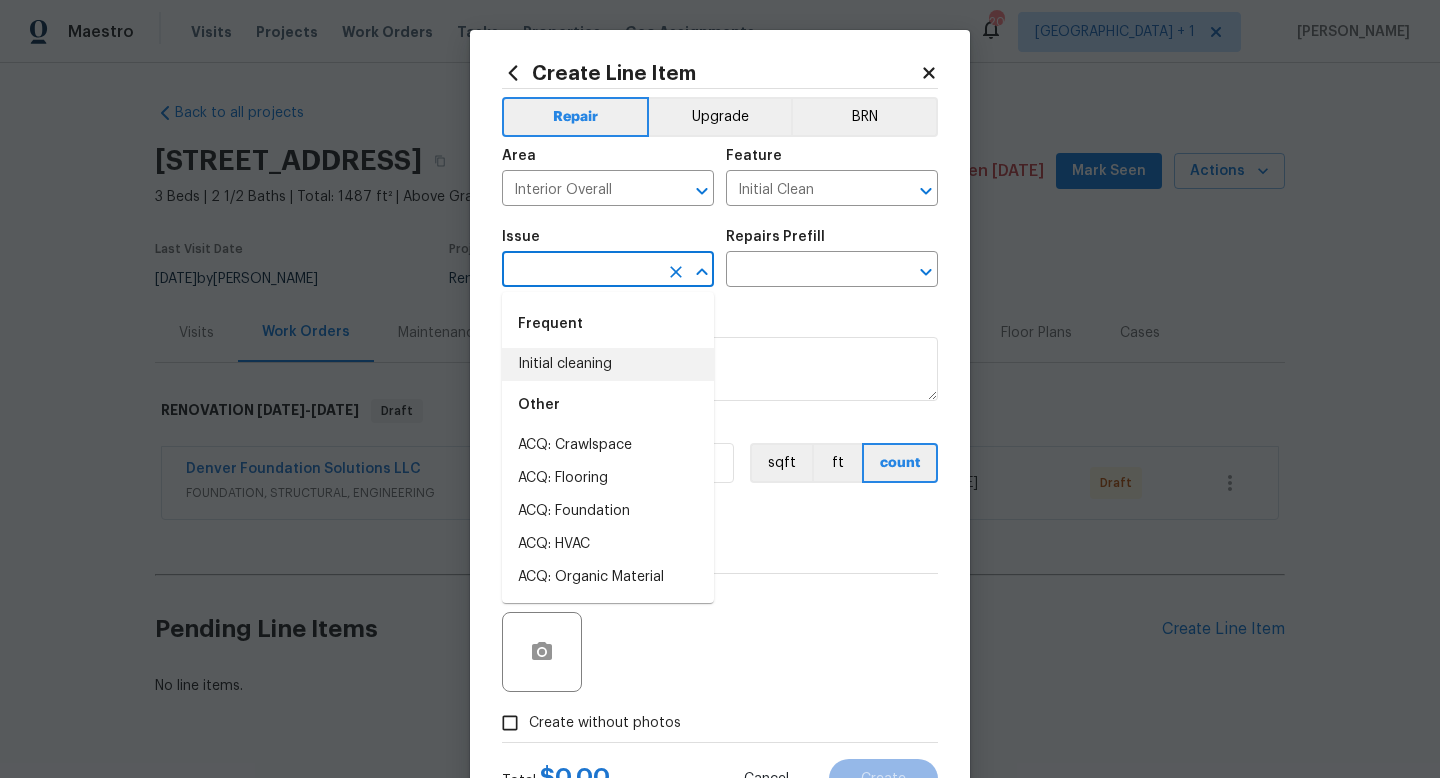 click on "Initial cleaning" at bounding box center [608, 364] 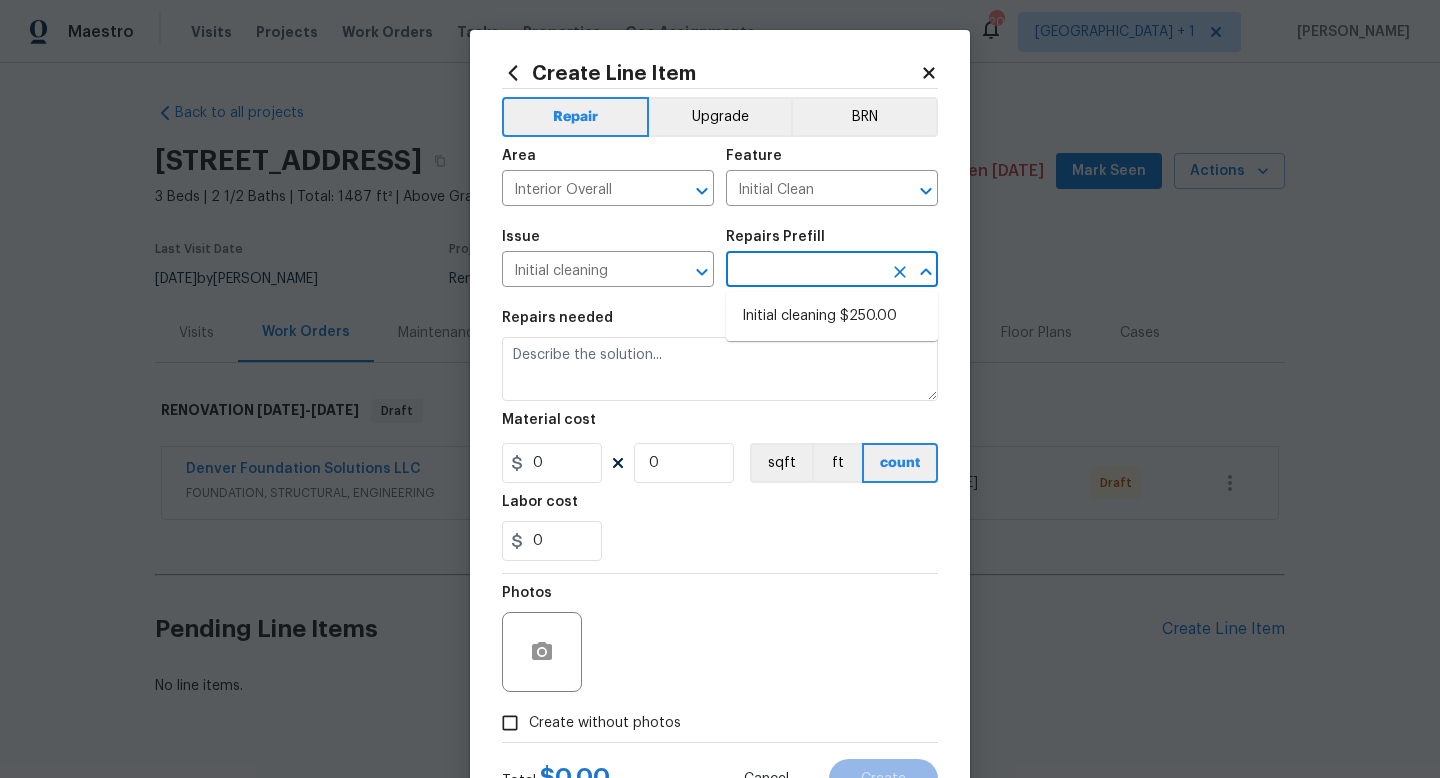 click at bounding box center [804, 271] 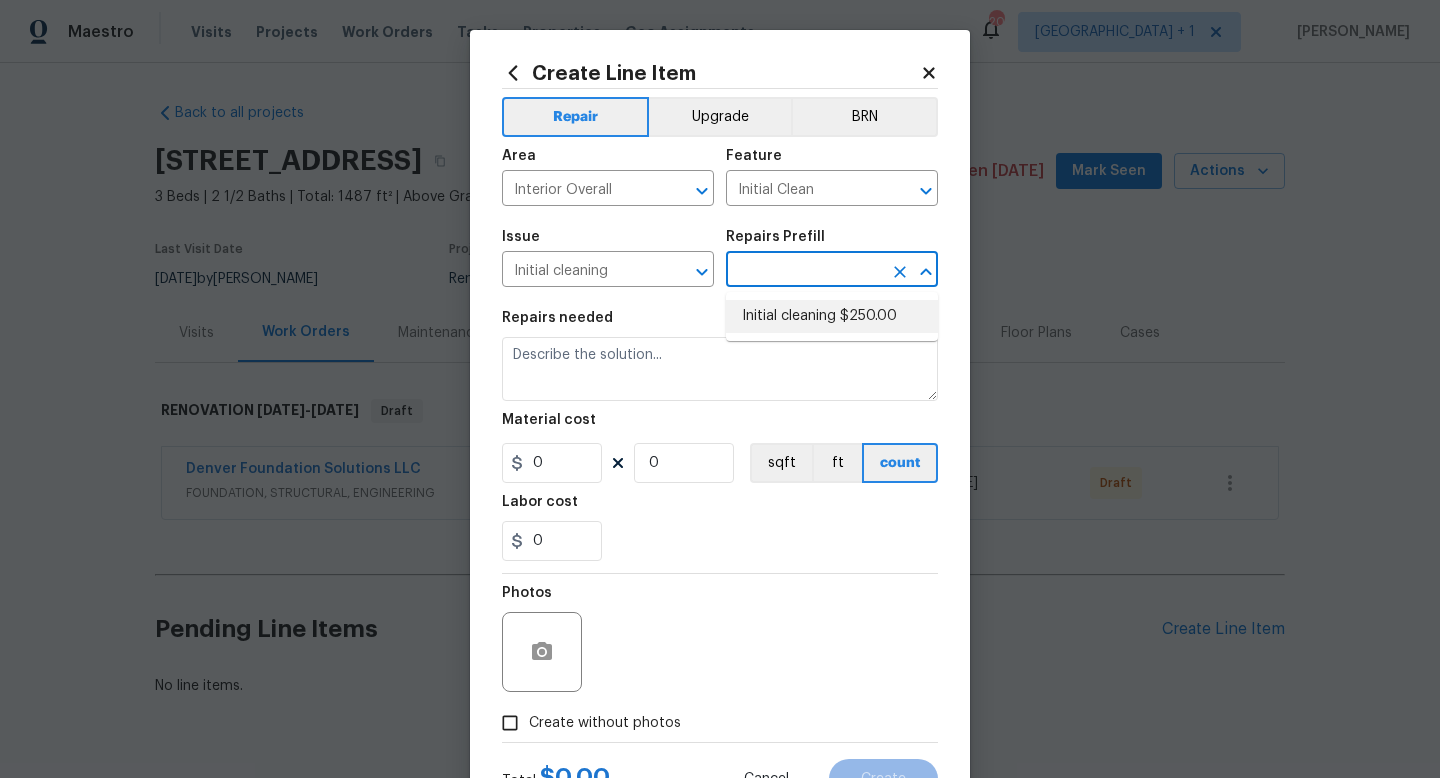click on "Initial cleaning $250.00" at bounding box center (832, 316) 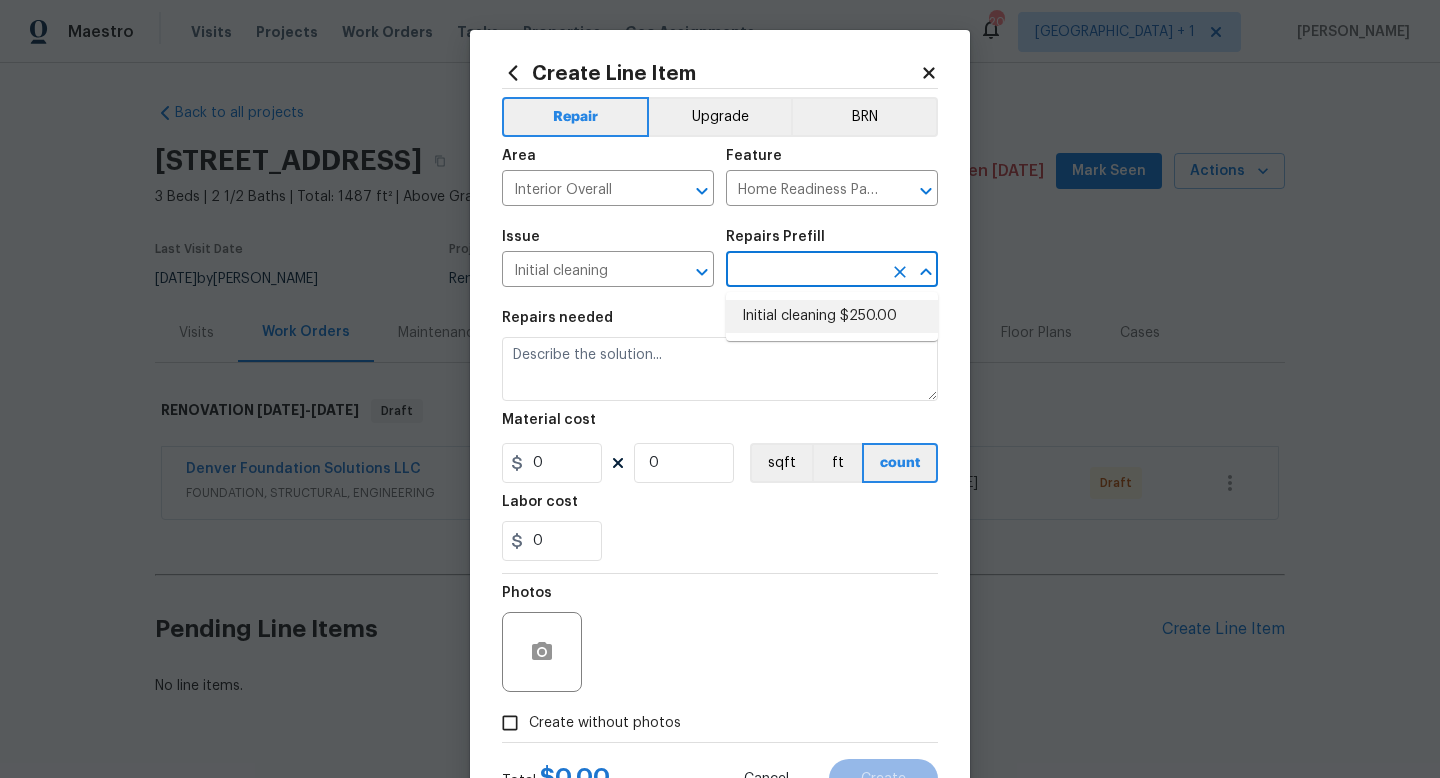 type on "1. Wipe down exterior doors and trim. 2. Clean out all exterior light fixtures to be free of debris/cobwebs. 3. Broom clean exterior front entry, porch, patio, garage. 4. Vacuum/mop all flooring. 5. Clean all exterior 1st floor windows inside and out, and the interior side of all above grade windows. Clean all tracks/frames. 6. Clean all air vent grills. 7. Clean all interior window, base, sill and trim. 8. Clean all switch/outlet plates and remove any paint. 9. Clean all light fixtures and ceiling fans. 10. Clean all doors, frames and trim. 11. Clean kitchen and laundry appliances - inside-outside and underneath. 12. Clean cabinetry inside and outside and top including drawers. 13. Clean counters, sinks, plumbing fixtures, toilets seat to remain down. 14. Clean showers, tubs, surrounds, wall tile free of grime and soap scum. 15. Clean window coverings if left in place. 16. Clean baseboards. 17. Clean top of furnace, water heater, softener. 18. Remove cobwebs from inside house, exterior areas. 19. Remove a..." 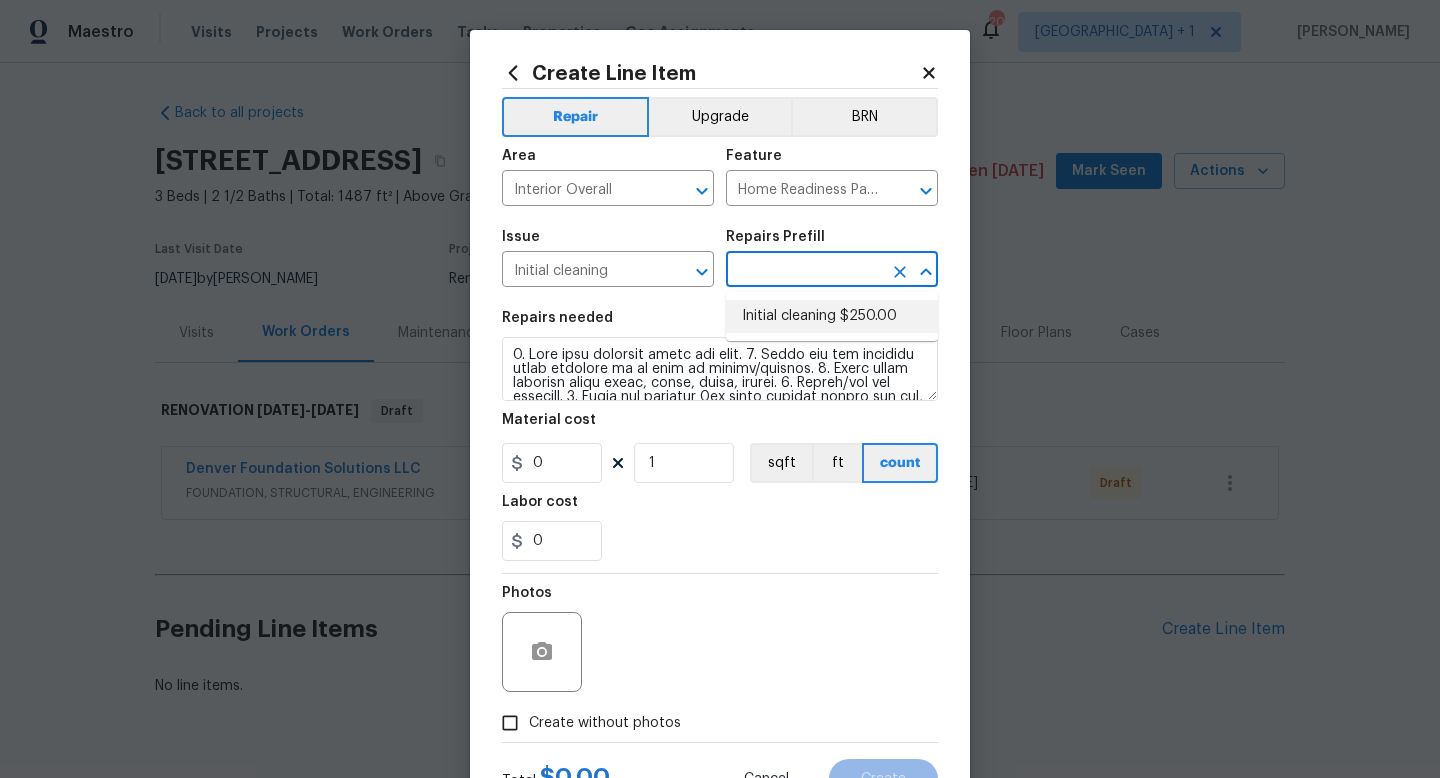 type on "Initial cleaning $250.00" 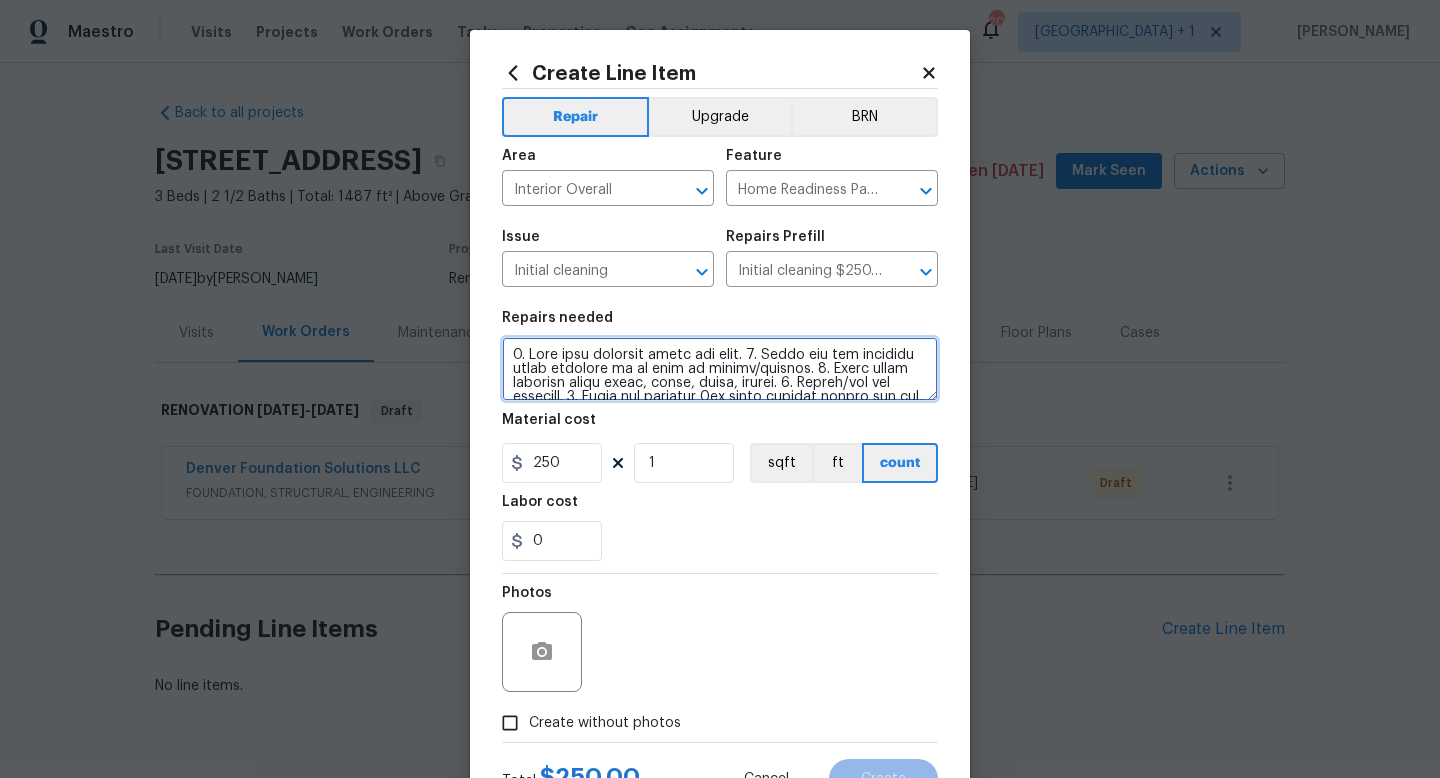 click at bounding box center (720, 369) 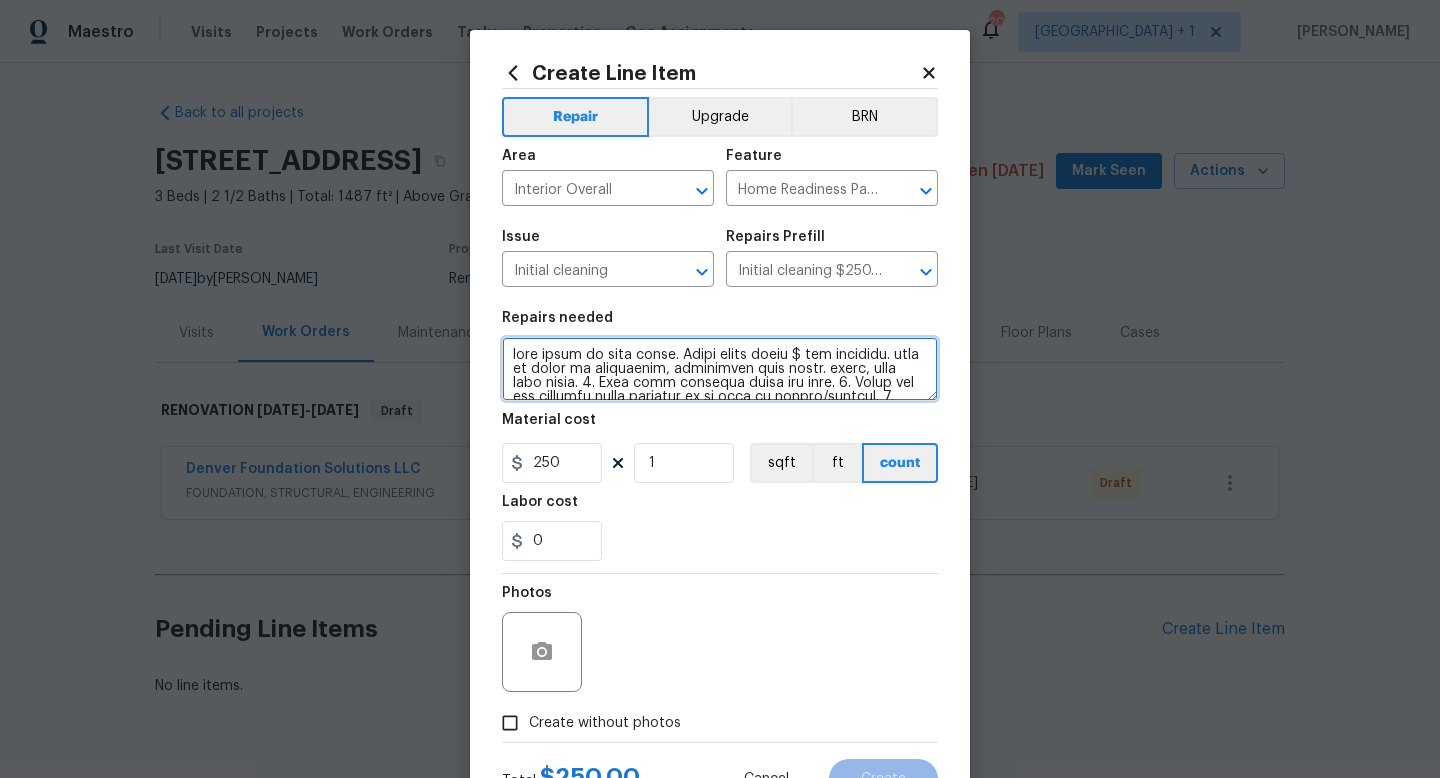 type on "this house is very dirty. House needs extra $ for cleaning. dust is caked on everywhere, appliances very dirty. sinks, tubs very dirty. 1. Wipe down exterior doors and trim. 2. Clean out all exterior light fixtures to be free of debris/cobwebs. 3. Broom clean exterior front entry, porch, patio, garage. 4. Vacuum/mop all flooring. 5. Clean all exterior 1st floor windows inside and out, and the interior side of all above grade windows. Clean all tracks/frames. 6. Clean all air vent grills. 7. Clean all interior window, base, sill and trim. 8. Clean all switch/outlet plates and remove any paint. 9. Clean all light fixtures and ceiling fans. 10. Clean all doors, frames and trim. 11. Clean kitchen and laundry appliances - inside-outside and underneath. 12. Clean cabinetry inside and outside and top including drawers. 13. Clean counters, sinks, plumbing fixtures, toilets seat to remain down. 14. Clean showers, tubs, surrounds, wall tile free of grime and soap scum. 15. Clean window coverings if left in place. 16..." 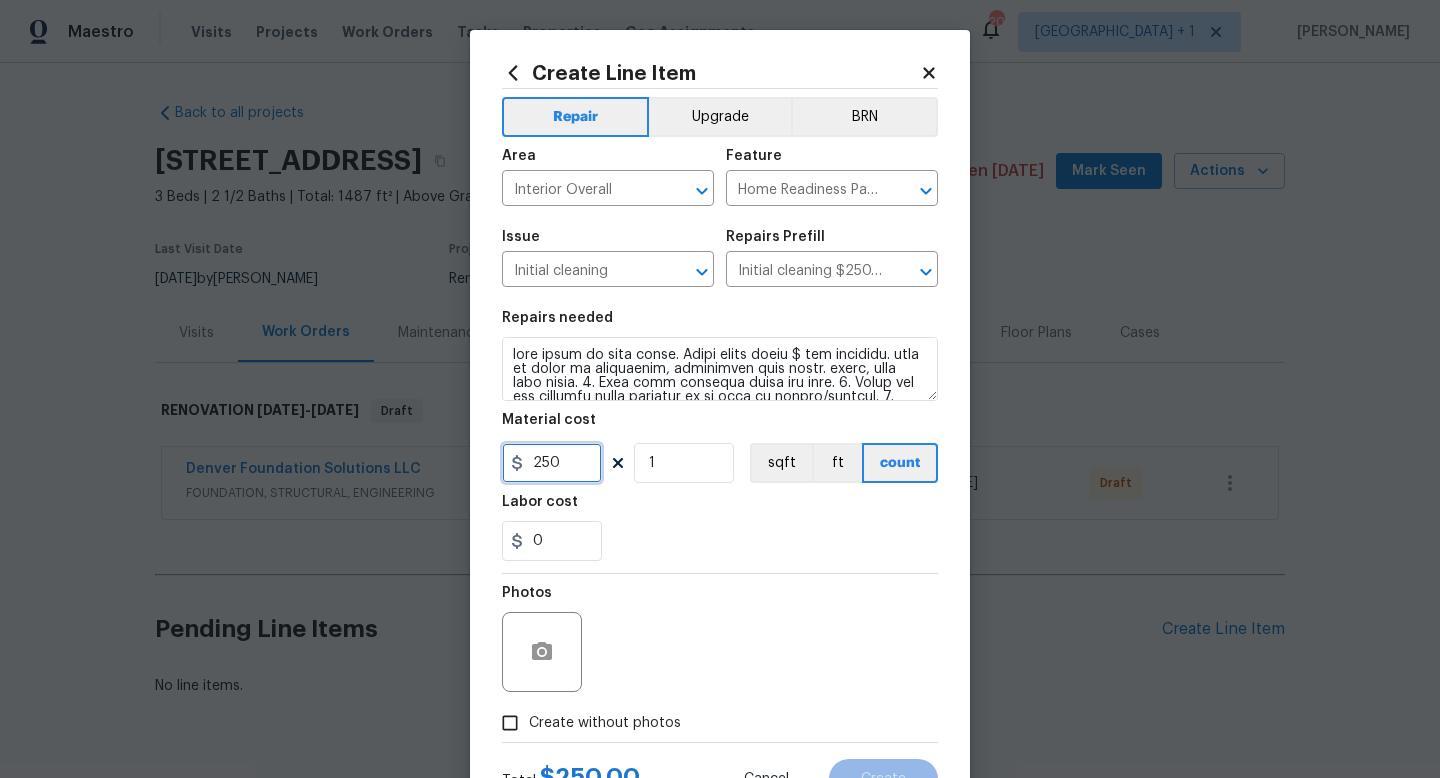 click on "250" at bounding box center (552, 463) 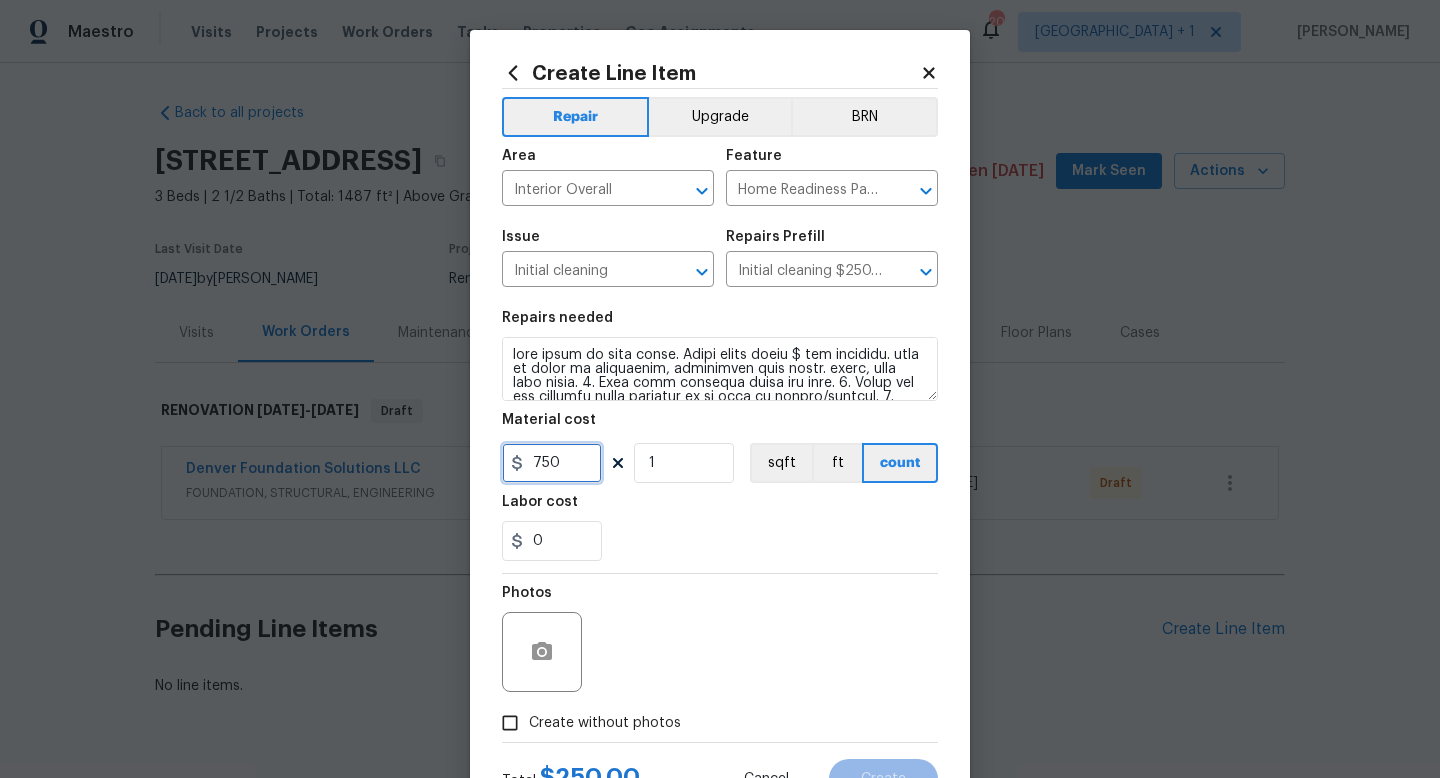 type on "750" 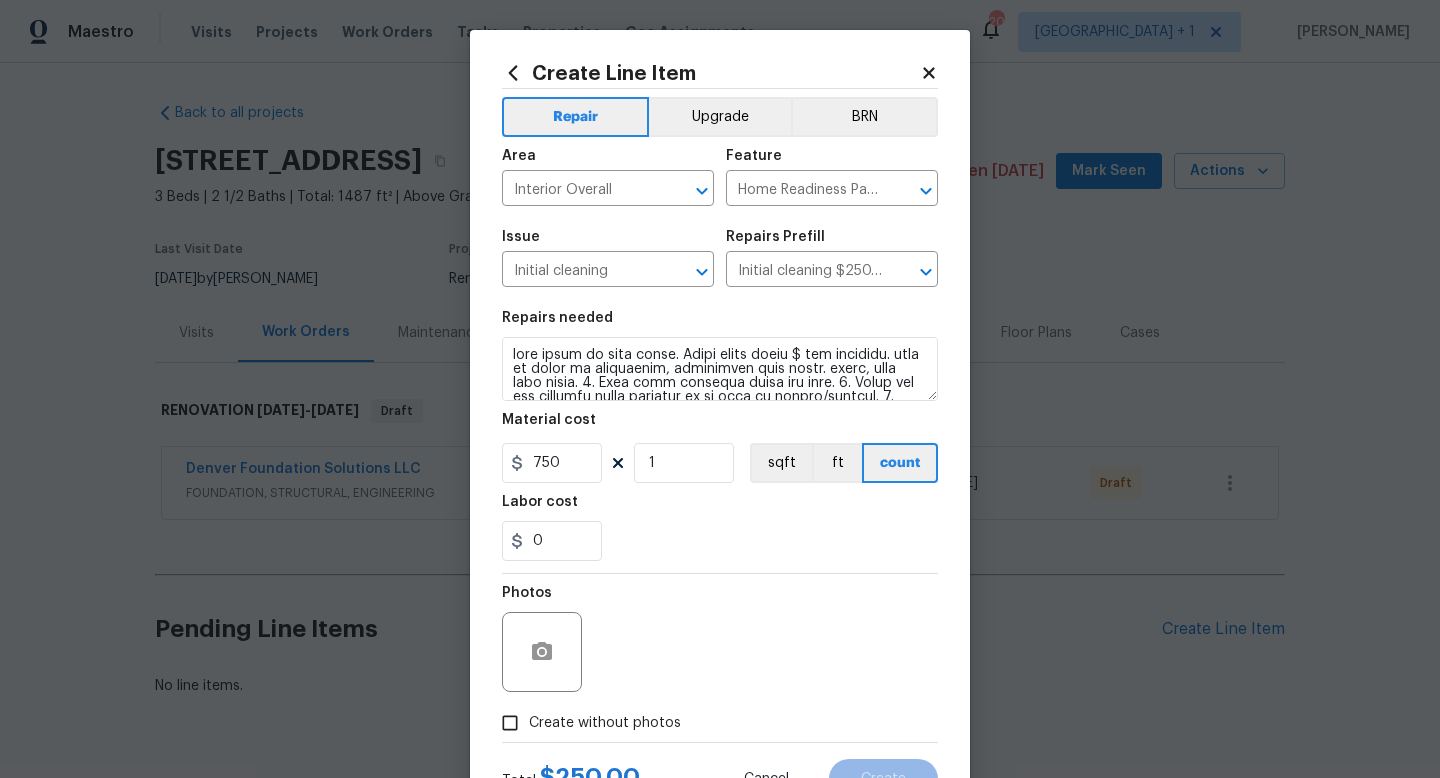 click on "Photos" at bounding box center [720, 639] 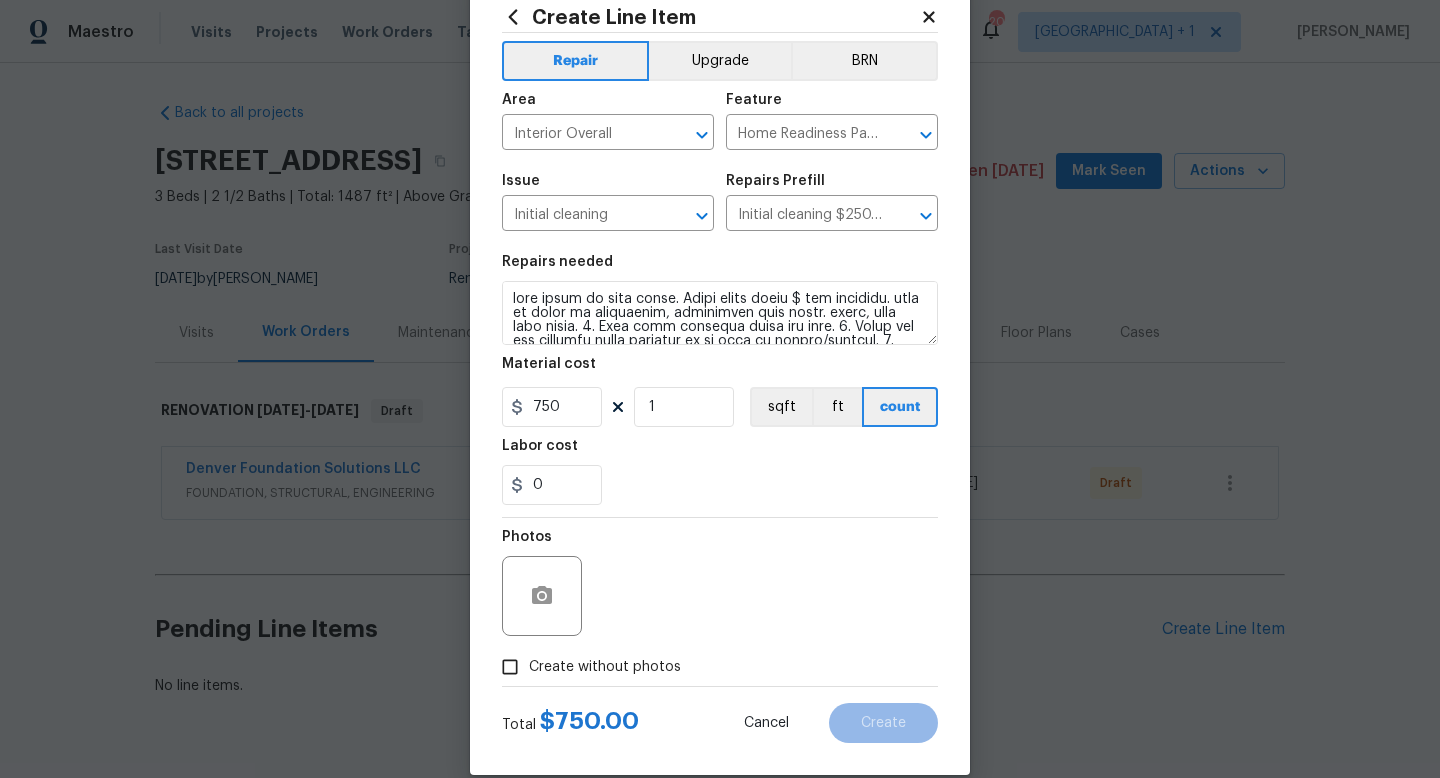 scroll, scrollTop: 62, scrollLeft: 0, axis: vertical 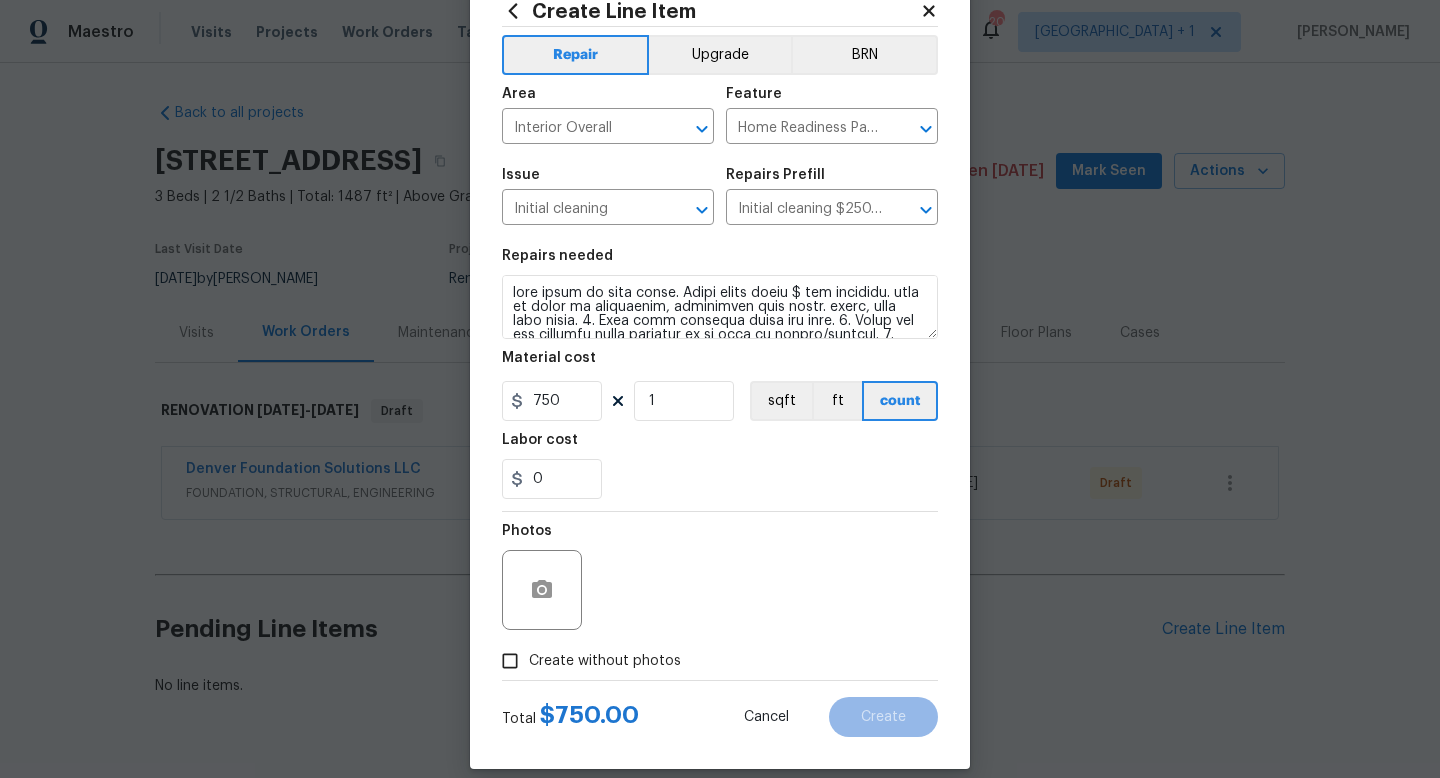 click on "Create without photos" at bounding box center [605, 661] 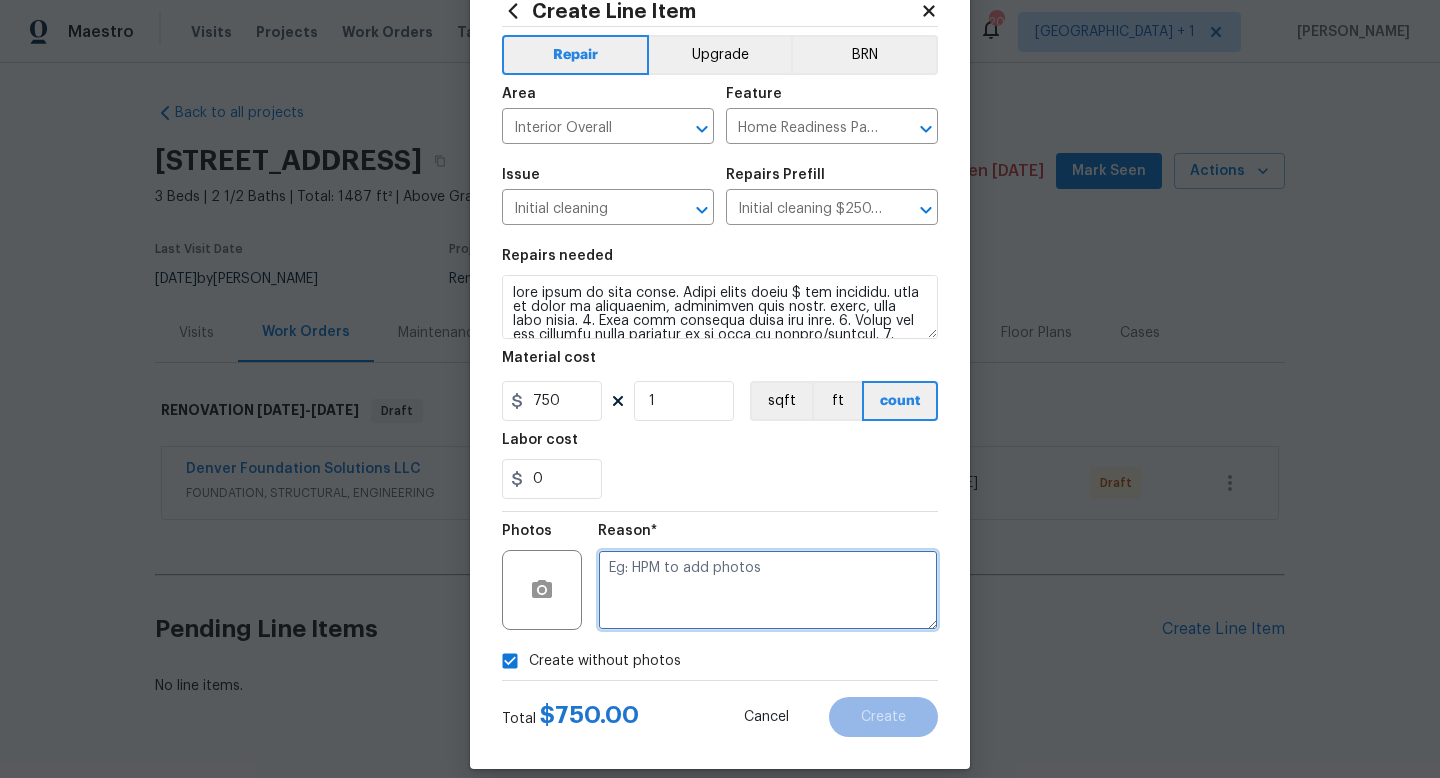 click at bounding box center [768, 590] 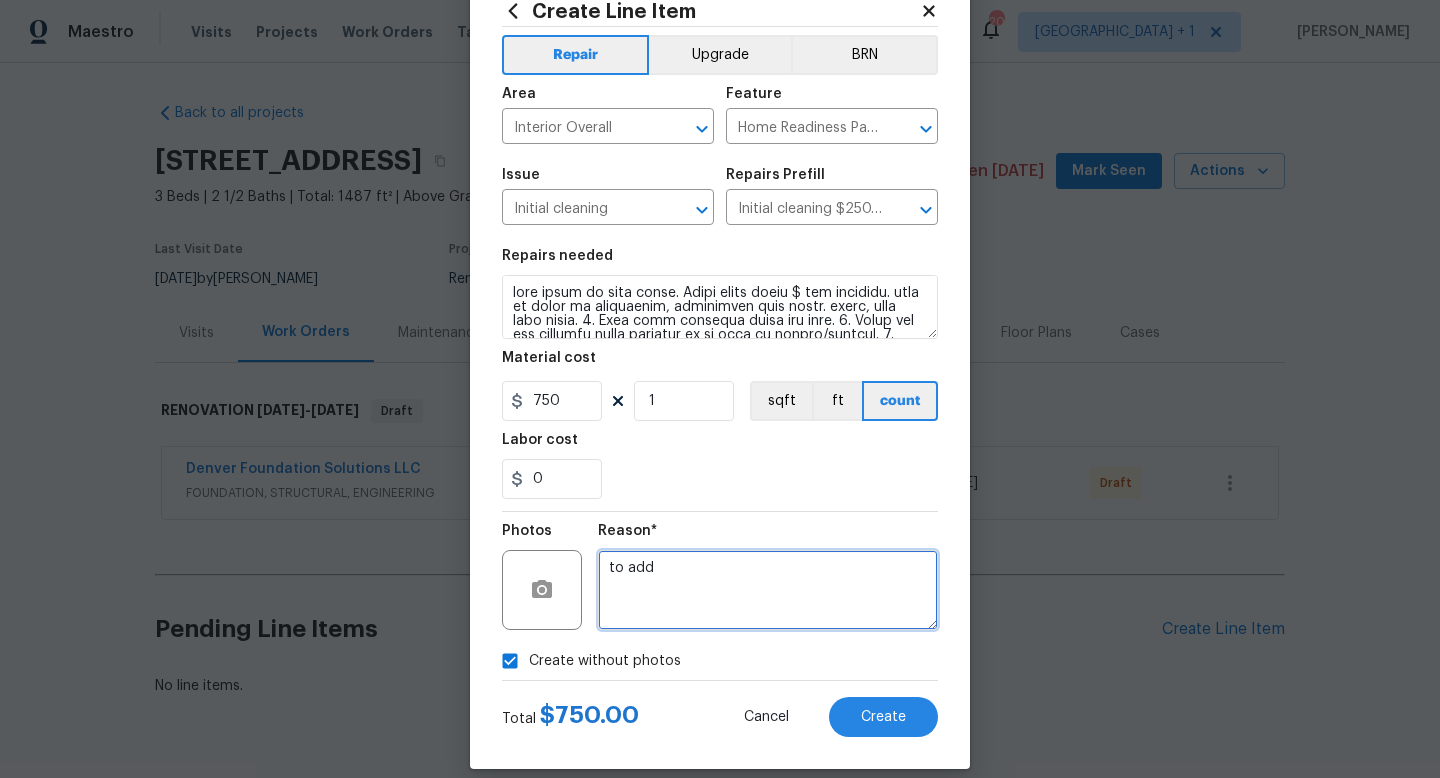 drag, startPoint x: 633, startPoint y: 595, endPoint x: 565, endPoint y: 406, distance: 200.86064 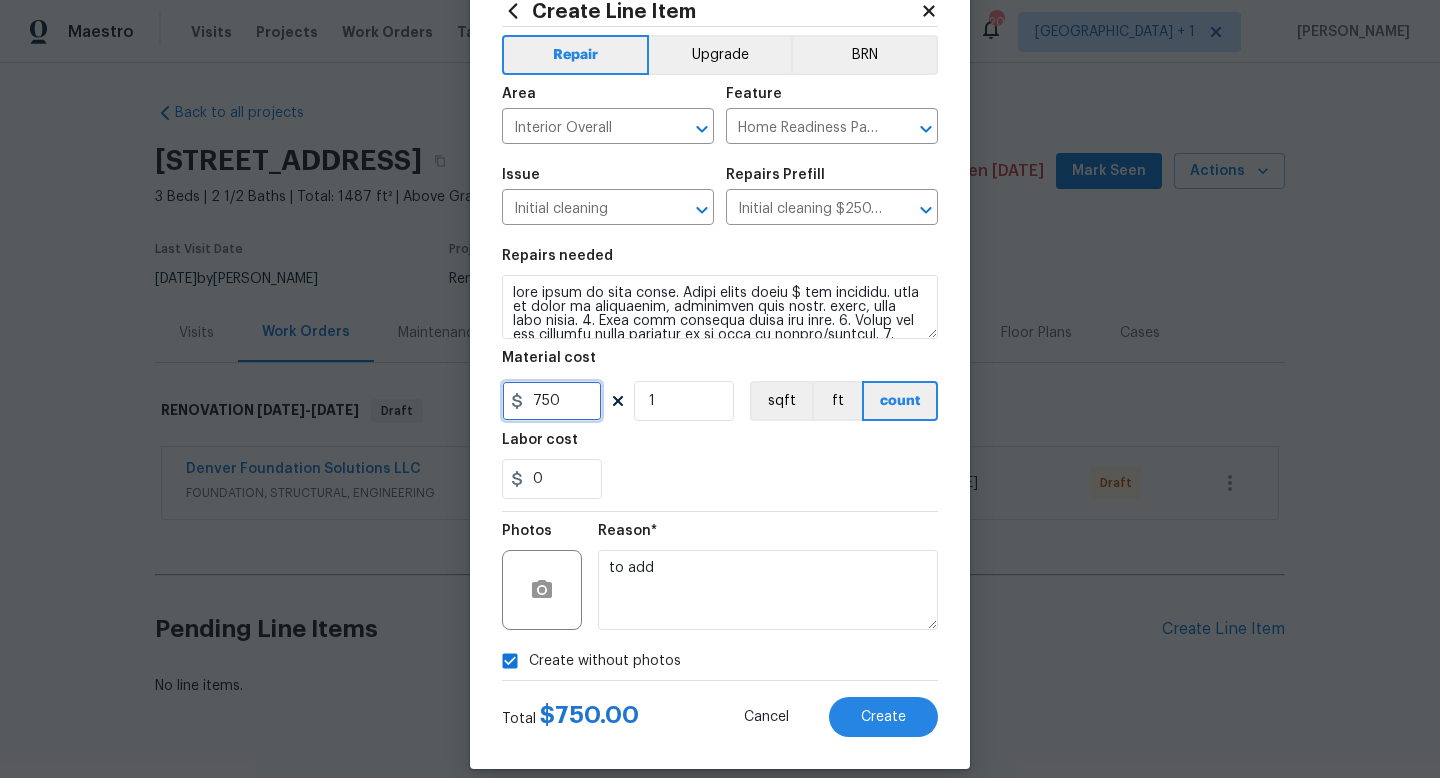 click on "750" at bounding box center [552, 401] 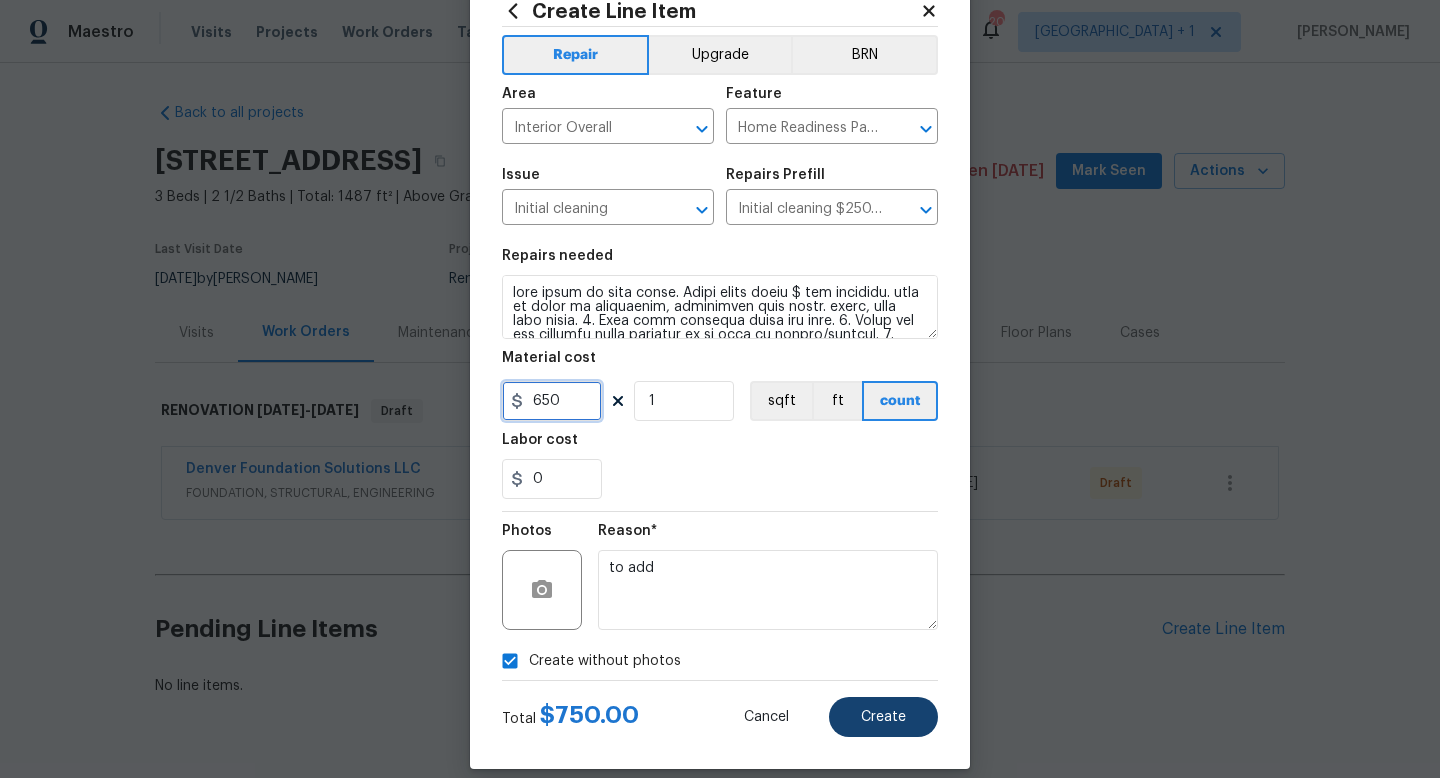 type on "650" 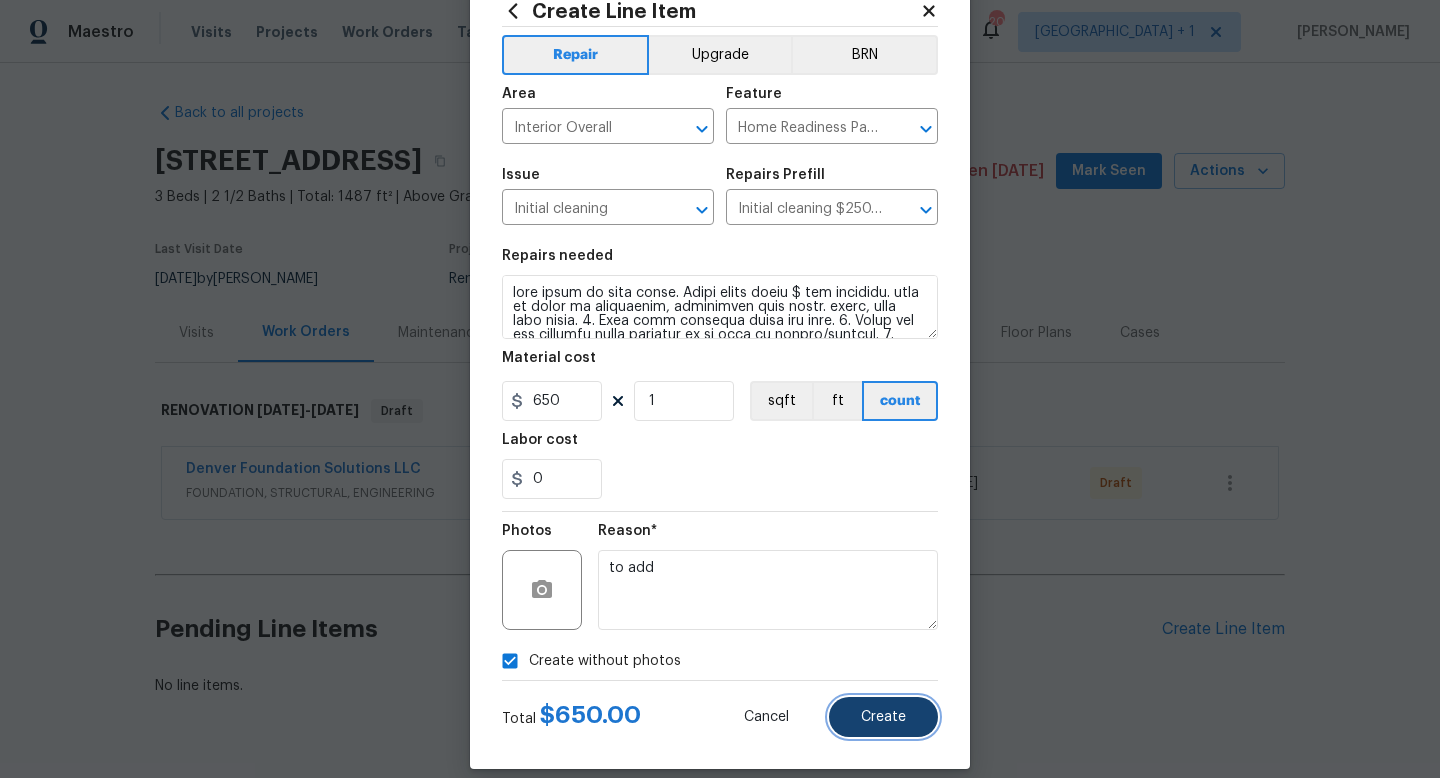 click on "Create" at bounding box center (883, 717) 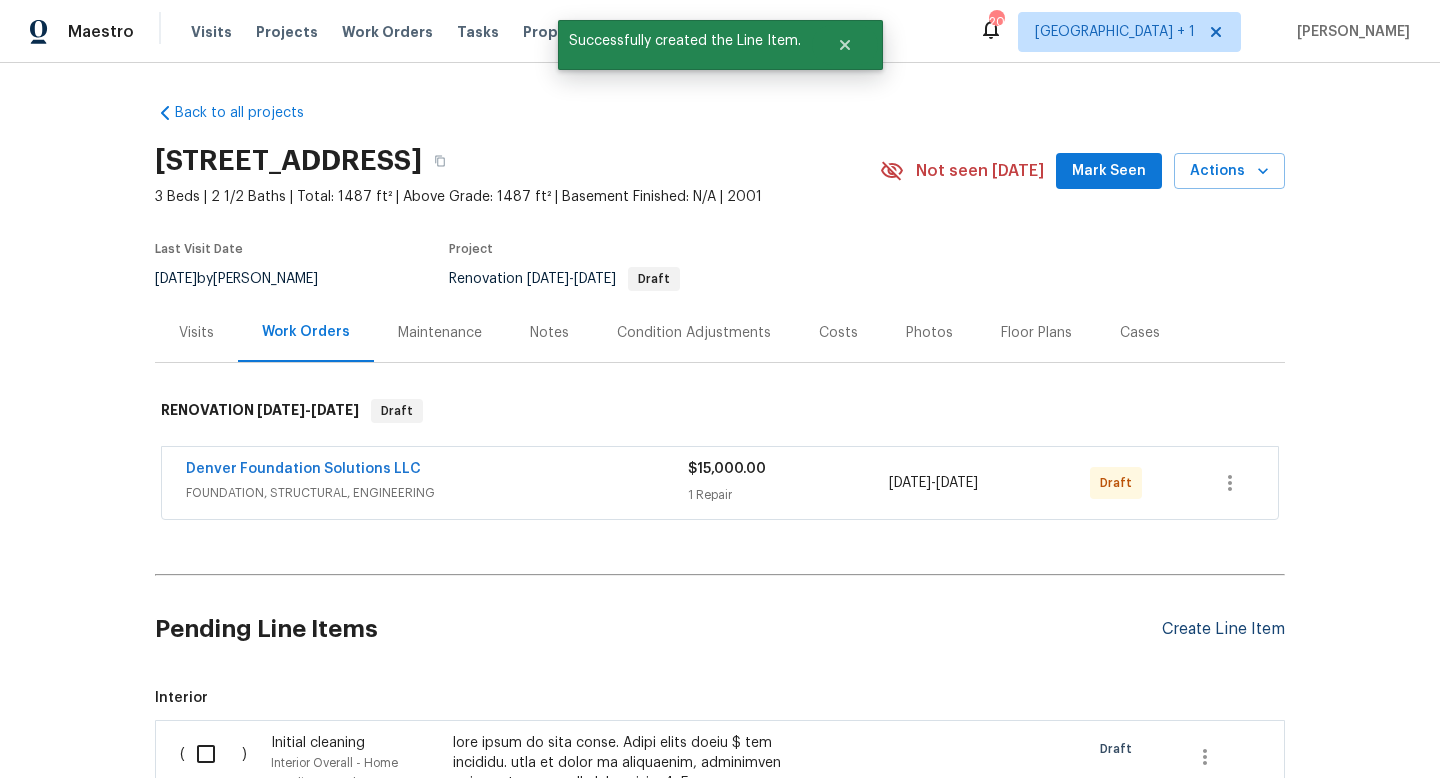 click on "Create Line Item" at bounding box center (1223, 629) 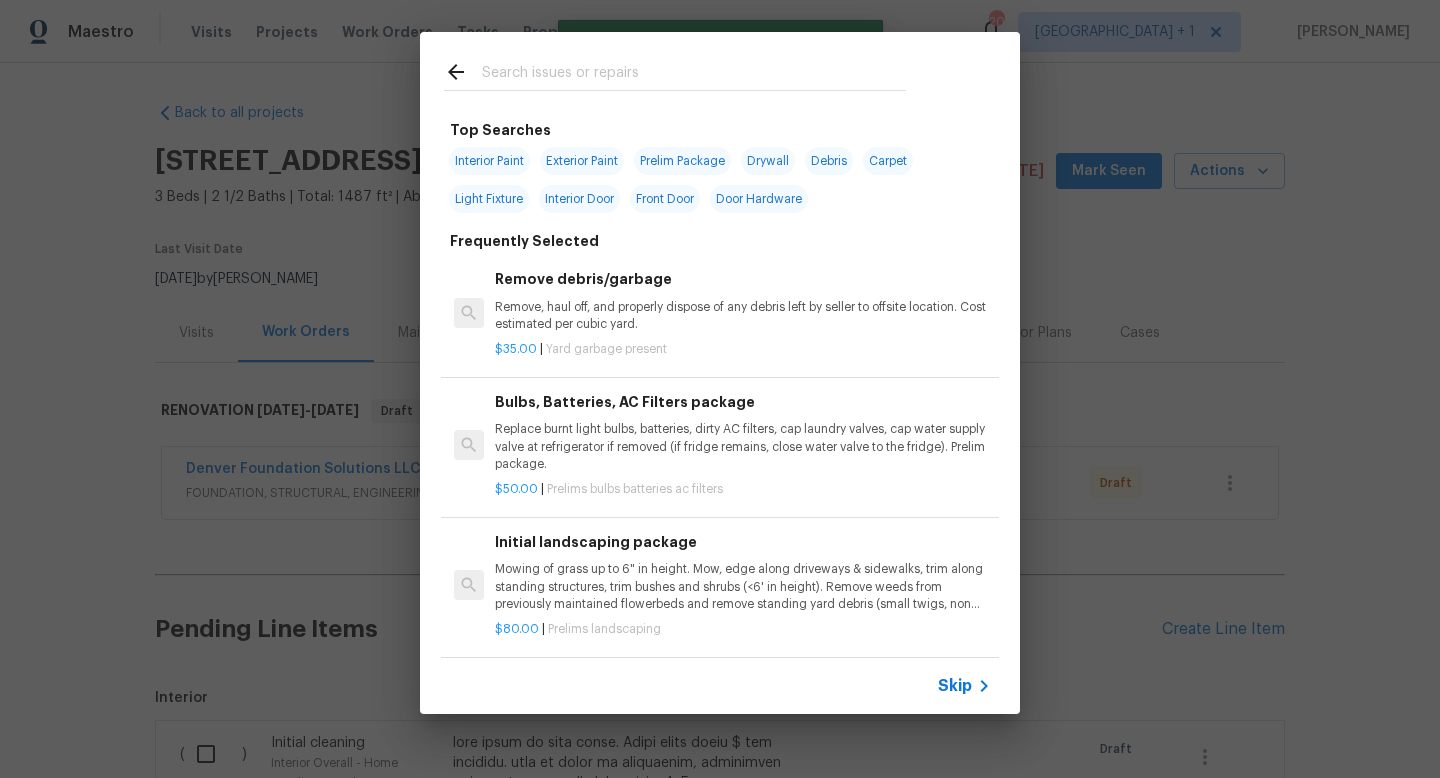 click on "Skip" at bounding box center (955, 686) 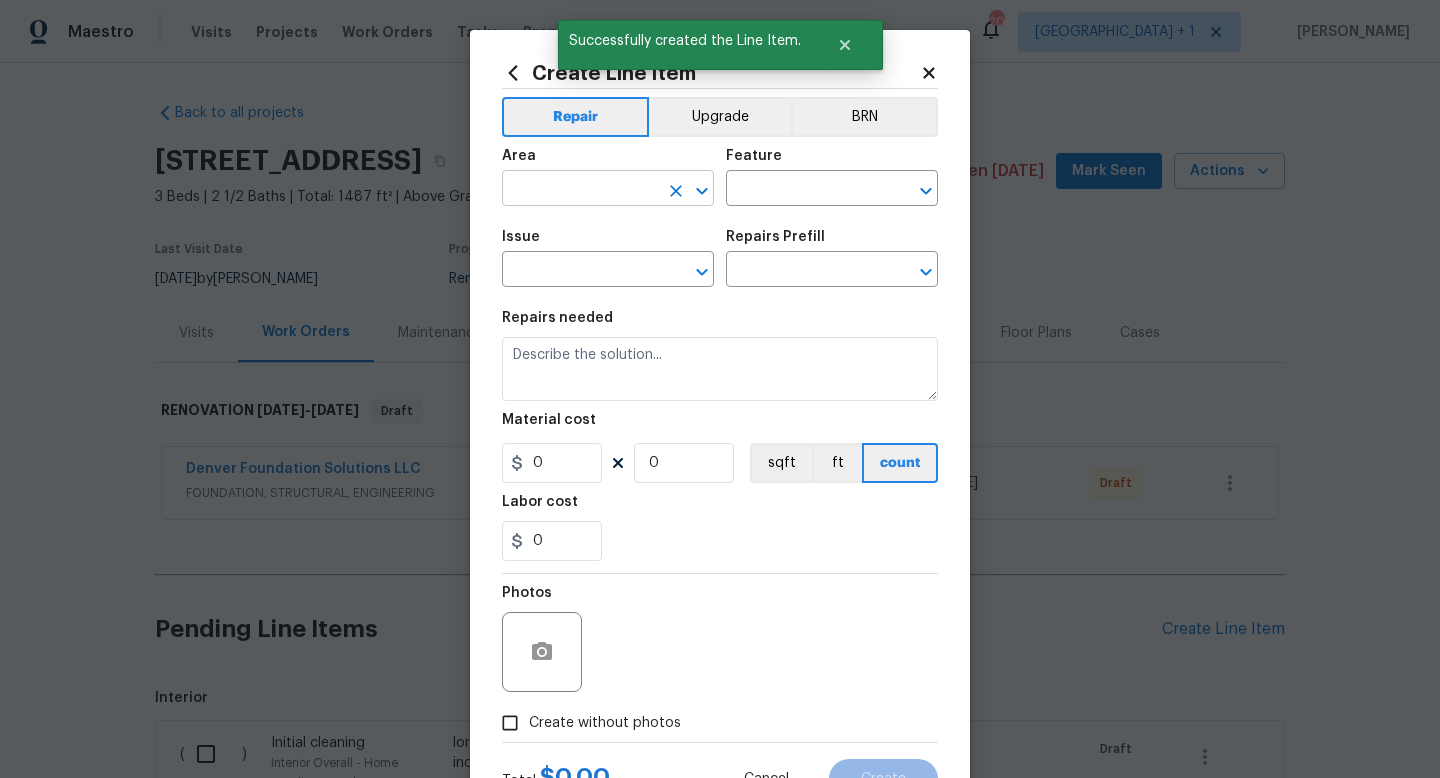 click at bounding box center (580, 190) 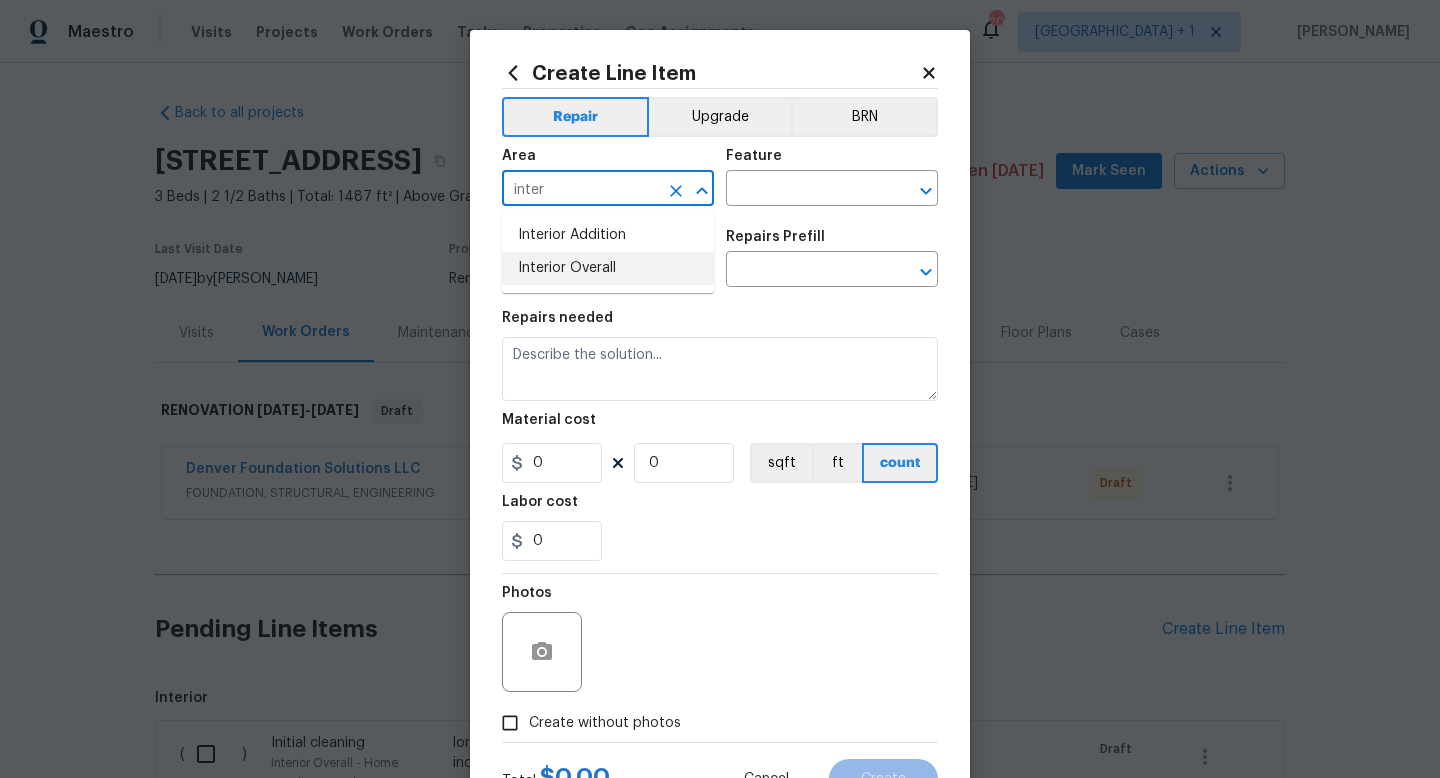 click on "Interior Overall" at bounding box center (608, 268) 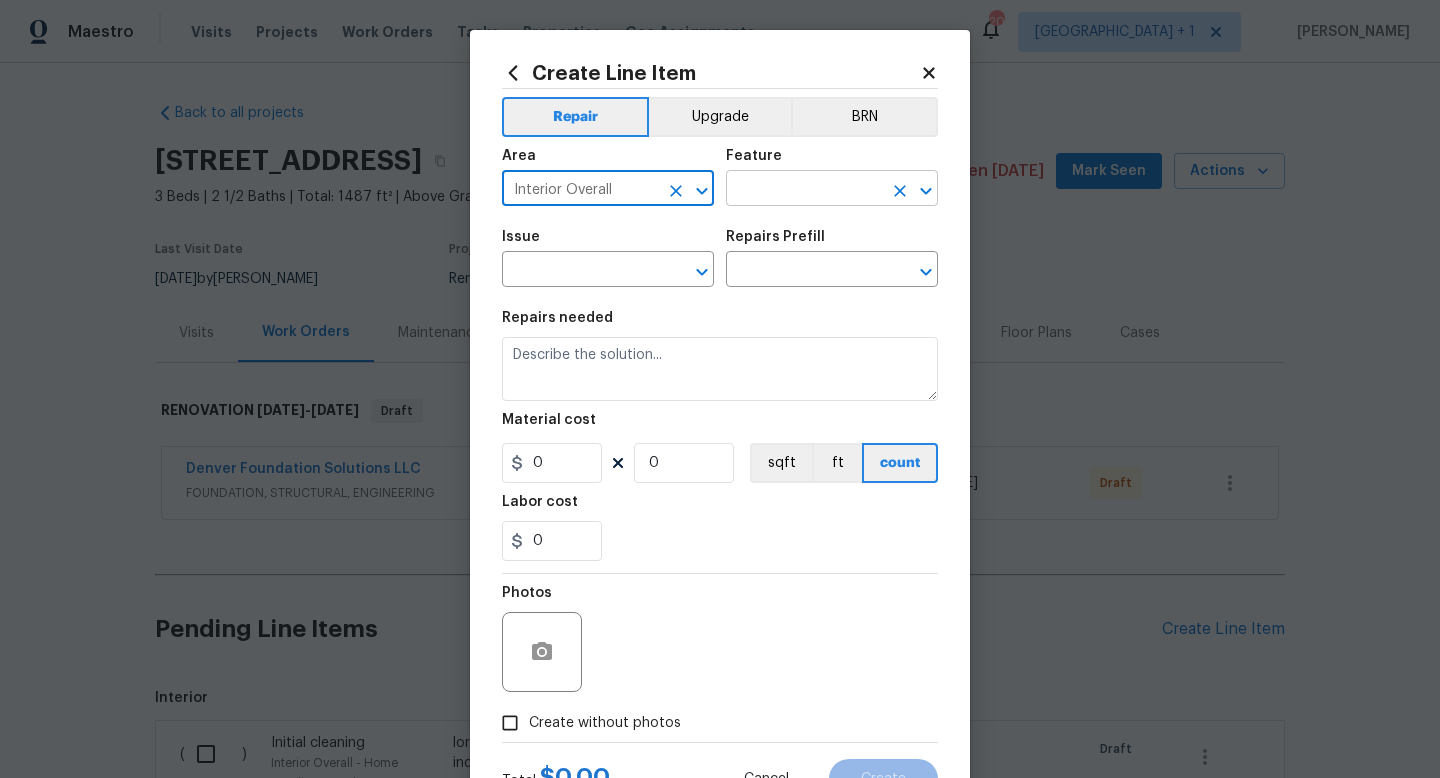 type on "Interior Overall" 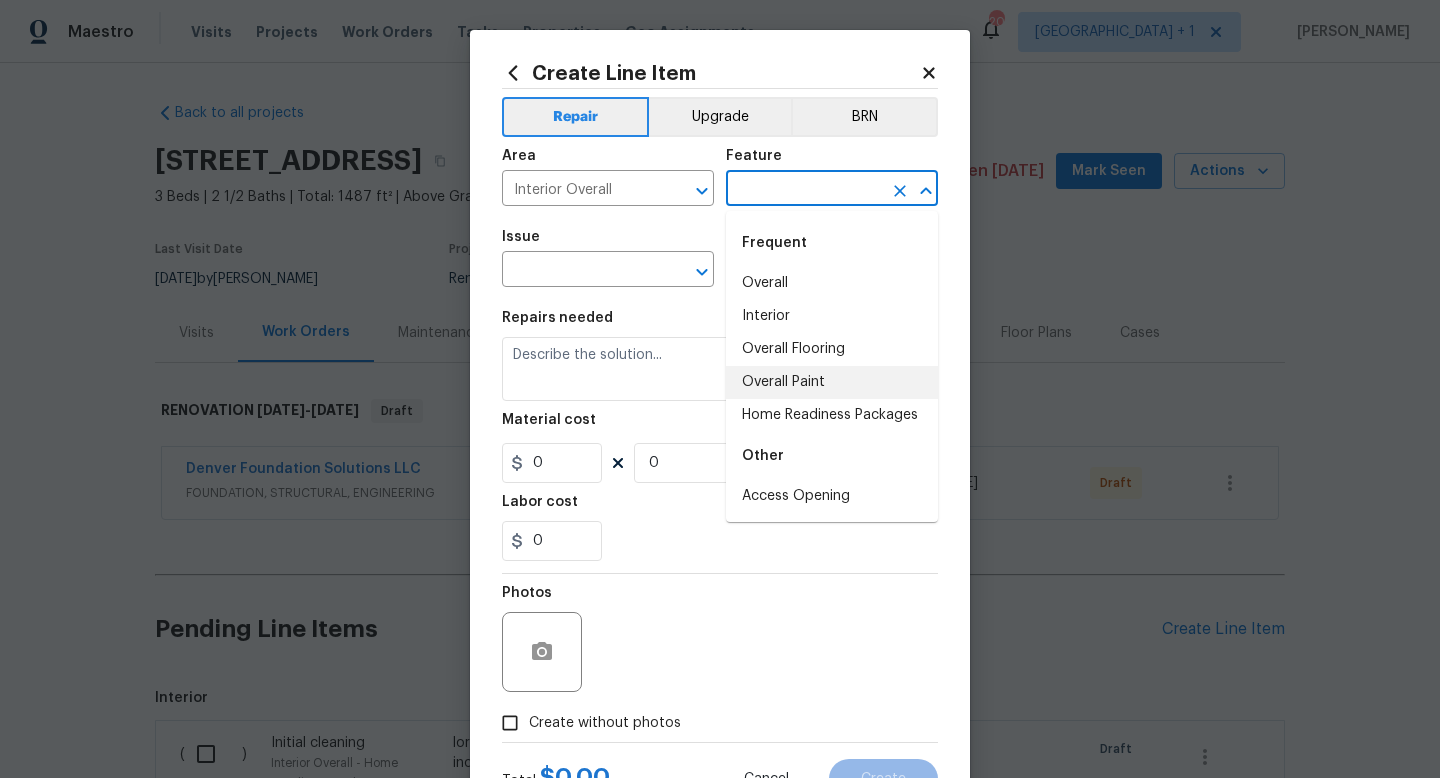 click on "Overall Paint" at bounding box center [832, 382] 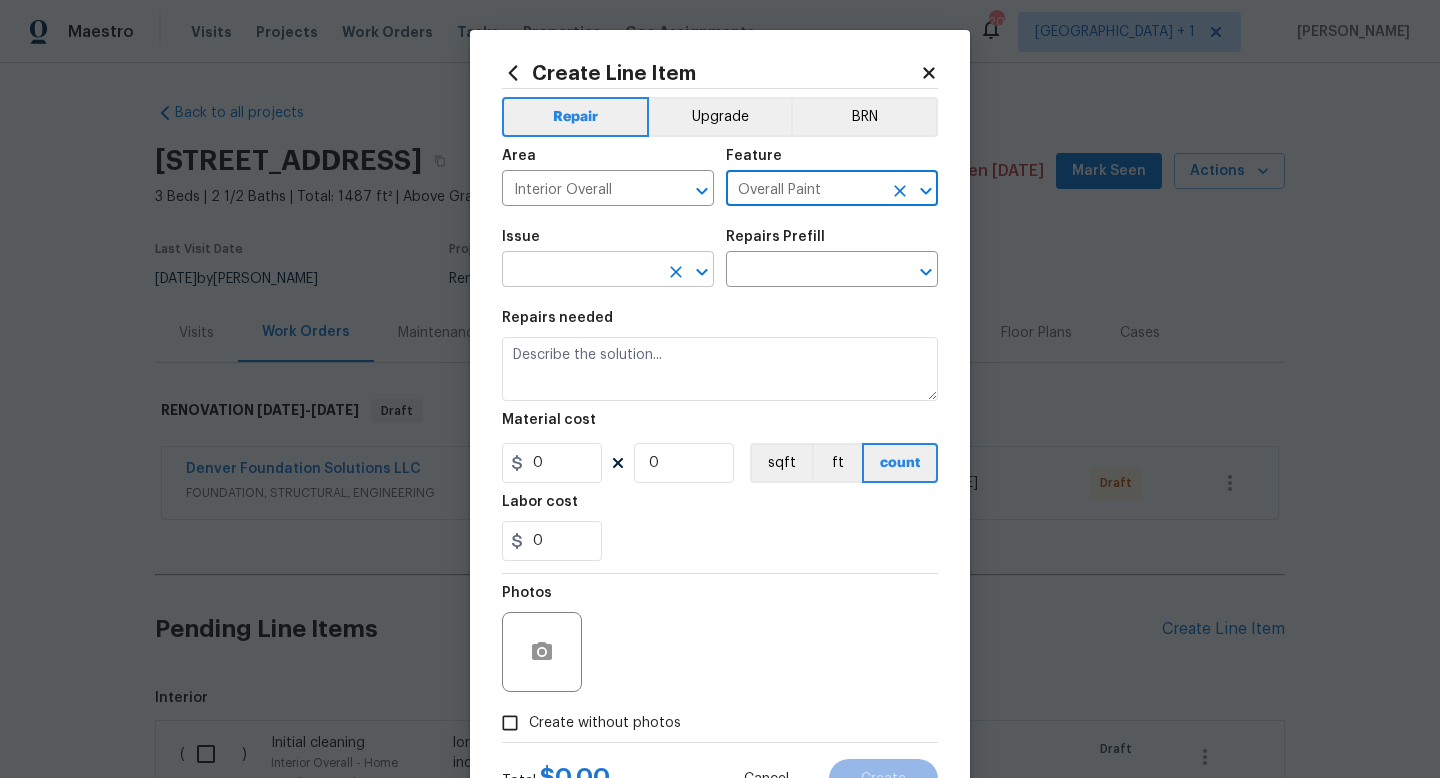 click at bounding box center (580, 271) 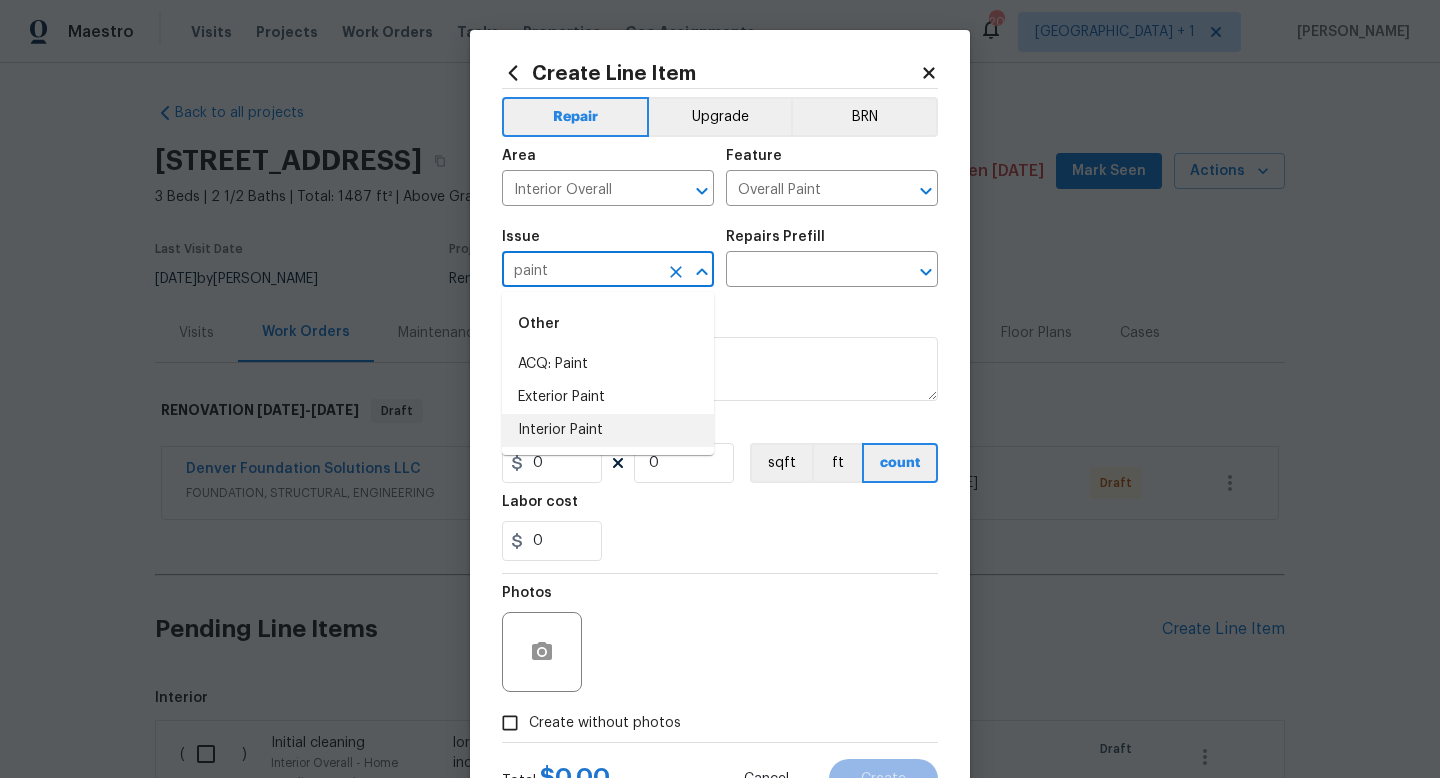 click on "Interior Paint" at bounding box center (608, 430) 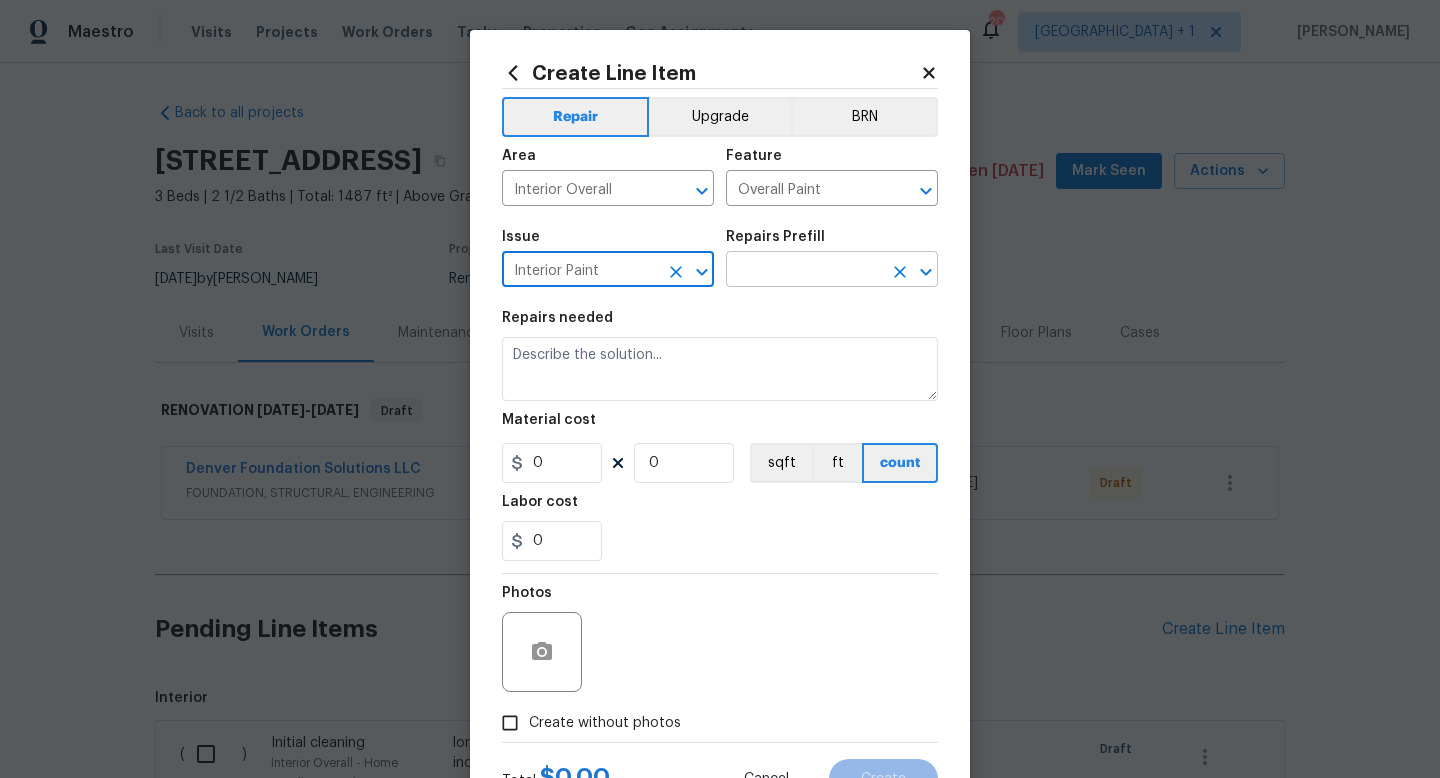 type on "Interior Paint" 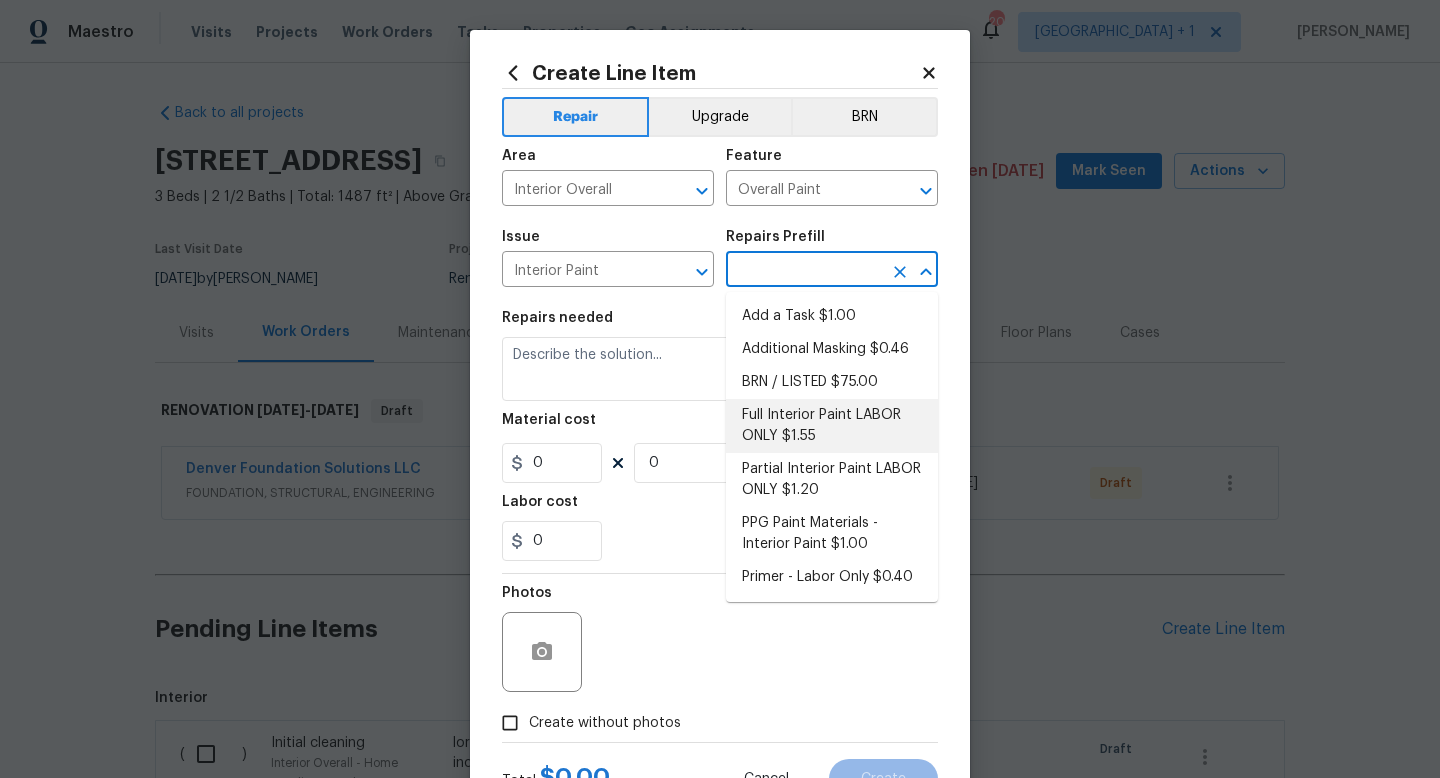 click on "Full Interior Paint LABOR ONLY $1.55" at bounding box center (832, 426) 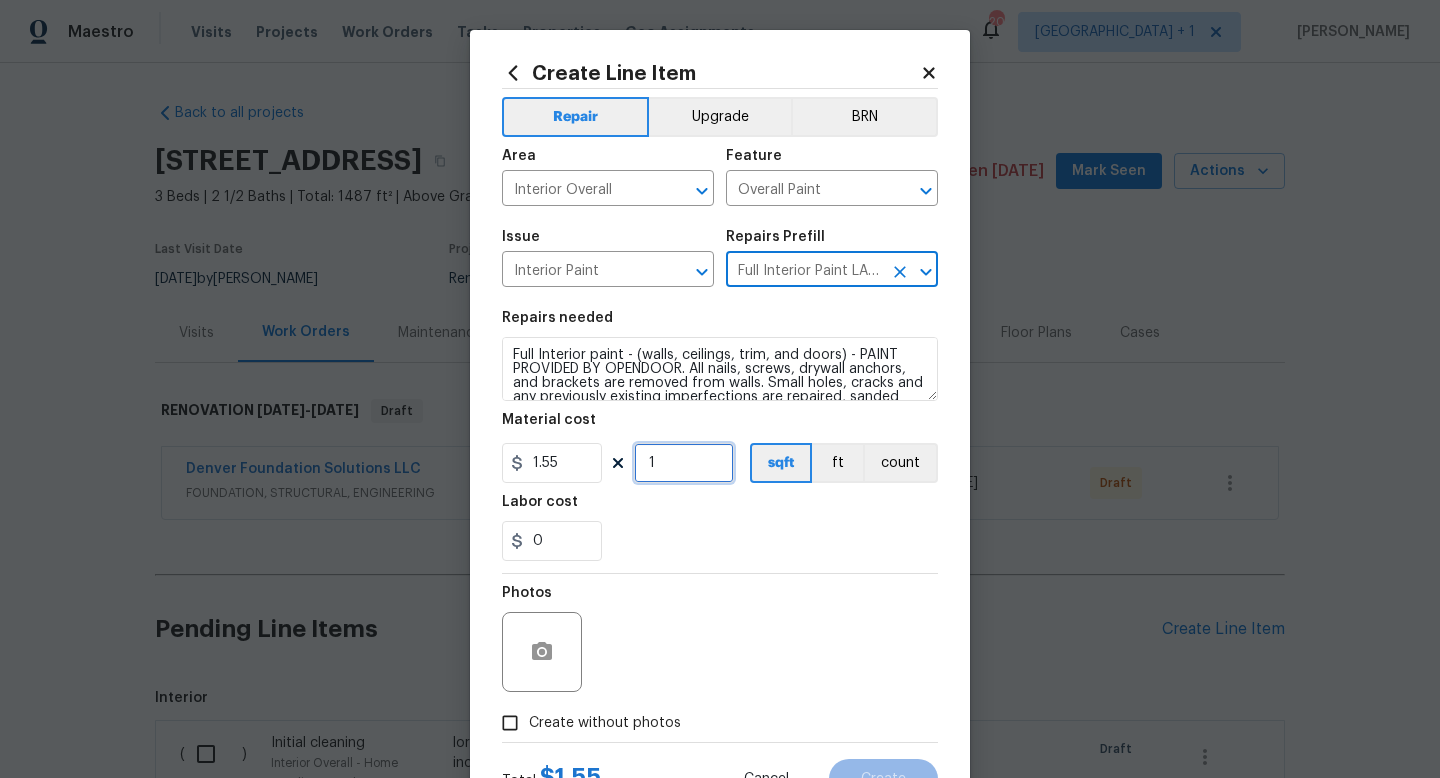 click on "1" at bounding box center (684, 463) 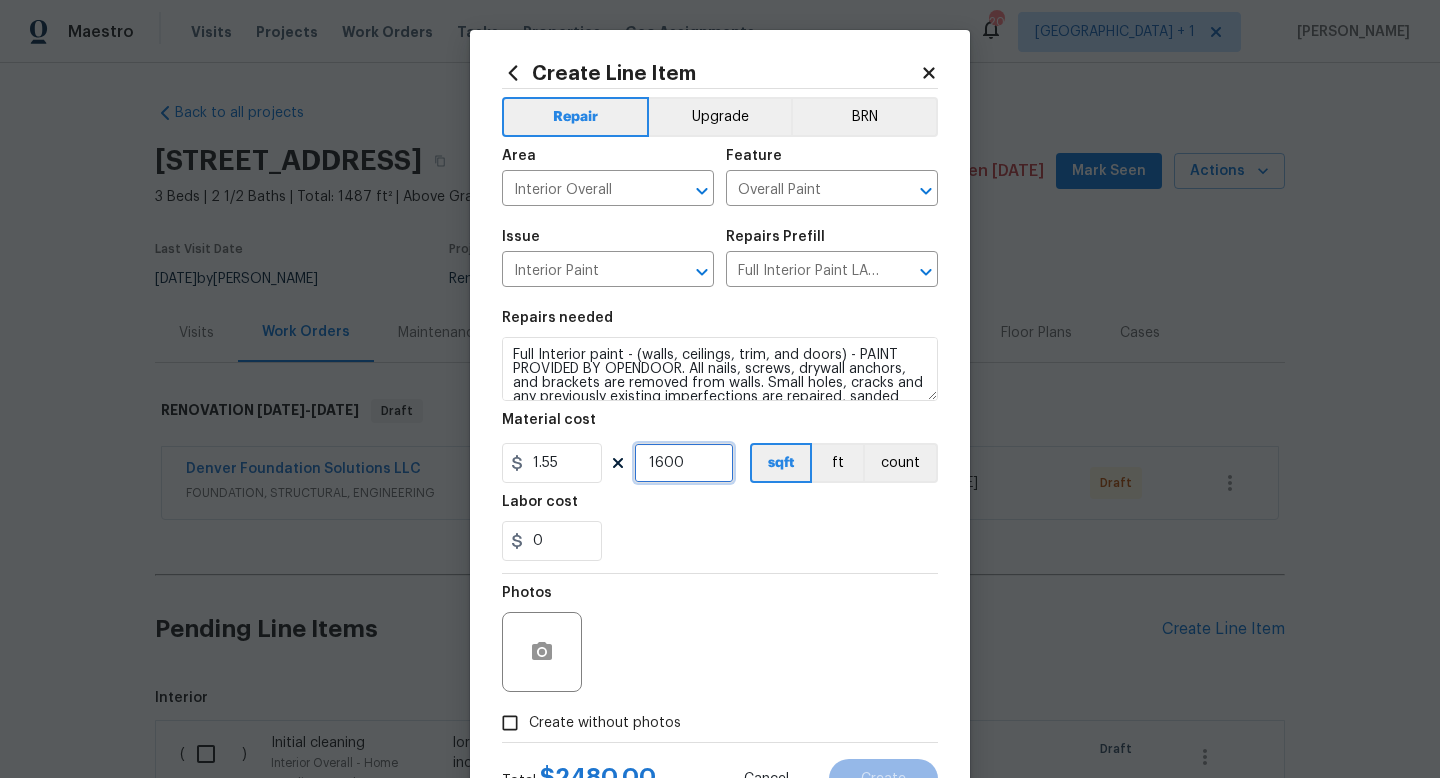 type on "1600" 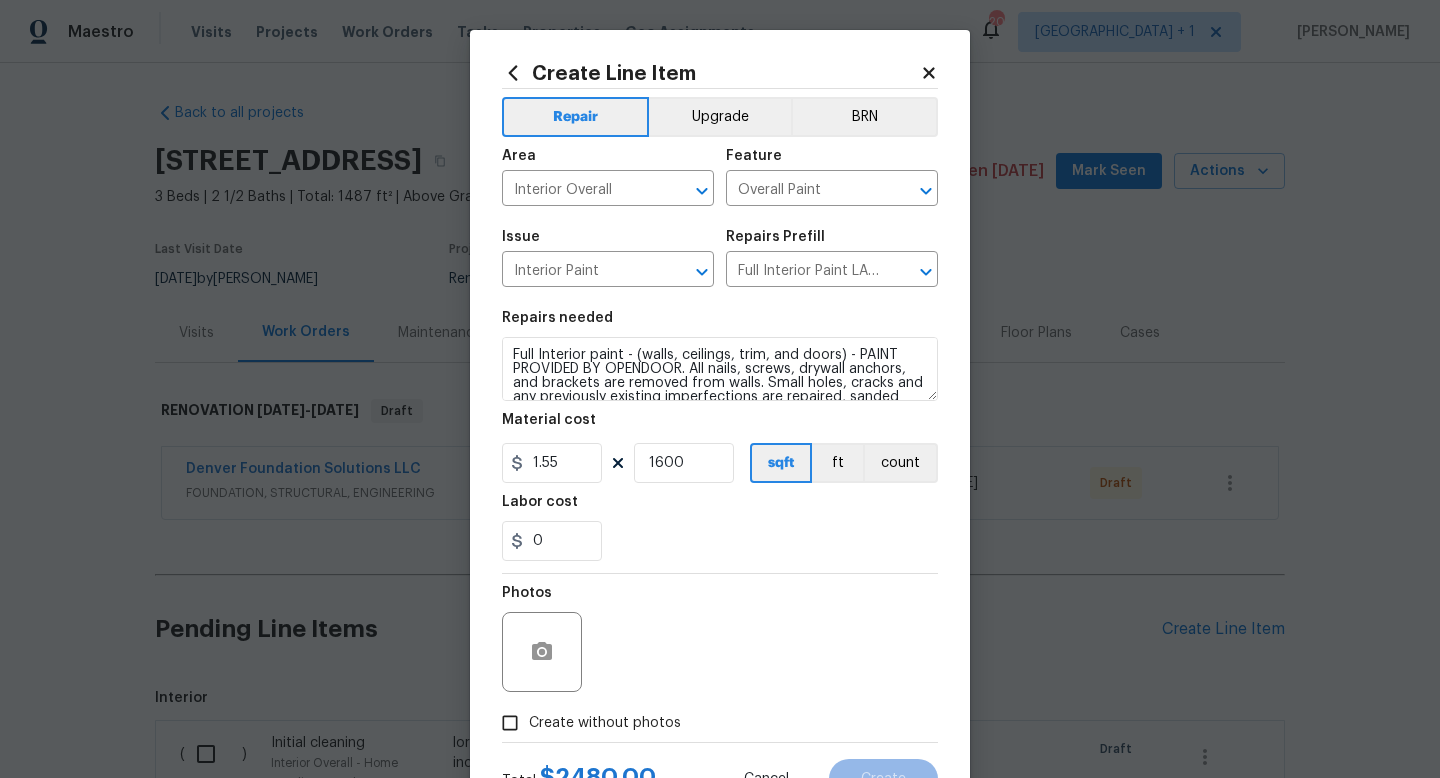 click on "Photos" at bounding box center (720, 639) 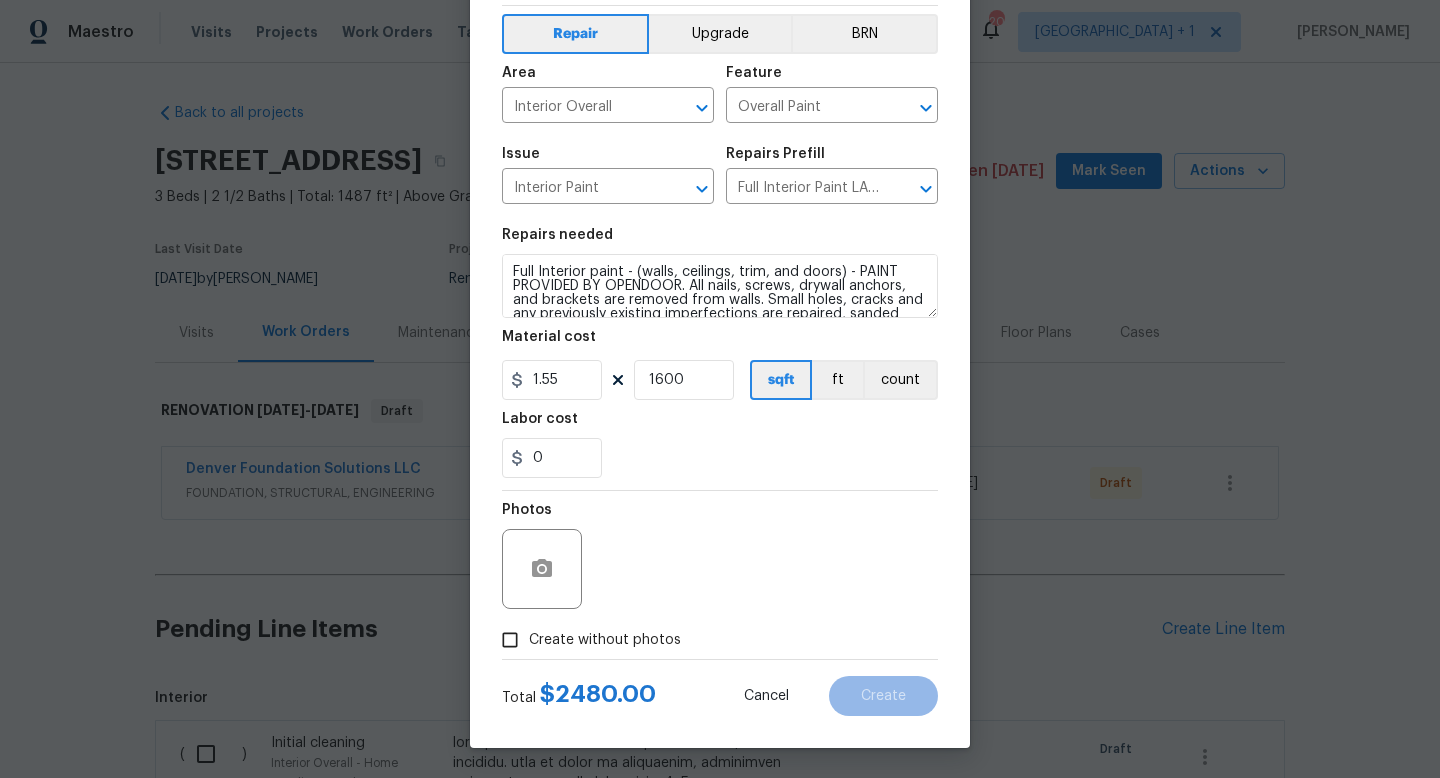 click on "Create without photos" at bounding box center (605, 640) 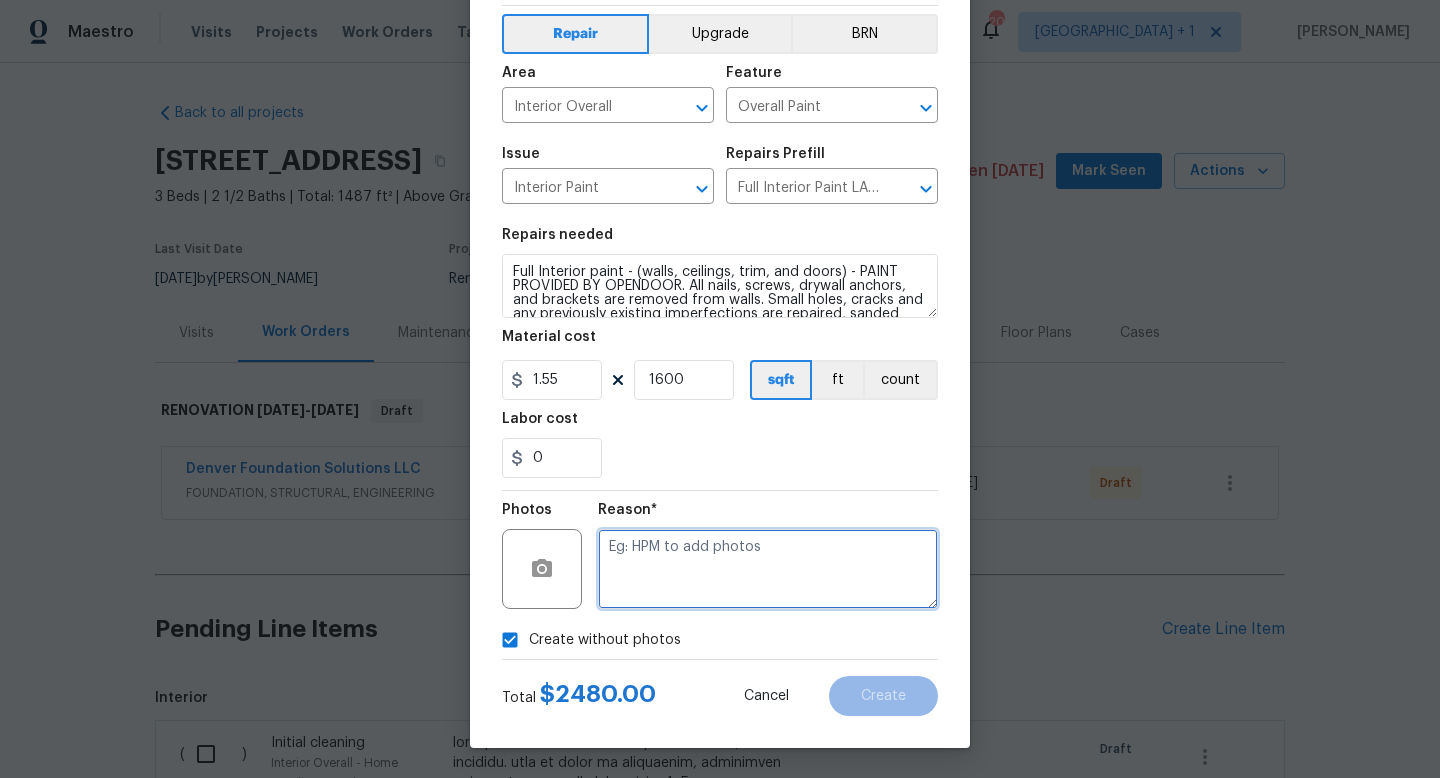 click at bounding box center (768, 569) 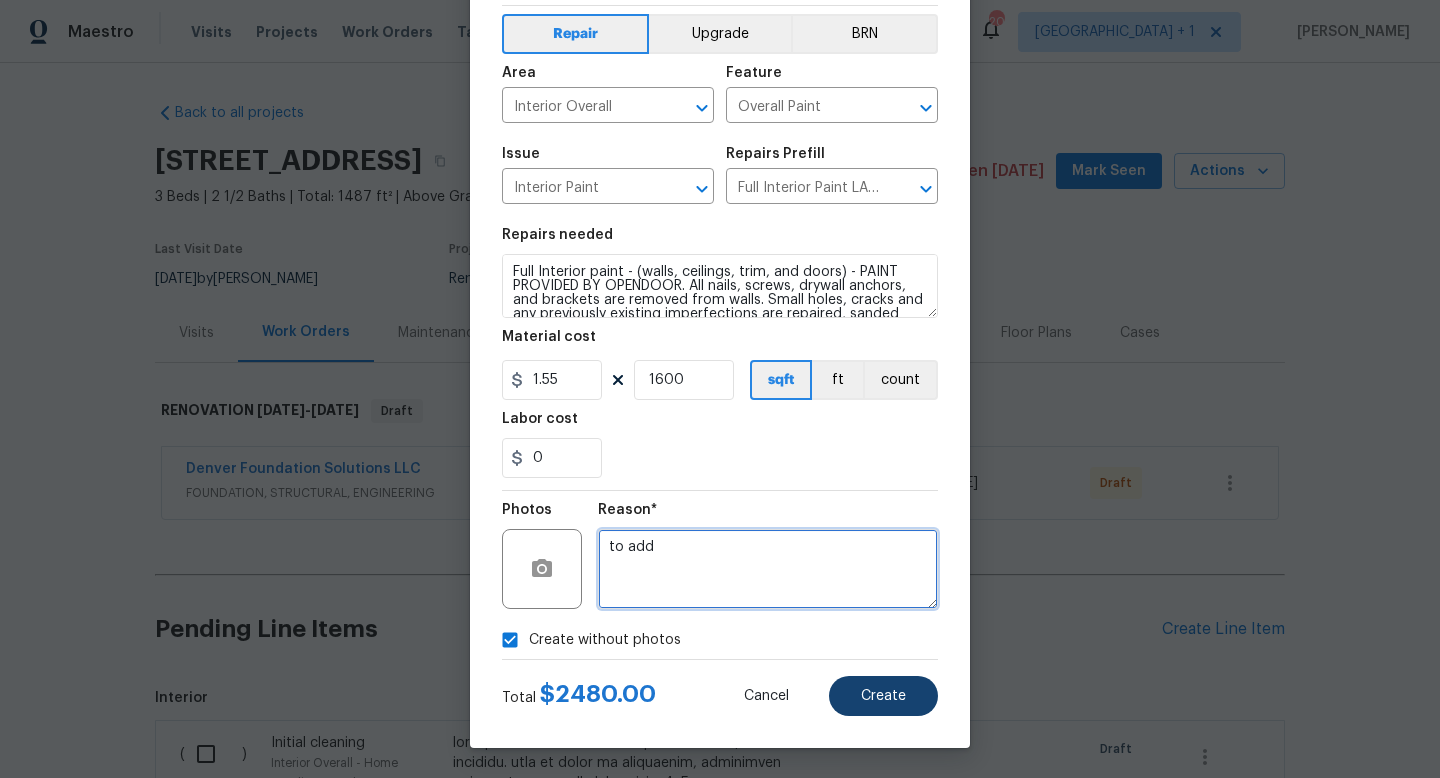 type on "to add" 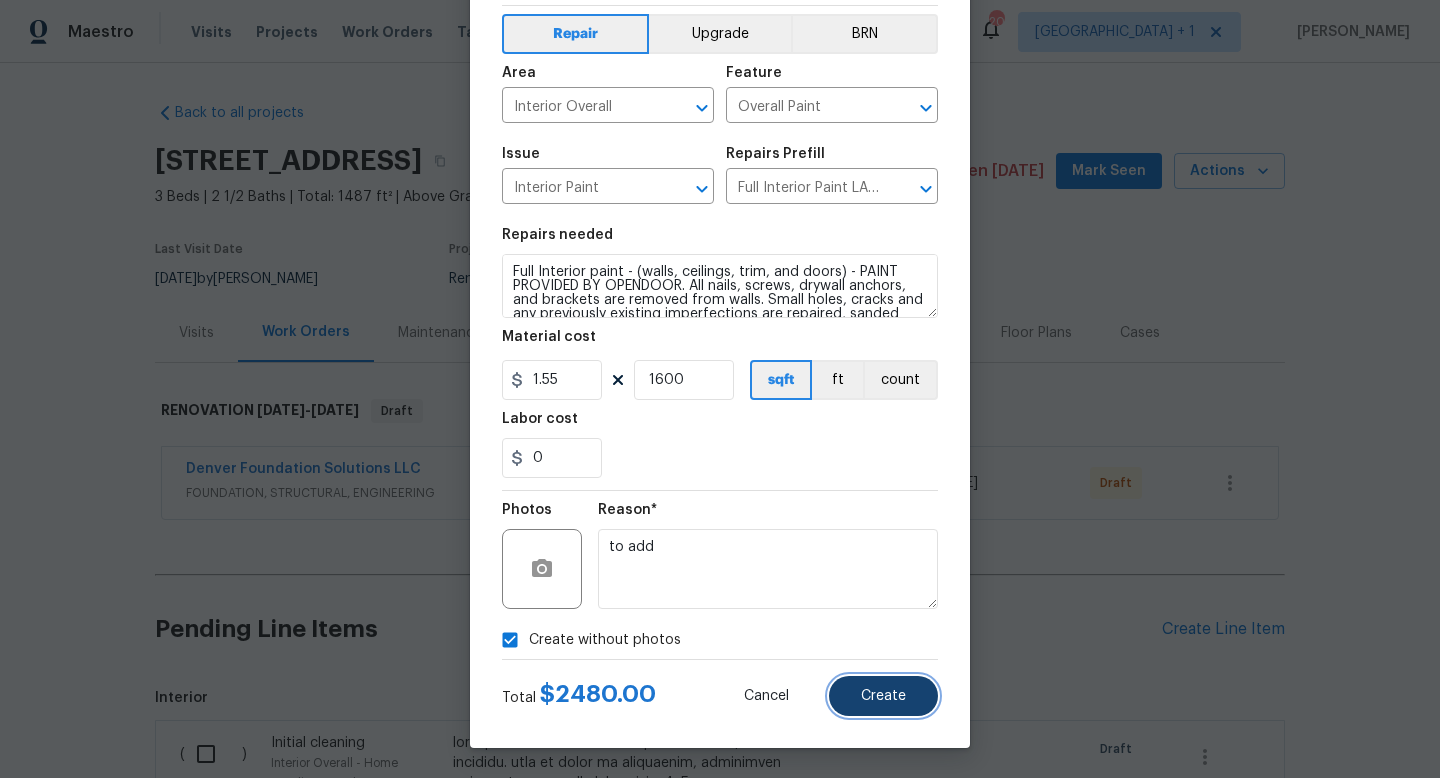click on "Create" at bounding box center (883, 696) 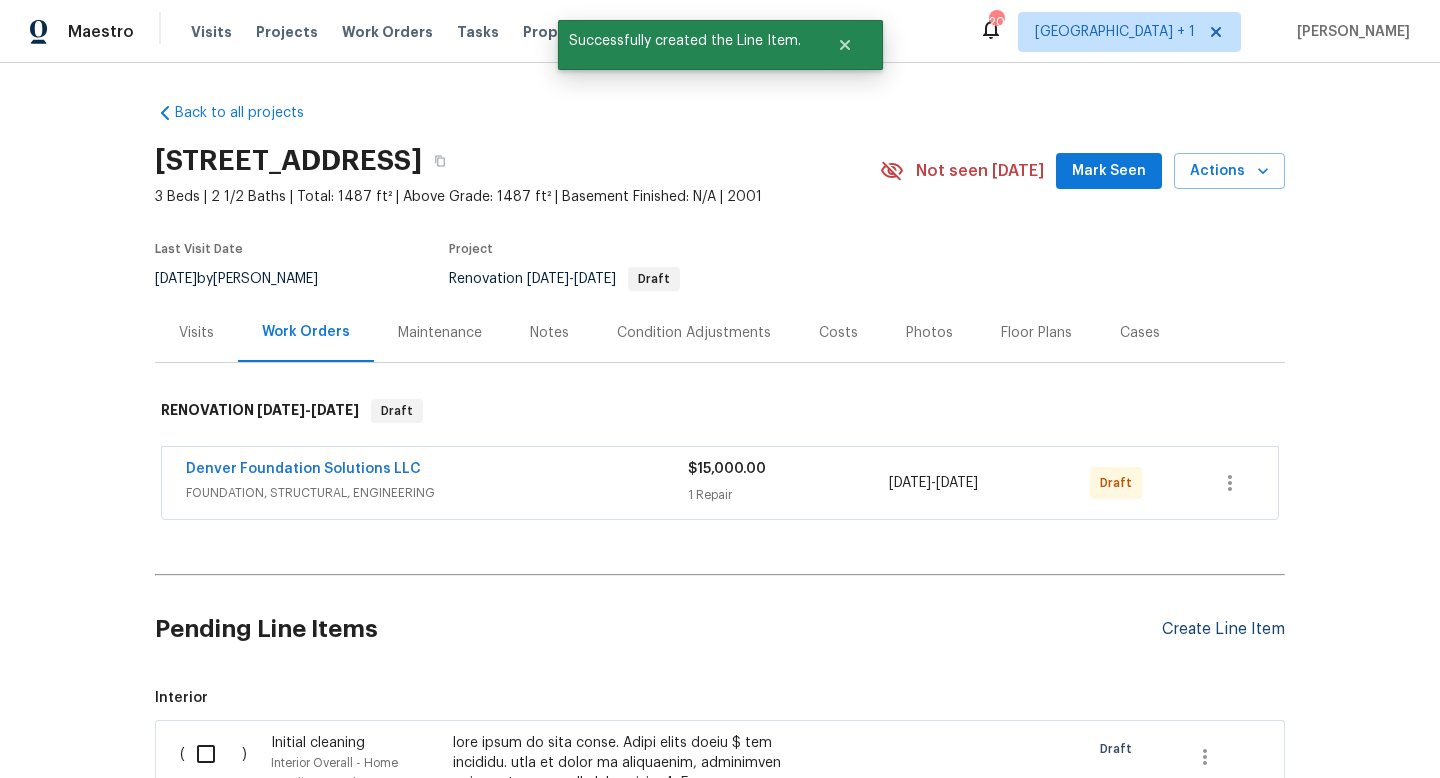 click on "Create Line Item" at bounding box center [1223, 629] 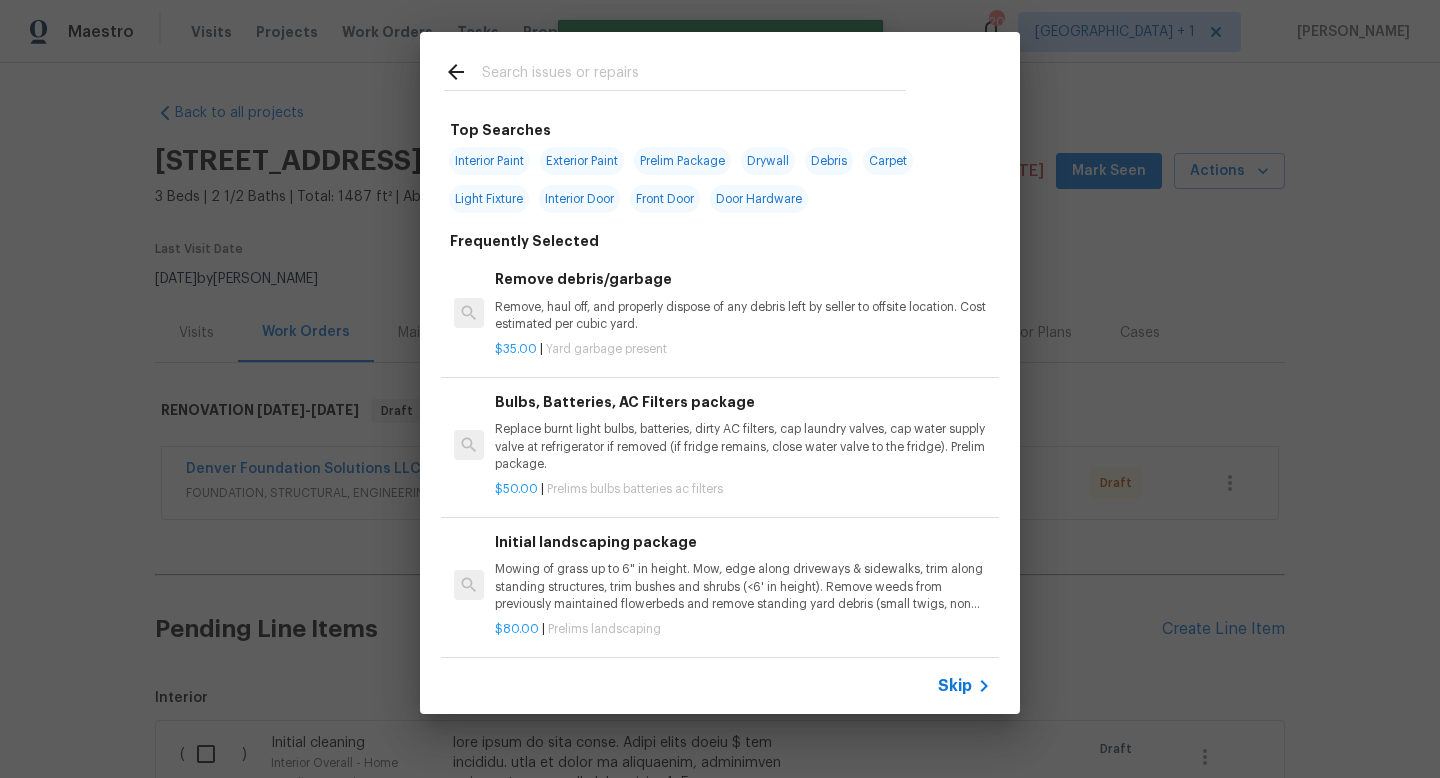 click on "Skip" at bounding box center (955, 686) 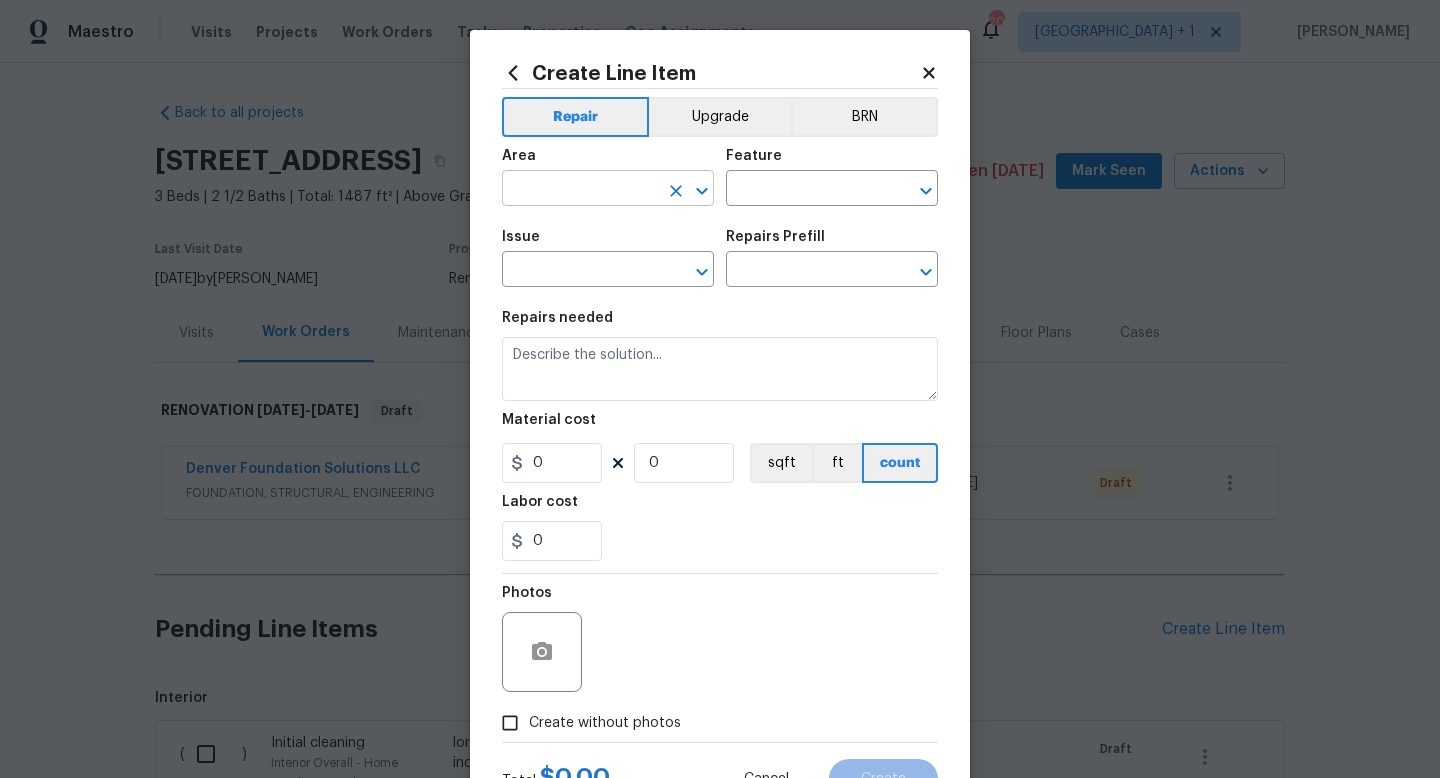 click at bounding box center [580, 190] 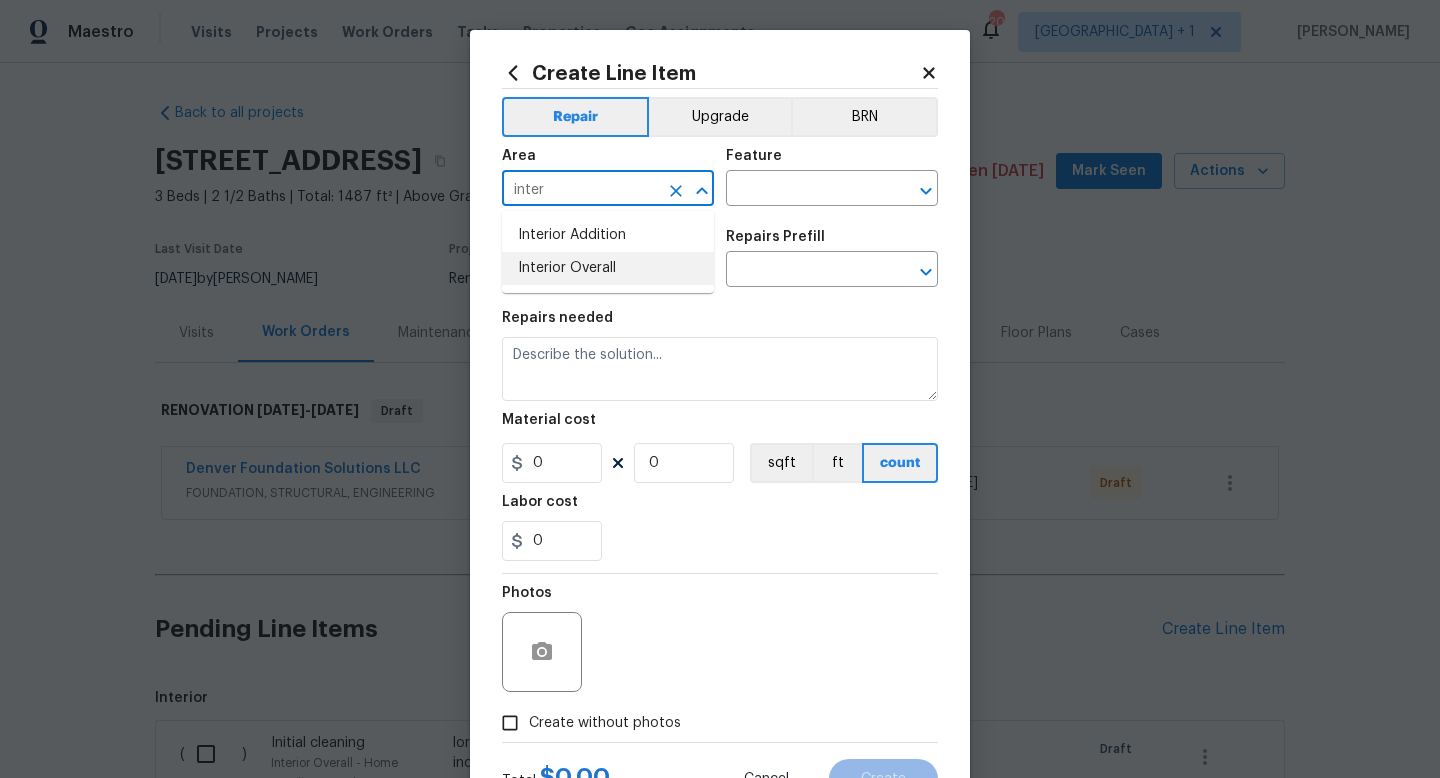 click on "Interior Overall" at bounding box center [608, 268] 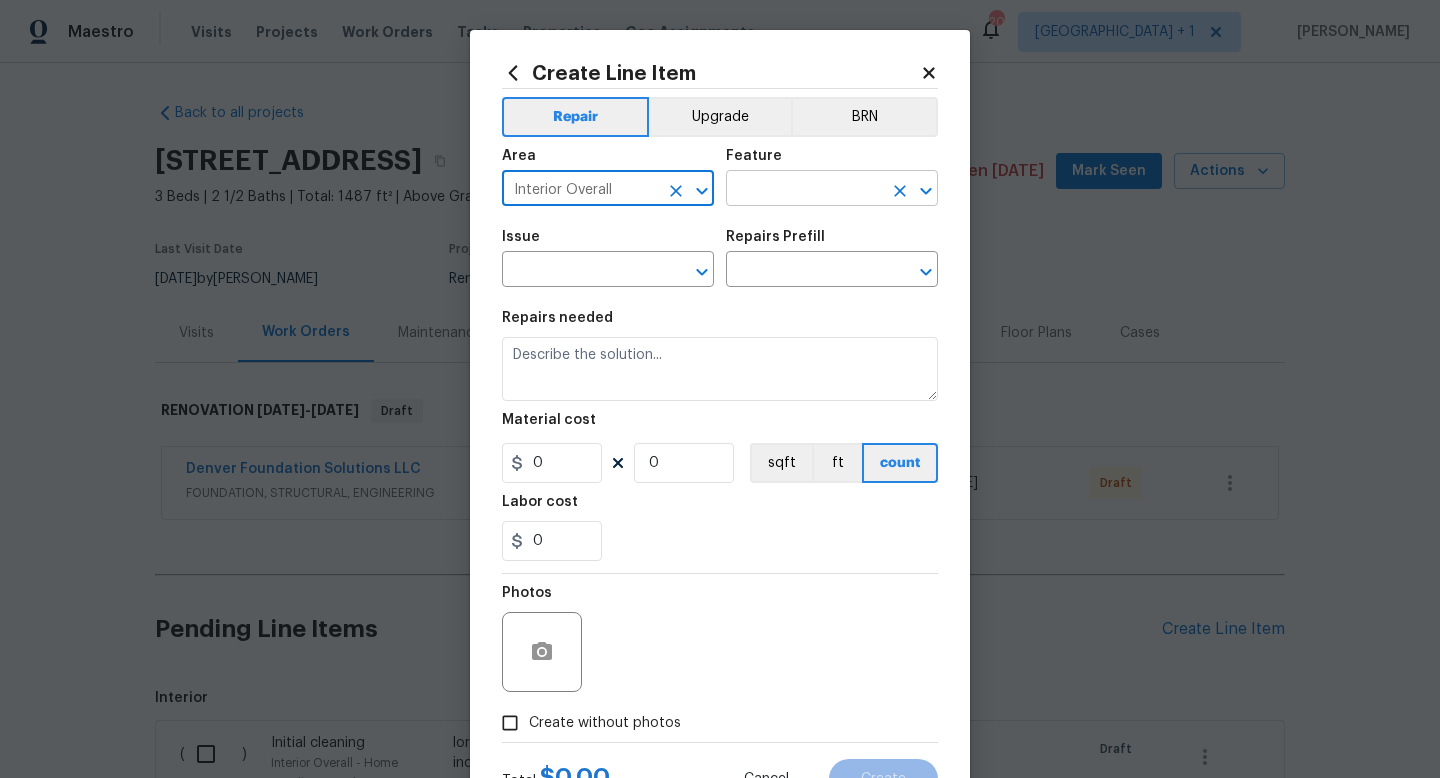 type on "Interior Overall" 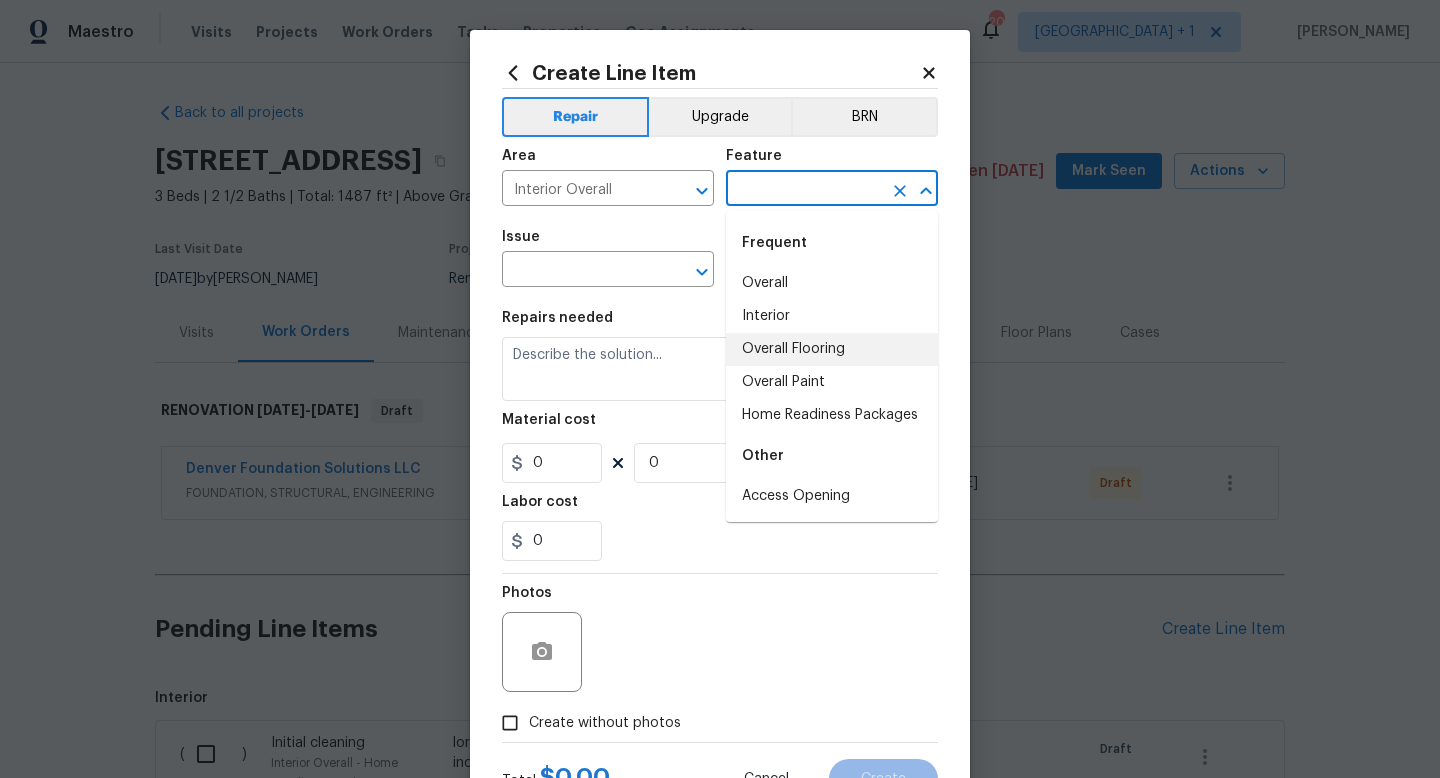 click on "Overall Flooring" at bounding box center [832, 349] 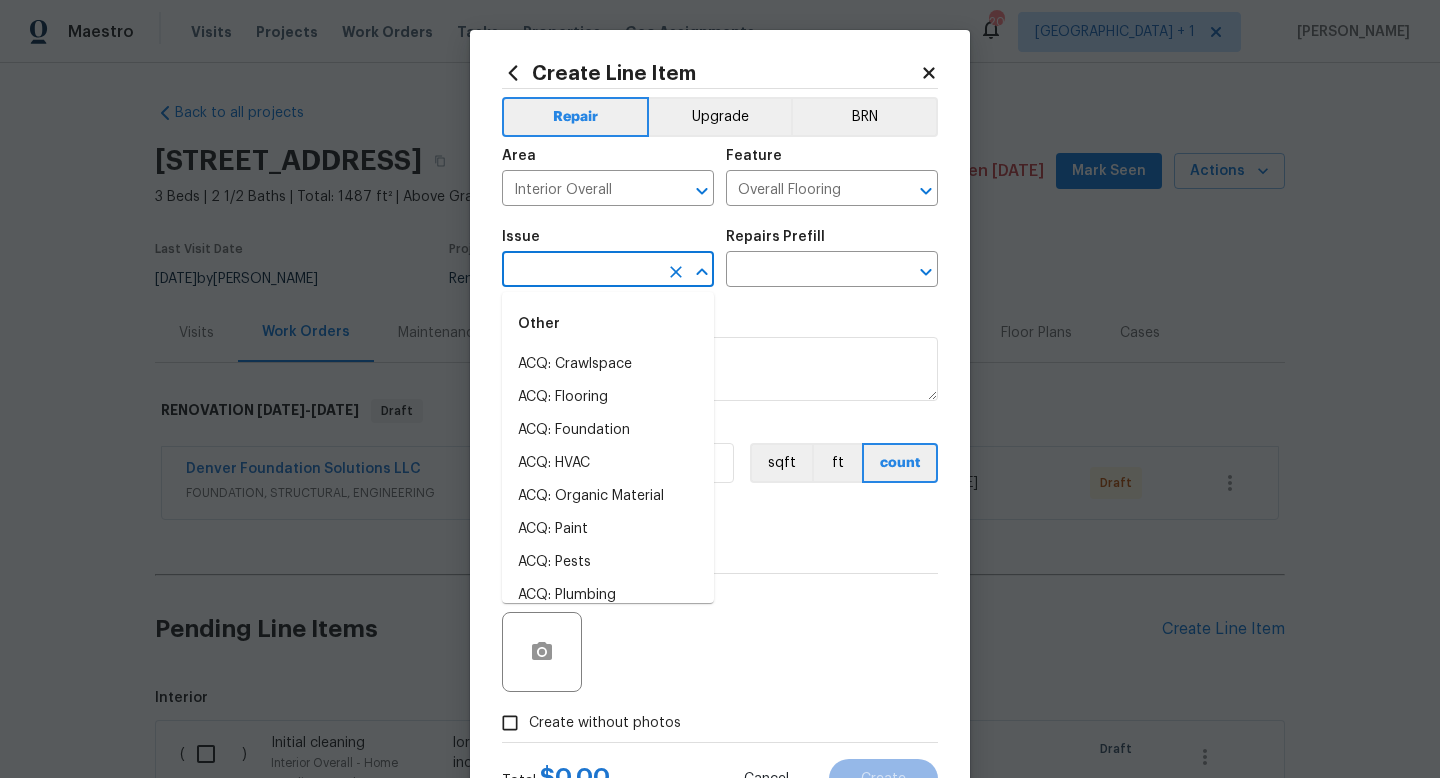 click at bounding box center (580, 271) 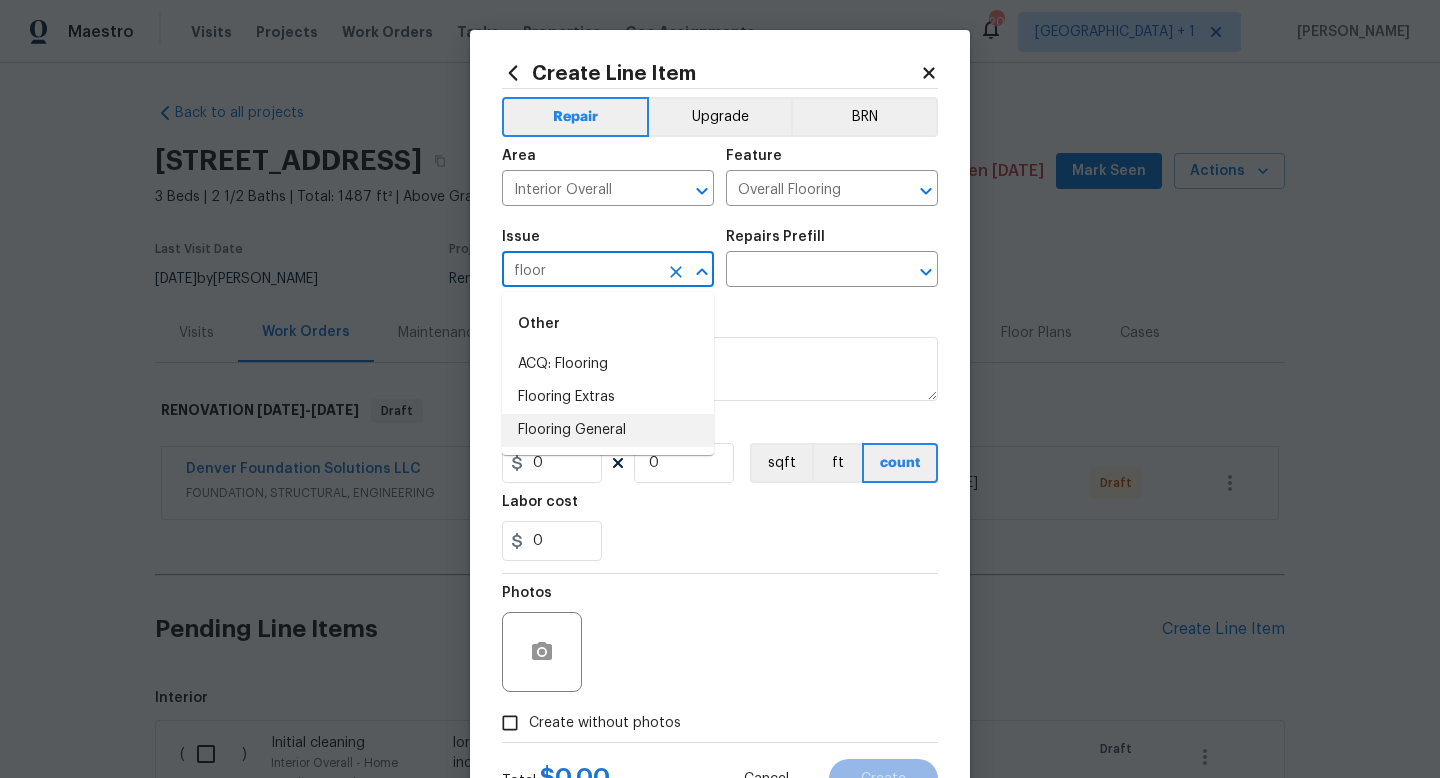 click on "Flooring General" at bounding box center (608, 430) 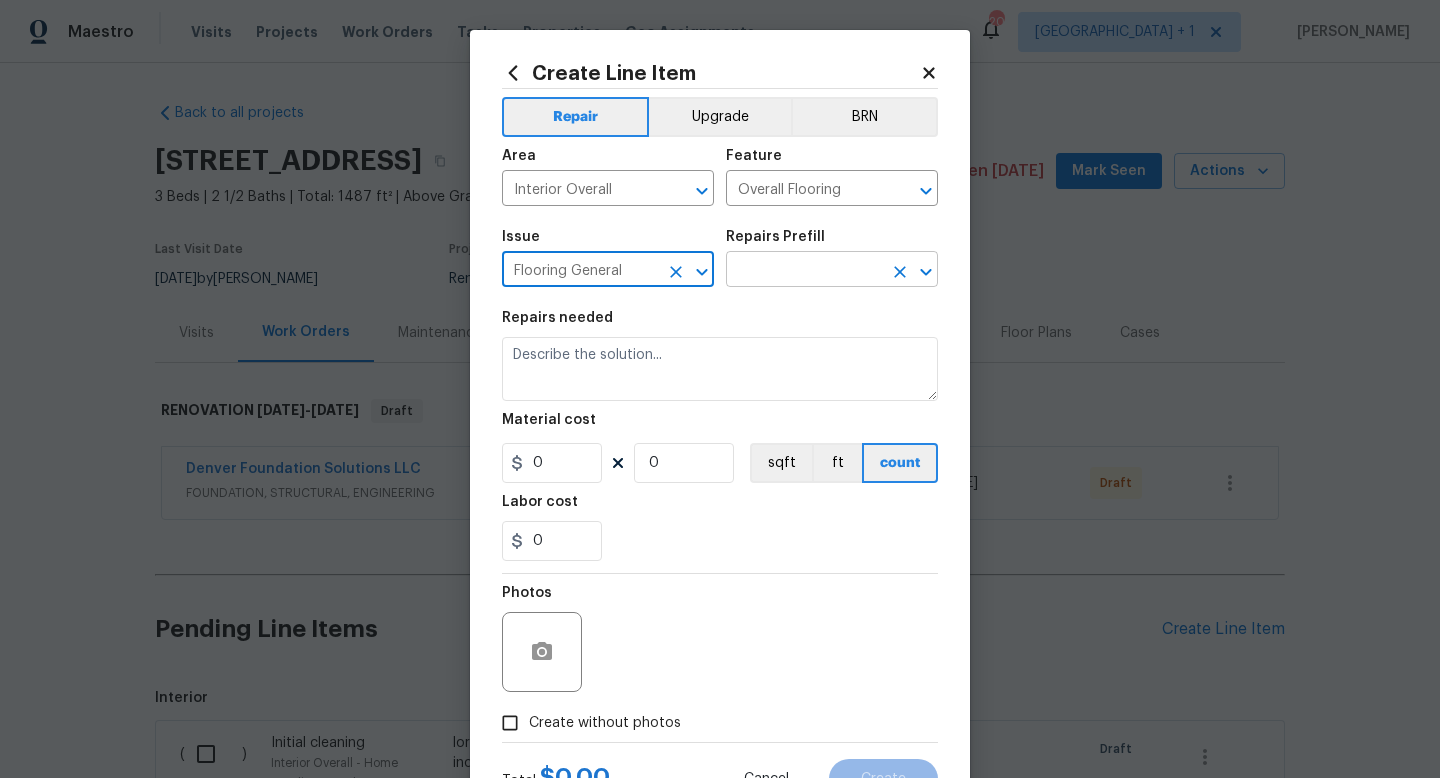 type on "Flooring General" 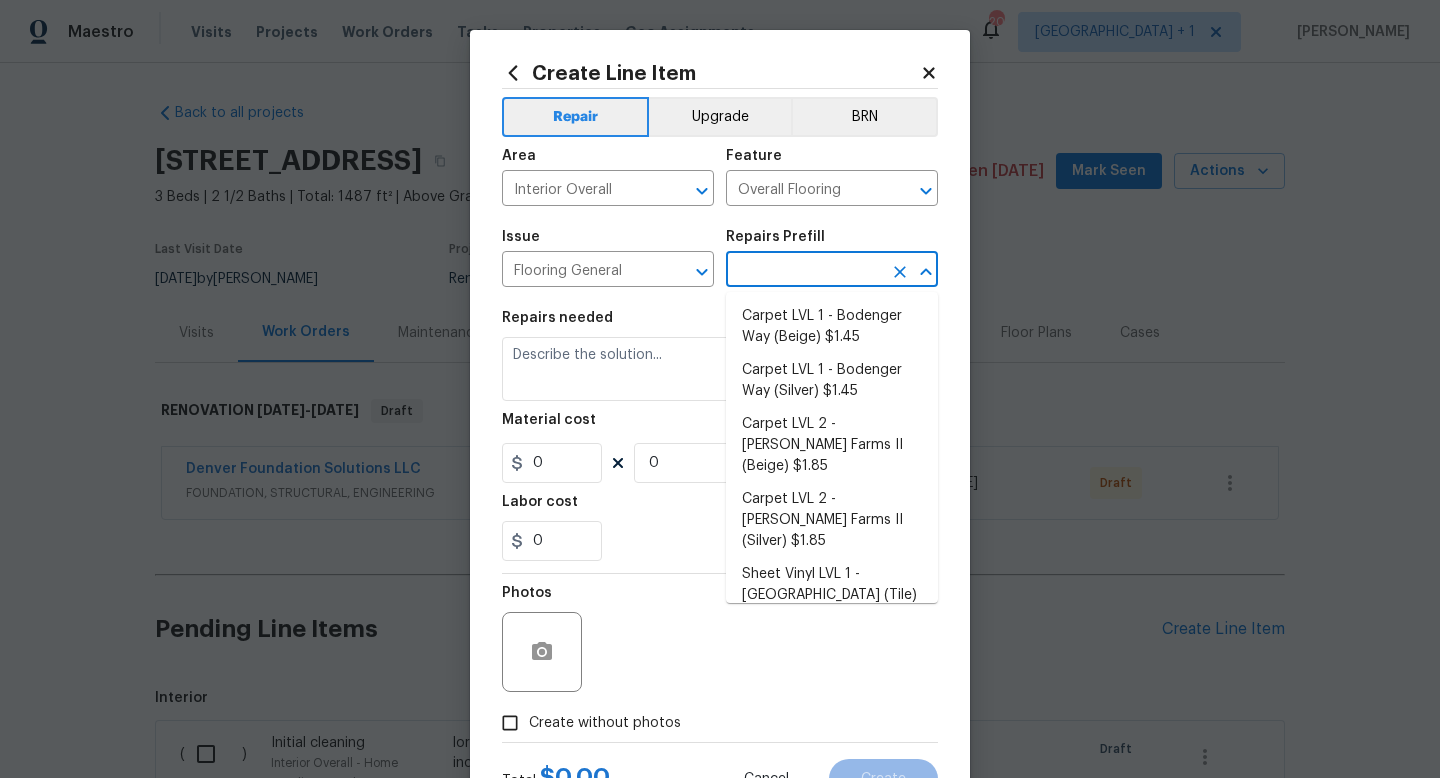click at bounding box center (804, 271) 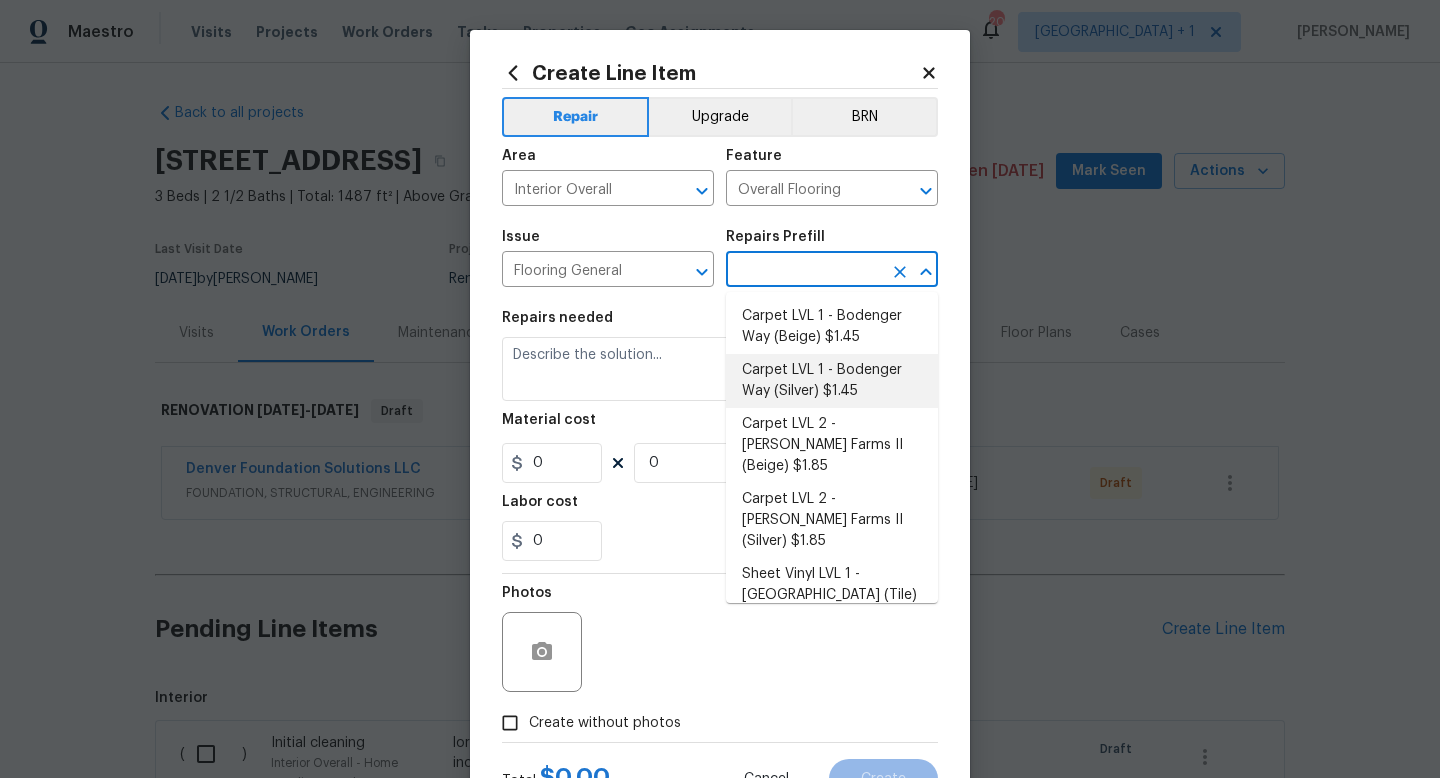 click on "Carpet LVL 1 - Bodenger Way (Silver) $1.45" at bounding box center [832, 381] 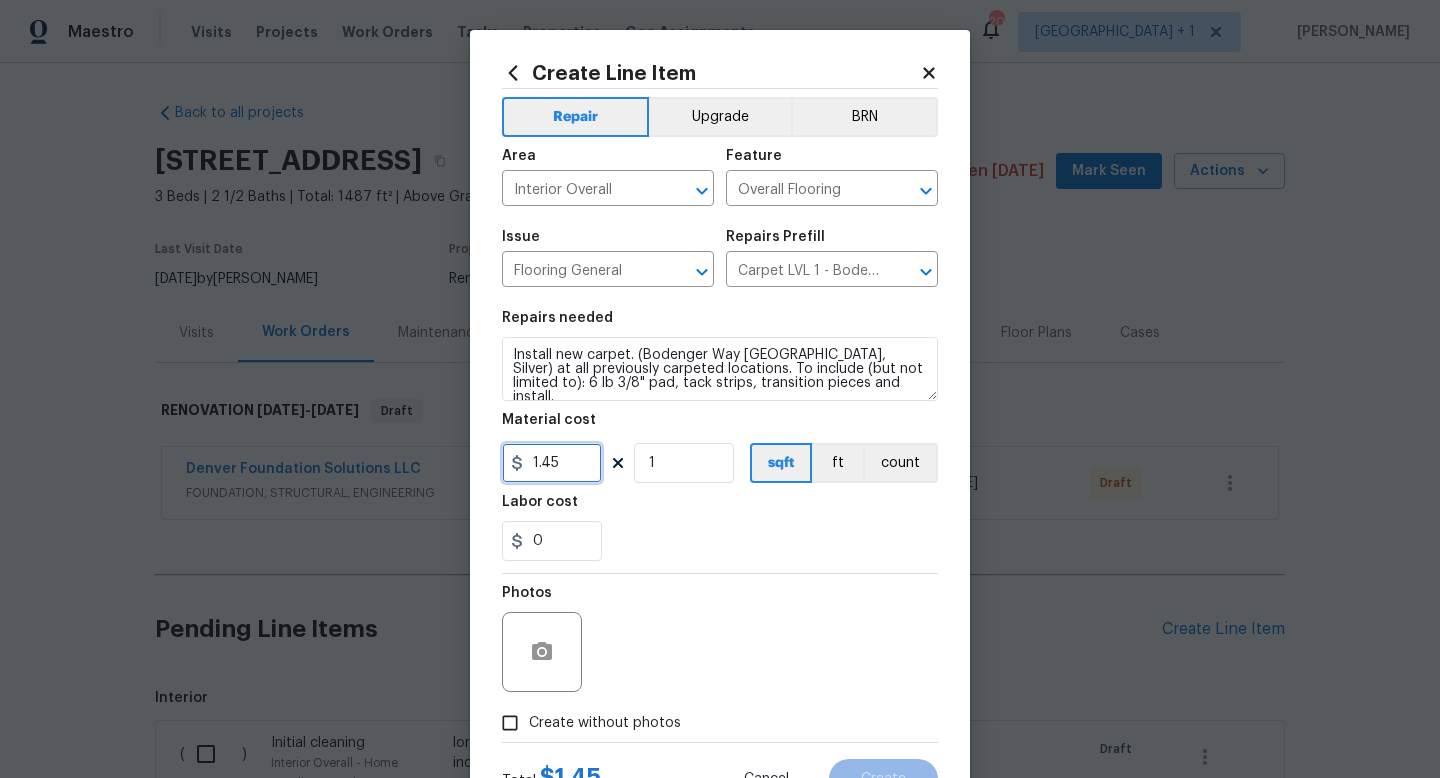 click on "1.45" at bounding box center (552, 463) 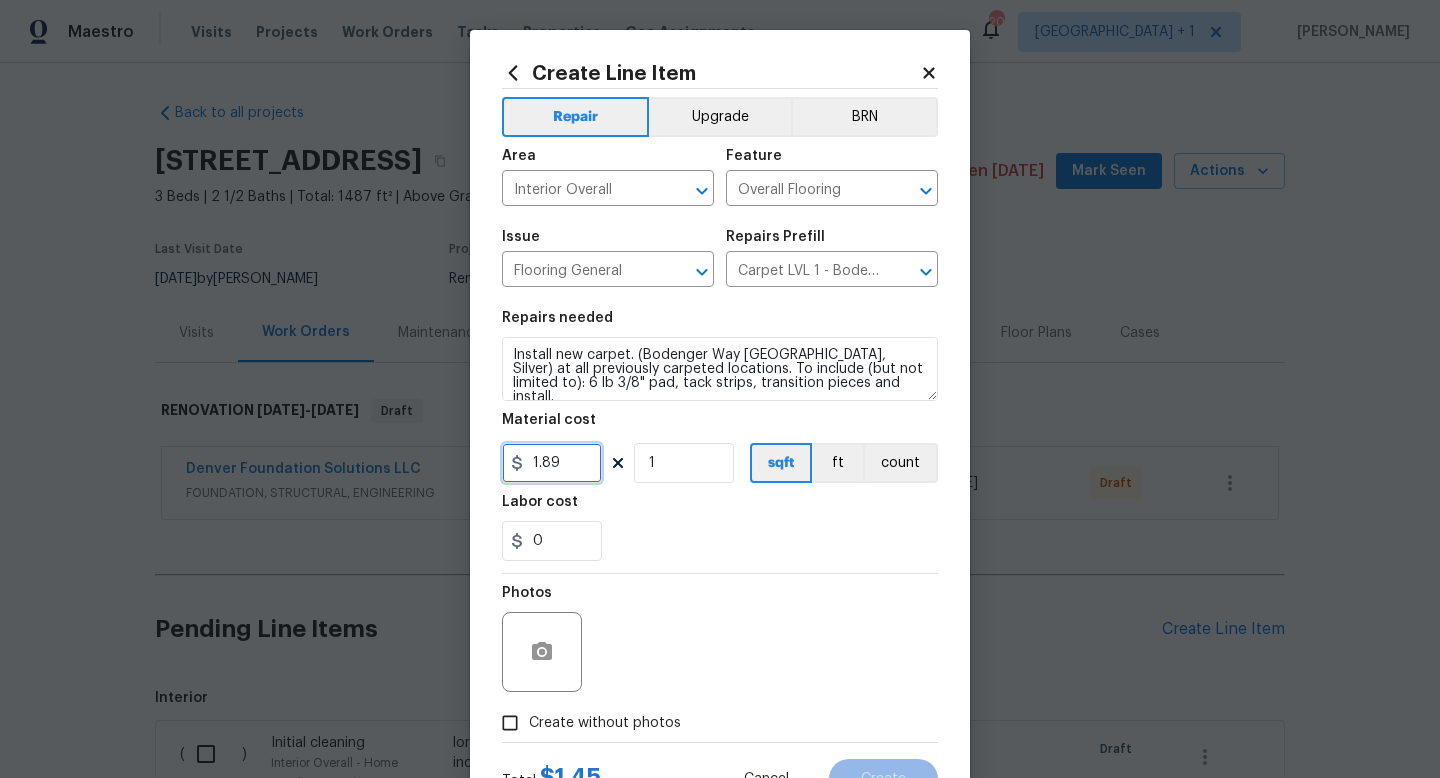 type on "1.89" 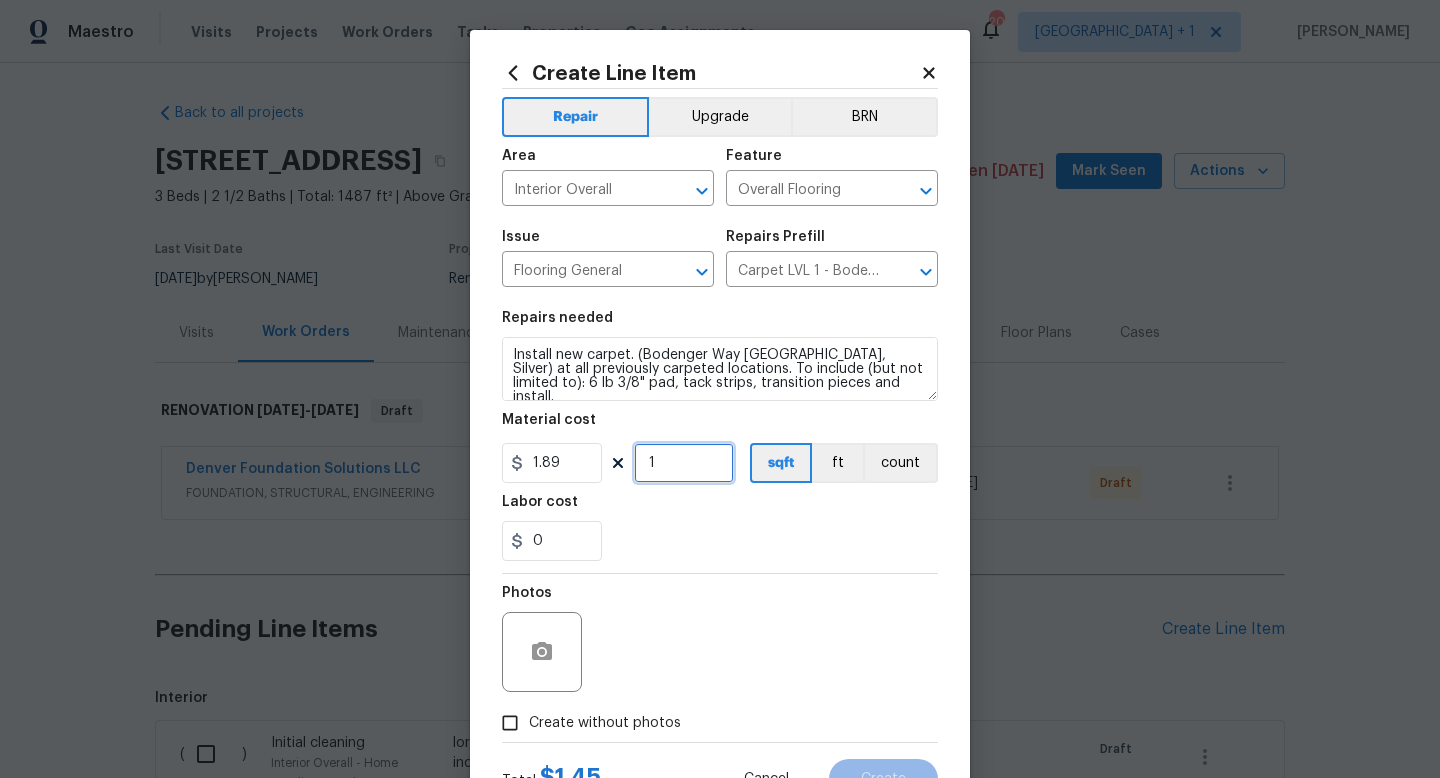 click on "1" at bounding box center (684, 463) 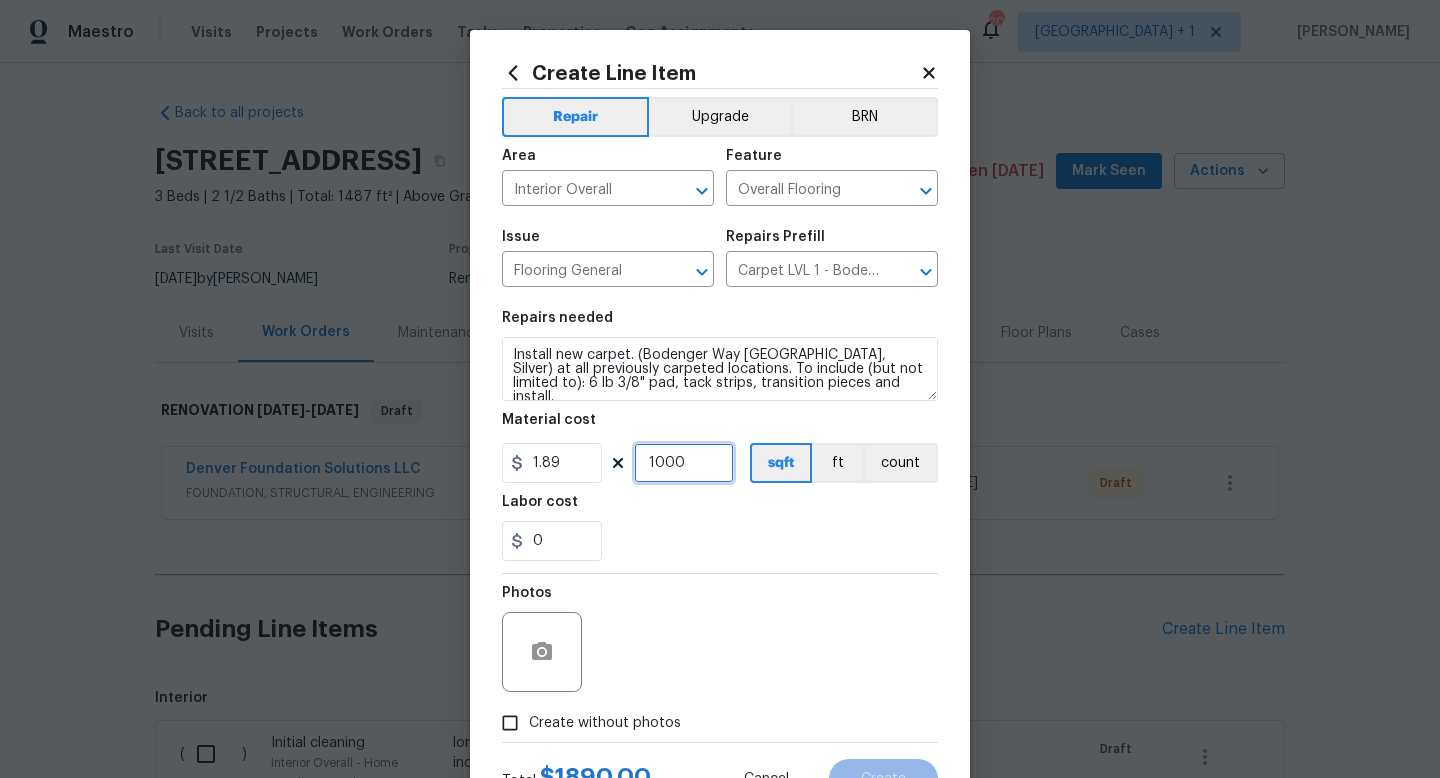 type on "1000" 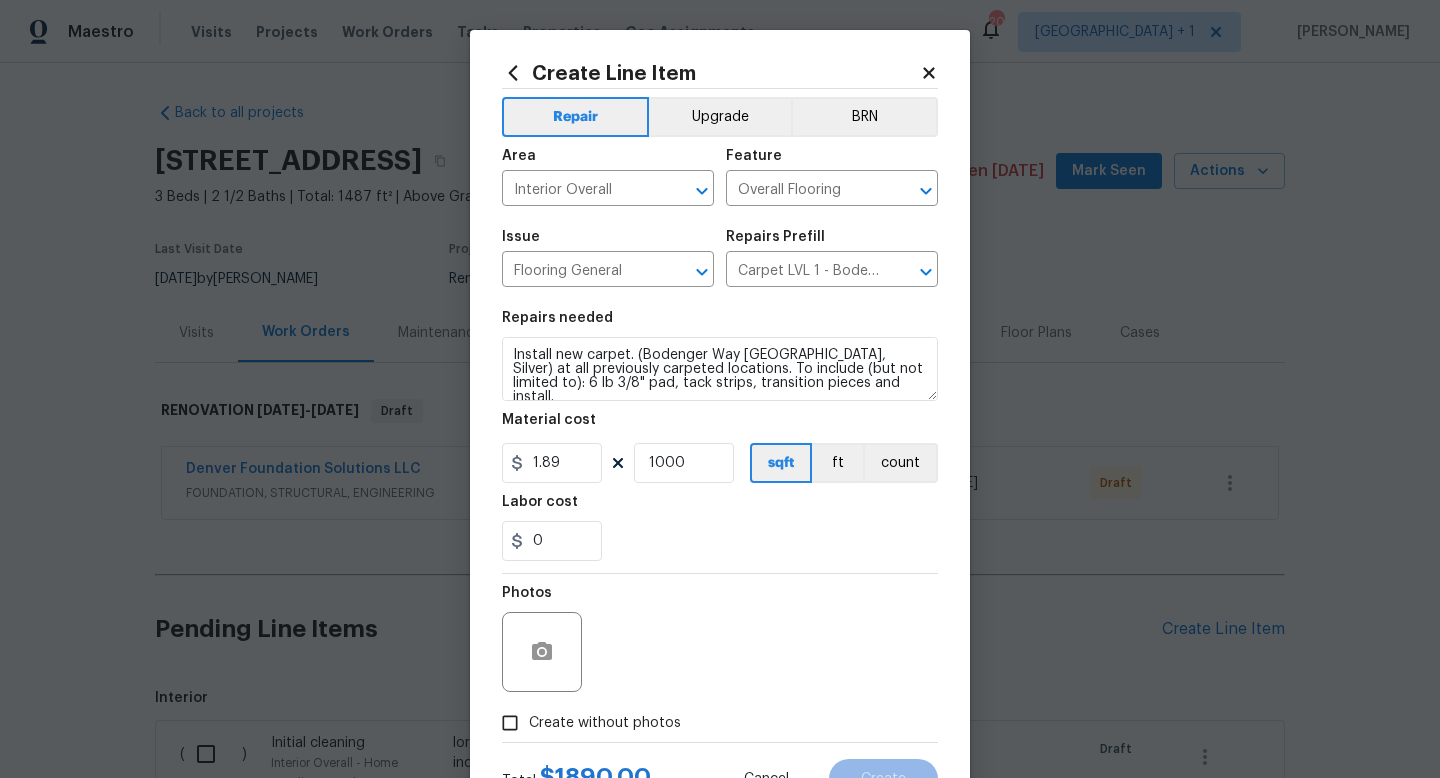 click on "Photos" at bounding box center (720, 639) 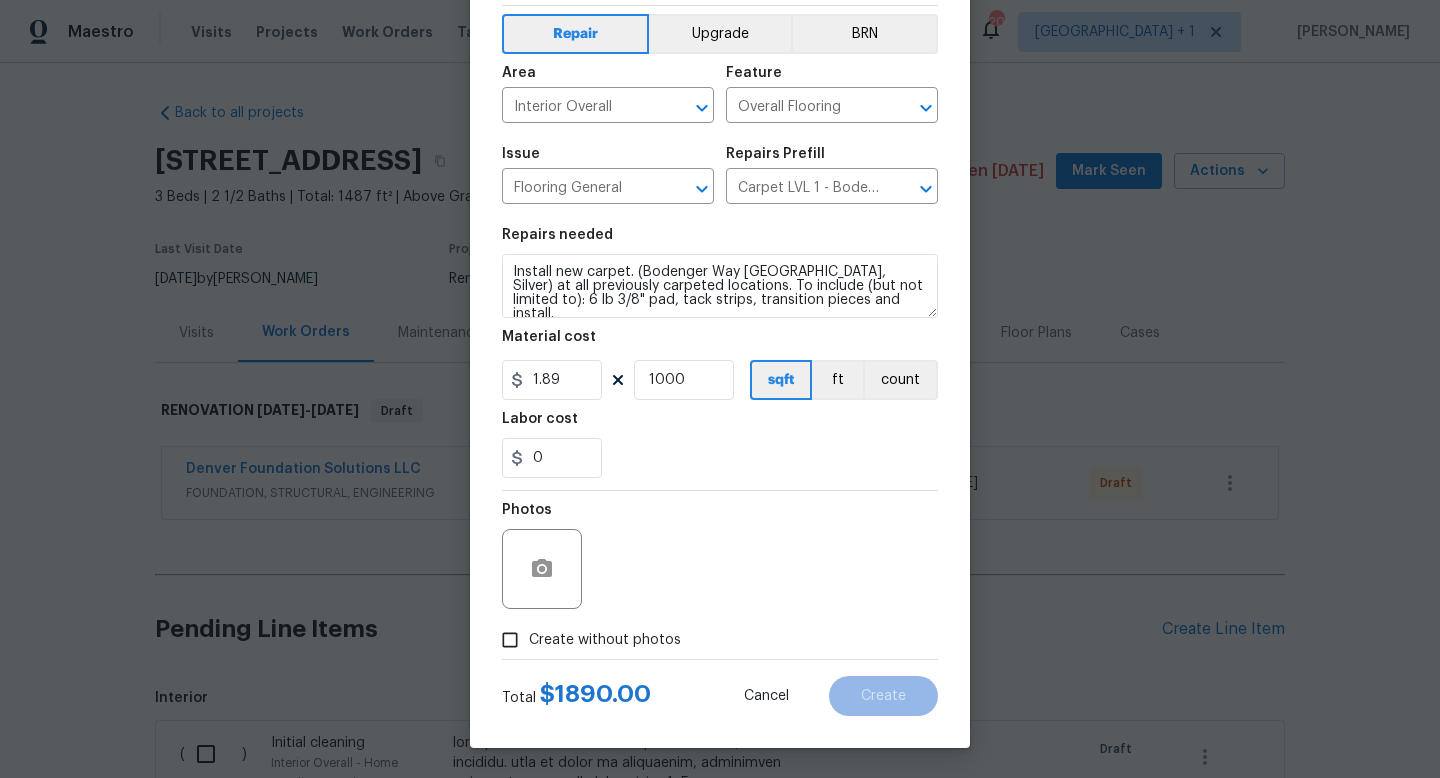 click on "Create without photos" at bounding box center (605, 640) 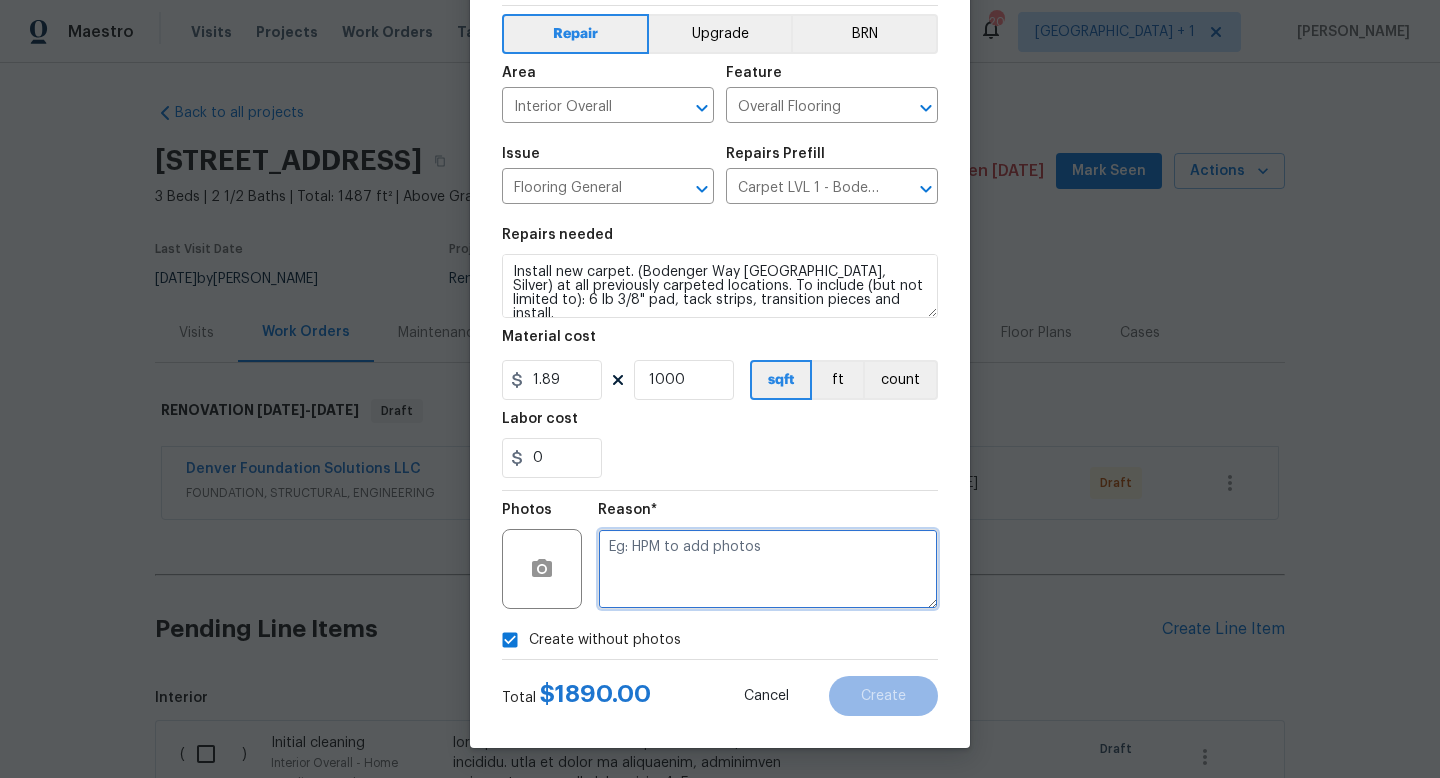 click at bounding box center [768, 569] 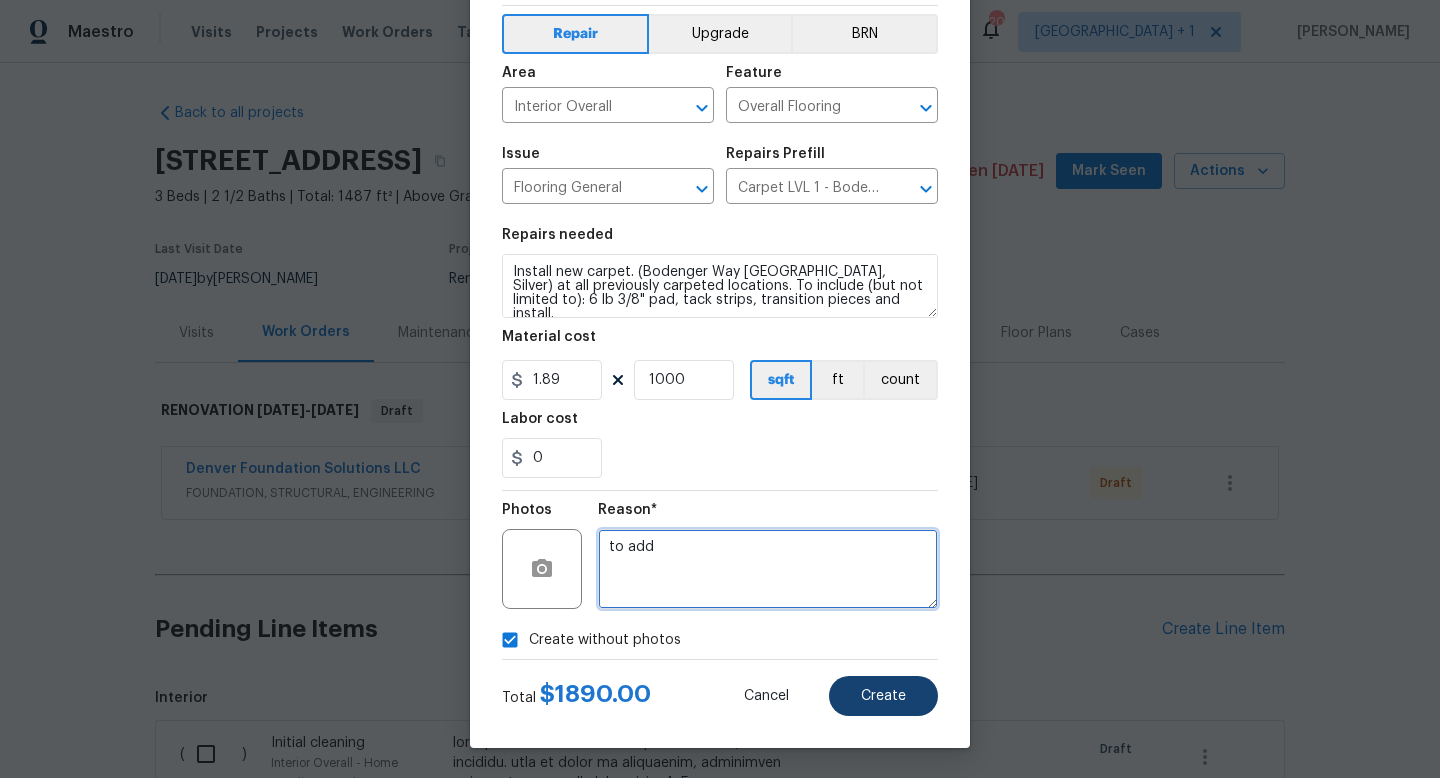 type on "to add" 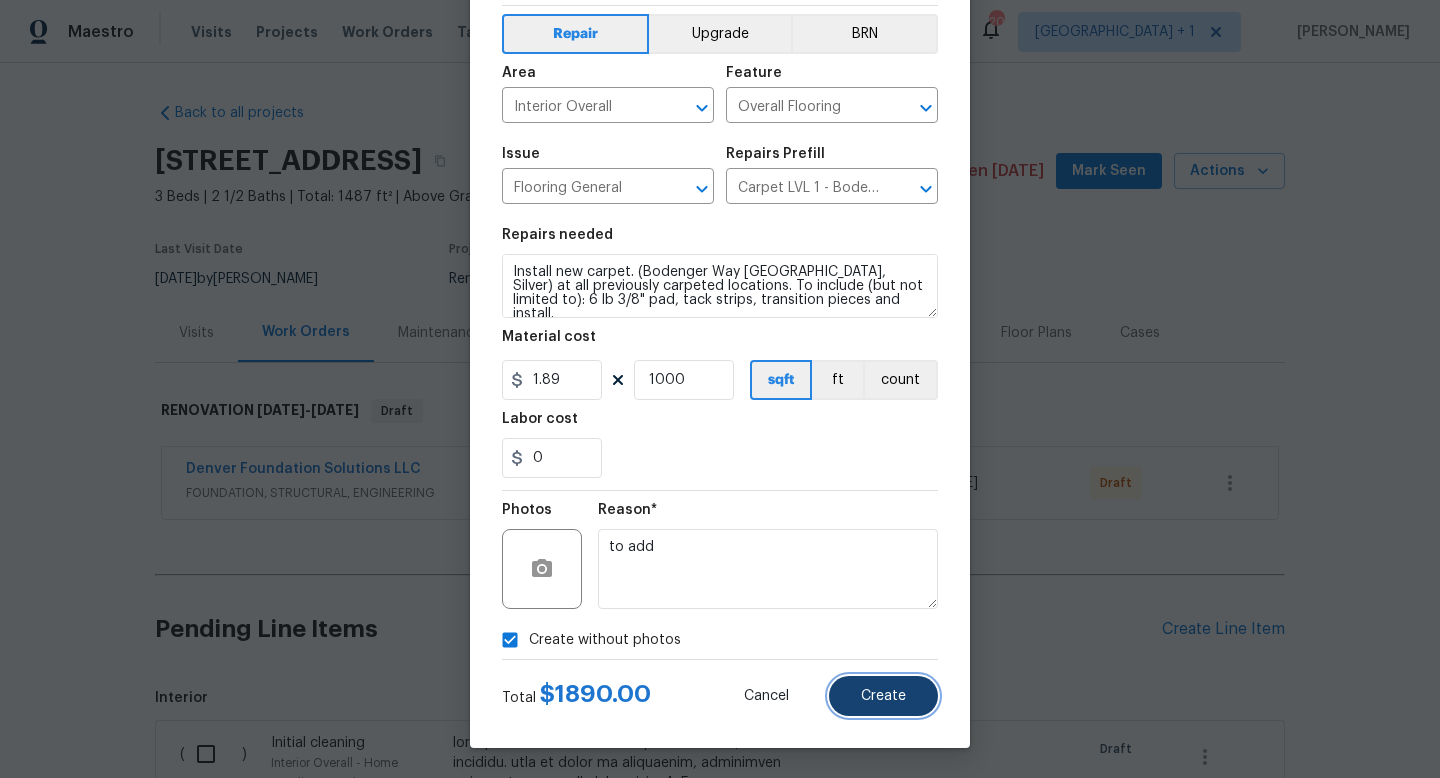 click on "Create" at bounding box center (883, 696) 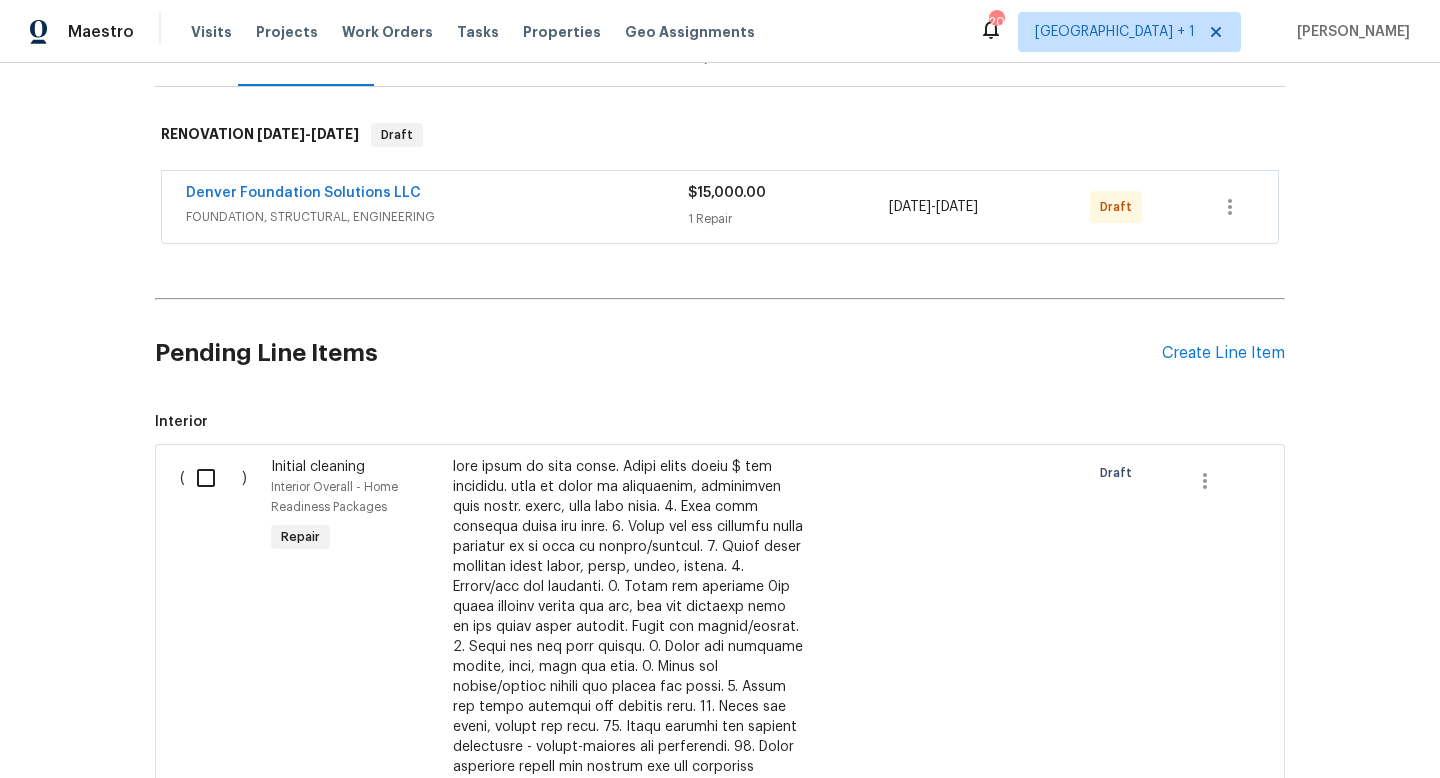 scroll, scrollTop: 290, scrollLeft: 0, axis: vertical 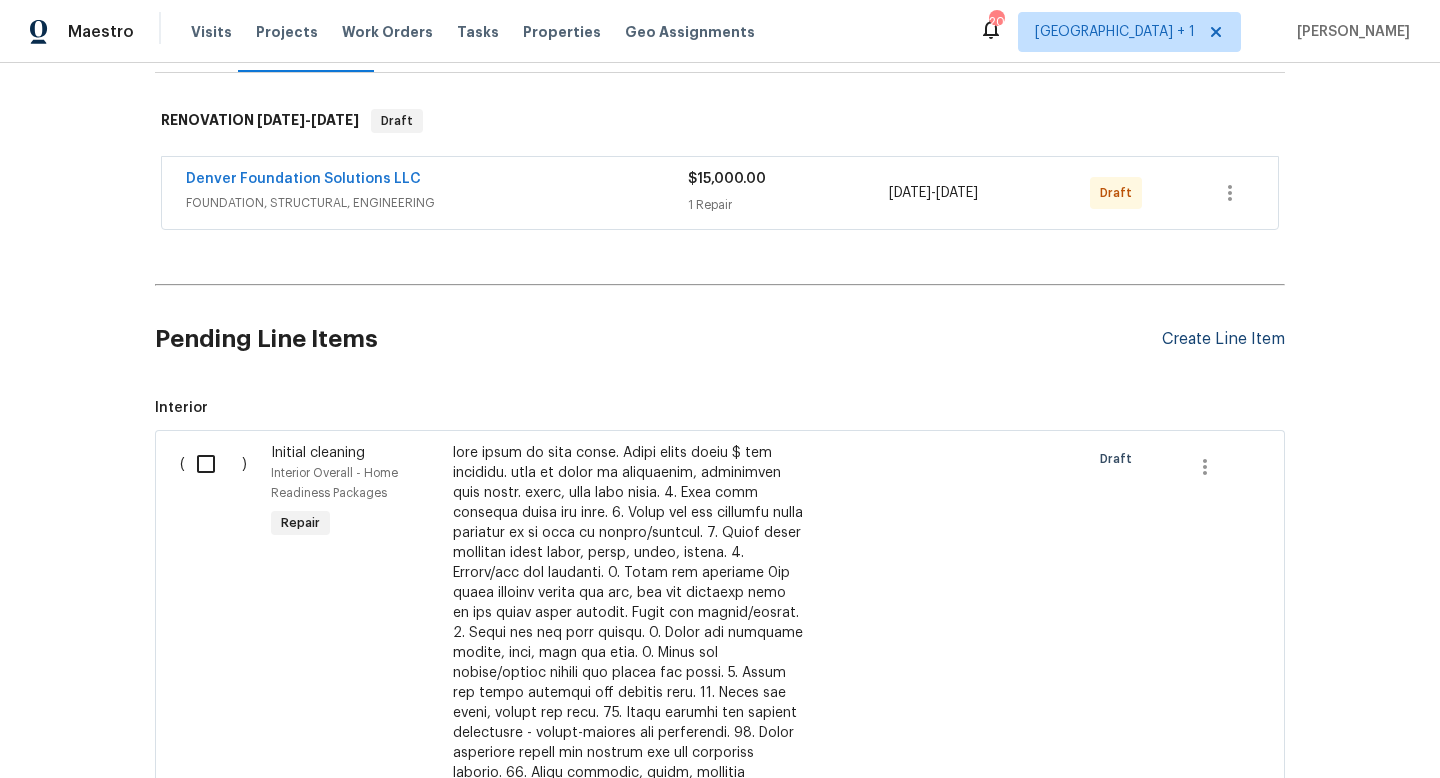 click on "Create Line Item" at bounding box center [1223, 339] 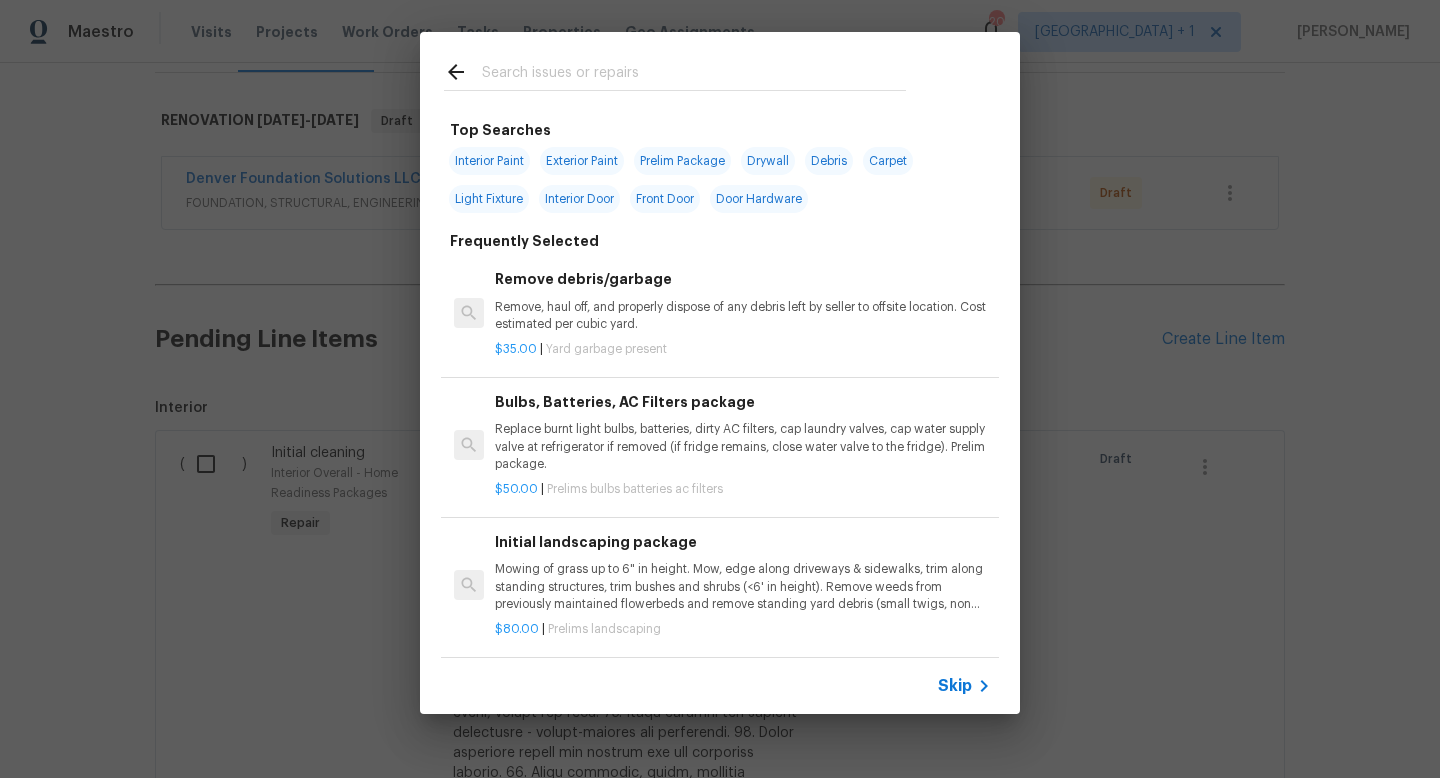 click on "Skip" at bounding box center (955, 686) 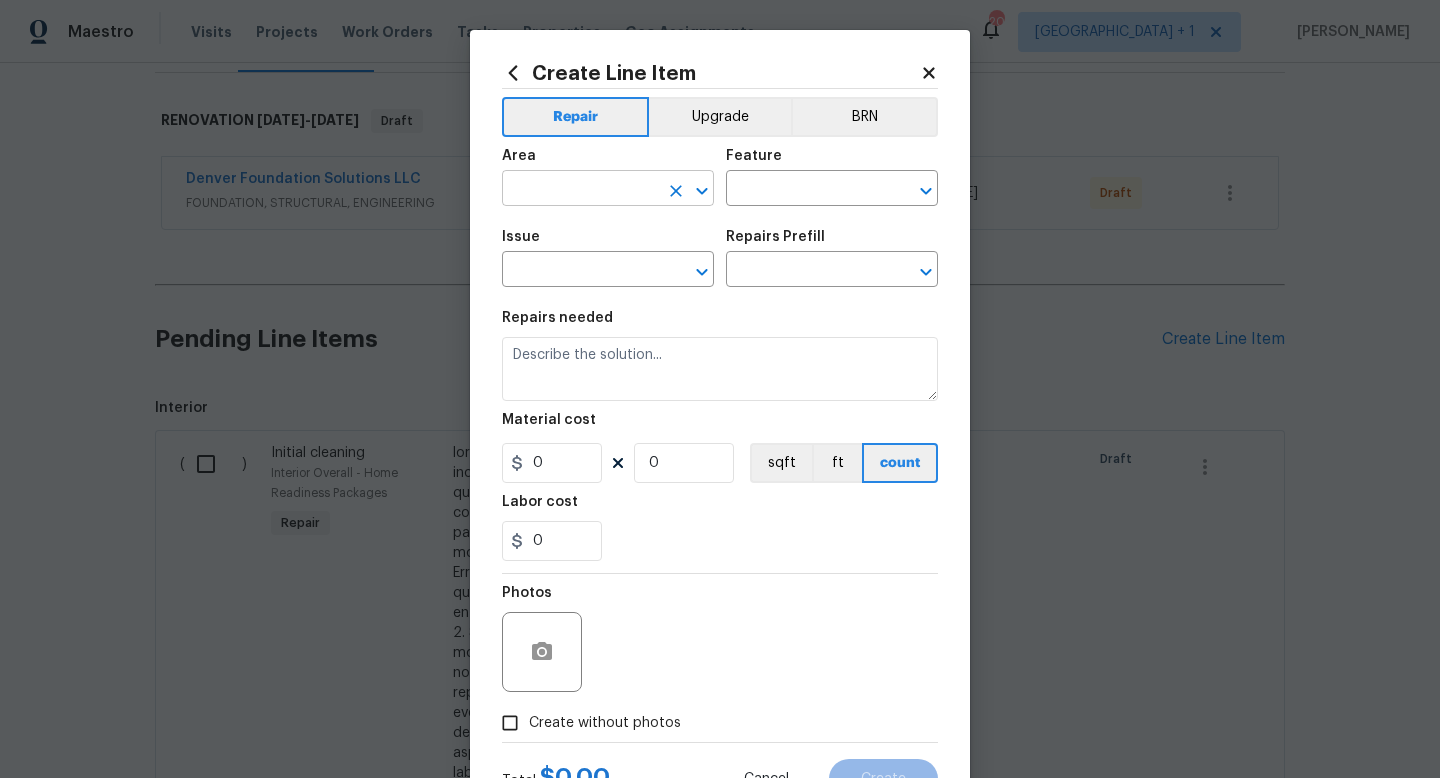 click at bounding box center (580, 190) 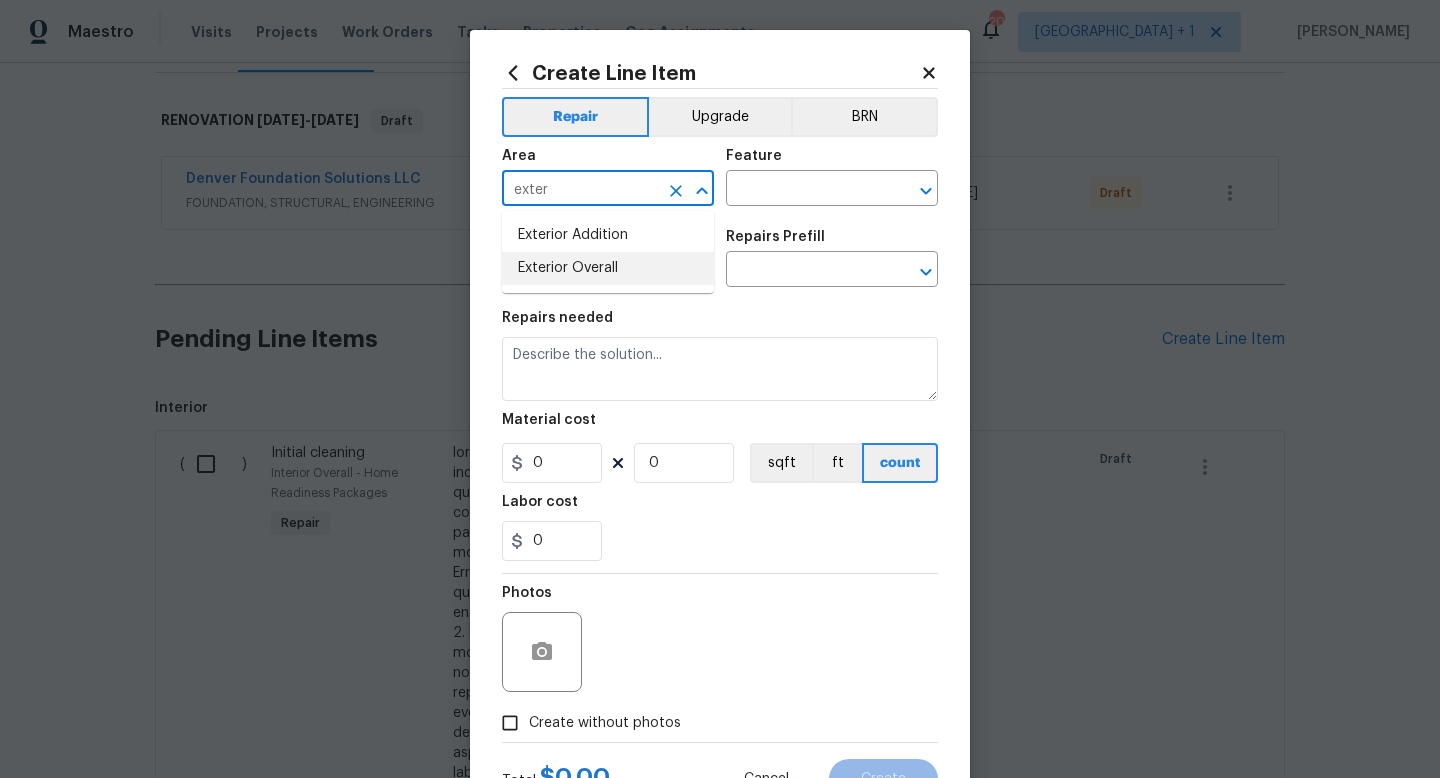 click on "Exterior Overall" at bounding box center [608, 268] 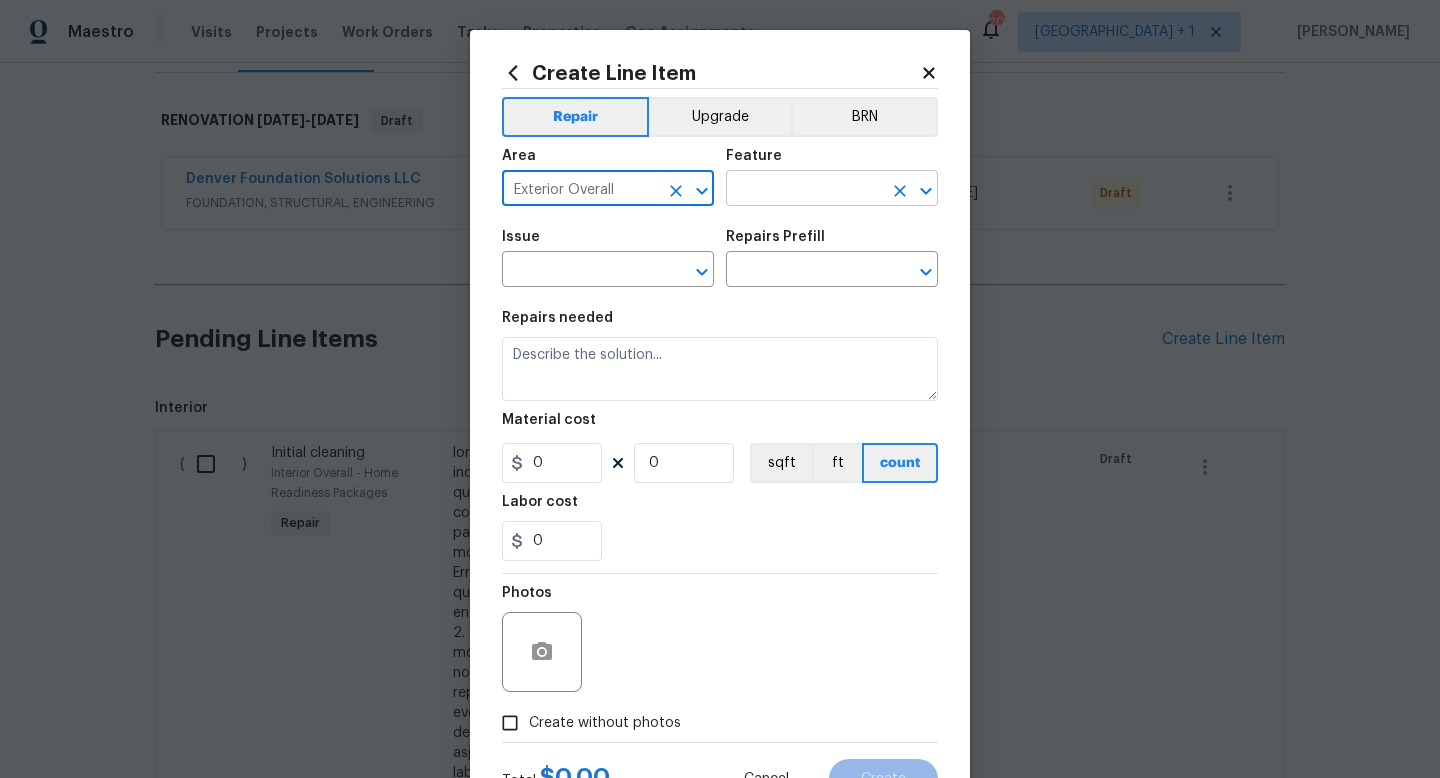 type on "Exterior Overall" 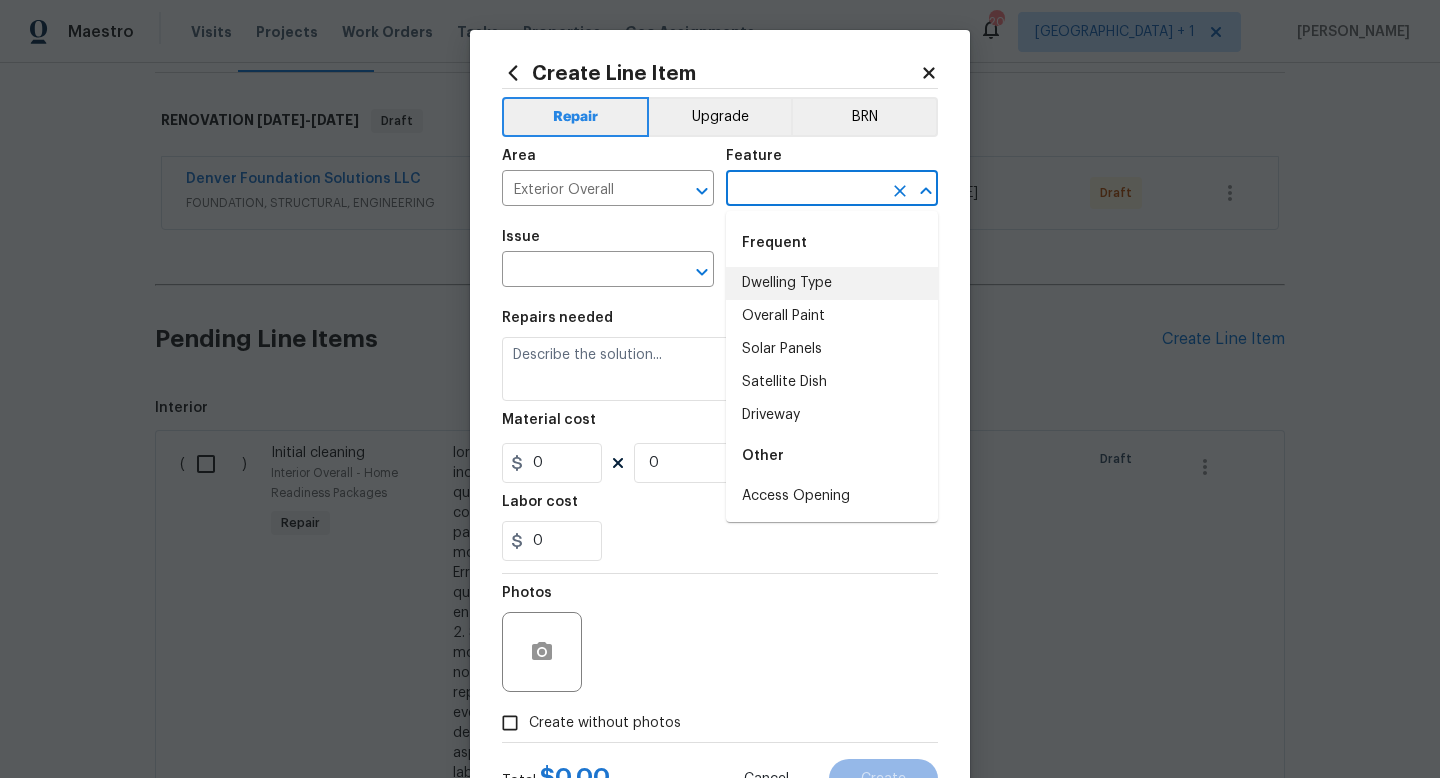 click on "Dwelling Type" at bounding box center (832, 283) 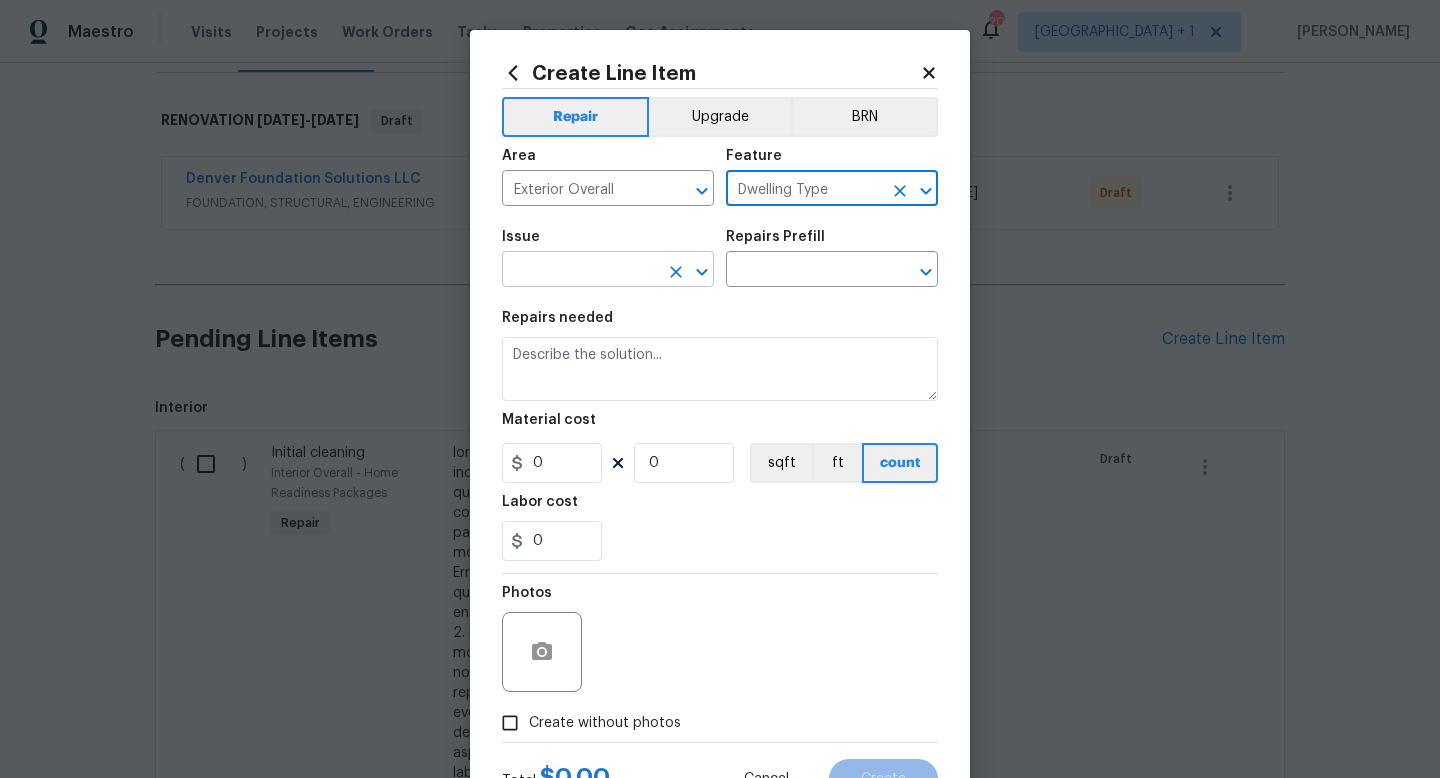 click at bounding box center [580, 271] 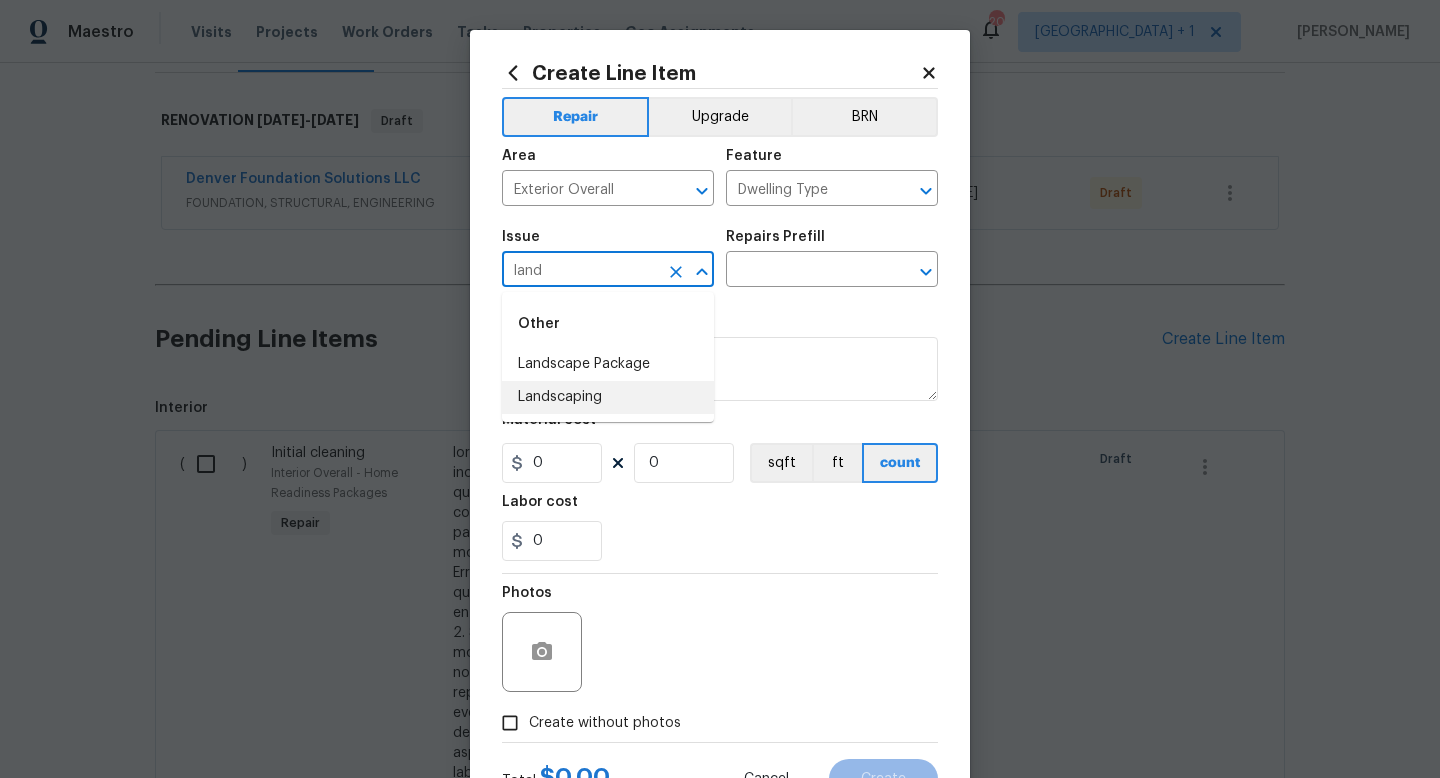 click on "Landscaping" at bounding box center [608, 397] 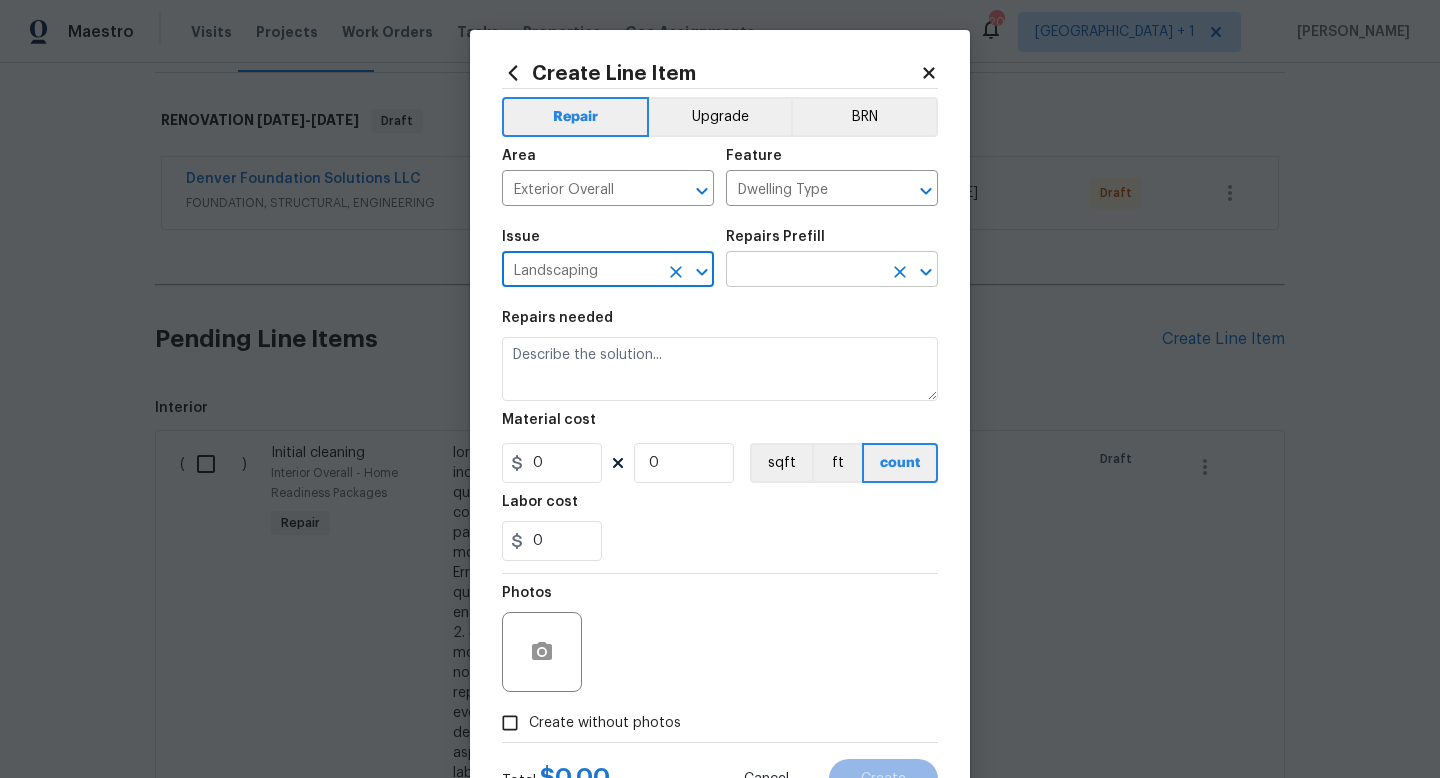 type on "Landscaping" 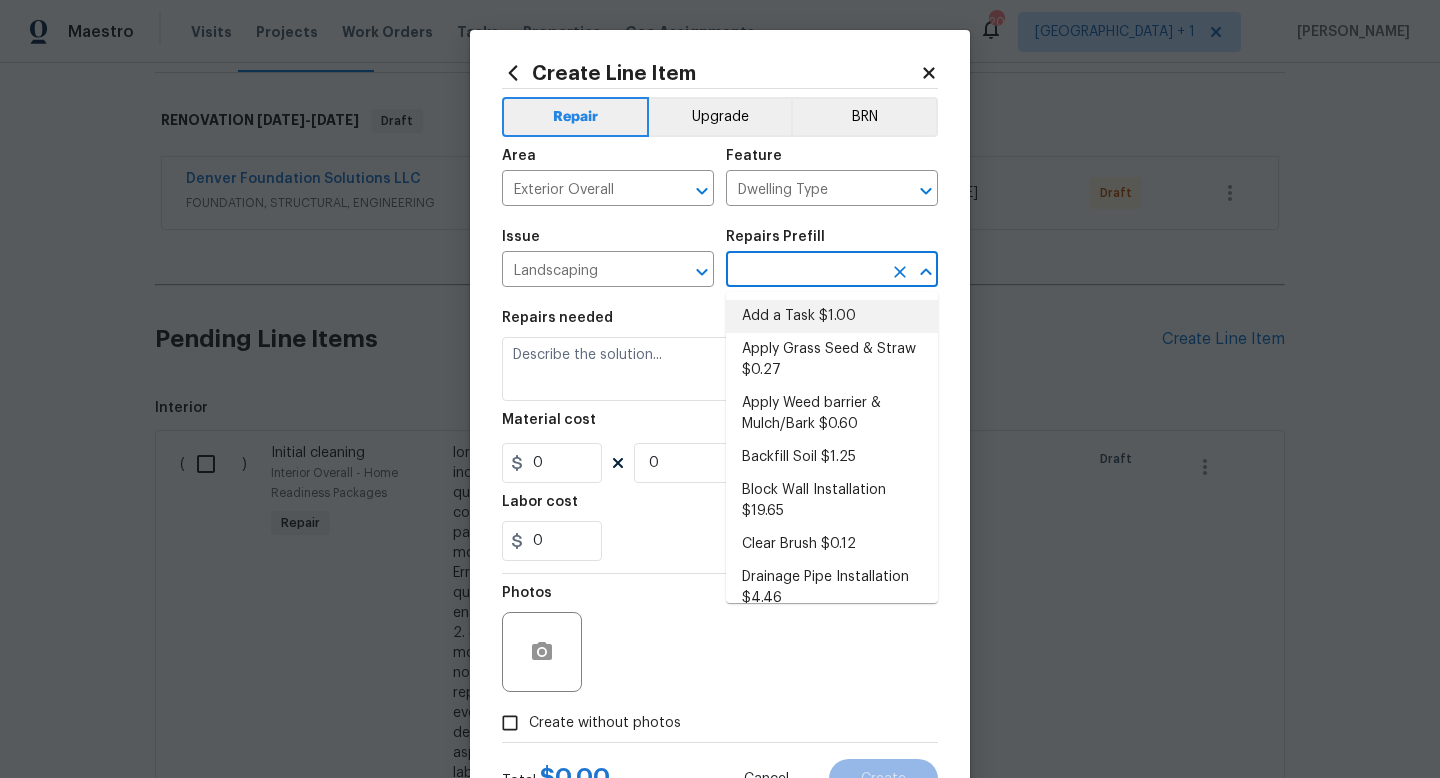 click on "Add a Task $1.00" at bounding box center (832, 316) 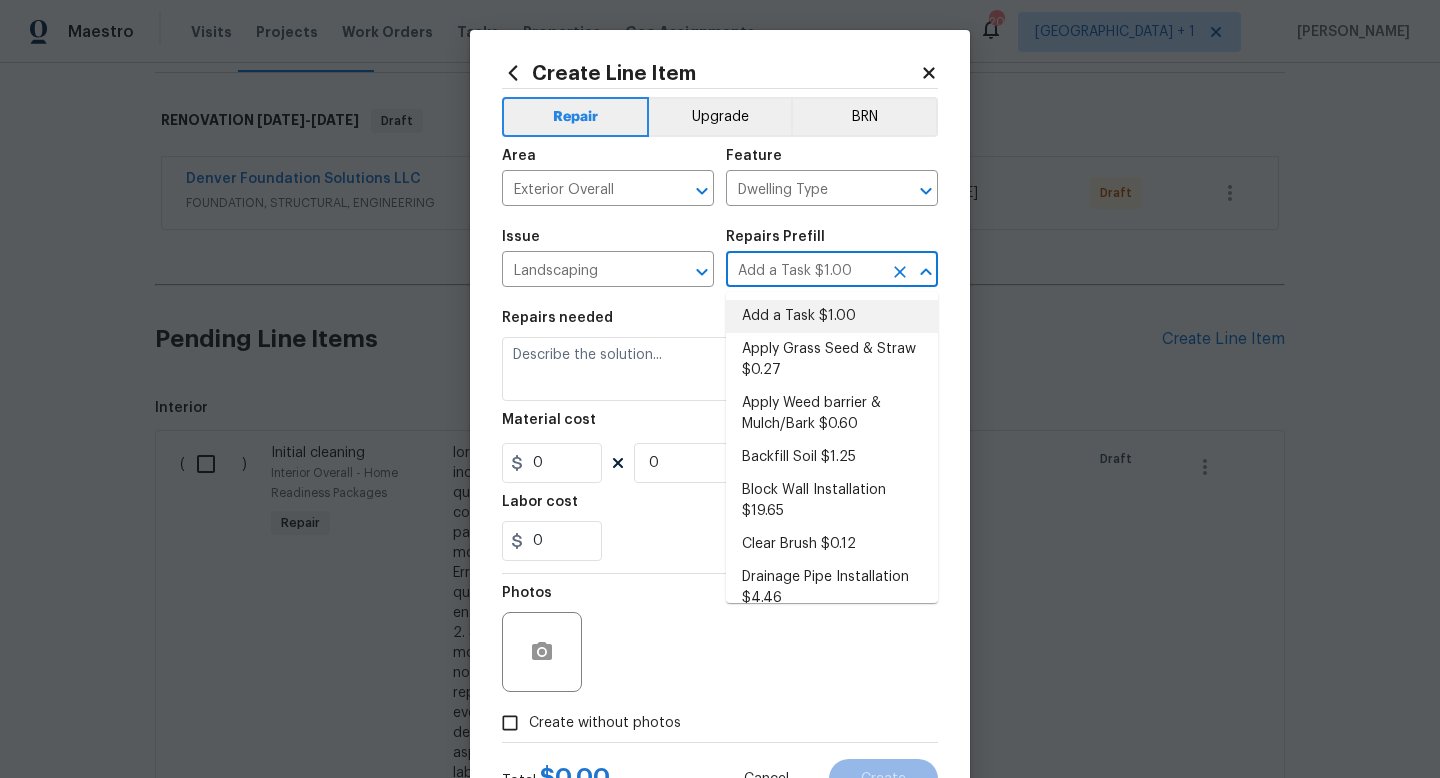 type on "HPM to detail" 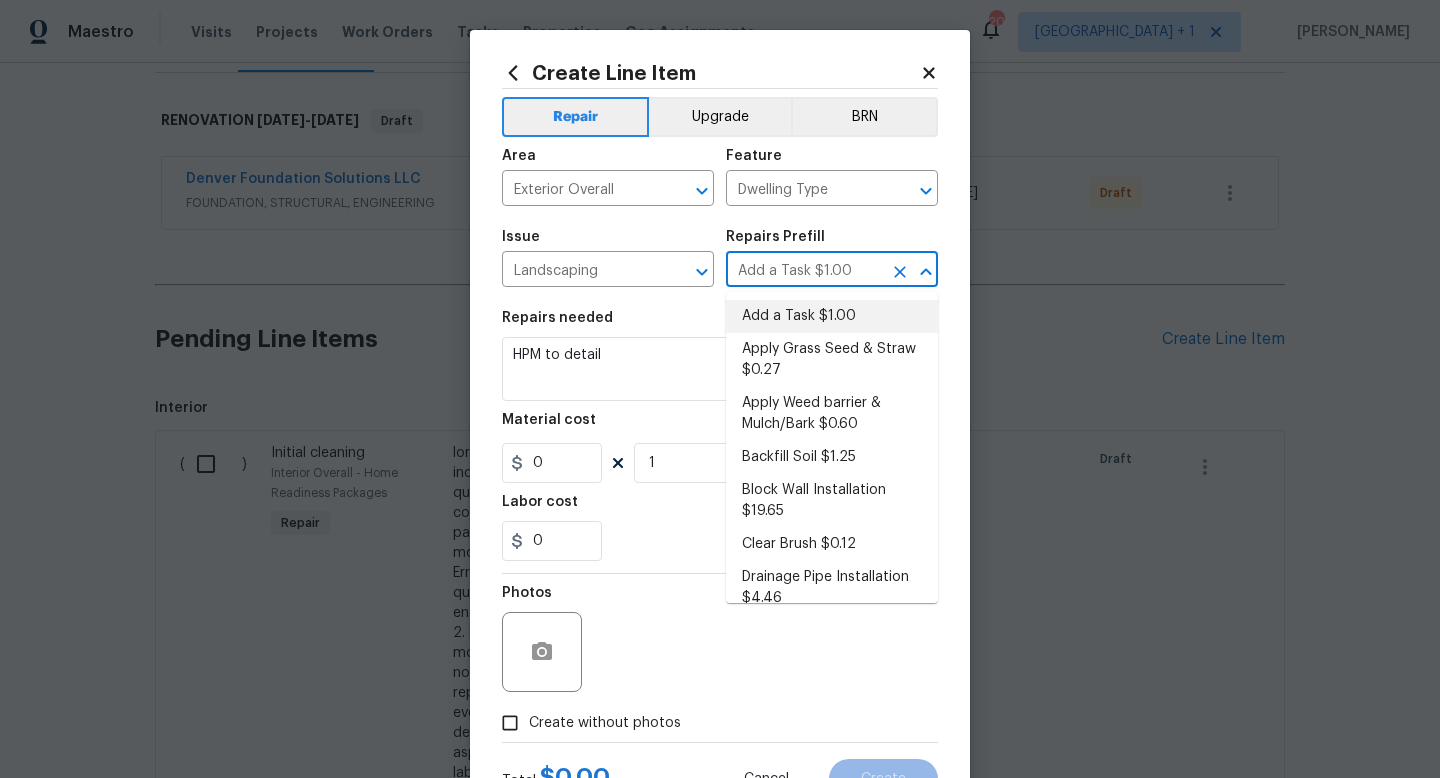 type on "1" 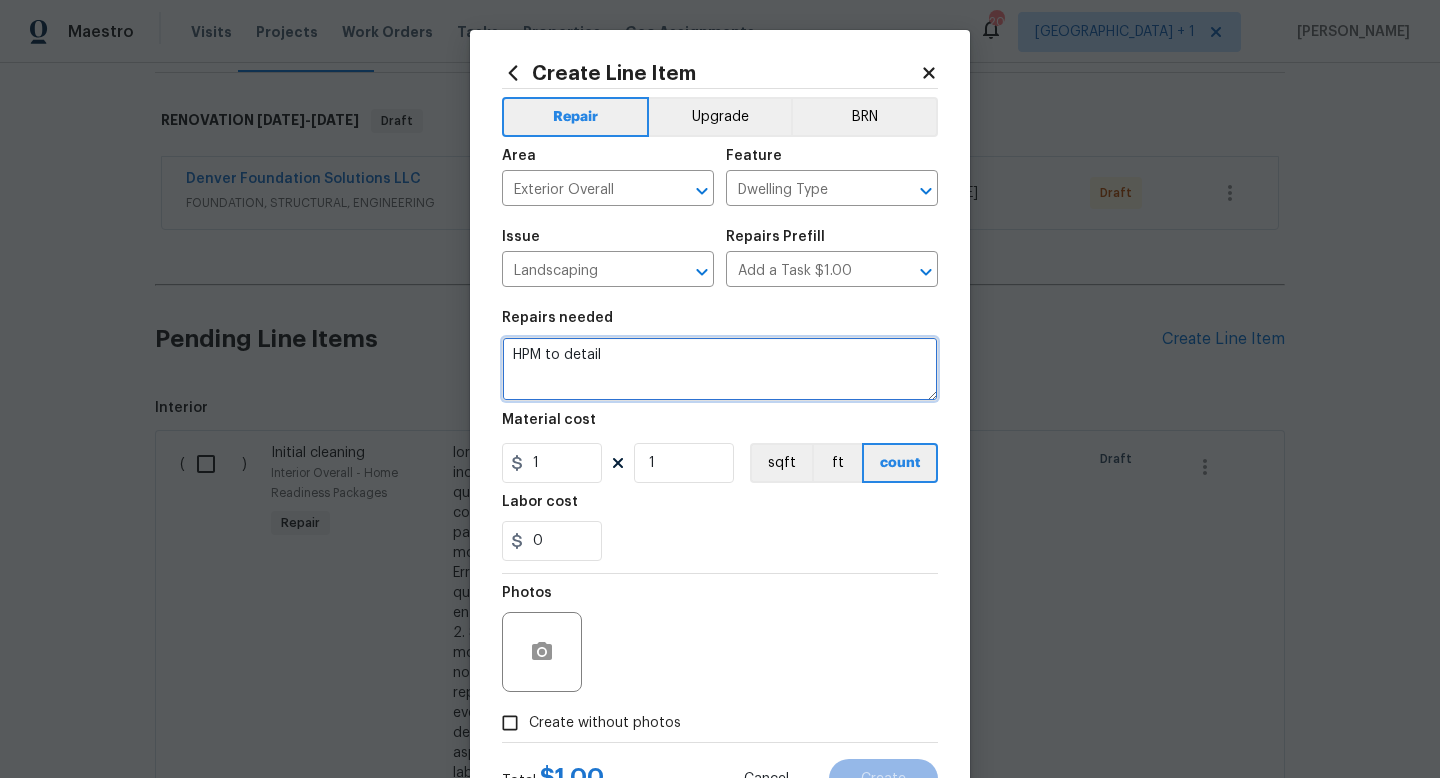 click on "HPM to detail" at bounding box center (720, 369) 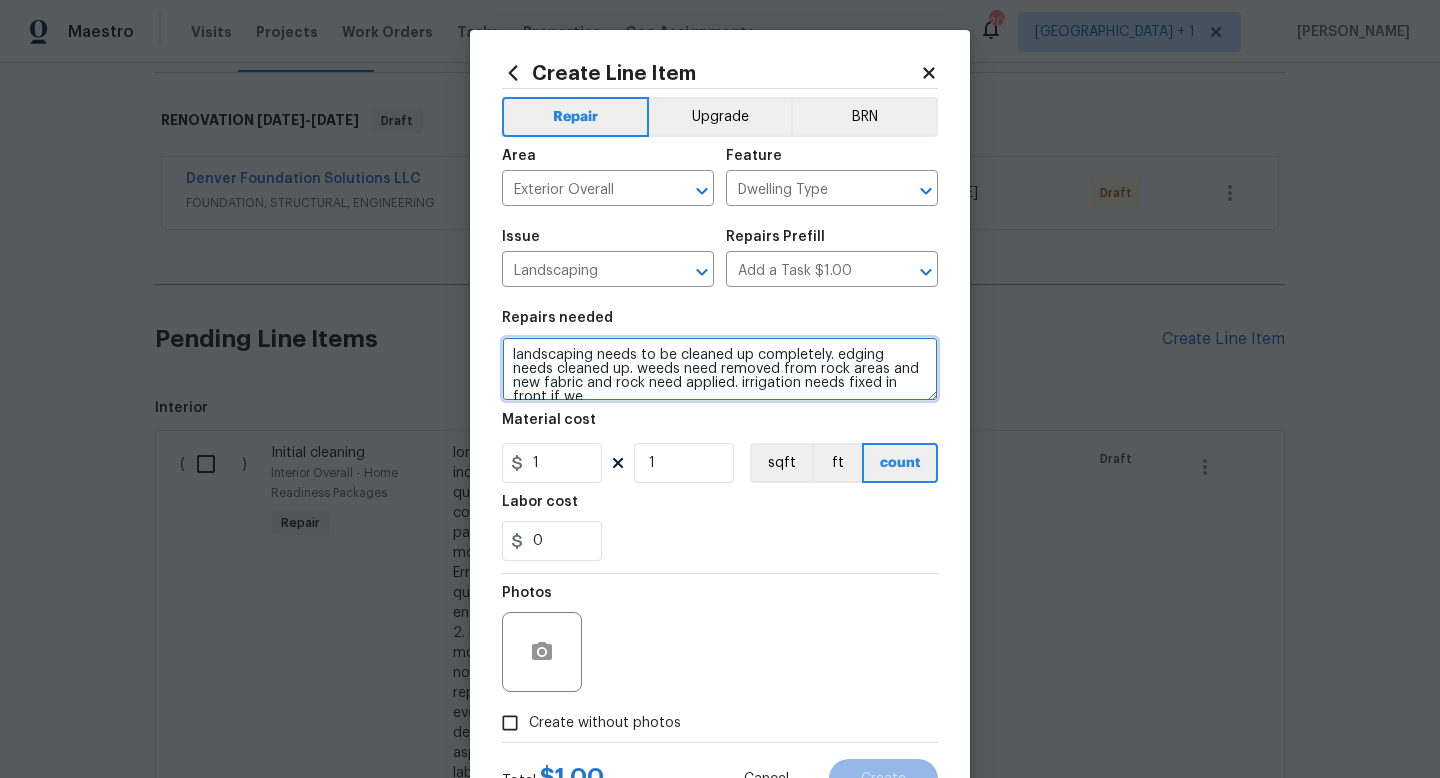 scroll, scrollTop: 4, scrollLeft: 0, axis: vertical 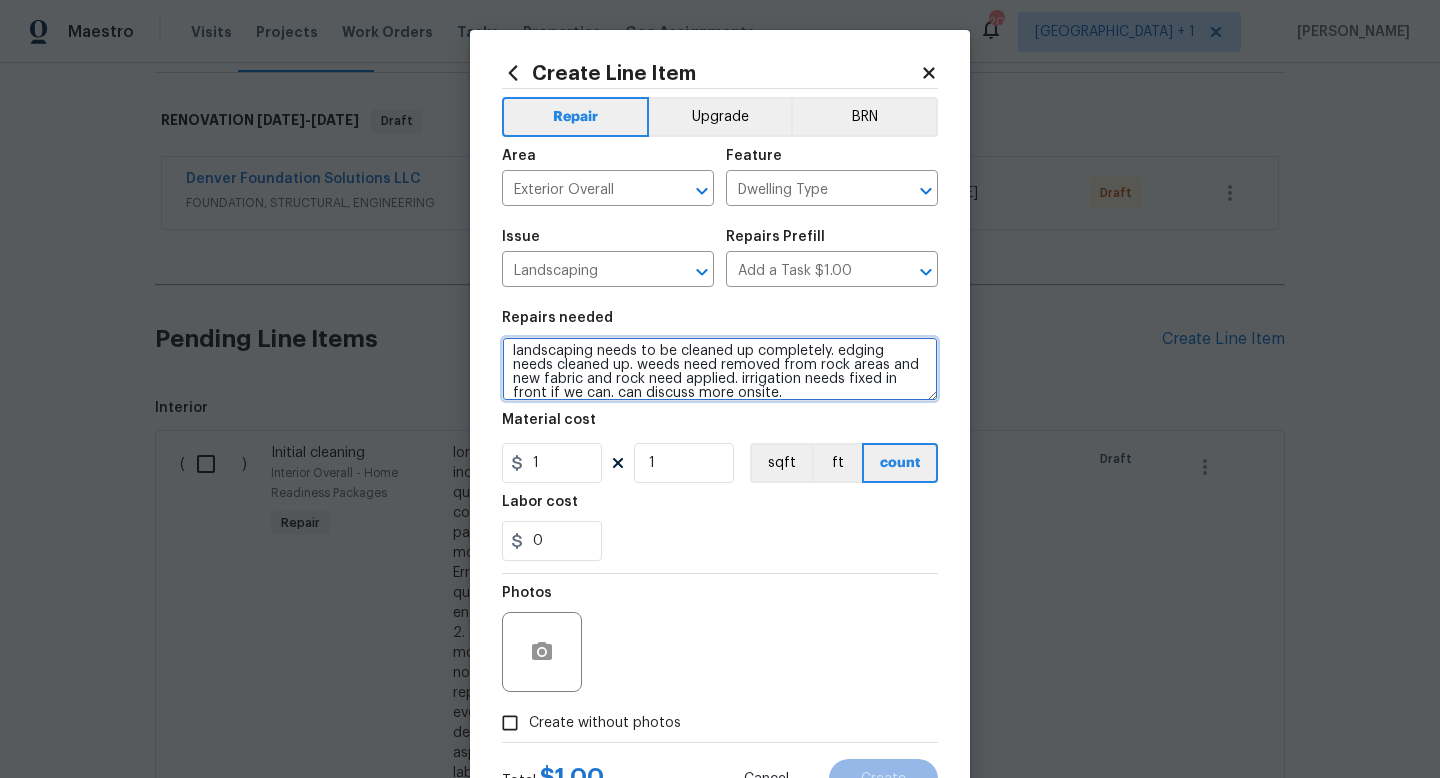 type on "landscaping needs to be cleaned up completely. edging needs cleaned up. weeds need removed from rock areas and new fabric and rock need applied. irrigation needs fixed in front if we can. can discuss more onsite." 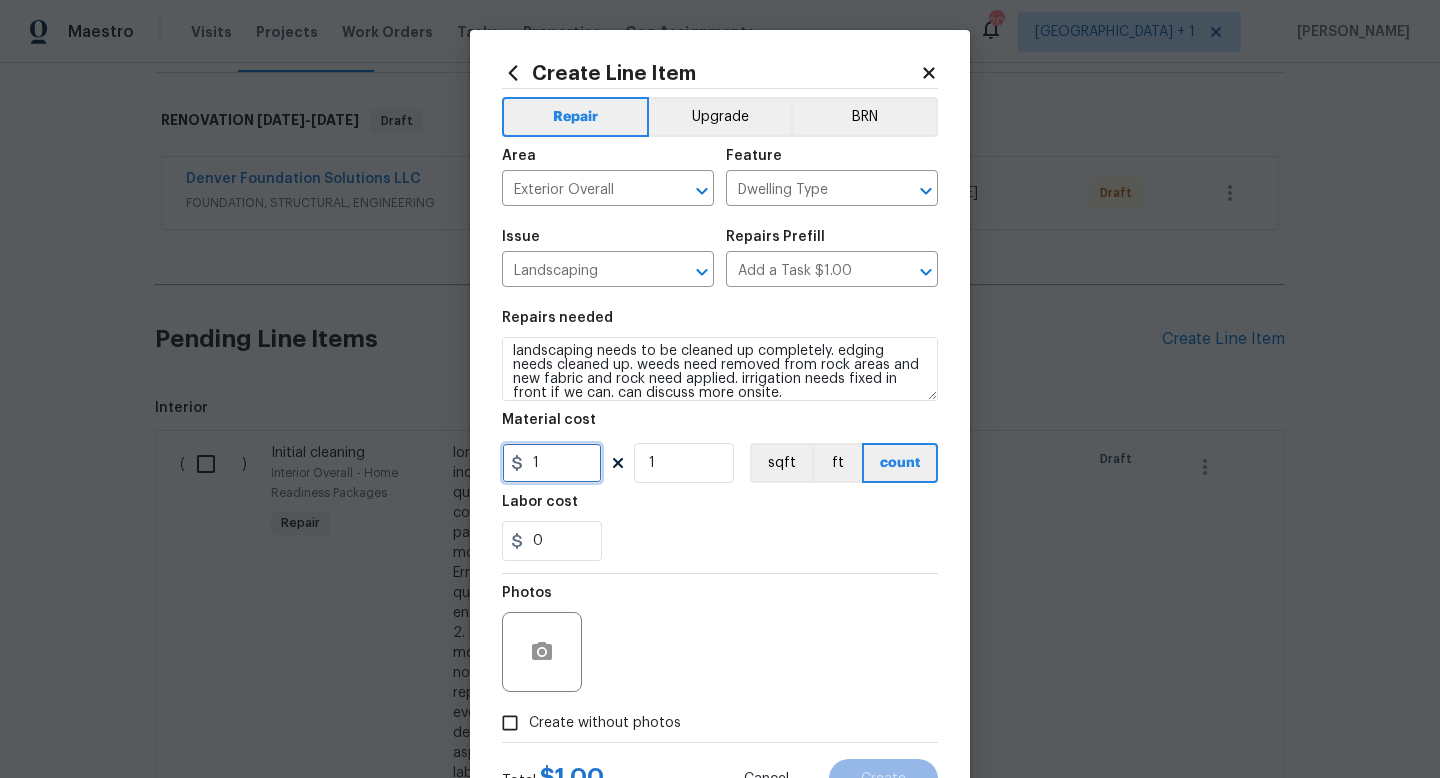 click on "1" at bounding box center (552, 463) 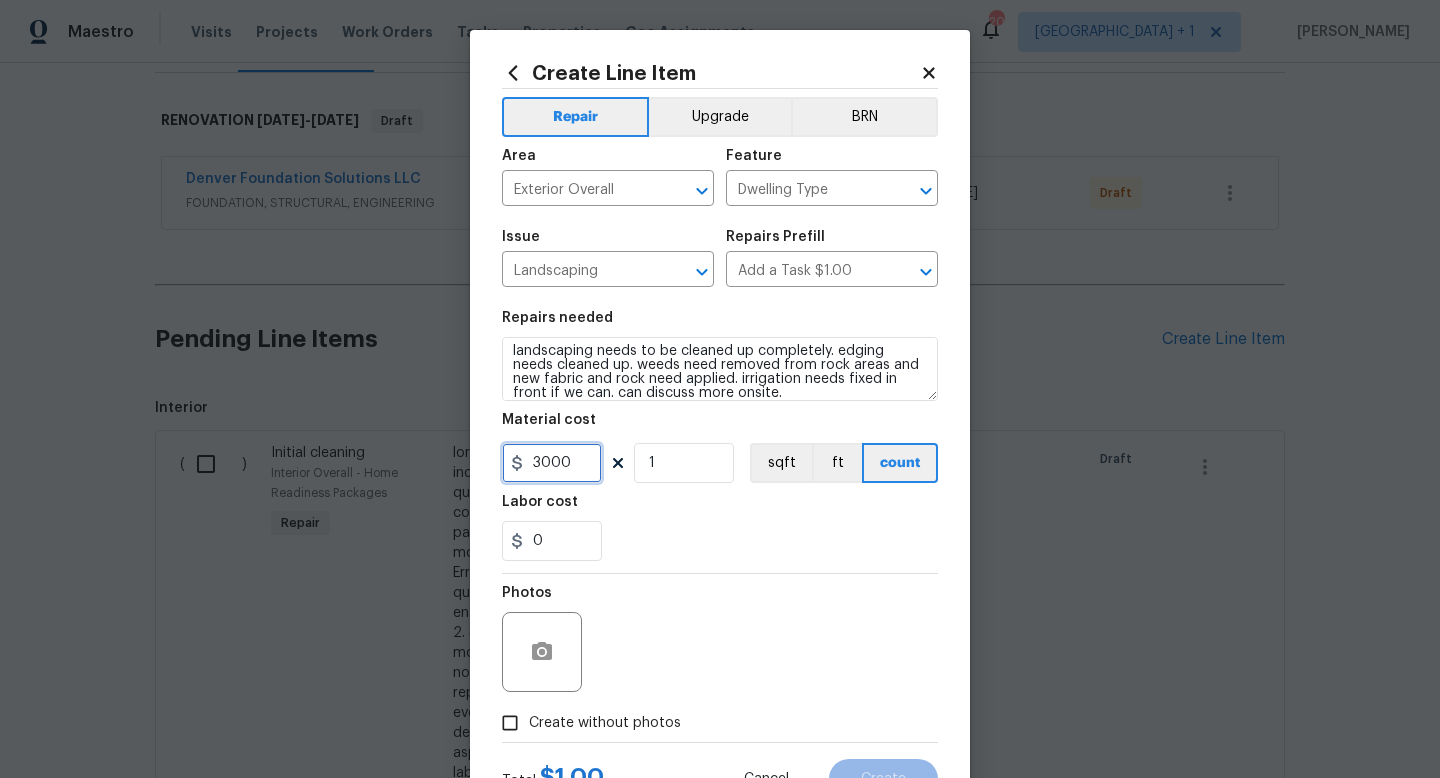 type on "3000" 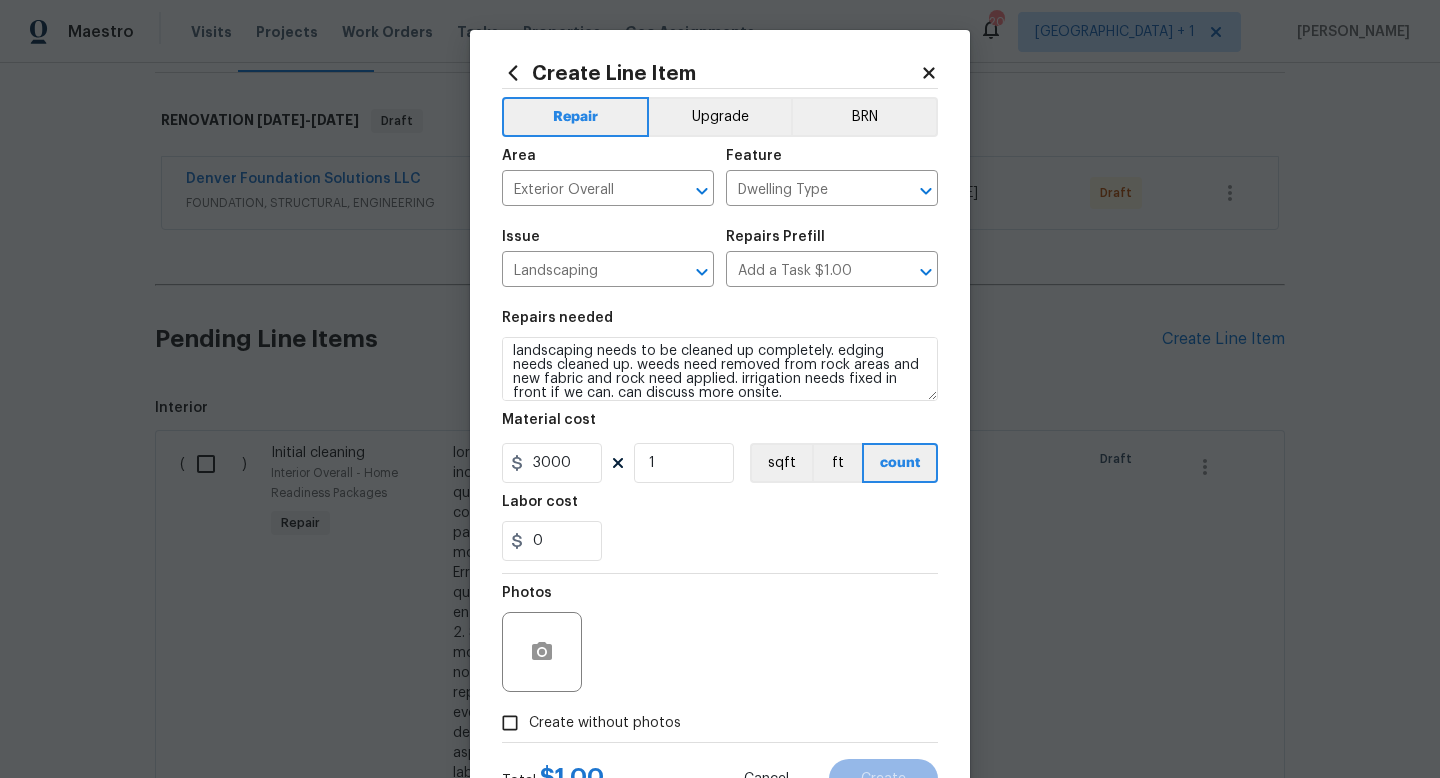 click on "Photos" at bounding box center [720, 639] 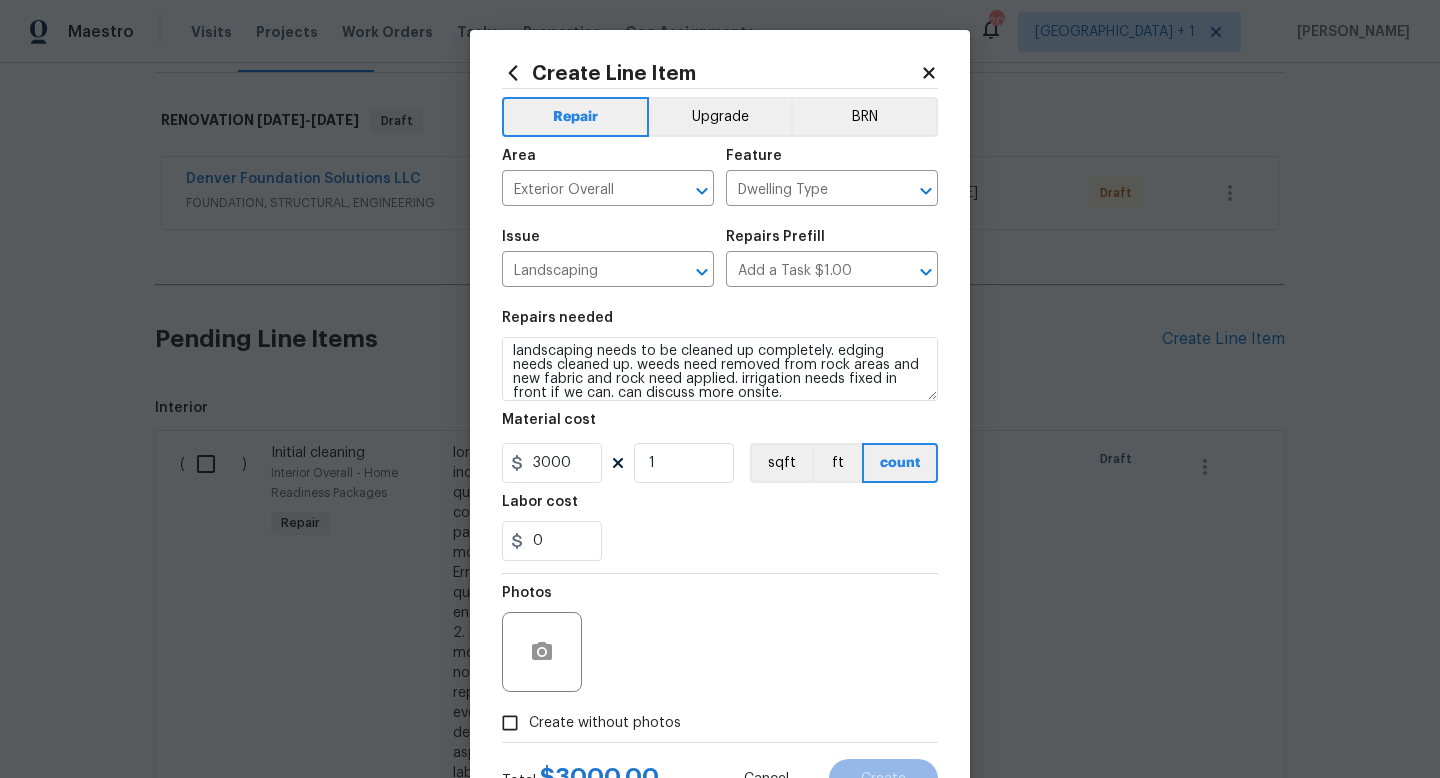 scroll, scrollTop: 84, scrollLeft: 0, axis: vertical 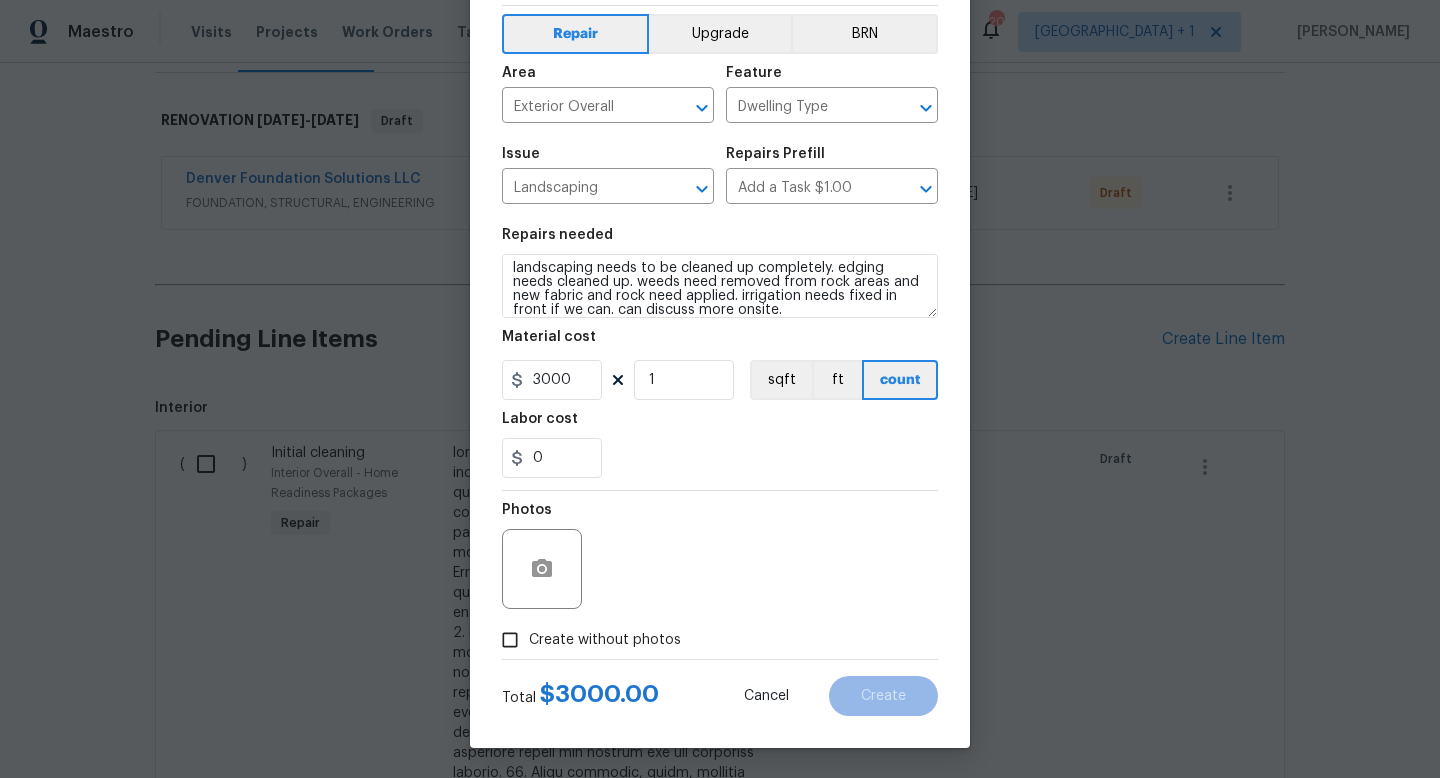 click on "Create without photos" at bounding box center (605, 640) 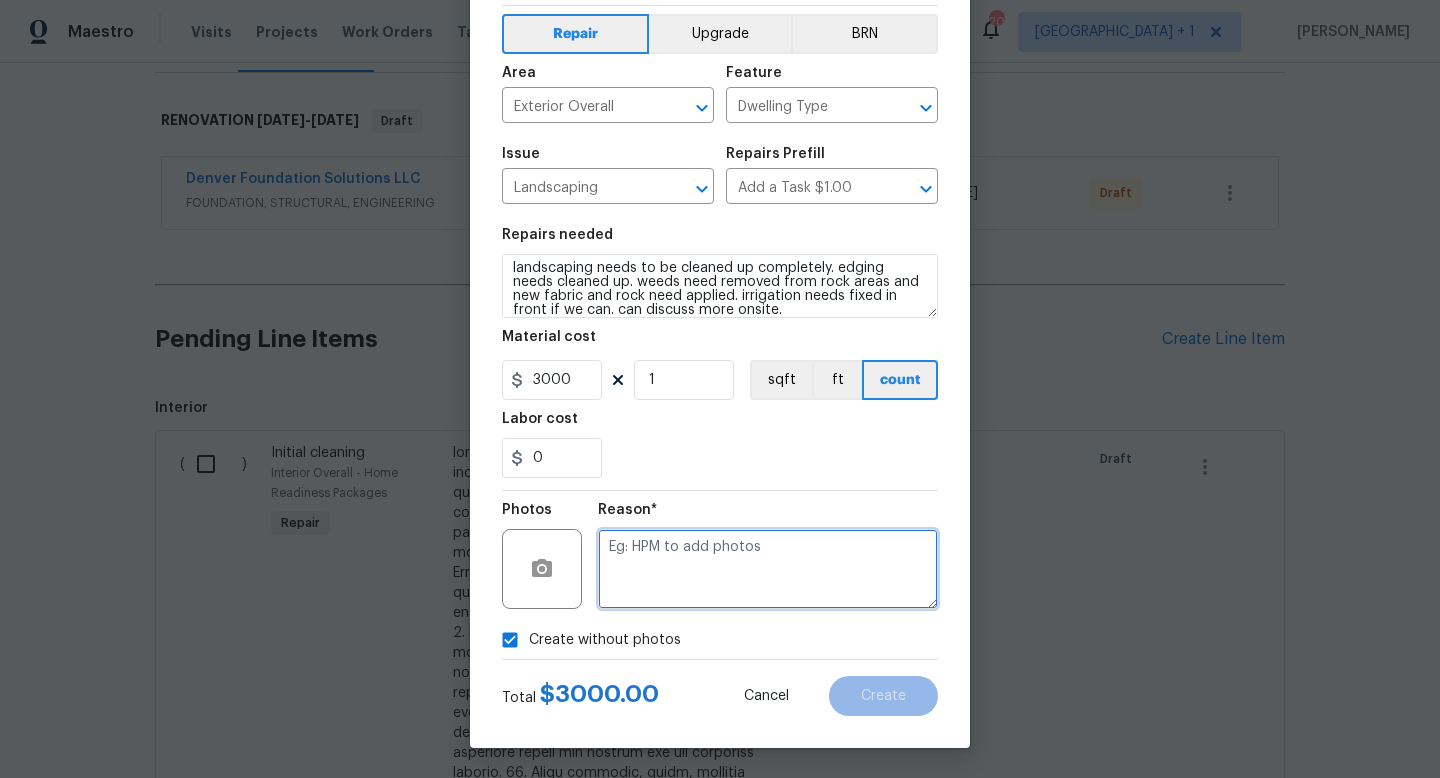 click at bounding box center [768, 569] 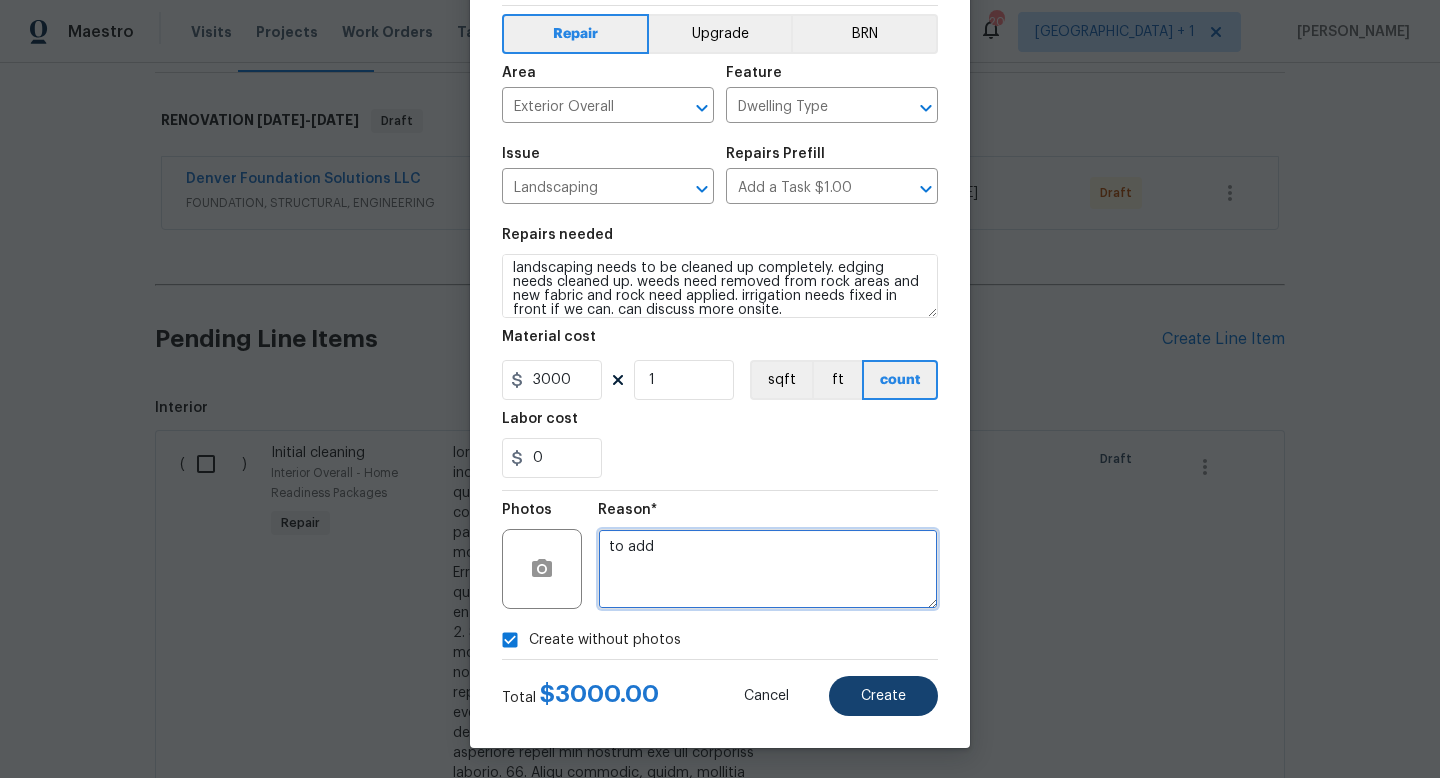 type on "to add" 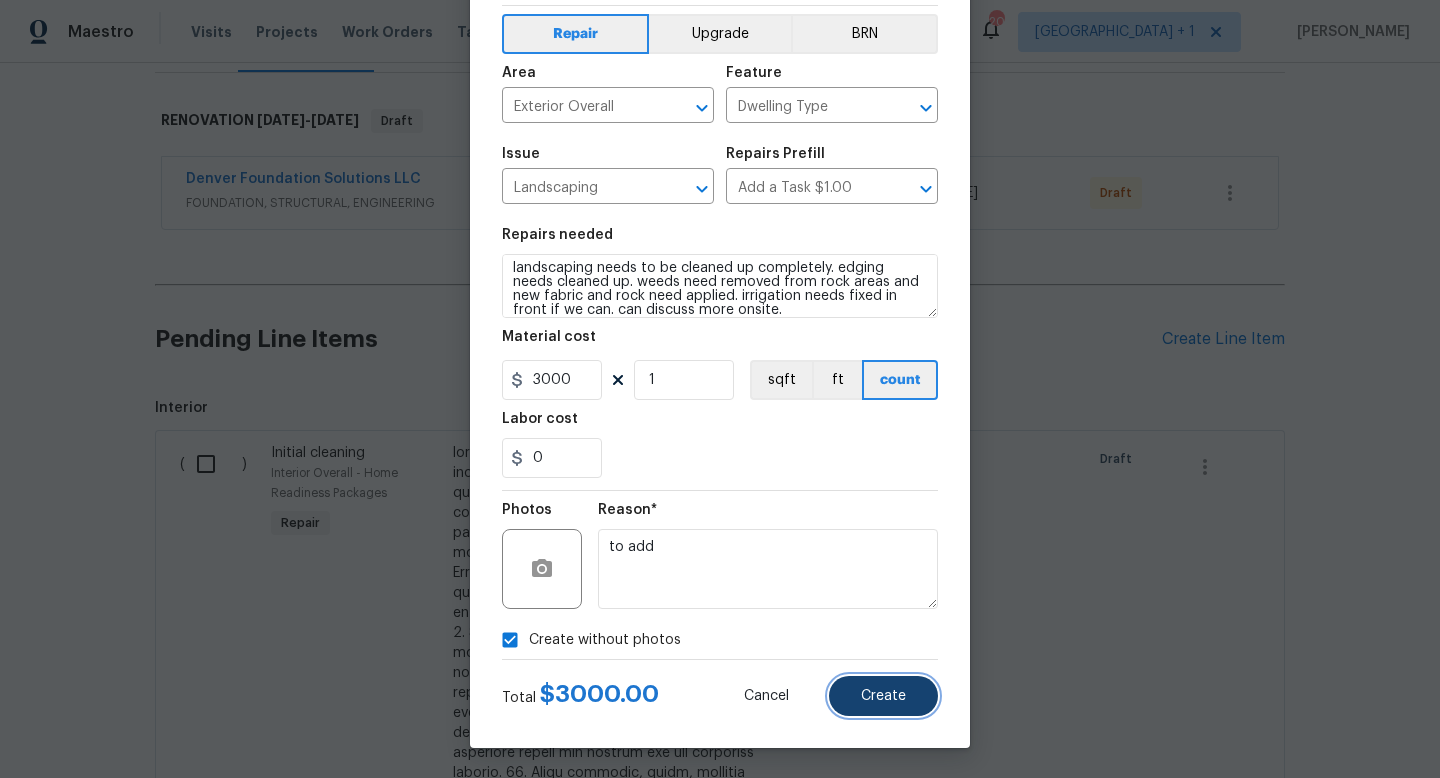 click on "Create" at bounding box center (883, 696) 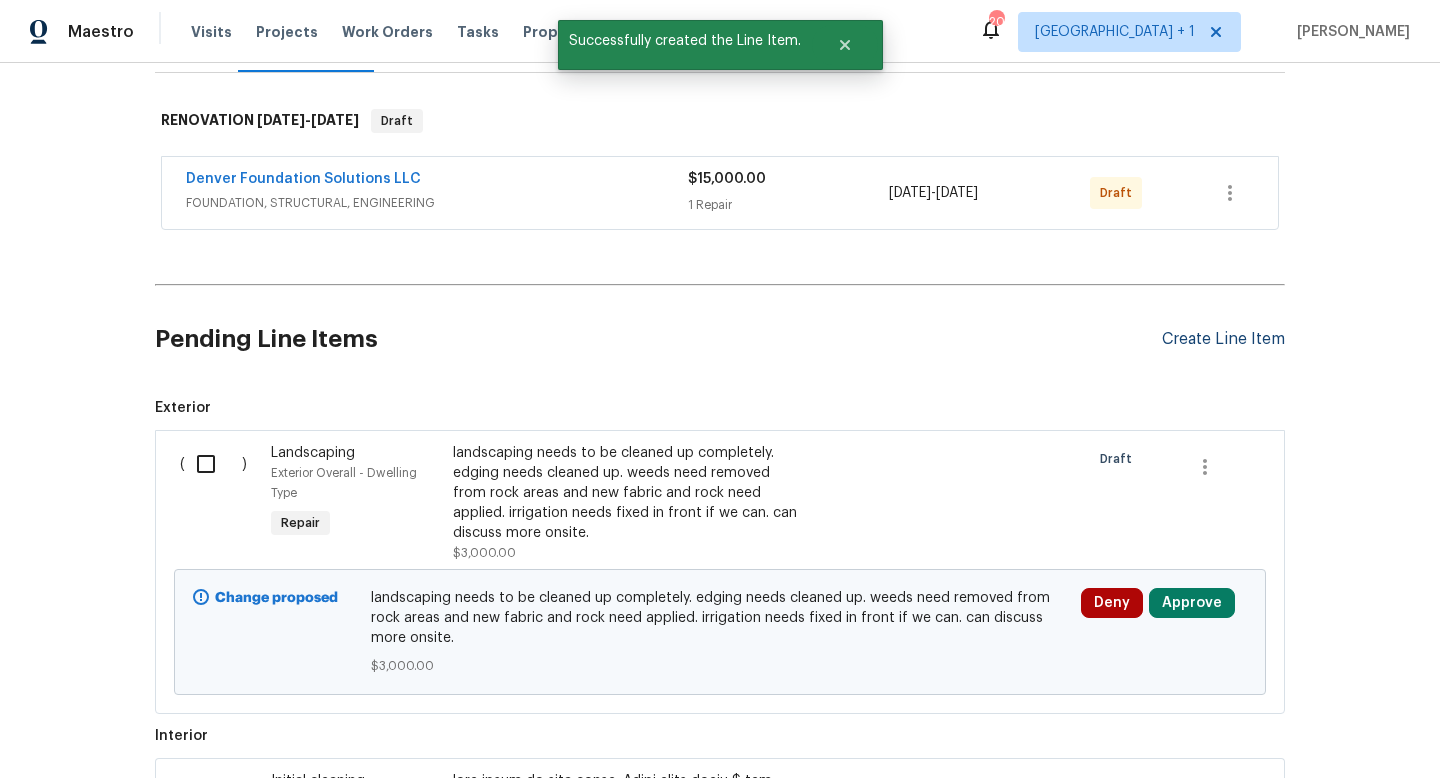 click on "Create Line Item" at bounding box center (1223, 339) 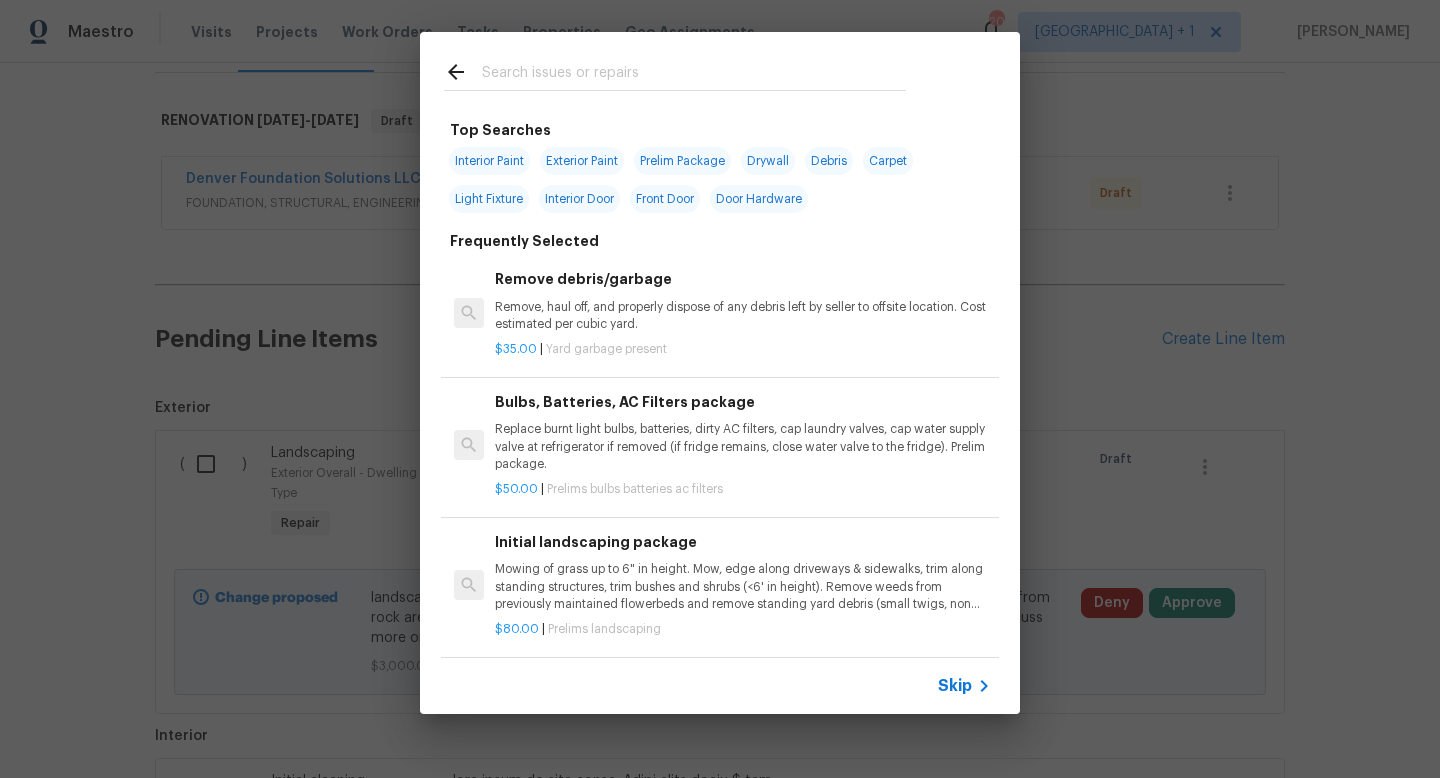 click on "Skip" at bounding box center (955, 686) 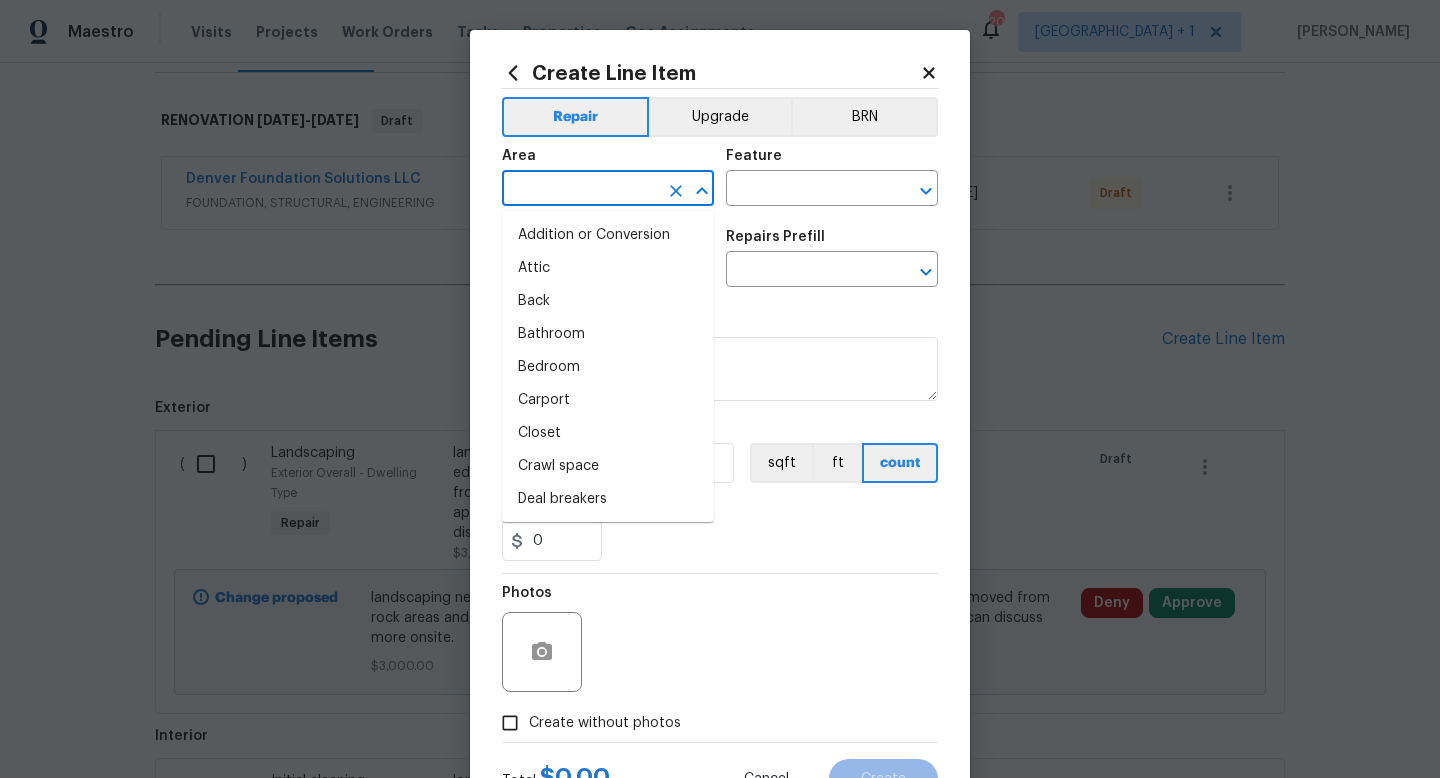 click at bounding box center (580, 190) 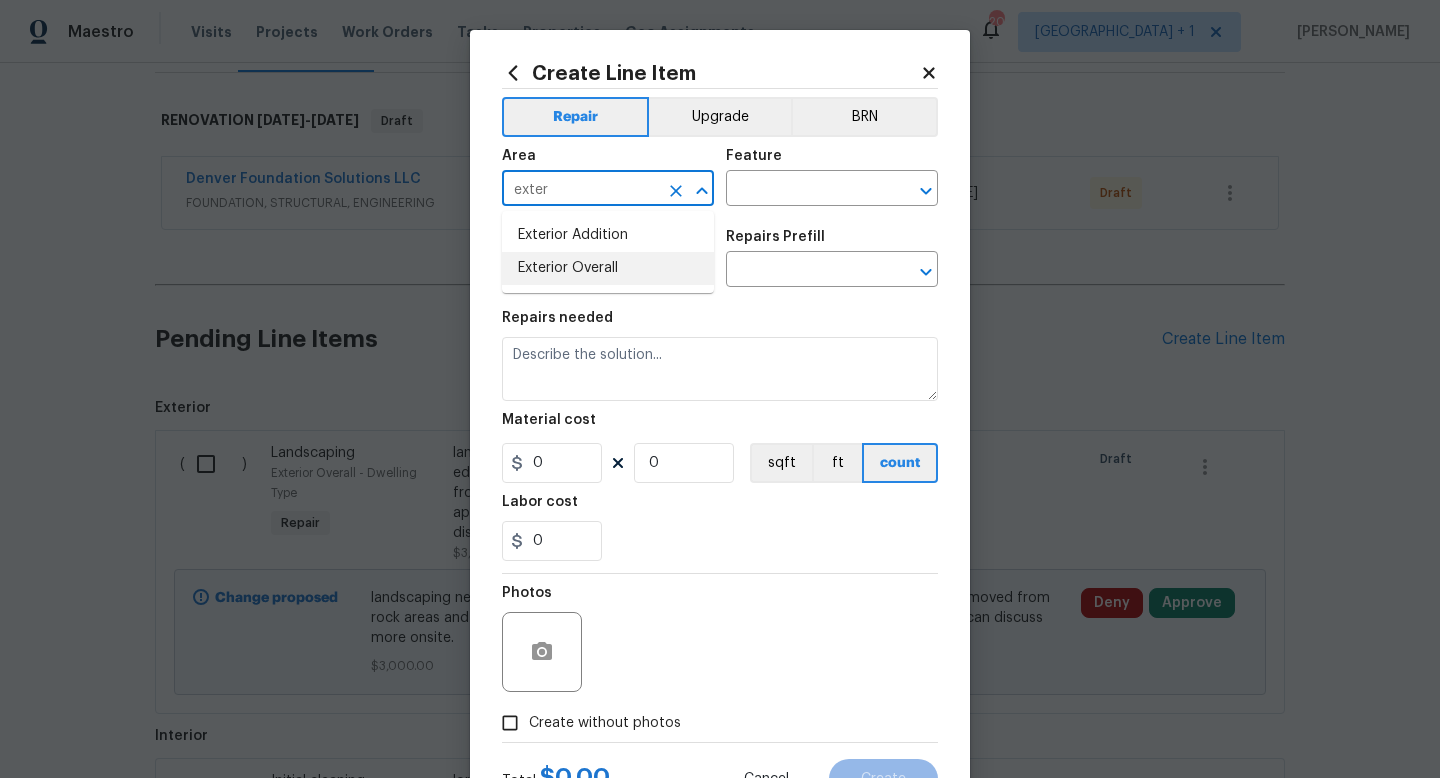 click on "Exterior Overall" at bounding box center (608, 268) 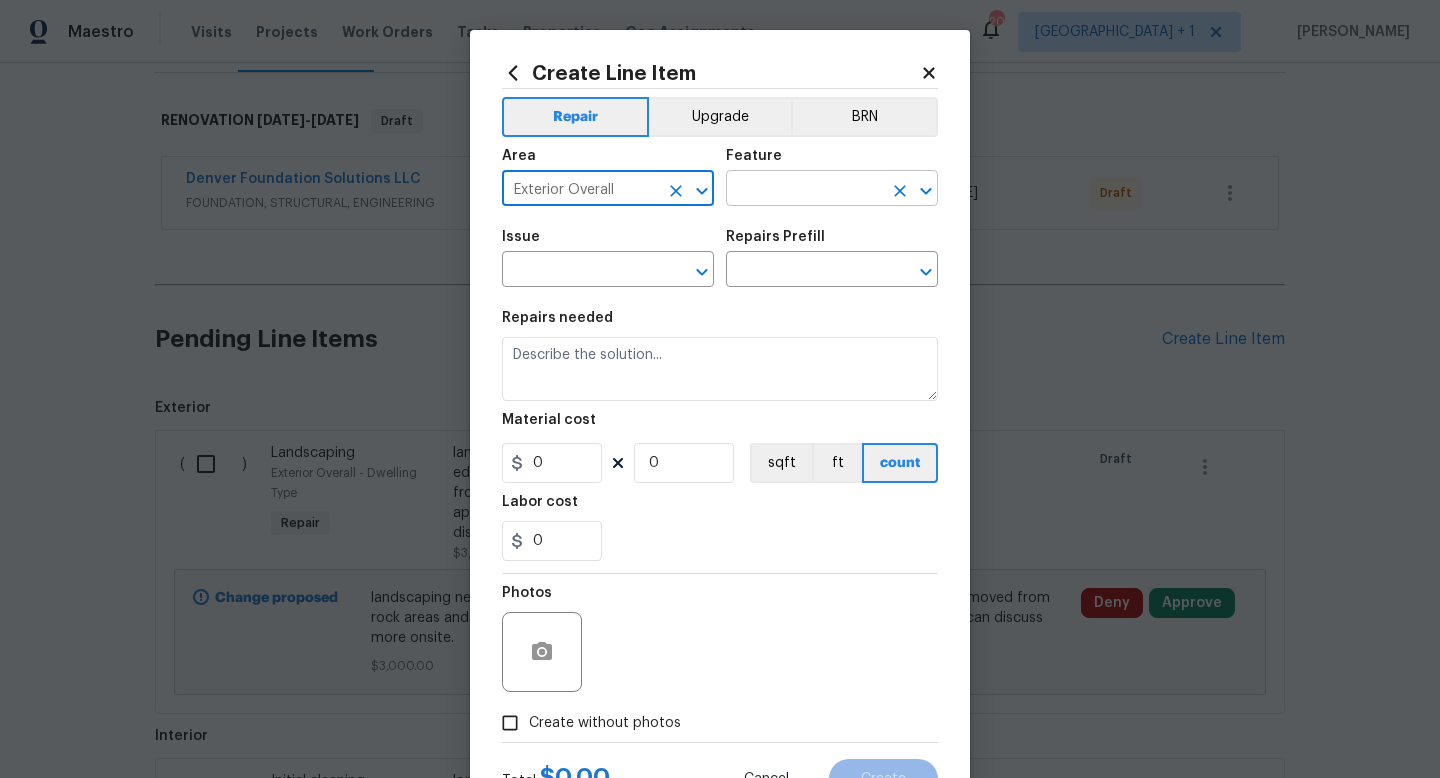 type on "Exterior Overall" 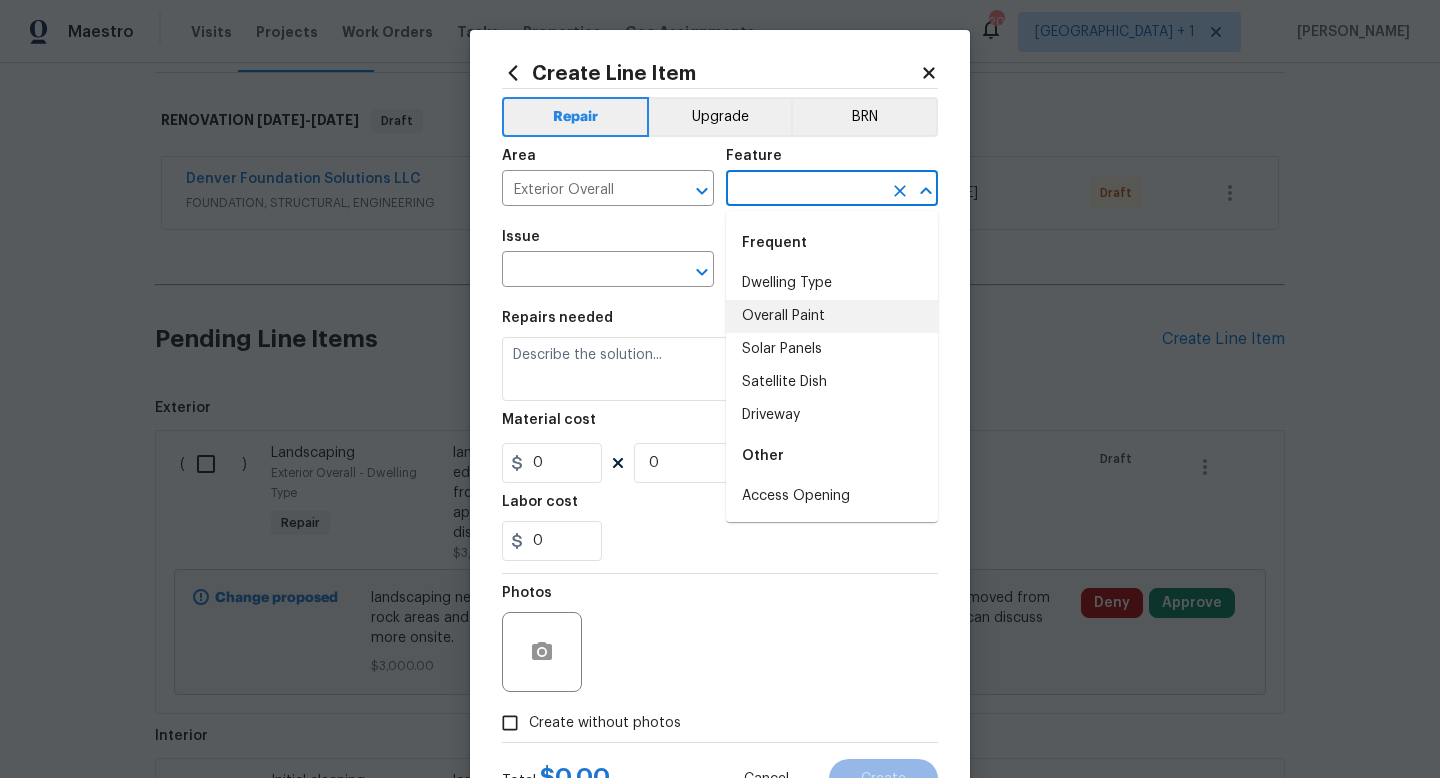 click on "Overall Paint" at bounding box center [832, 316] 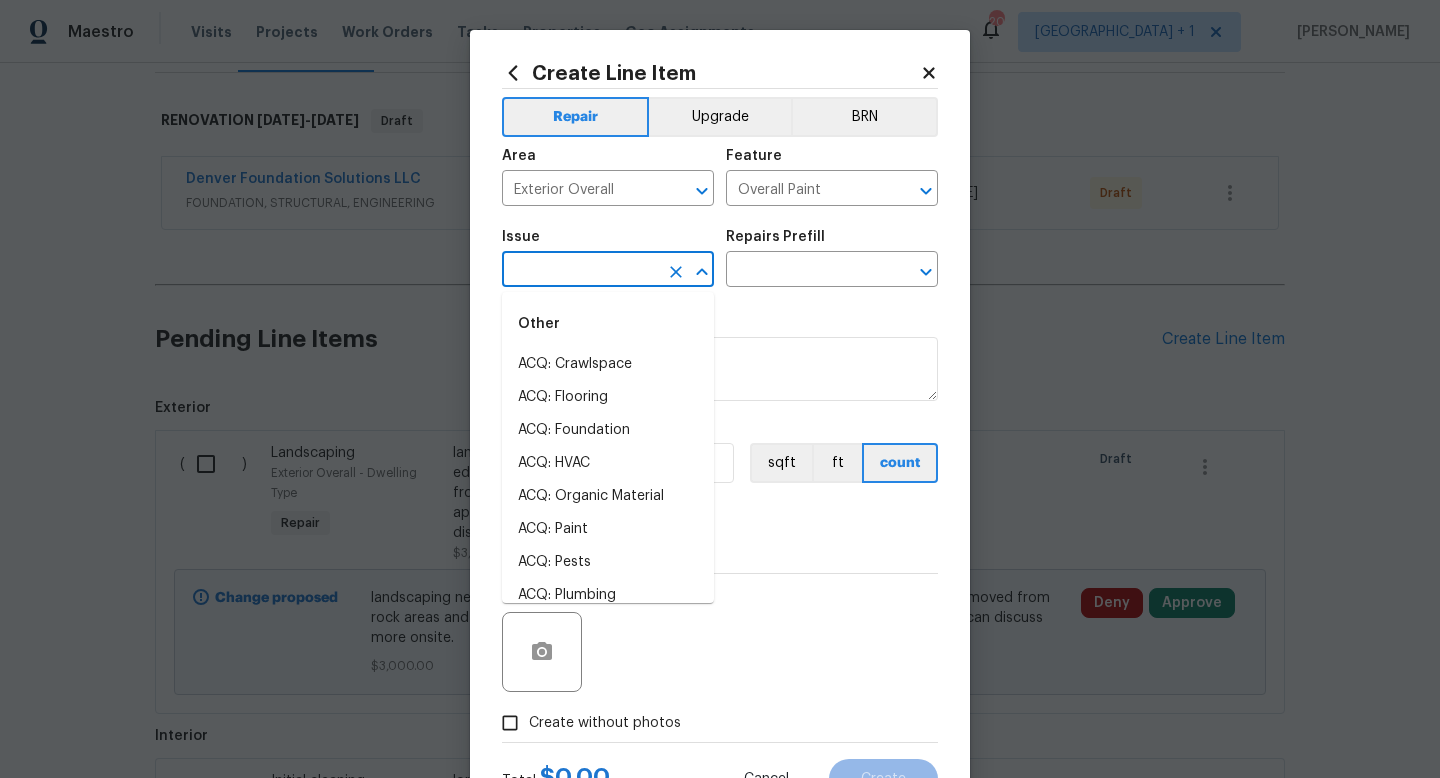 click at bounding box center [580, 271] 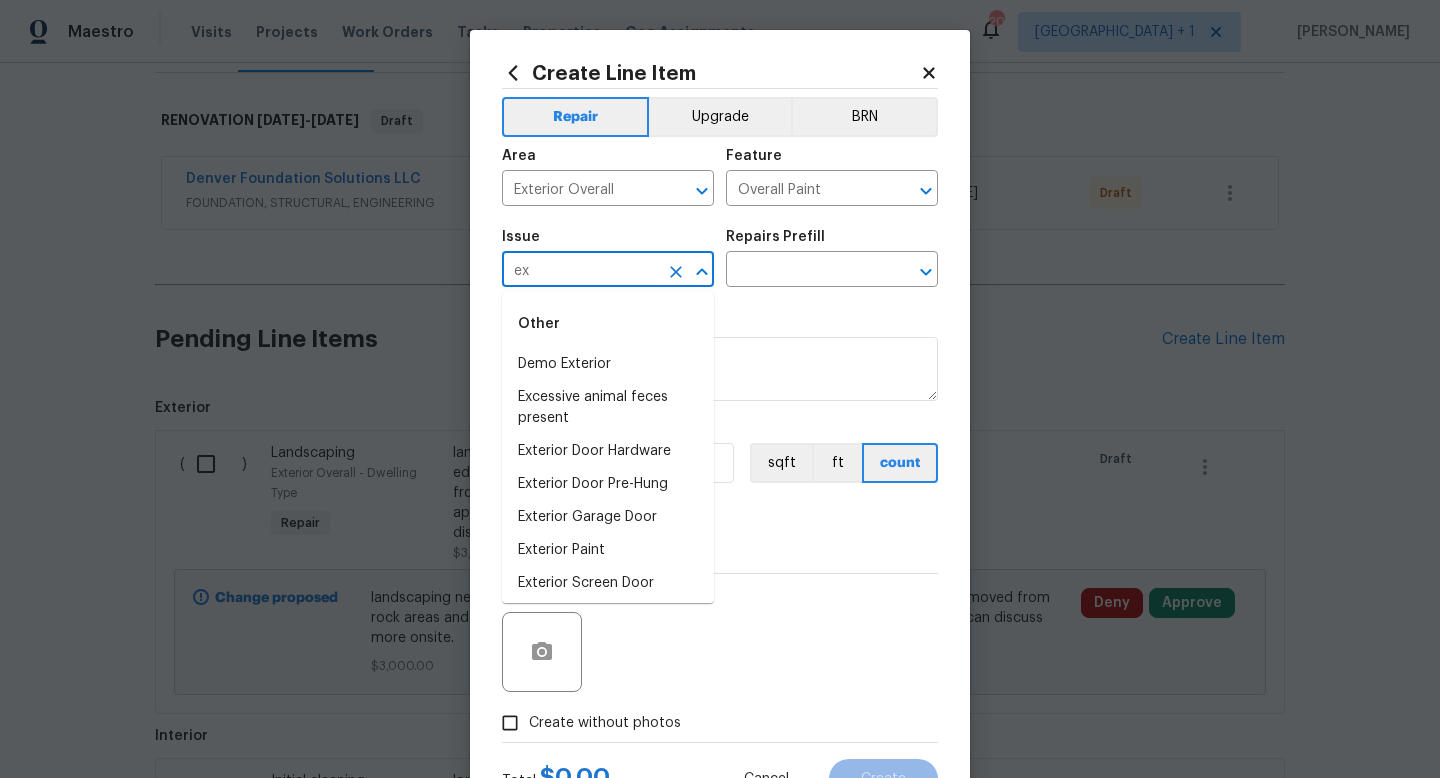 type on "e" 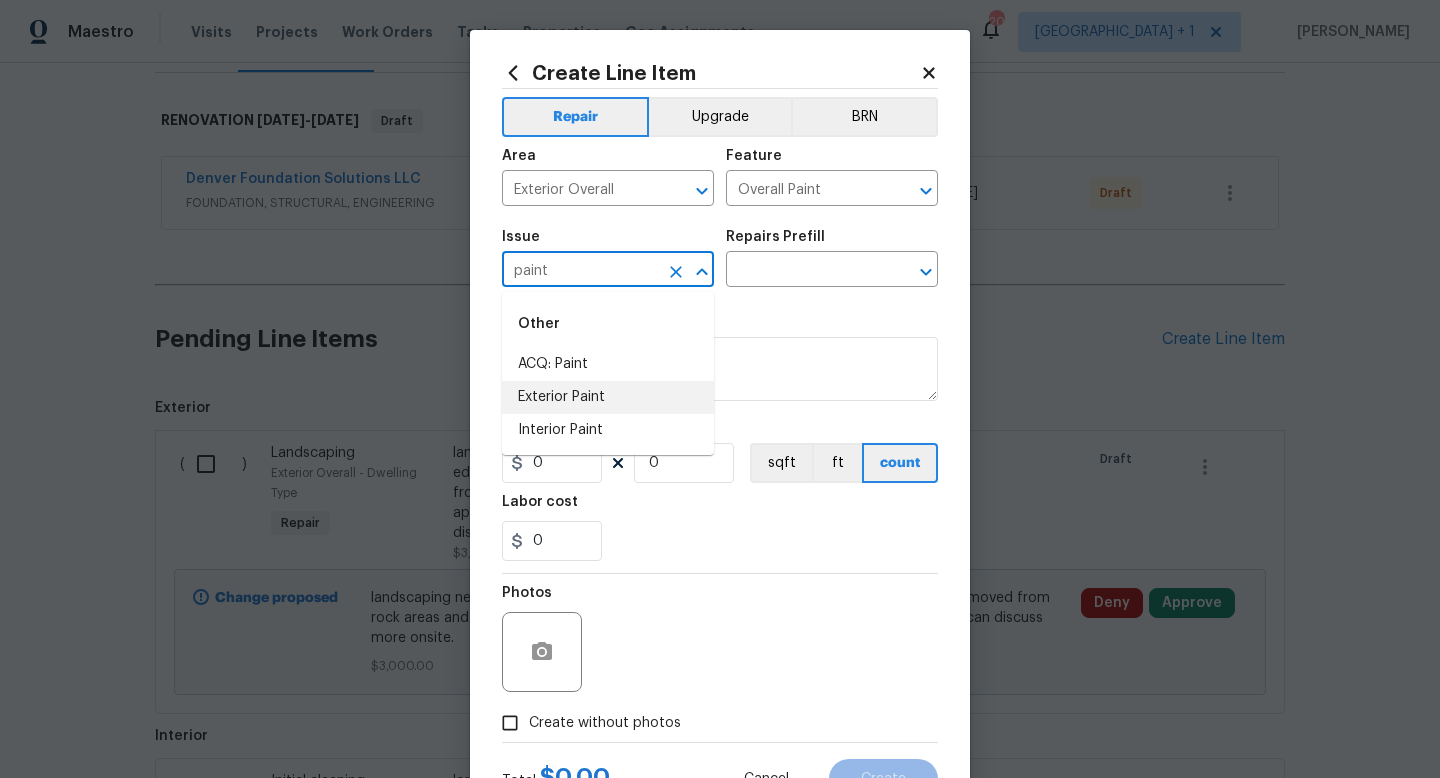 click on "Exterior Paint" at bounding box center (608, 397) 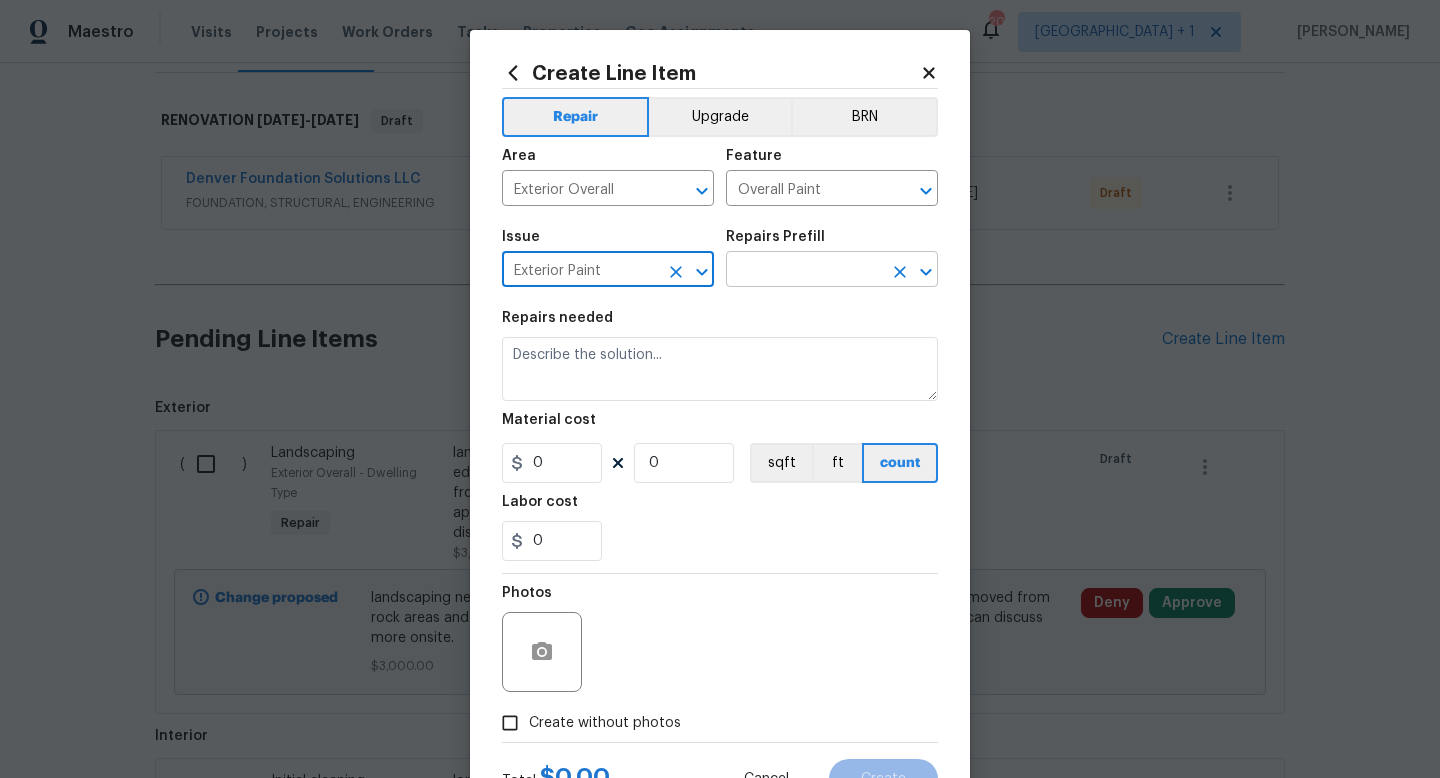 type on "Exterior Paint" 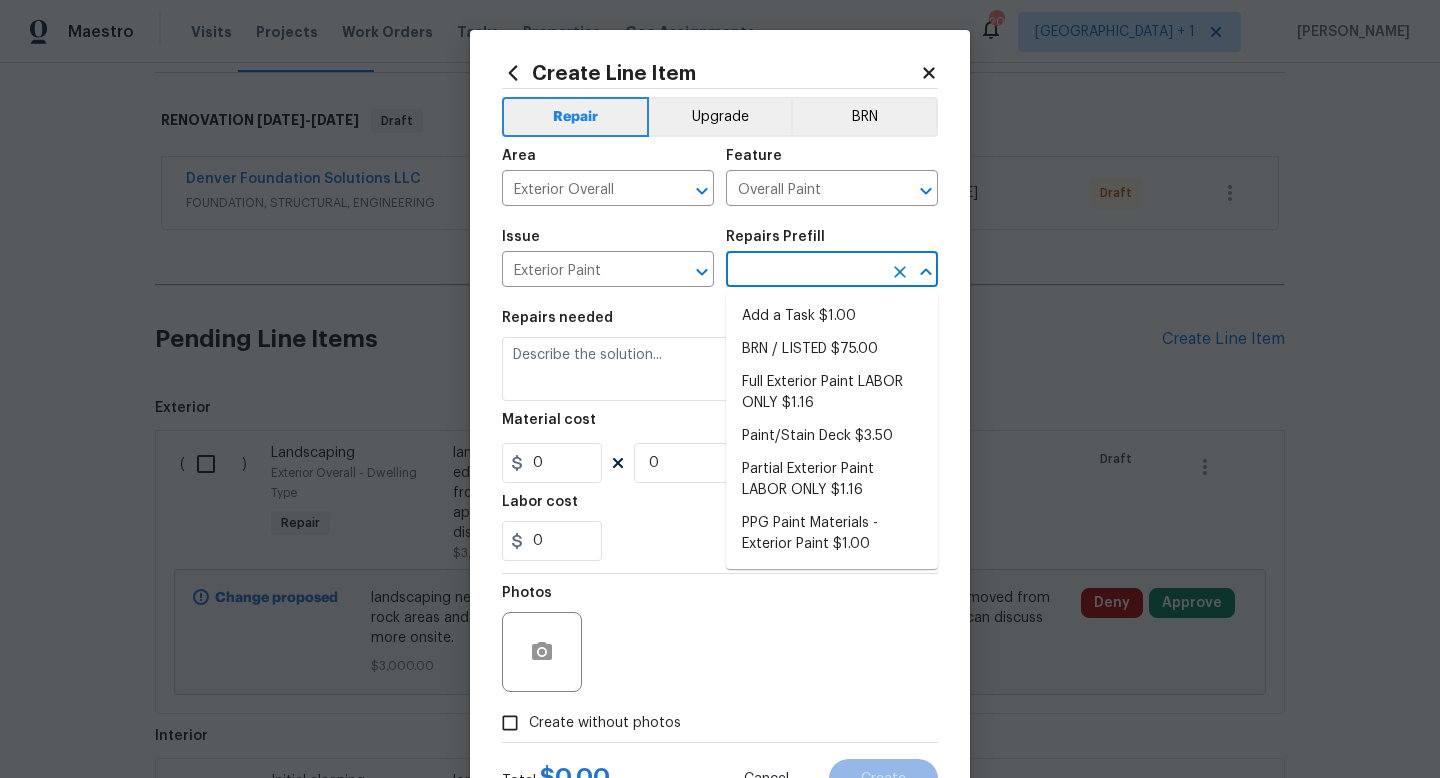 click at bounding box center [804, 271] 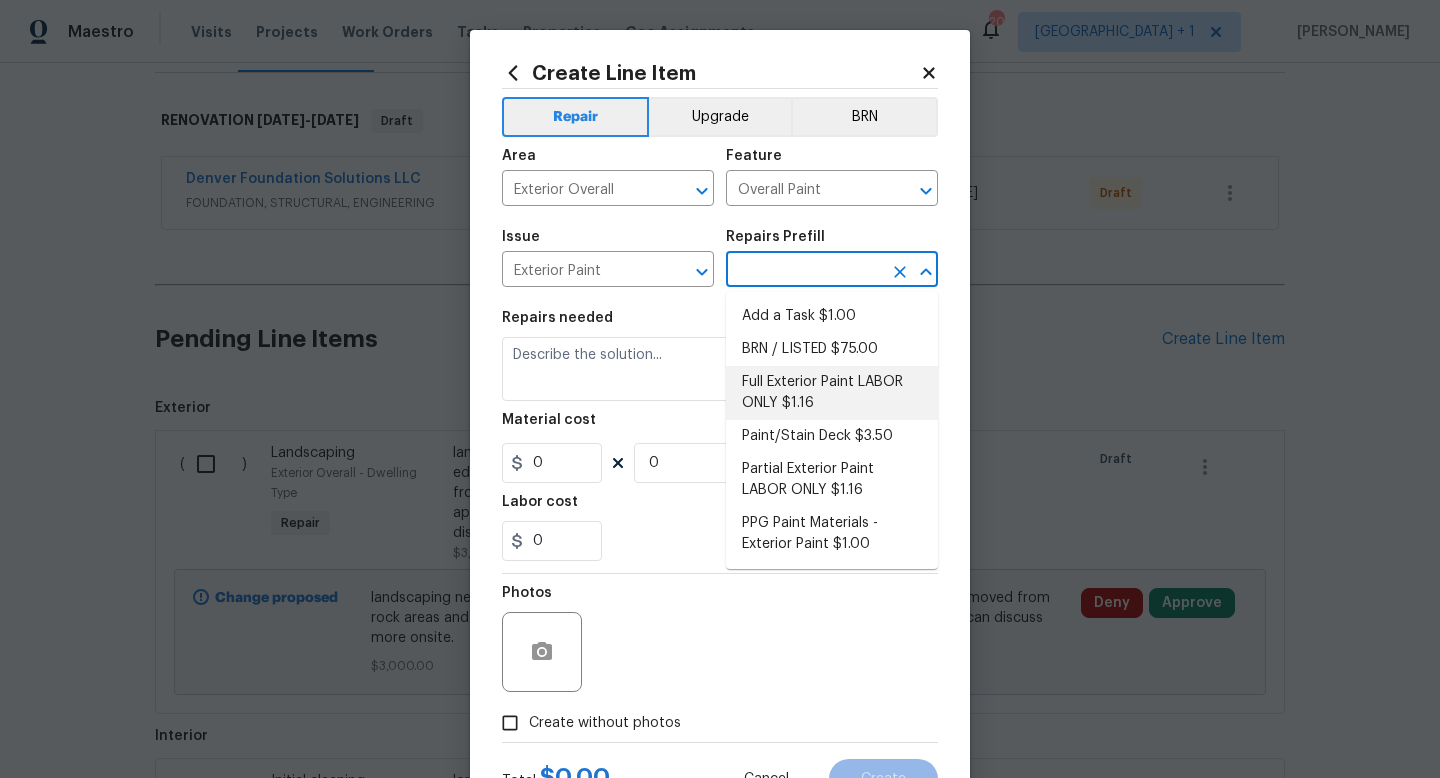 click on "Full Exterior Paint LABOR ONLY $1.16" at bounding box center (832, 393) 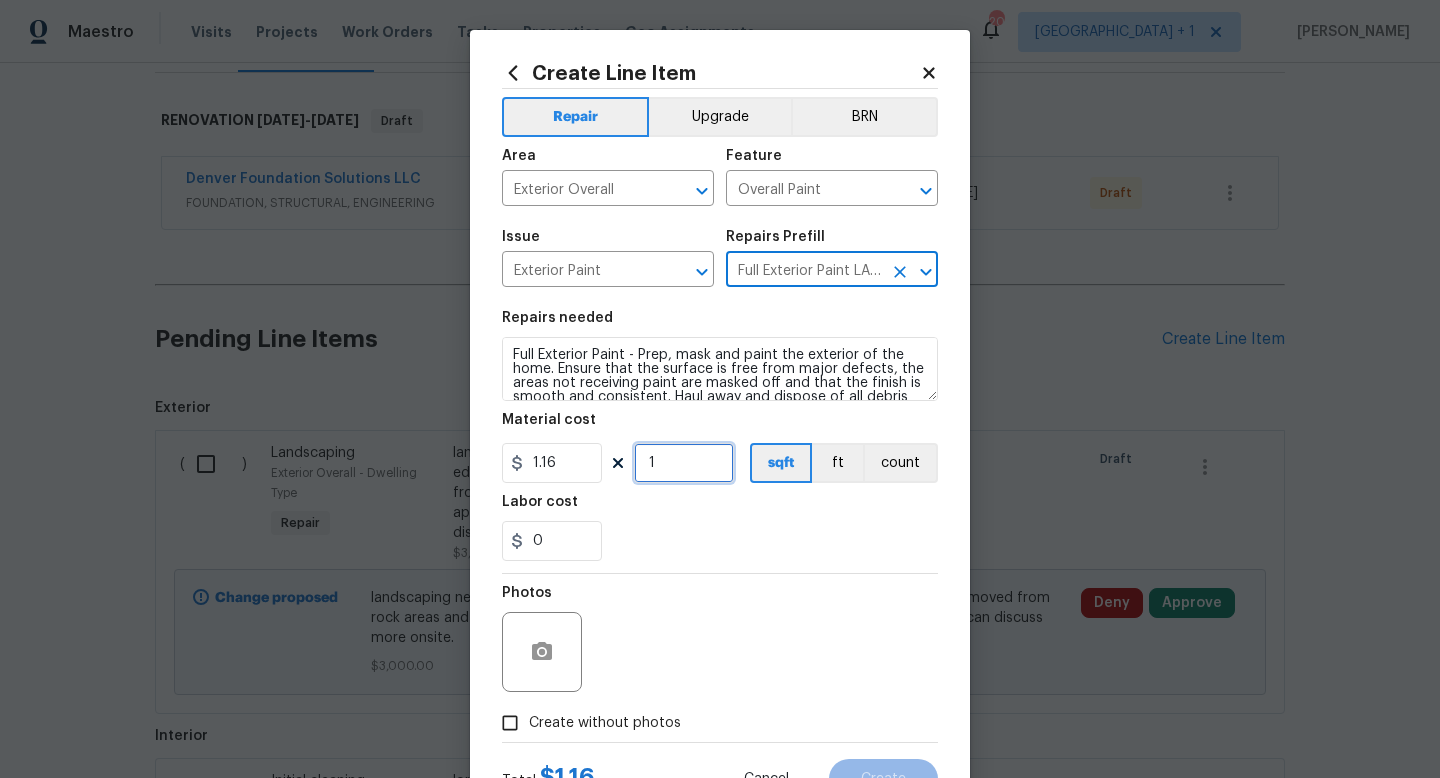 click on "1" at bounding box center (684, 463) 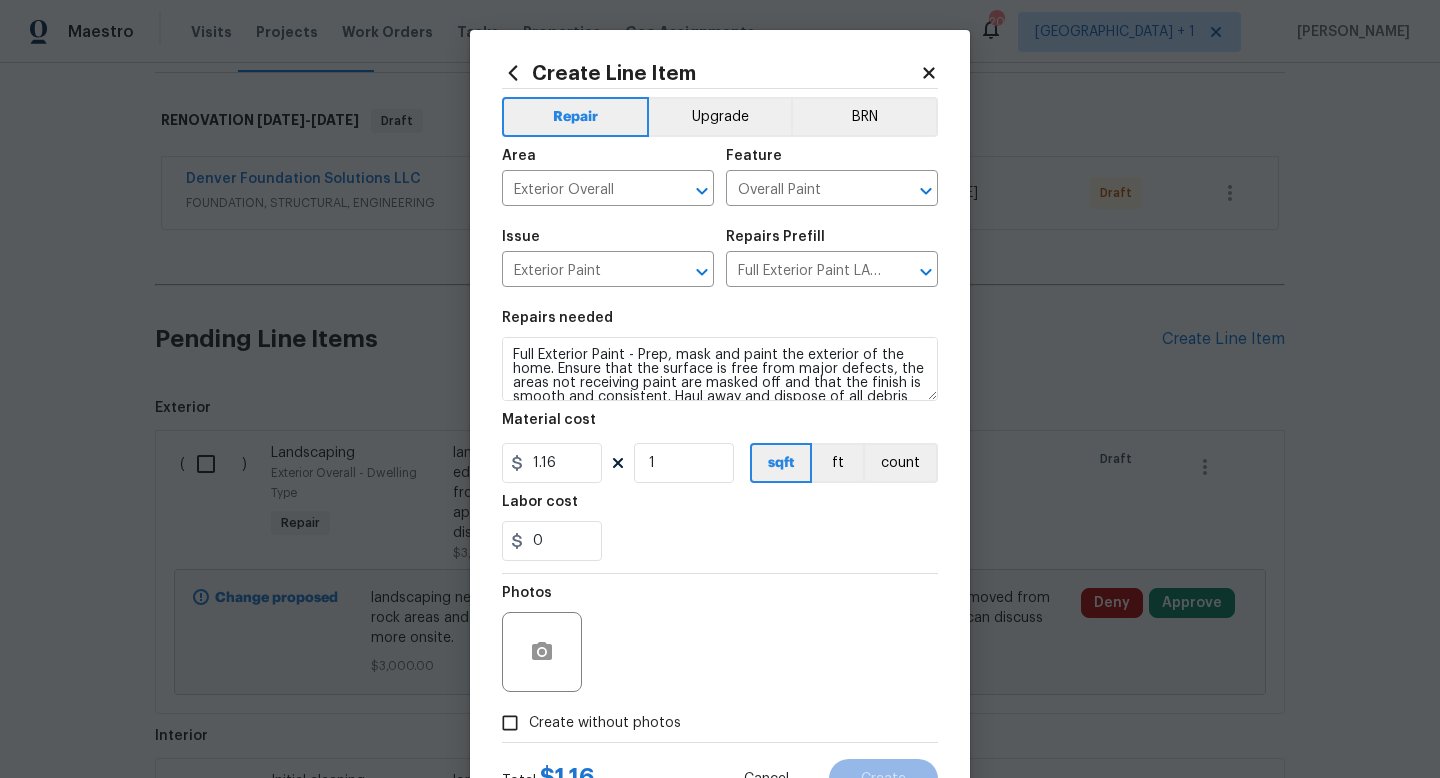 drag, startPoint x: 677, startPoint y: 53, endPoint x: 712, endPoint y: 54, distance: 35.014282 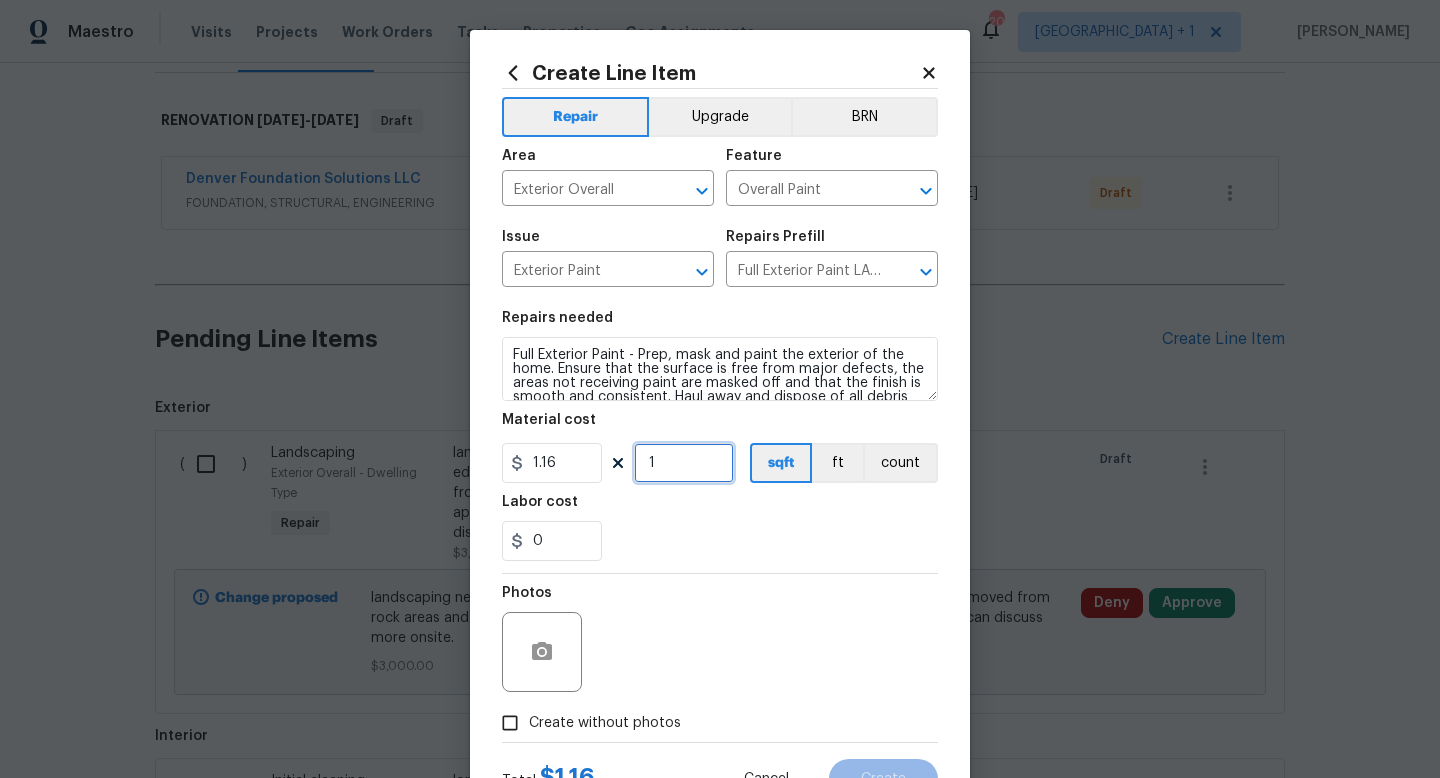 click on "1" at bounding box center [684, 463] 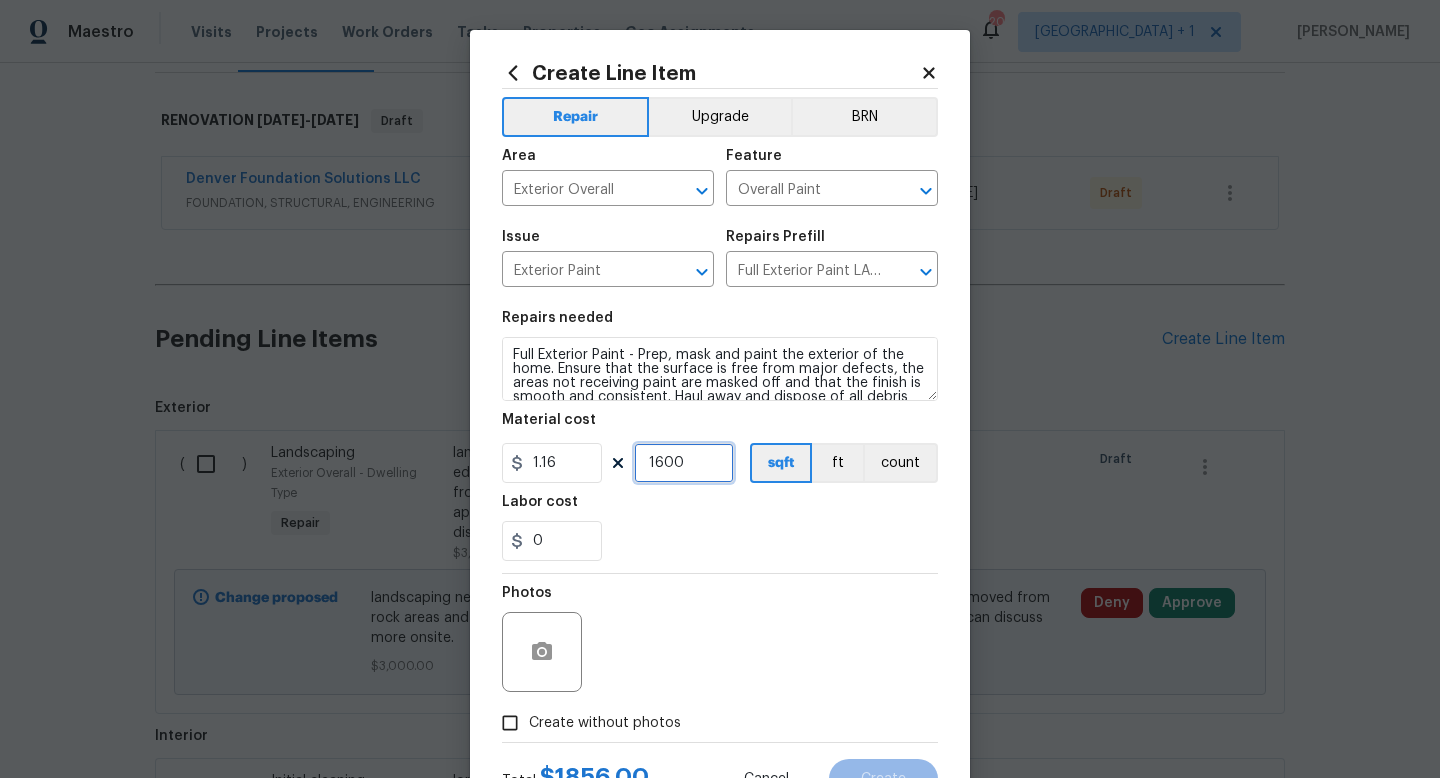 type on "1600" 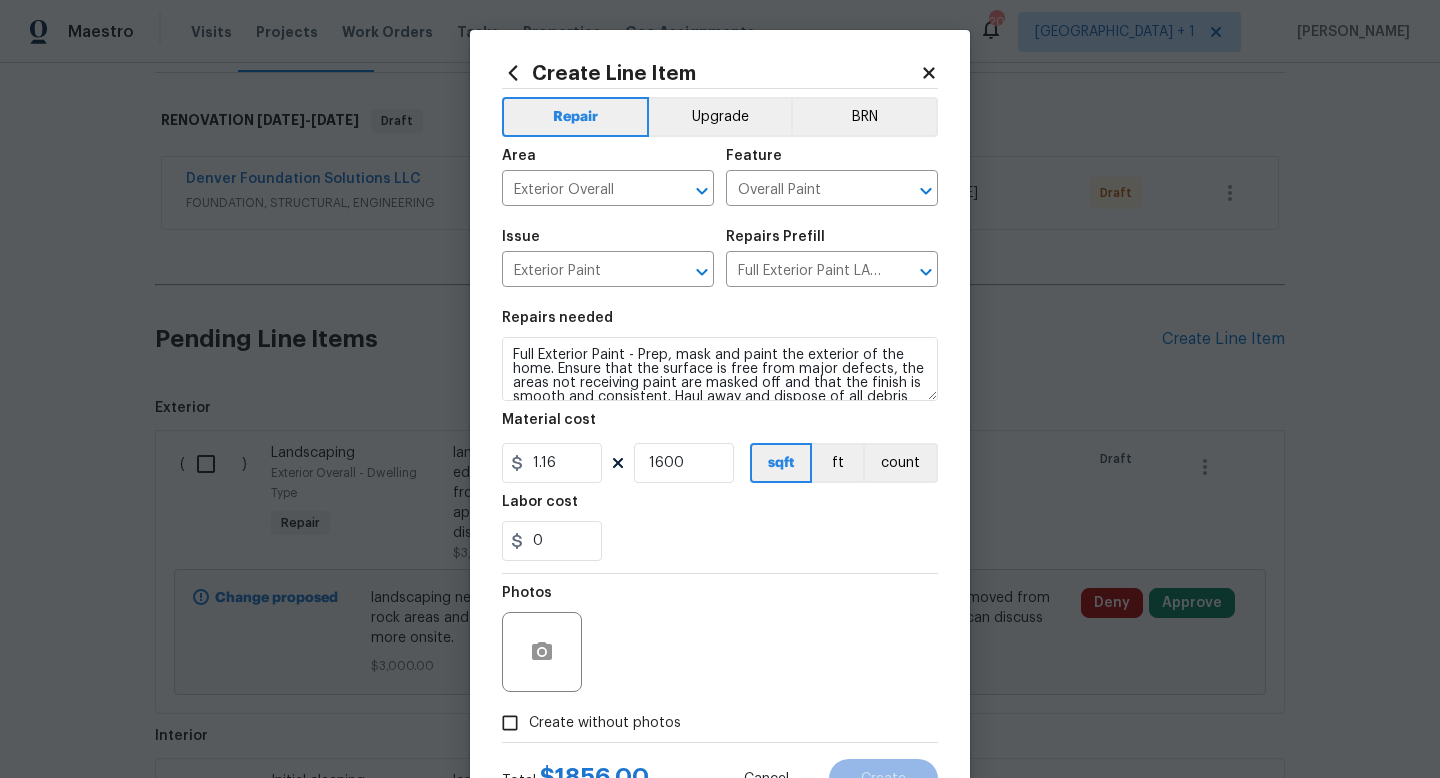 click on "Photos" at bounding box center [720, 639] 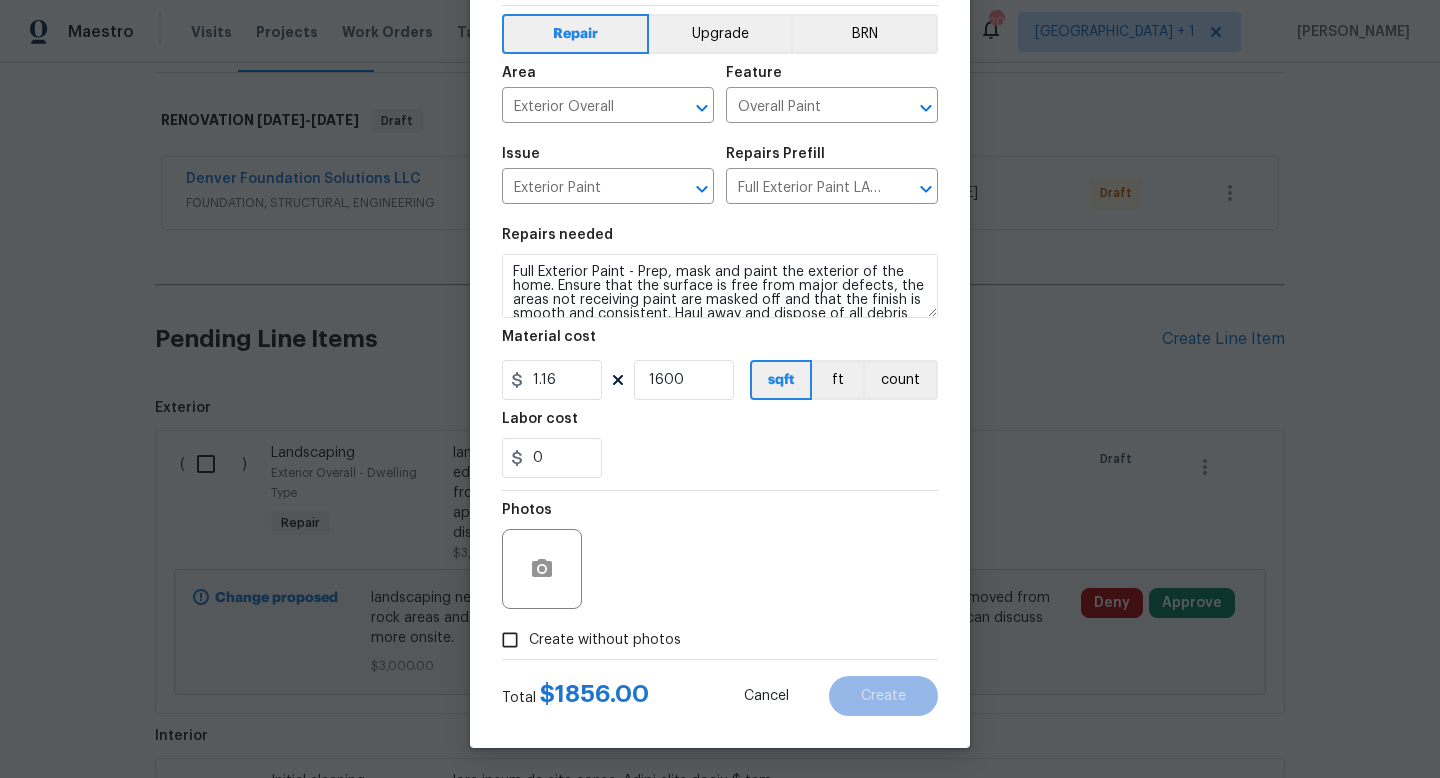 click on "Create without photos" at bounding box center [605, 640] 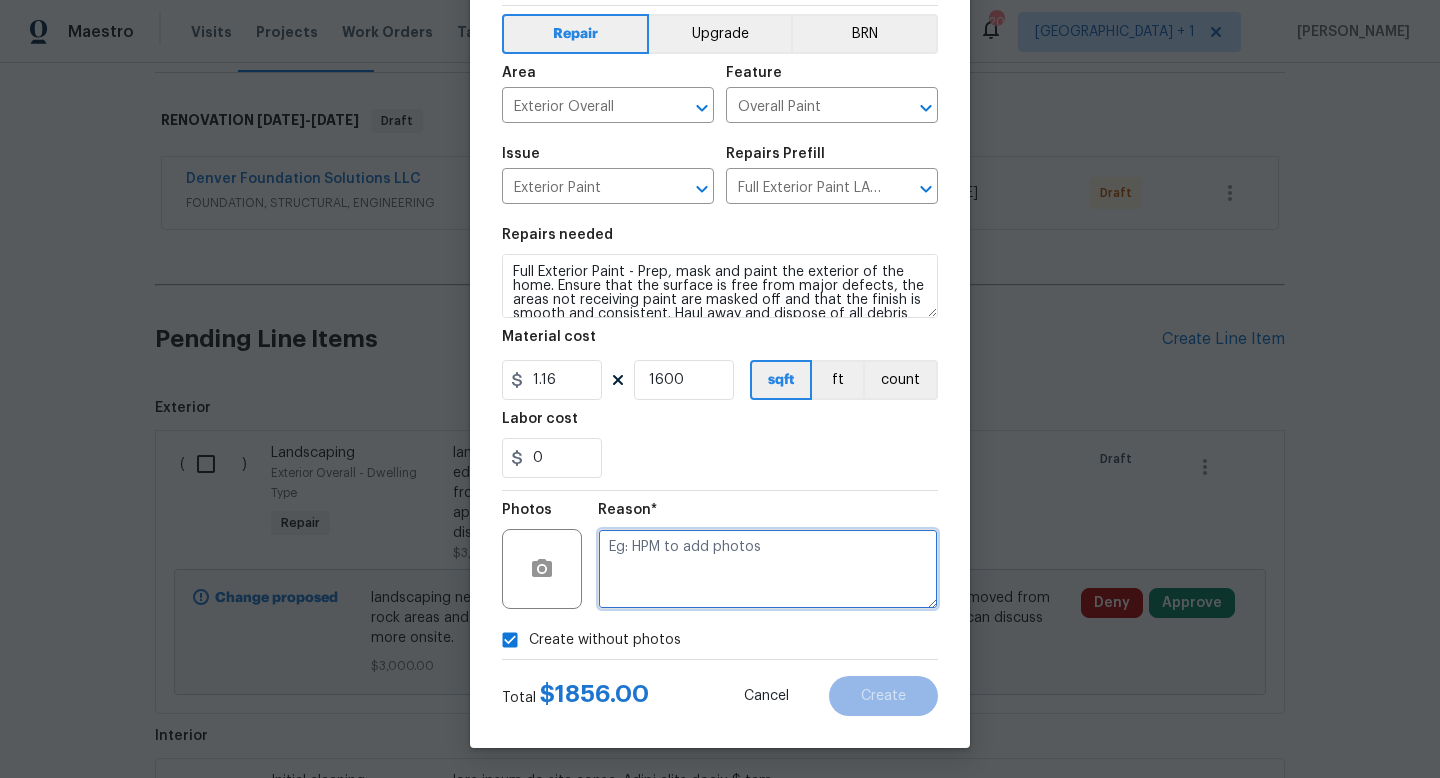 click at bounding box center (768, 569) 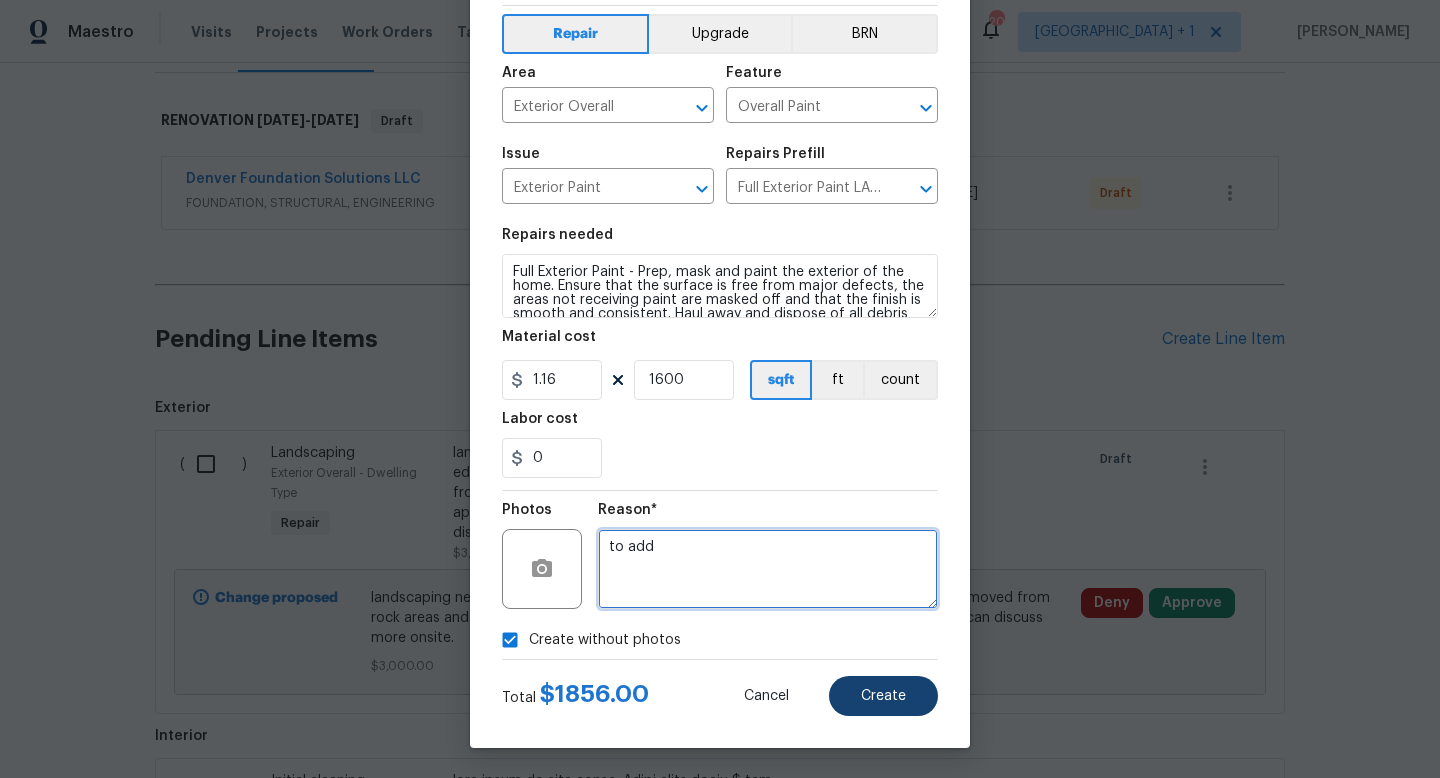 type on "to add" 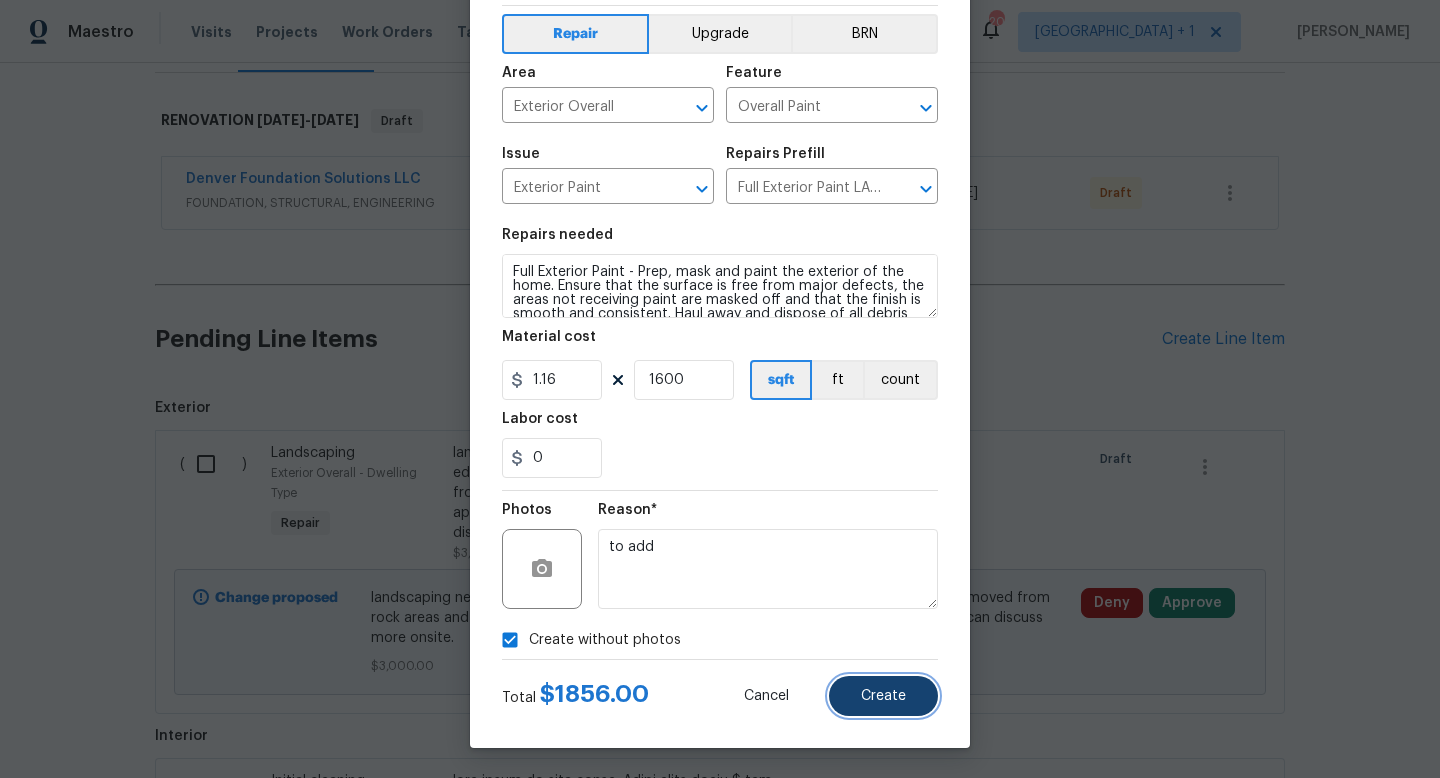 click on "Create" at bounding box center [883, 696] 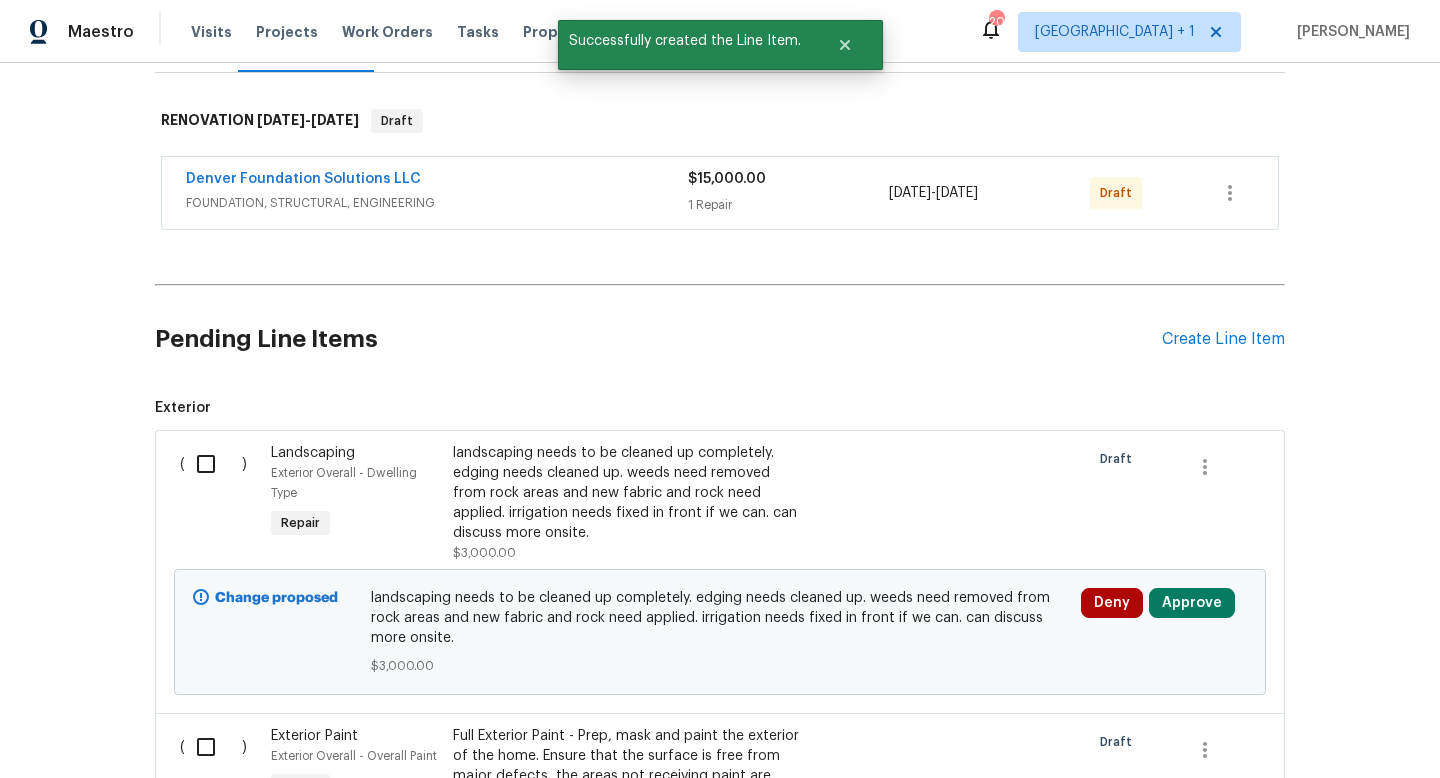 click on "Pending Line Items Create Line Item" at bounding box center (720, 339) 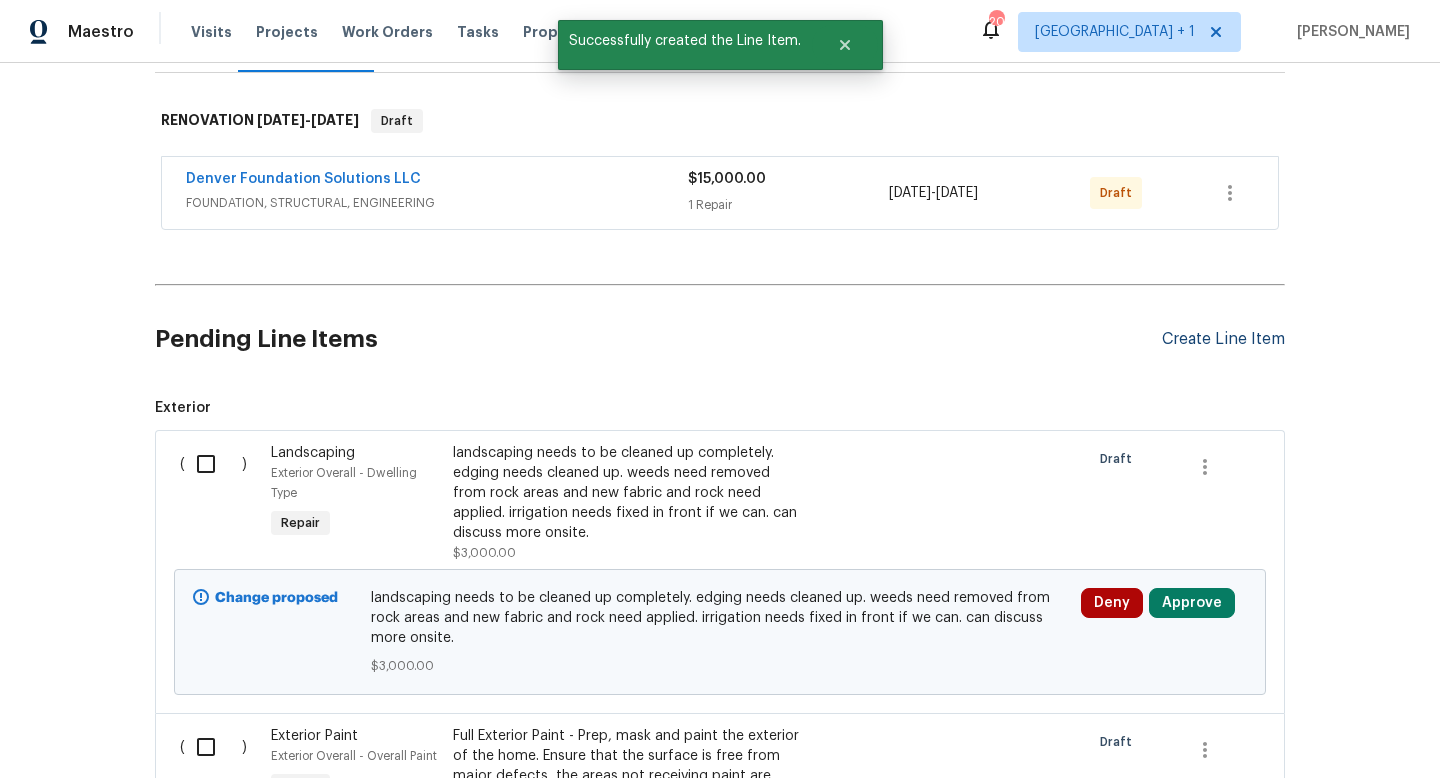 click on "Create Line Item" at bounding box center (1223, 339) 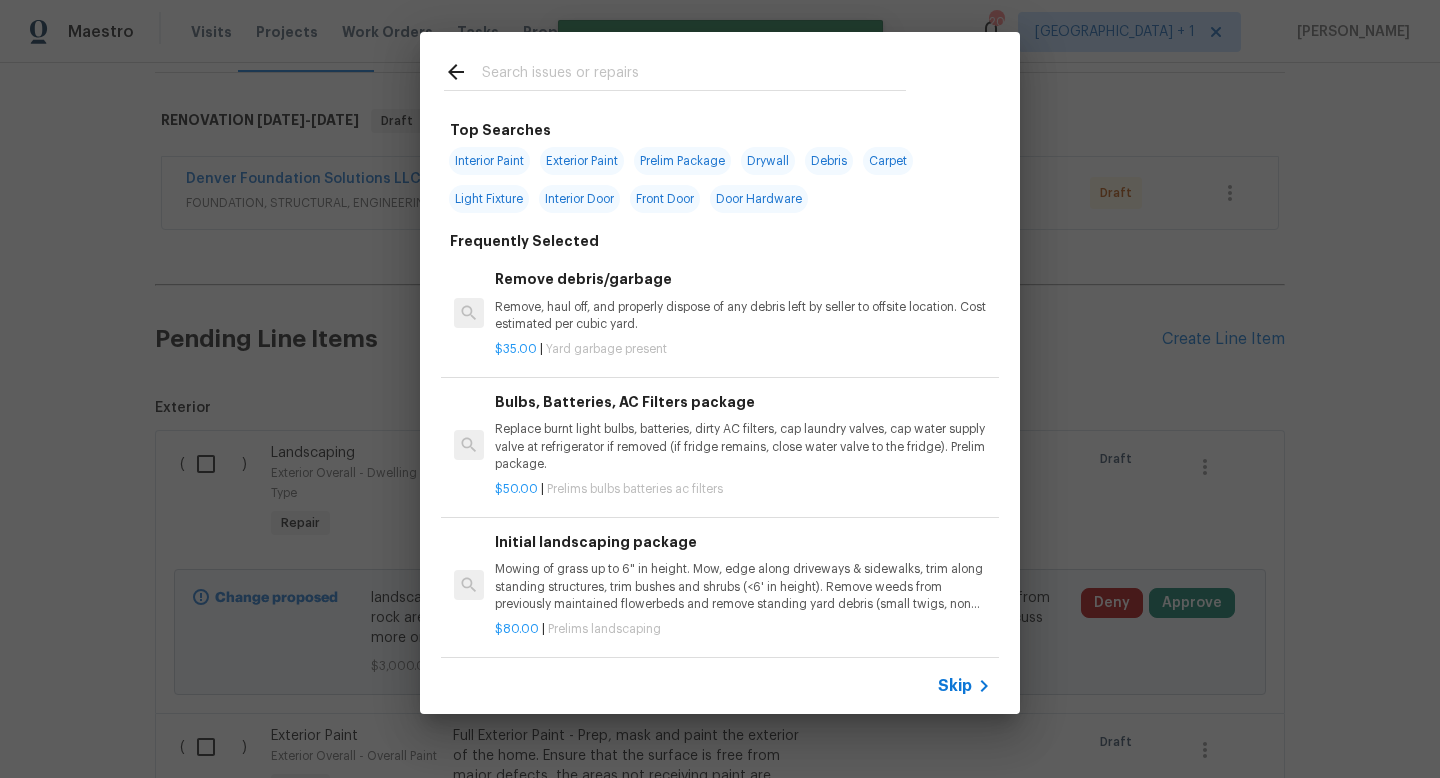 click on "Skip" at bounding box center (955, 686) 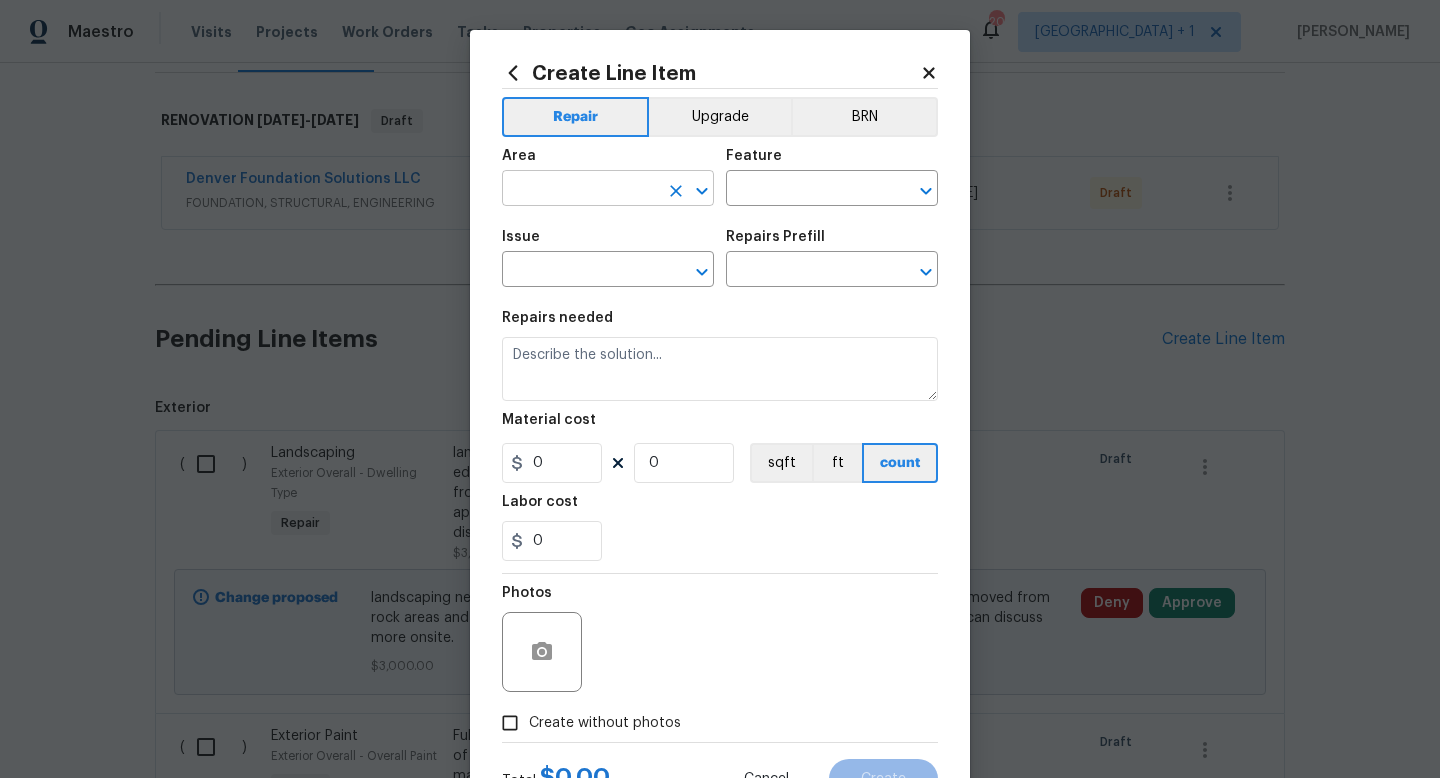 click at bounding box center [580, 190] 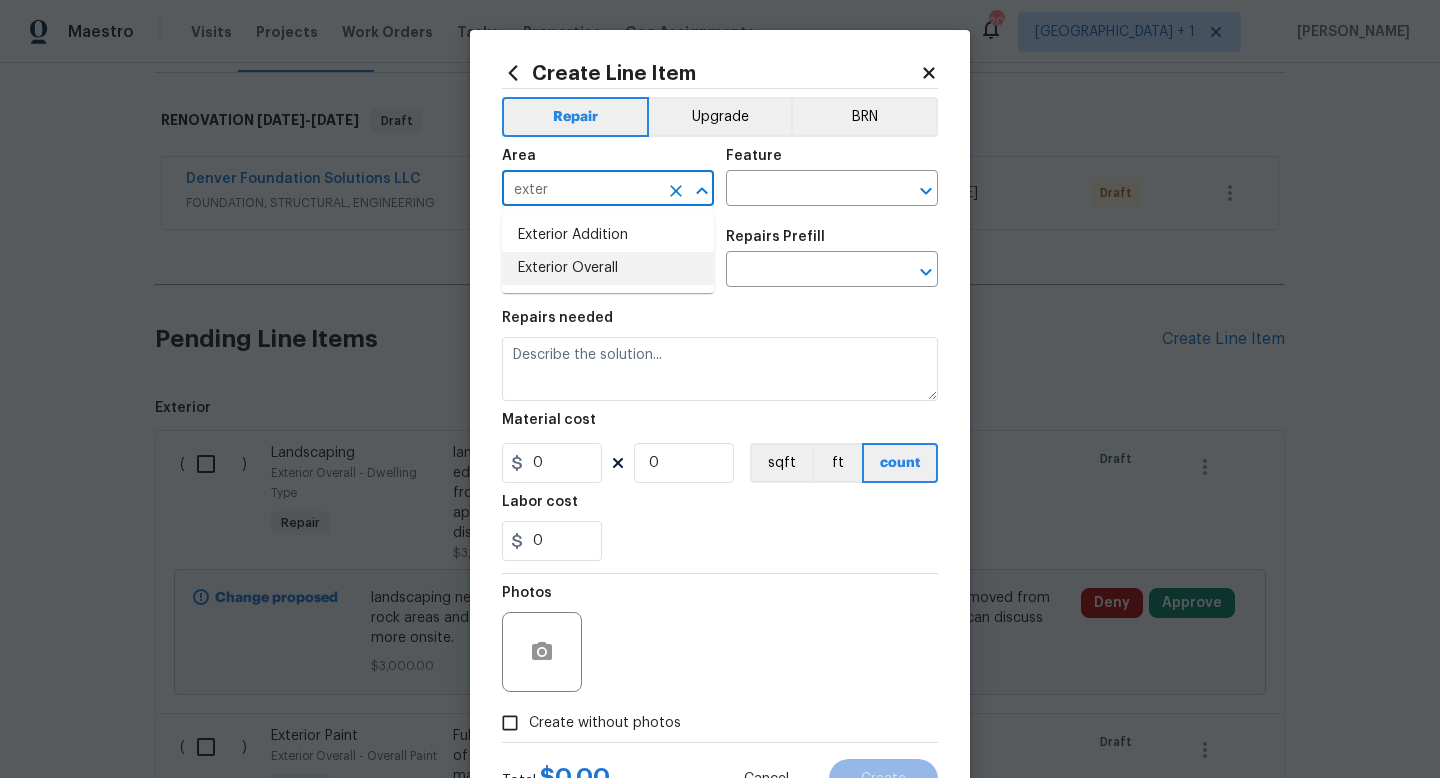 click on "Exterior Overall" at bounding box center [608, 268] 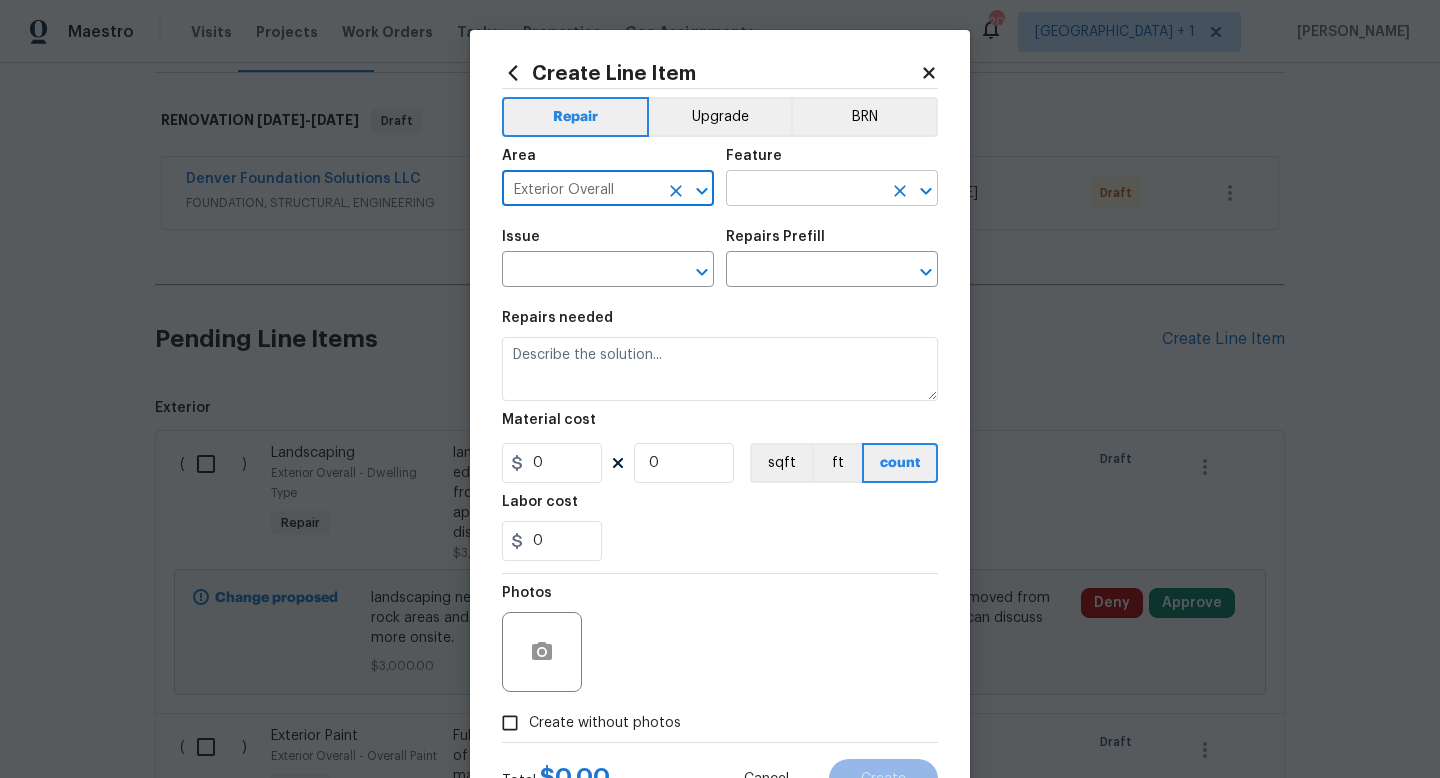 type on "Exterior Overall" 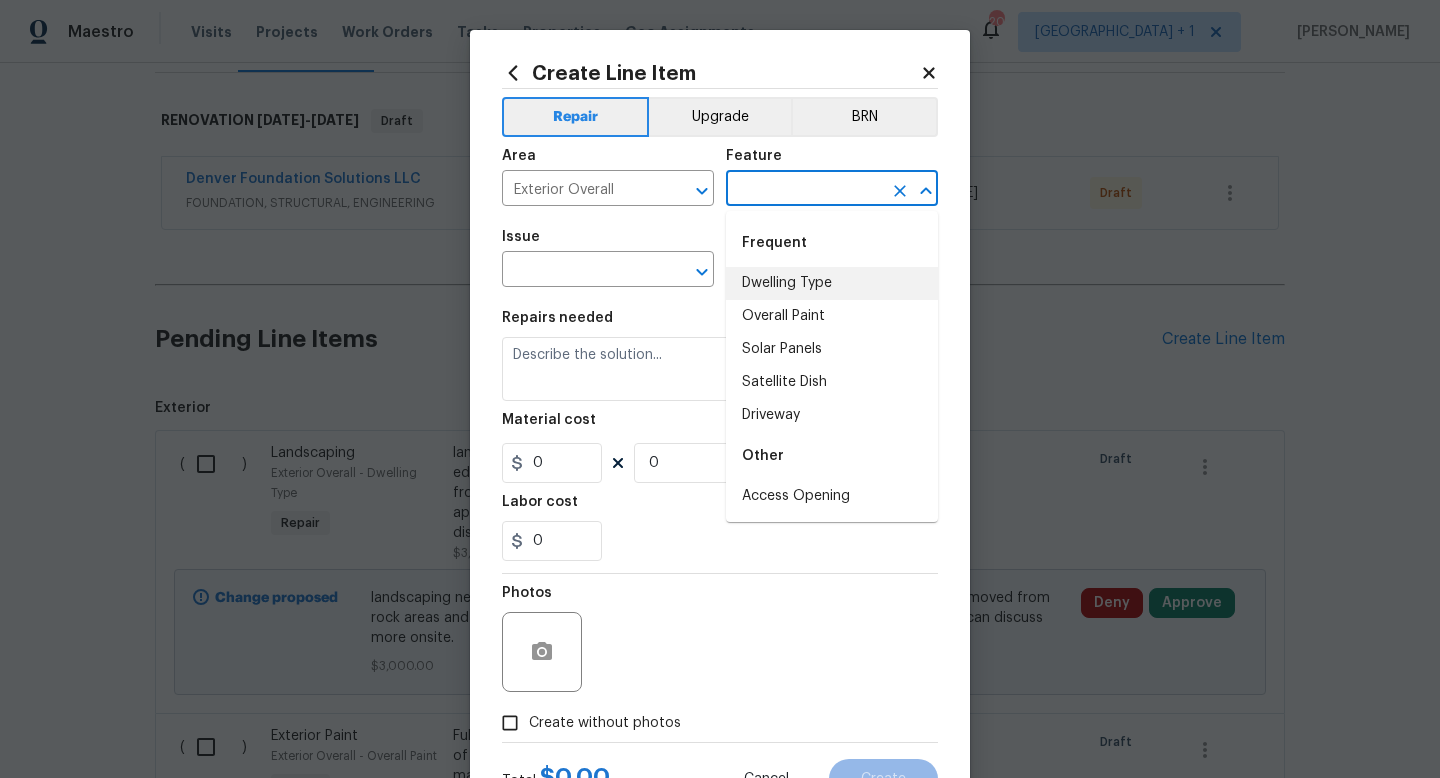 click on "Dwelling Type" at bounding box center [832, 283] 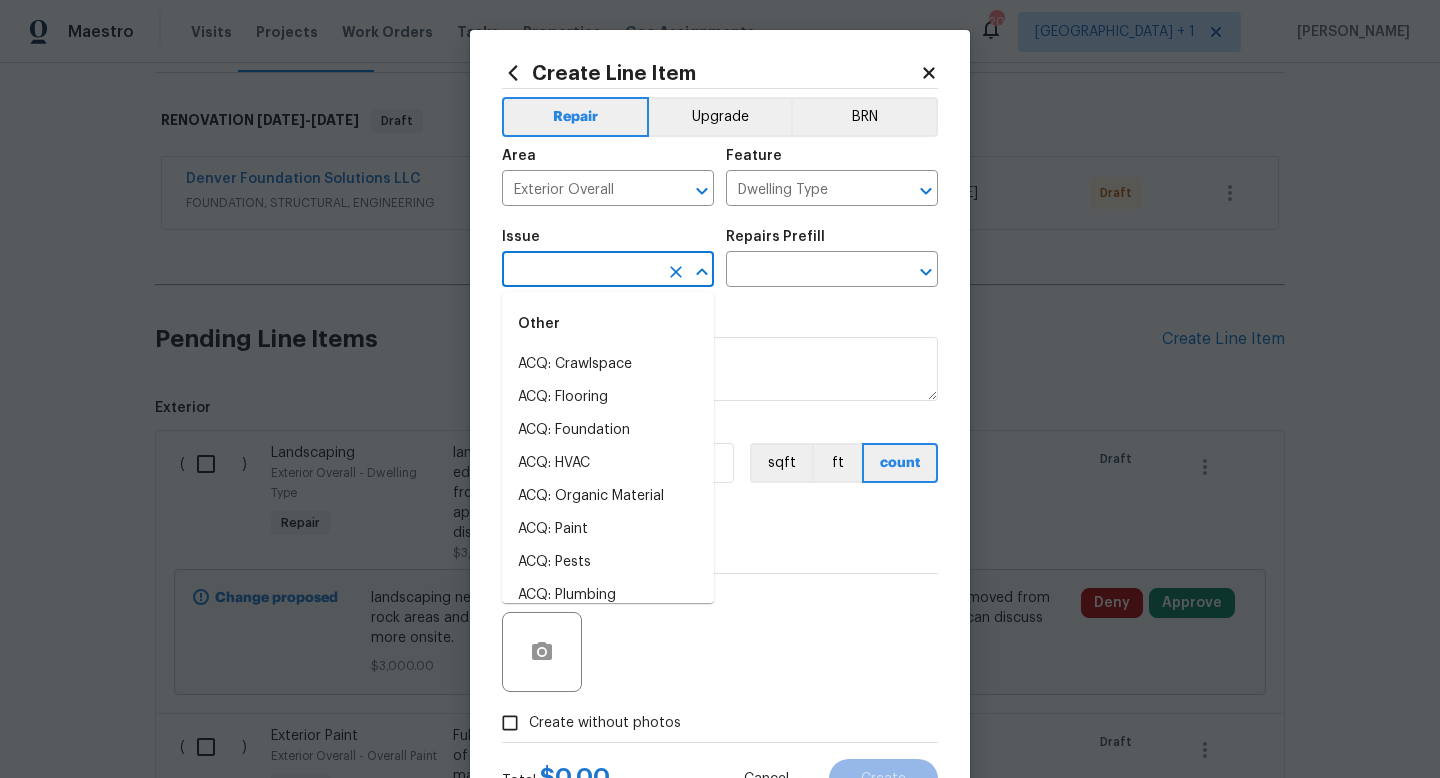 click at bounding box center [580, 271] 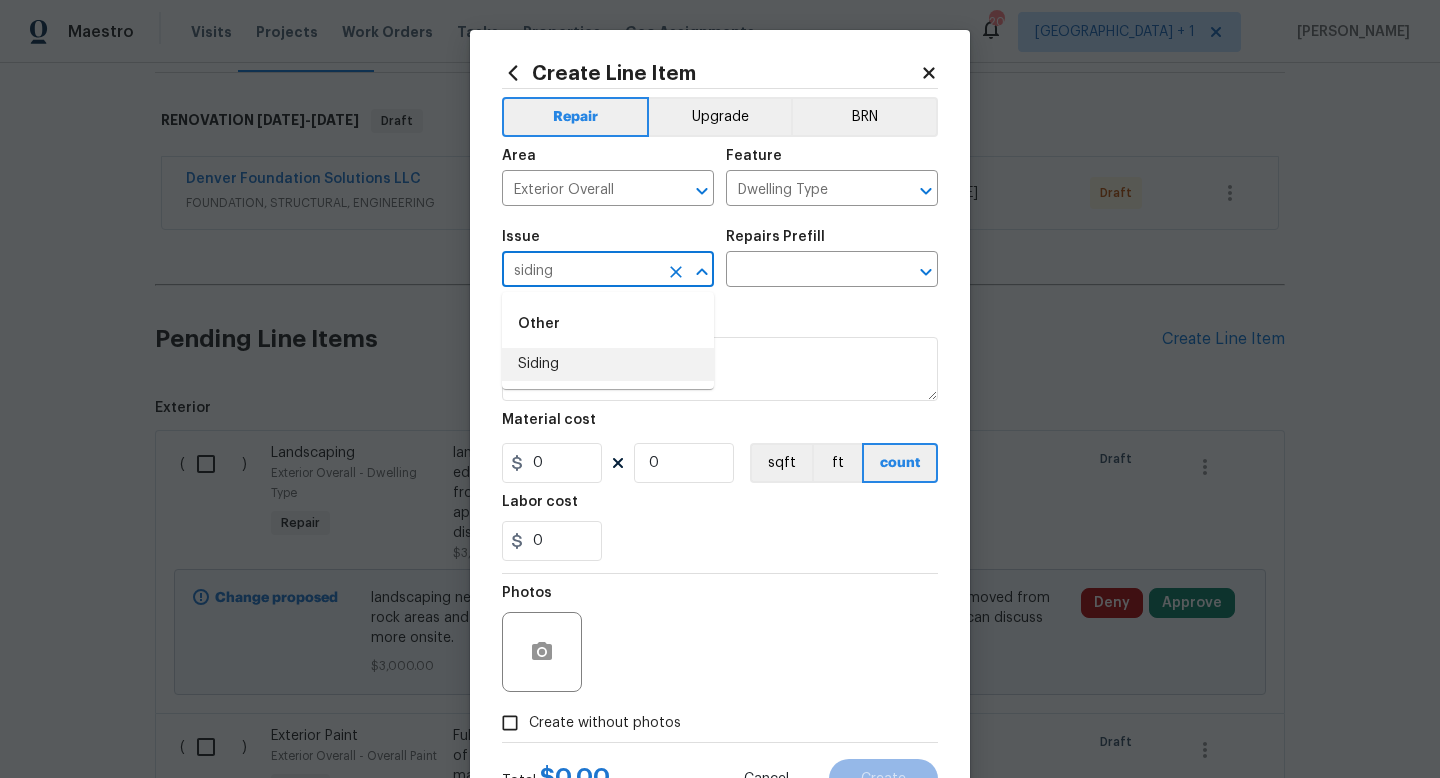 click on "Siding" at bounding box center [608, 364] 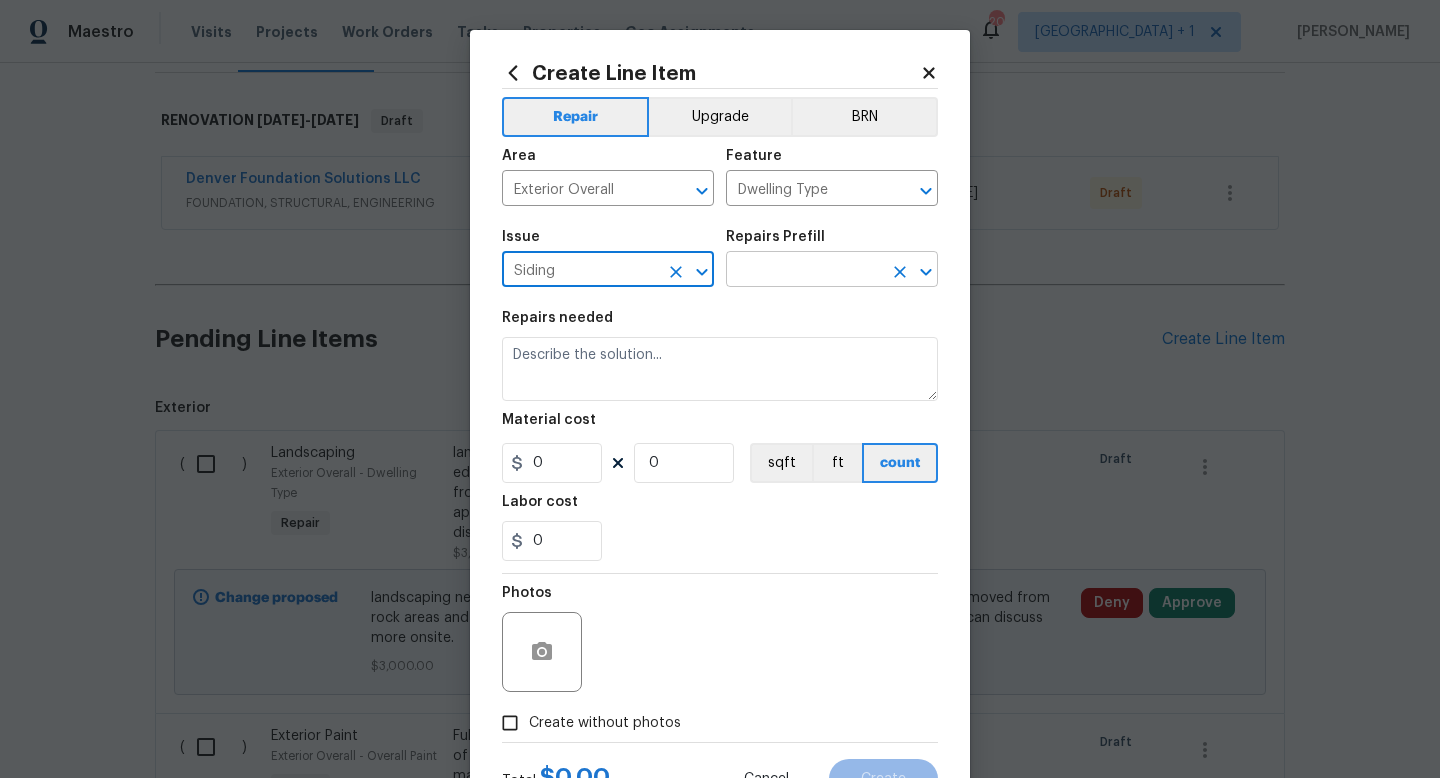 type on "Siding" 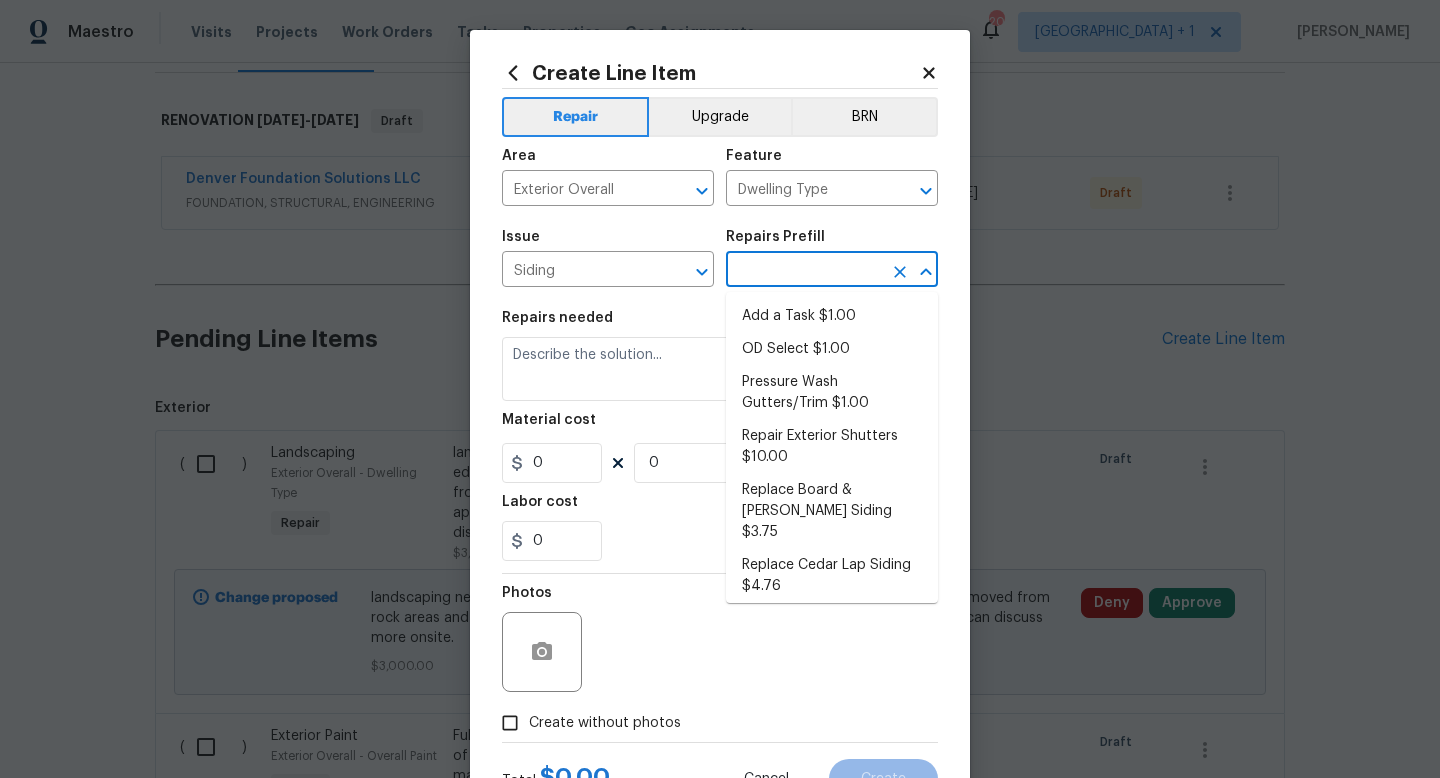 click at bounding box center [804, 271] 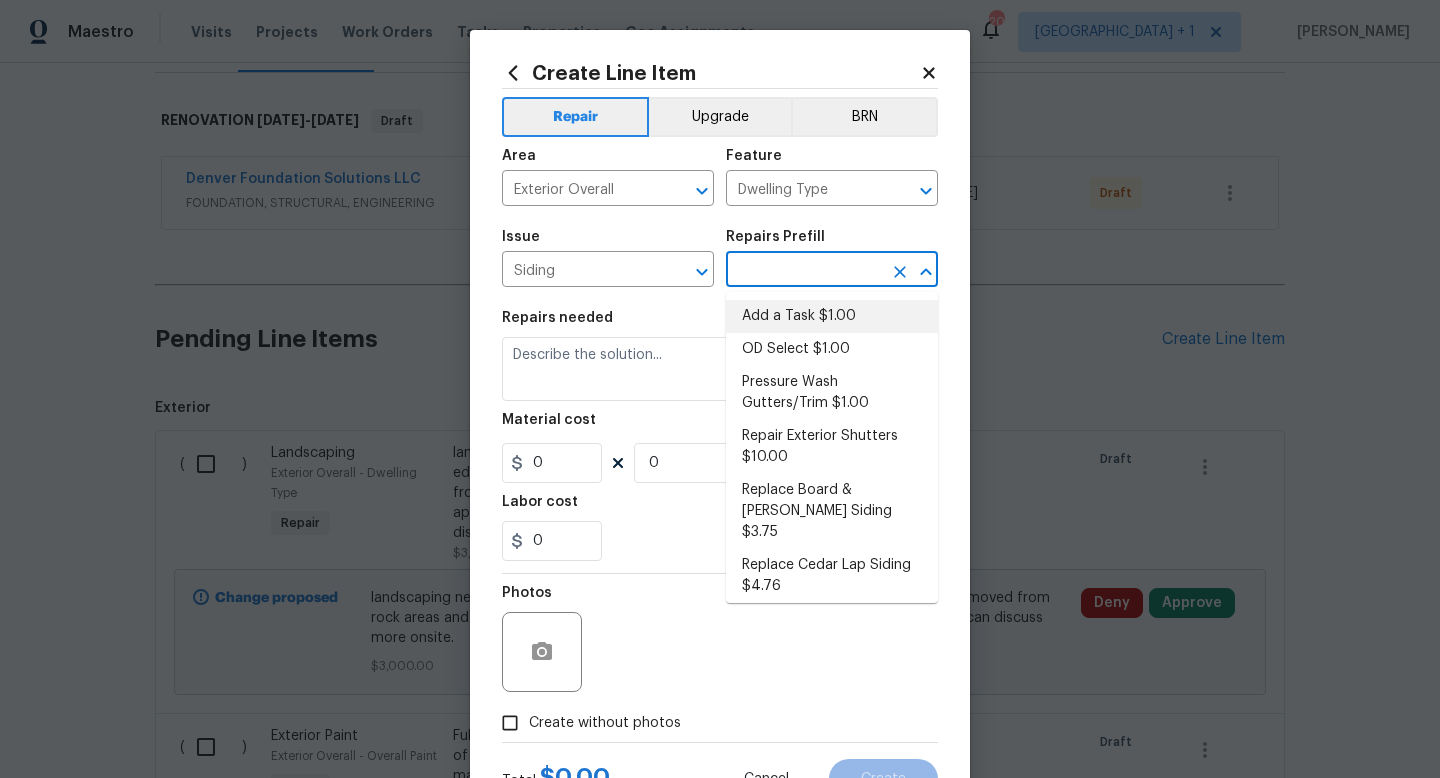 click on "Add a Task $1.00" at bounding box center (832, 316) 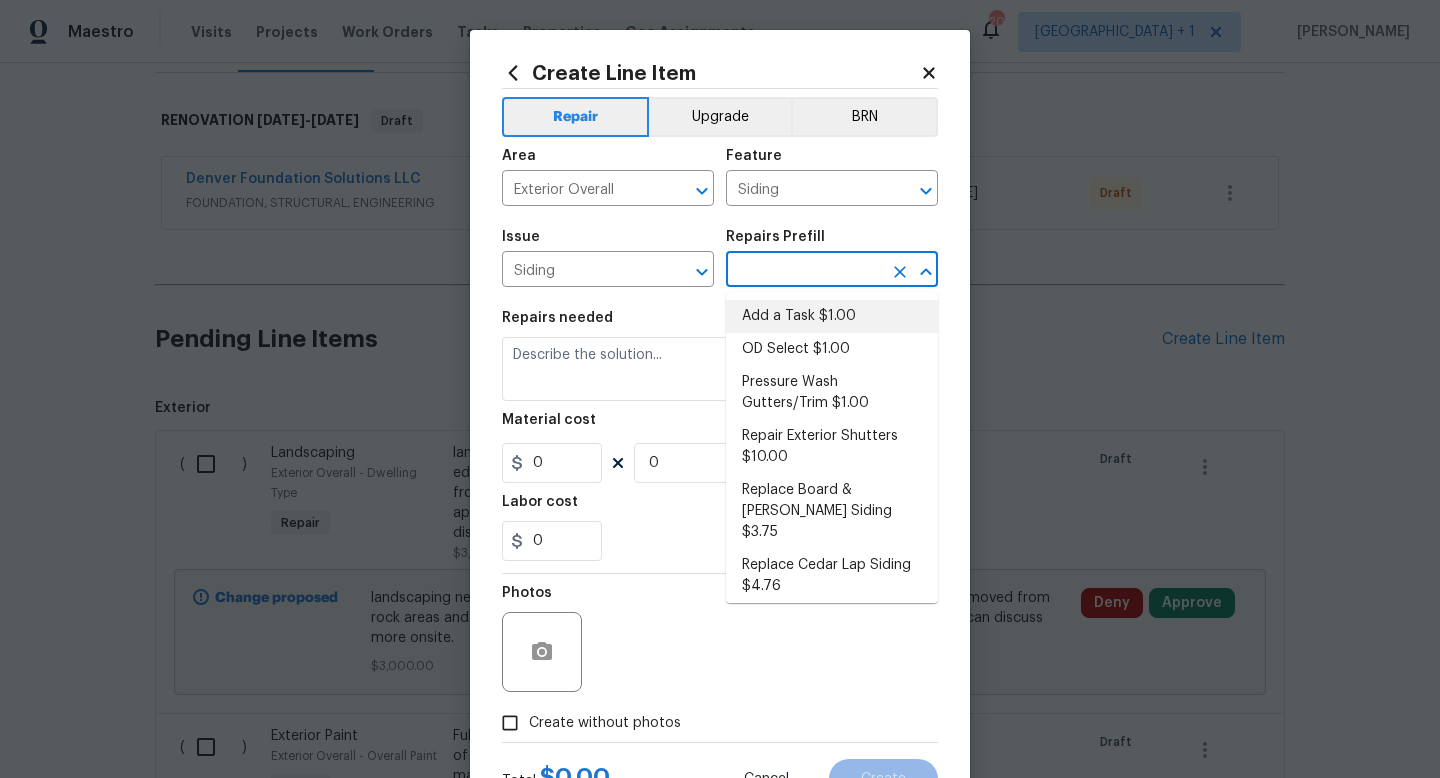 type on "Add a Task $1.00" 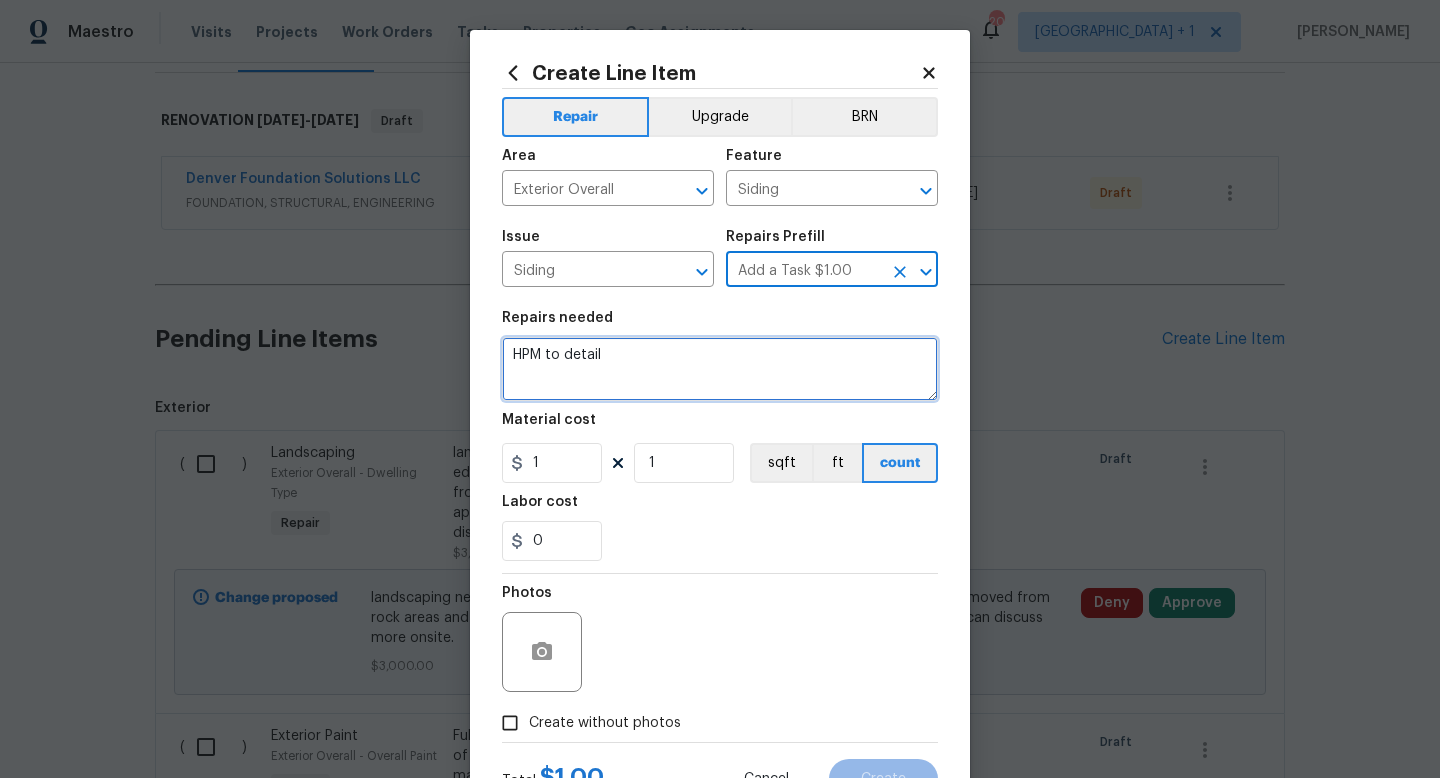 click on "HPM to detail" at bounding box center (720, 369) 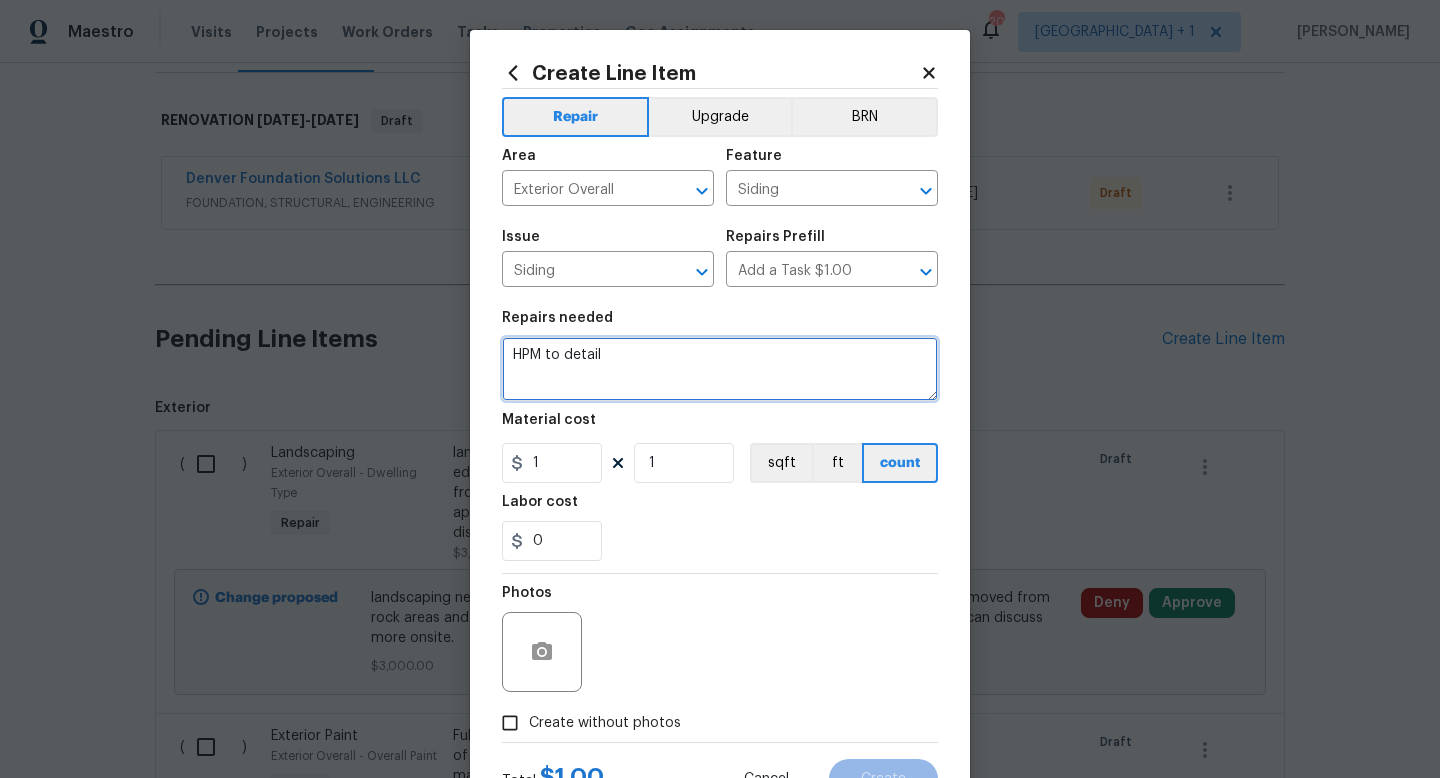 click on "HPM to detail" at bounding box center [720, 369] 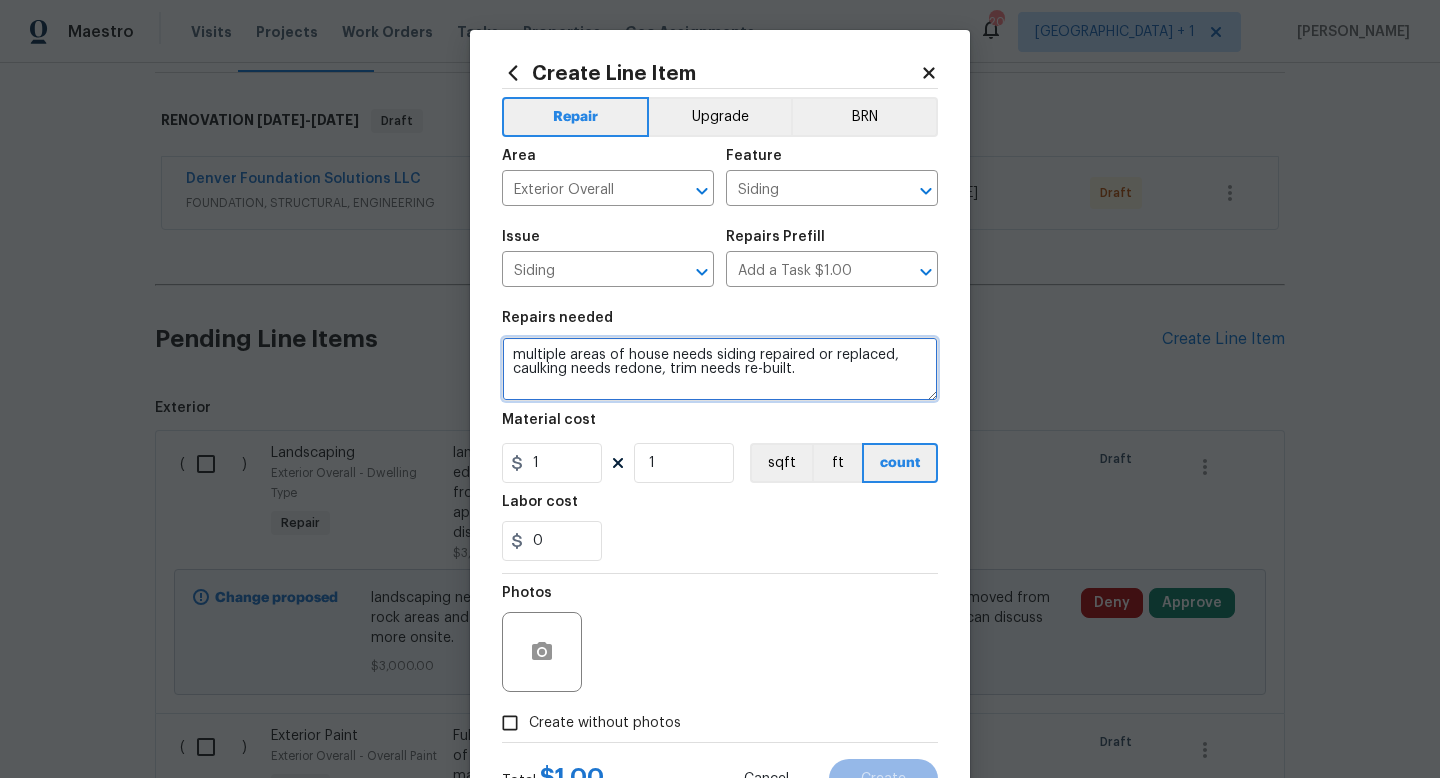 type on "multiple areas of house needs siding repaired or replaced, caulking needs redone, trim needs re-built." 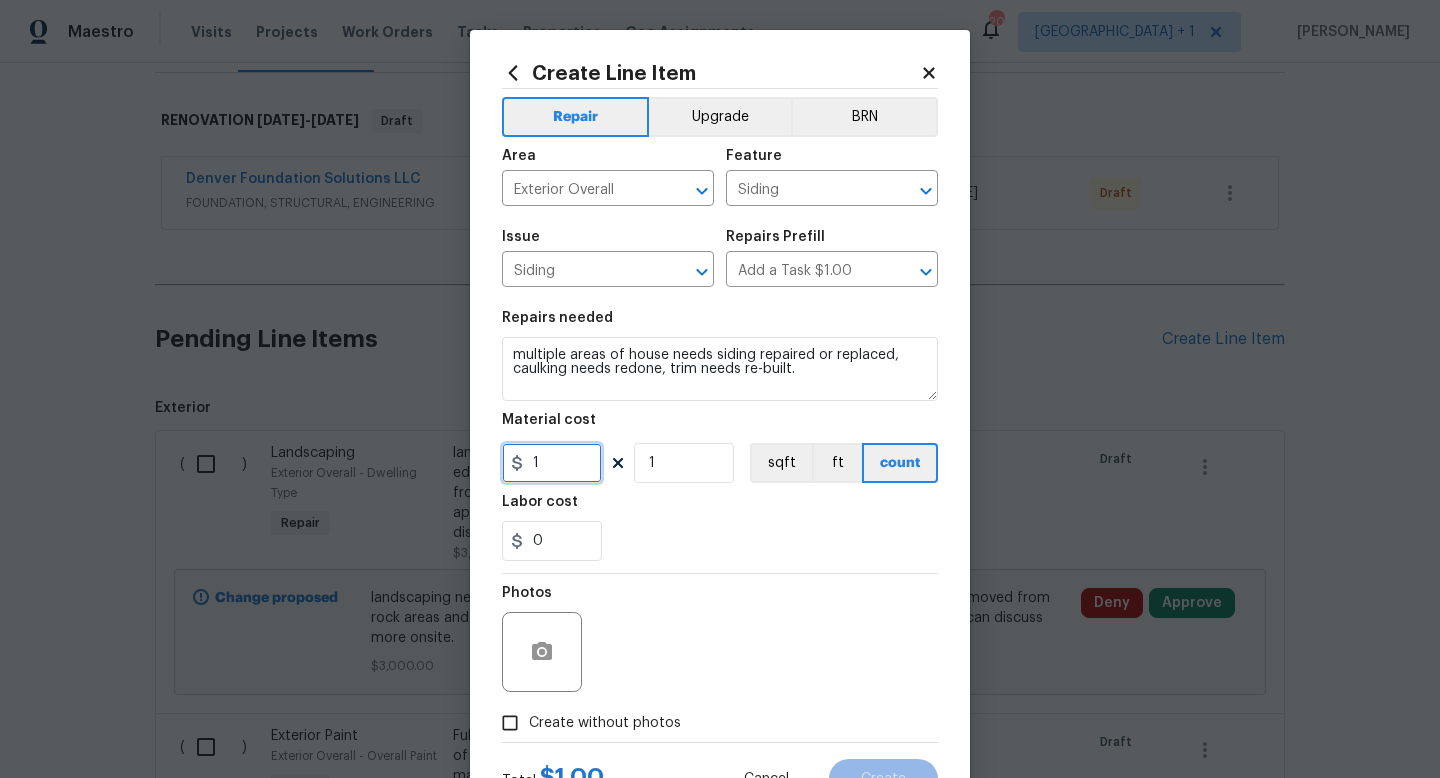 click on "1" at bounding box center (552, 463) 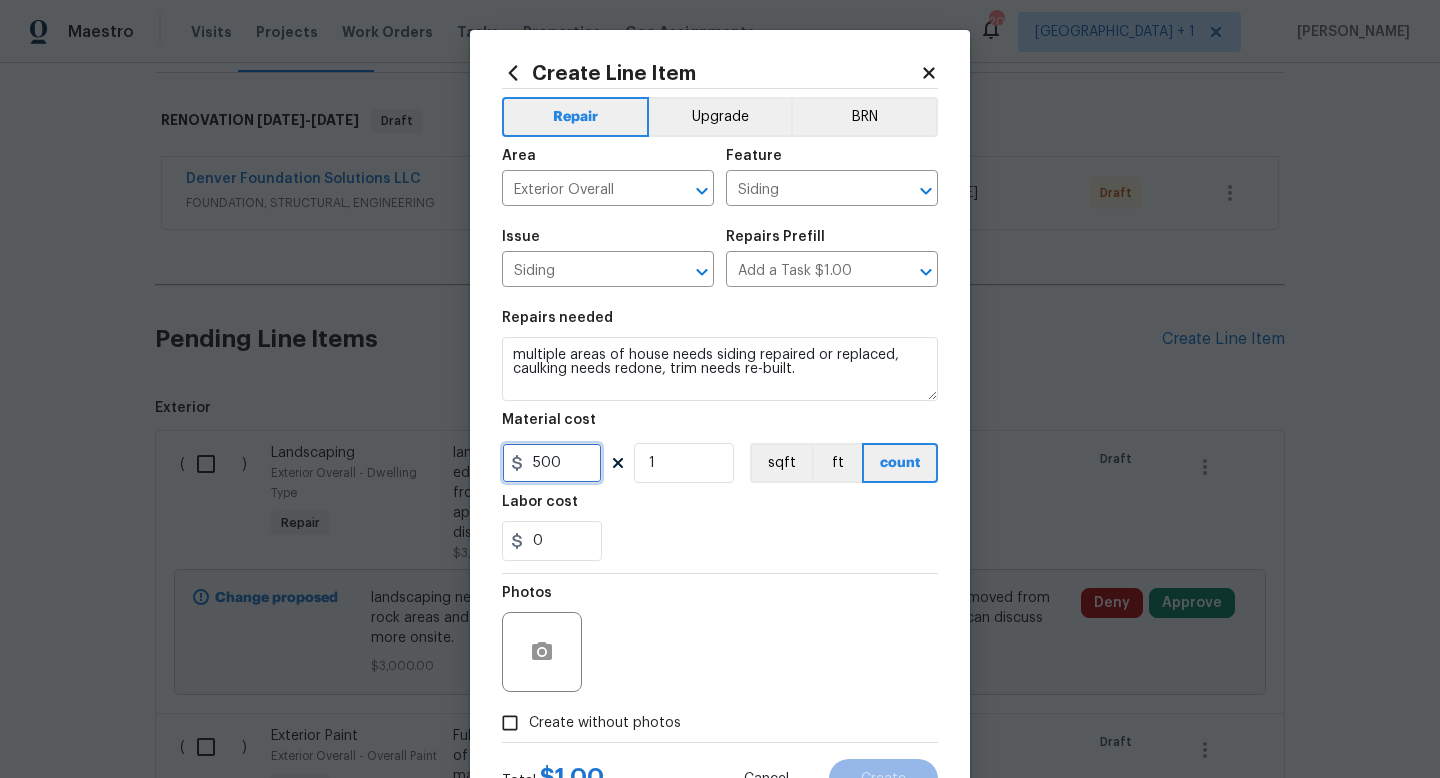 type on "500" 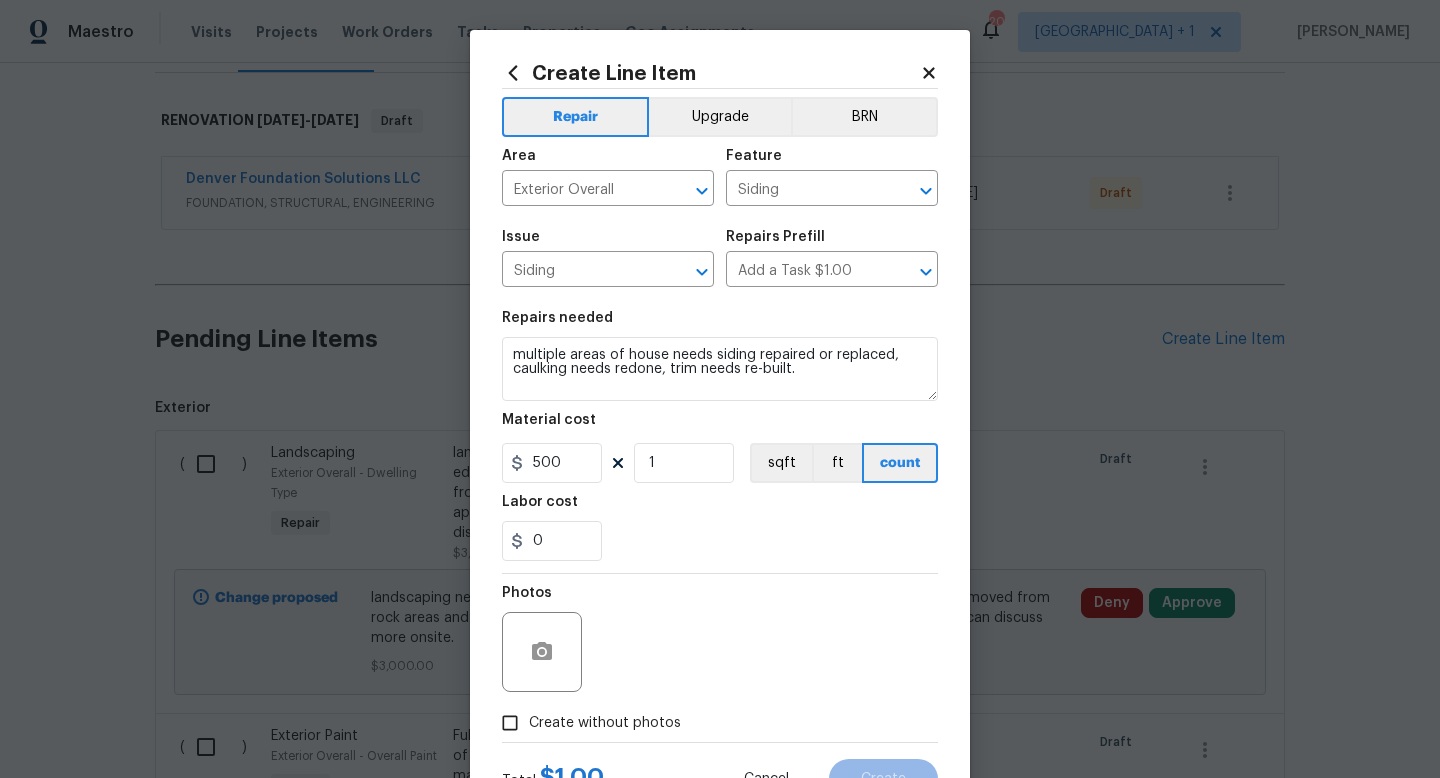 click on "Create without photos" at bounding box center [605, 723] 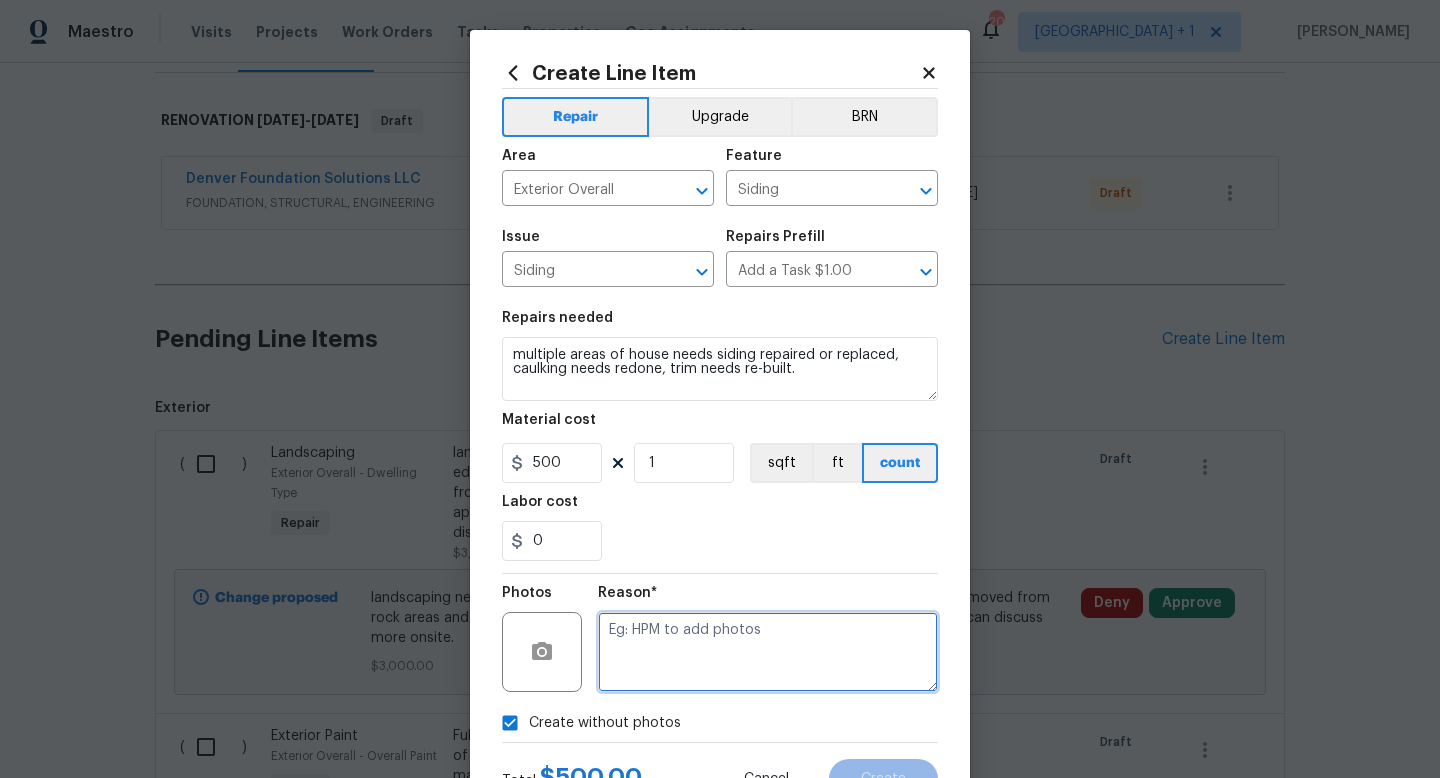 click at bounding box center [768, 652] 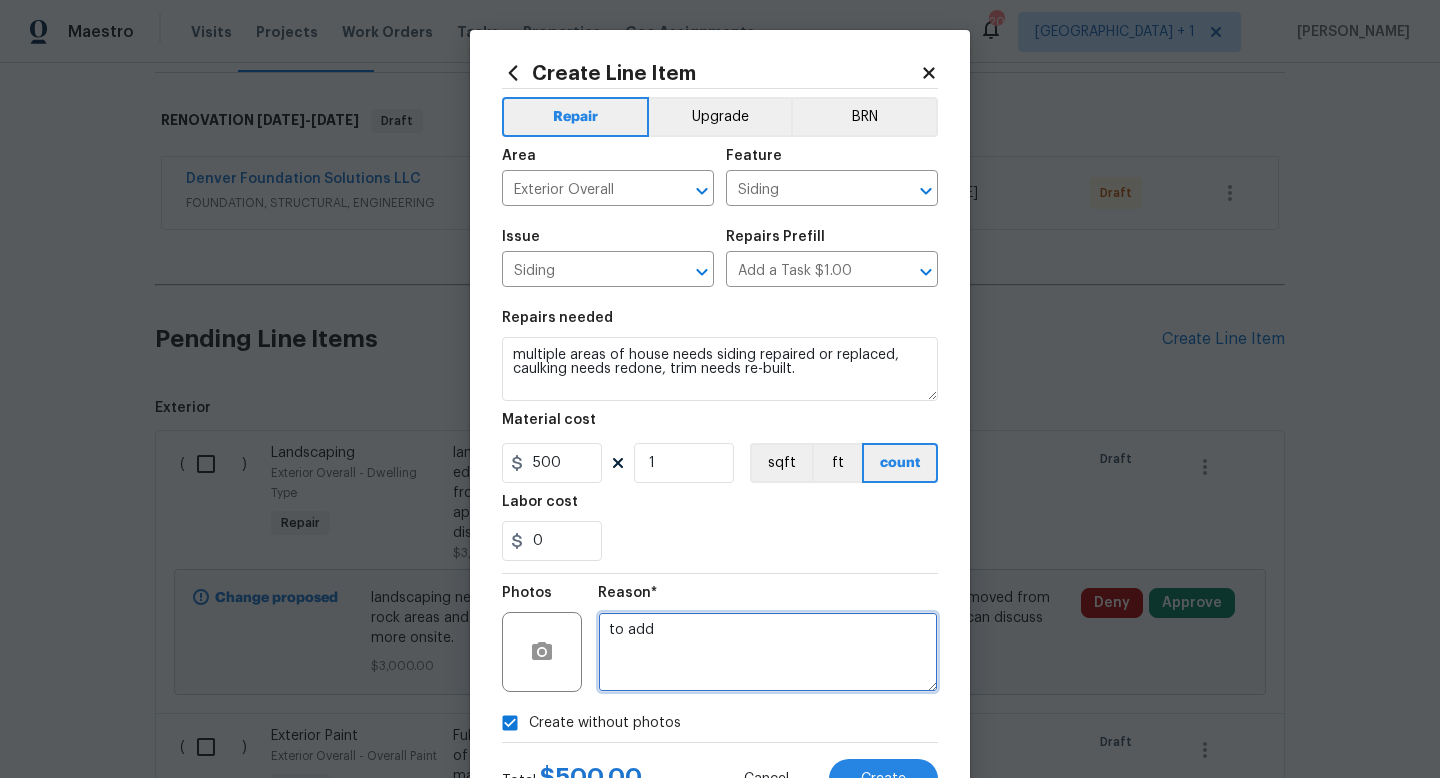 type on "to add" 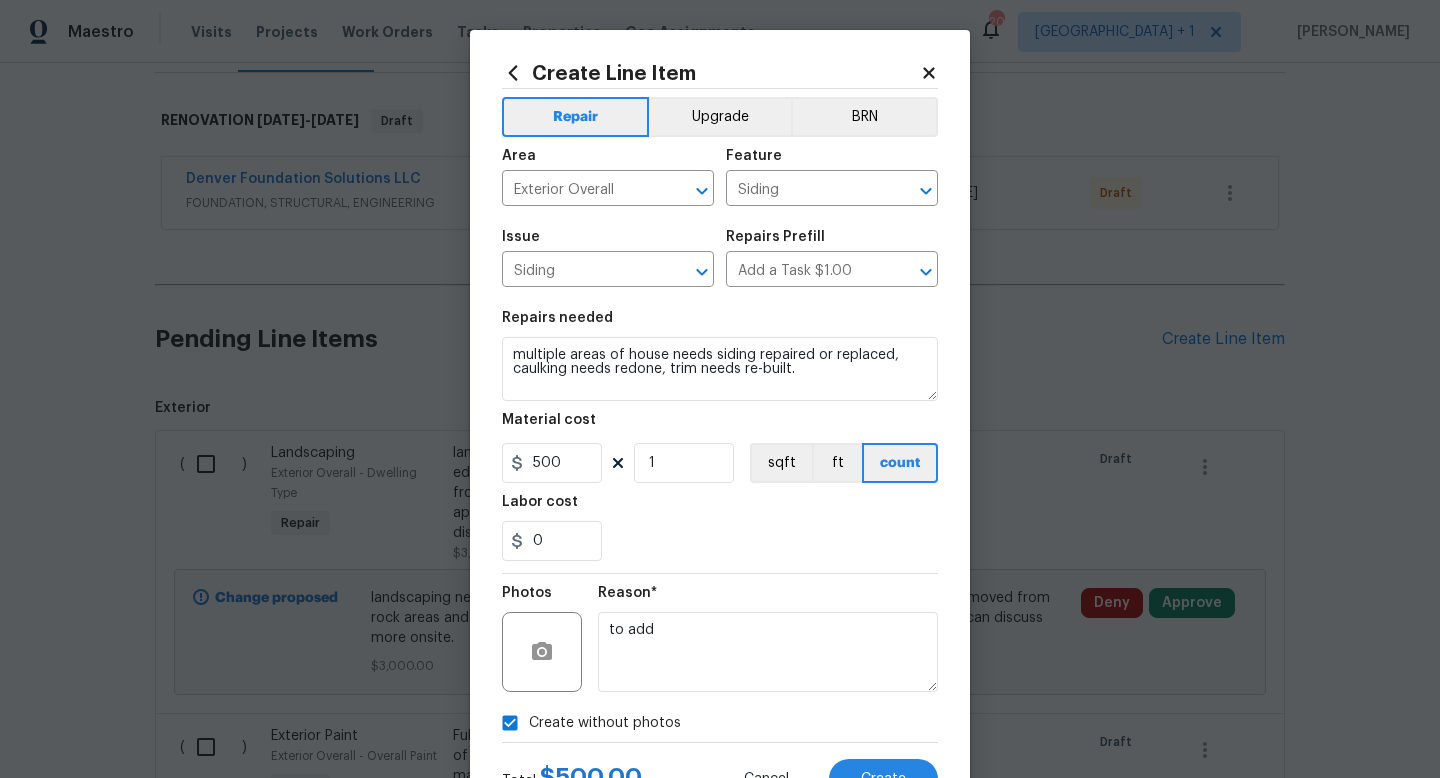 click on "Reason* to add" at bounding box center (768, 639) 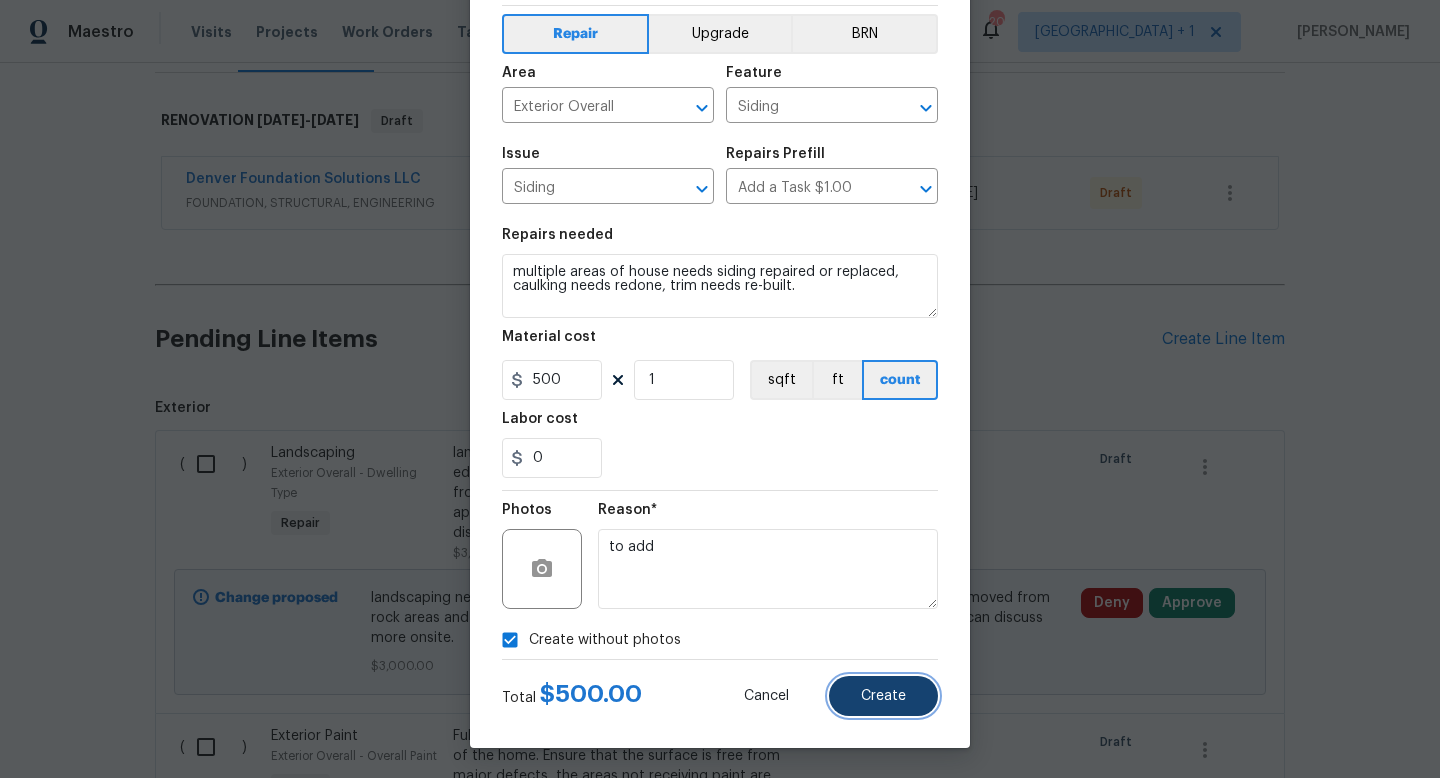 click on "Create" at bounding box center (883, 696) 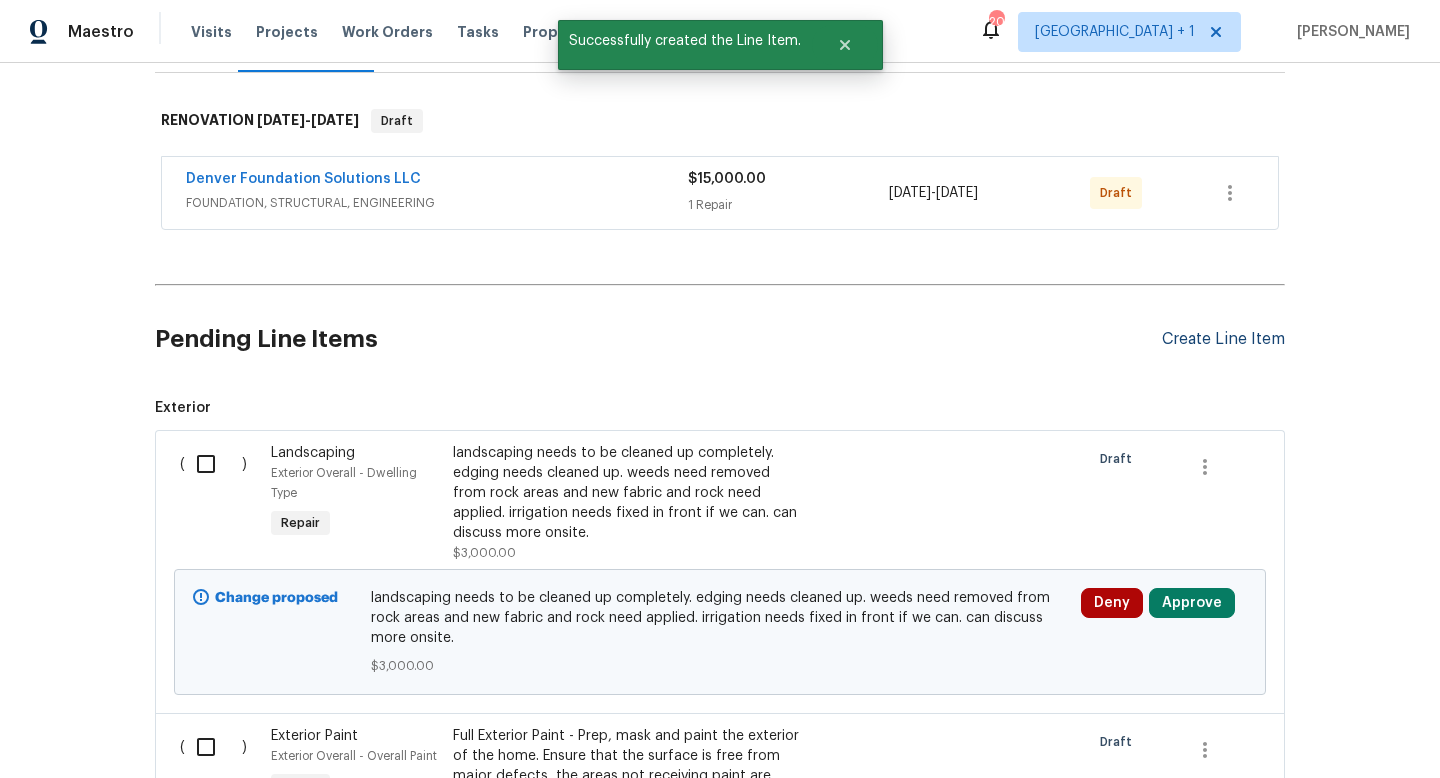 click on "Create Line Item" at bounding box center (1223, 339) 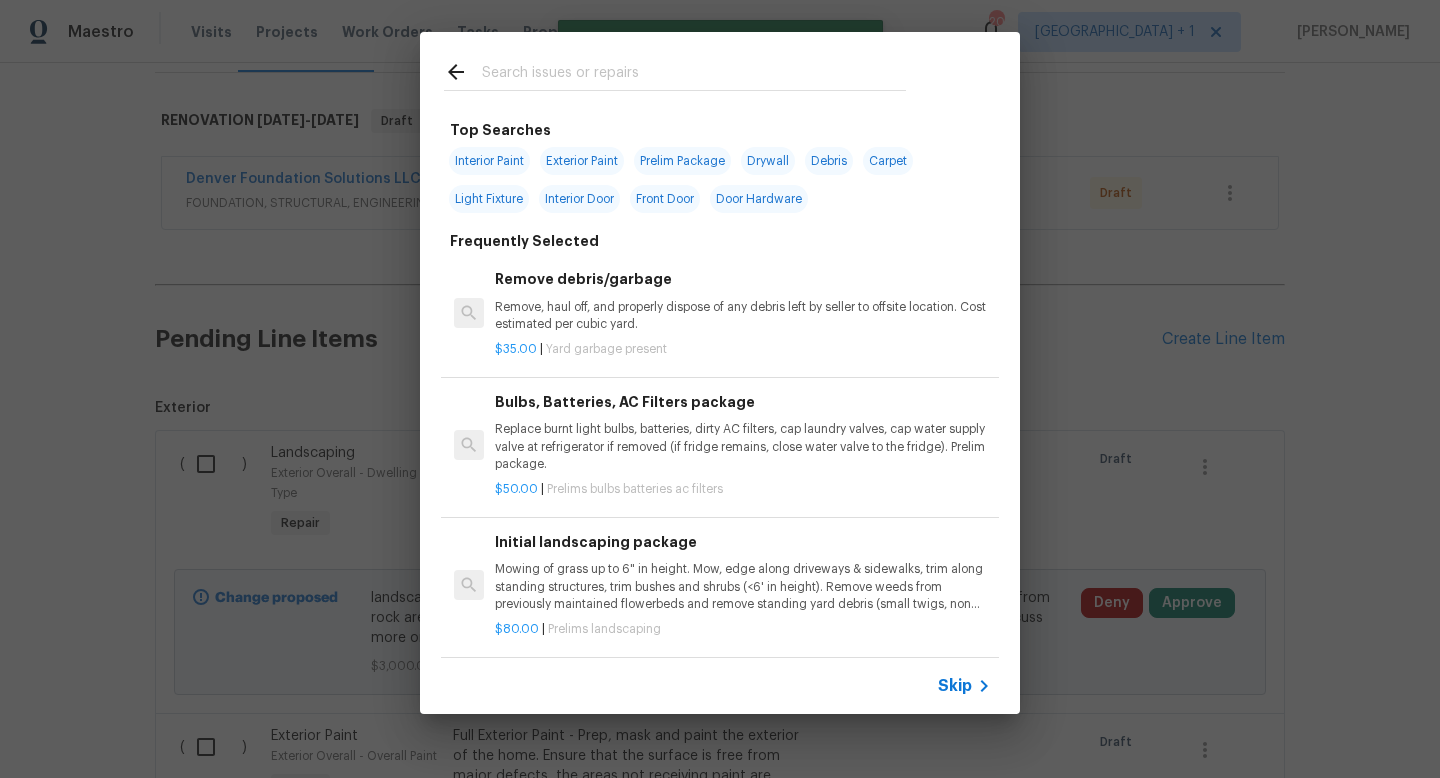 click on "Skip" at bounding box center (955, 686) 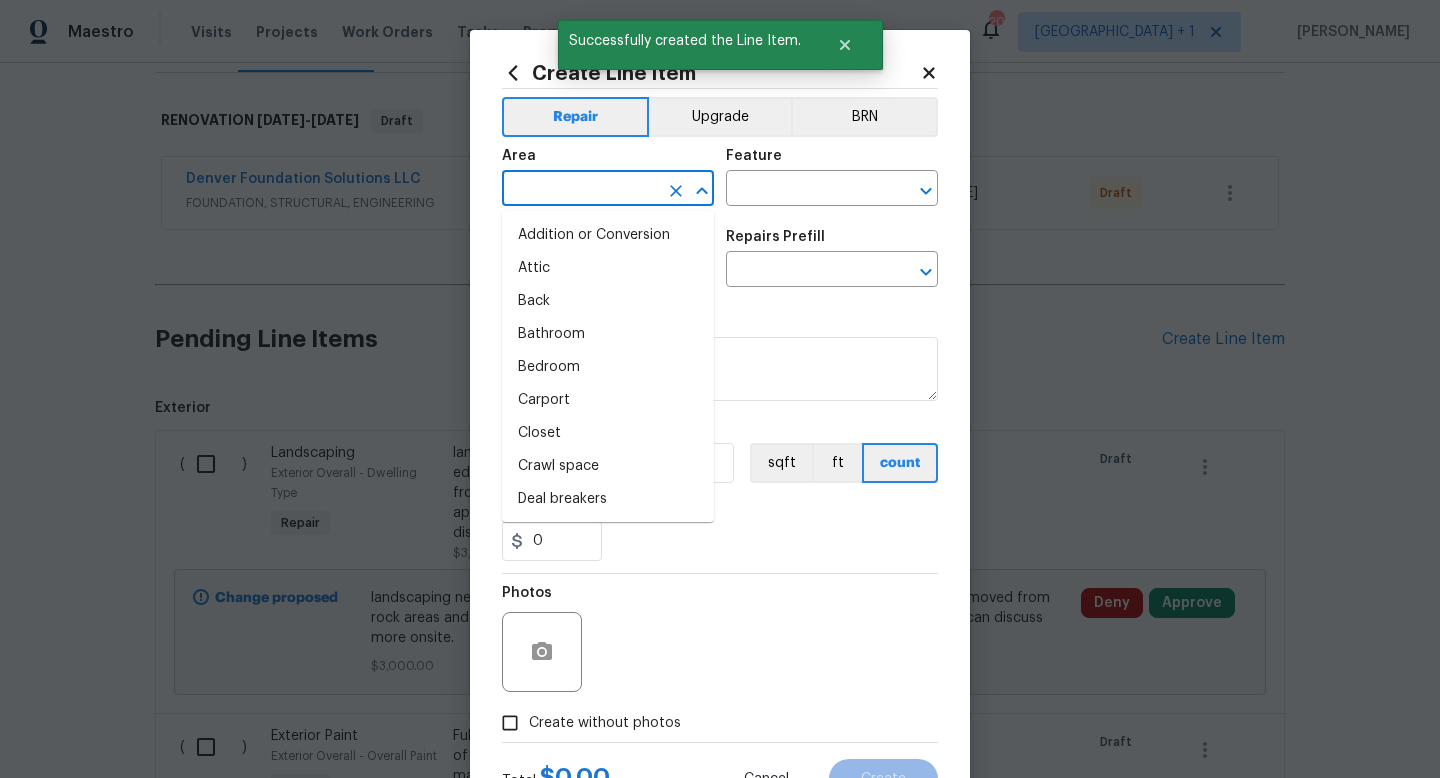click at bounding box center (580, 190) 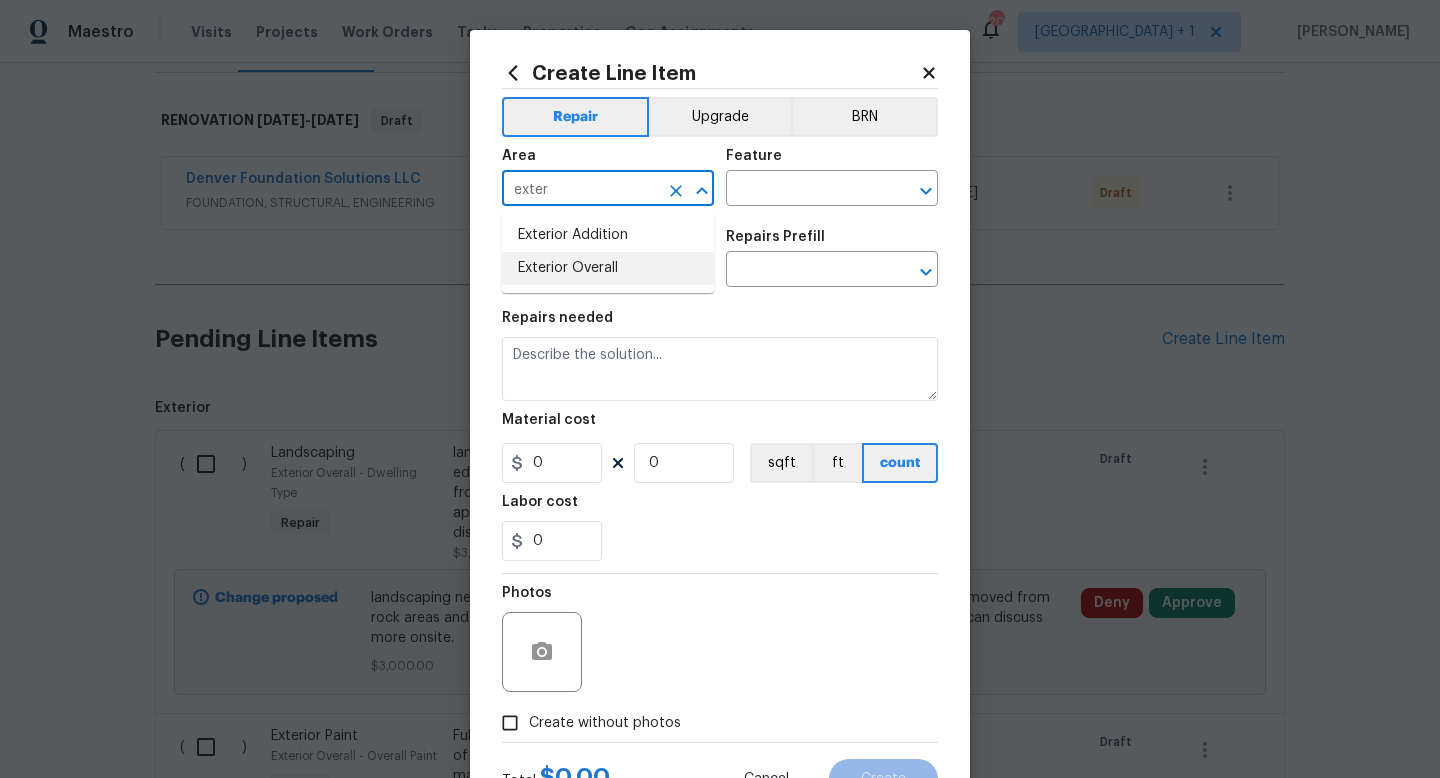 click on "Exterior Overall" at bounding box center (608, 268) 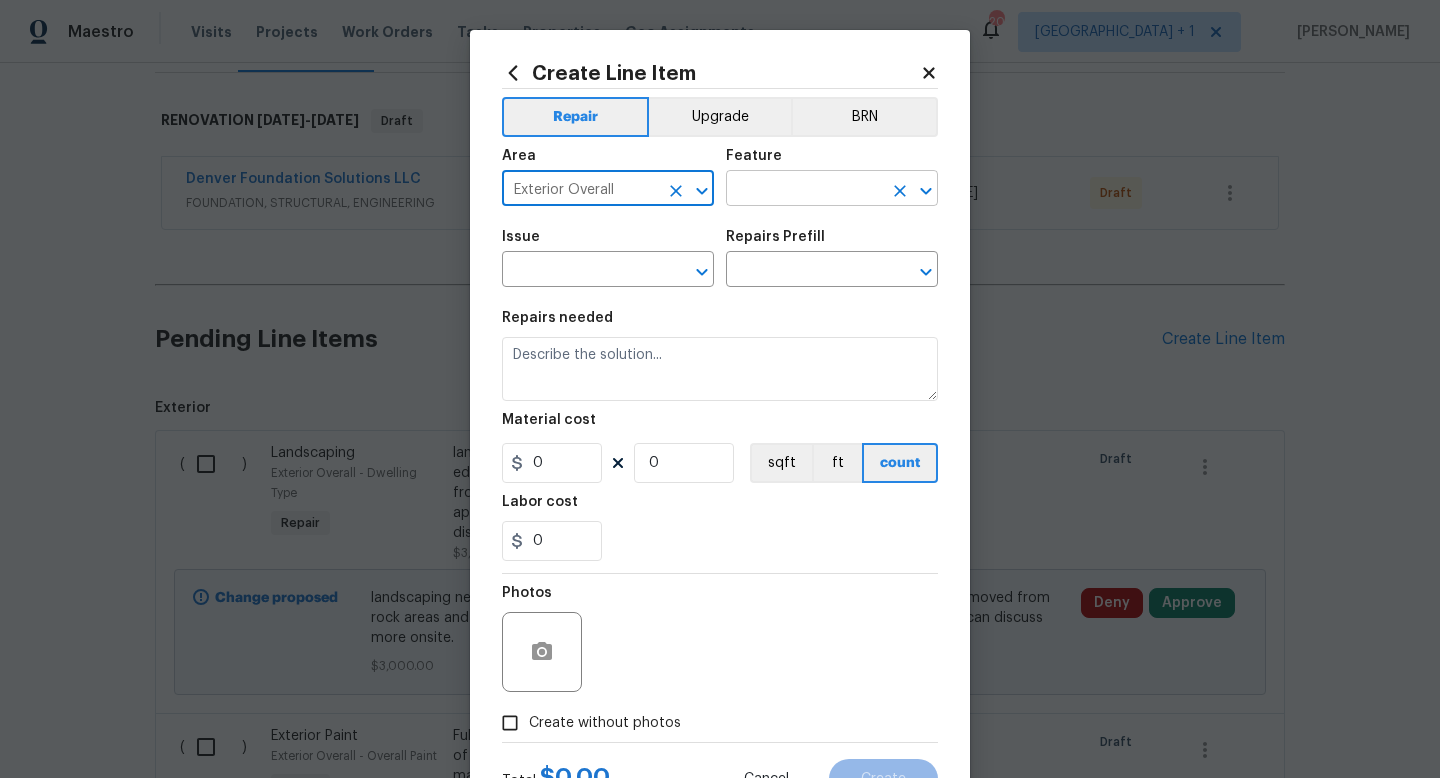 type on "Exterior Overall" 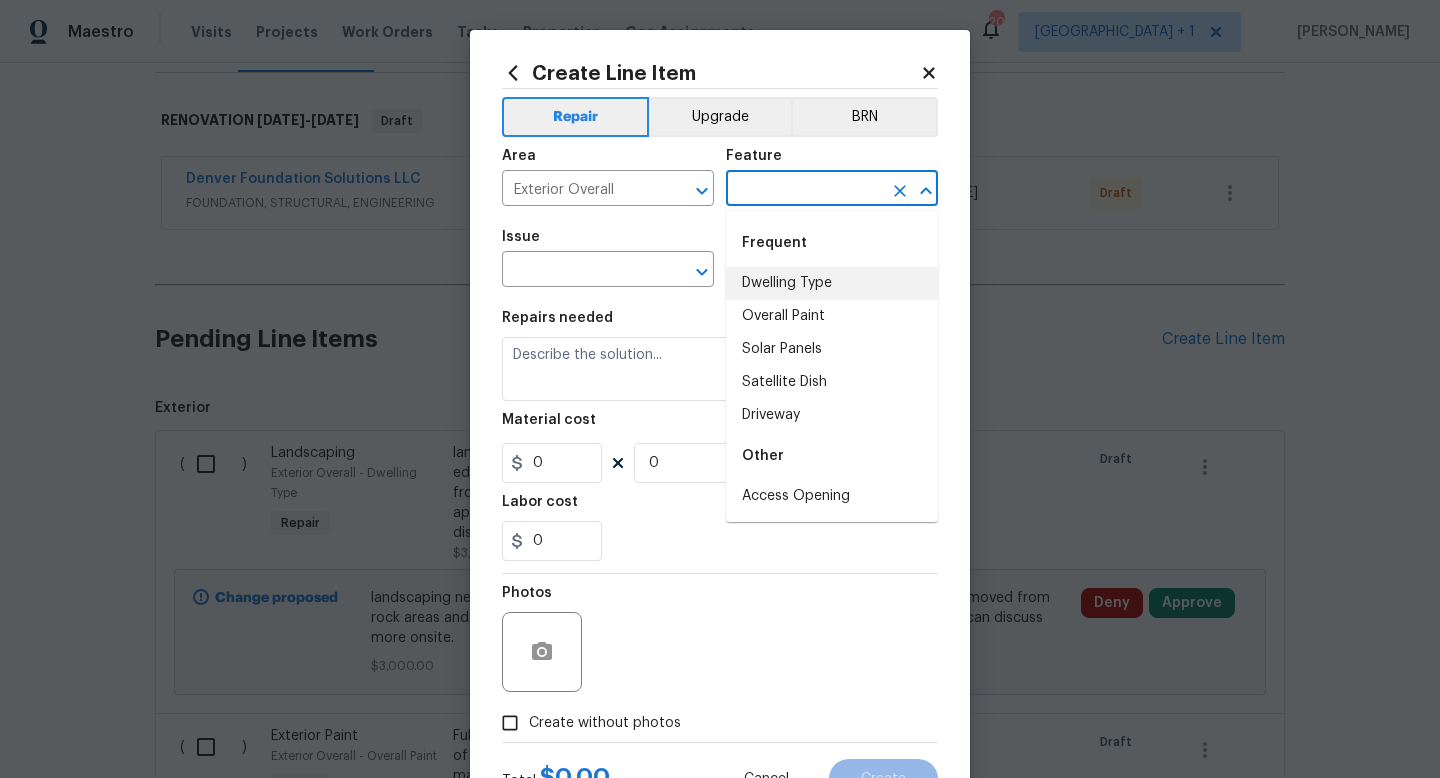 click on "Dwelling Type" at bounding box center (832, 283) 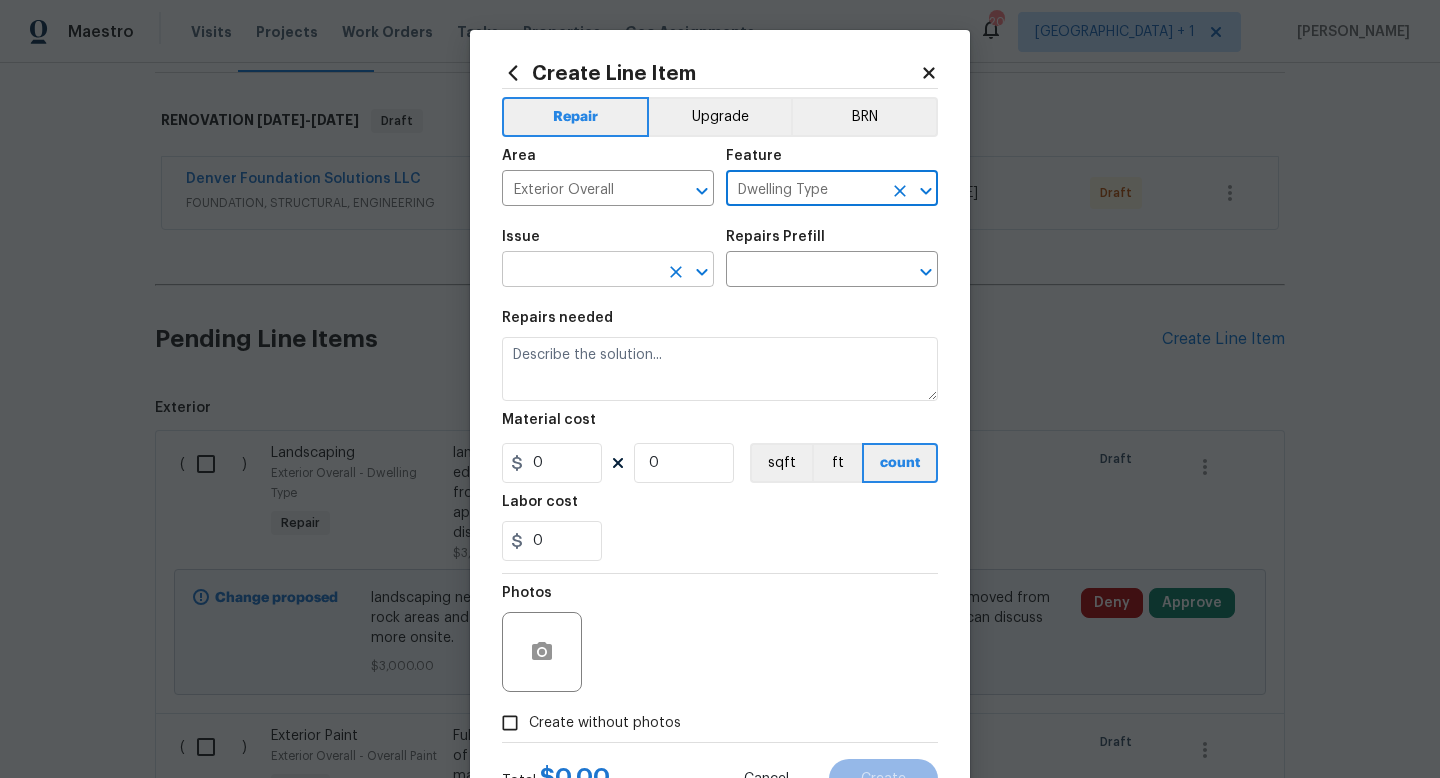 click at bounding box center [580, 271] 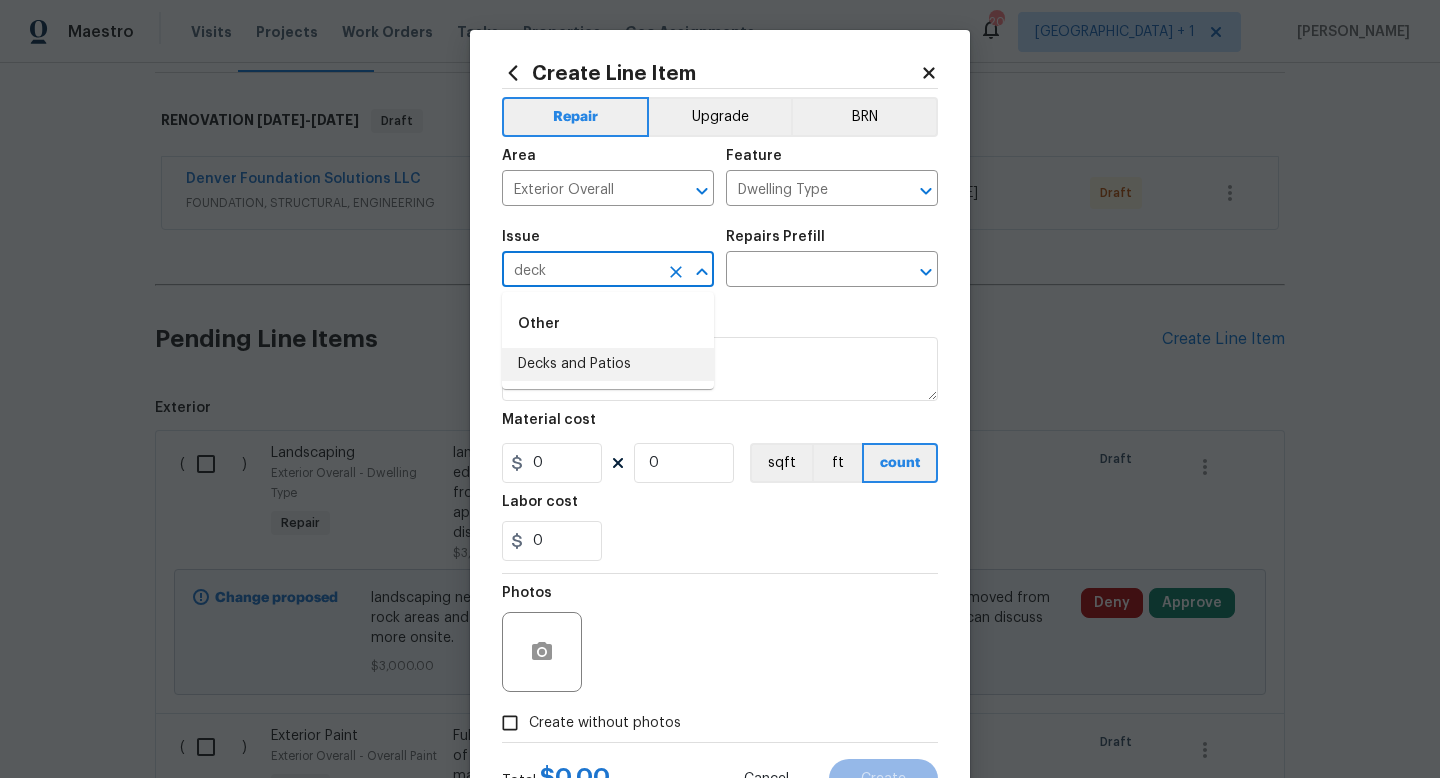 click on "Decks and Patios" at bounding box center [608, 364] 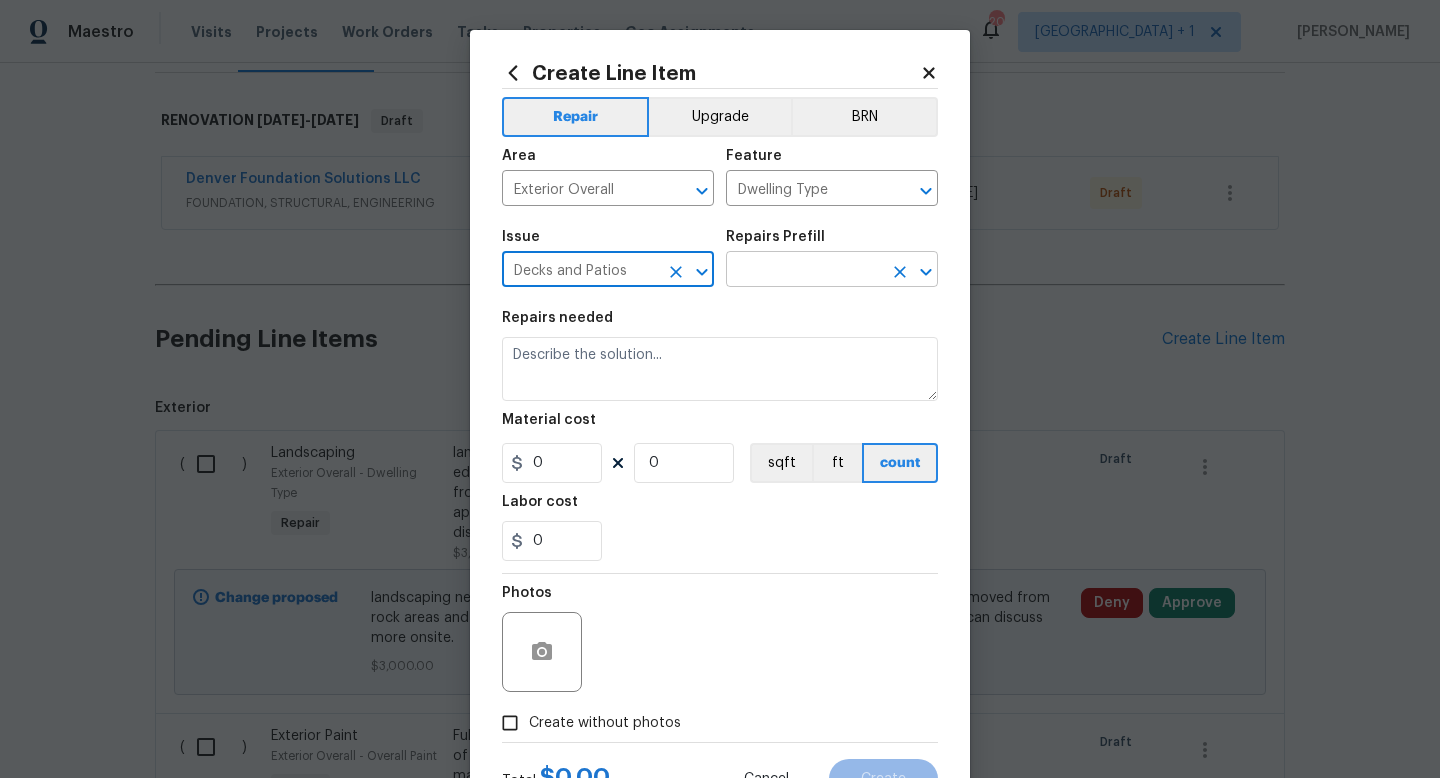 type on "Decks and Patios" 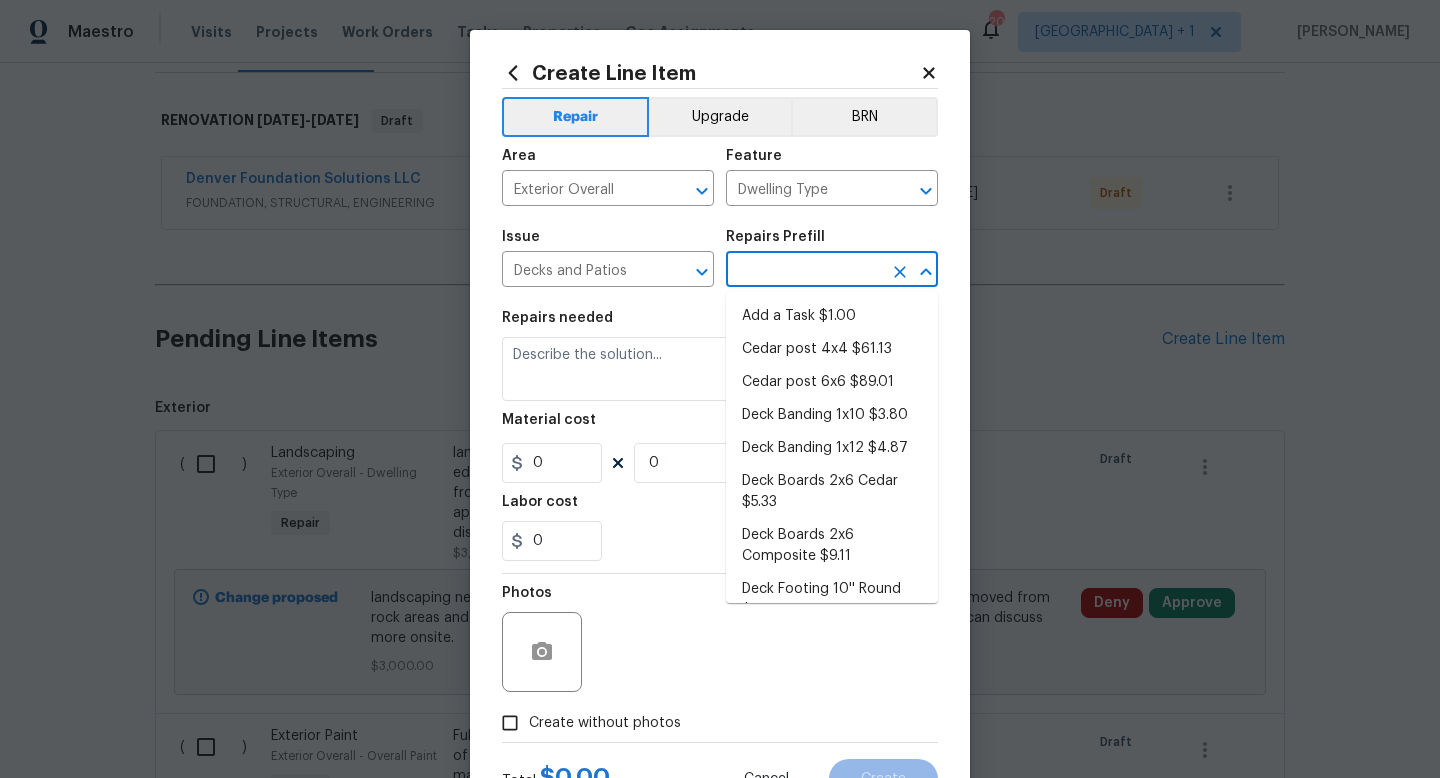 click at bounding box center [804, 271] 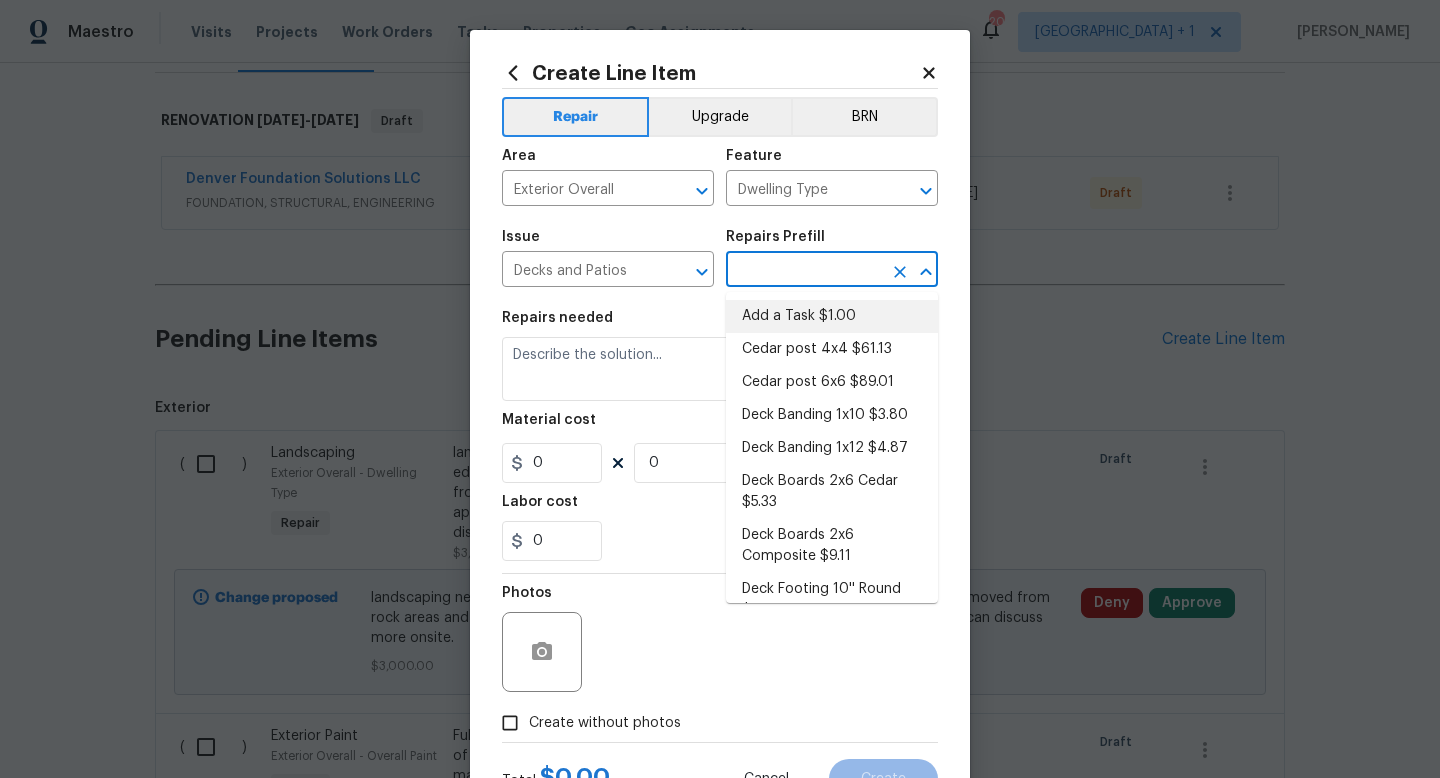 click on "Add a Task $1.00" at bounding box center (832, 316) 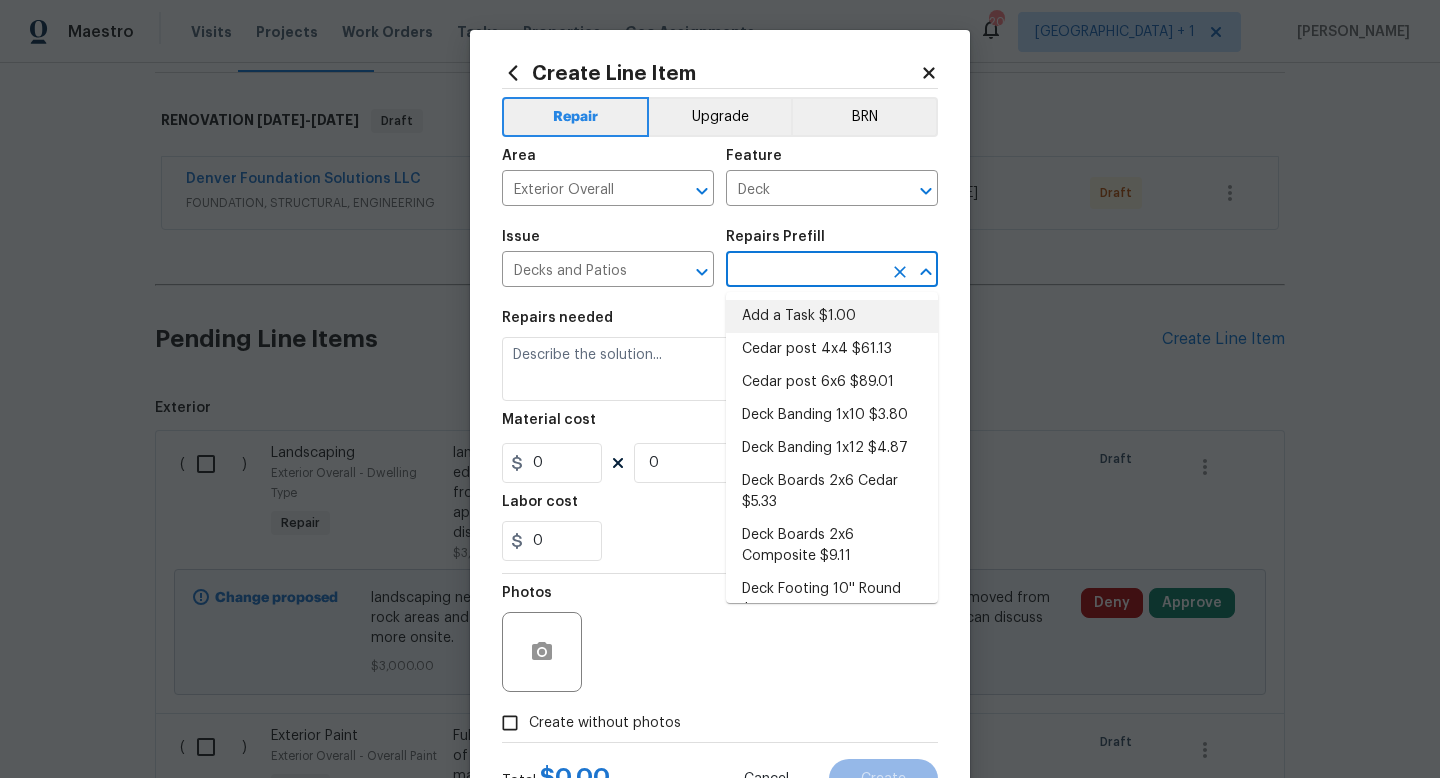 type on "Add a Task $1.00" 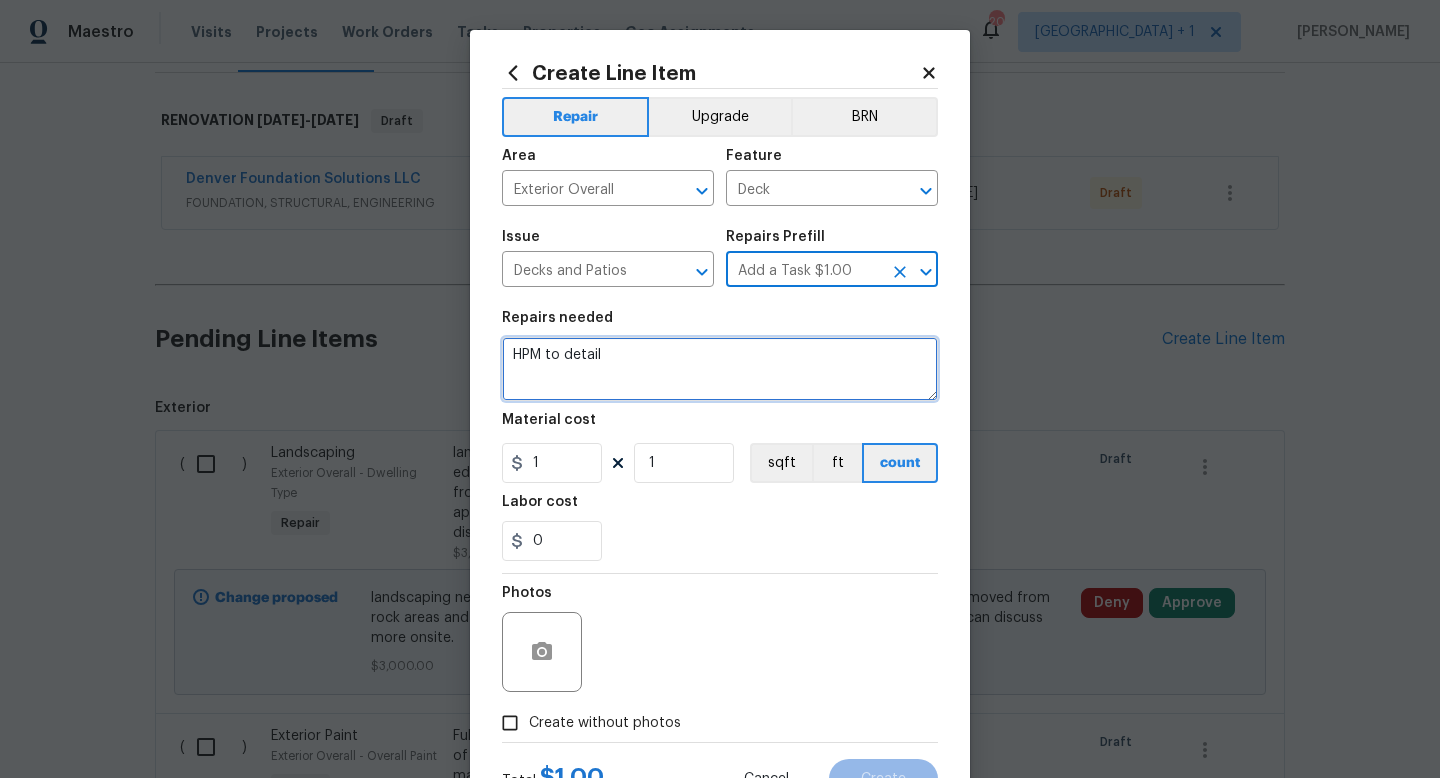 click on "HPM to detail" at bounding box center [720, 369] 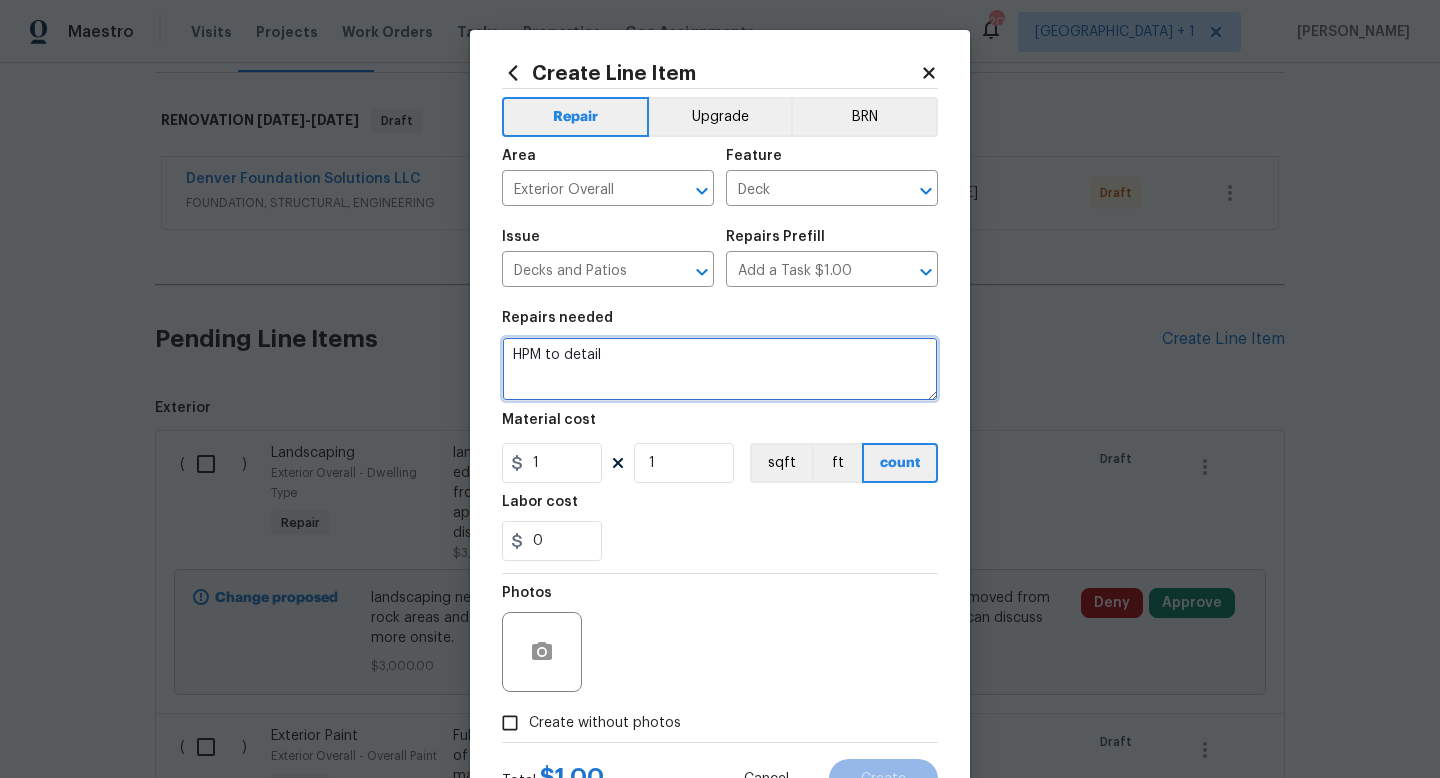 click on "HPM to detail" at bounding box center [720, 369] 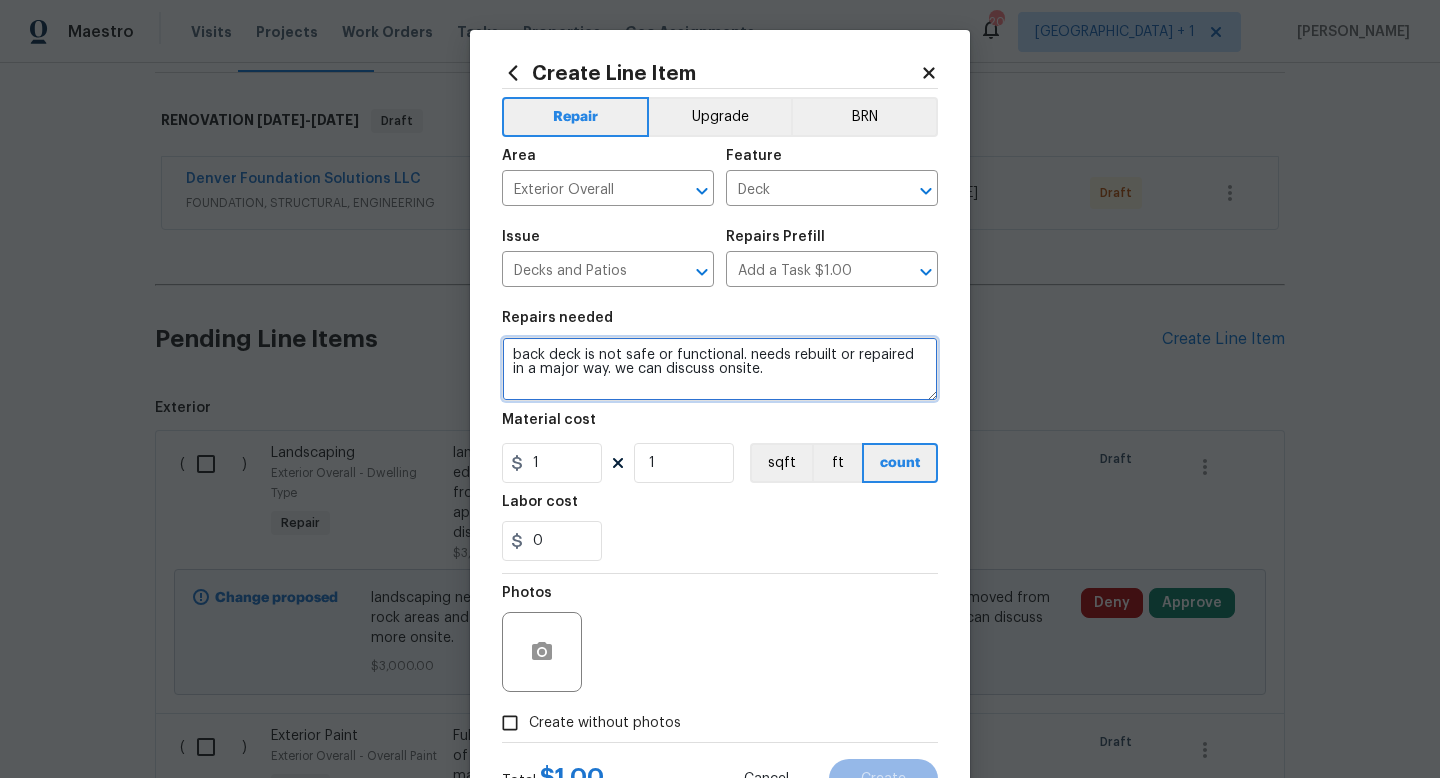 type on "back deck is not safe or functional. needs rebuilt or repaired in a major way. we can discuss onsite." 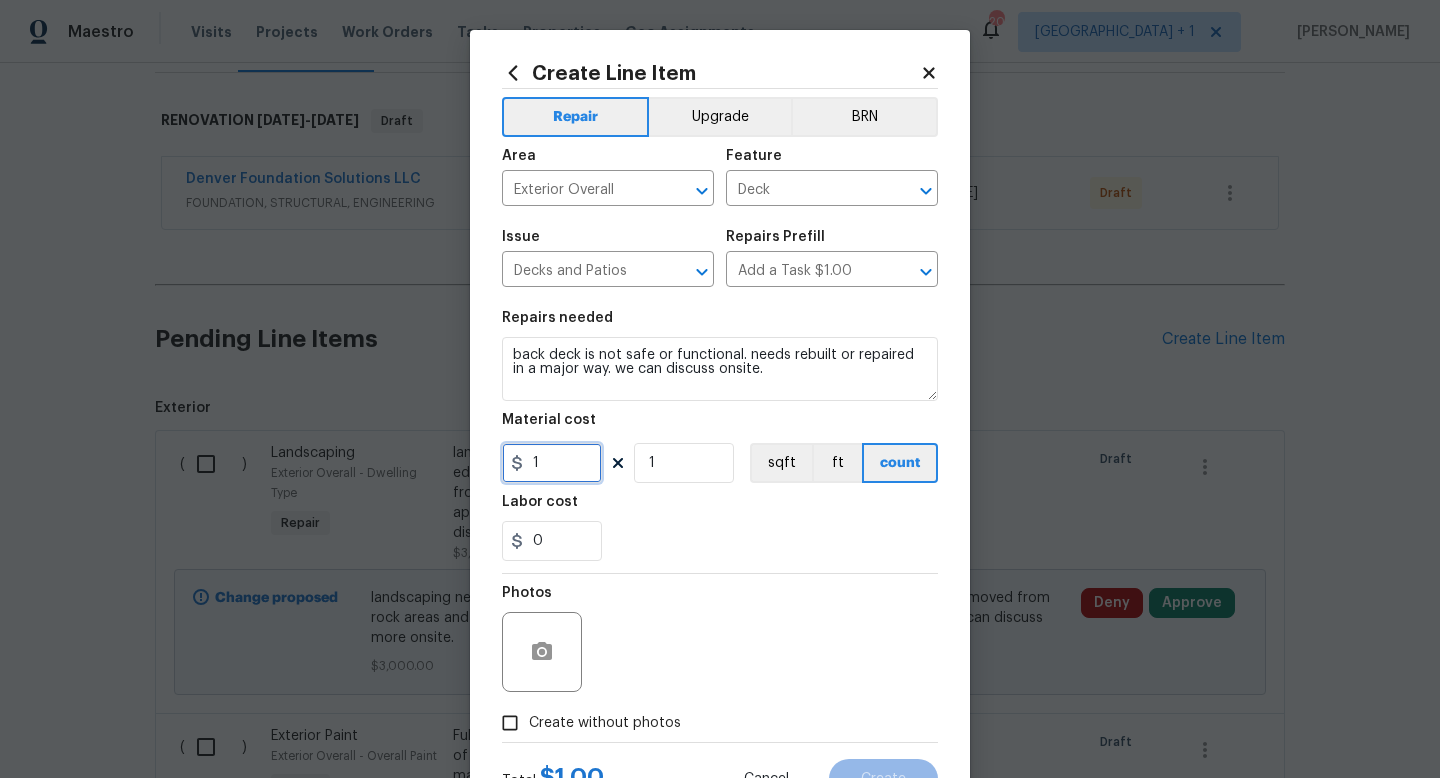 click on "1" at bounding box center (552, 463) 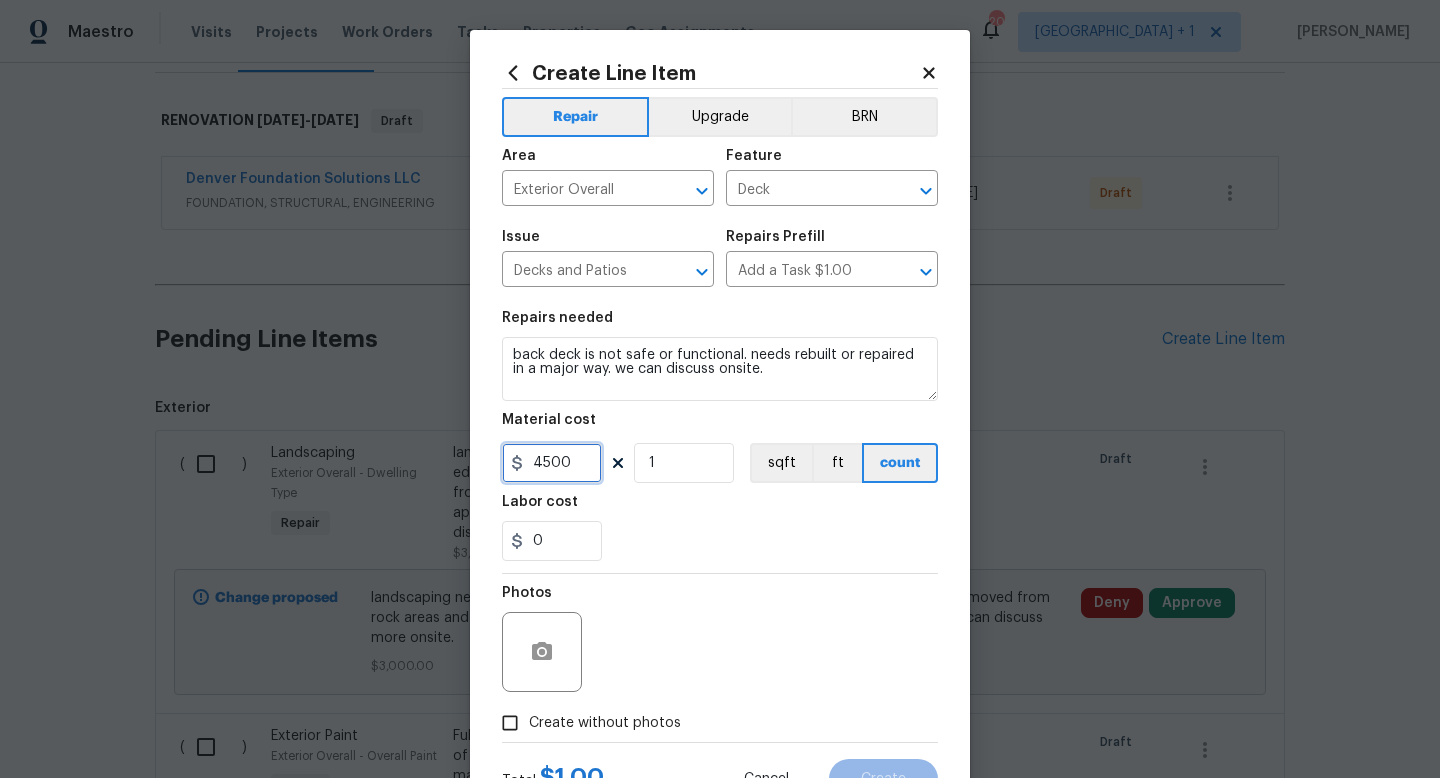 type on "4500" 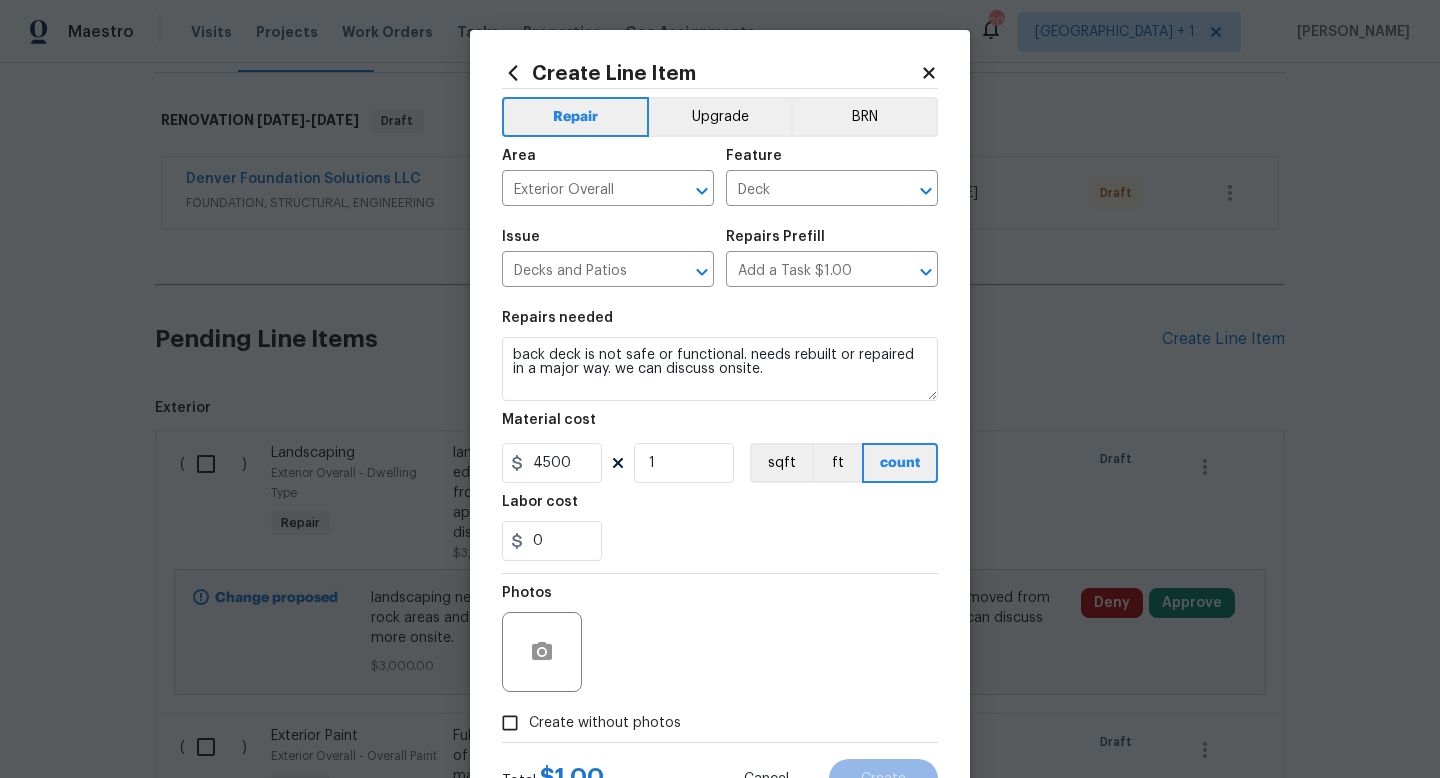click on "Photos" at bounding box center (720, 639) 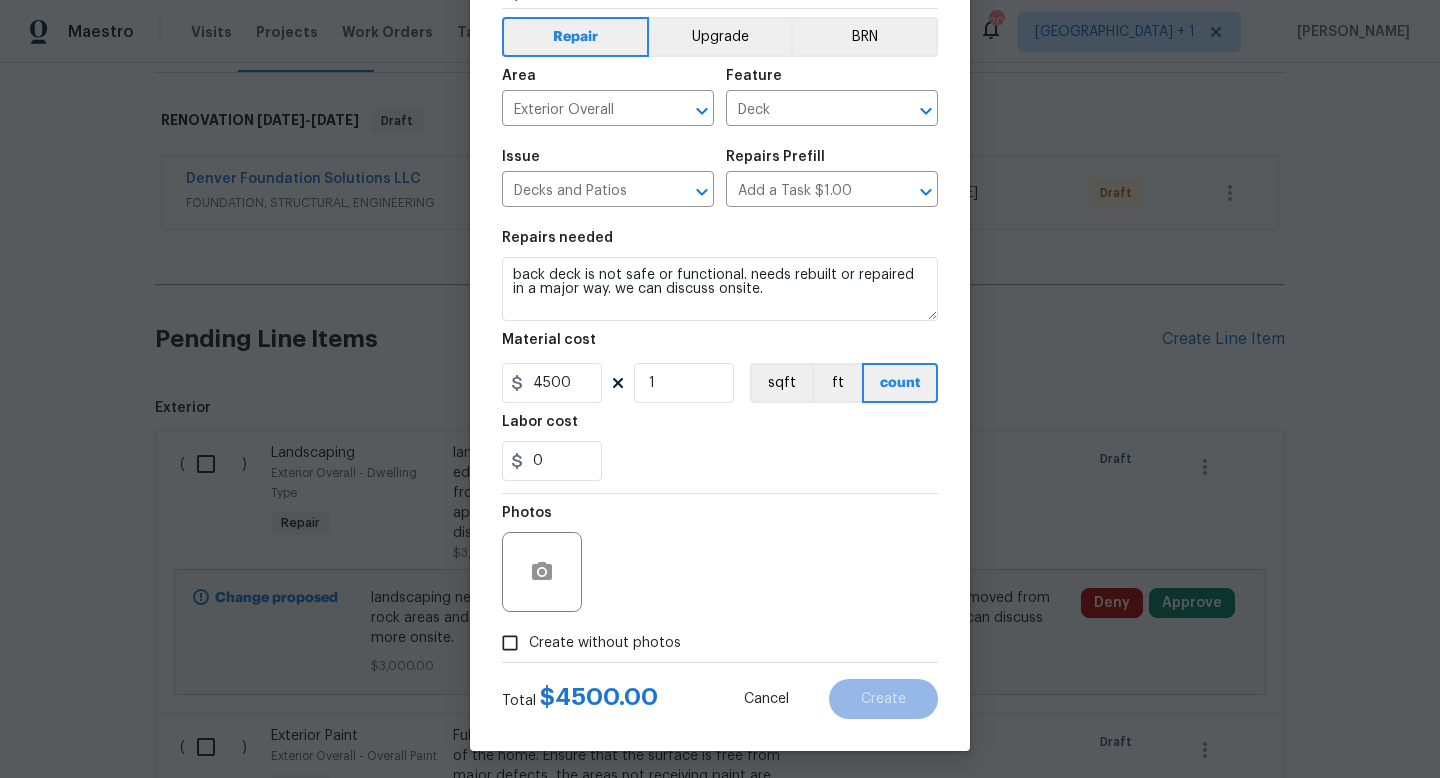scroll, scrollTop: 84, scrollLeft: 0, axis: vertical 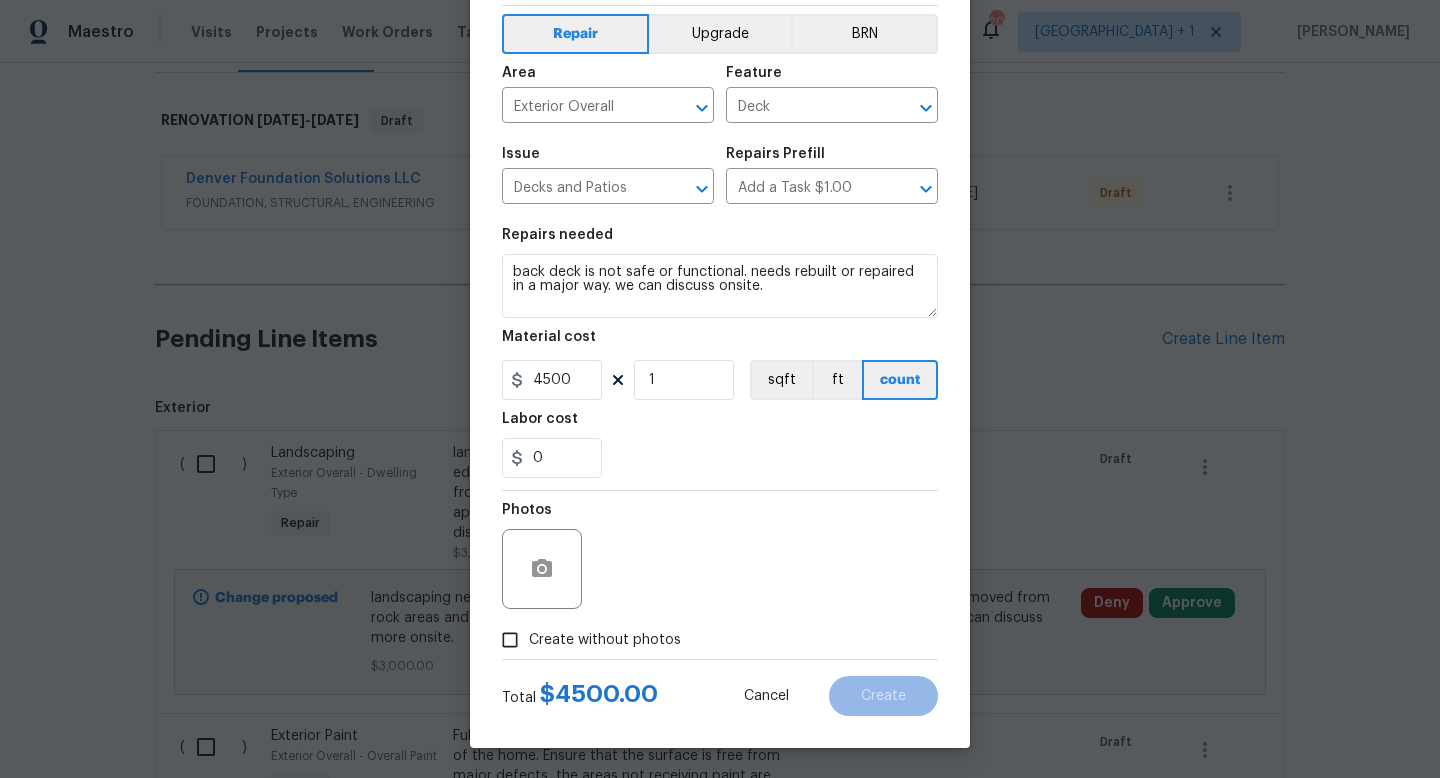 click on "Create without photos" at bounding box center (605, 640) 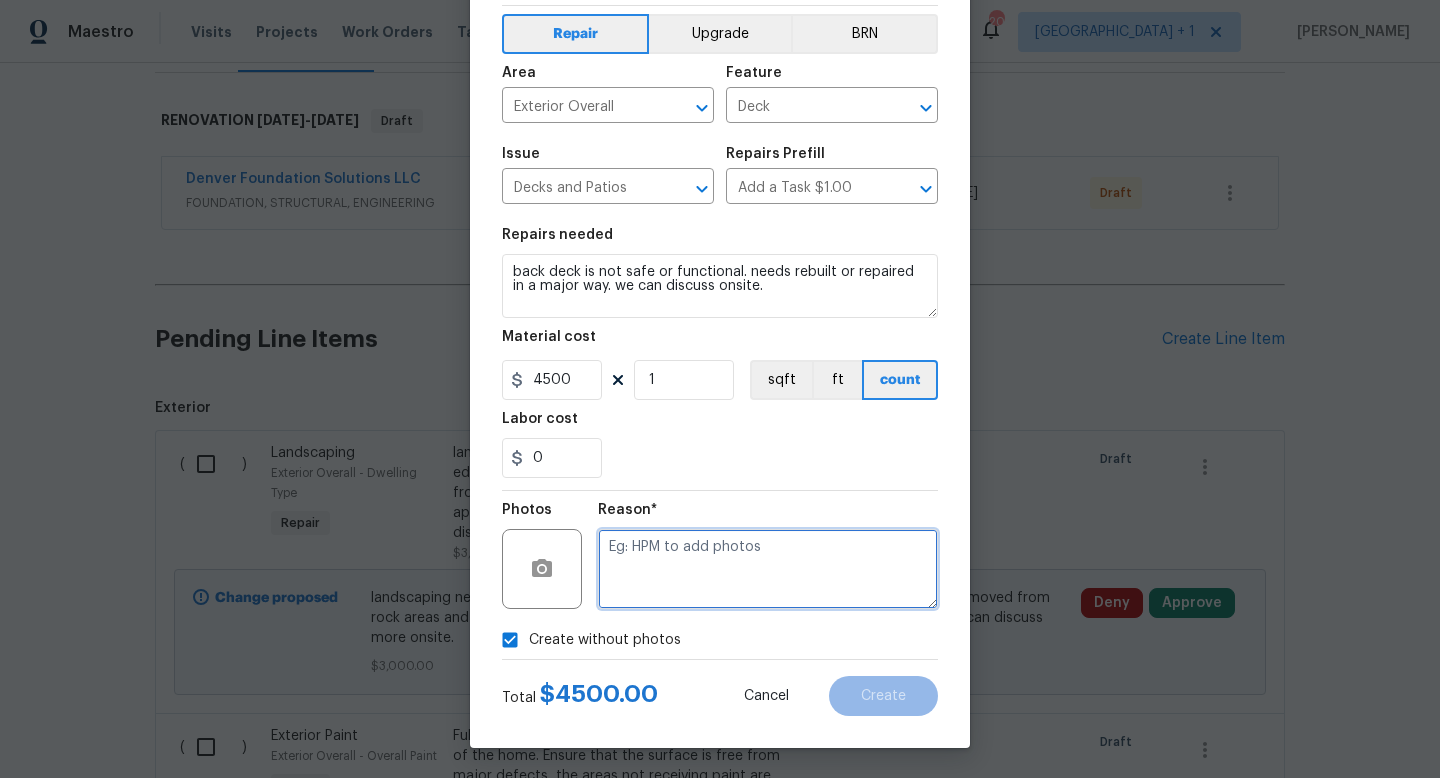 click at bounding box center [768, 569] 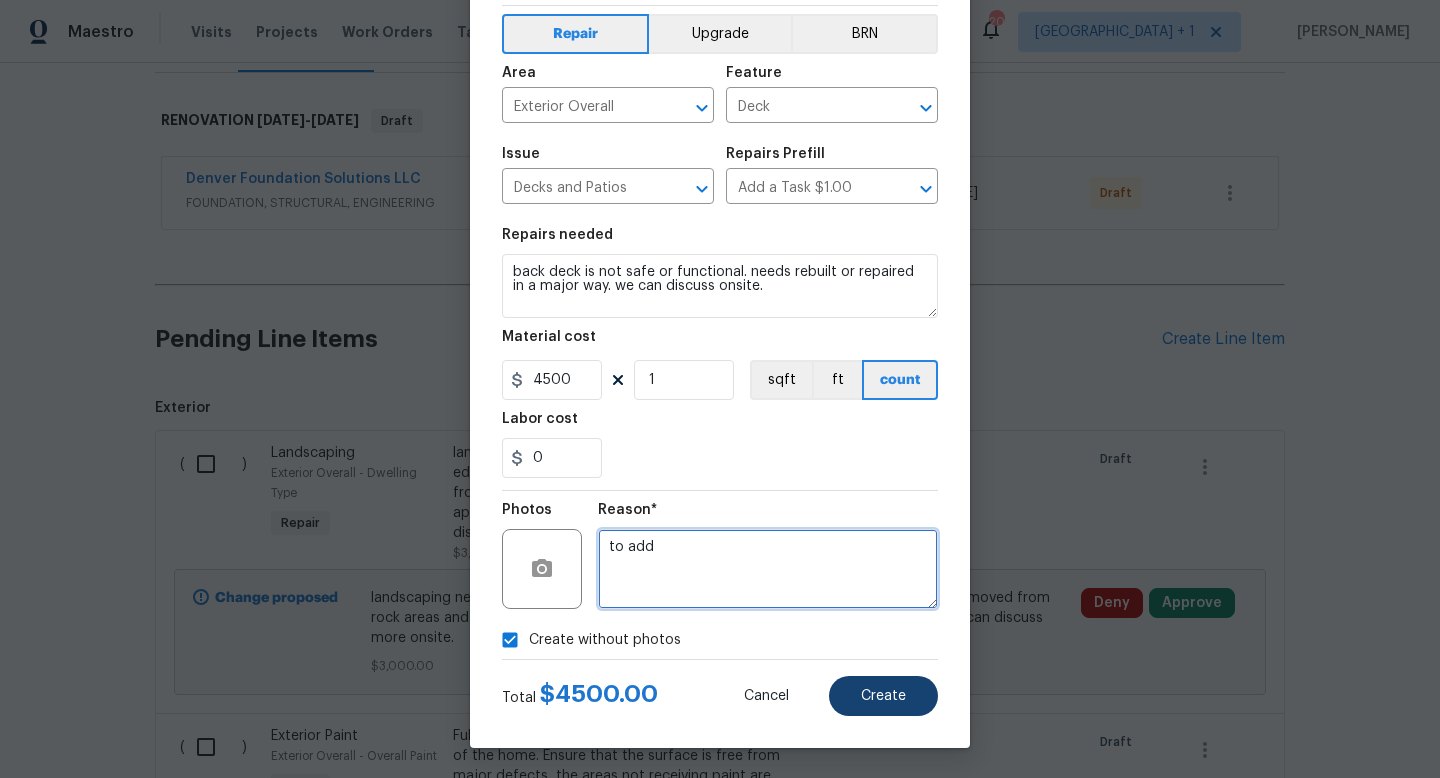 type on "to add" 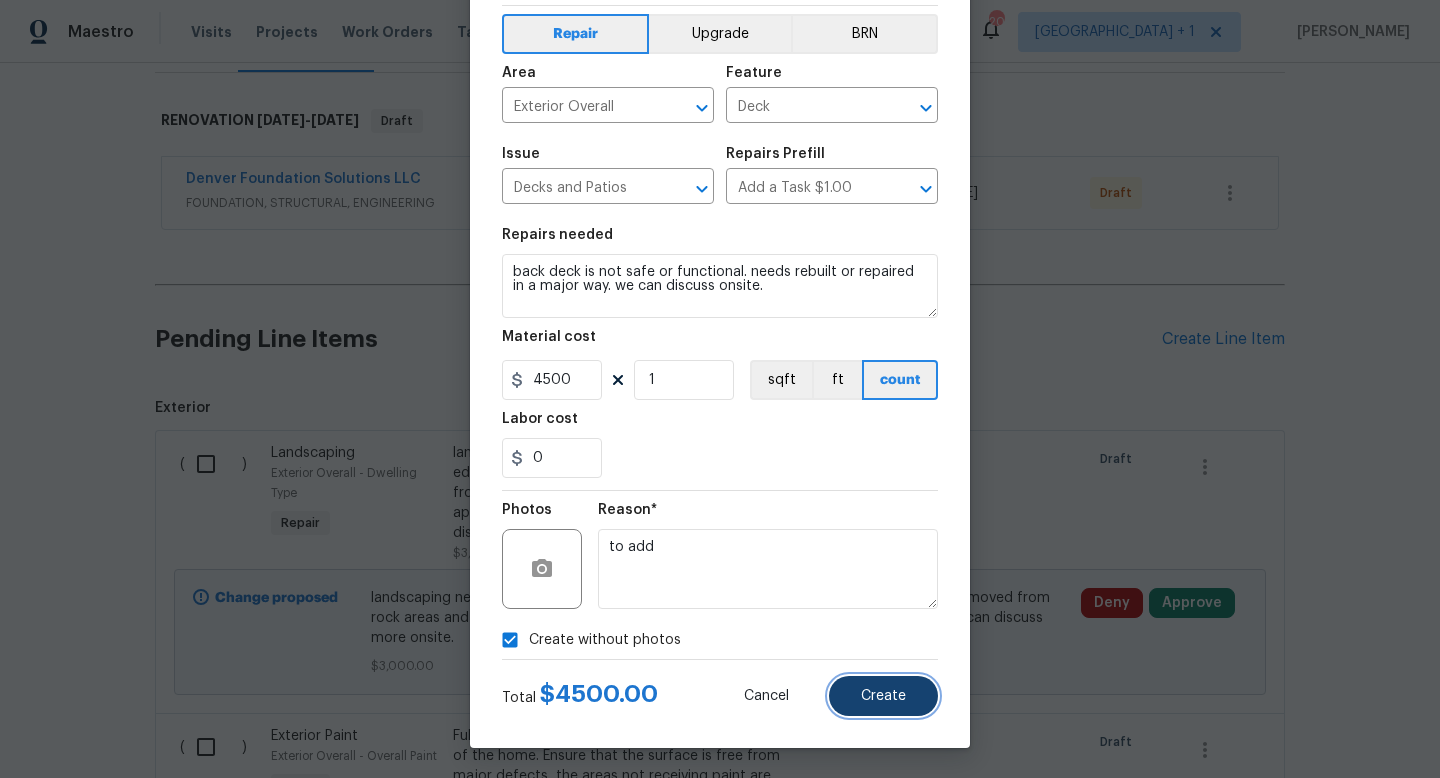 click on "Create" at bounding box center [883, 696] 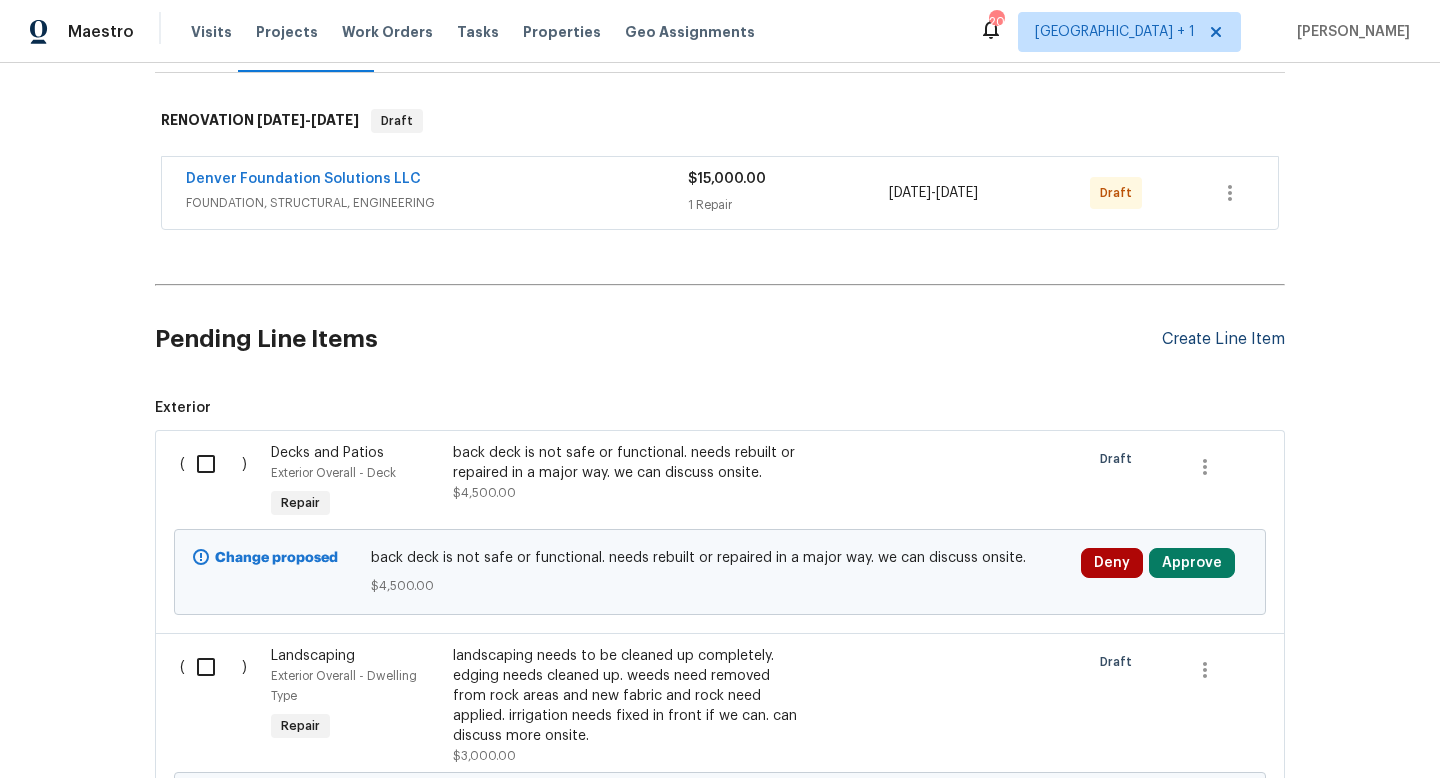 click on "Create Line Item" at bounding box center (1223, 339) 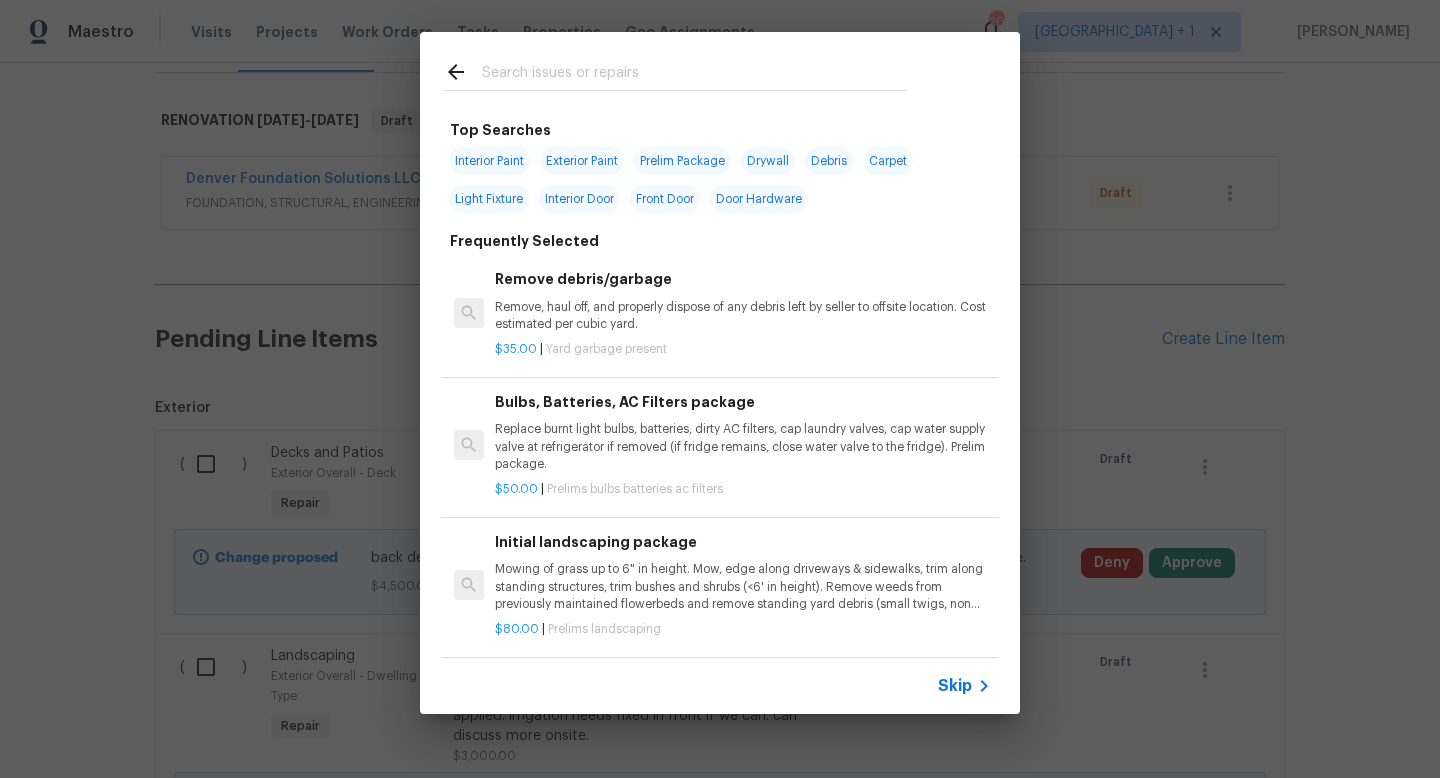 click on "Skip" at bounding box center [955, 686] 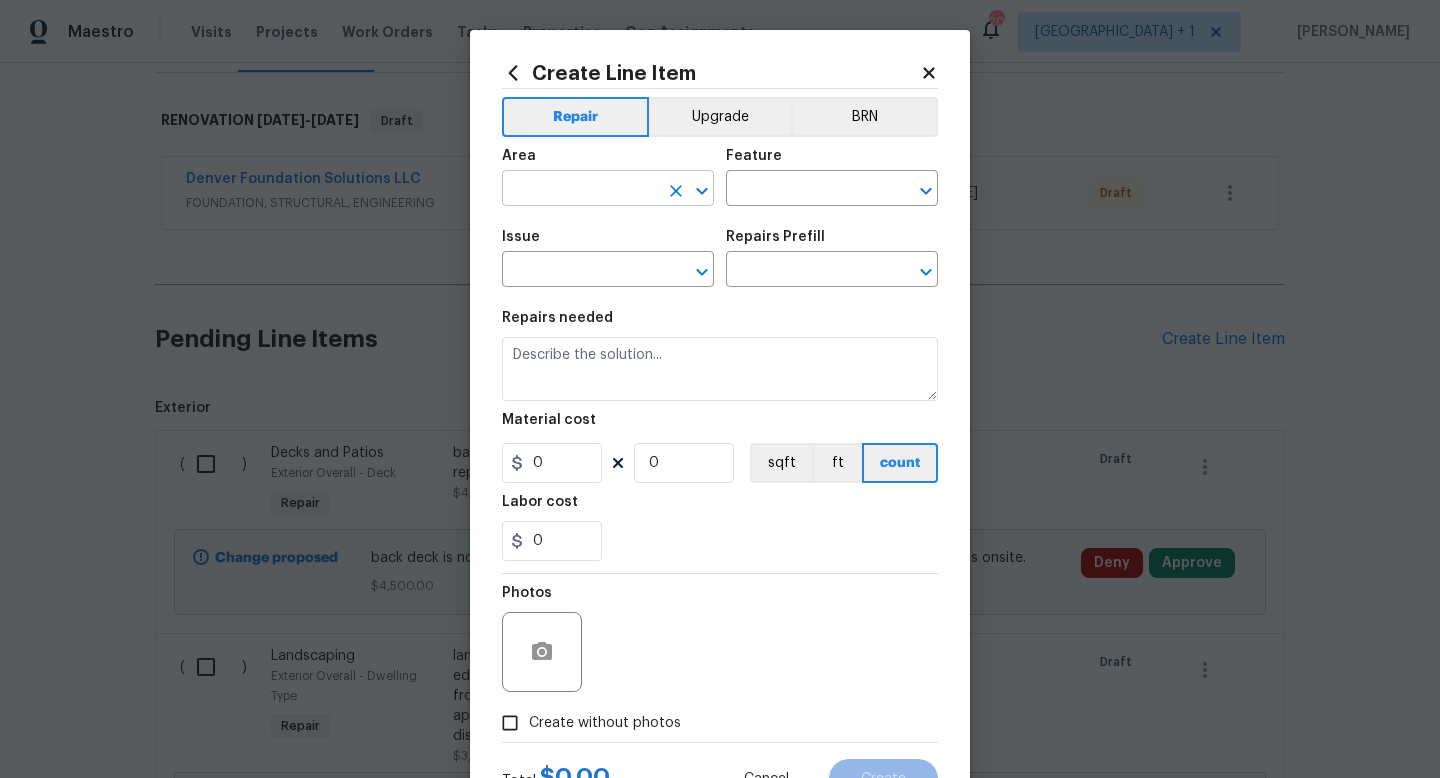 click at bounding box center [580, 190] 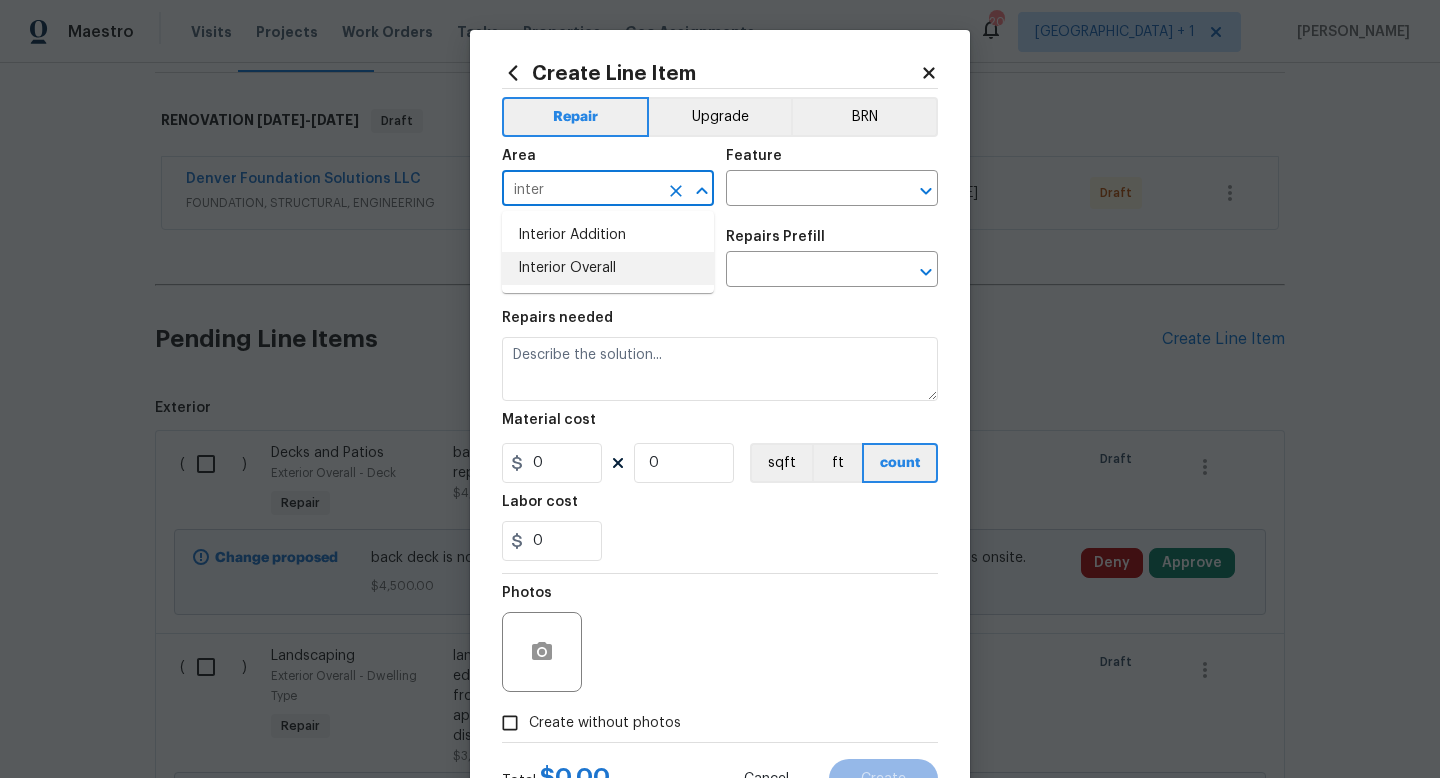 click on "Interior Overall" at bounding box center [608, 268] 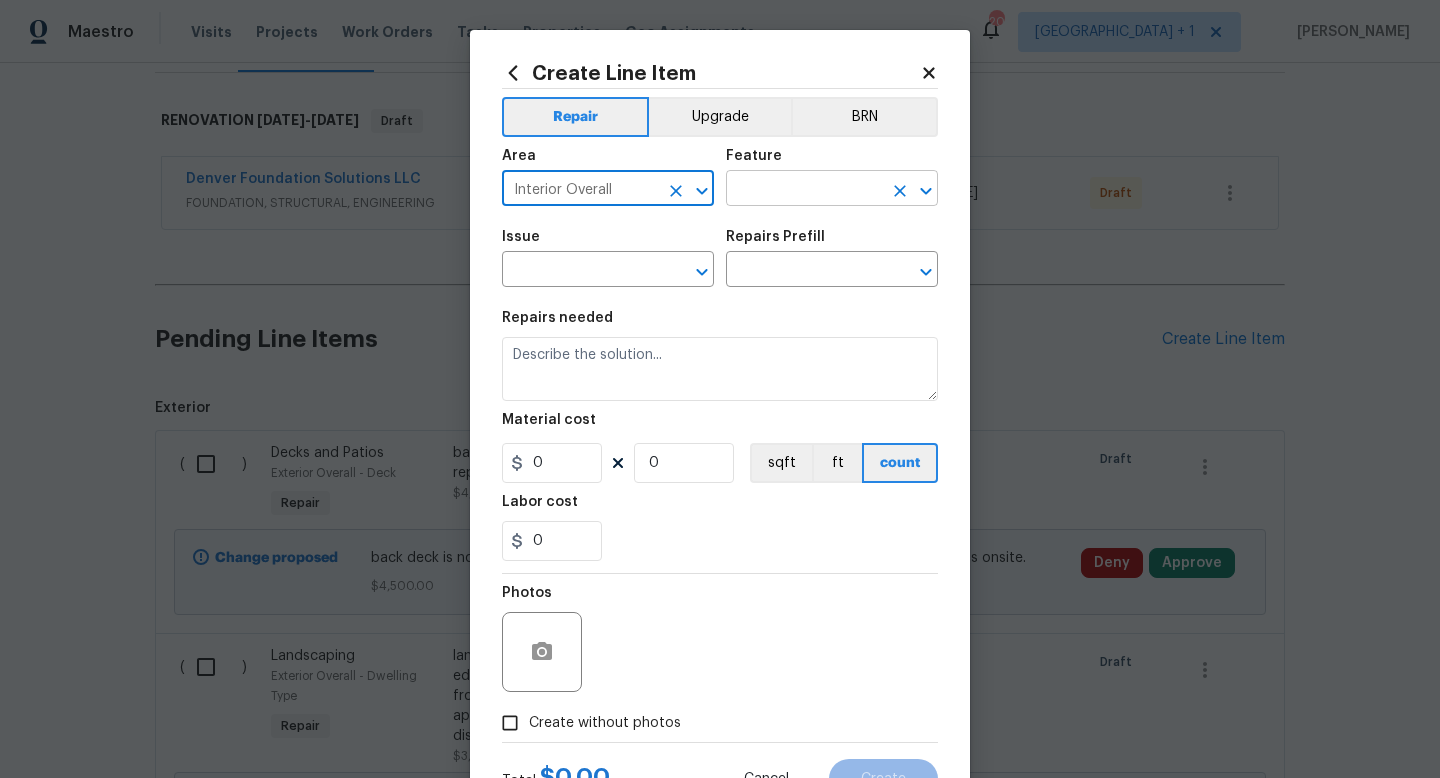 type on "Interior Overall" 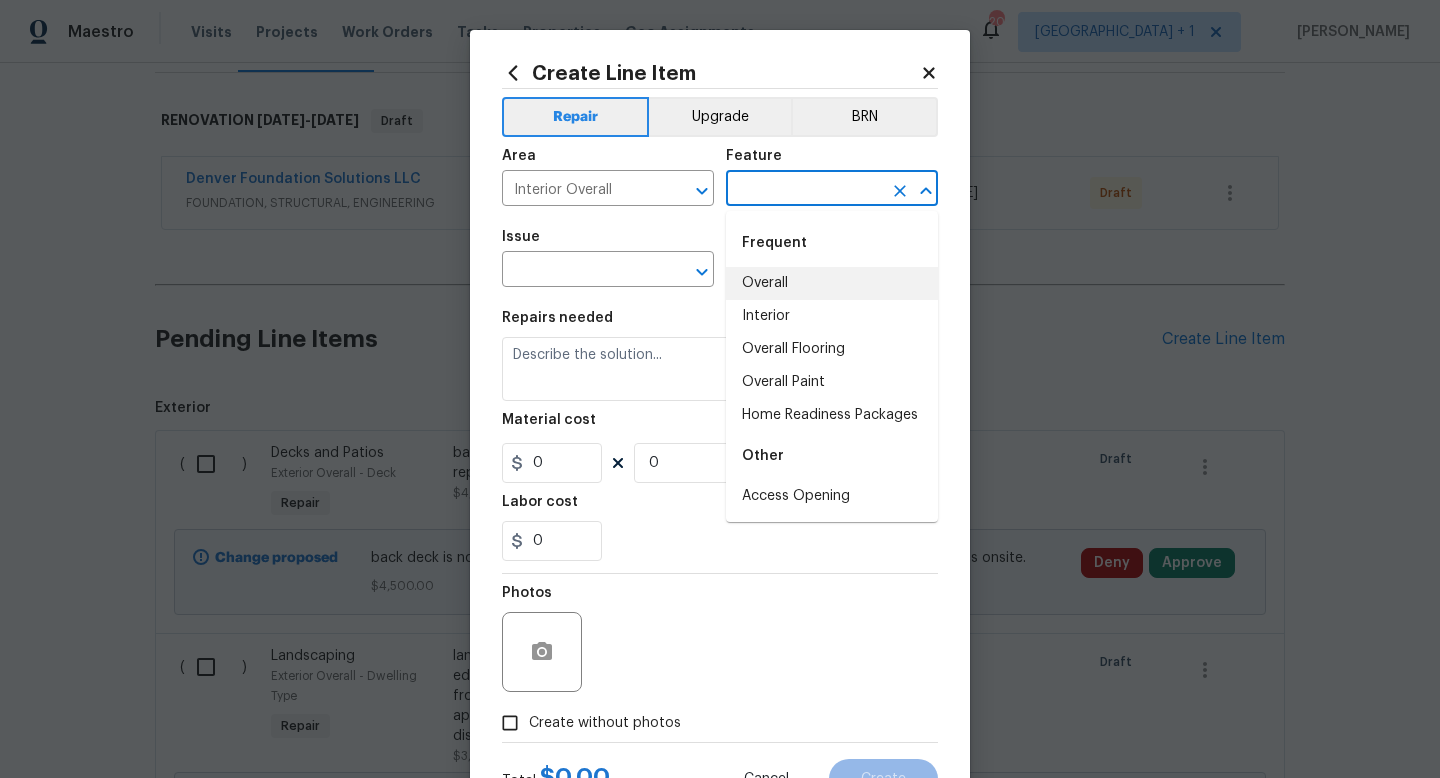 click on "Overall" at bounding box center (832, 283) 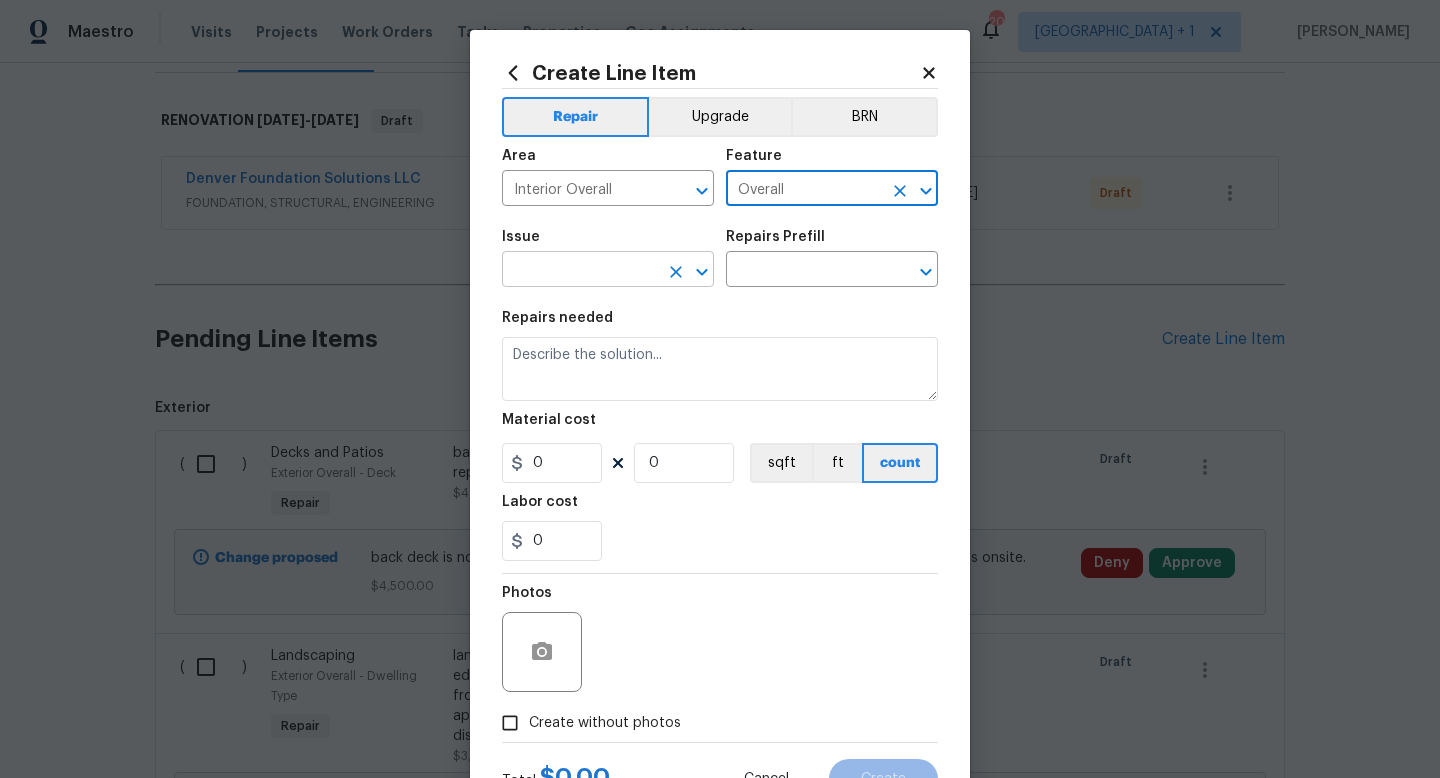 click at bounding box center [580, 271] 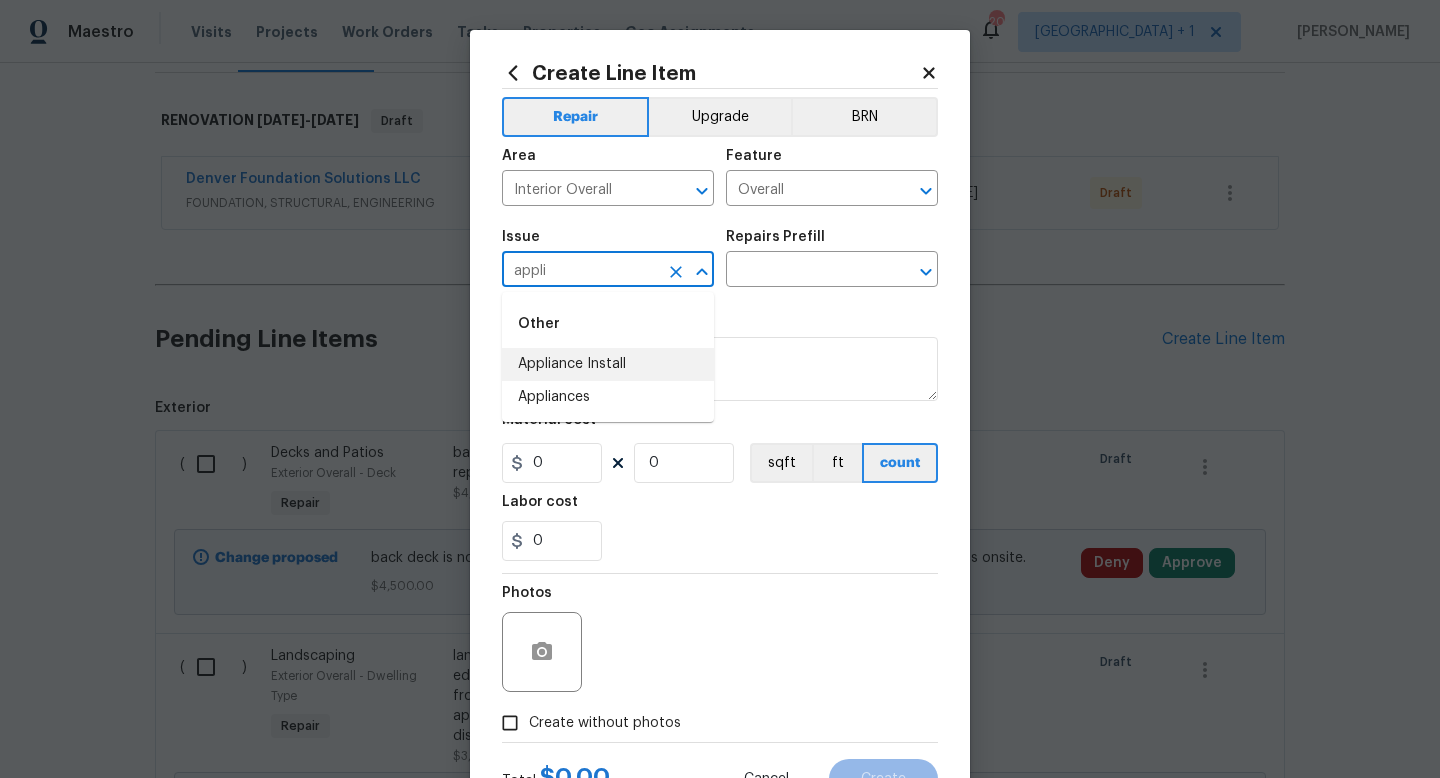 click on "Appliance Install" at bounding box center [608, 364] 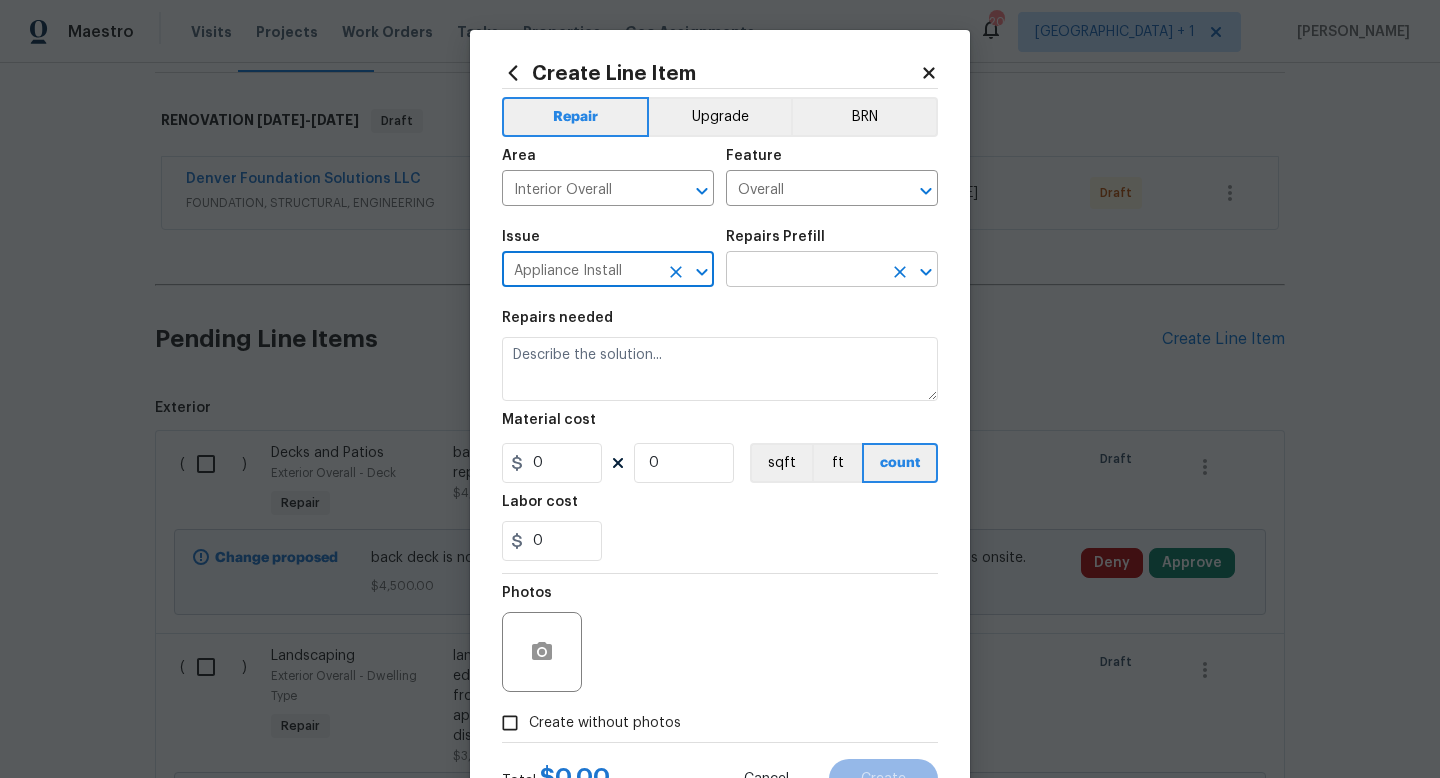 type on "Appliance Install" 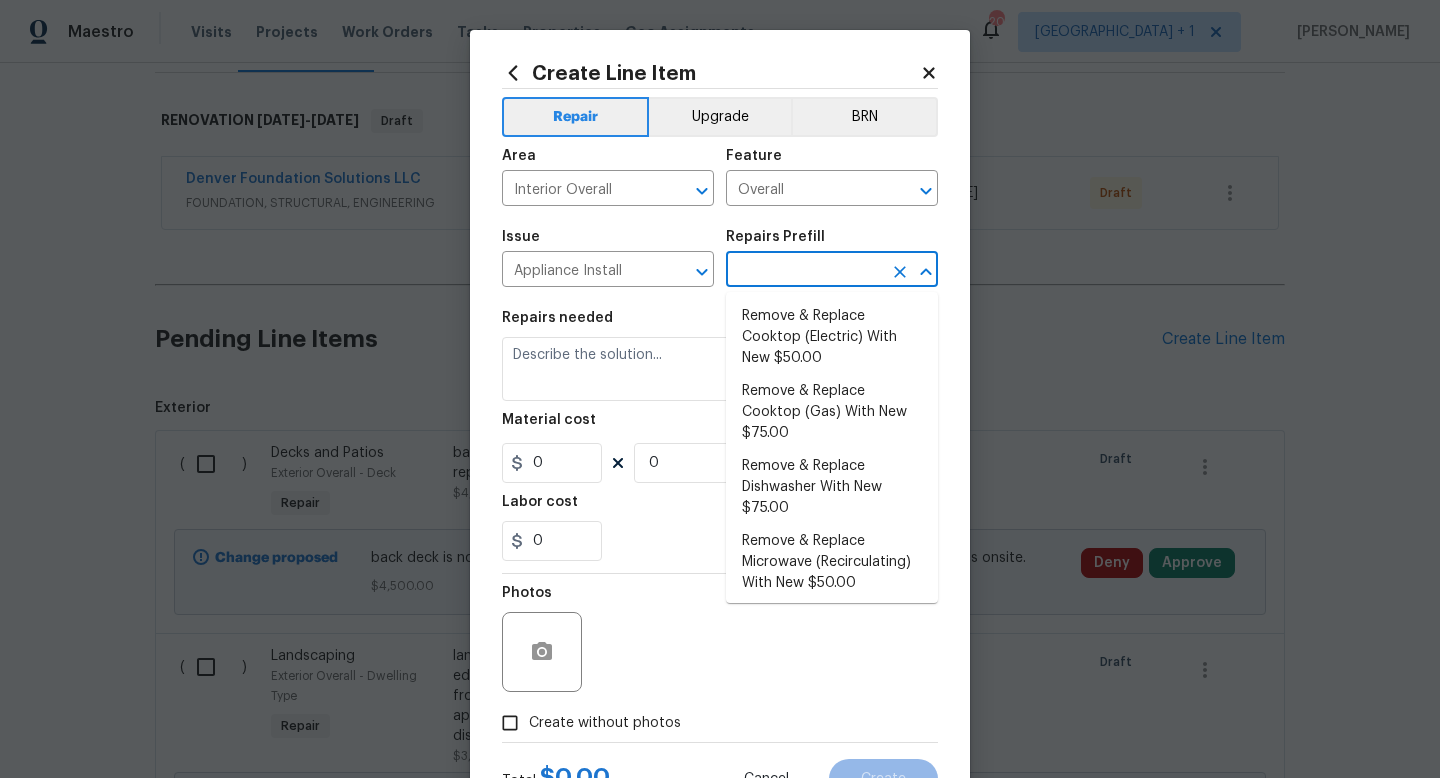 click at bounding box center [804, 271] 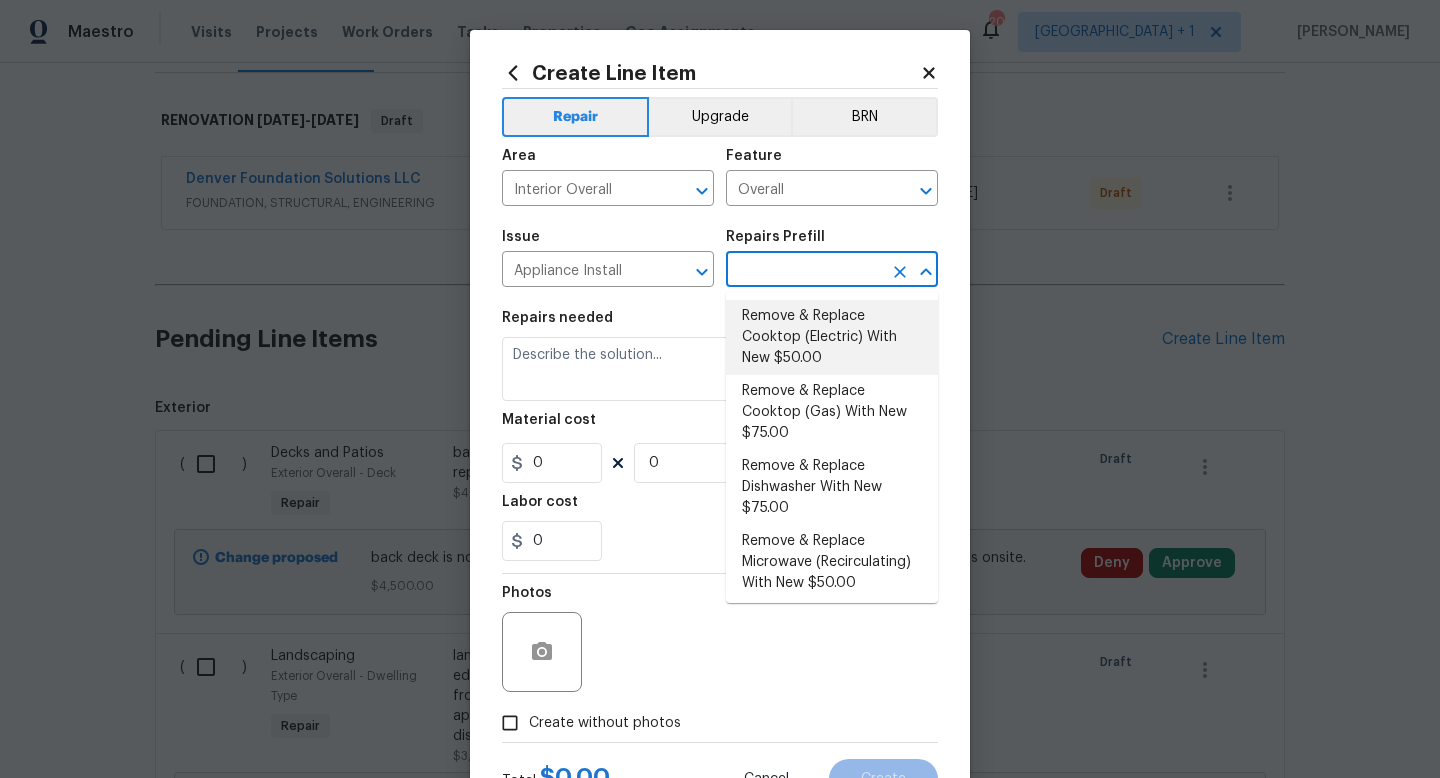 click on "Remove & Replace Cooktop (Electric) With New $50.00" at bounding box center (832, 337) 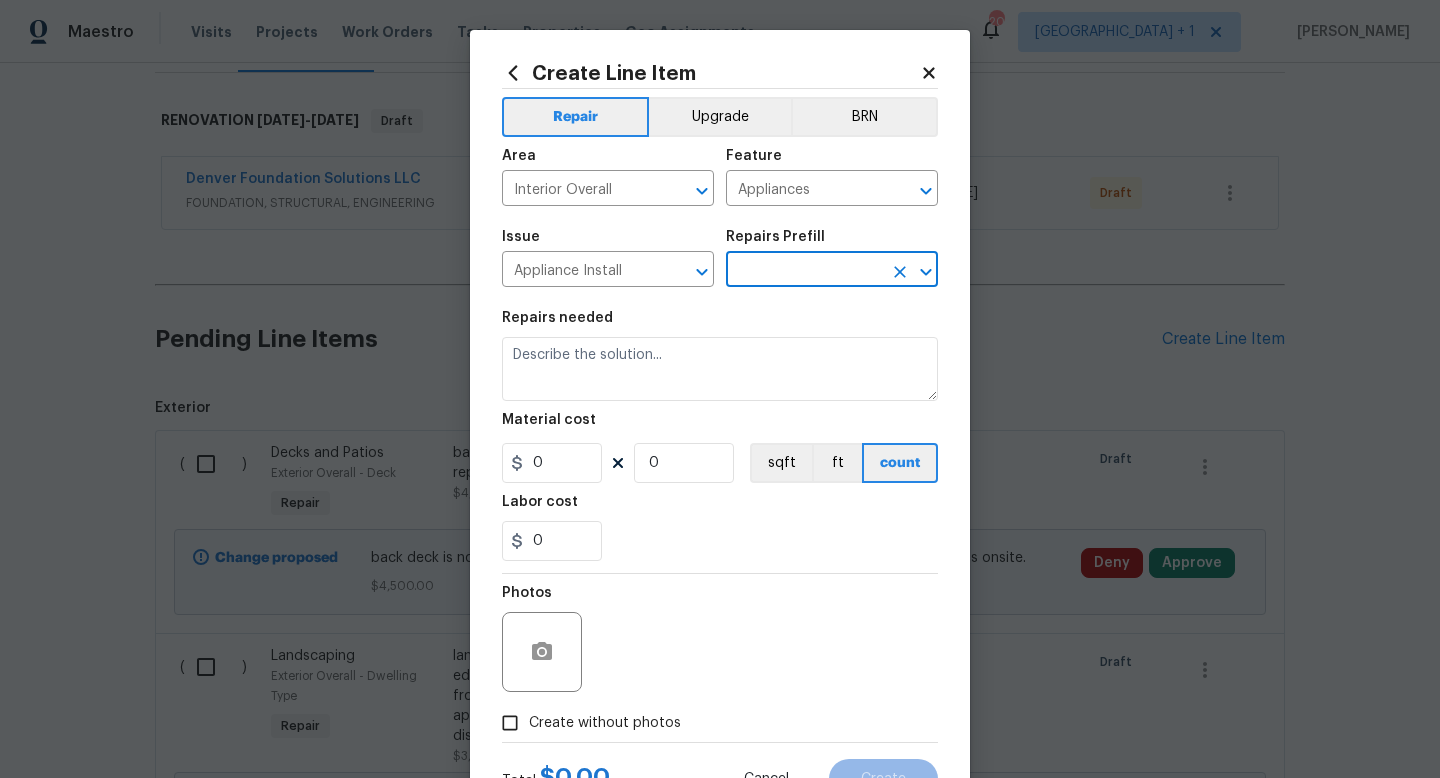 type on "Remove & Replace Cooktop (Electric) With New $50.00" 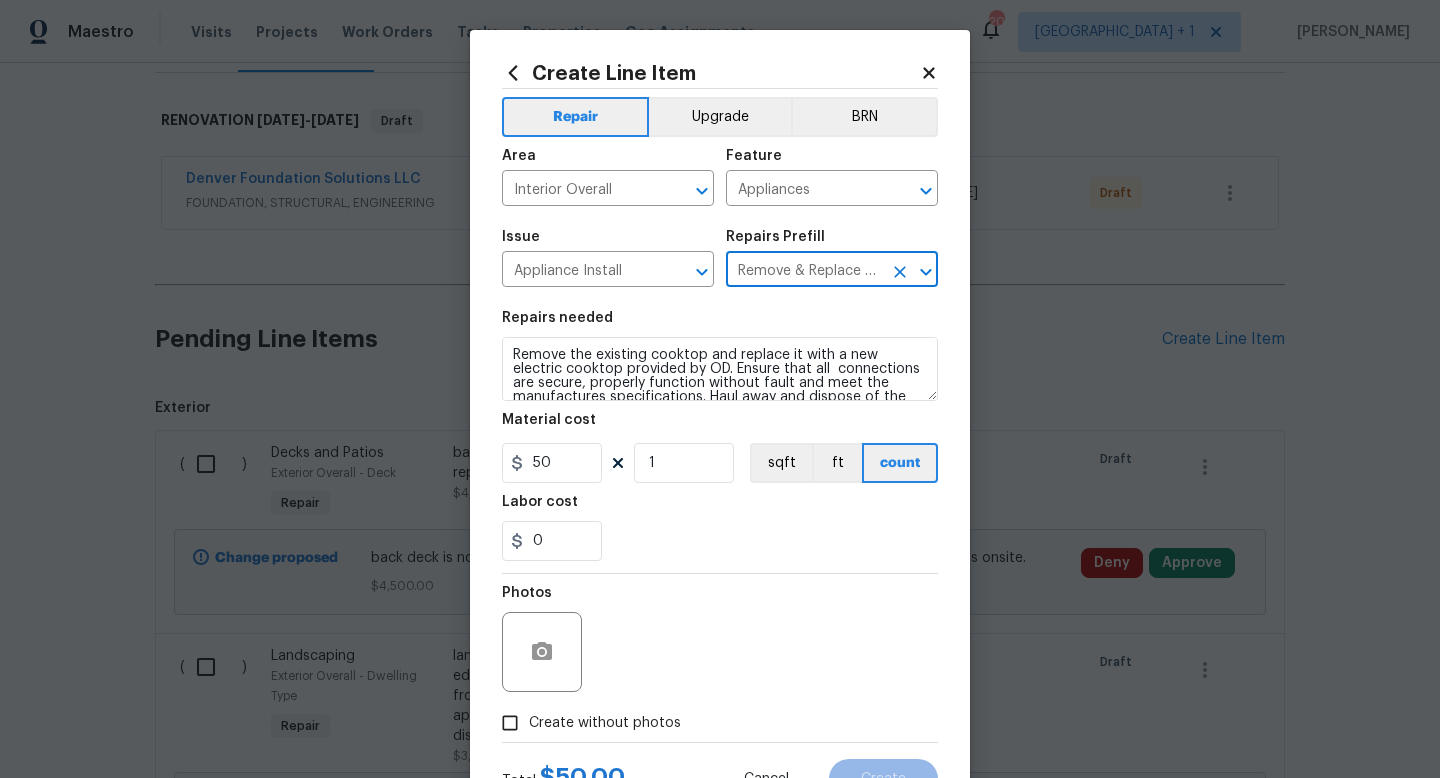 click on "0" at bounding box center [720, 541] 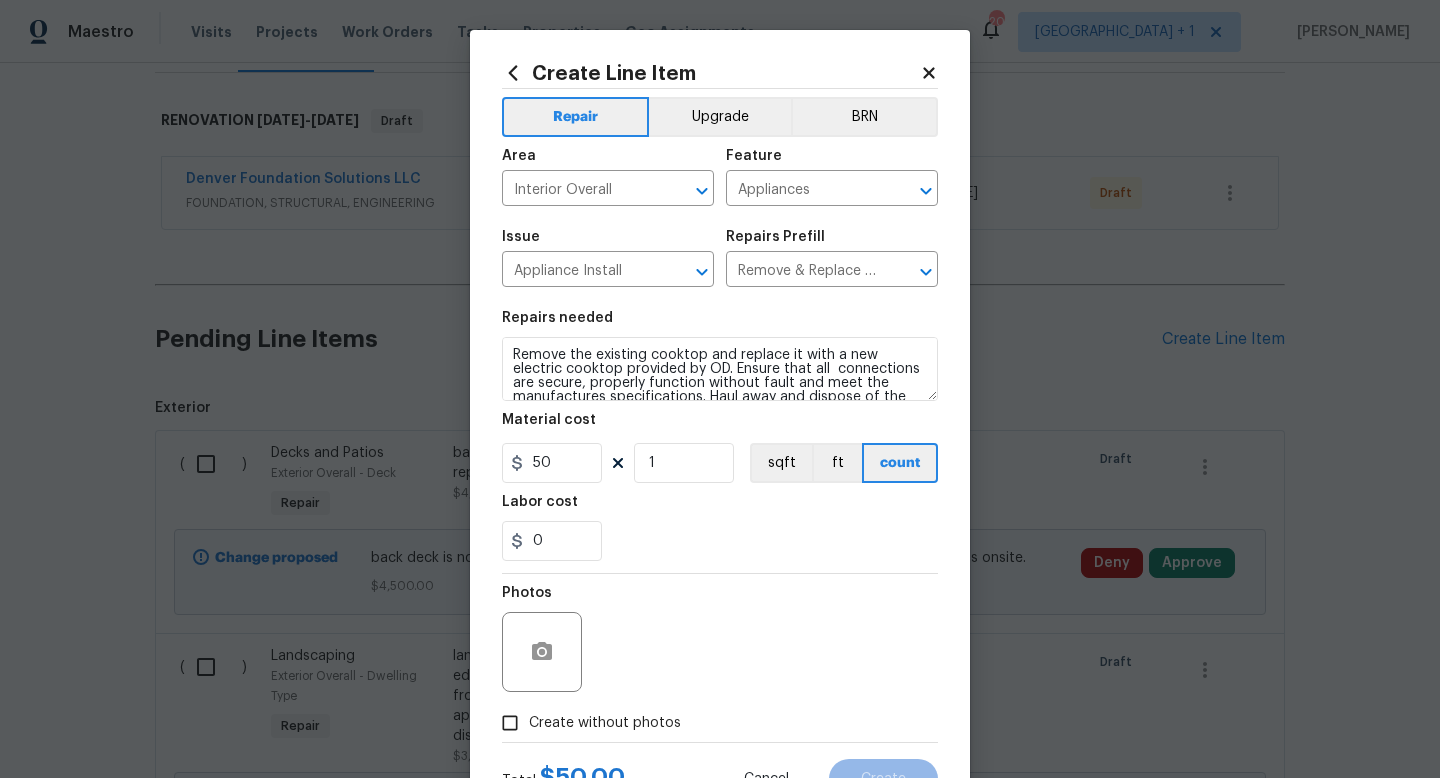 scroll, scrollTop: 84, scrollLeft: 0, axis: vertical 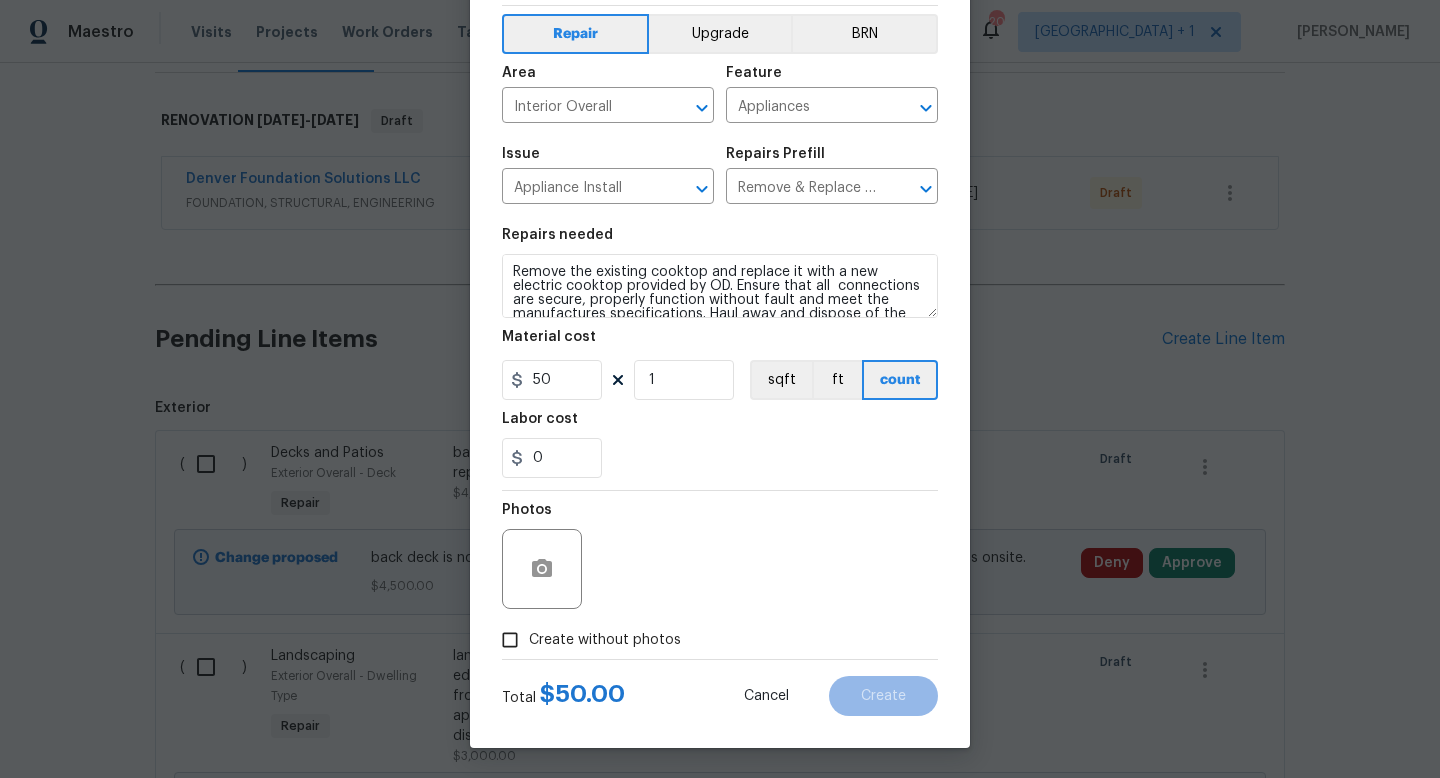 click on "Create without photos" at bounding box center [605, 640] 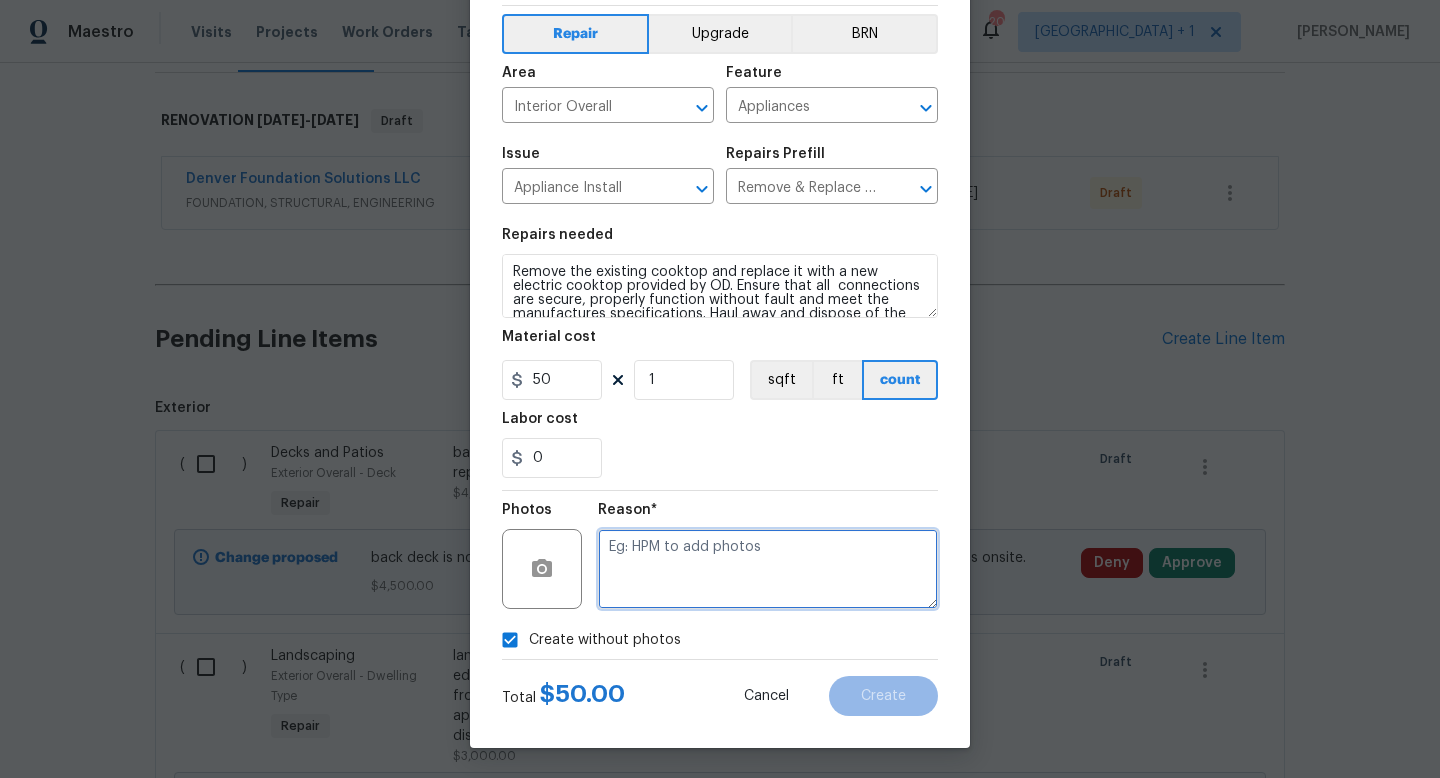 click at bounding box center (768, 569) 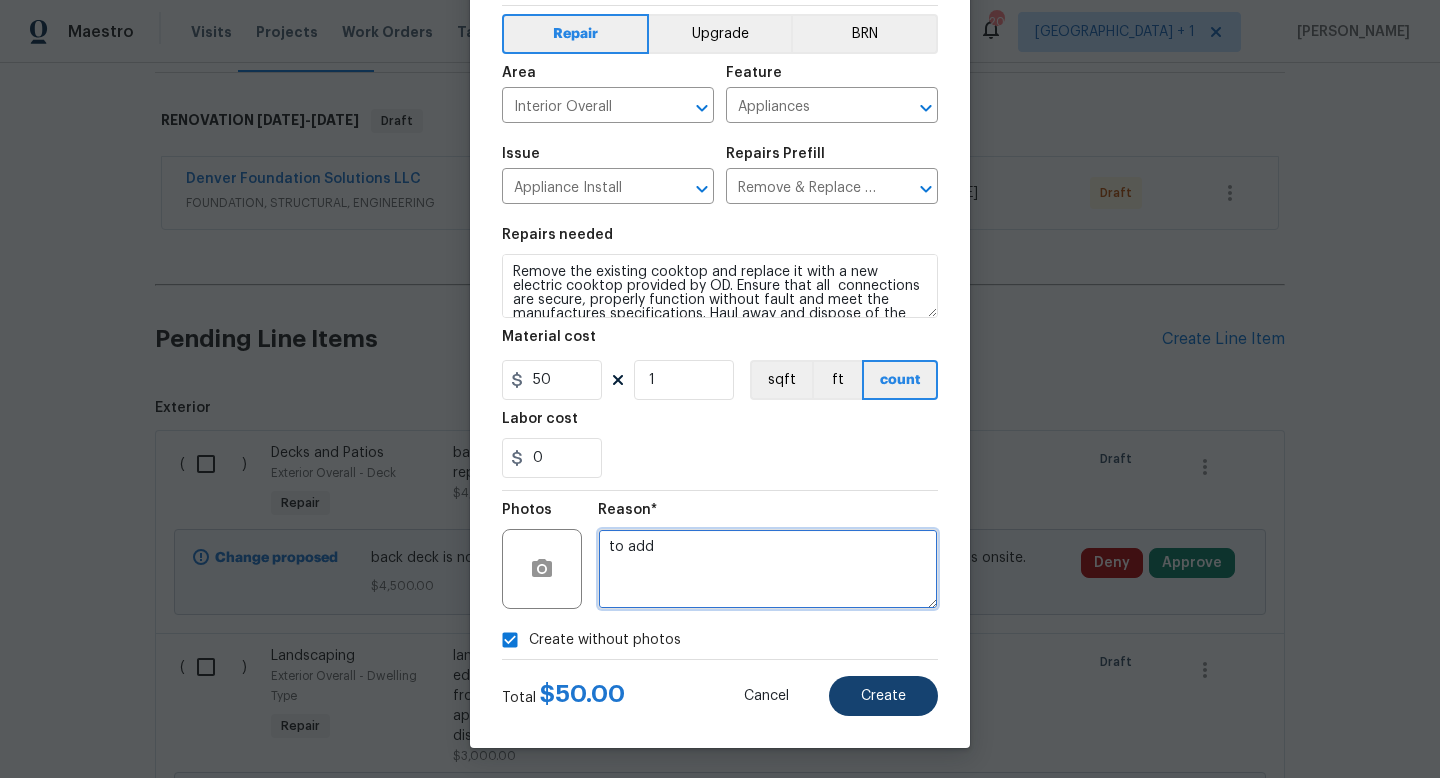 type on "to add" 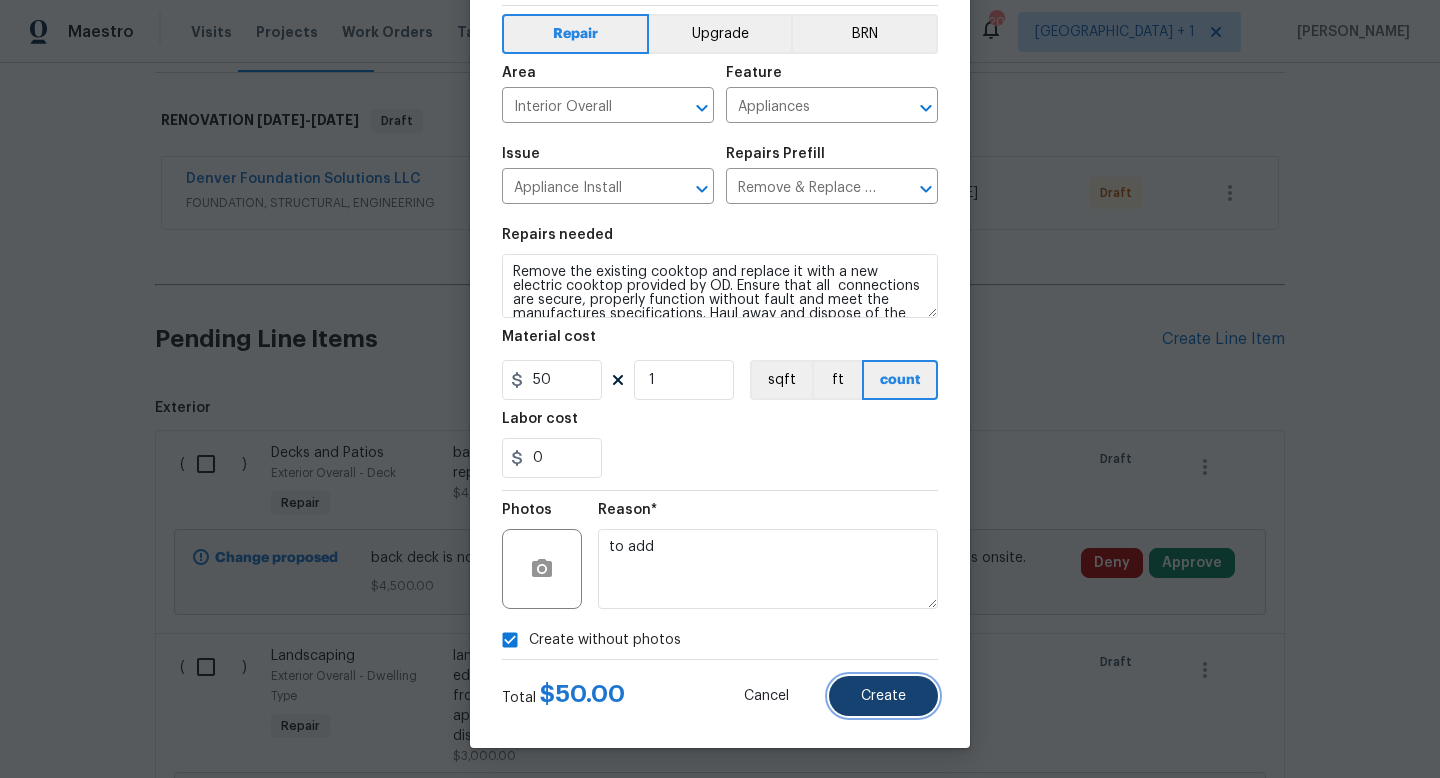 click on "Create" at bounding box center [883, 696] 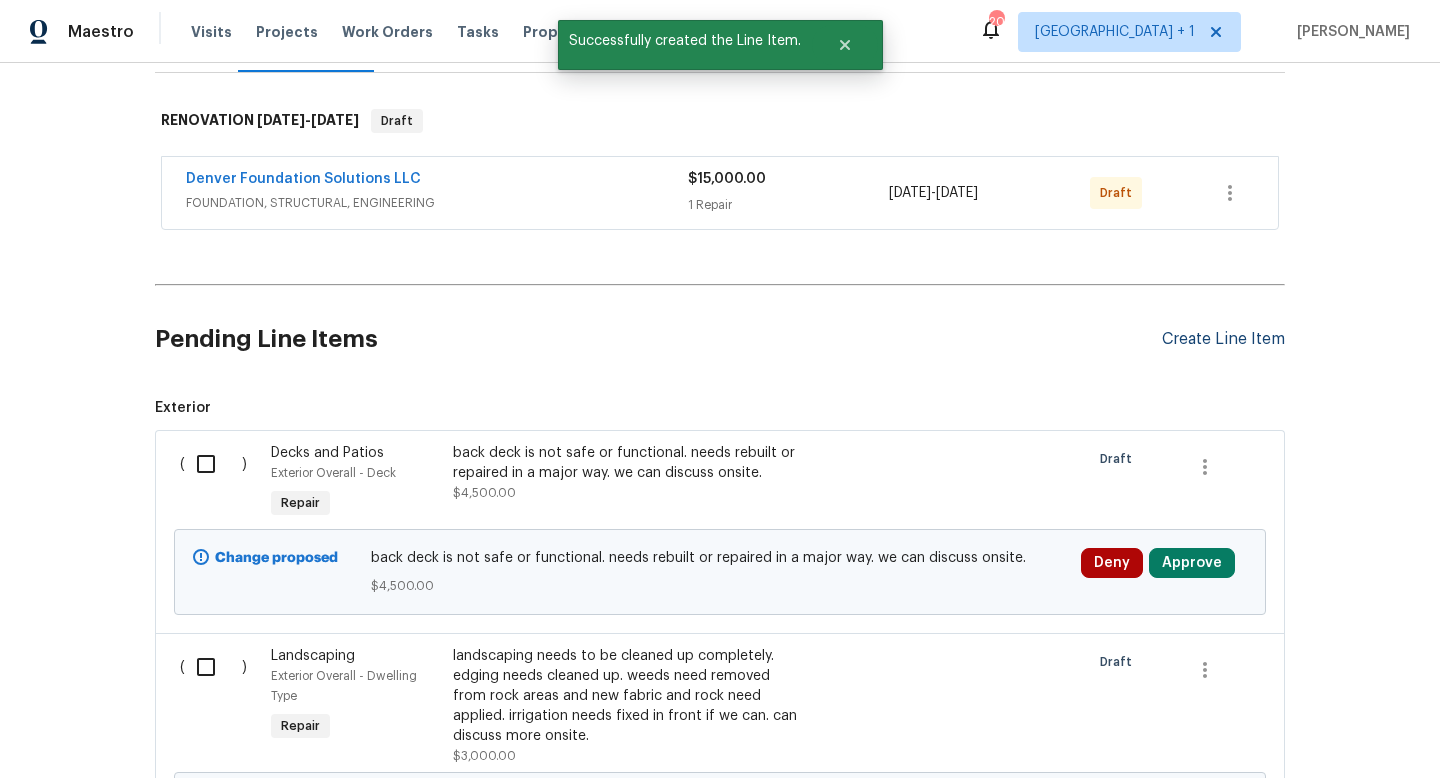 click on "Create Line Item" at bounding box center (1223, 339) 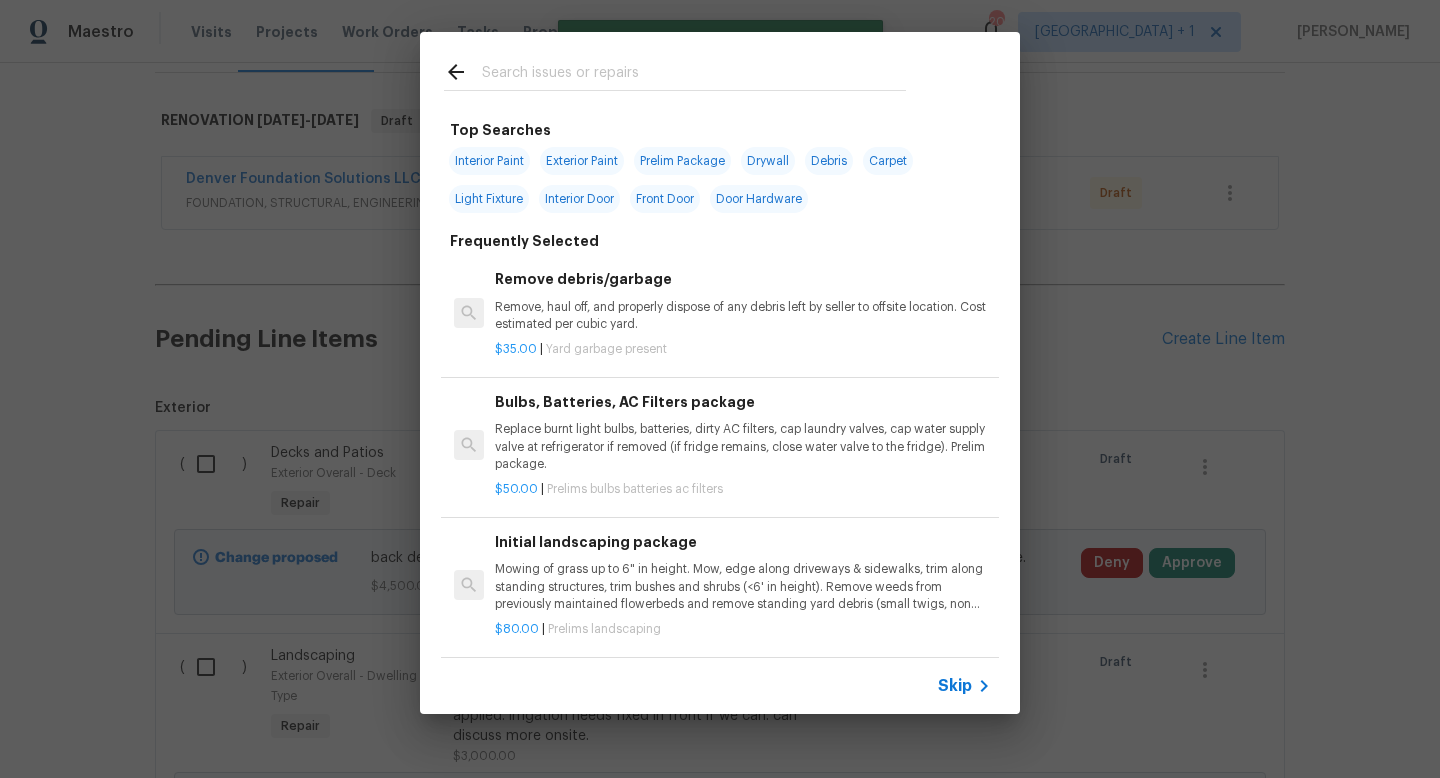 click on "Skip" at bounding box center (955, 686) 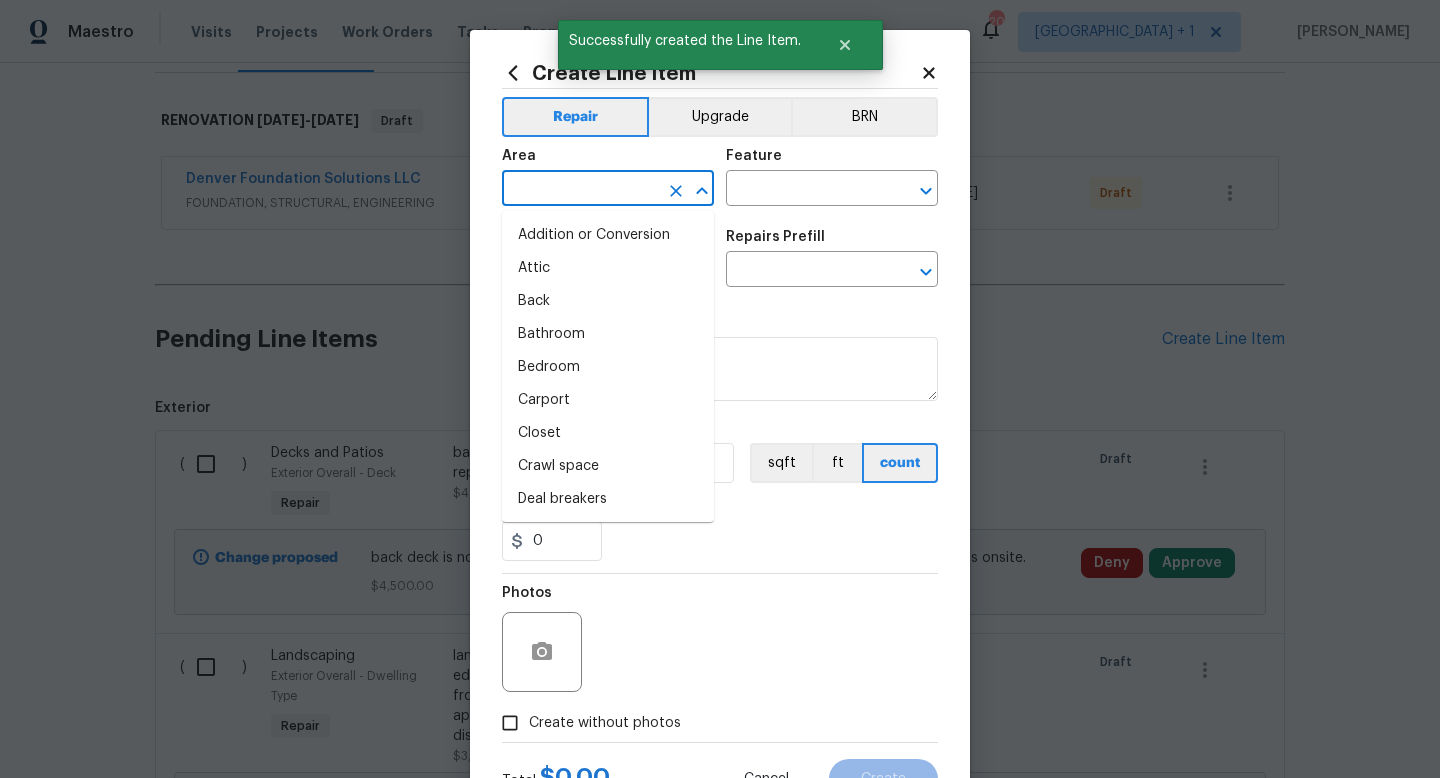 click at bounding box center [580, 190] 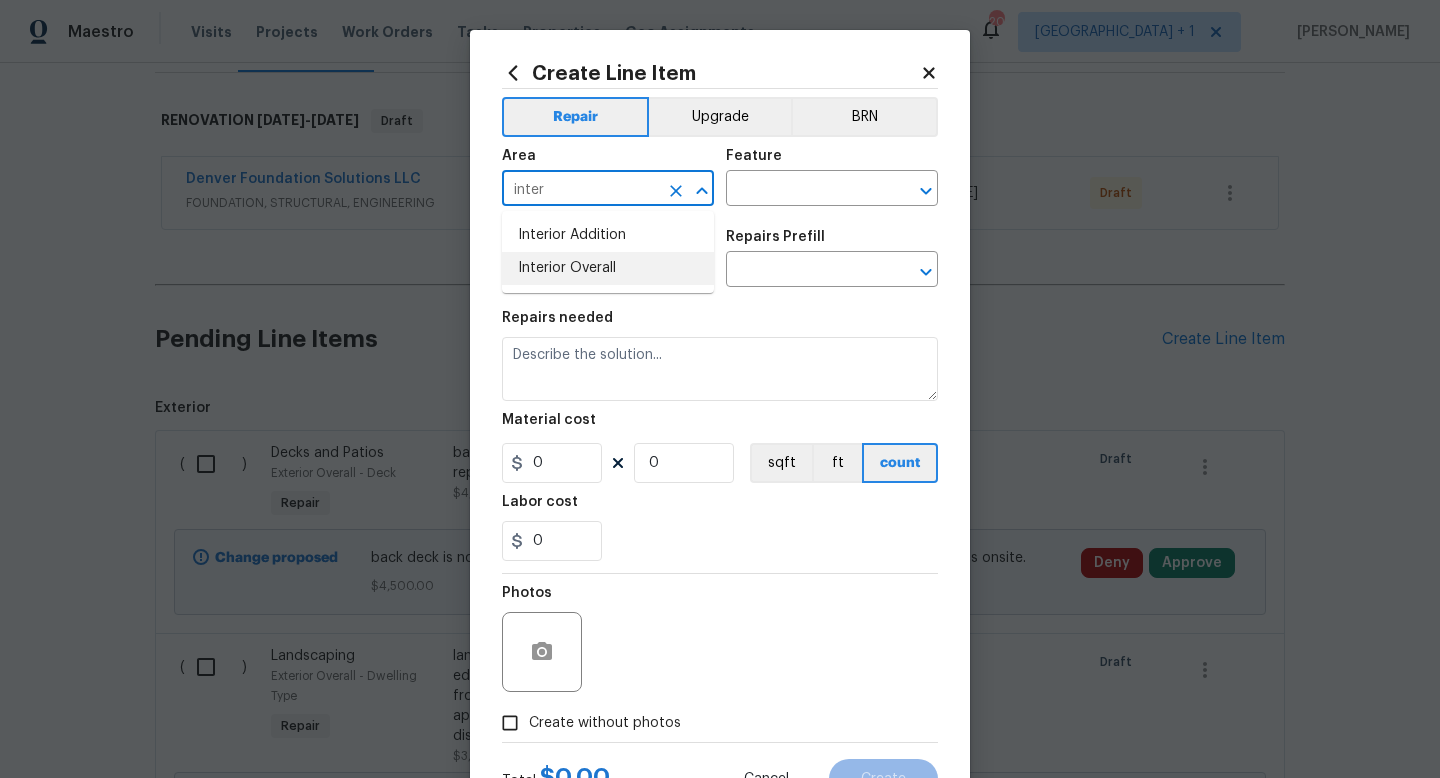 click on "Interior Overall" at bounding box center [608, 268] 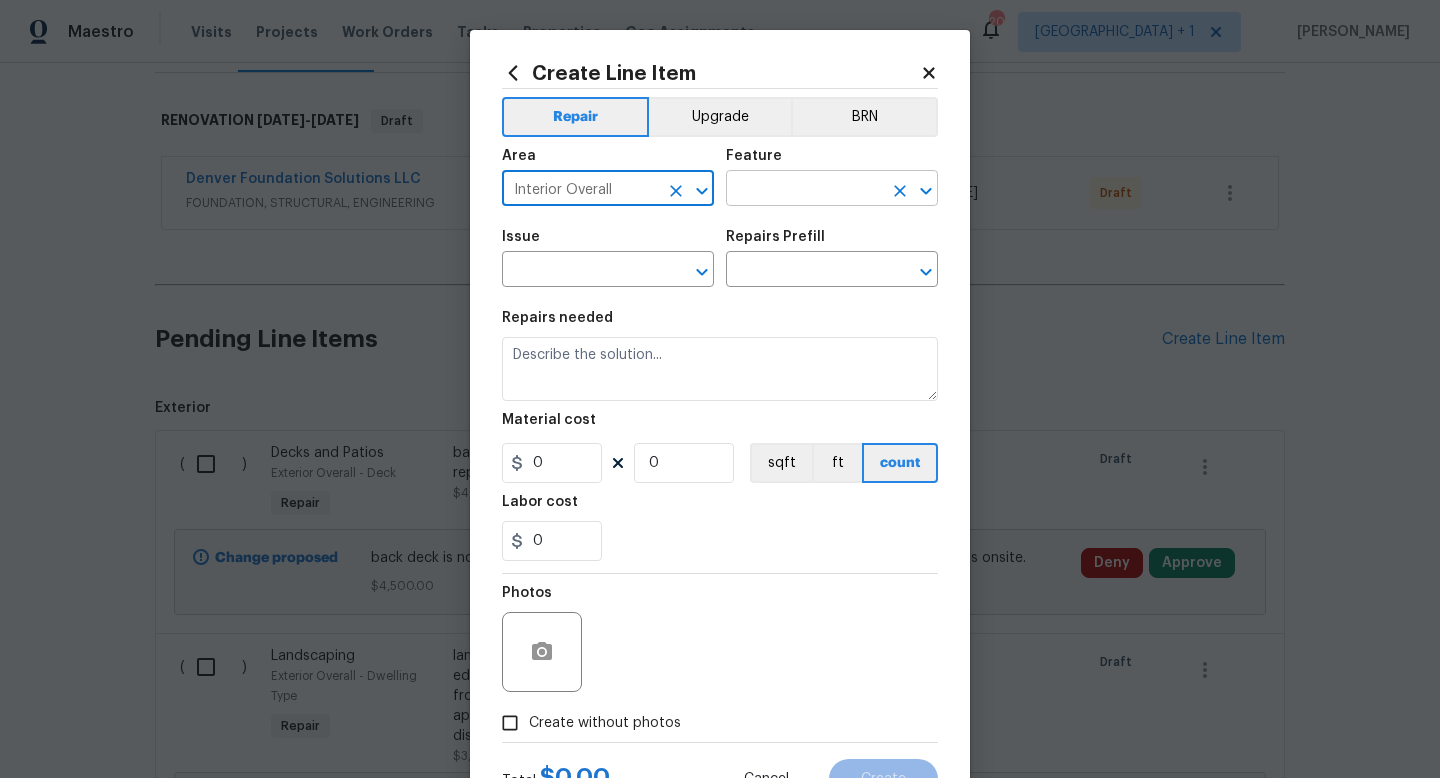type on "Interior Overall" 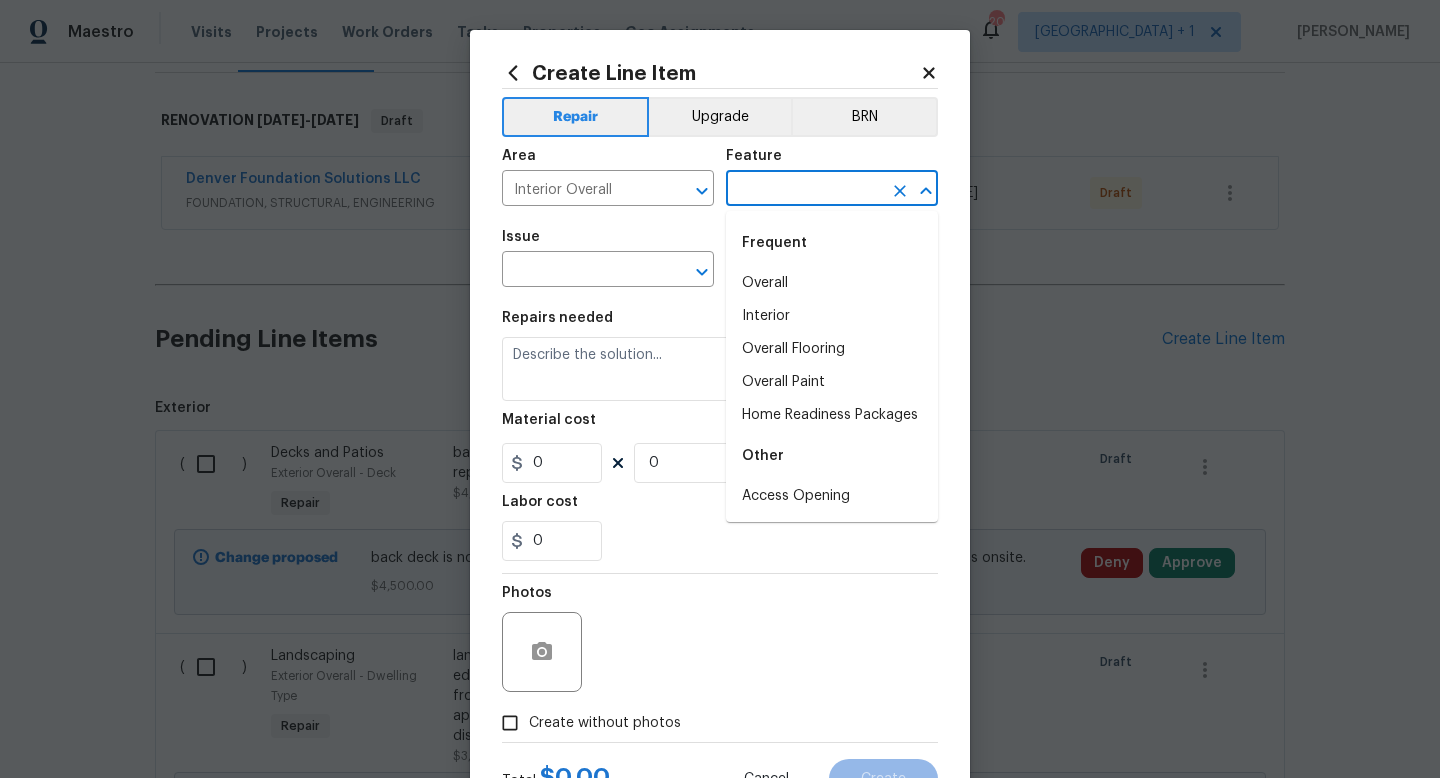click at bounding box center [804, 190] 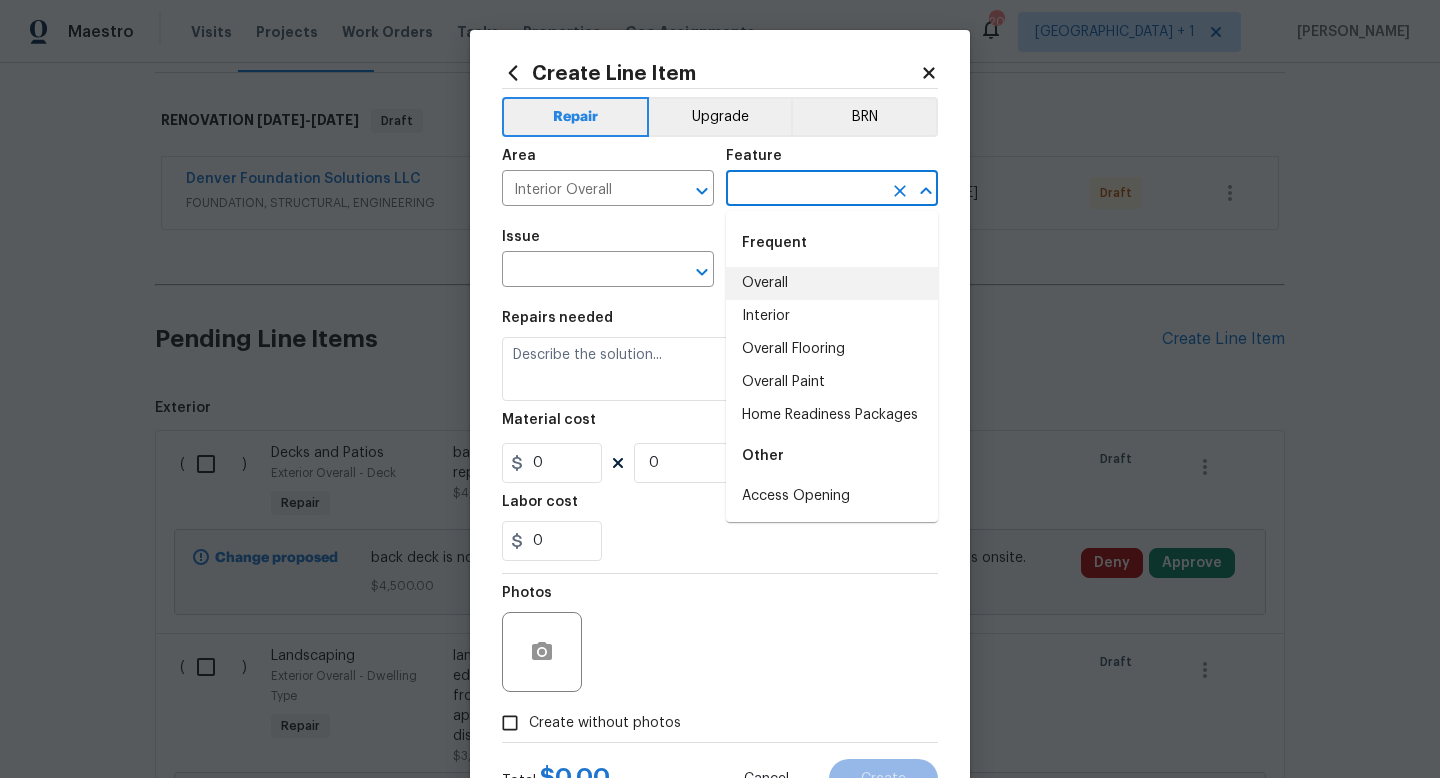 click on "Overall" at bounding box center [832, 283] 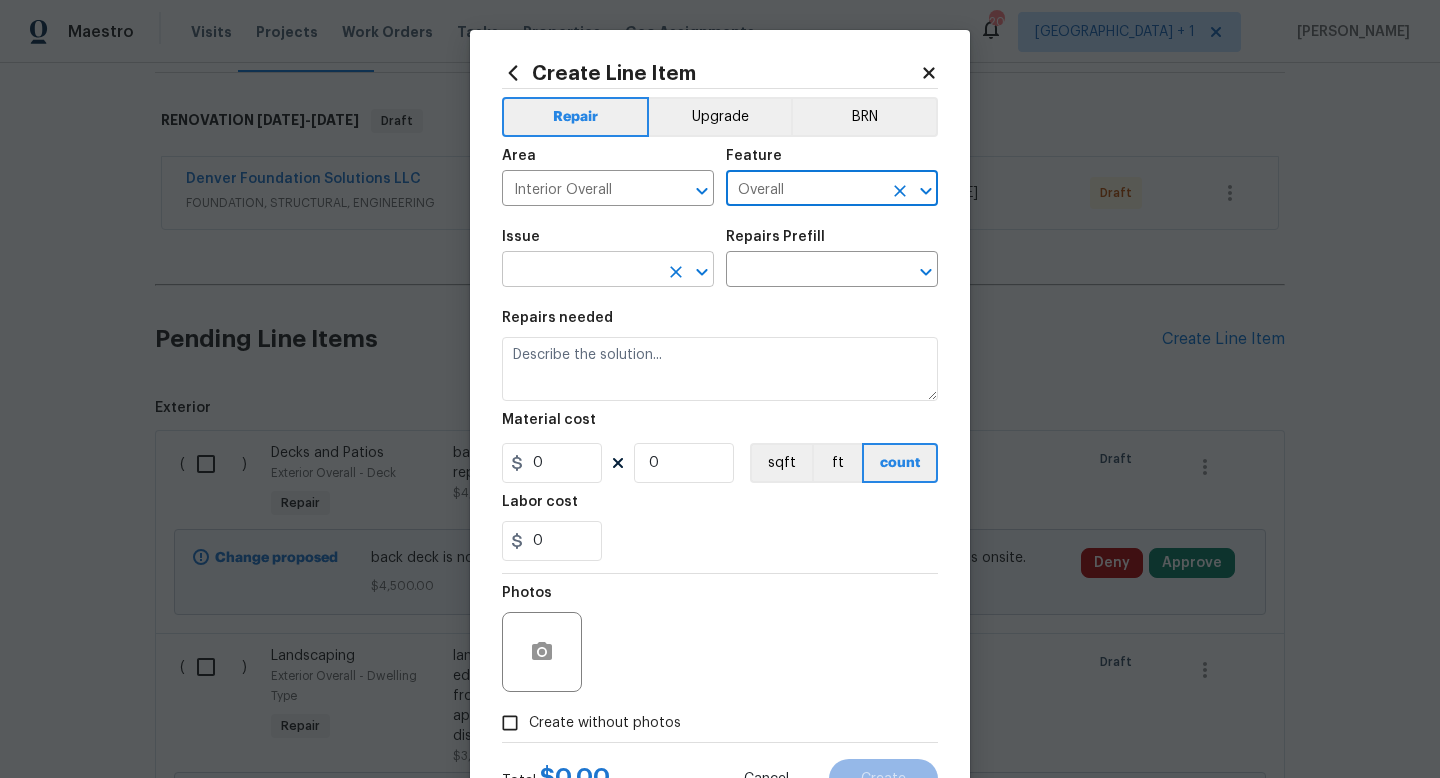 click at bounding box center [580, 271] 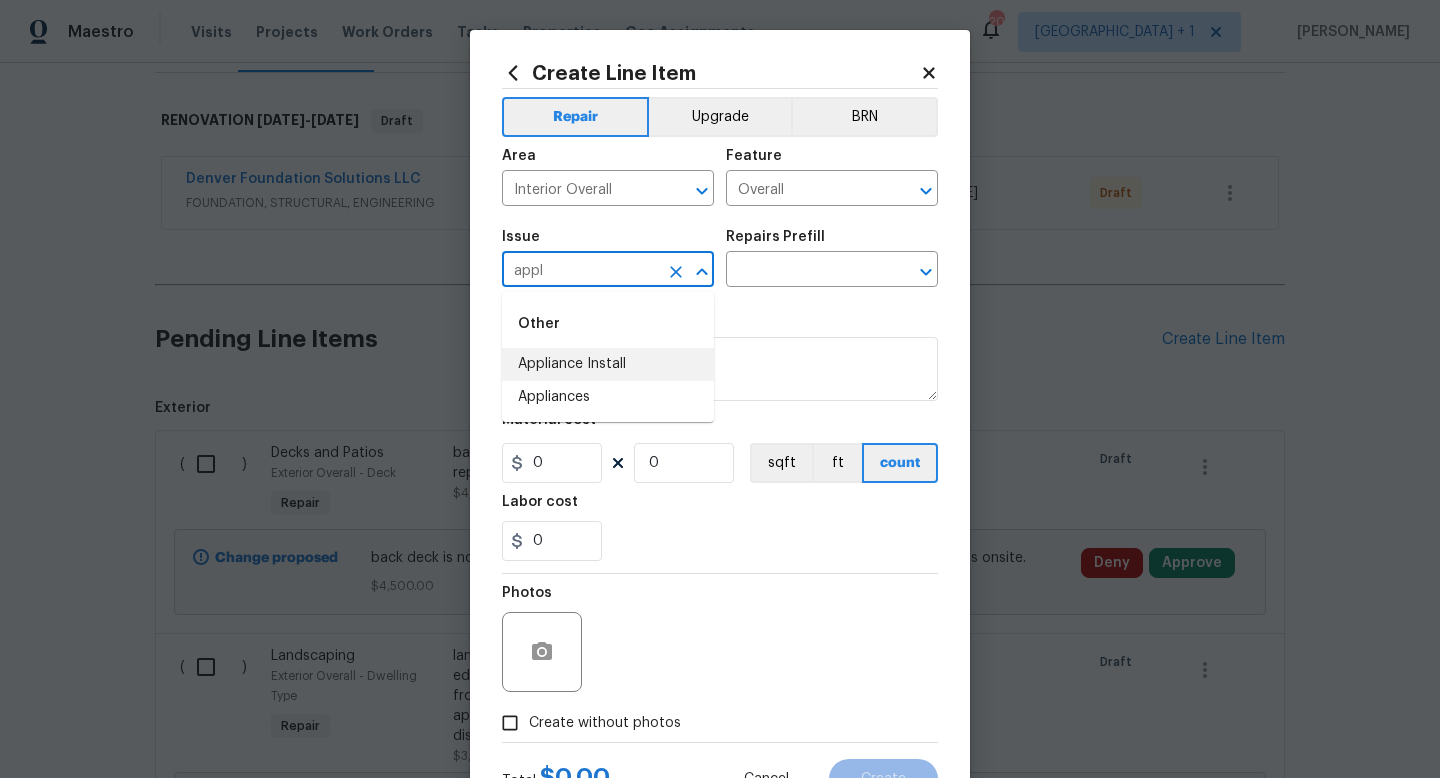 click on "Appliance Install" at bounding box center [608, 364] 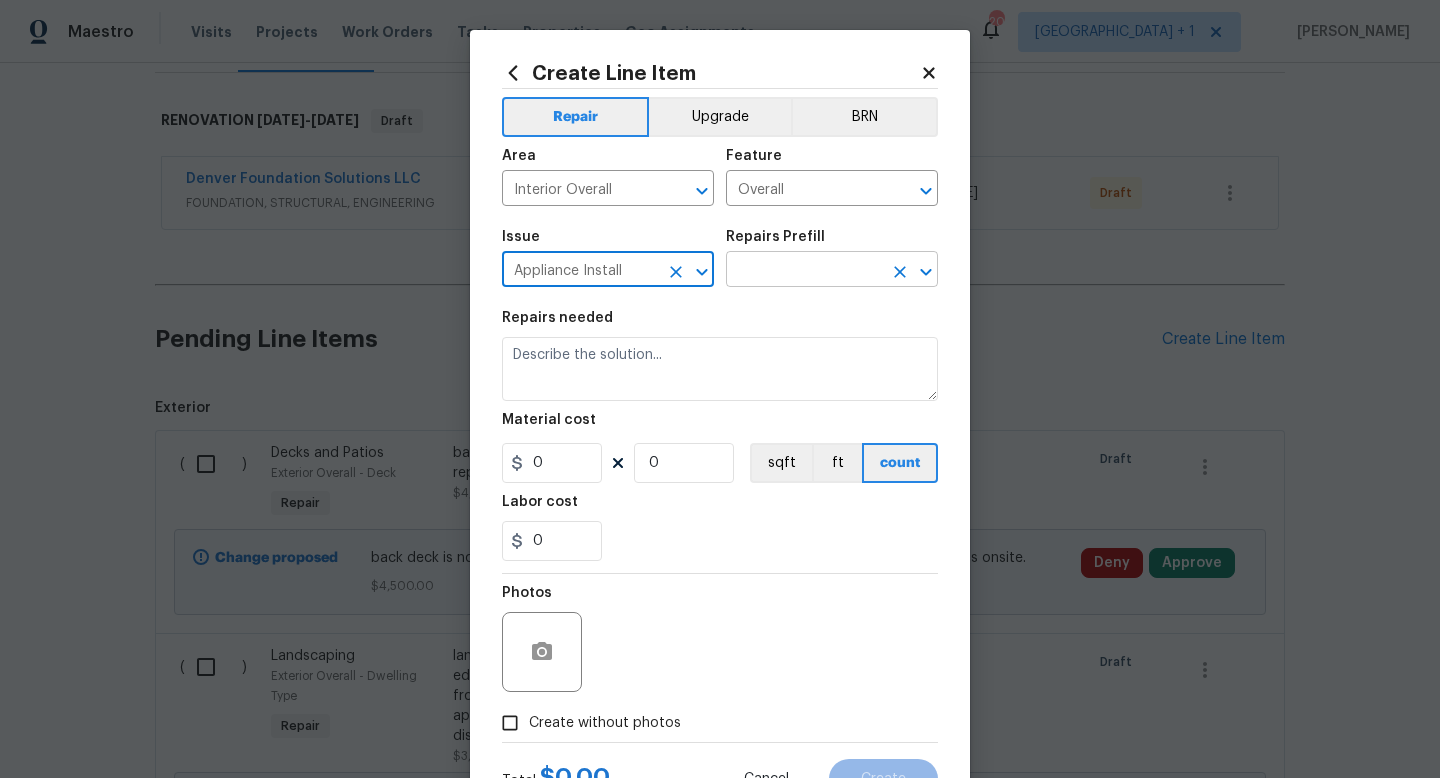 type on "Appliance Install" 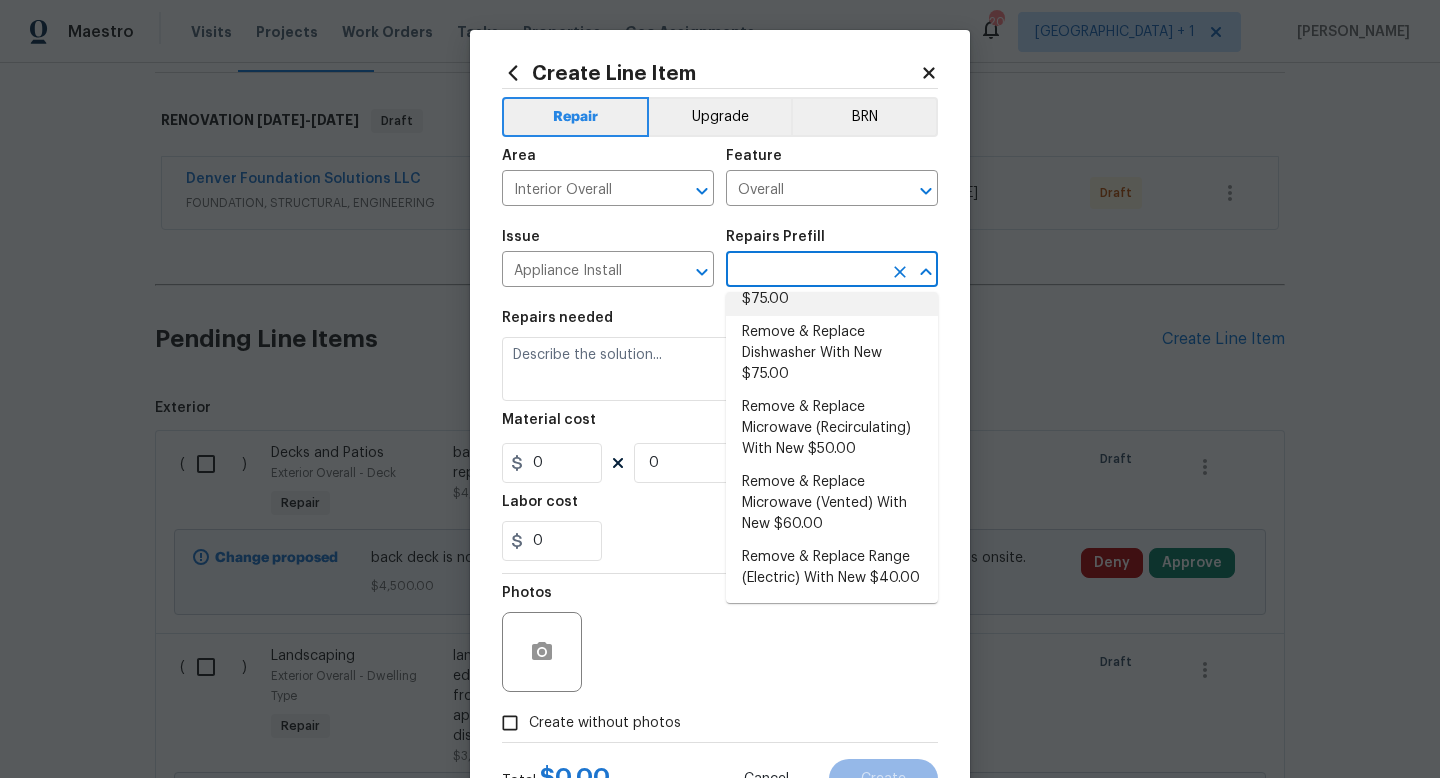 scroll, scrollTop: 153, scrollLeft: 0, axis: vertical 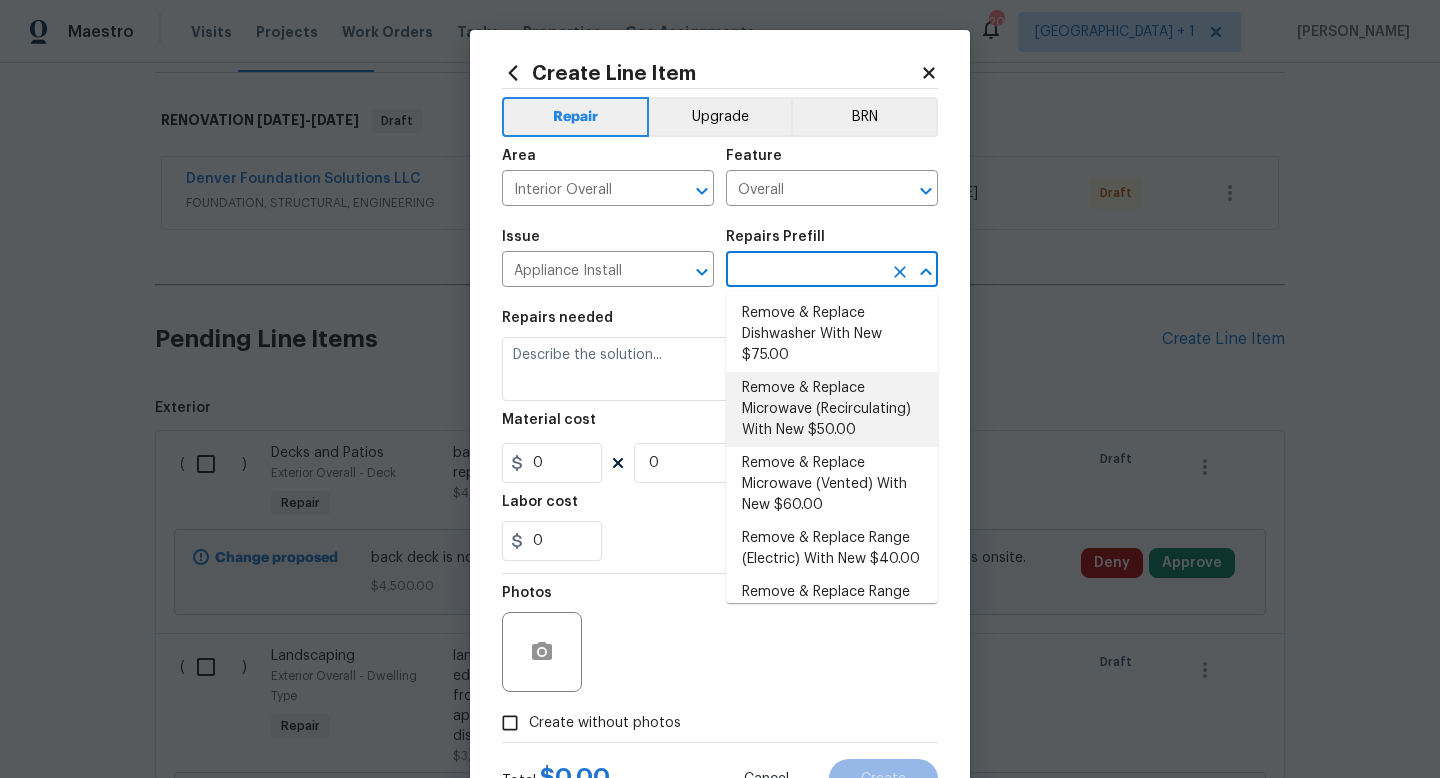 click on "Remove & Replace Microwave (Recirculating) With New $50.00" at bounding box center [832, 409] 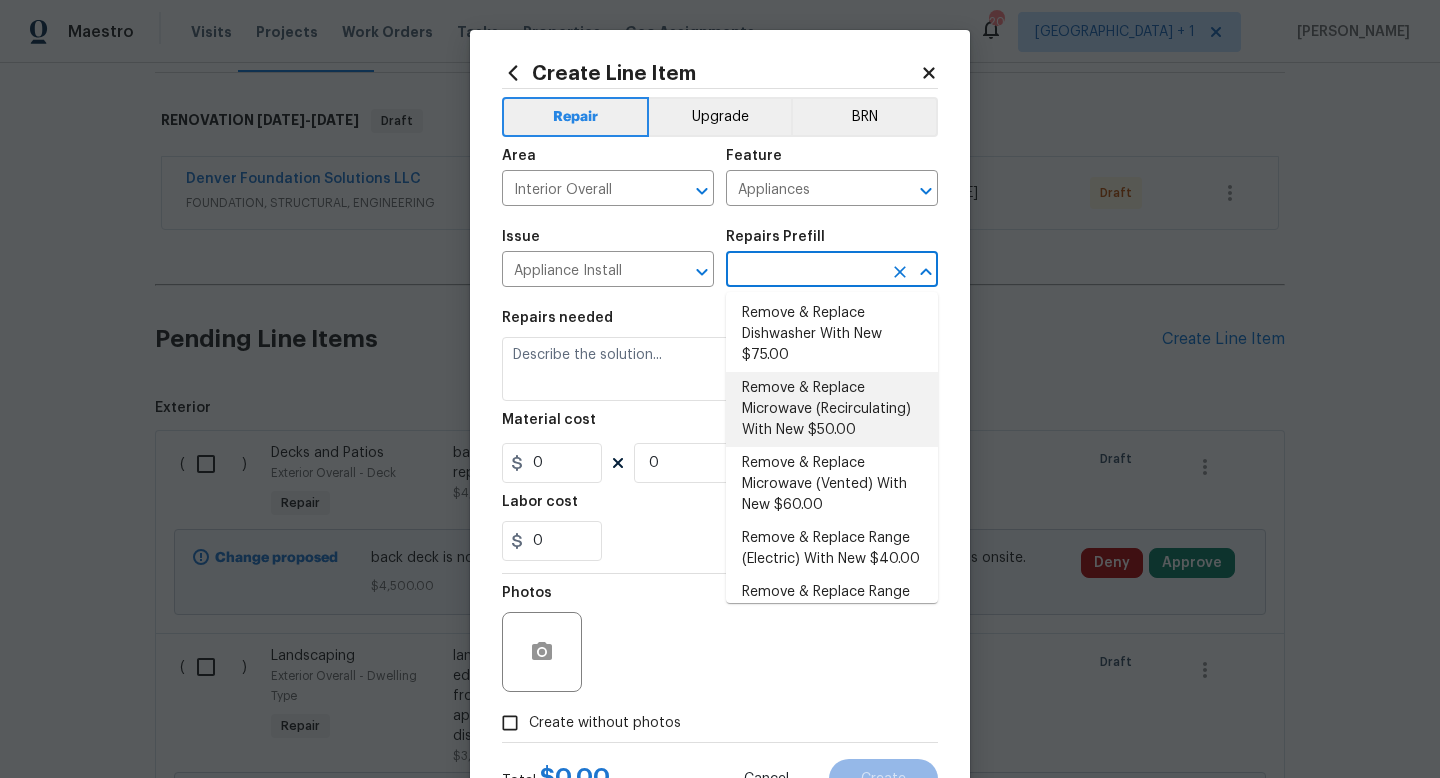 type on "Remove & Replace Microwave (Recirculating) With New $50.00" 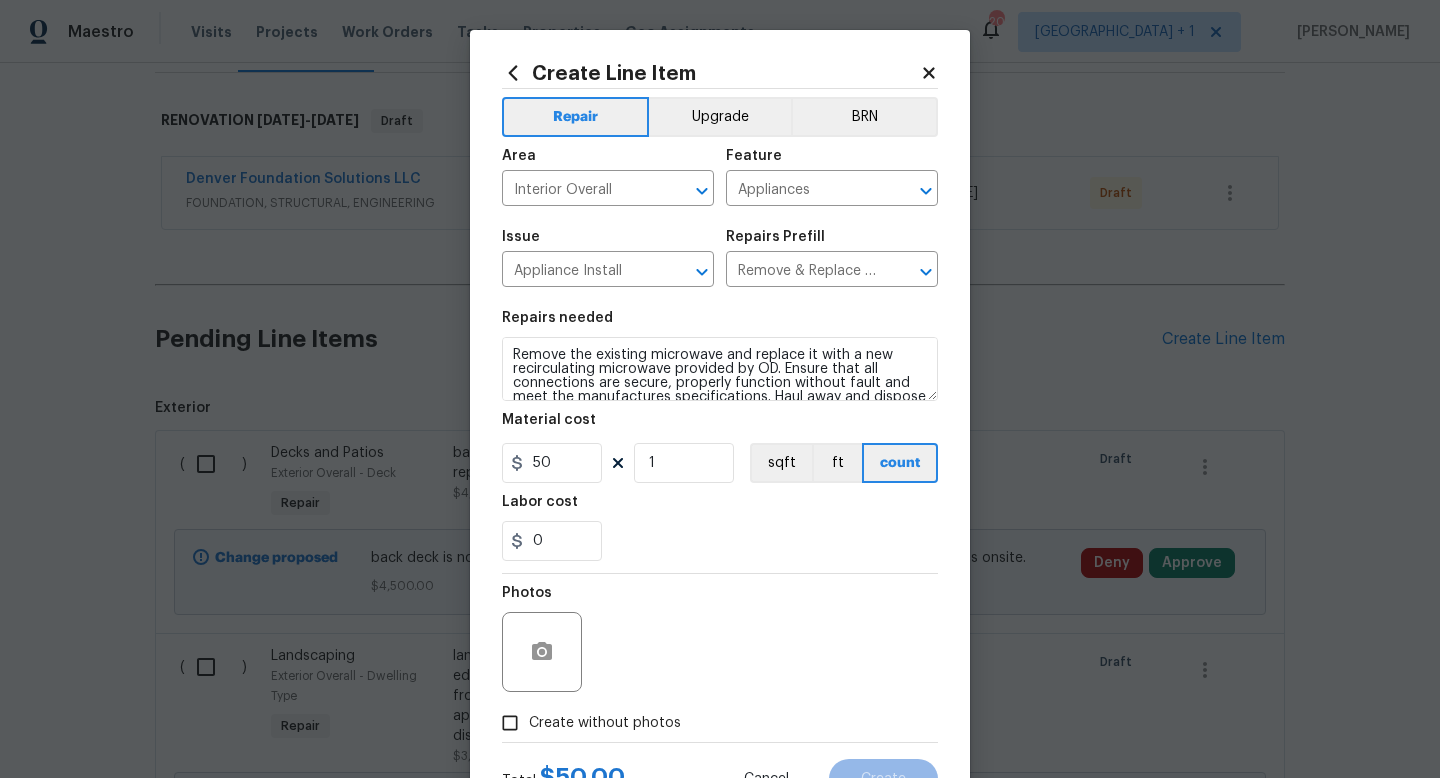 click on "0" at bounding box center [720, 541] 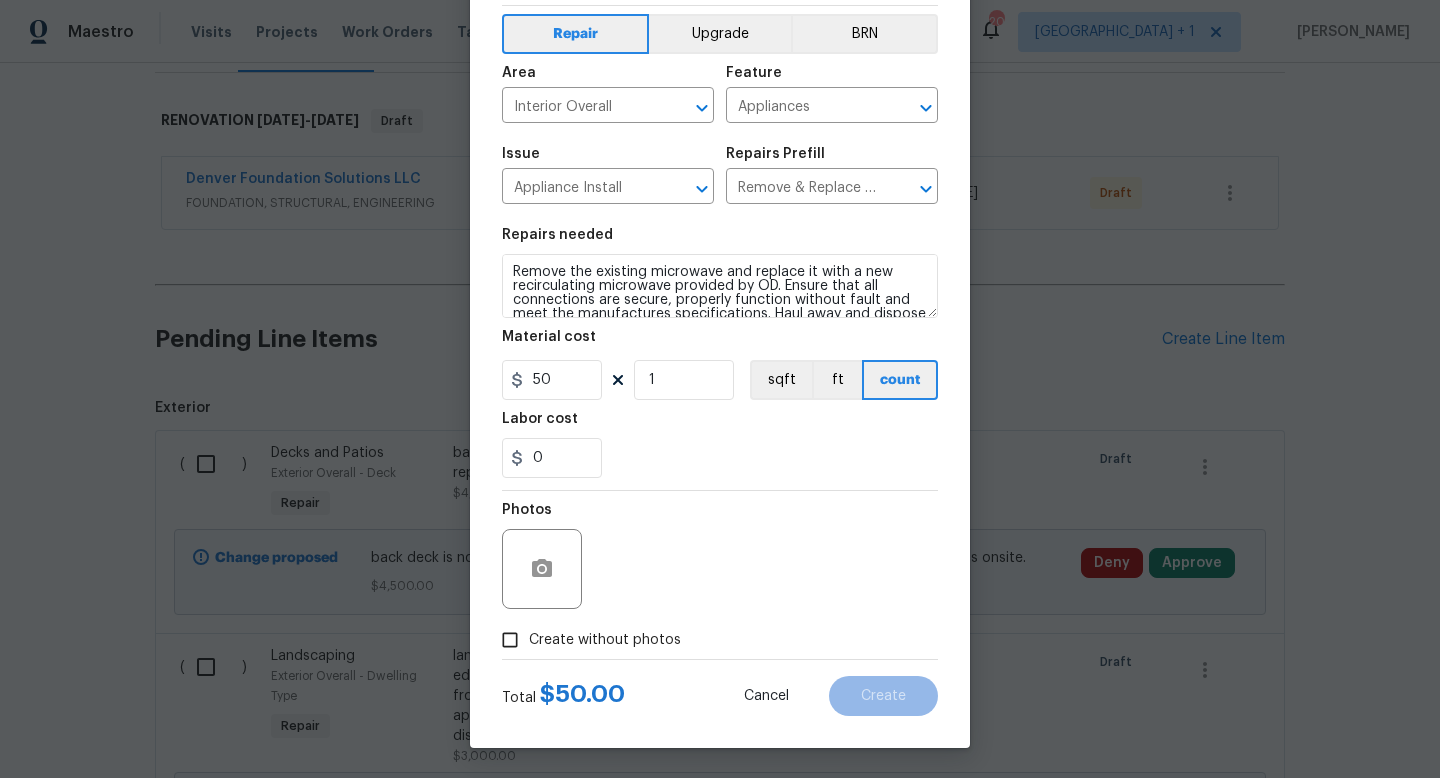 click on "Create without photos" at bounding box center (605, 640) 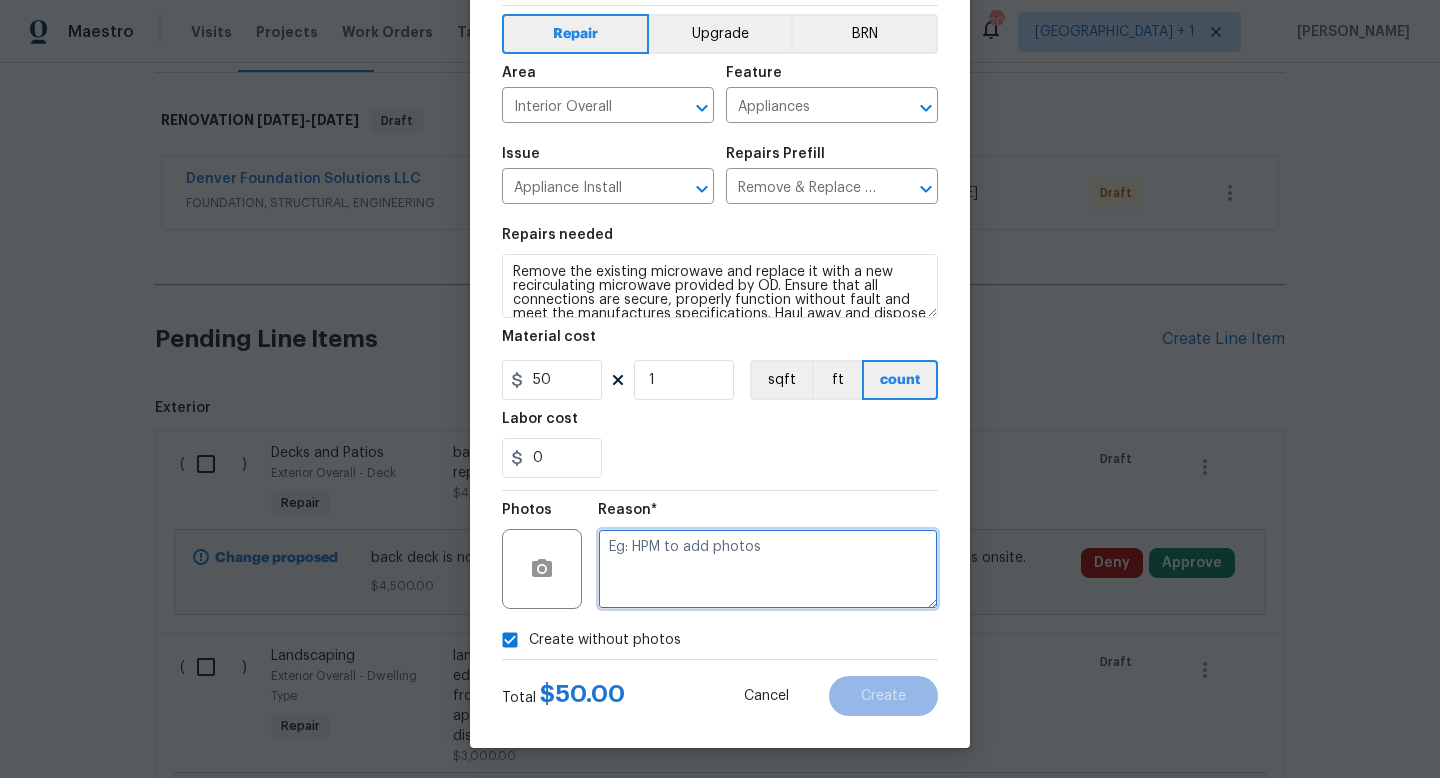 click at bounding box center (768, 569) 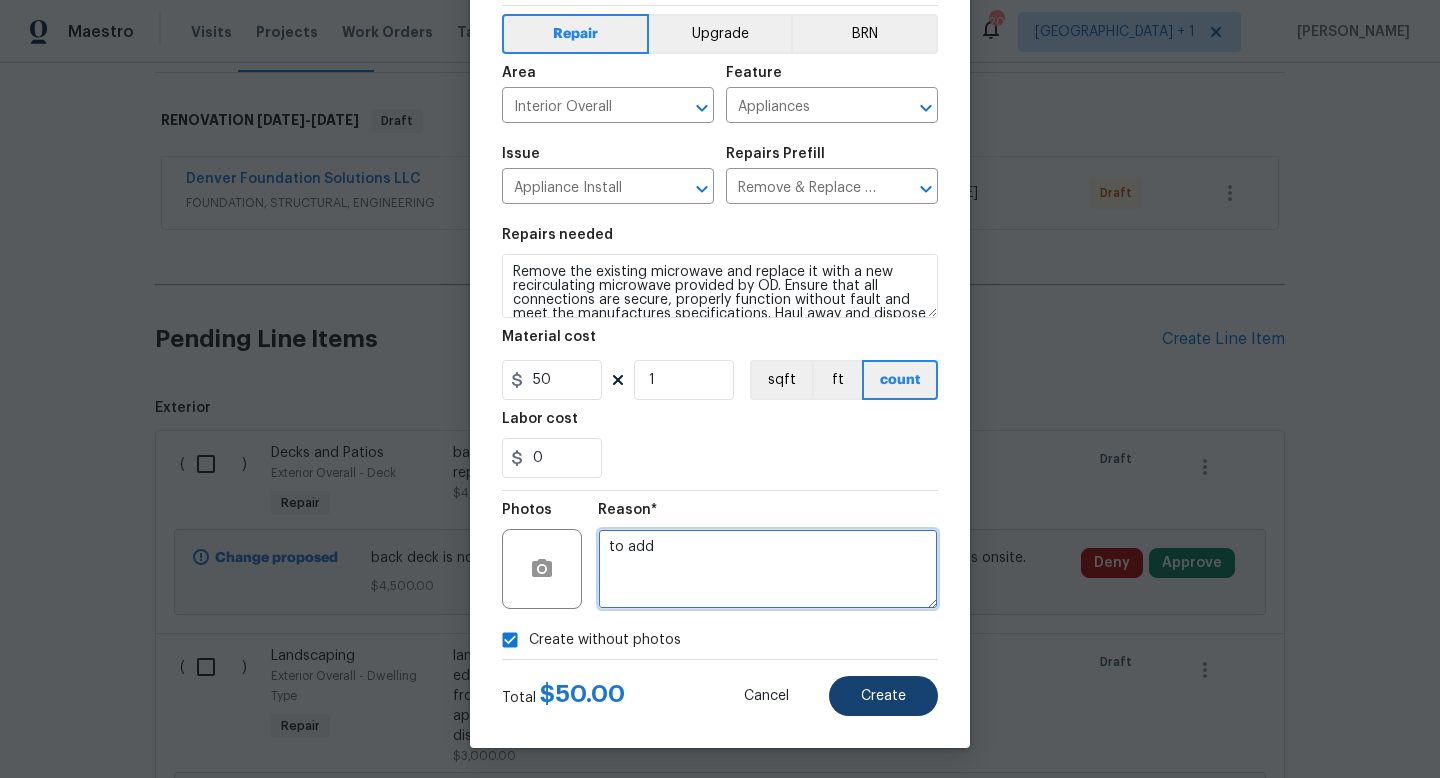 type on "to add" 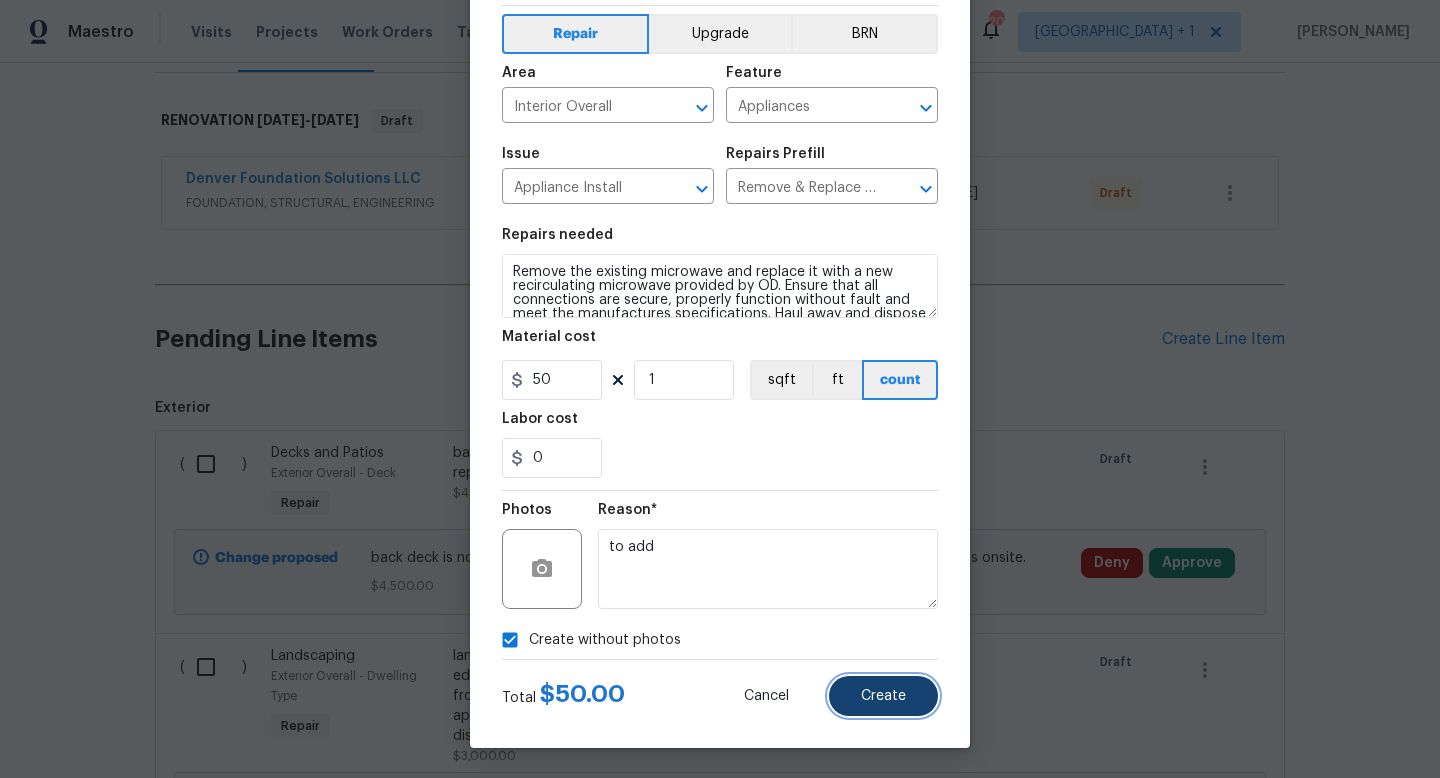 click on "Create" at bounding box center (883, 696) 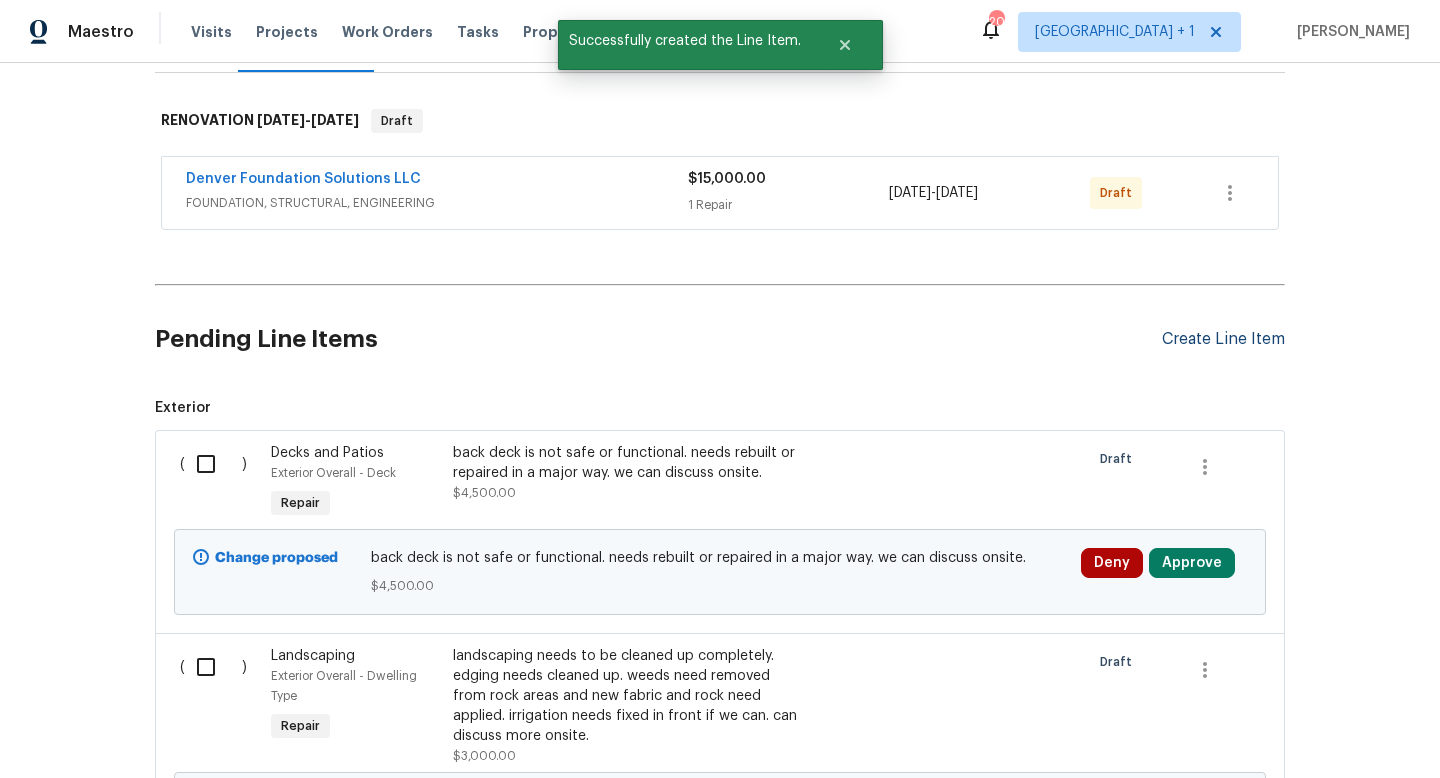 click on "Create Line Item" at bounding box center [1223, 339] 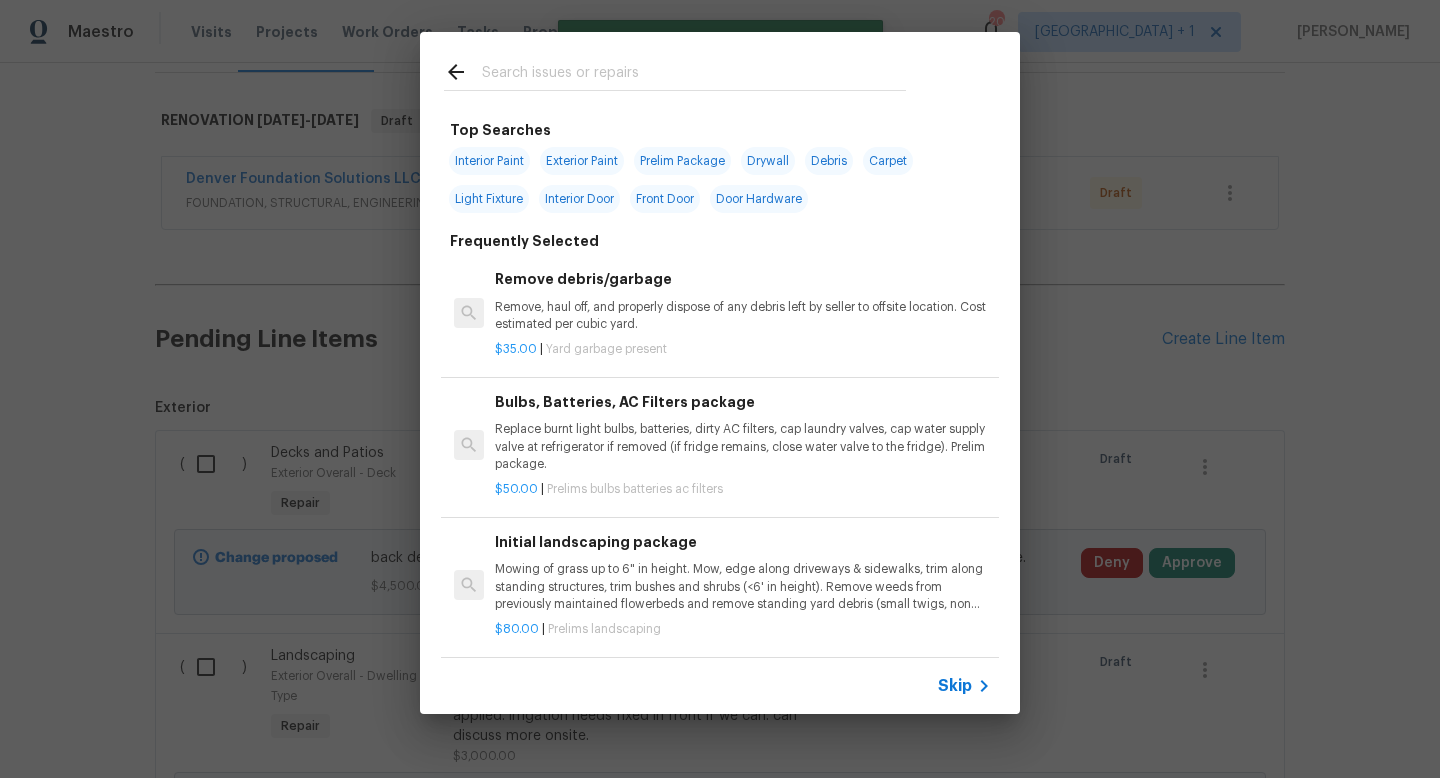 click on "Skip" at bounding box center (955, 686) 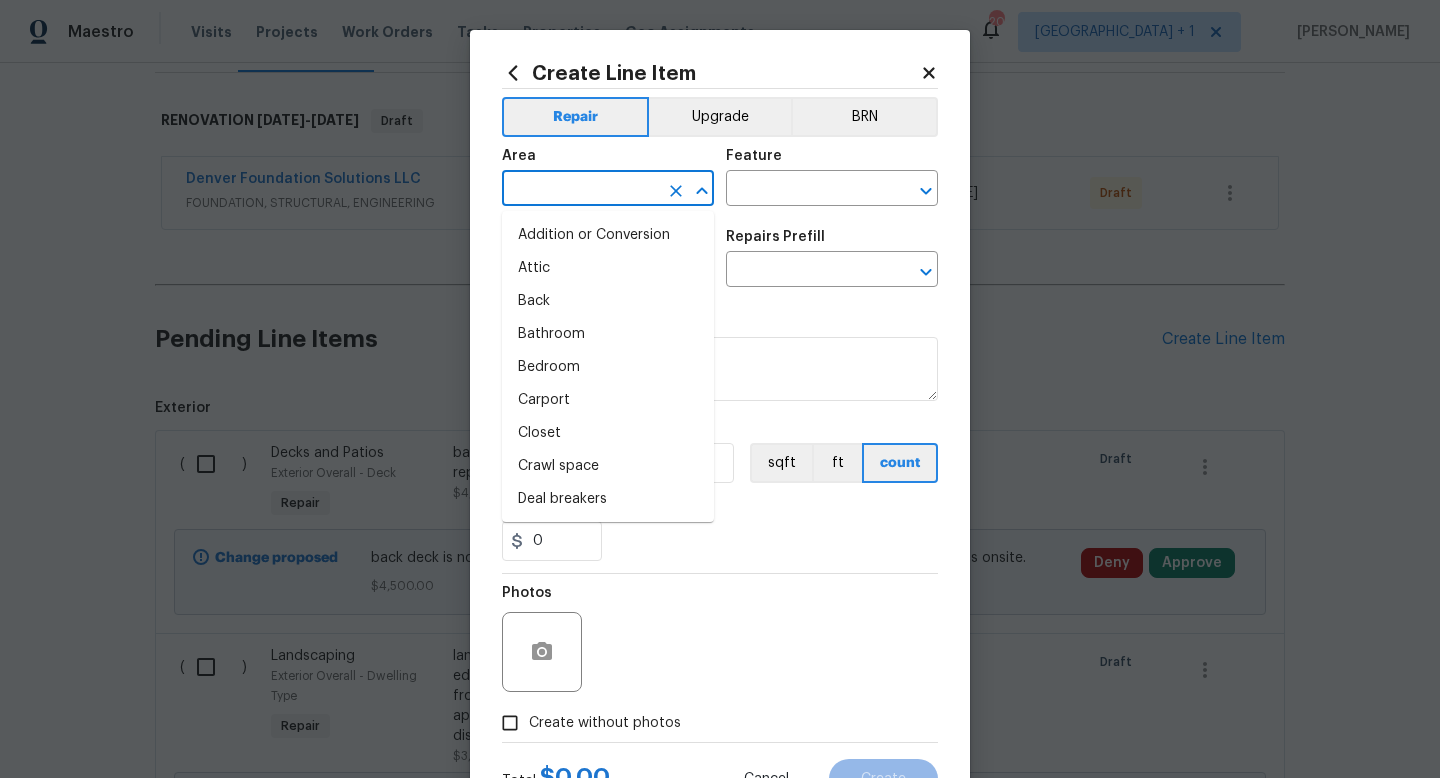 click at bounding box center [580, 190] 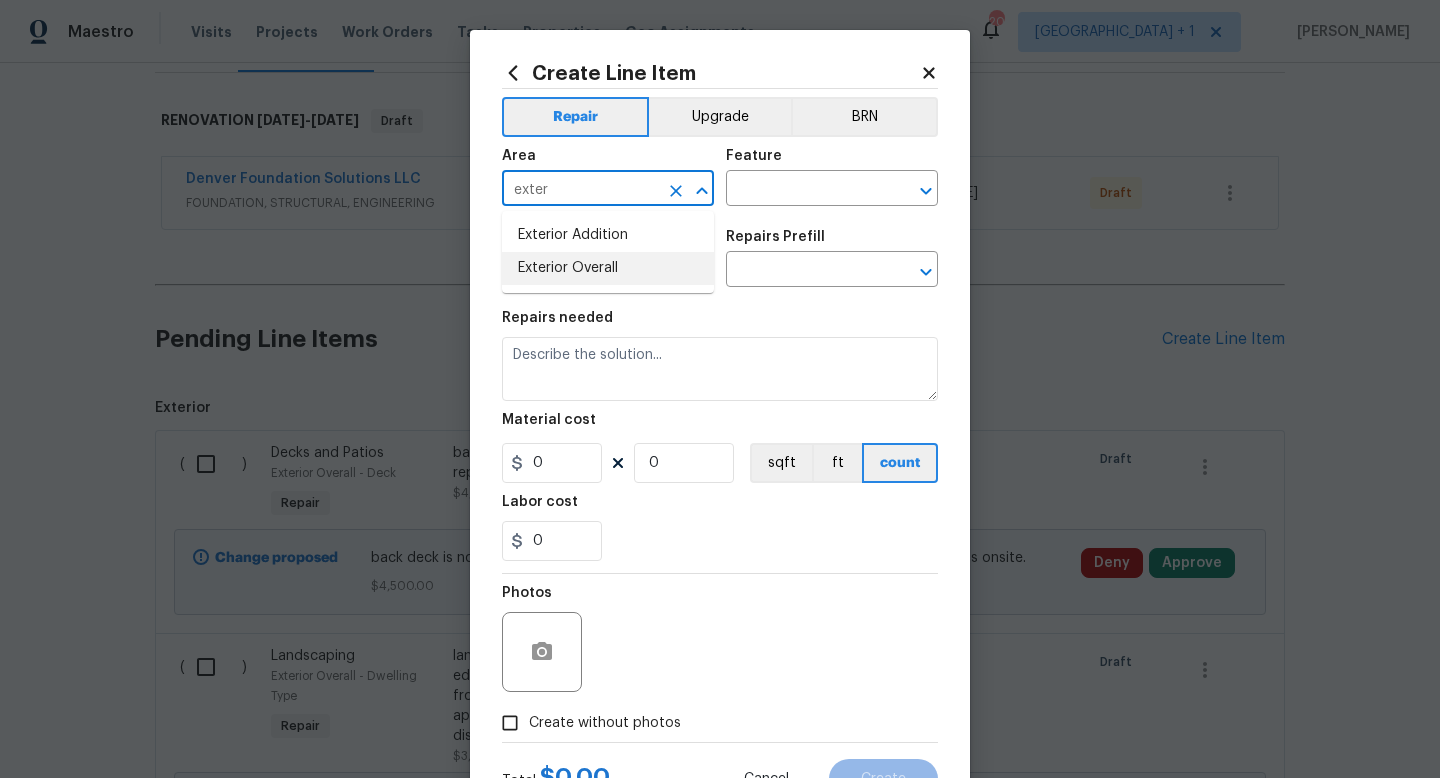 click on "Exterior Overall" at bounding box center (608, 268) 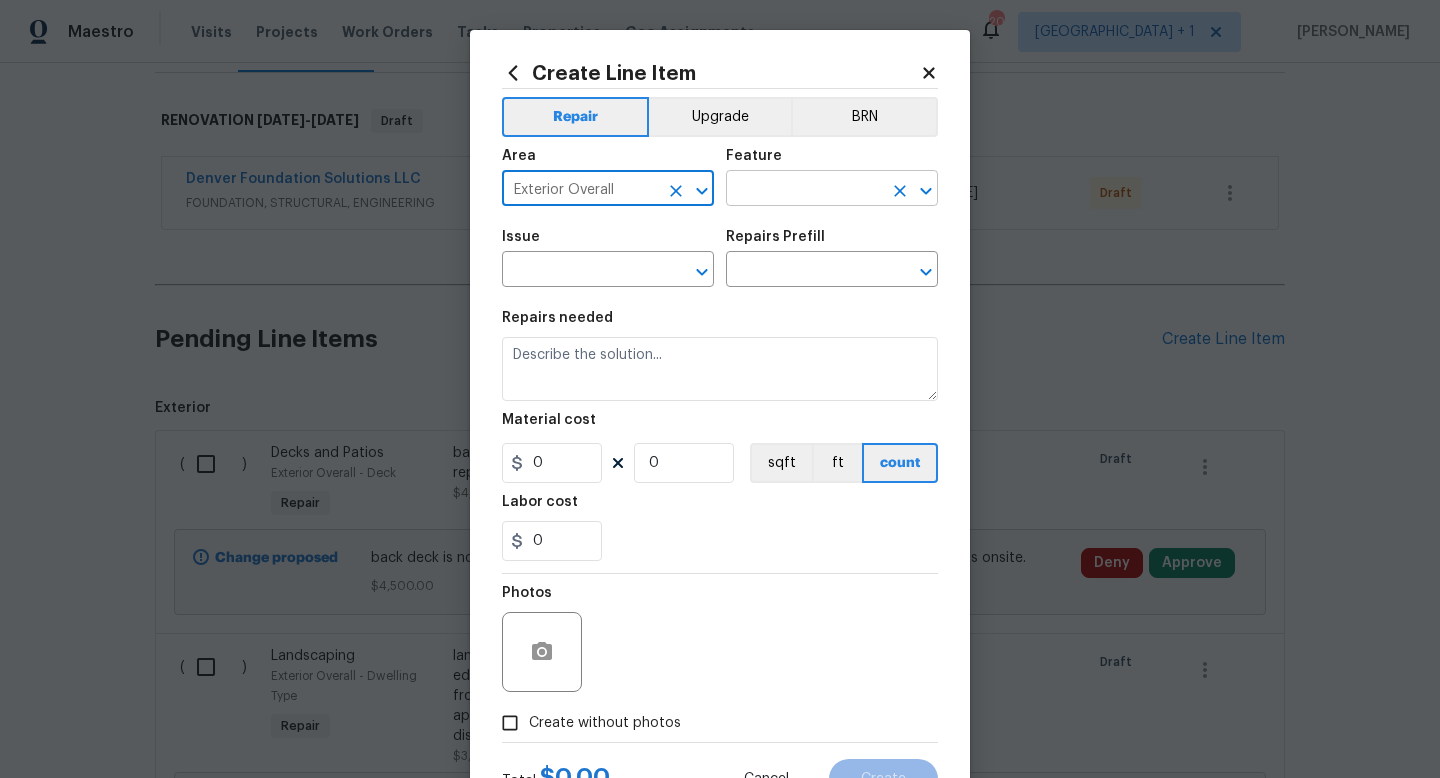 type on "Exterior Overall" 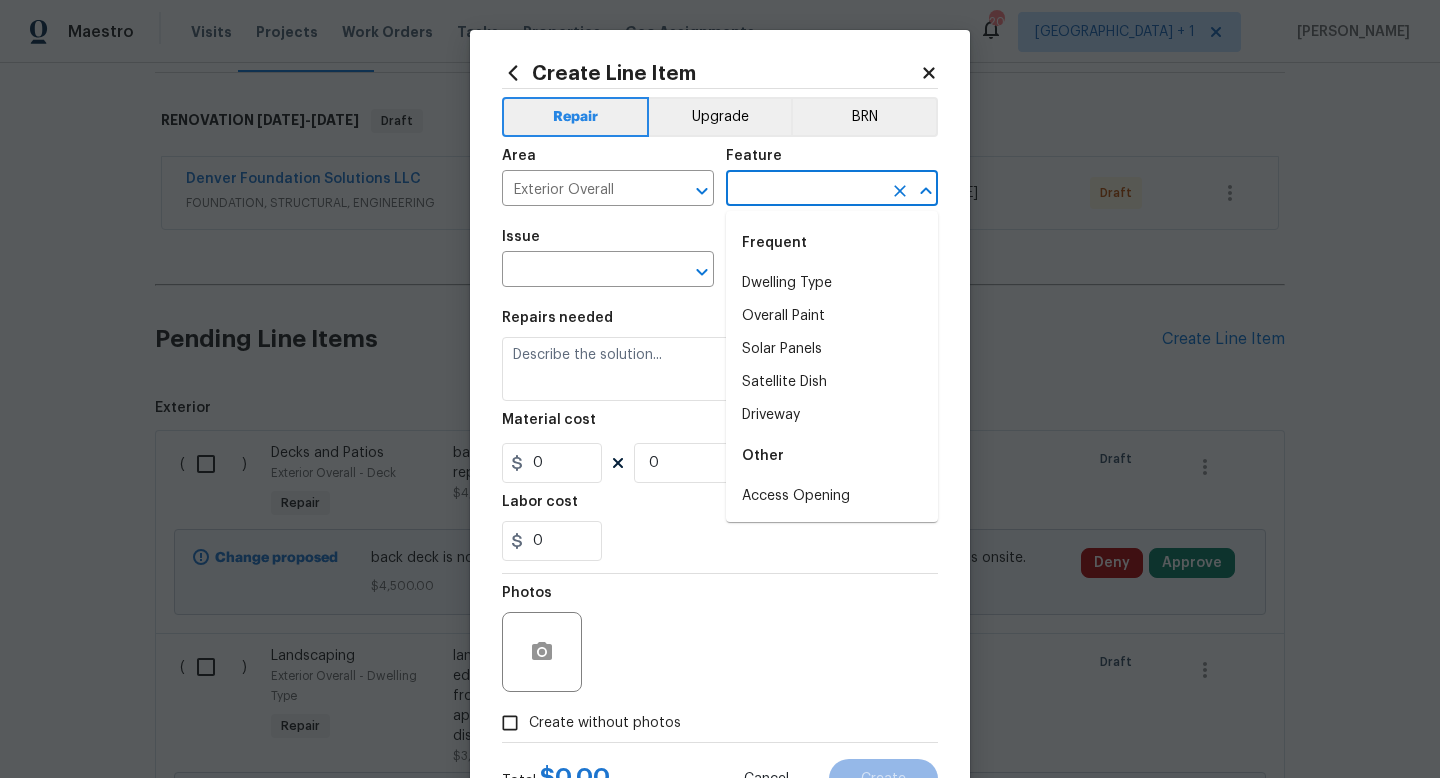 click at bounding box center [804, 190] 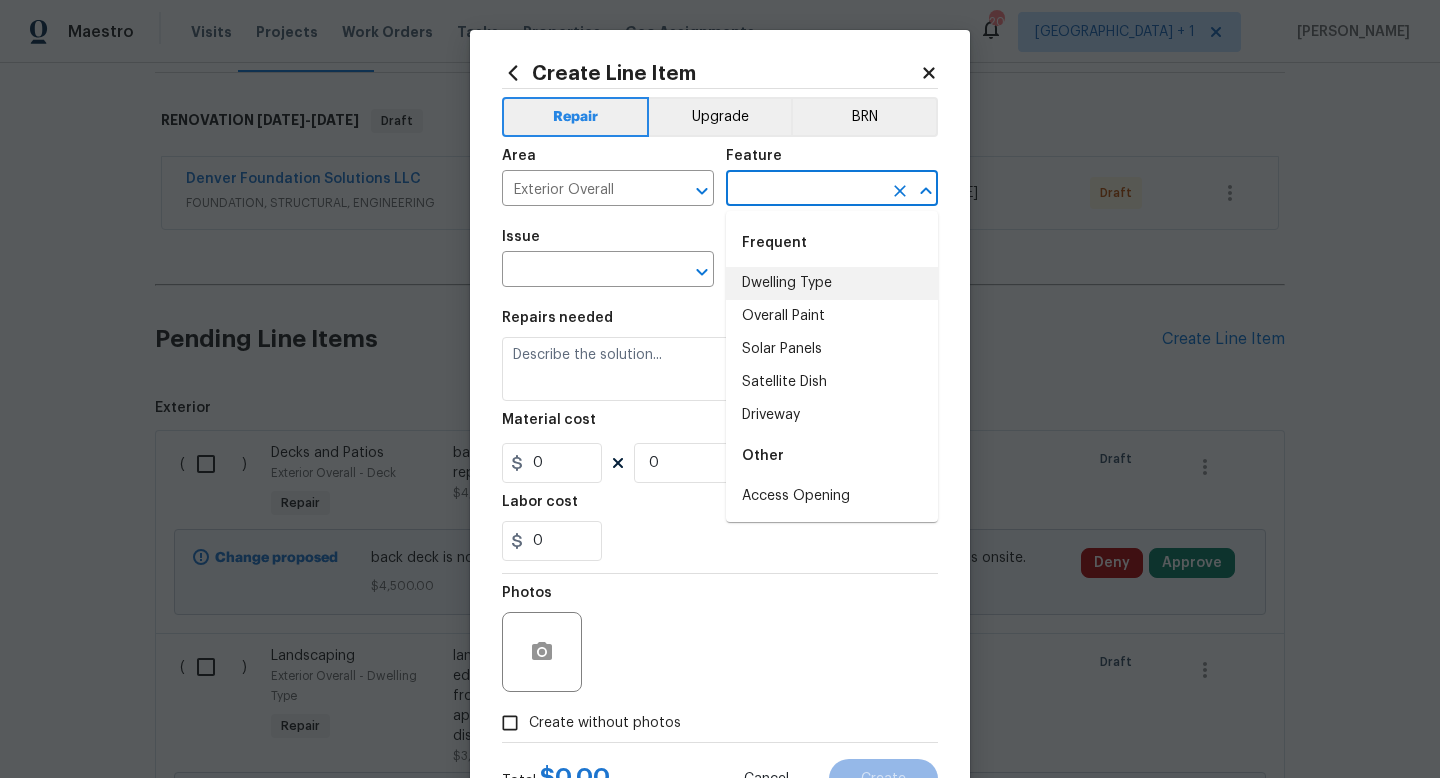 click on "Dwelling Type" at bounding box center (832, 283) 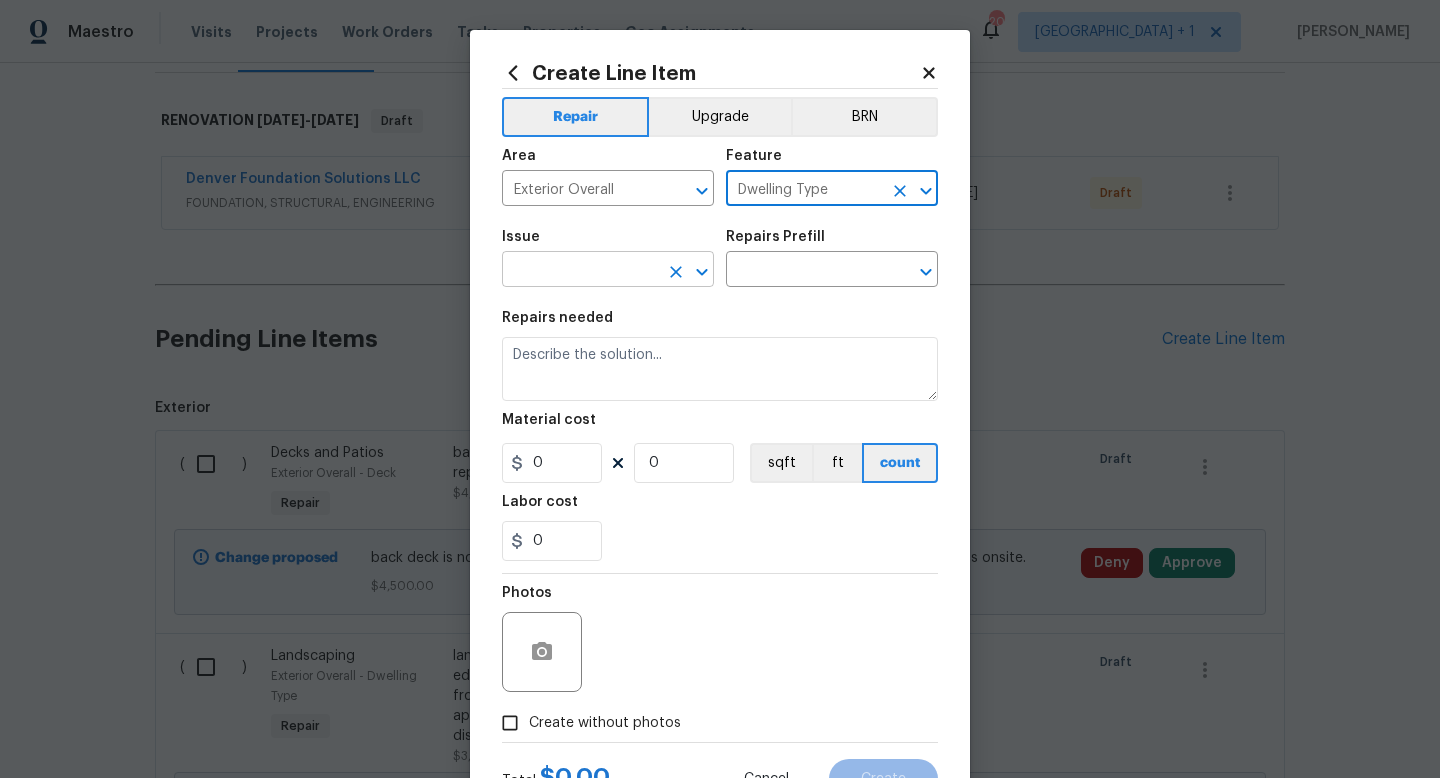 click at bounding box center (580, 271) 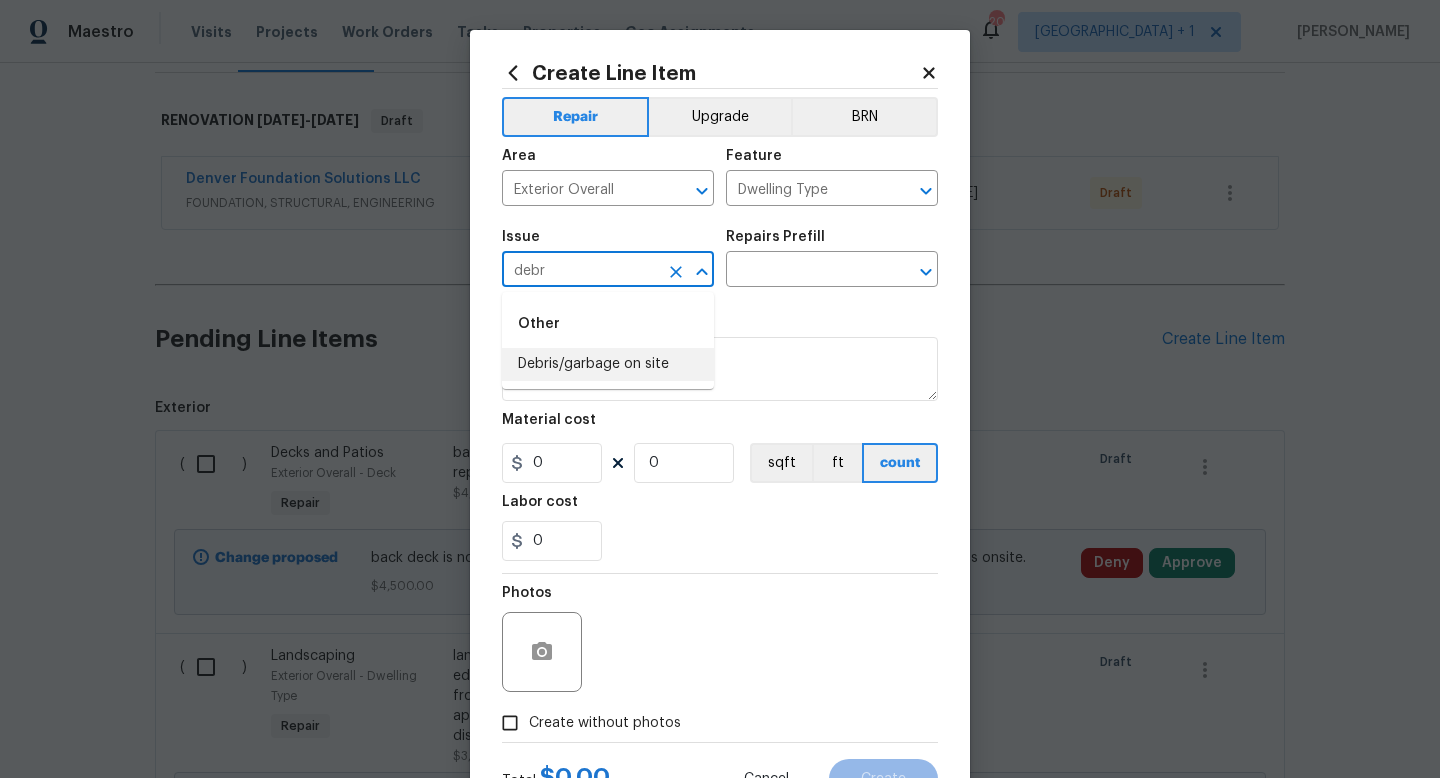 click on "Debris/garbage on site" at bounding box center [608, 364] 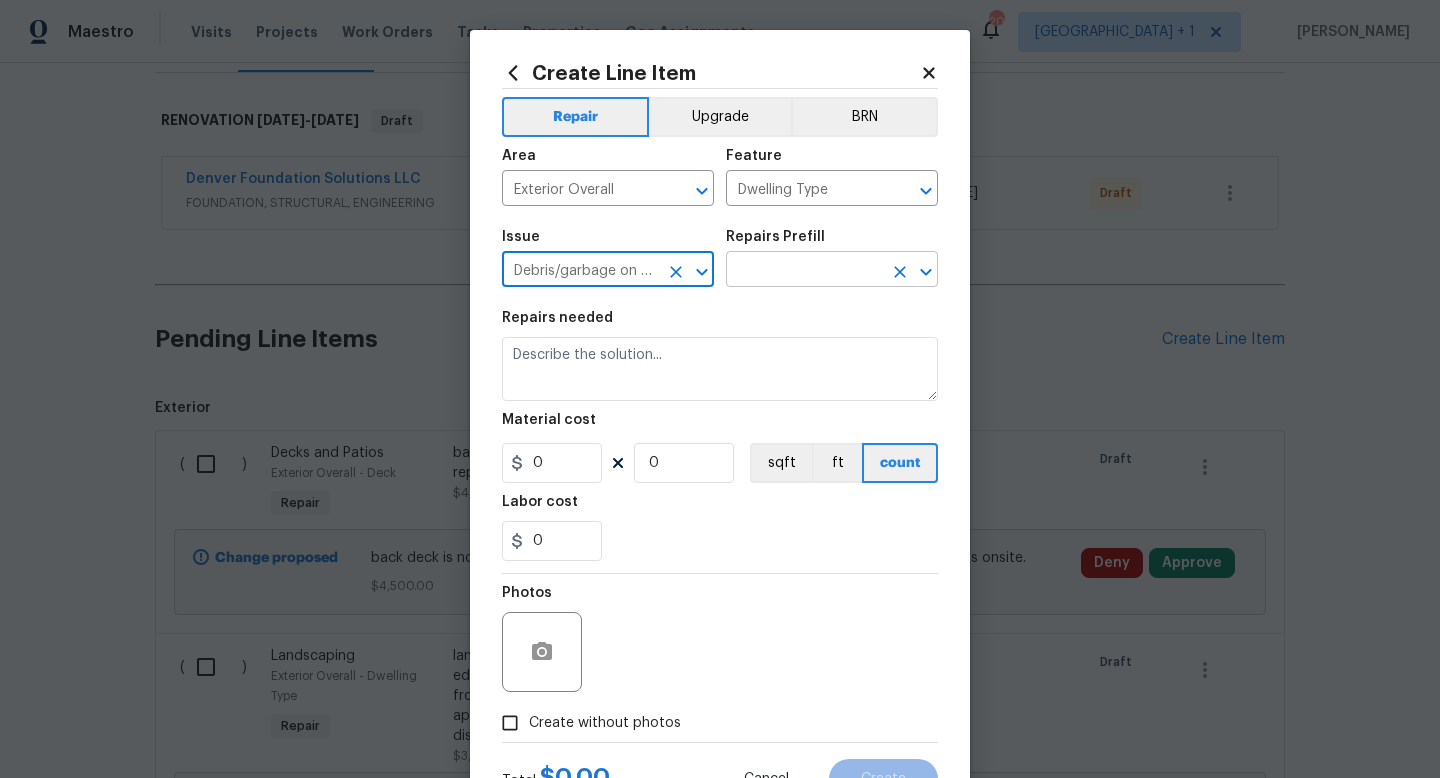 type on "Debris/garbage on site" 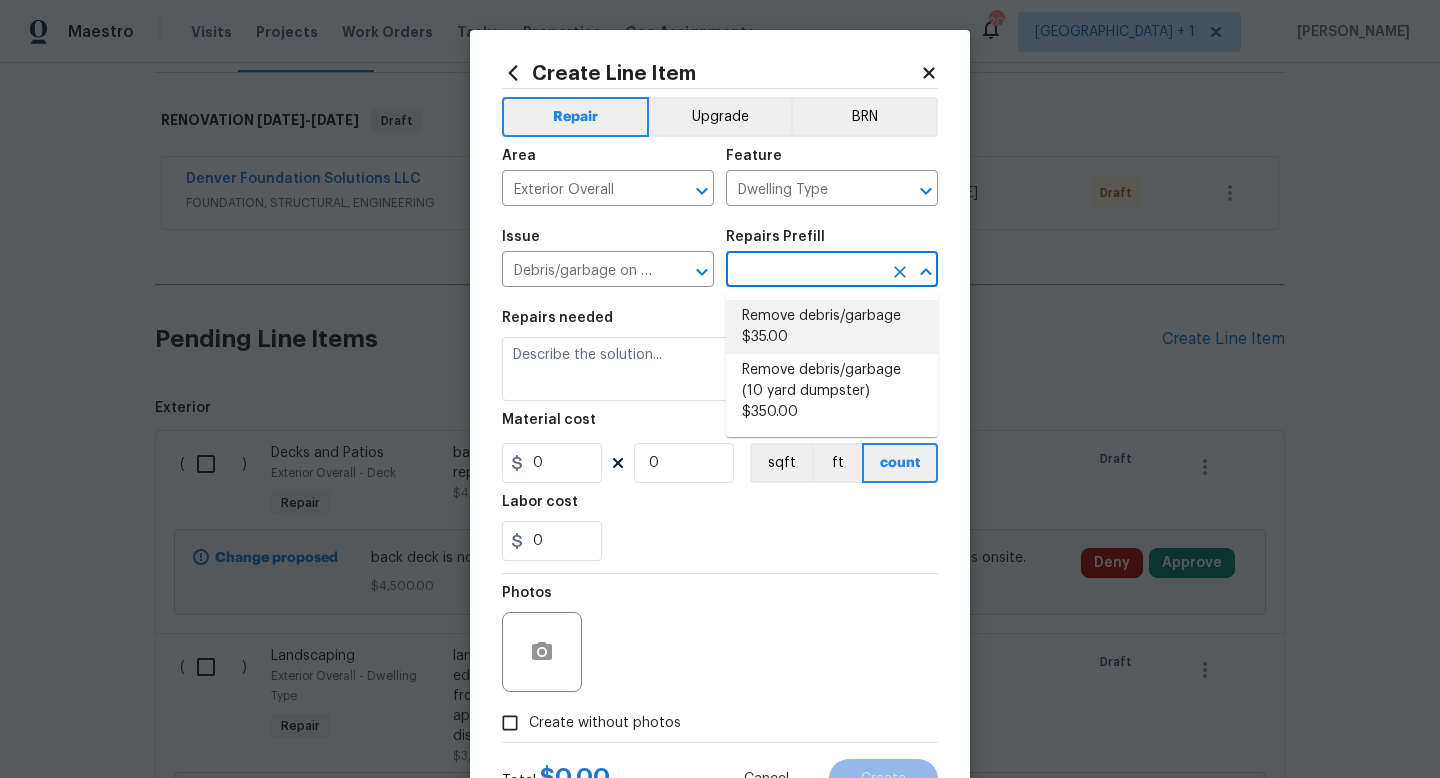 click on "Remove debris/garbage $35.00" at bounding box center [832, 327] 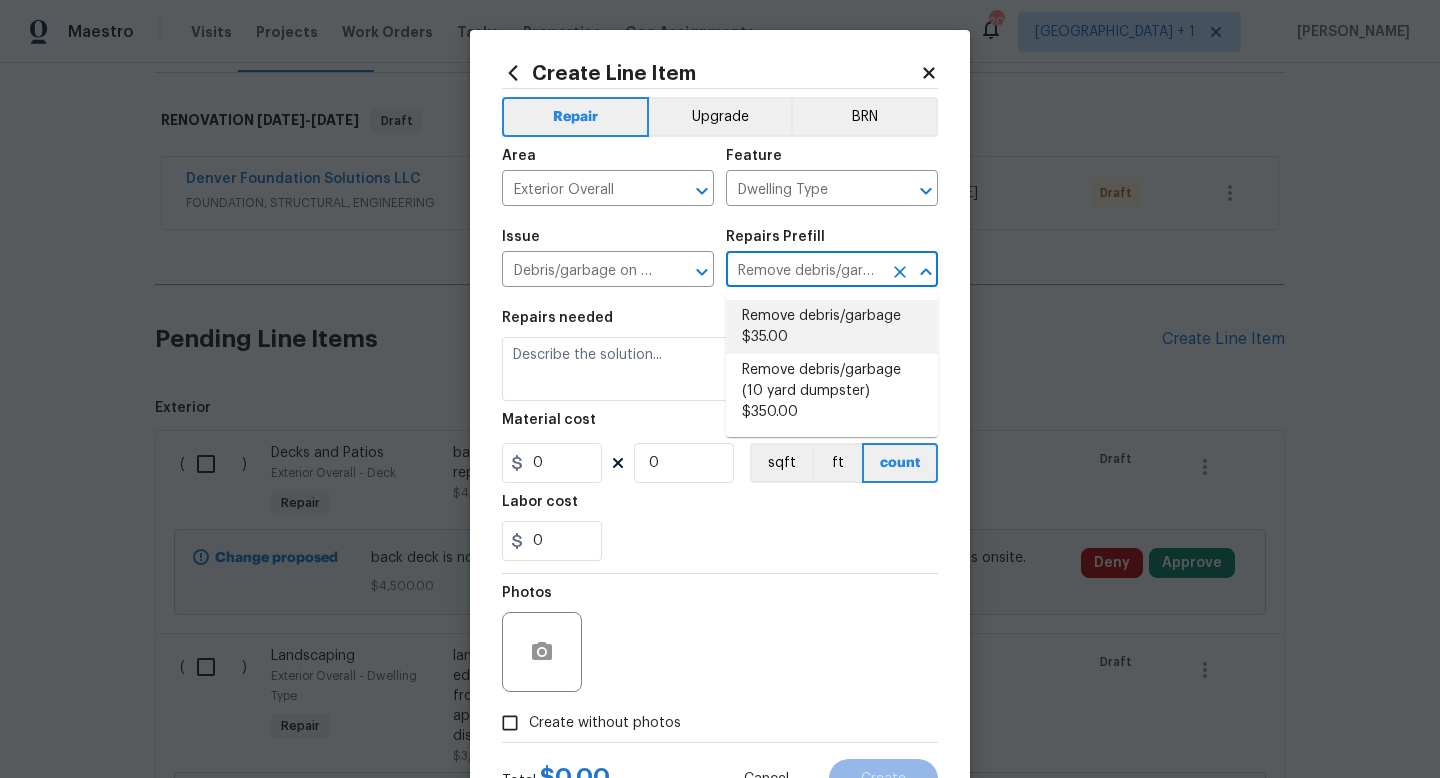type on "Remove, haul off, and properly dispose of any debris left by seller to offsite location. Cost estimated per cubic yard." 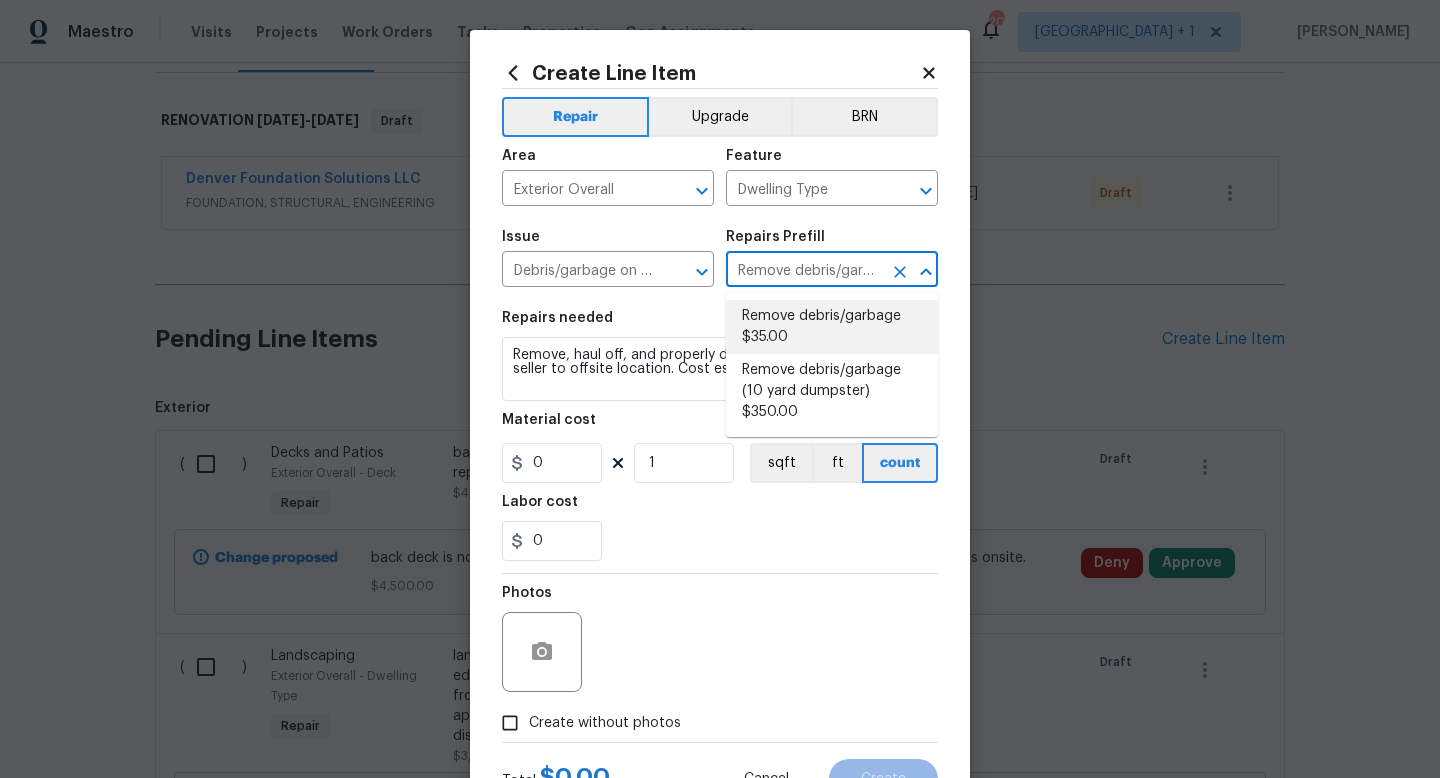 type on "35" 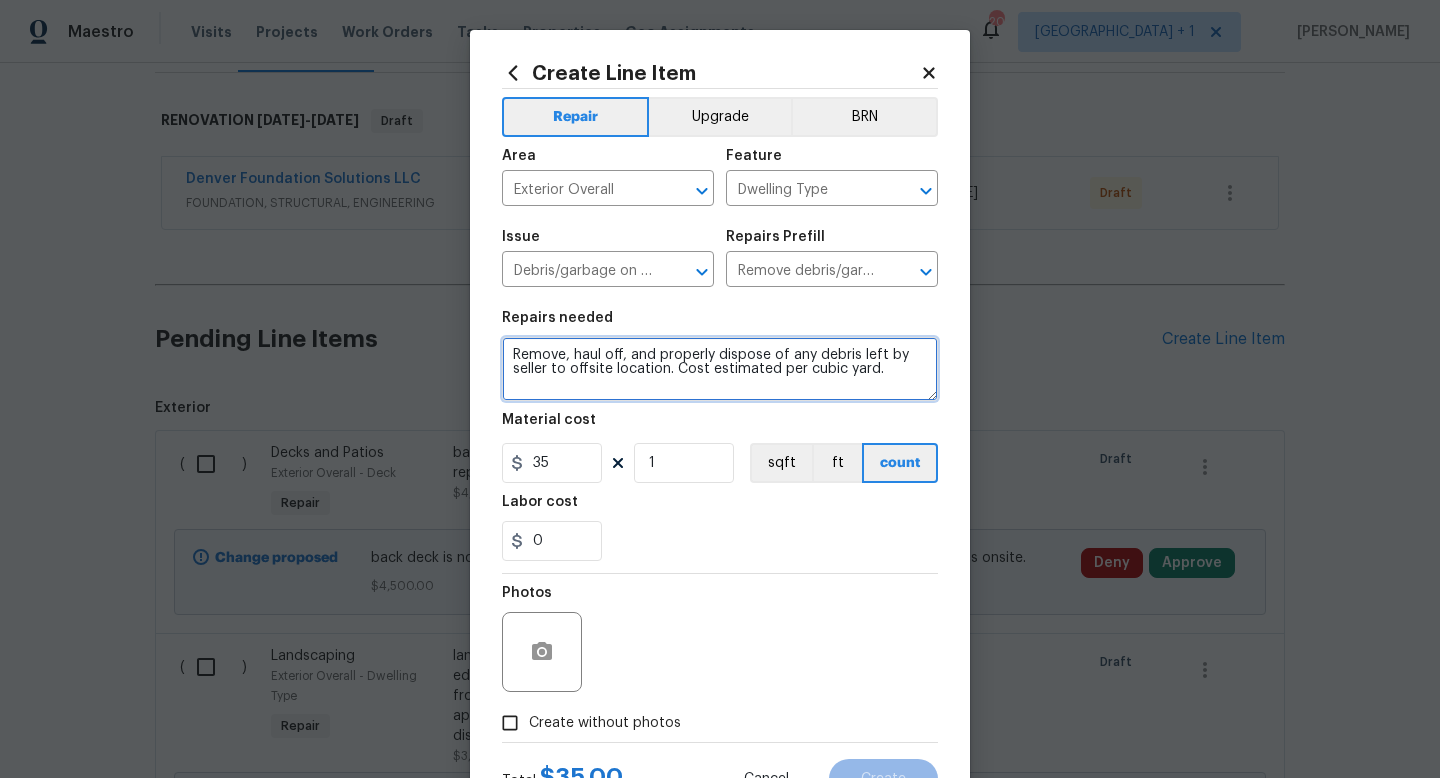 click on "Remove, haul off, and properly dispose of any debris left by seller to offsite location. Cost estimated per cubic yard." at bounding box center [720, 369] 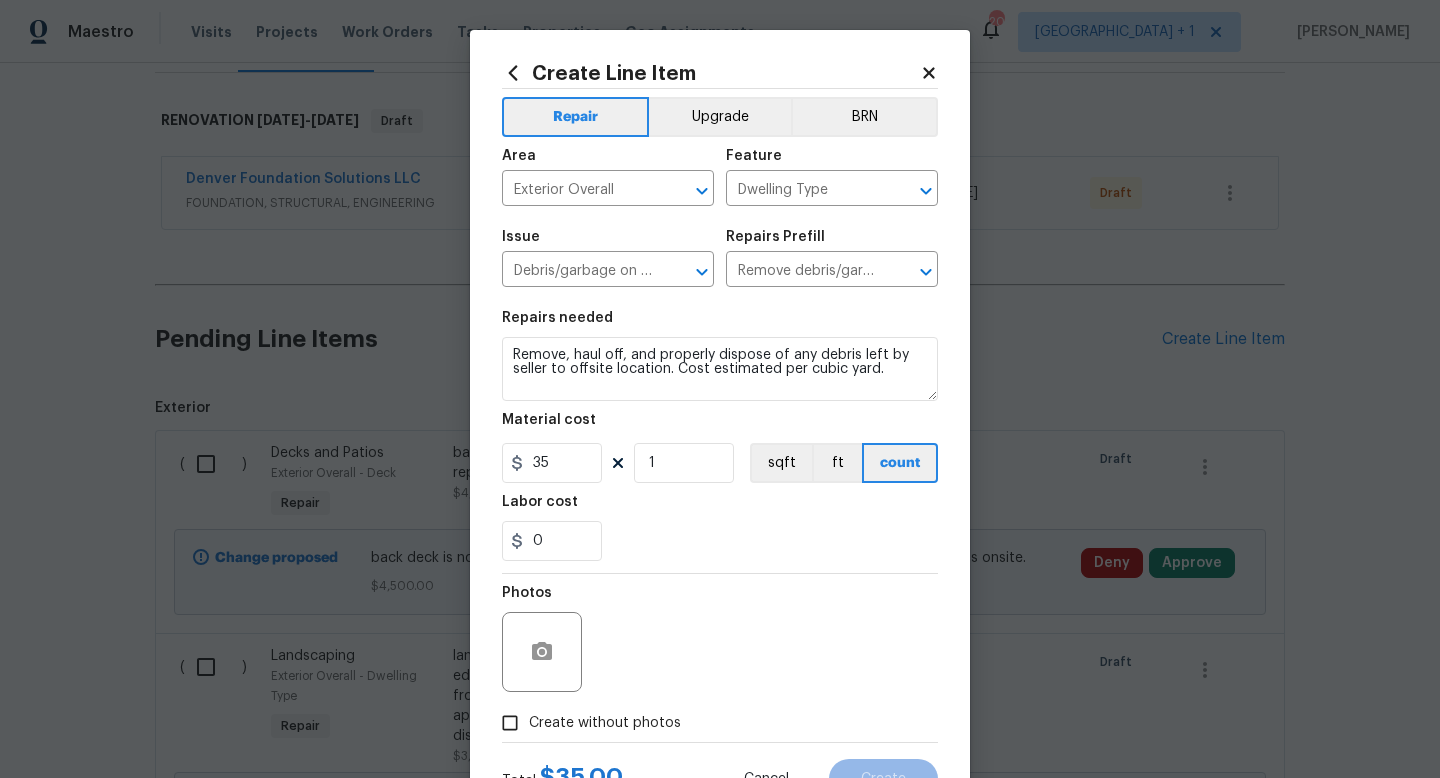 click on "Repairs needed Remove, haul off, and properly dispose of any debris left by seller to offsite location. Cost estimated per cubic yard. Material cost 35 1 sqft ft count Labor cost 0" at bounding box center [720, 436] 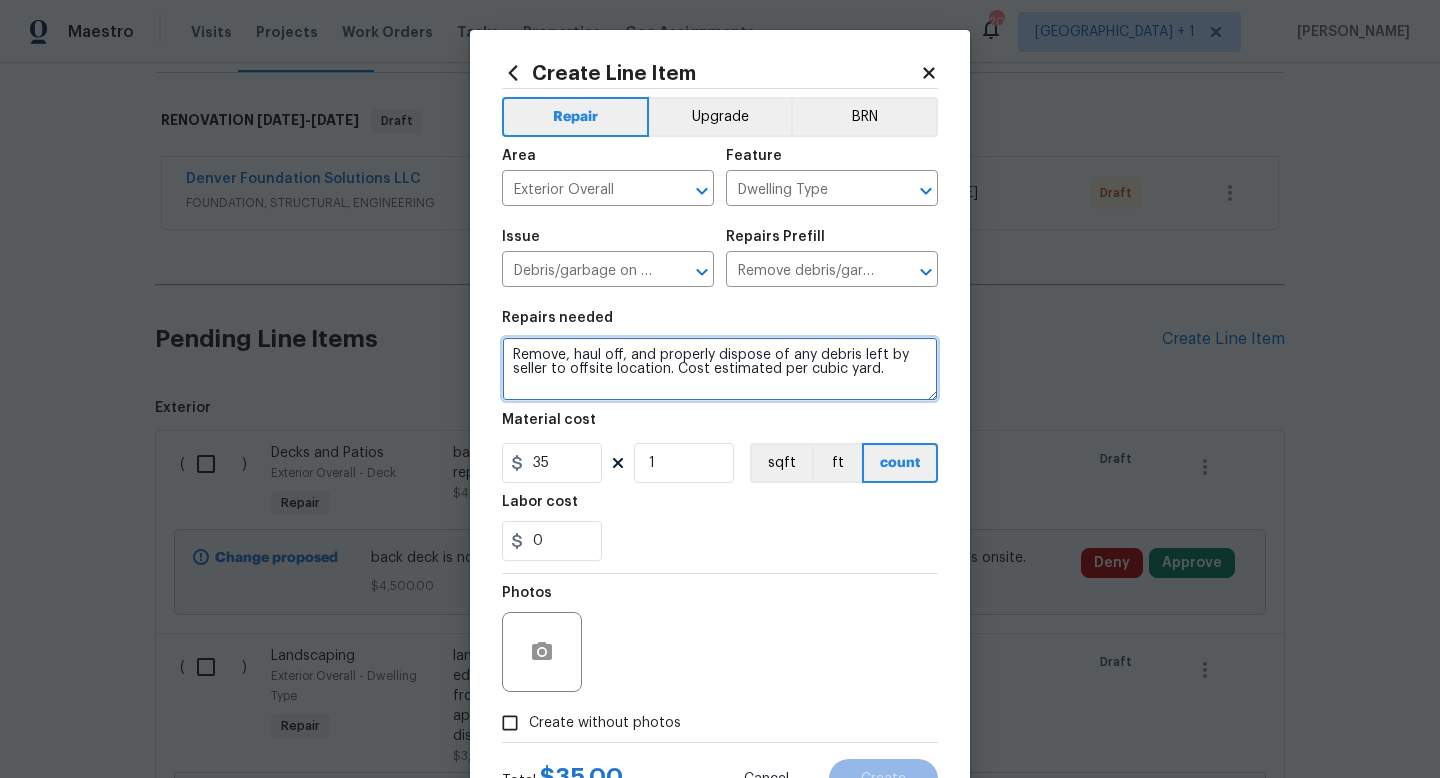drag, startPoint x: 881, startPoint y: 372, endPoint x: 676, endPoint y: 372, distance: 205 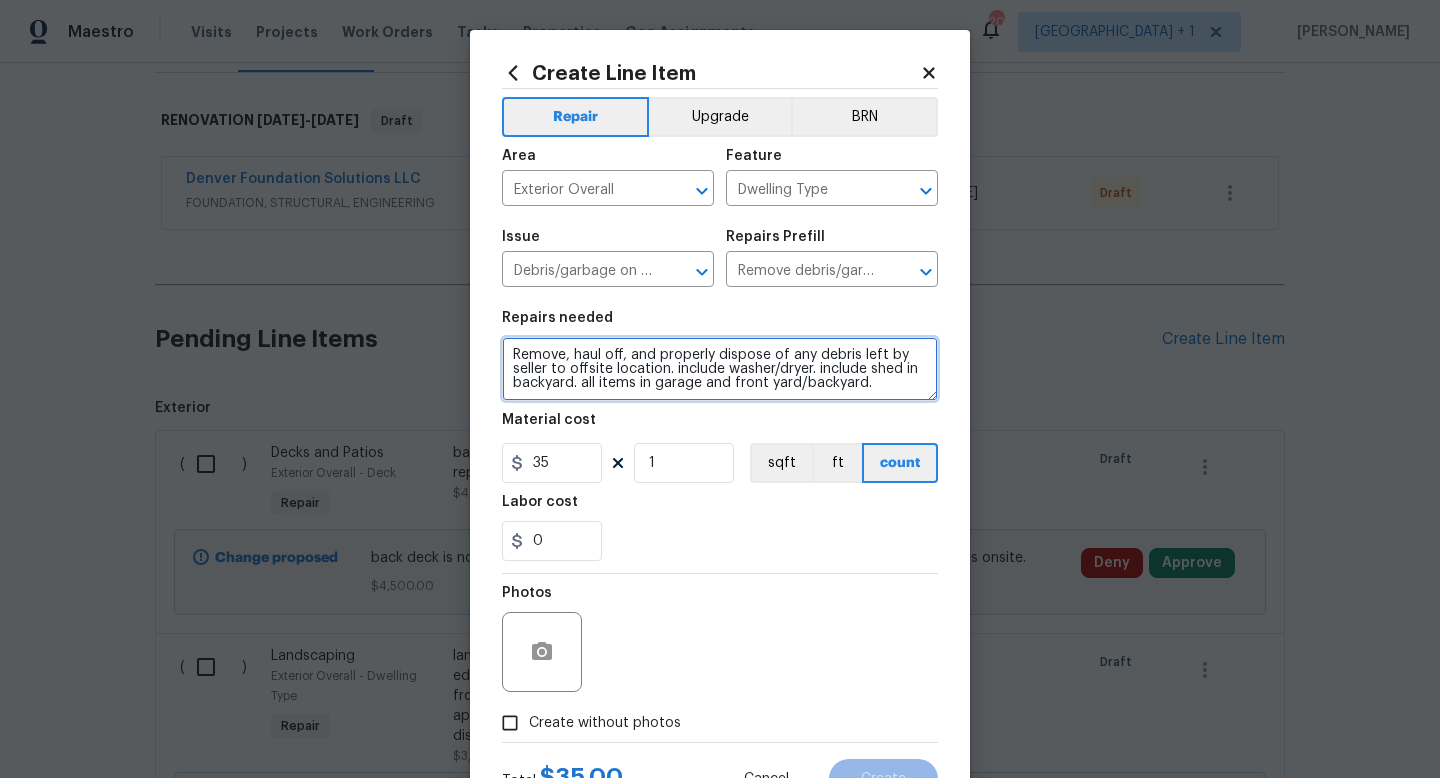 type on "Remove, haul off, and properly dispose of any debris left by seller to offsite location. include washer/dryer. include shed in backyard. all items in garage and front yard/backyard." 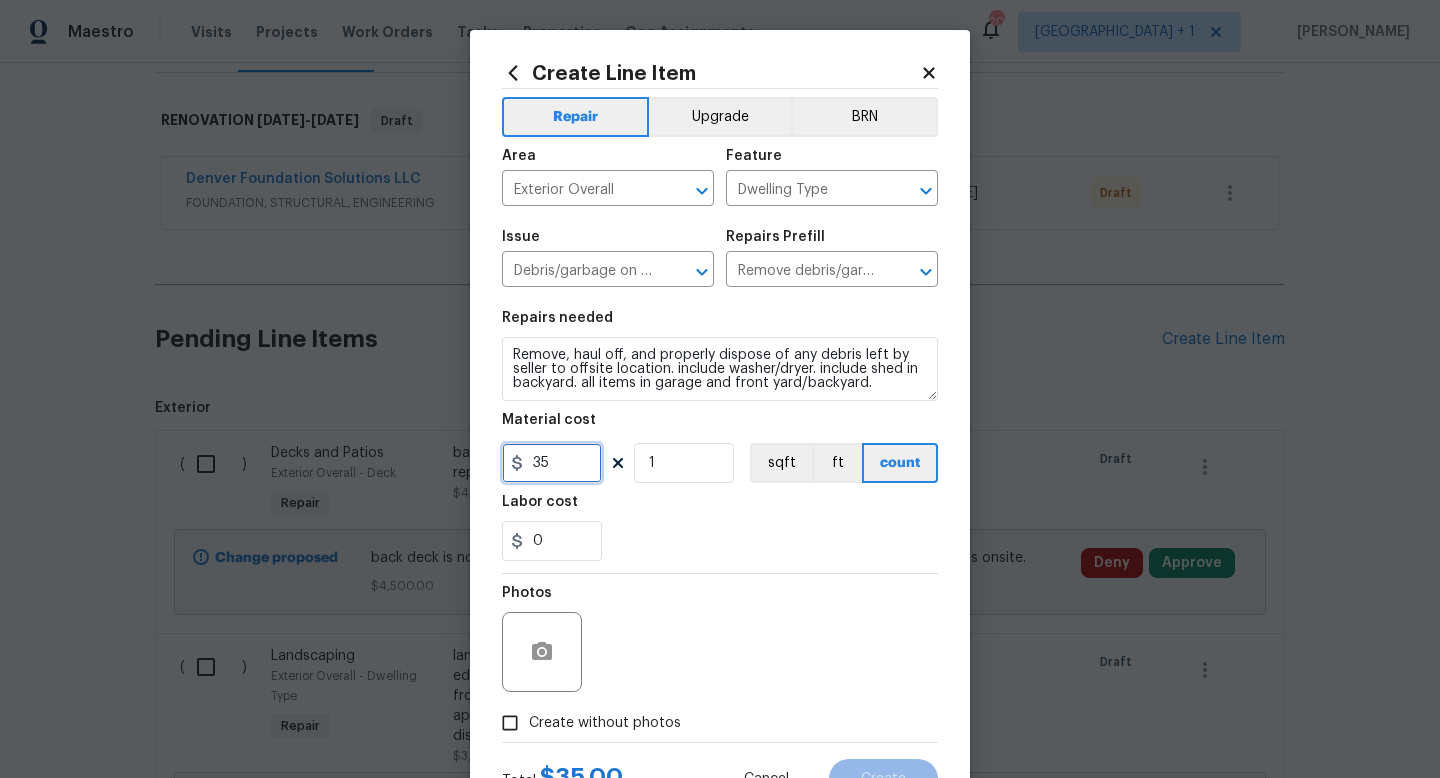 click on "35" at bounding box center (552, 463) 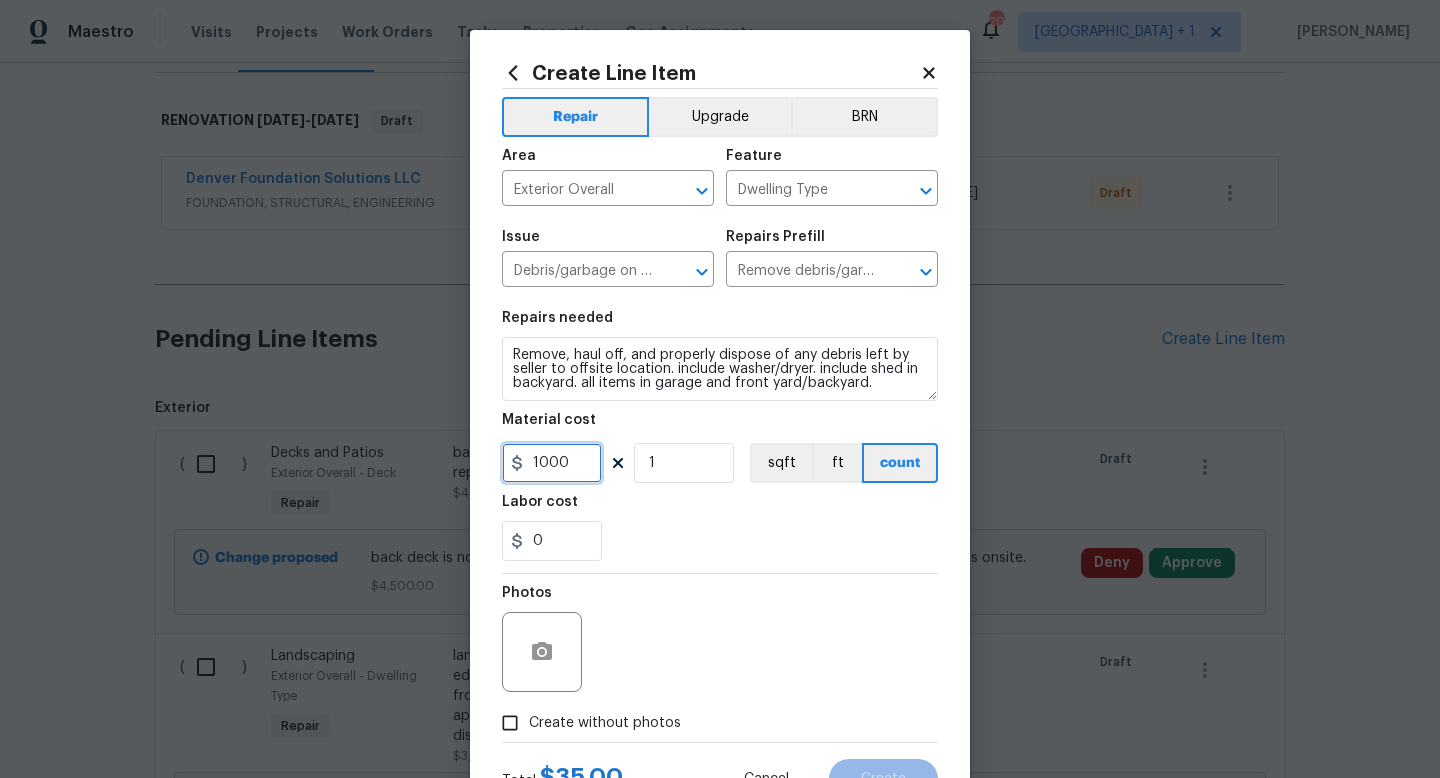 type on "1000" 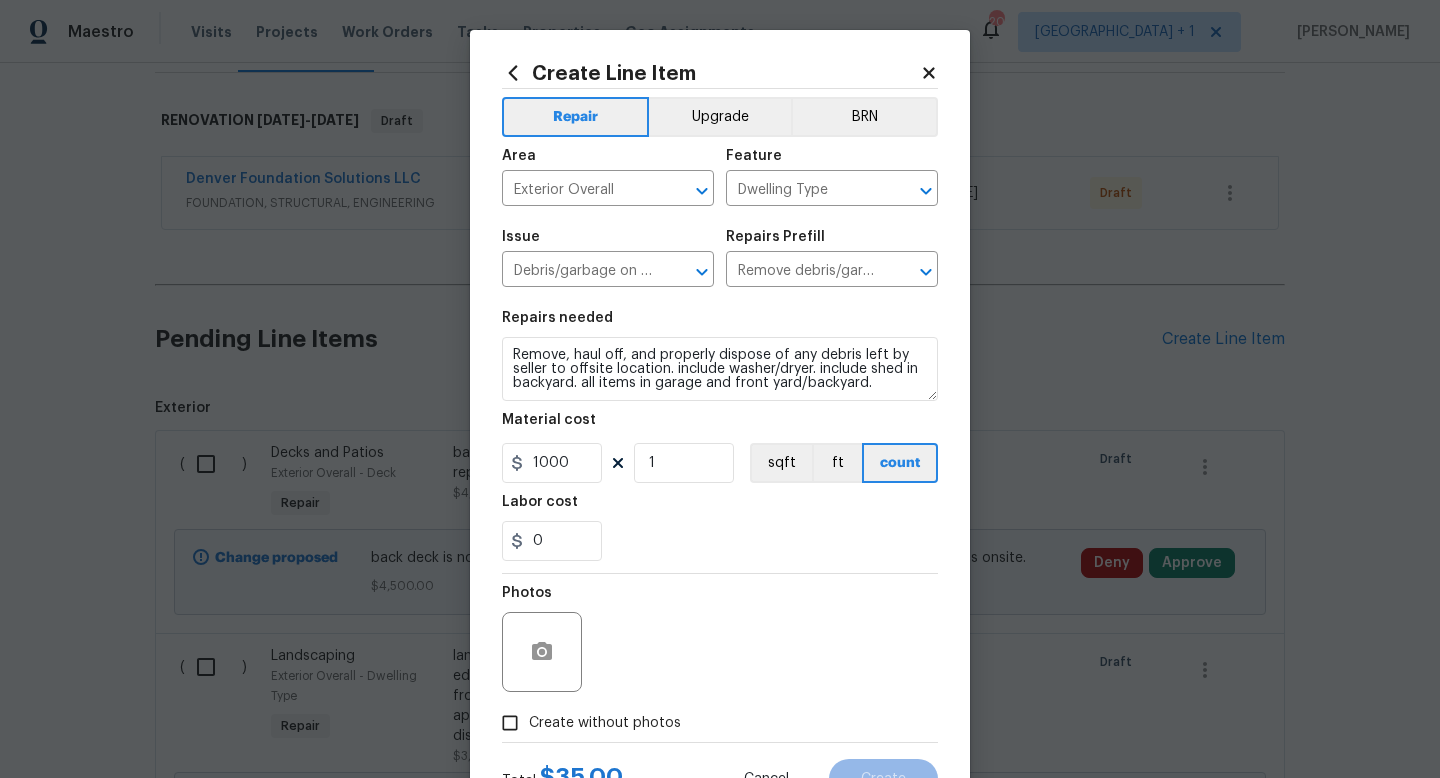 click on "Photos" at bounding box center (720, 639) 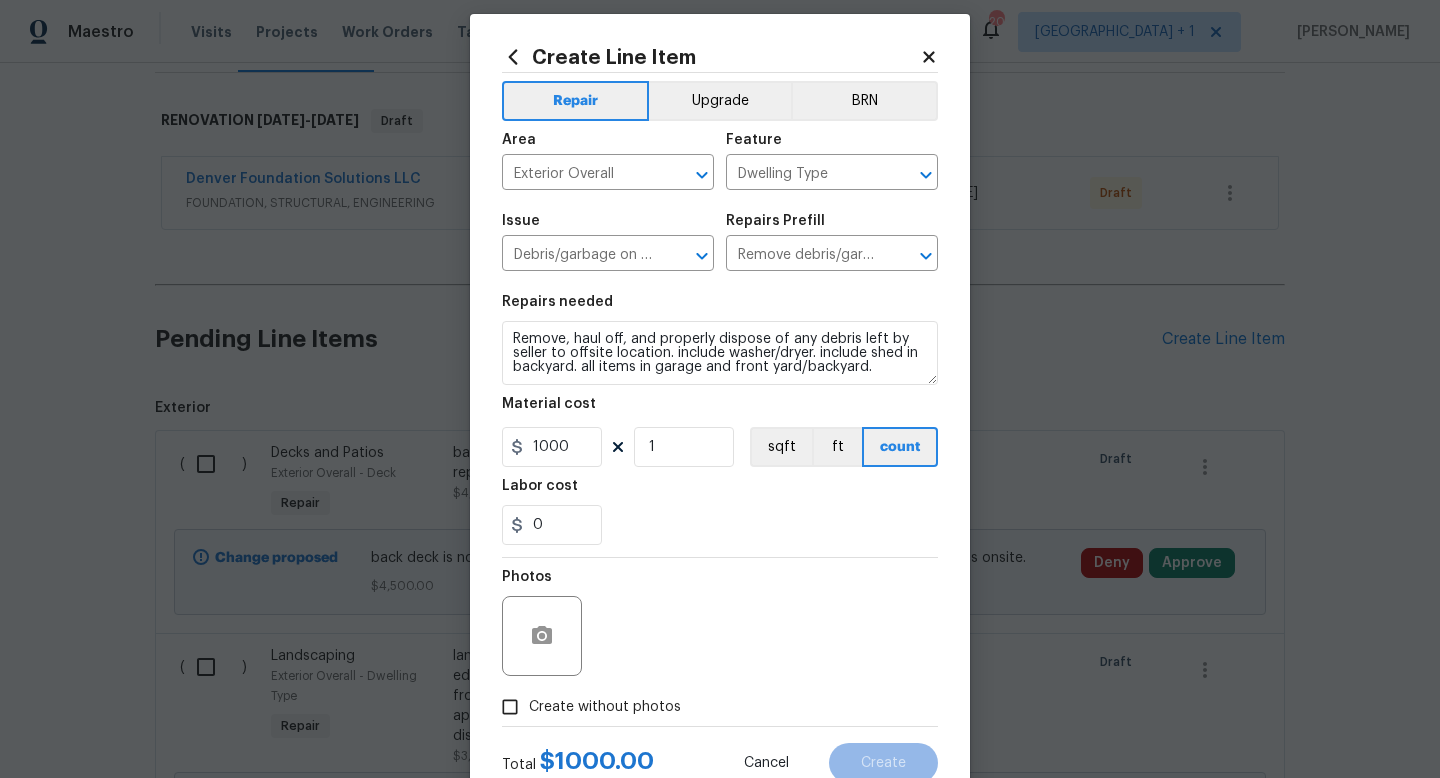 scroll, scrollTop: 30, scrollLeft: 0, axis: vertical 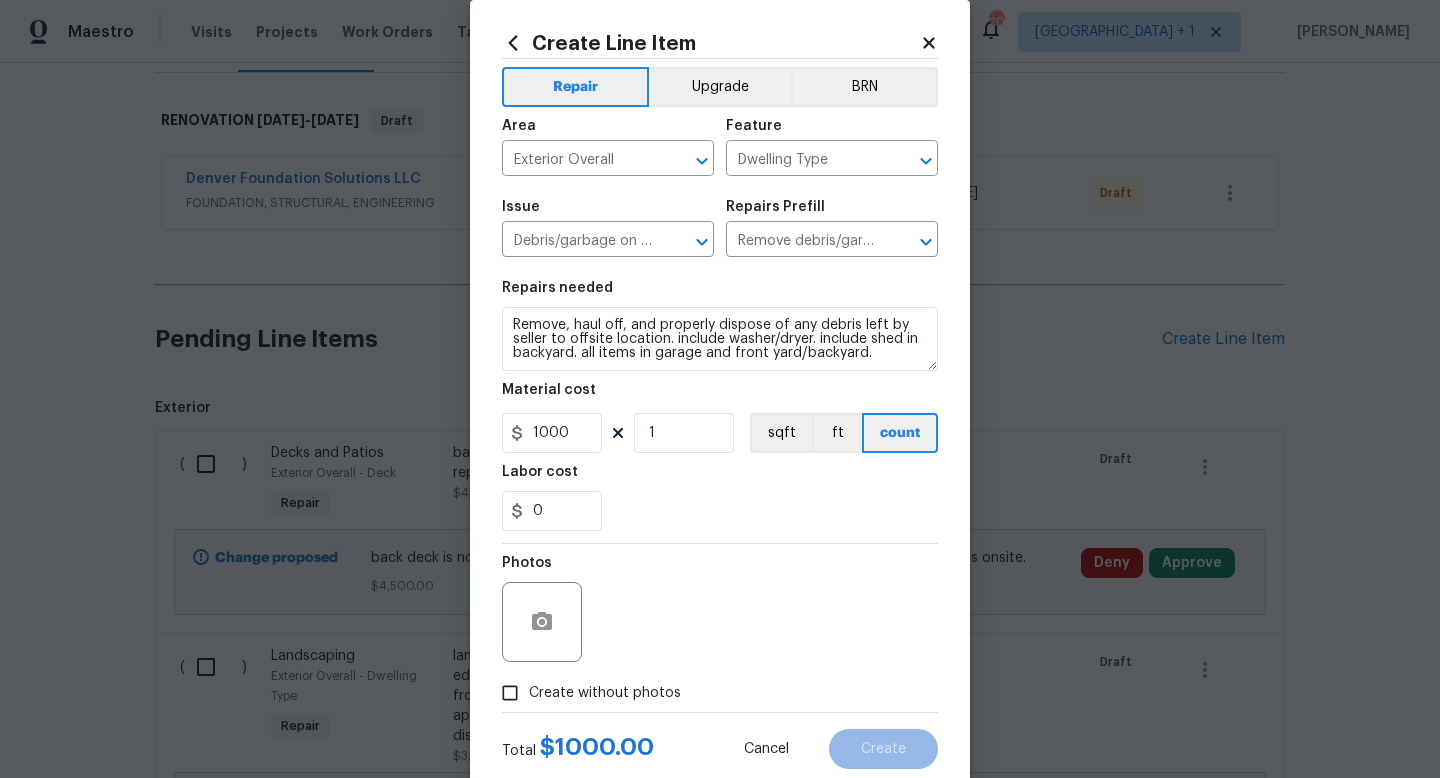 click on "Create without photos" at bounding box center [605, 693] 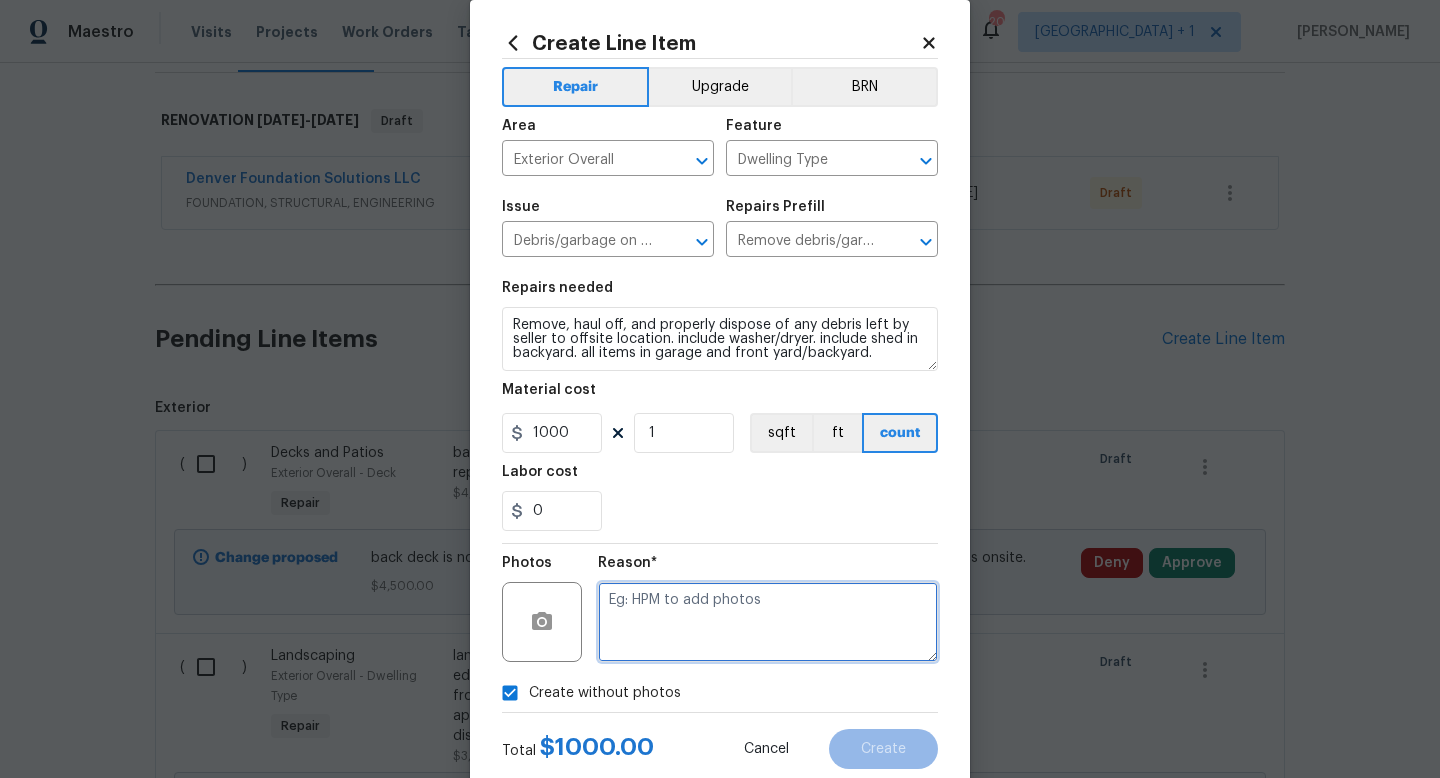 click at bounding box center [768, 622] 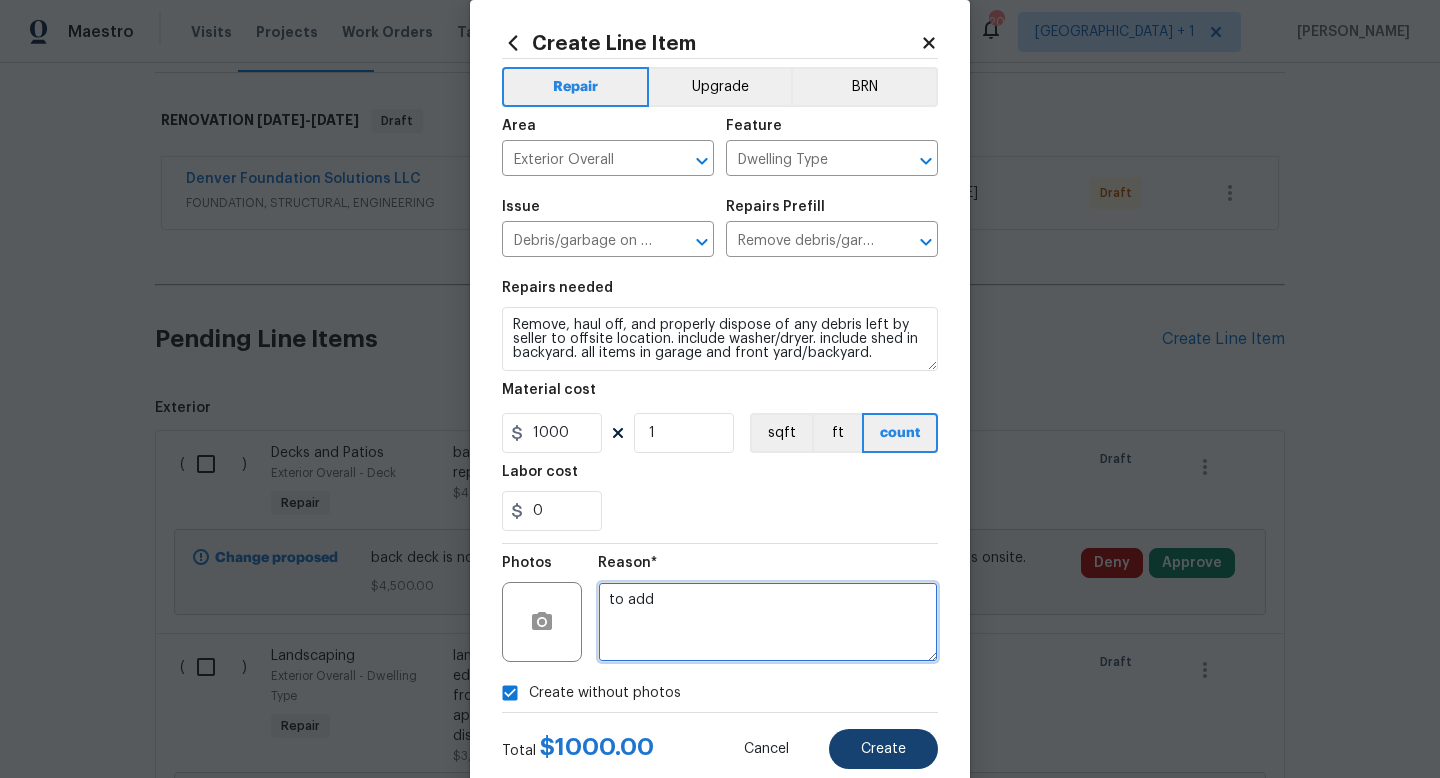 type on "to add" 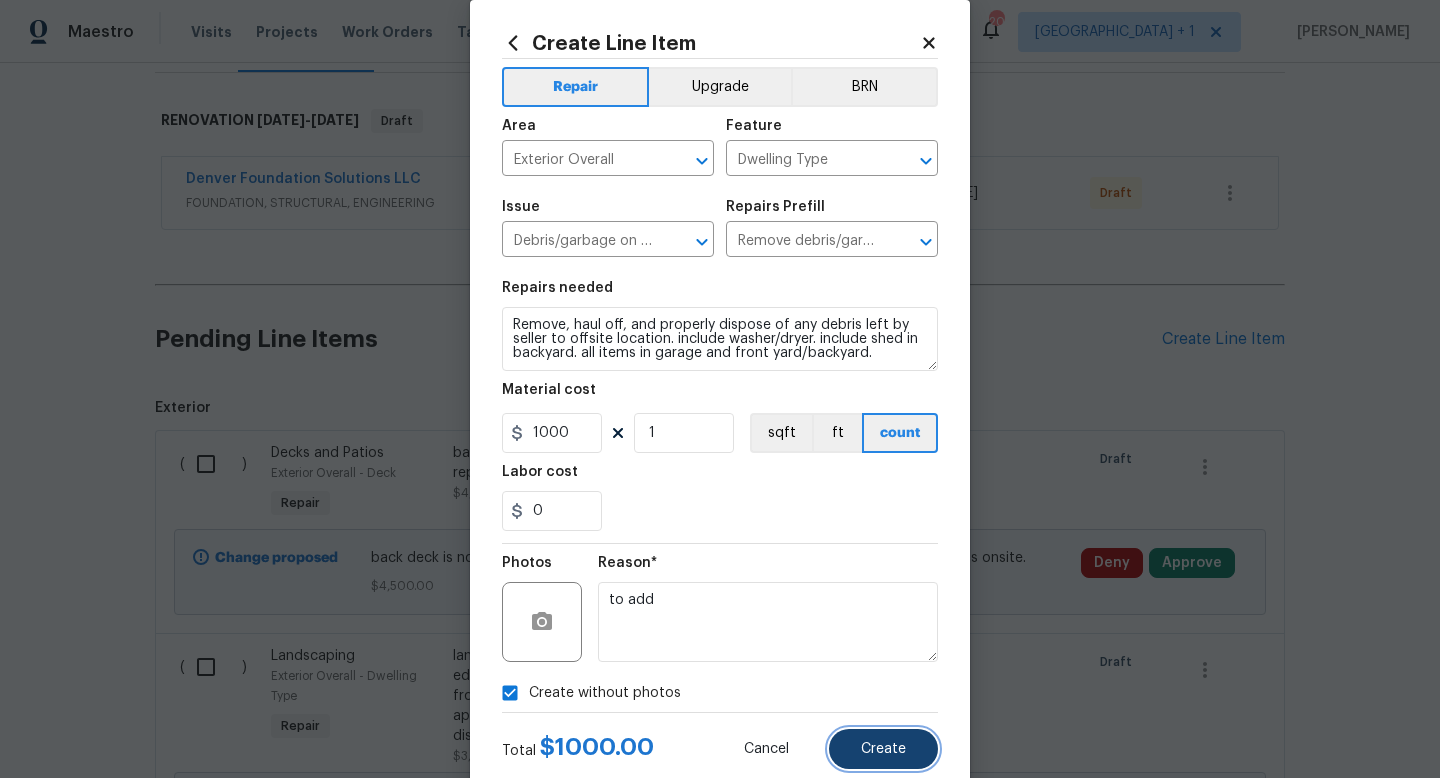 click on "Create" at bounding box center [883, 749] 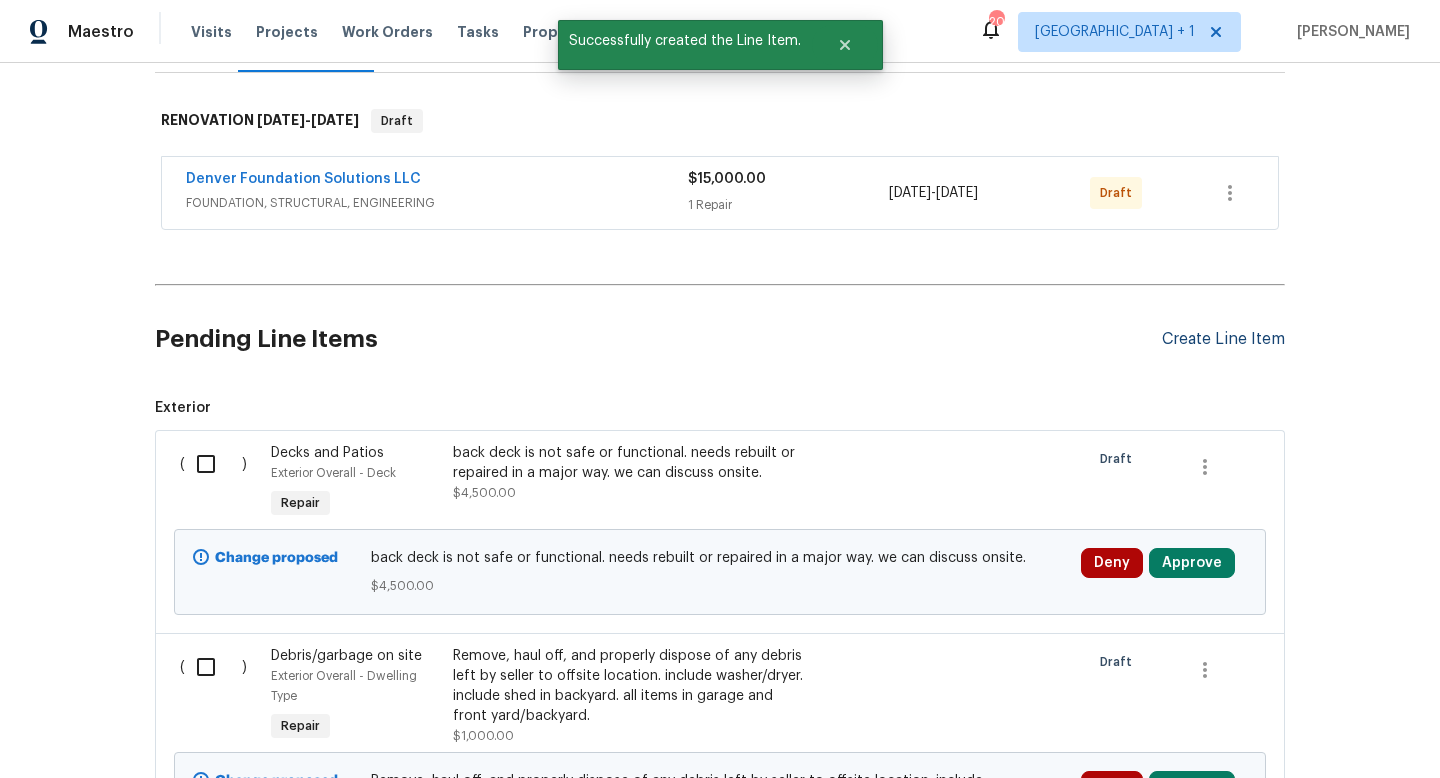 click on "Create Line Item" at bounding box center (1223, 339) 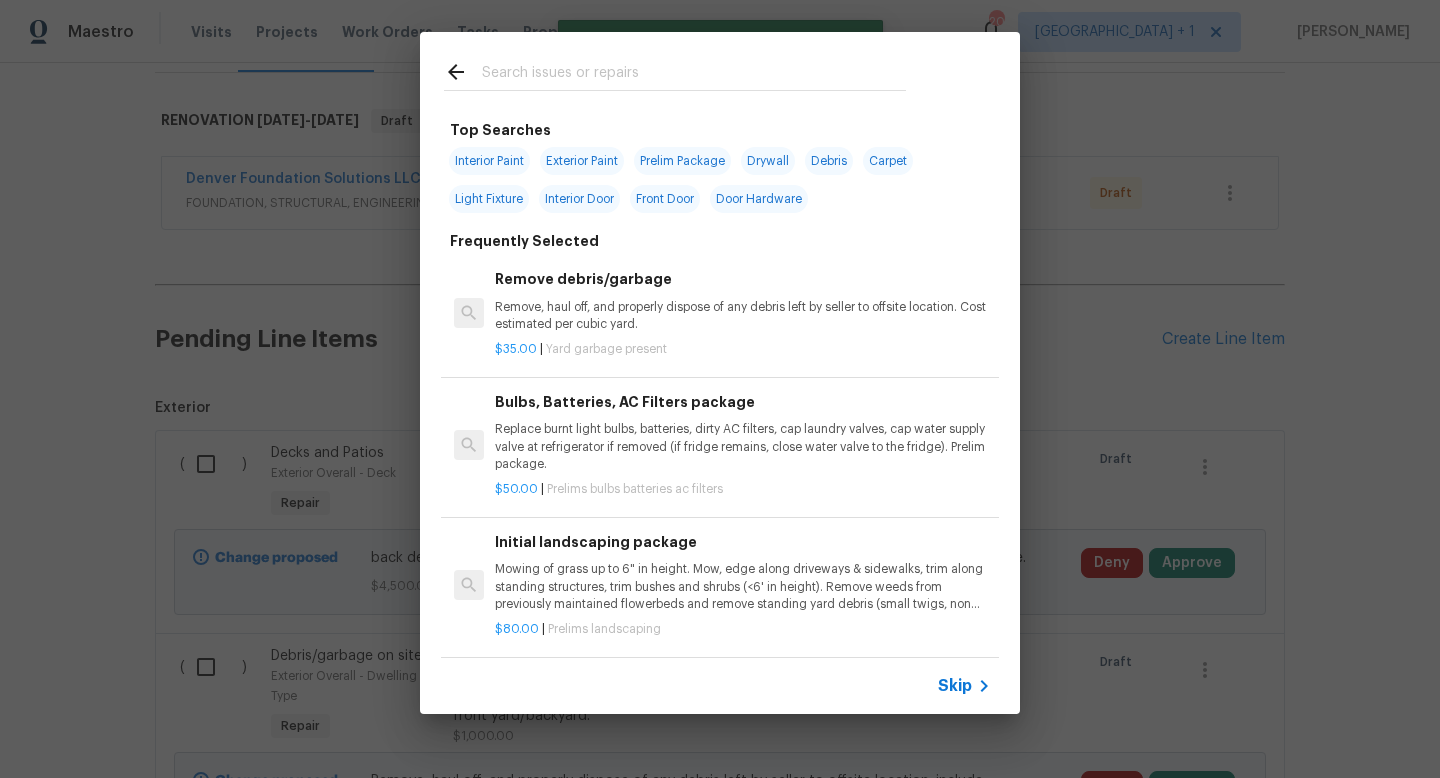 click on "Skip" at bounding box center (955, 686) 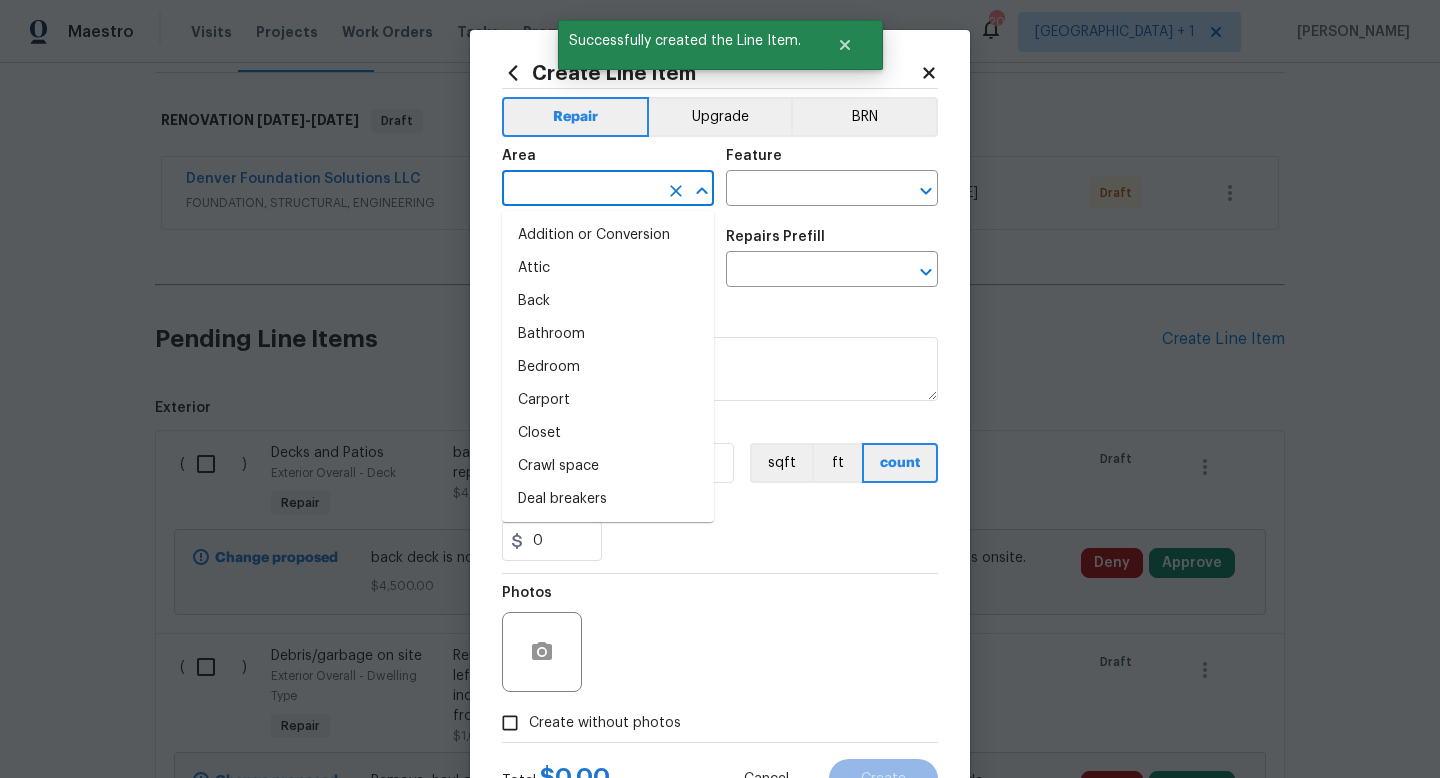 click at bounding box center (580, 190) 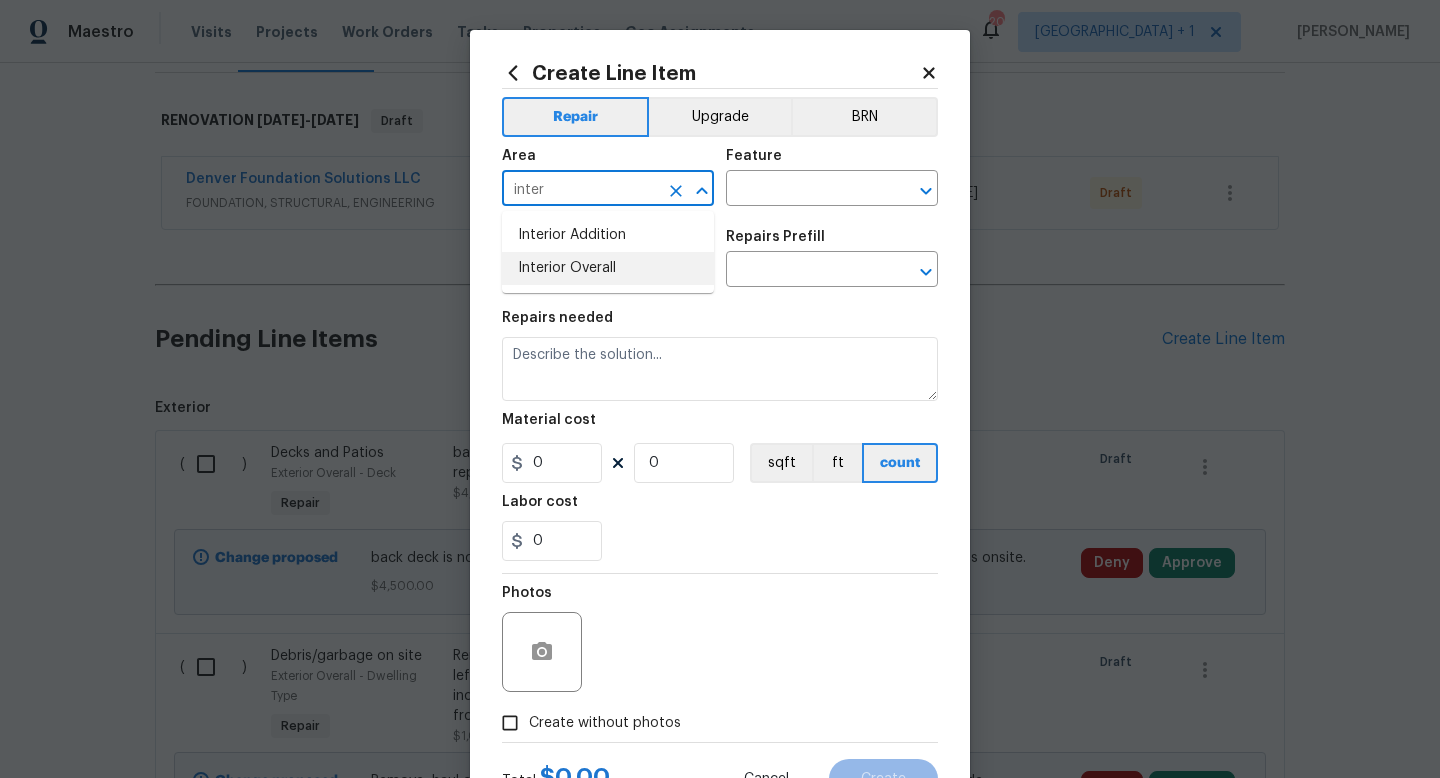 click on "Interior Overall" at bounding box center [608, 268] 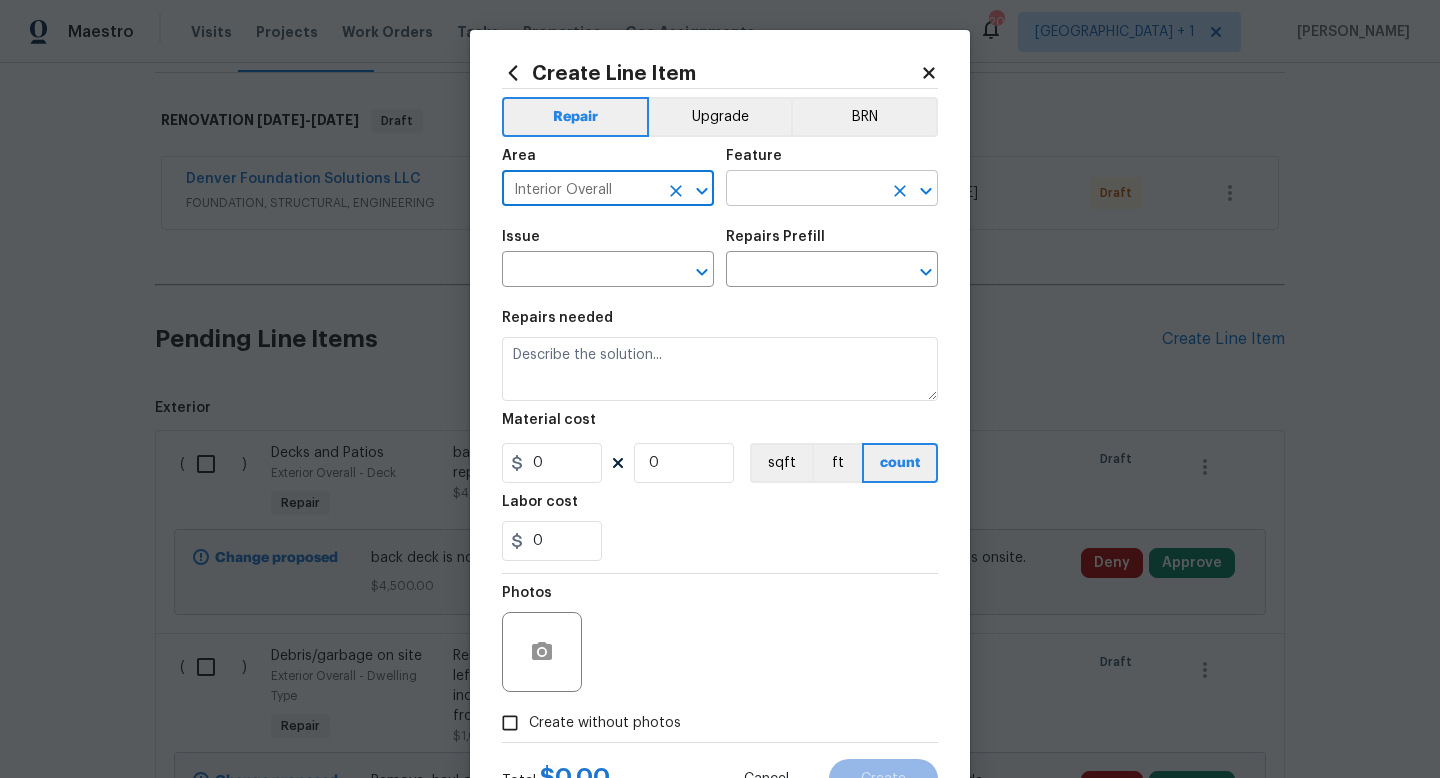 type on "Interior Overall" 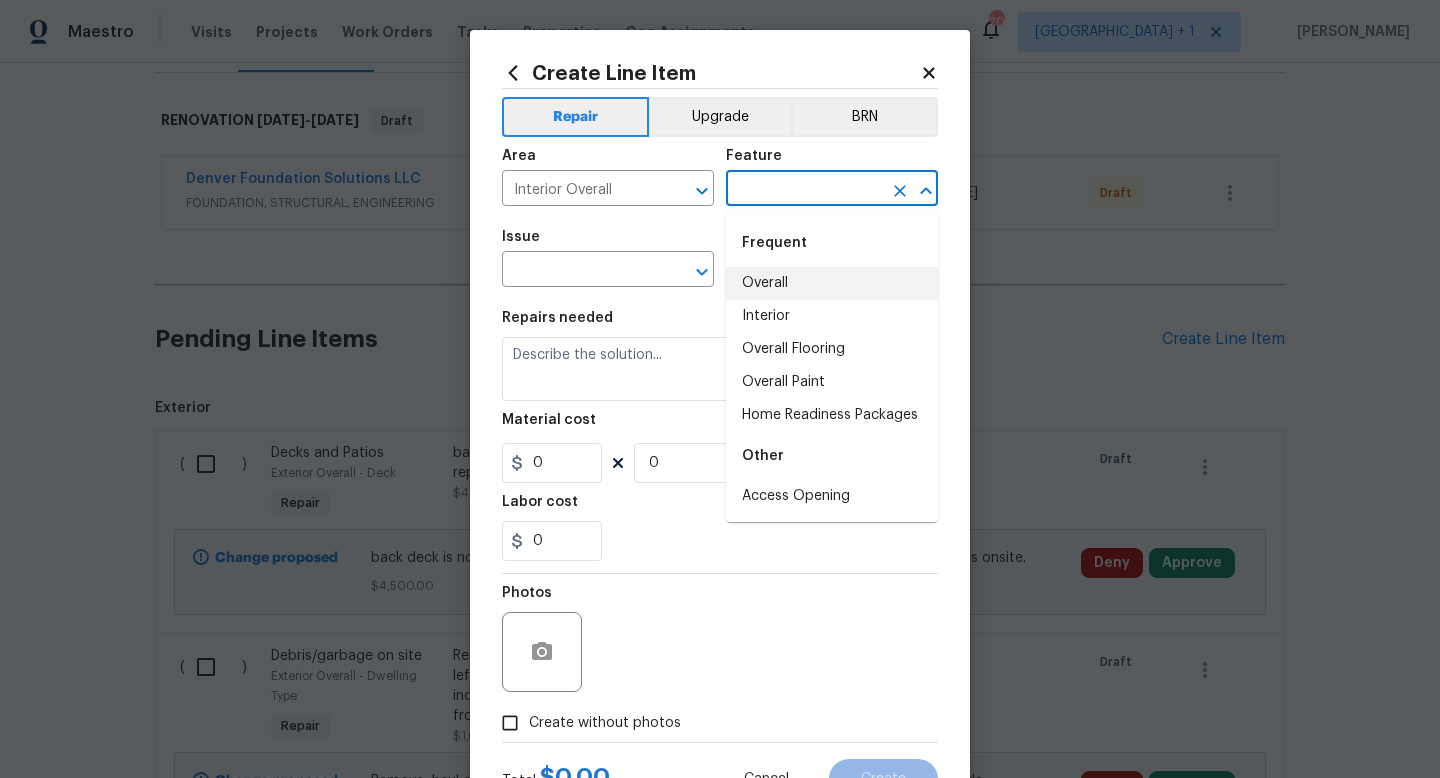 click on "Overall" at bounding box center [832, 283] 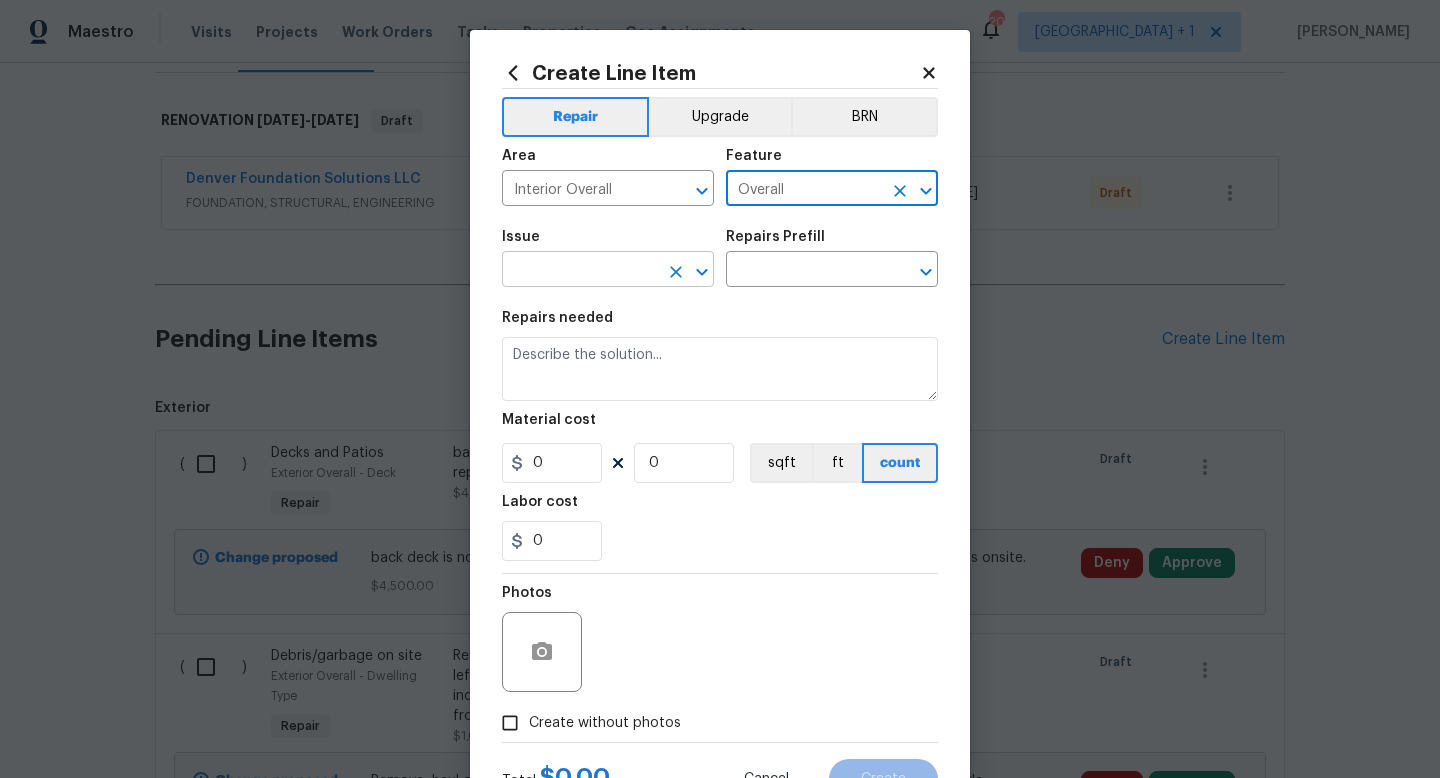 click at bounding box center [580, 271] 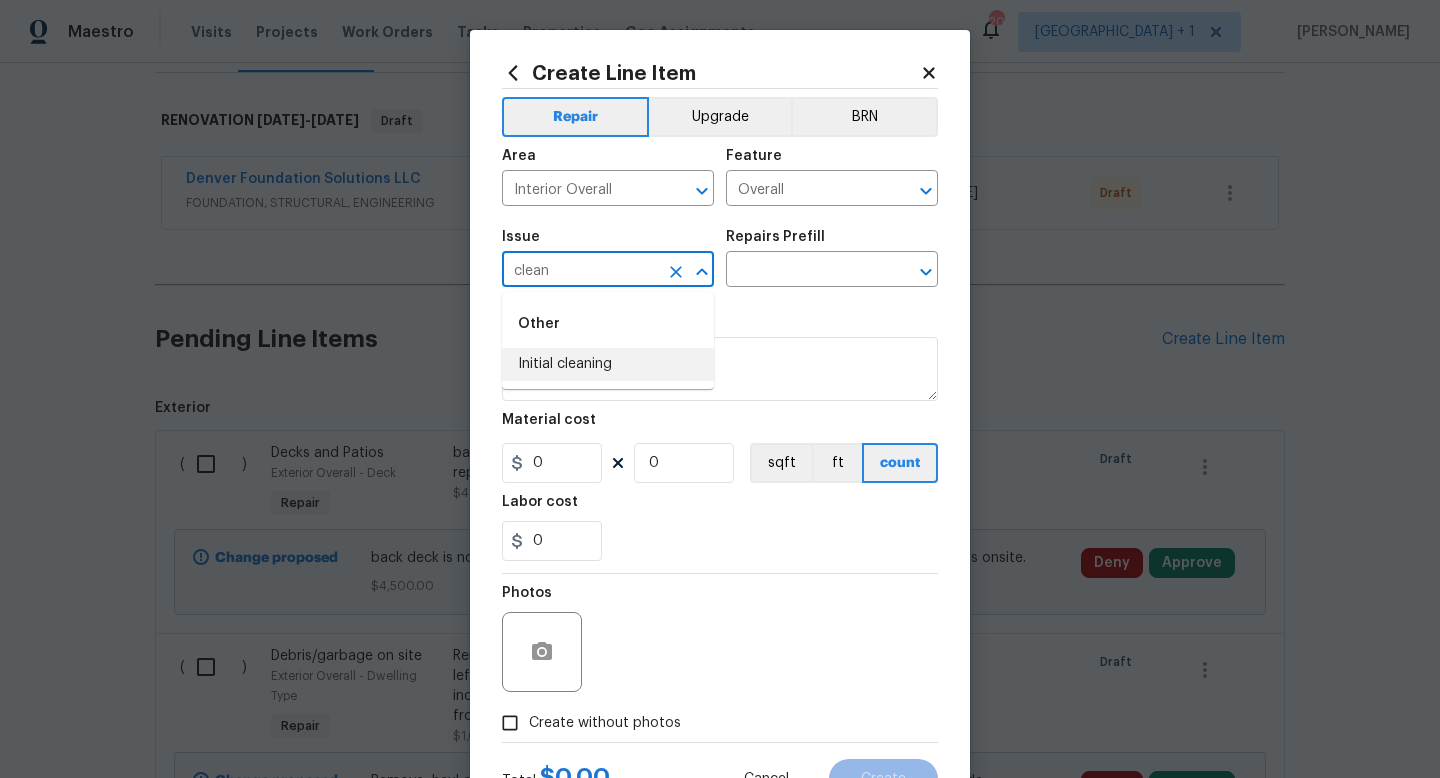click on "Initial cleaning" at bounding box center [608, 364] 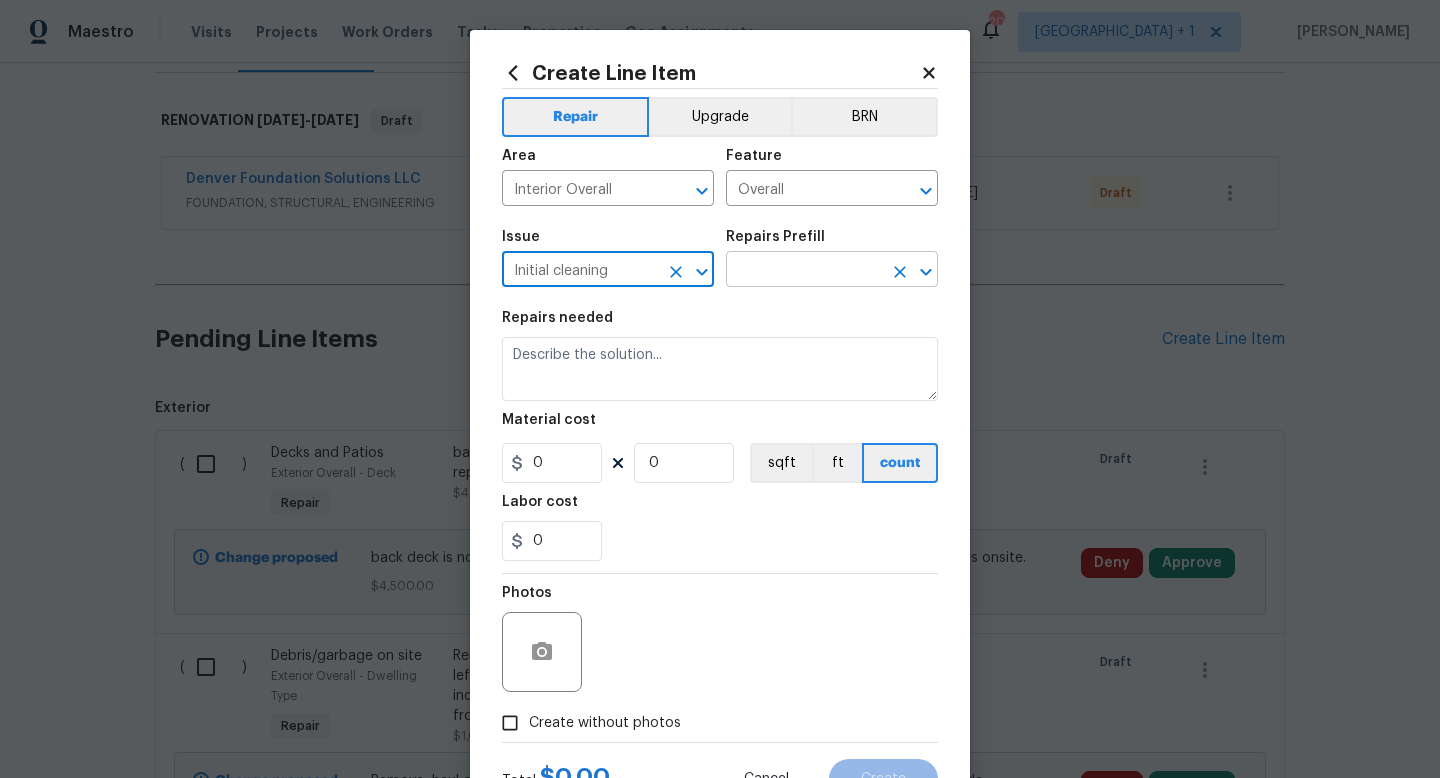 type on "Initial cleaning" 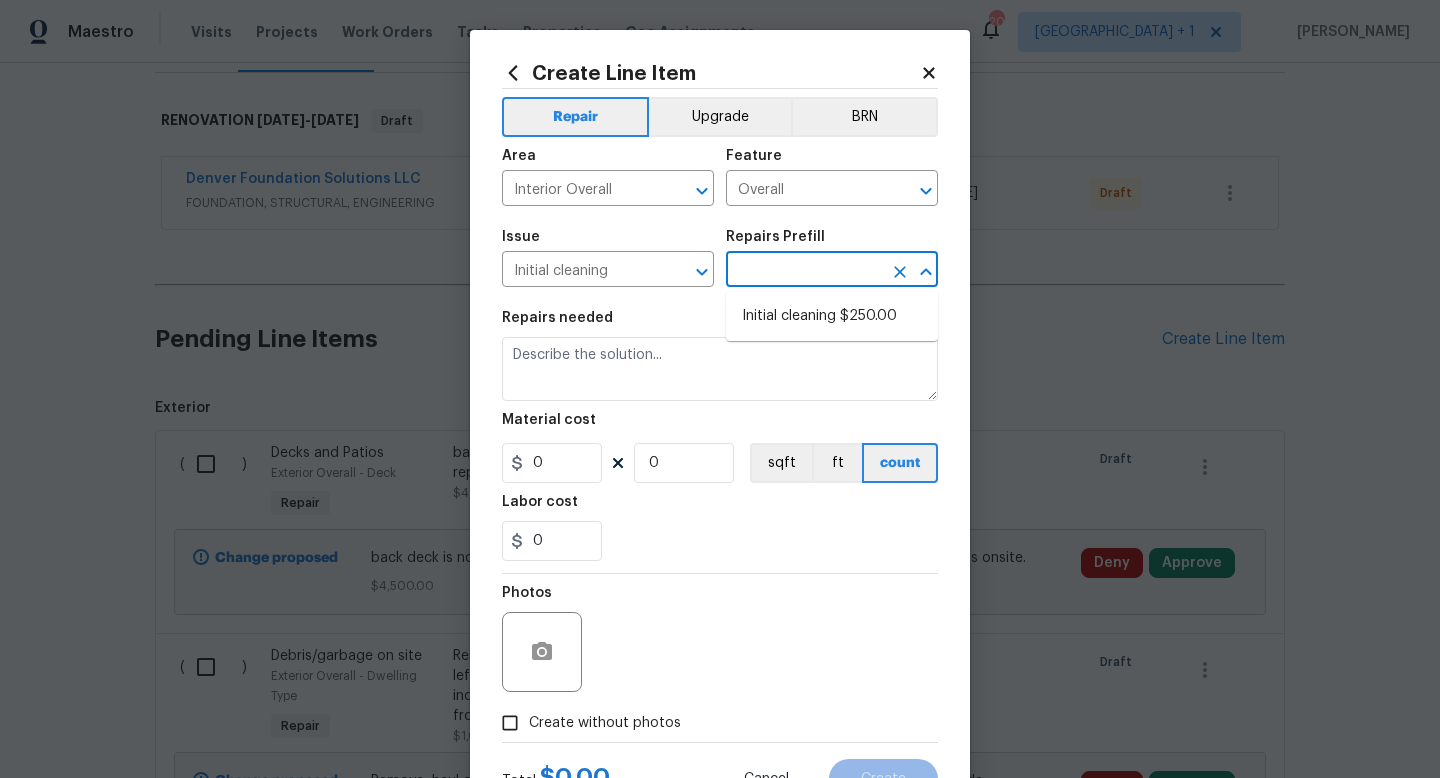 click at bounding box center (804, 271) 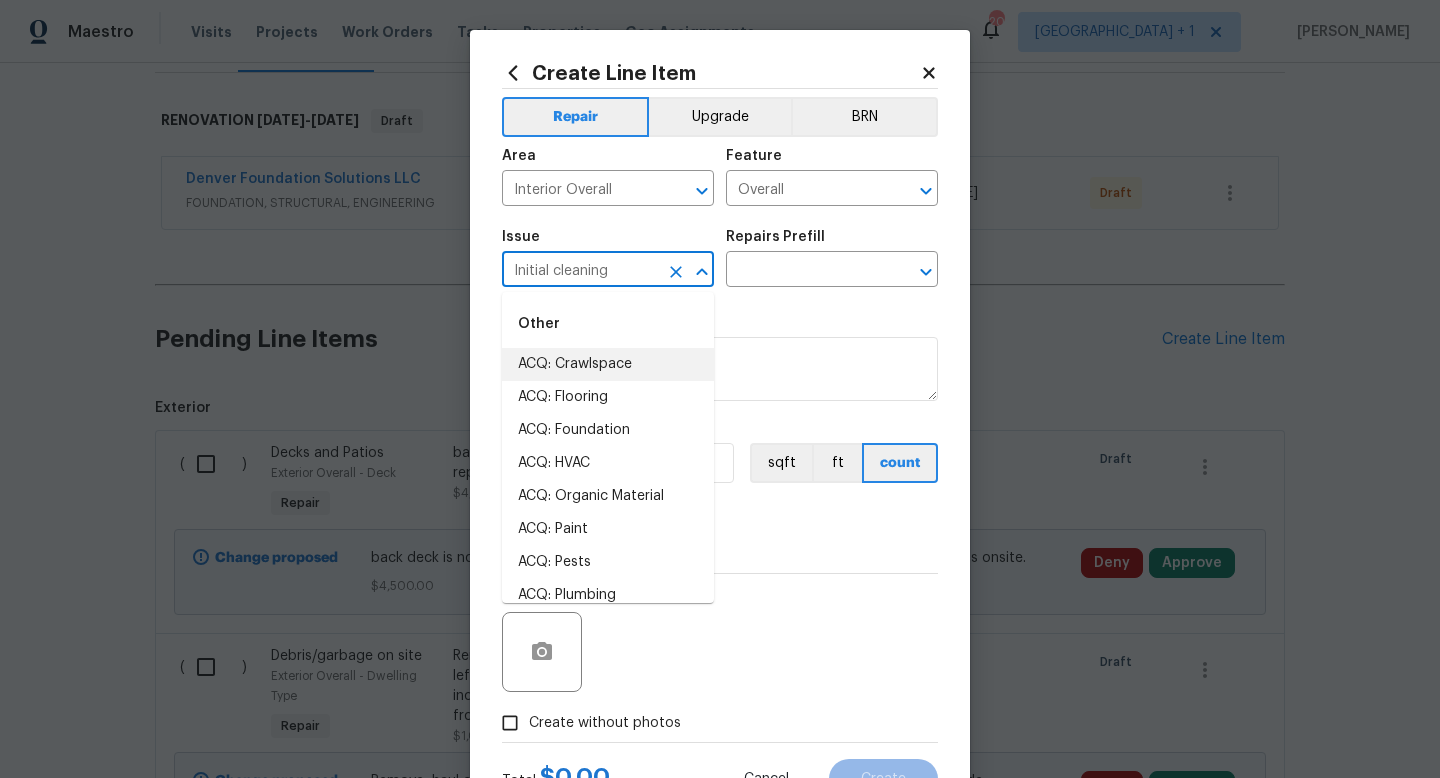 click on "Initial cleaning" at bounding box center (580, 271) 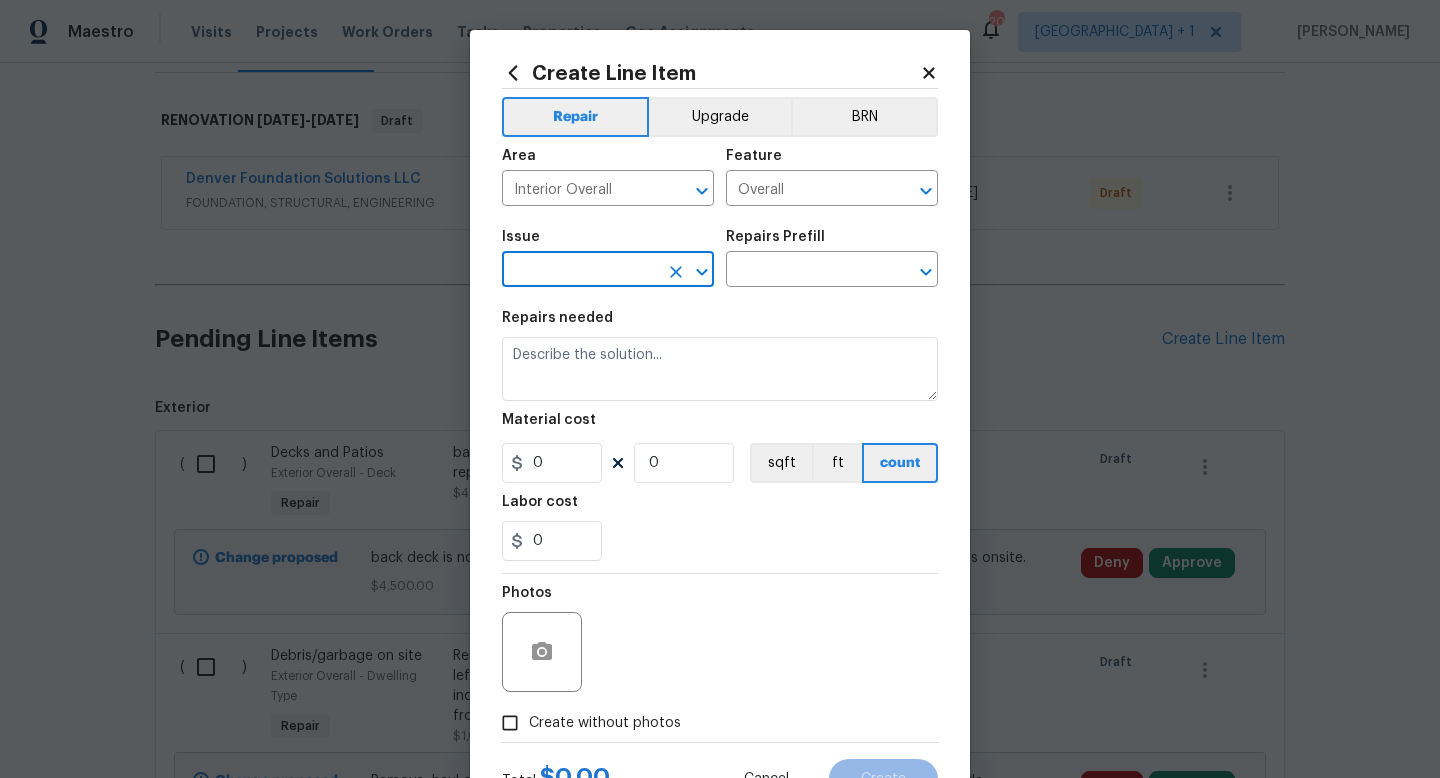 click at bounding box center [580, 271] 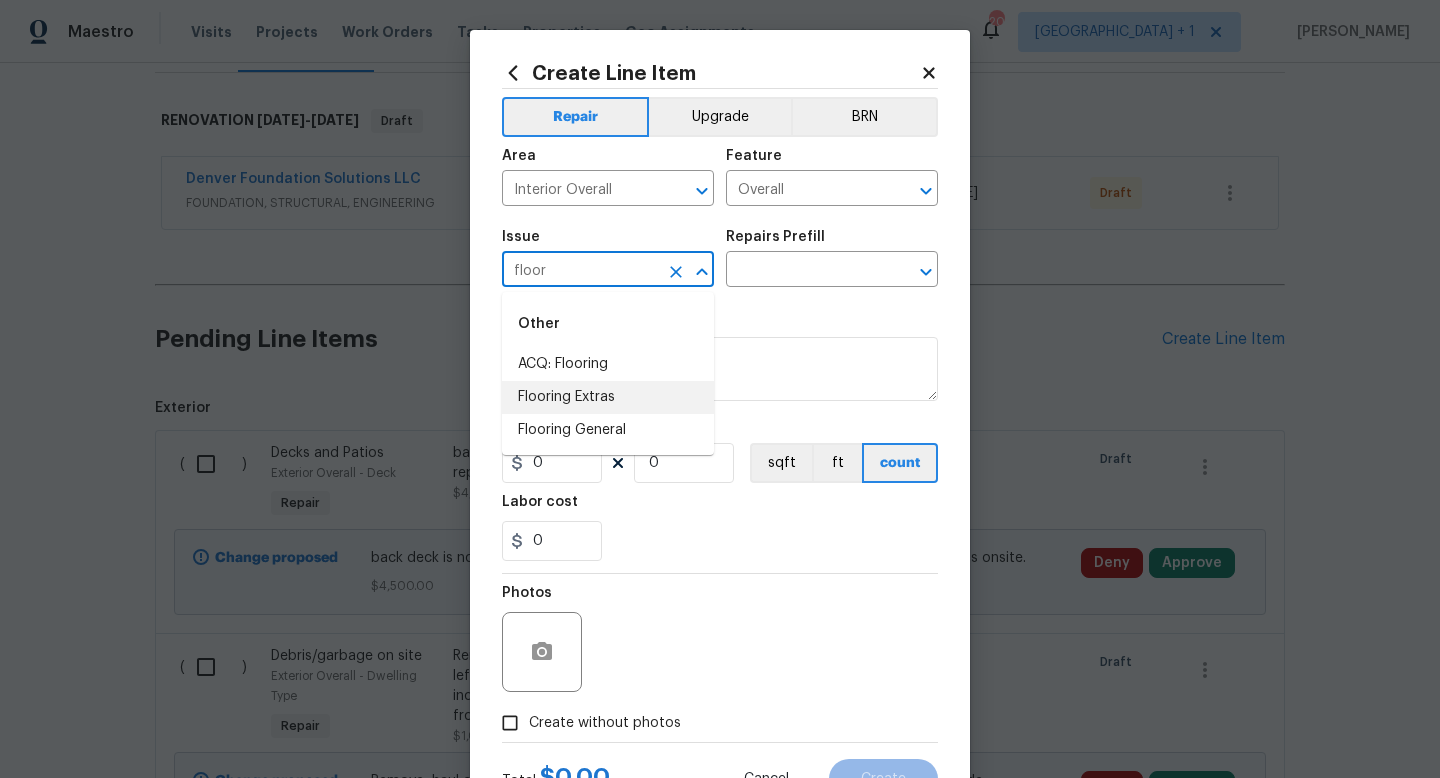 click on "Flooring Extras" at bounding box center [608, 397] 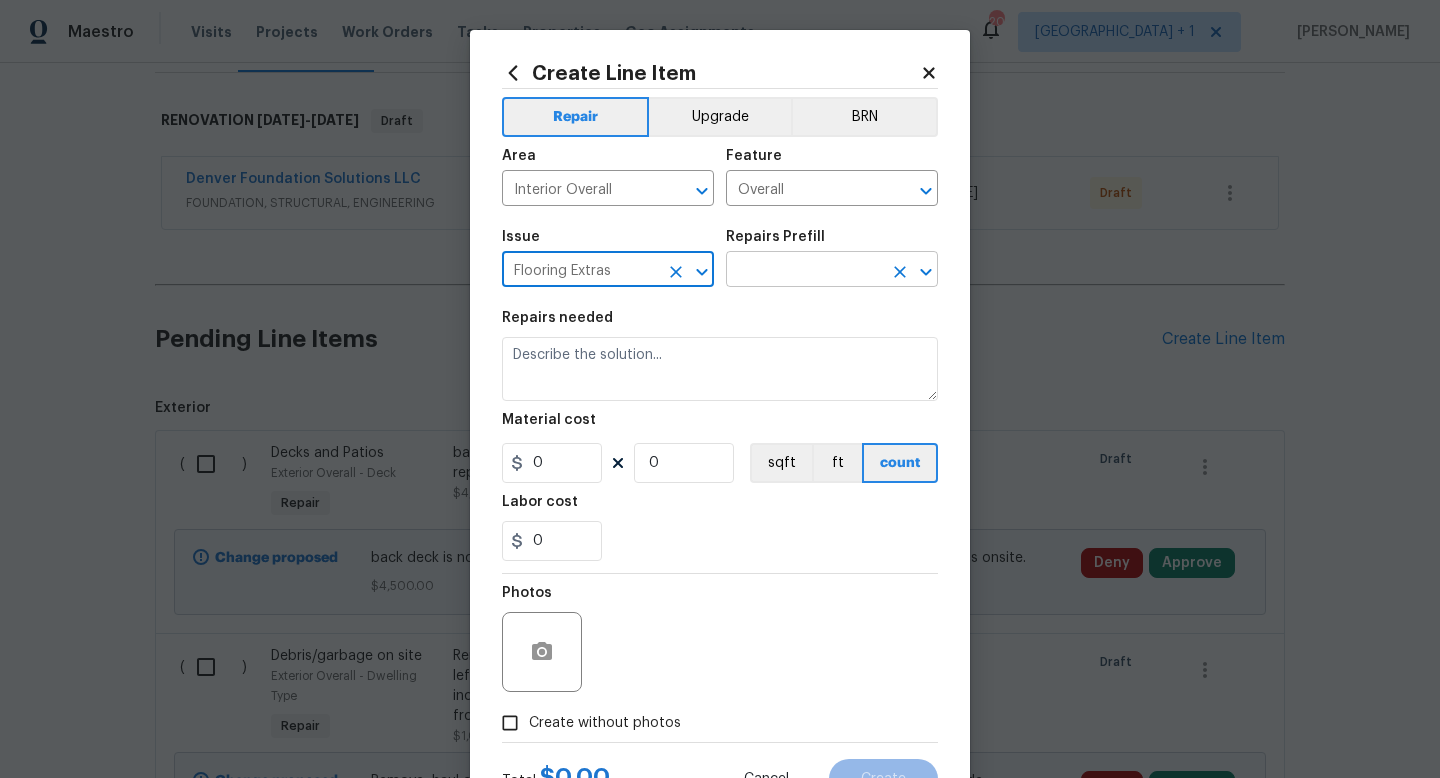 type on "Flooring Extras" 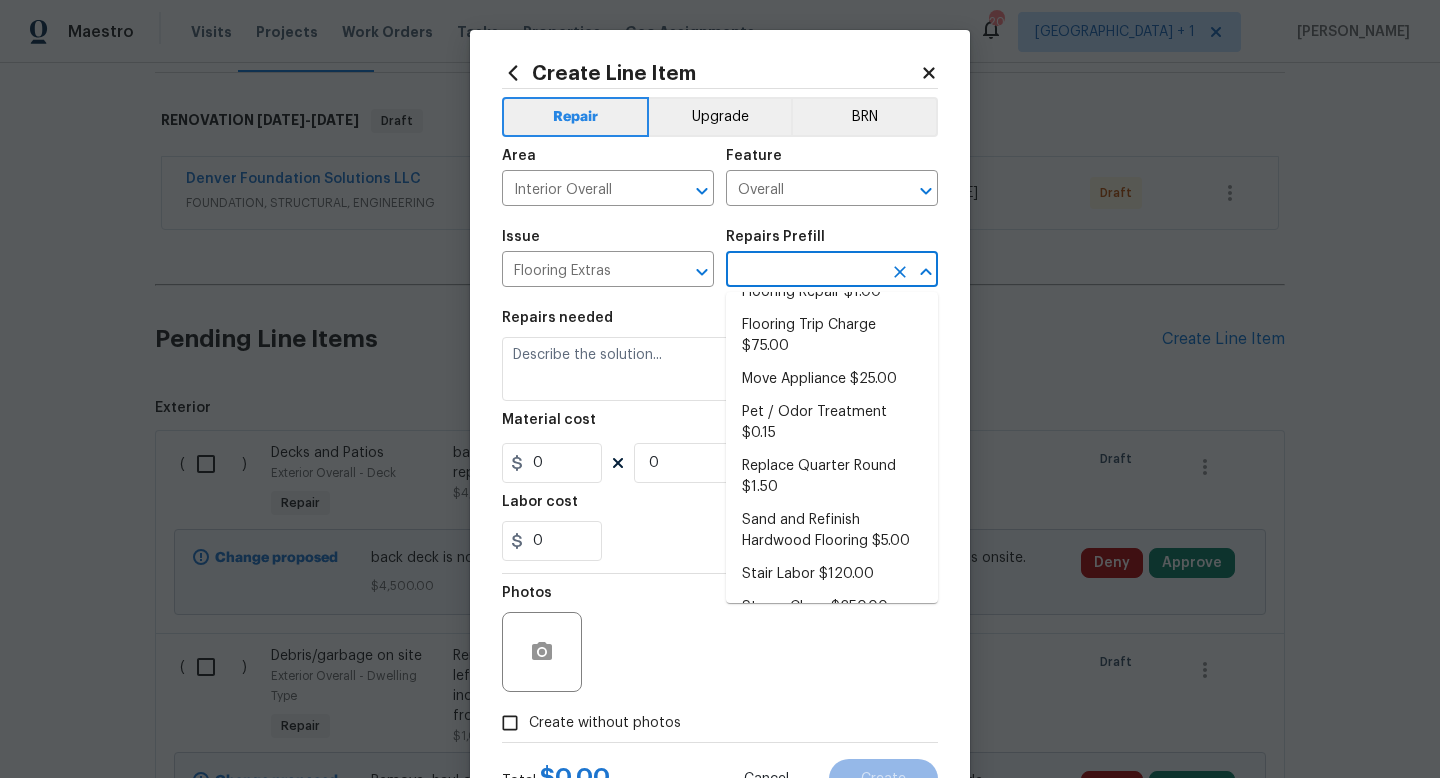 scroll, scrollTop: 152, scrollLeft: 0, axis: vertical 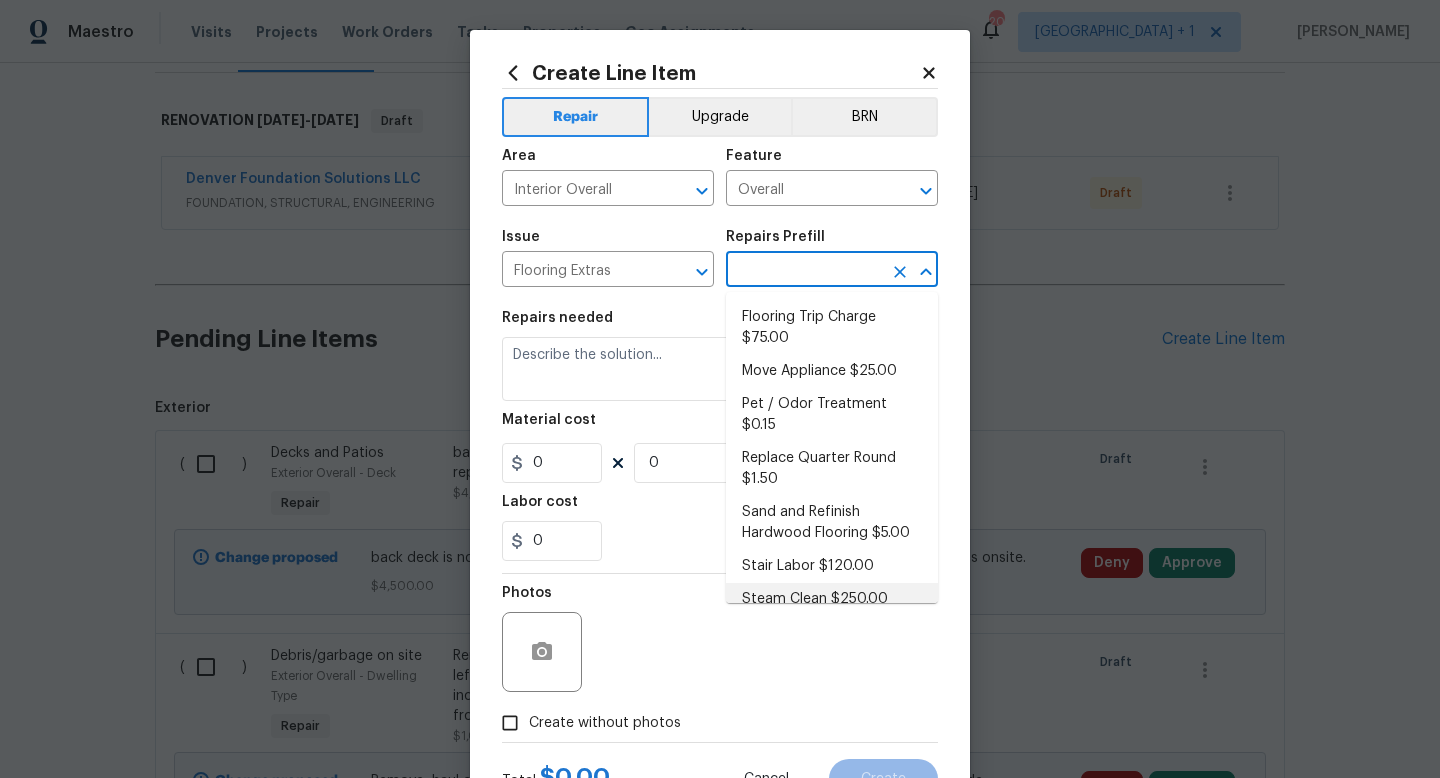 click on "Steam Clean $250.00" at bounding box center (832, 599) 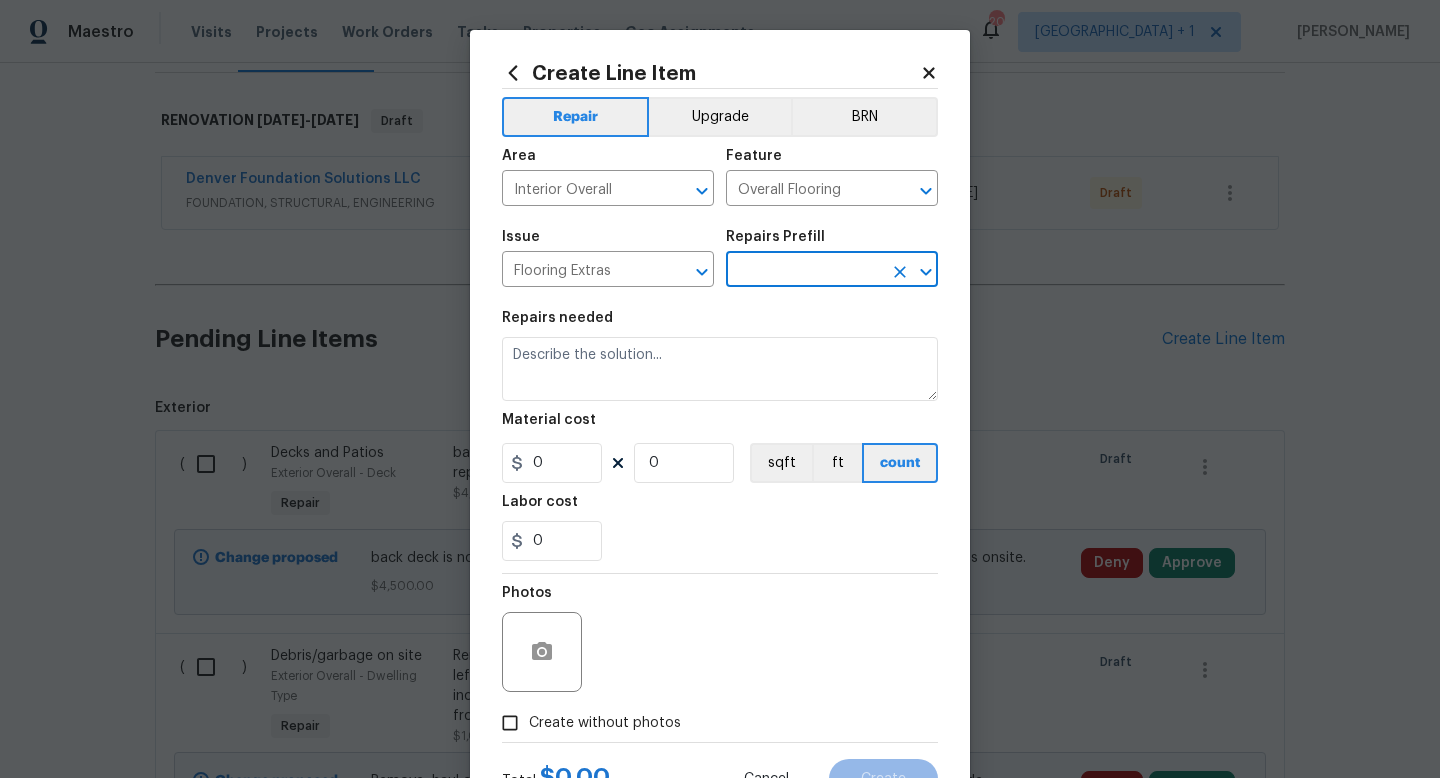 type on "Steam Clean $250.00" 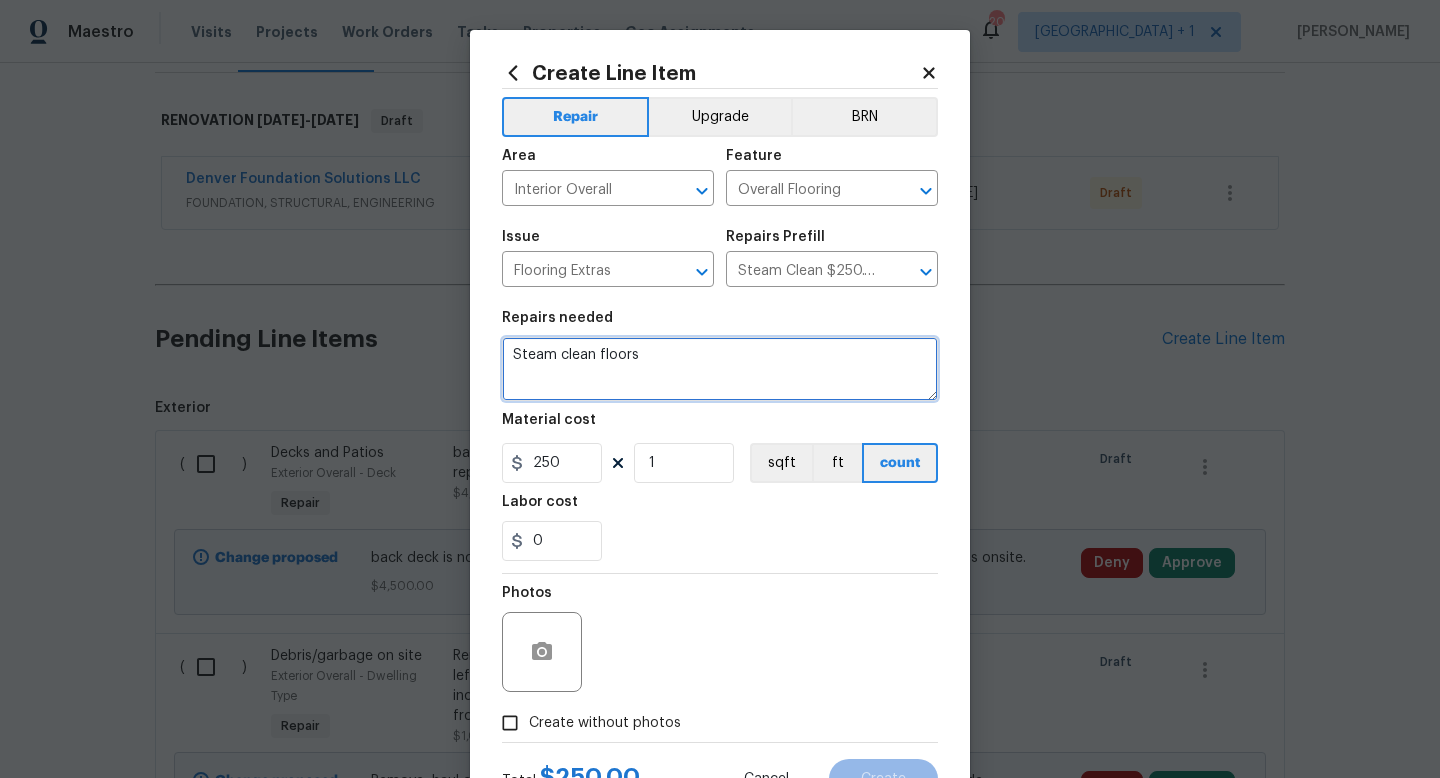 click on "Steam clean floors" at bounding box center (720, 369) 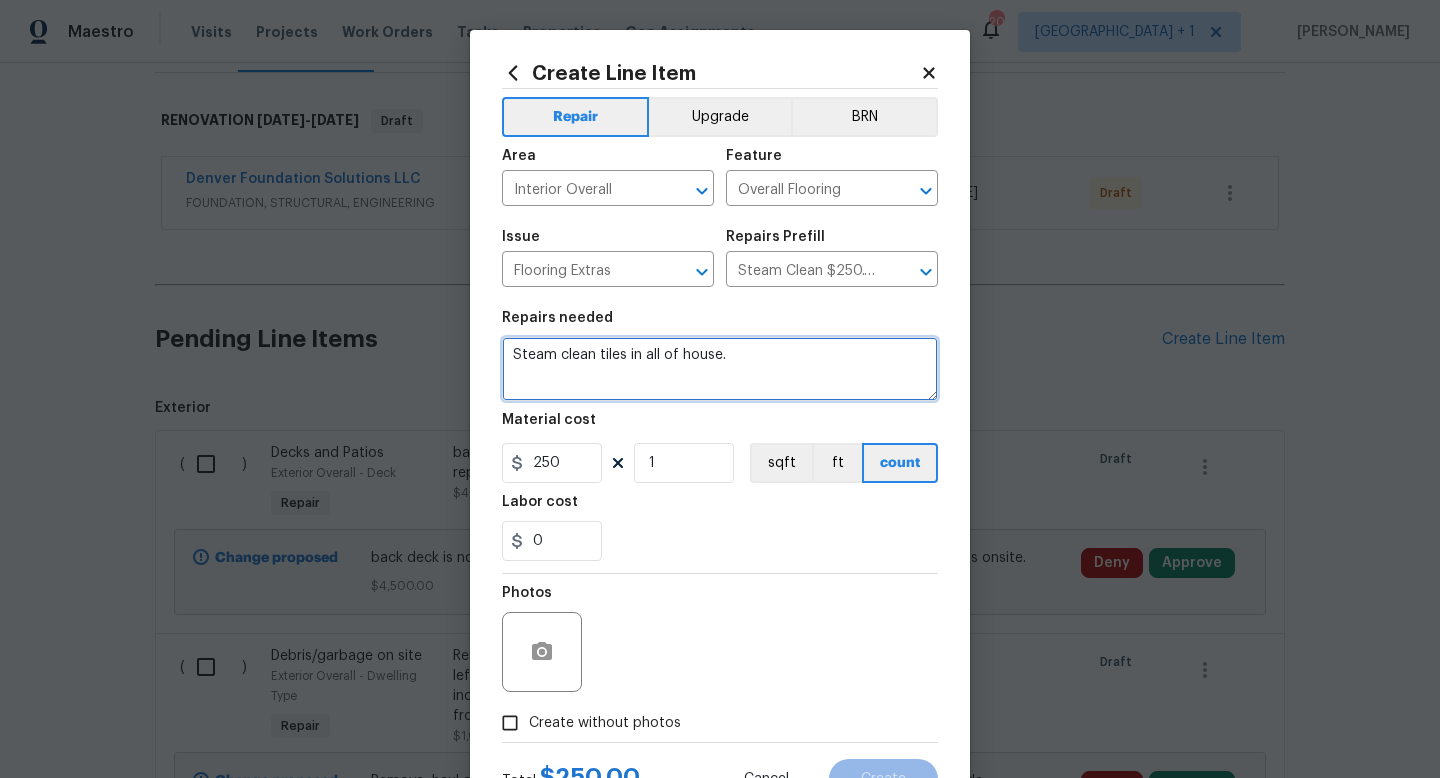 type on "Steam clean tiles in all of house." 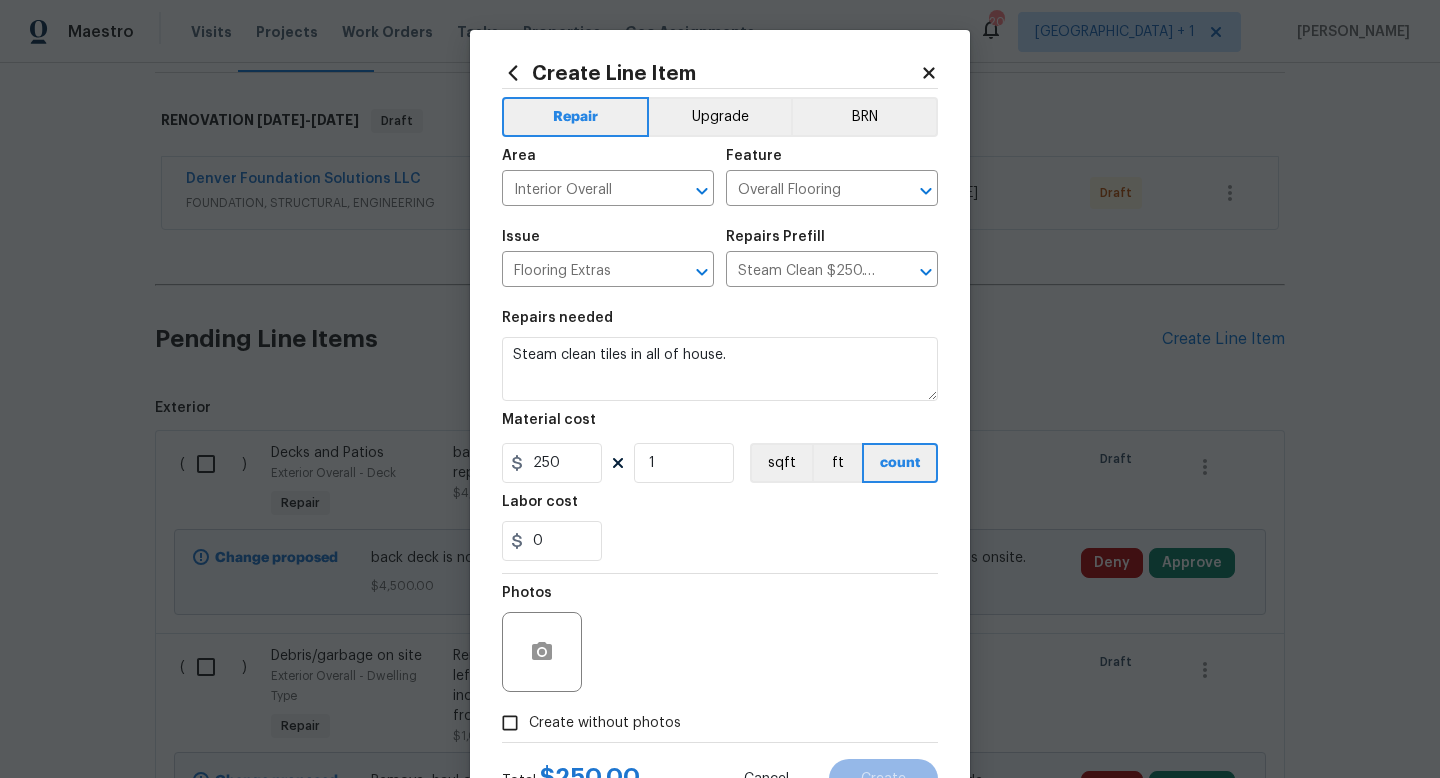 click on "0" at bounding box center [720, 541] 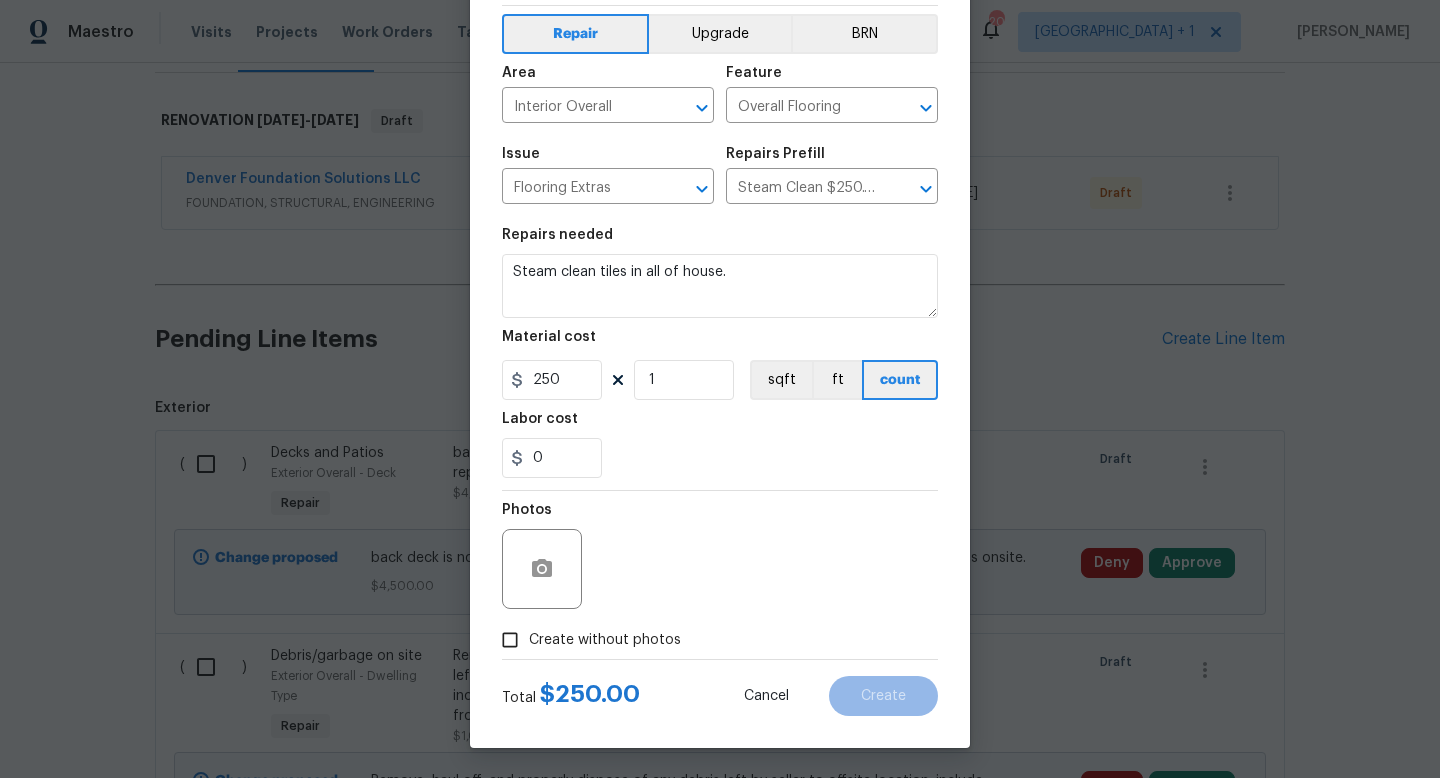 click on "Create without photos" at bounding box center (605, 640) 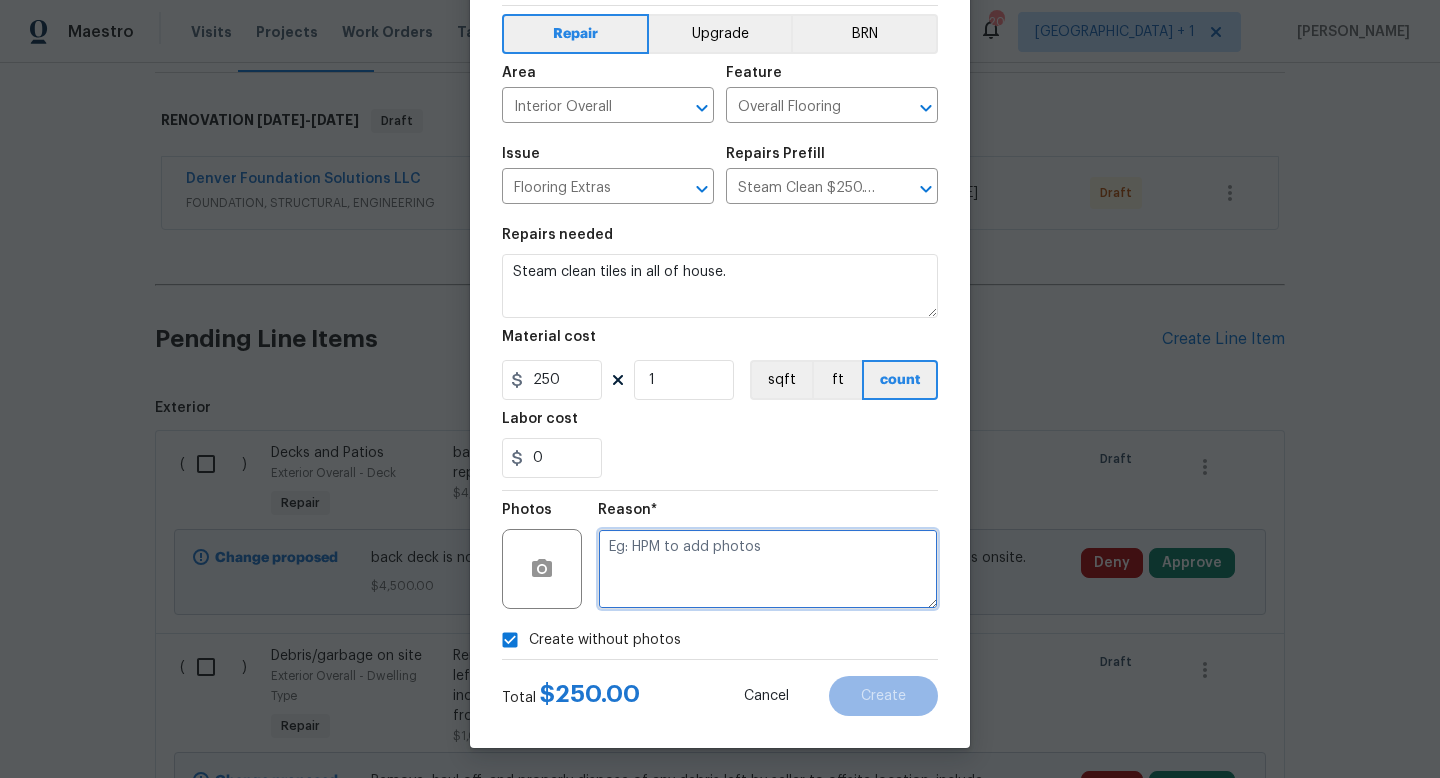 click at bounding box center [768, 569] 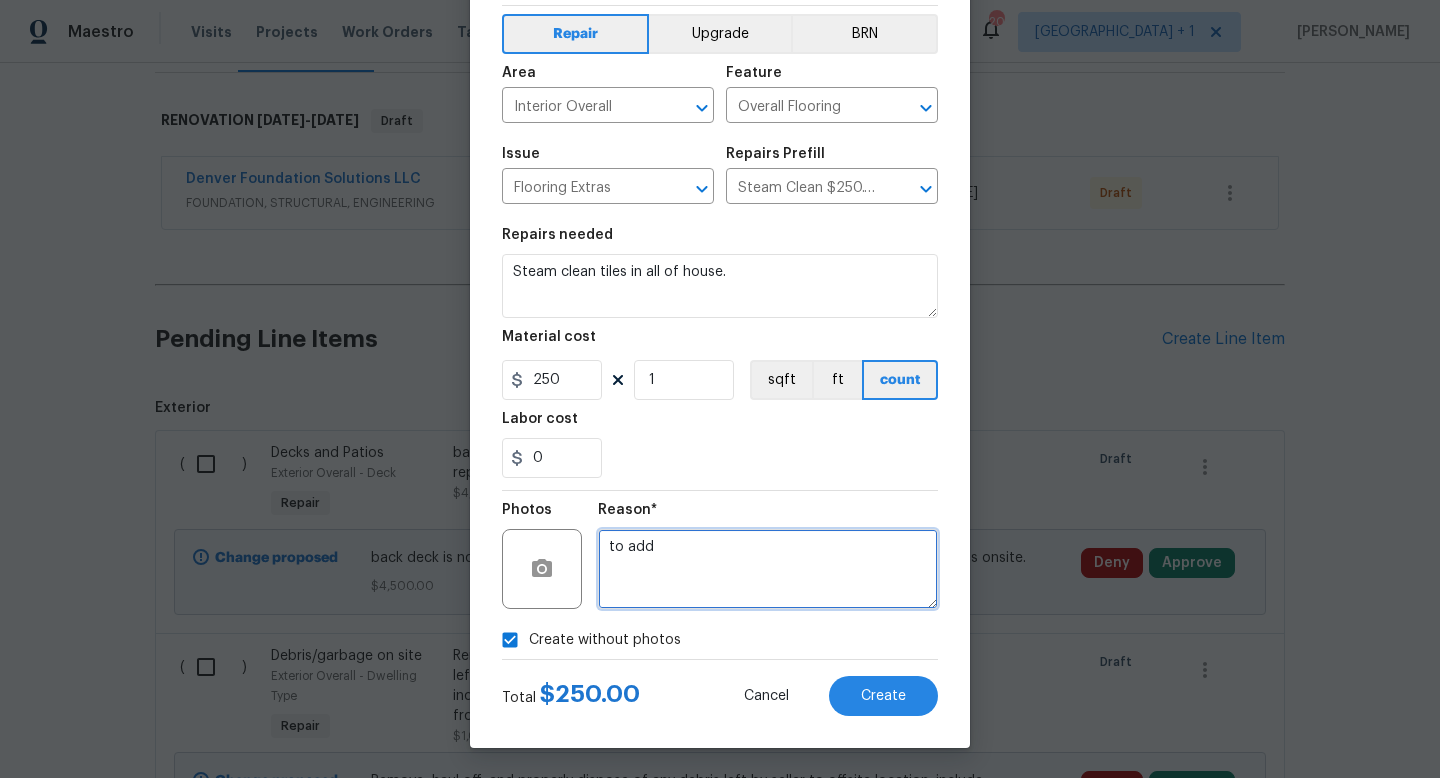 type on "to add" 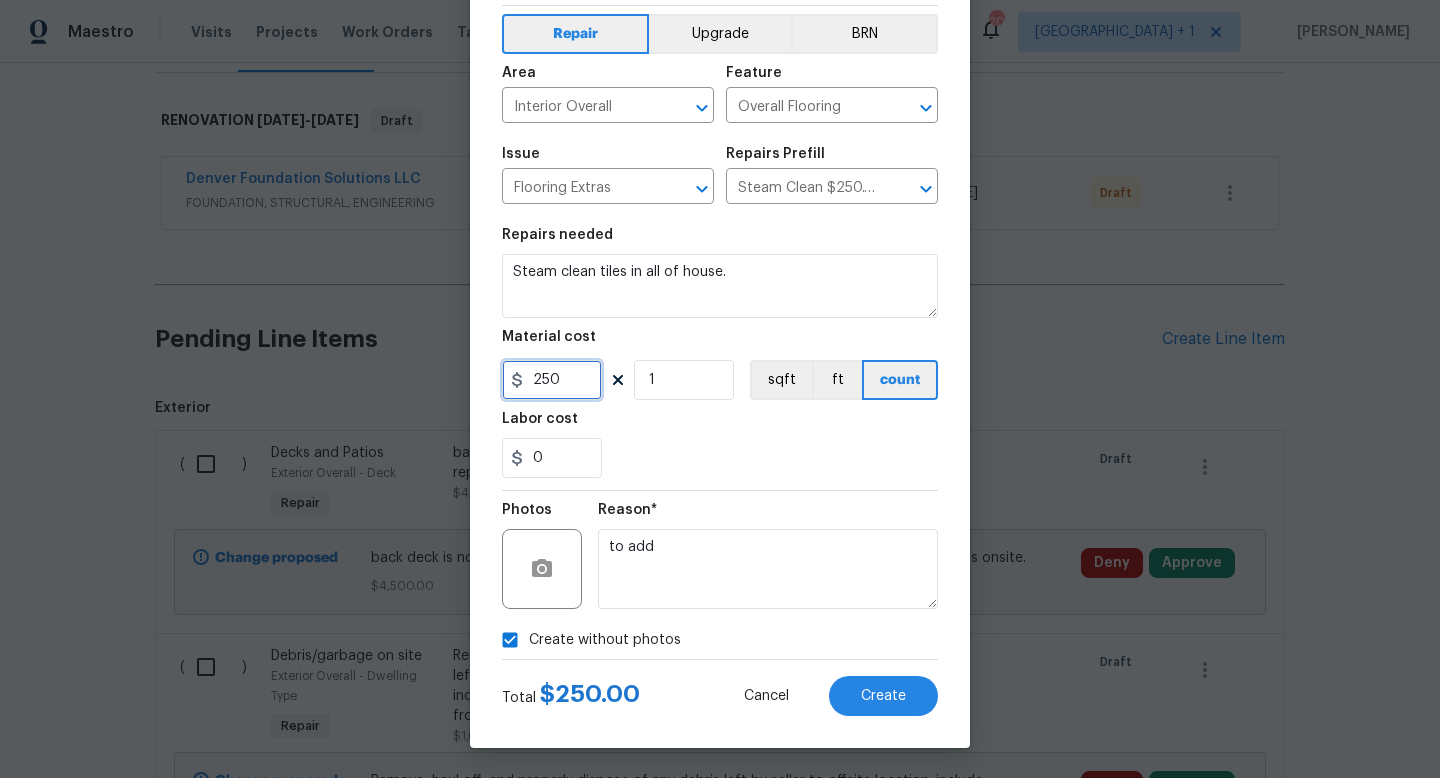 click on "250" at bounding box center (552, 380) 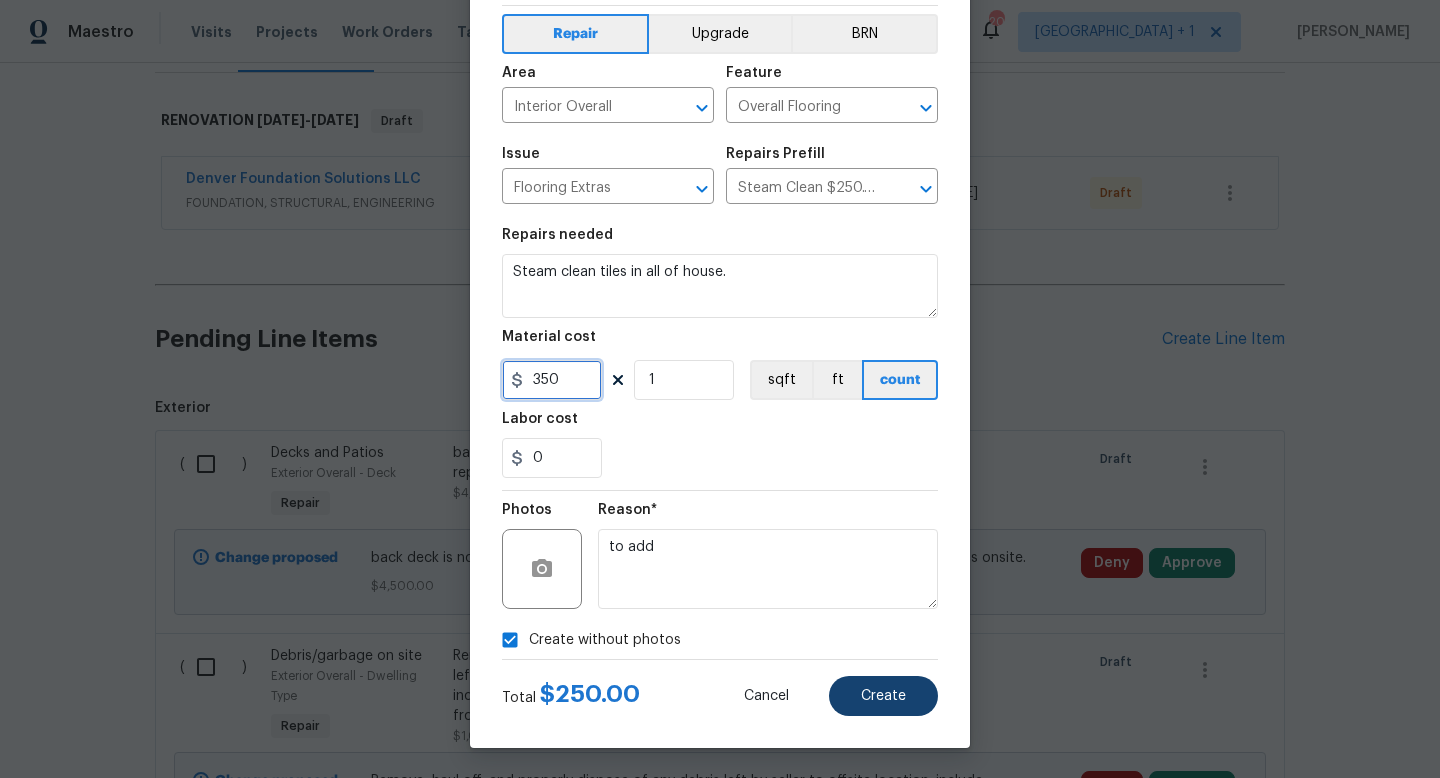 type on "350" 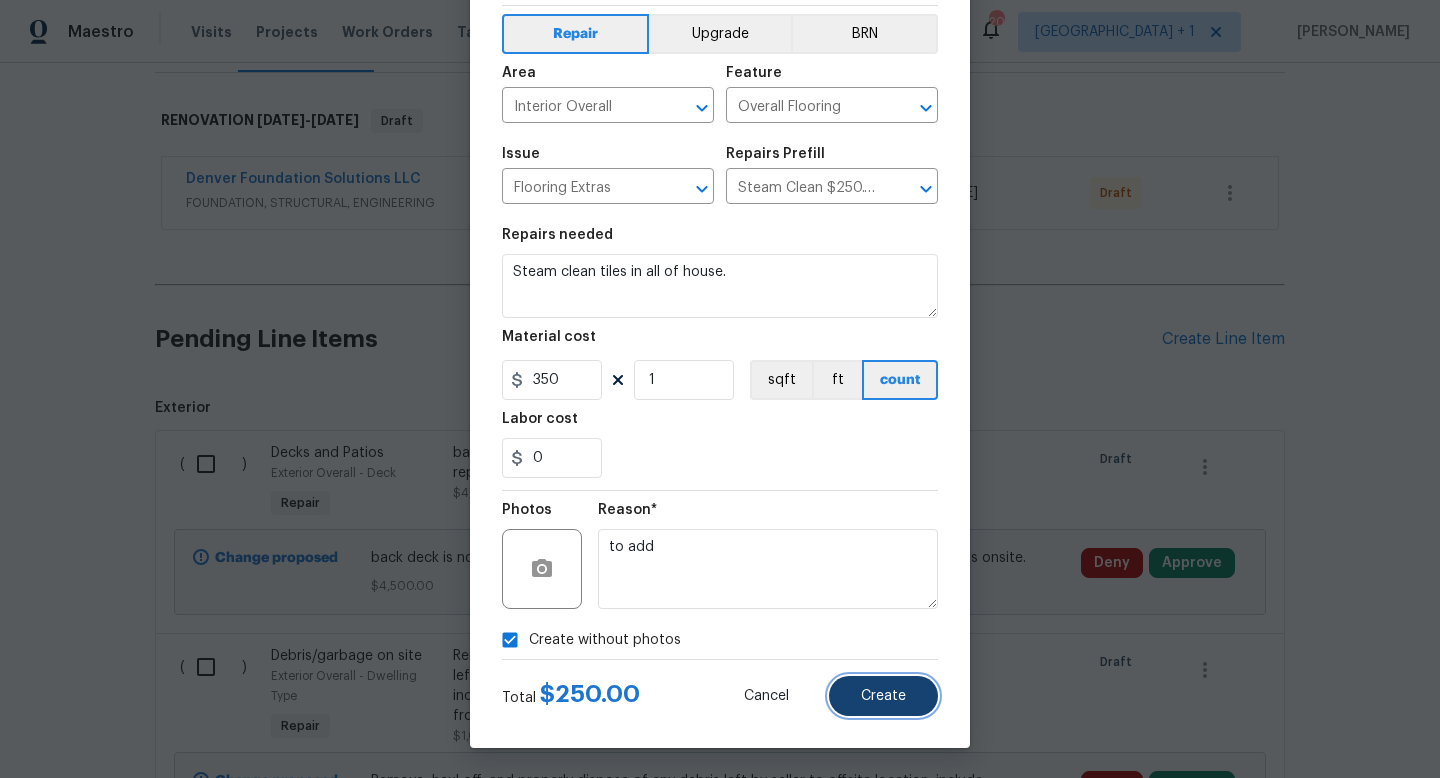click on "Create" at bounding box center [883, 696] 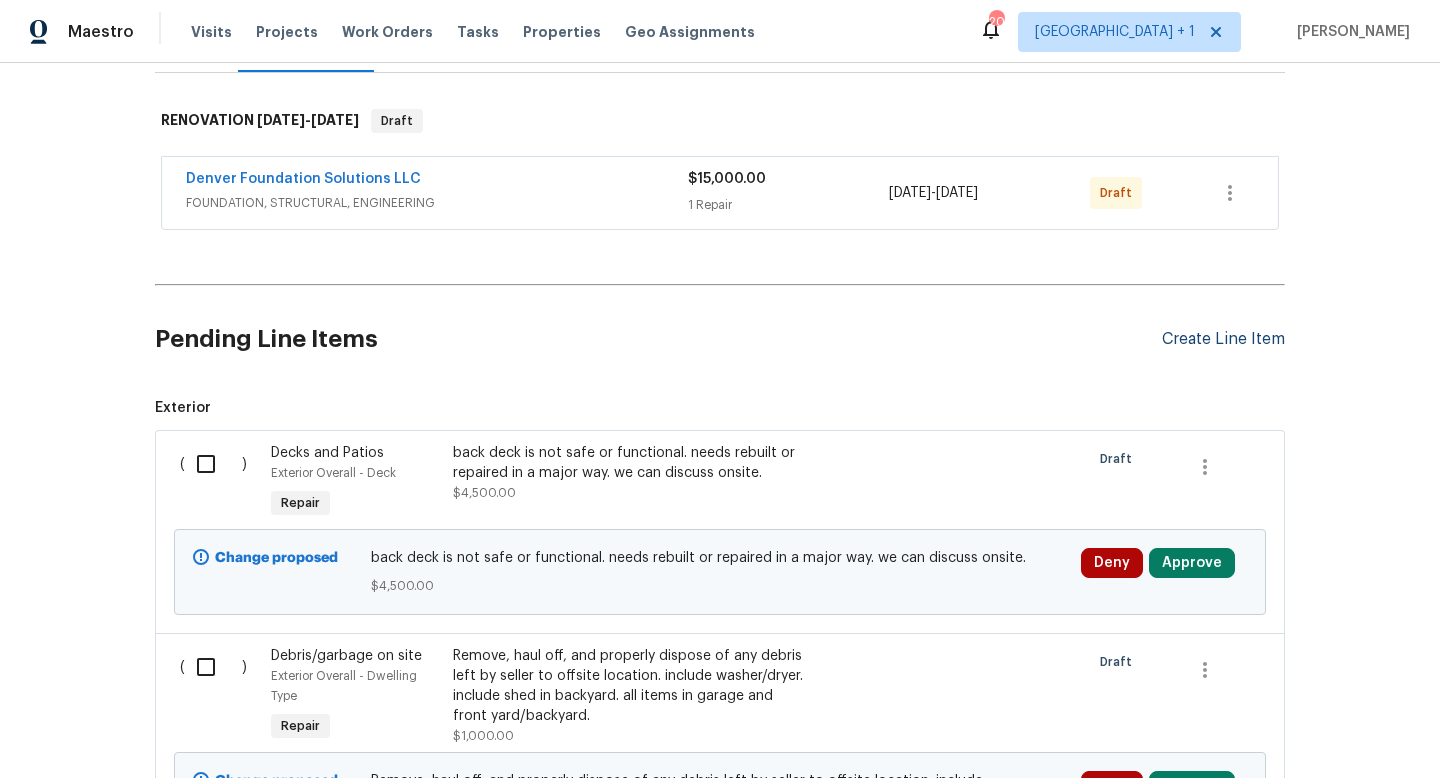 click on "Create Line Item" at bounding box center [1223, 339] 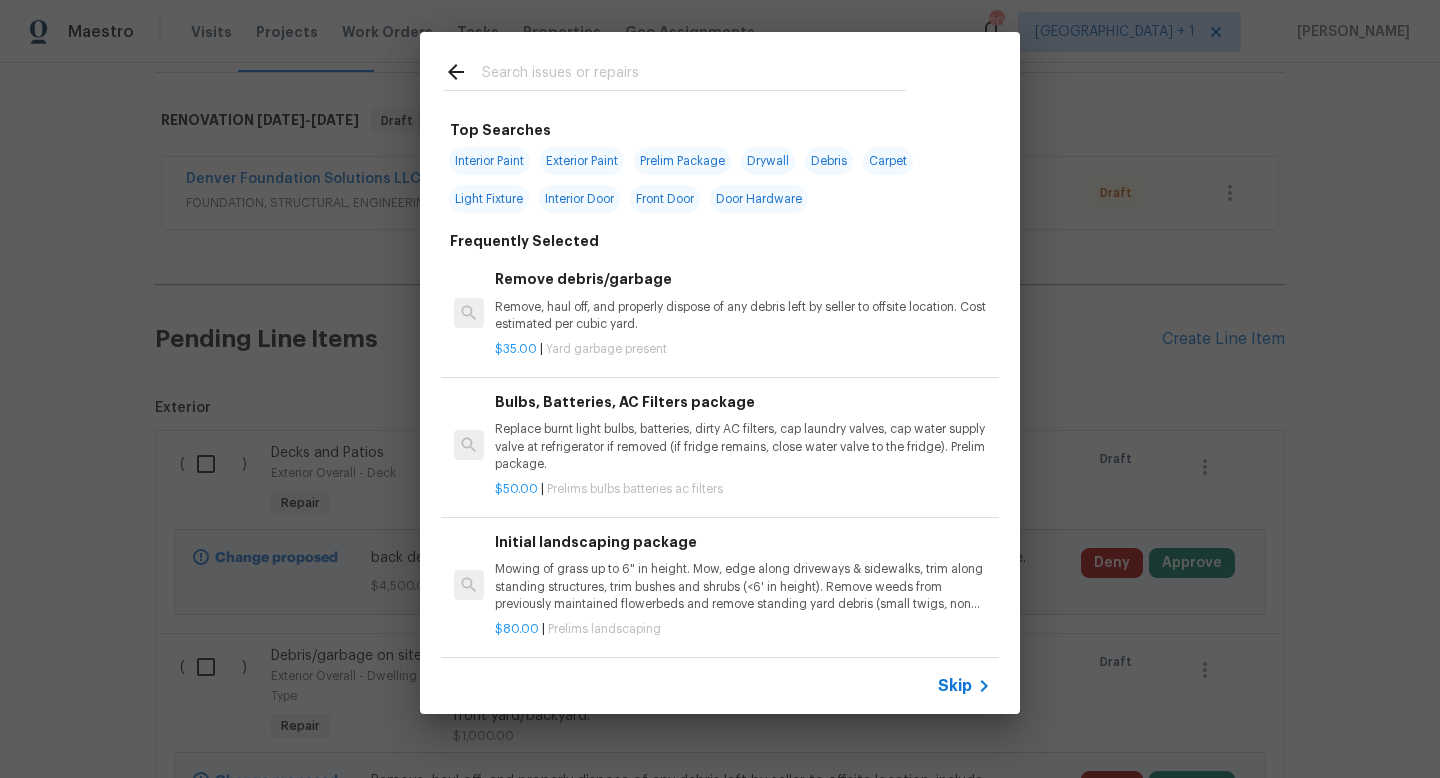 click on "Skip" at bounding box center (955, 686) 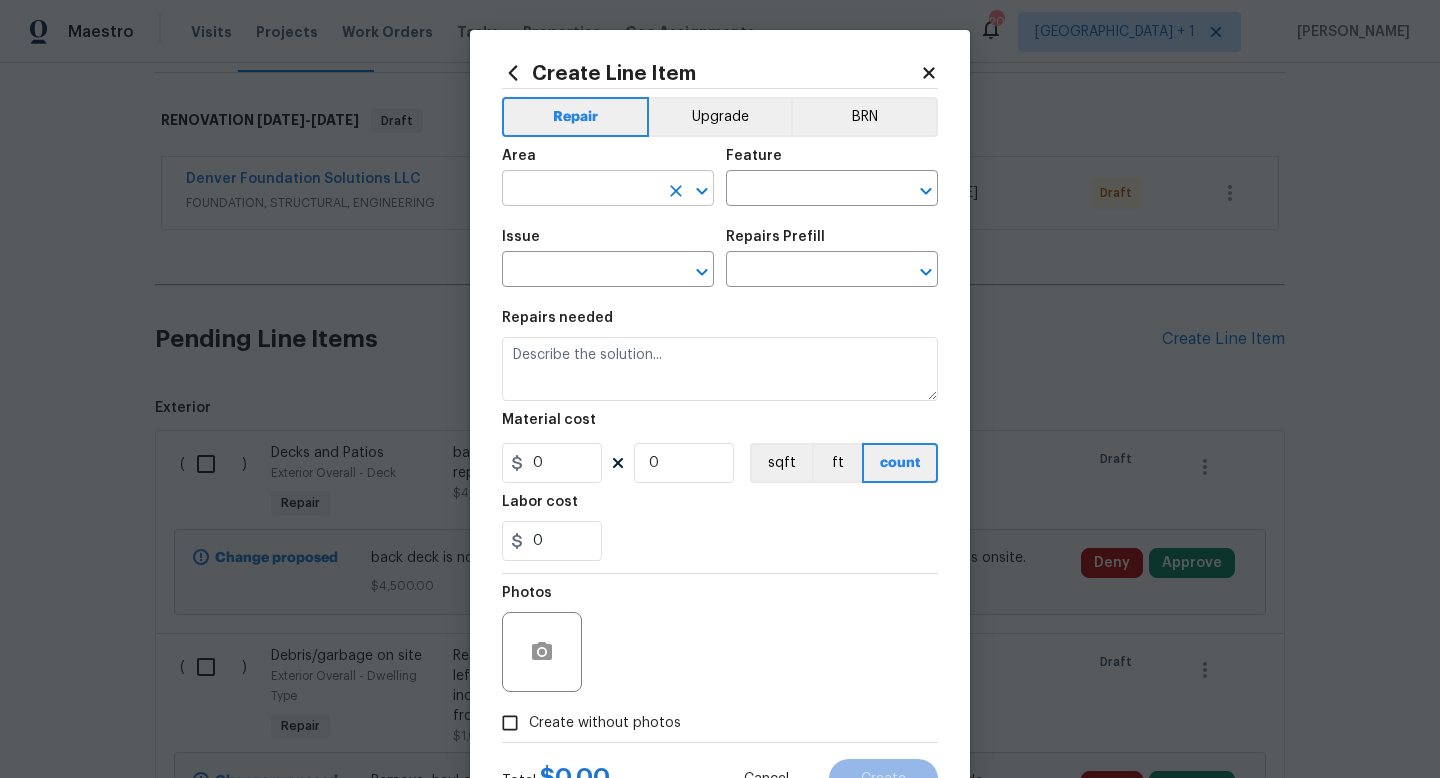 click at bounding box center (580, 190) 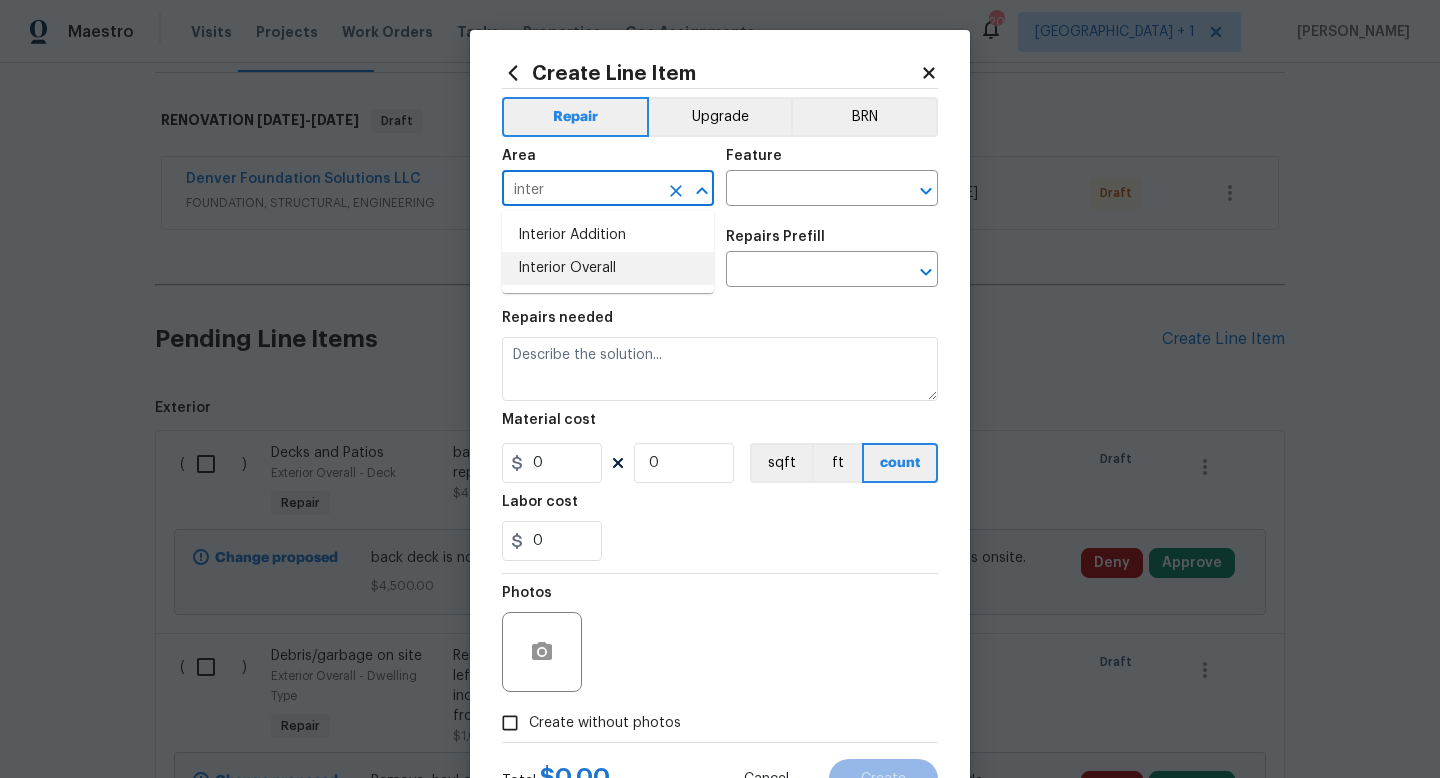 click on "Interior Overall" at bounding box center [608, 268] 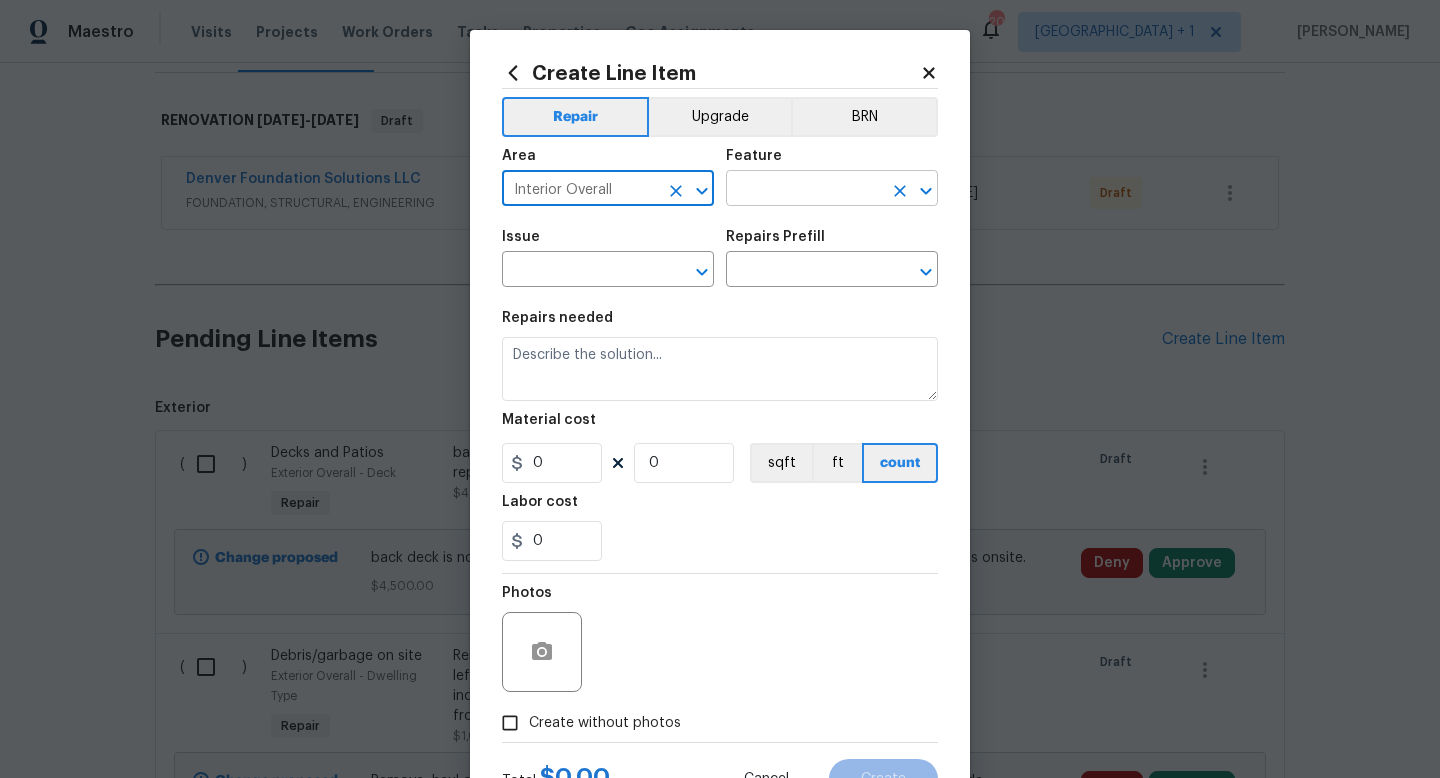 type on "Interior Overall" 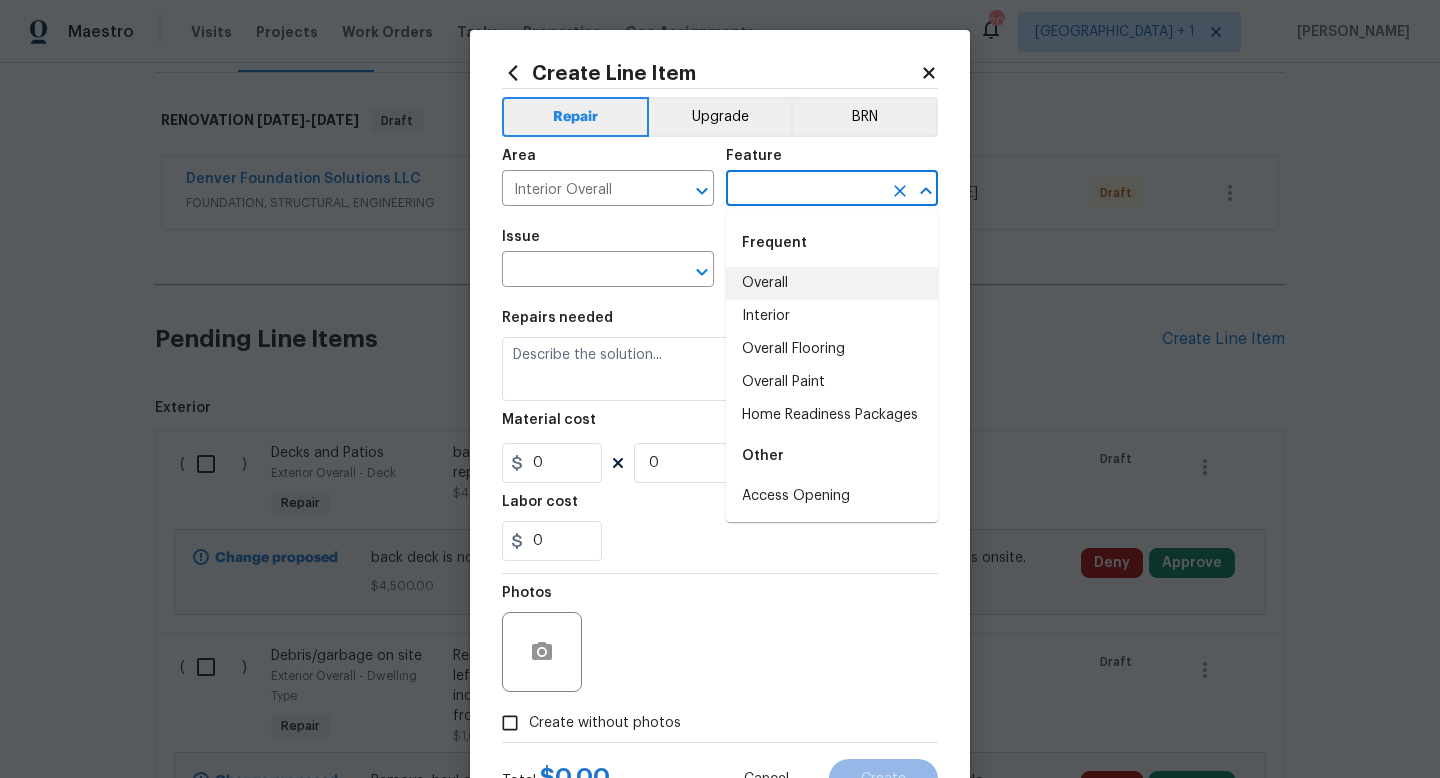 click on "Overall" at bounding box center [832, 283] 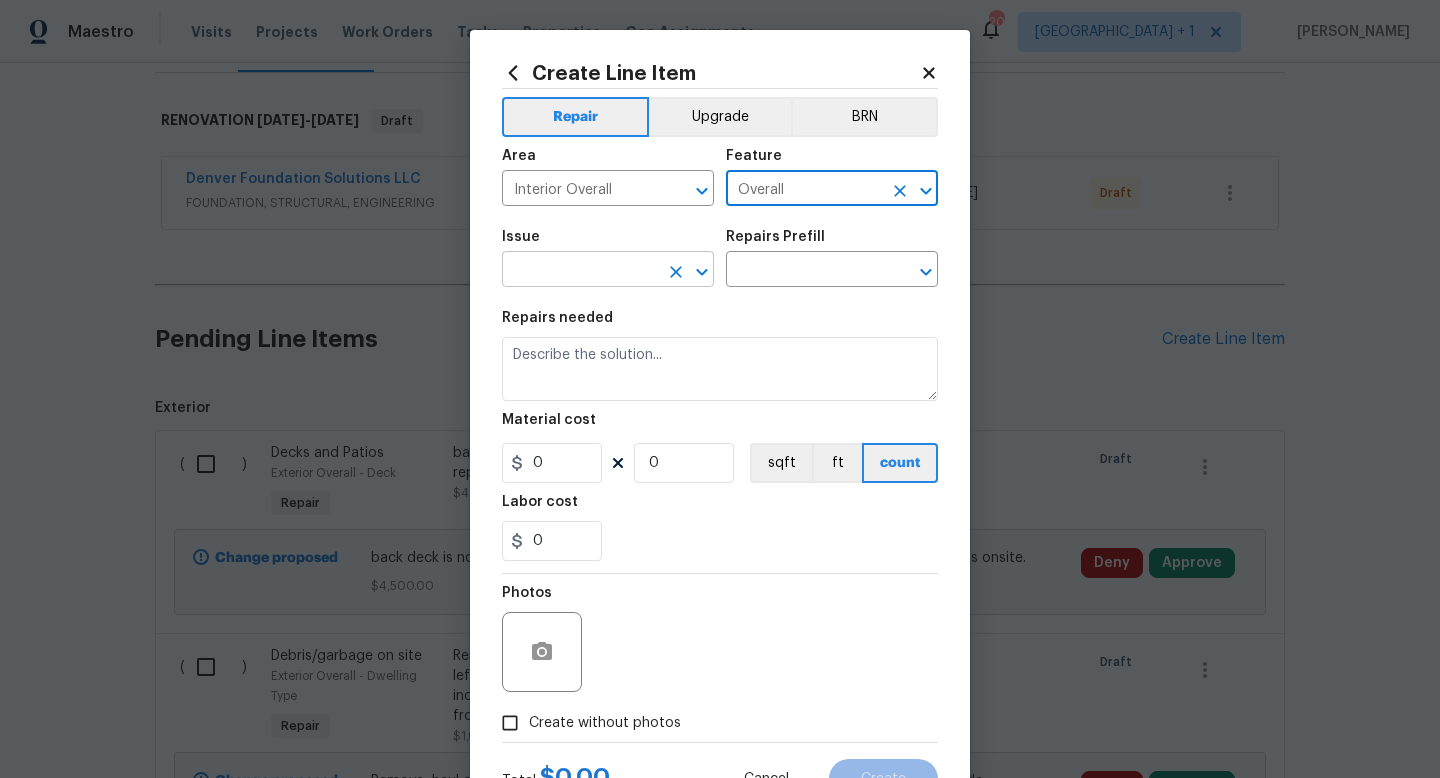 click at bounding box center (580, 271) 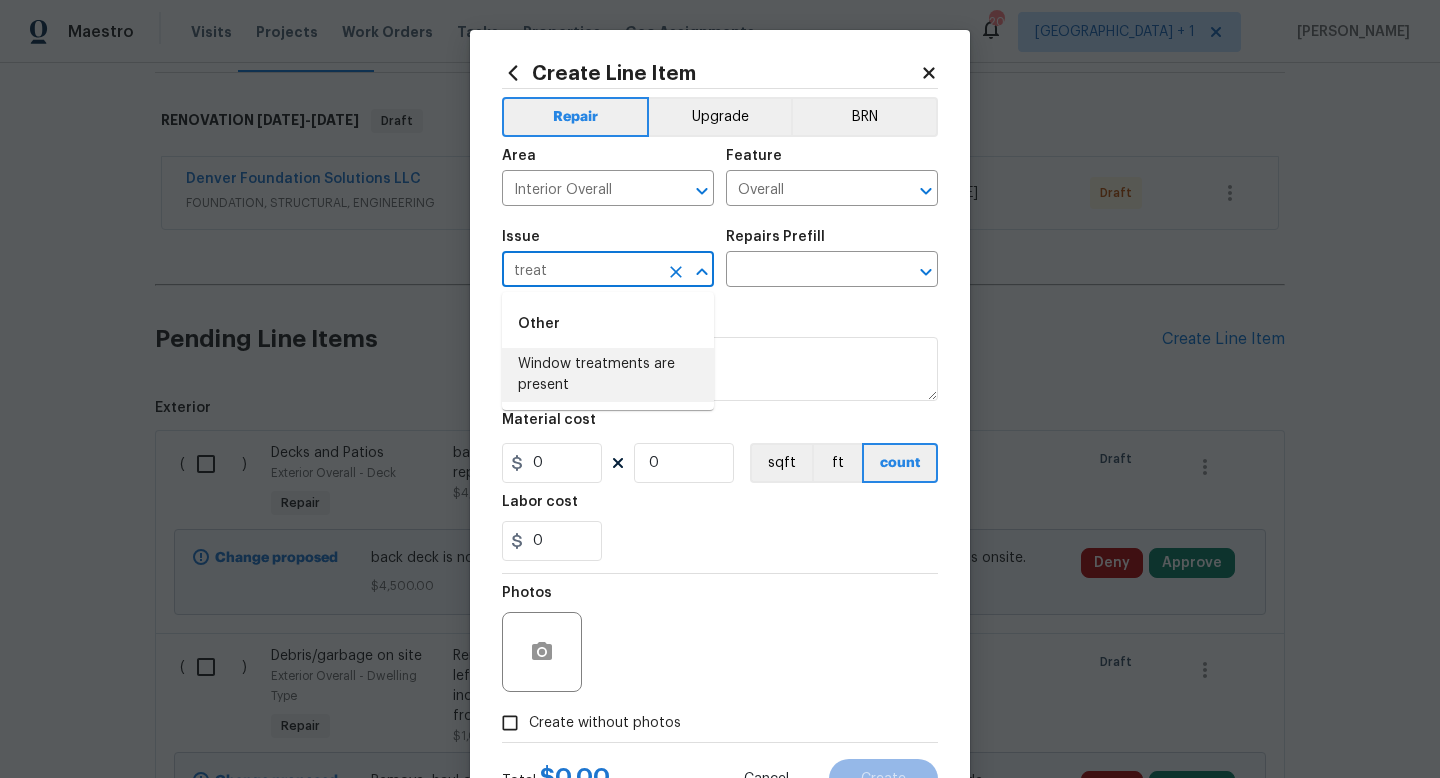 click on "Window treatments are present" at bounding box center [608, 375] 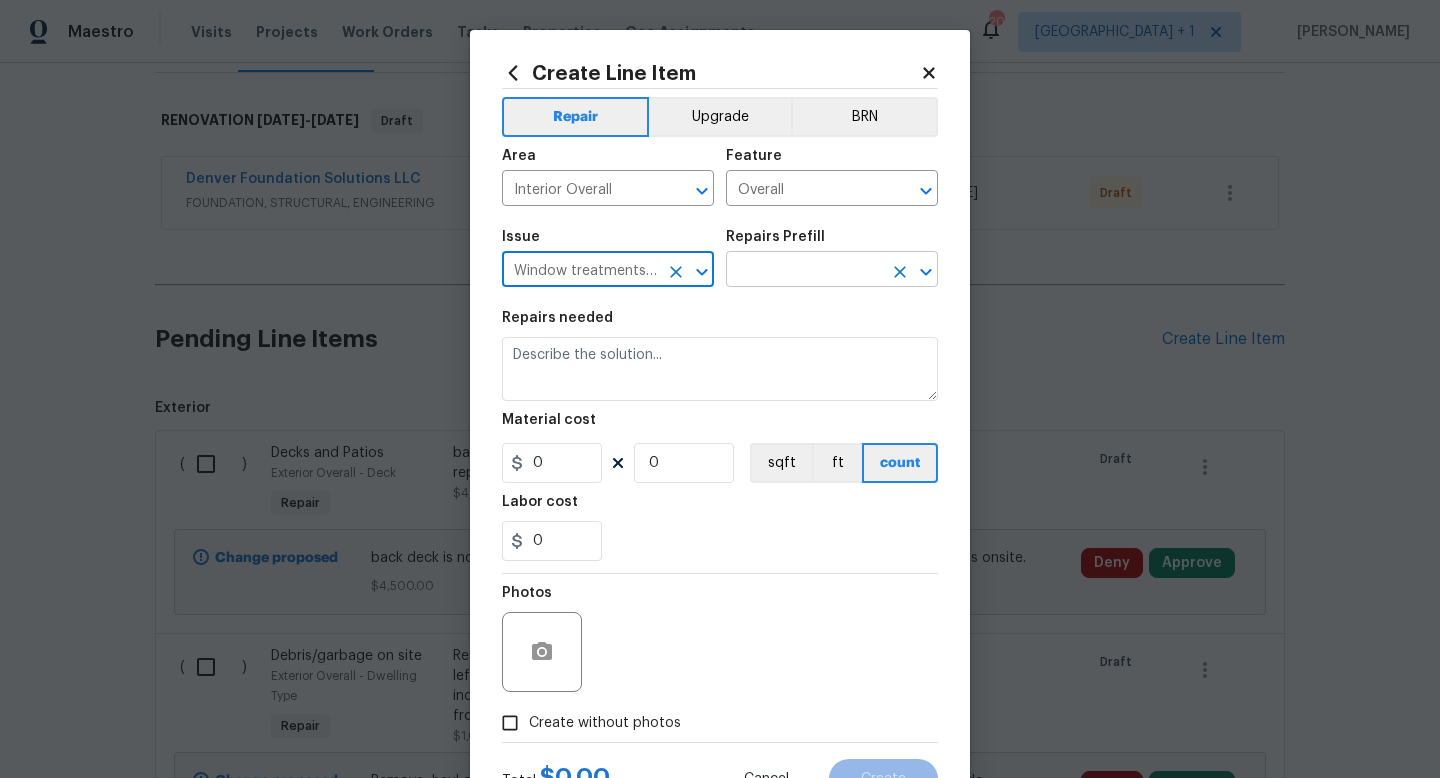 type on "Window treatments are present" 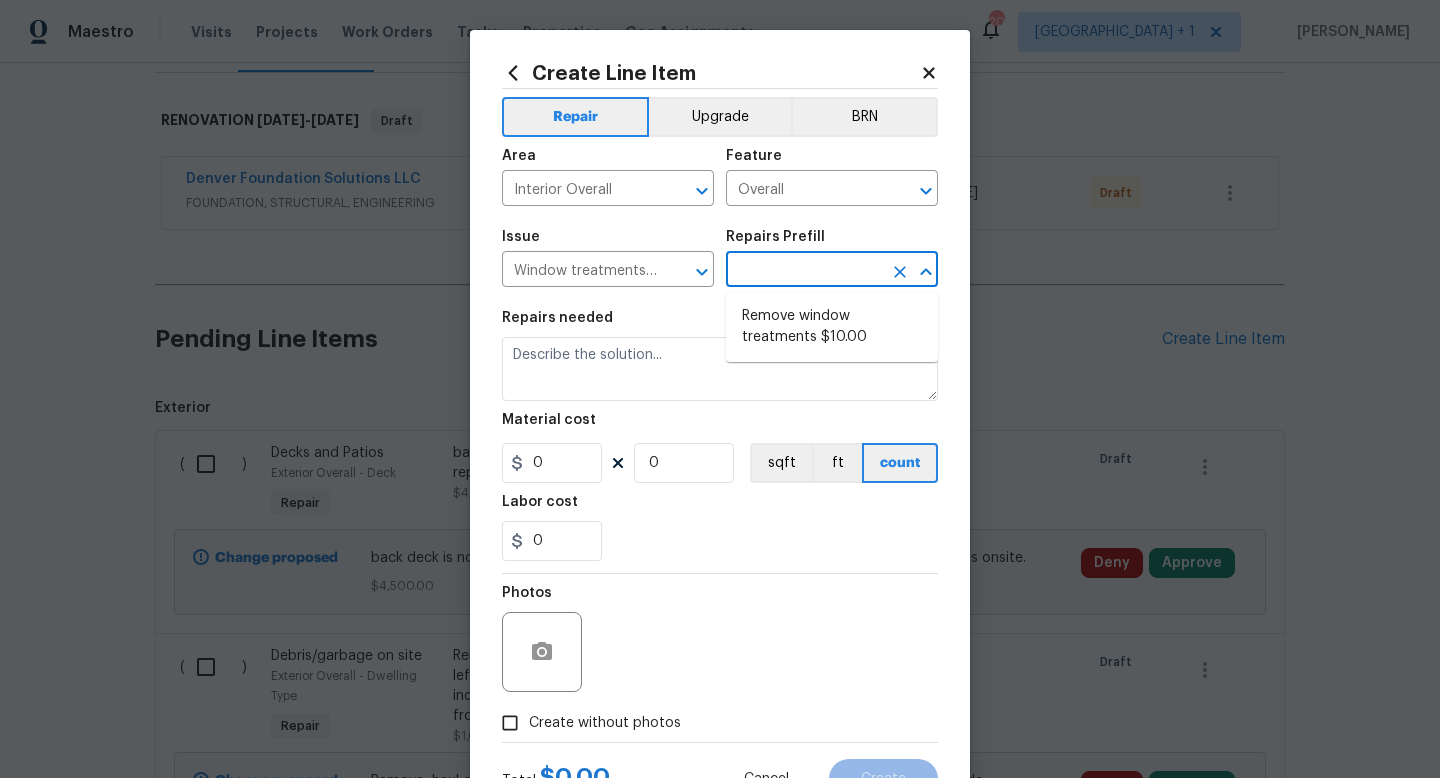 click at bounding box center (804, 271) 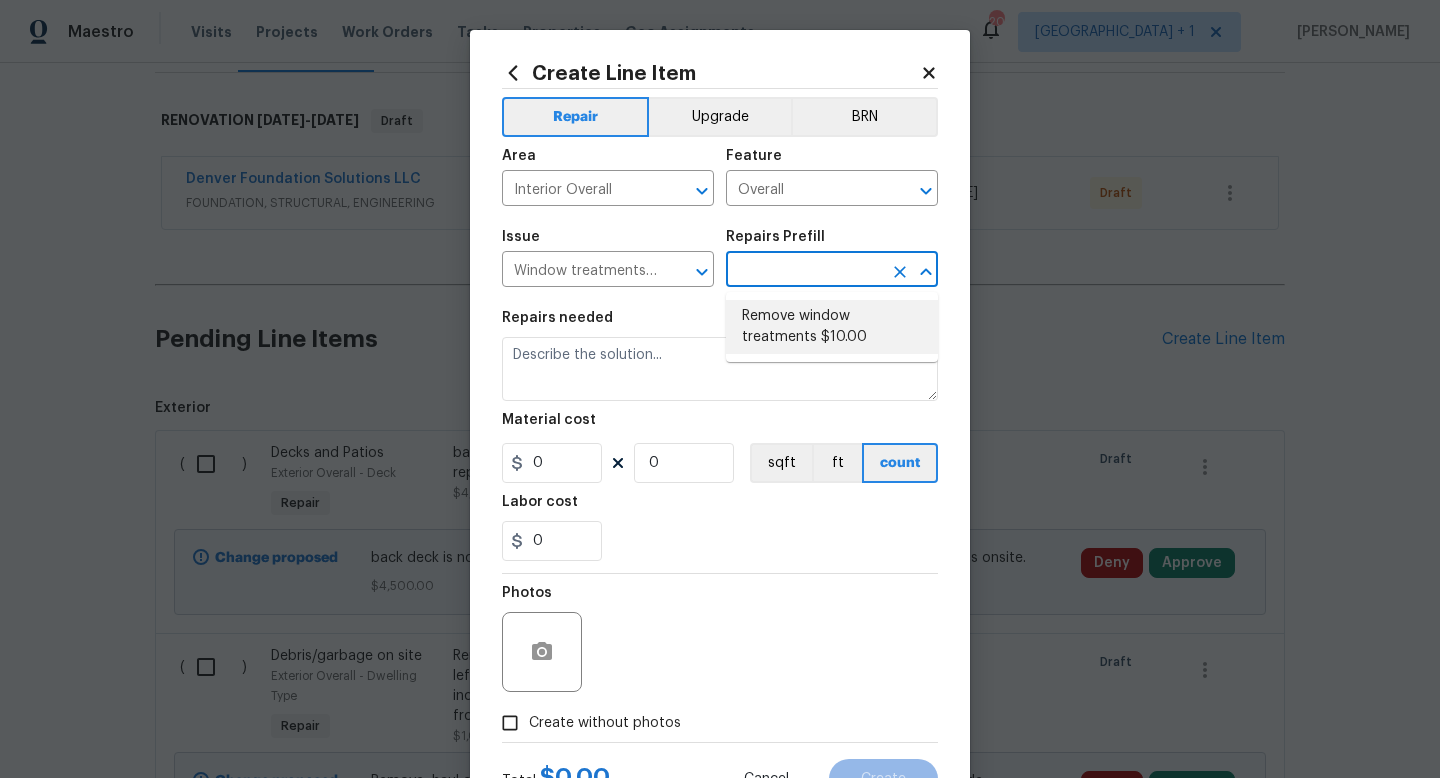 click on "Remove window treatments $10.00" at bounding box center (832, 327) 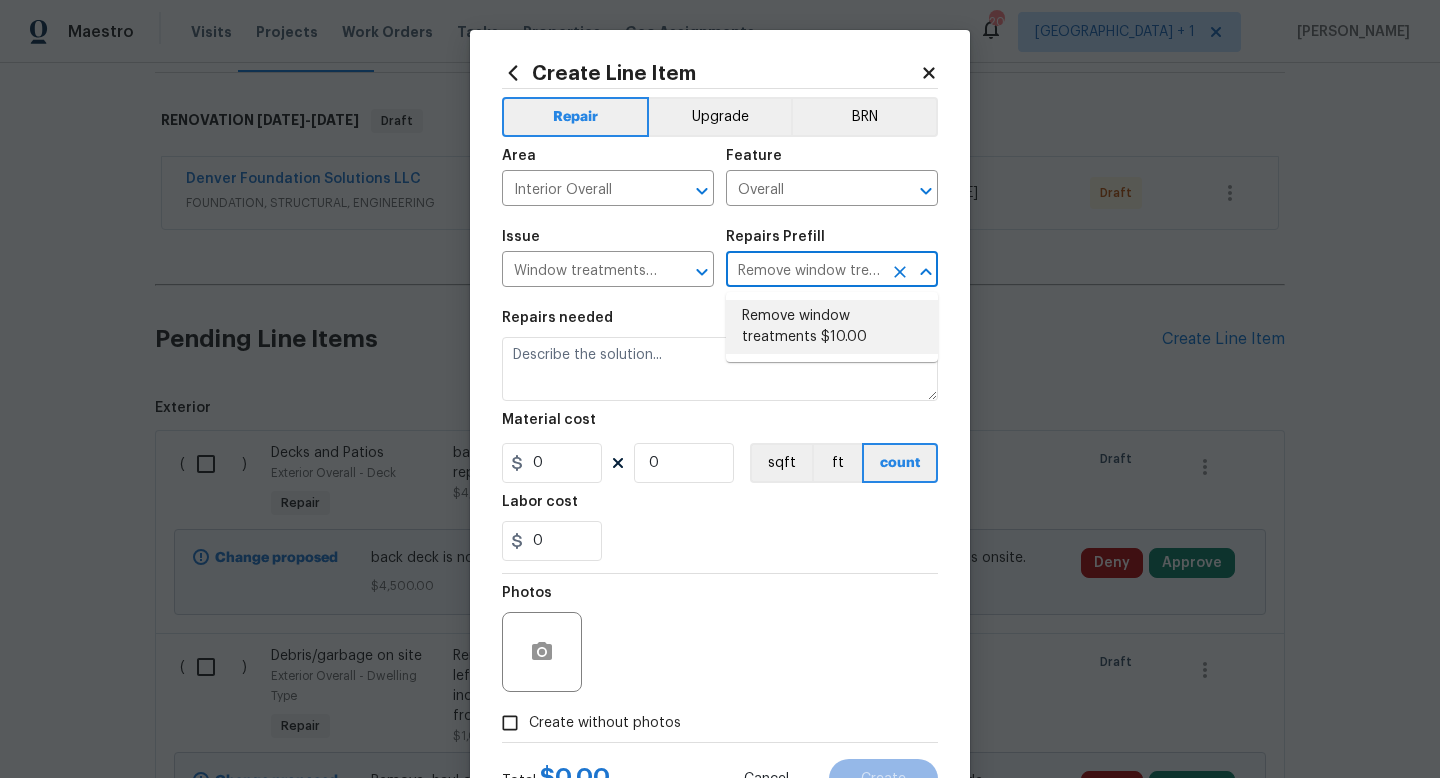 type on "Remove window treatments throughout home. Patch/touch up all holes/marks left and paint to match. Includes curtains, rods,  1" blinds and all associated hardware." 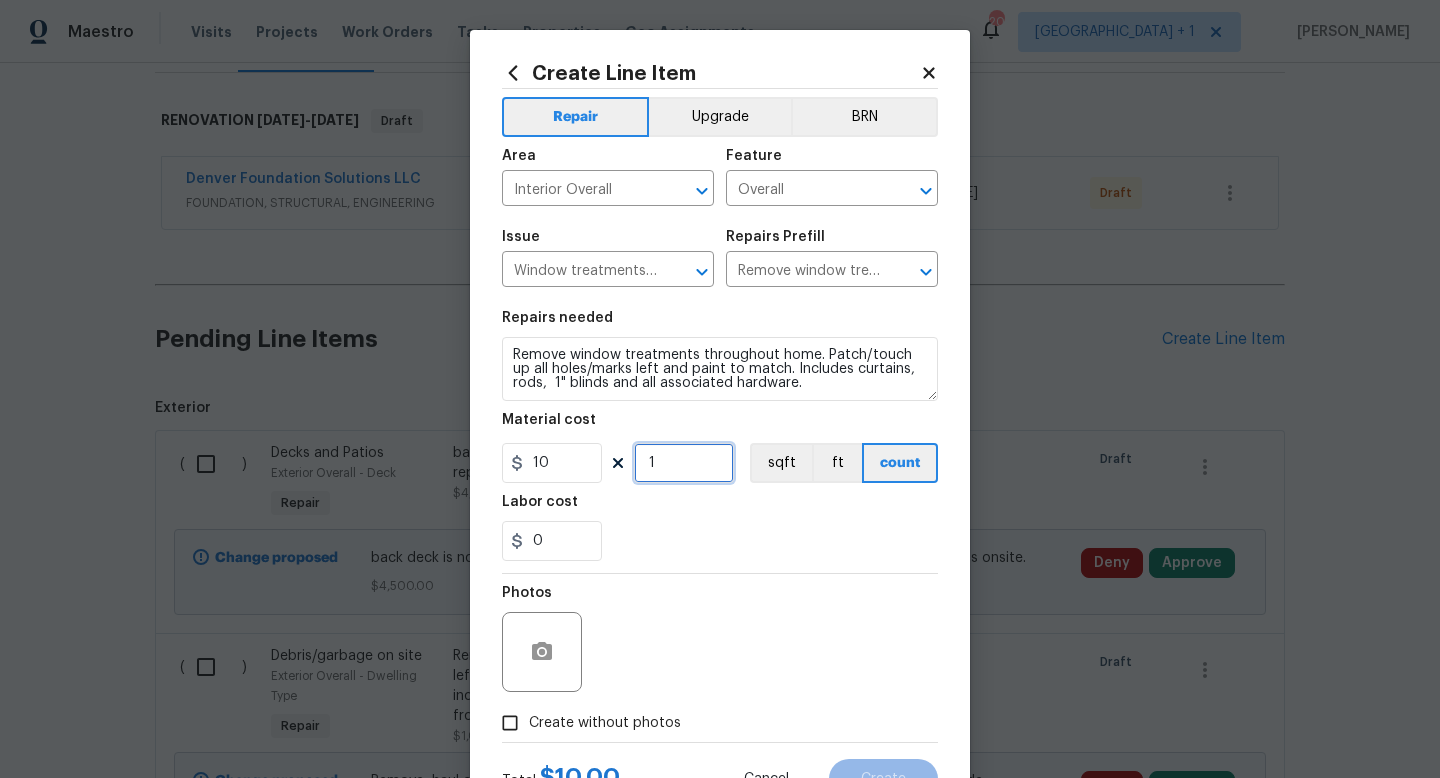 click on "1" at bounding box center [684, 463] 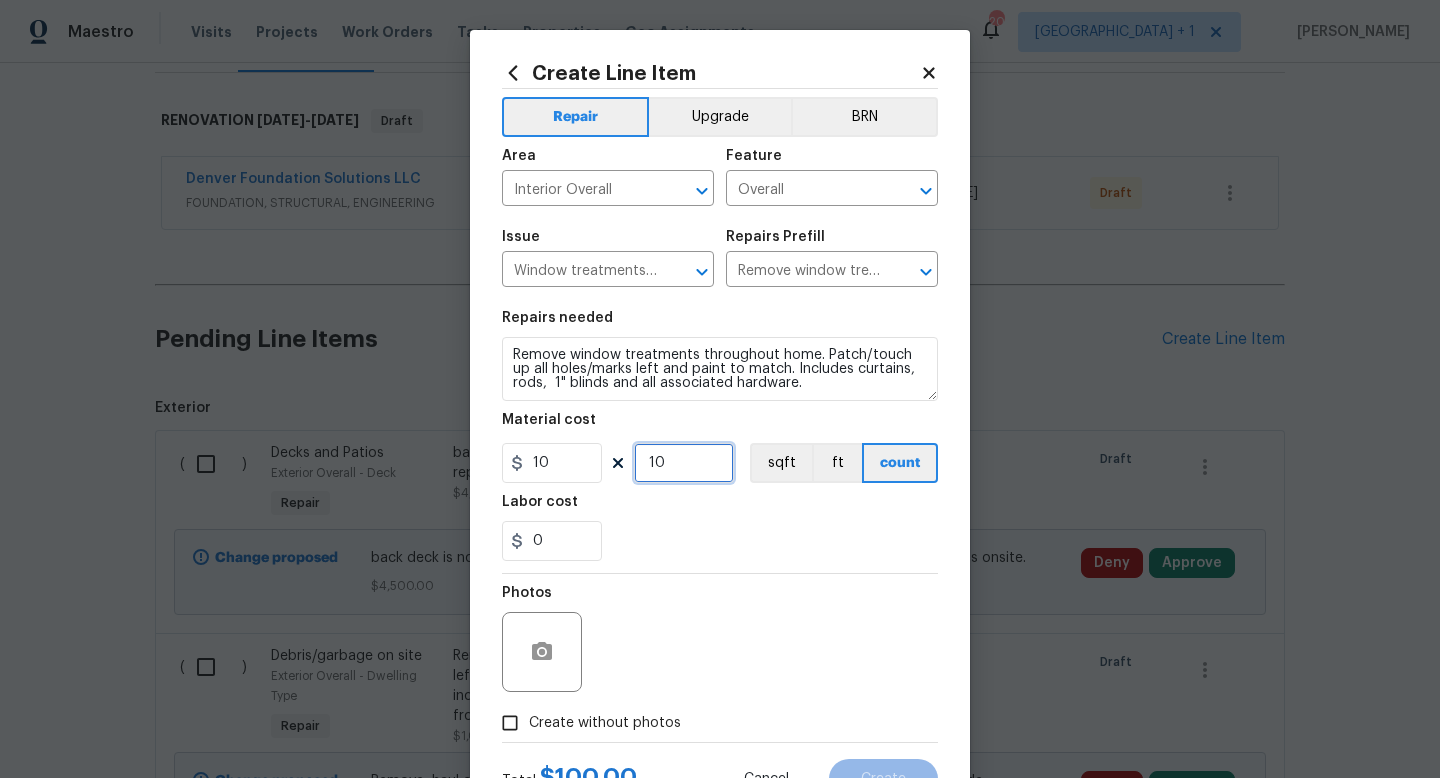 type on "10" 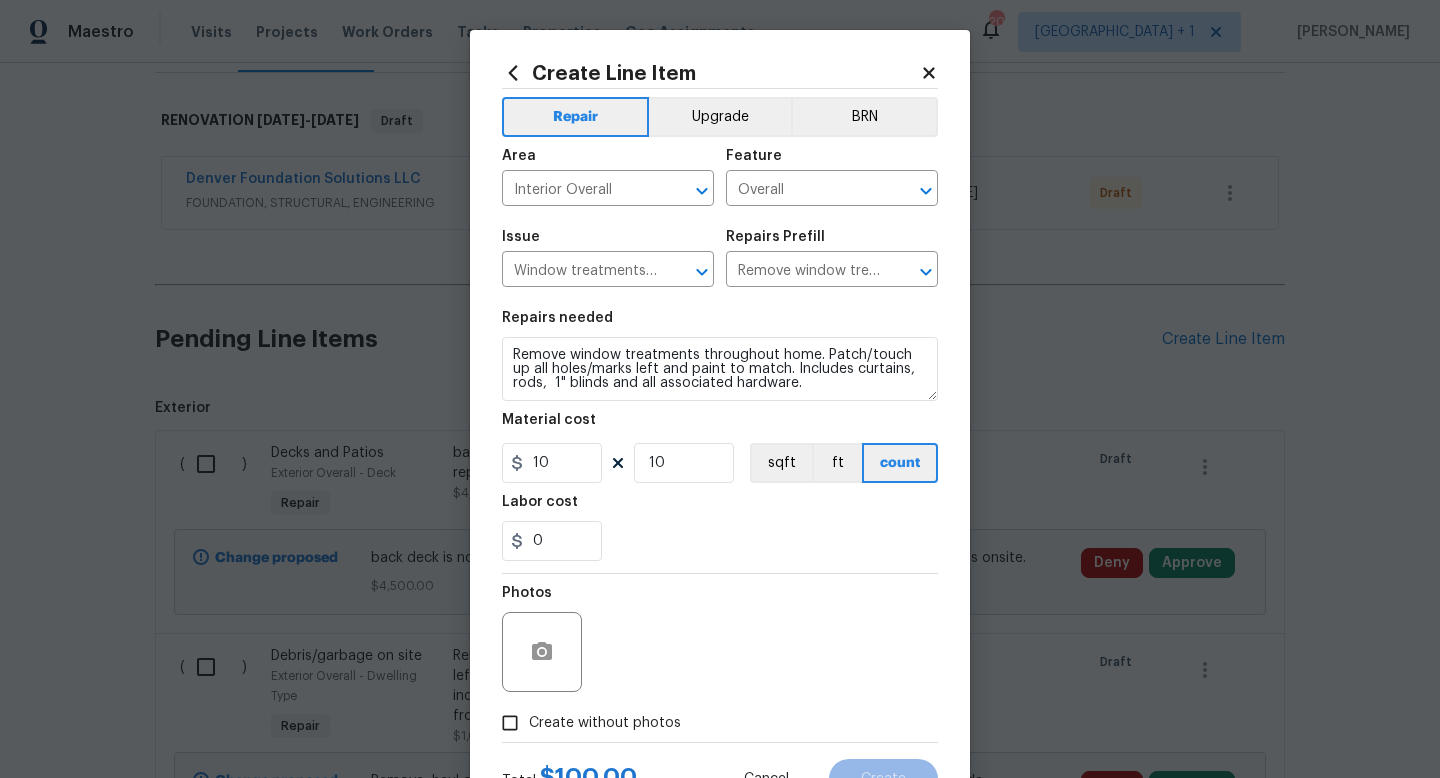 click on "Photos" at bounding box center [720, 639] 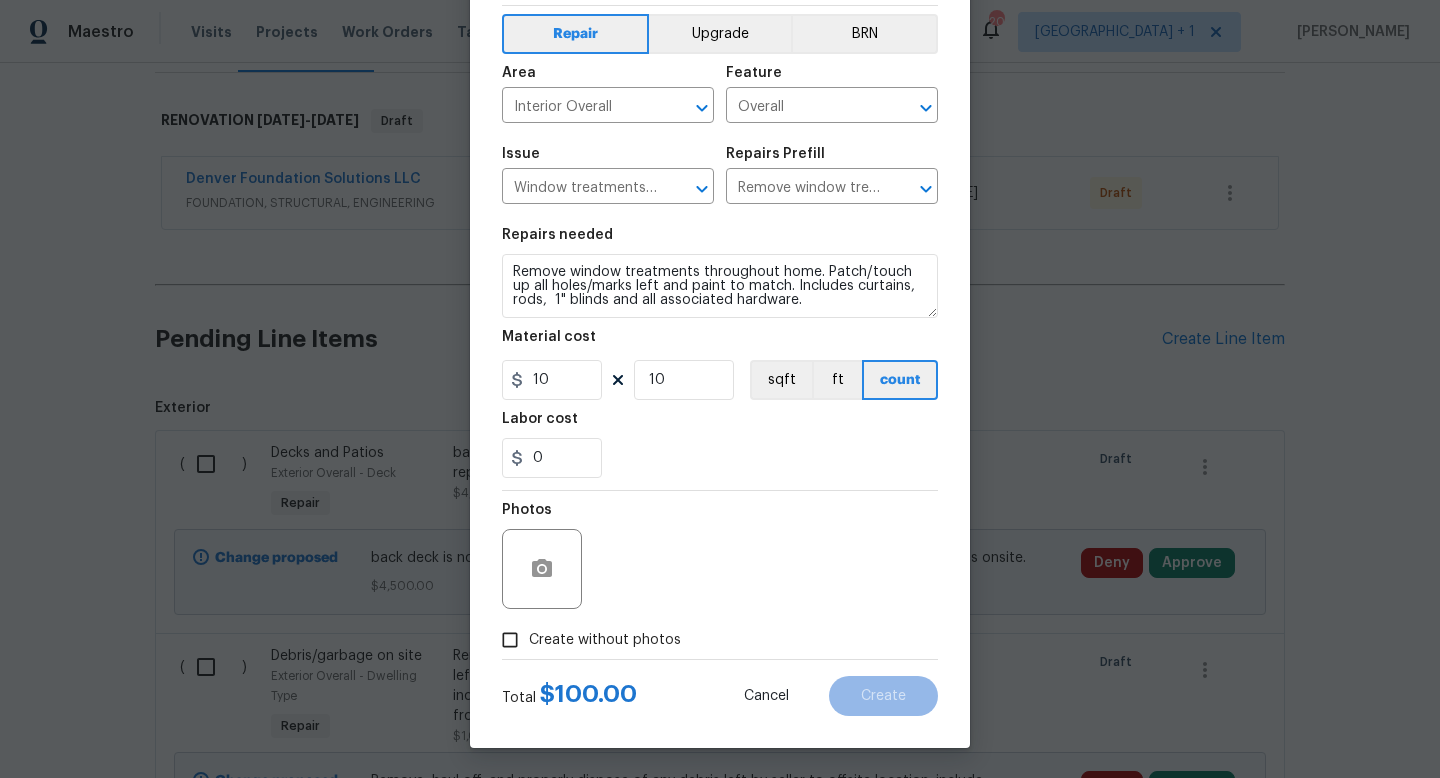 click on "Create without photos" at bounding box center (605, 640) 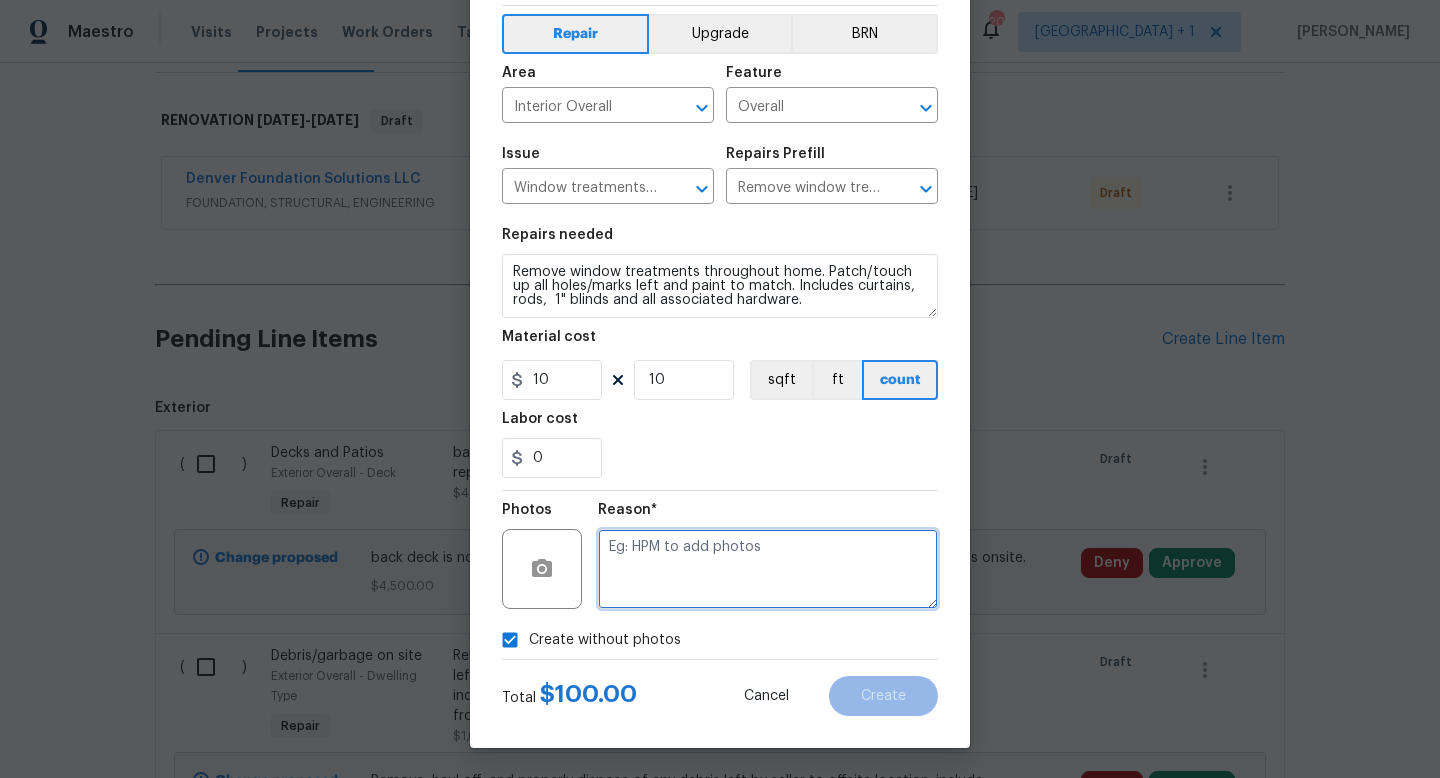 click at bounding box center (768, 569) 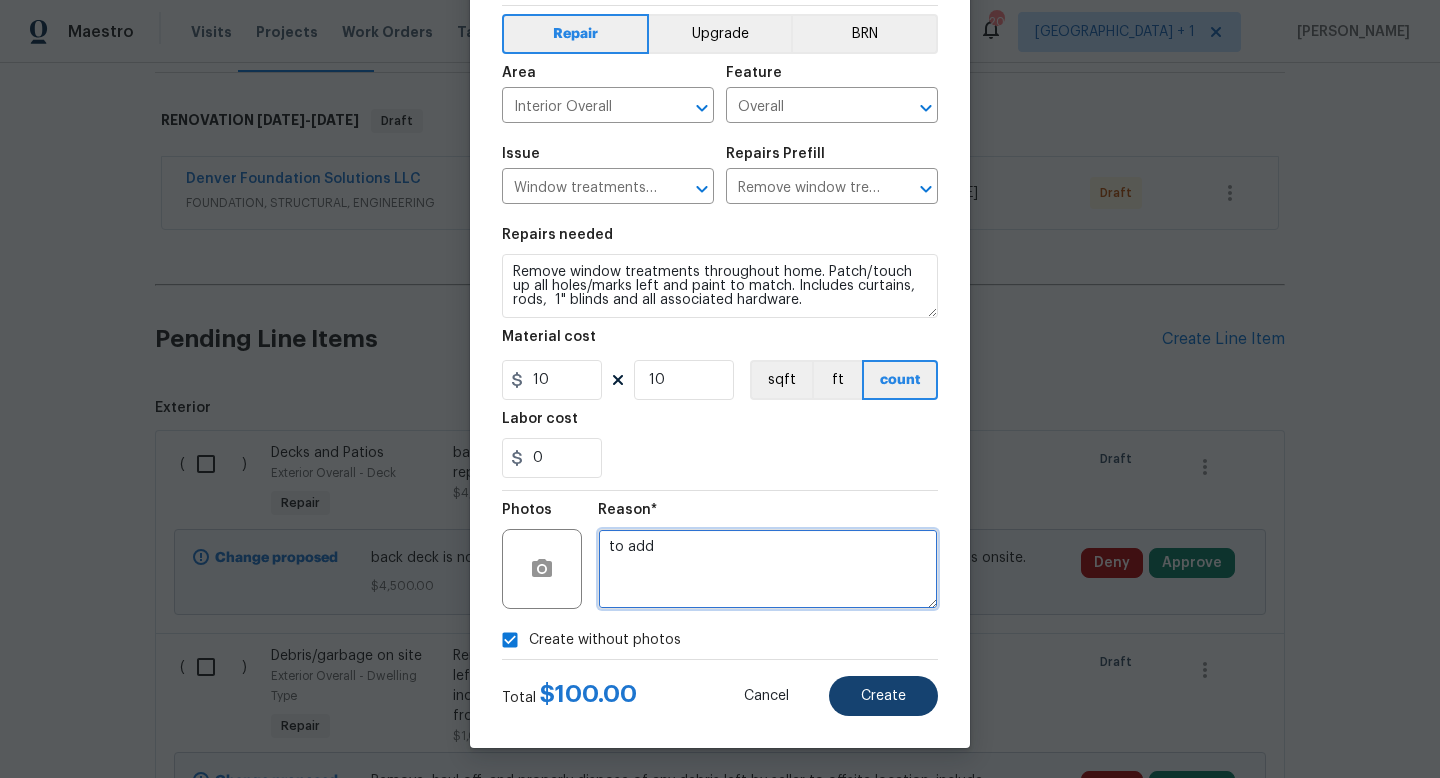 type on "to add" 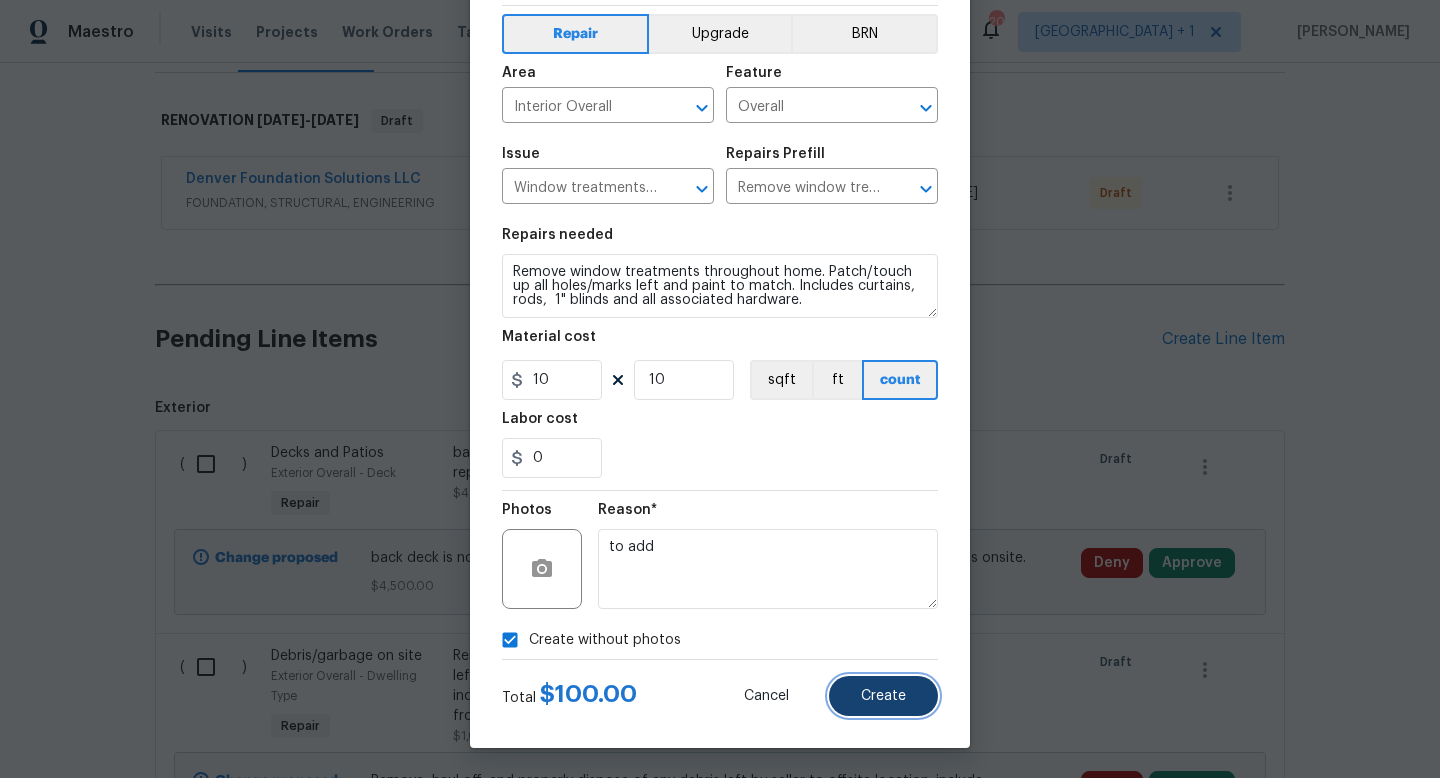 click on "Create" at bounding box center (883, 696) 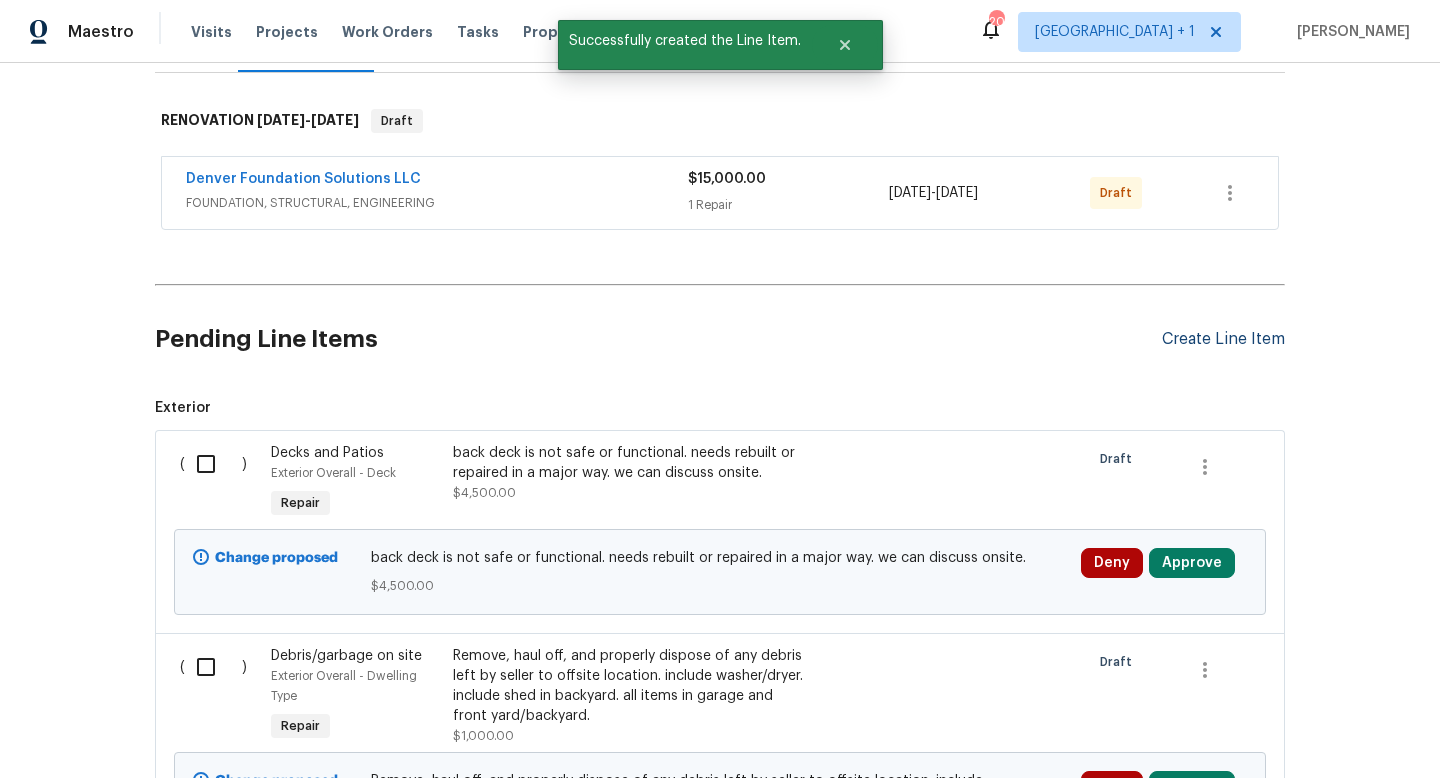 click on "Create Line Item" at bounding box center (1223, 339) 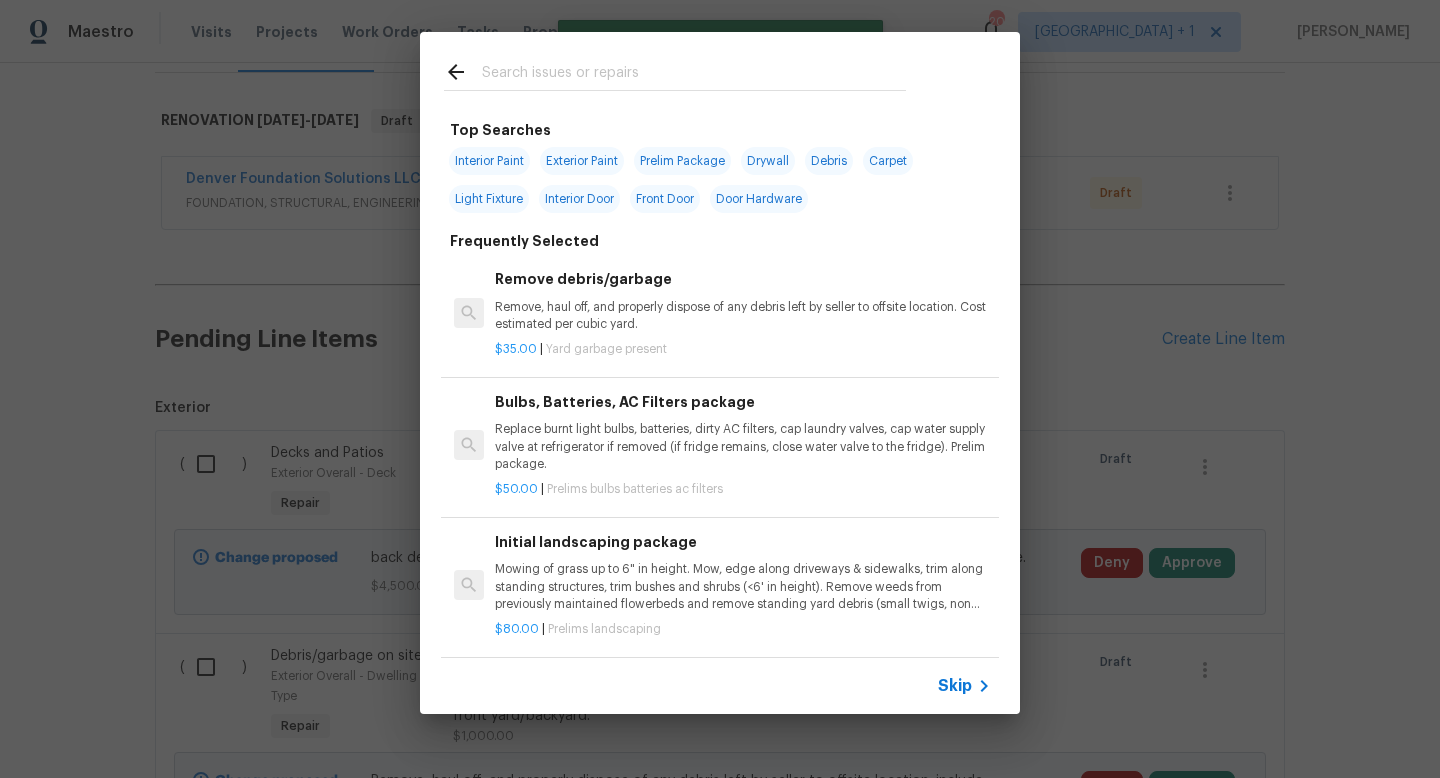 click on "Skip" at bounding box center (955, 686) 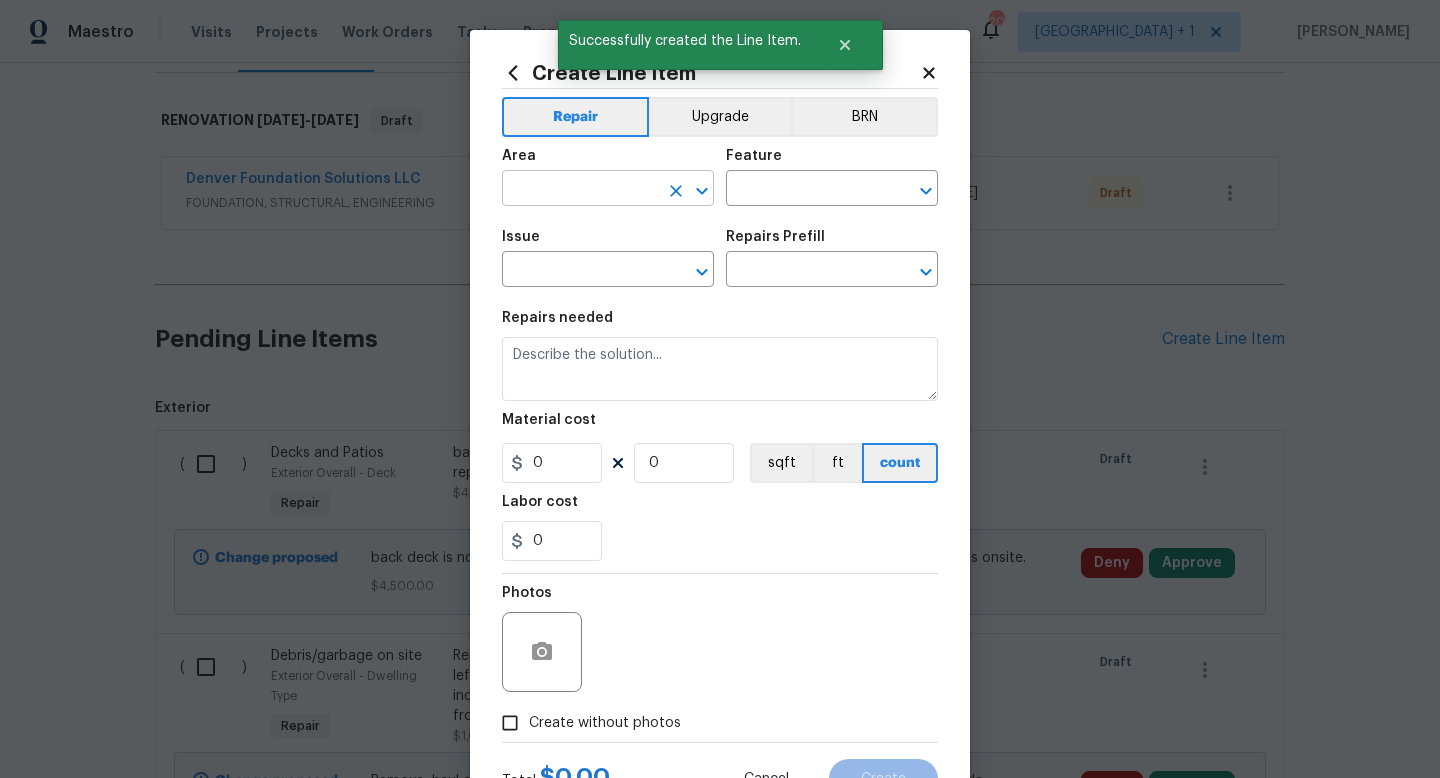 click at bounding box center (580, 190) 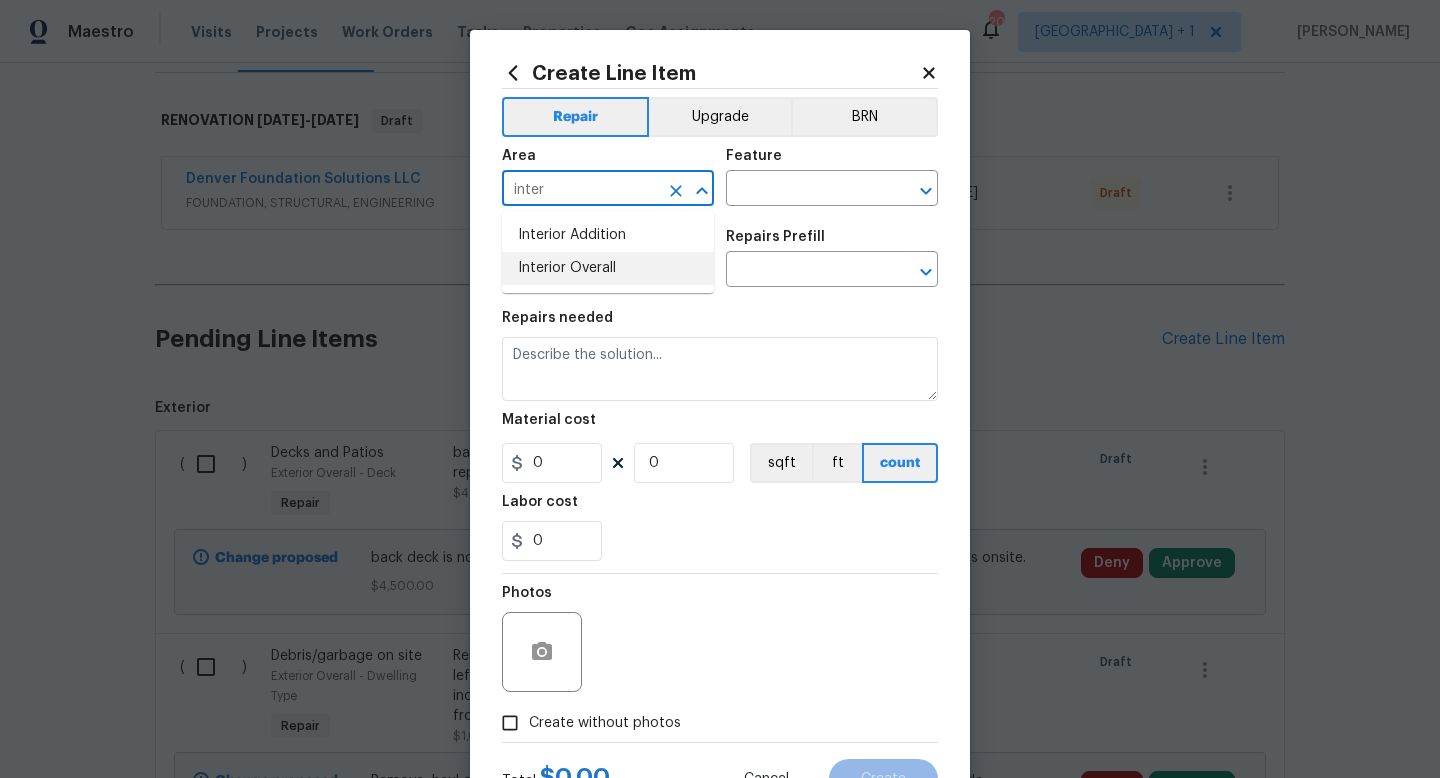click on "Interior Overall" at bounding box center (608, 268) 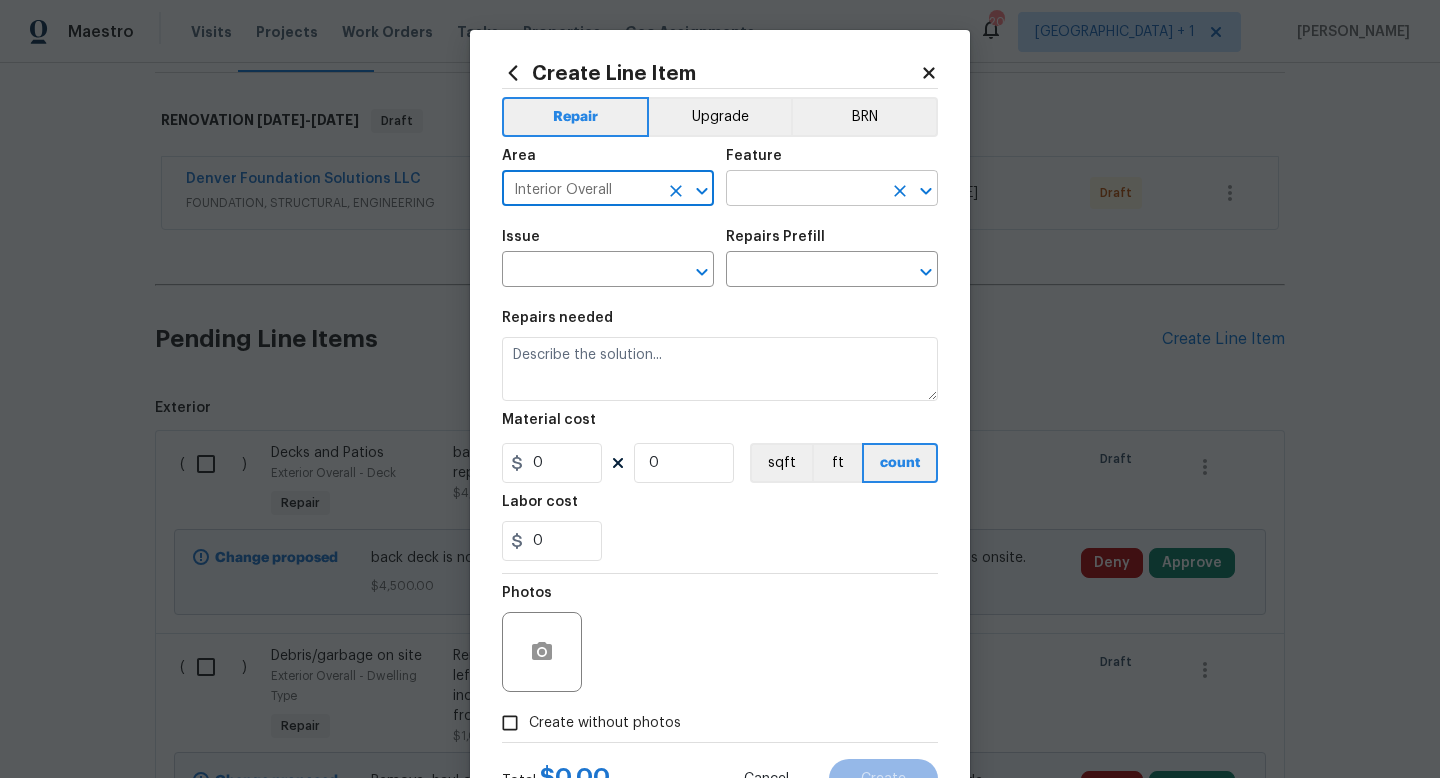 type on "Interior Overall" 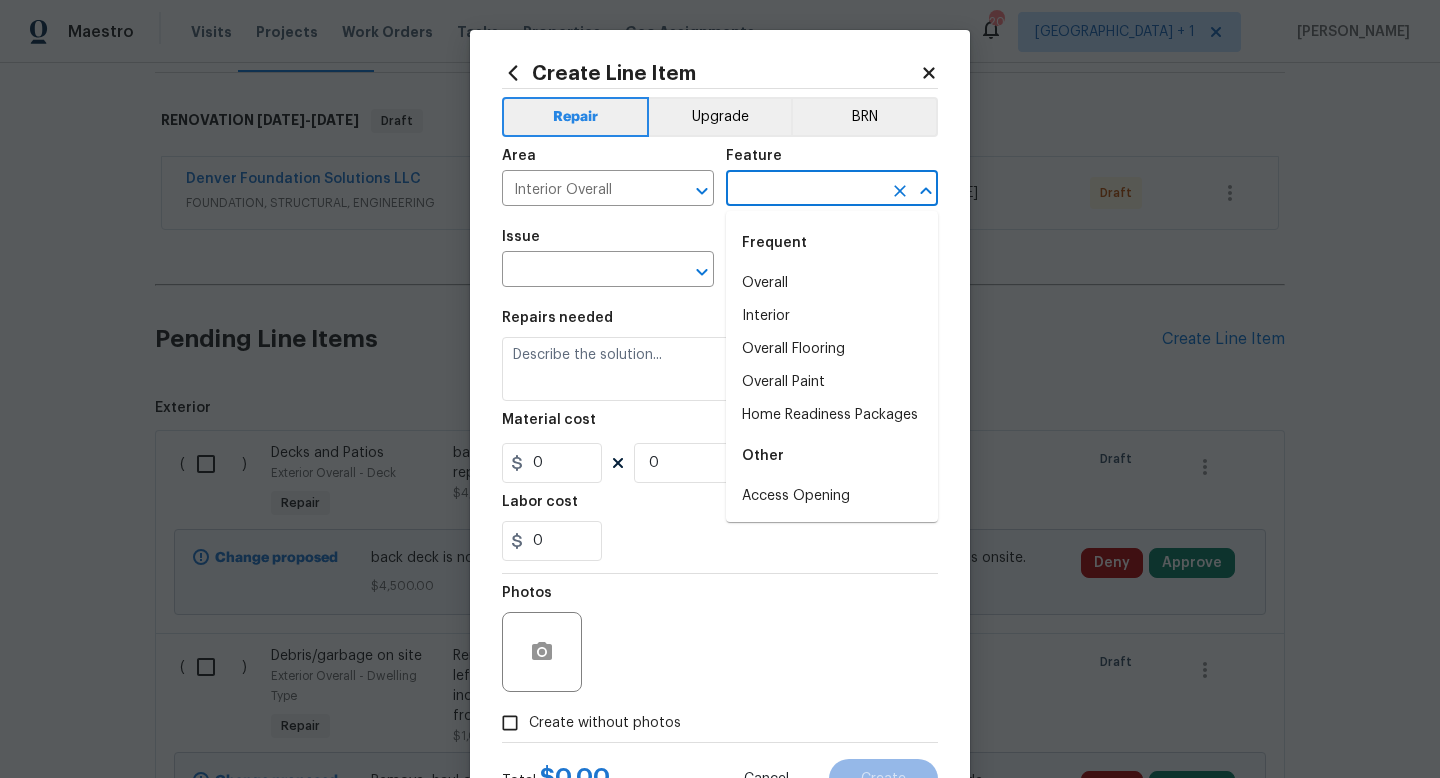 click at bounding box center [804, 190] 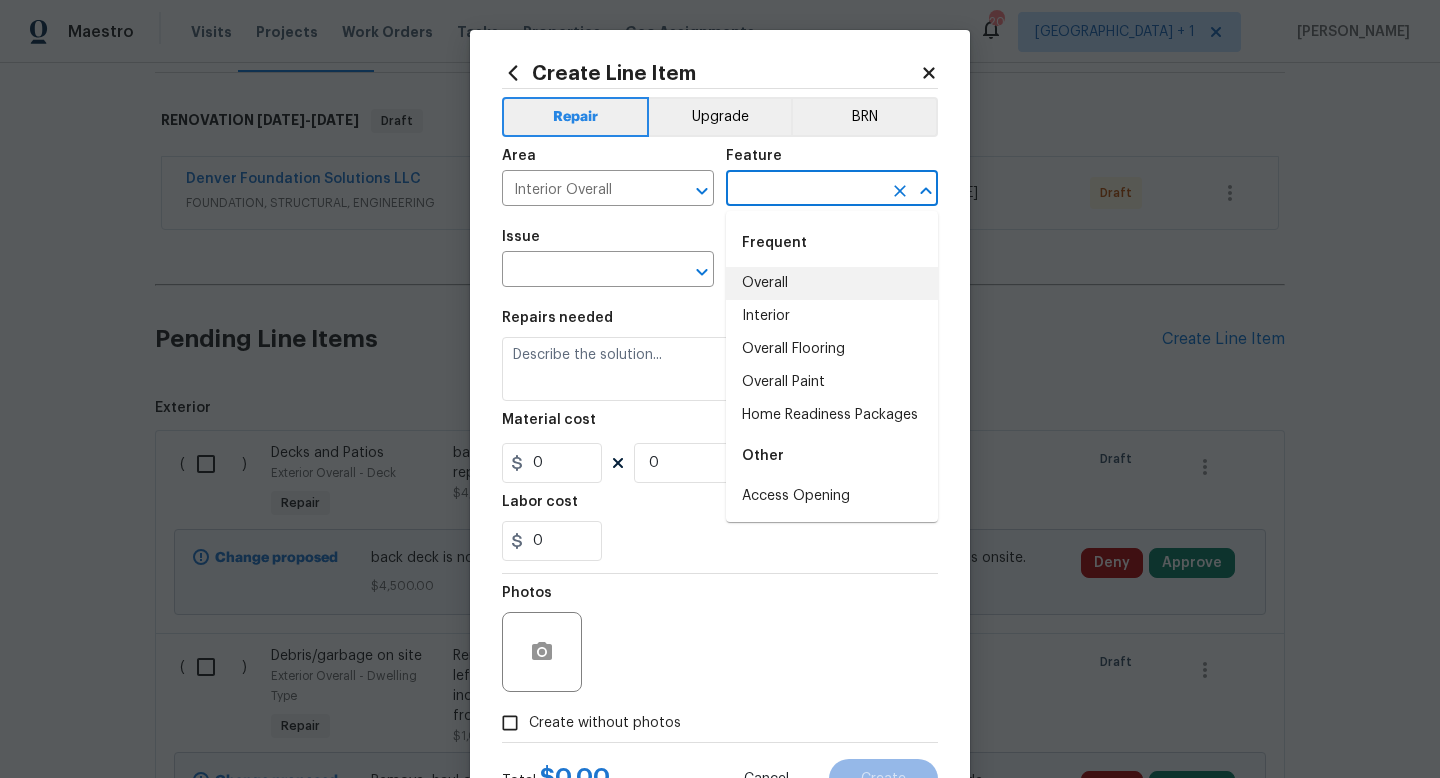 click on "Overall" at bounding box center (832, 283) 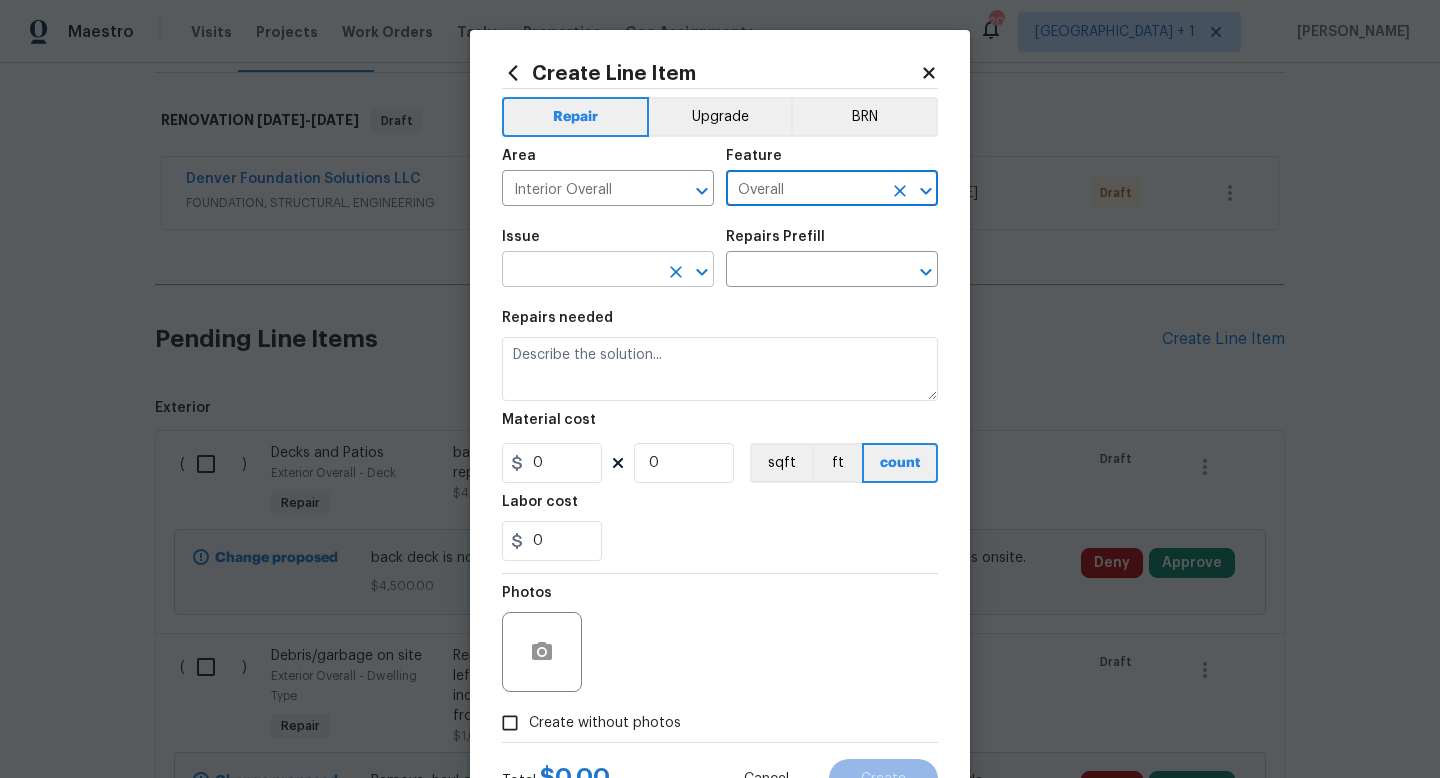 click at bounding box center [580, 271] 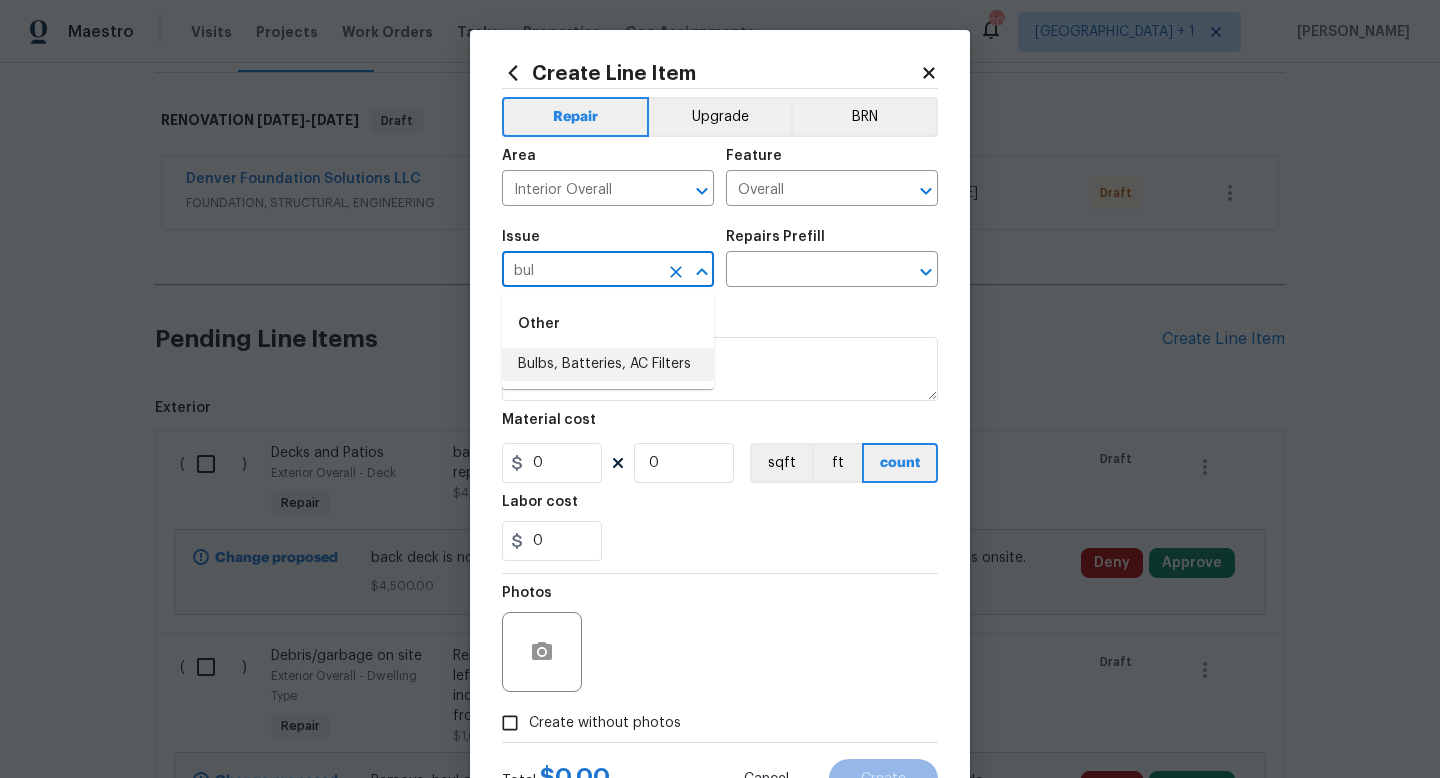 click on "Bulbs, Batteries, AC Filters" at bounding box center (608, 364) 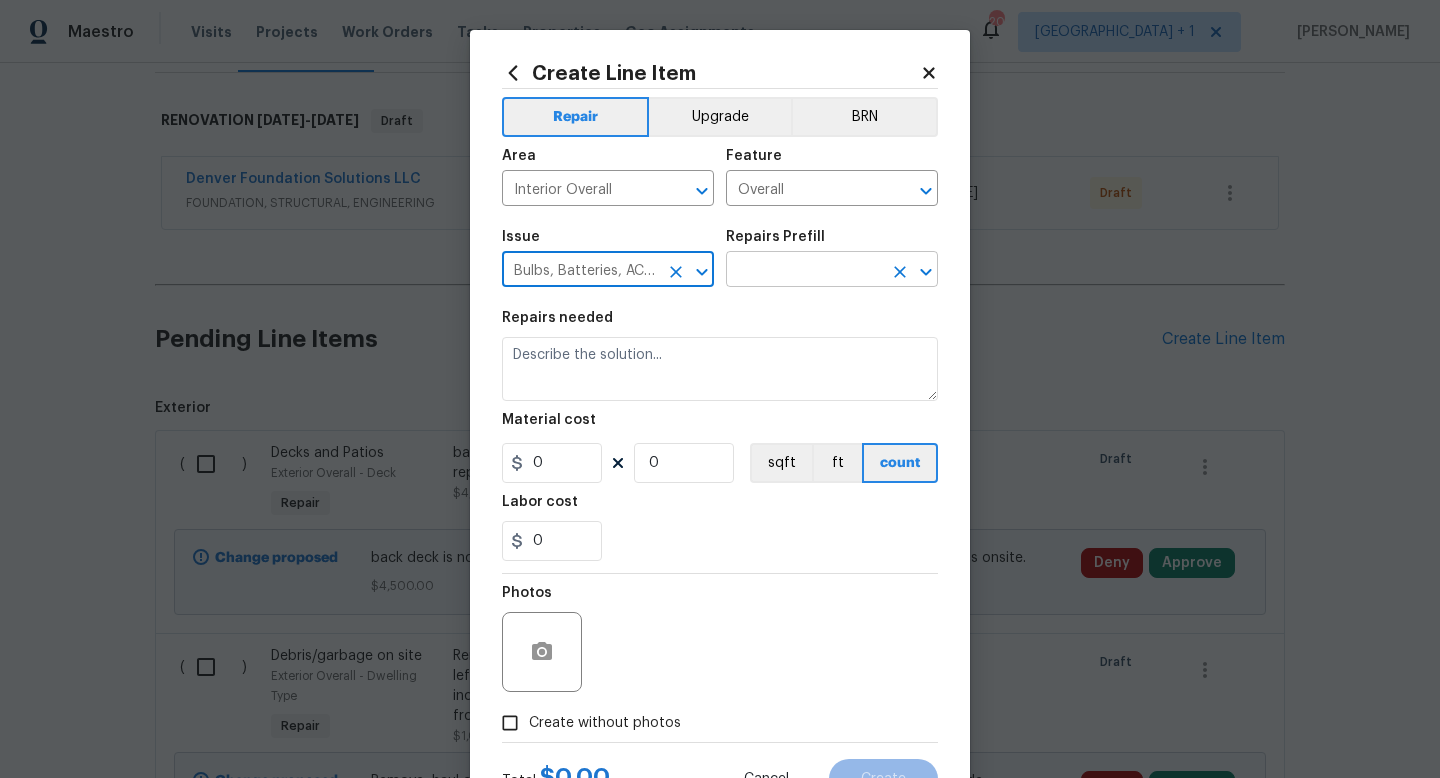 type on "Bulbs, Batteries, AC Filters" 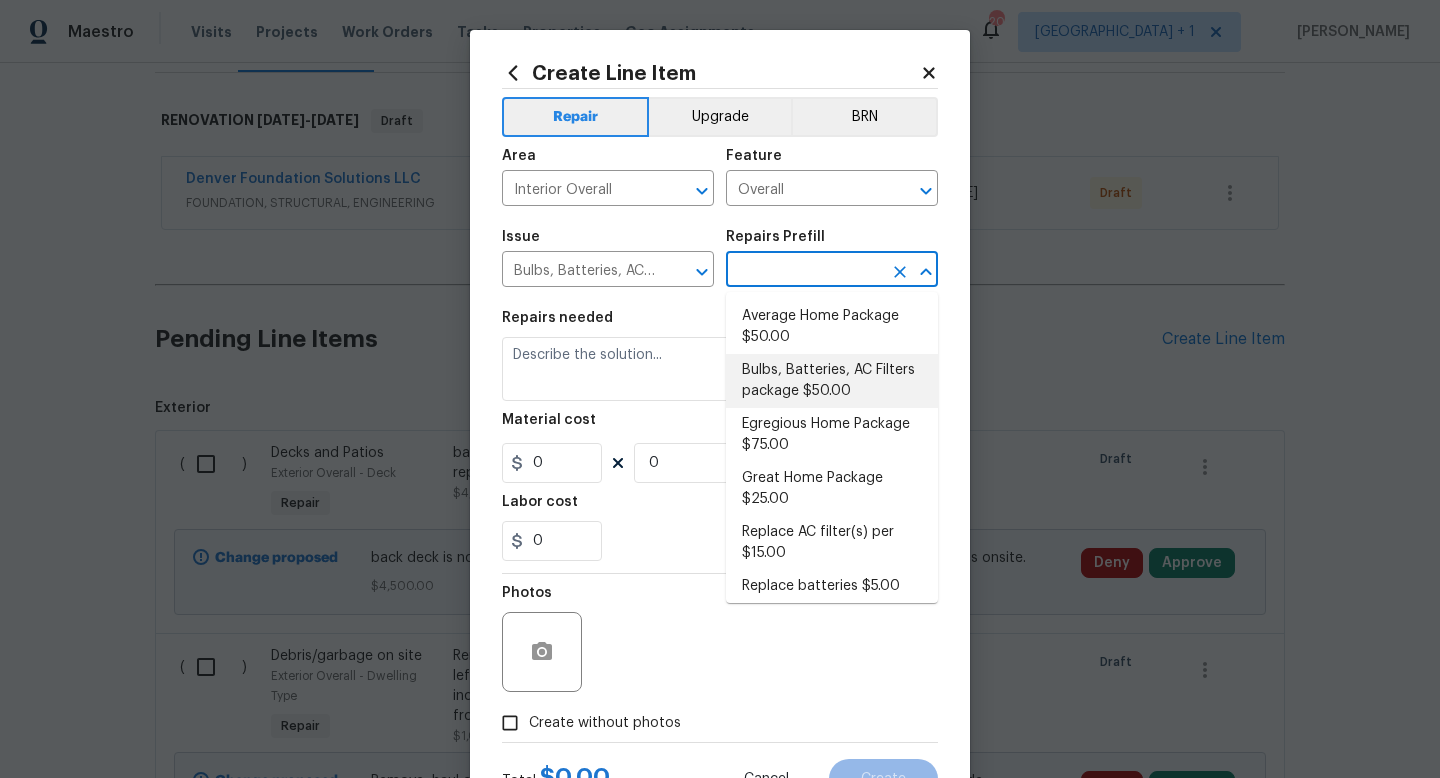 click on "Bulbs, Batteries, AC Filters package $50.00" at bounding box center (832, 381) 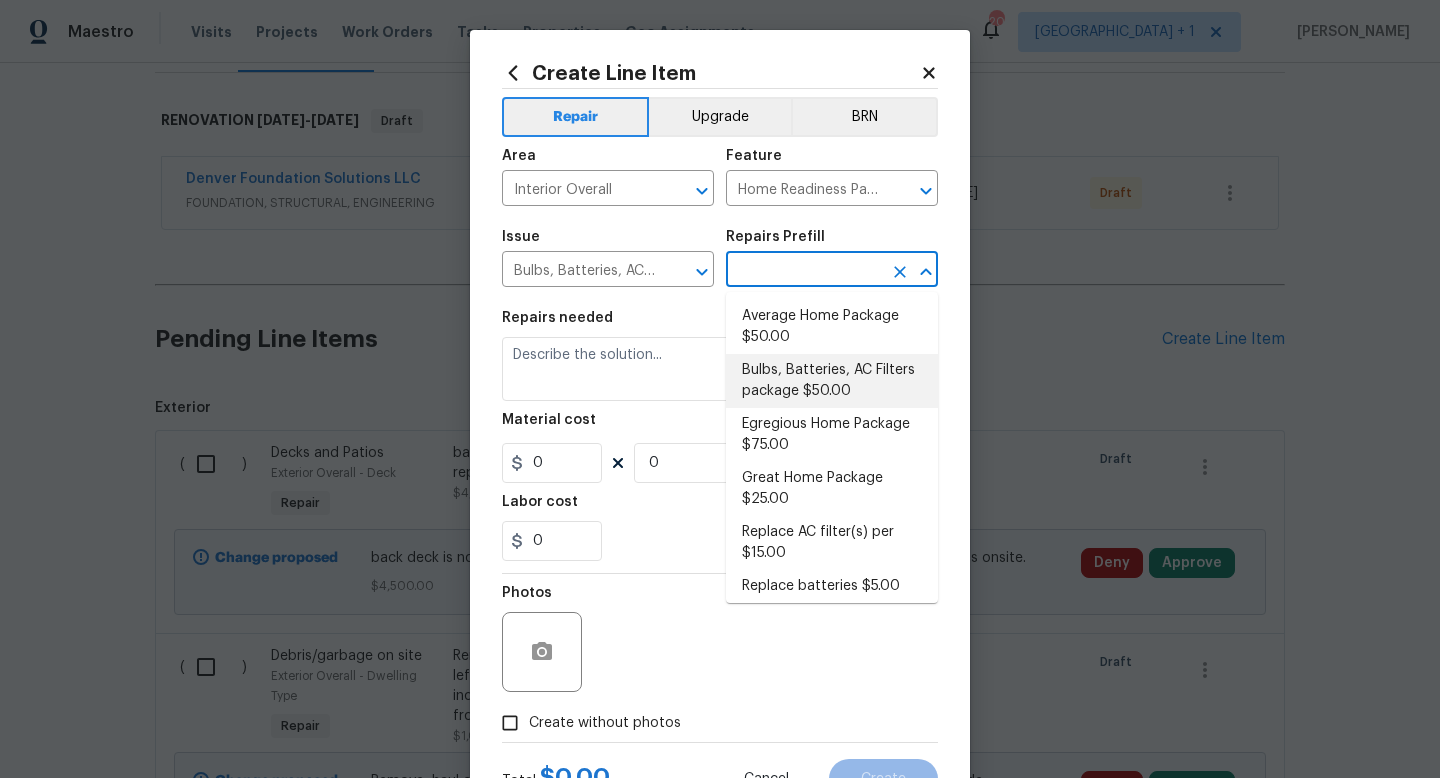 type on "Bulbs, Batteries, AC Filters package $50.00" 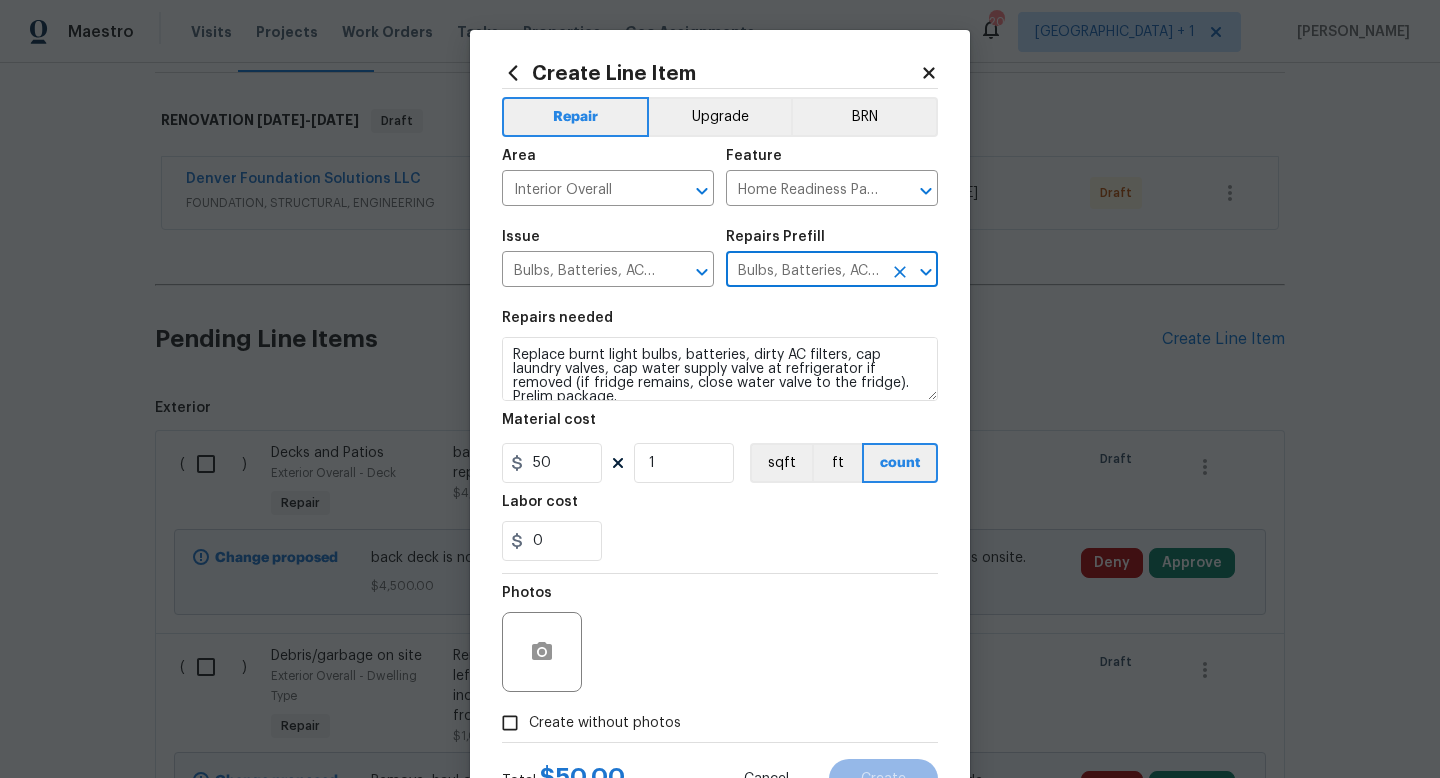 click on "0" at bounding box center [720, 541] 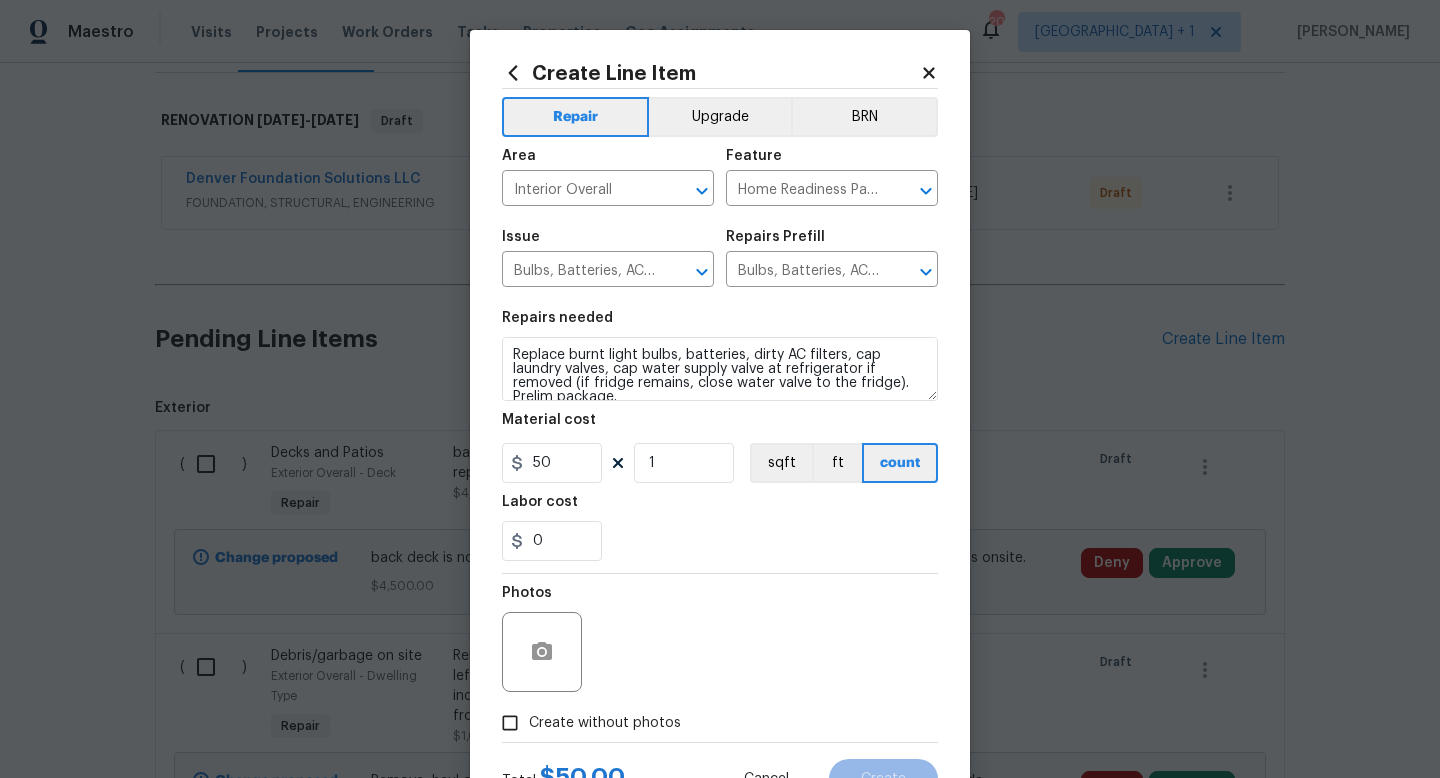 scroll, scrollTop: 84, scrollLeft: 0, axis: vertical 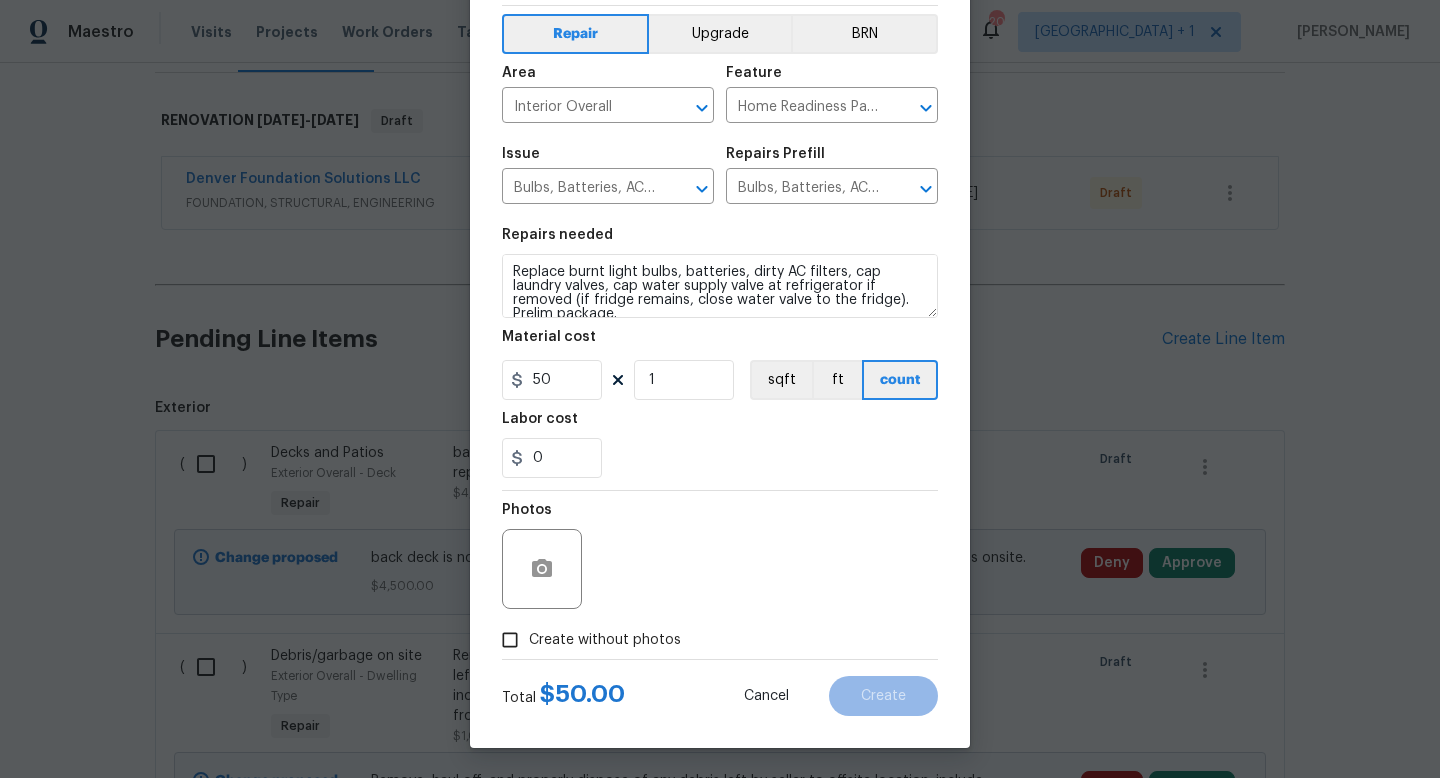 click on "Create without photos" at bounding box center [605, 640] 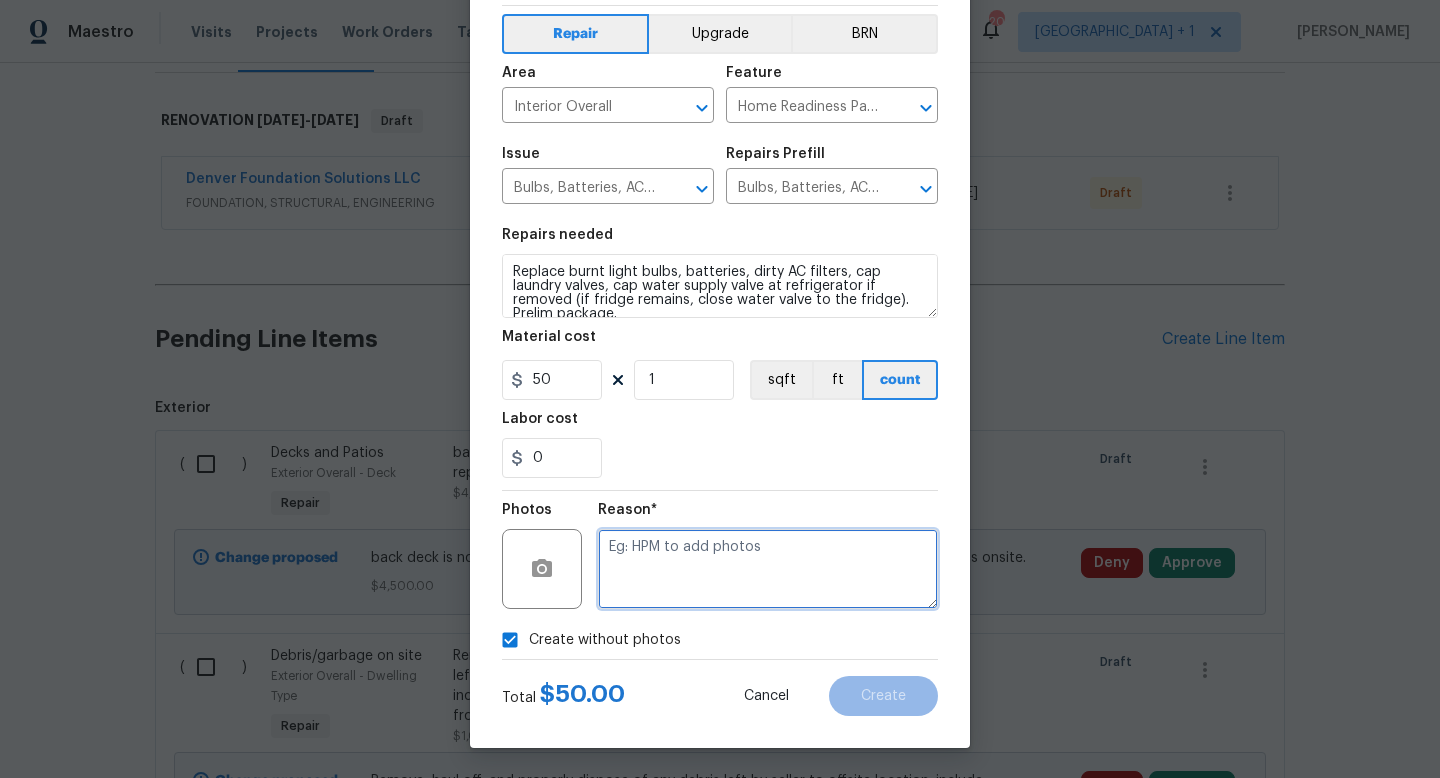 click at bounding box center (768, 569) 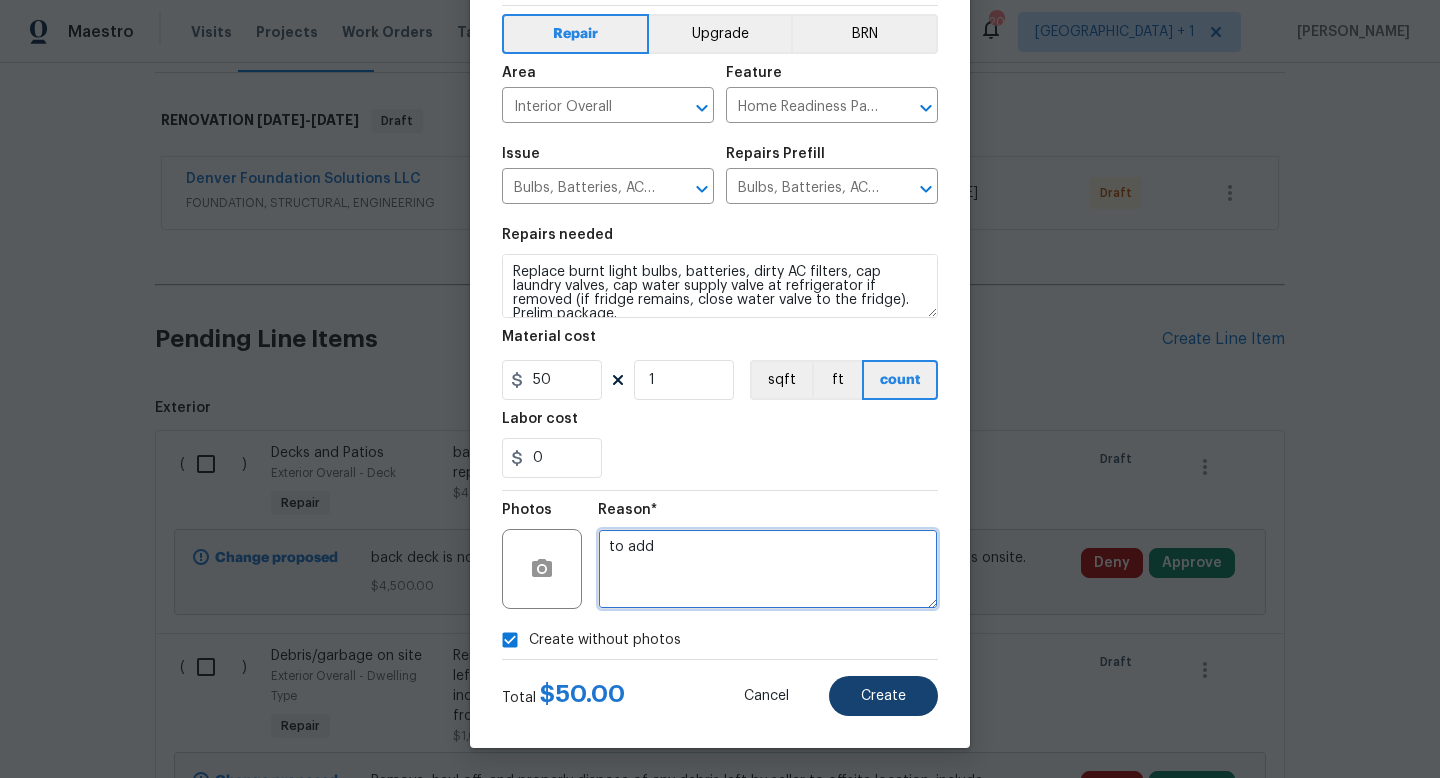 type on "to add" 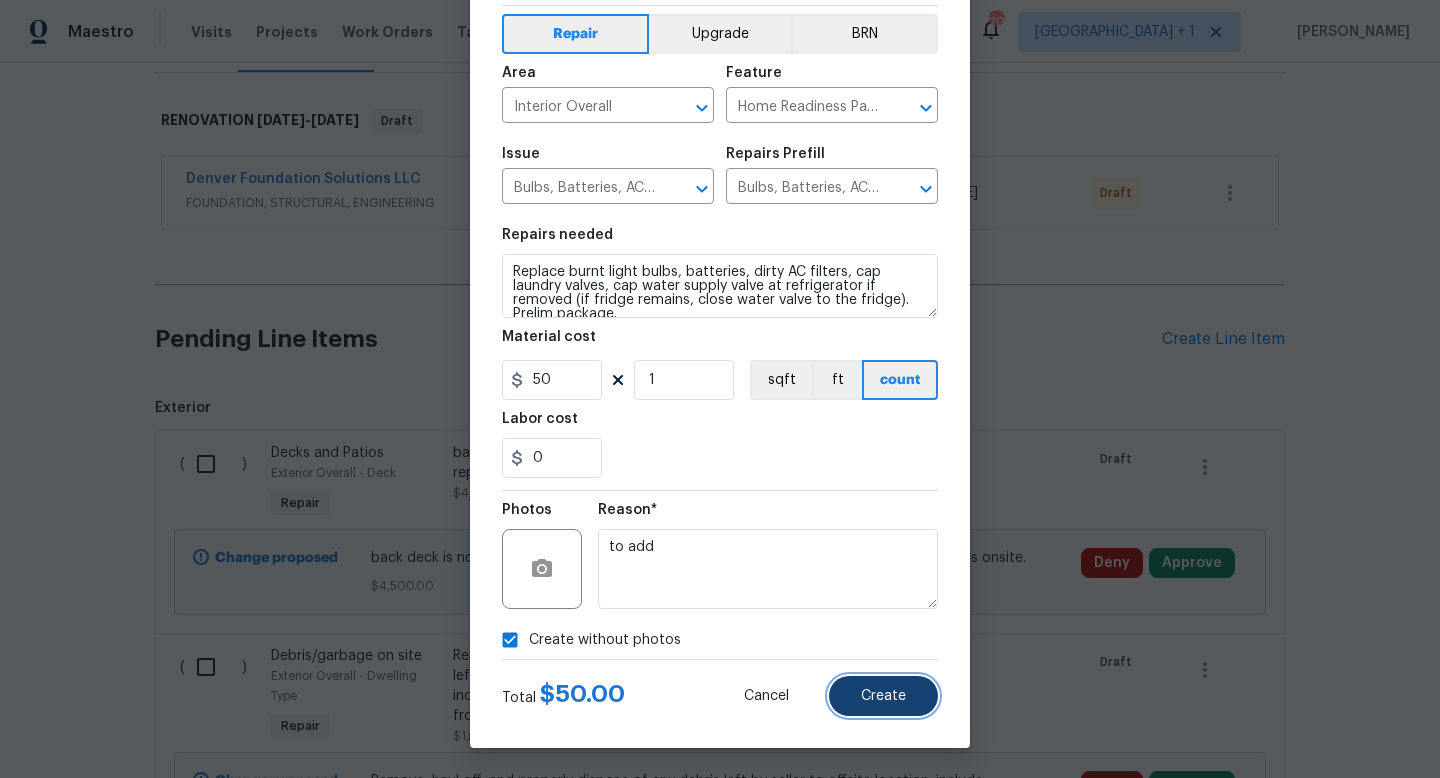 click on "Create" at bounding box center (883, 696) 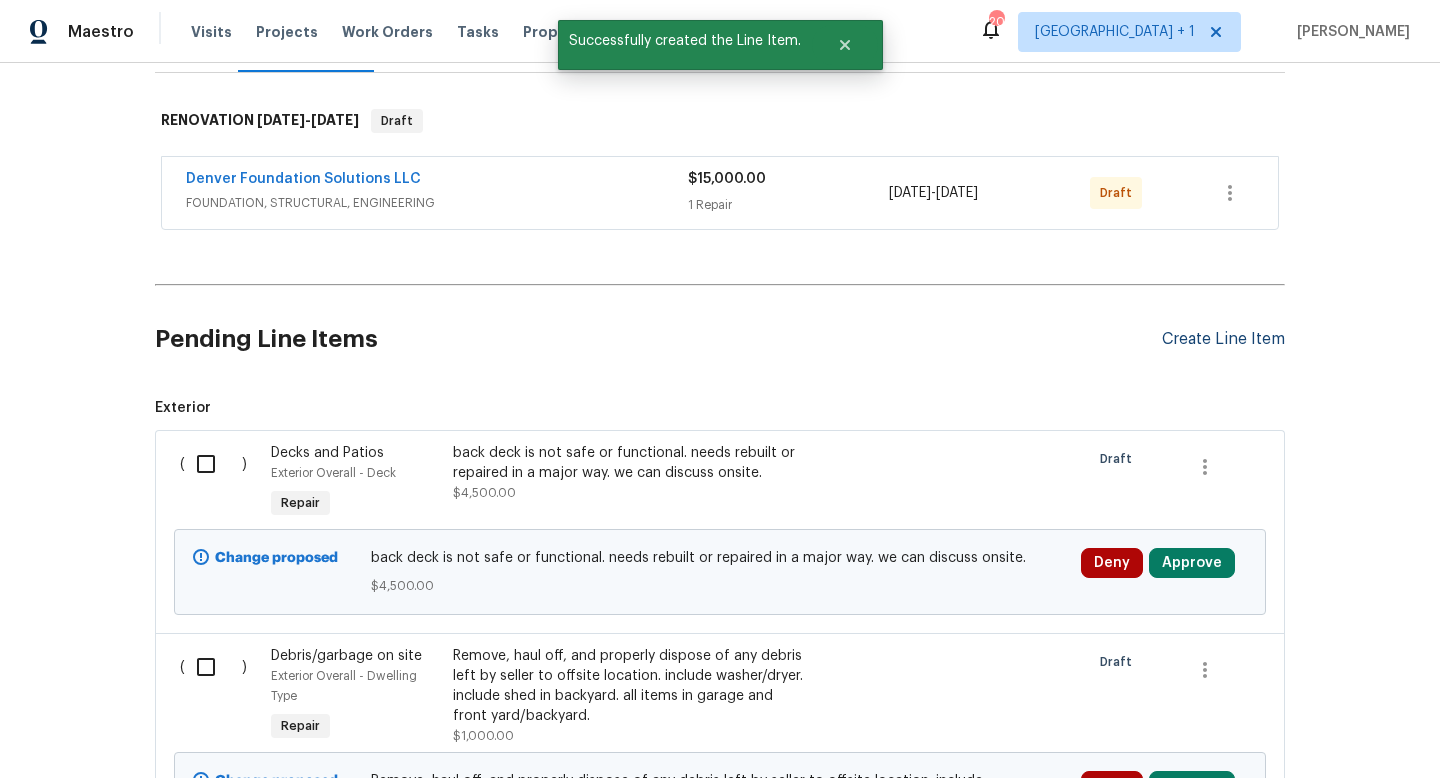 click on "Create Line Item" at bounding box center [1223, 339] 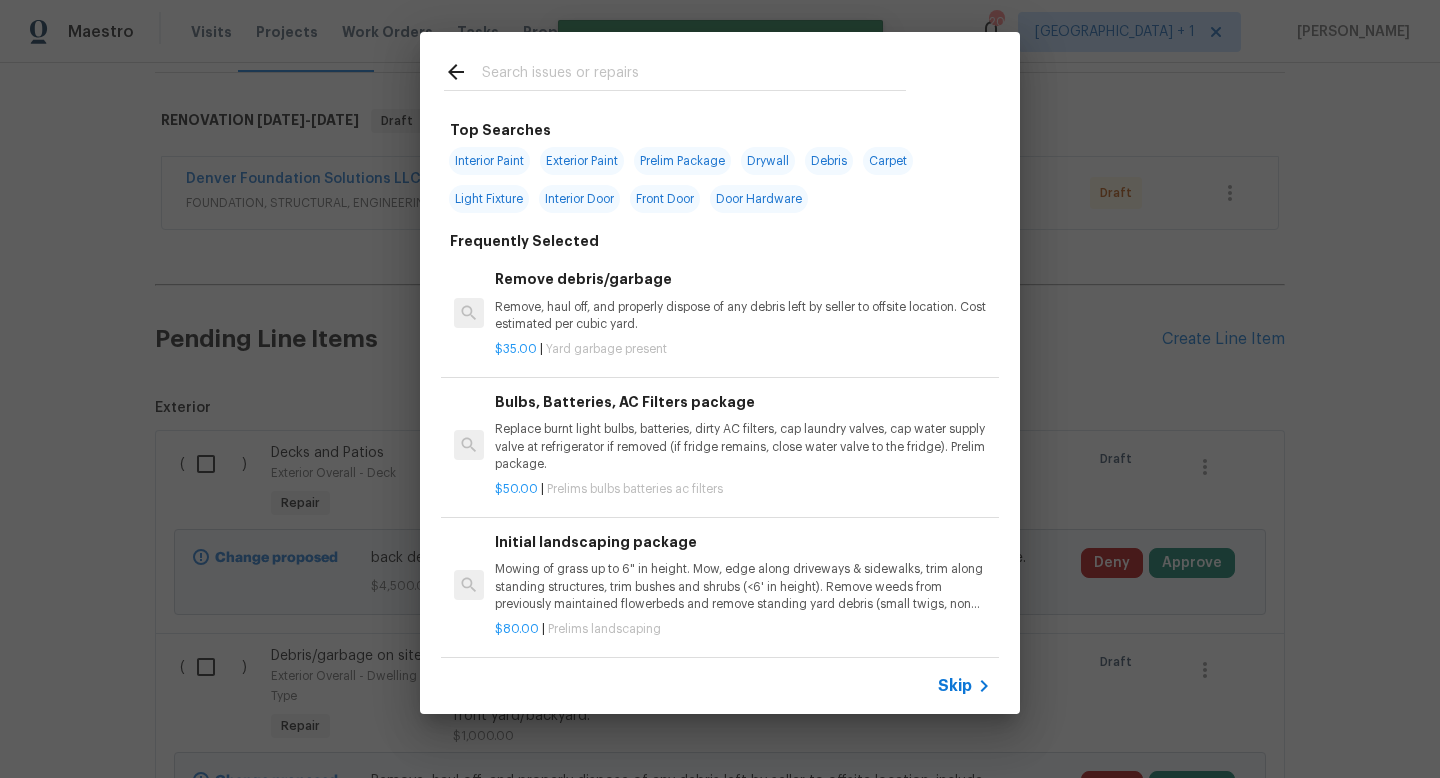 click on "Skip" at bounding box center [955, 686] 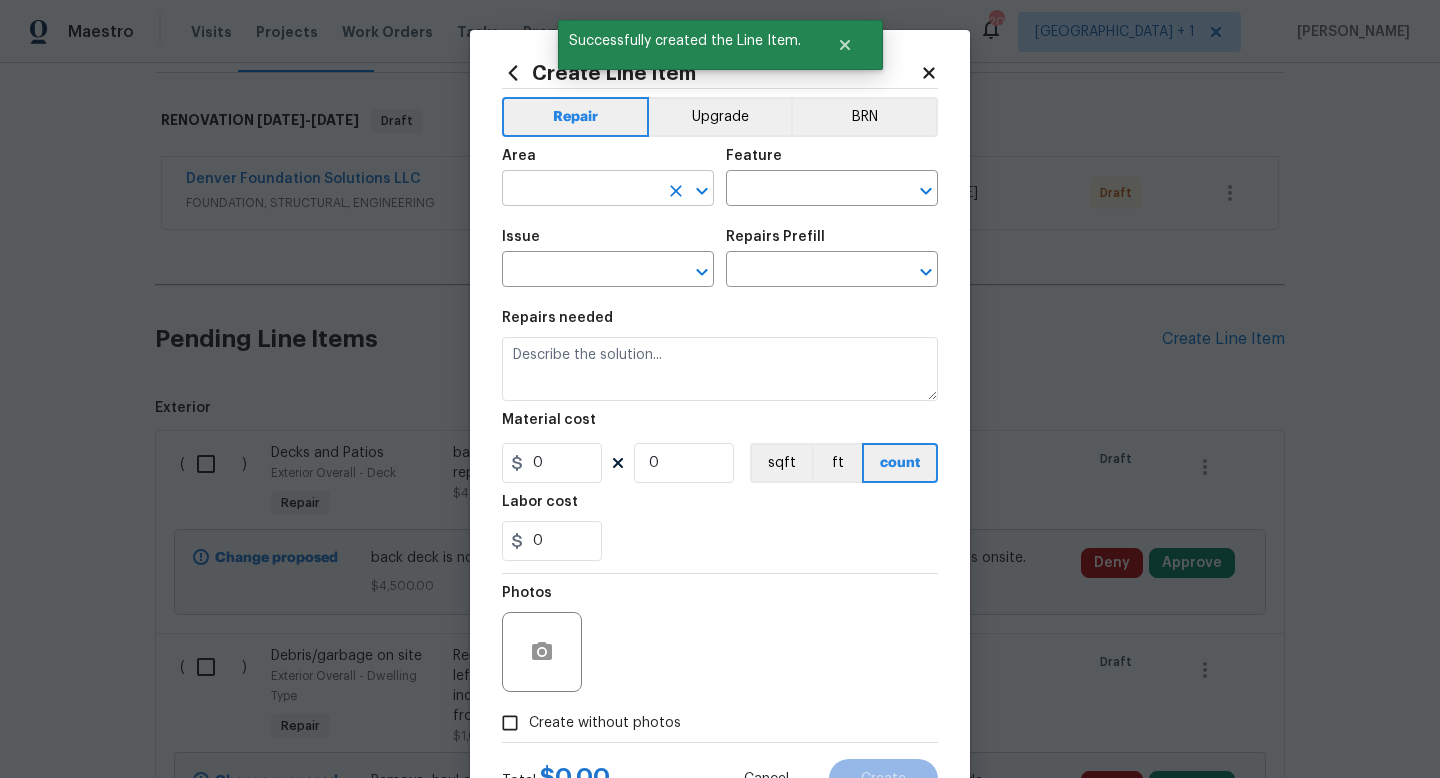 click at bounding box center [580, 190] 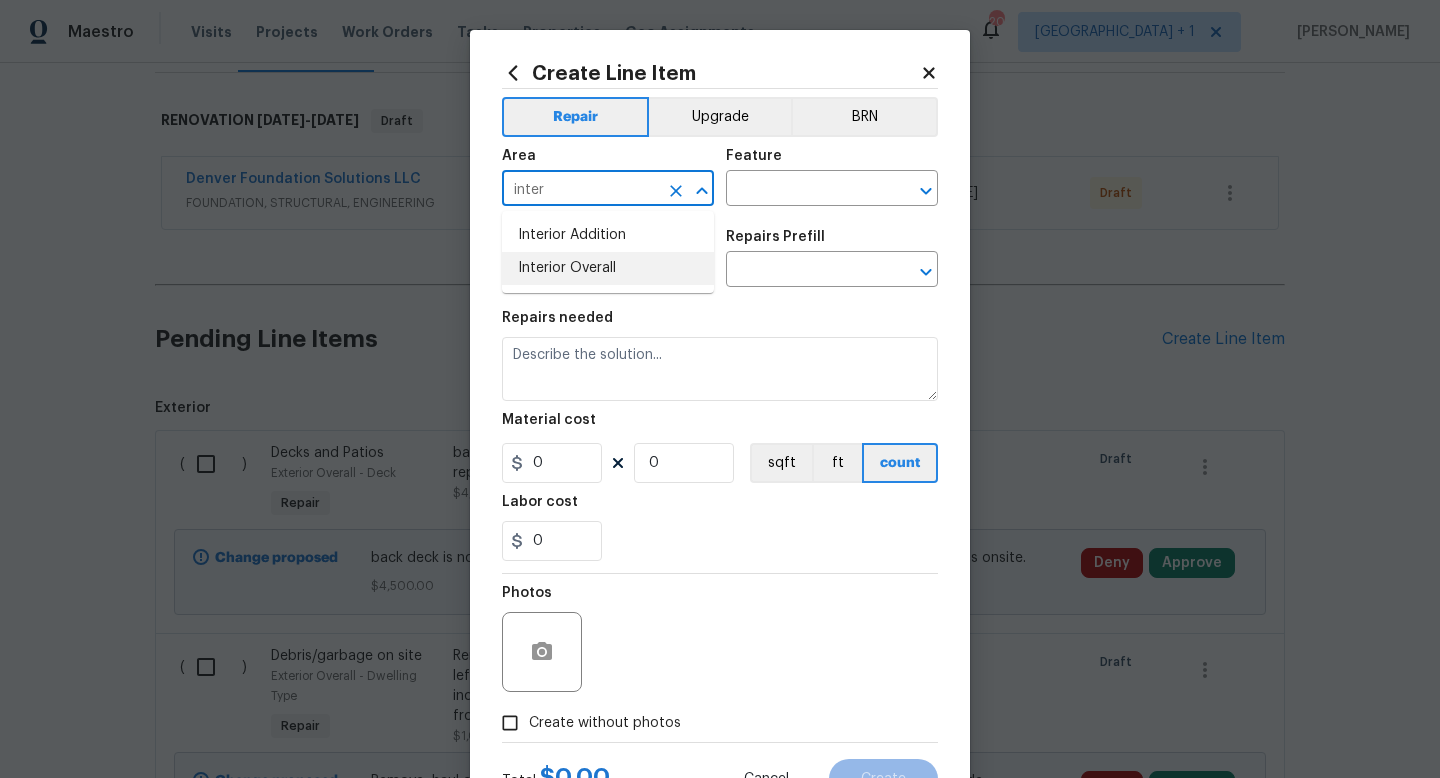 click on "Interior Overall" at bounding box center [608, 268] 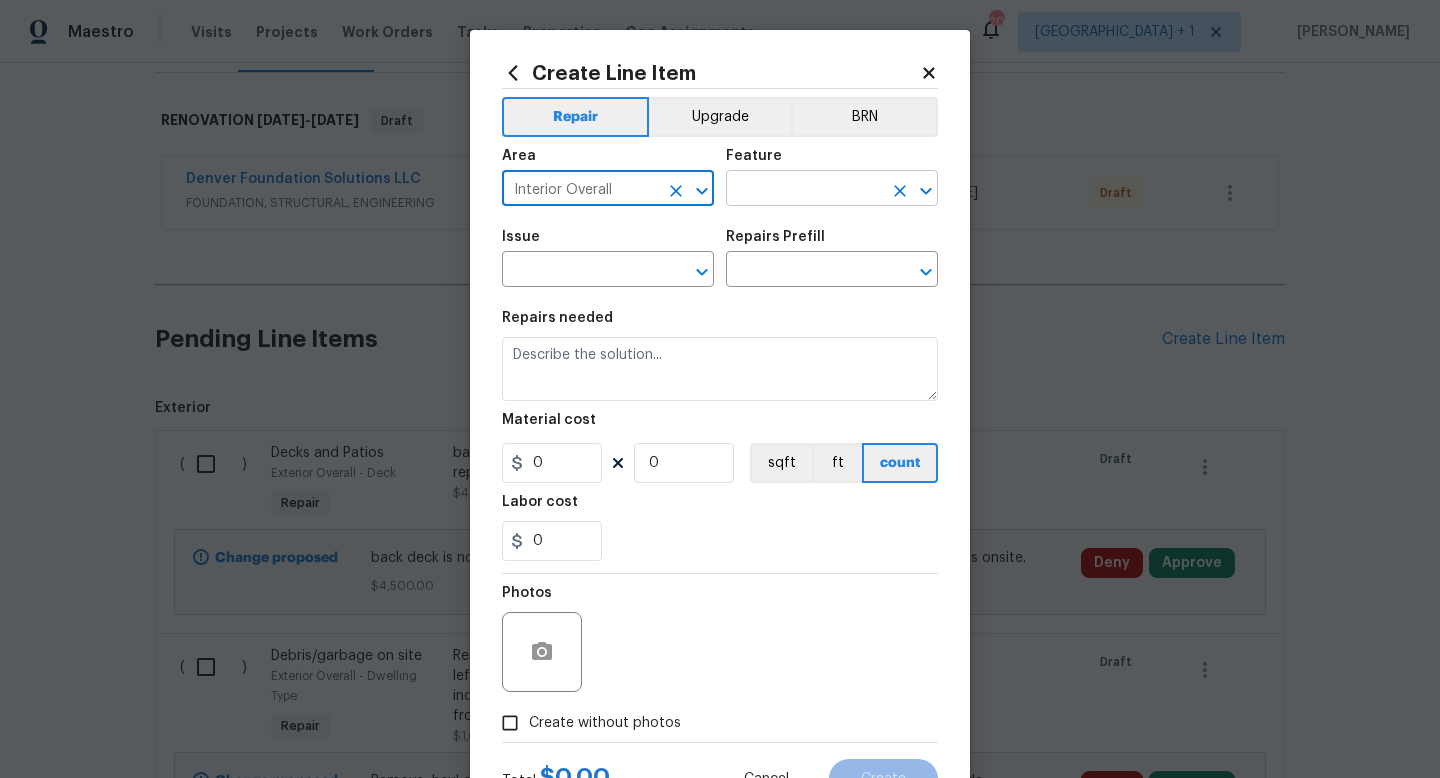 type on "Interior Overall" 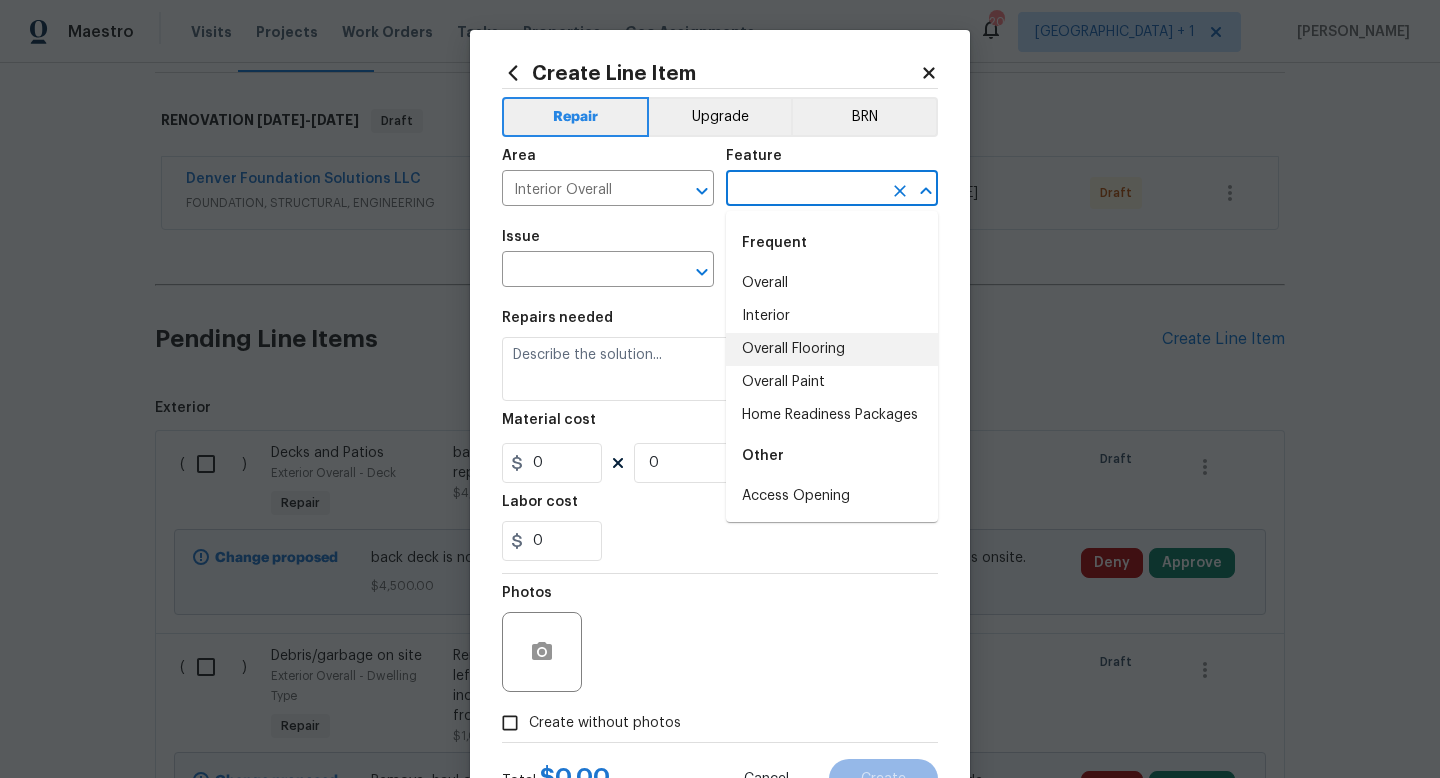 click on "Overall Flooring" at bounding box center (832, 349) 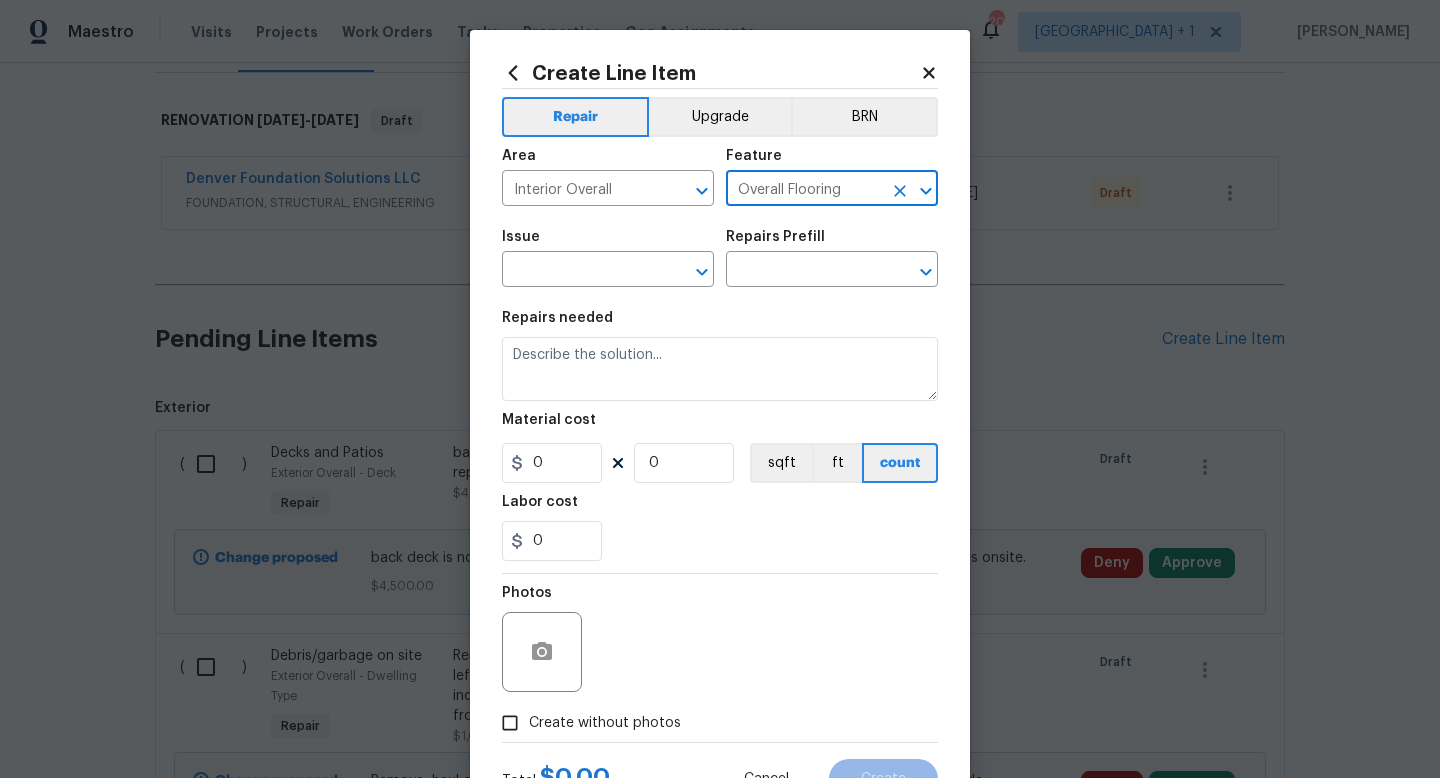 click 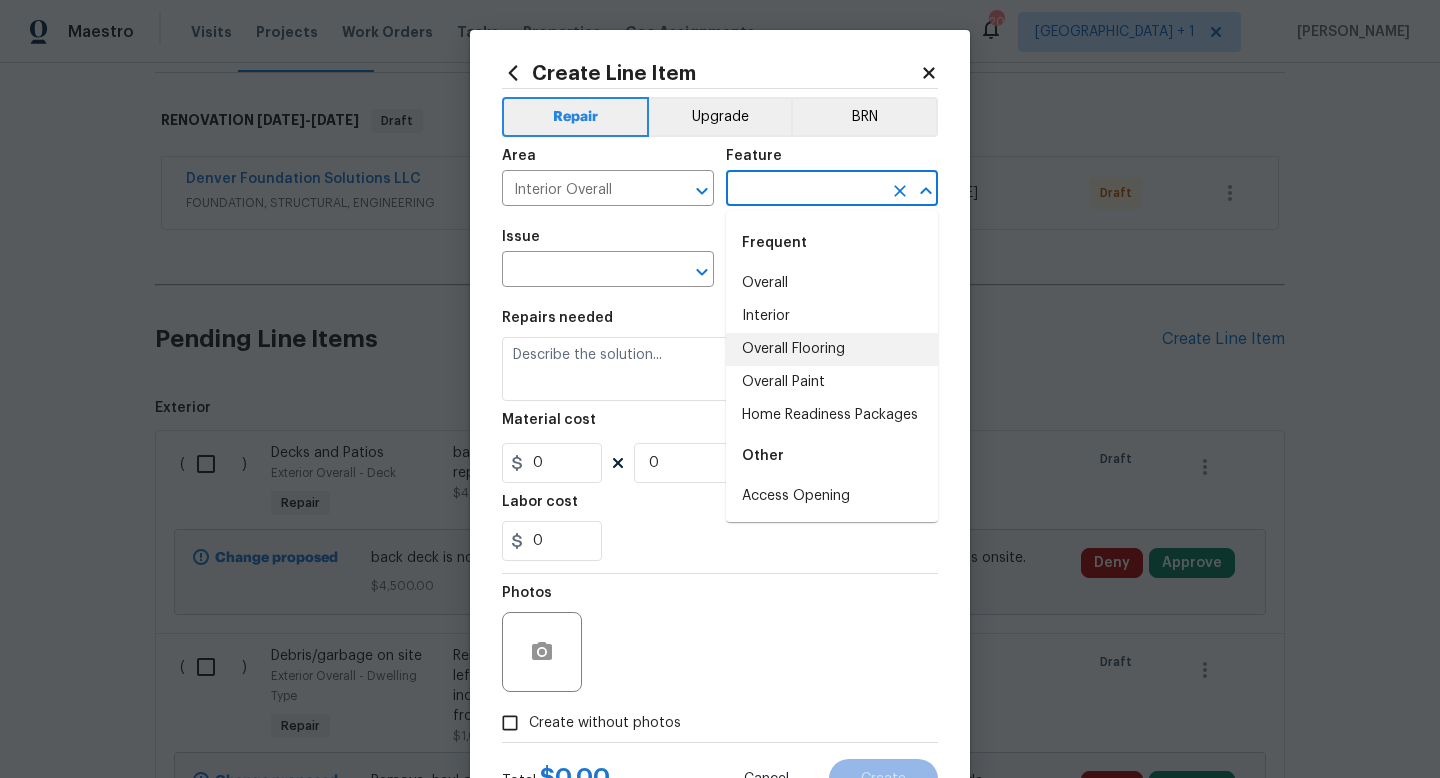 click at bounding box center (804, 190) 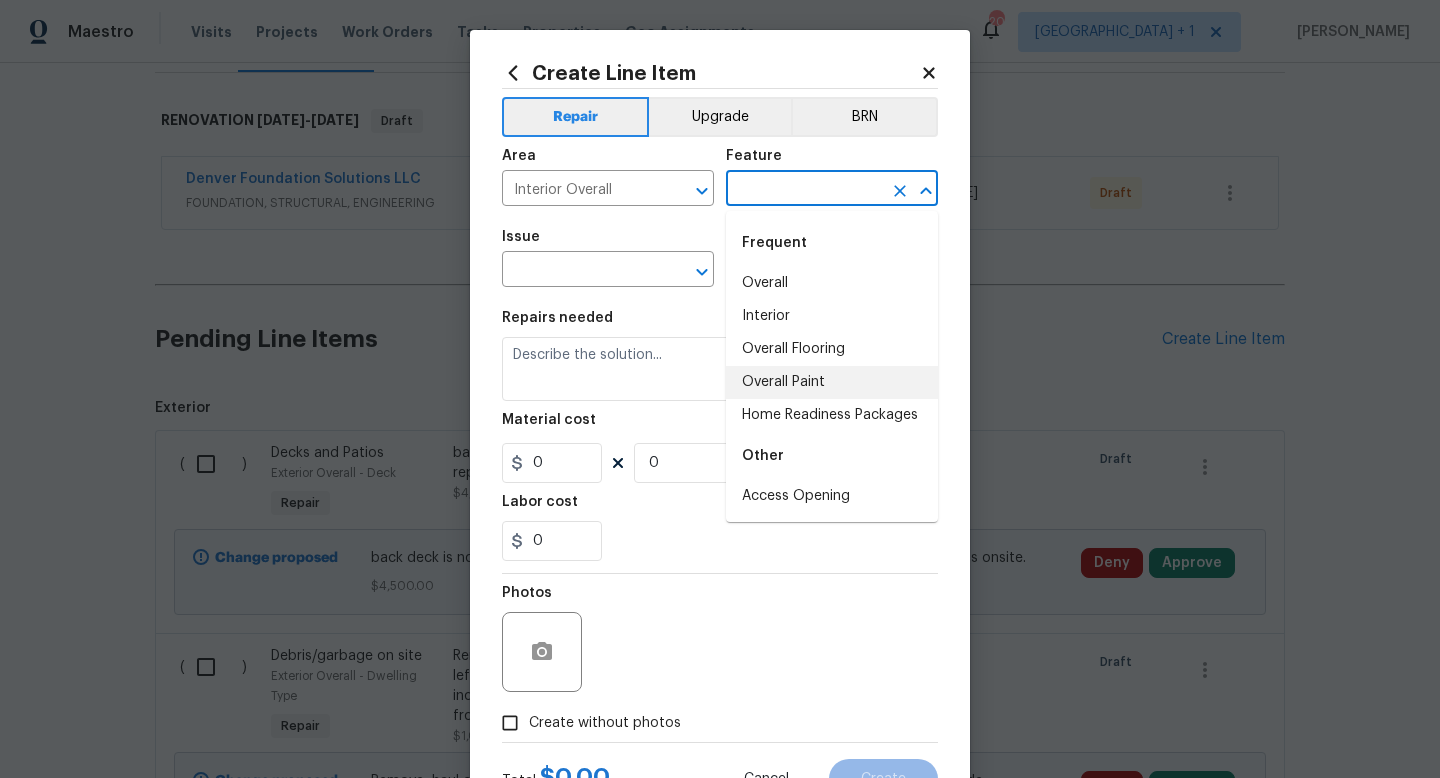 click on "Overall Paint" at bounding box center (832, 382) 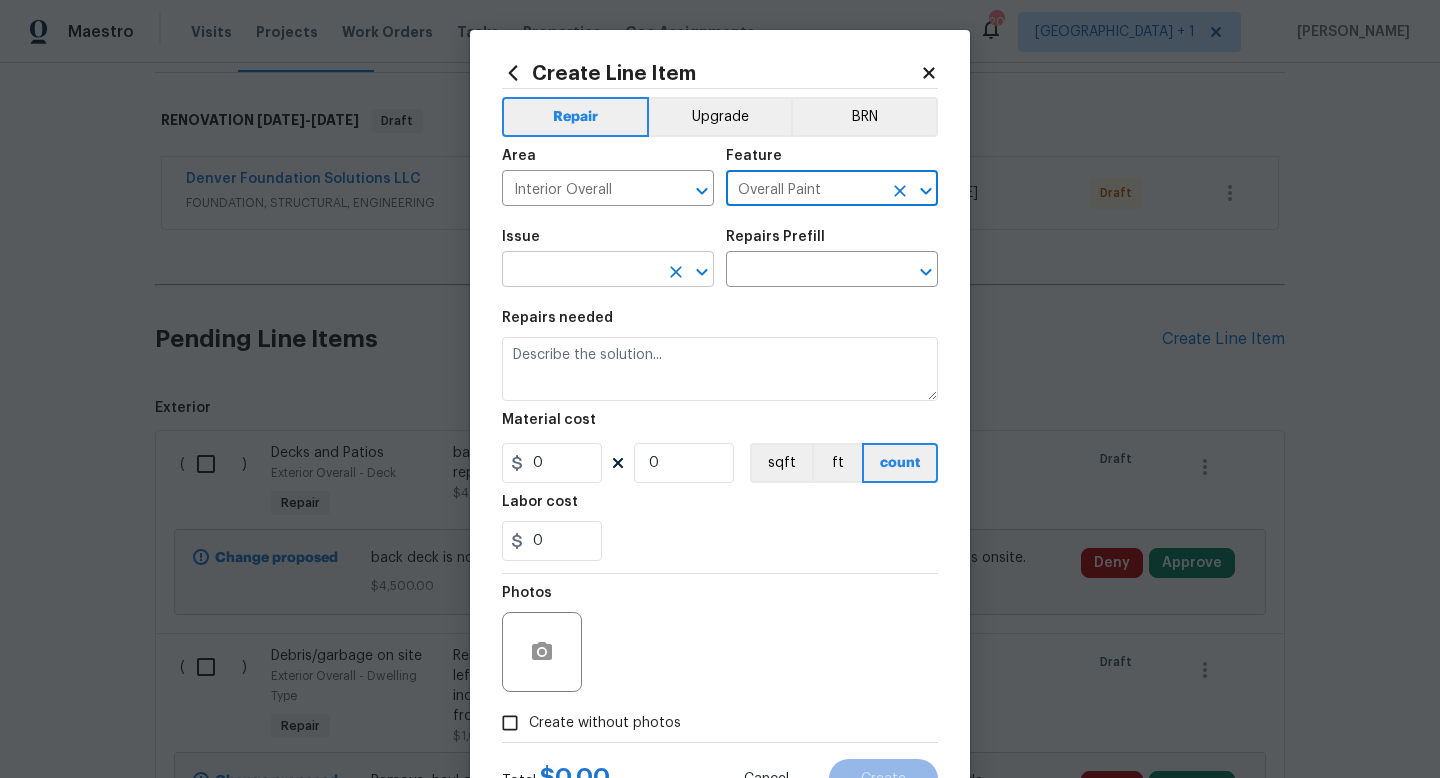 click at bounding box center (580, 271) 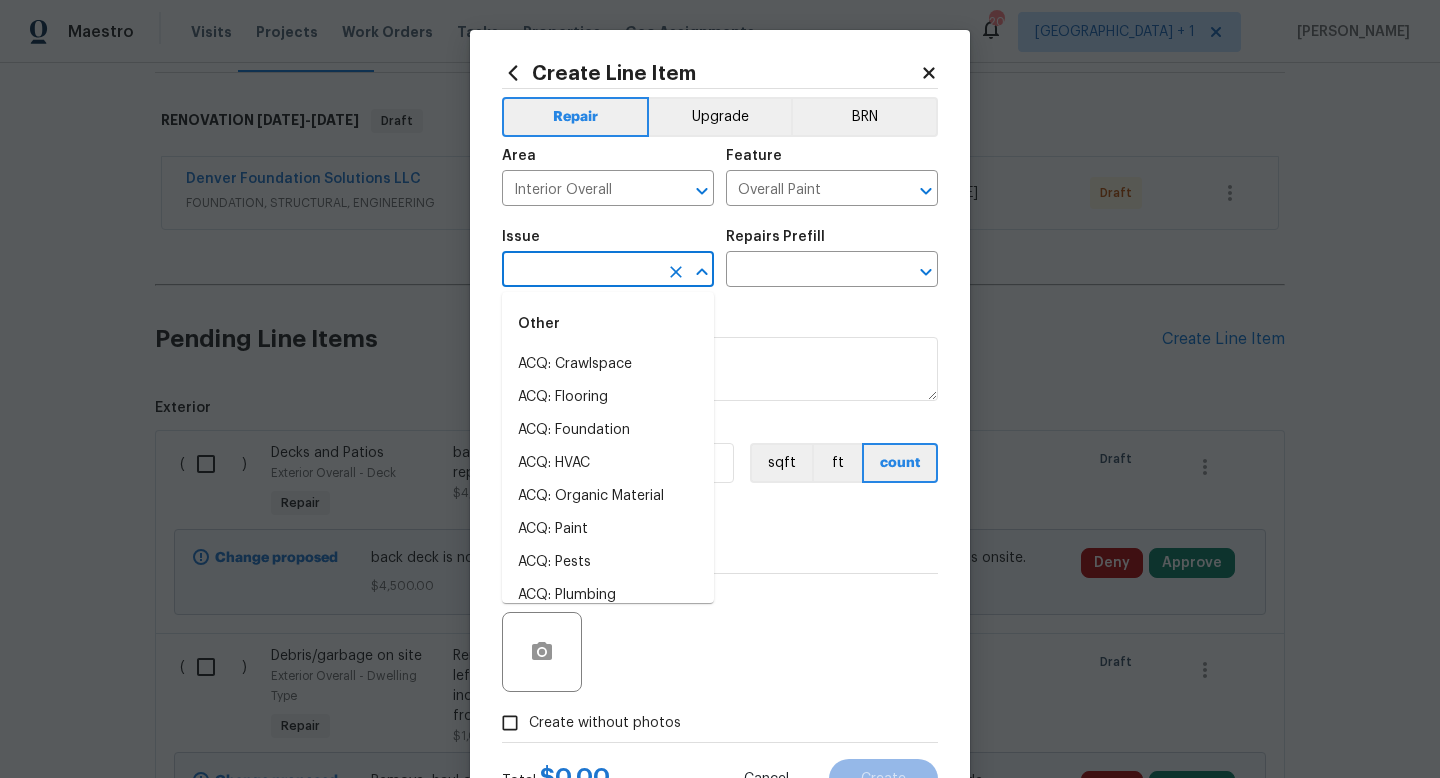 click 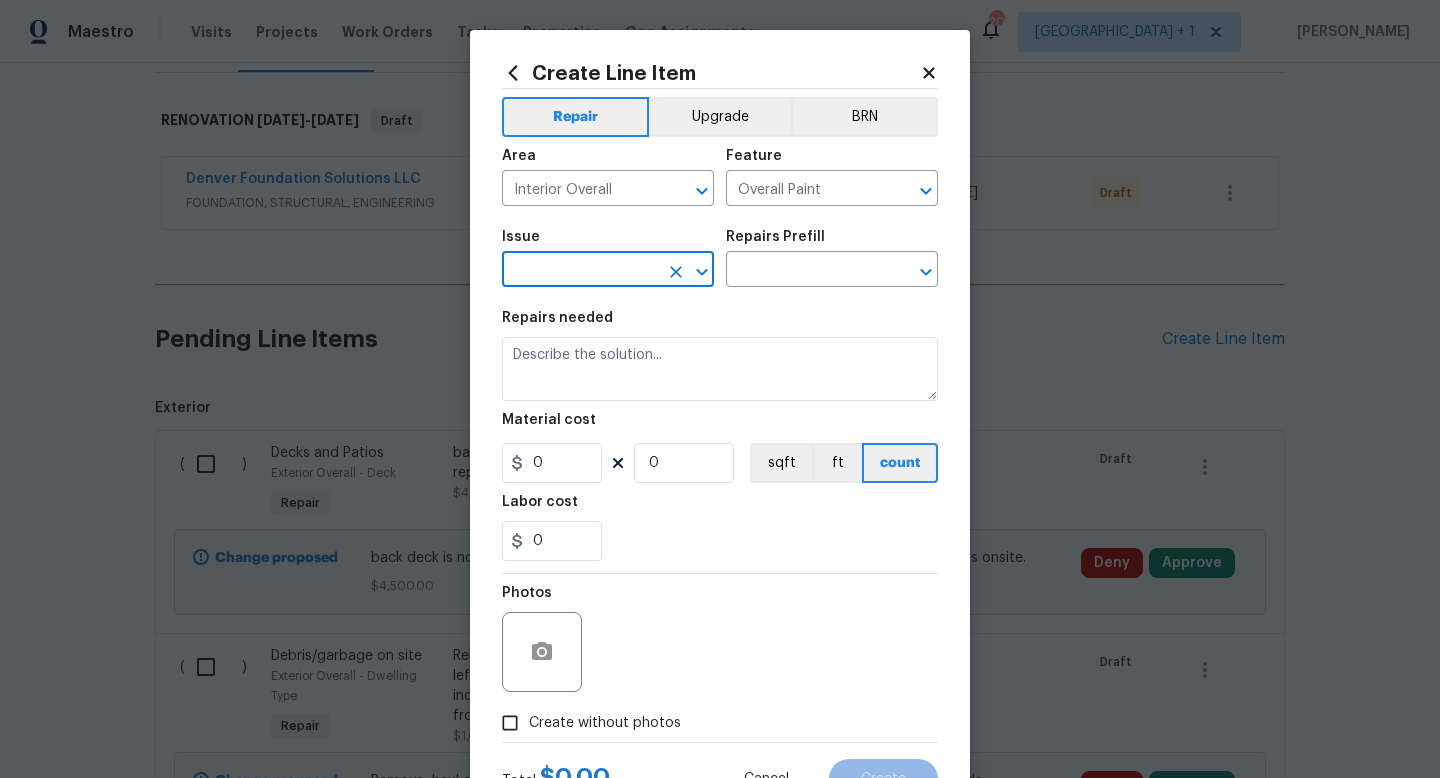 click at bounding box center [580, 271] 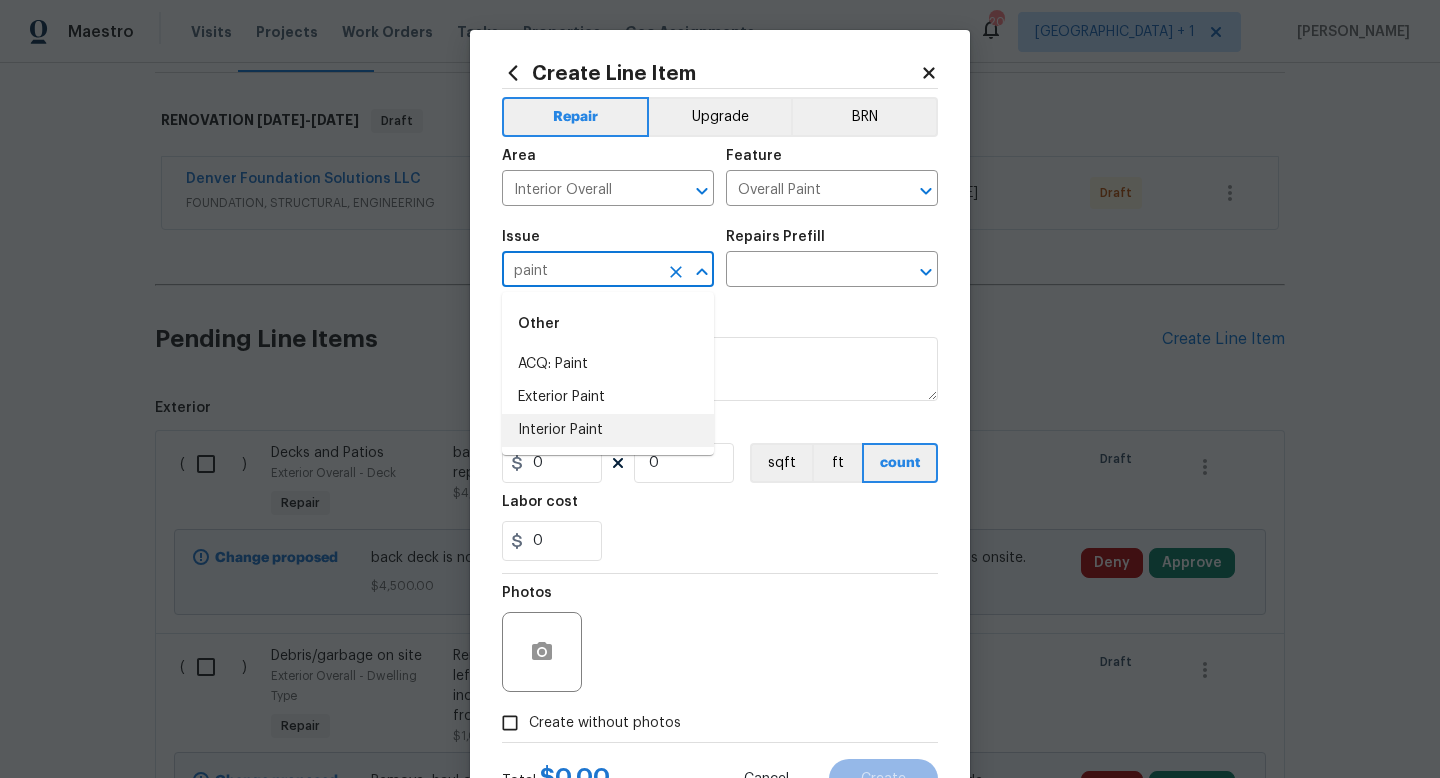 click on "Interior Paint" at bounding box center [608, 430] 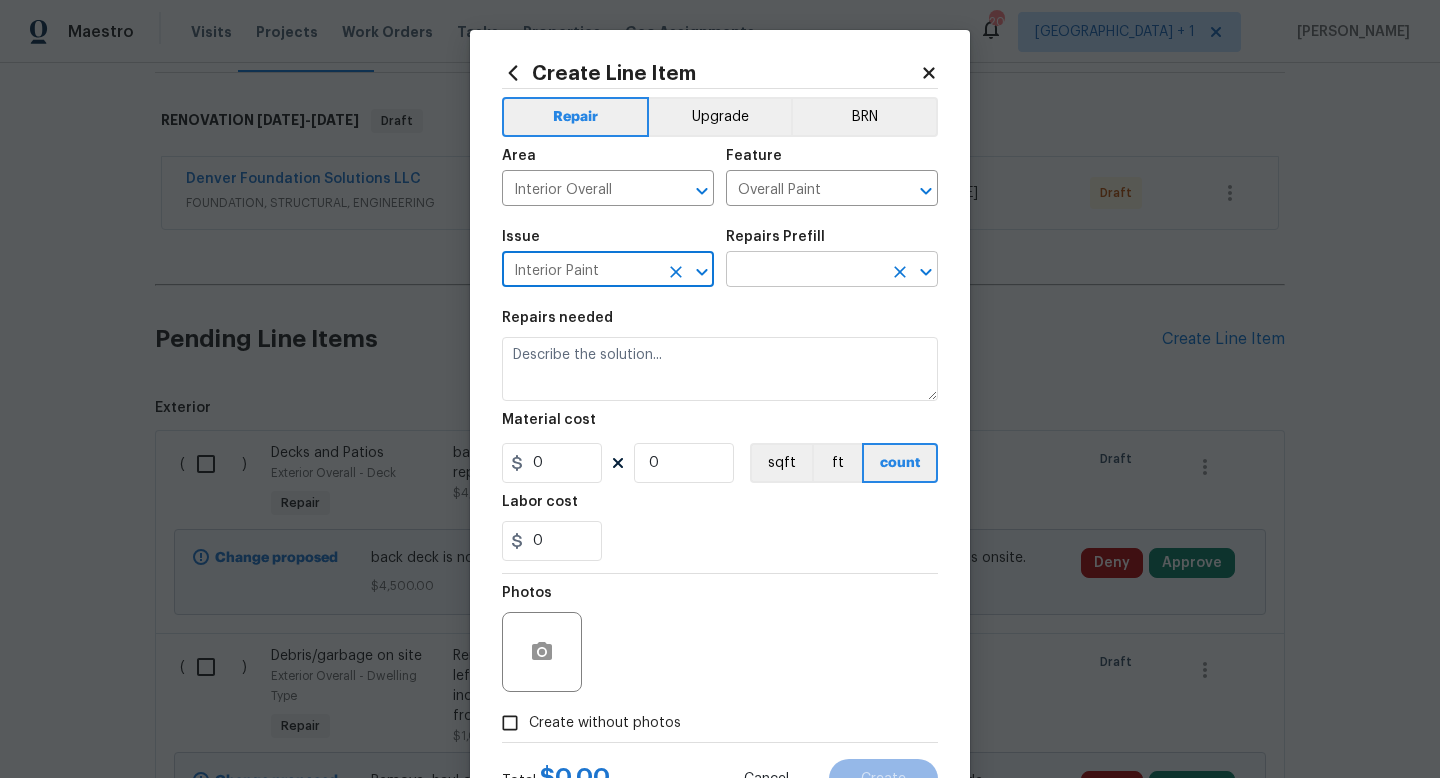 type on "Interior Paint" 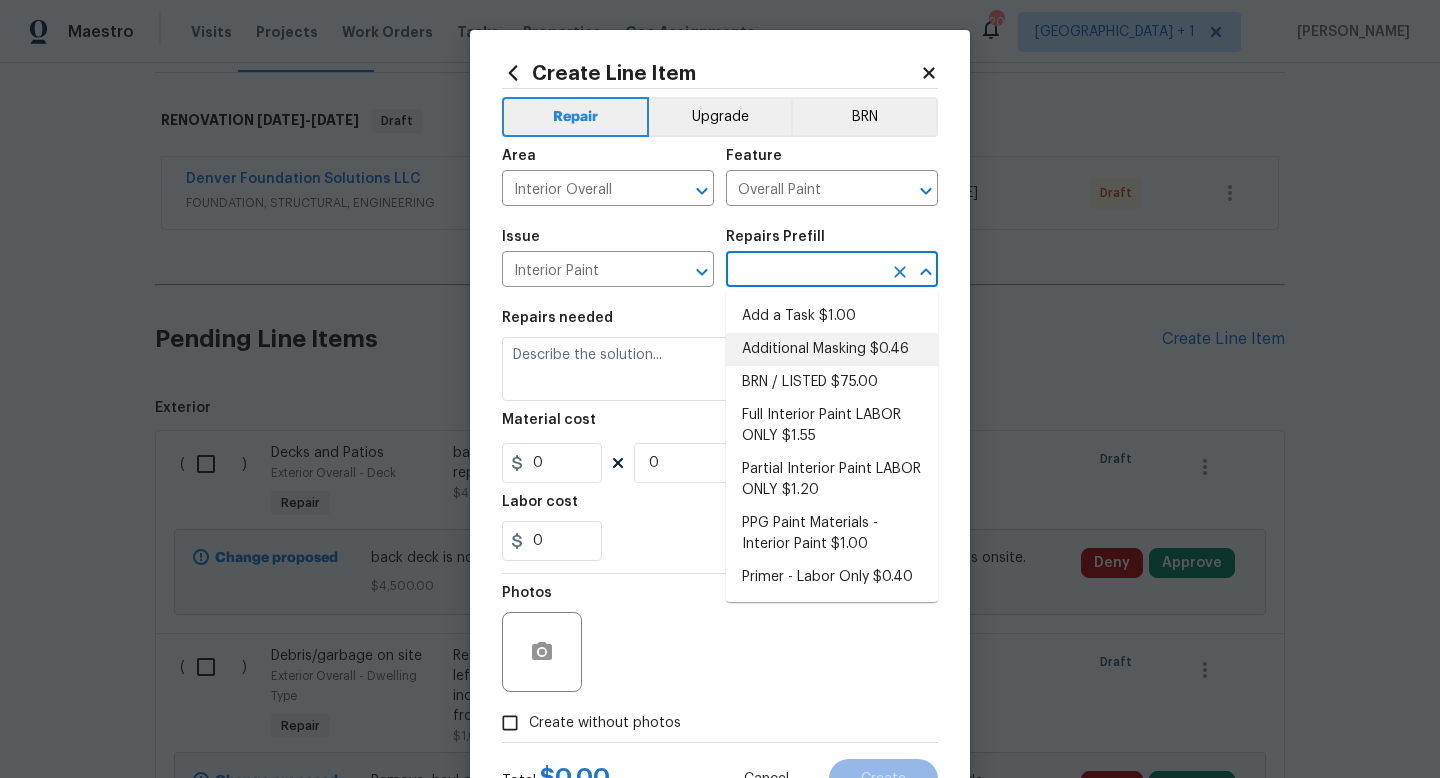 click on "Additional Masking $0.46" at bounding box center [832, 349] 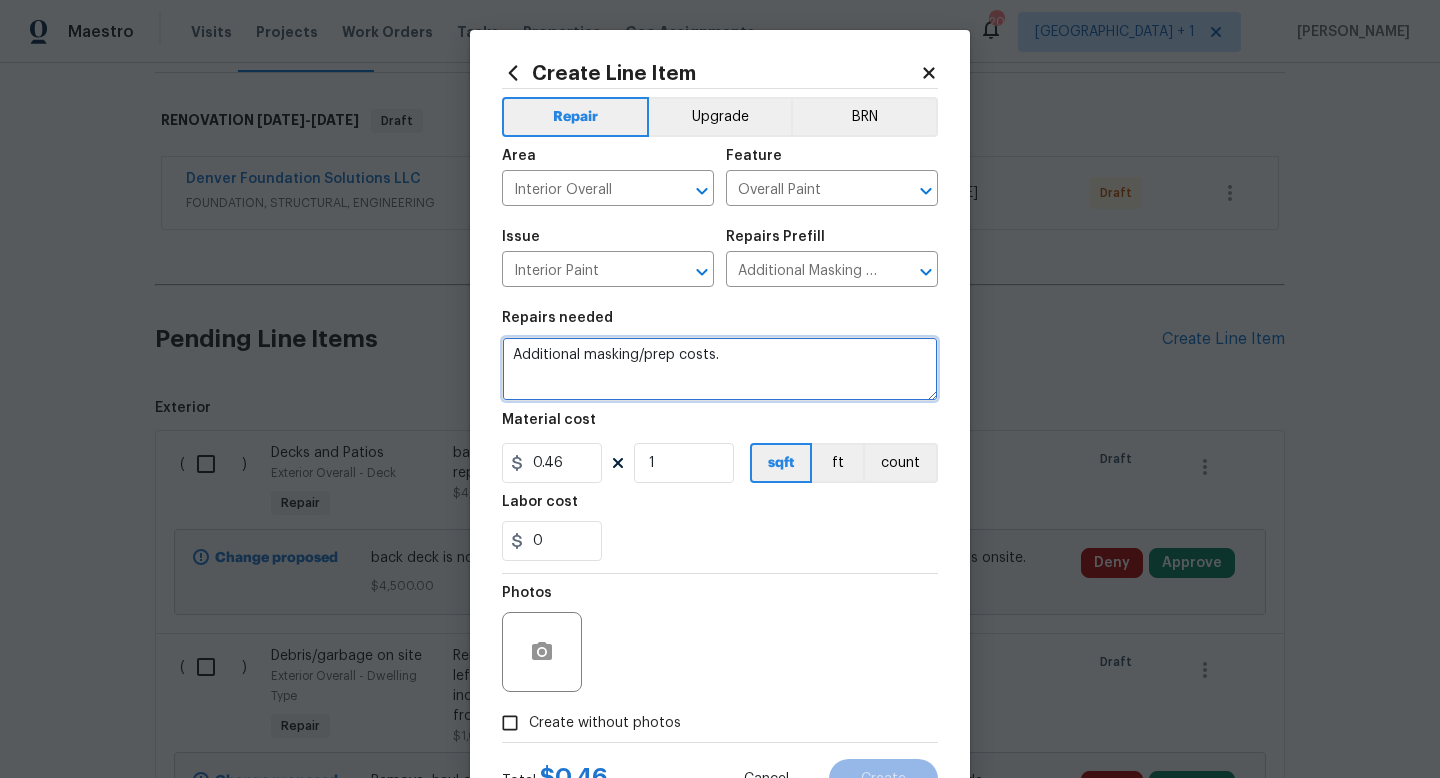 click on "Additional masking/prep costs." at bounding box center (720, 369) 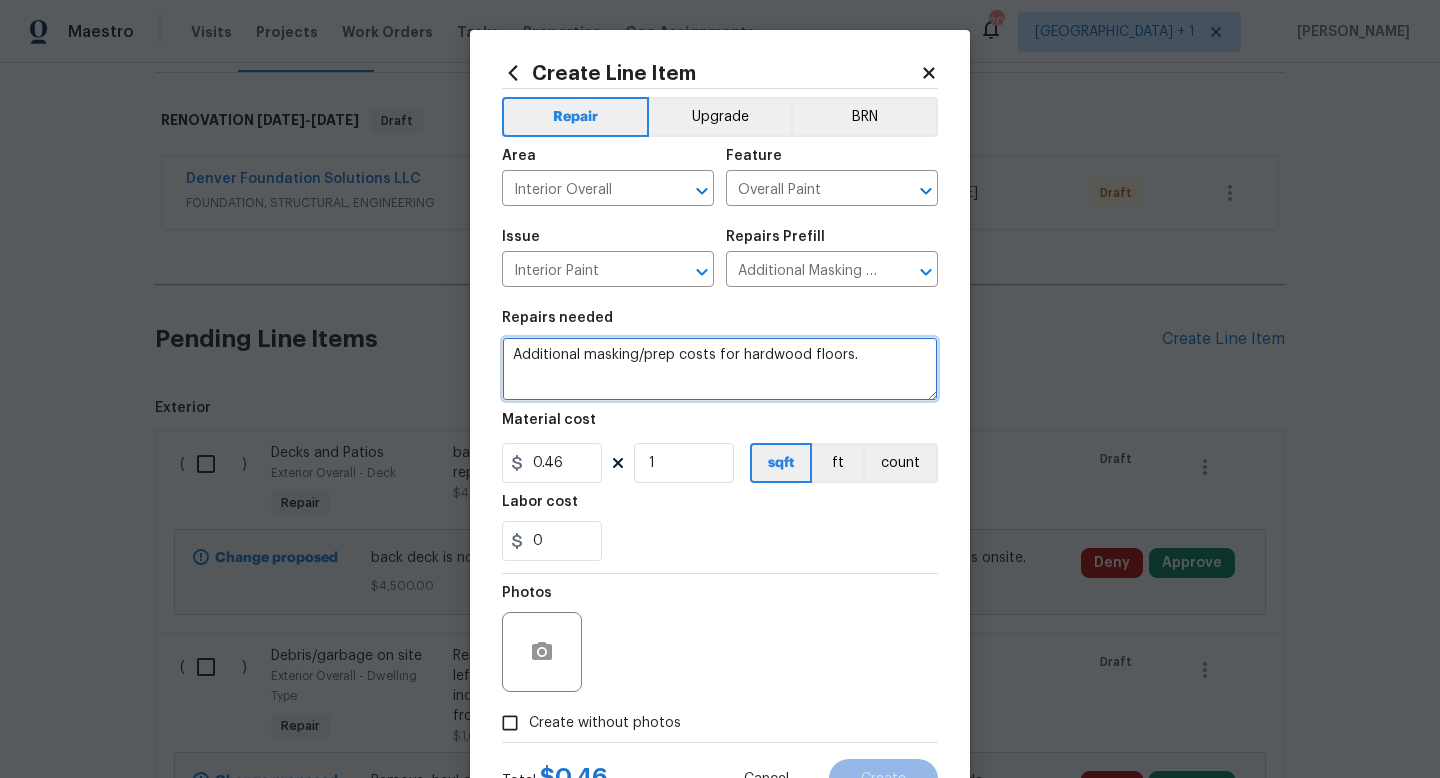 type on "Additional masking/prep costs for hardwood floors." 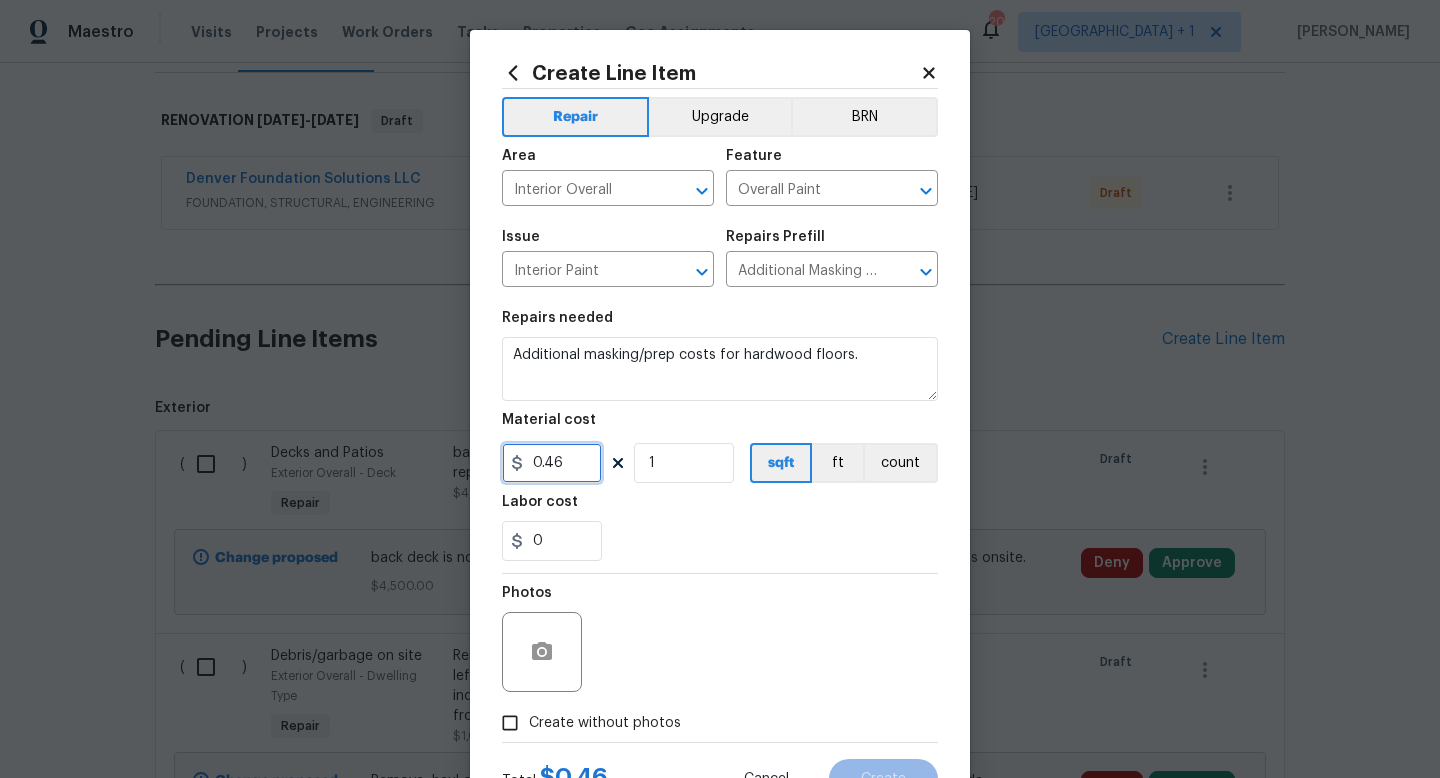 click on "0.46" at bounding box center (552, 463) 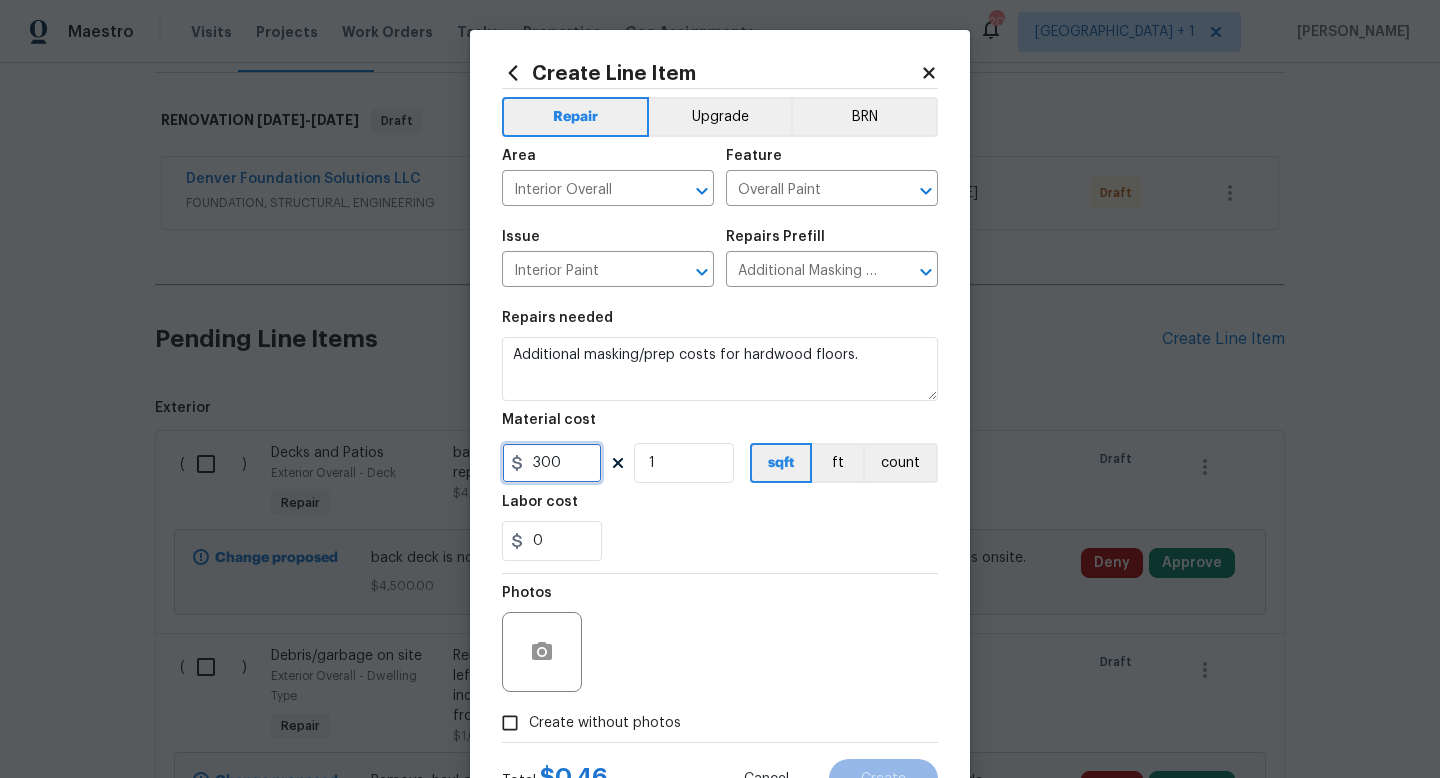 type on "300" 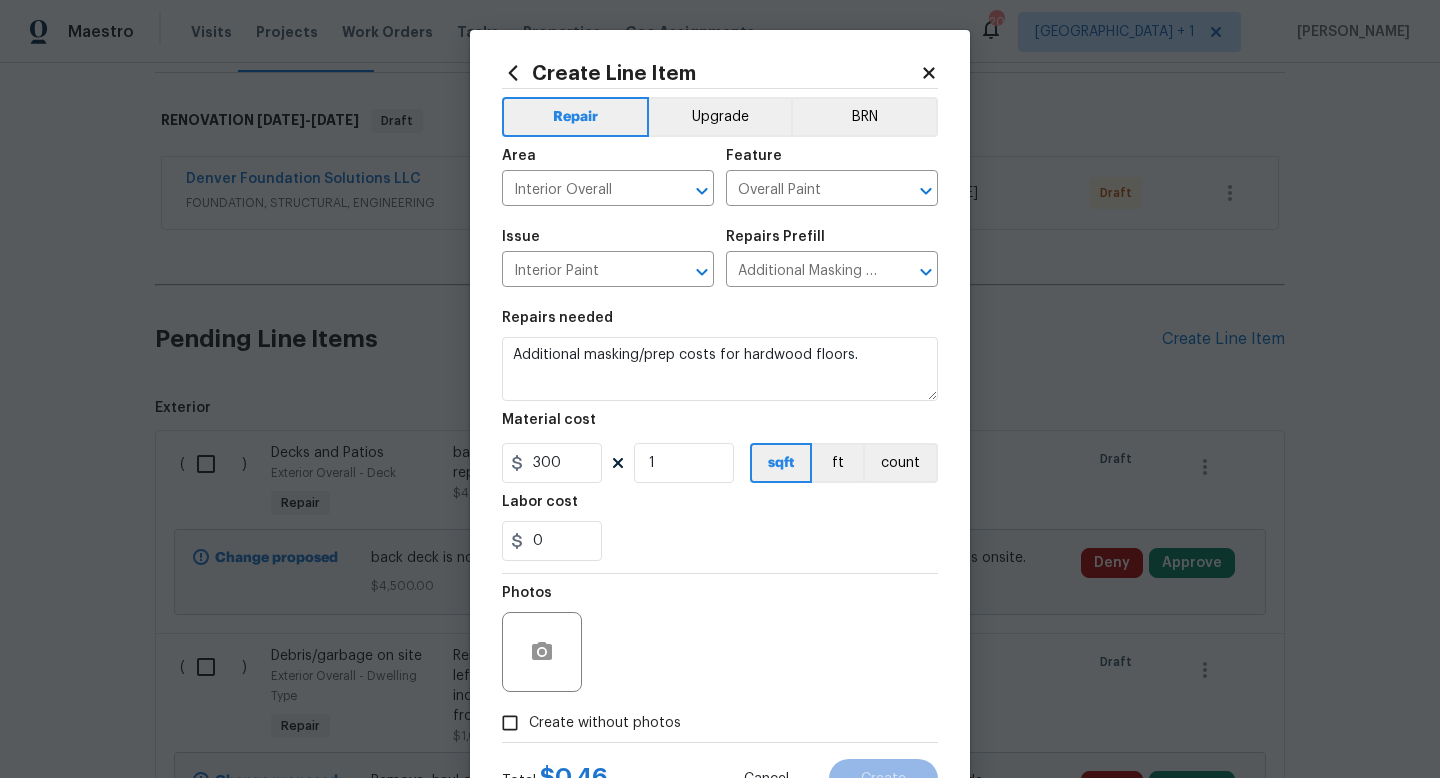 click on "Photos" at bounding box center (720, 639) 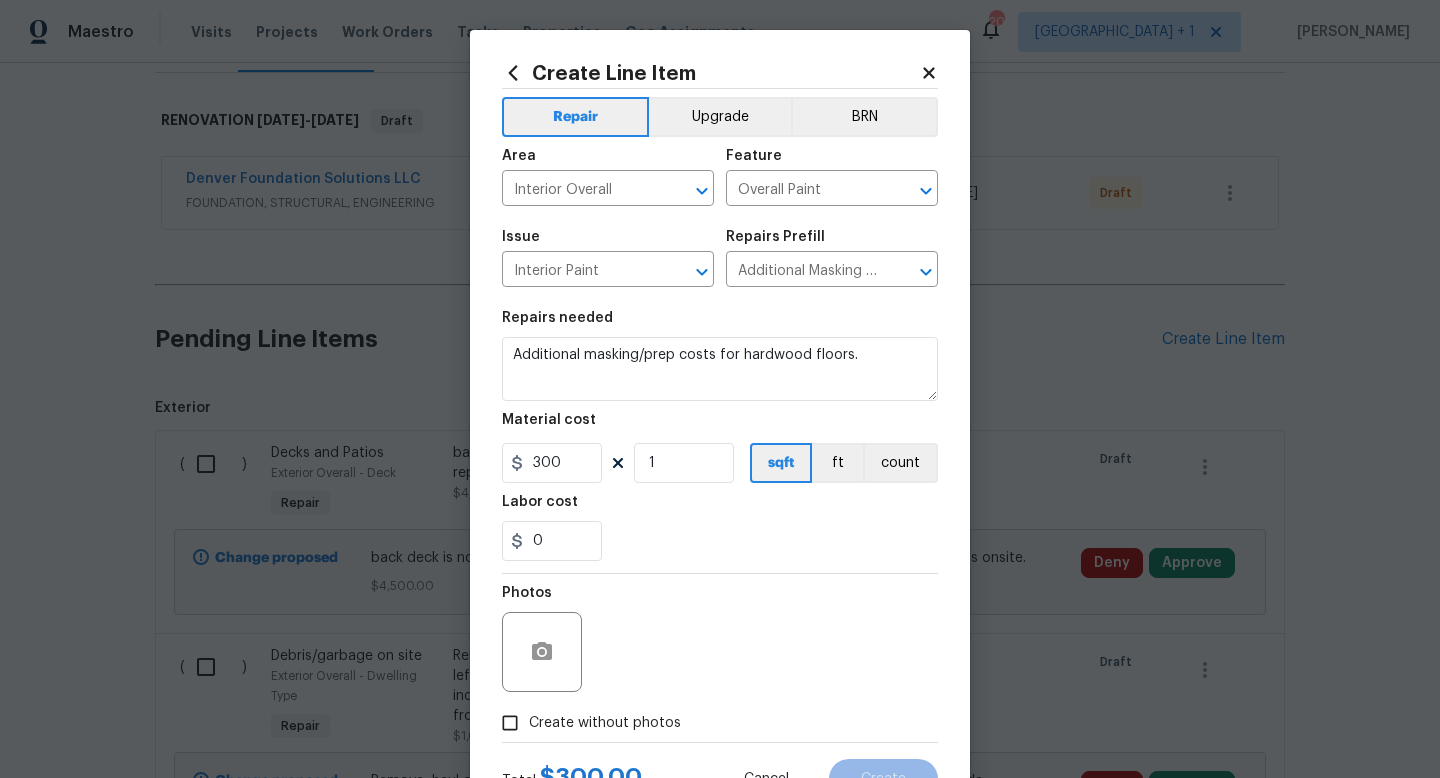 scroll, scrollTop: 84, scrollLeft: 0, axis: vertical 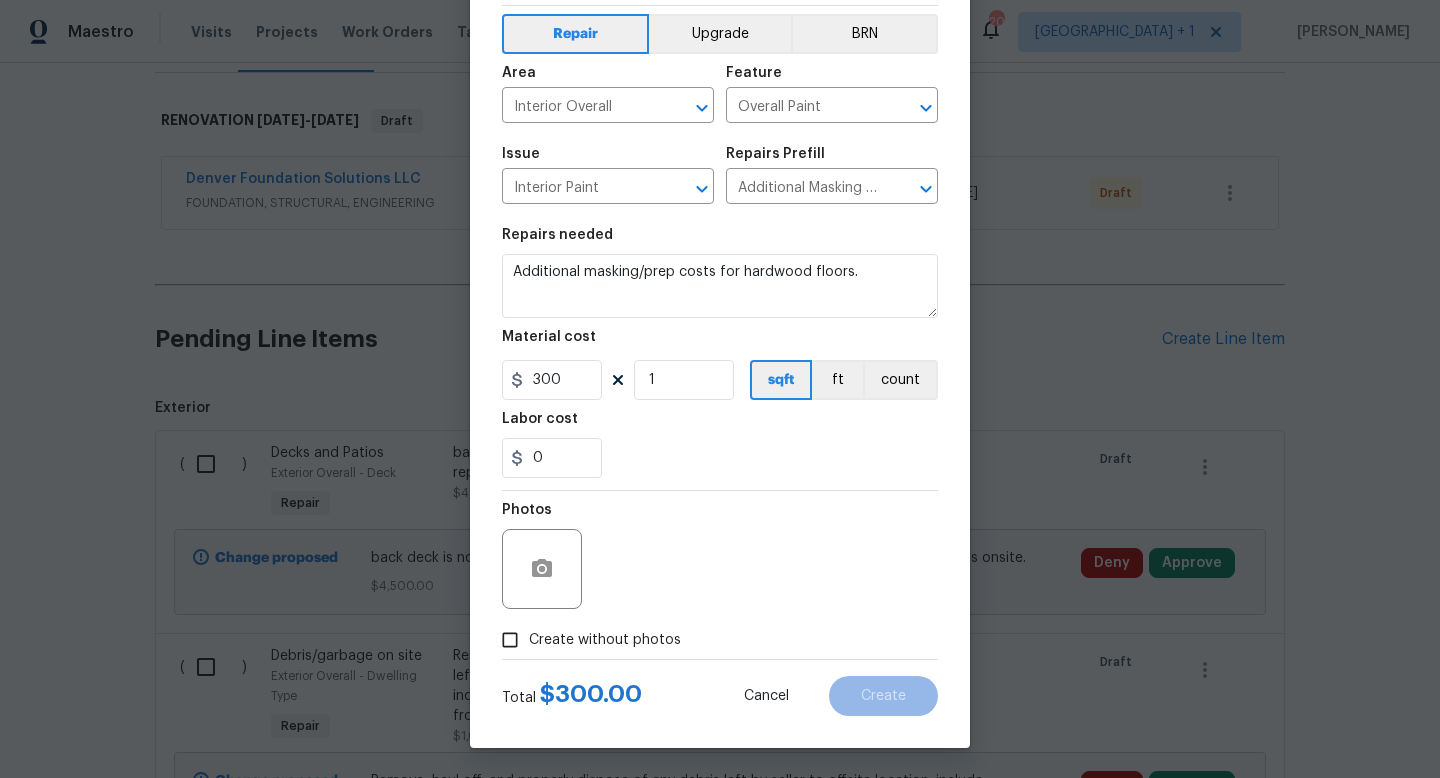 click on "Create without photos" at bounding box center [605, 640] 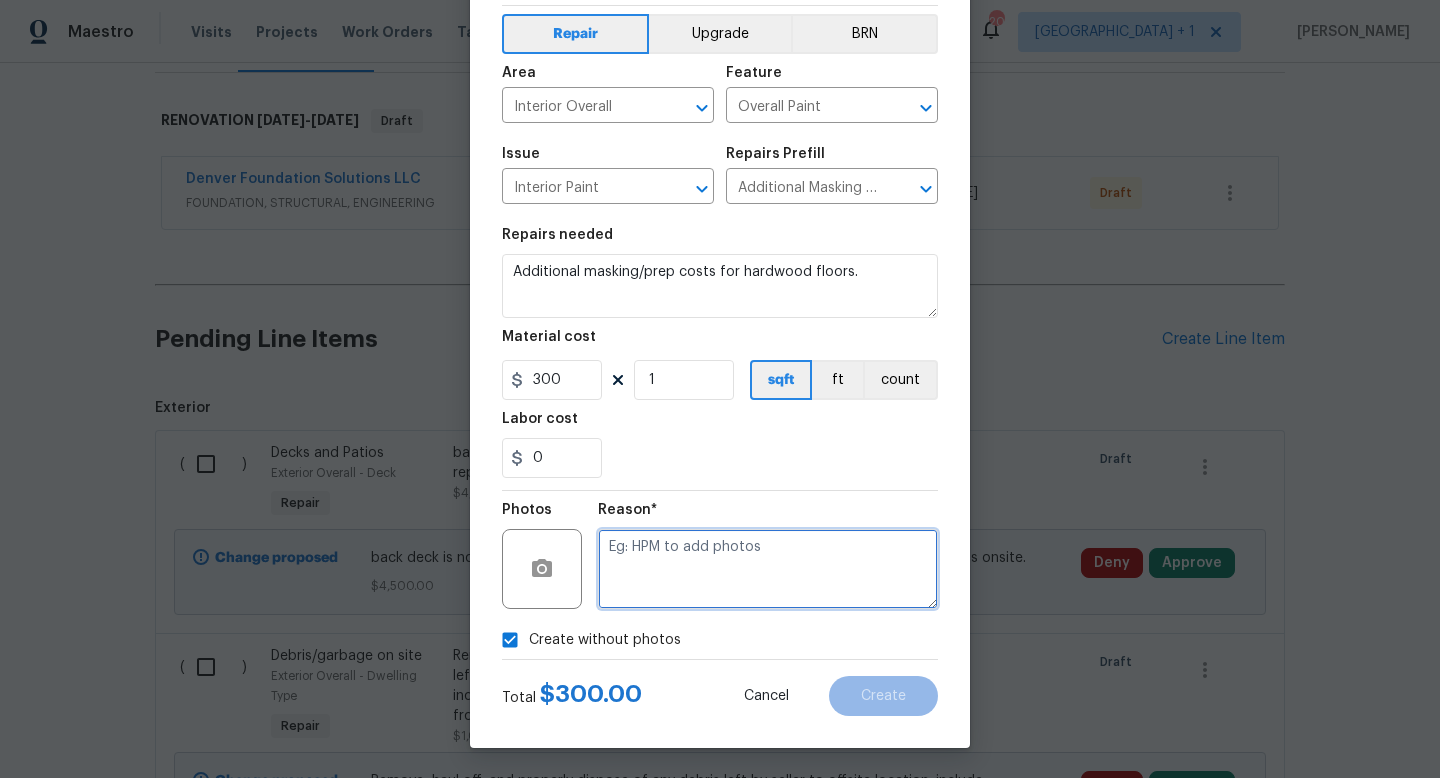 click at bounding box center (768, 569) 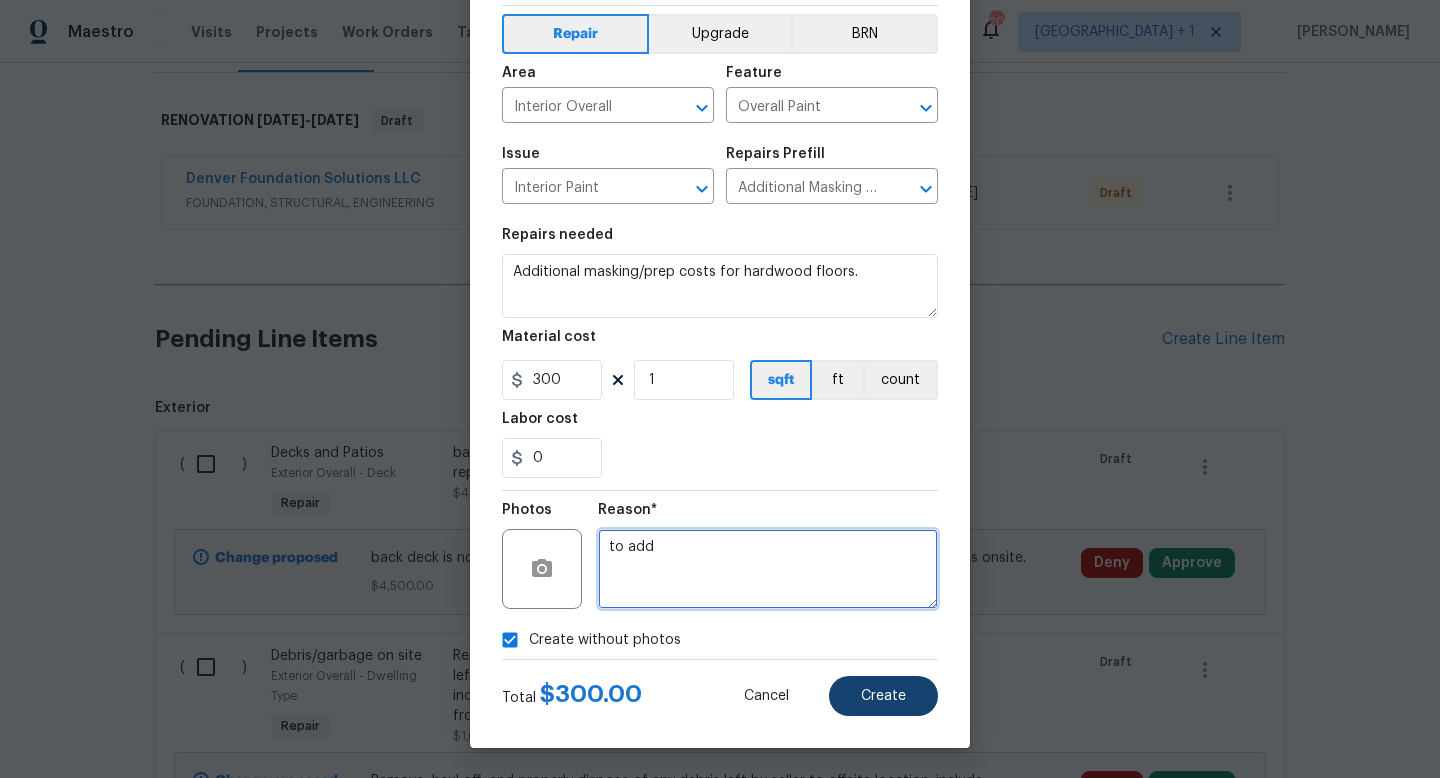 type on "to add" 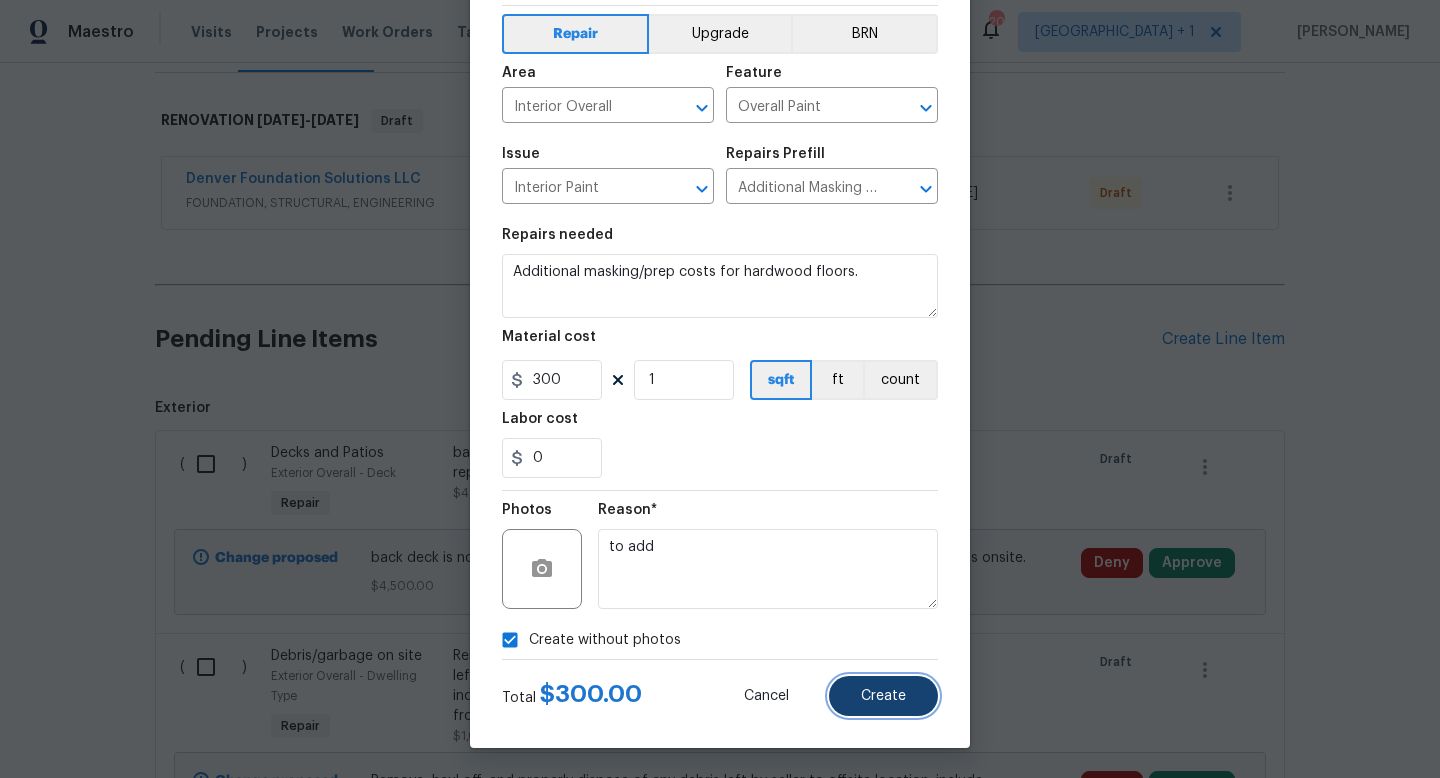 click on "Create" at bounding box center (883, 696) 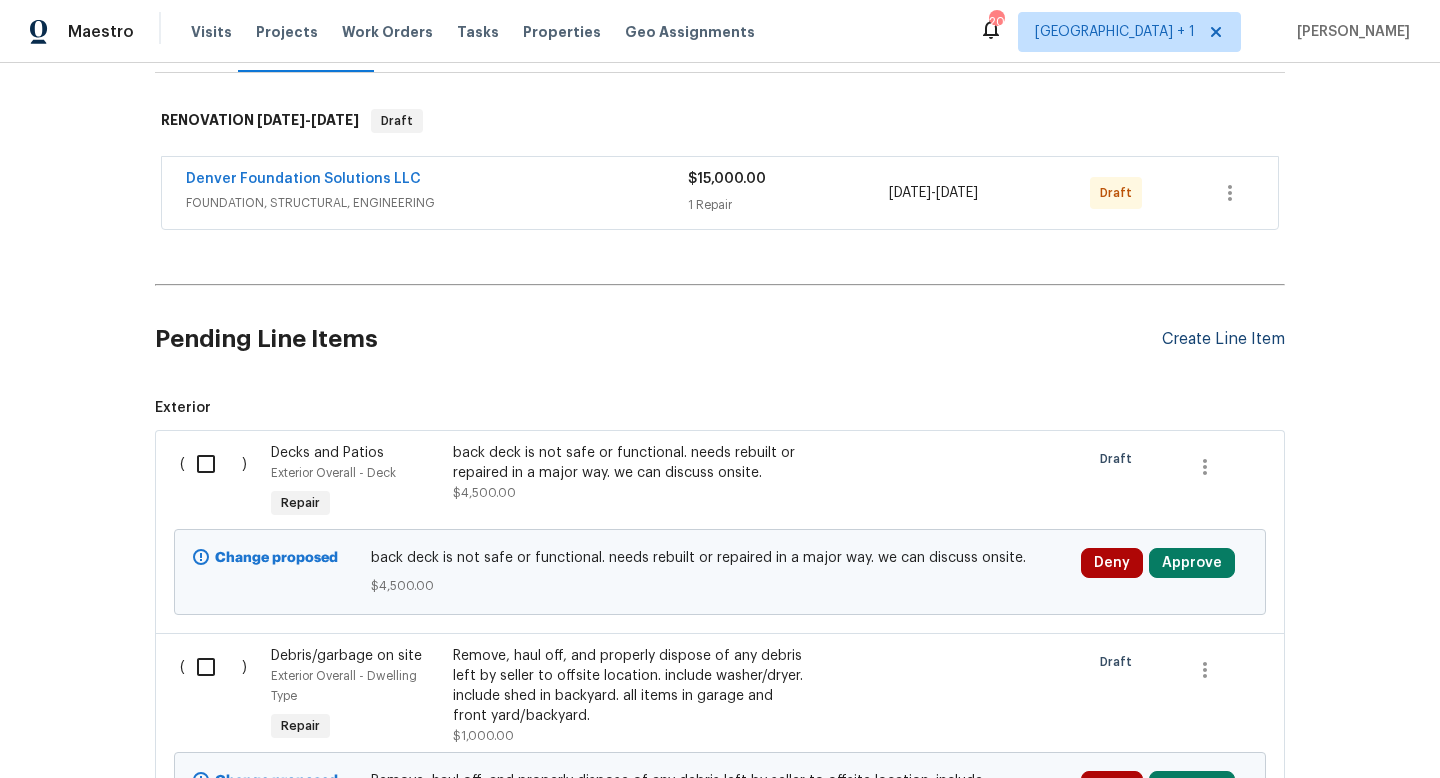 click on "Create Line Item" at bounding box center (1223, 339) 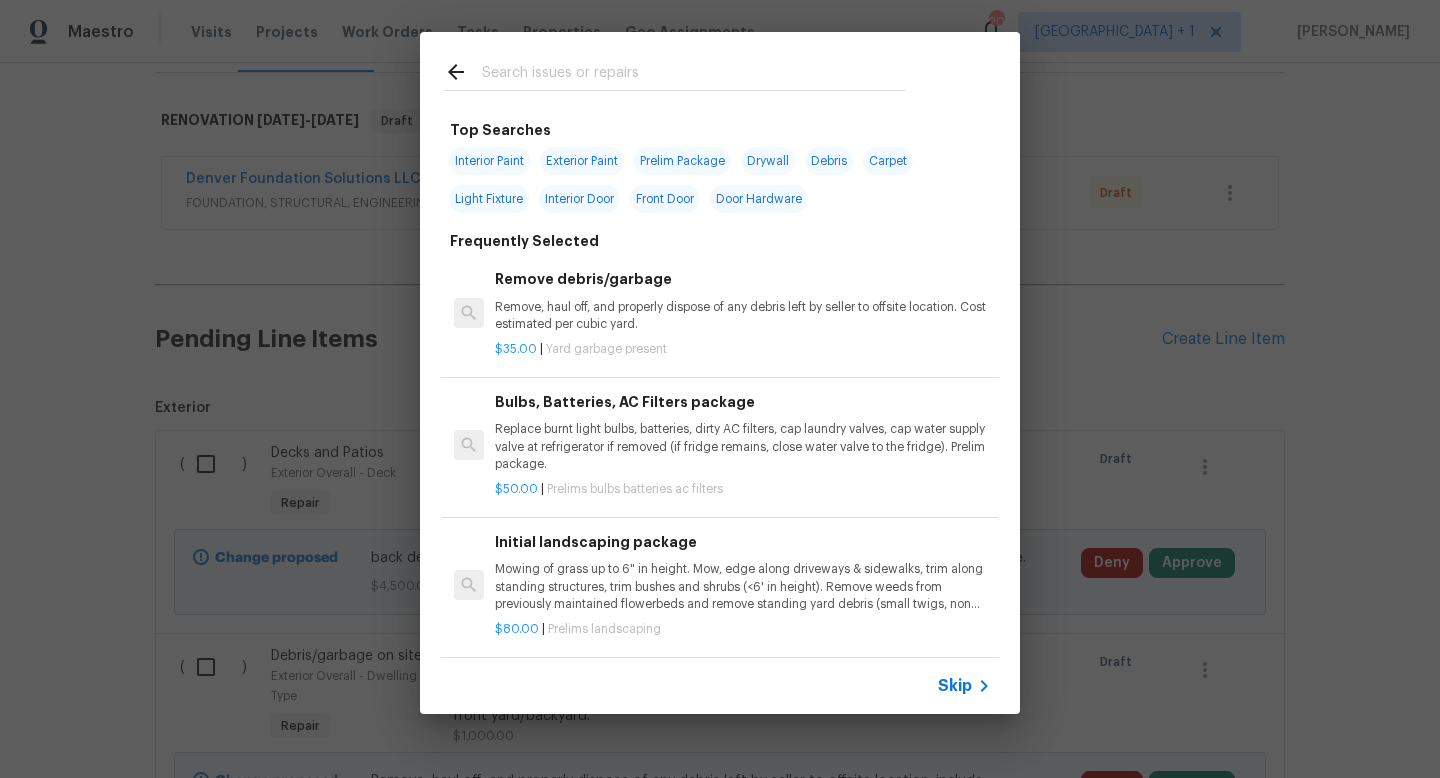 click on "Skip" at bounding box center [955, 686] 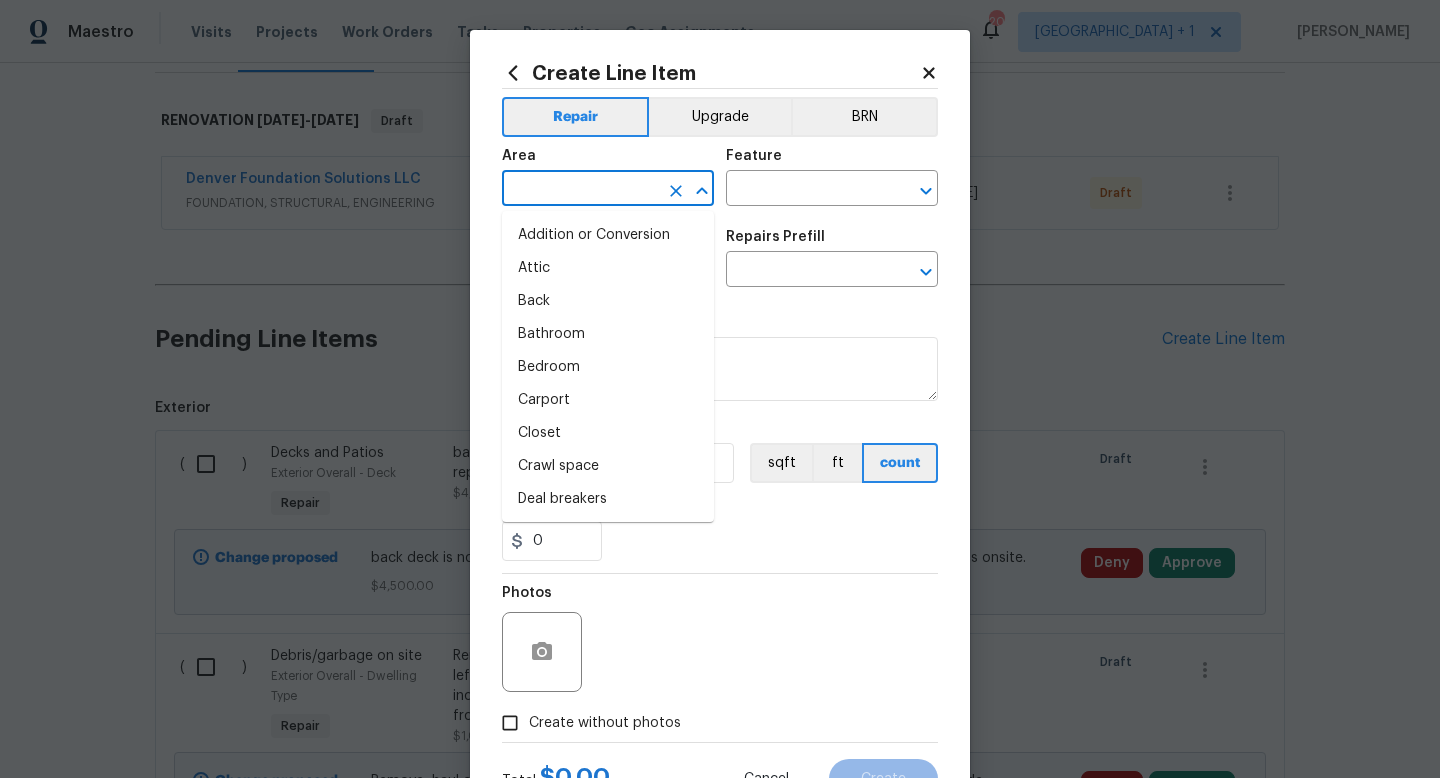 click at bounding box center [580, 190] 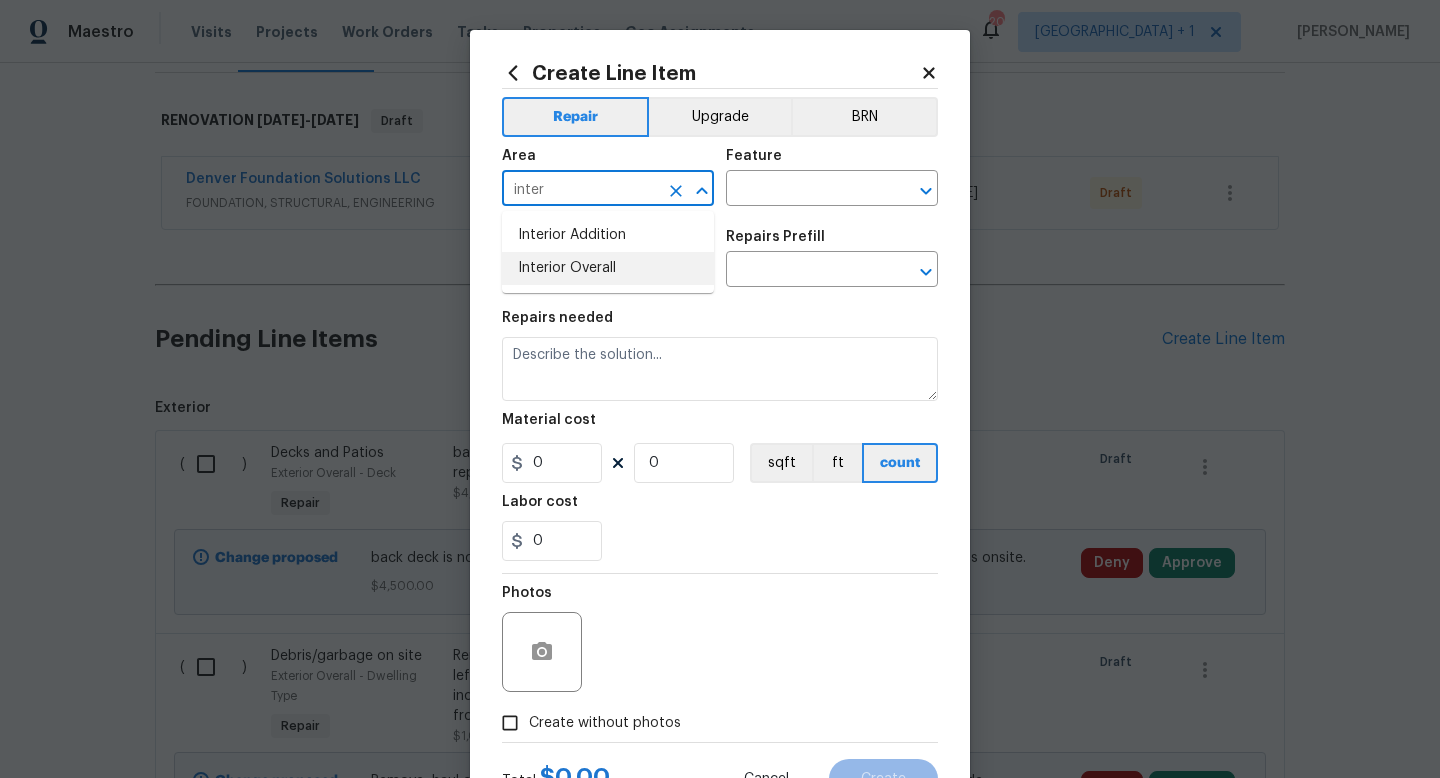 click on "Interior Overall" at bounding box center [608, 268] 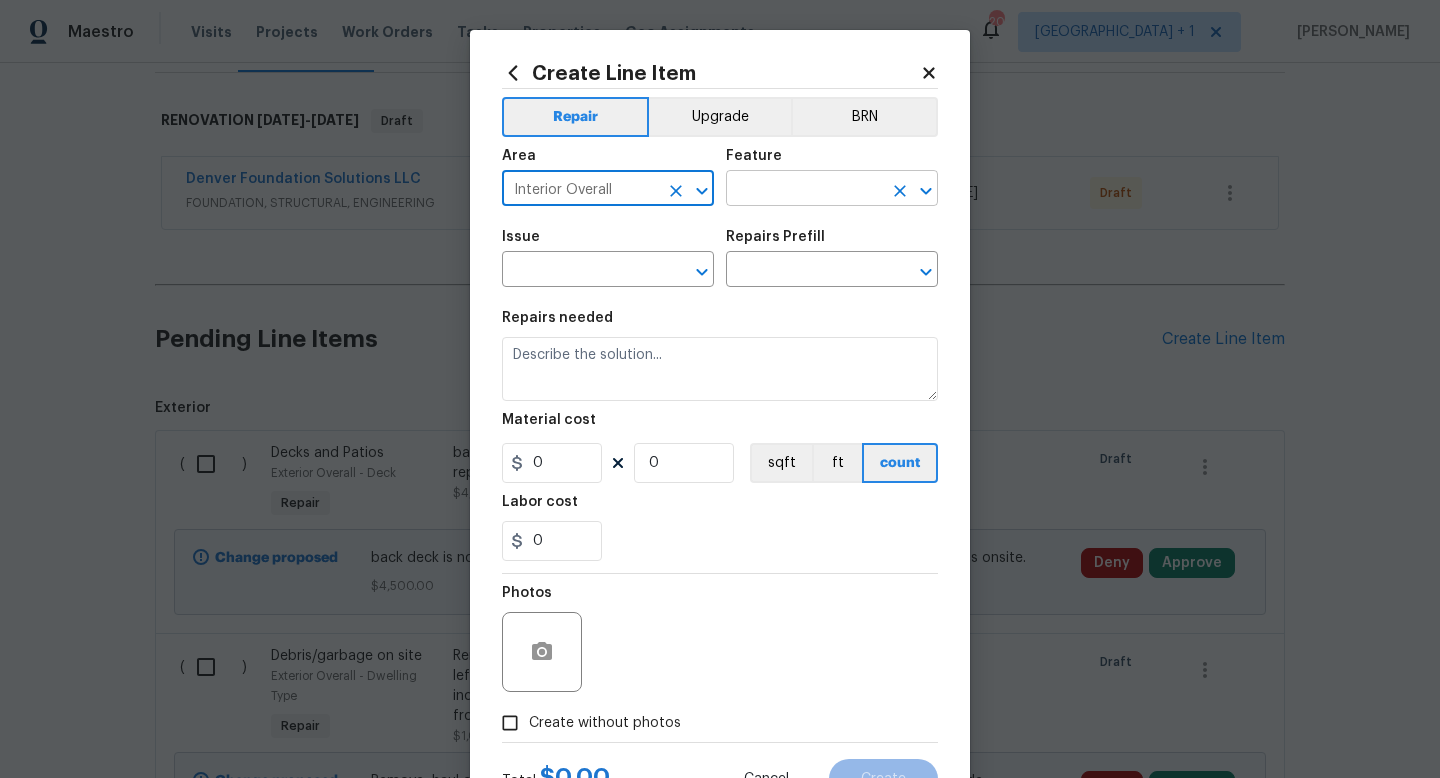 type on "Interior Overall" 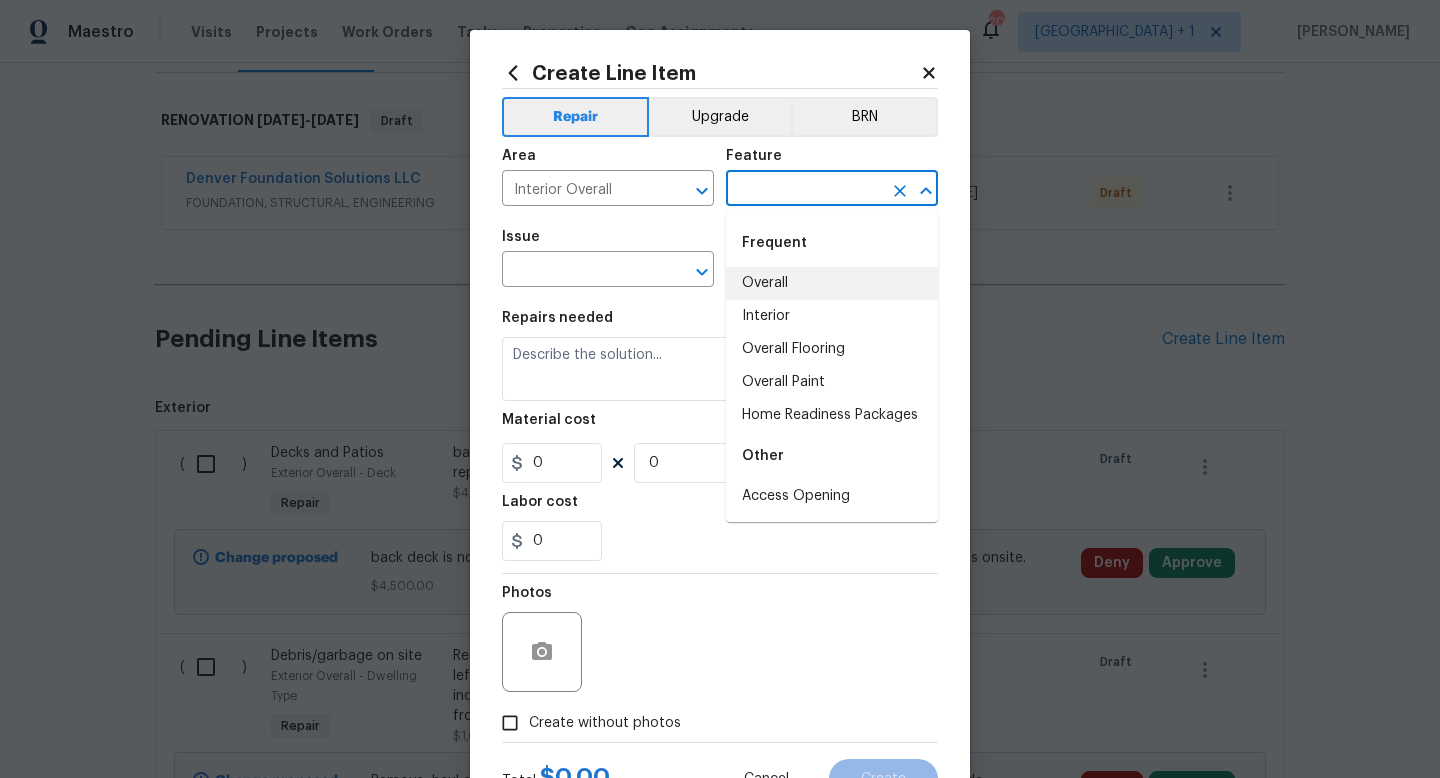 click on "Overall" at bounding box center [832, 283] 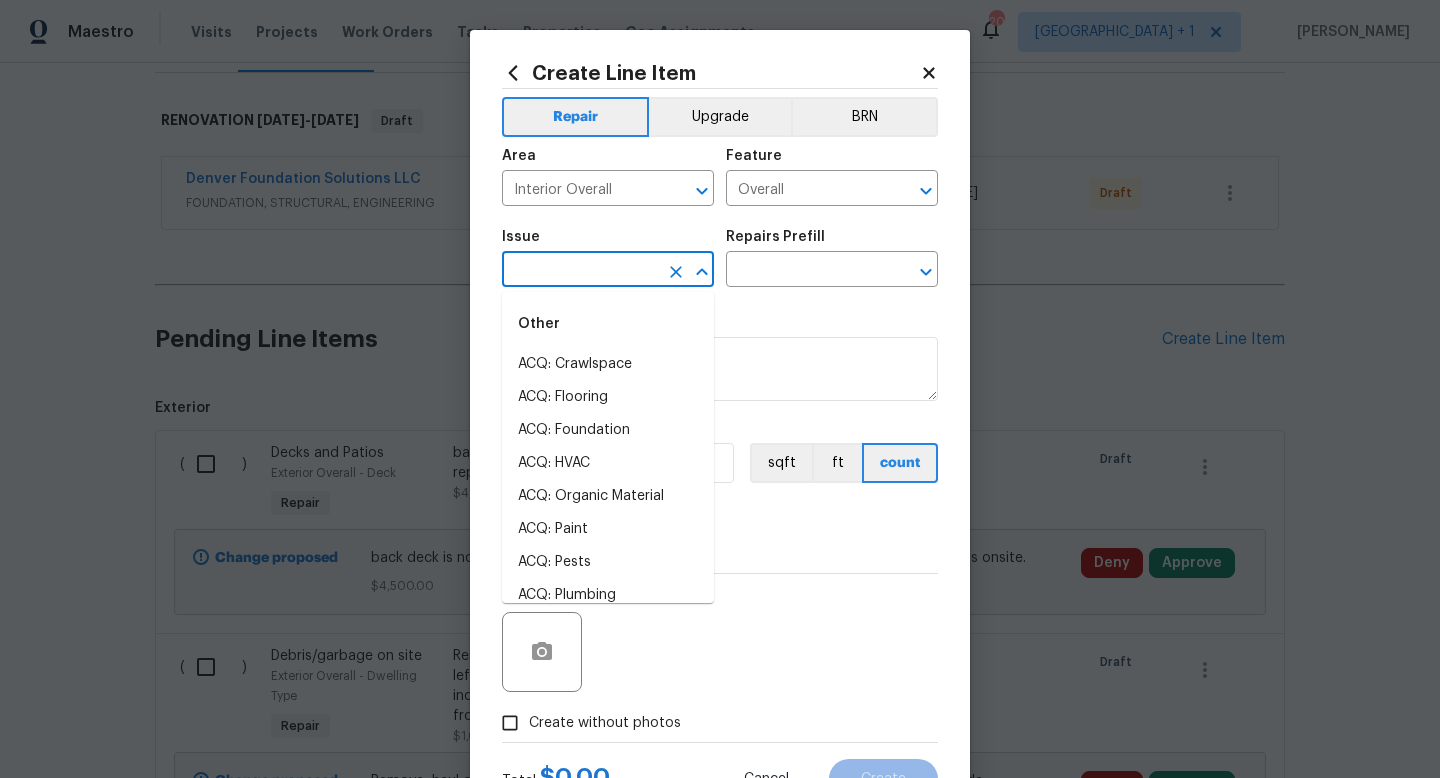 click at bounding box center [580, 271] 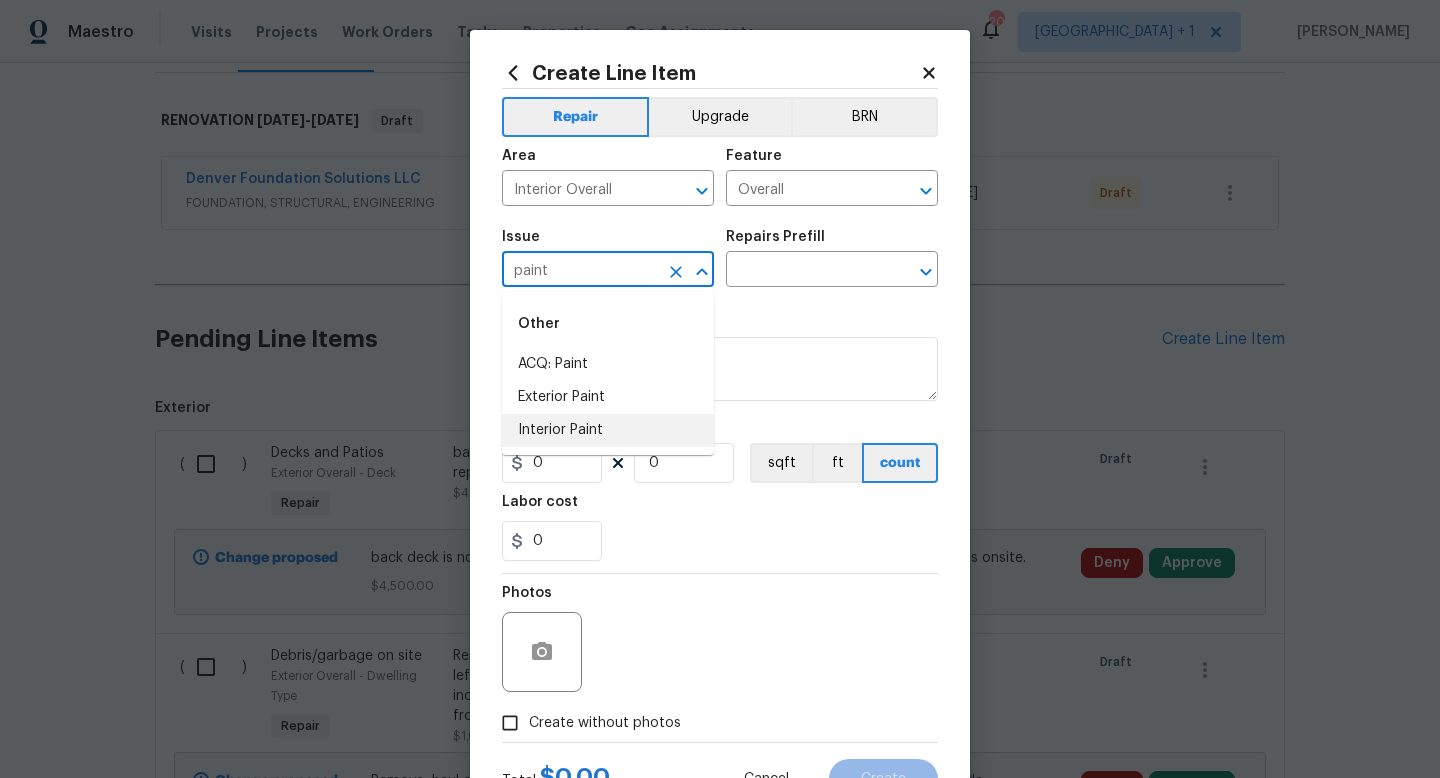 click on "Interior Paint" at bounding box center [608, 430] 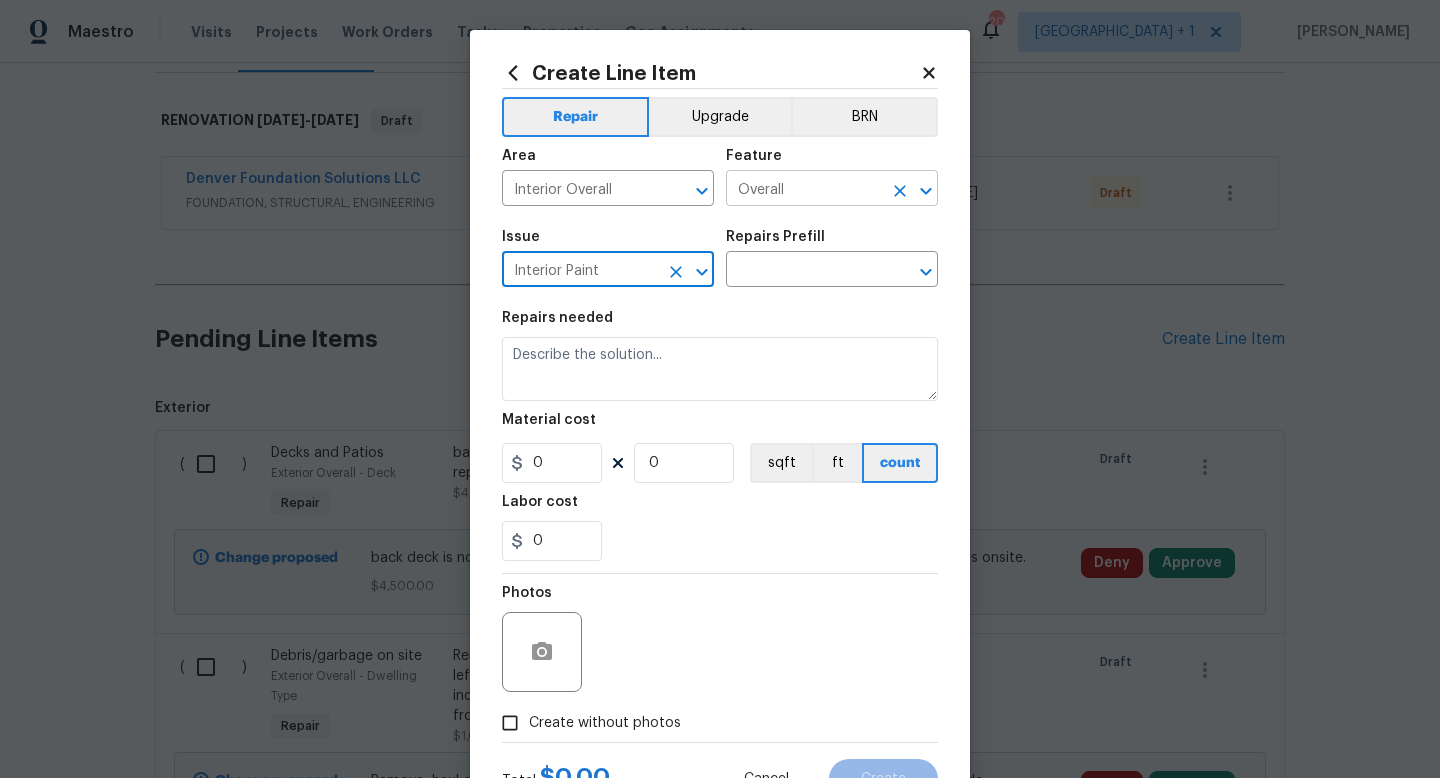 click 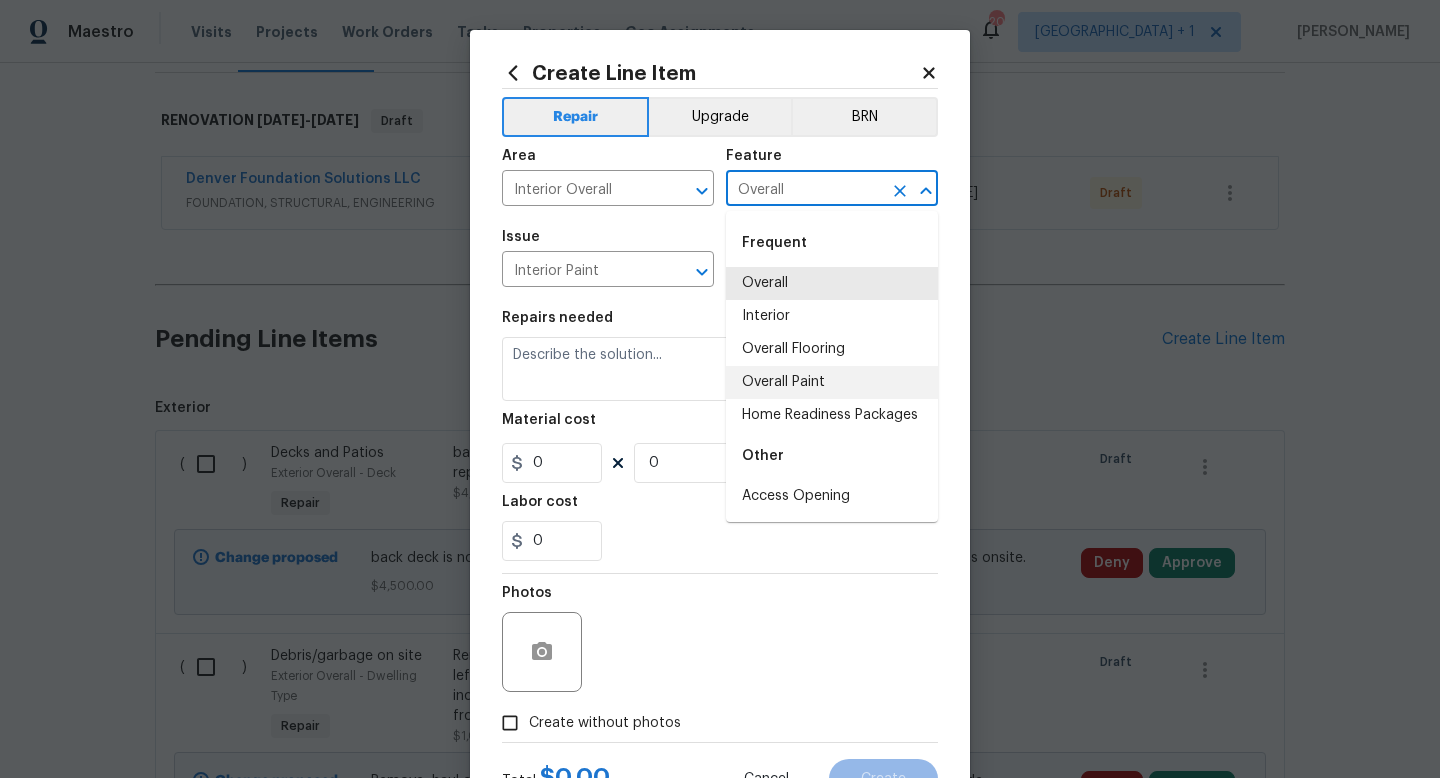 click on "Overall Paint" at bounding box center [832, 382] 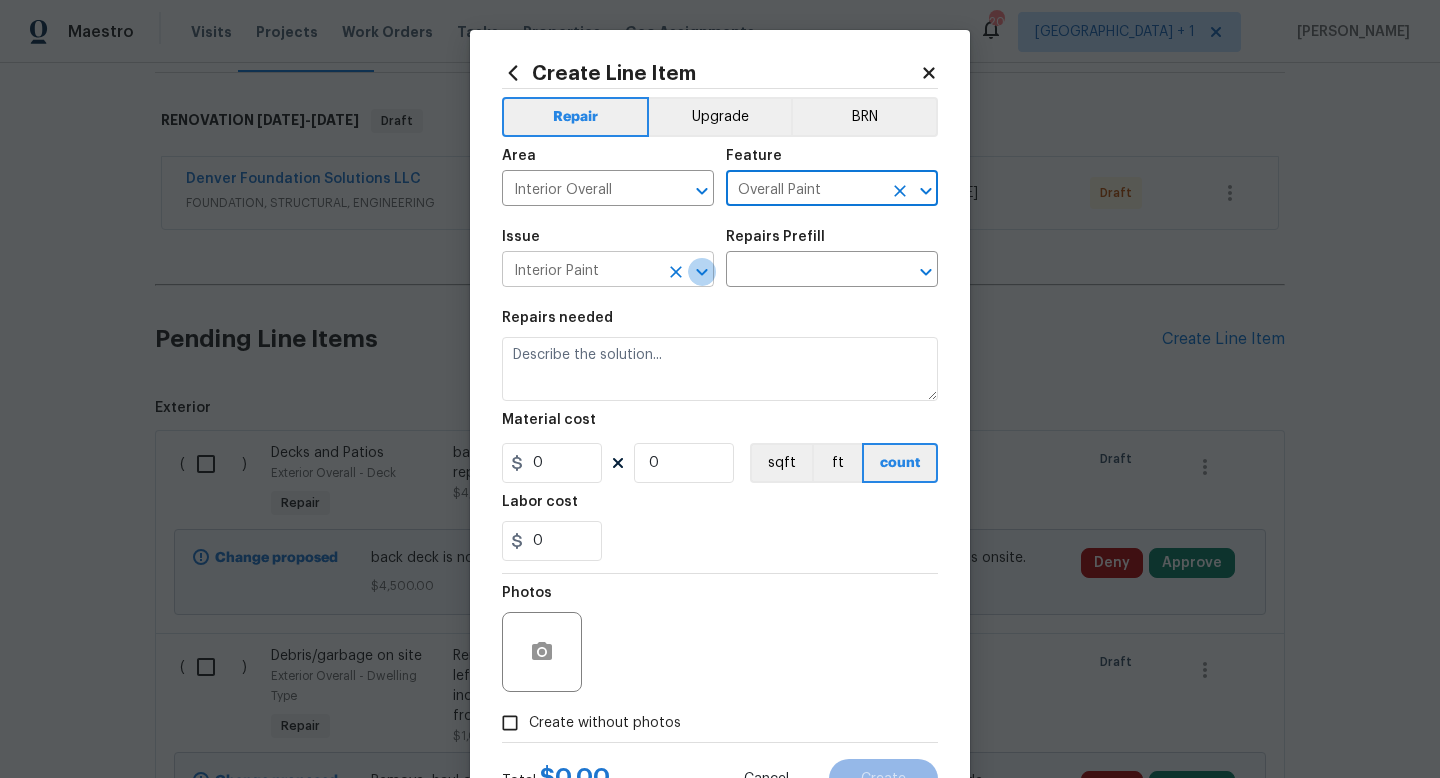 click 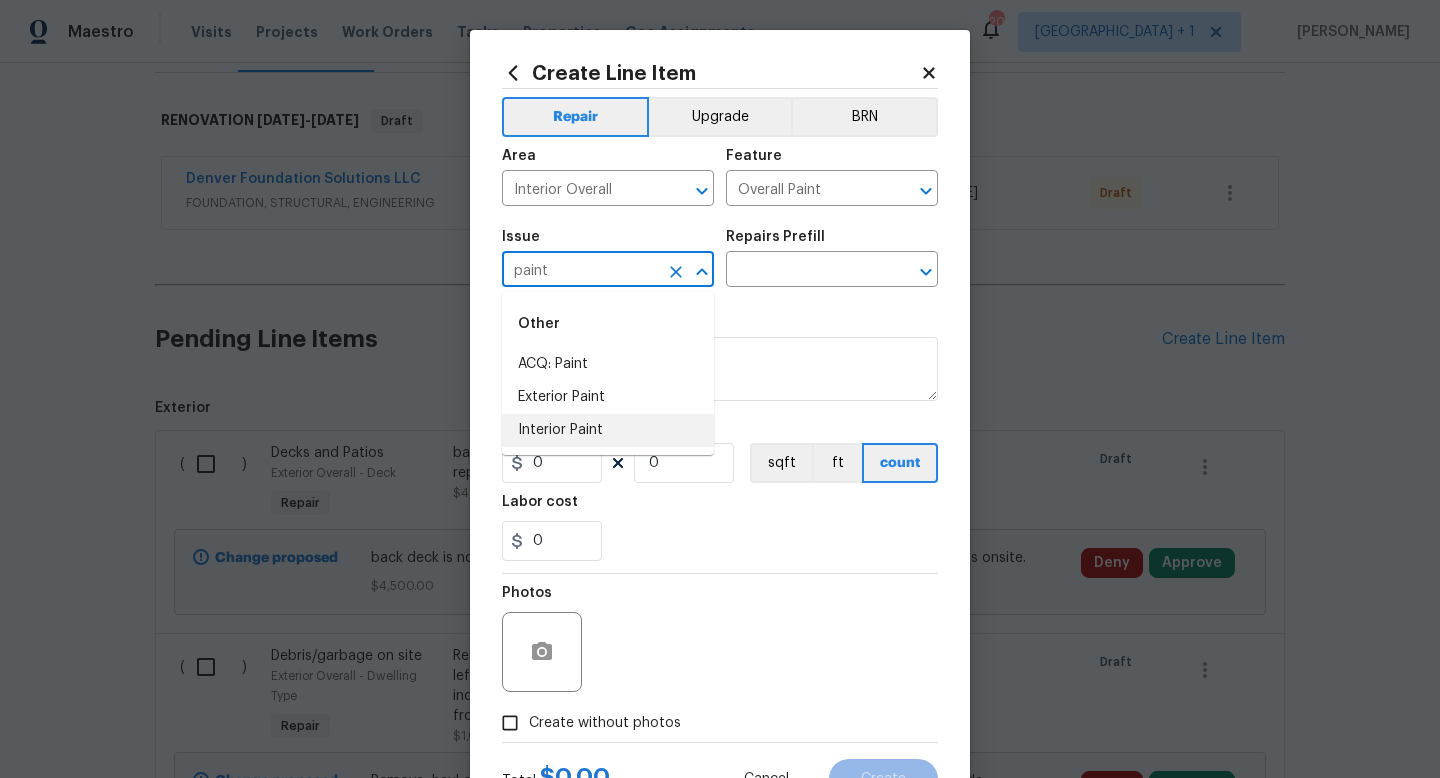 click on "Interior Paint" at bounding box center (608, 430) 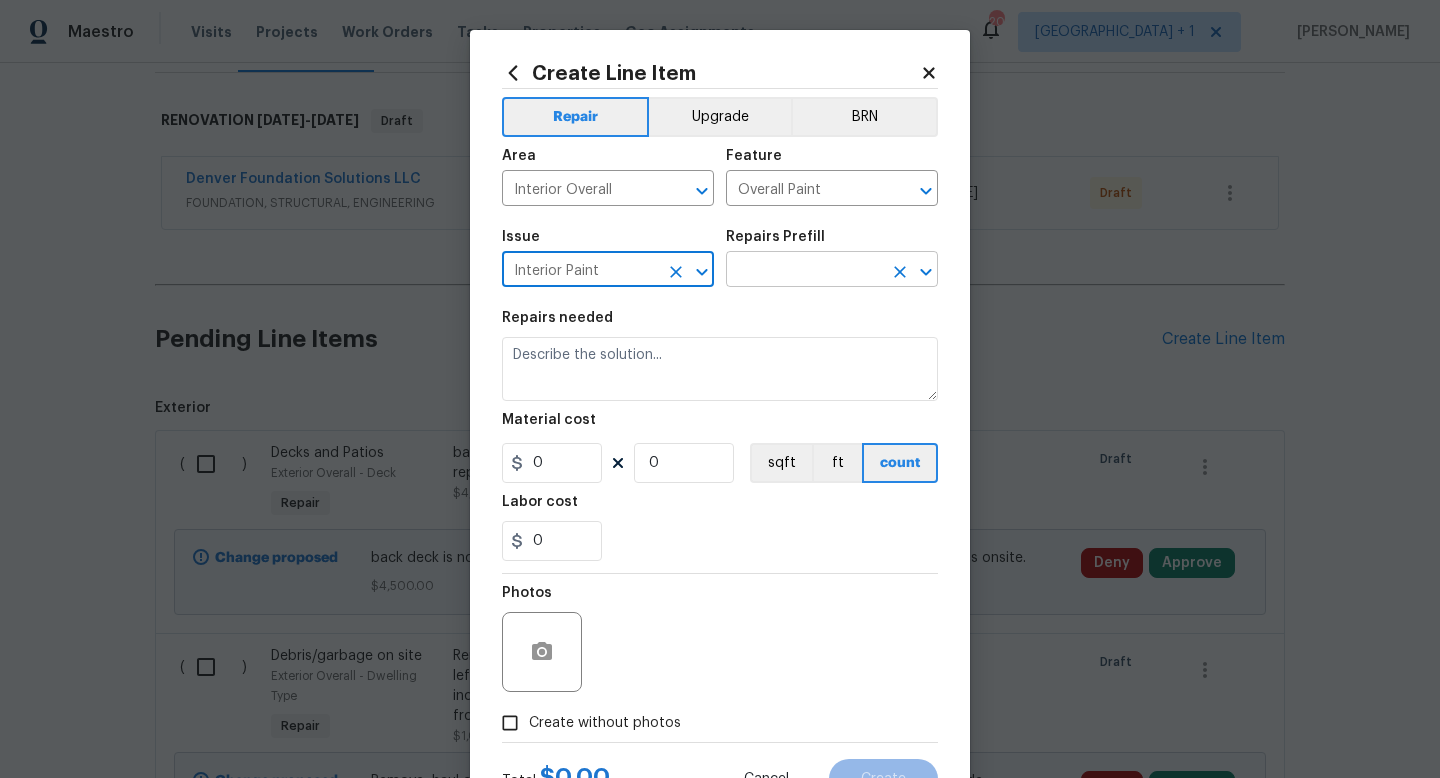 click at bounding box center (804, 271) 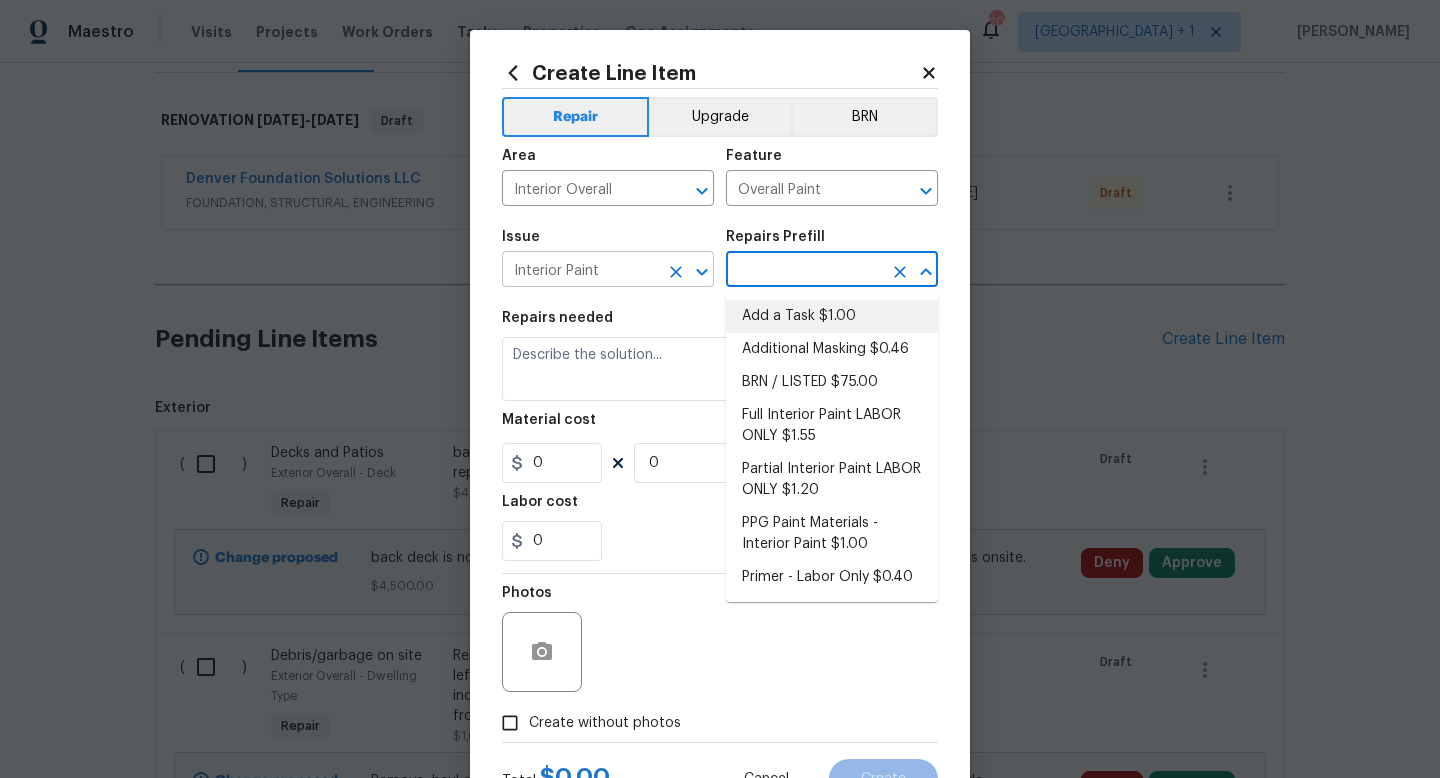 click on "Interior Paint" at bounding box center (580, 271) 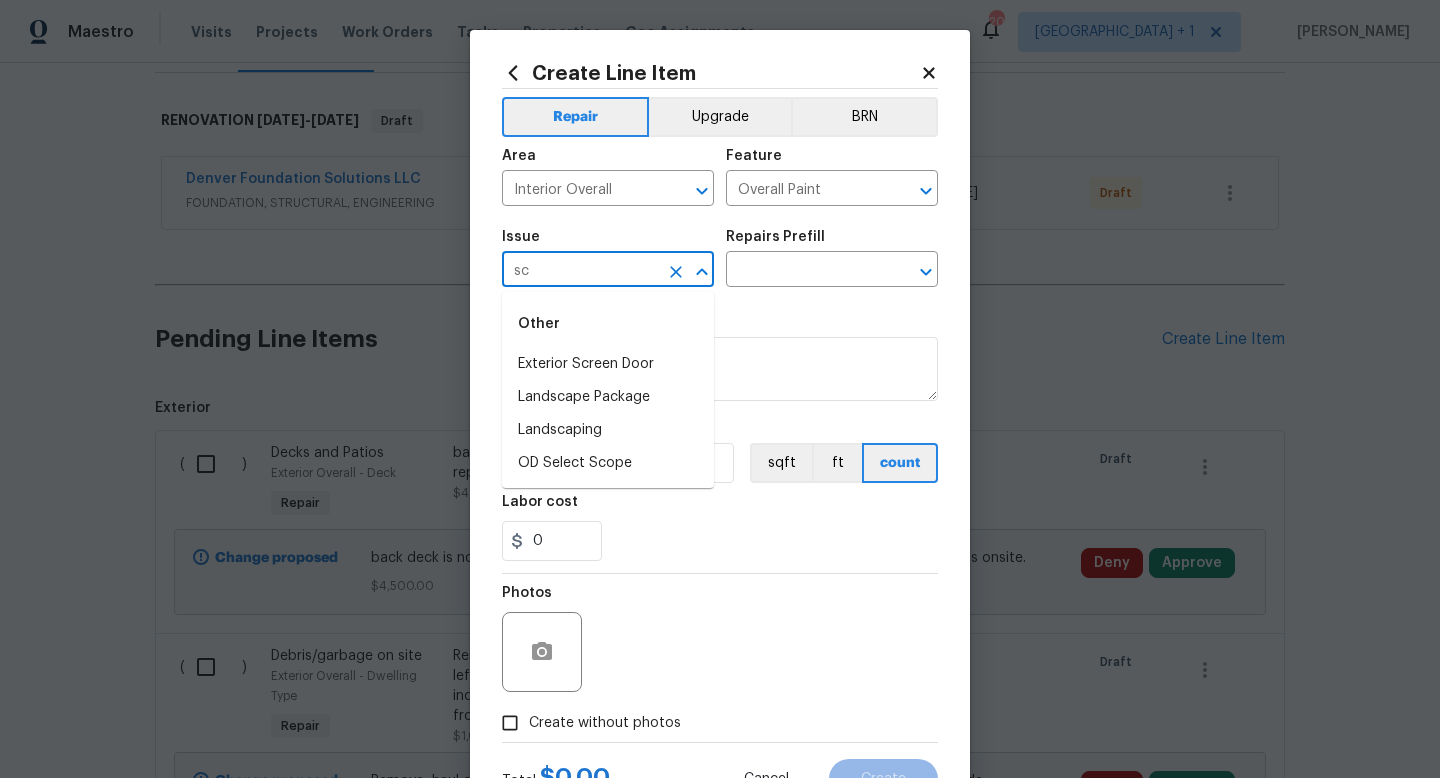 type on "s" 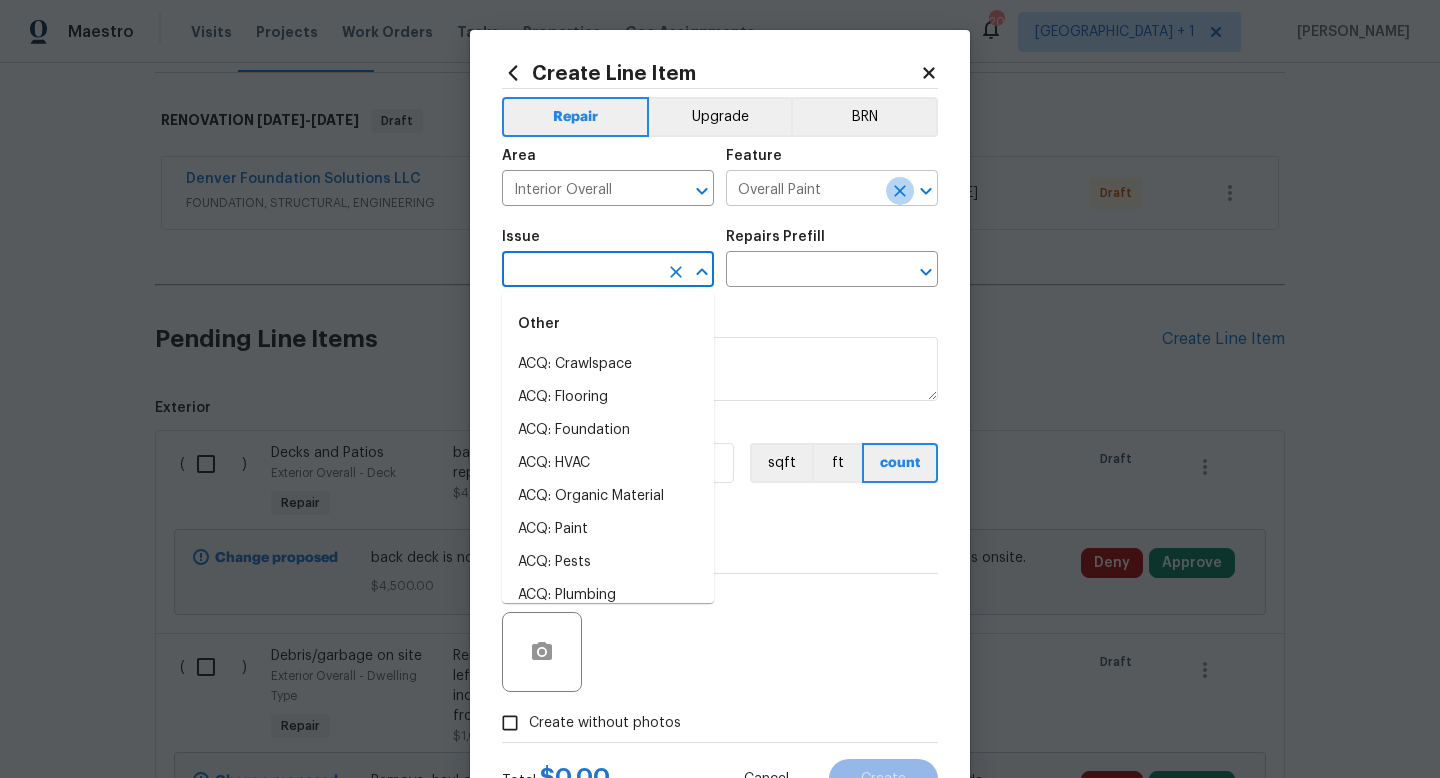 click 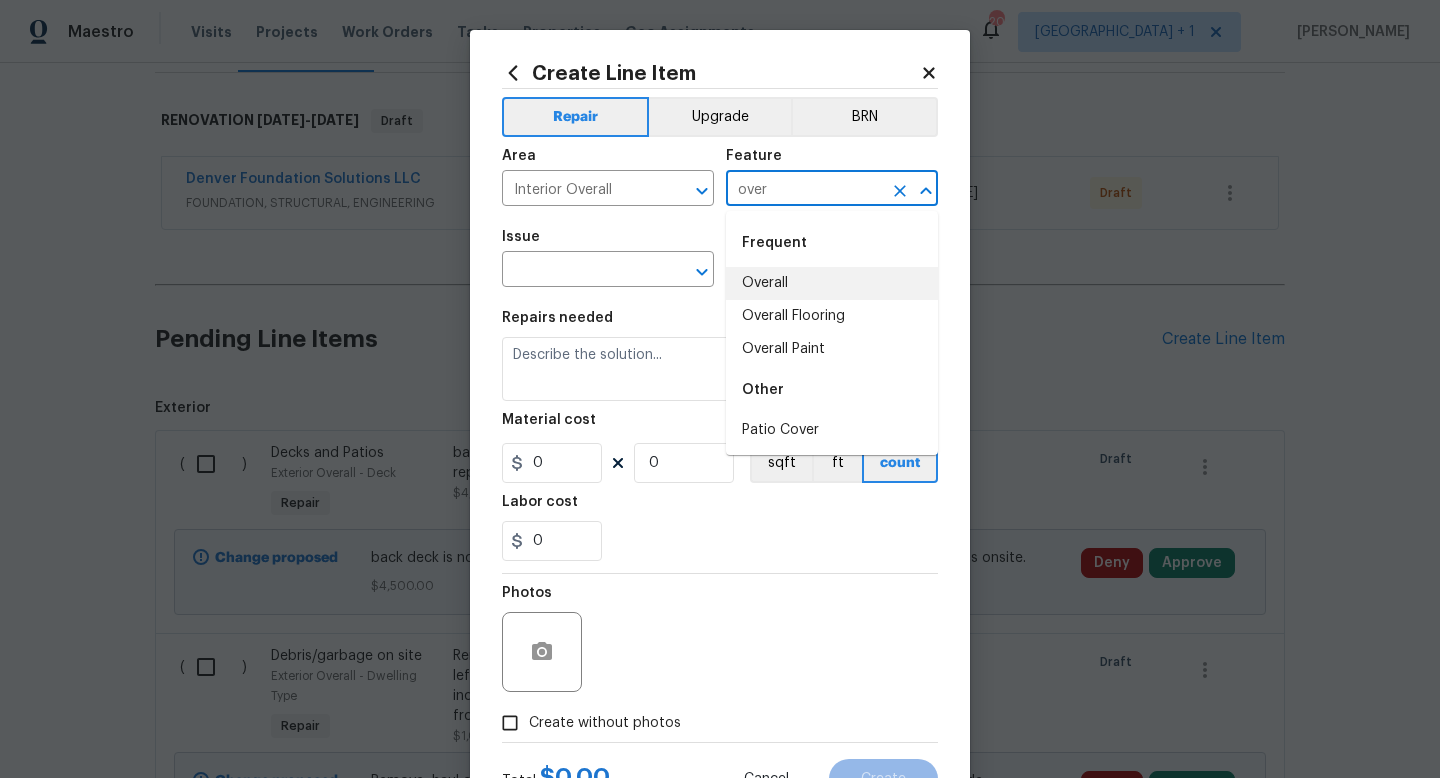 click on "Overall" at bounding box center (832, 283) 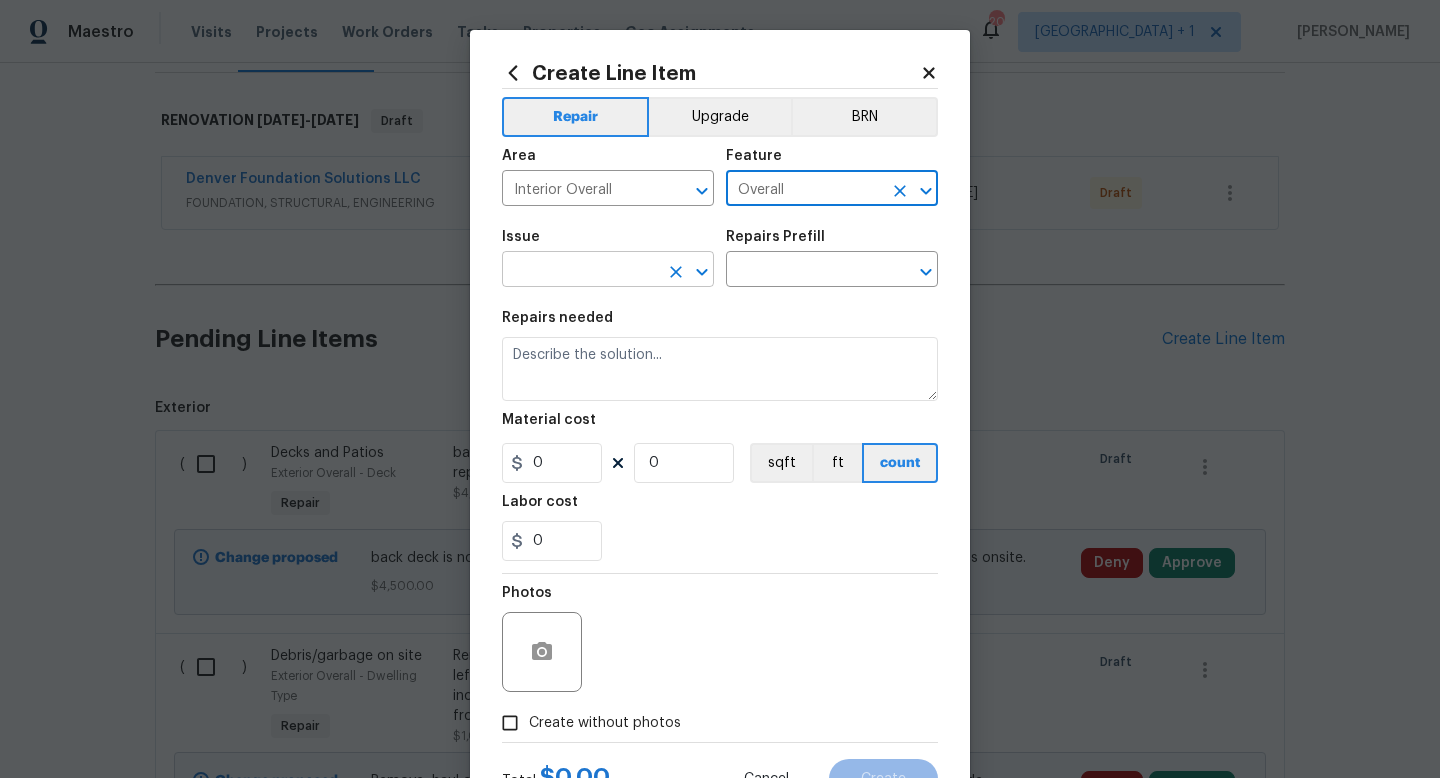 type on "Overall" 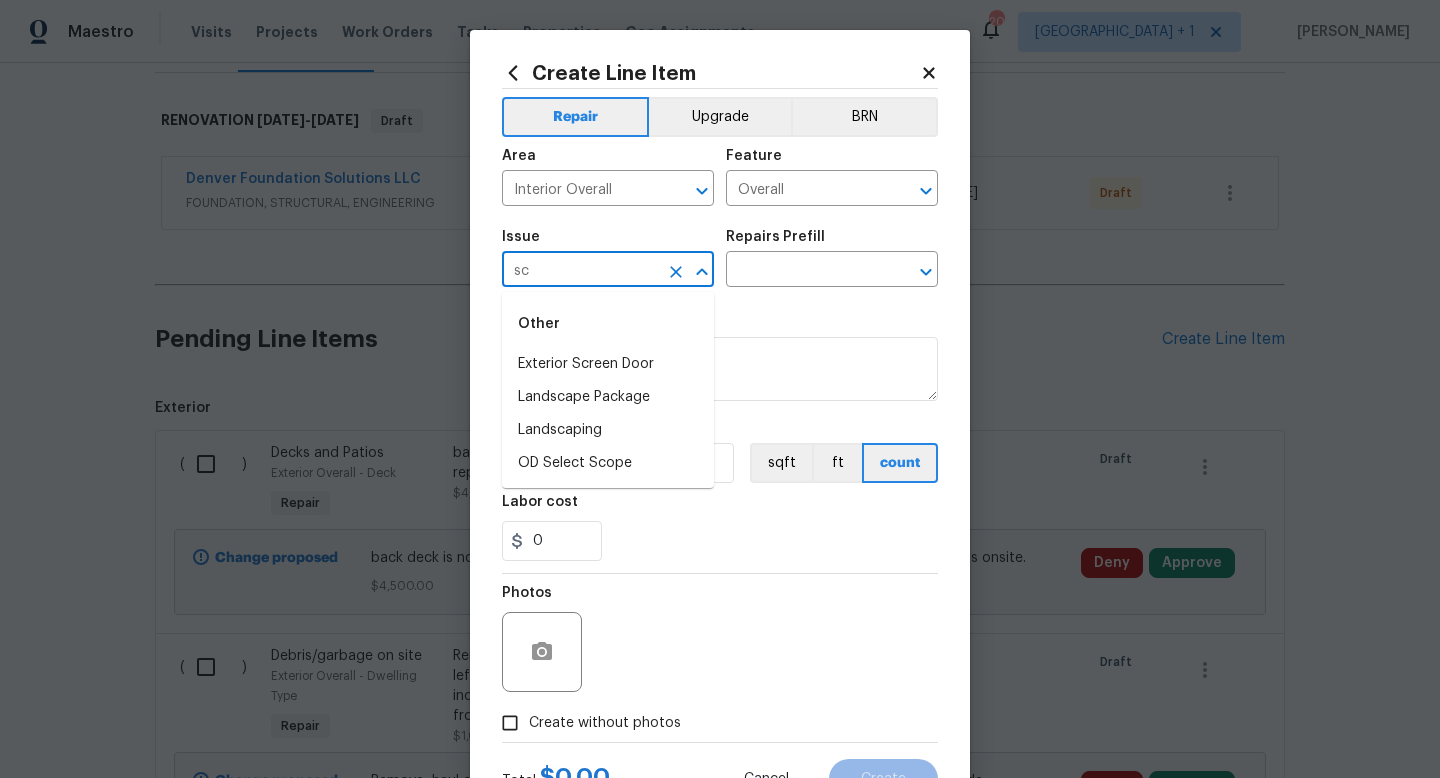 type on "s" 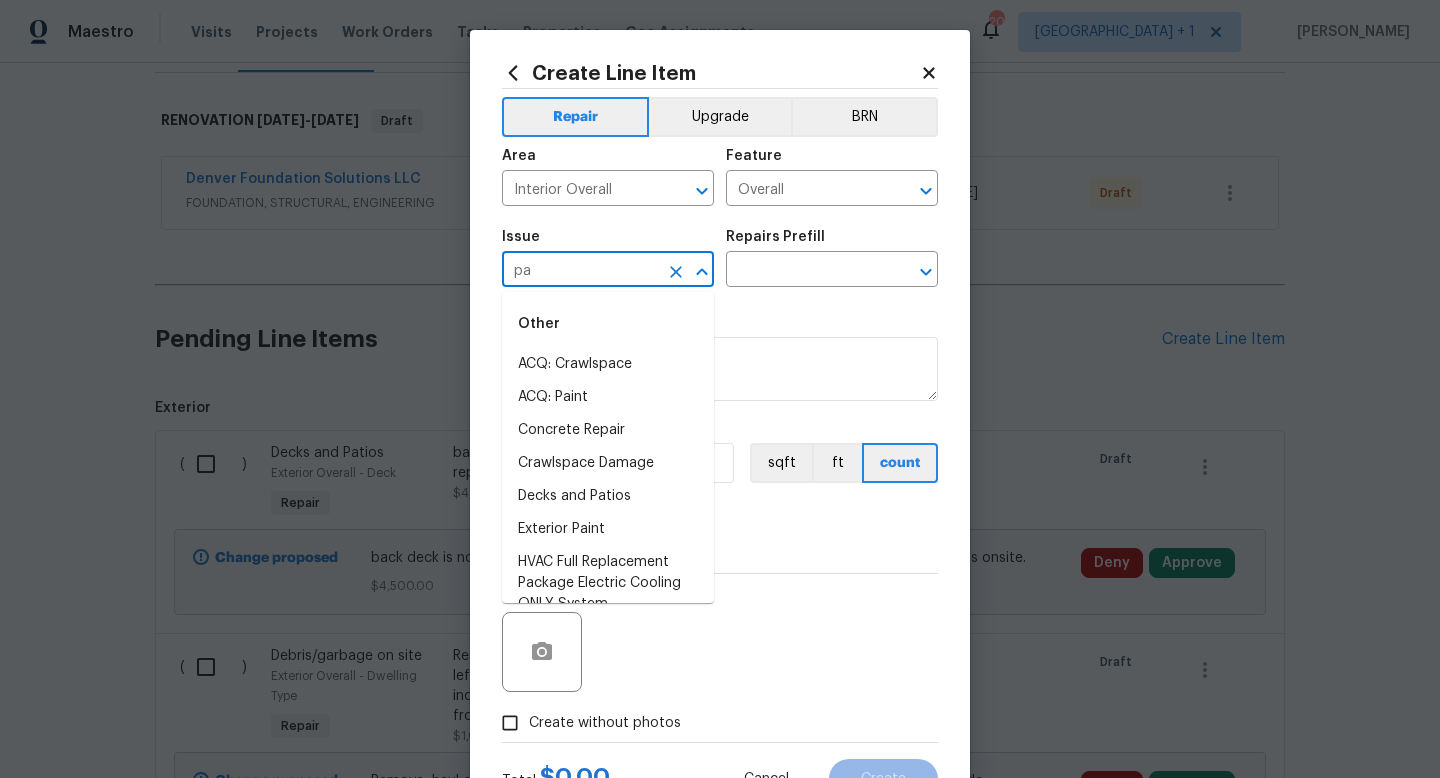 type on "p" 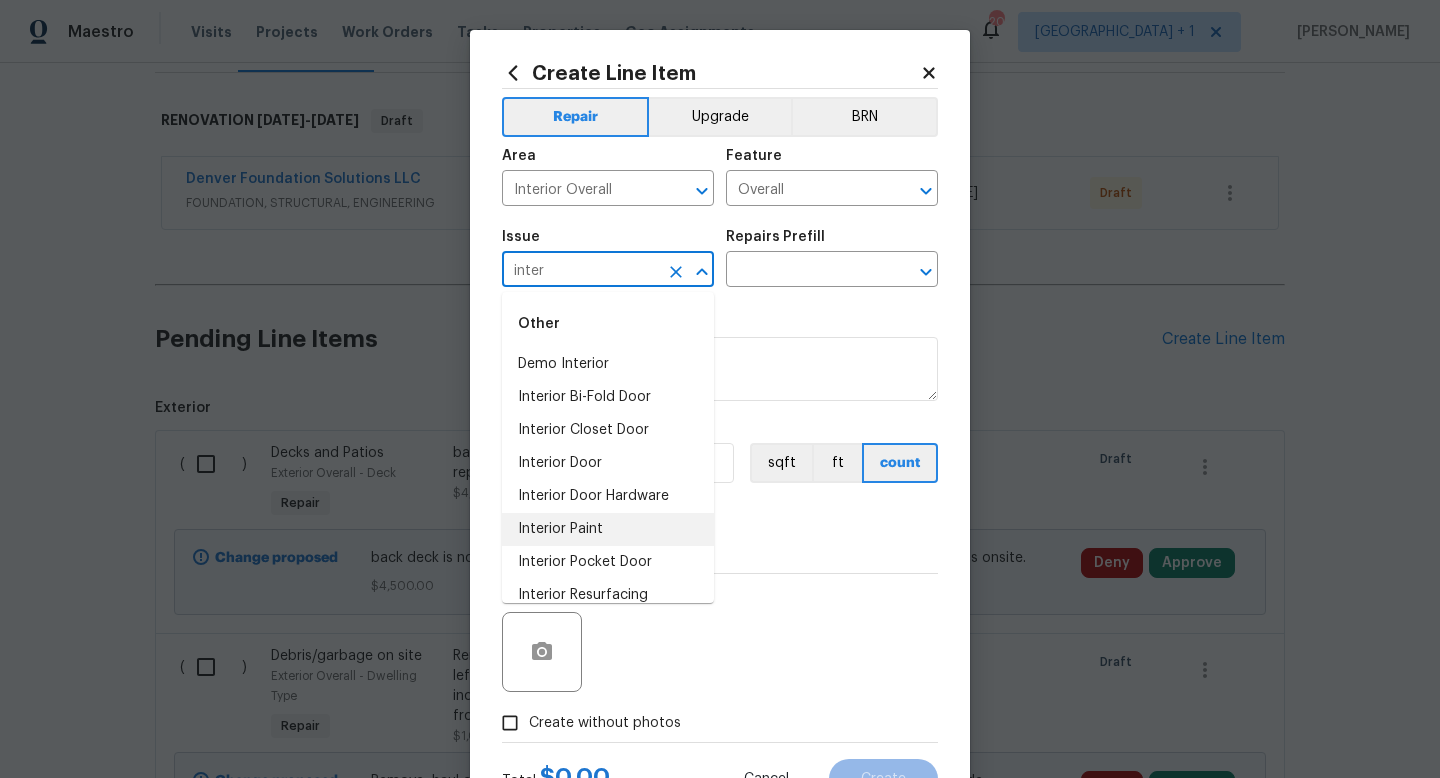 click on "Interior Paint" at bounding box center (608, 529) 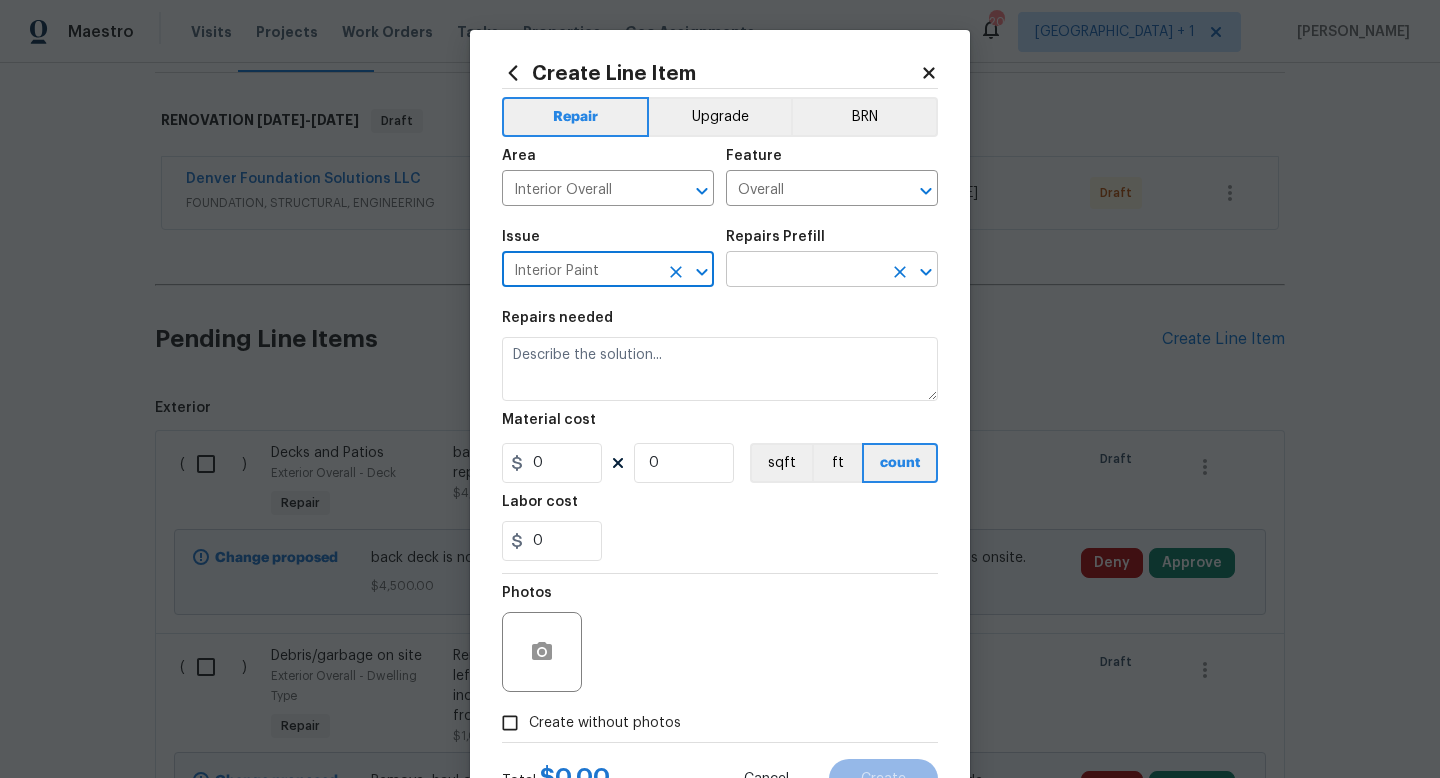 type on "Interior Paint" 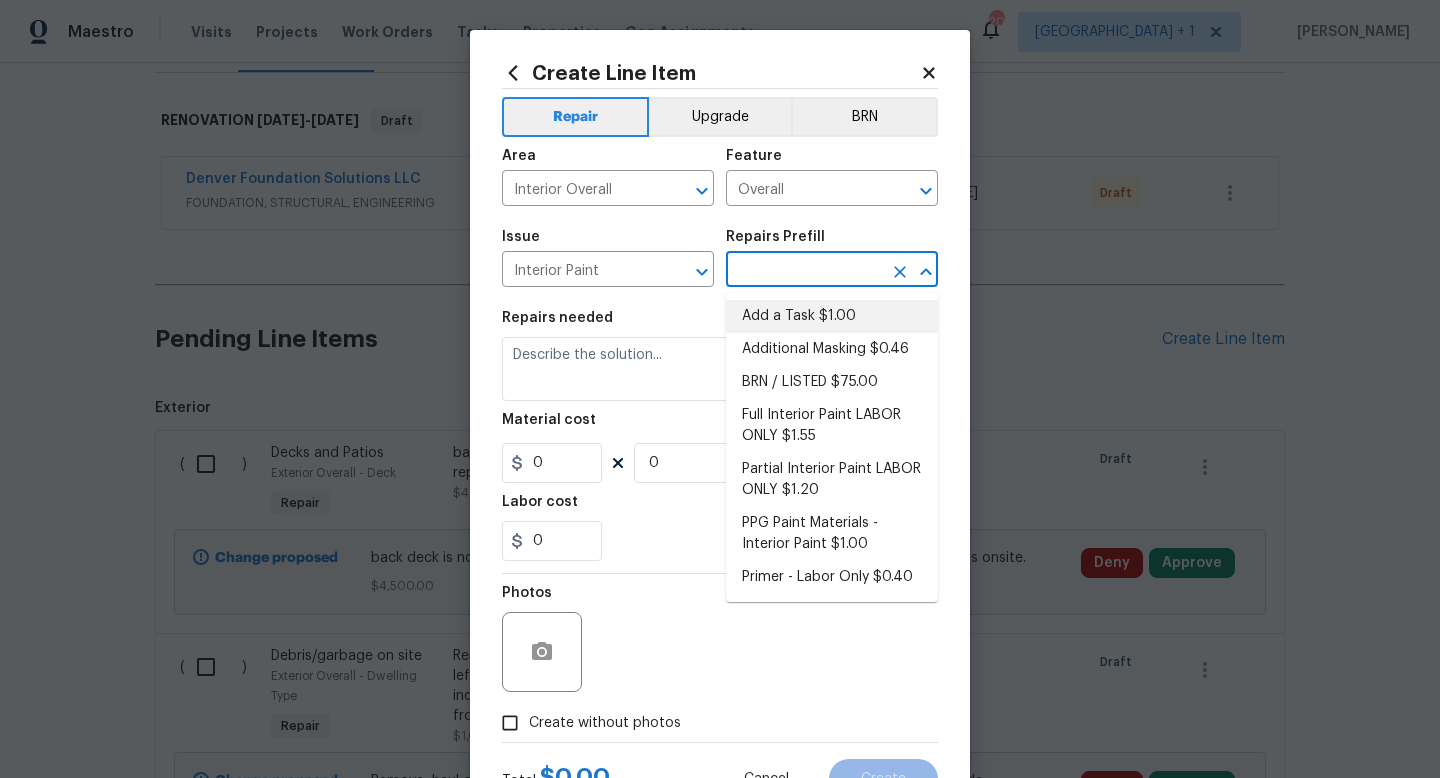 click on "Add a Task $1.00" at bounding box center (832, 316) 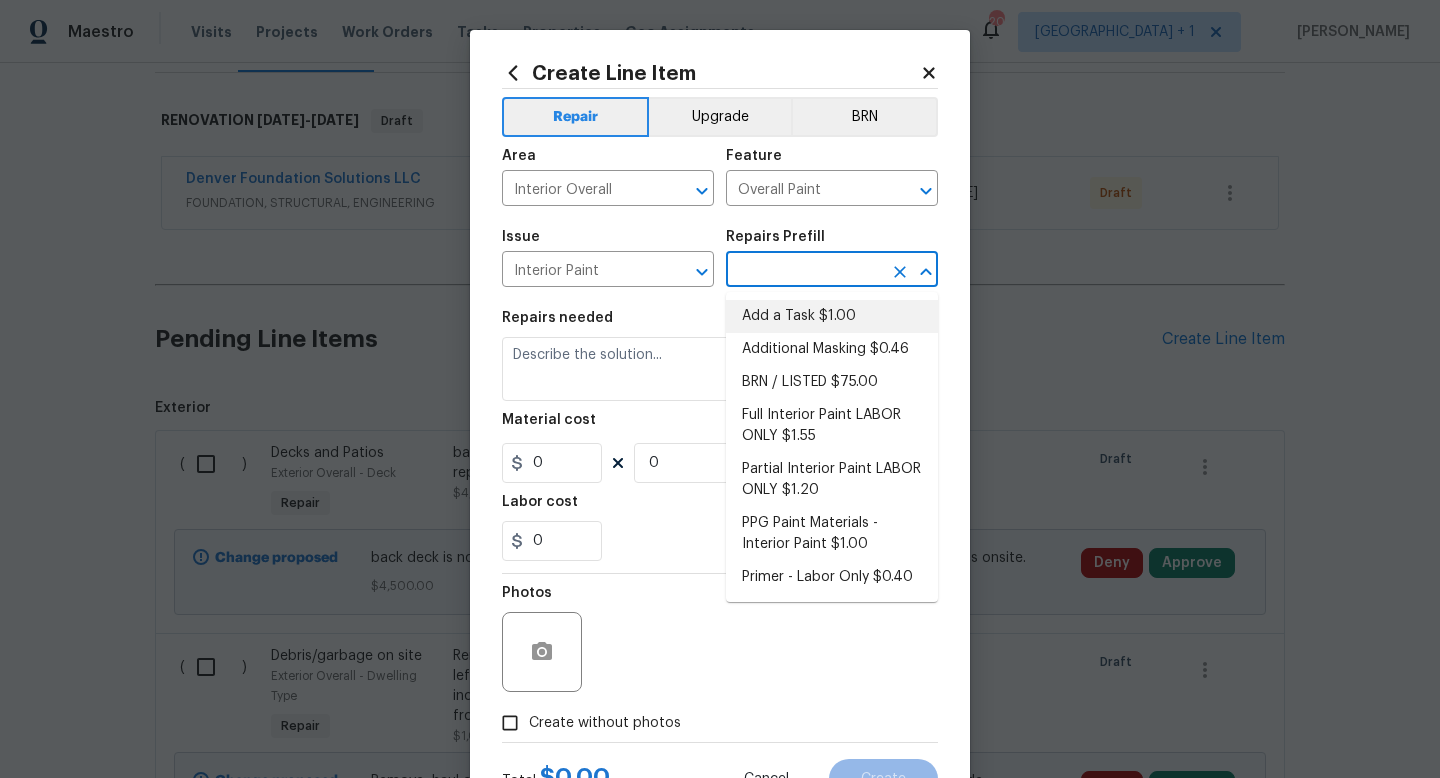 type on "Add a Task $1.00" 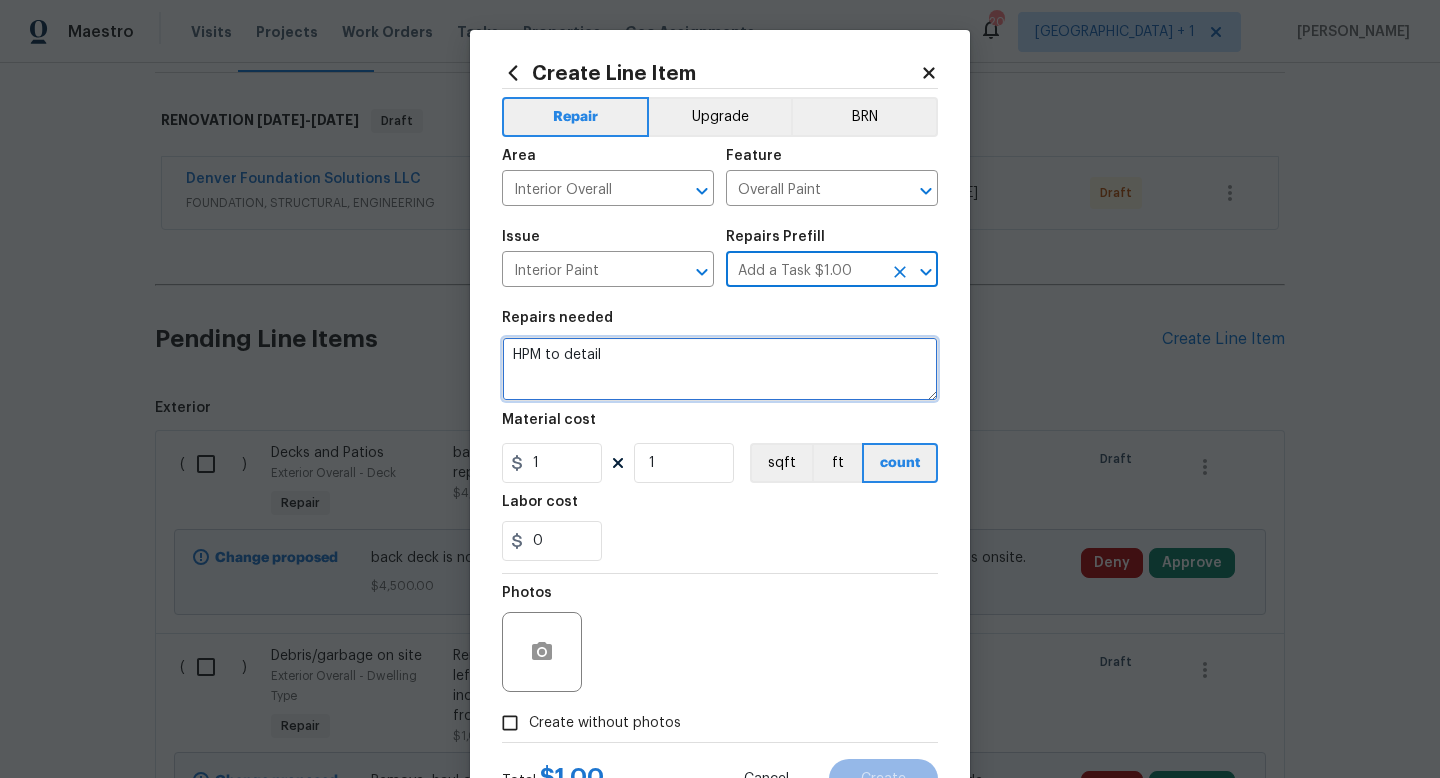 click on "HPM to detail" at bounding box center (720, 369) 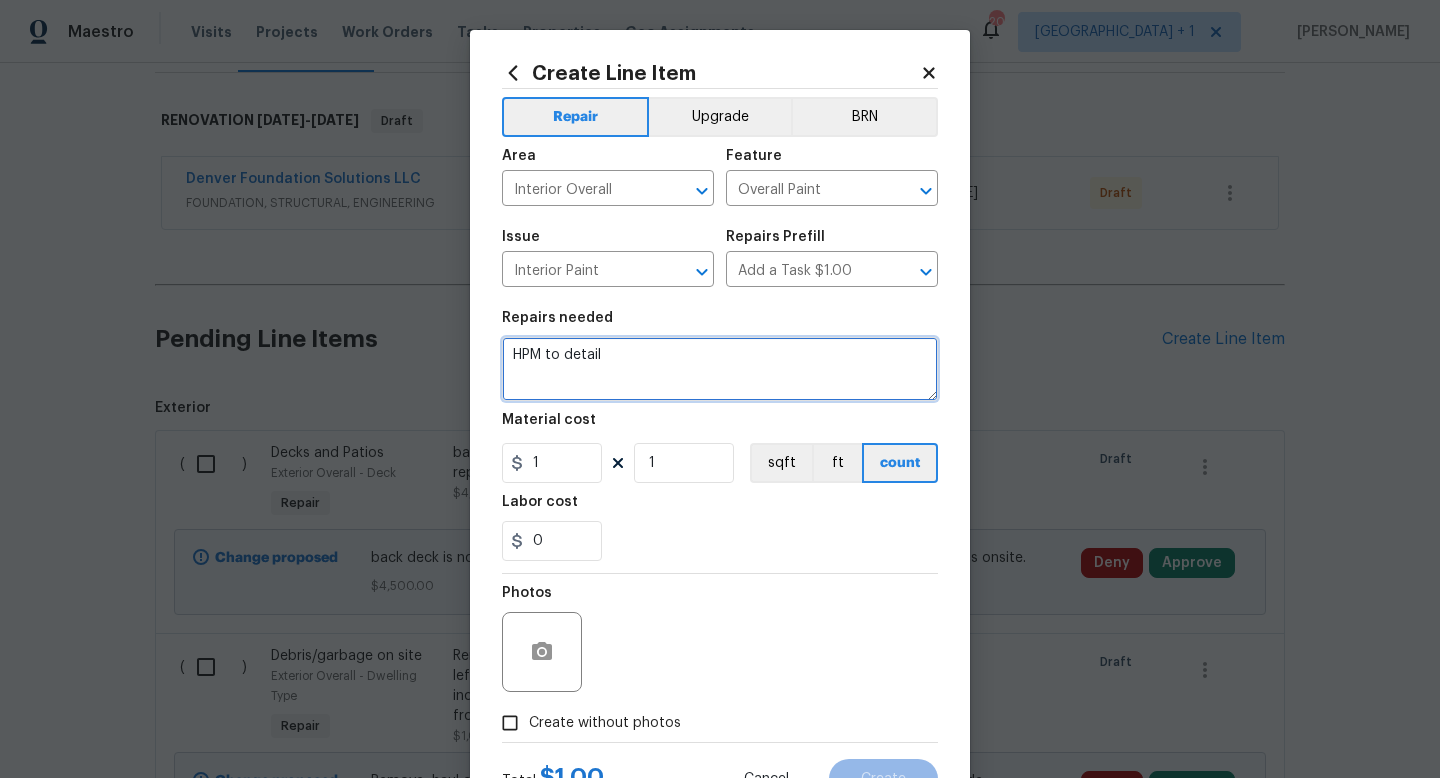 click on "HPM to detail" at bounding box center (720, 369) 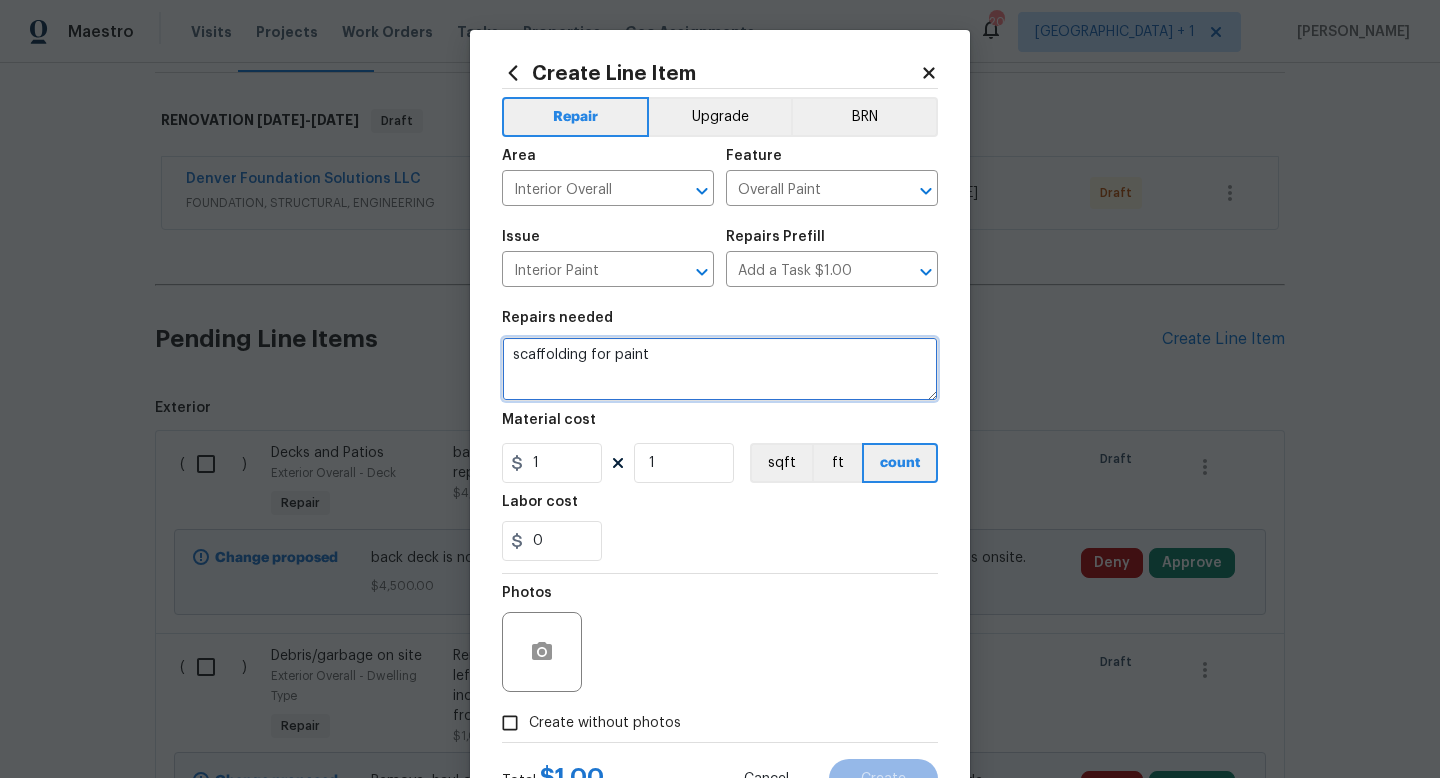 type on "scaffolding for paint" 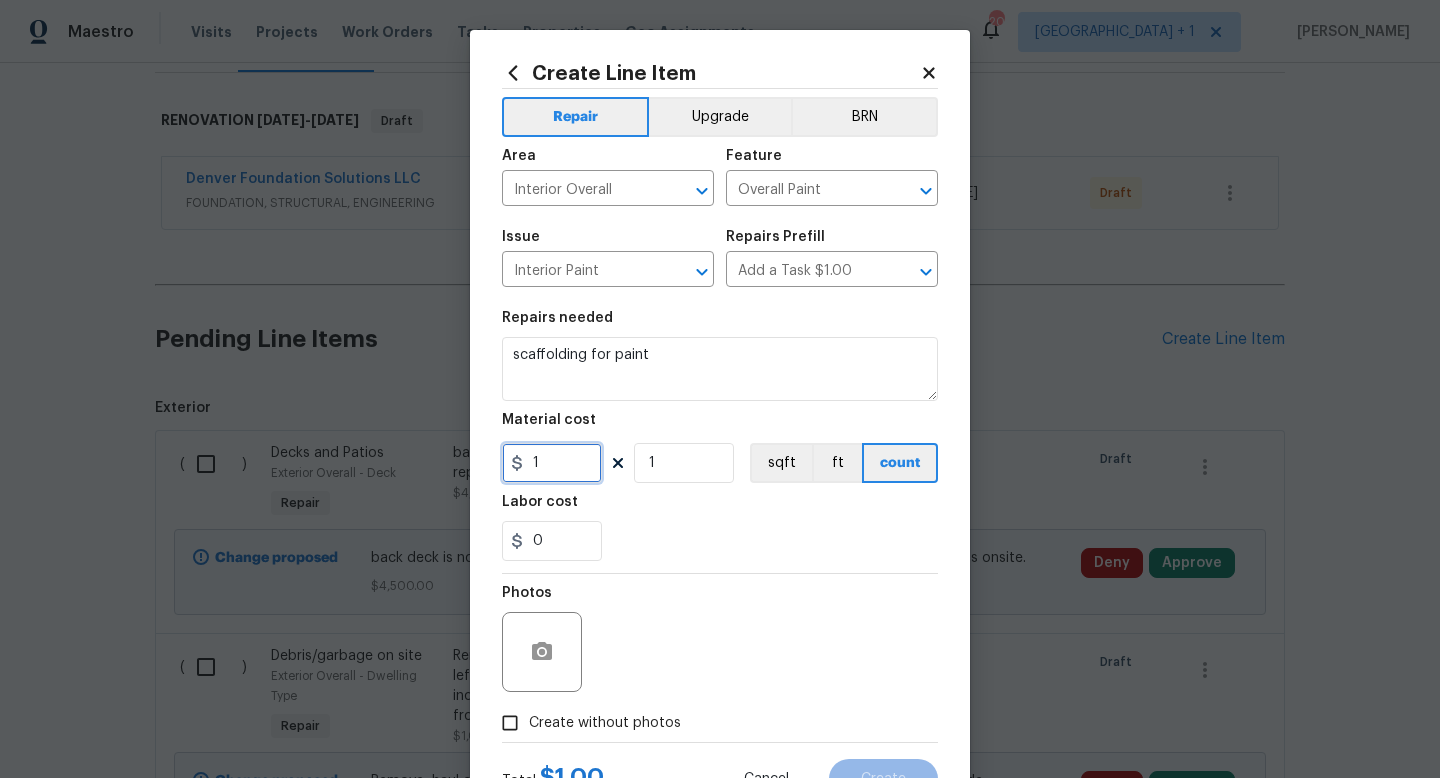 click on "1" at bounding box center (552, 463) 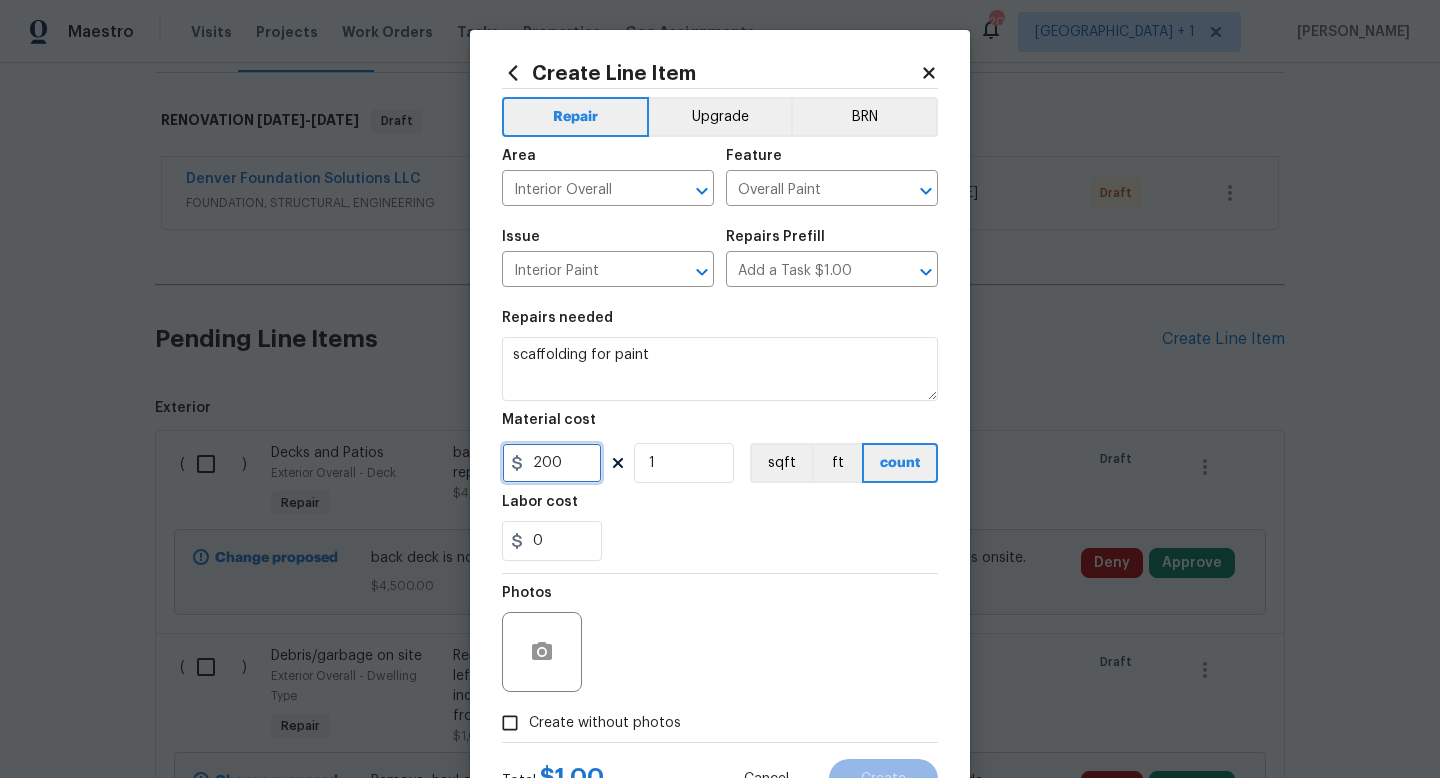 type on "200" 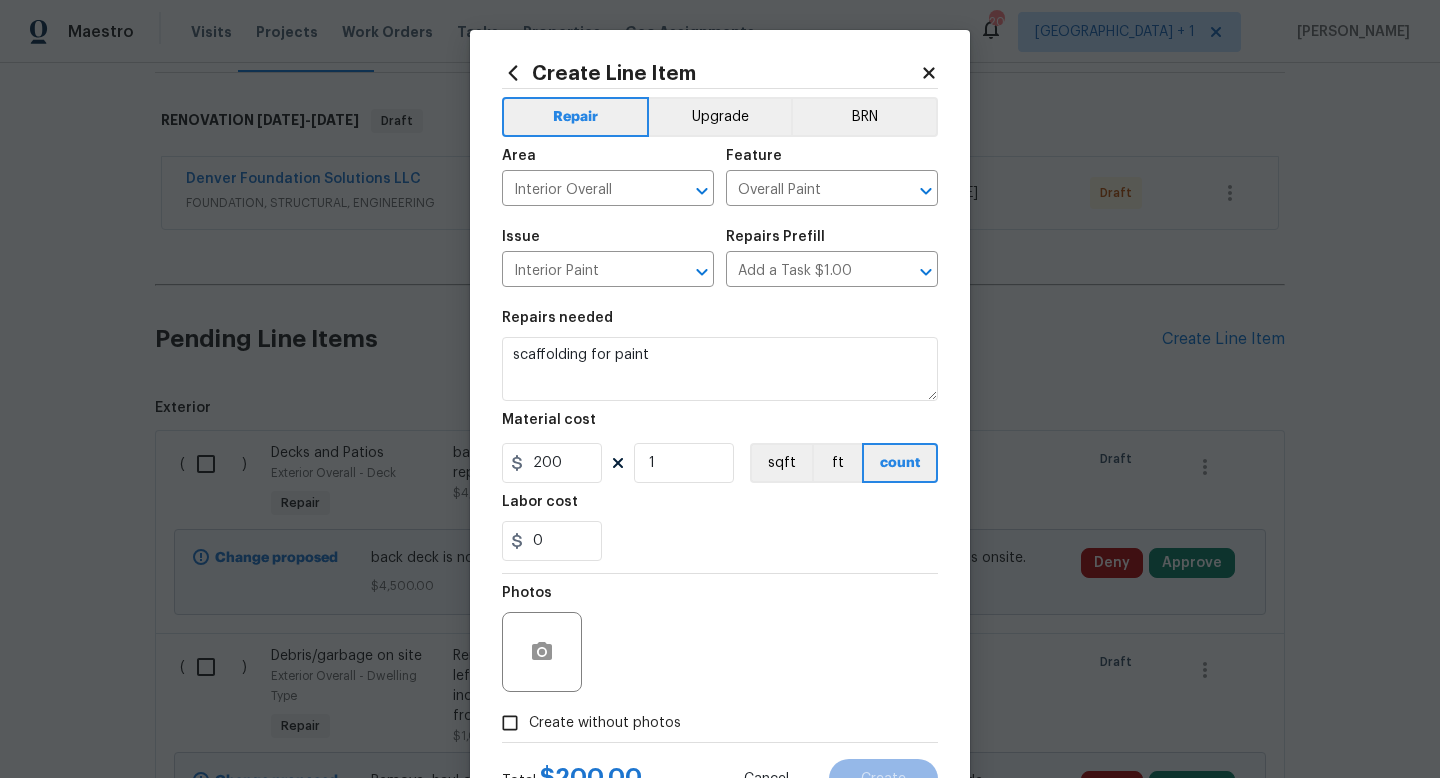 click on "Photos" at bounding box center (720, 639) 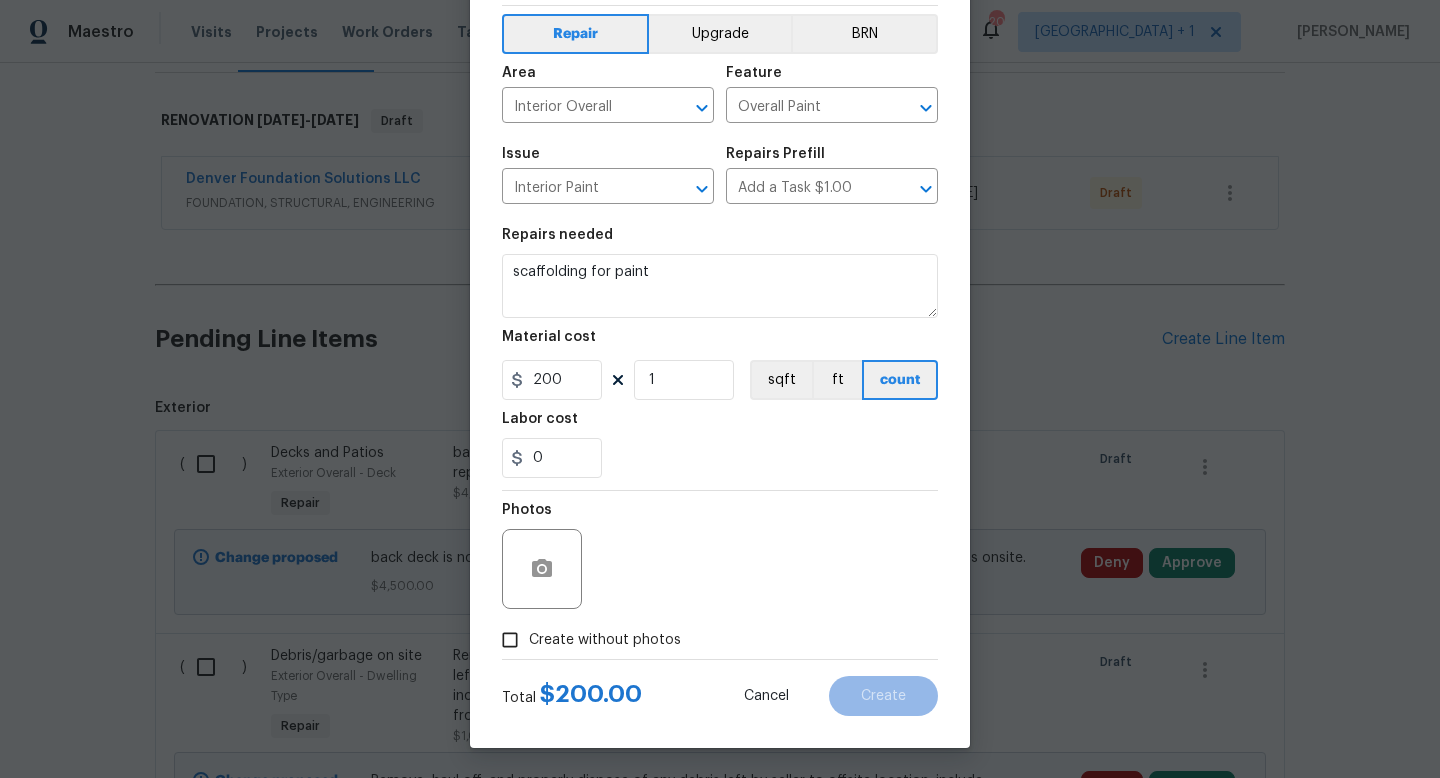 click on "Create without photos" at bounding box center (605, 640) 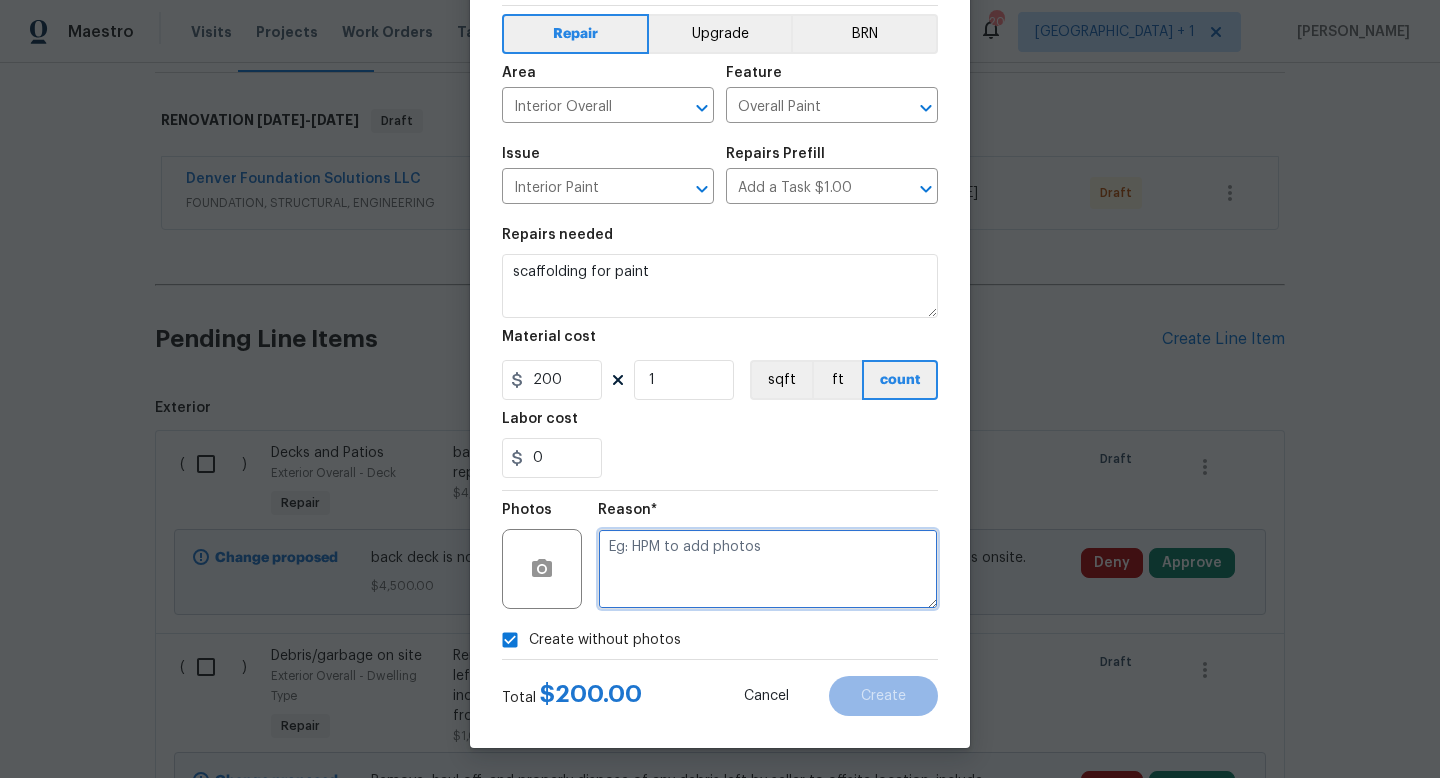 click at bounding box center [768, 569] 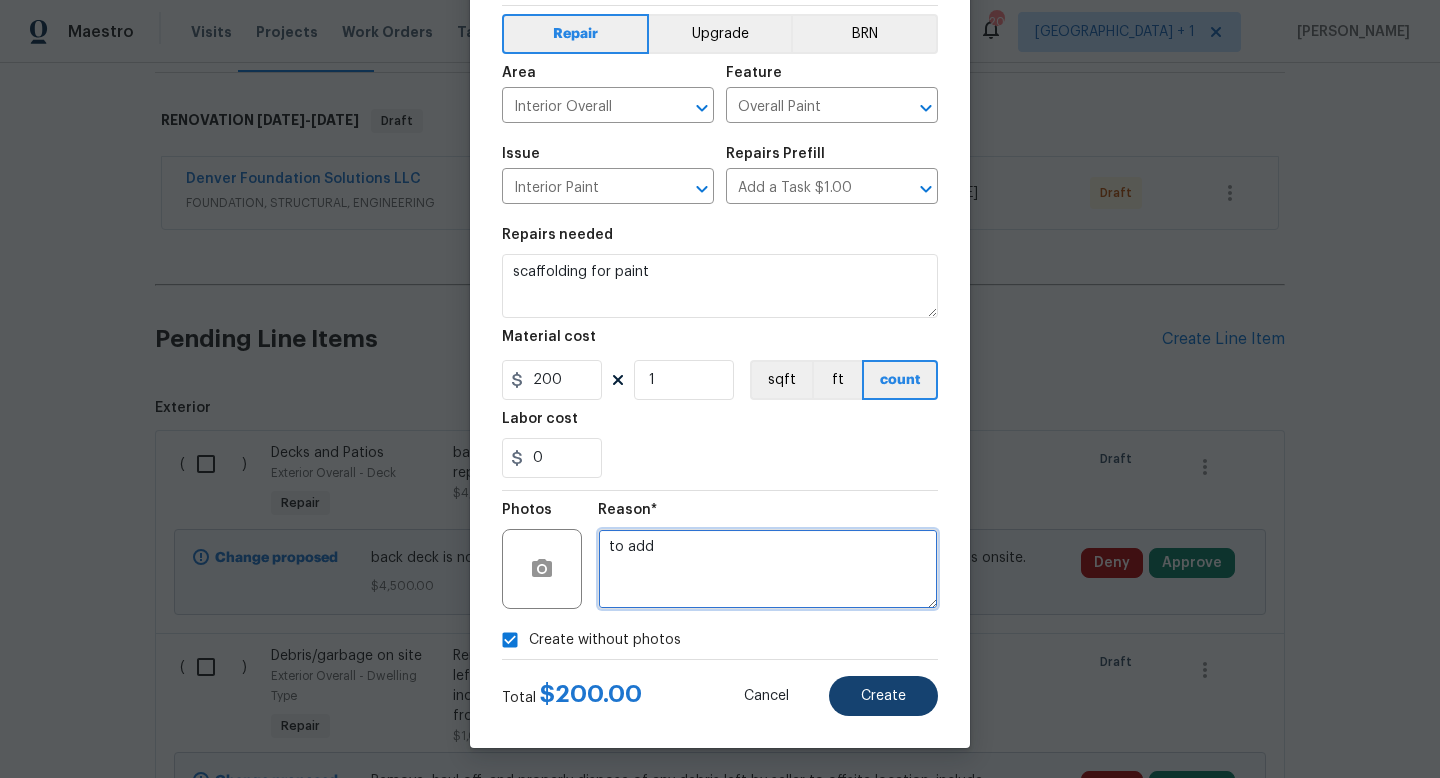 type on "to add" 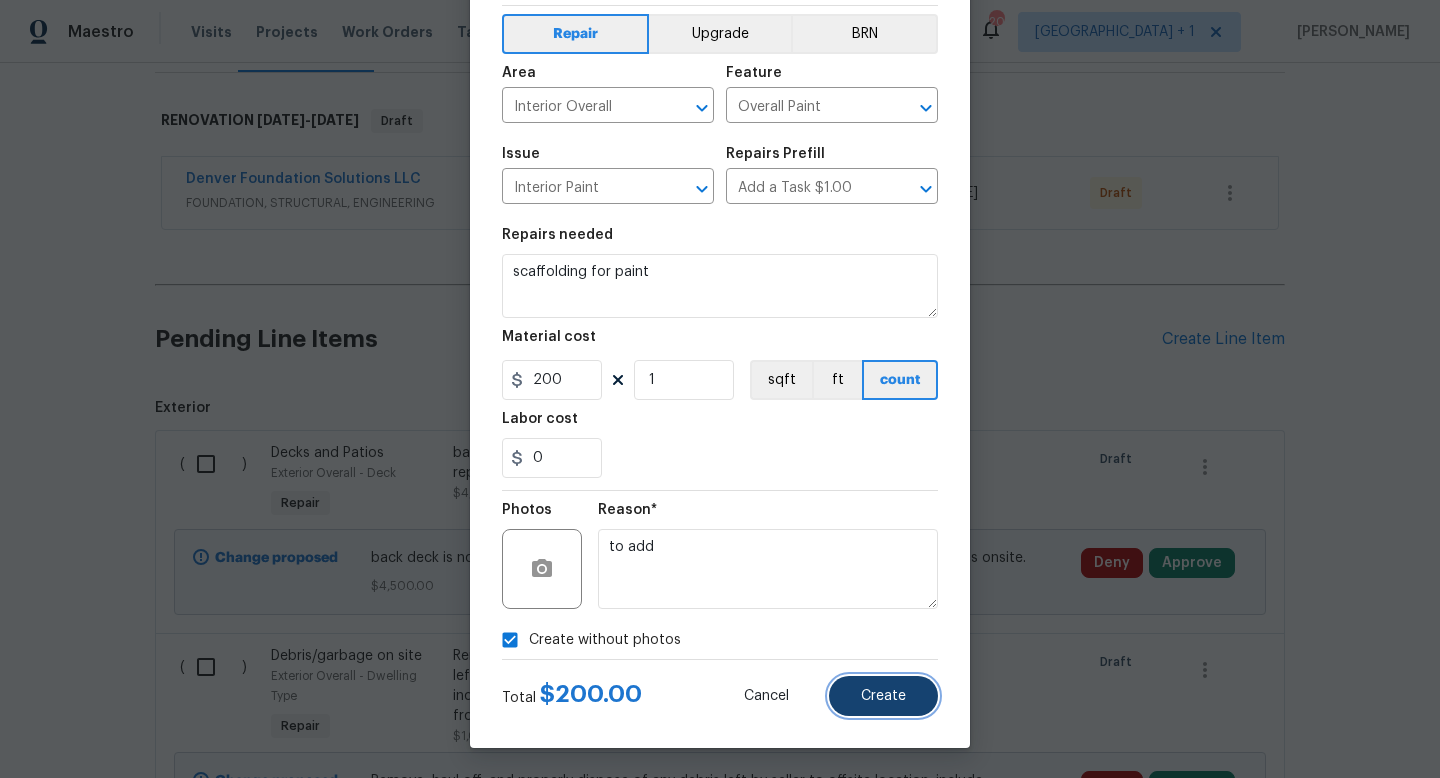 click on "Create" at bounding box center (883, 696) 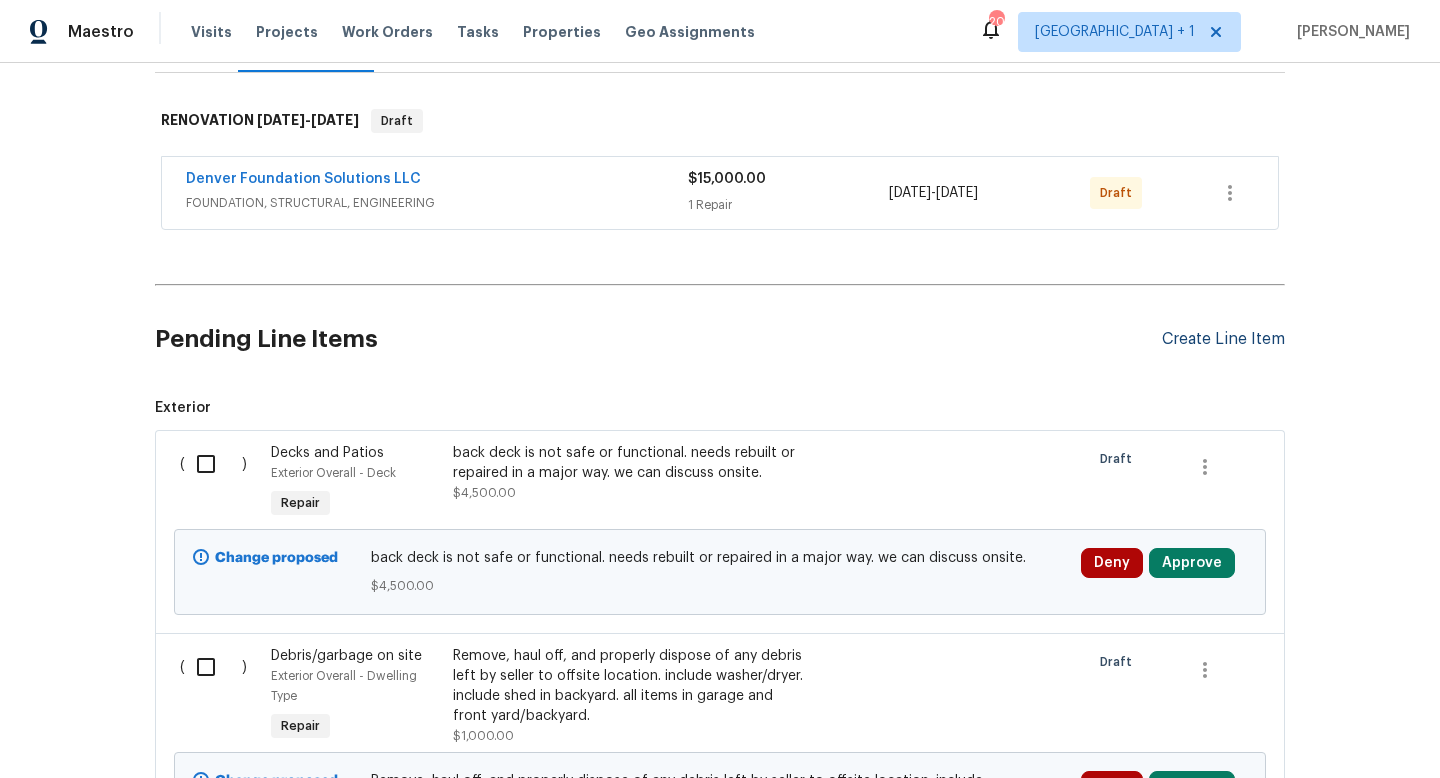 click on "Create Line Item" at bounding box center (1223, 339) 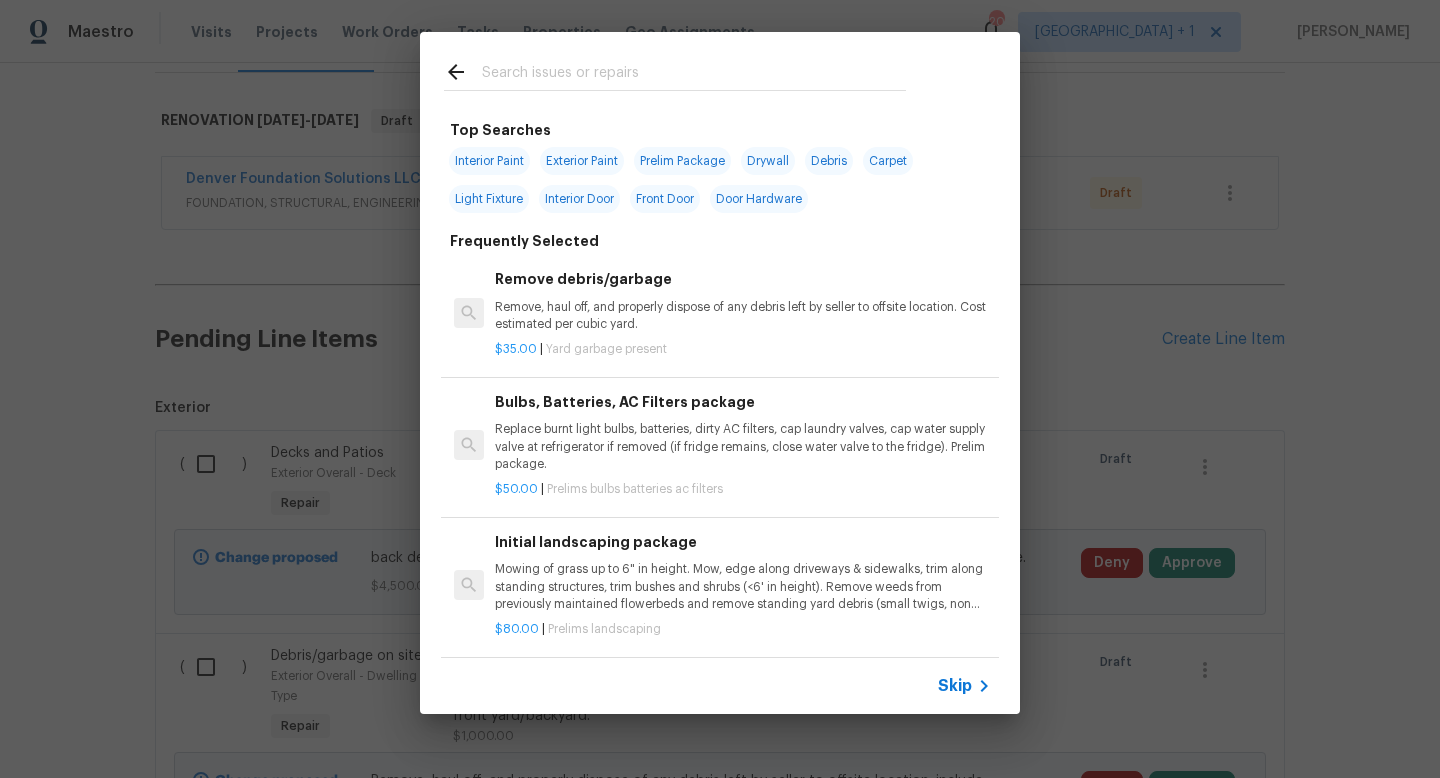 click on "Skip" at bounding box center [955, 686] 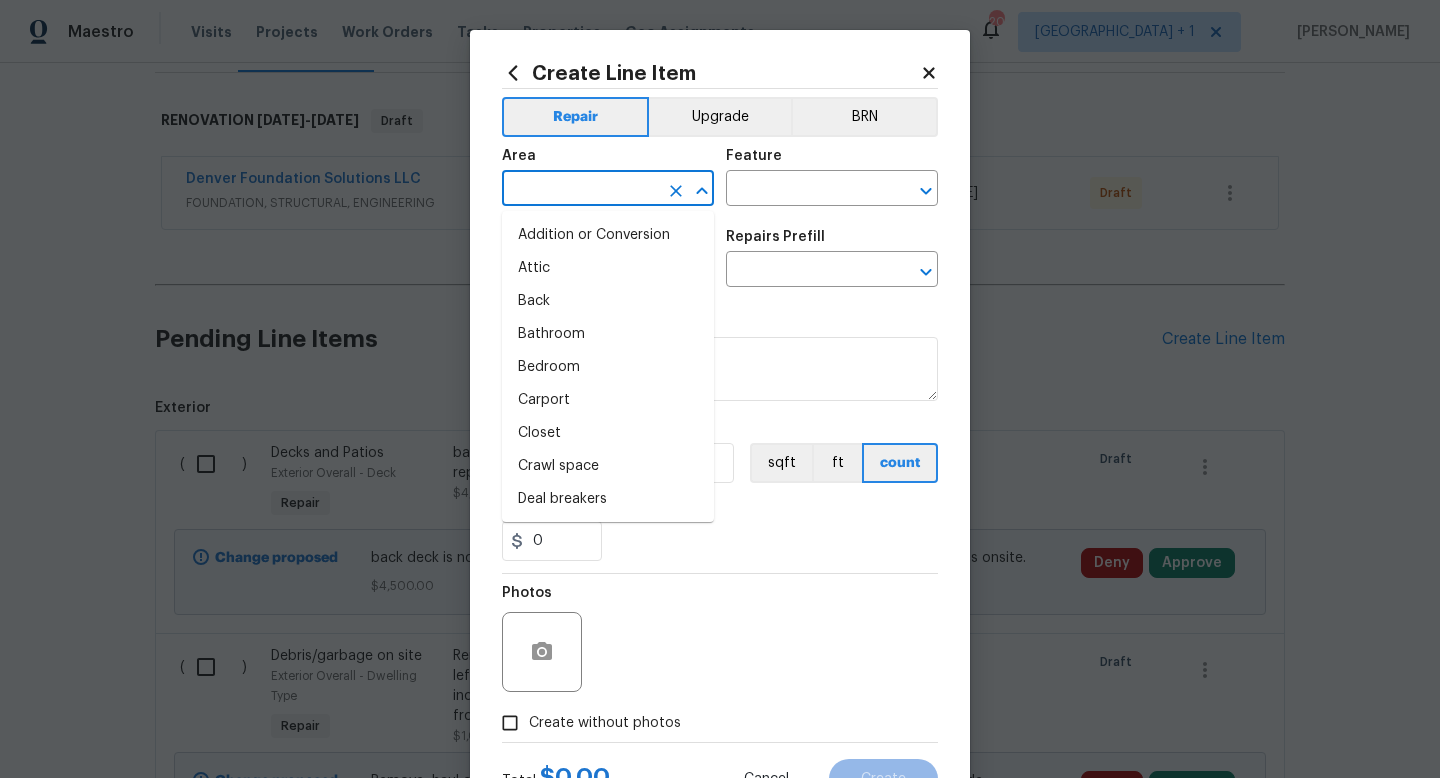 click at bounding box center (580, 190) 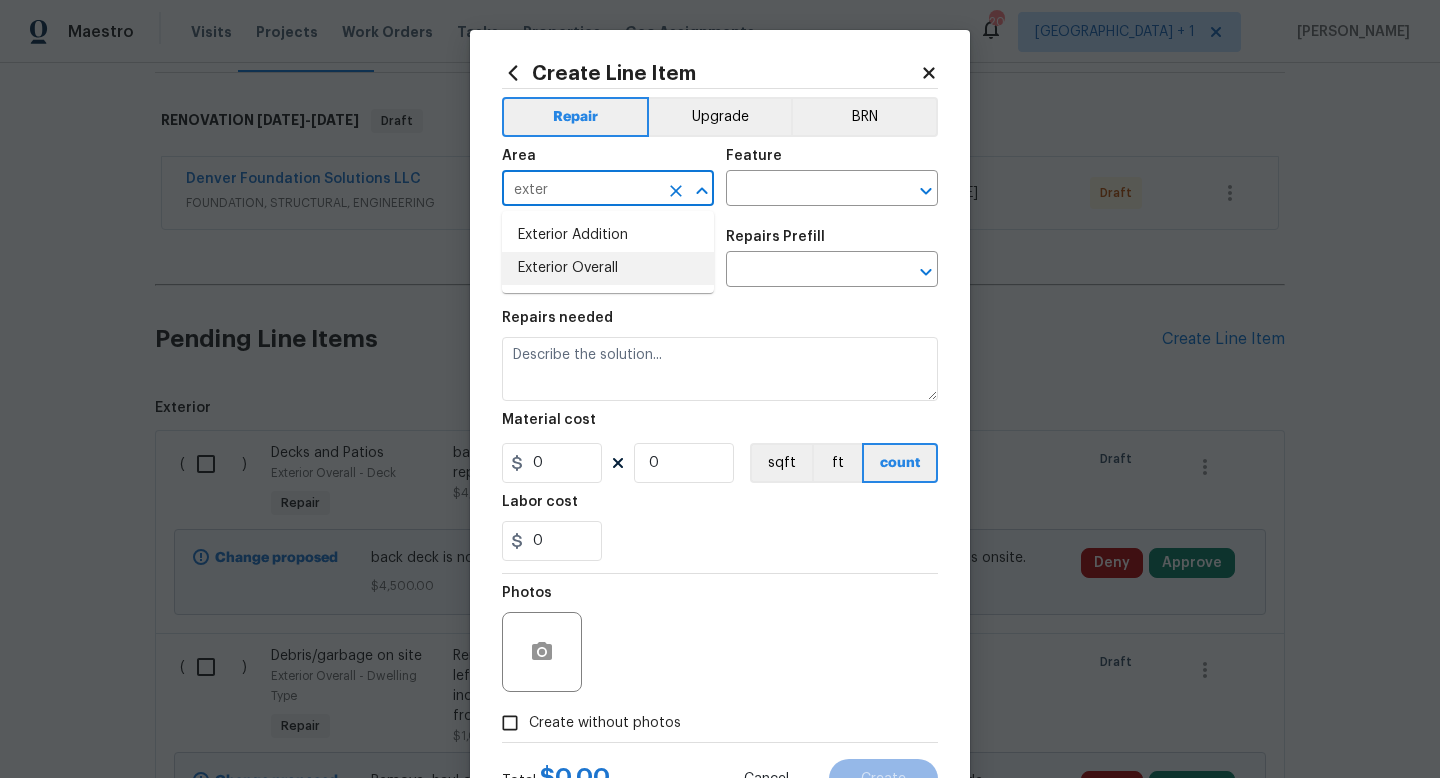 click on "Exterior Overall" at bounding box center [608, 268] 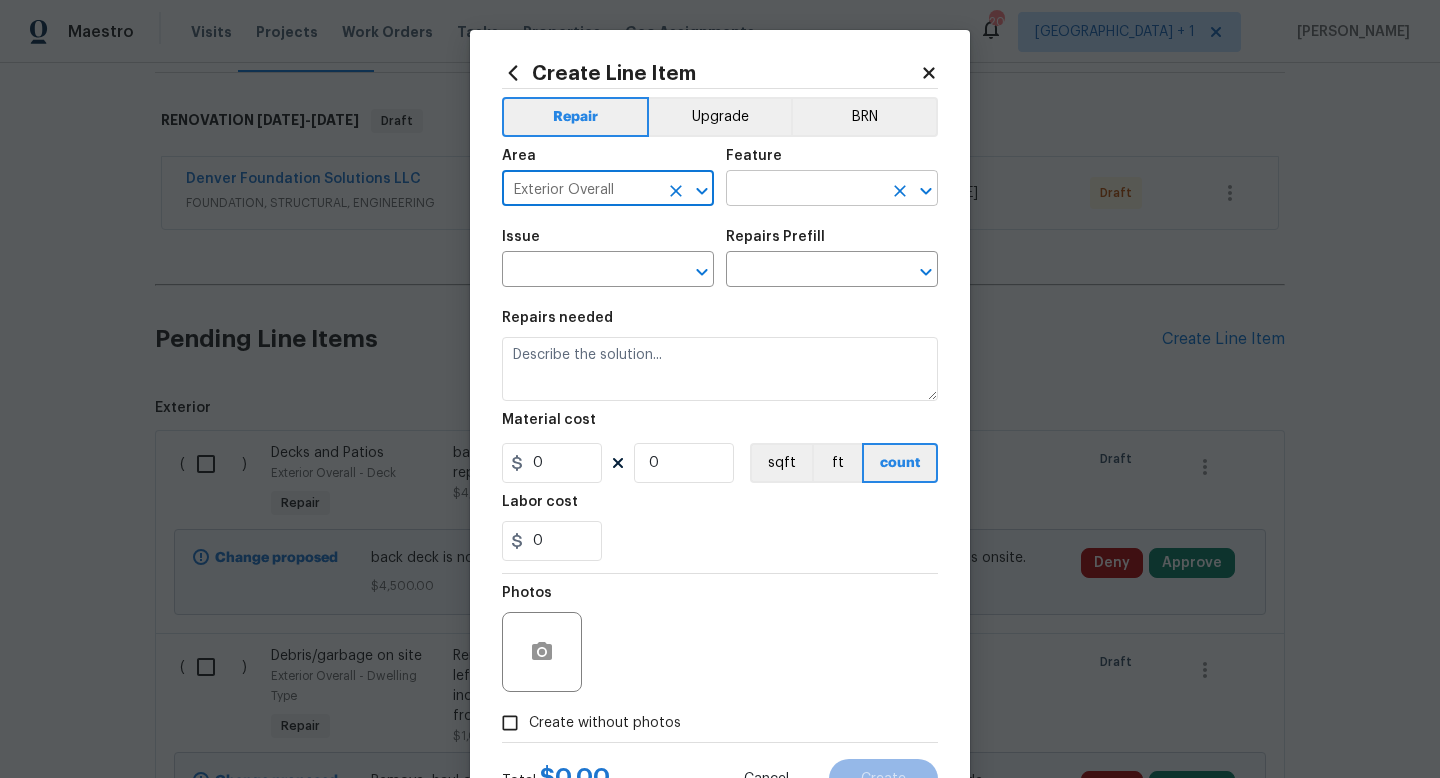 type on "Exterior Overall" 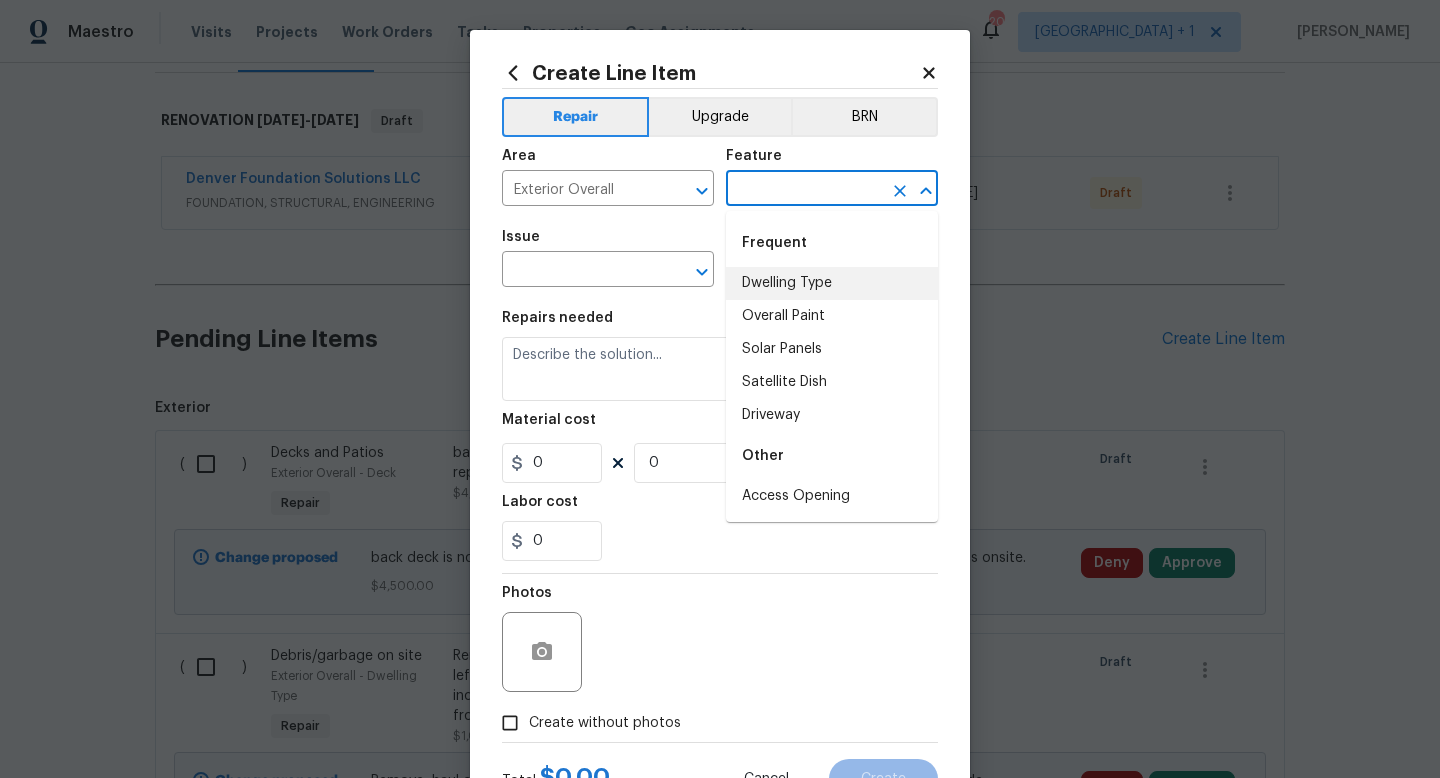 click on "Dwelling Type" at bounding box center [832, 283] 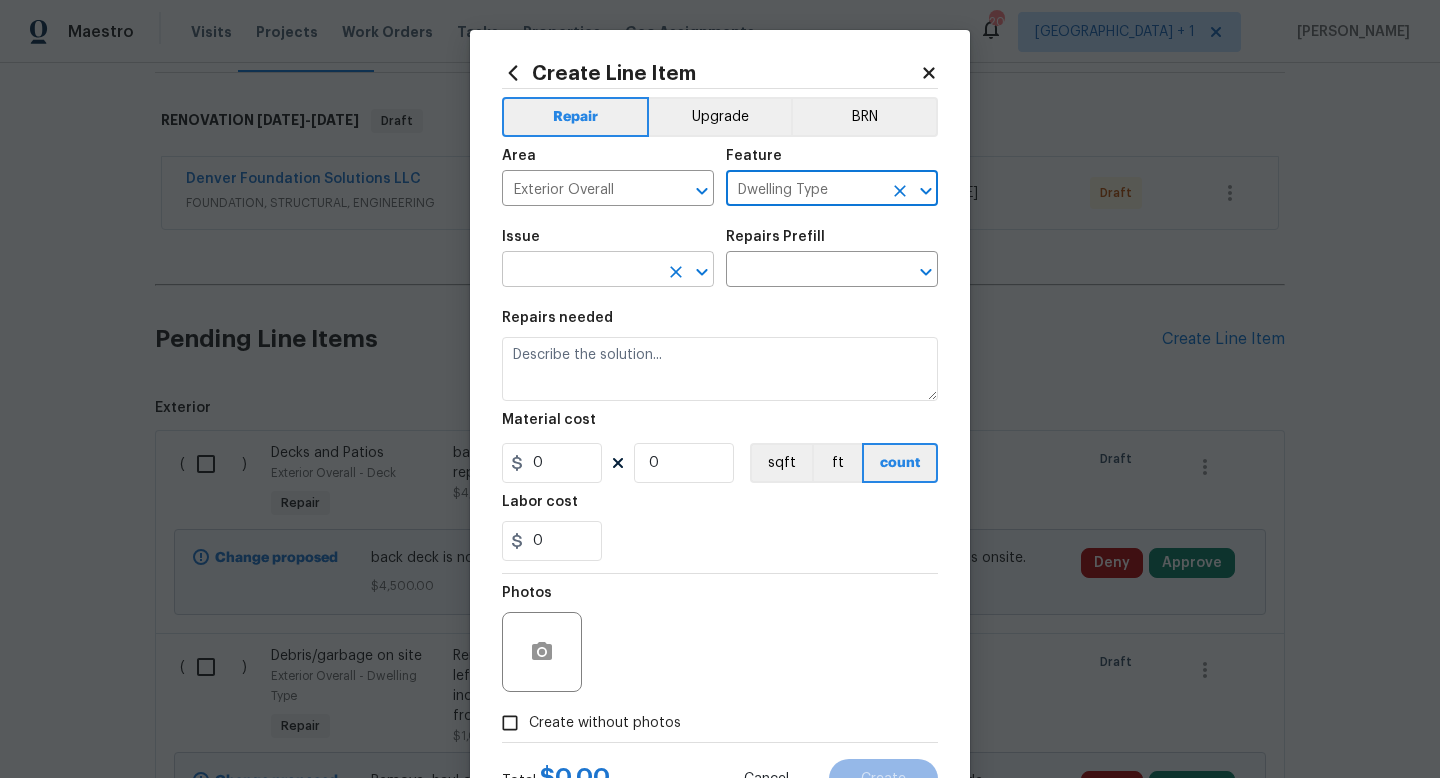 click on "Maestro Visits Projects Work Orders Tasks Properties Geo Assignments 20 Denver + 1 Andrew McCuskey Back to all projects 7575 Elmwood St, Littleton, CO 80125 3 Beds | 2 1/2 Baths | Total: 1487 ft² | Above Grade: 1487 ft² | Basement Finished: N/A | 2001 Not seen today Mark Seen Actions Last Visit Date 7/21/2025  by  Andrew McCuskey   Project Renovation   7/22/2025  -  8/5/2025 Draft Visits Work Orders Maintenance Notes Condition Adjustments Costs Photos Floor Plans Cases RENOVATION   7/22/25  -  8/5/25 Draft Denver Foundation Solutions LLC FOUNDATION, STRUCTURAL, ENGINEERING $15,000.00 1 Repair 7/22/2025  -  8/5/2025 Draft Pending Line Items Create Line Item Exterior ( ) Decks and Patios Exterior Overall - Deck Repair back deck is not safe or functional. needs rebuilt or repaired in a major way. we can discuss onsite. $4,500.00 Draft Change proposed back deck is not safe or functional. needs rebuilt or repaired in a major way. we can discuss onsite. $4,500.00 Deny Approve ( ) Debris/garbage on site Repair ( )" at bounding box center (720, 389) 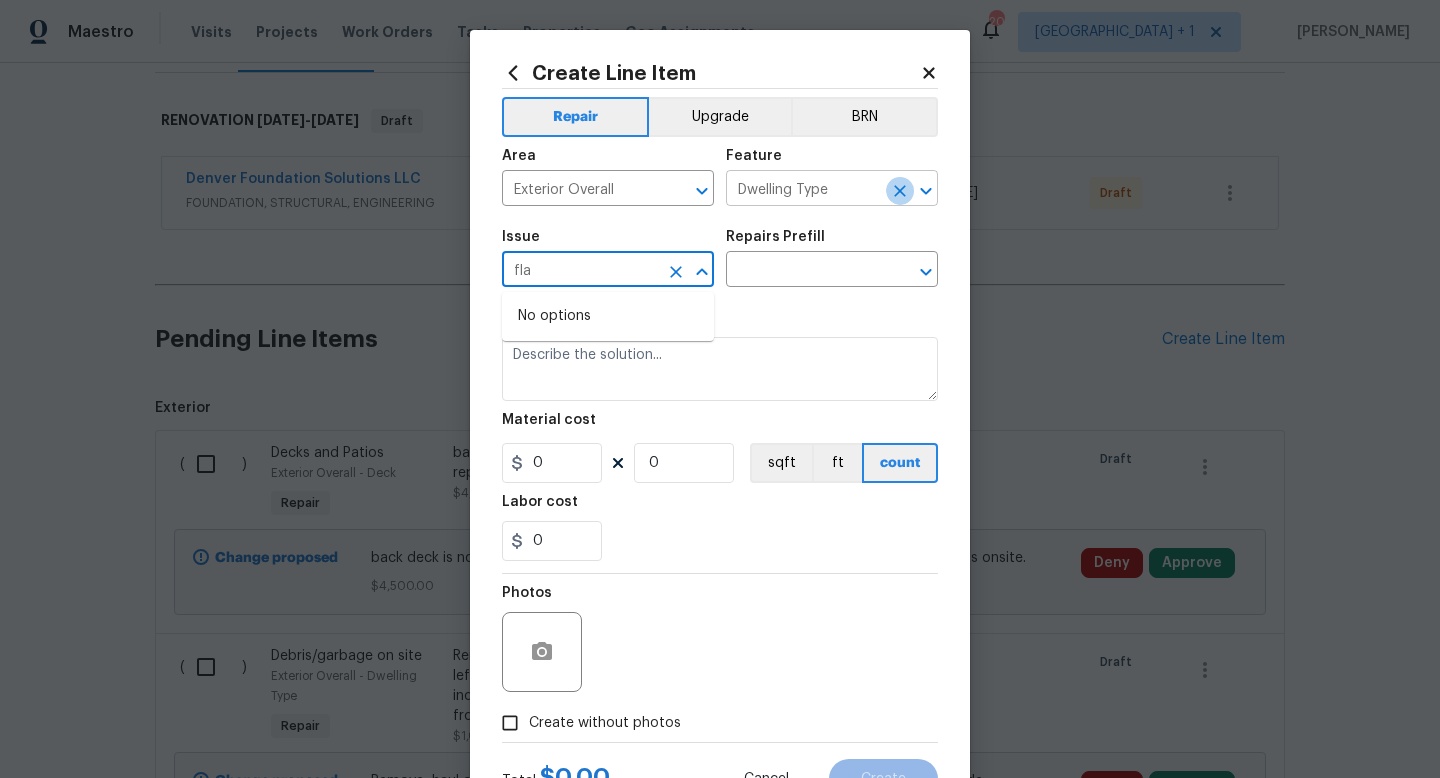 click 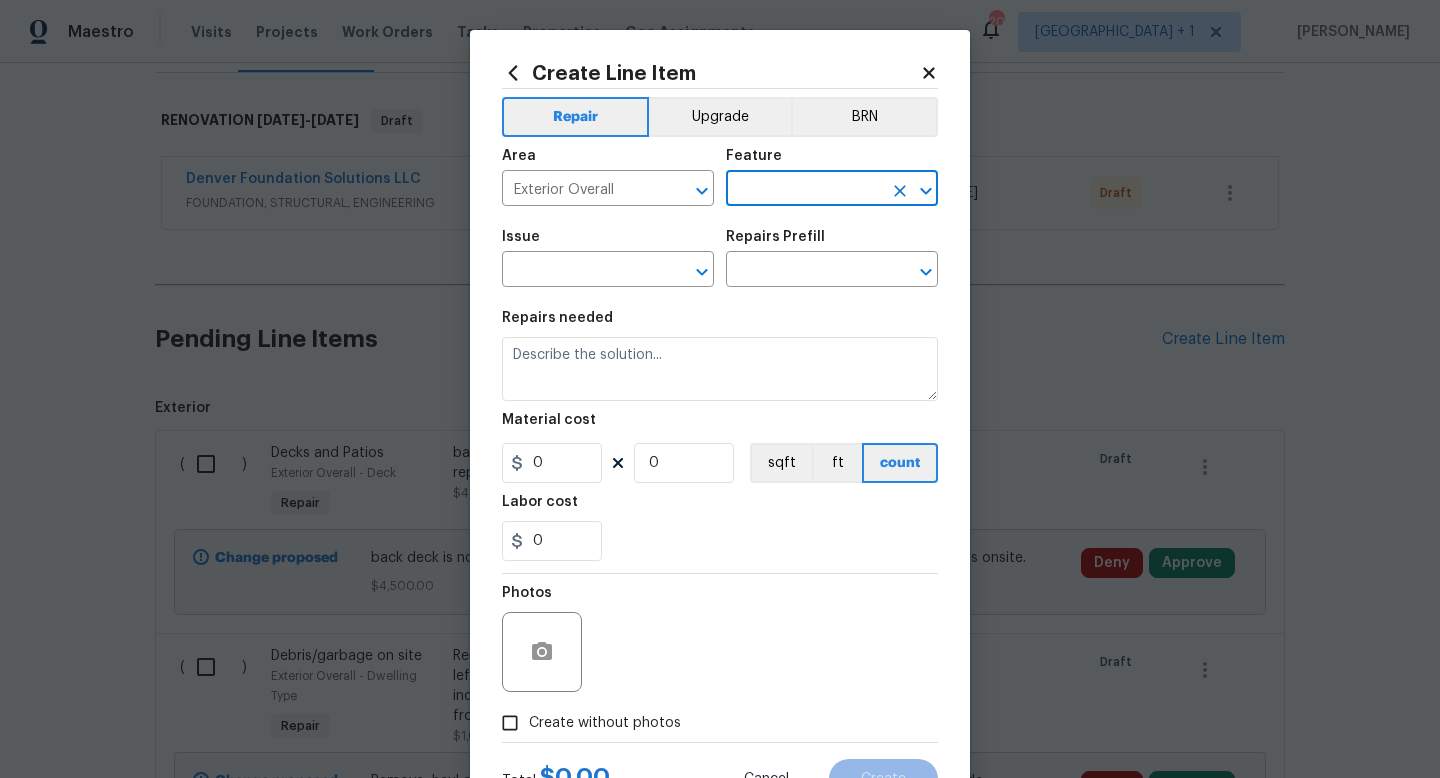 click at bounding box center (804, 190) 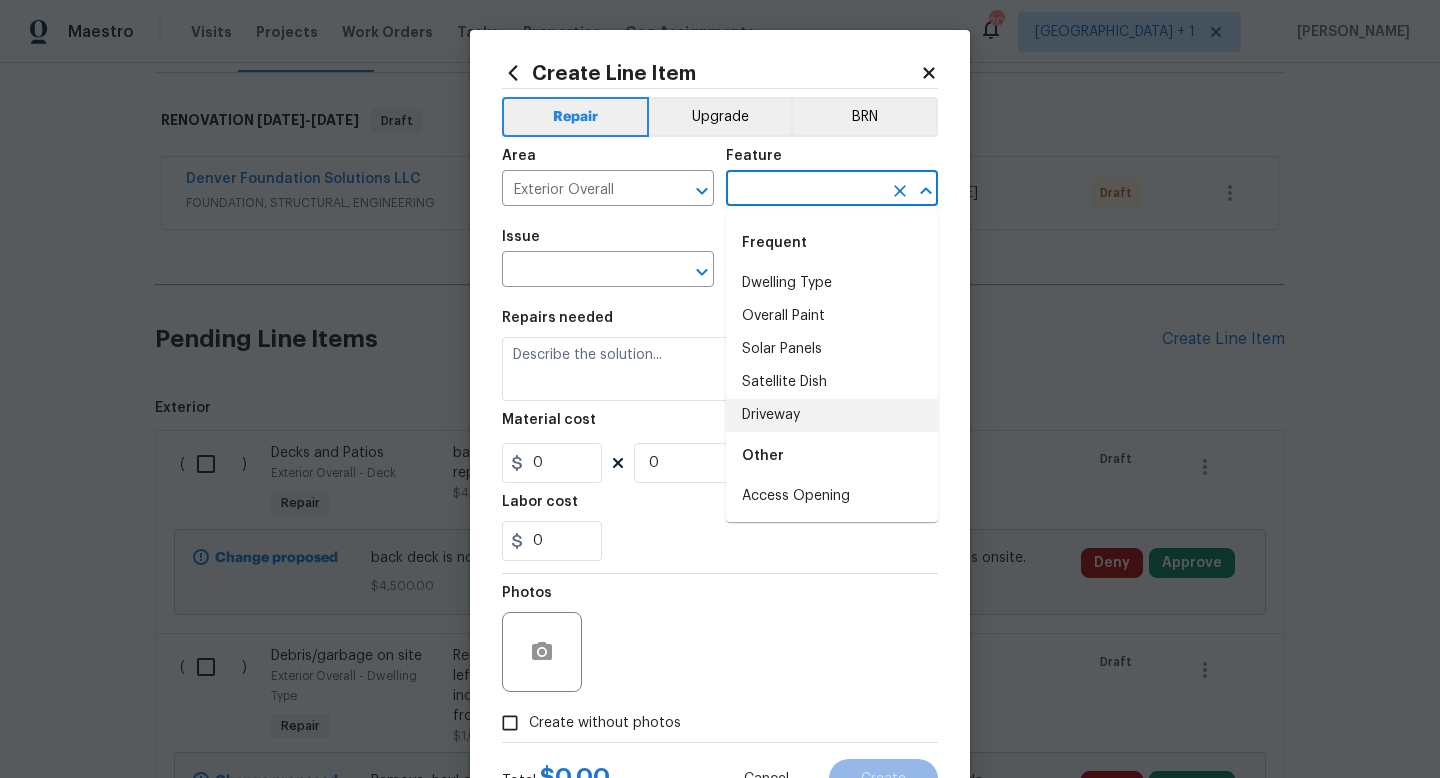 click on "Driveway" at bounding box center [832, 415] 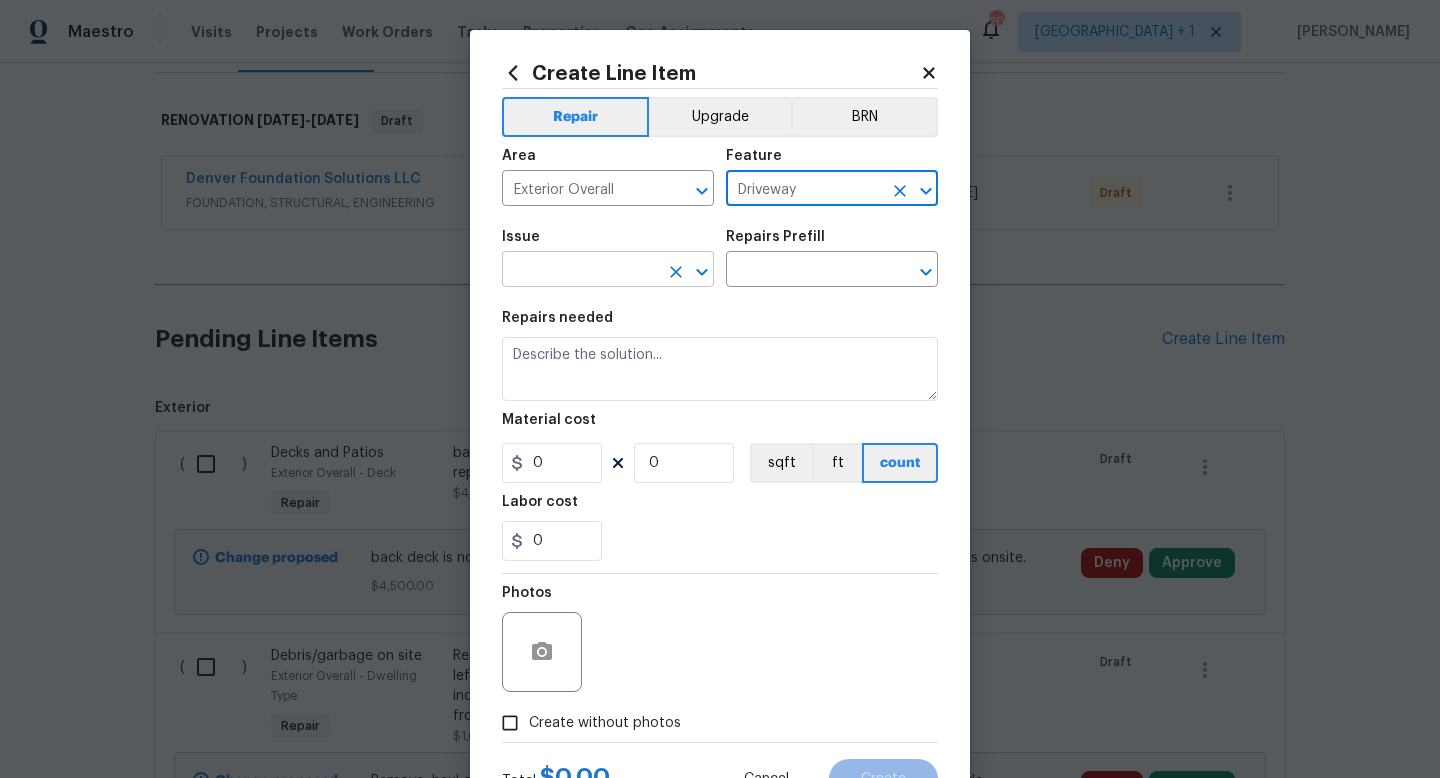click at bounding box center (580, 271) 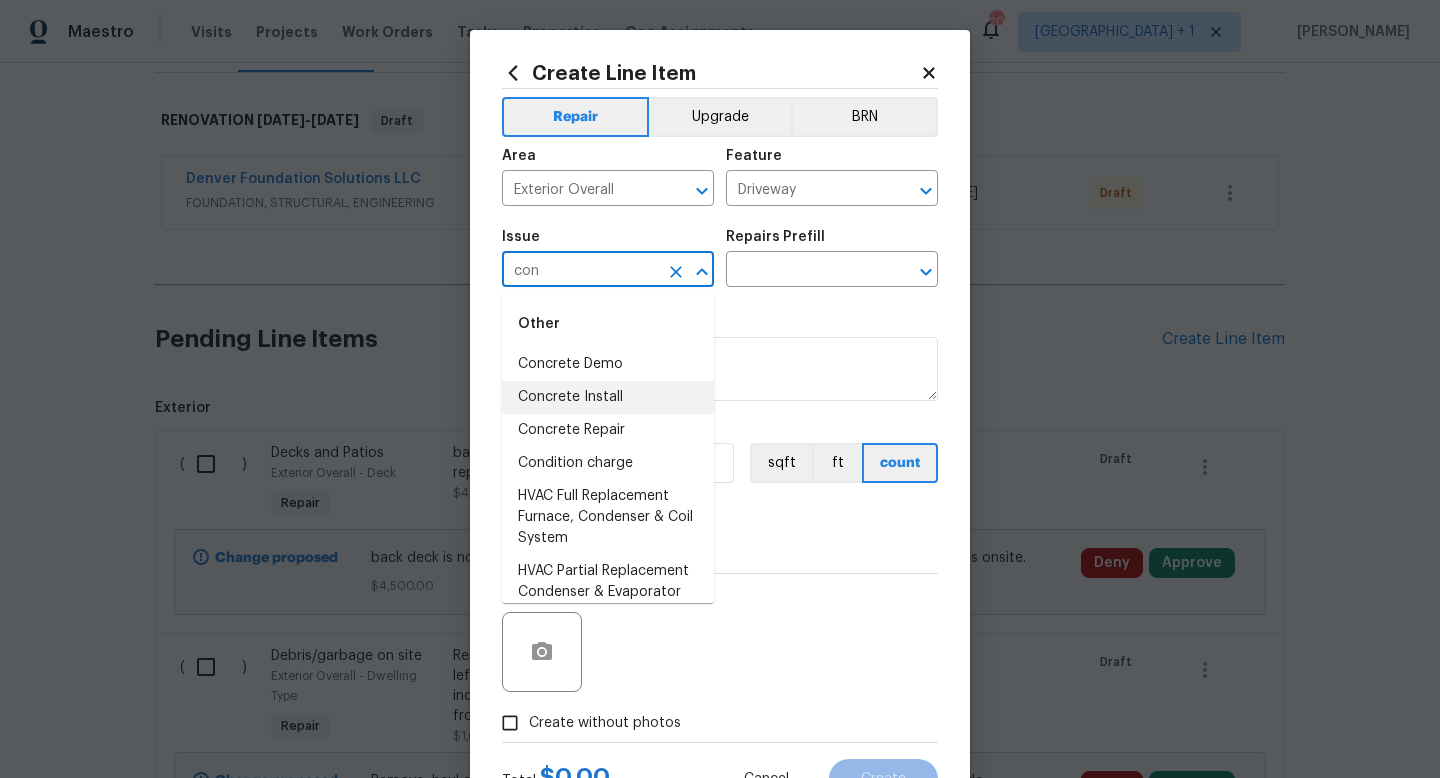 click on "Concrete Install" at bounding box center [608, 397] 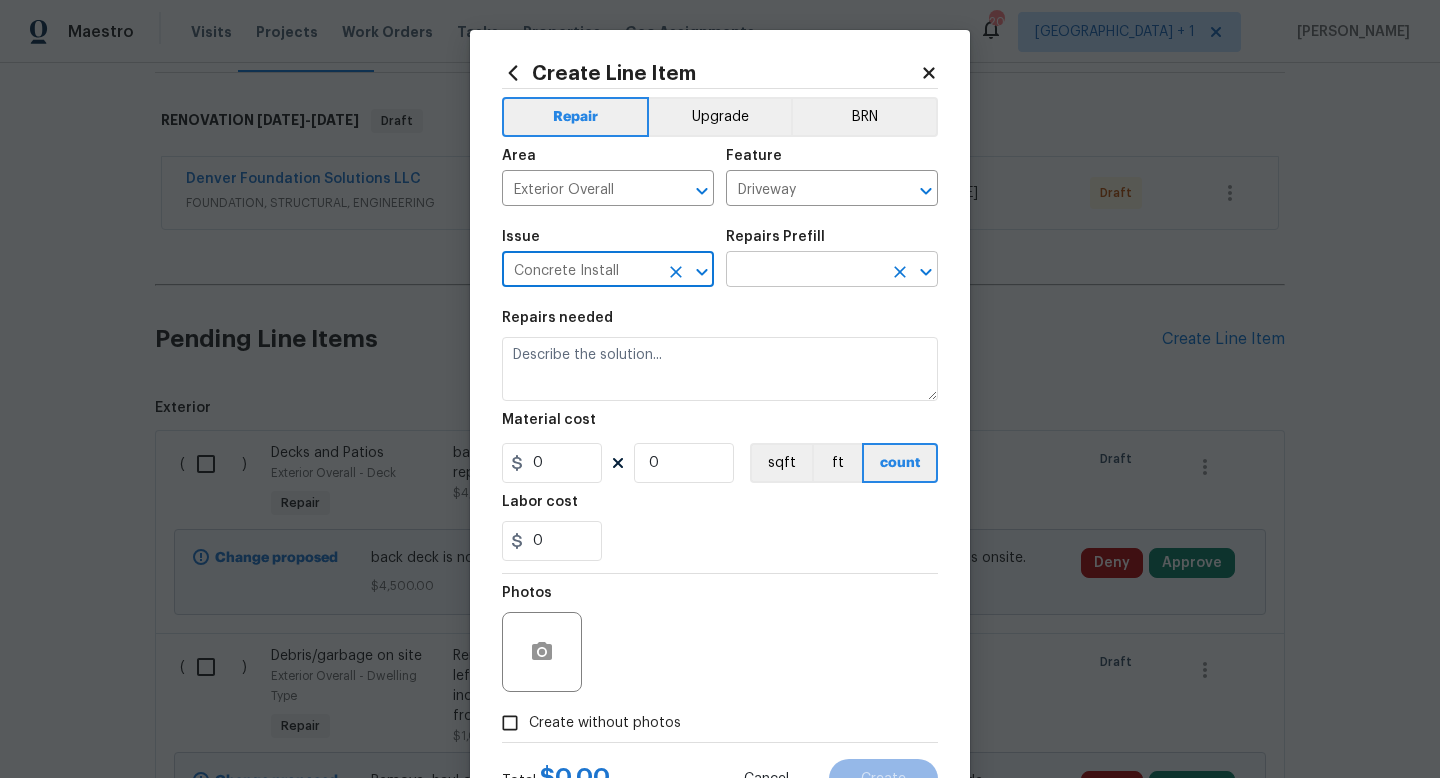 type on "Concrete Install" 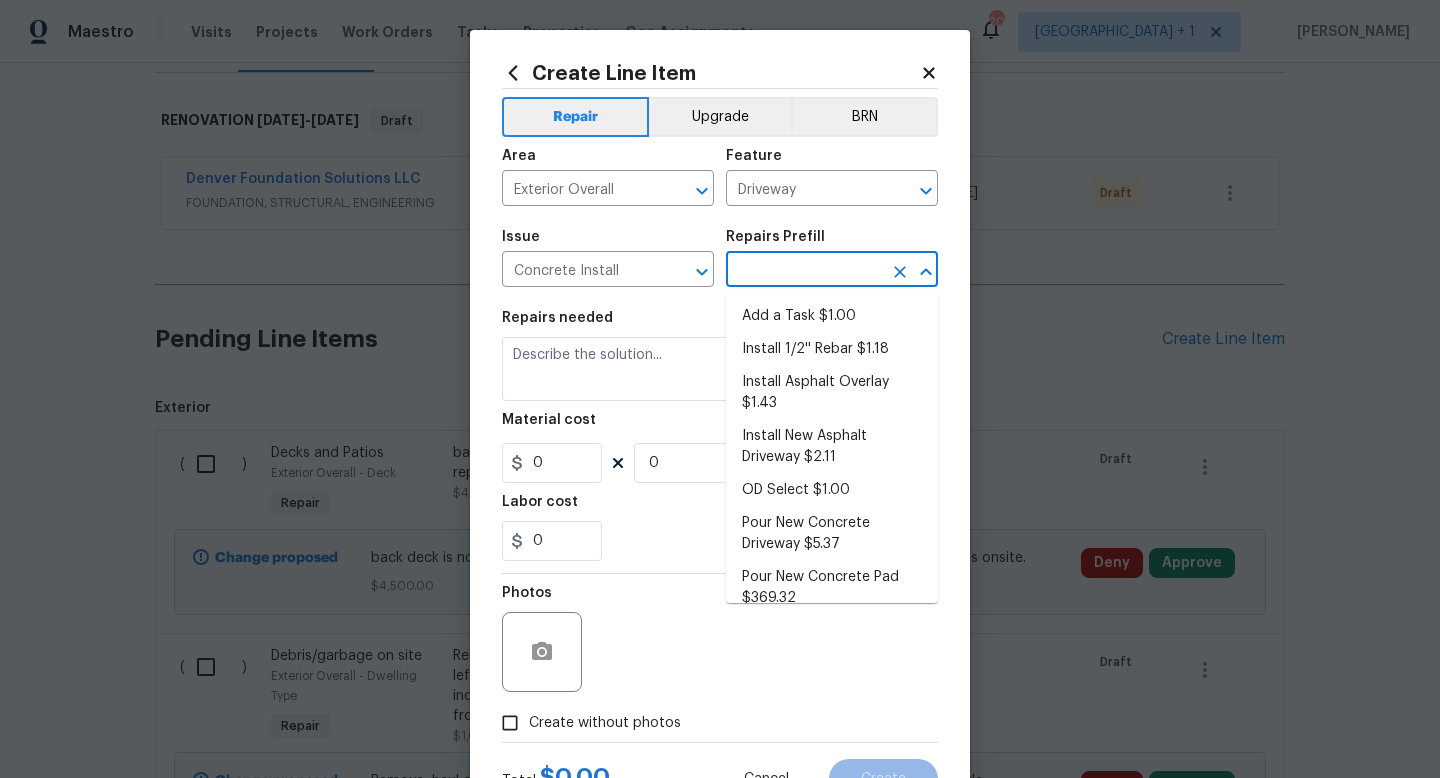 click at bounding box center (804, 271) 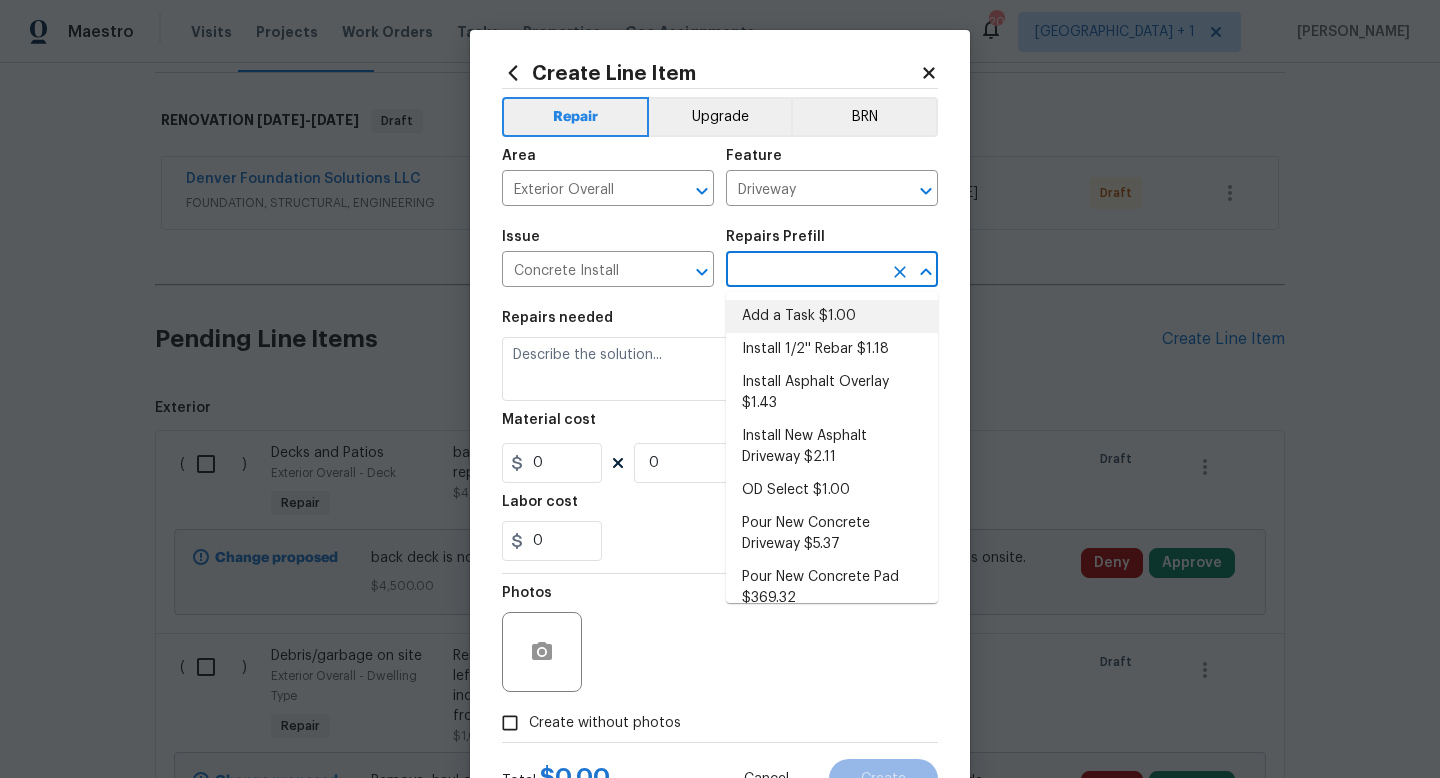 click on "Add a Task $1.00" at bounding box center (832, 316) 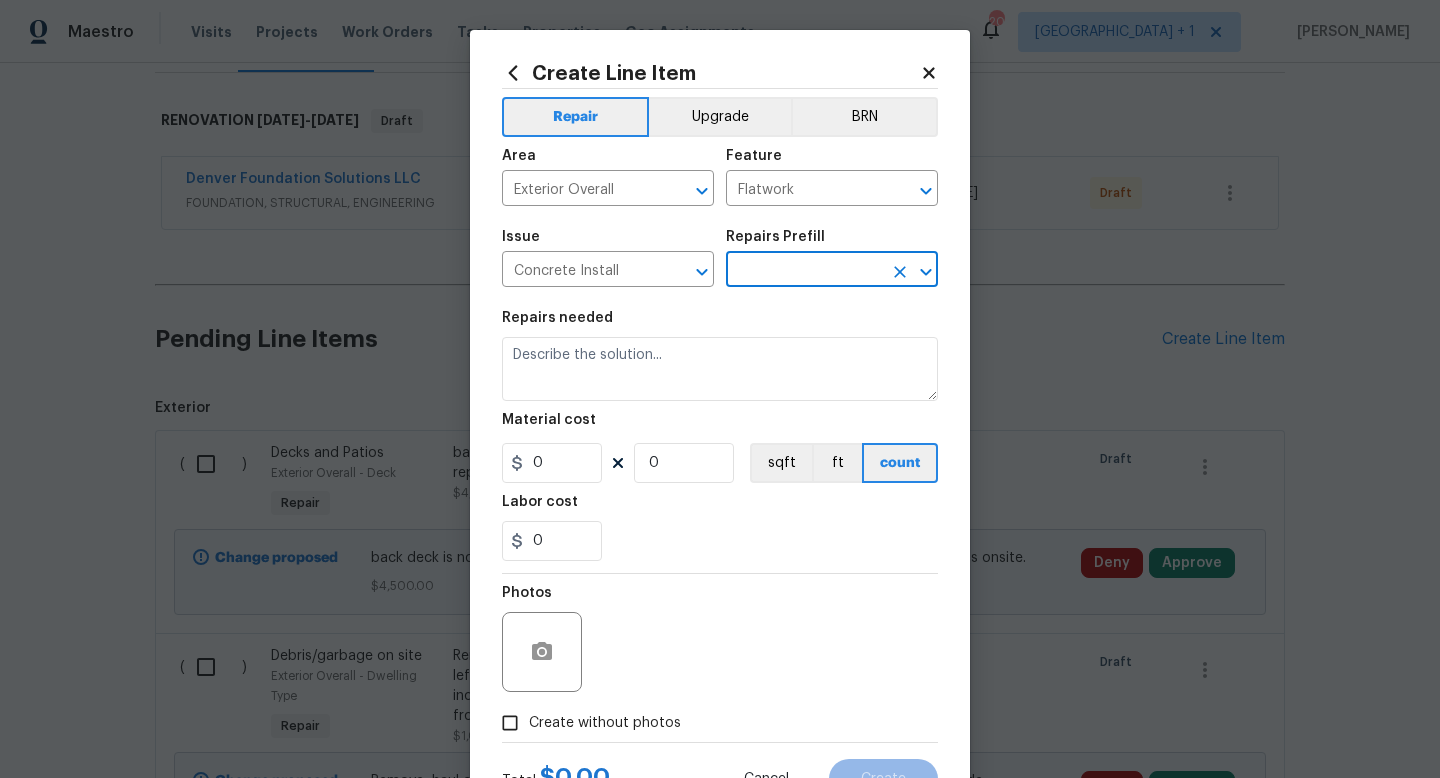 type on "HPM to detail" 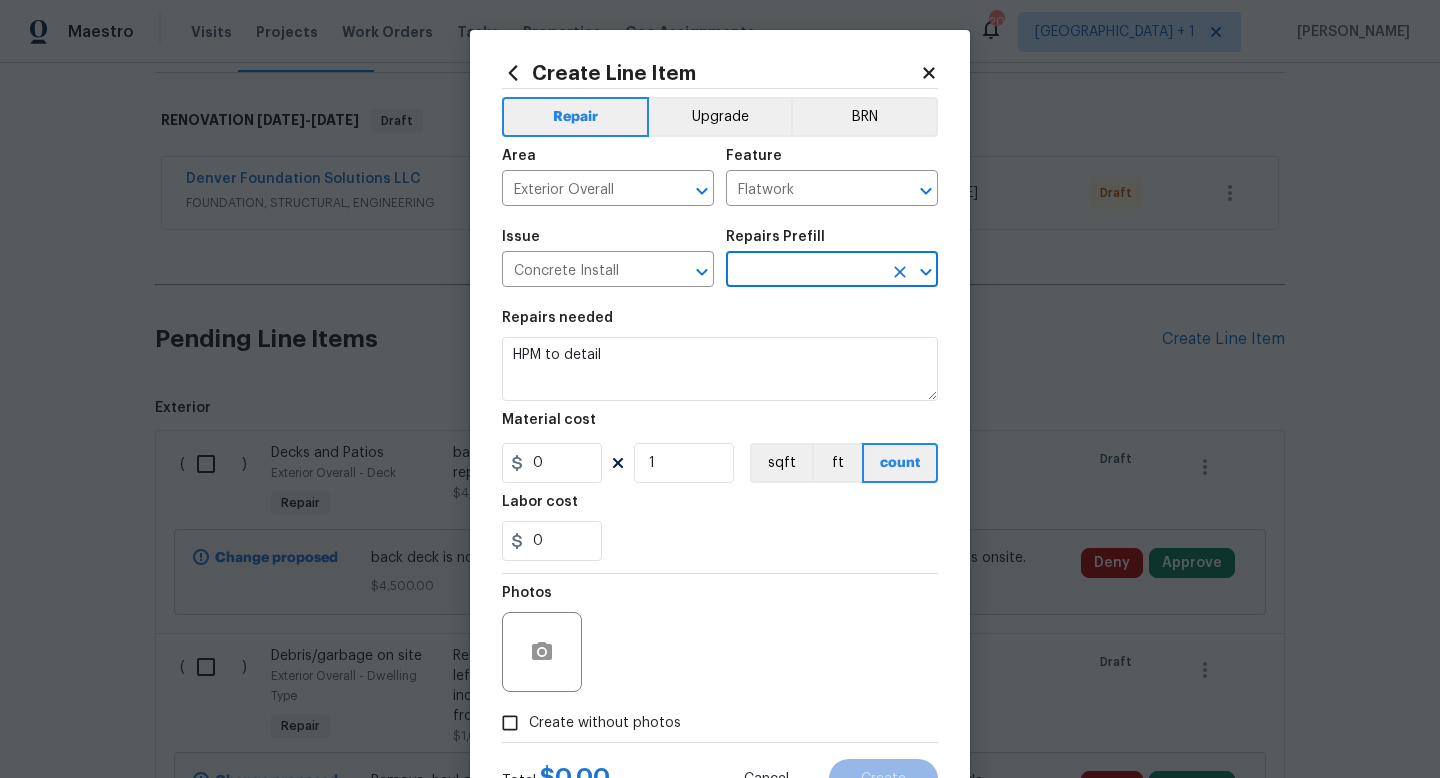 type on "Add a Task $1.00" 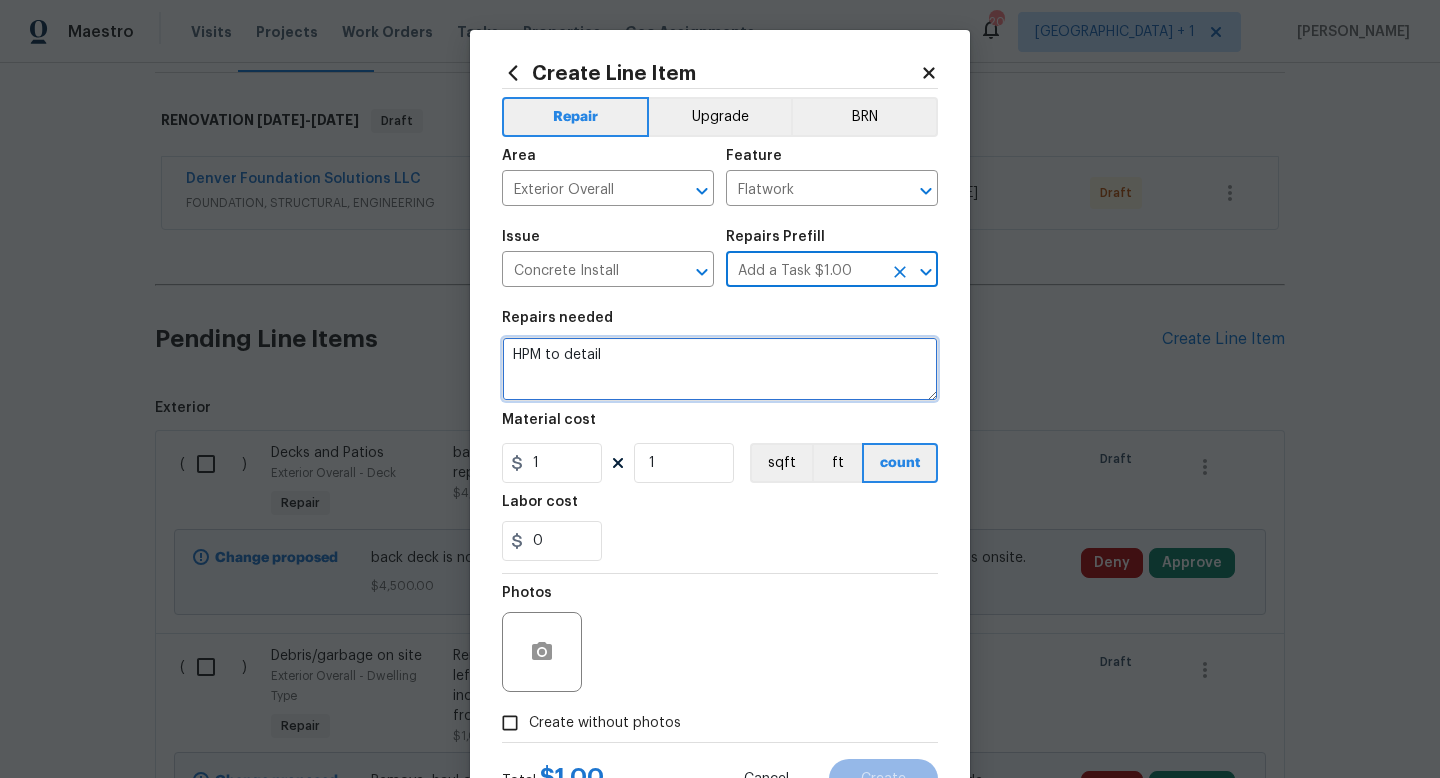 click on "HPM to detail" at bounding box center (720, 369) 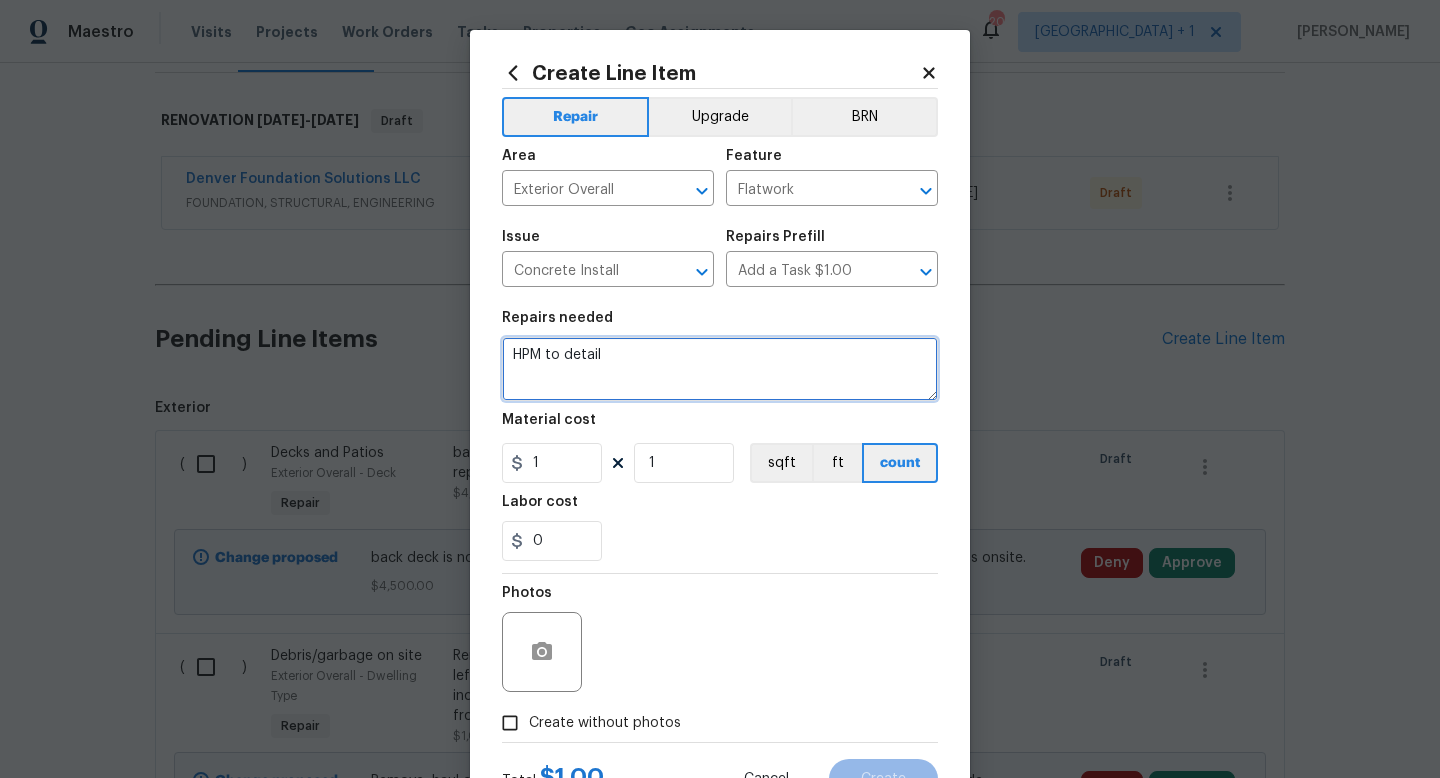 click on "HPM to detail" at bounding box center [720, 369] 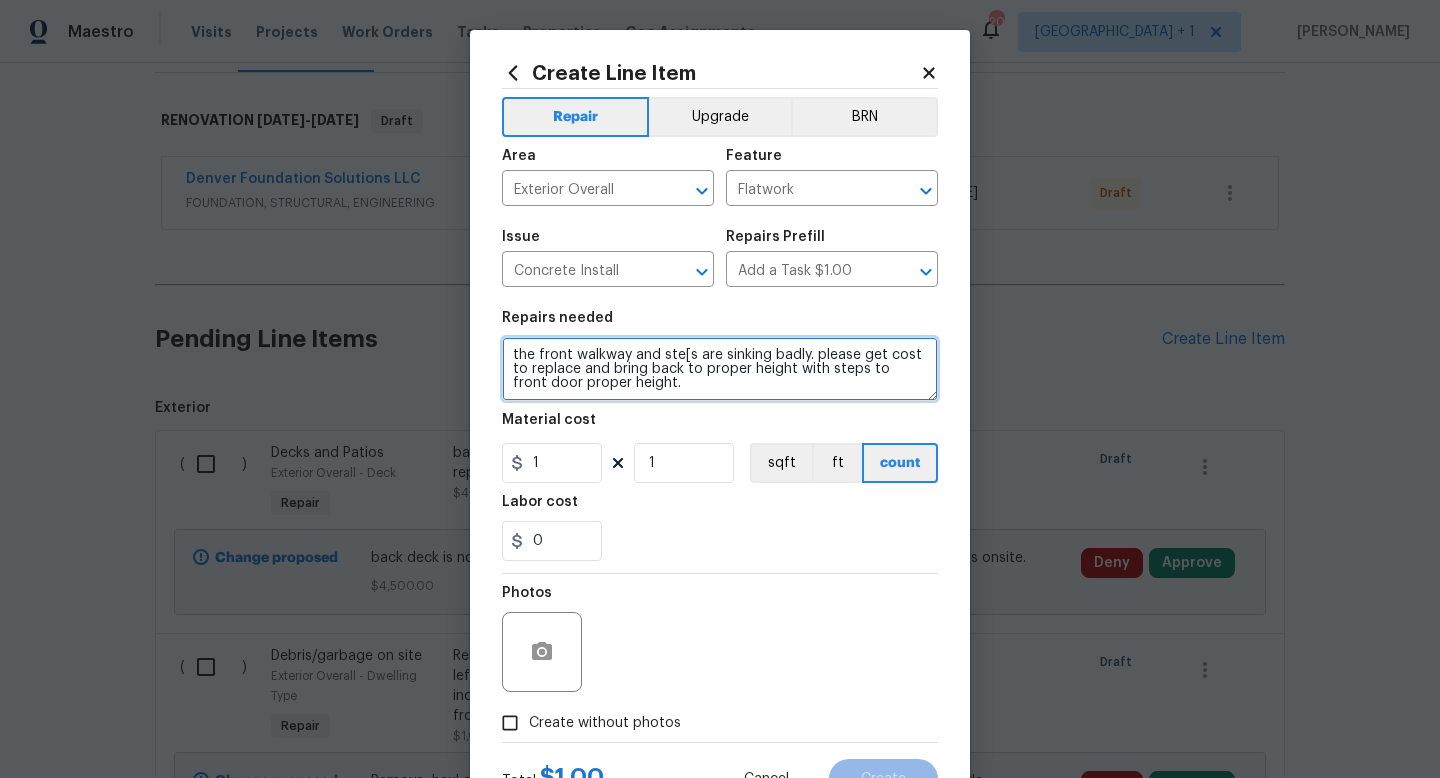 type on "the front walkway and ste[s are sinking badly. please get cost to replace and bring back to proper height with steps to front door proper height." 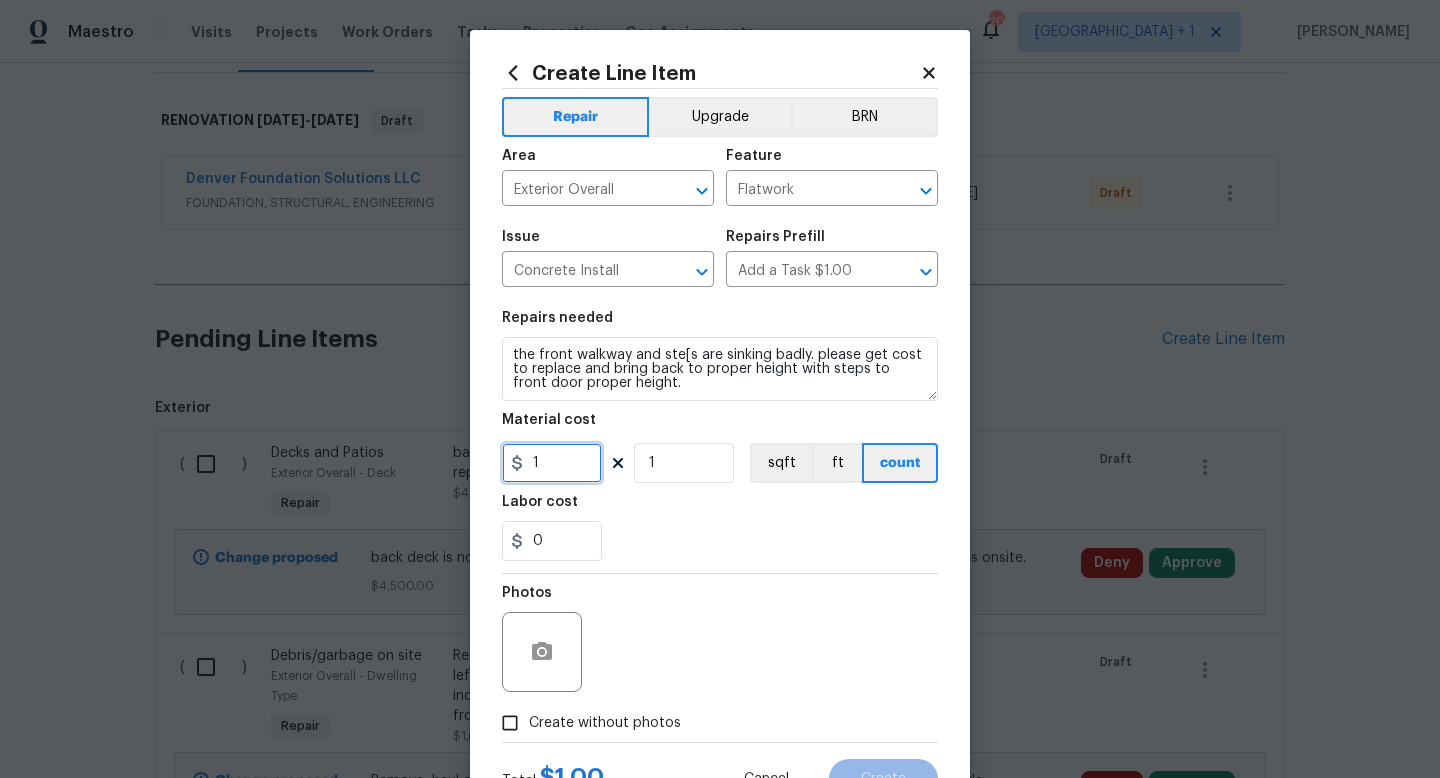 click on "1" at bounding box center [552, 463] 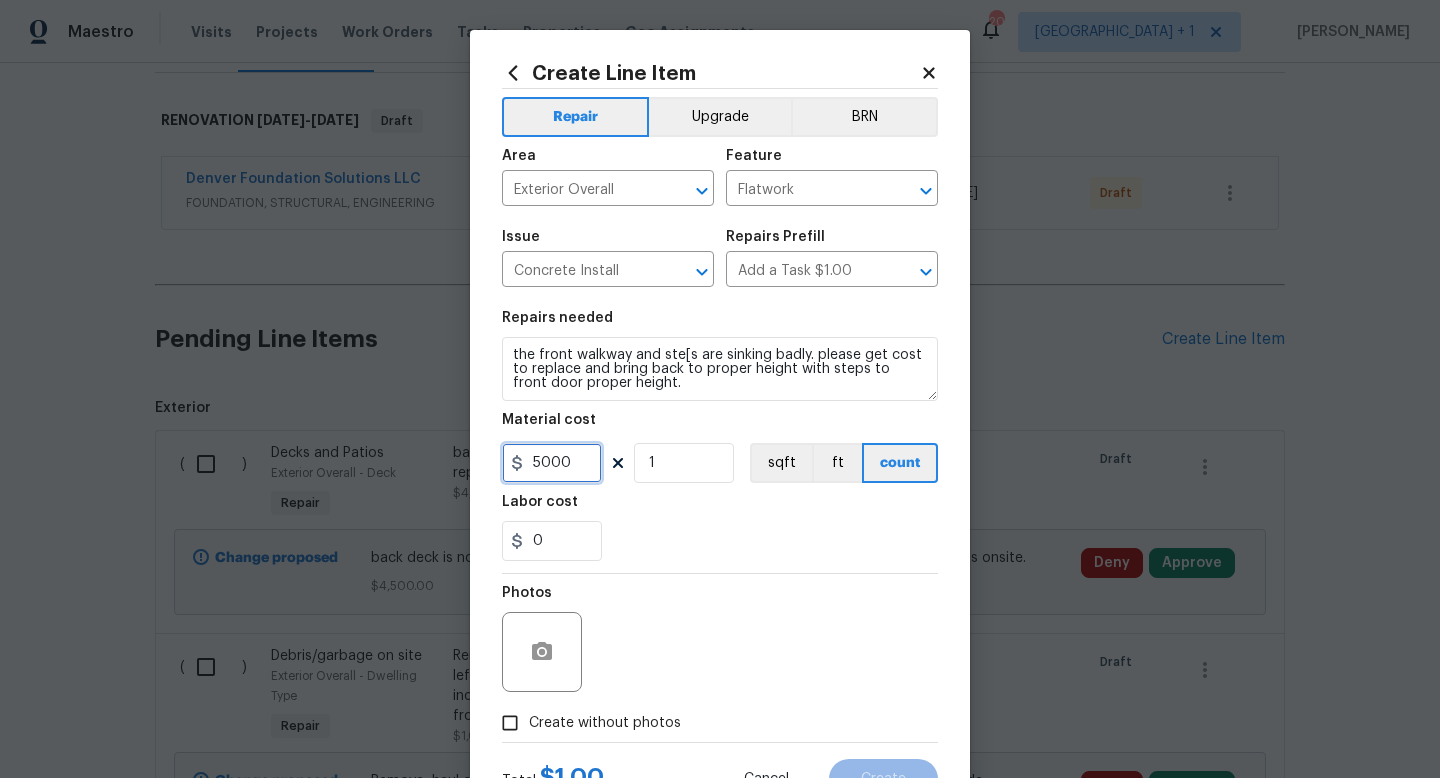 type on "5000" 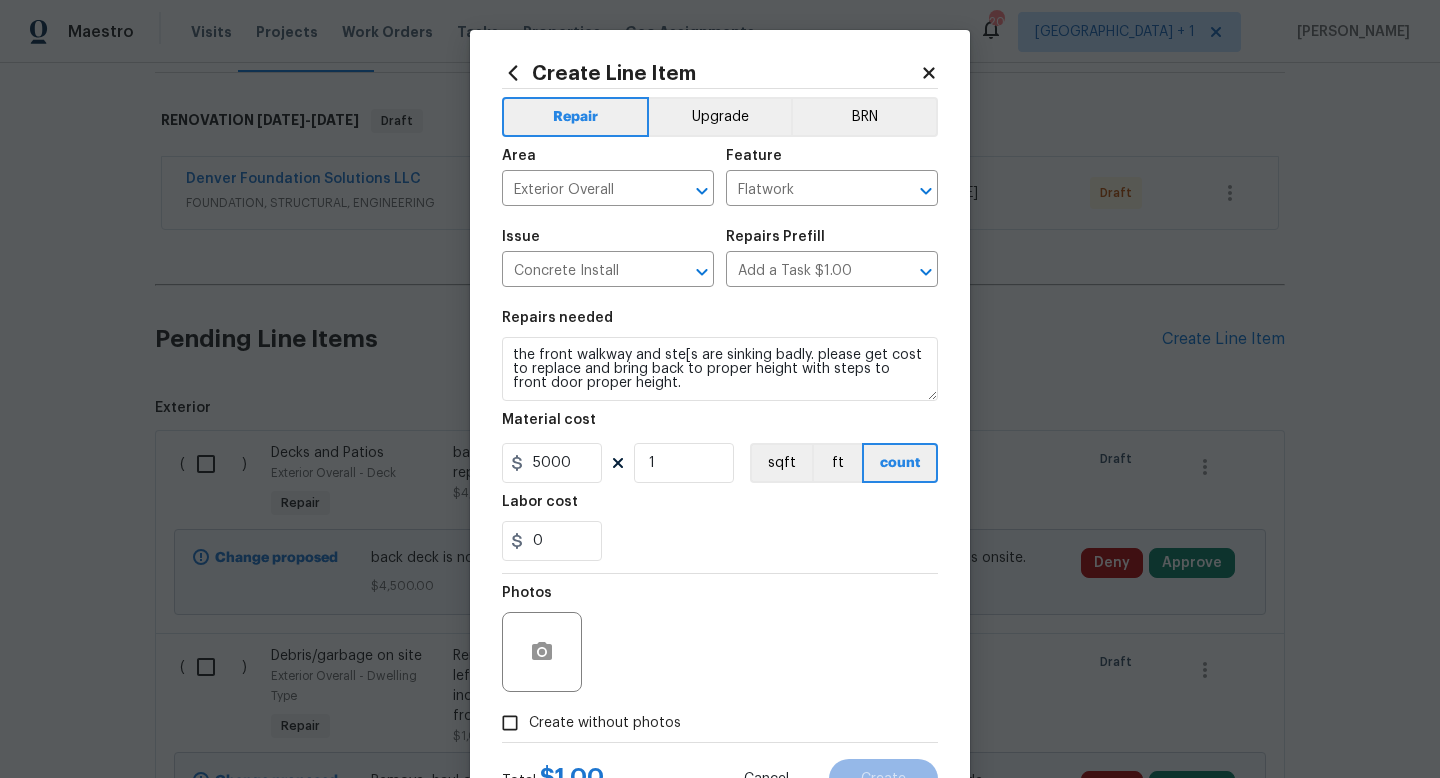 click on "Photos" at bounding box center (720, 639) 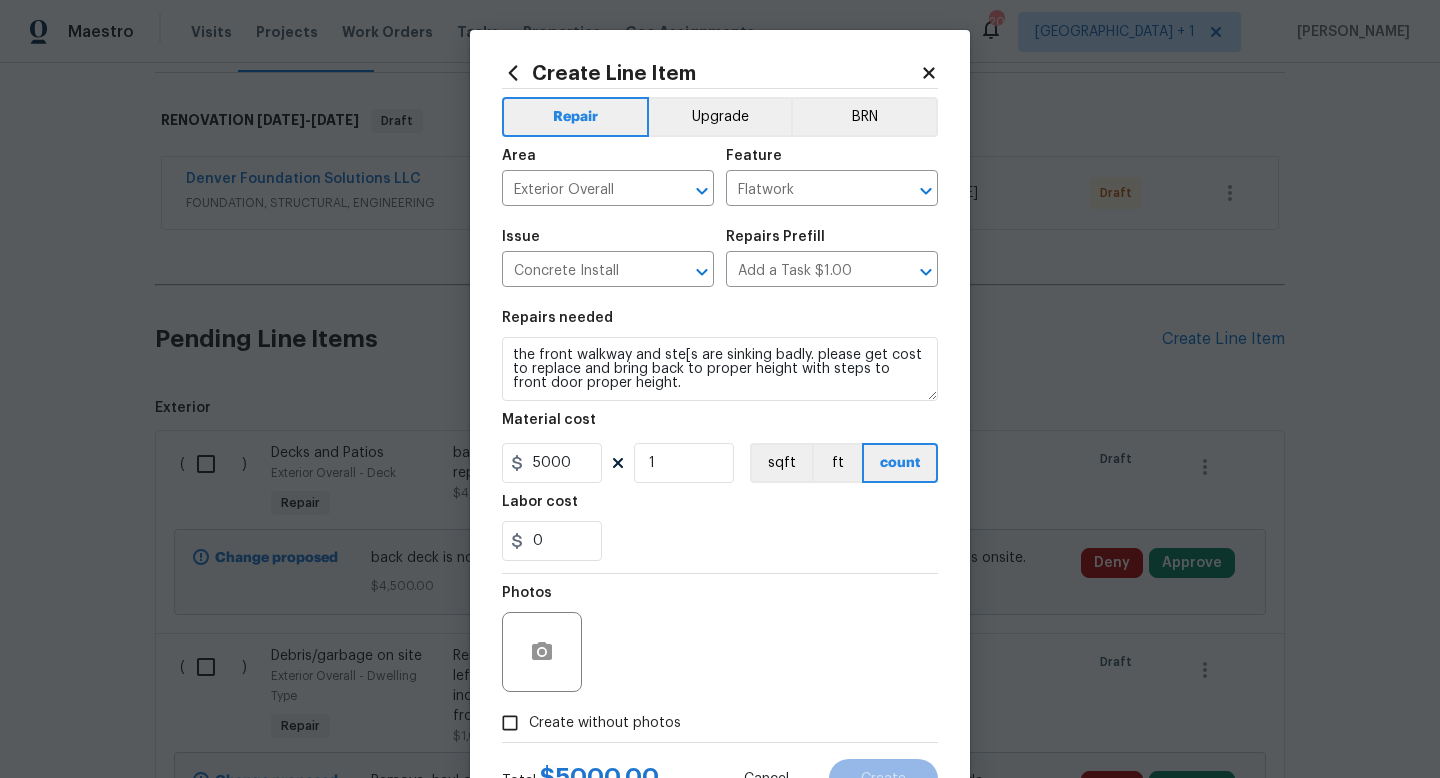 scroll, scrollTop: 84, scrollLeft: 0, axis: vertical 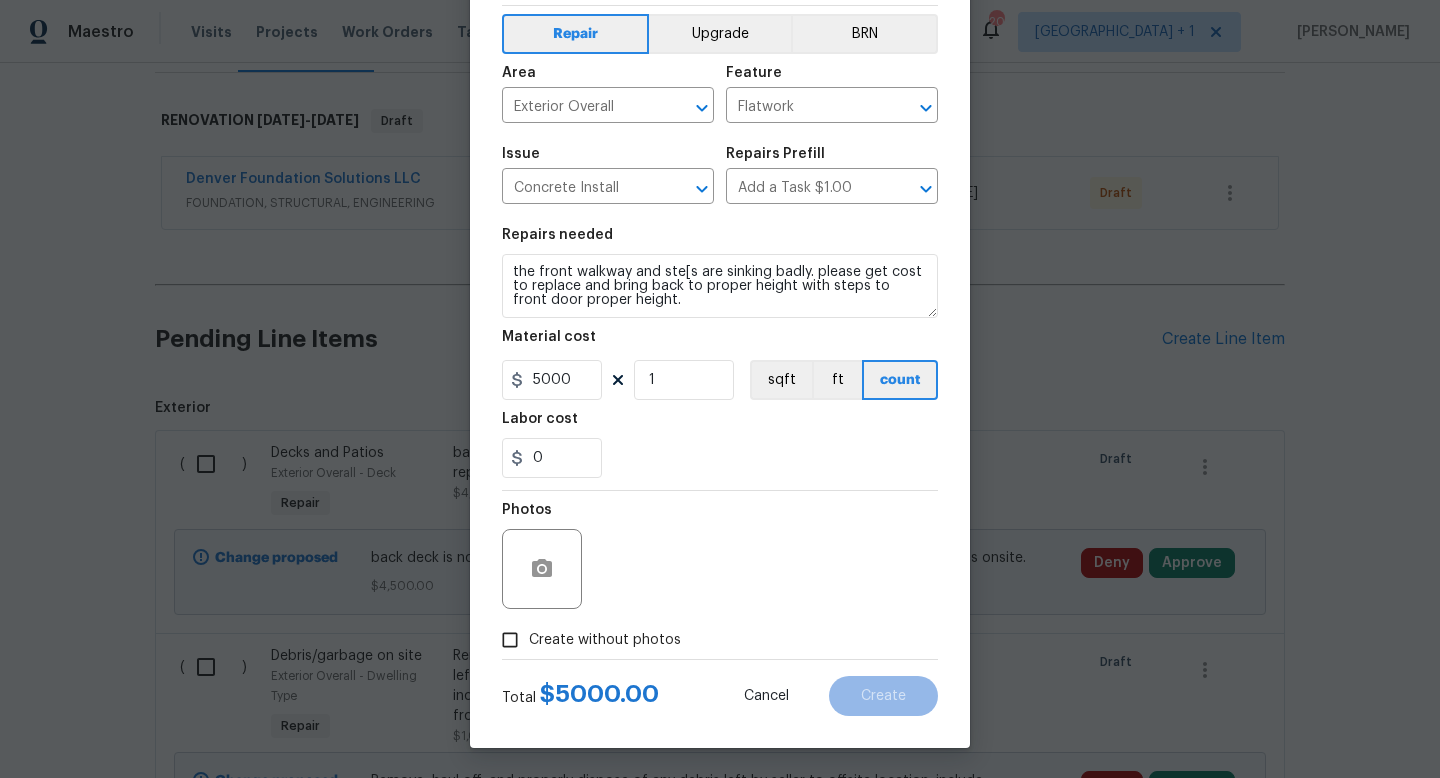 click on "Create without photos" at bounding box center [605, 640] 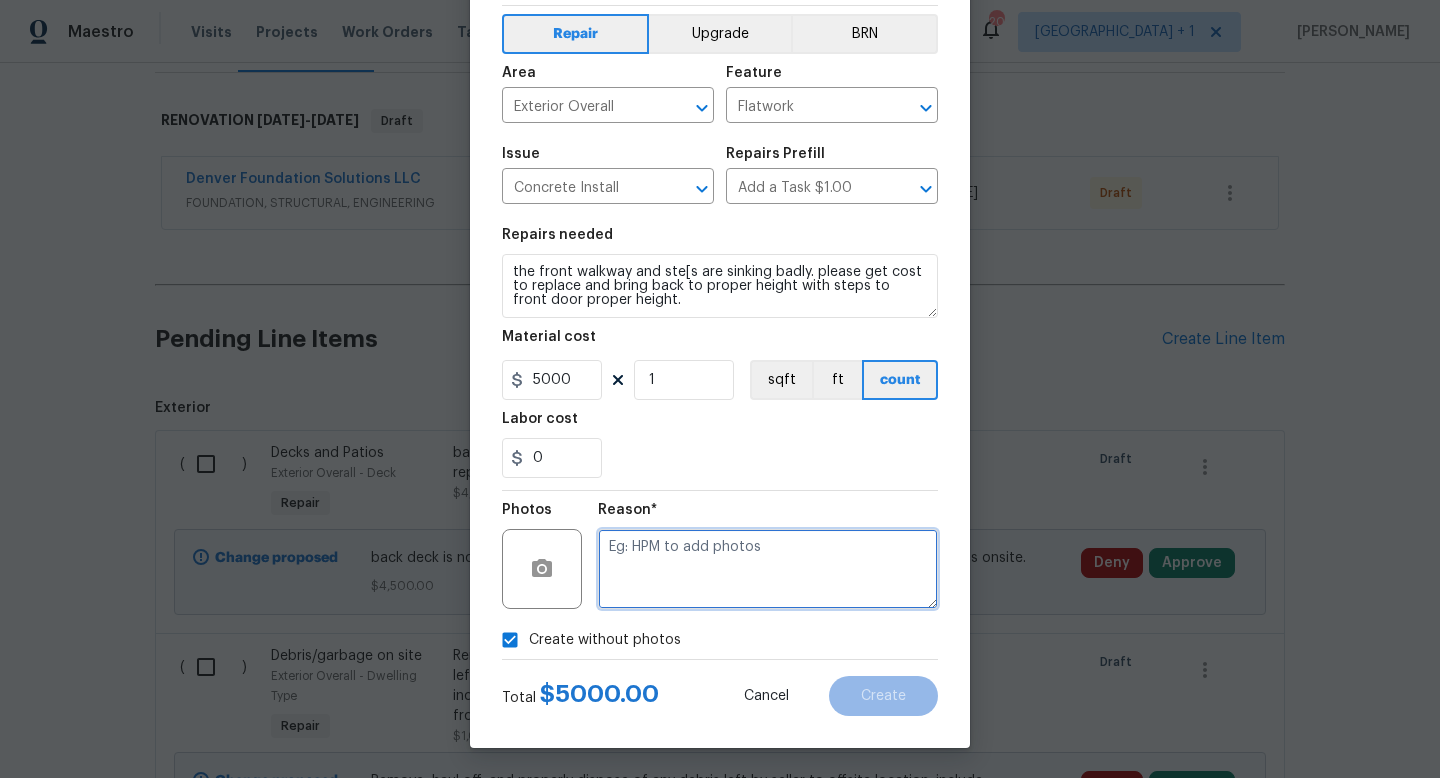 click at bounding box center [768, 569] 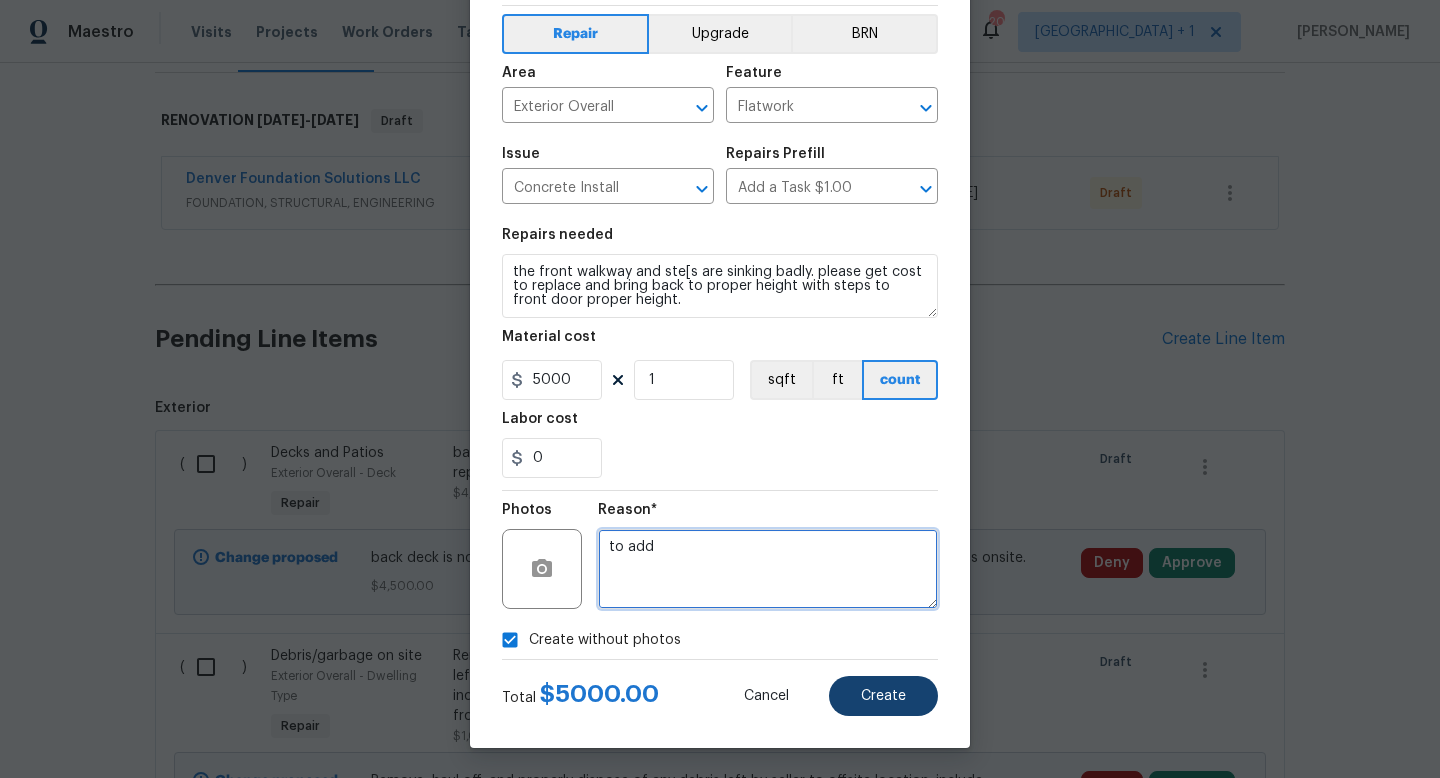 type on "to add" 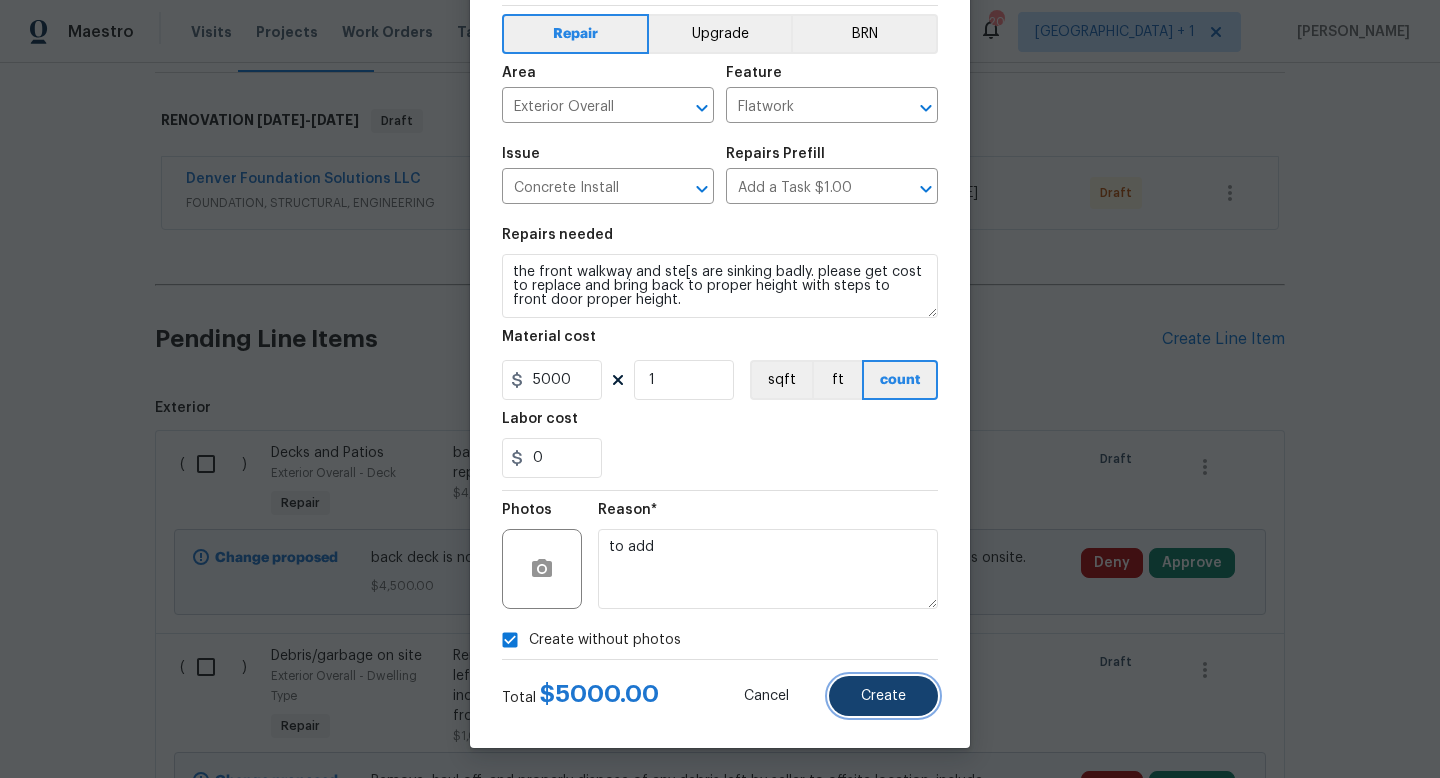click on "Create" at bounding box center (883, 696) 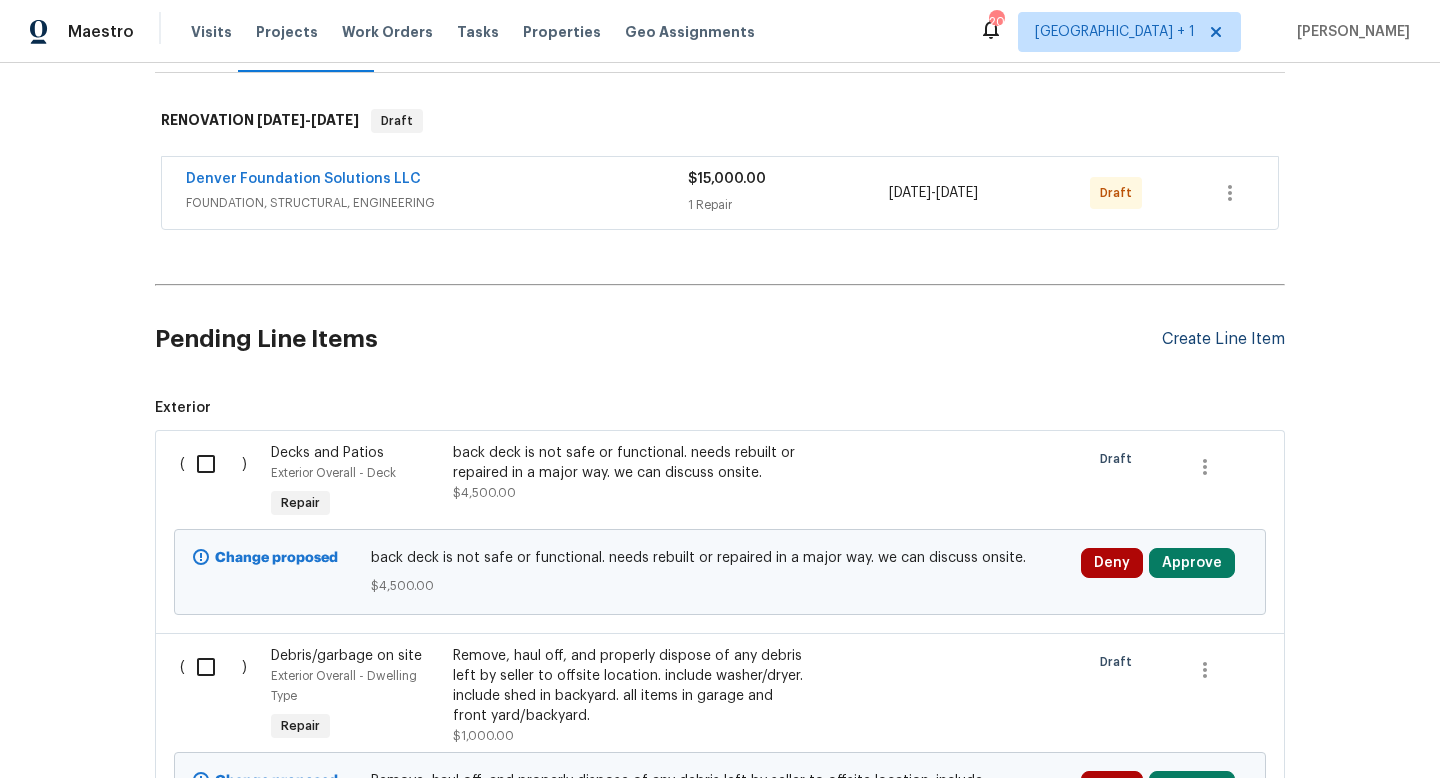click on "Create Line Item" at bounding box center [1223, 339] 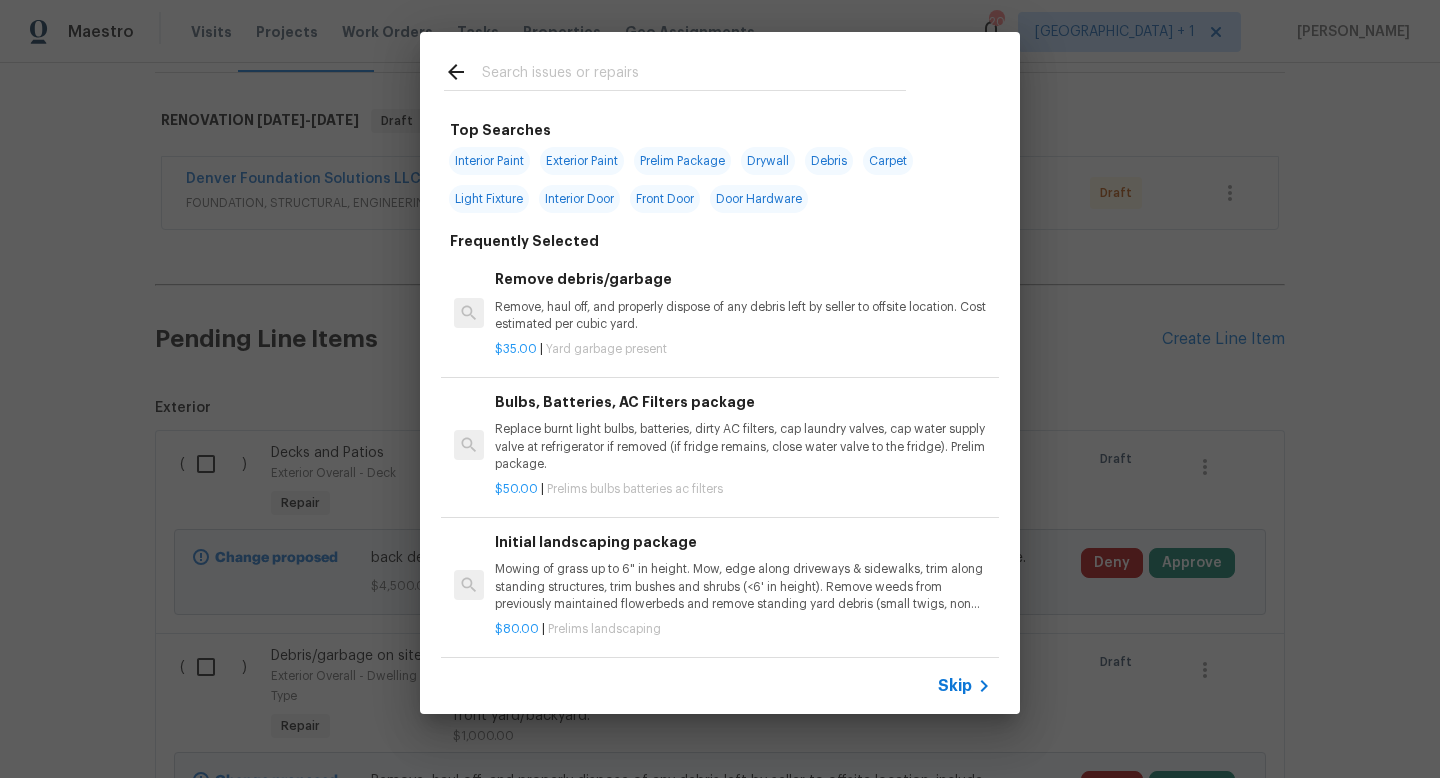 click on "Skip" at bounding box center (955, 686) 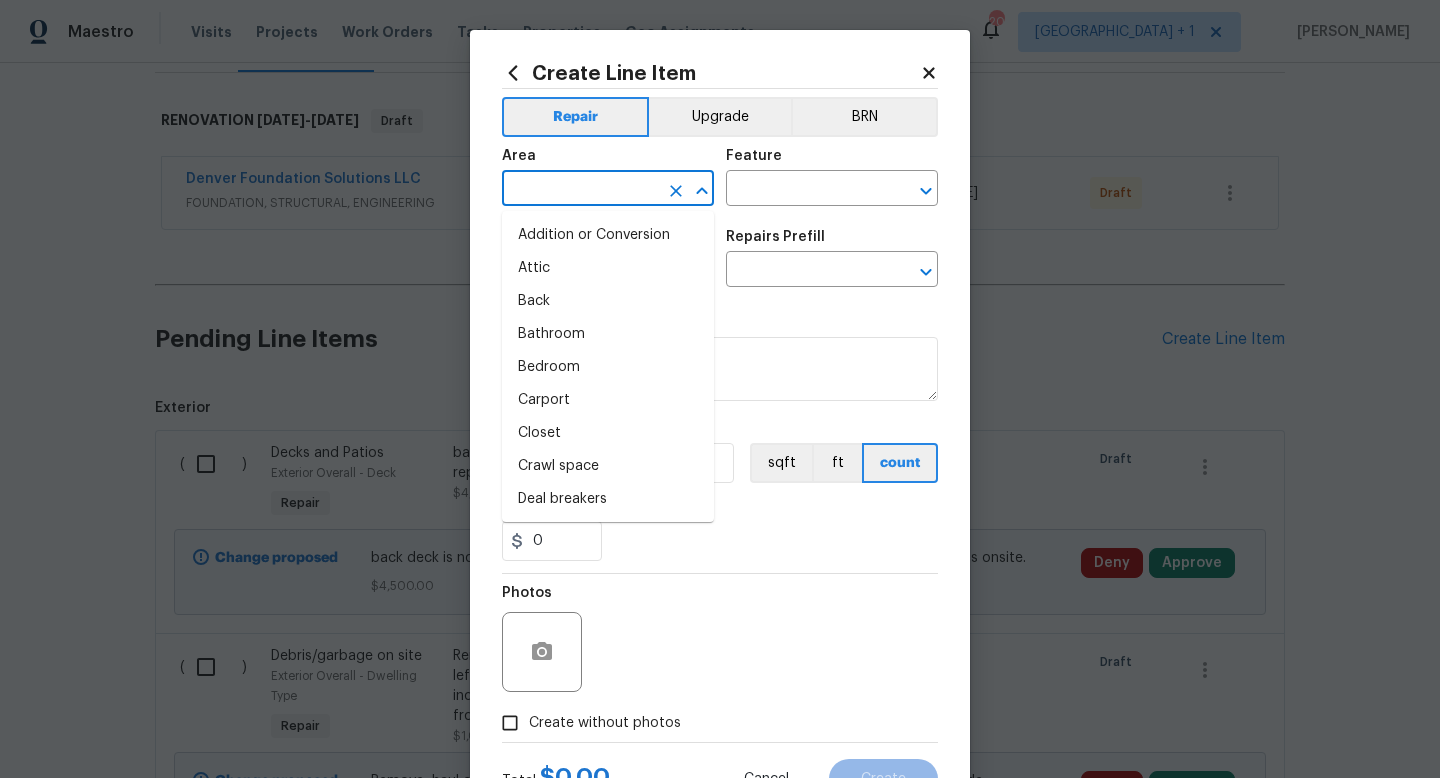click at bounding box center [580, 190] 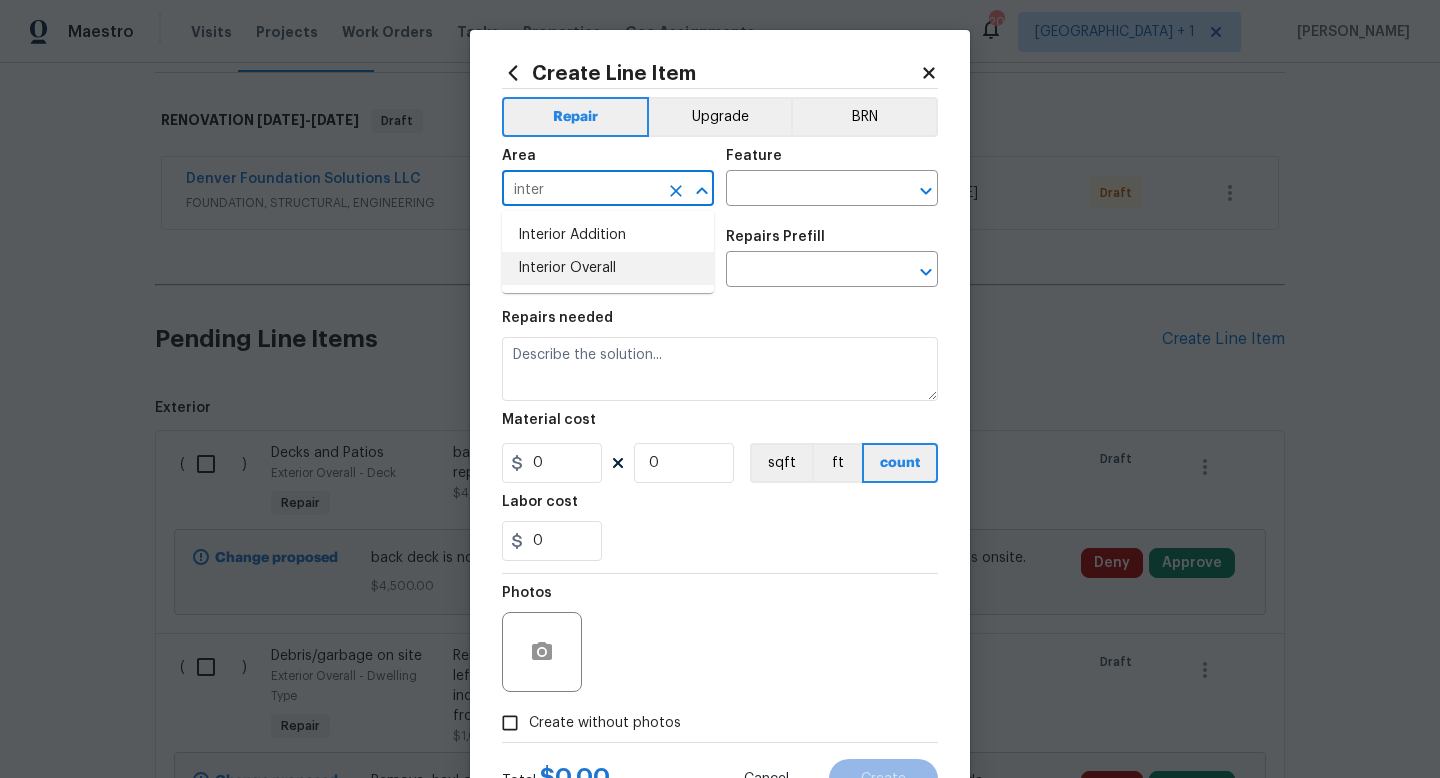 click on "Interior Overall" at bounding box center (608, 268) 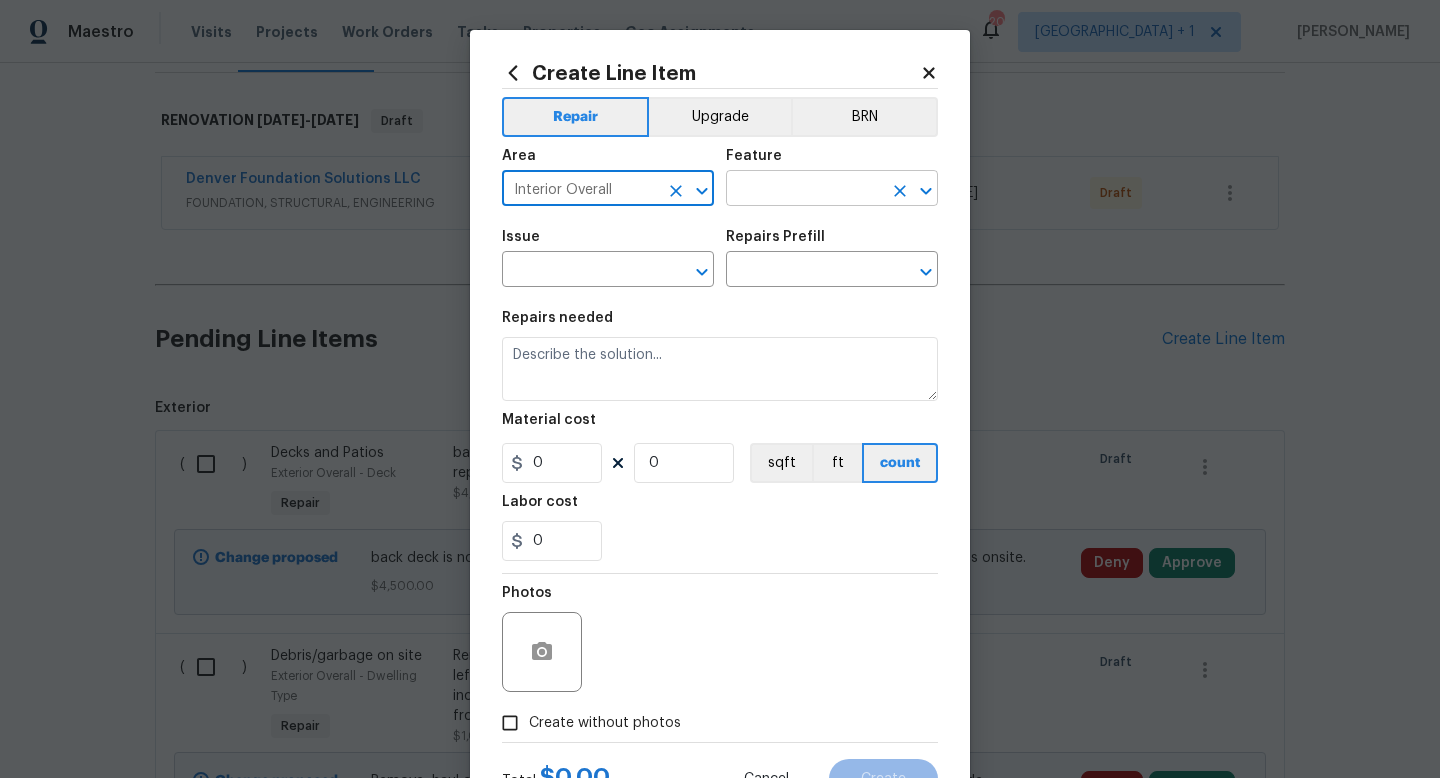 type on "Interior Overall" 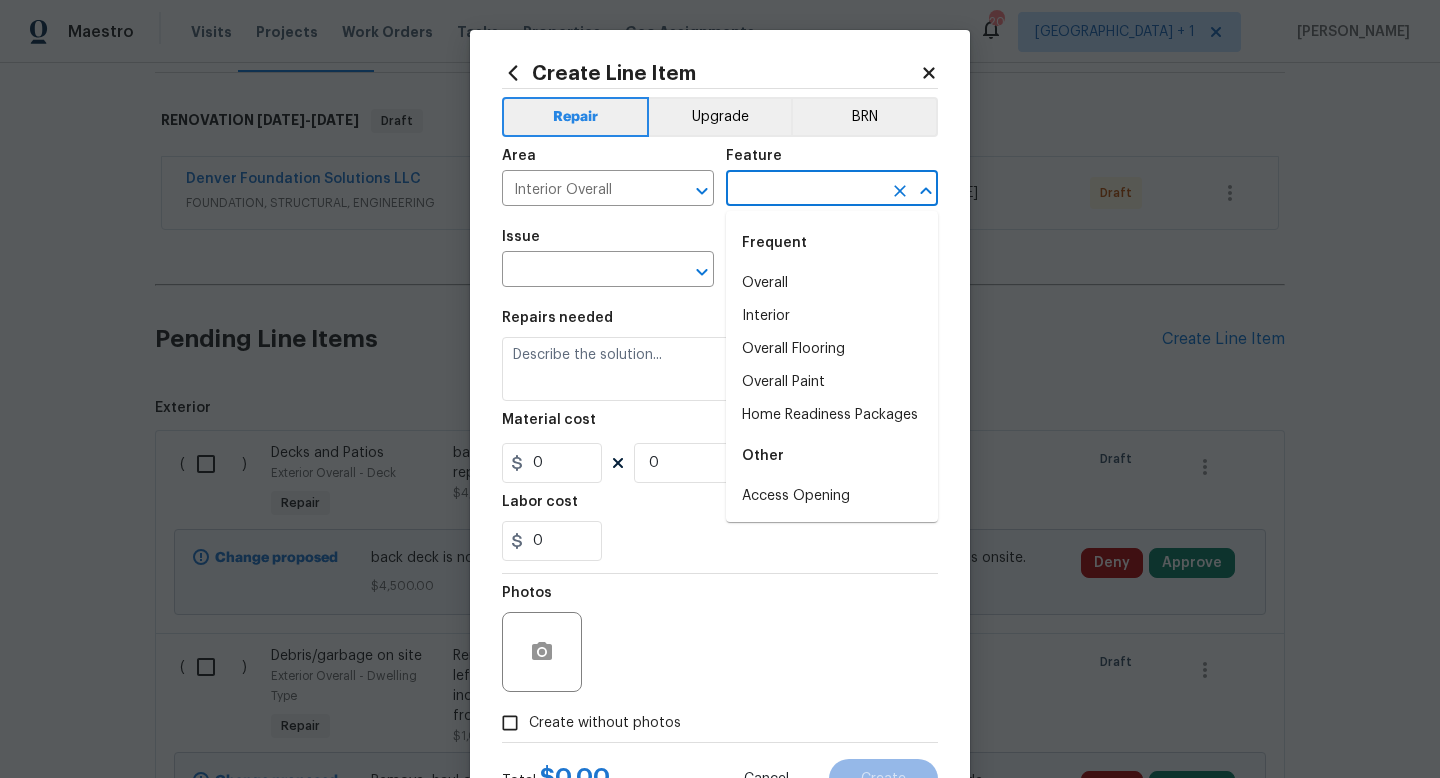 click at bounding box center [804, 190] 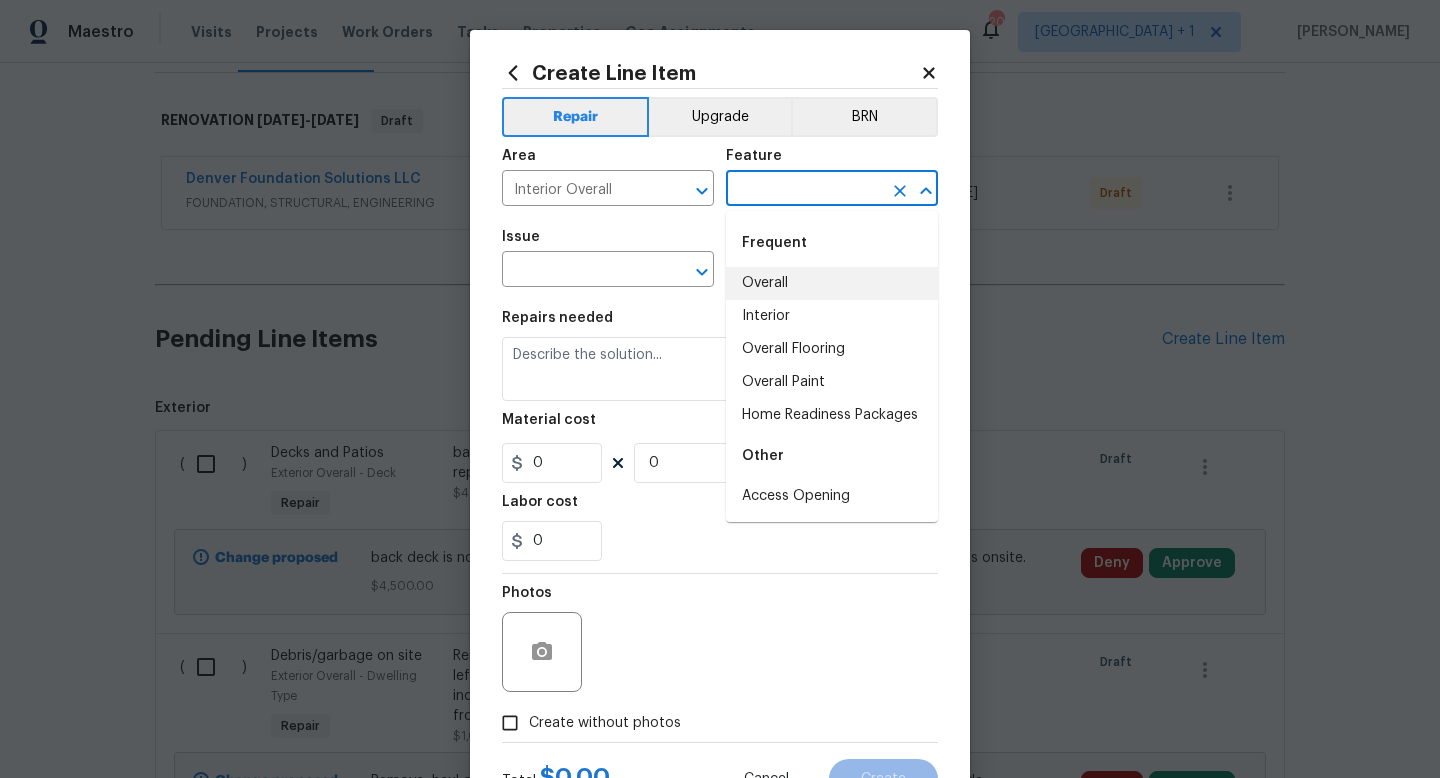 click on "Overall" at bounding box center (832, 283) 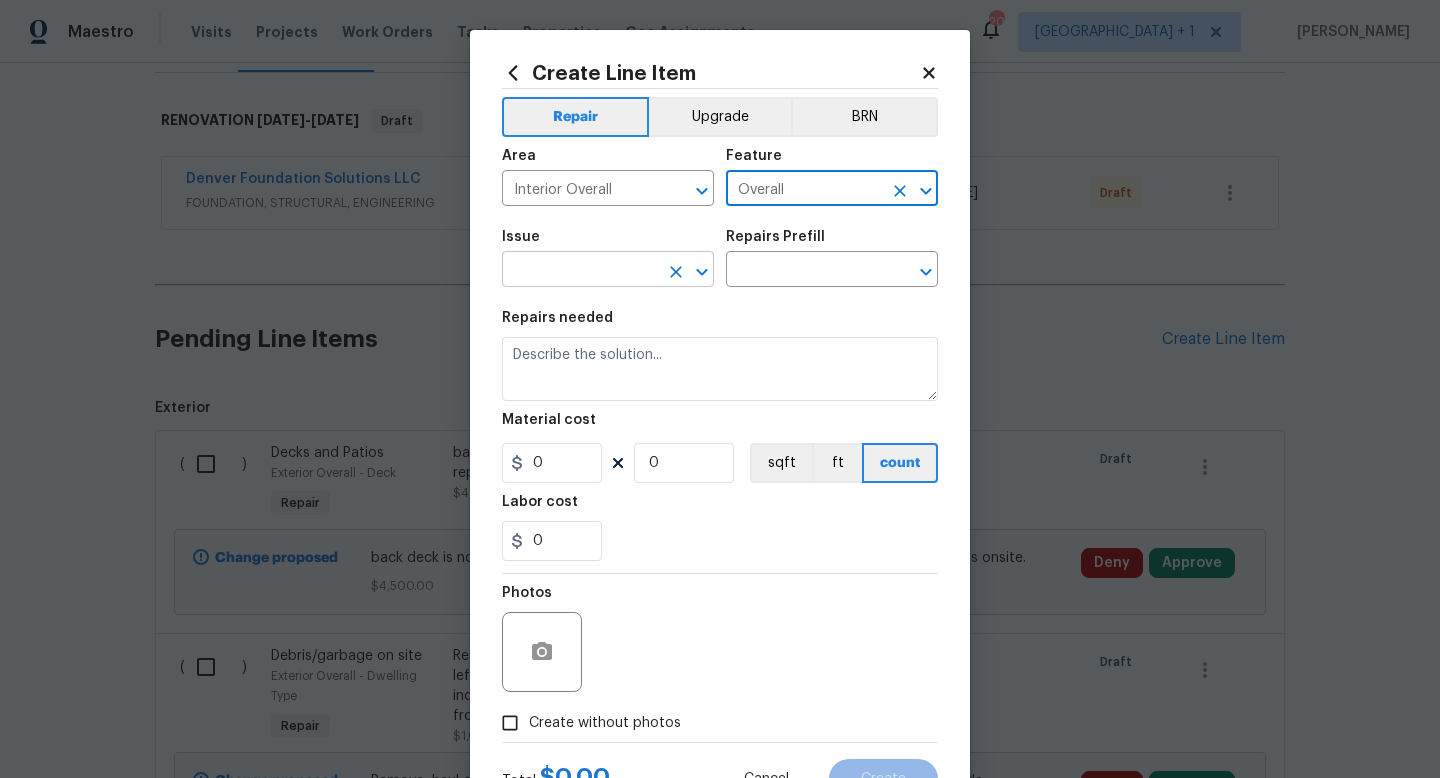 click at bounding box center (580, 271) 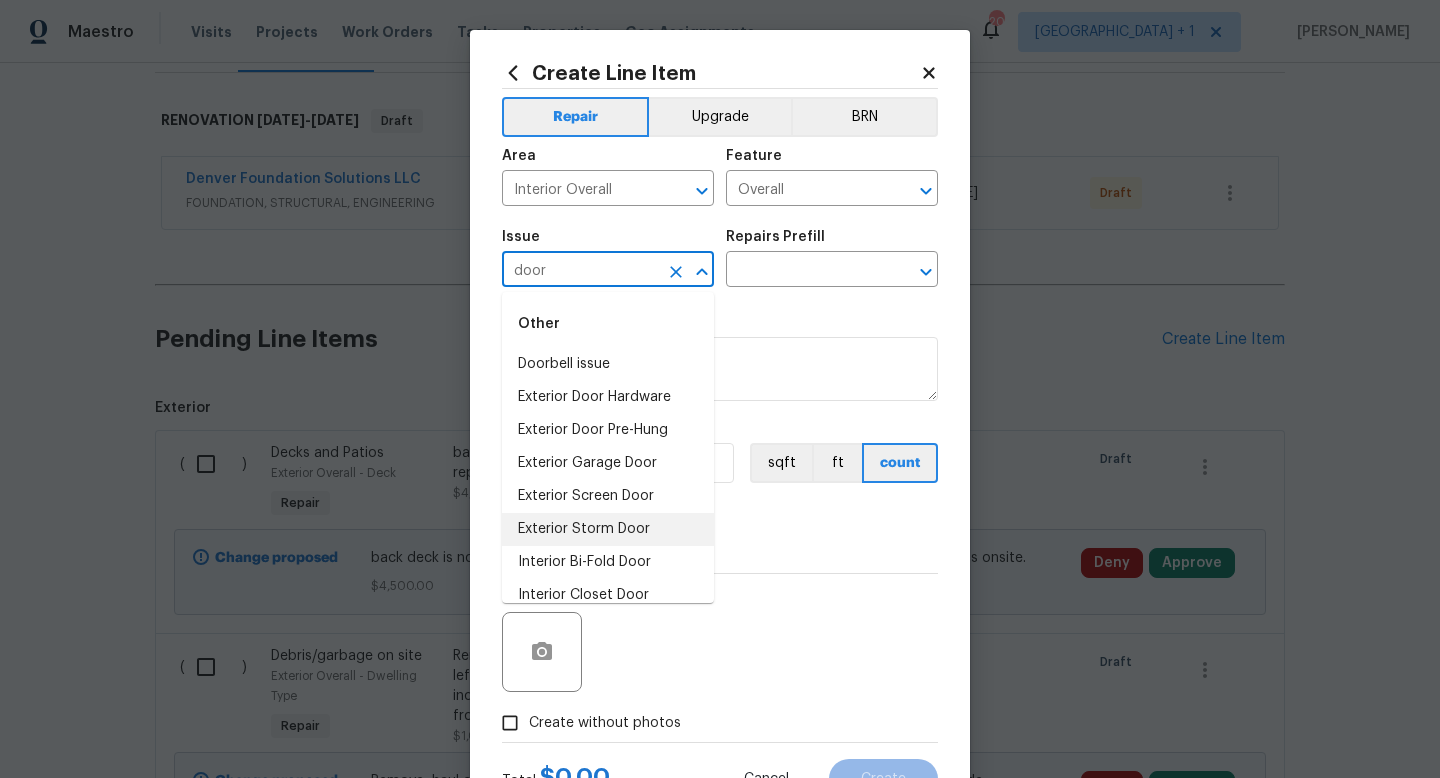 click on "Exterior Storm Door" at bounding box center (608, 529) 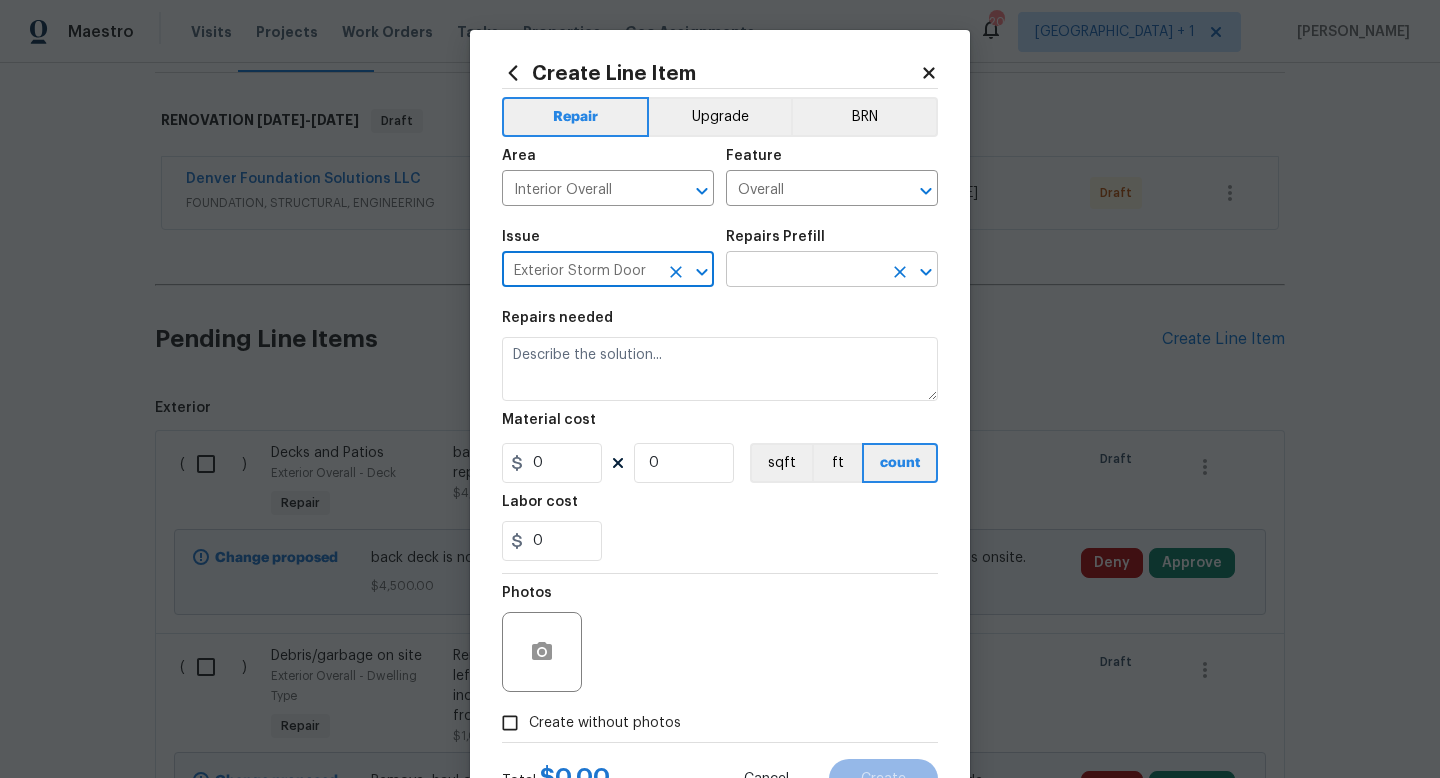 type on "Exterior Storm Door" 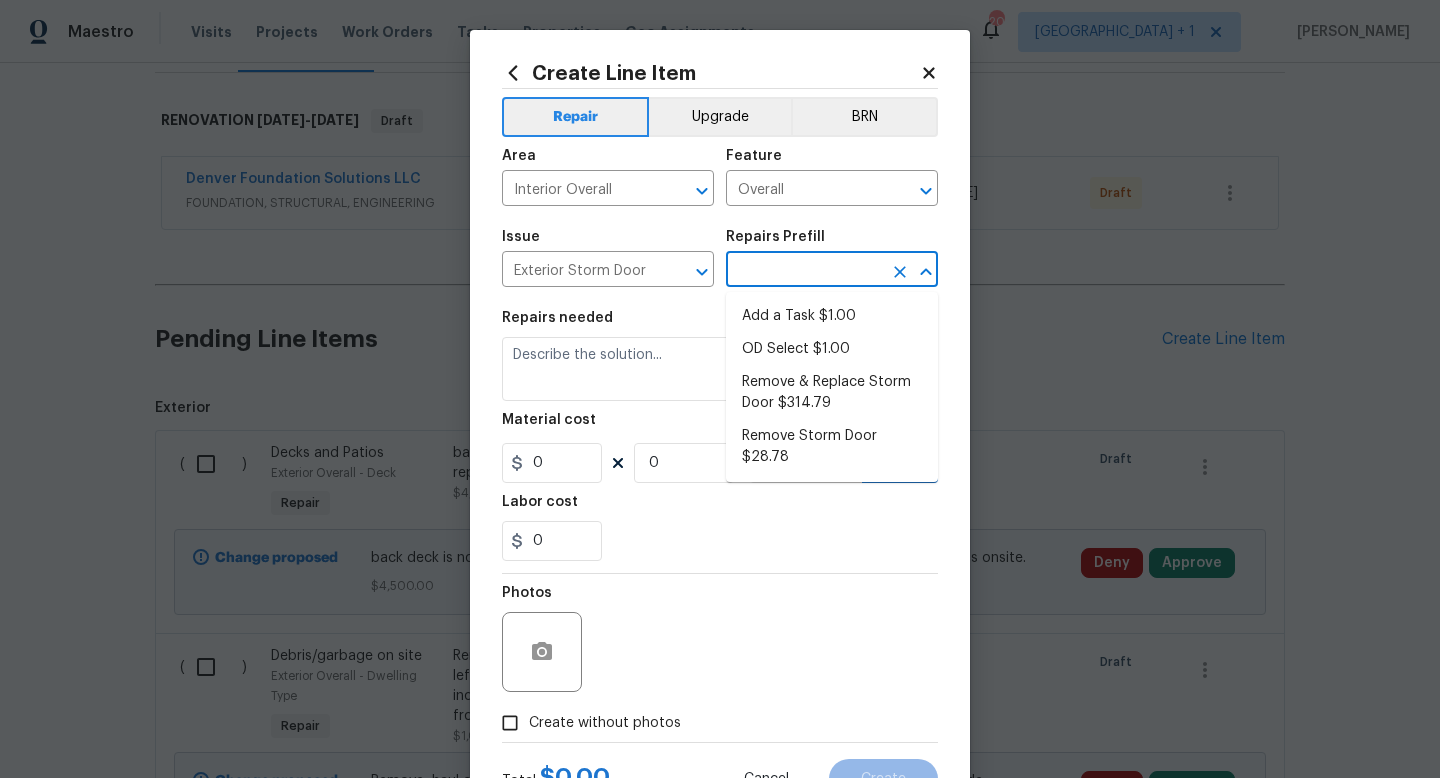 click at bounding box center (804, 271) 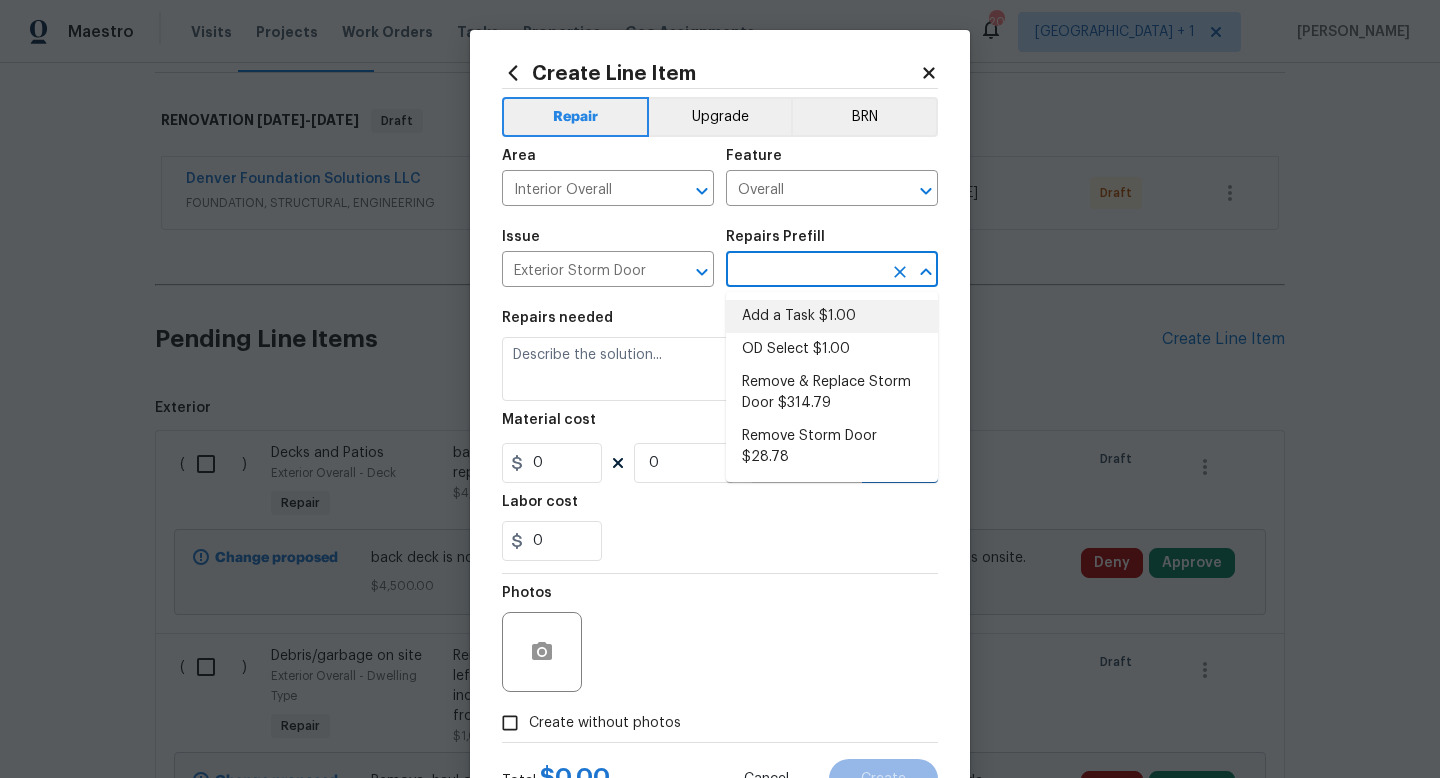 click on "Add a Task $1.00" at bounding box center (832, 316) 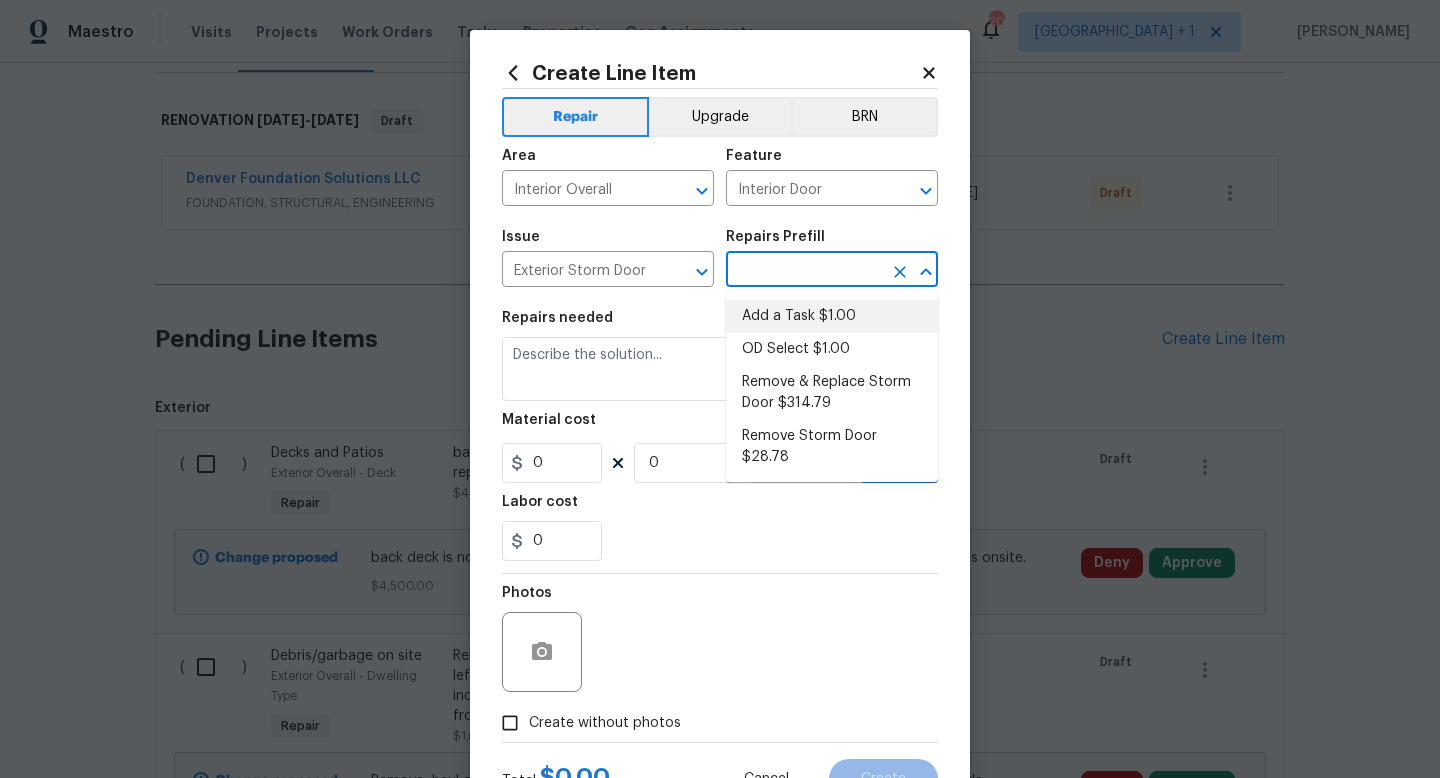 type on "Add a Task $1.00" 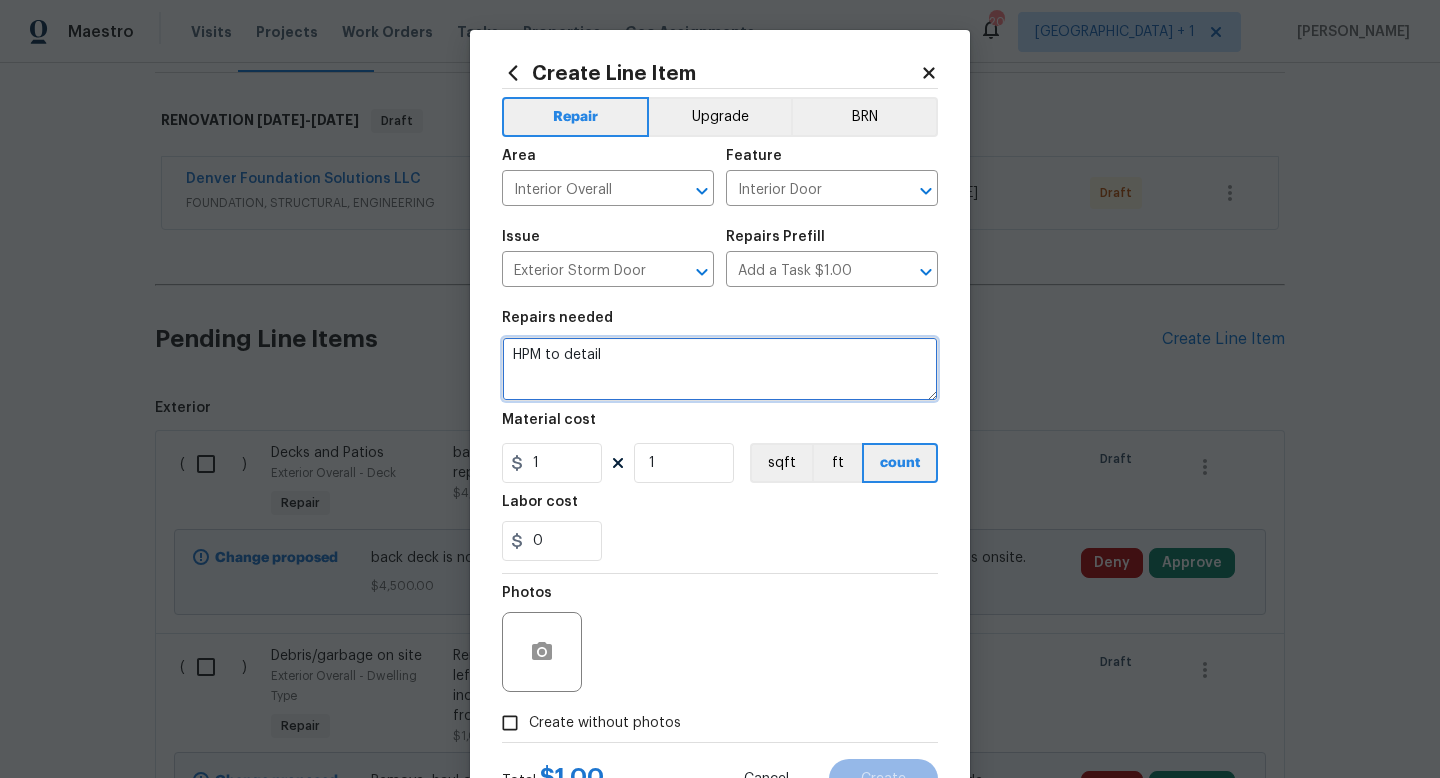 click on "HPM to detail" at bounding box center [720, 369] 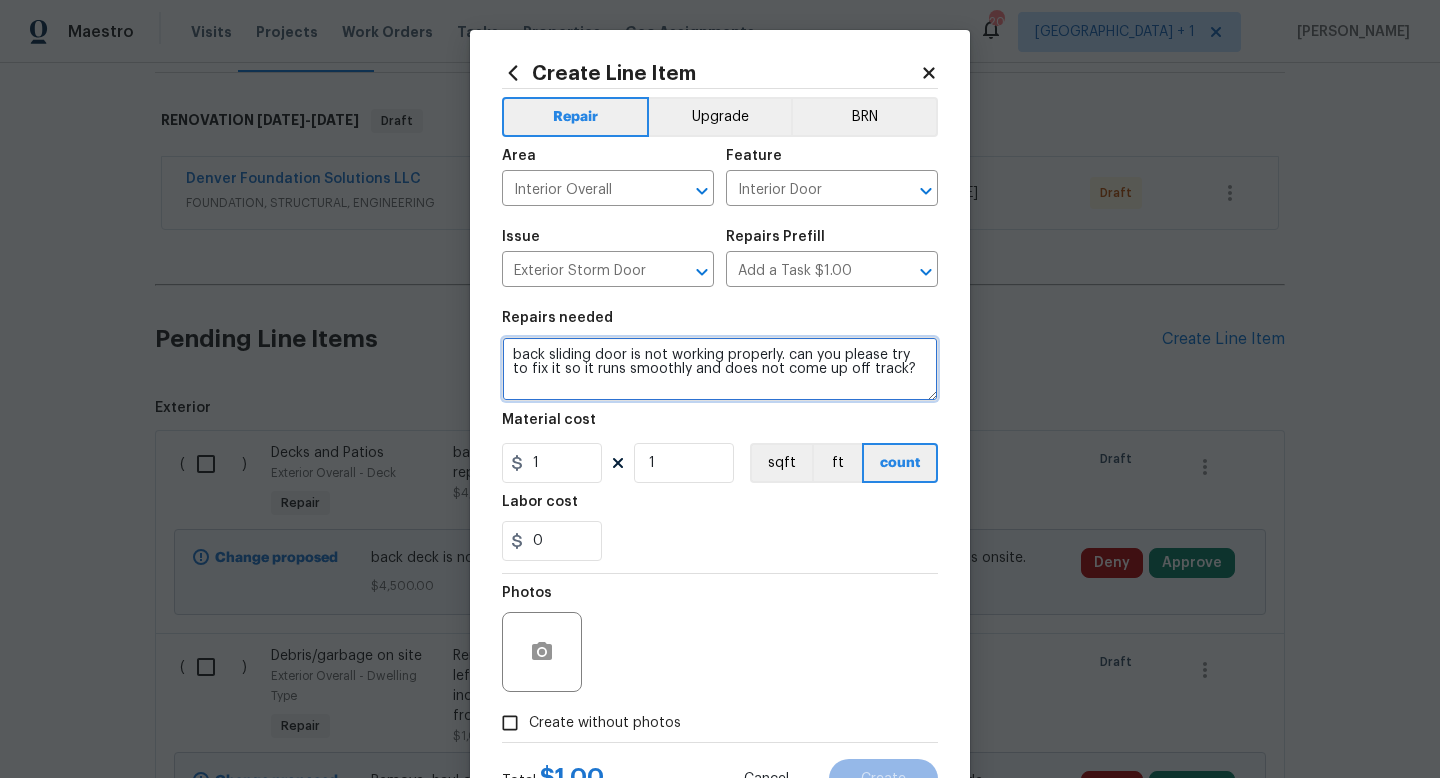 type on "back sliding door is not working properly. can you please try to fix it so it runs smoothly and does not come up off track?" 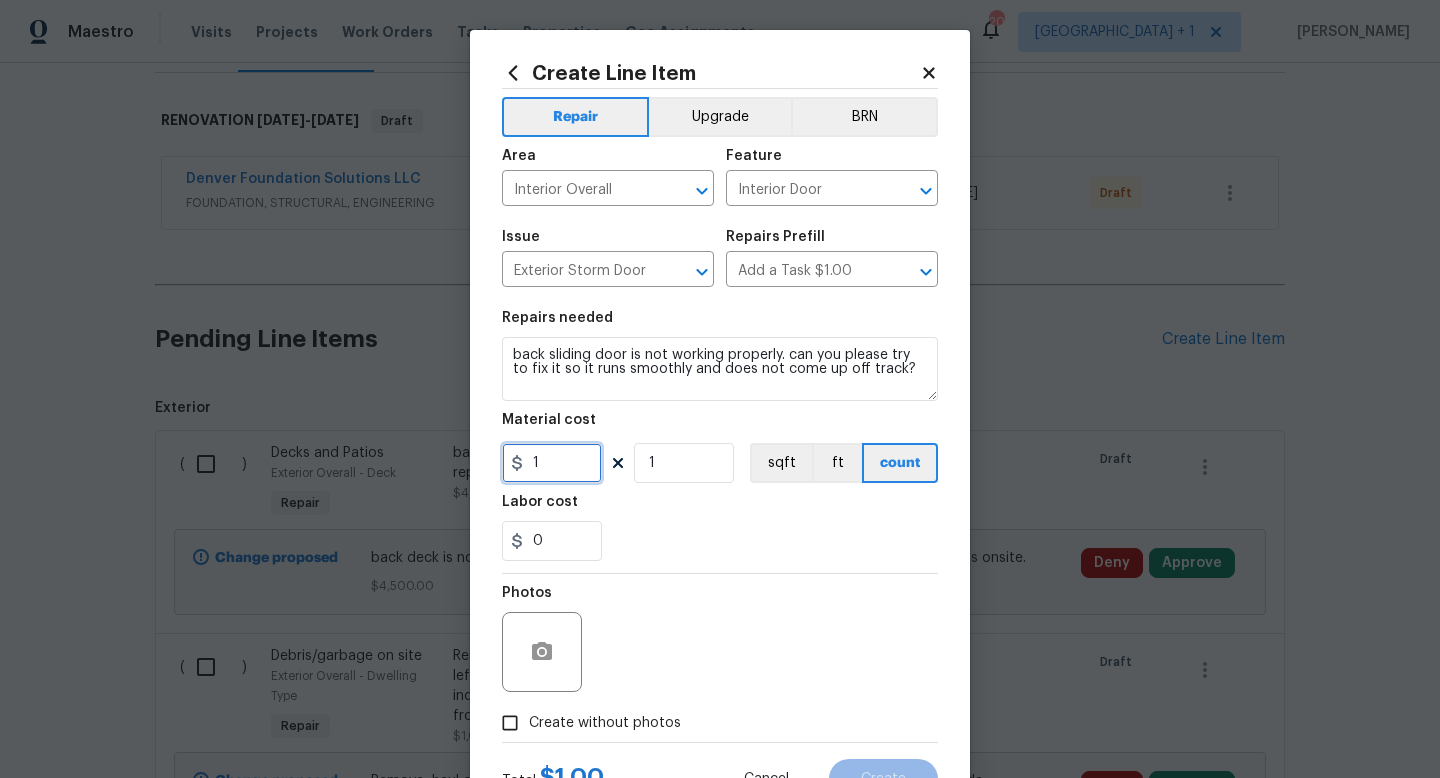 click on "1" at bounding box center (552, 463) 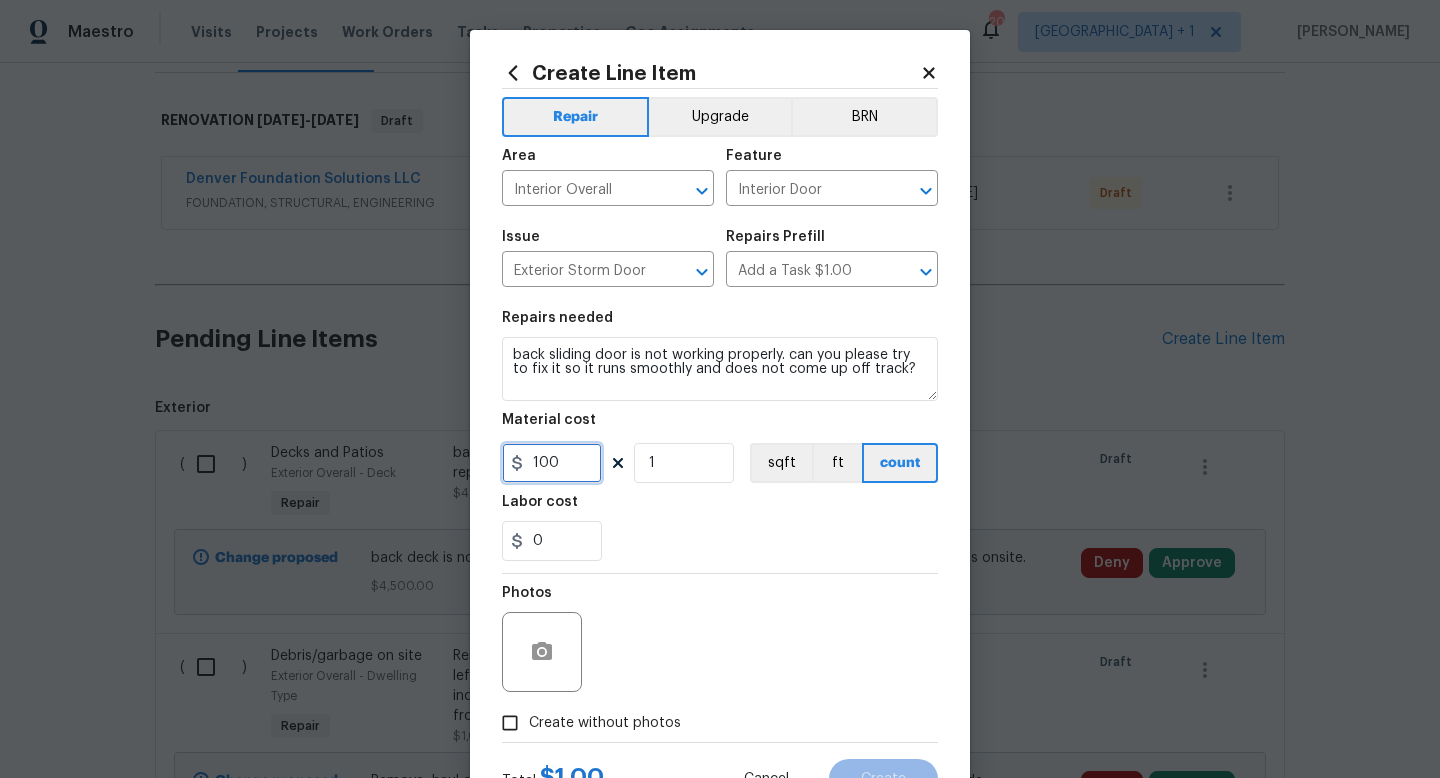 type on "100" 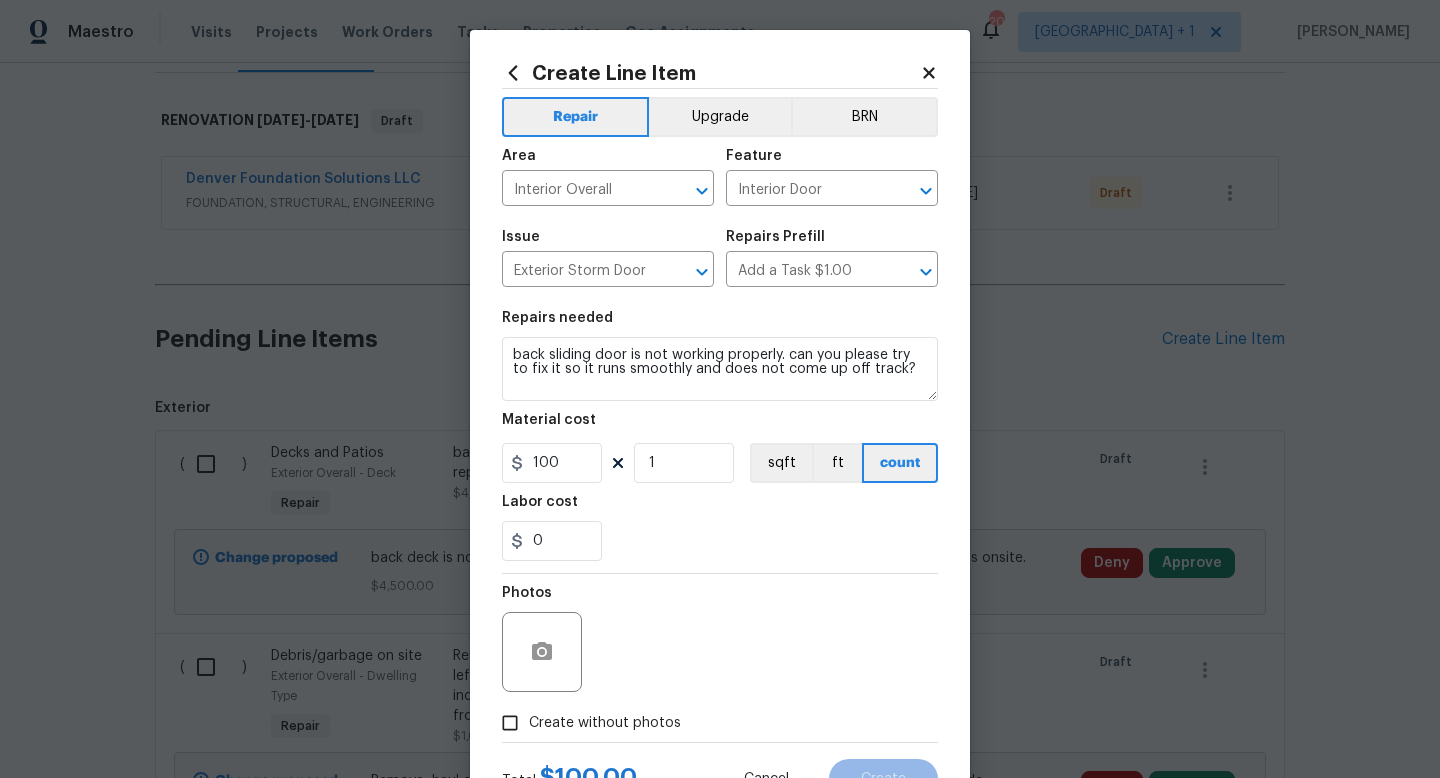 click on "Photos" at bounding box center [720, 639] 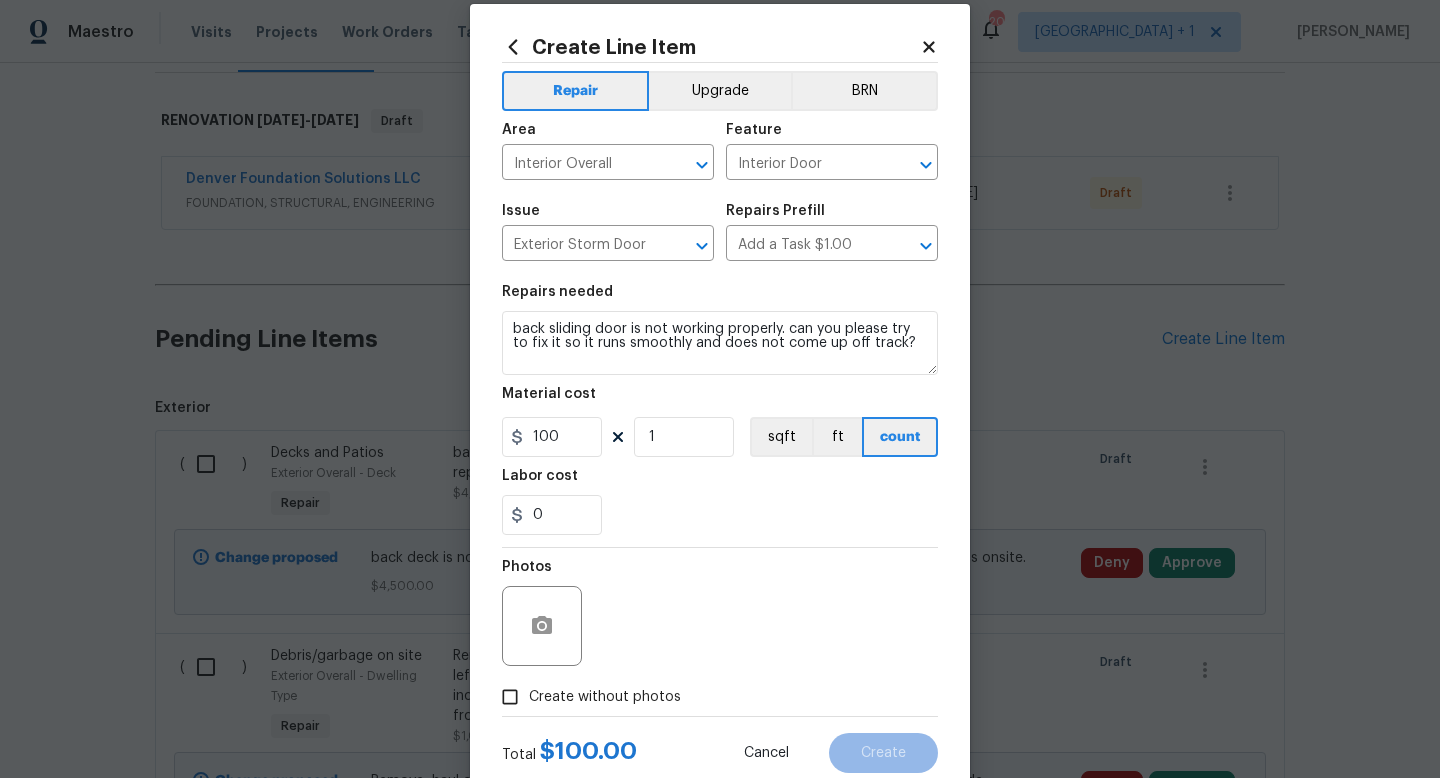 scroll, scrollTop: 46, scrollLeft: 0, axis: vertical 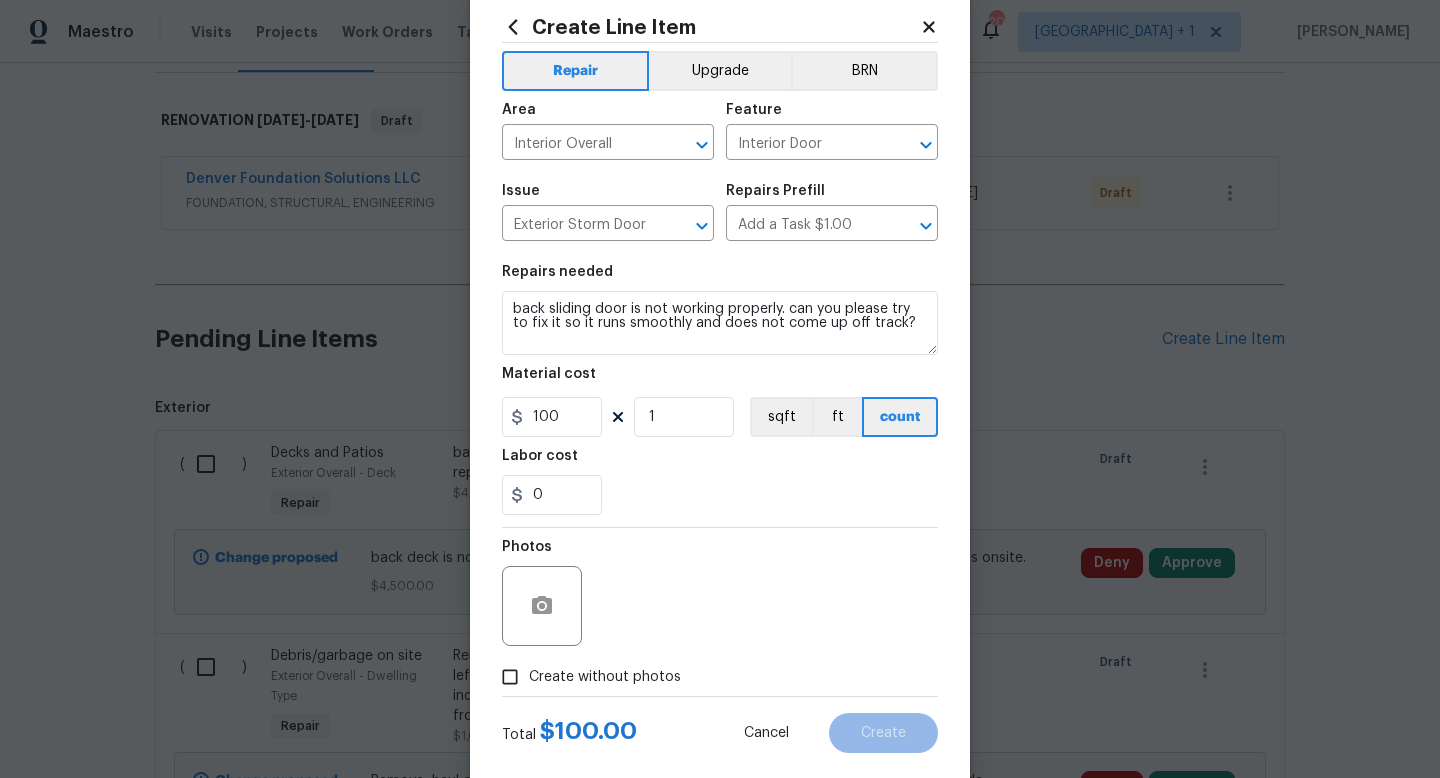 click on "Create without photos" at bounding box center (605, 677) 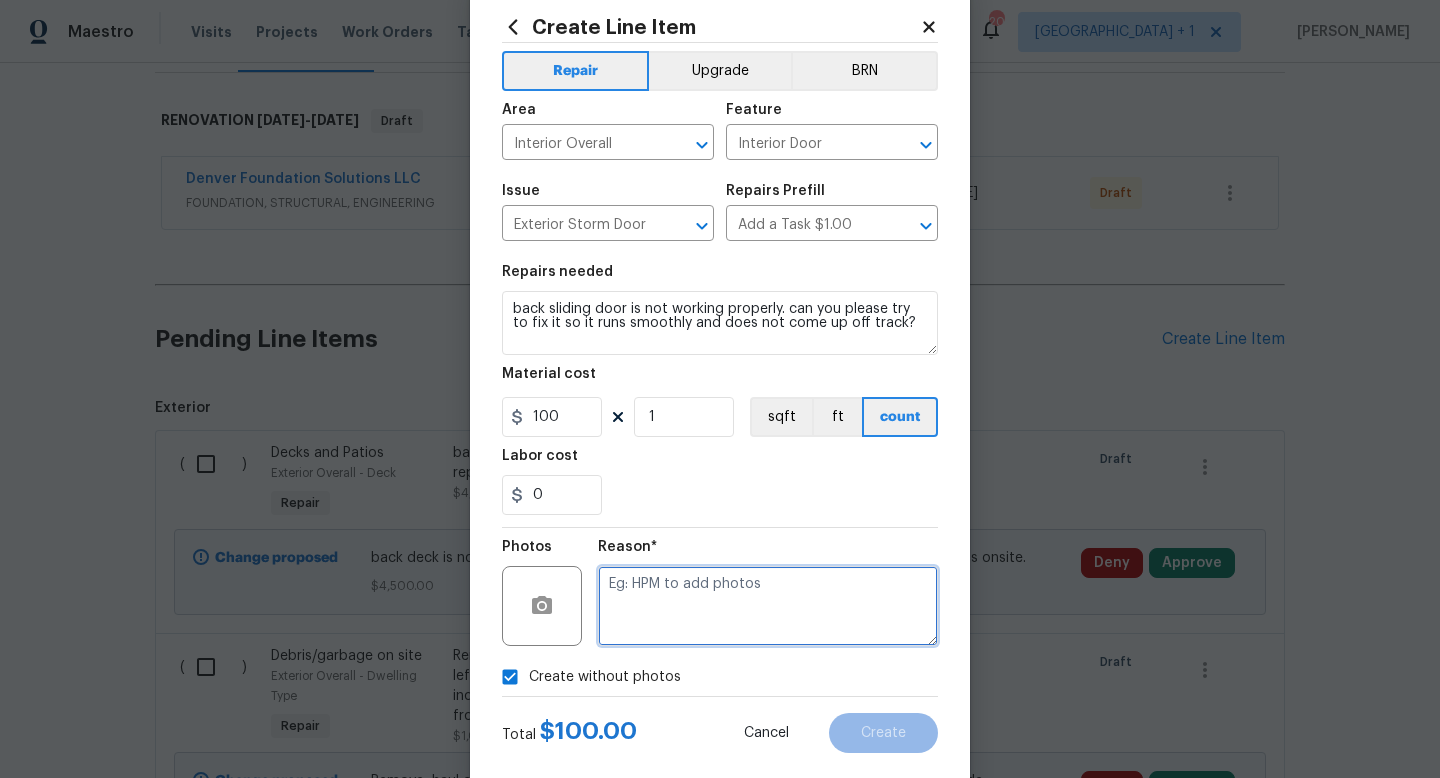 click at bounding box center [768, 606] 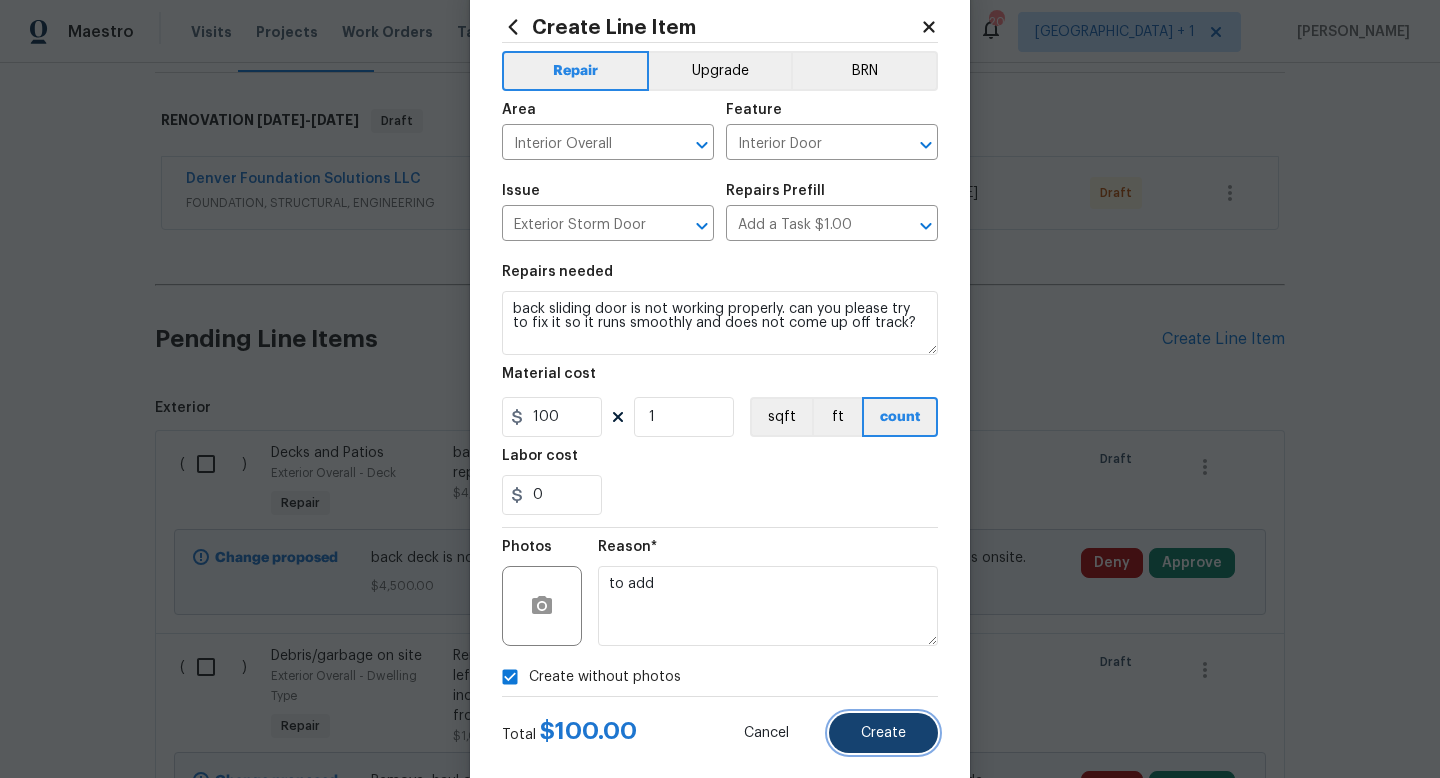 click on "Create" at bounding box center (883, 733) 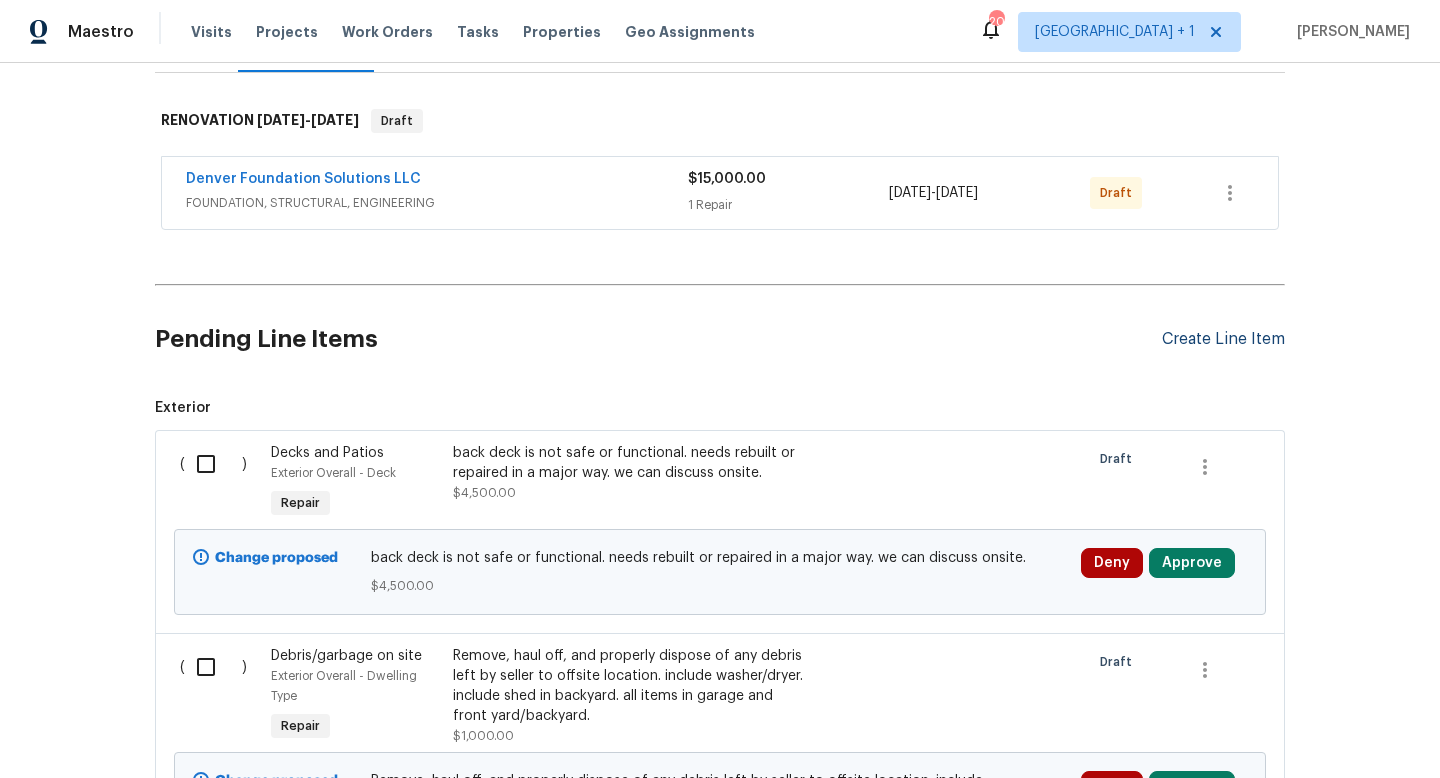 click on "Create Line Item" at bounding box center (1223, 339) 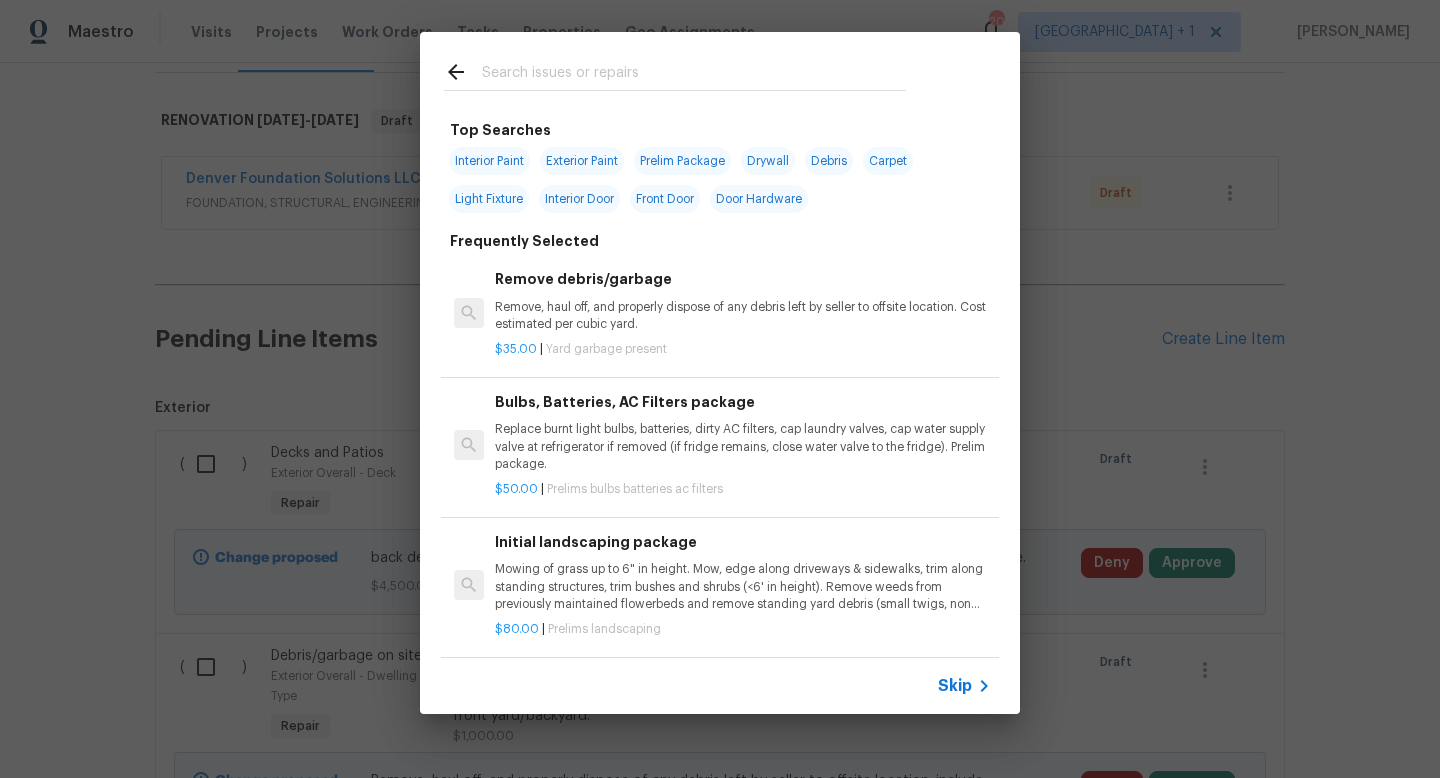 click on "Skip" at bounding box center [955, 686] 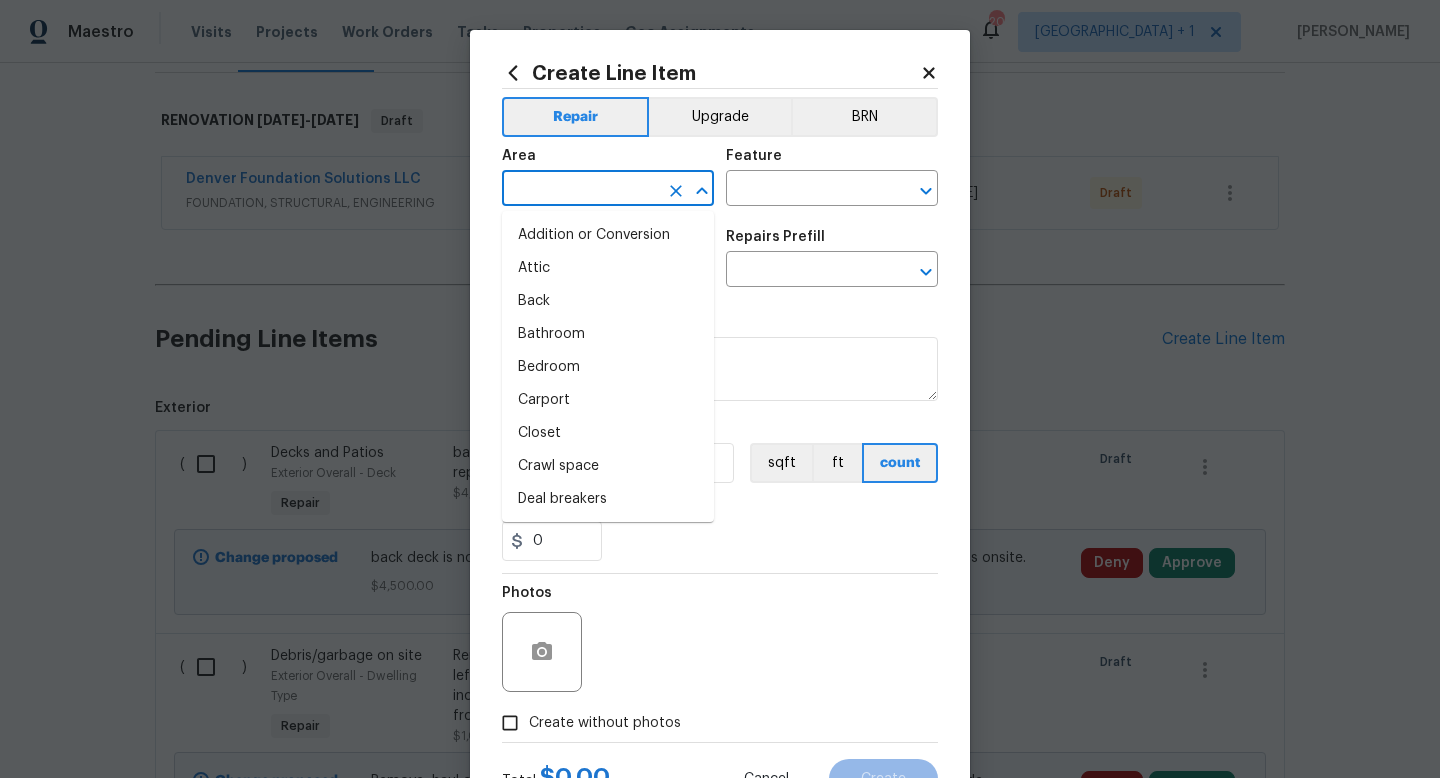 click at bounding box center [580, 190] 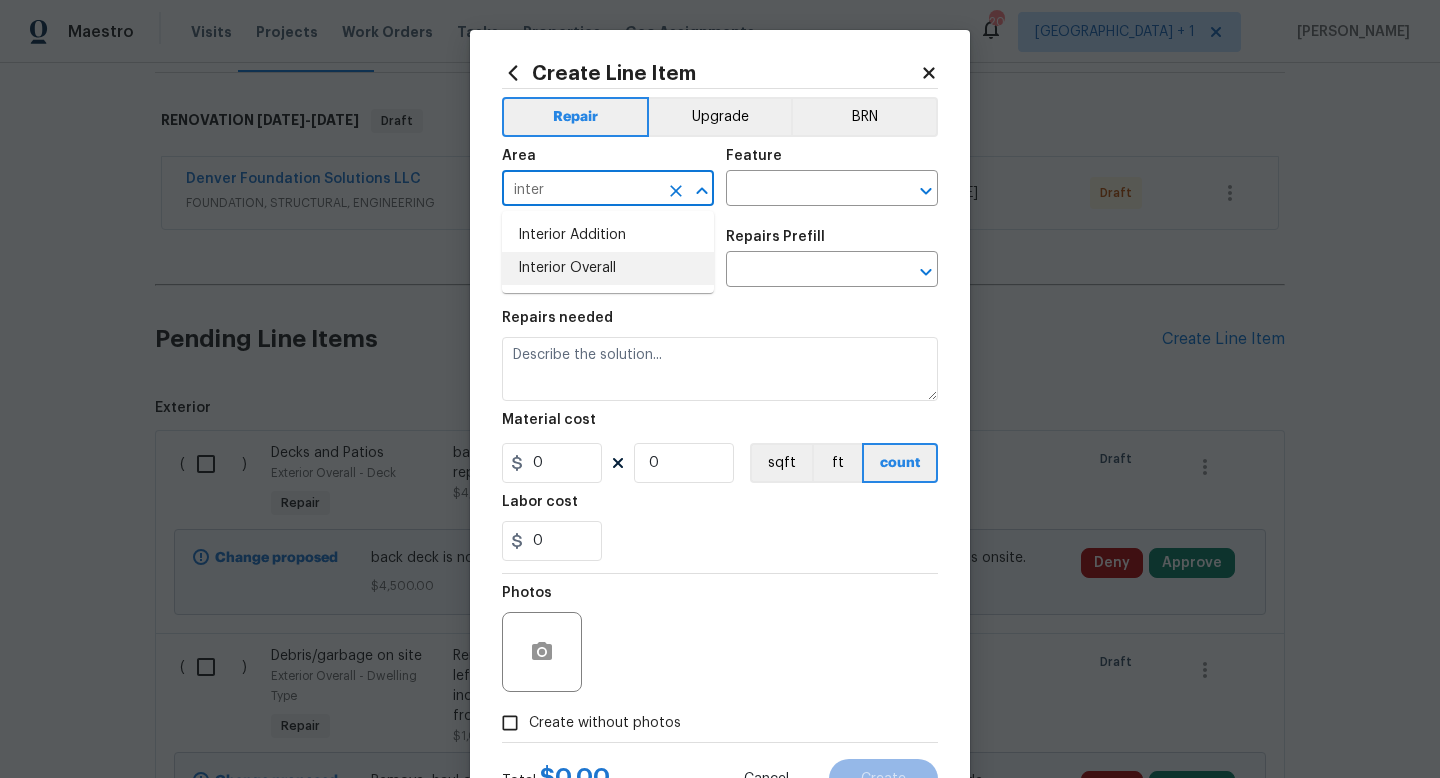 click on "Interior Overall" at bounding box center (608, 268) 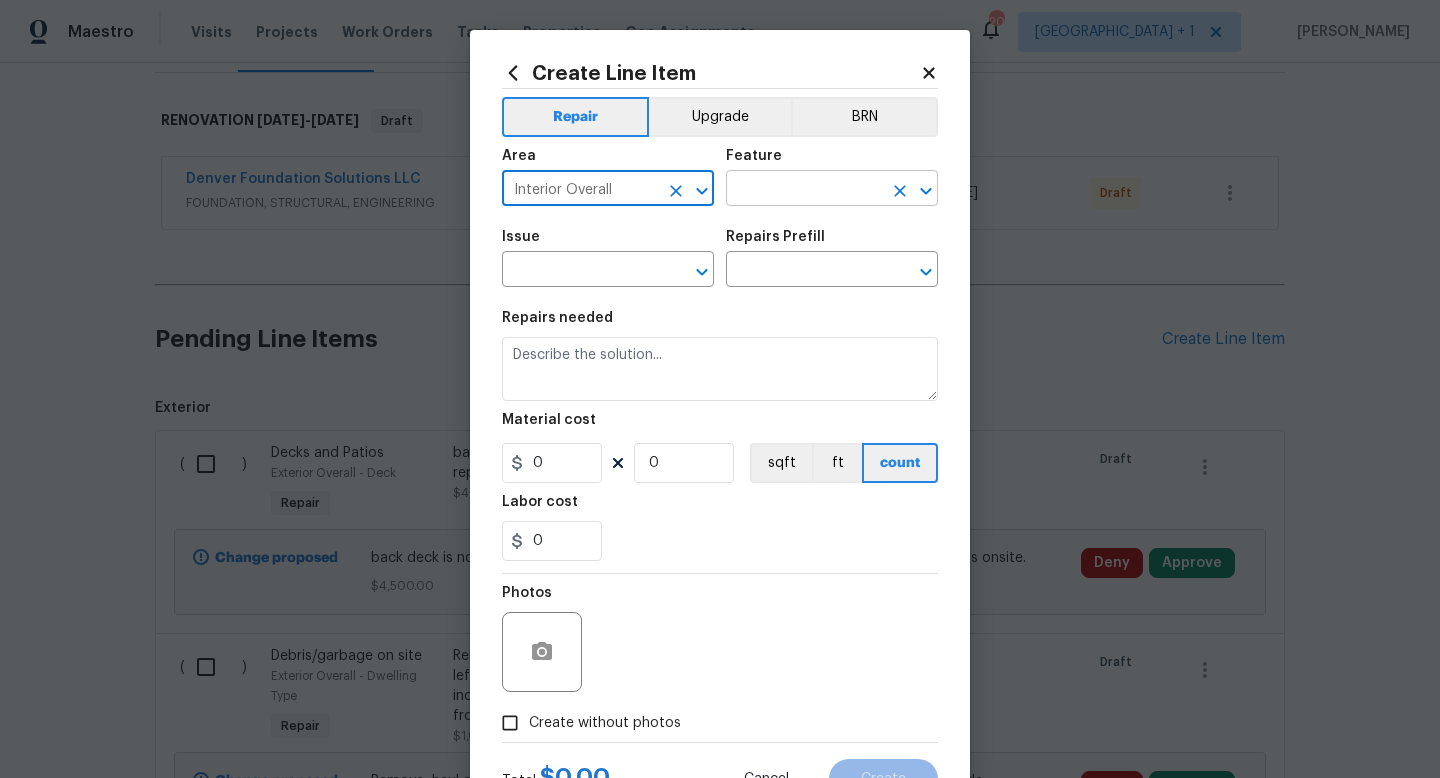 click at bounding box center [804, 190] 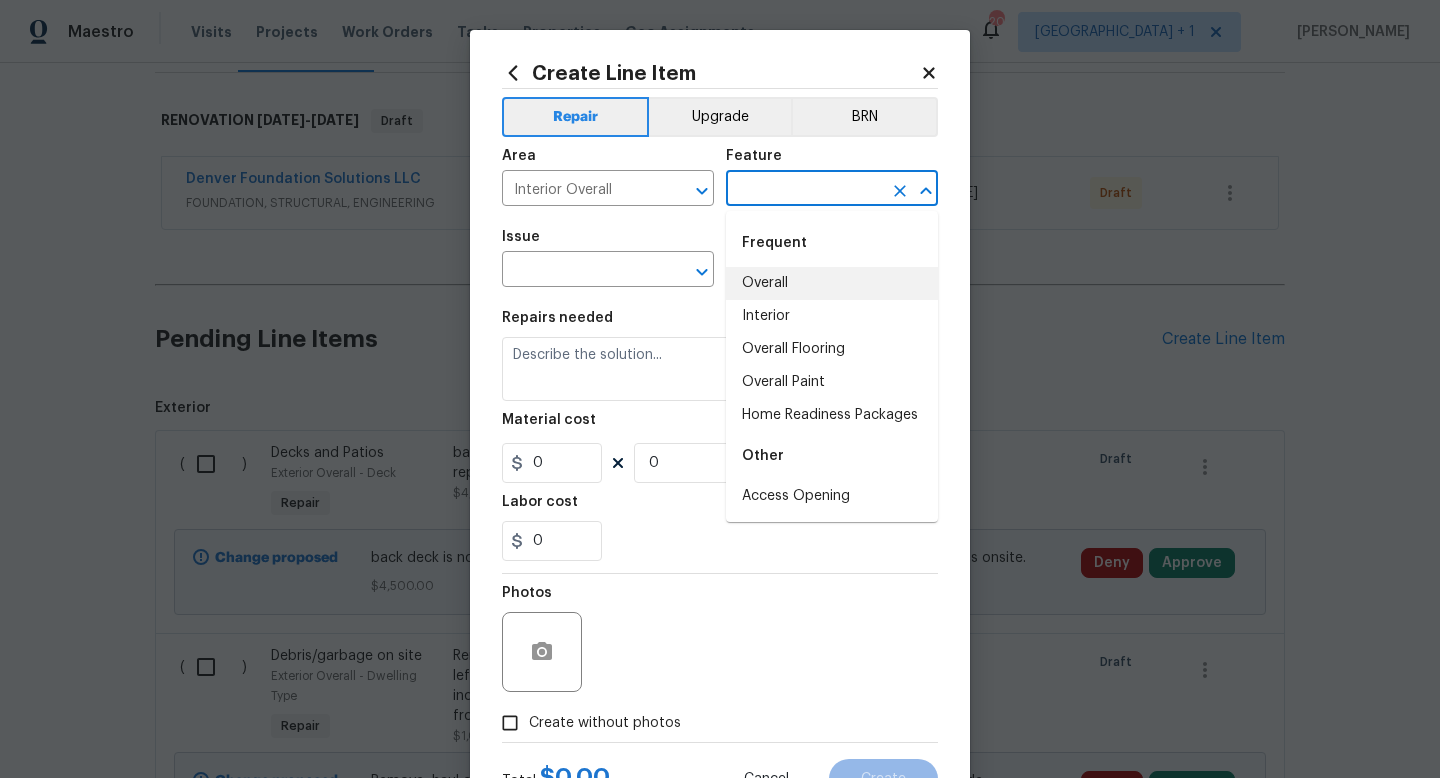 click on "Overall" at bounding box center [832, 283] 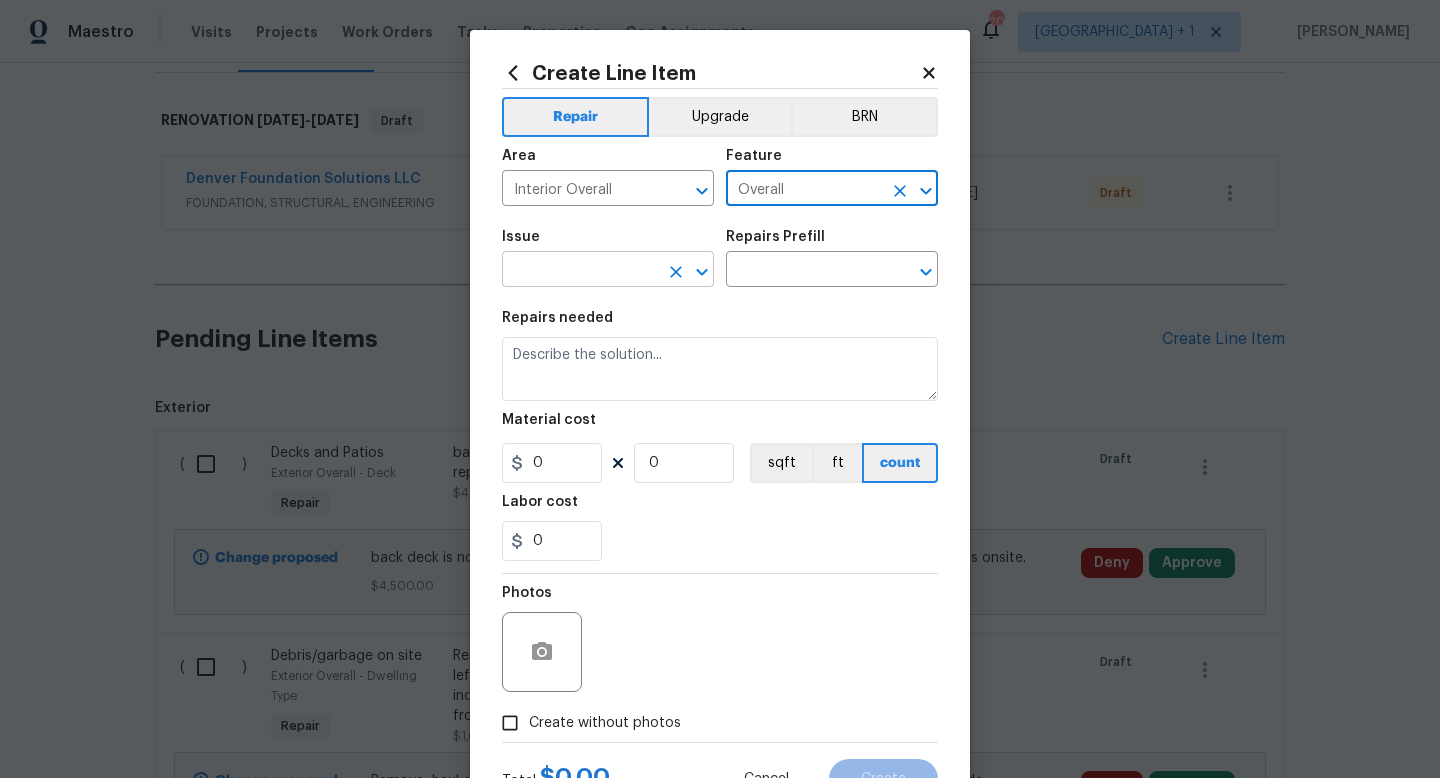 click at bounding box center [580, 271] 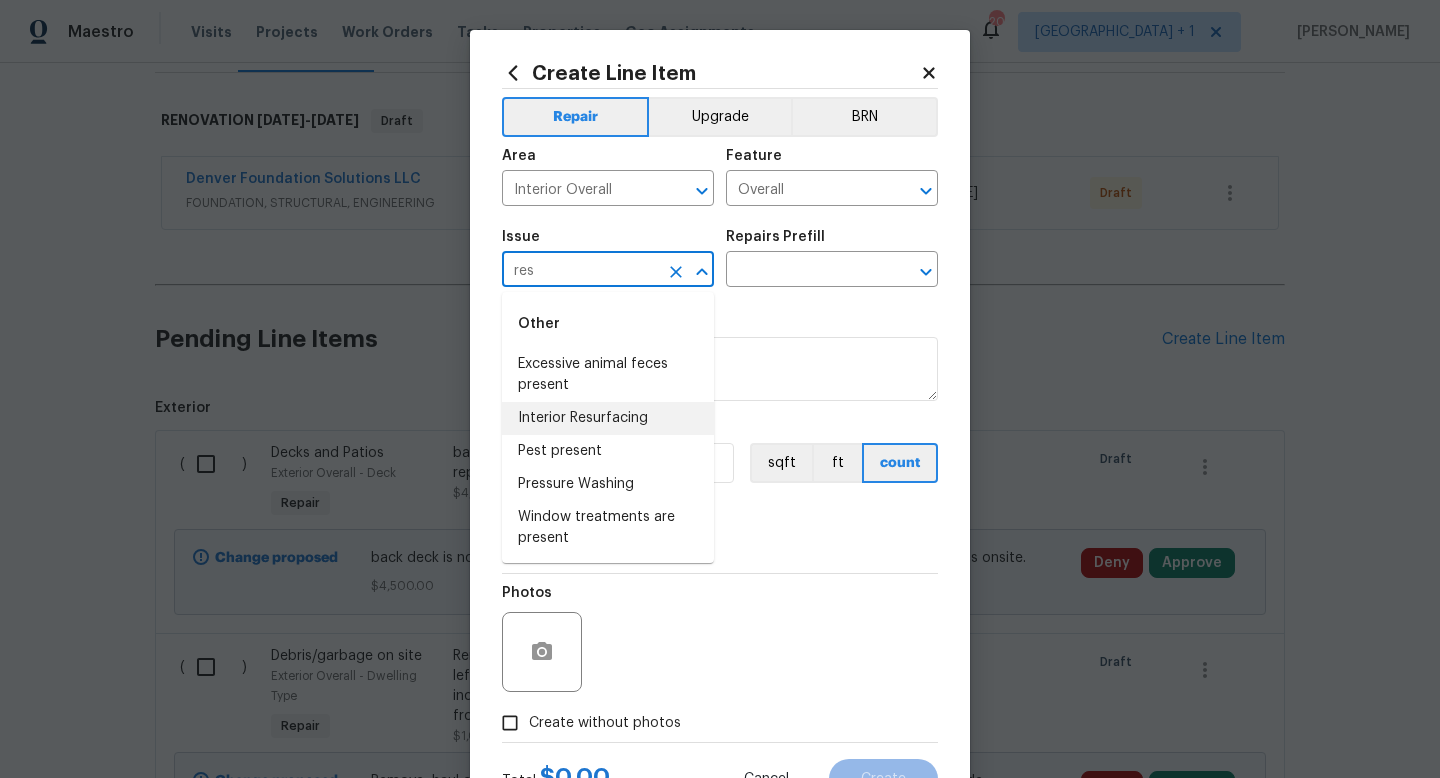 click on "Interior Resurfacing" at bounding box center [608, 418] 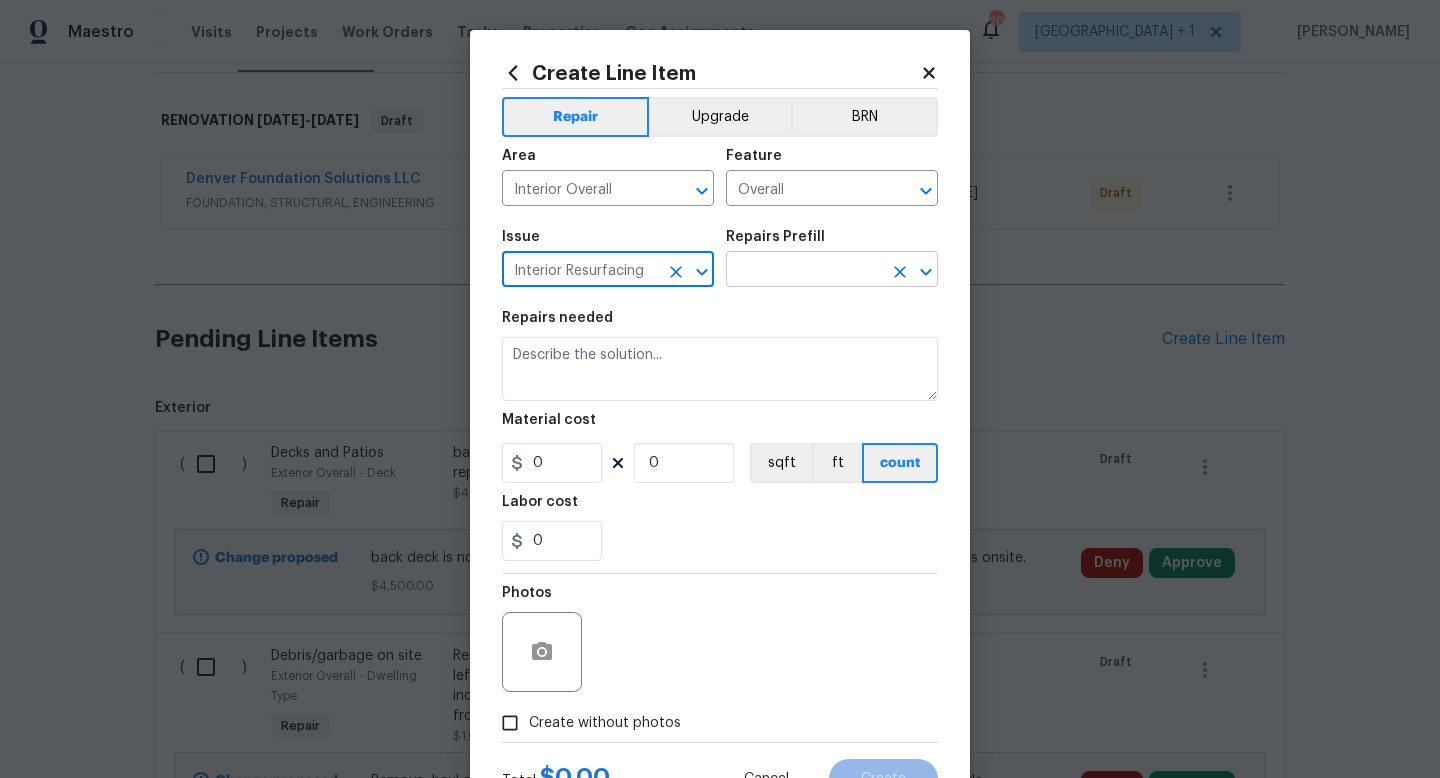 click at bounding box center (804, 271) 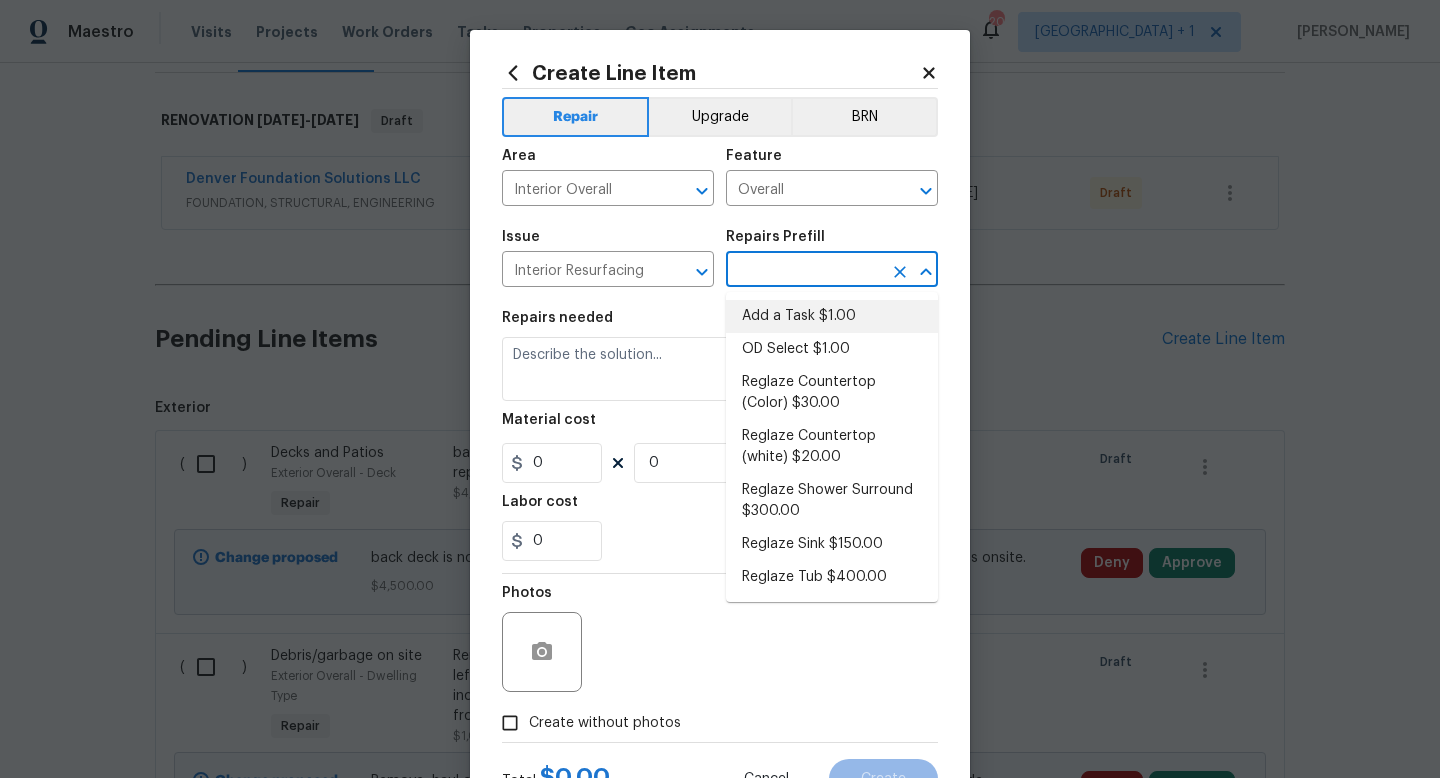click on "Add a Task $1.00" at bounding box center [832, 316] 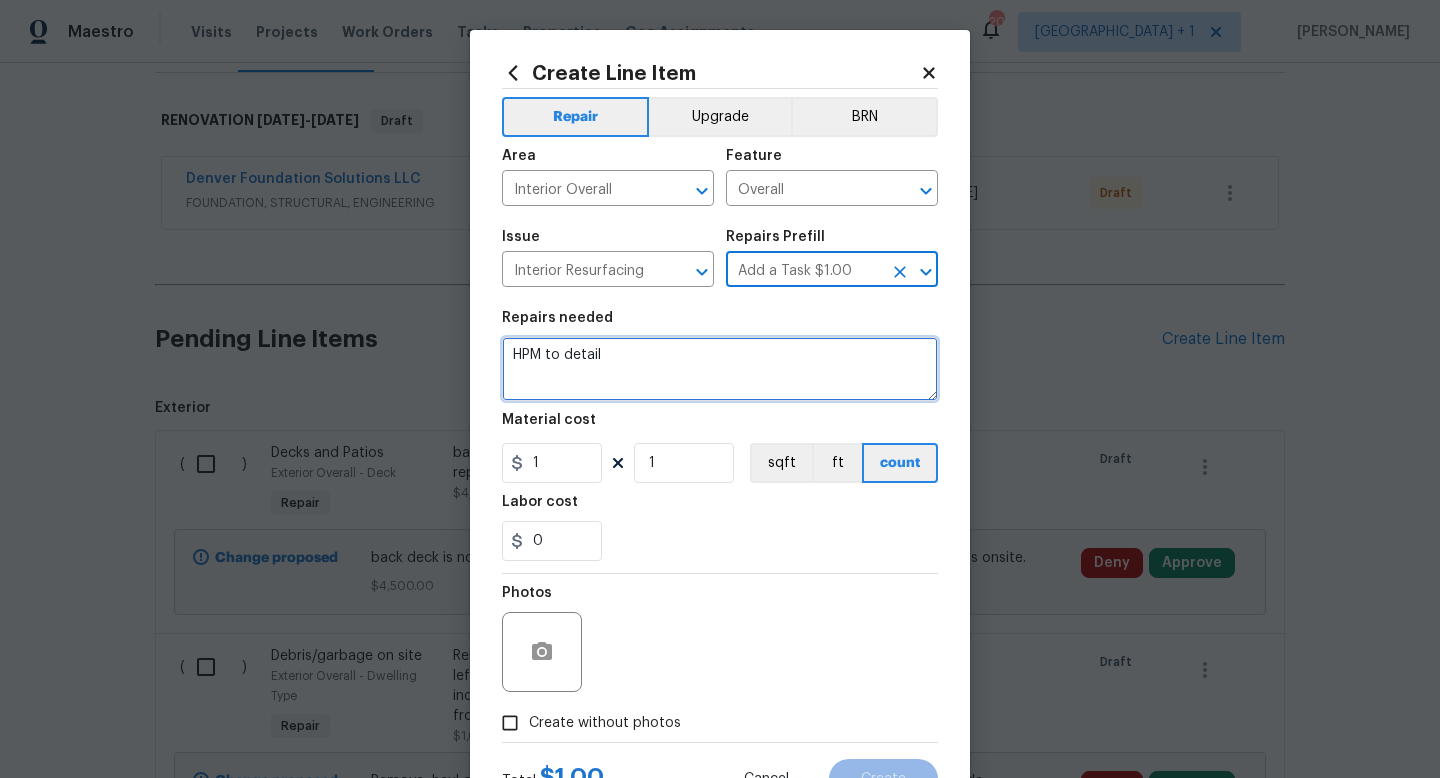 click on "HPM to detail" at bounding box center (720, 369) 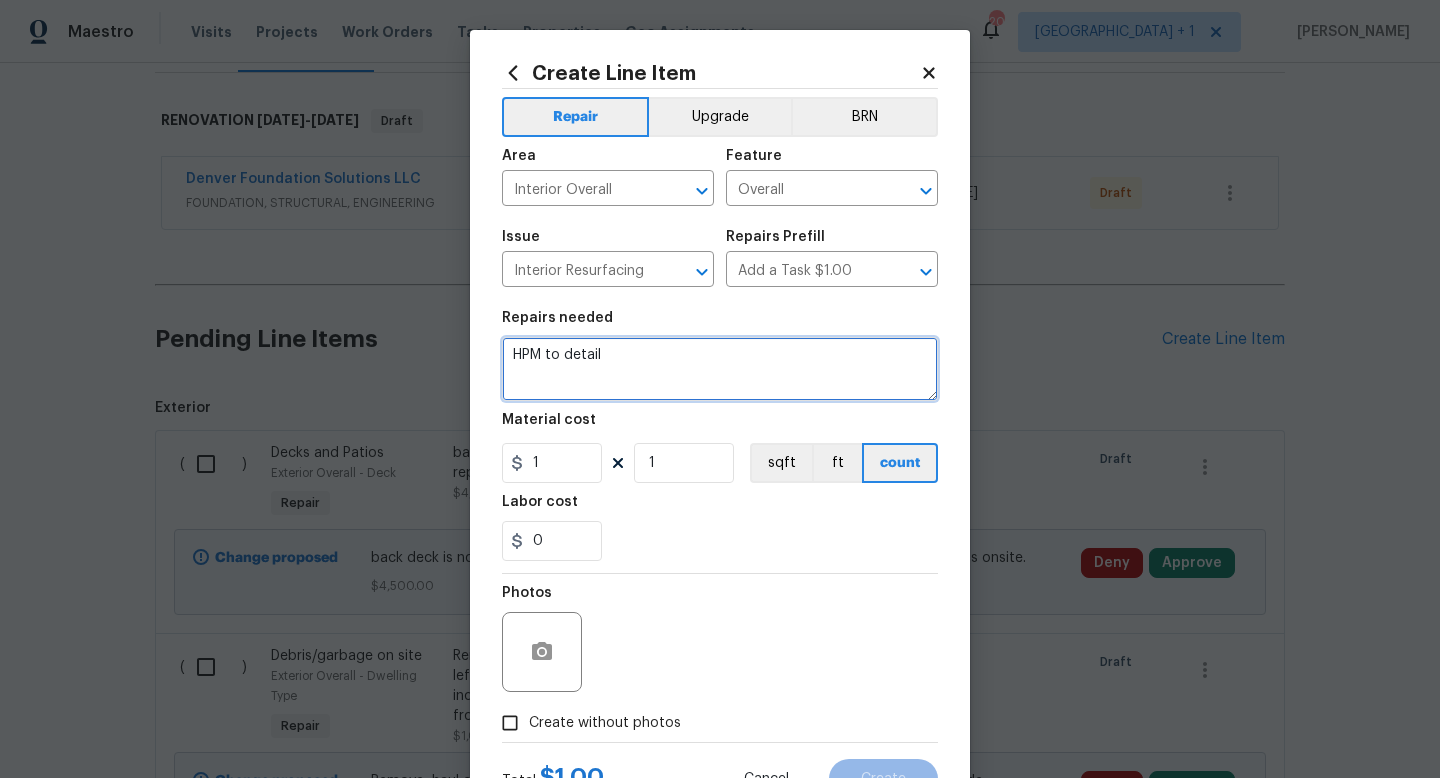 click on "HPM to detail" at bounding box center (720, 369) 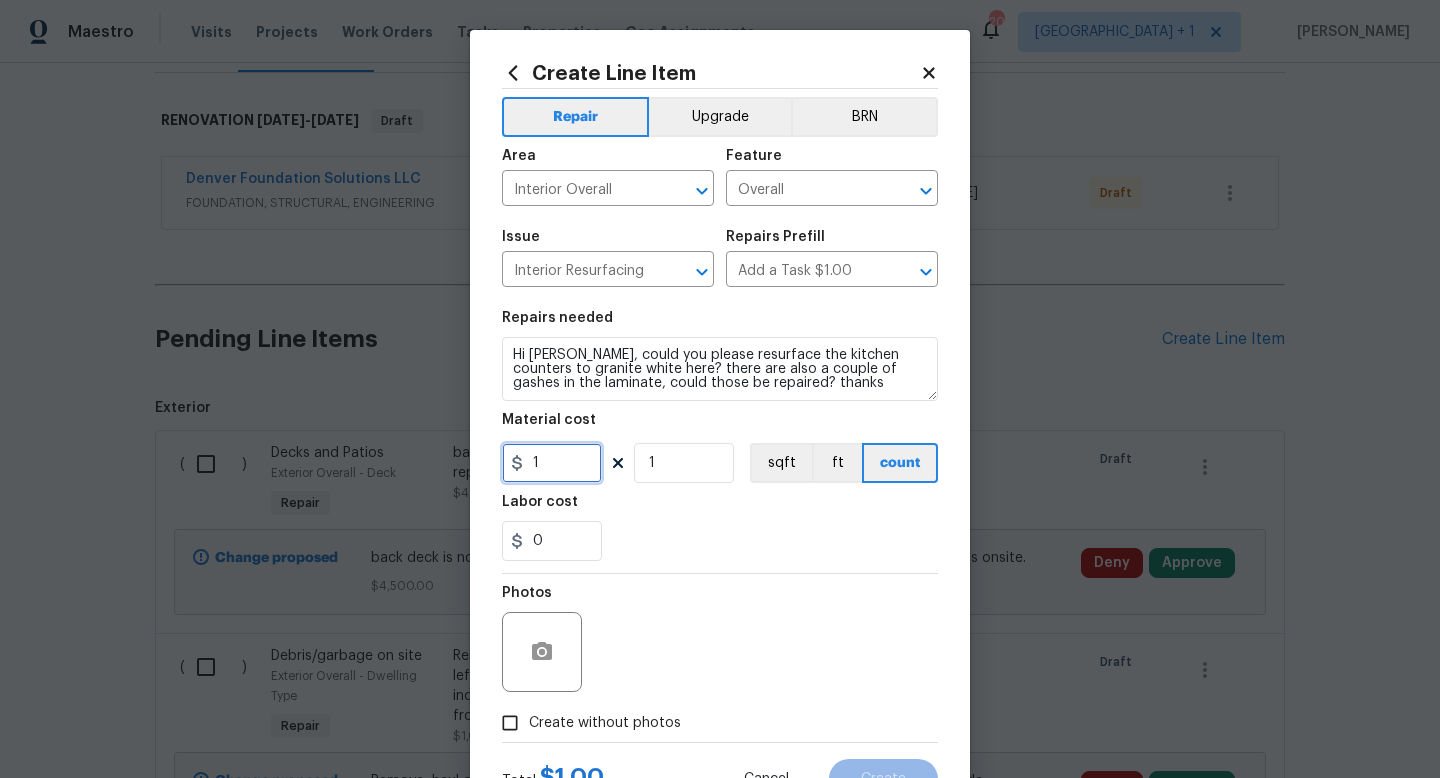 click on "1" at bounding box center [552, 463] 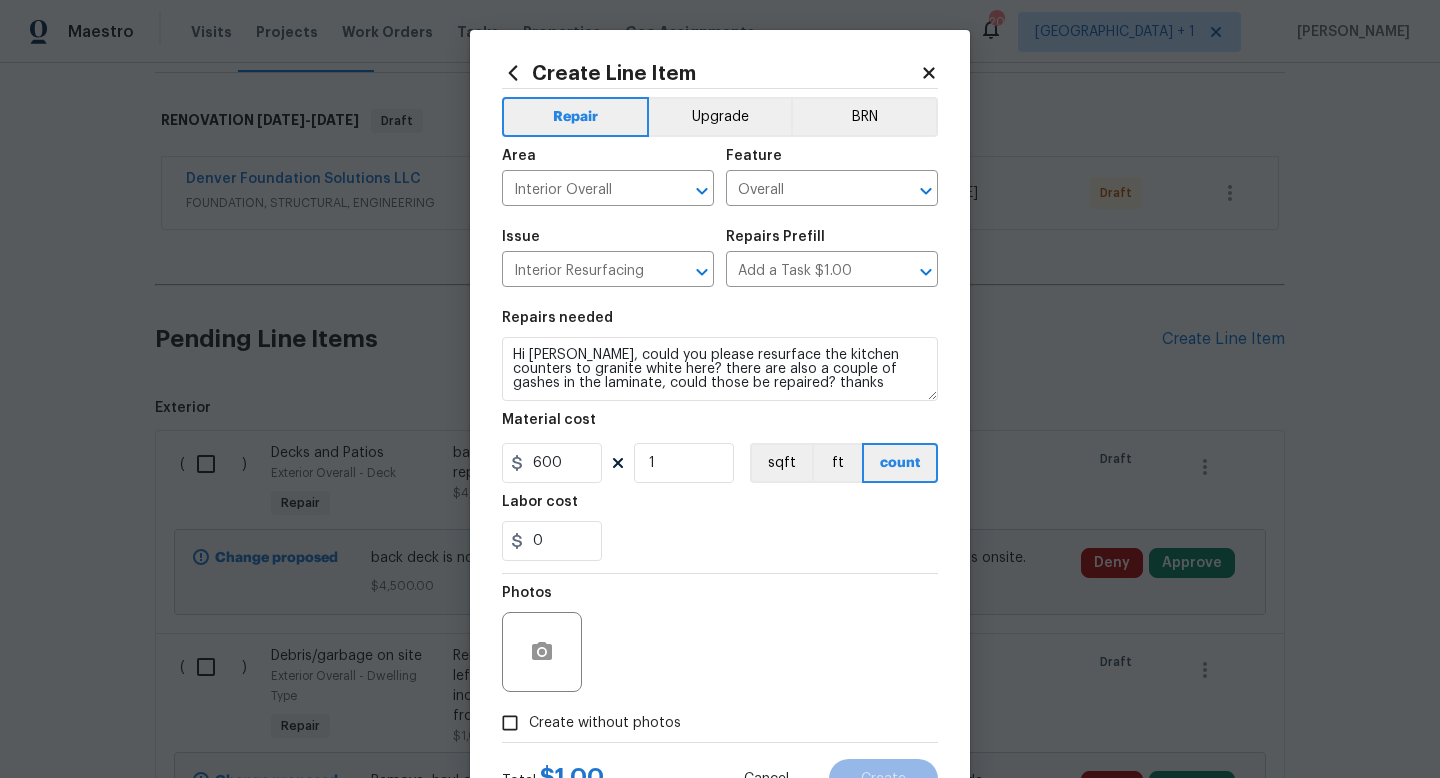 click on "Create without photos" at bounding box center [586, 723] 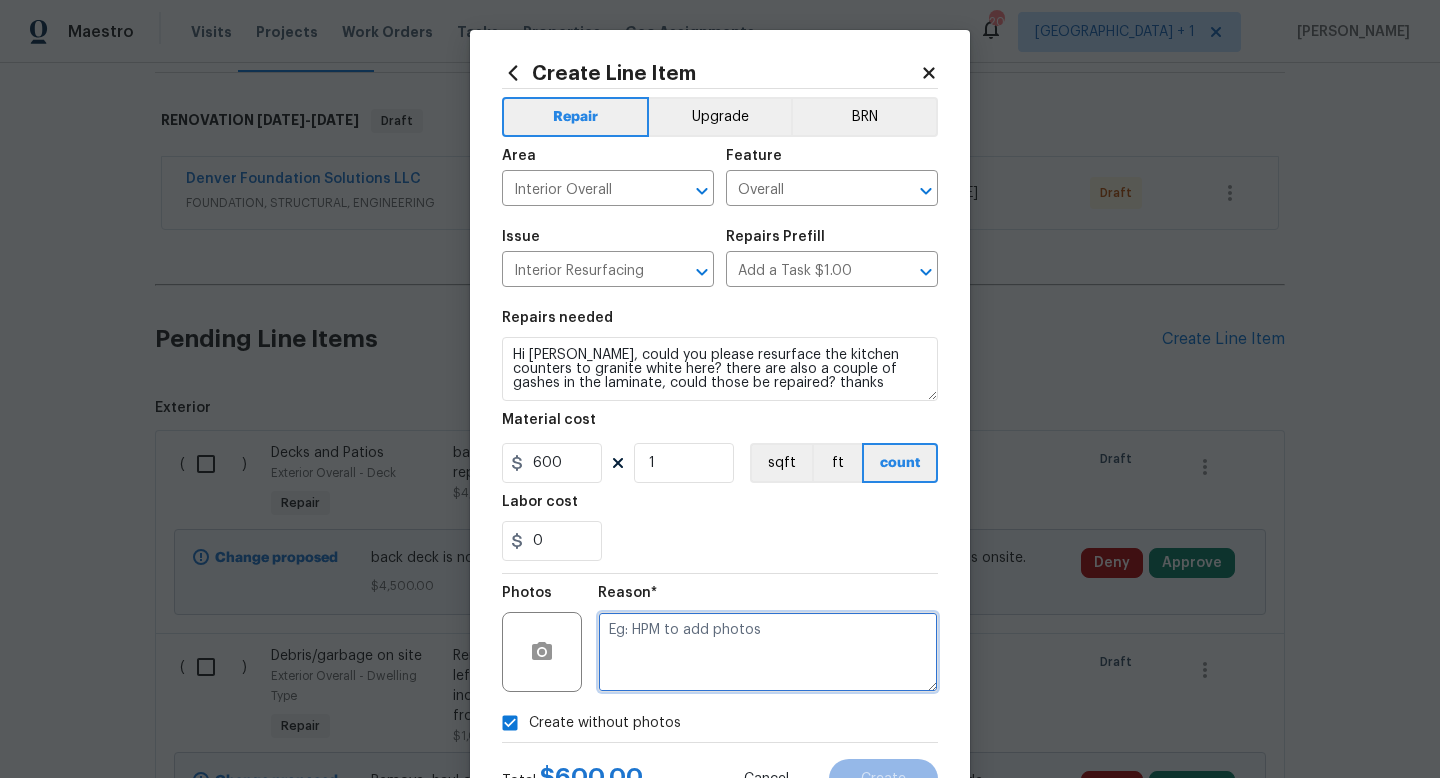 click at bounding box center [768, 652] 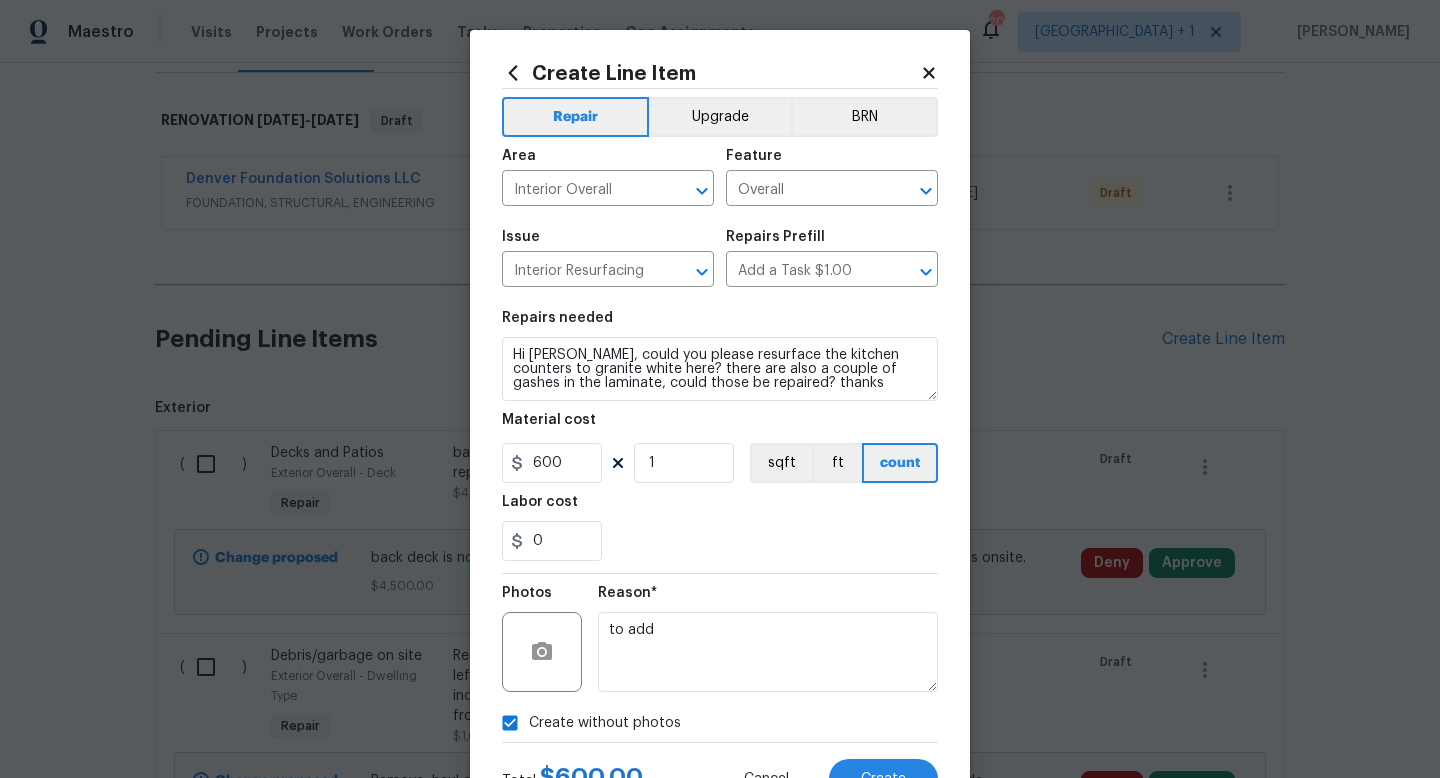 click on "Repairs needed Hi Jodi, could you please resurface the kitchen counters to granite white here? there are also a couple of gashes in the laminate, could those be repaired? thanks  Material cost 600 1 sqft ft count Labor cost 0" at bounding box center [720, 436] 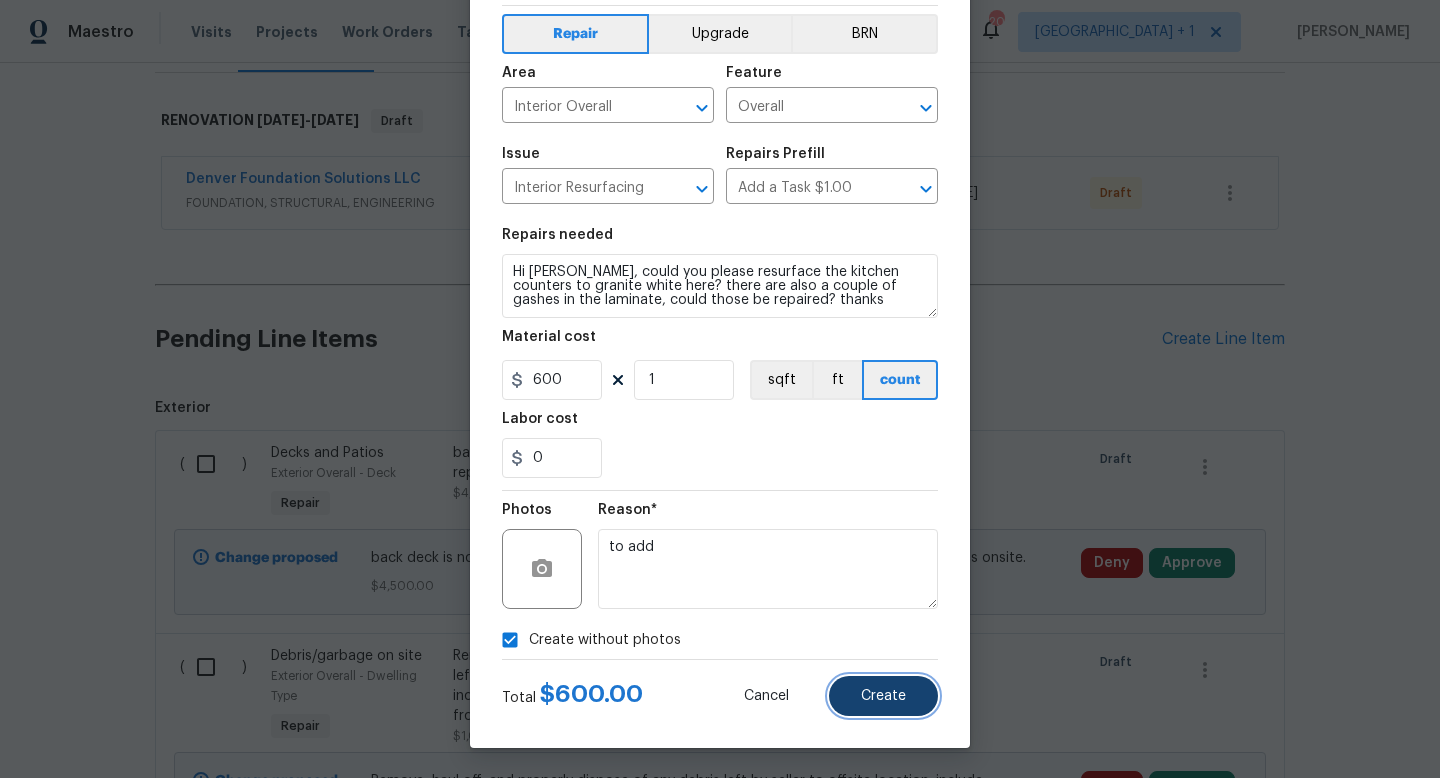 click on "Create" at bounding box center [883, 696] 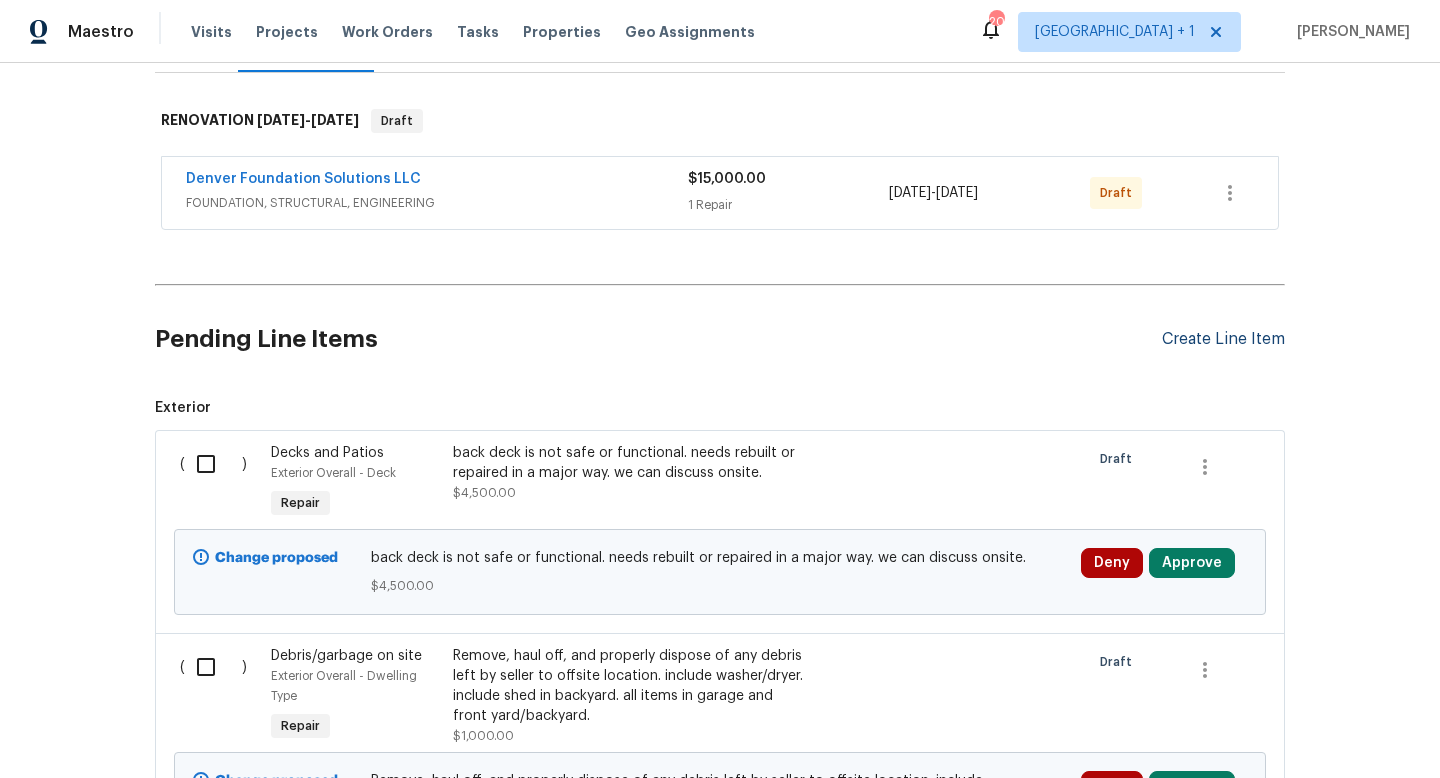 click on "Create Line Item" at bounding box center [1223, 339] 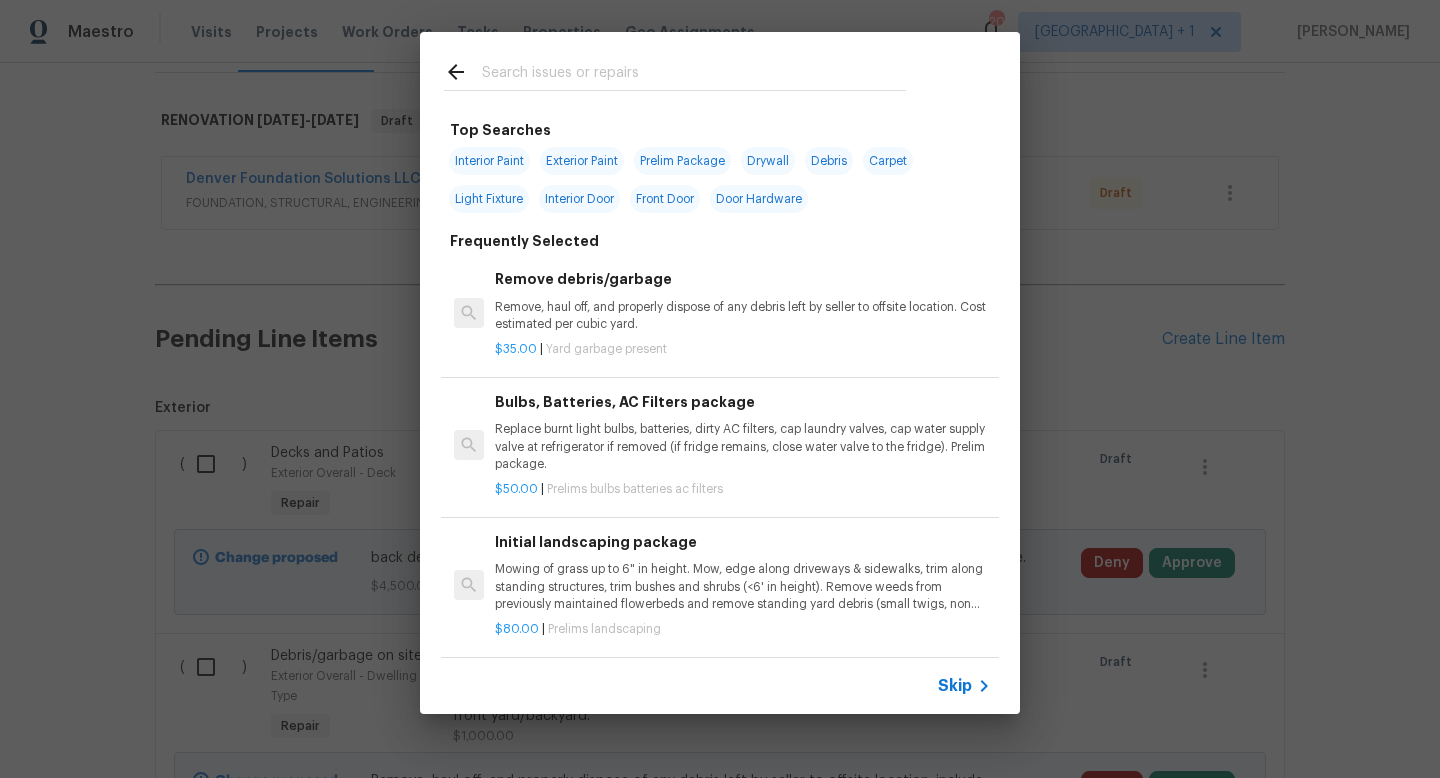 click on "Skip" at bounding box center (955, 686) 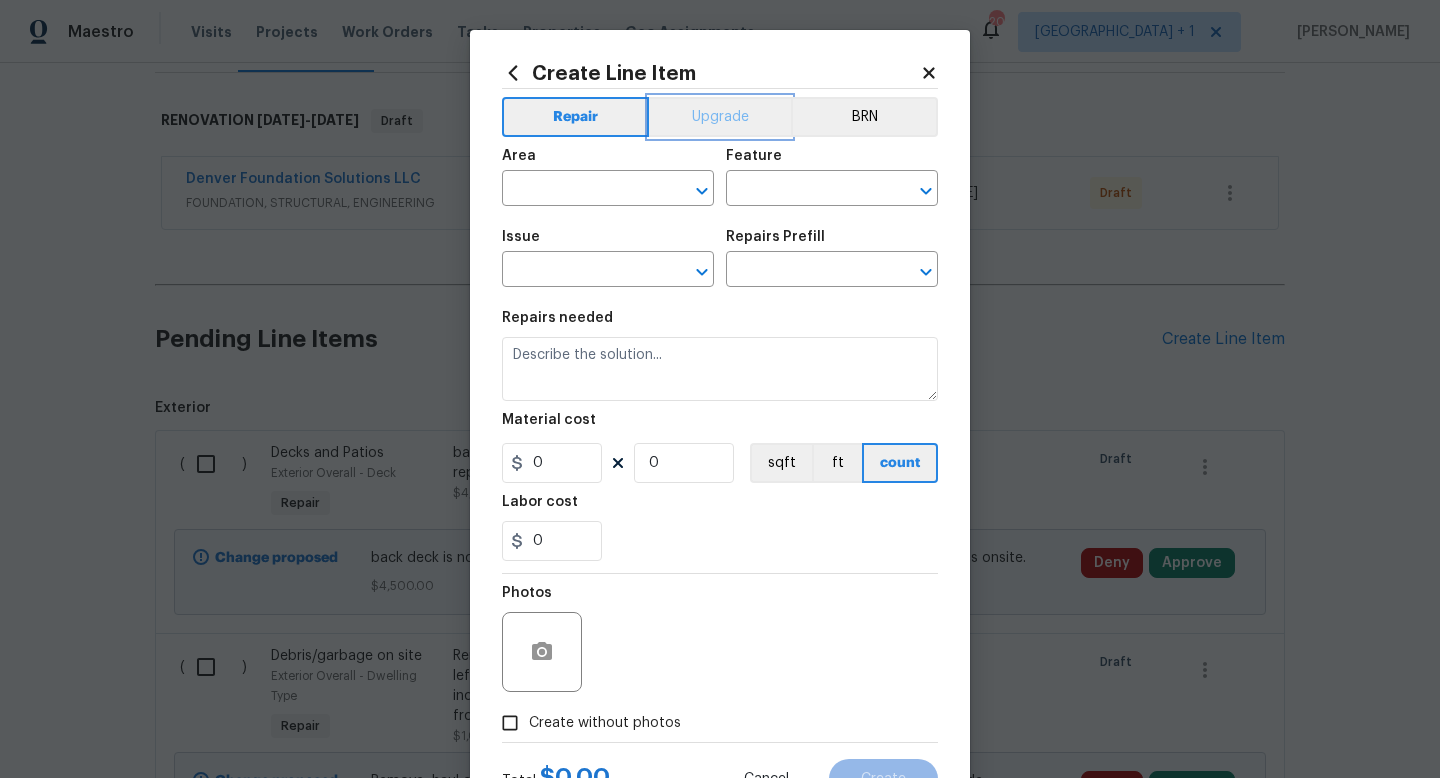click on "Upgrade" at bounding box center (720, 117) 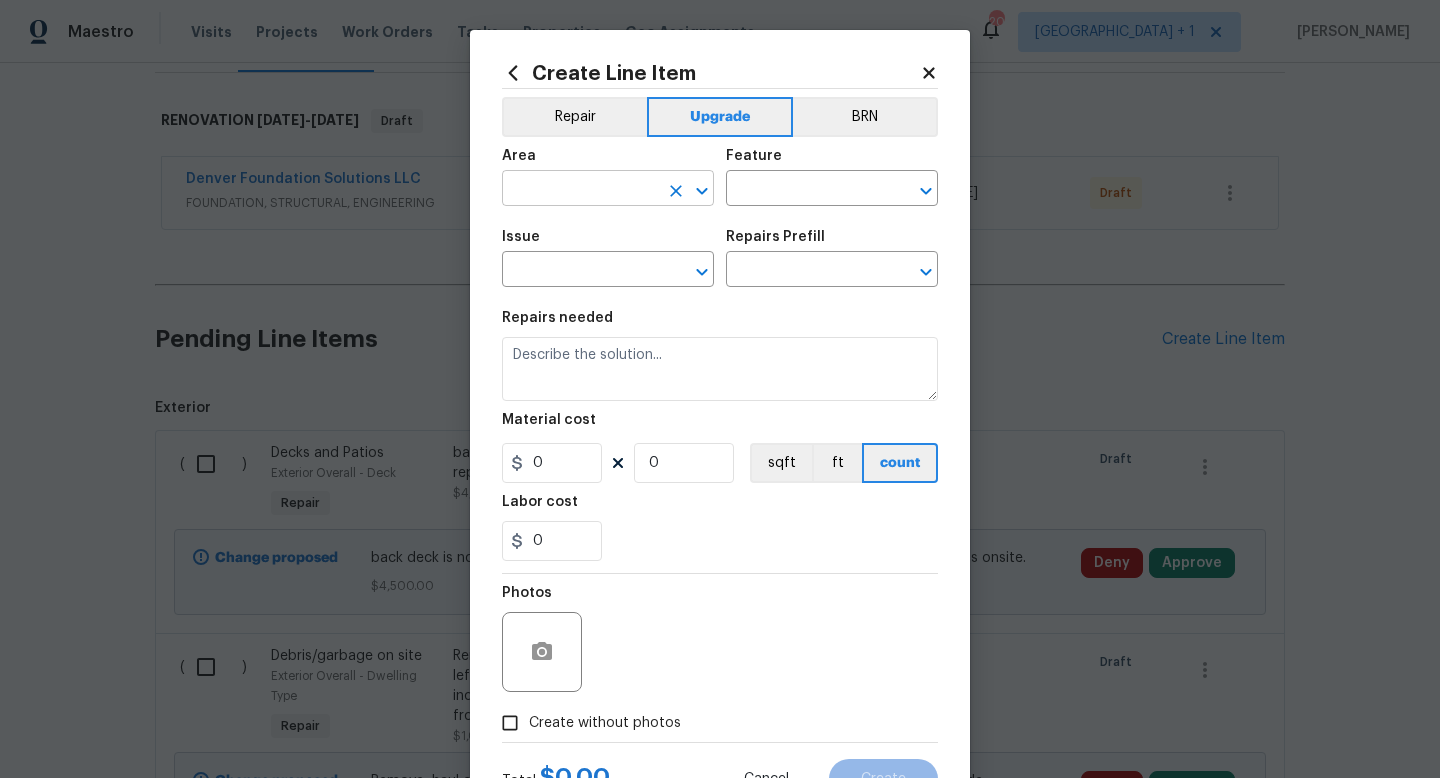 click at bounding box center [580, 190] 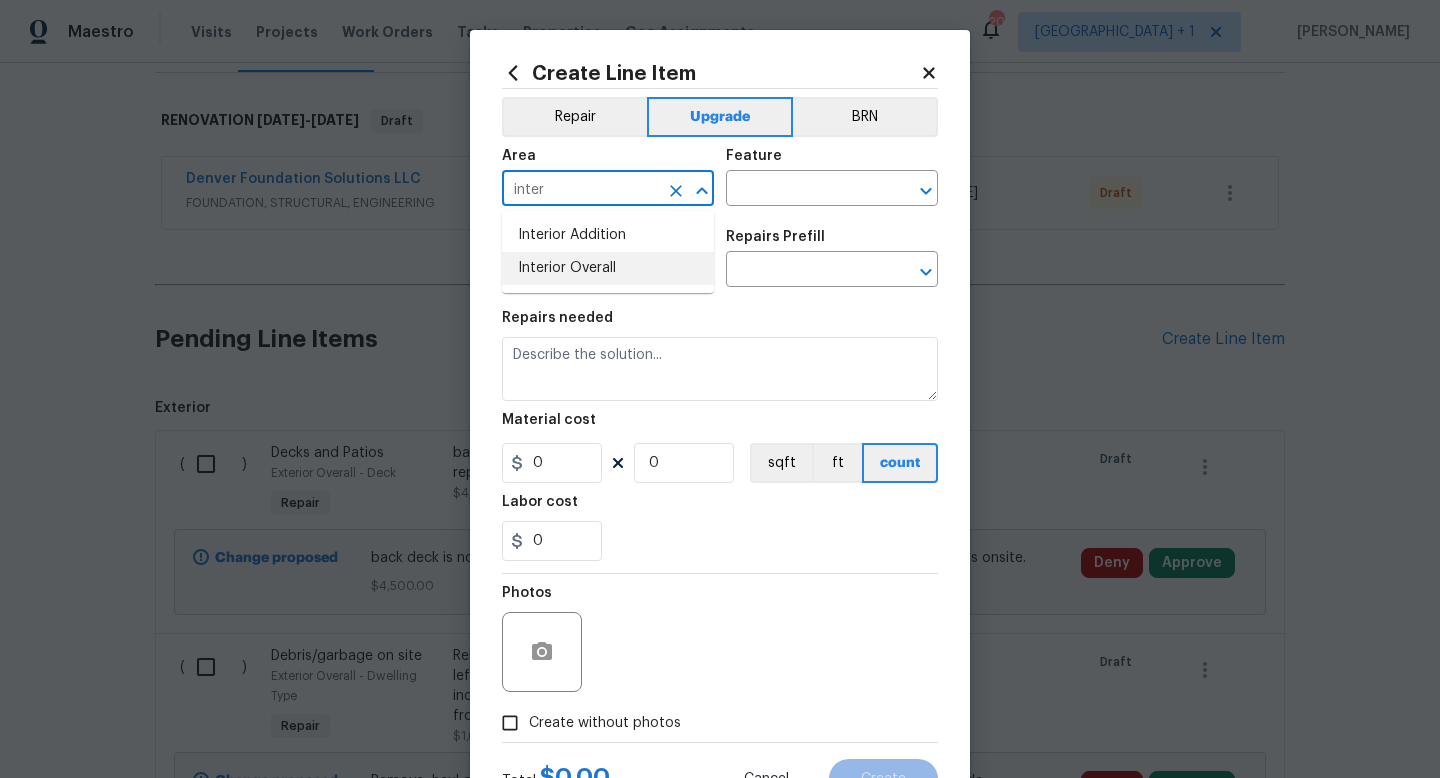 click on "Interior Overall" at bounding box center [608, 268] 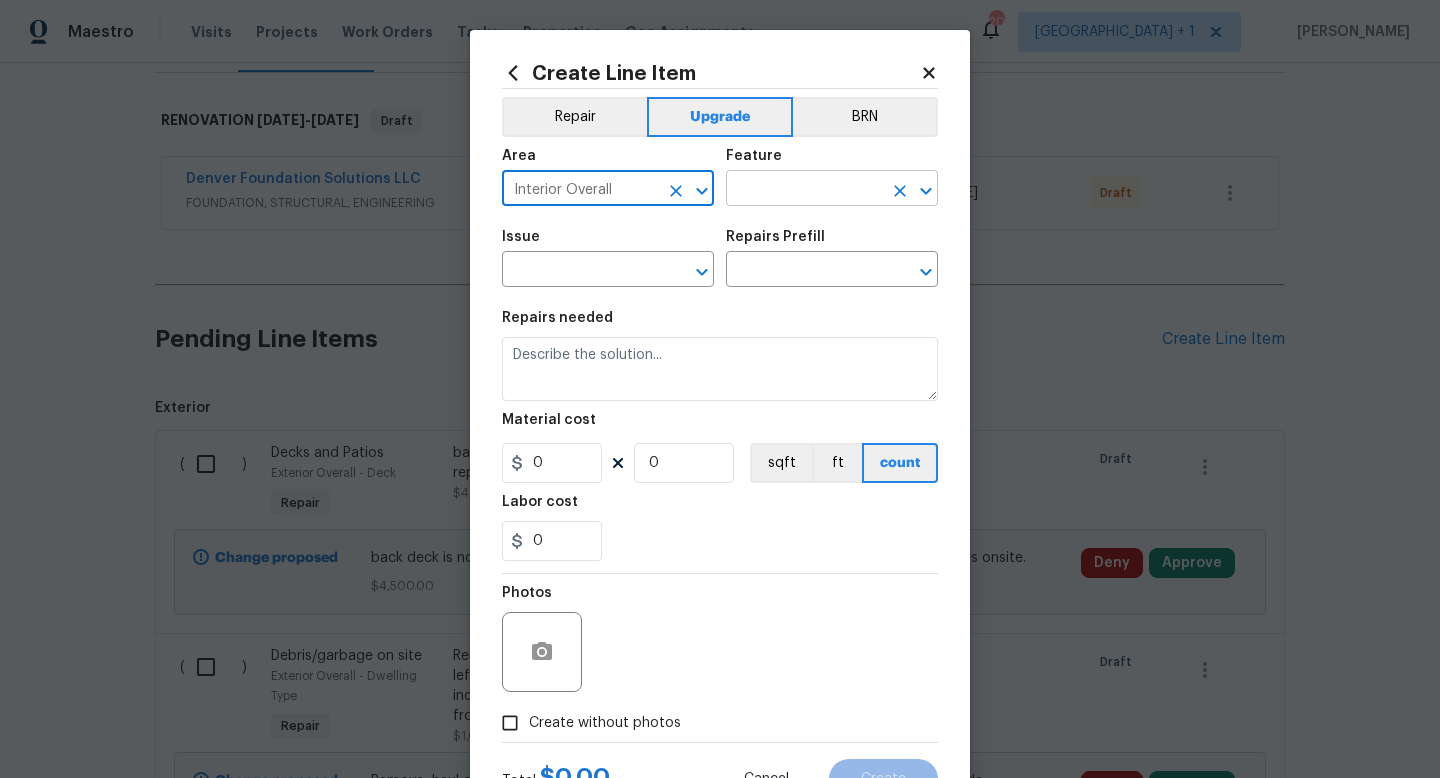 click at bounding box center [804, 190] 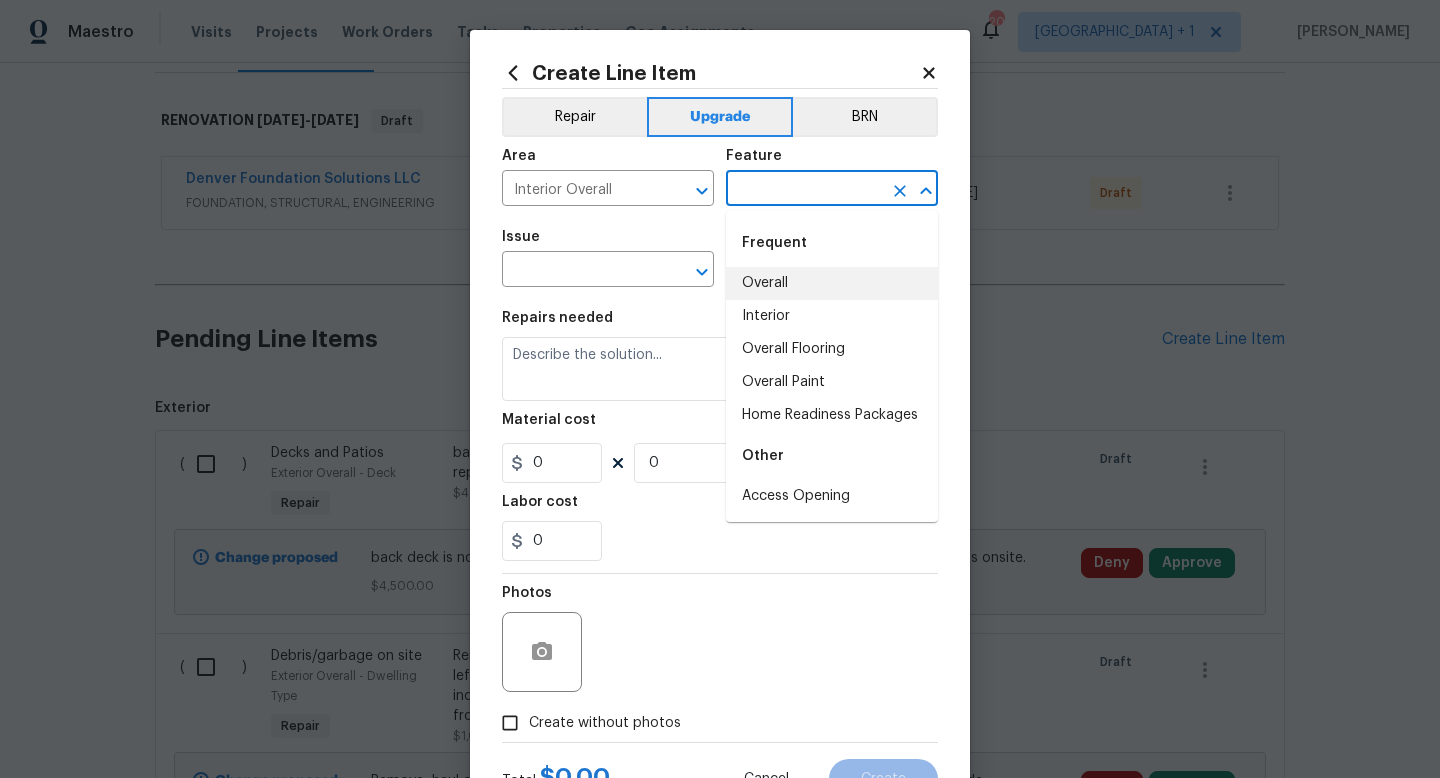 click on "Overall" at bounding box center (832, 283) 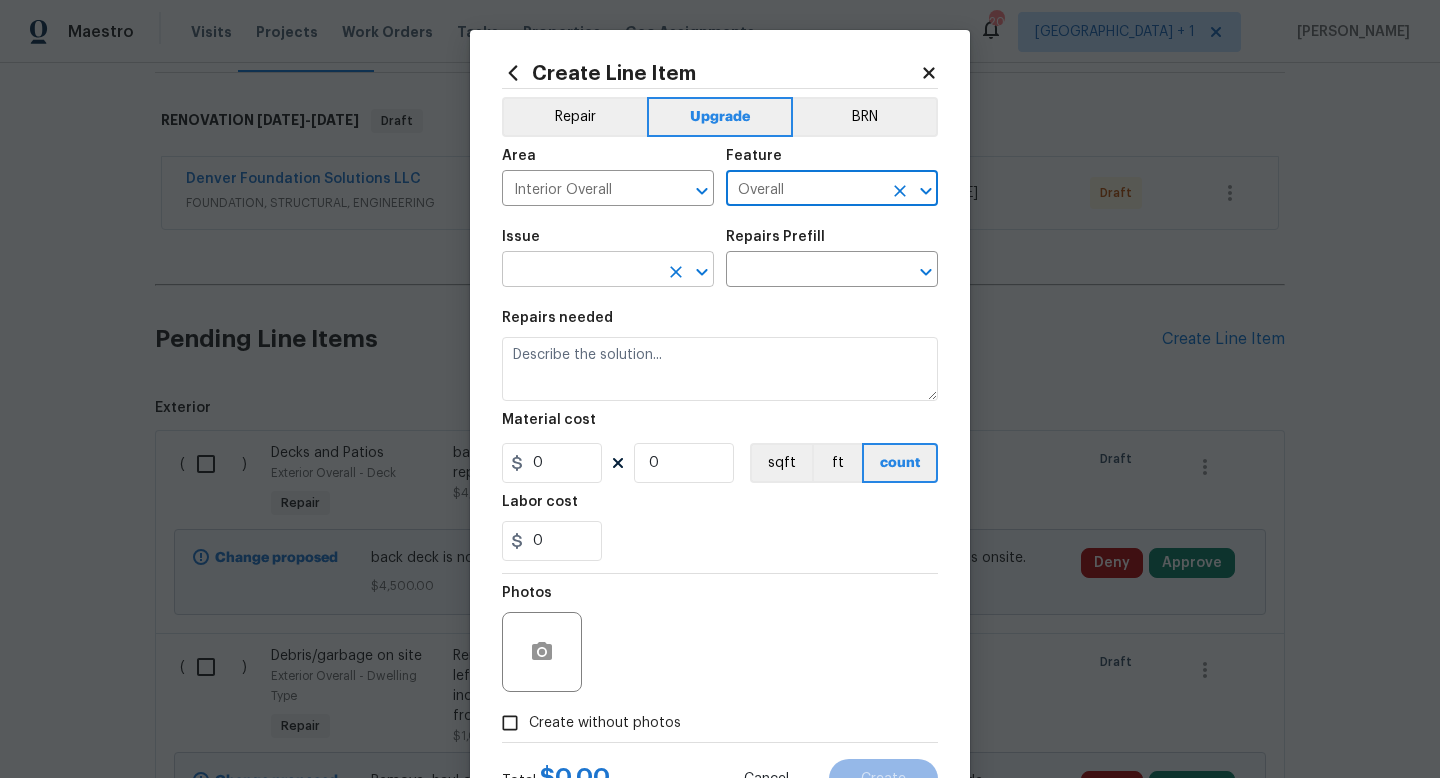 click at bounding box center (580, 271) 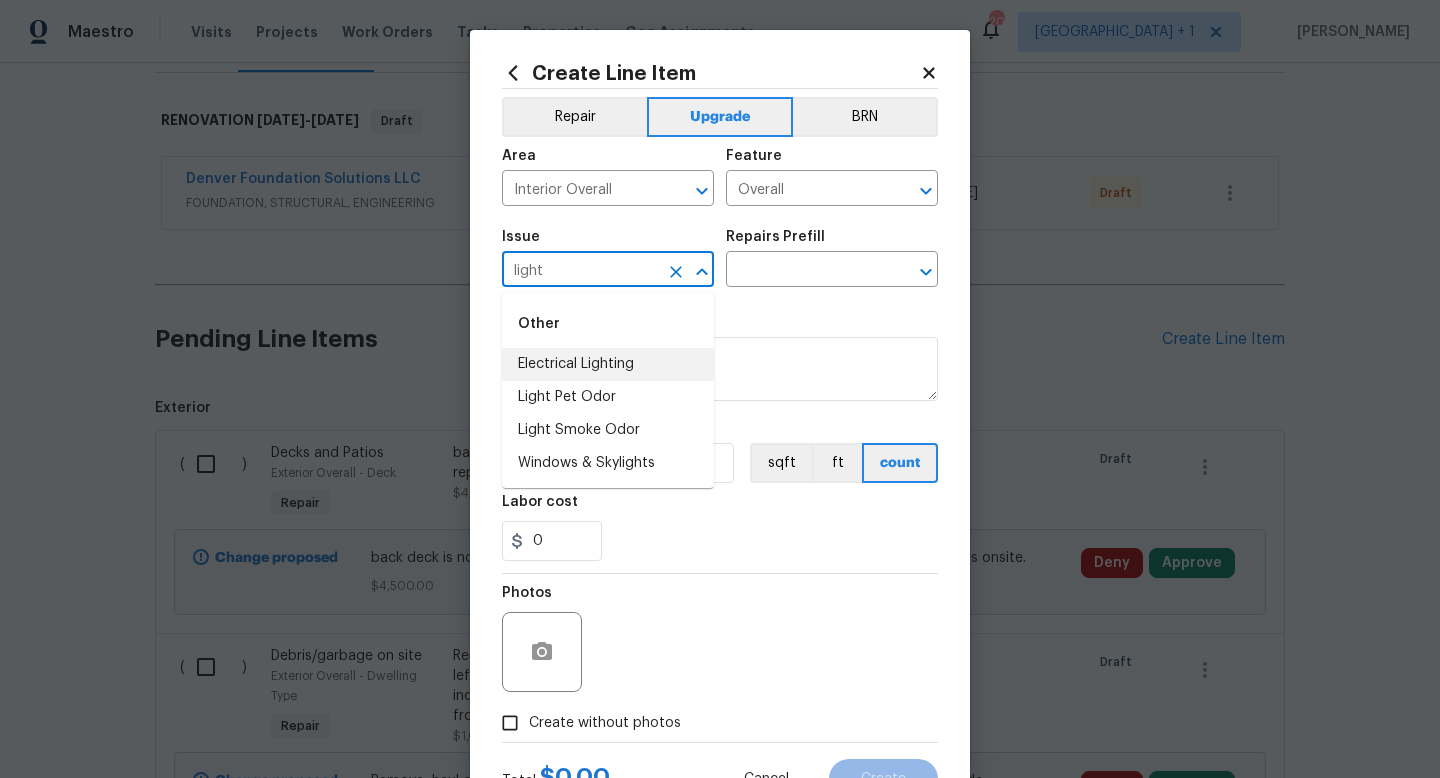 click on "Electrical Lighting" at bounding box center (608, 364) 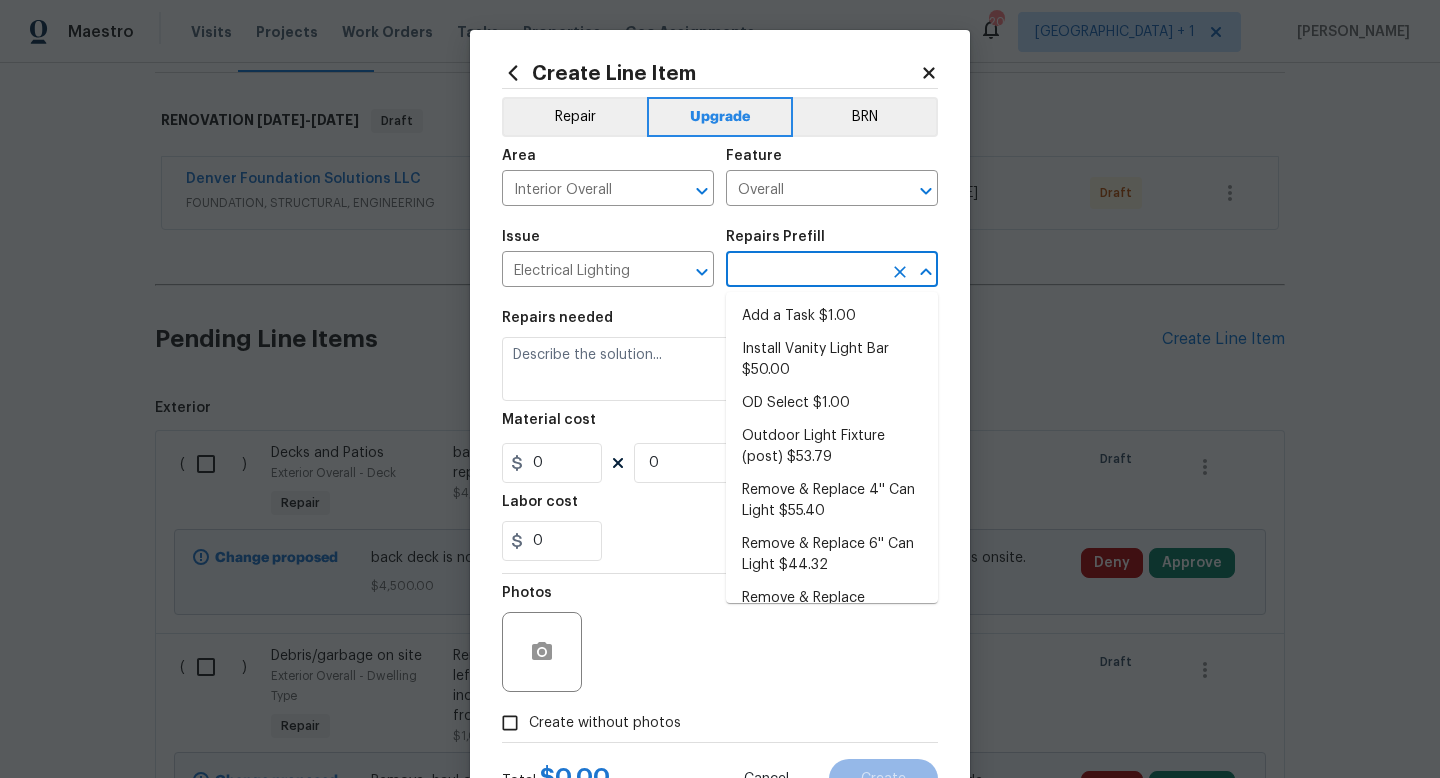 click at bounding box center (804, 271) 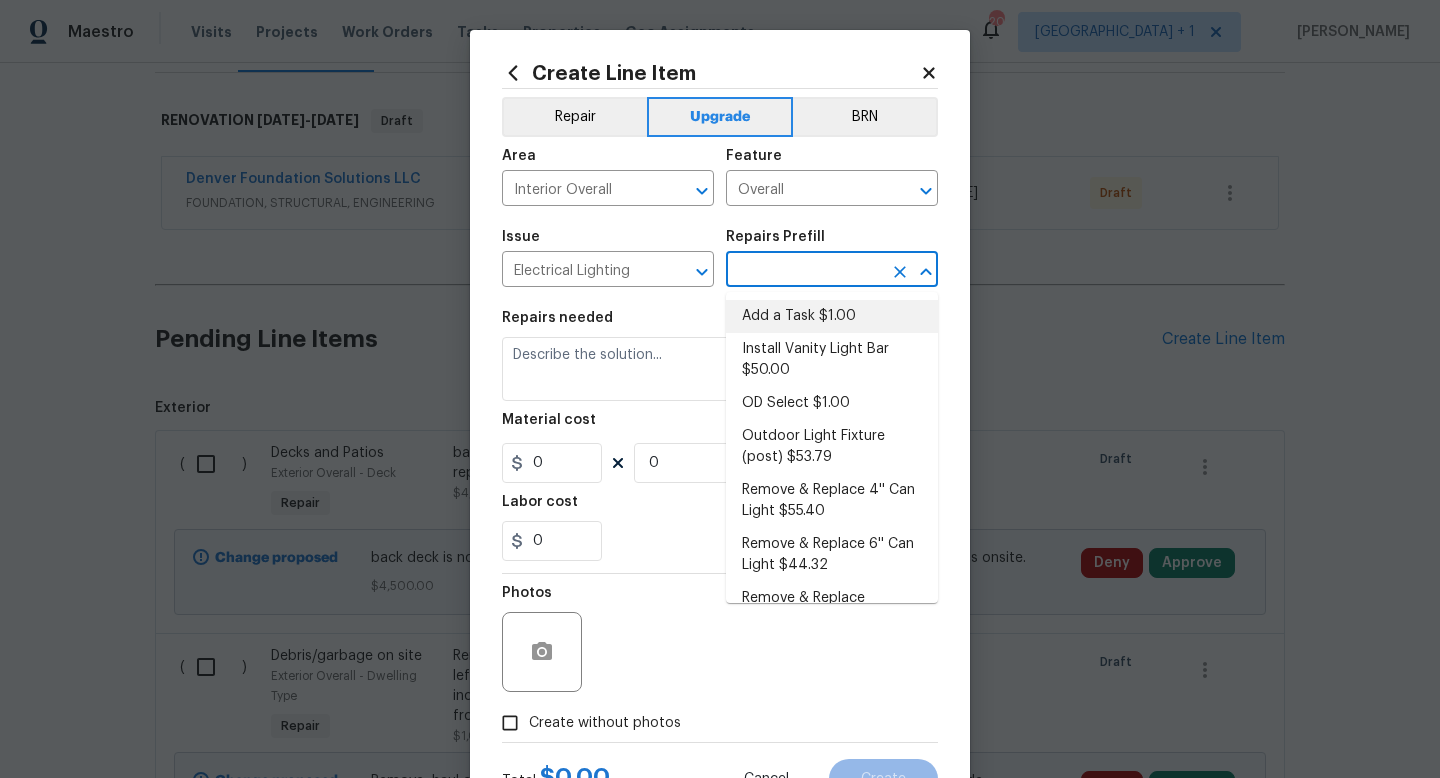 click on "Add a Task $1.00" at bounding box center (832, 316) 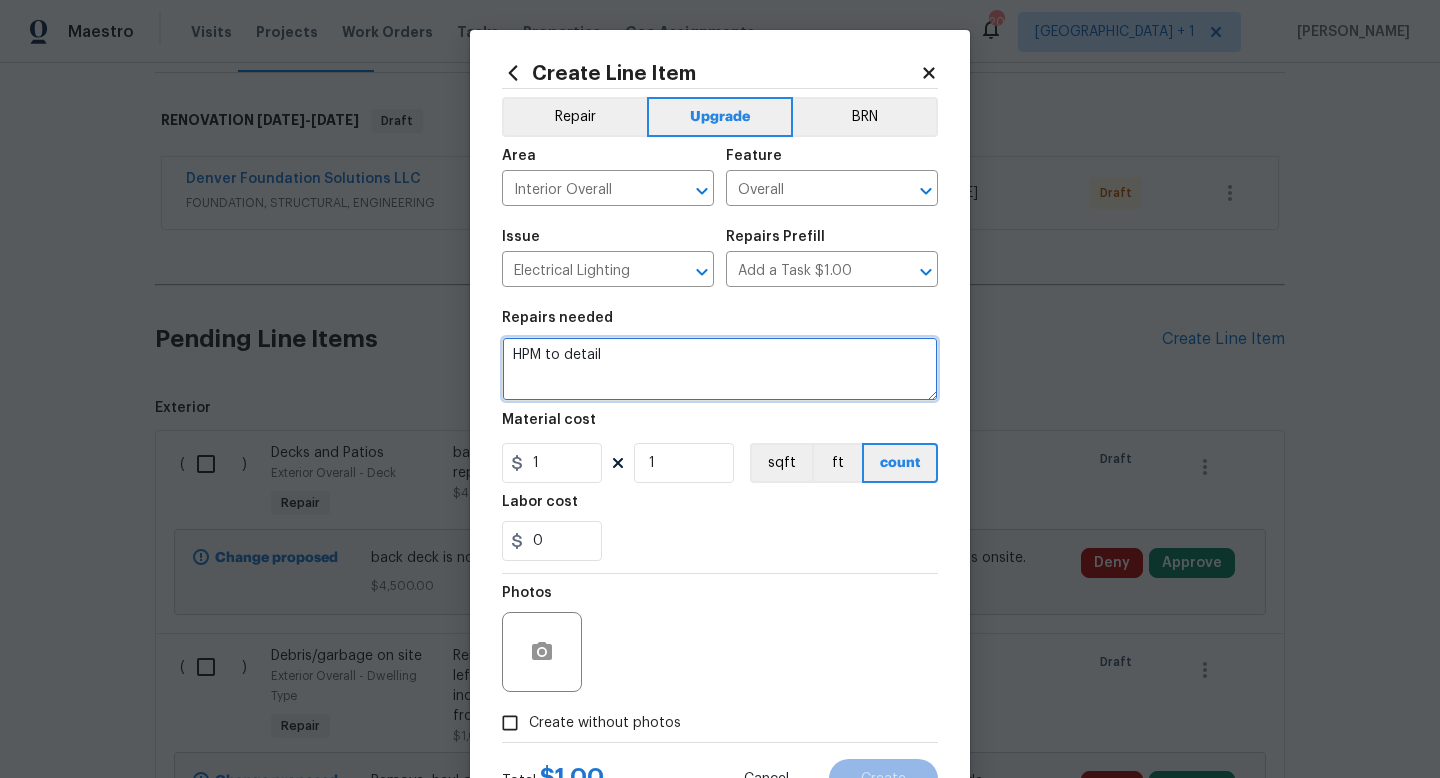 click on "HPM to detail" at bounding box center [720, 369] 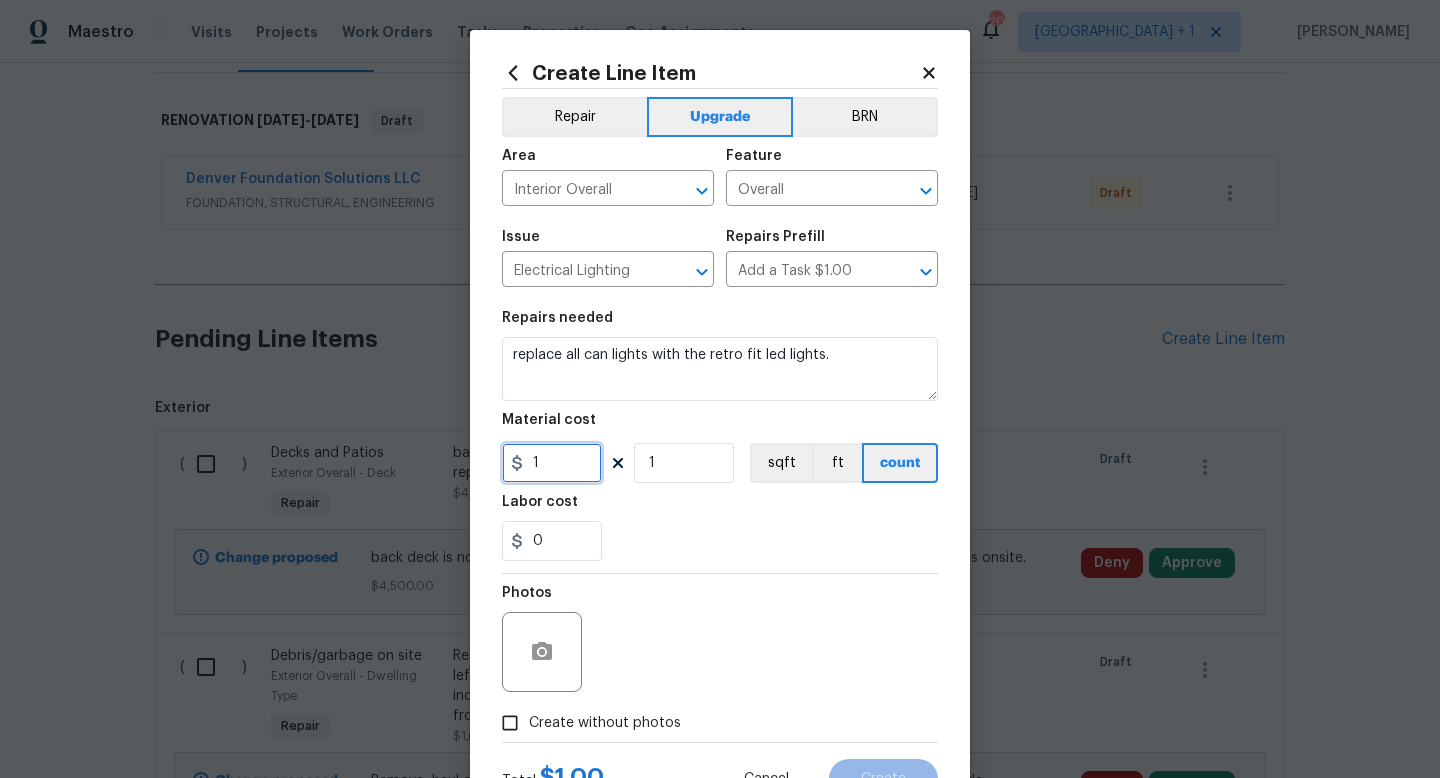 click on "1" at bounding box center [552, 463] 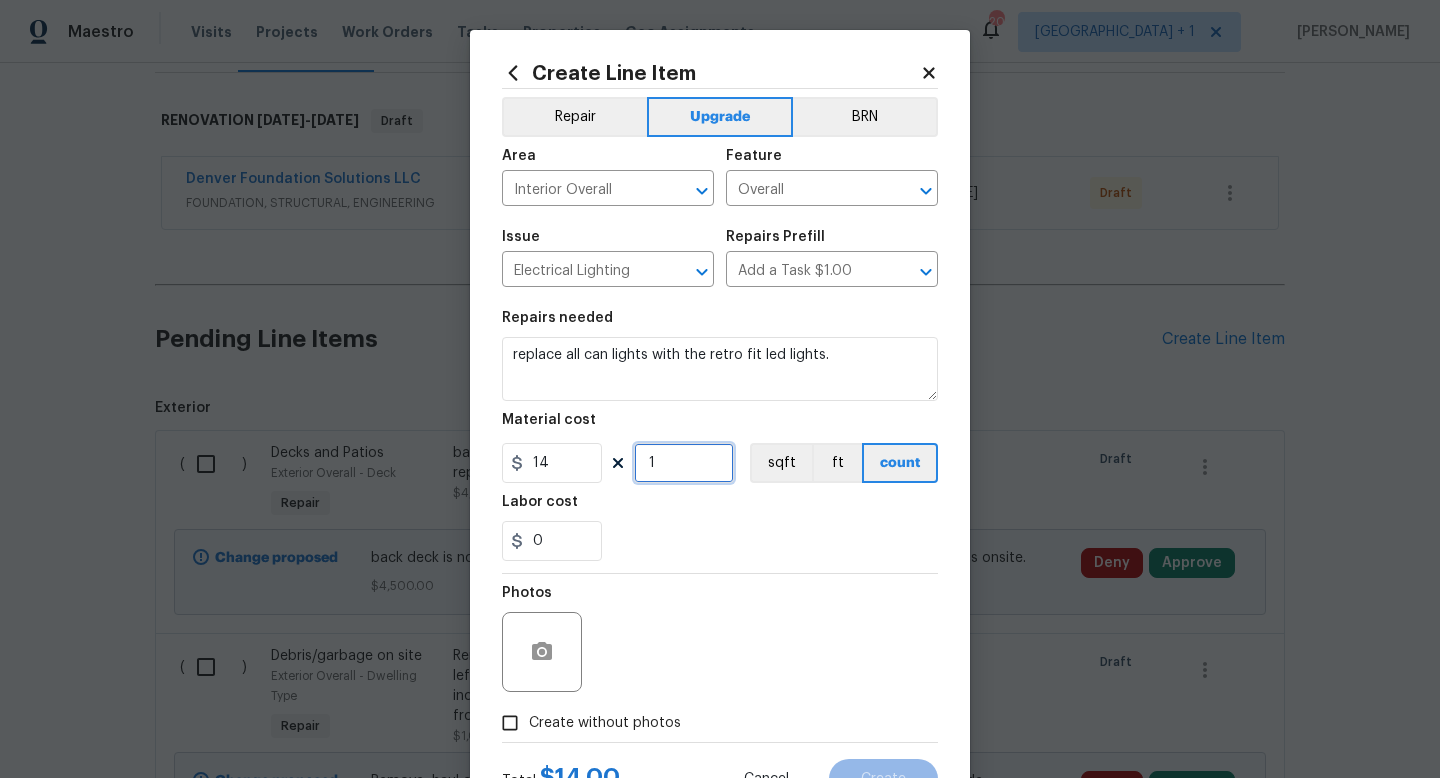 click on "1" at bounding box center (684, 463) 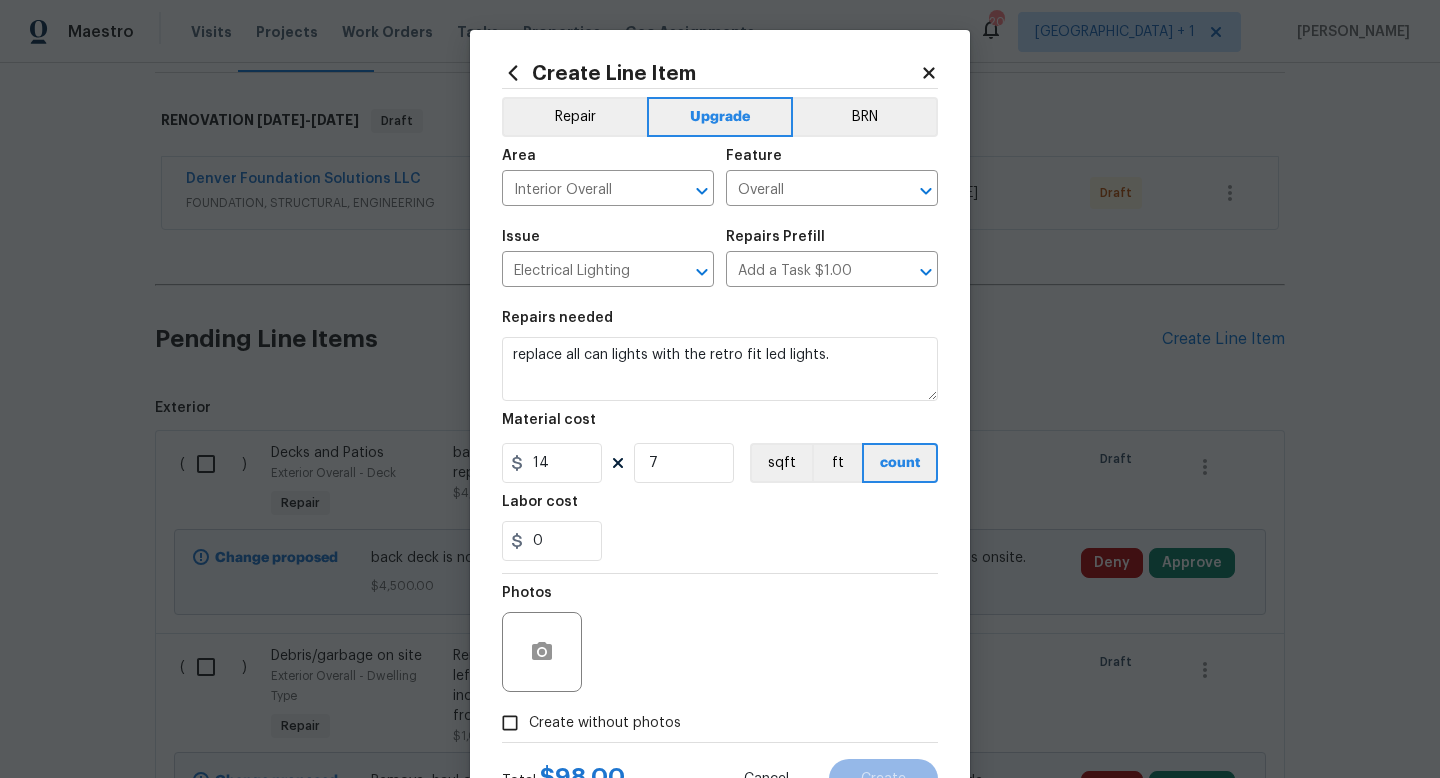 click on "Photos" at bounding box center (720, 639) 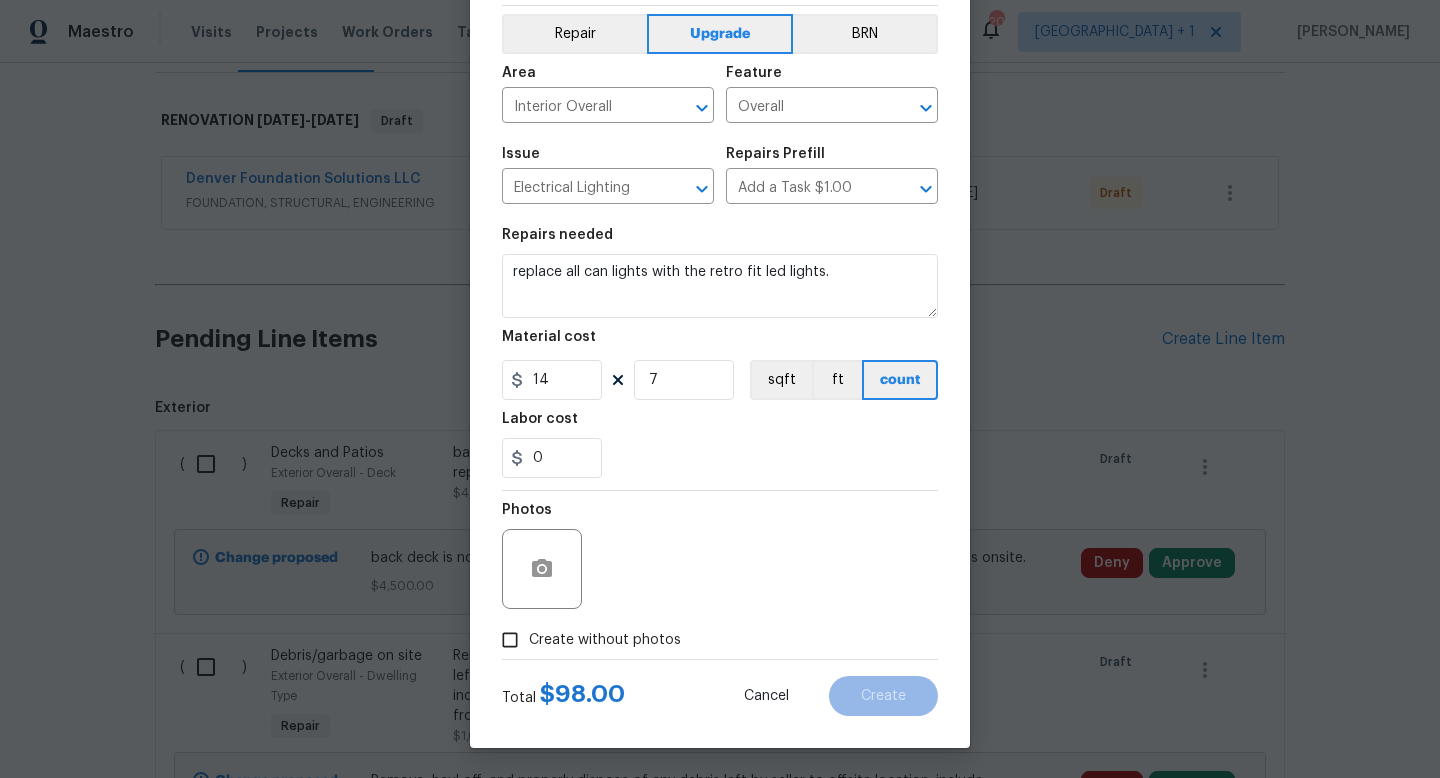 click on "Create without photos" at bounding box center [605, 640] 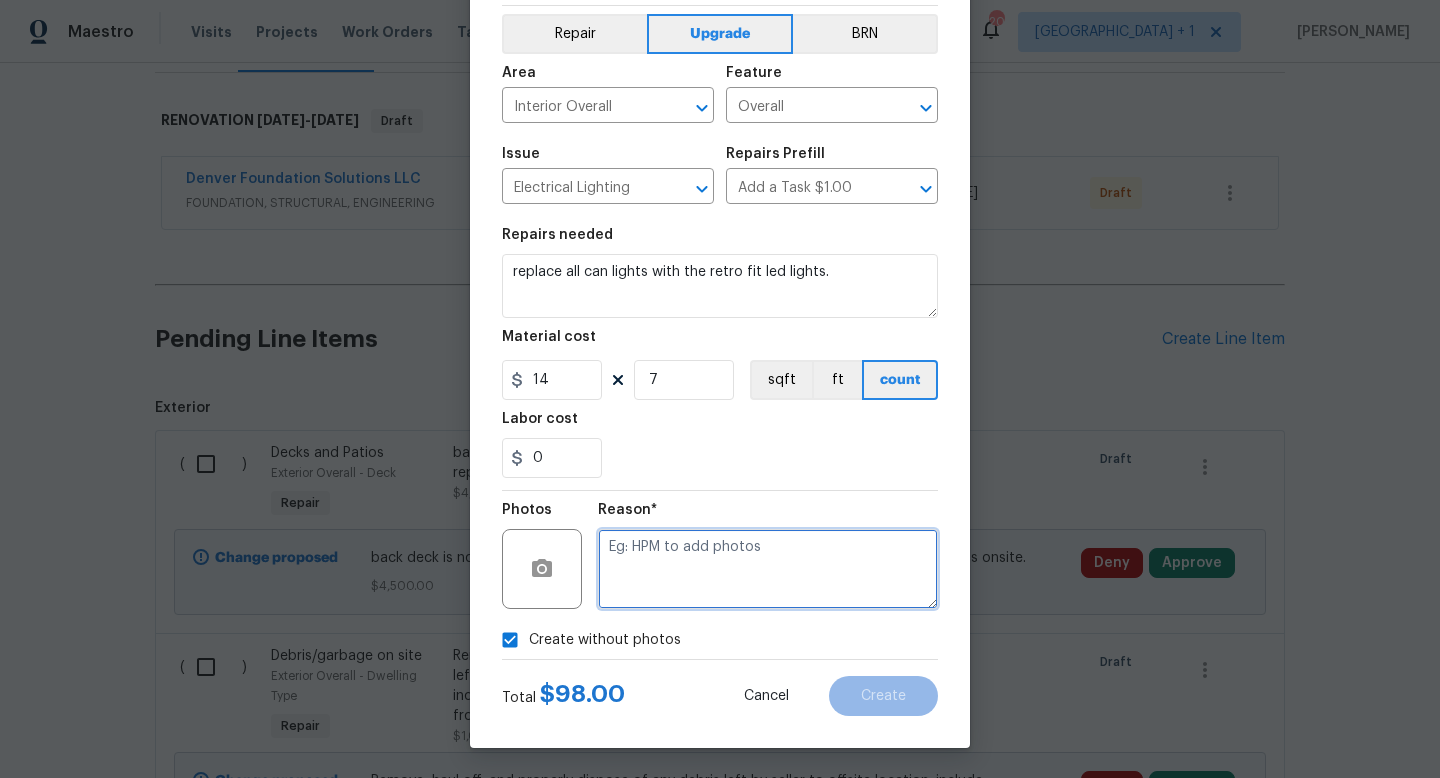 click at bounding box center (768, 569) 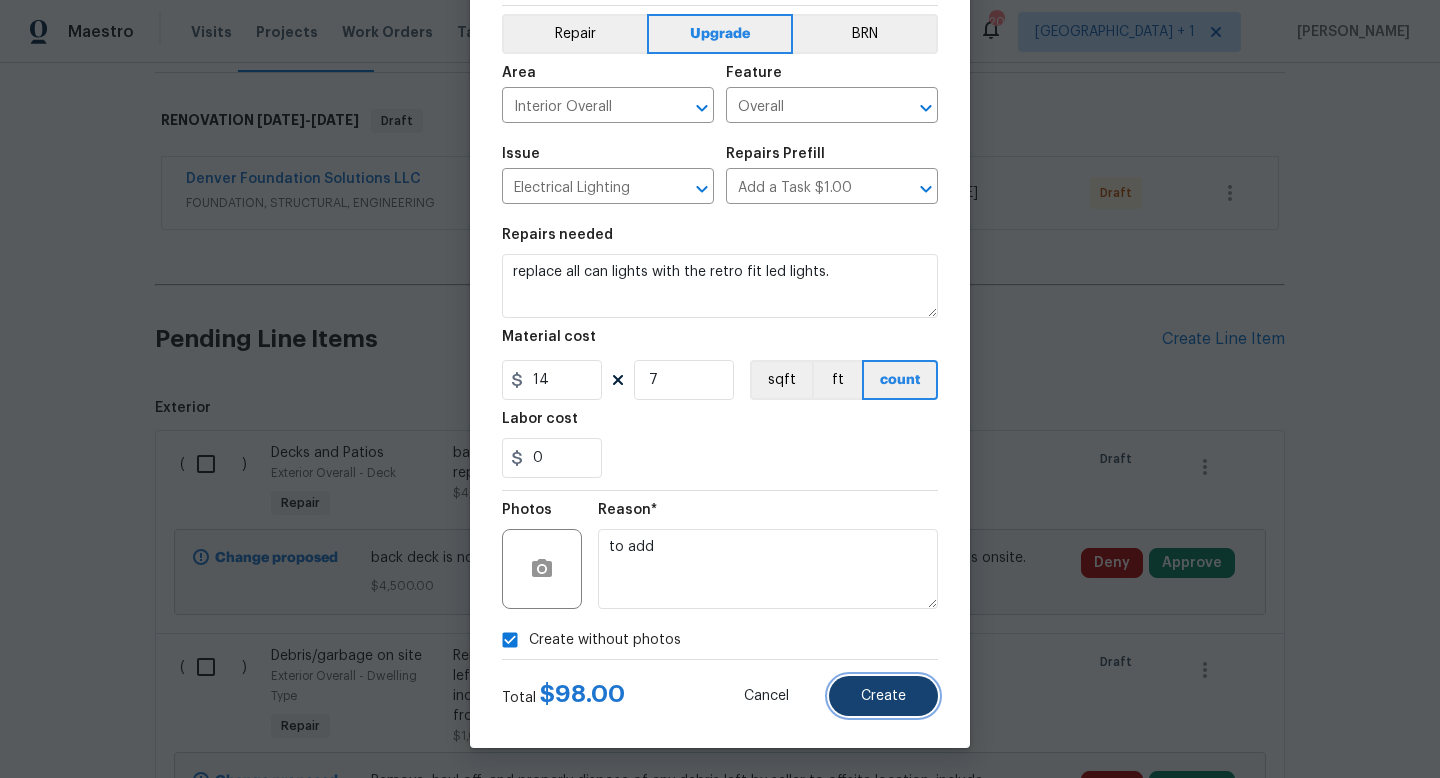 click on "Create" at bounding box center (883, 696) 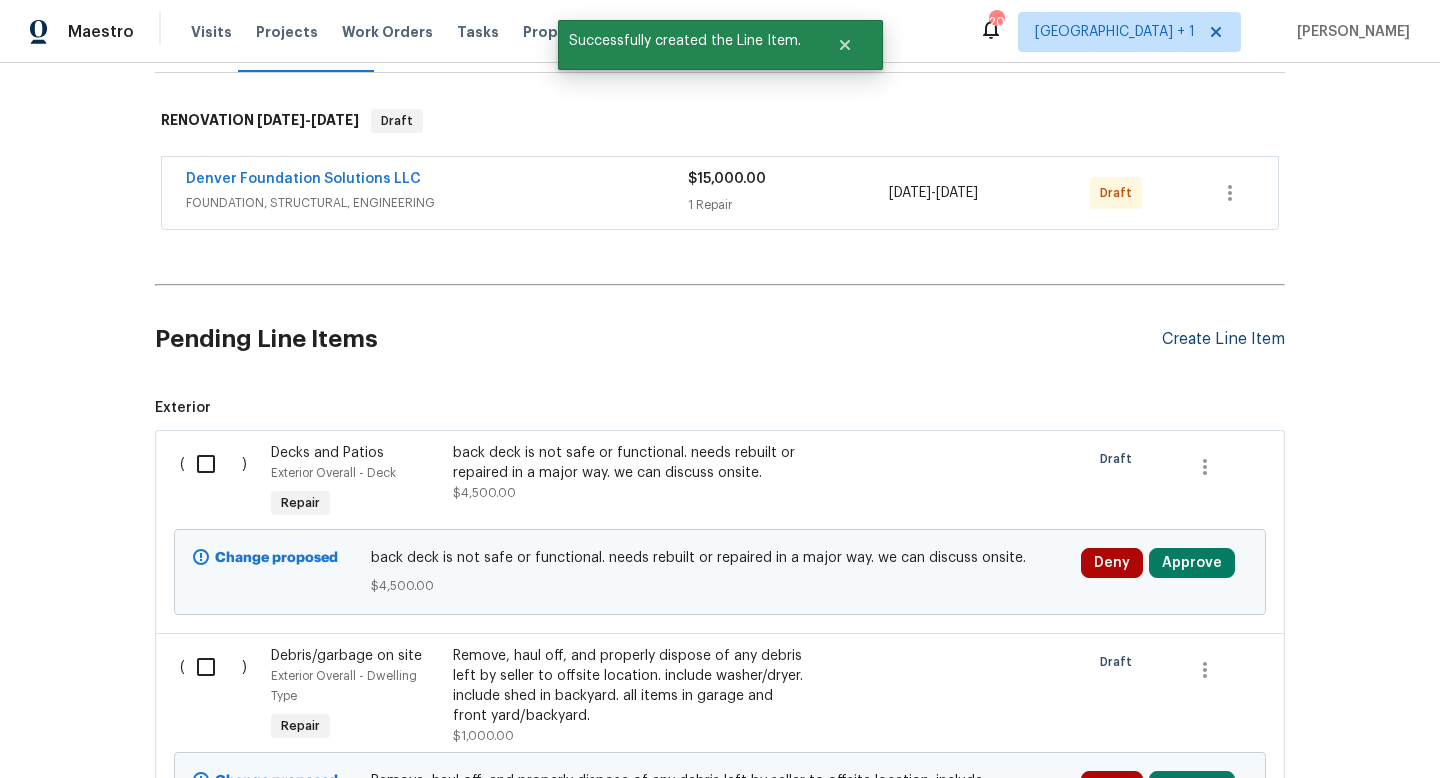click on "Create Line Item" at bounding box center [1223, 339] 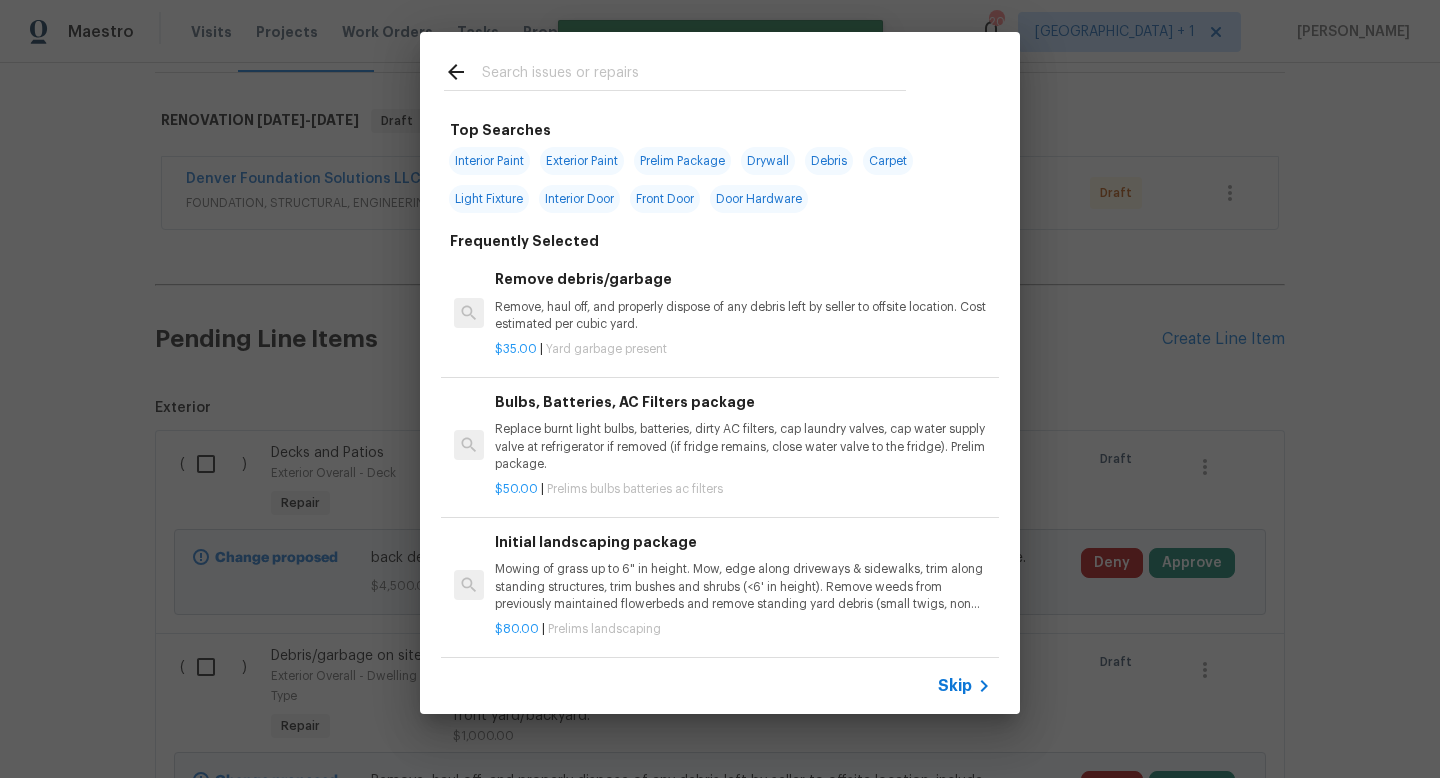 click on "Skip" at bounding box center (955, 686) 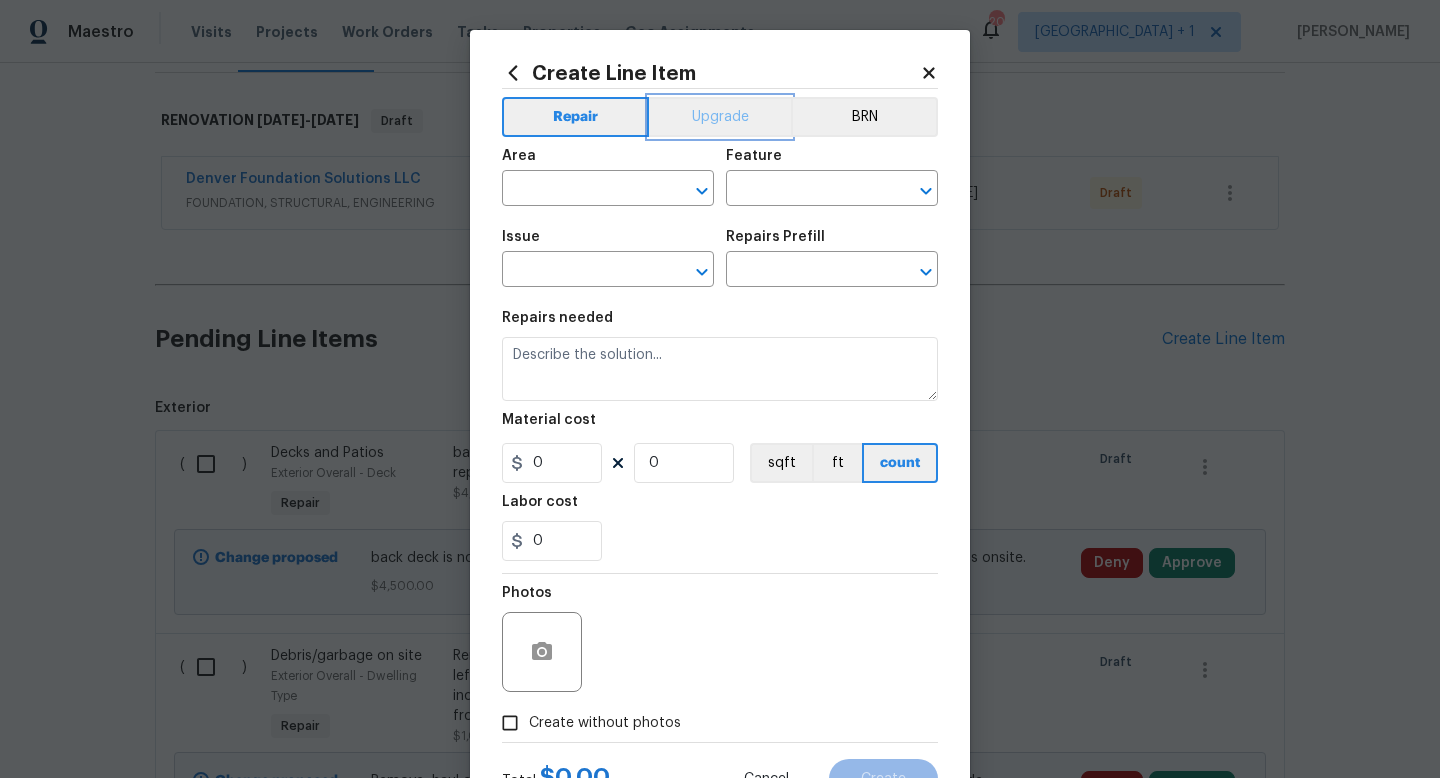click on "Upgrade" at bounding box center (720, 117) 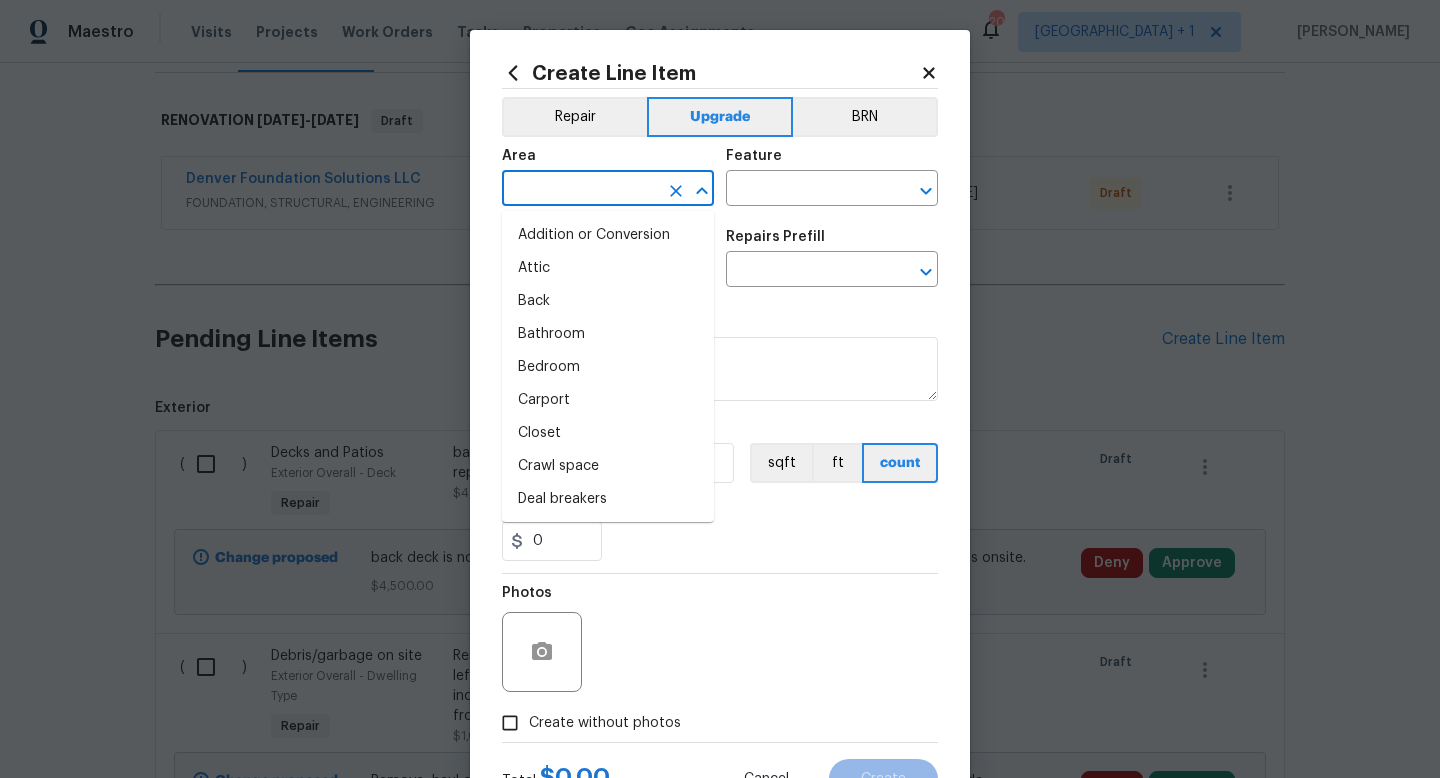 click at bounding box center (580, 190) 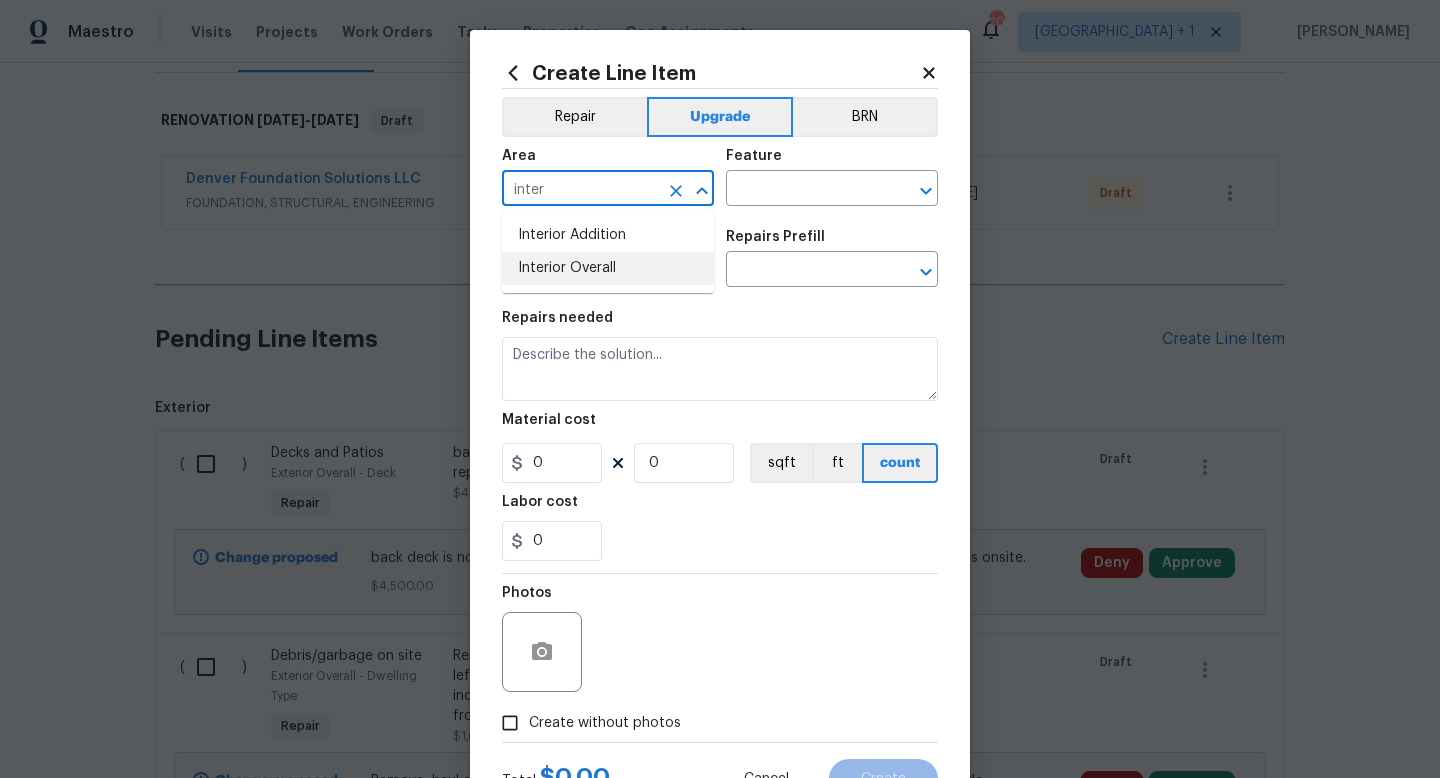 click on "Interior Overall" at bounding box center (608, 268) 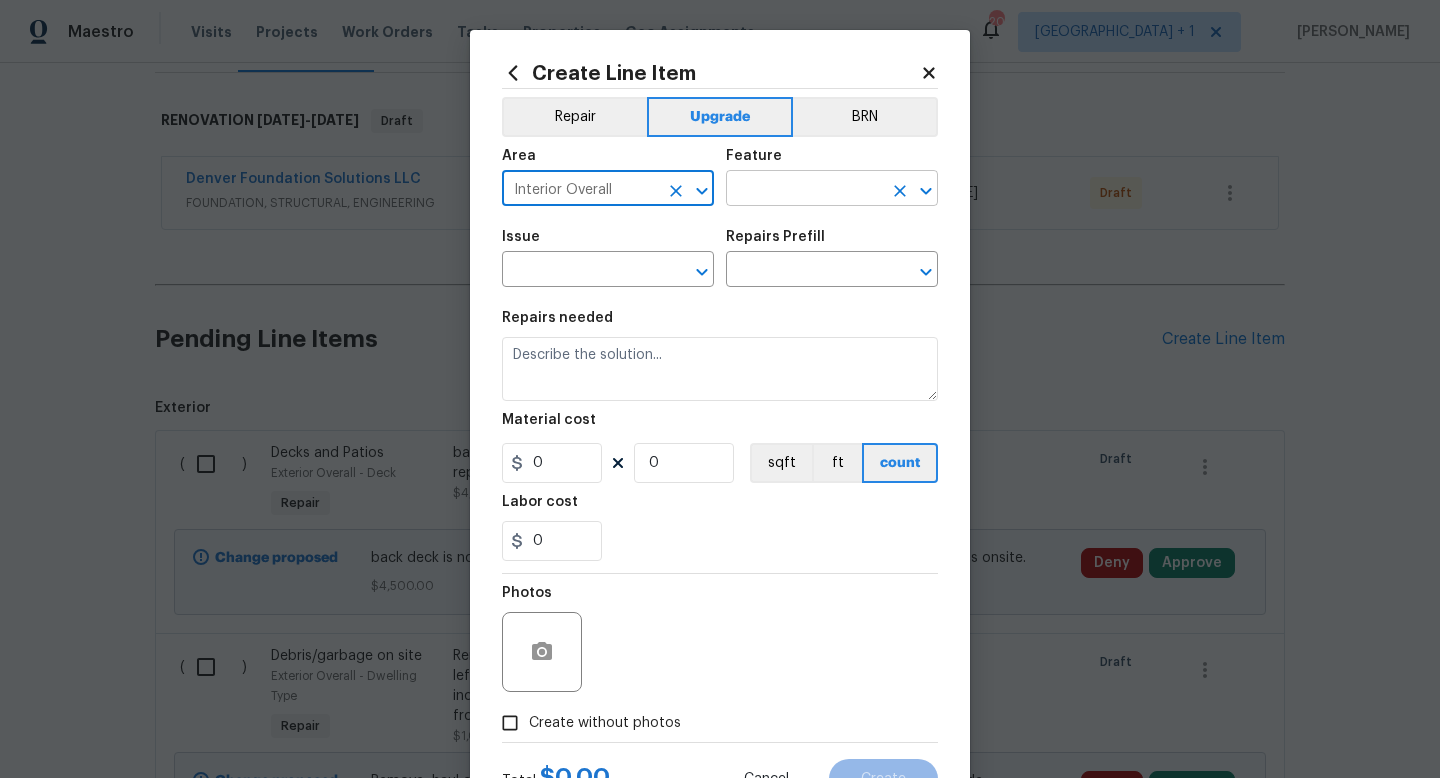 click at bounding box center (804, 190) 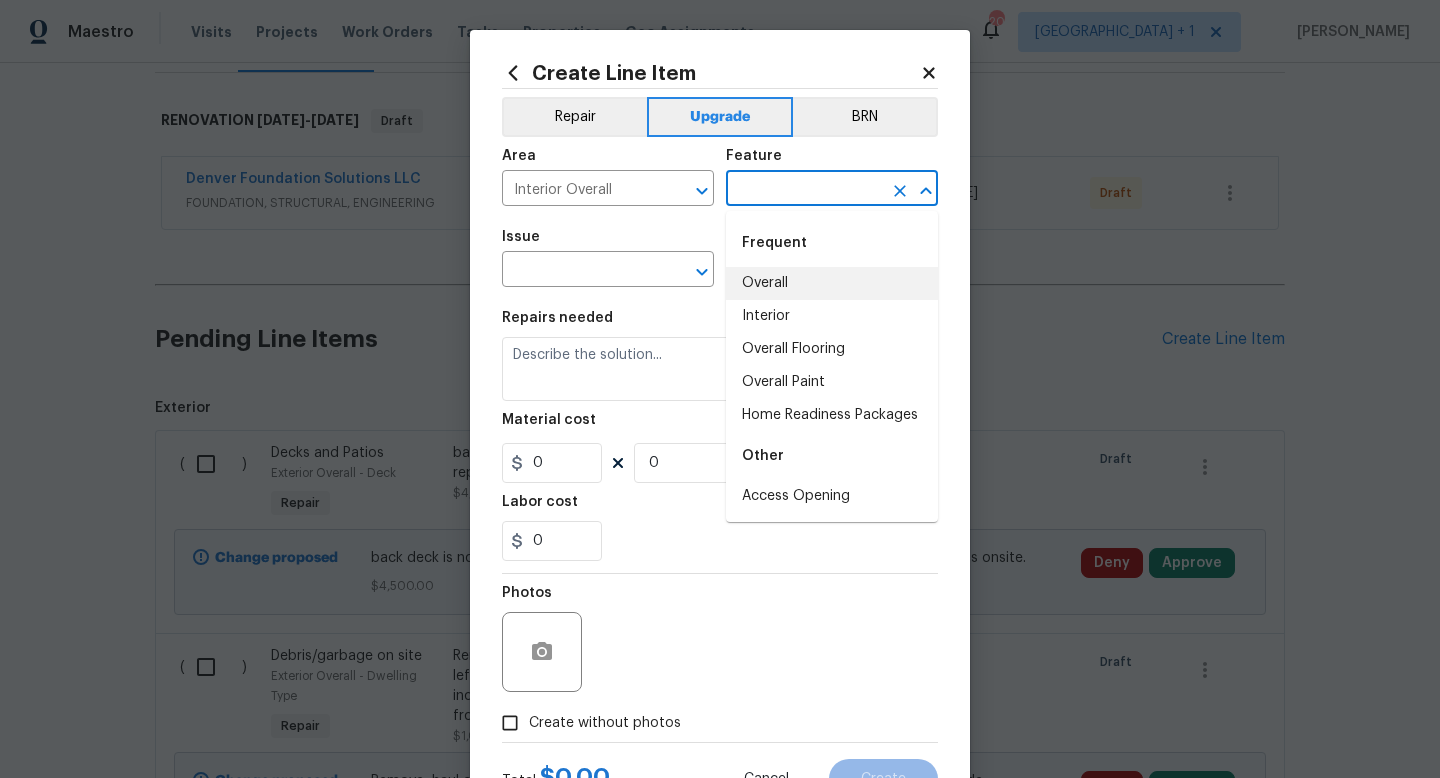 click on "Overall" at bounding box center (832, 283) 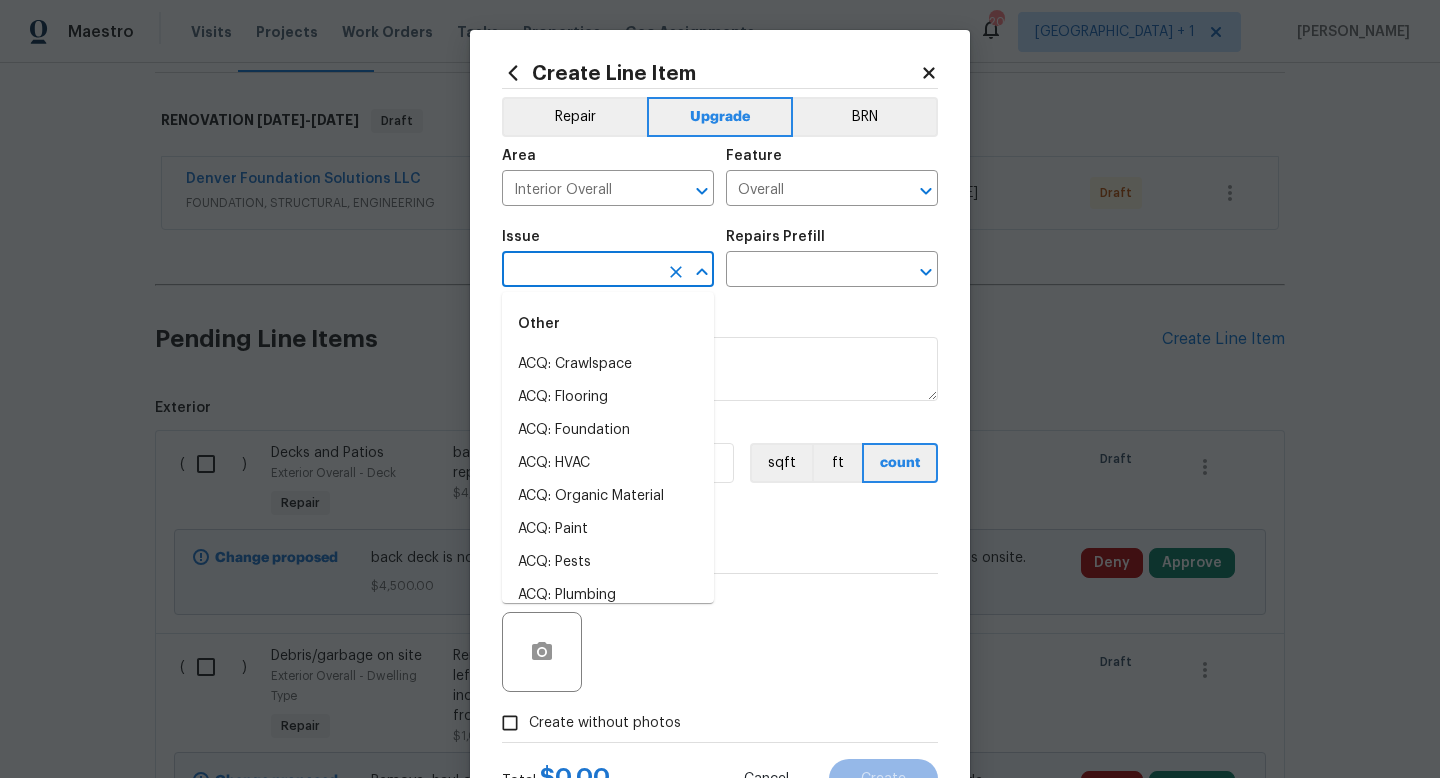 click at bounding box center [580, 271] 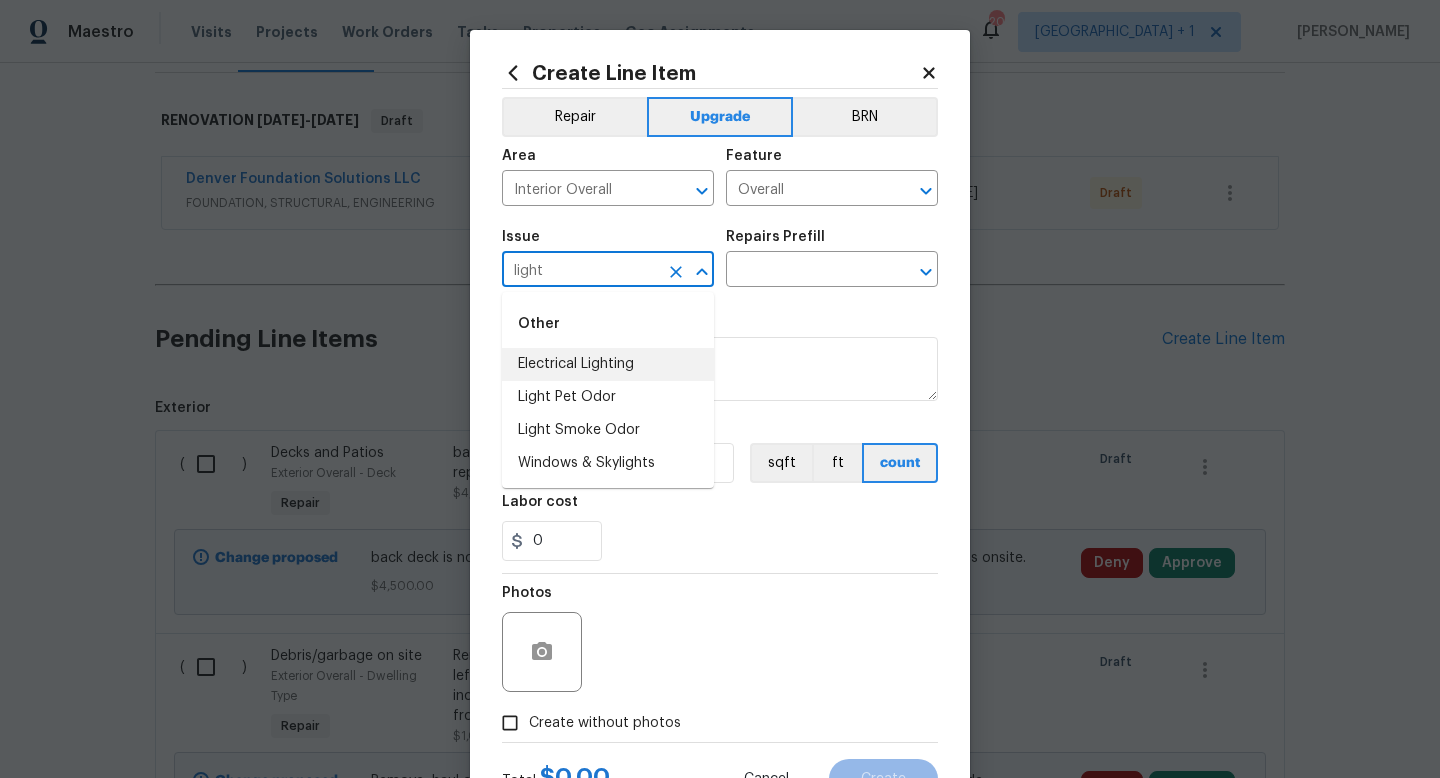 click on "Electrical Lighting" at bounding box center [608, 364] 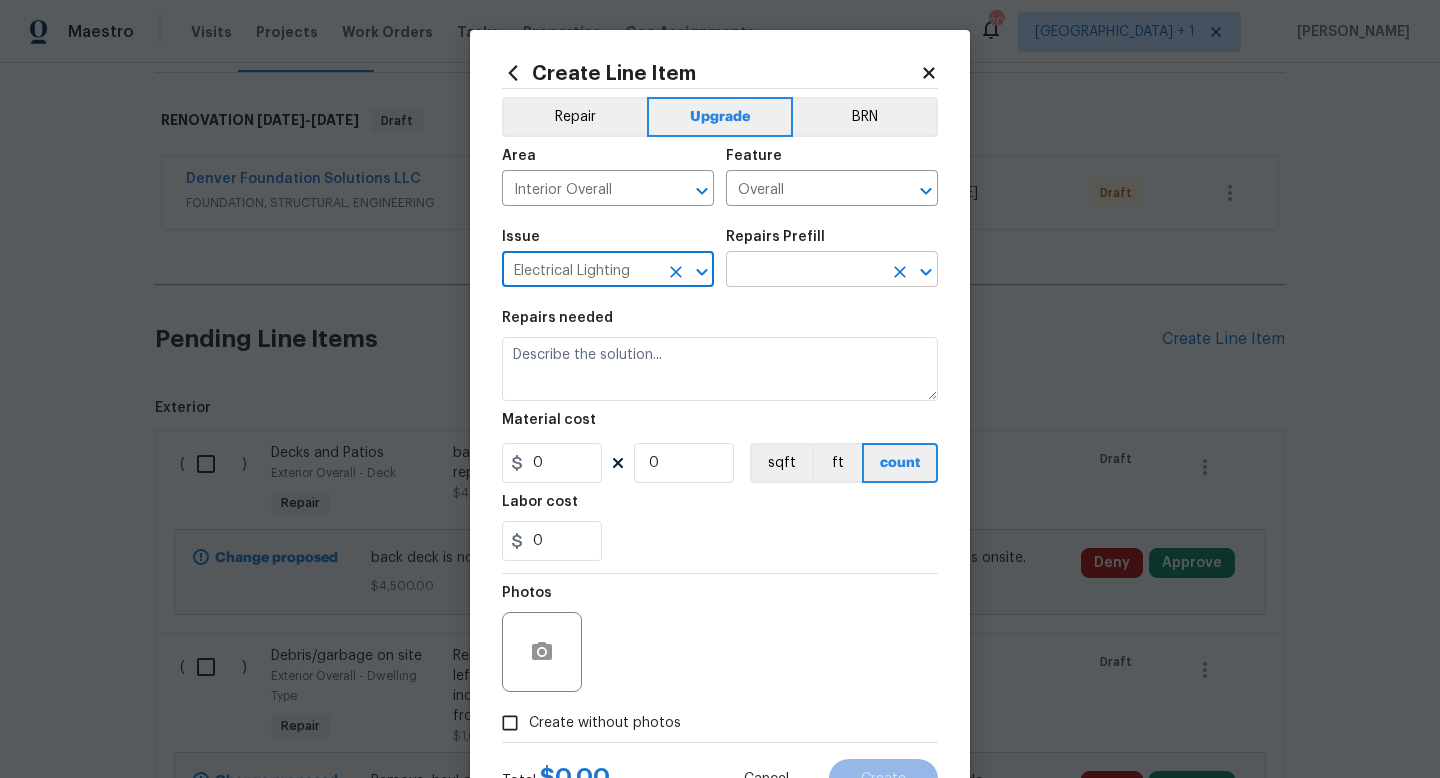 click at bounding box center (804, 271) 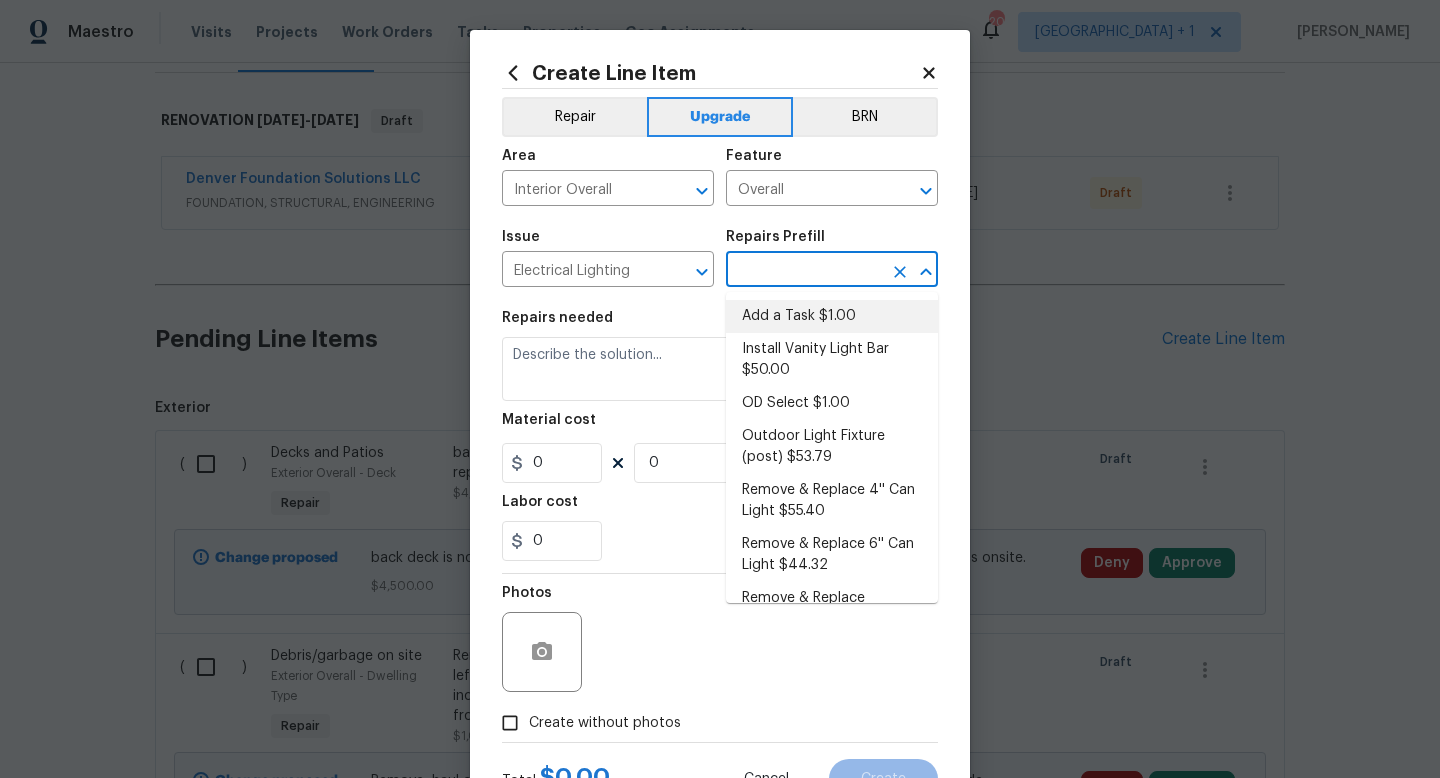 click on "Add a Task $1.00" at bounding box center [832, 316] 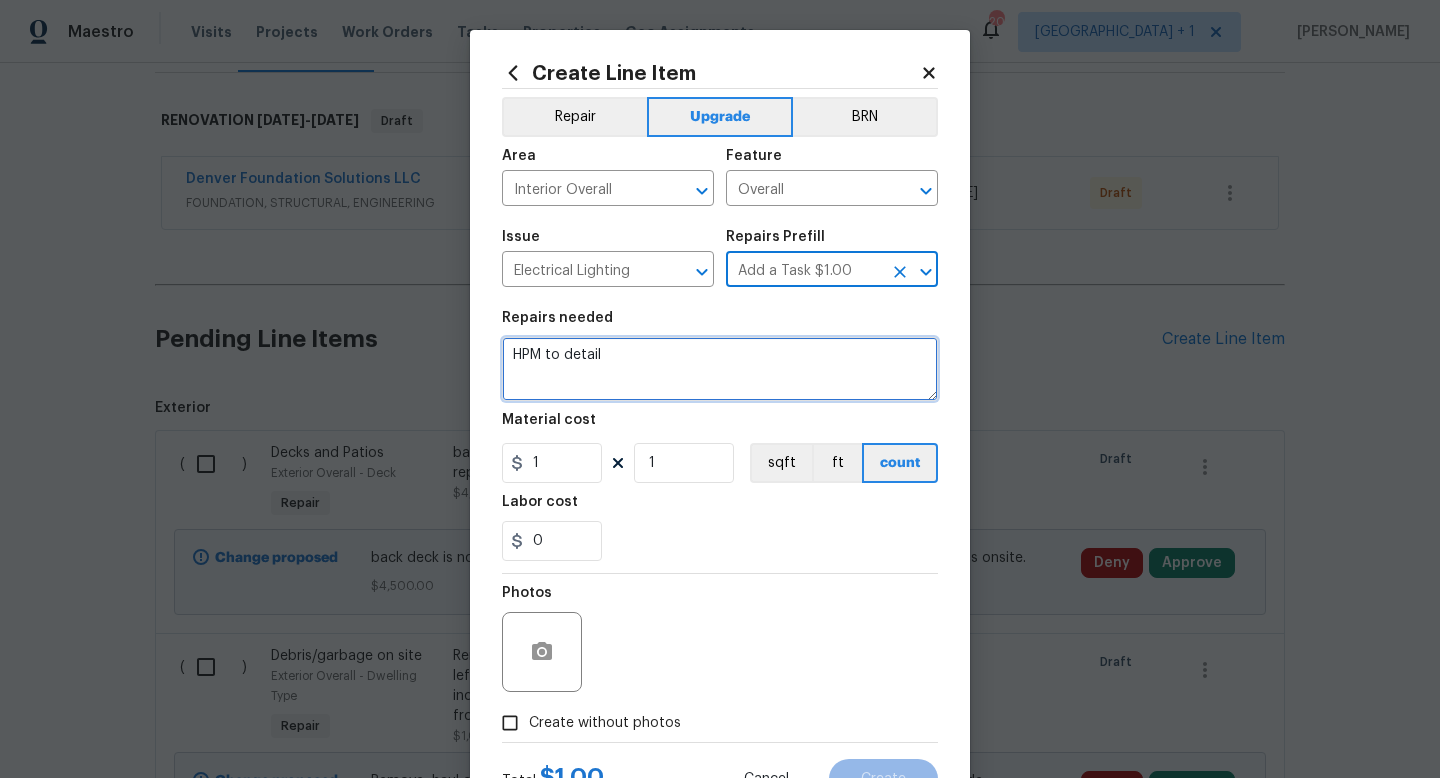 click on "HPM to detail" at bounding box center (720, 369) 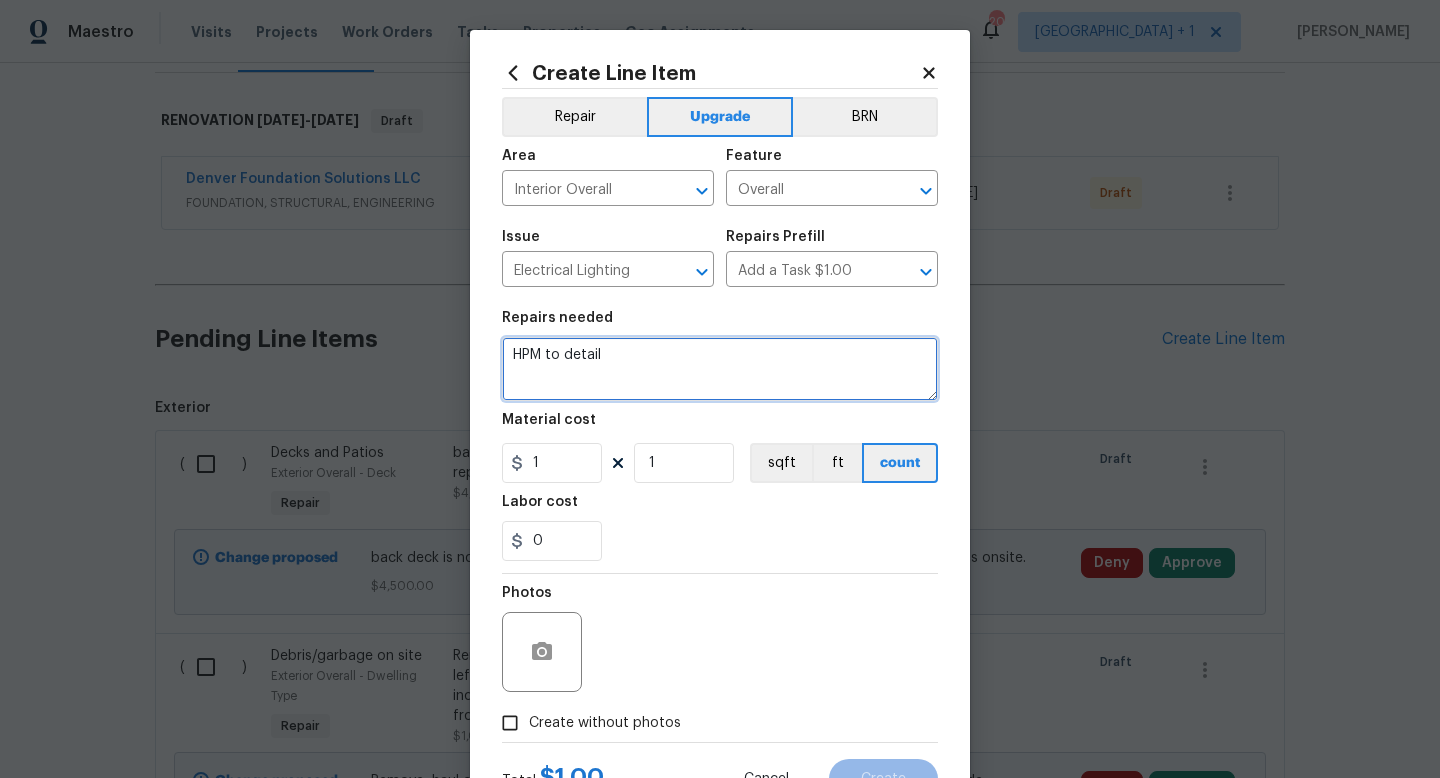 click on "HPM to detail" at bounding box center [720, 369] 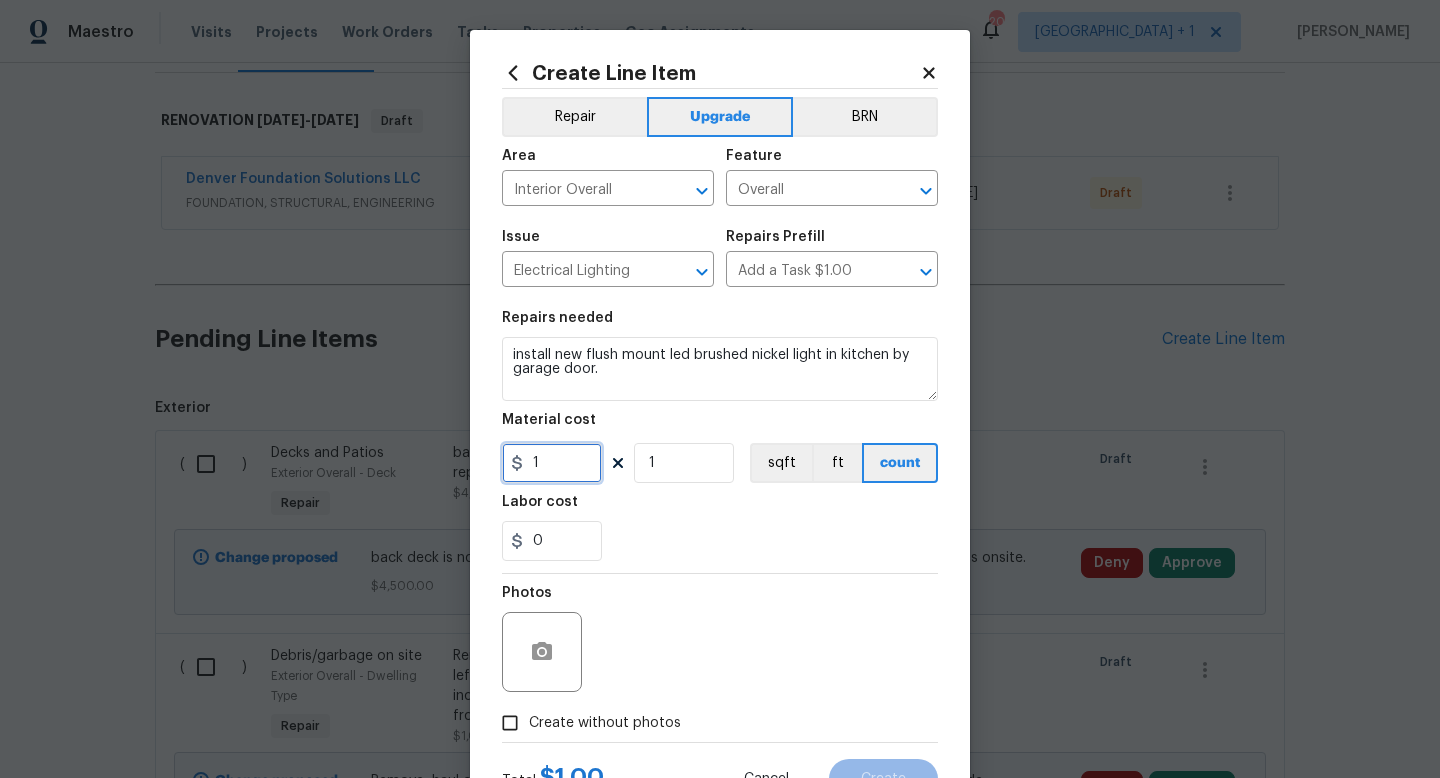 click on "1" at bounding box center (552, 463) 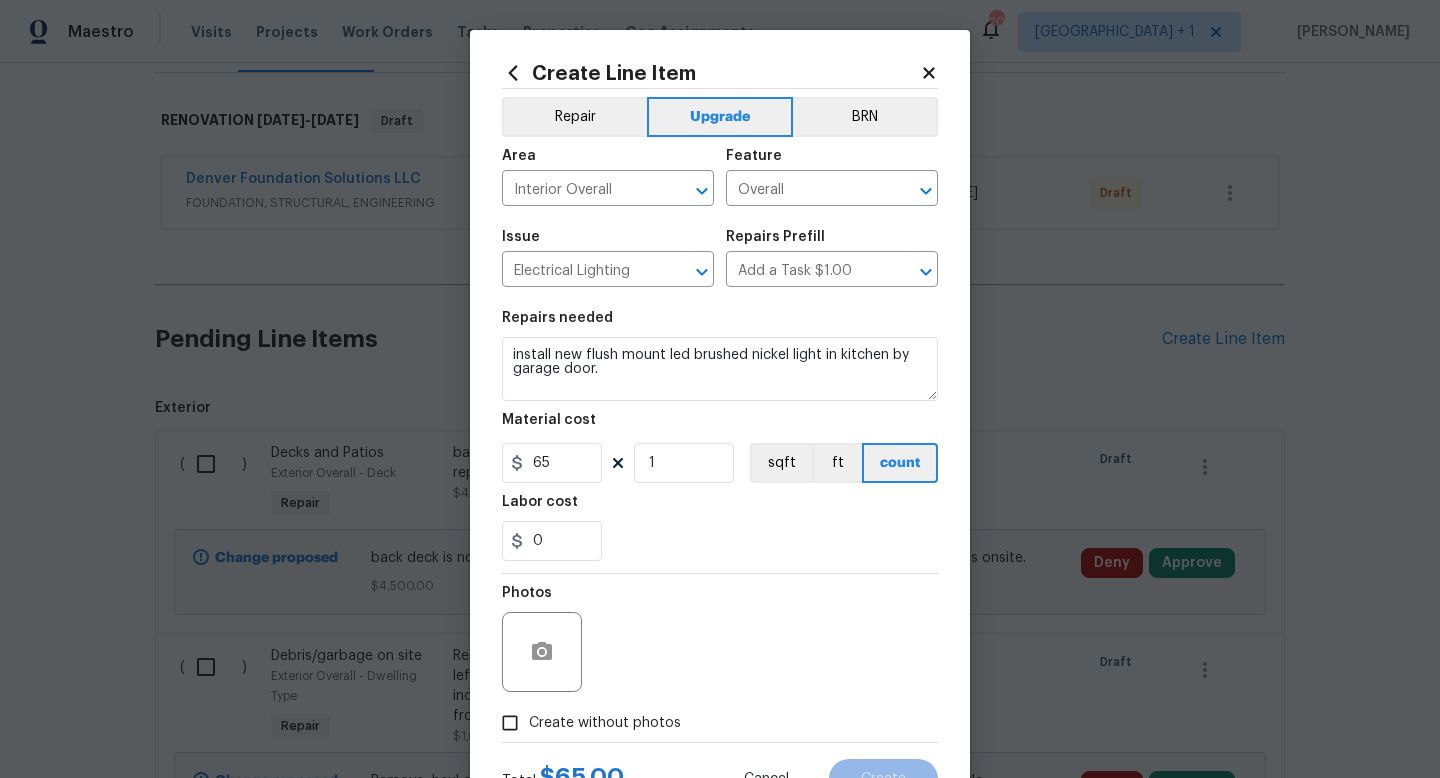 click on "Photos" at bounding box center [720, 639] 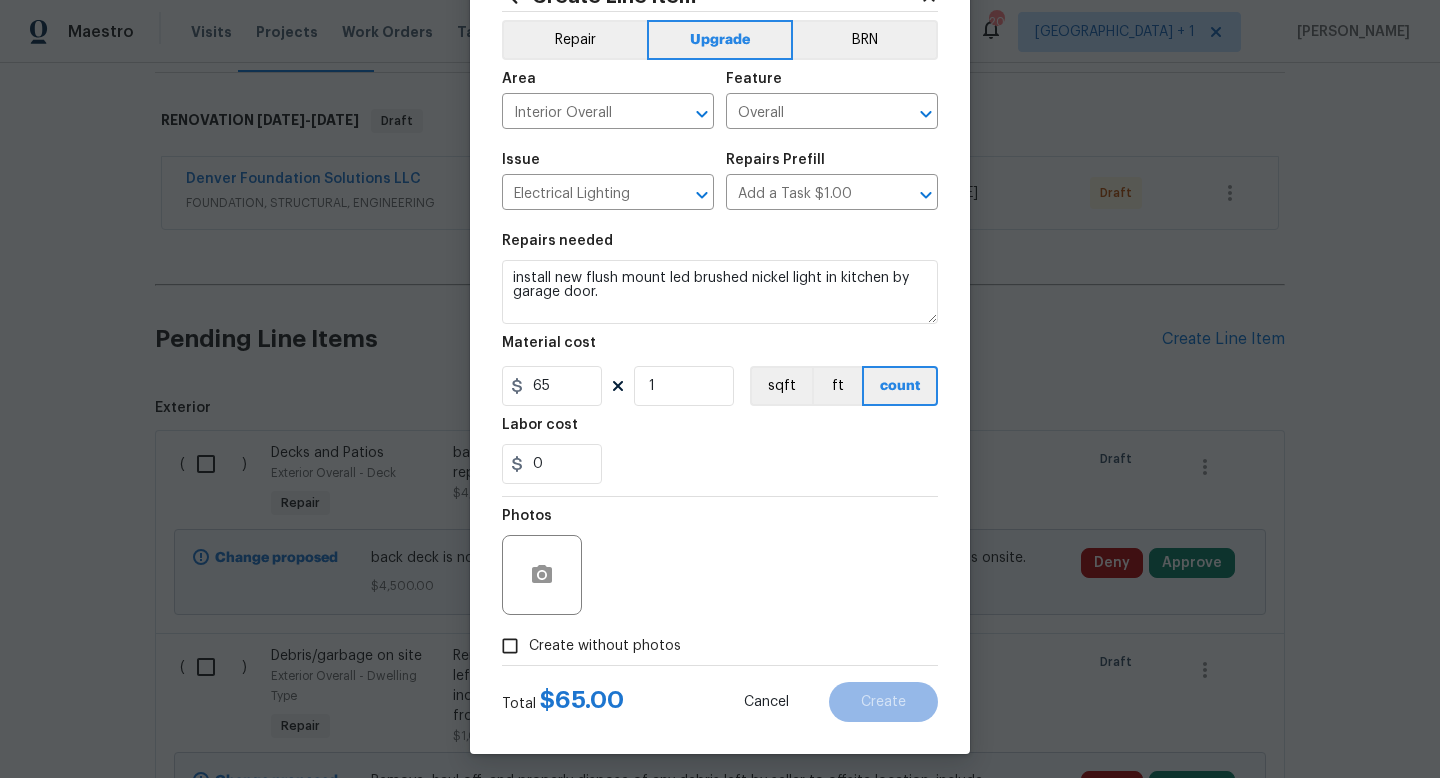 scroll, scrollTop: 84, scrollLeft: 0, axis: vertical 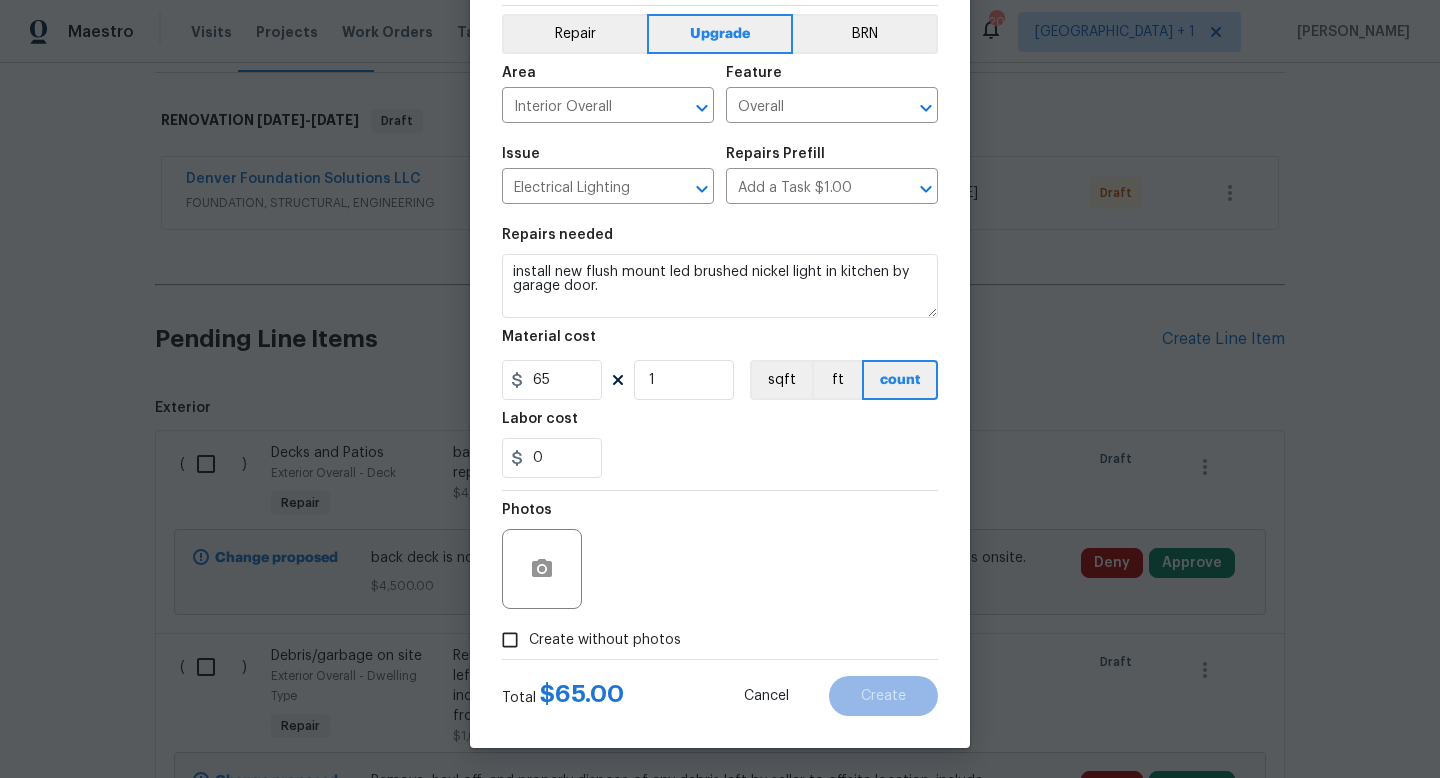 click on "Create without photos" at bounding box center (605, 640) 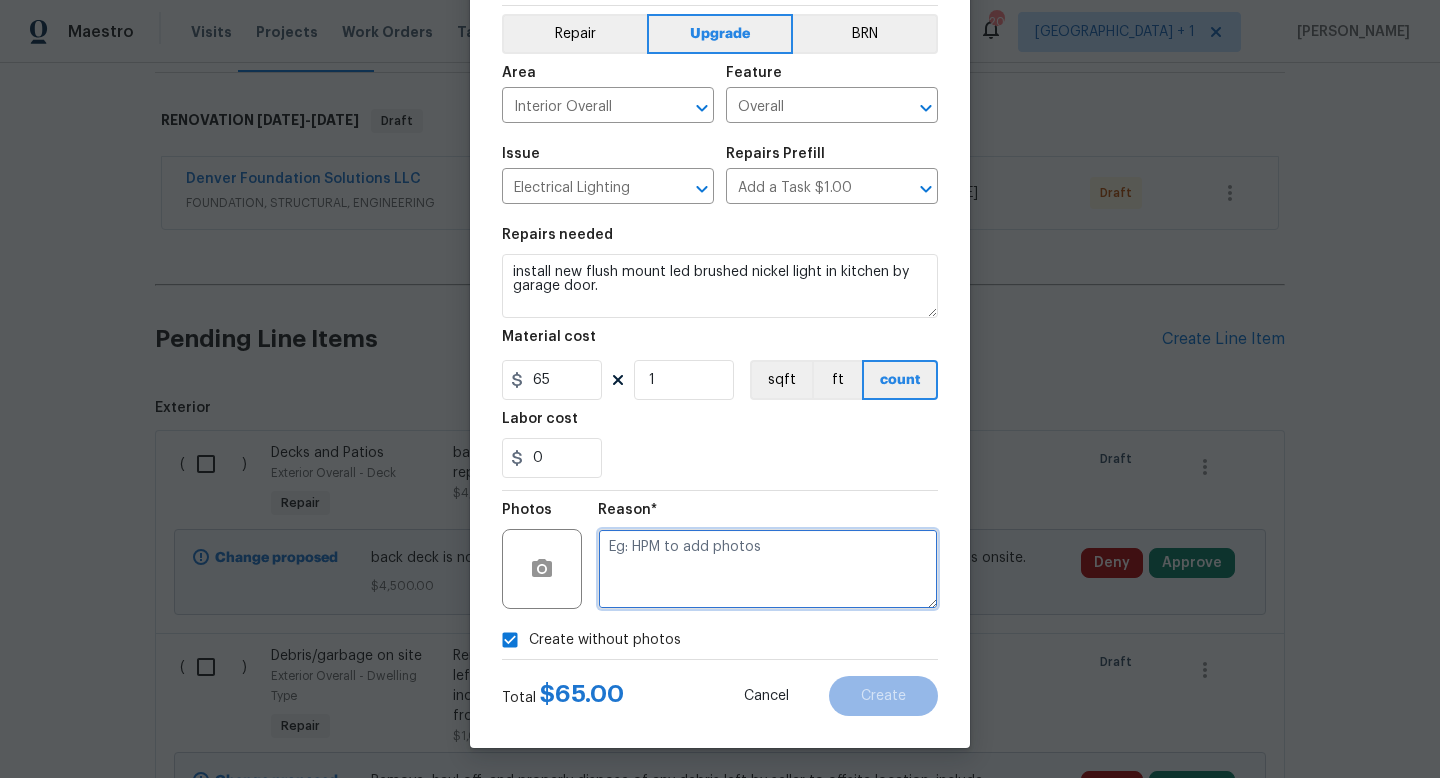 click at bounding box center [768, 569] 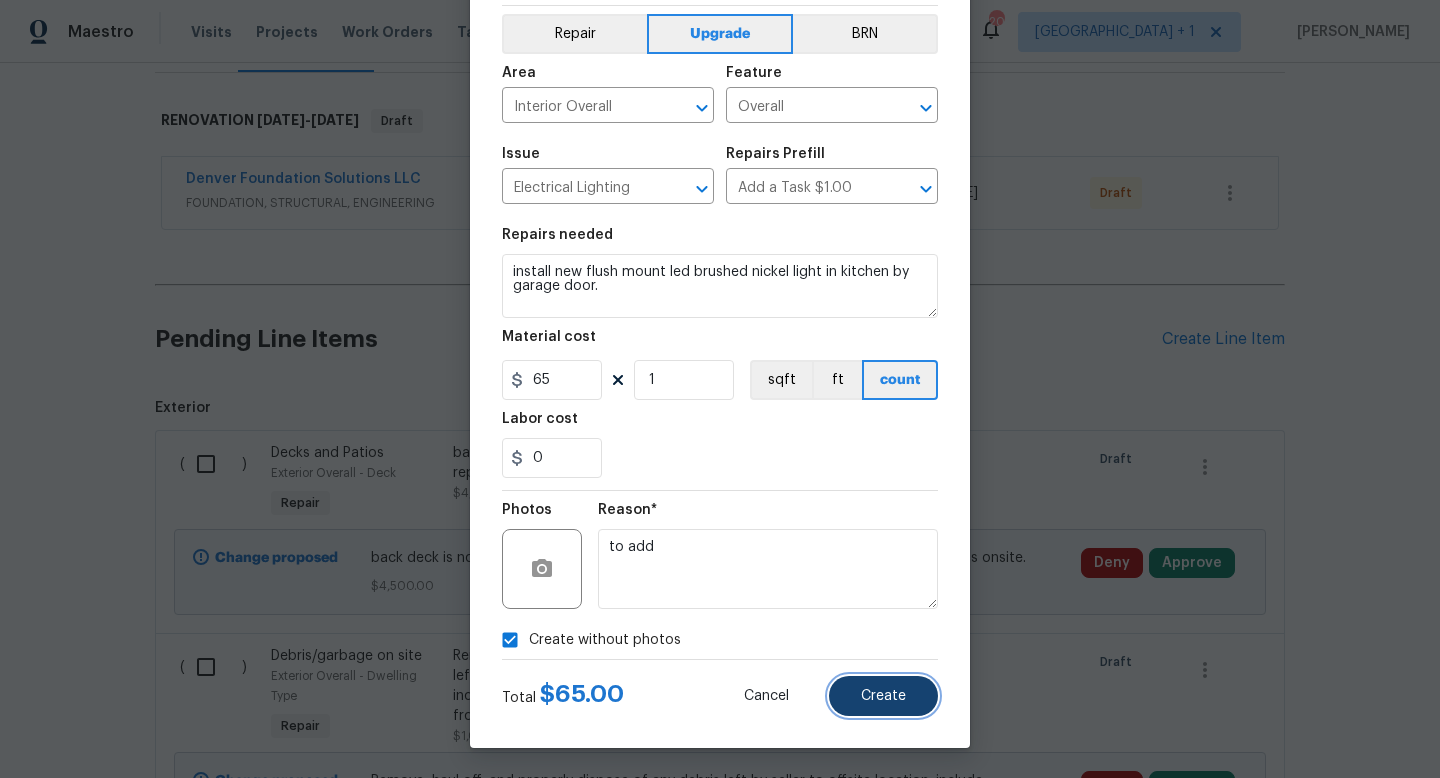click on "Create" at bounding box center [883, 696] 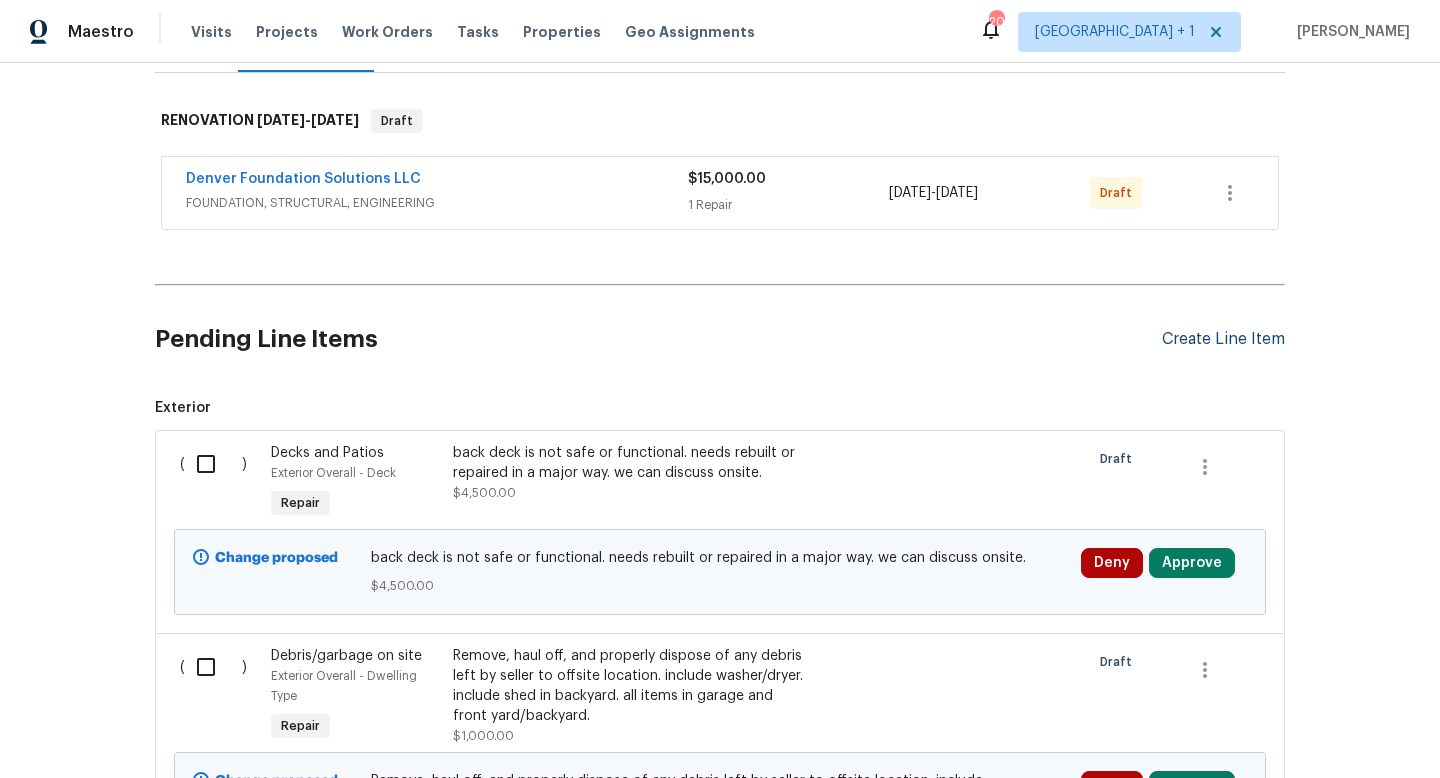 click on "Create Line Item" at bounding box center (1223, 339) 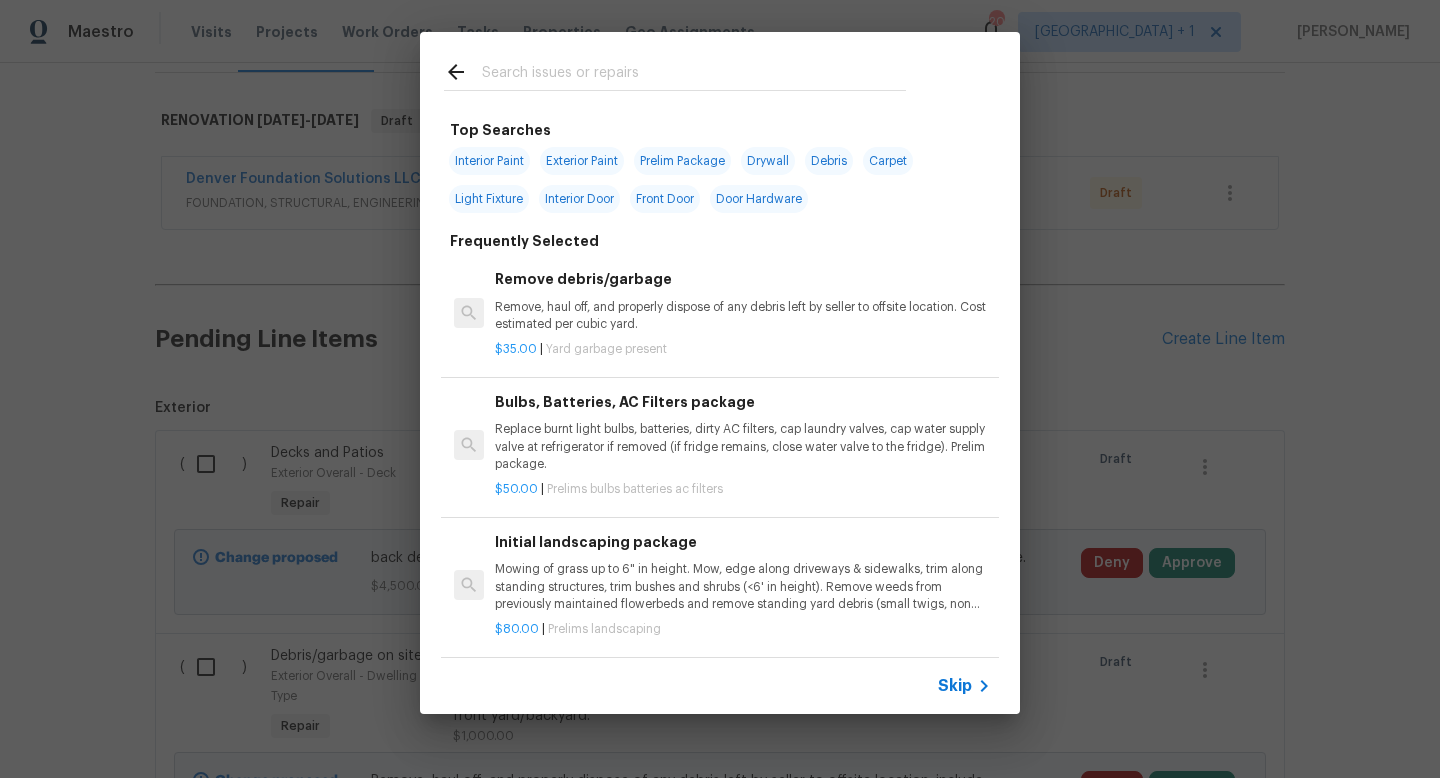 click on "Skip" at bounding box center (955, 686) 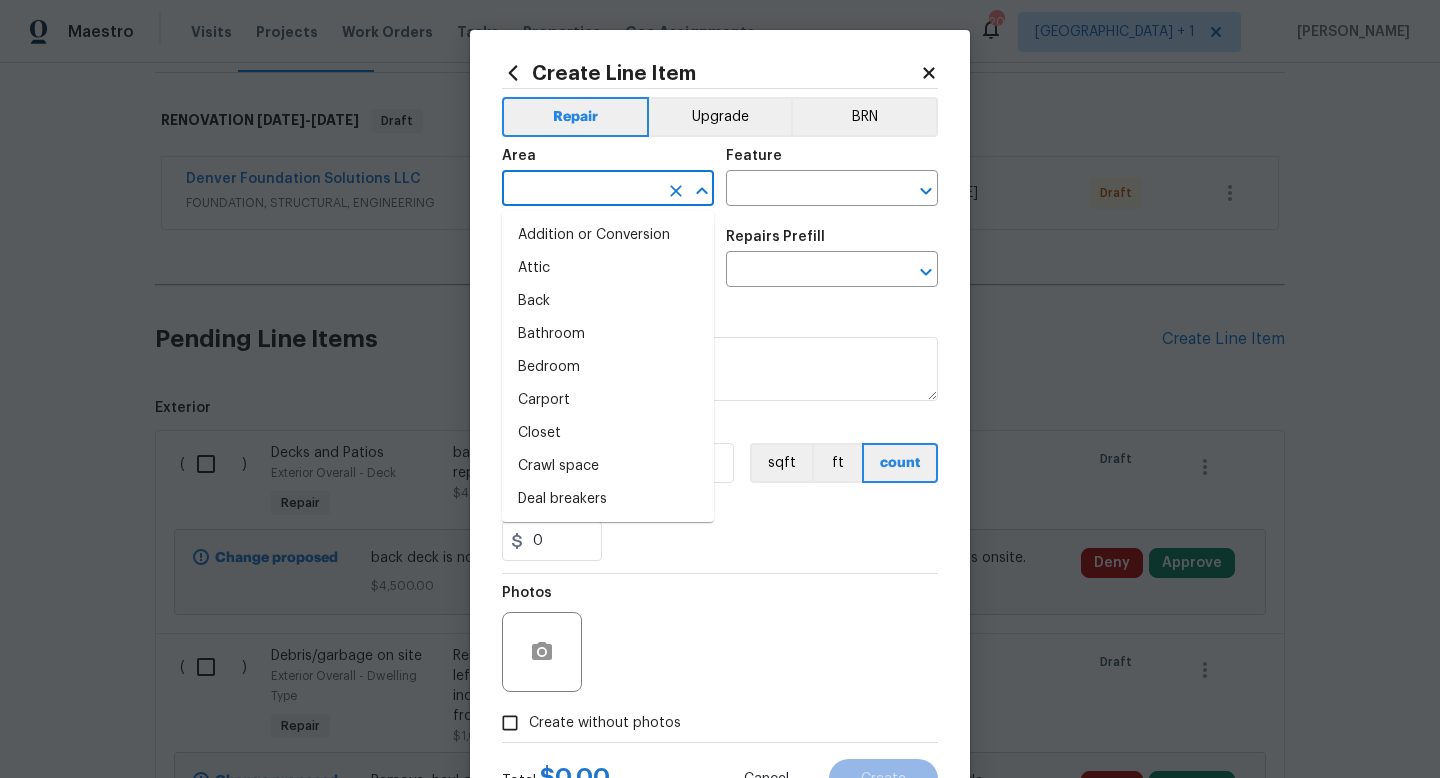 click at bounding box center [580, 190] 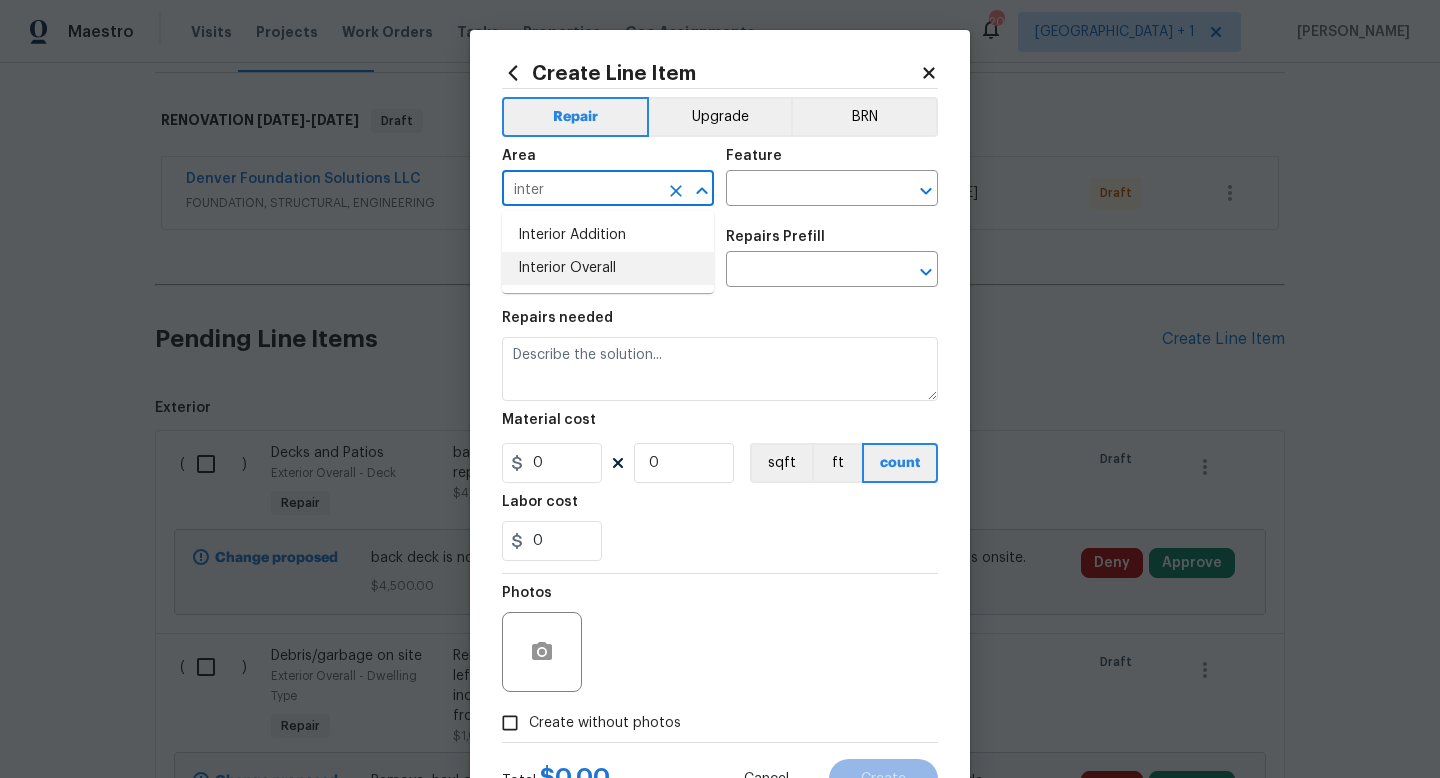 click on "Interior Overall" at bounding box center (608, 268) 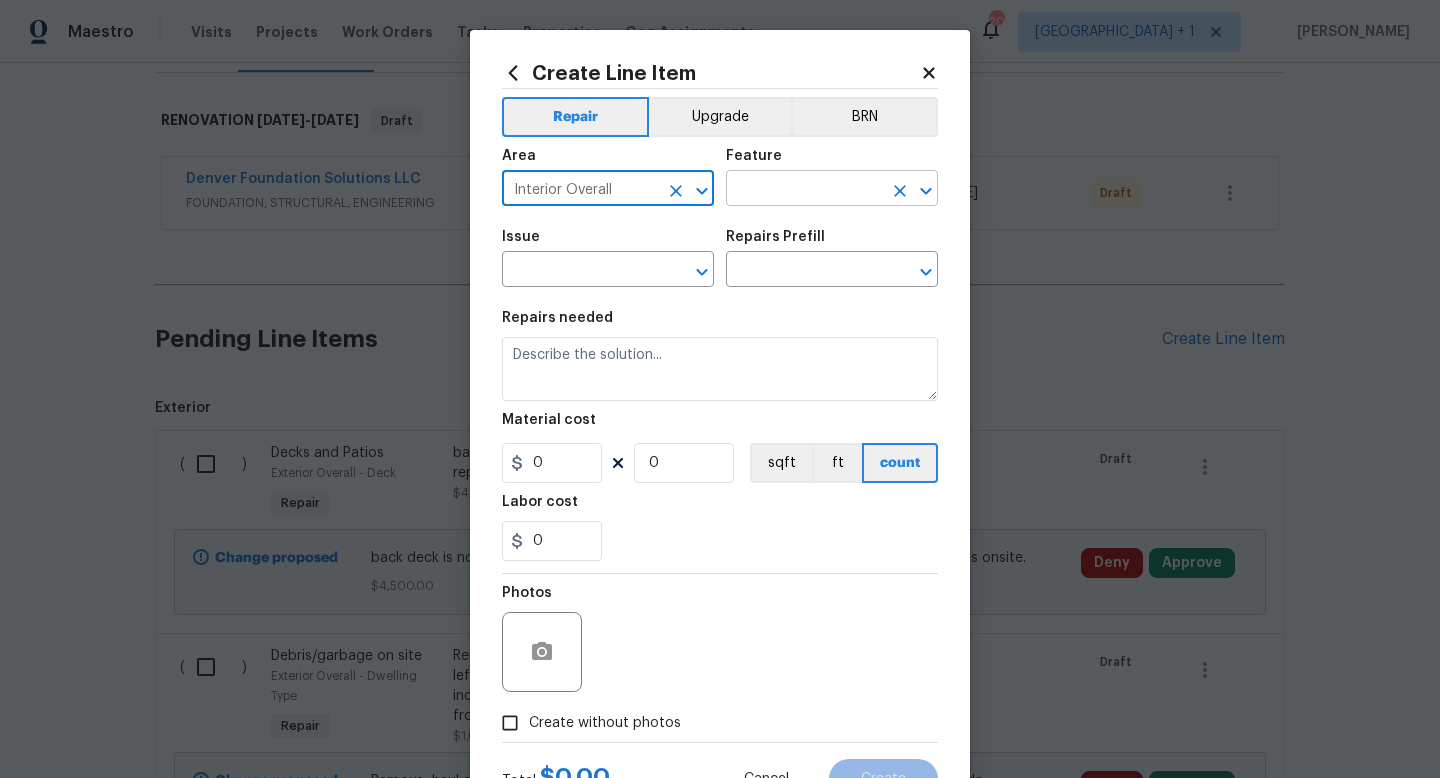click at bounding box center (804, 190) 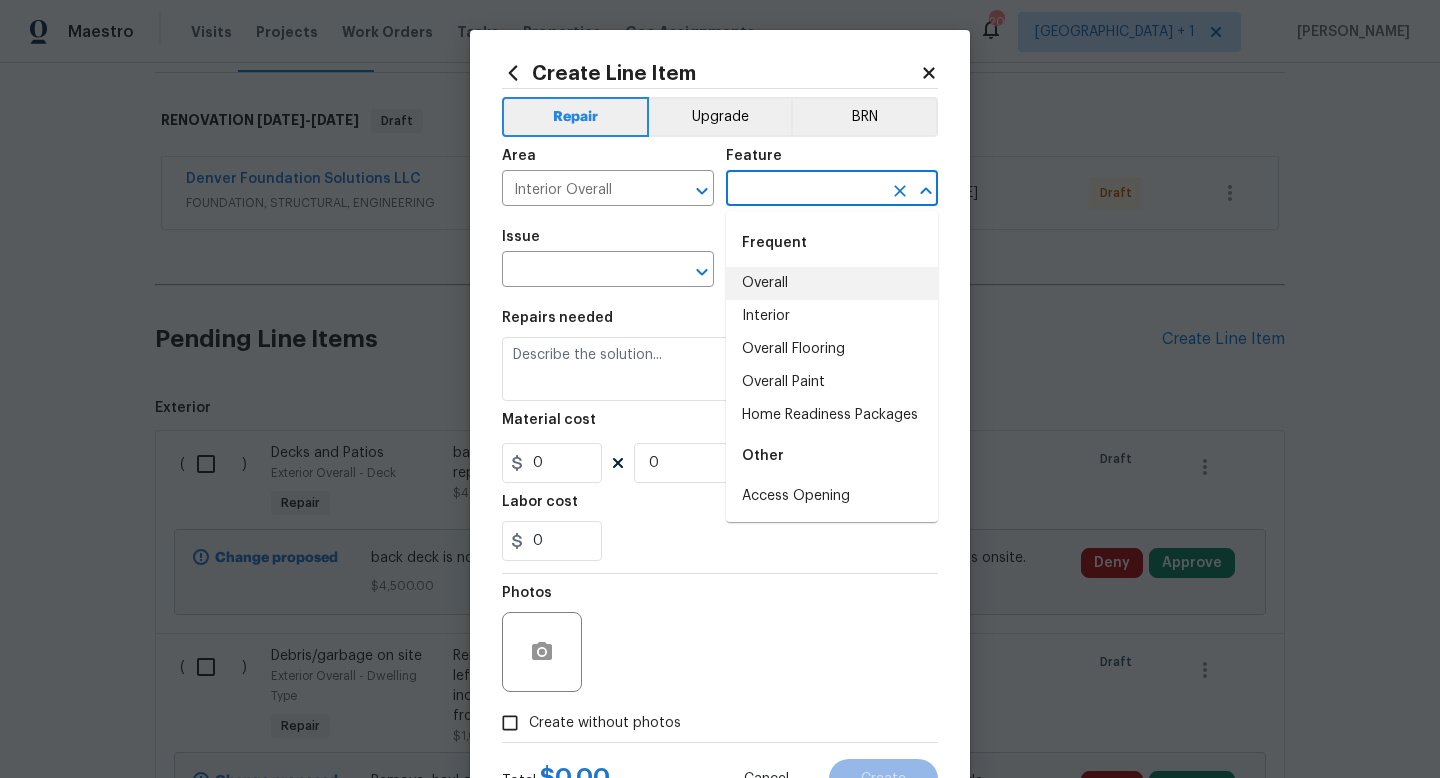 click on "Overall" at bounding box center [832, 283] 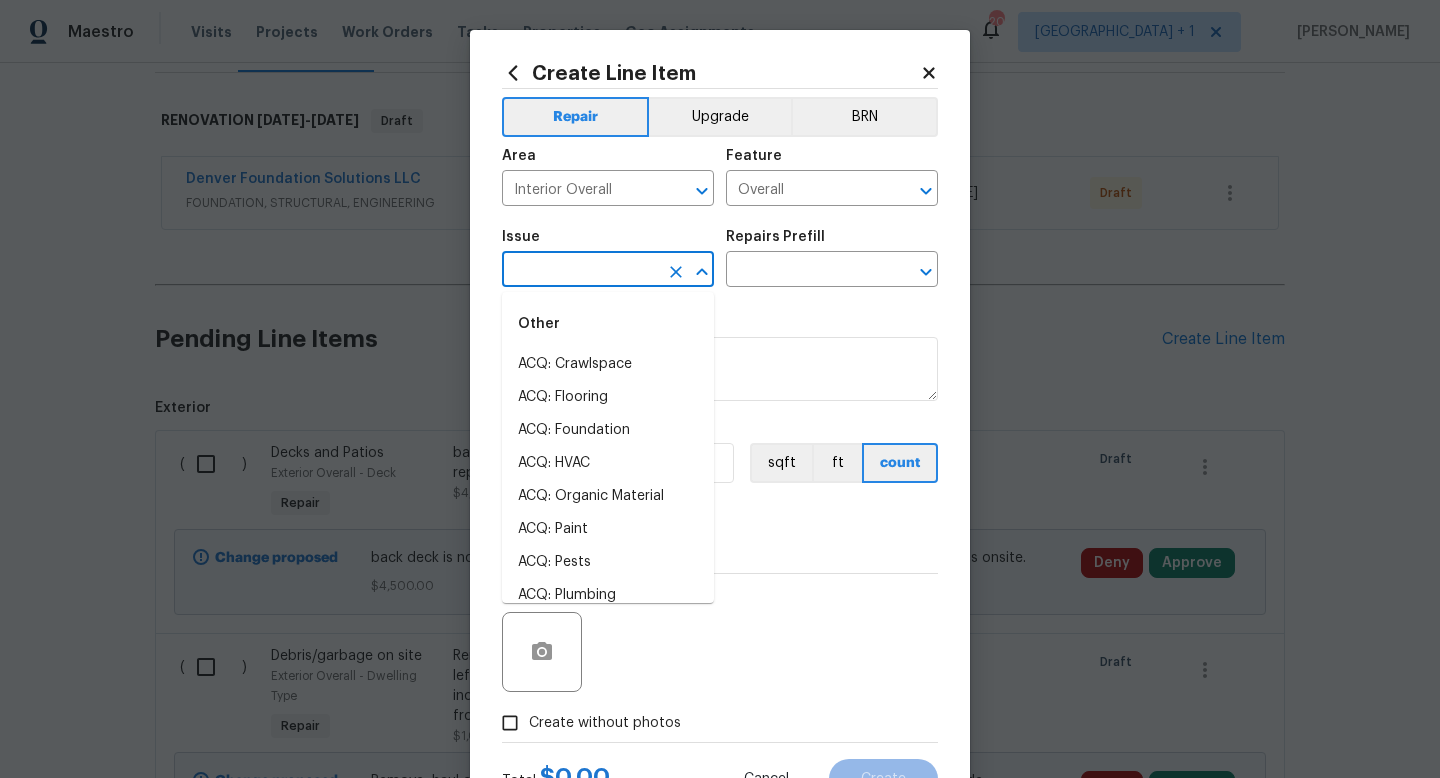 click at bounding box center (580, 271) 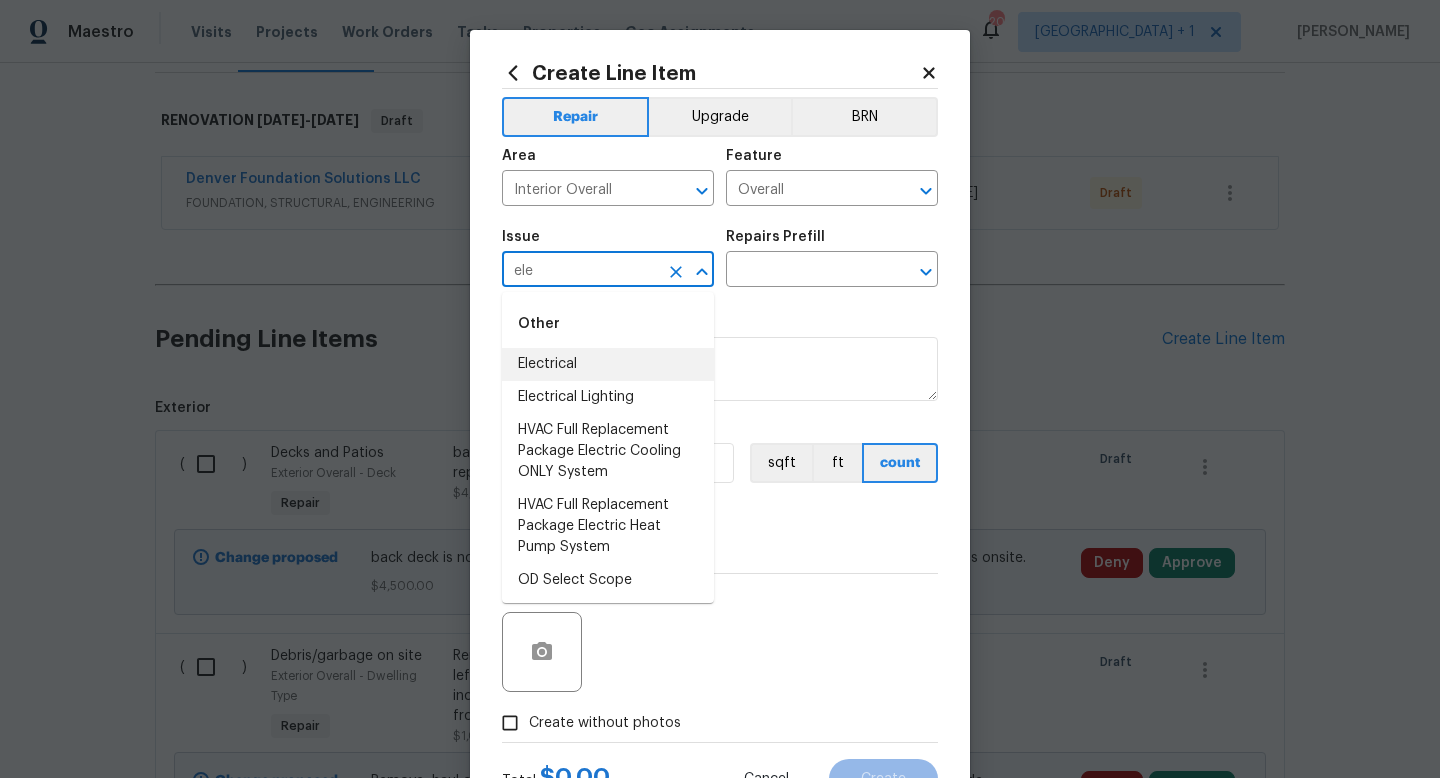 click on "Electrical" at bounding box center [608, 364] 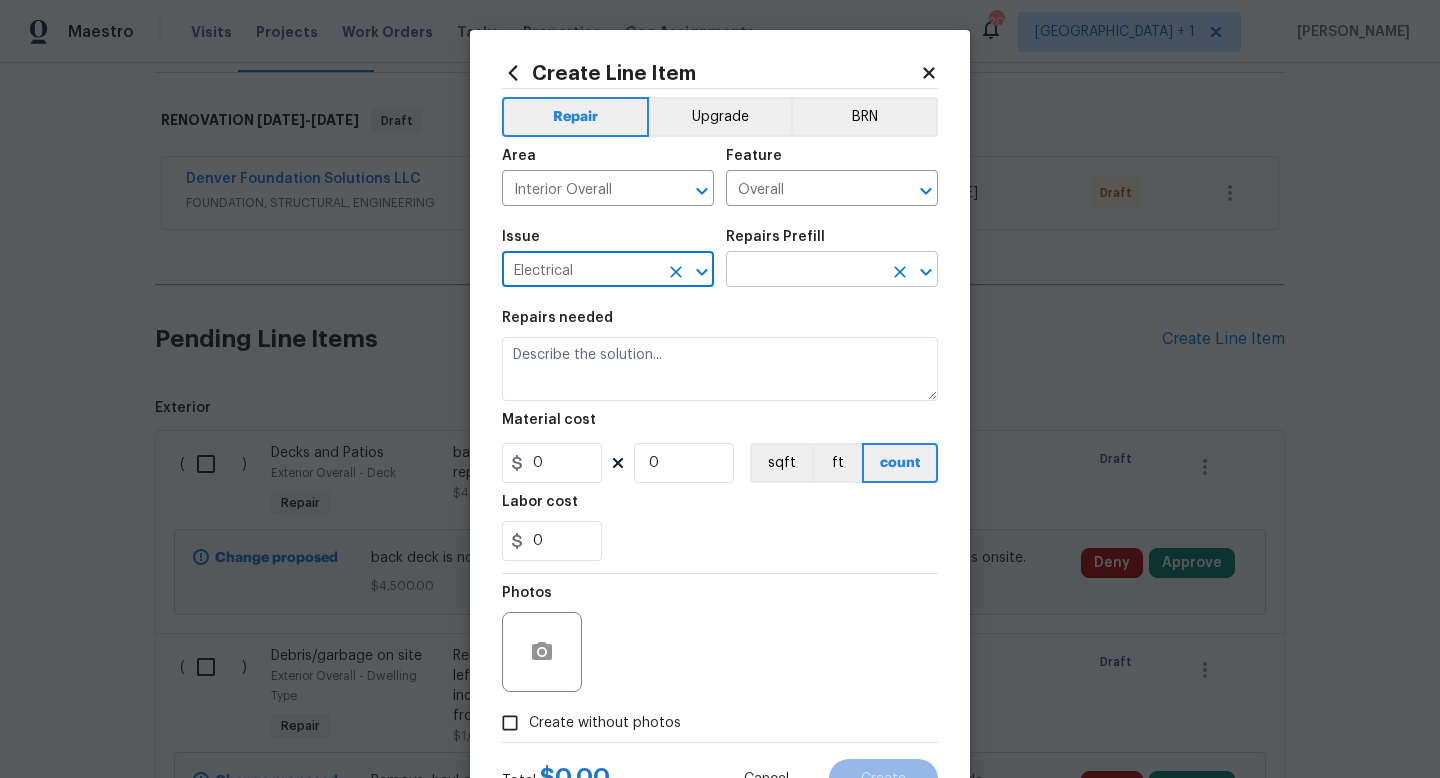 click at bounding box center (804, 271) 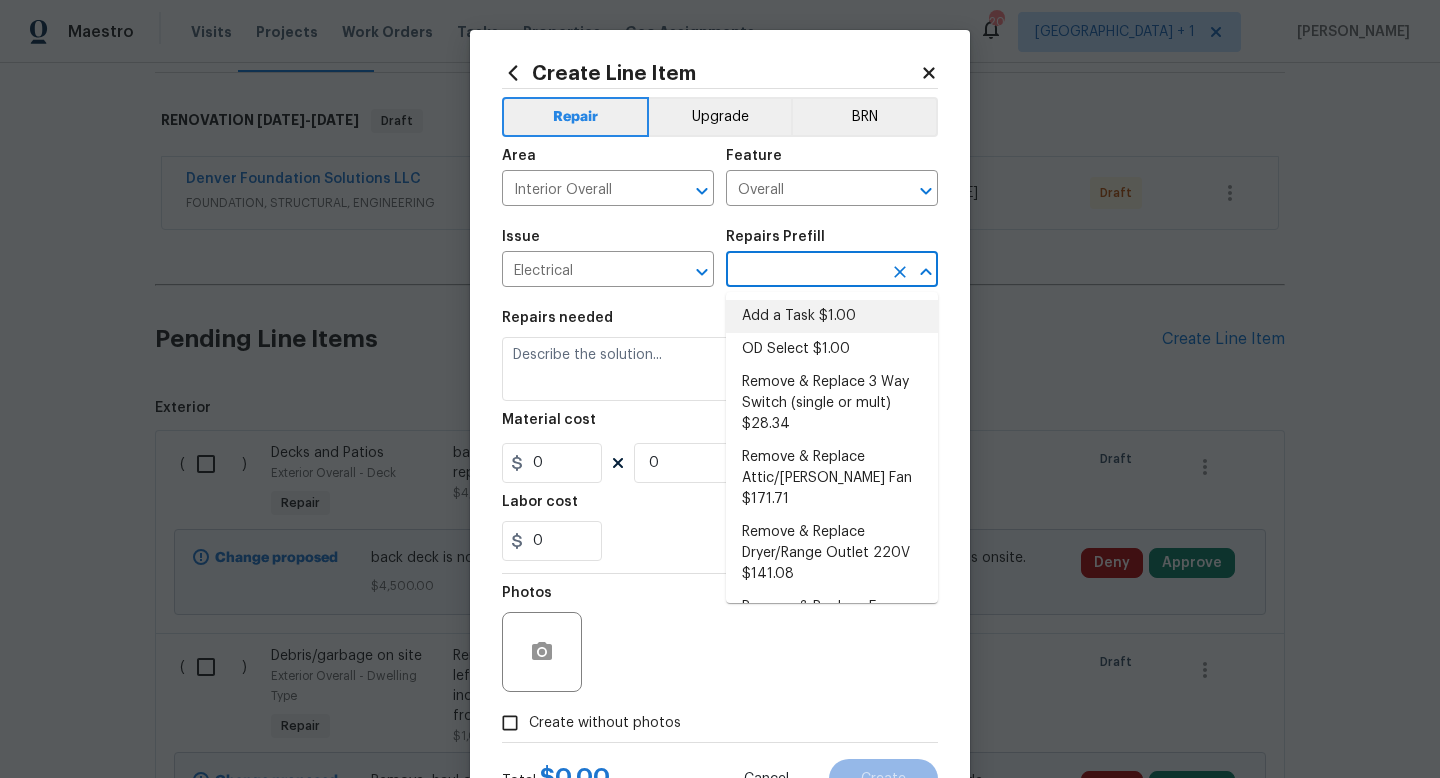 click on "Add a Task $1.00" at bounding box center [832, 316] 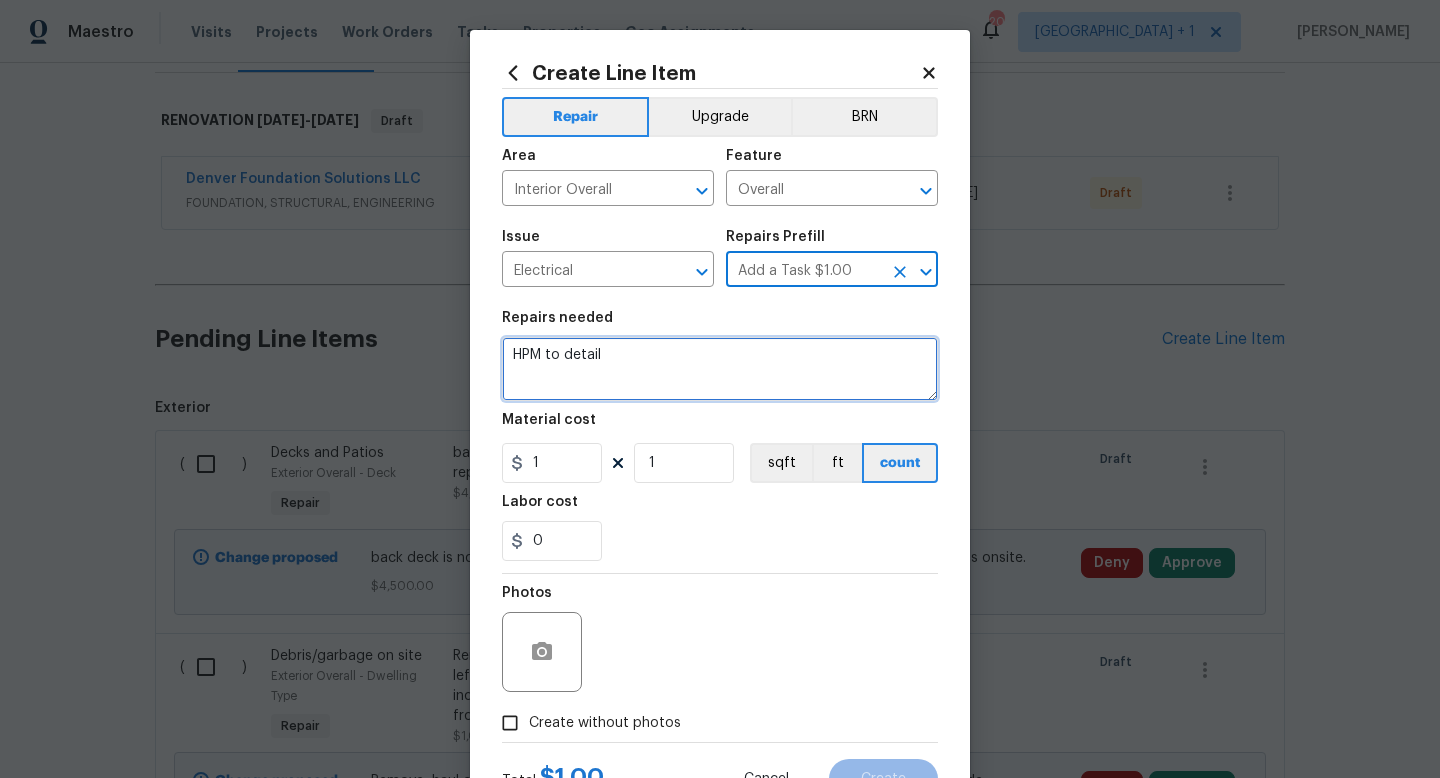 click on "HPM to detail" at bounding box center (720, 369) 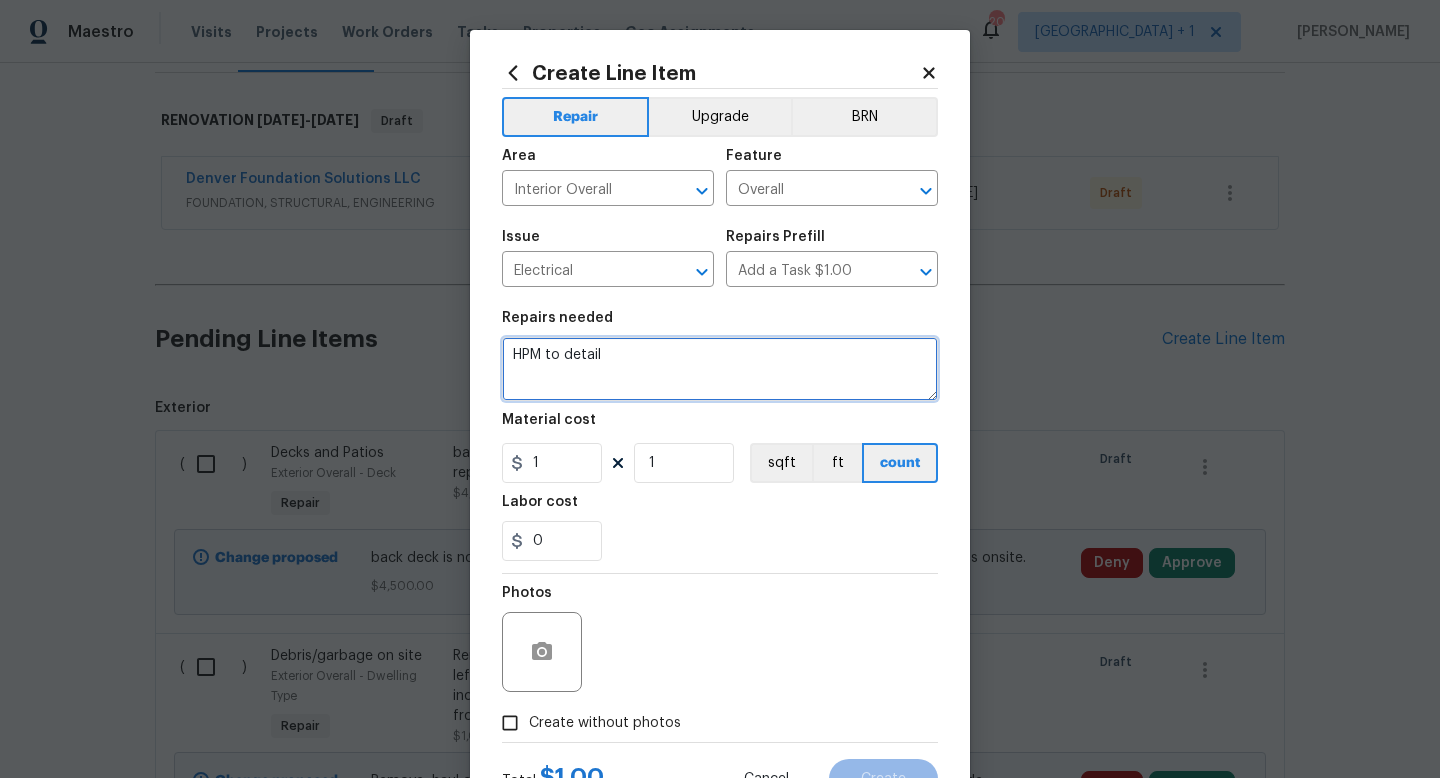 click on "HPM to detail" at bounding box center (720, 369) 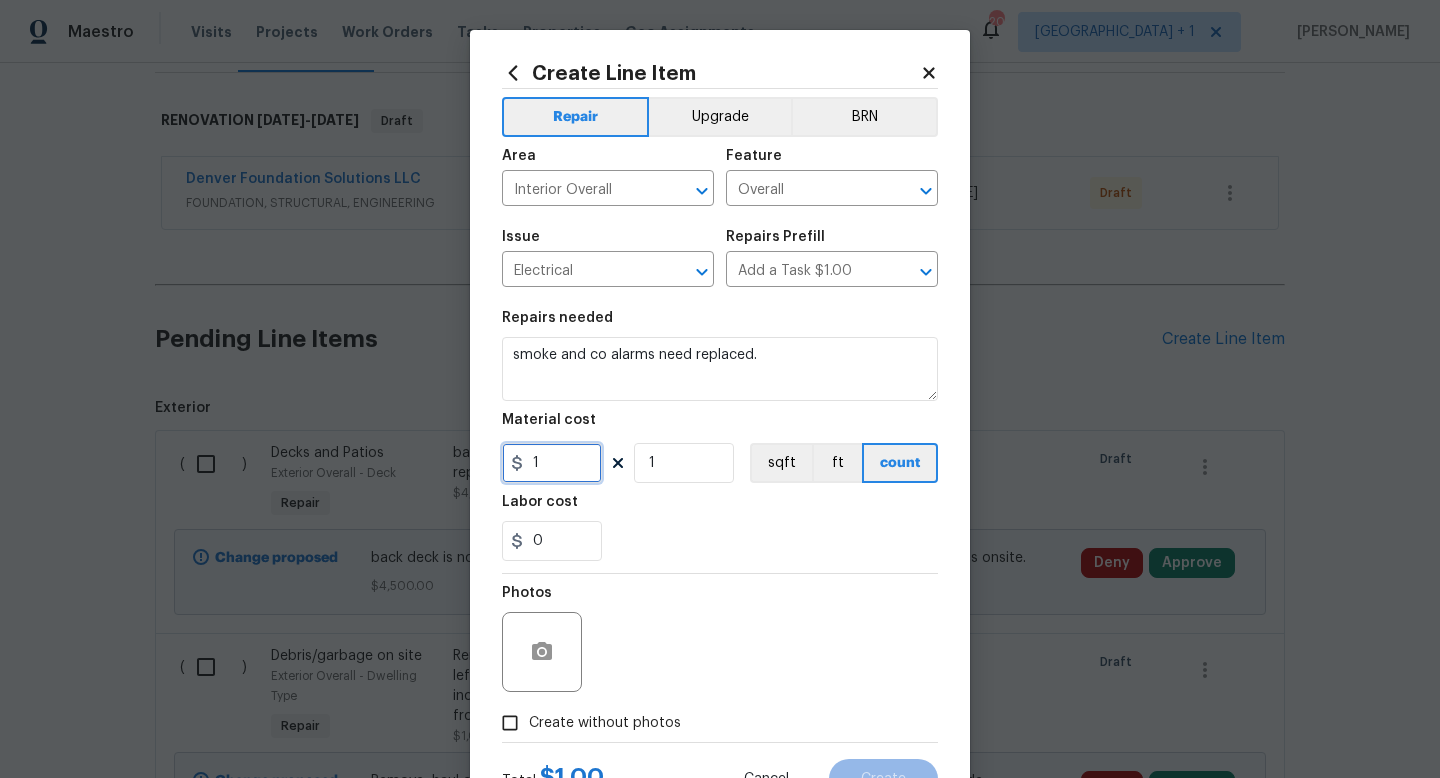 click on "1" at bounding box center [552, 463] 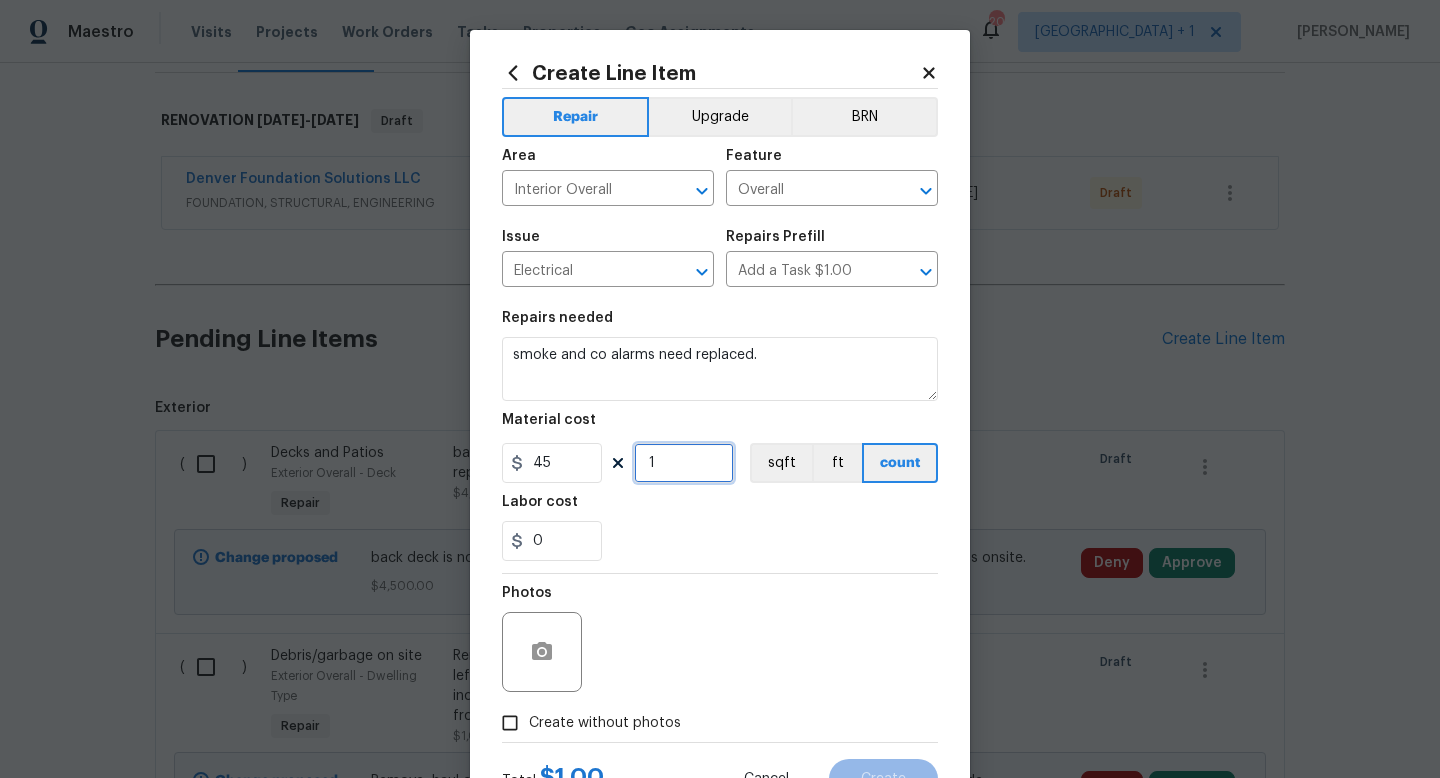 click on "1" at bounding box center (684, 463) 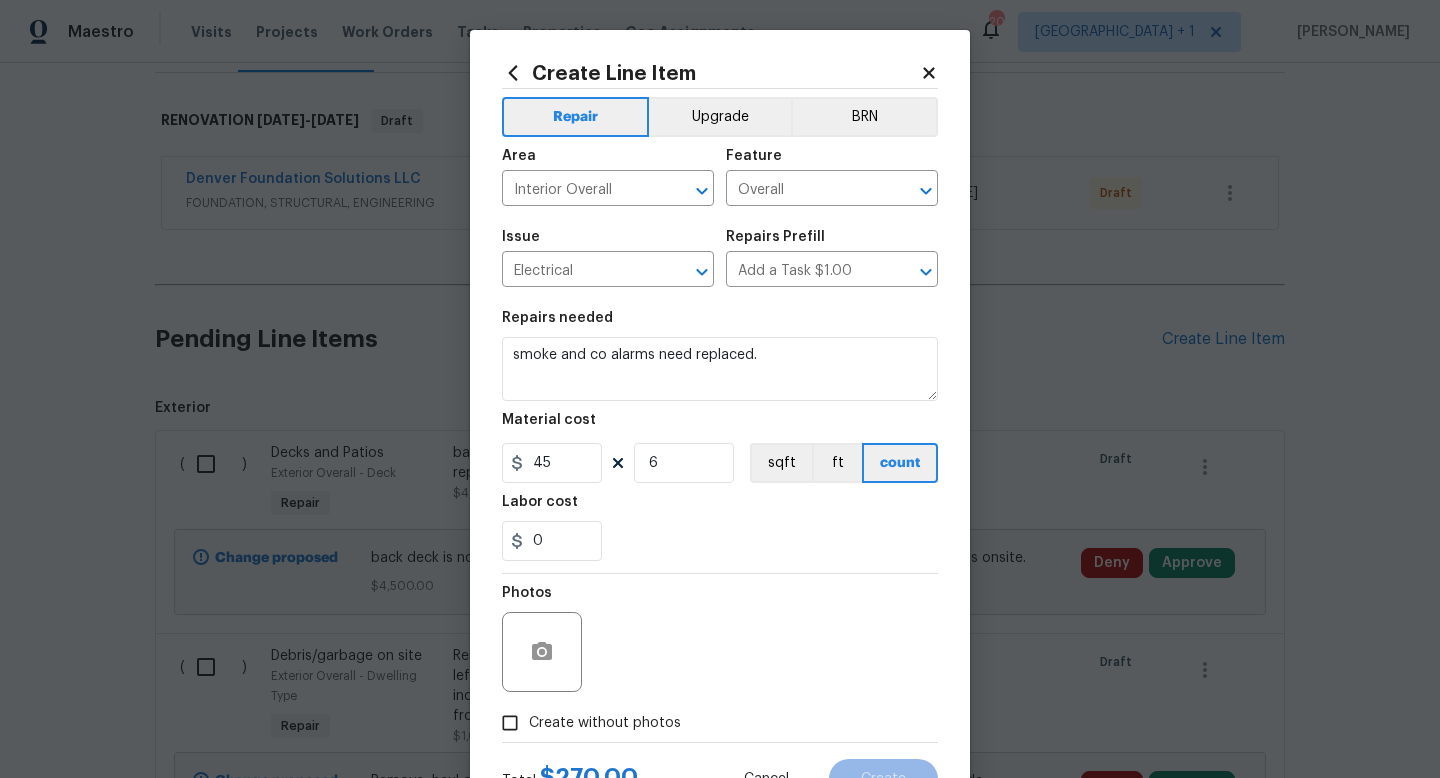 click on "Photos" at bounding box center [720, 639] 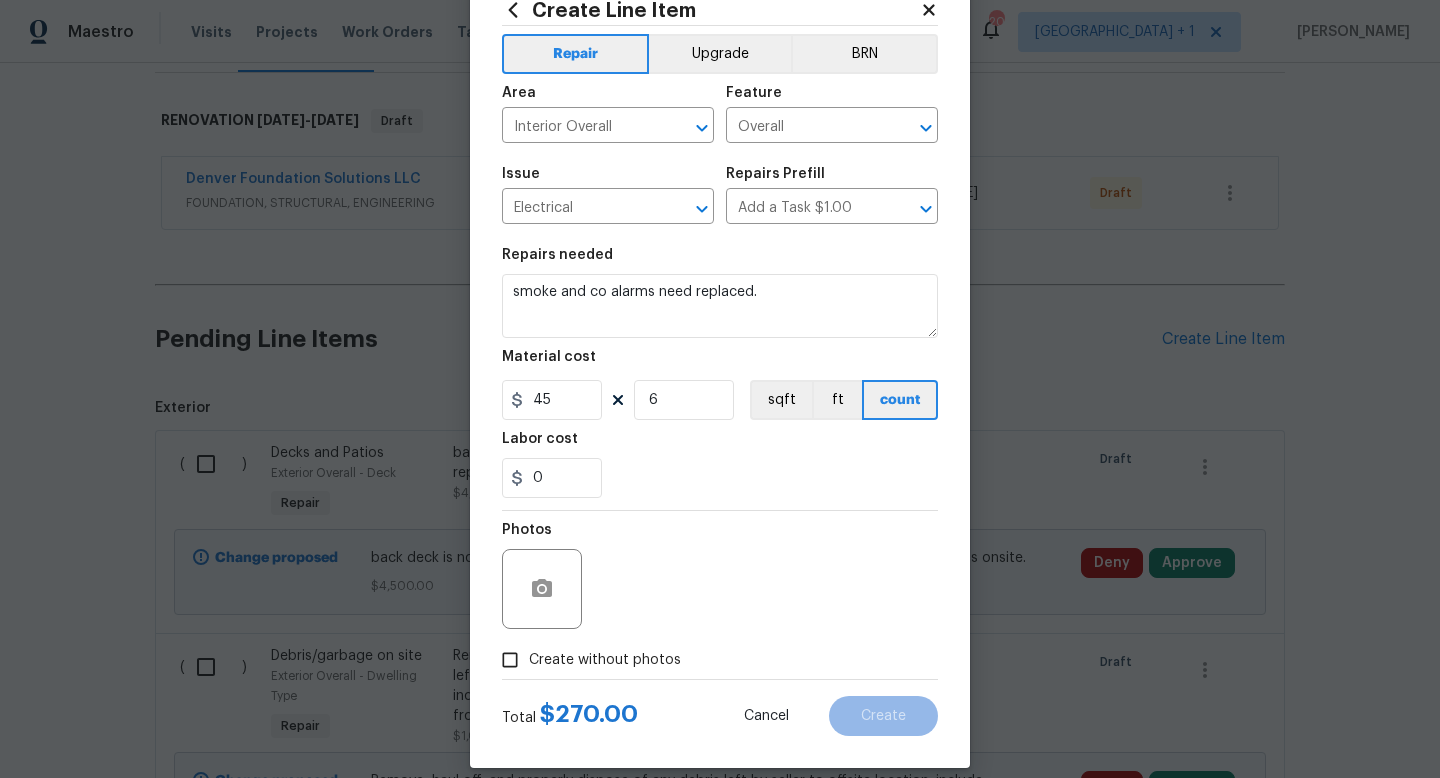 scroll, scrollTop: 82, scrollLeft: 0, axis: vertical 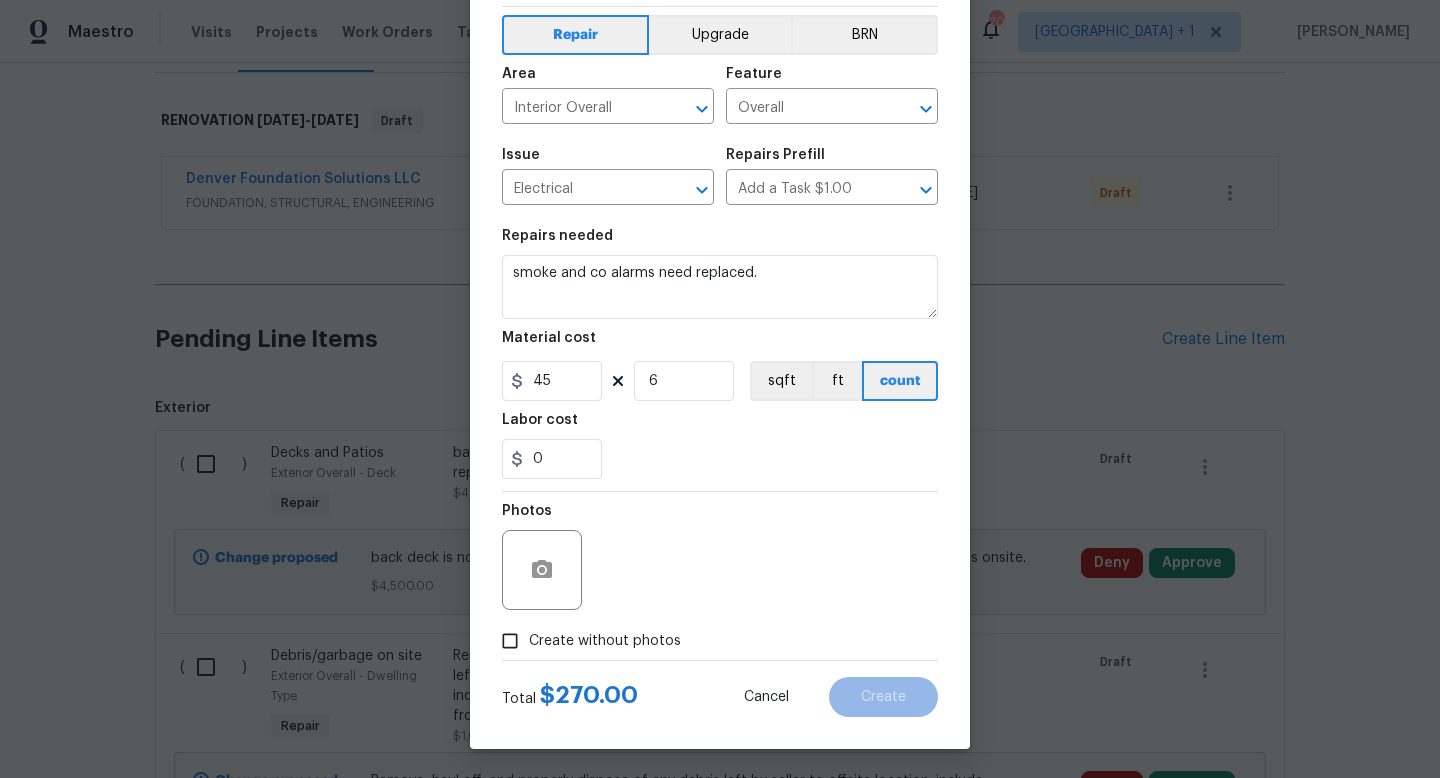 click on "Create without photos" at bounding box center [605, 641] 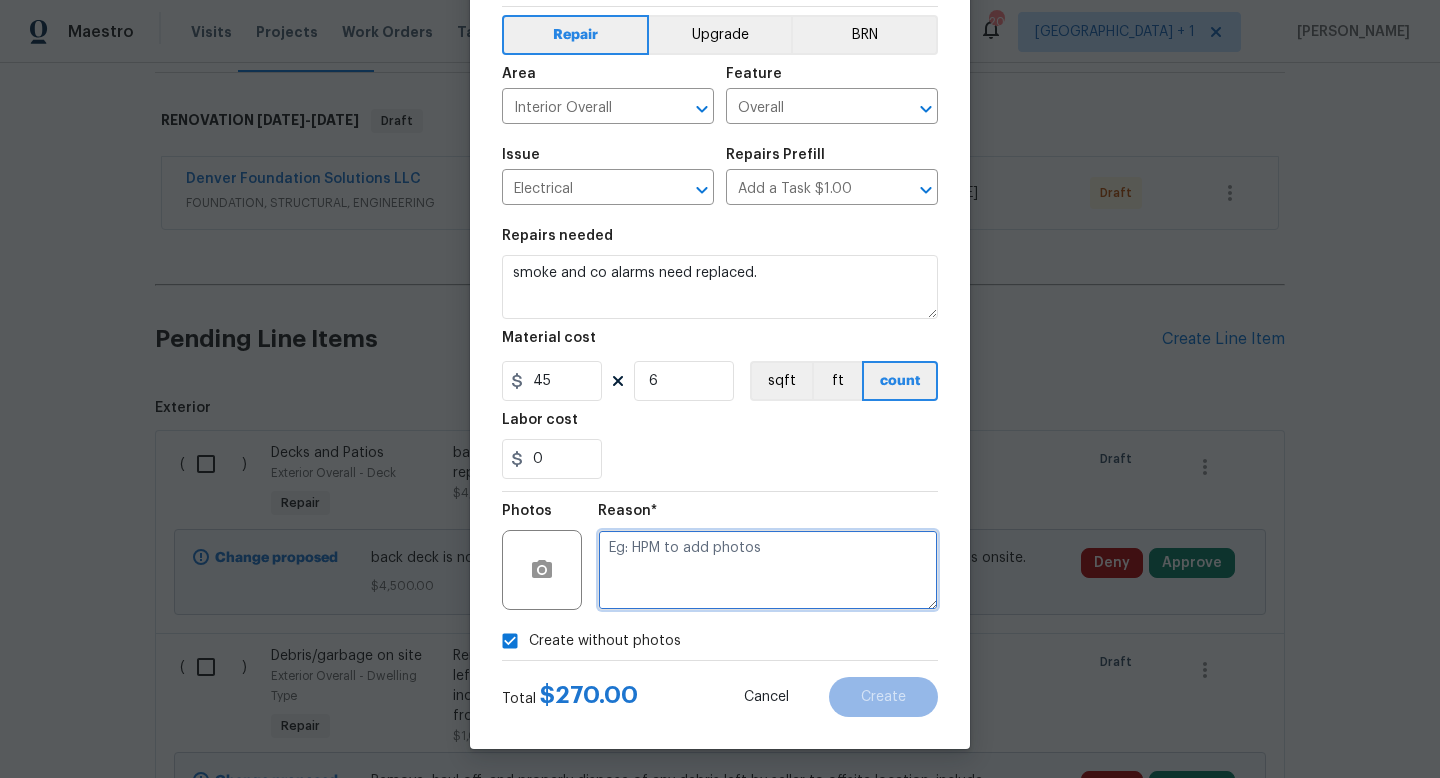 click at bounding box center (768, 570) 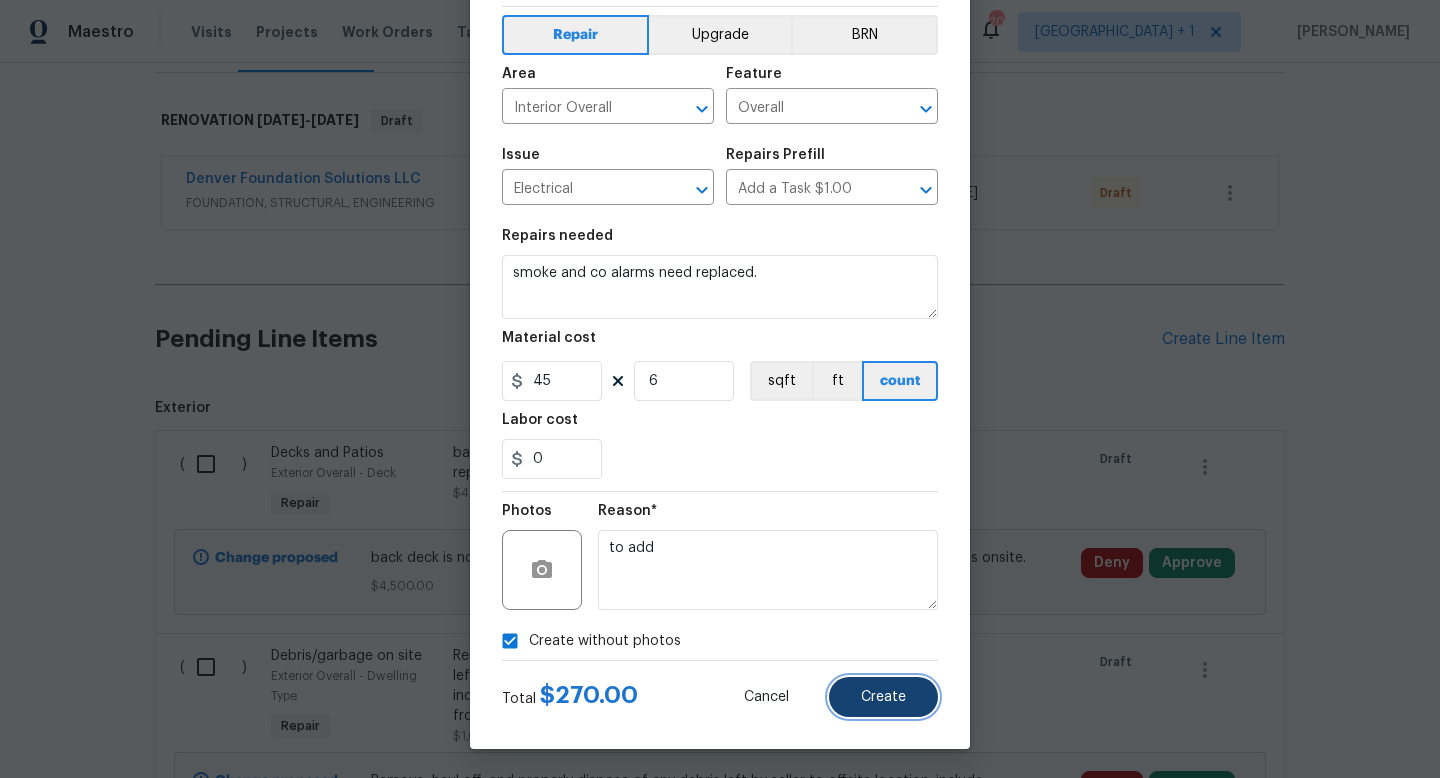 click on "Create" at bounding box center (883, 697) 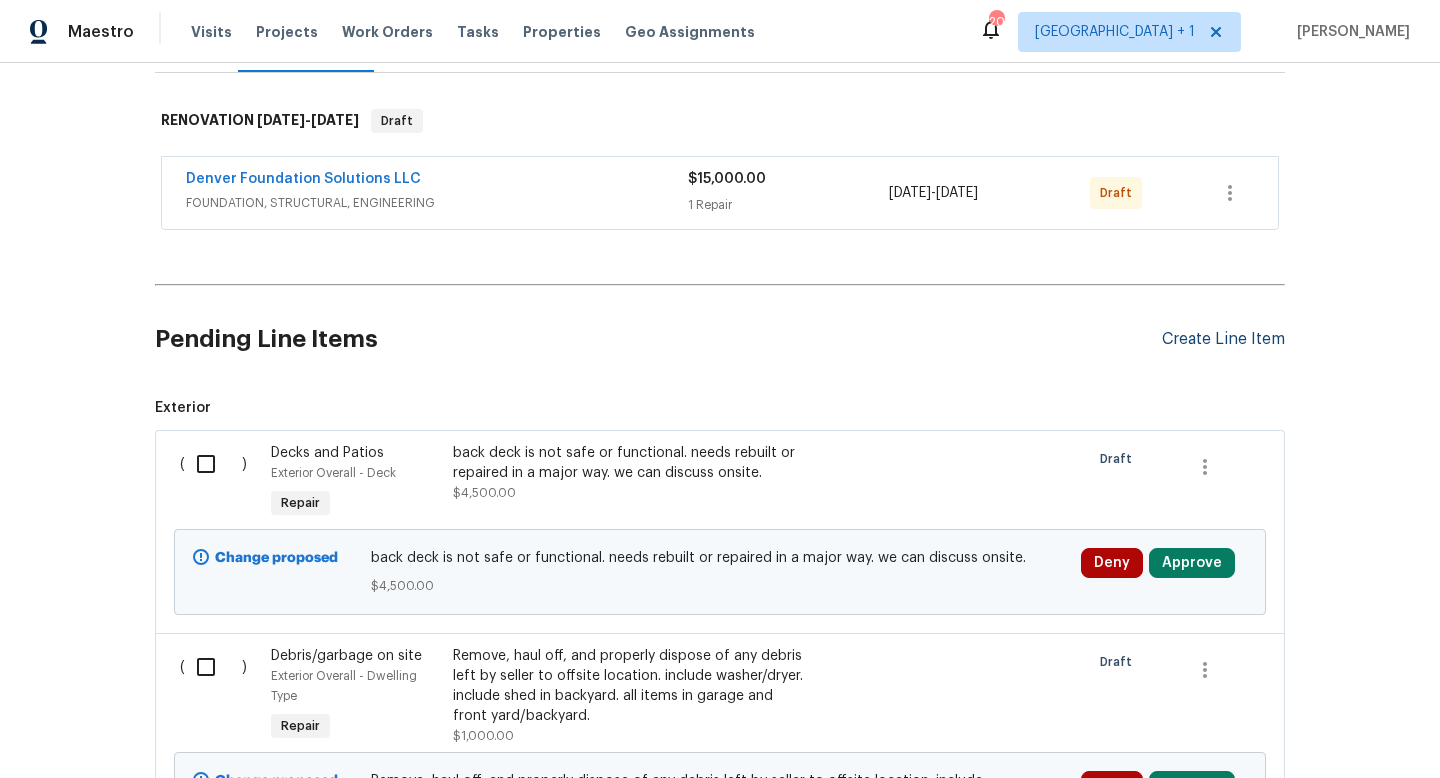 click on "Create Line Item" at bounding box center (1223, 339) 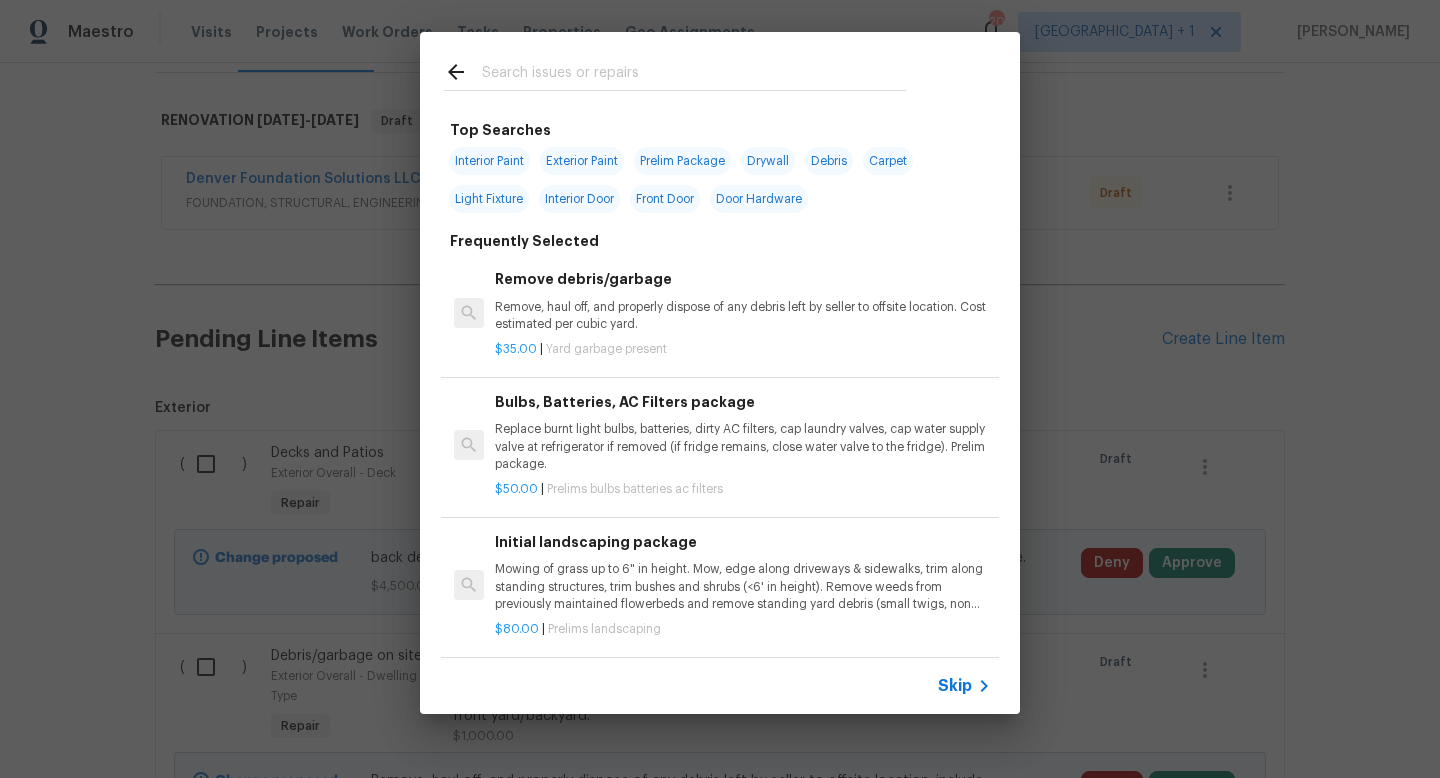 click on "Skip" at bounding box center (955, 686) 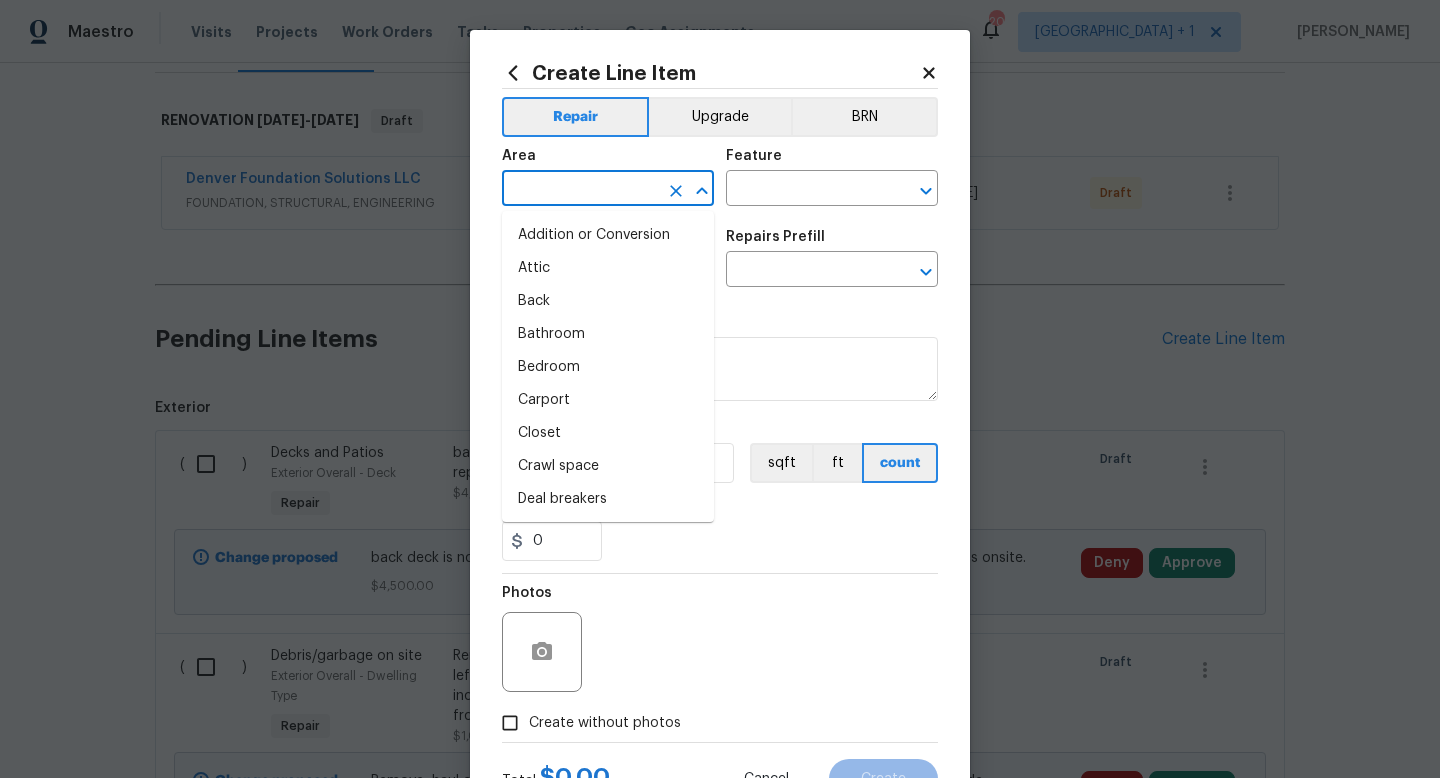click at bounding box center (580, 190) 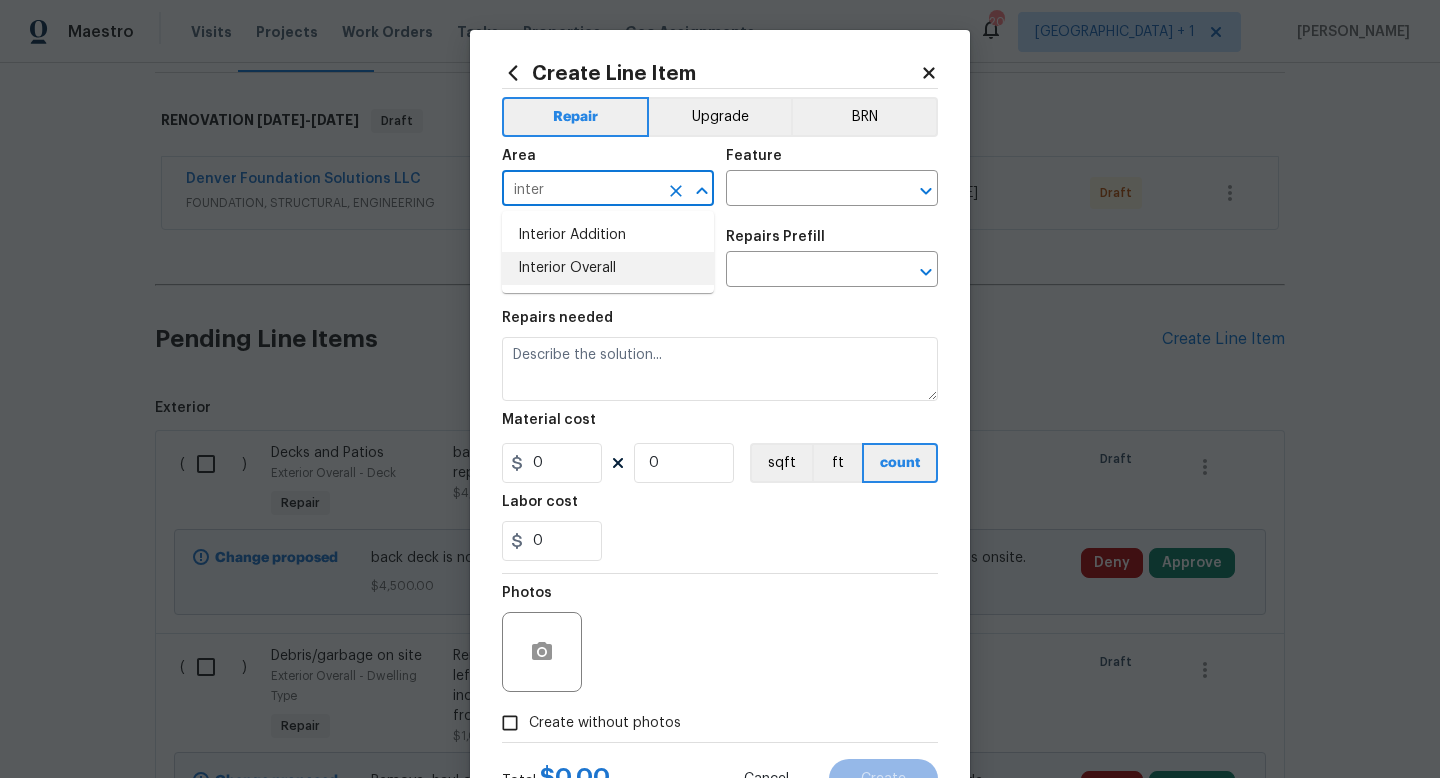 click on "Interior Overall" at bounding box center (608, 268) 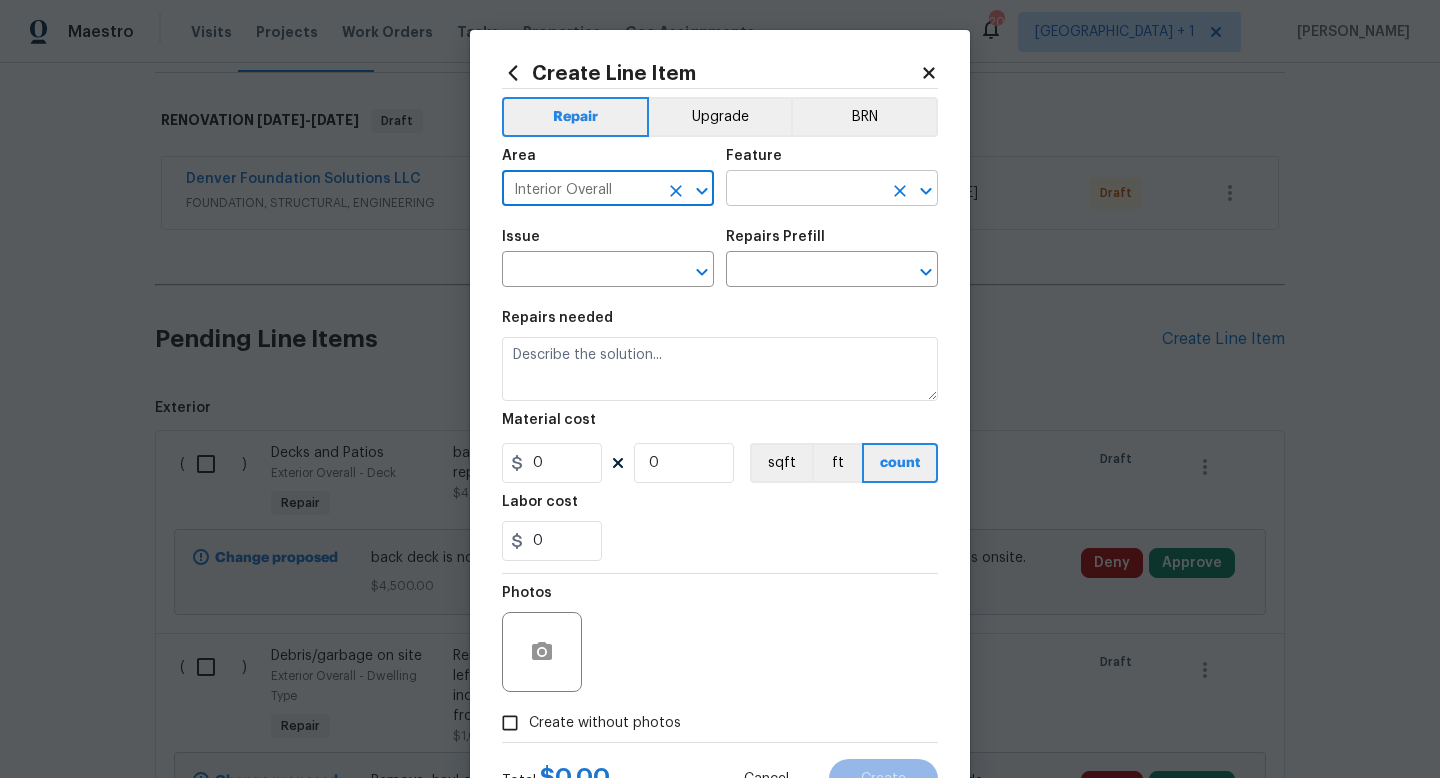 click at bounding box center [804, 190] 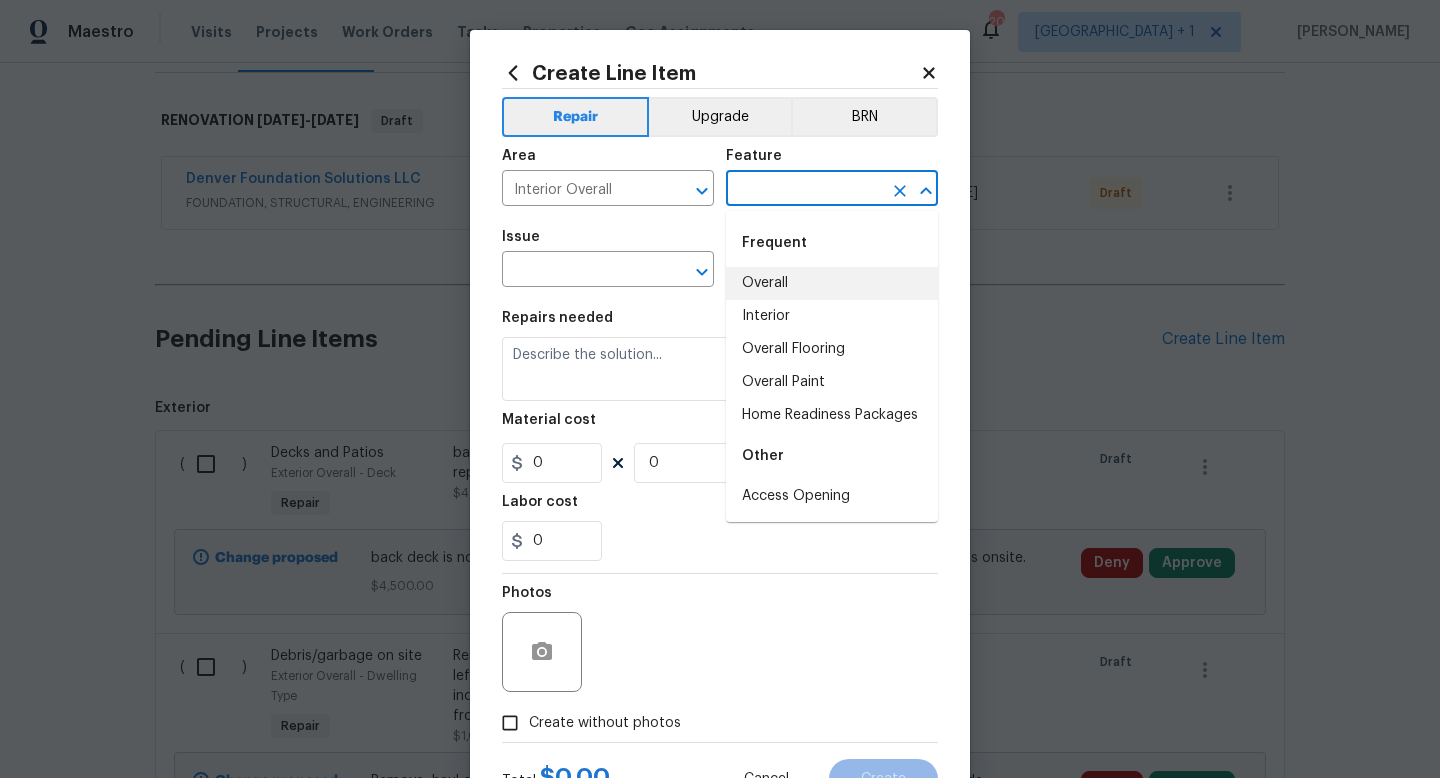 click on "Overall" at bounding box center (832, 283) 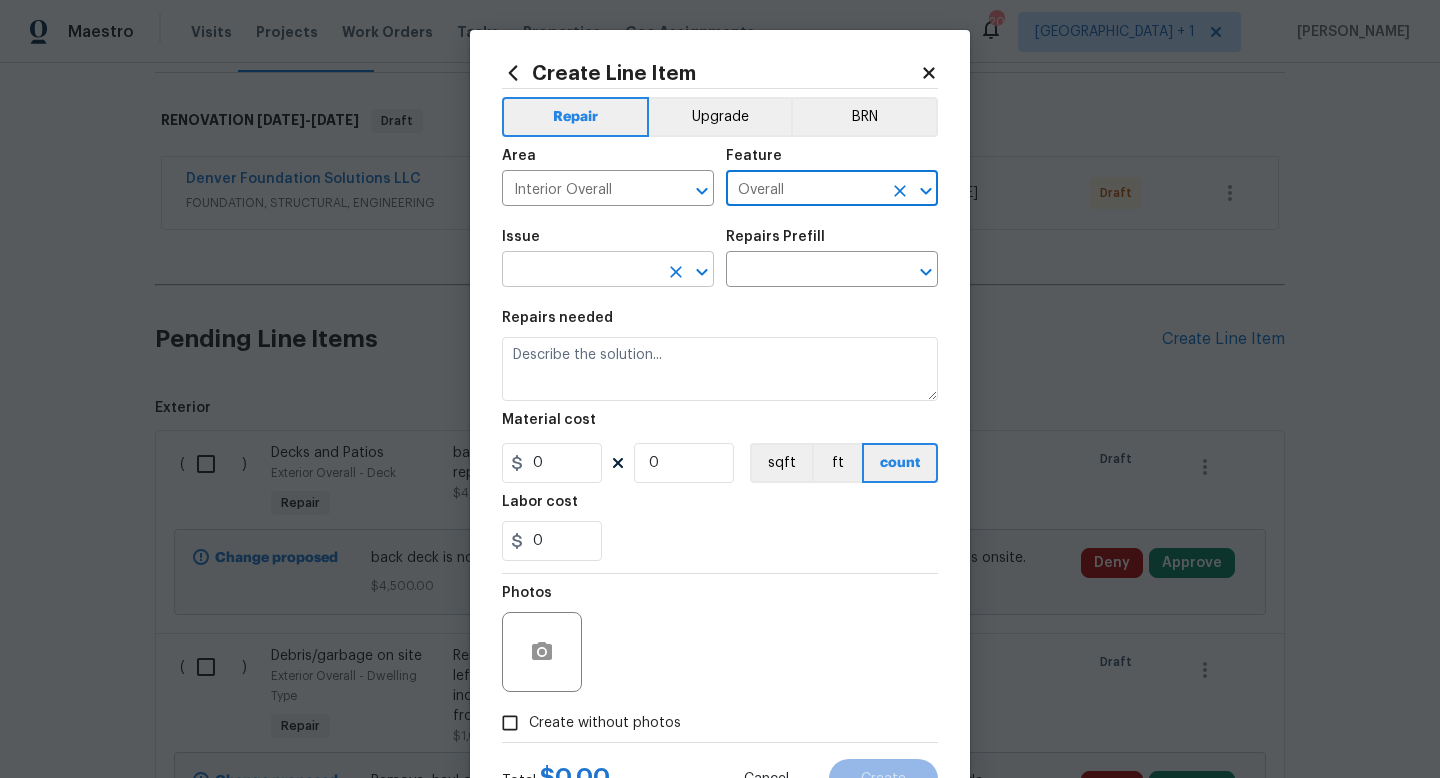 click at bounding box center [580, 271] 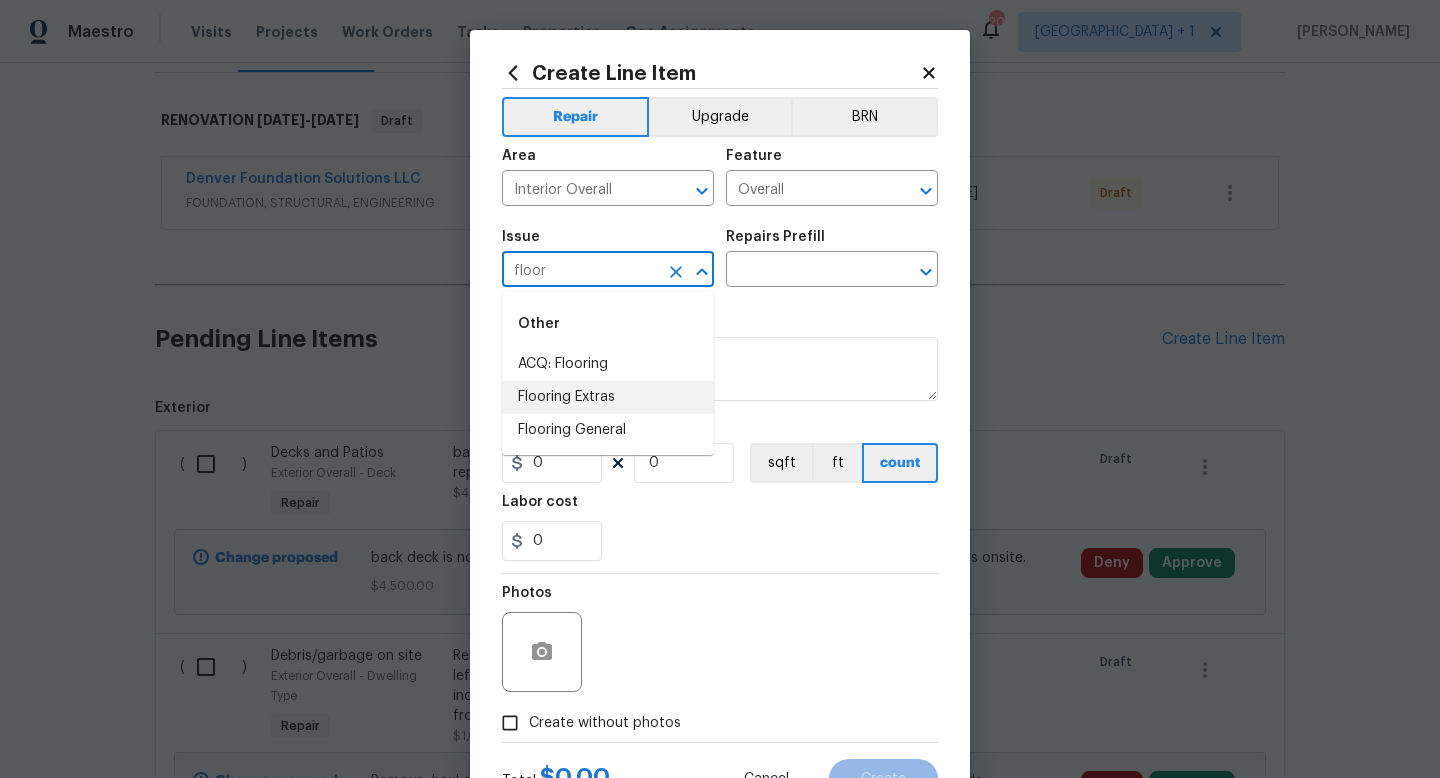 click on "Flooring Extras" at bounding box center (608, 397) 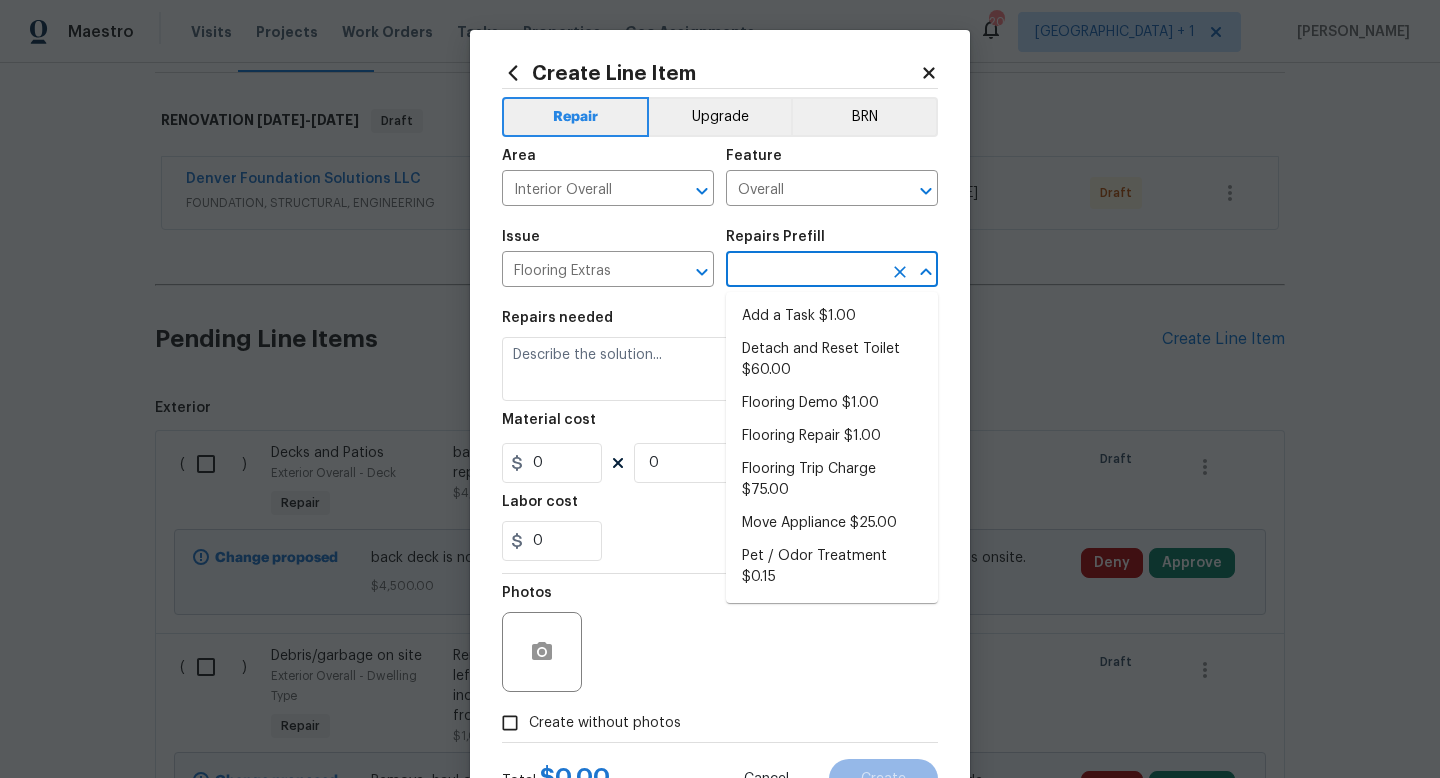 click at bounding box center [804, 271] 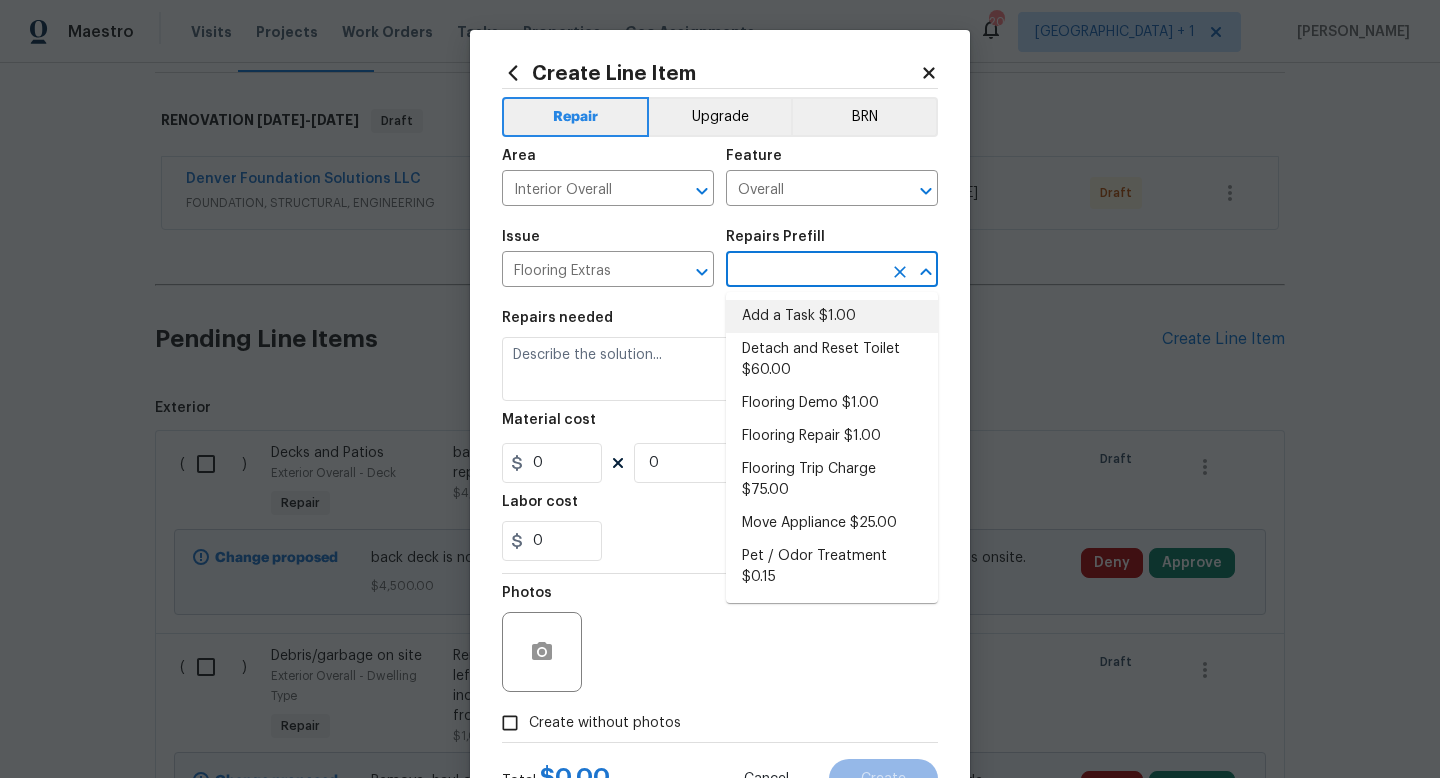 click on "Add a Task $1.00" at bounding box center [832, 316] 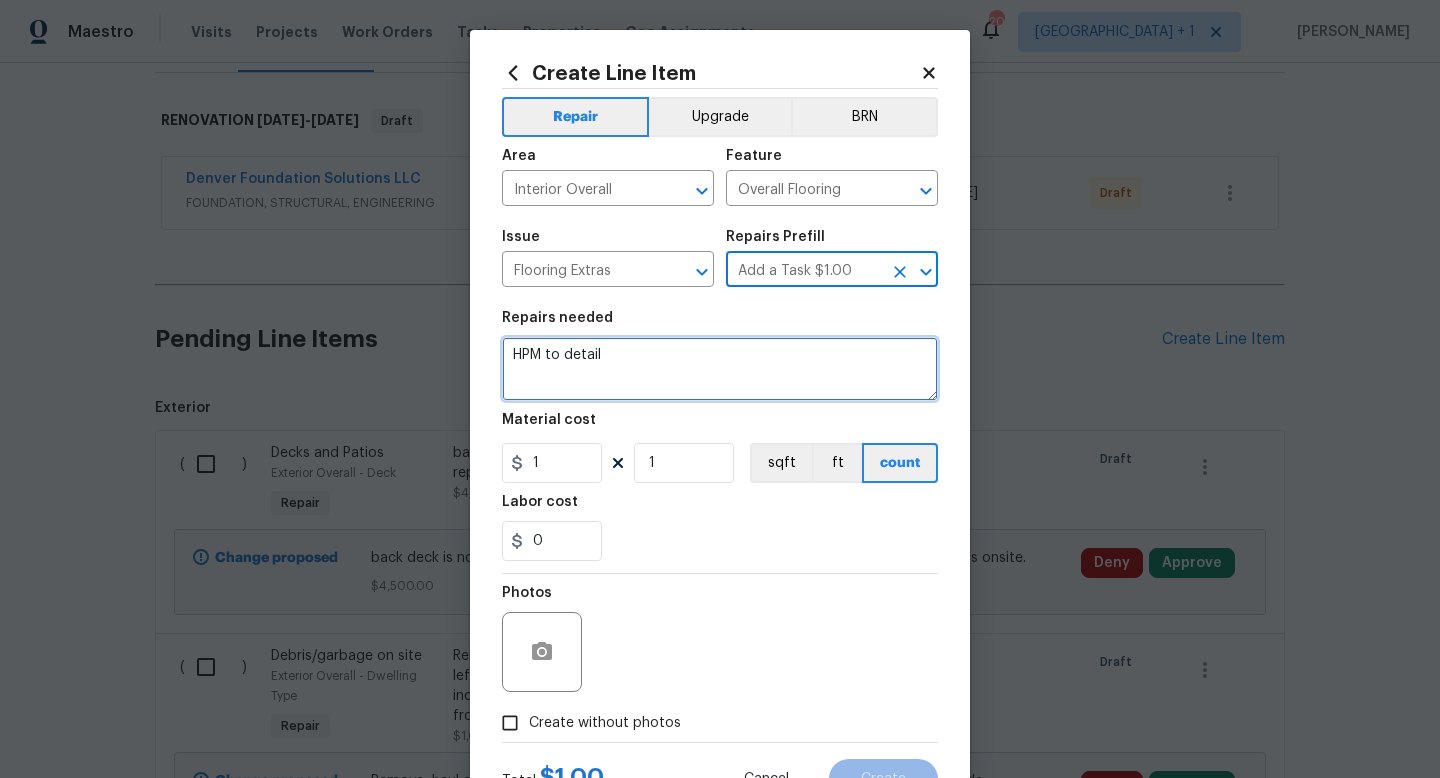 click on "HPM to detail" at bounding box center (720, 369) 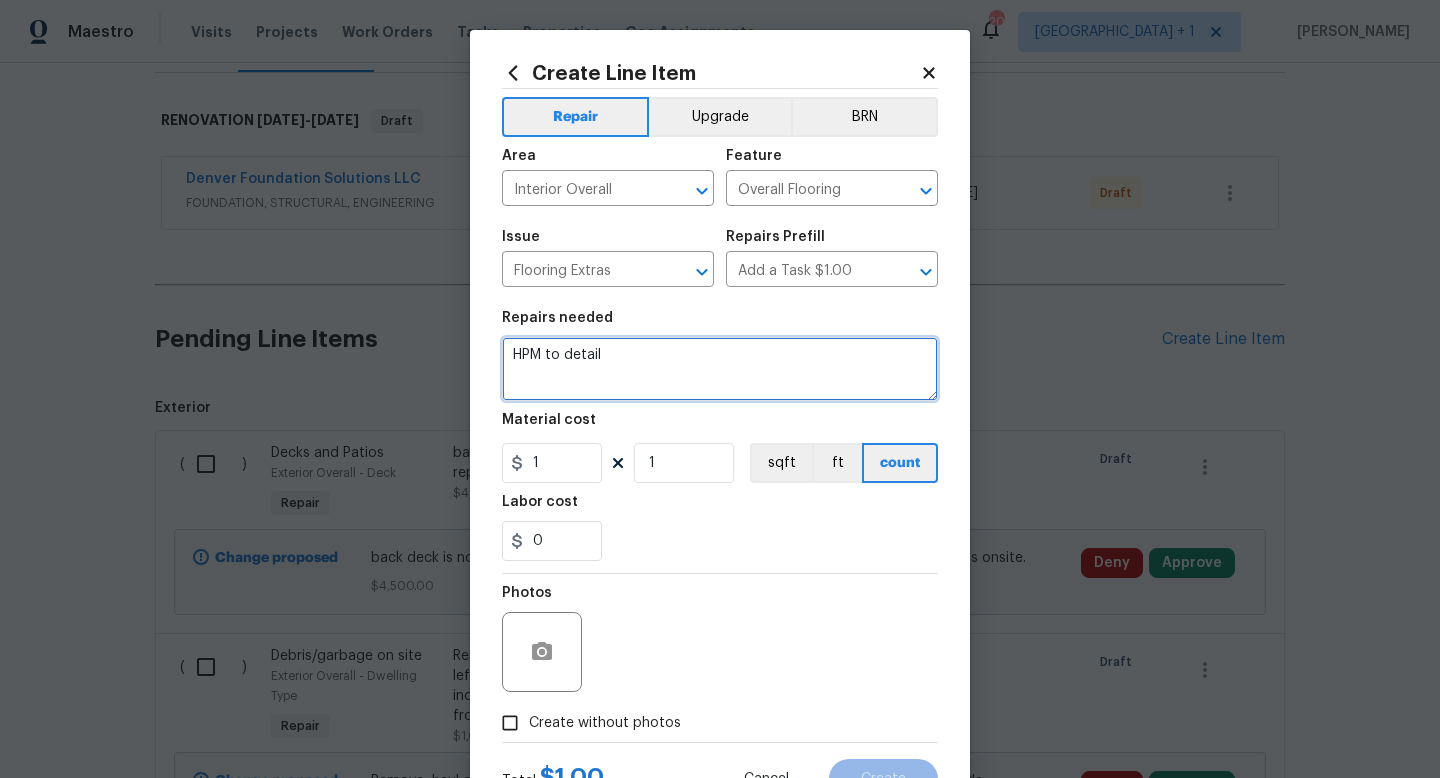 click on "HPM to detail" at bounding box center (720, 369) 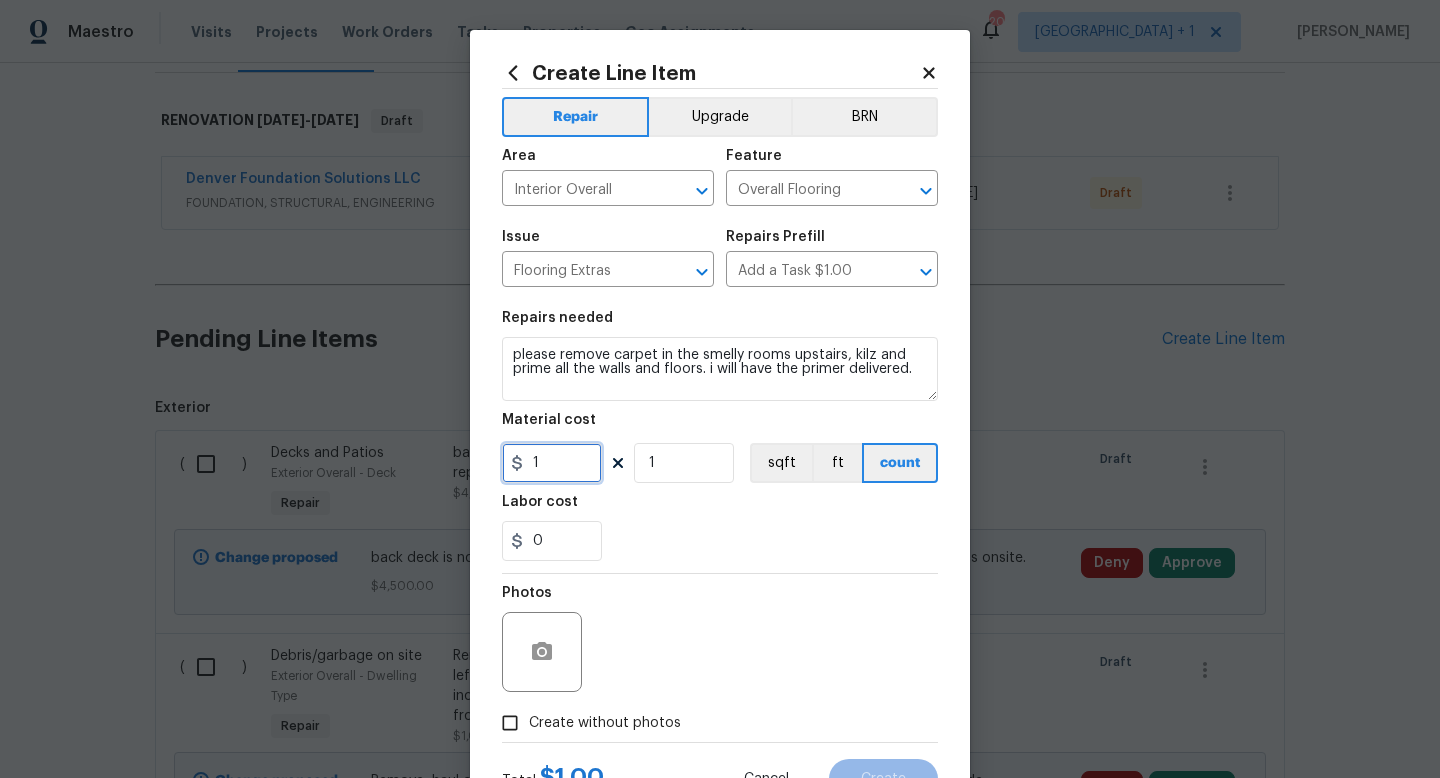 click on "1" at bounding box center (552, 463) 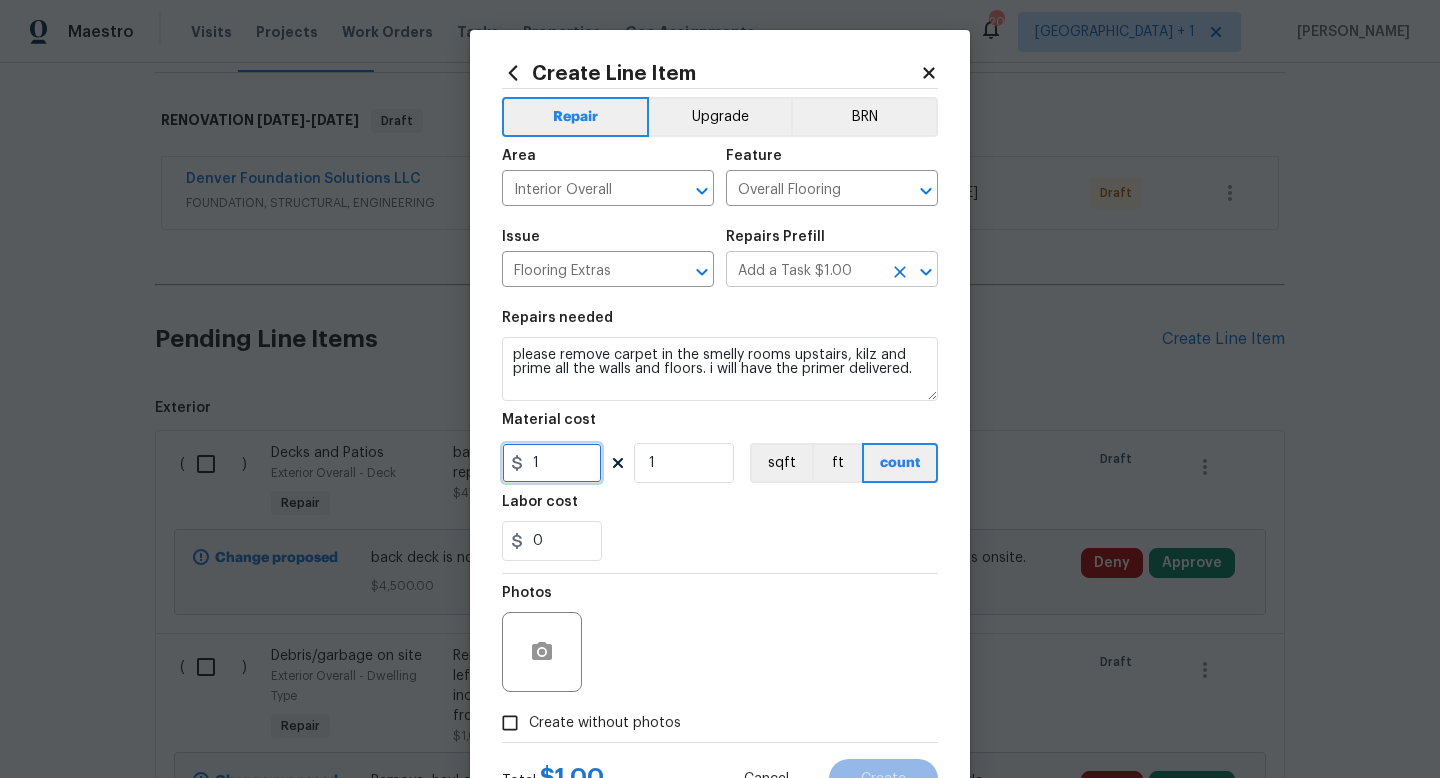 click 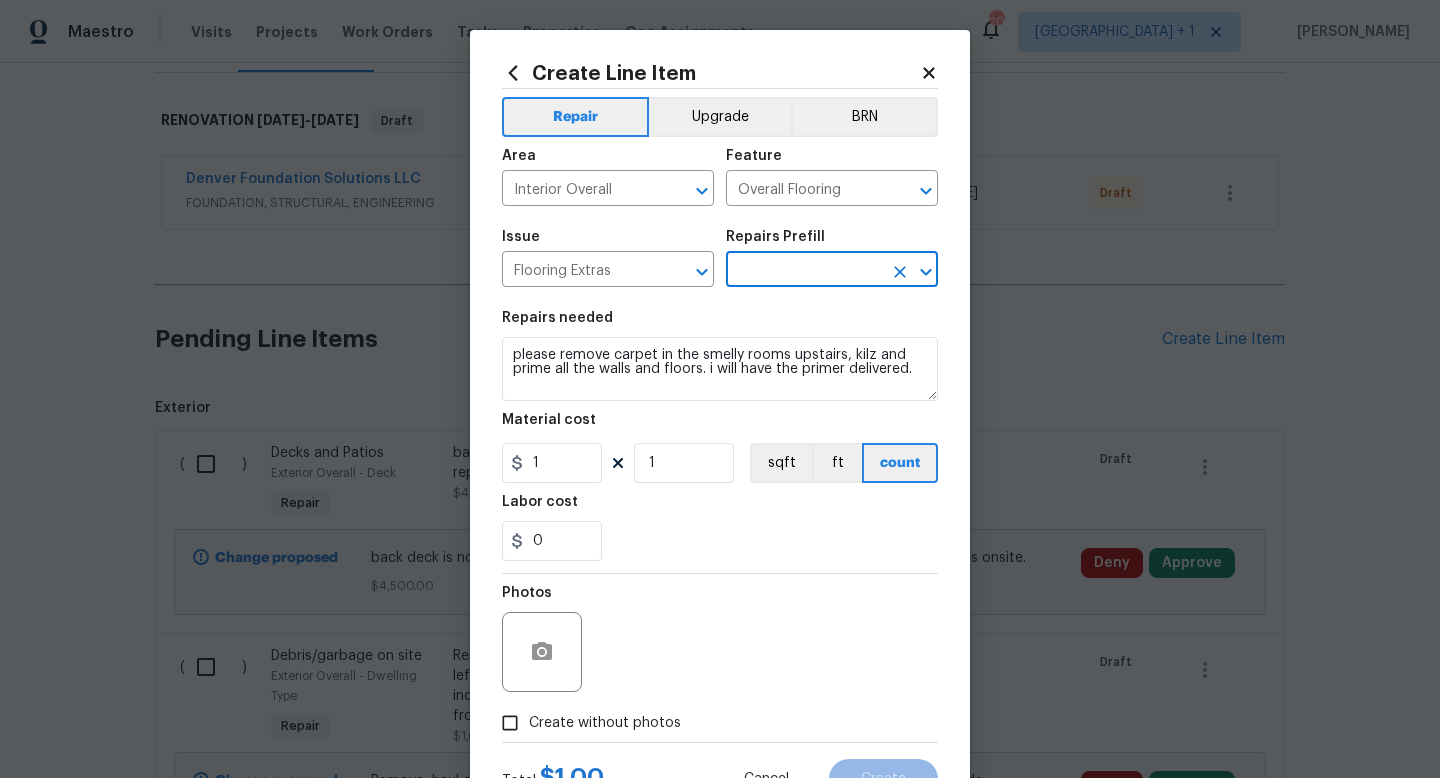 click 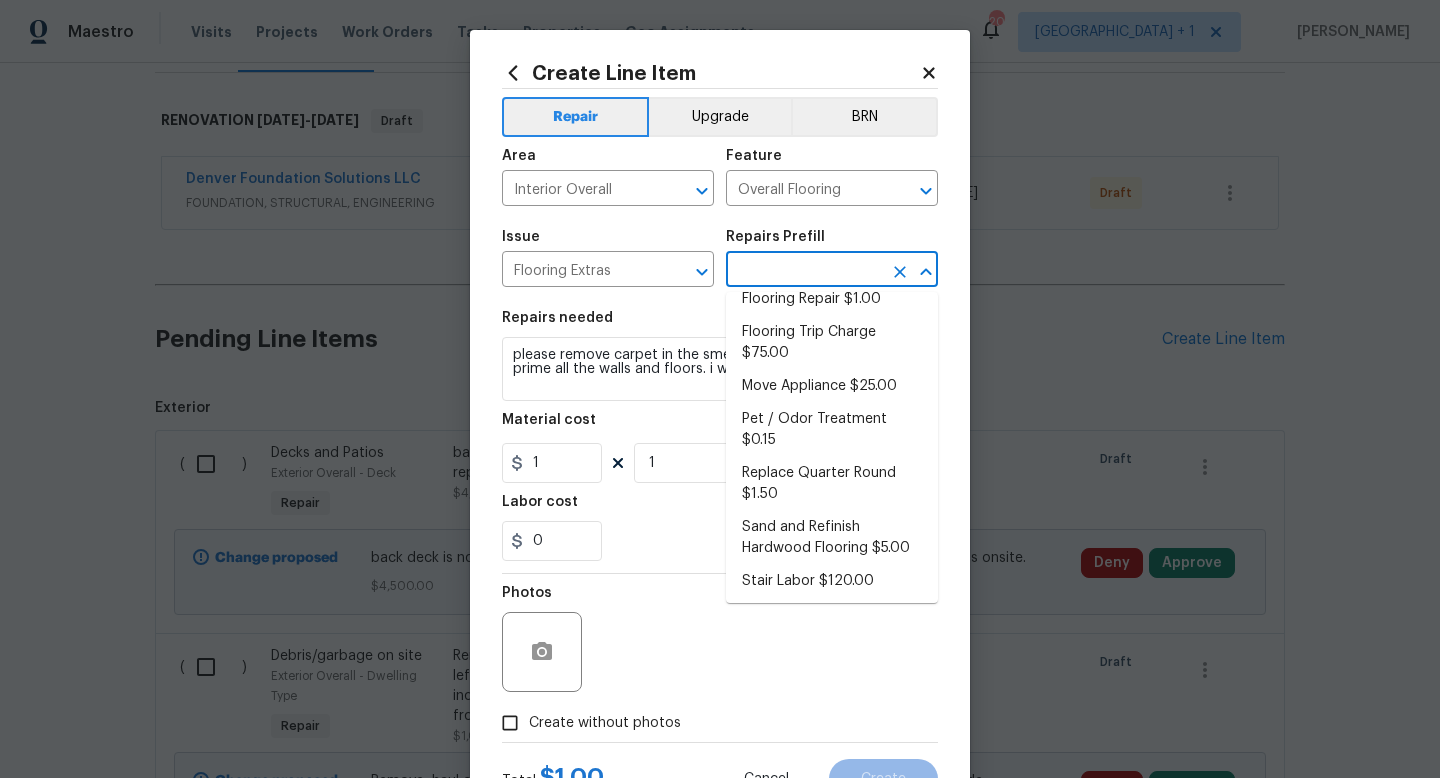 scroll, scrollTop: 152, scrollLeft: 0, axis: vertical 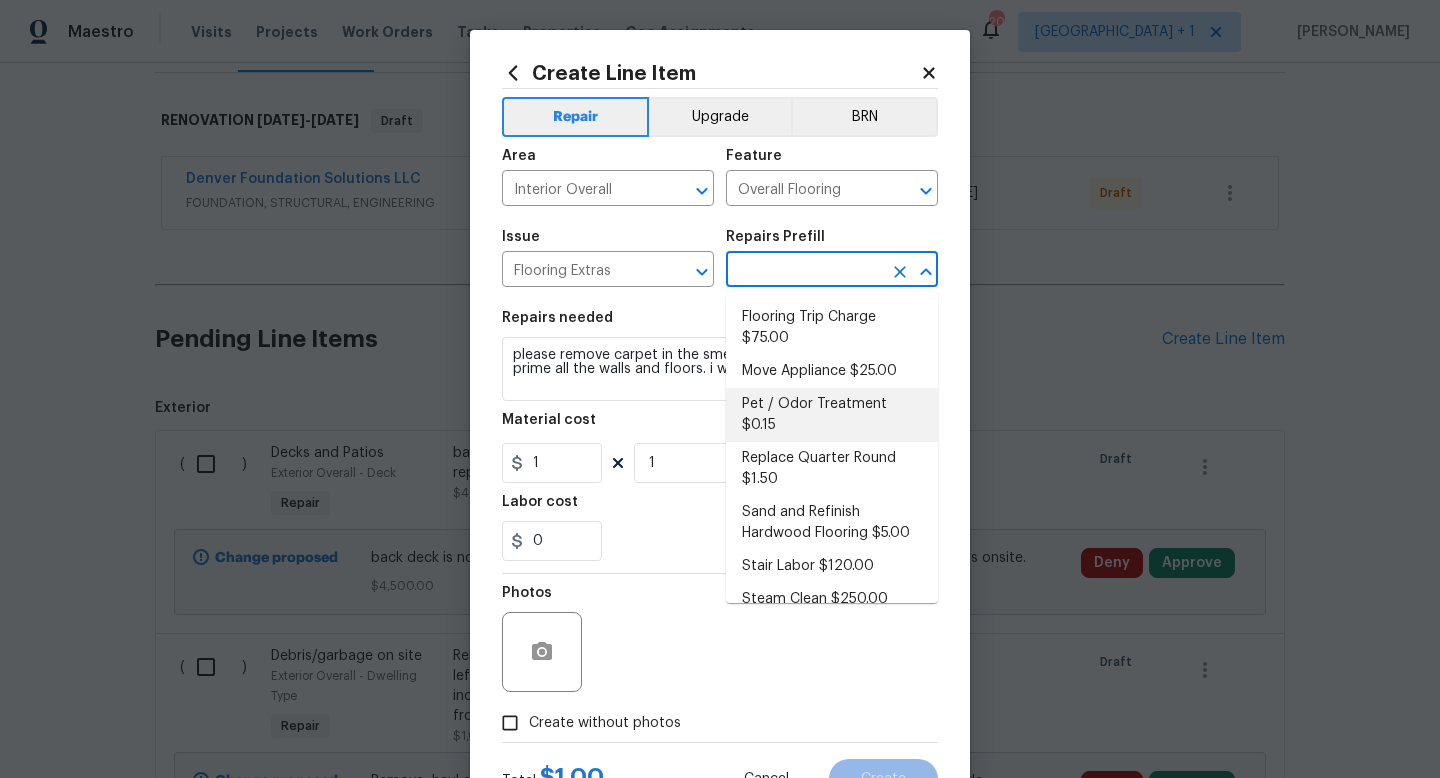 click on "Pet / Odor Treatment $0.15" at bounding box center (832, 415) 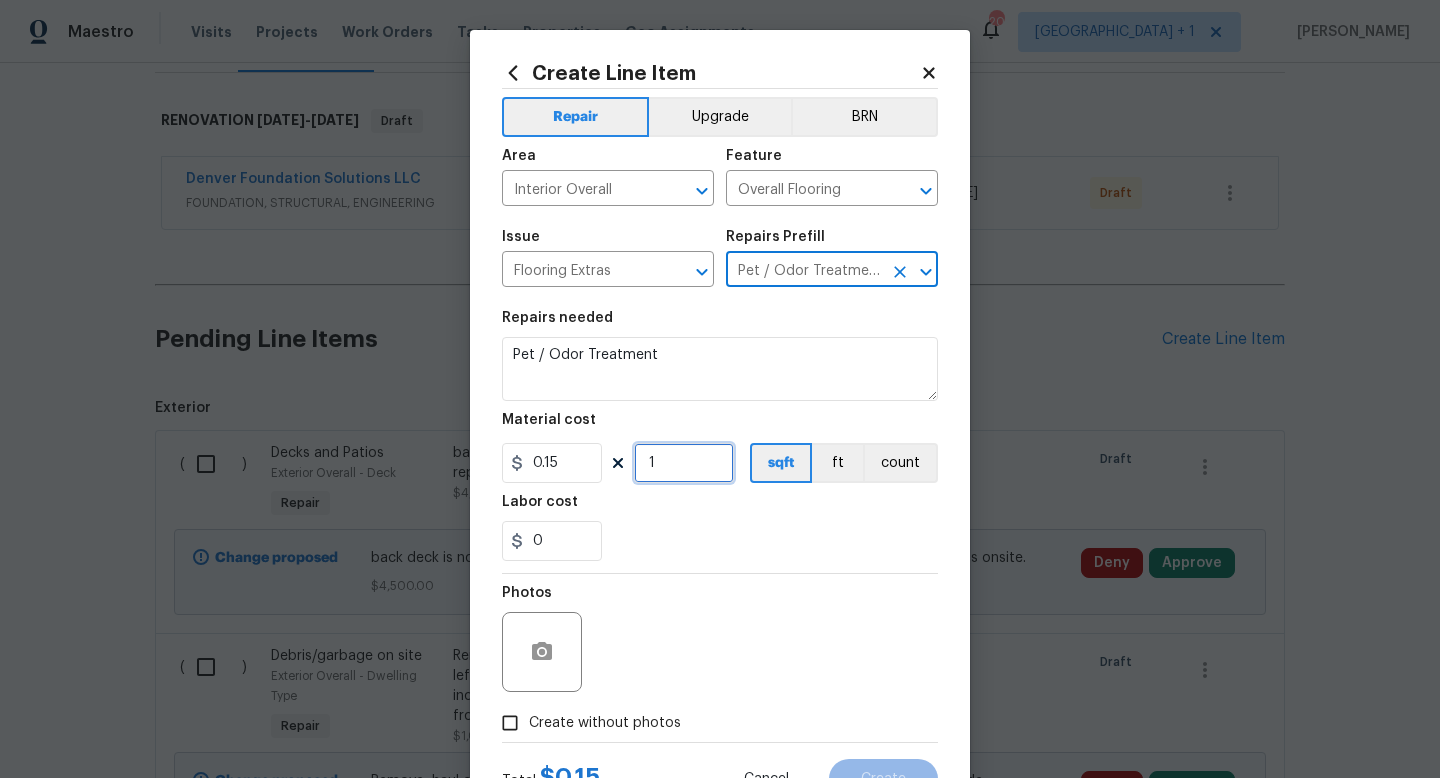 click on "1" at bounding box center [684, 463] 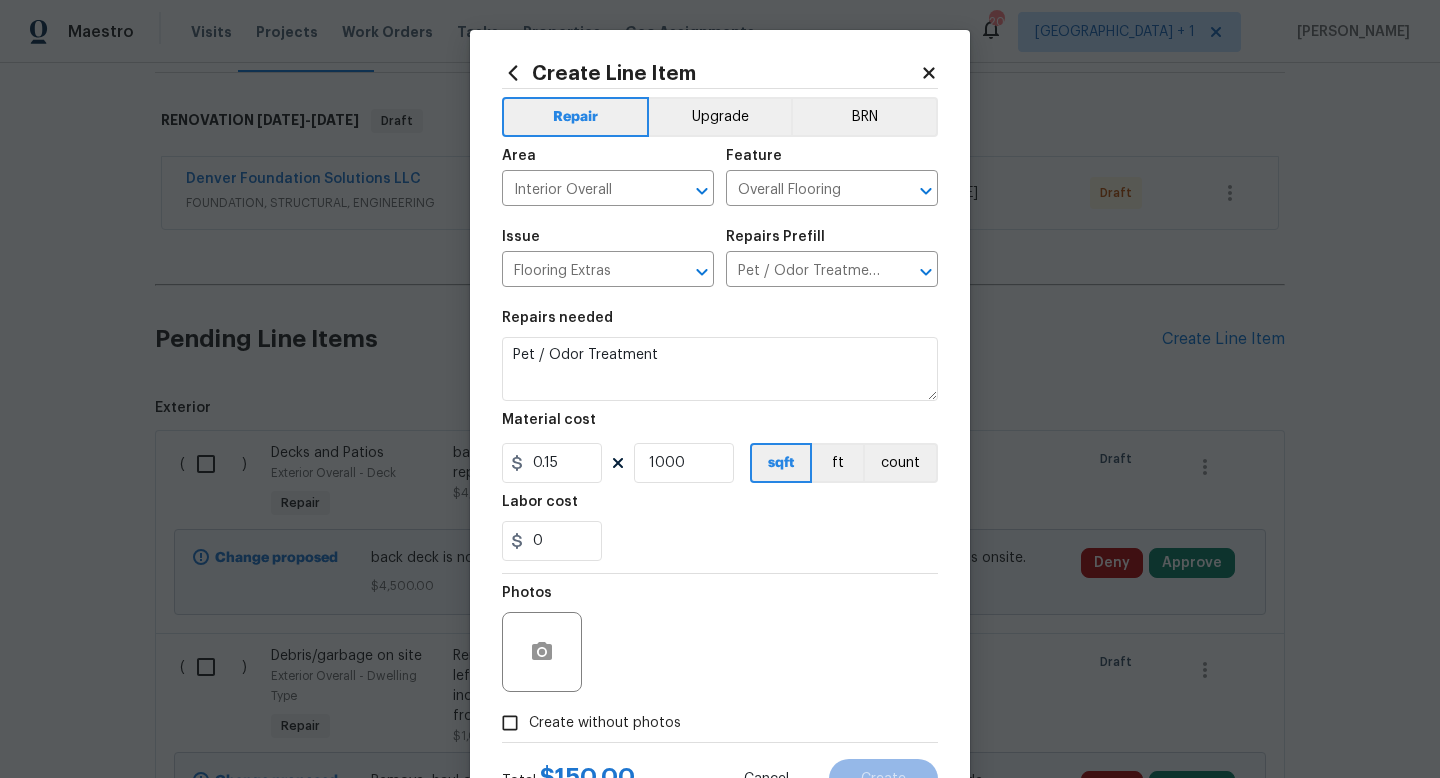 click on "Photos" at bounding box center [720, 639] 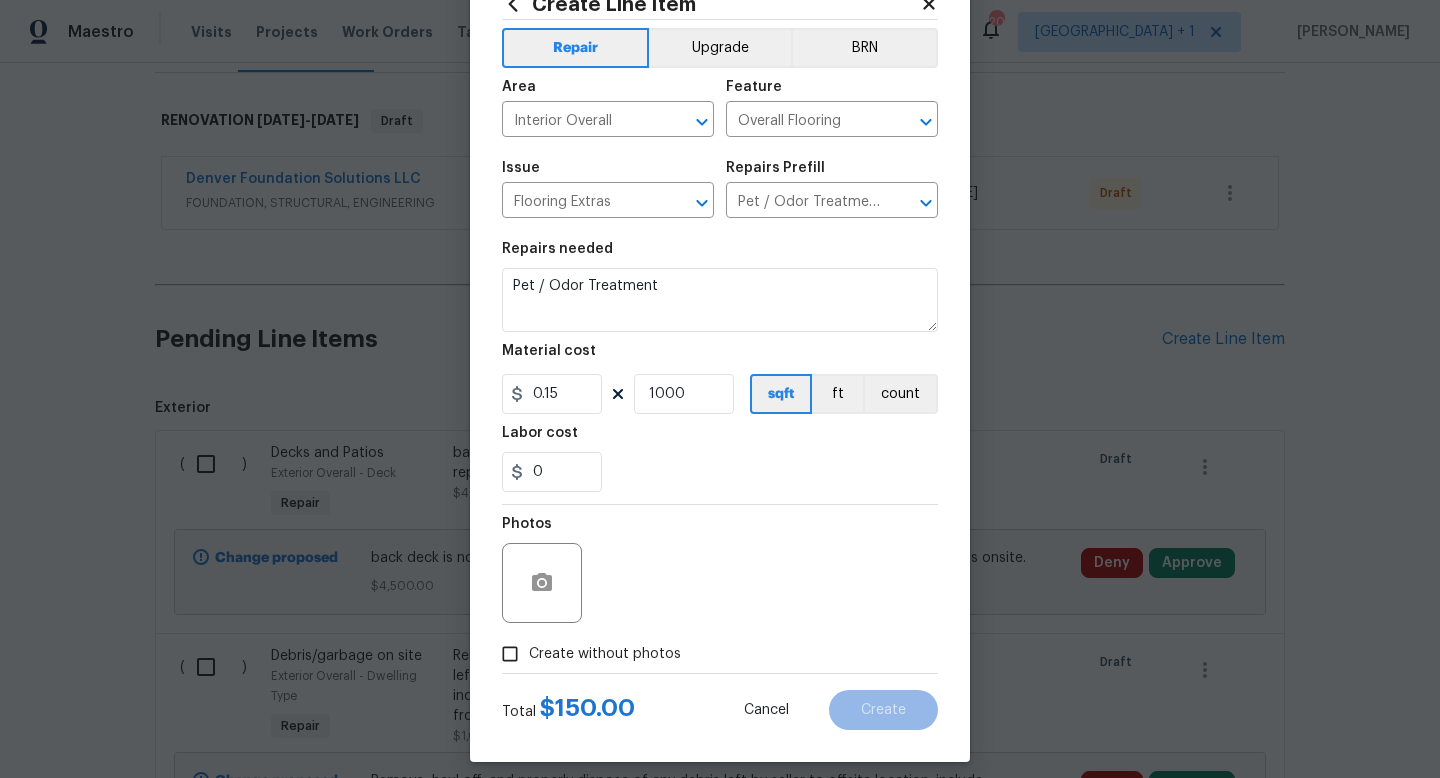 scroll, scrollTop: 84, scrollLeft: 0, axis: vertical 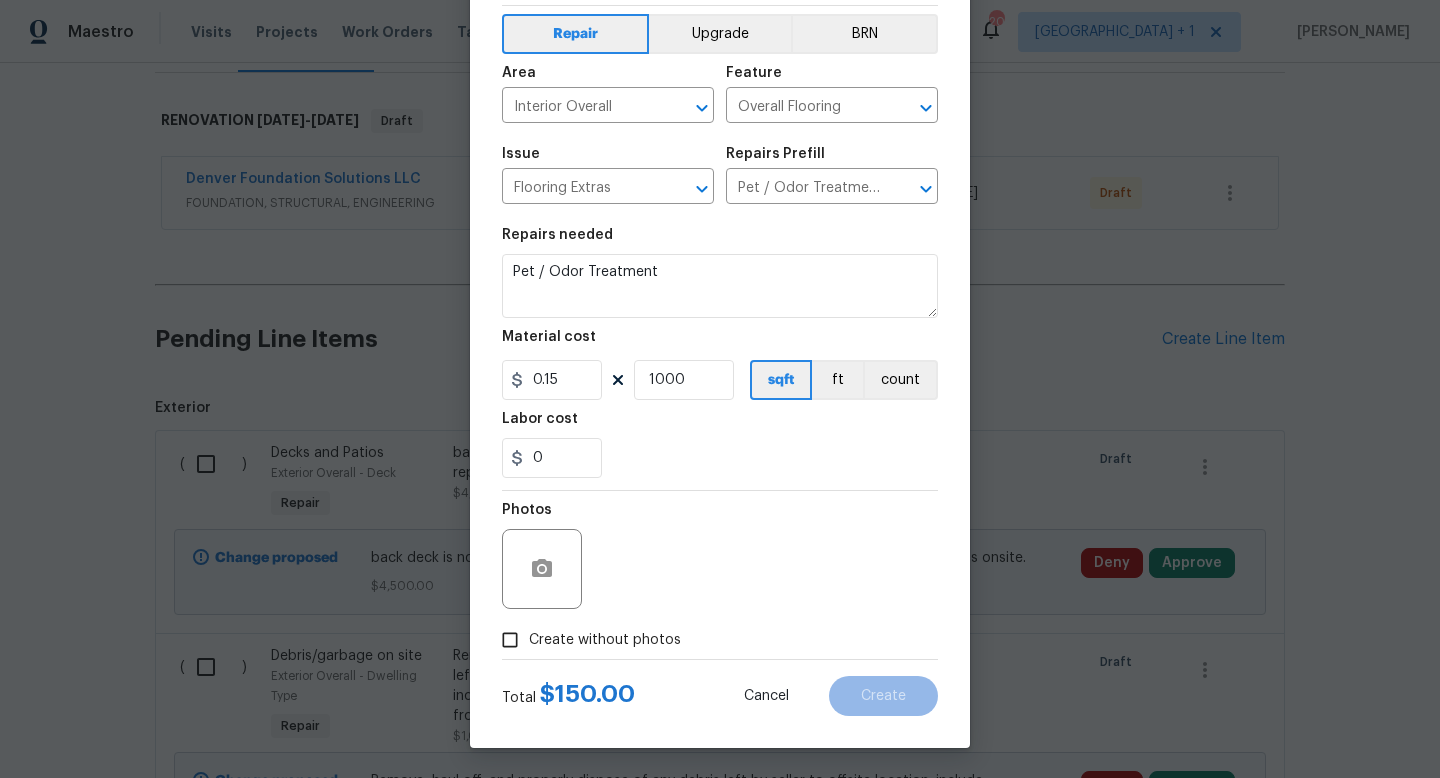 click on "Create without photos" at bounding box center (605, 640) 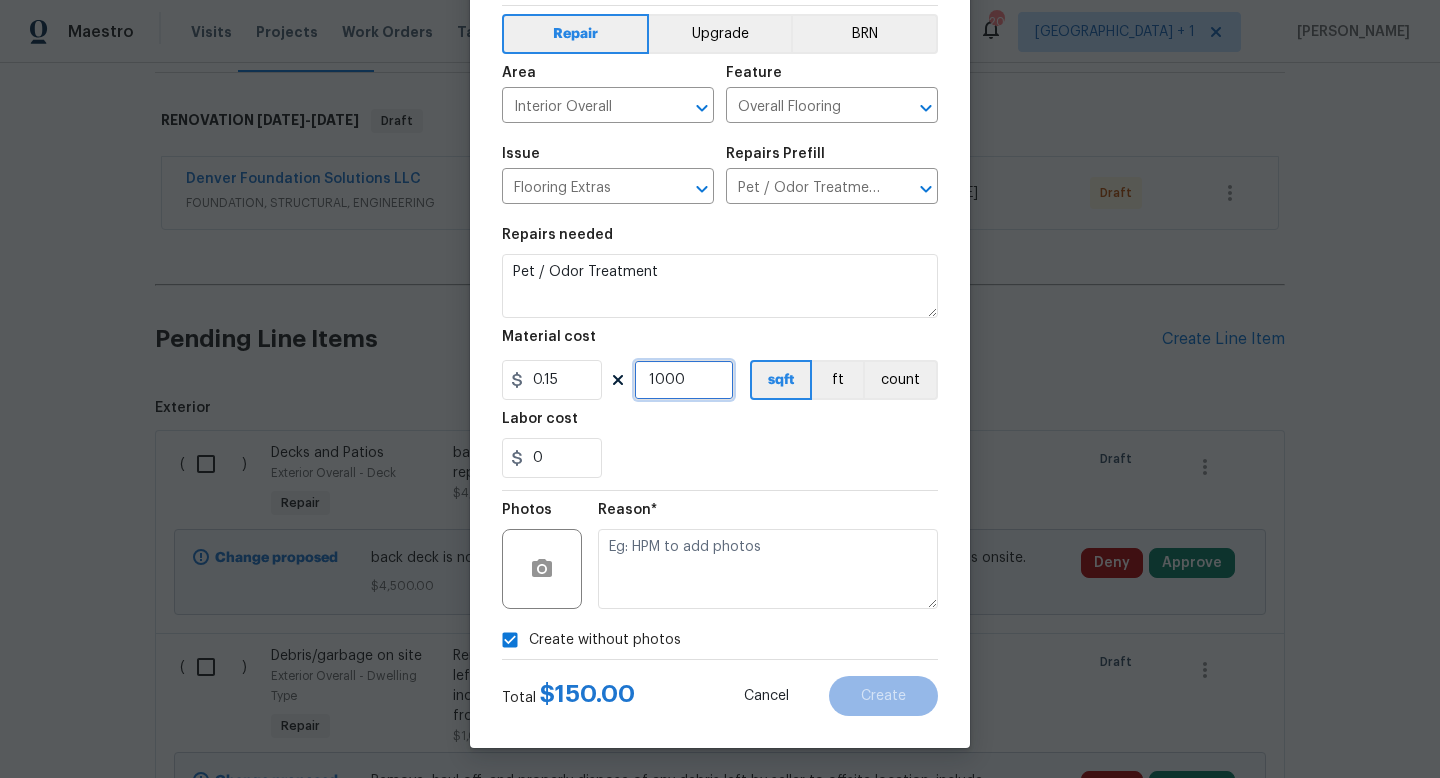 click on "1000" at bounding box center [684, 380] 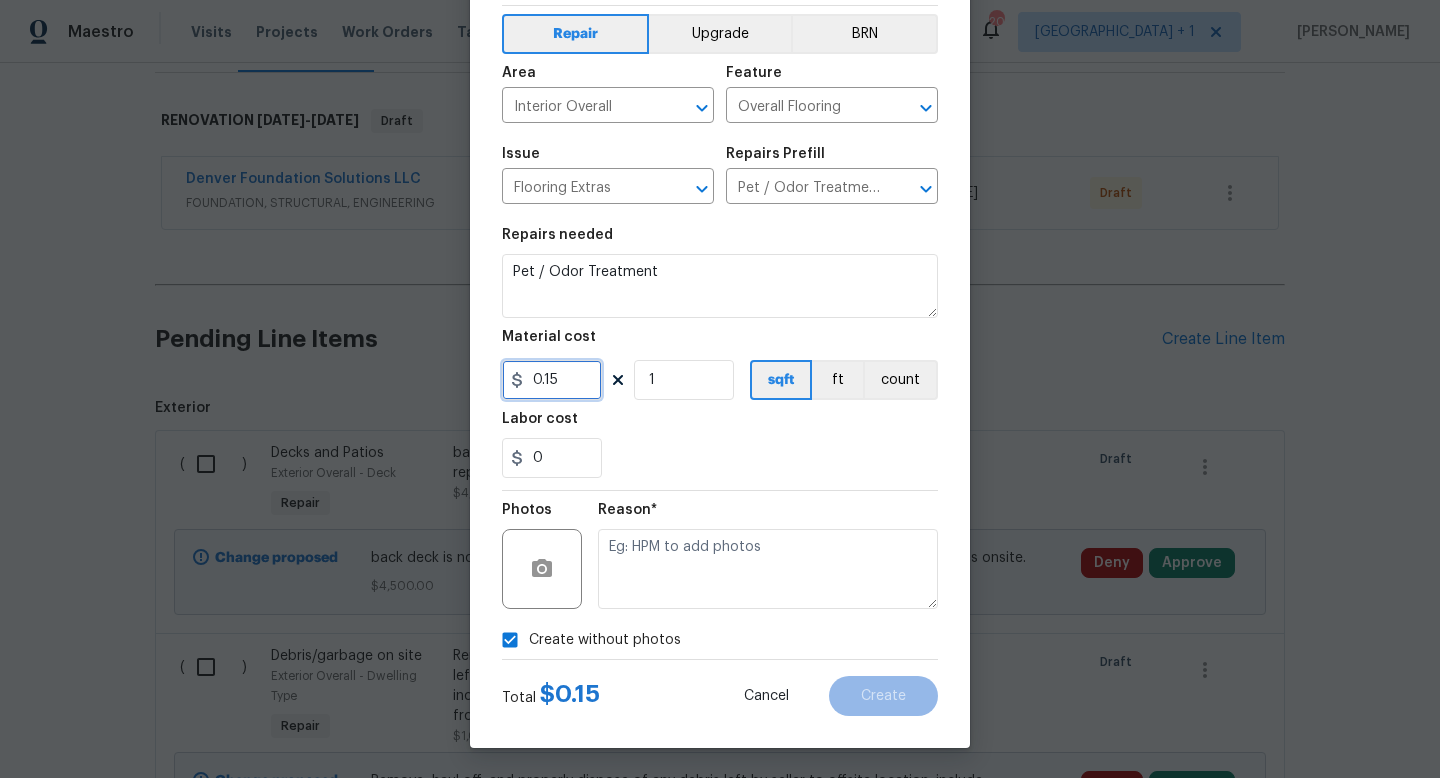 click on "0.15" at bounding box center [552, 380] 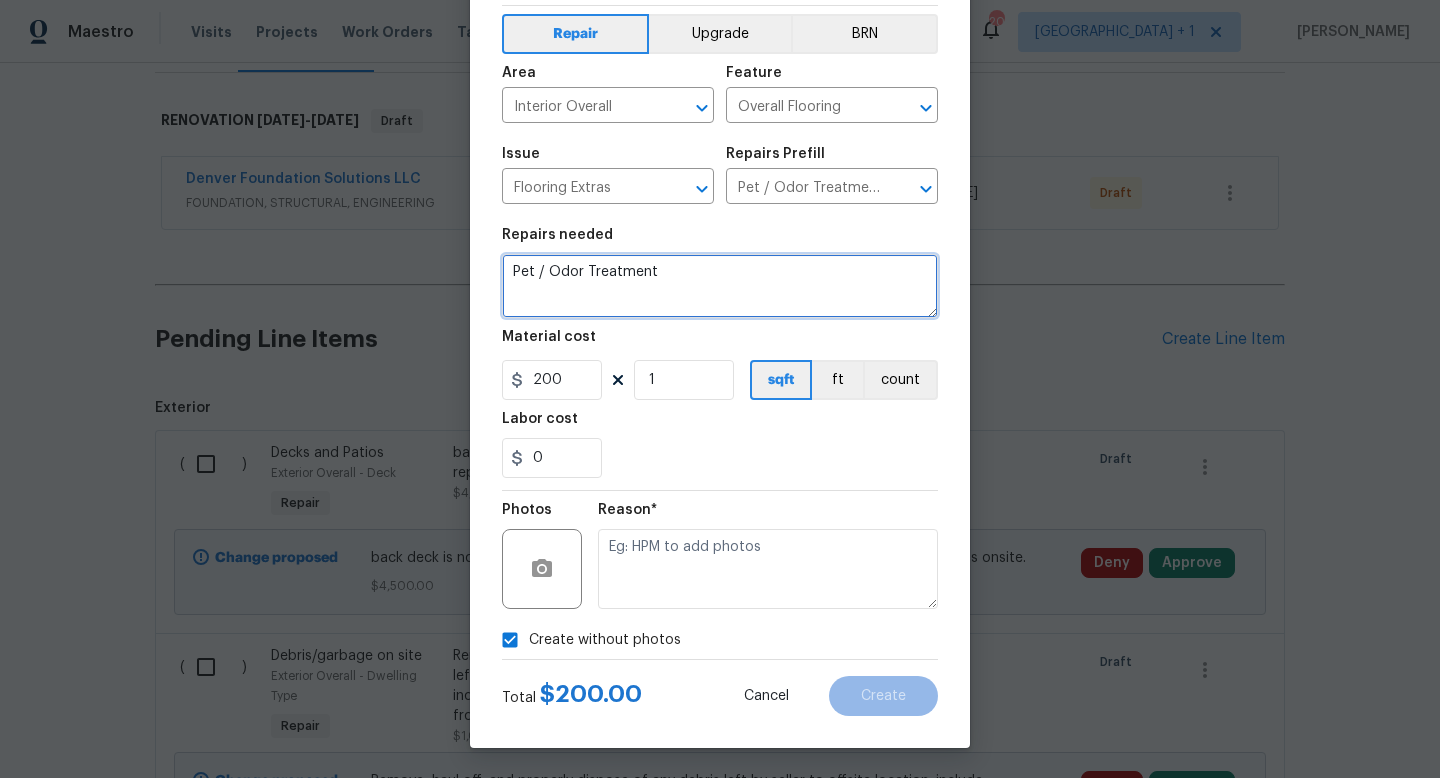 click on "Pet / Odor Treatment" at bounding box center [720, 286] 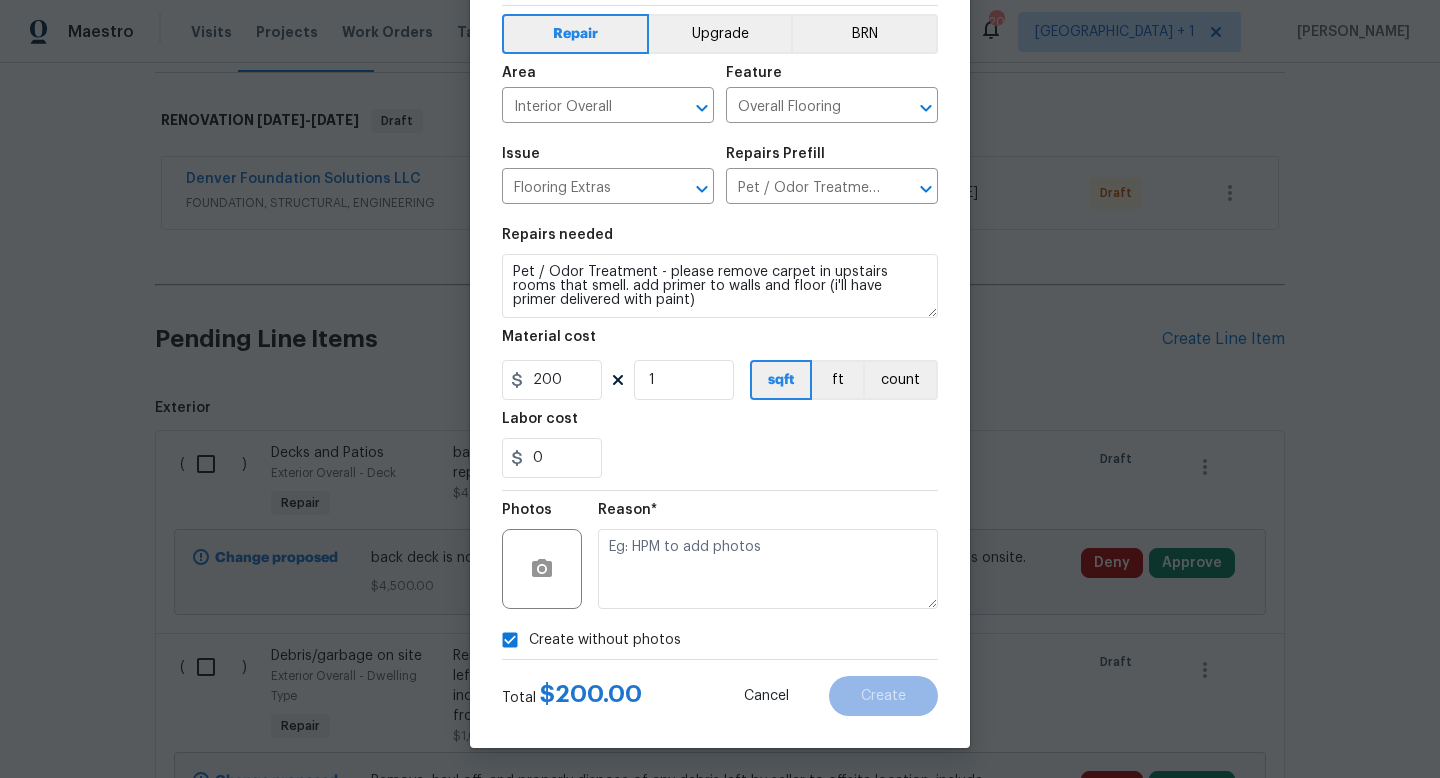 click on "0" at bounding box center [720, 458] 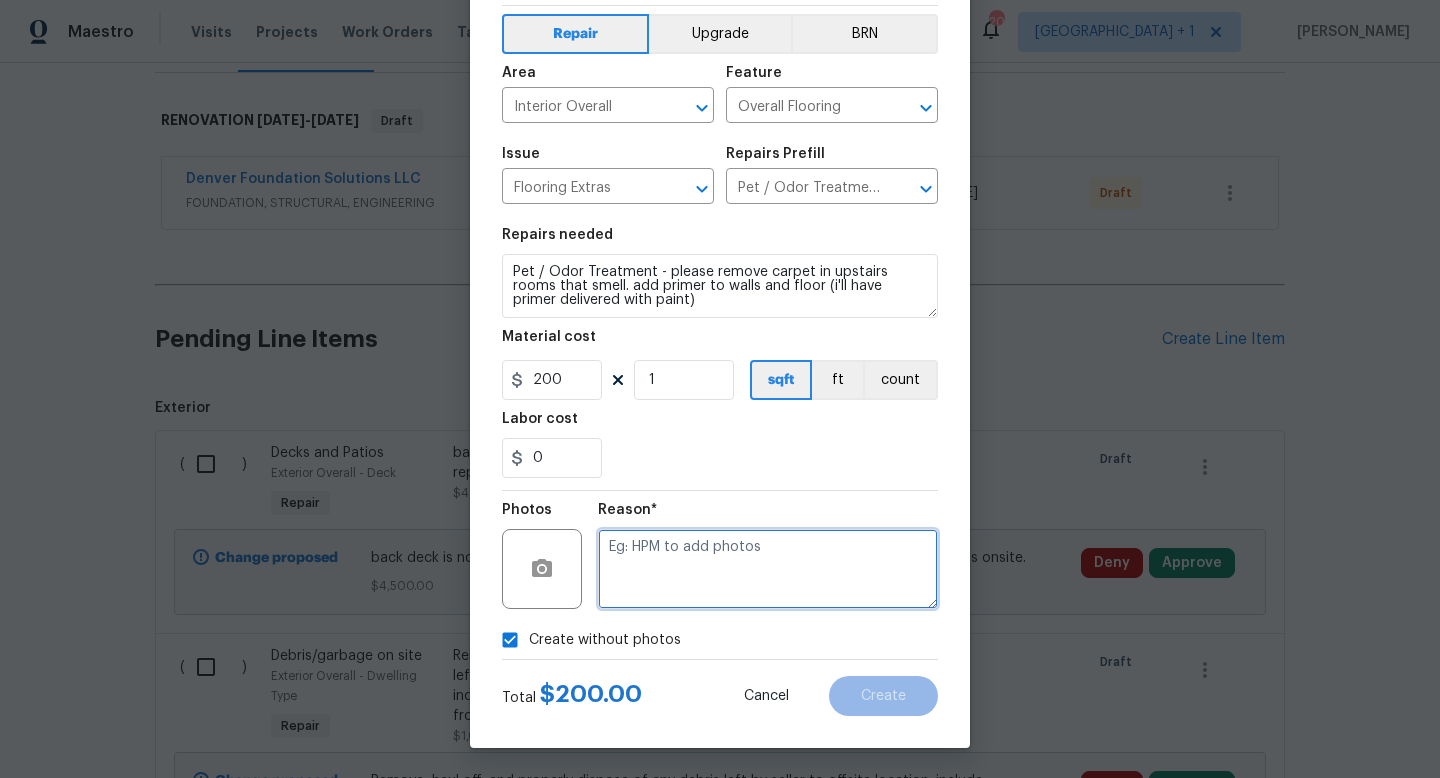 click at bounding box center (768, 569) 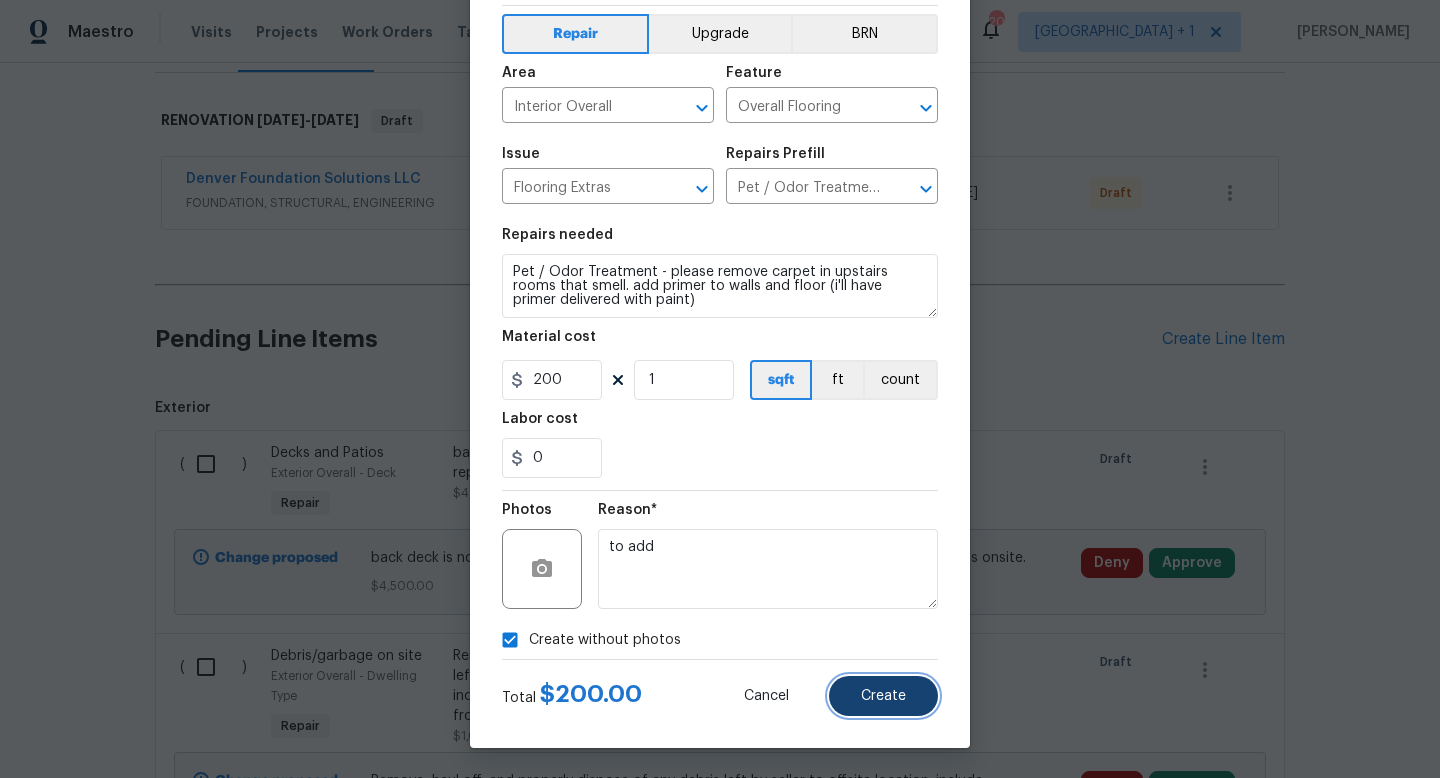 click on "Create" at bounding box center [883, 696] 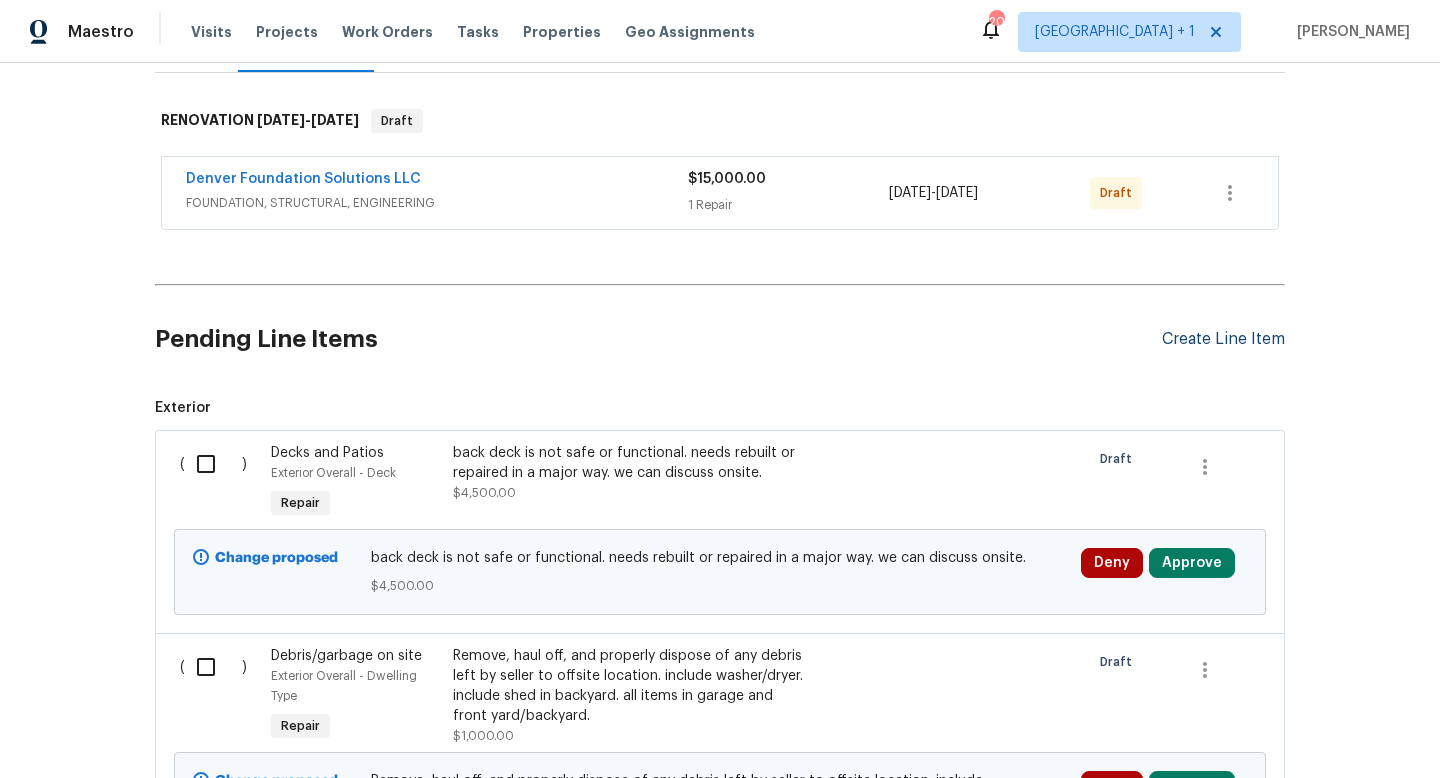 click on "Create Line Item" at bounding box center (1223, 339) 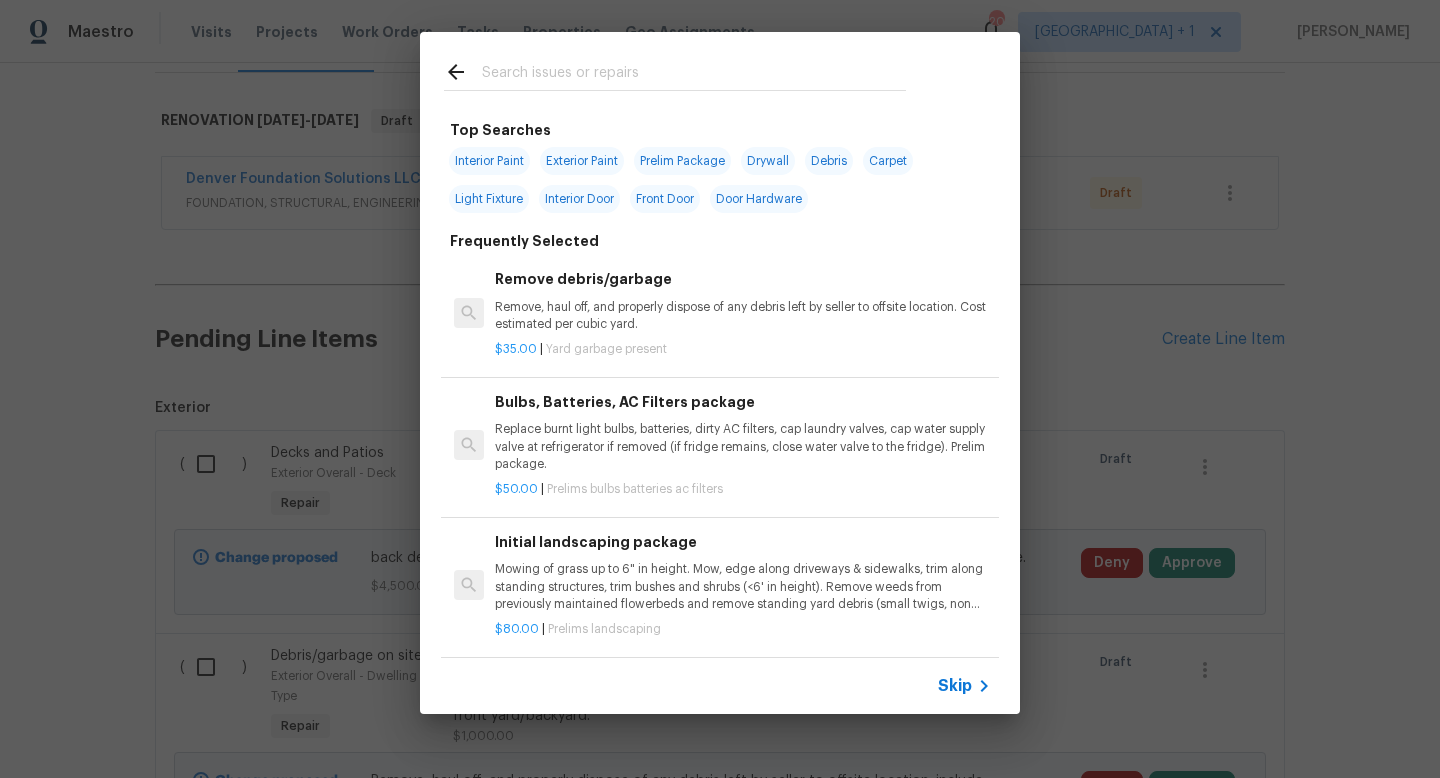 click on "Skip" at bounding box center (955, 686) 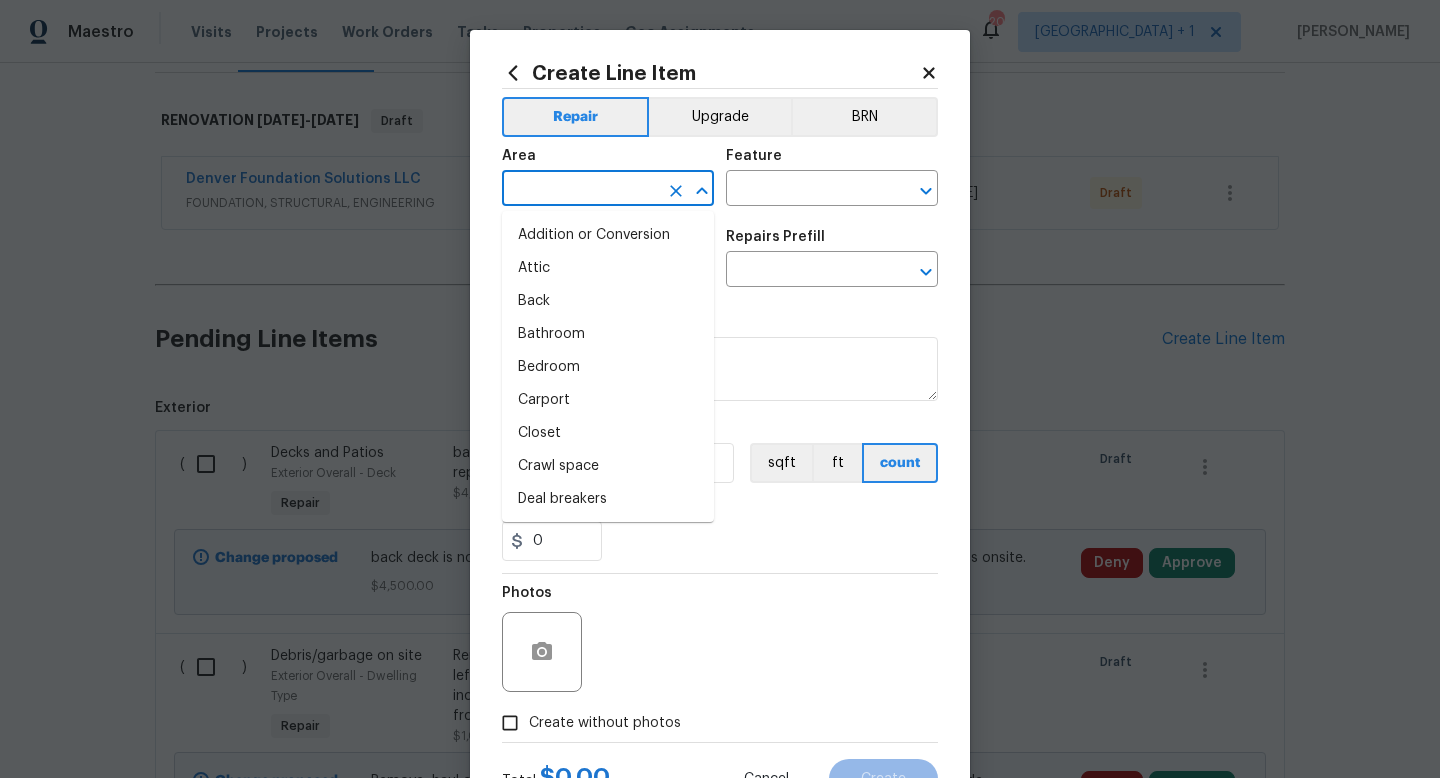 click at bounding box center [580, 190] 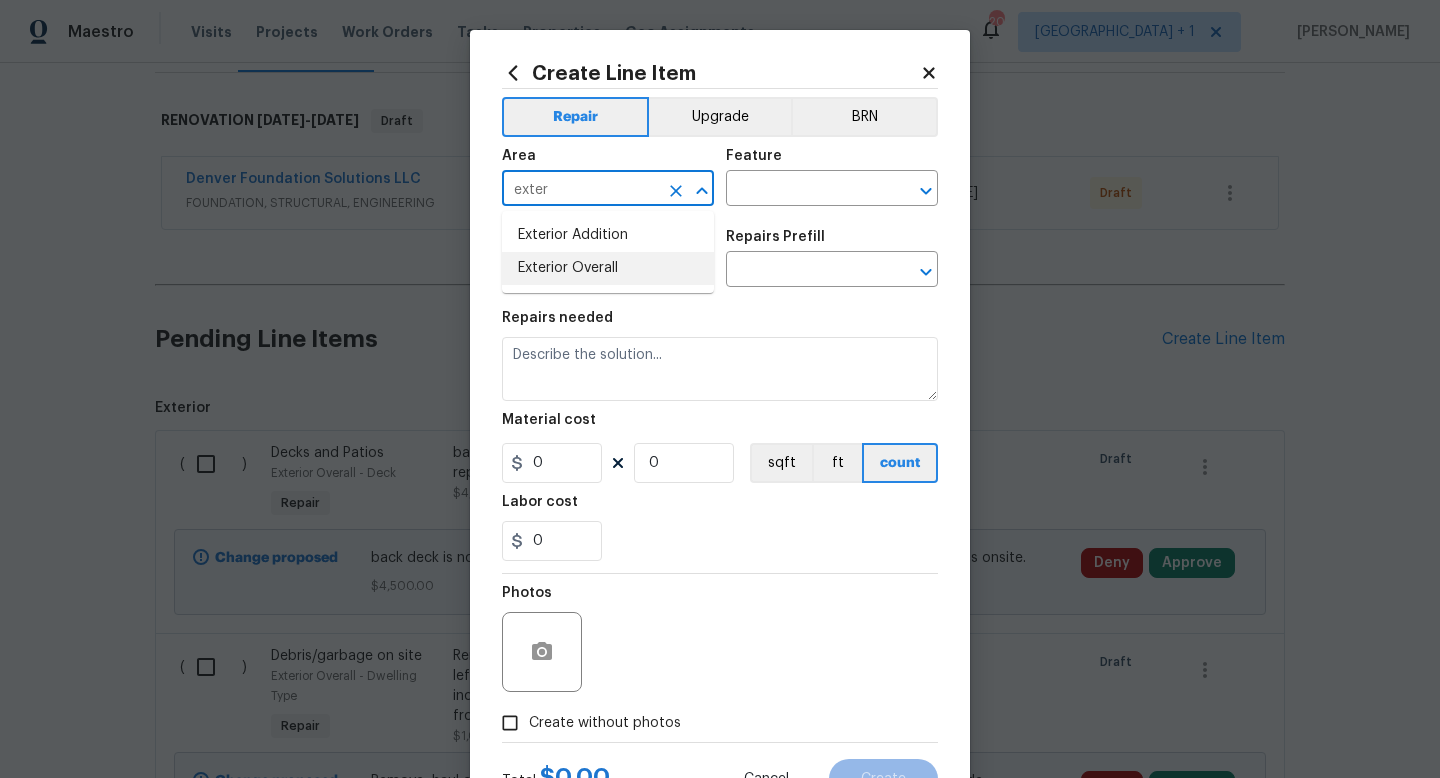 click on "Exterior Overall" at bounding box center [608, 268] 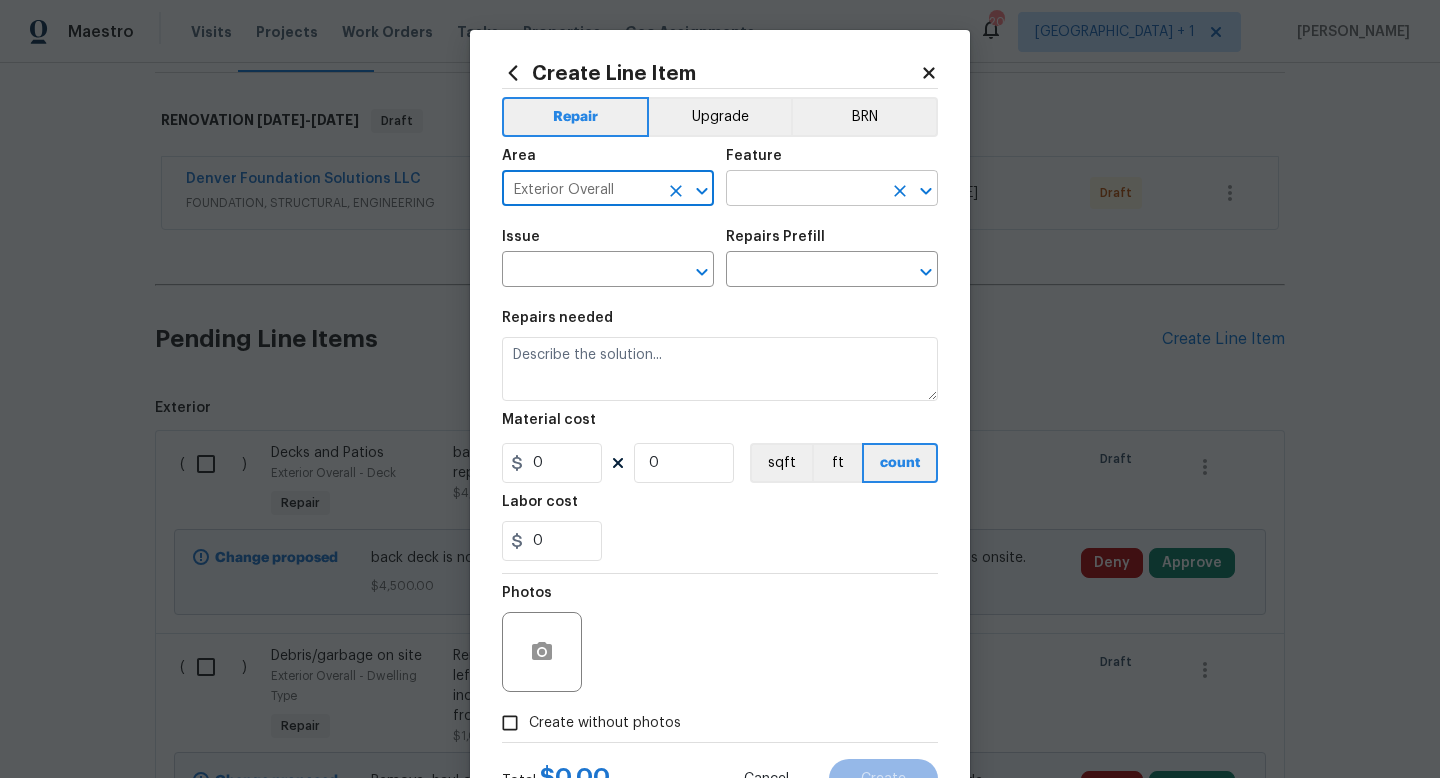 click at bounding box center (804, 190) 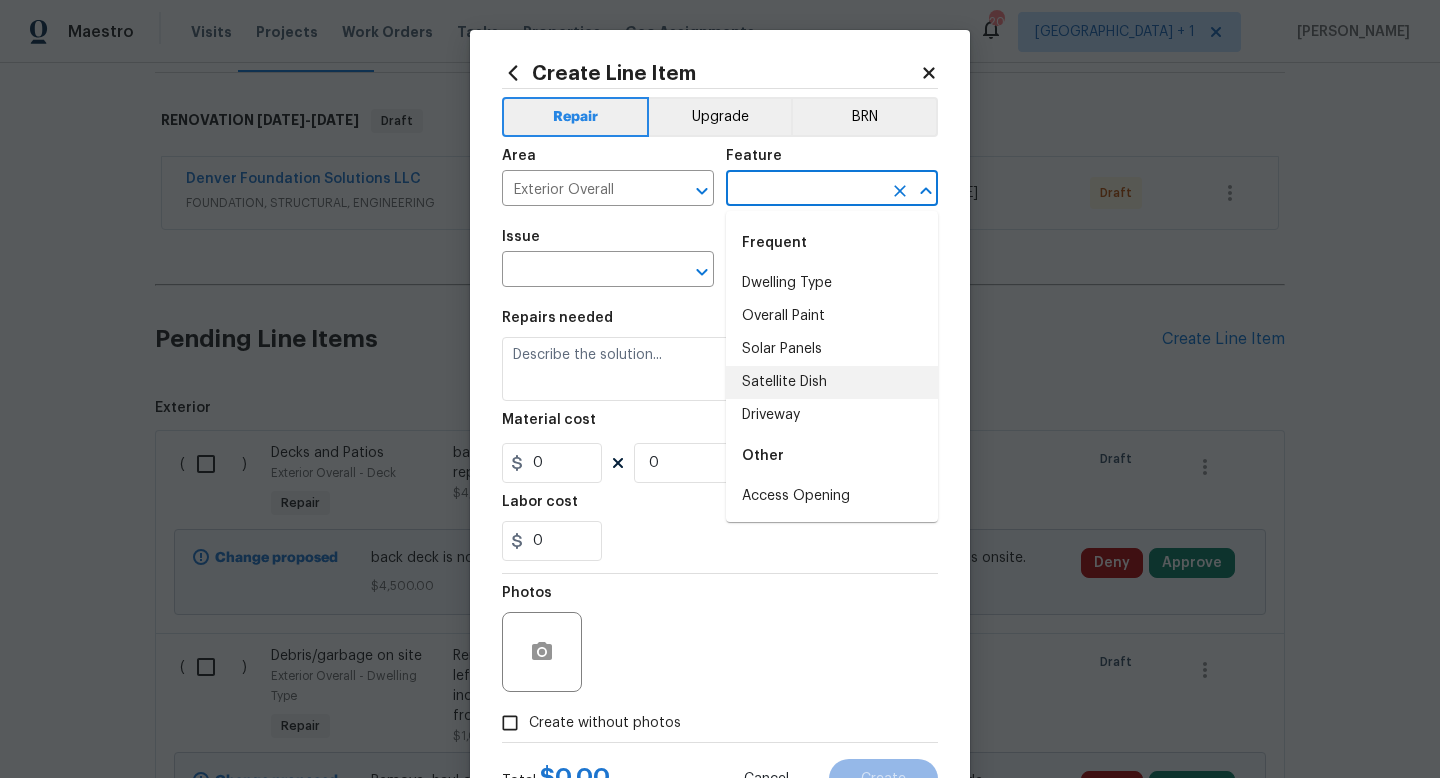 click on "Satellite Dish" at bounding box center [832, 382] 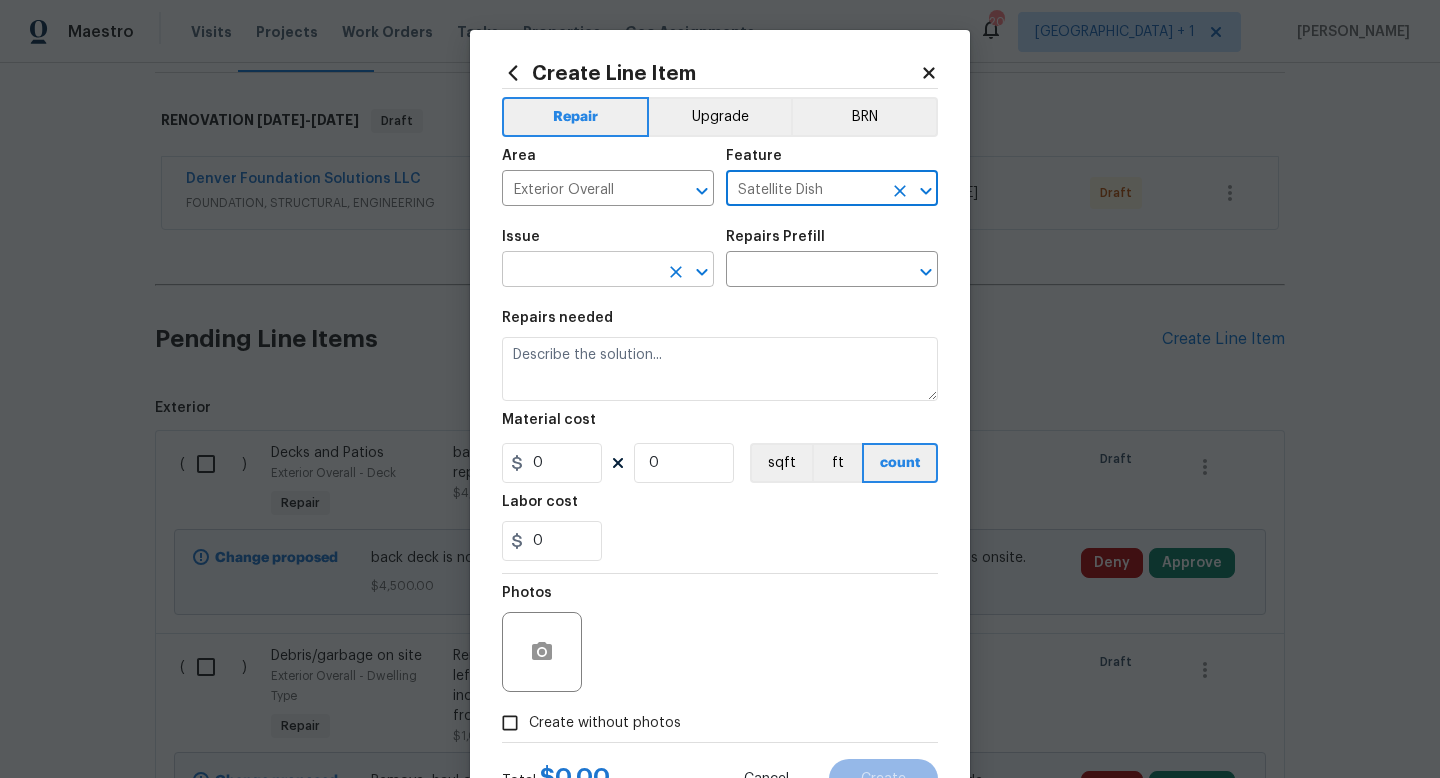 click at bounding box center [580, 271] 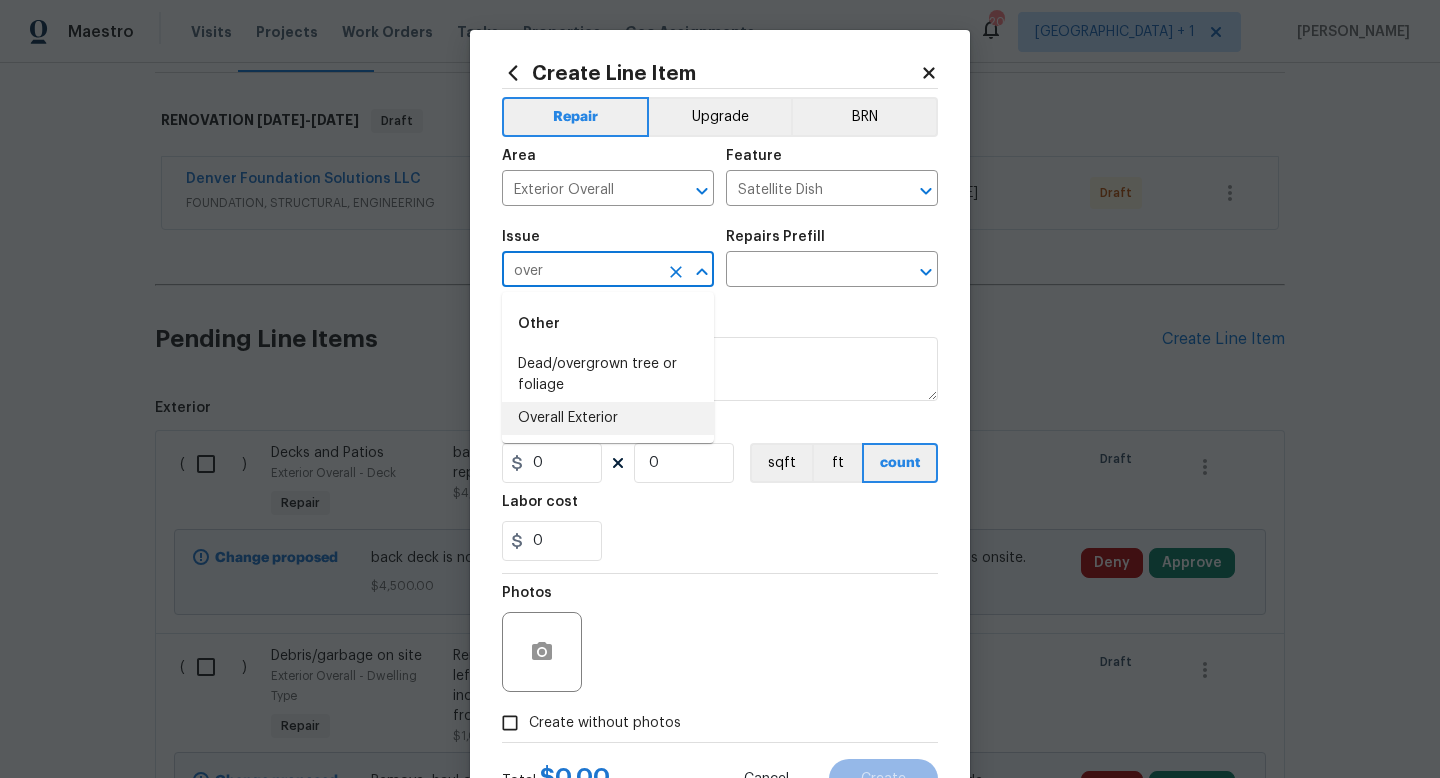 click on "Overall Exterior" at bounding box center (608, 418) 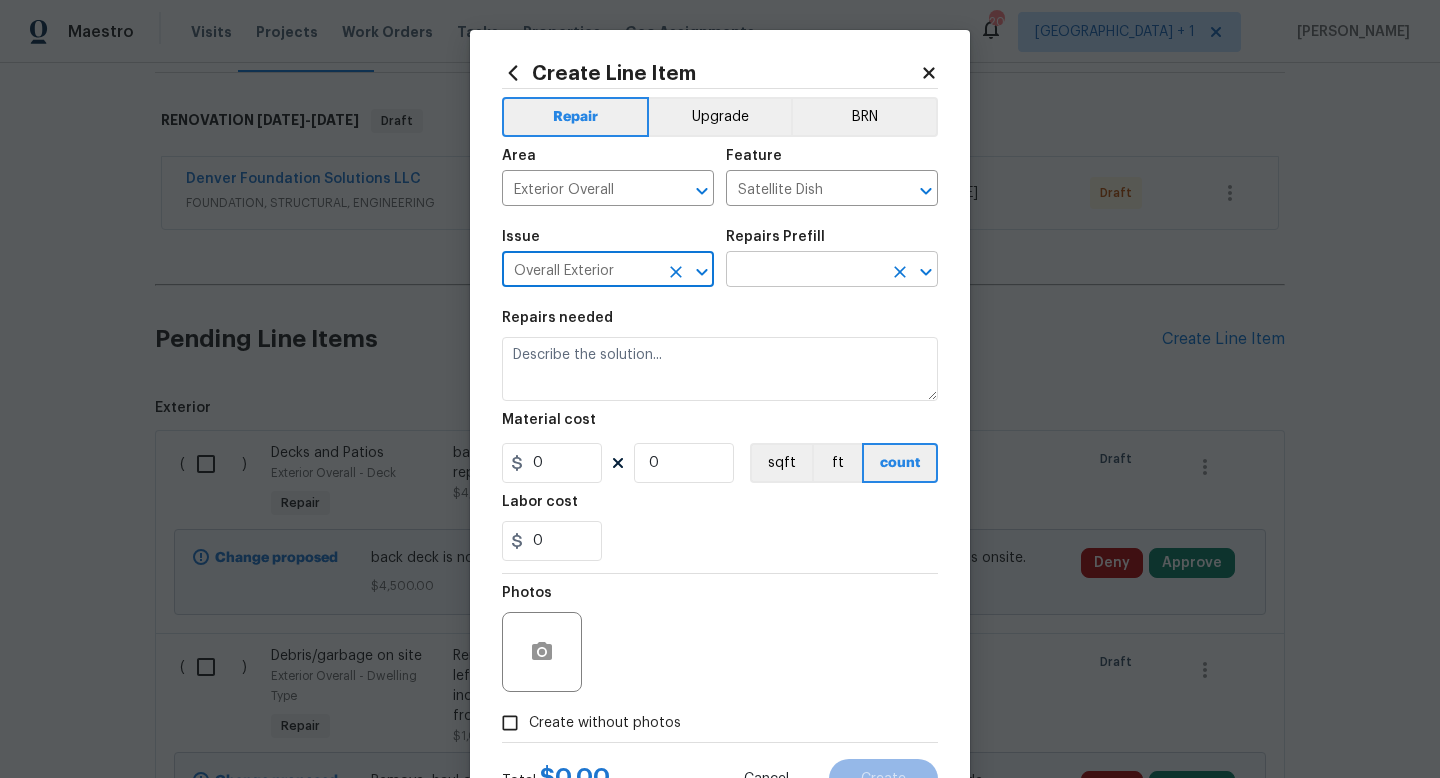 click at bounding box center (804, 271) 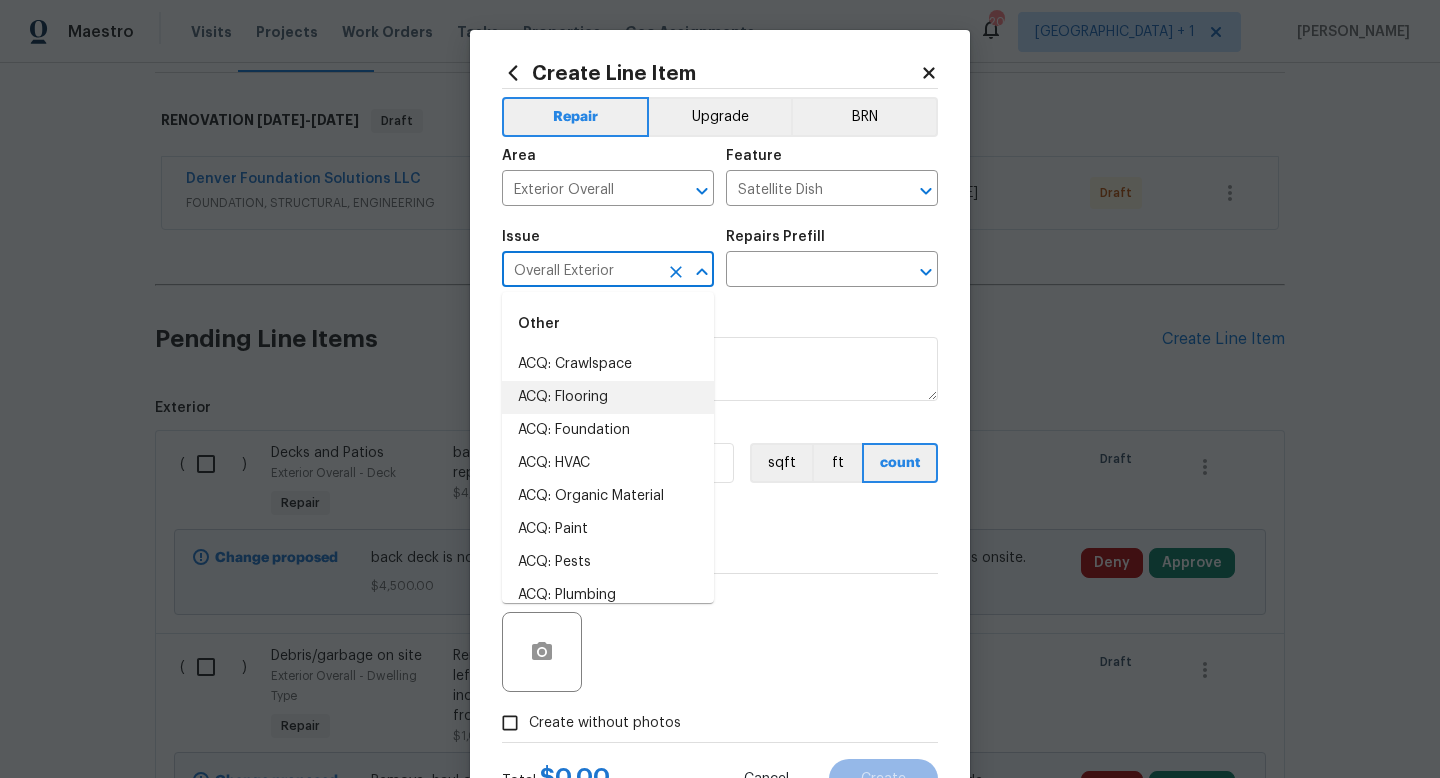 click on "Overall Exterior" at bounding box center [580, 271] 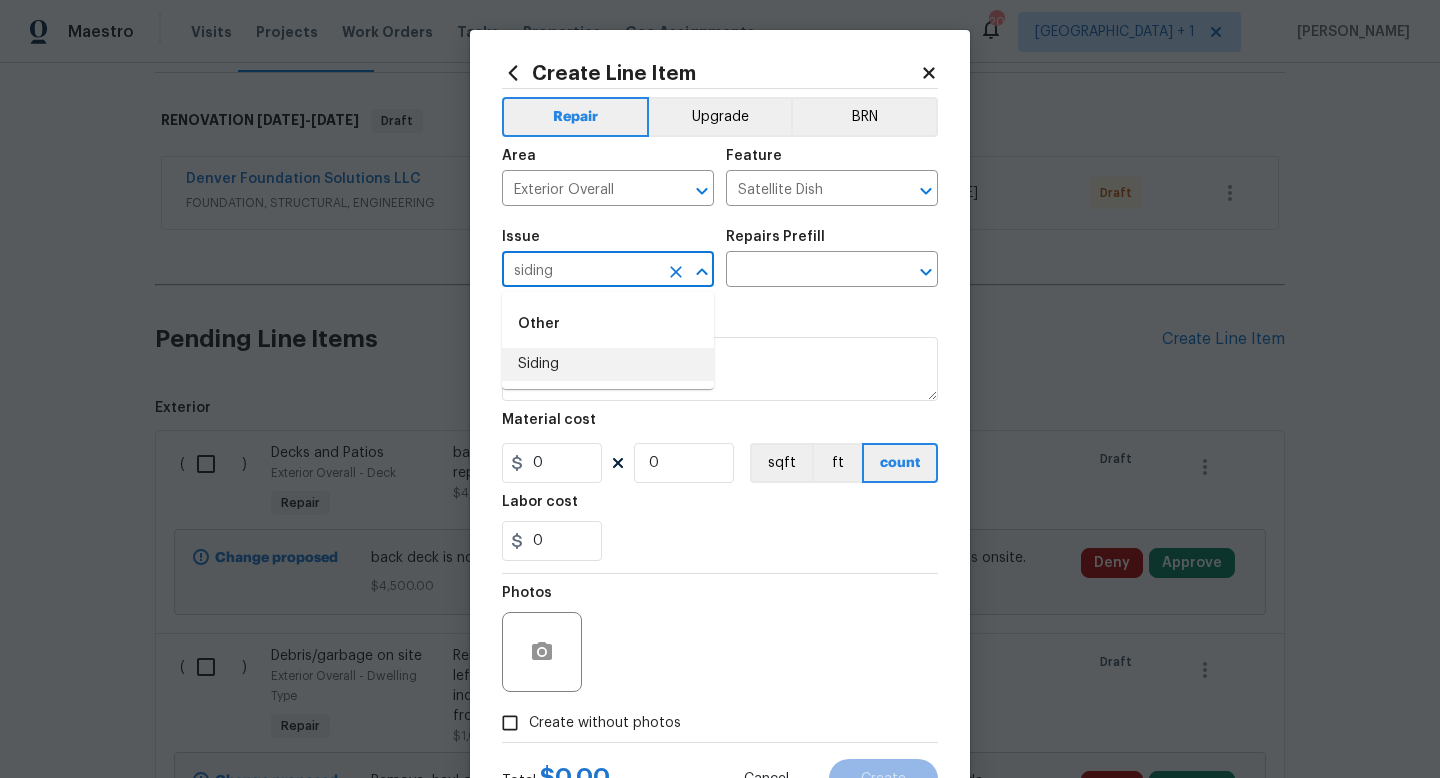 click on "Siding" at bounding box center (608, 364) 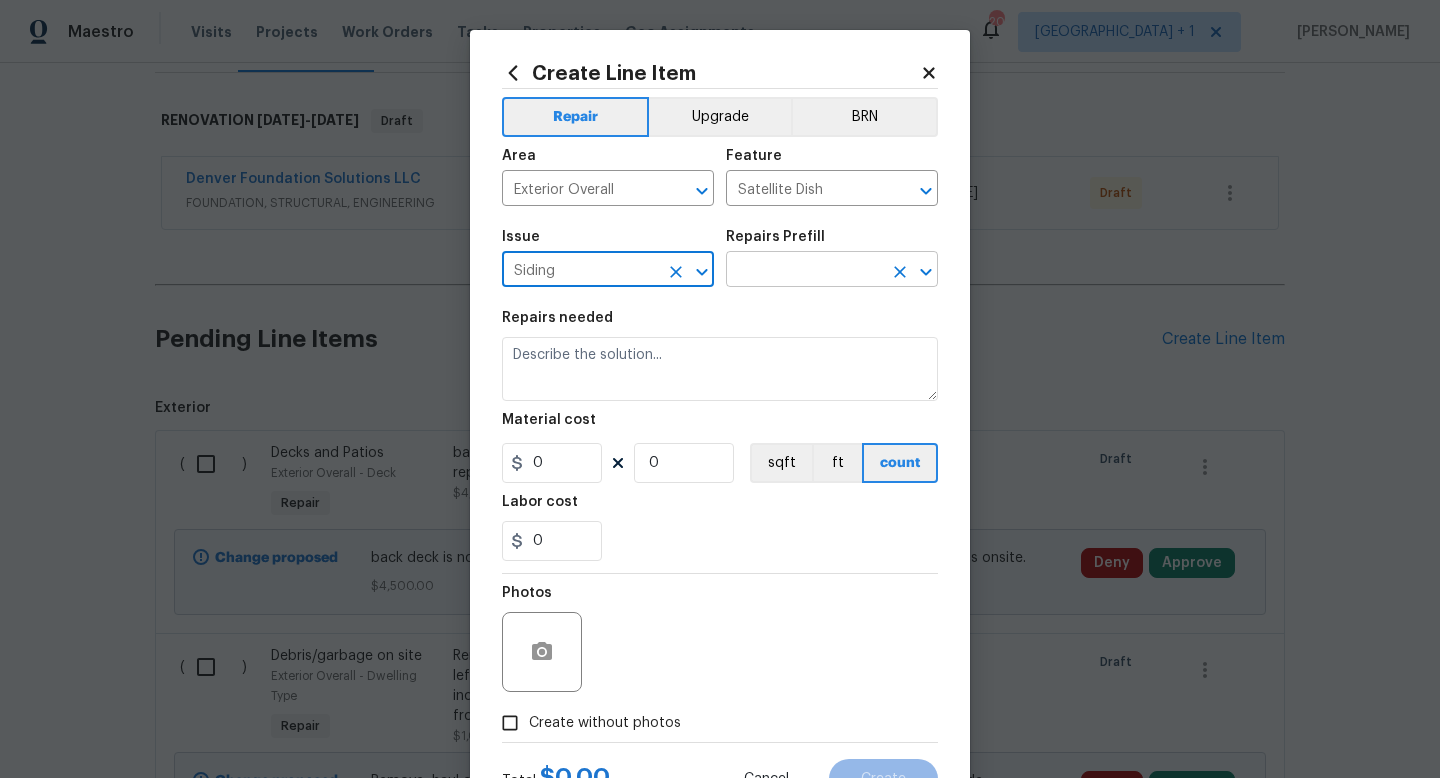 click at bounding box center (804, 271) 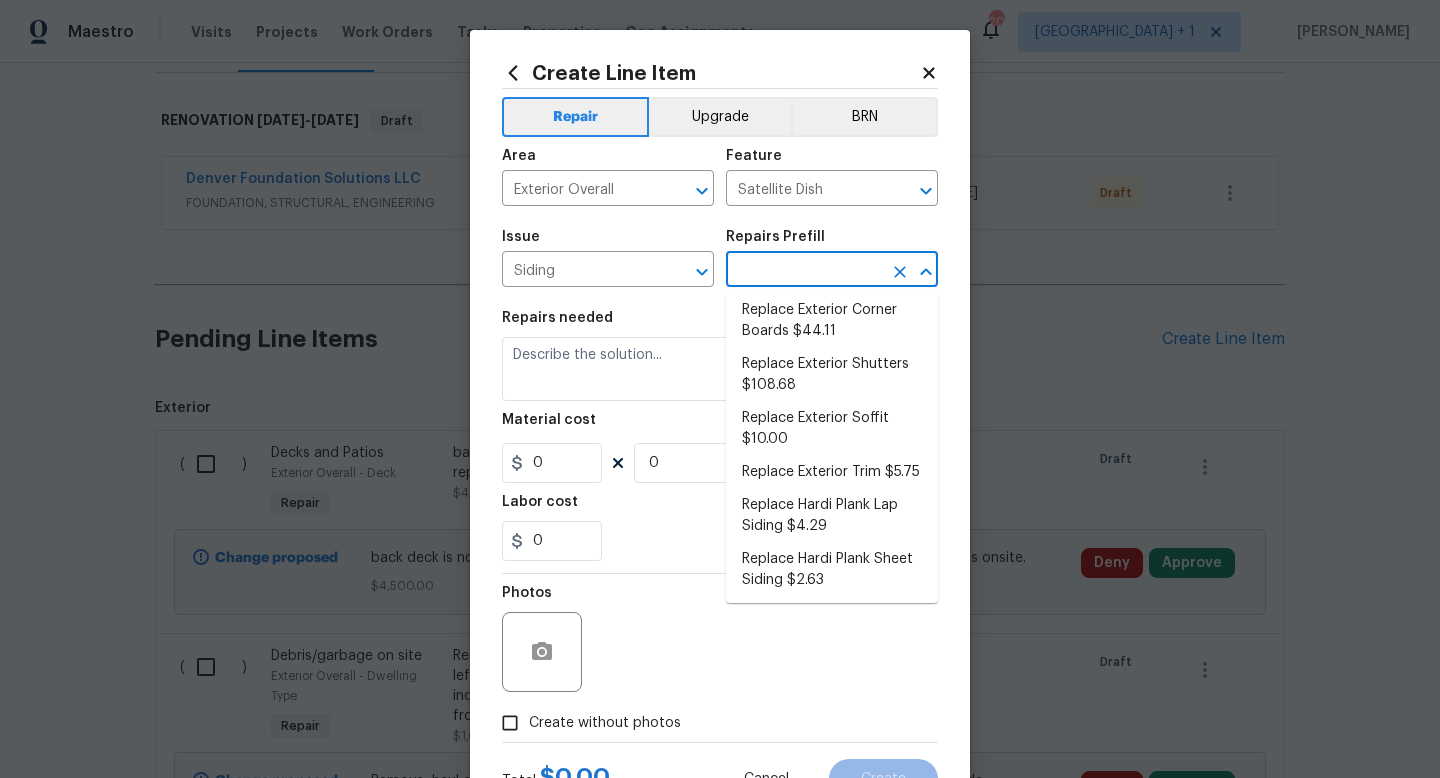 scroll, scrollTop: 680, scrollLeft: 0, axis: vertical 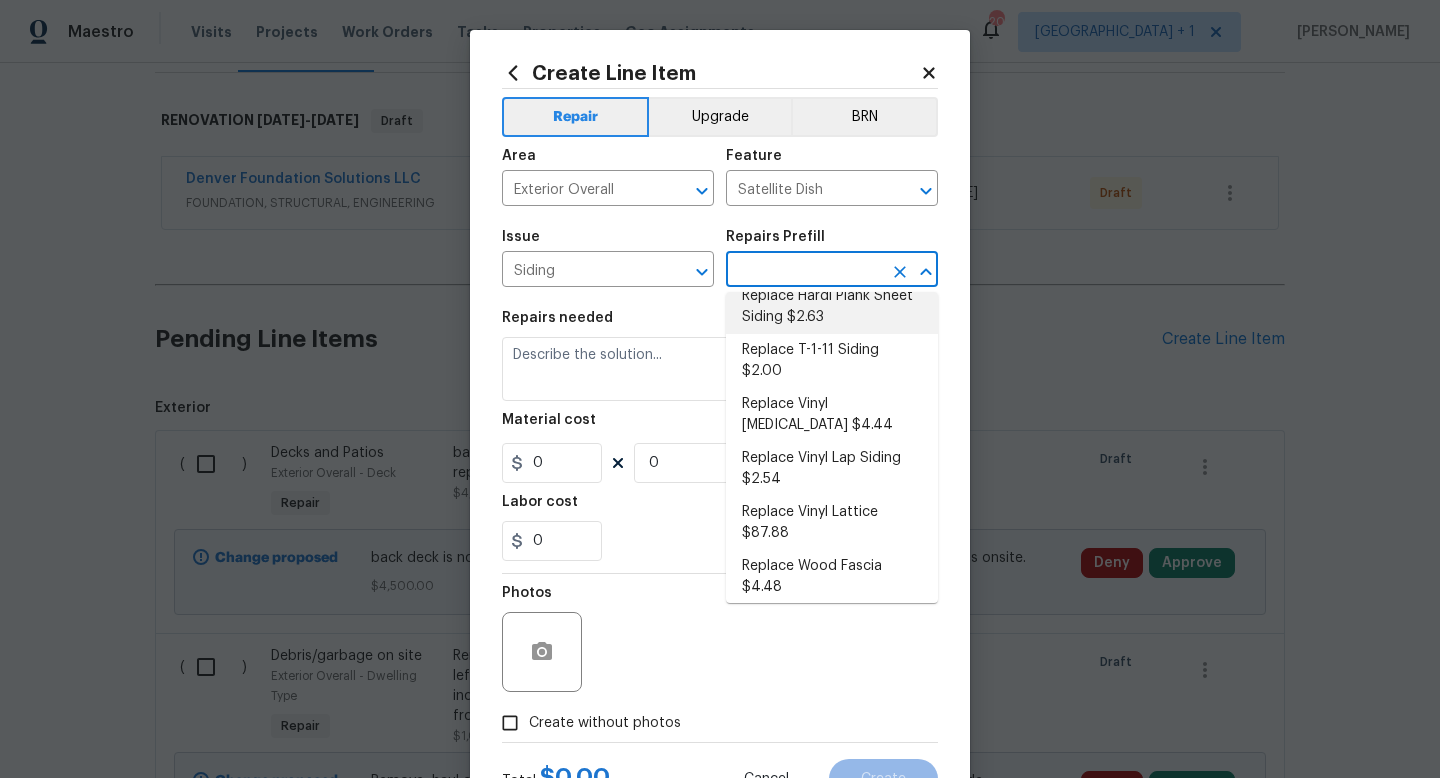 click at bounding box center [804, 271] 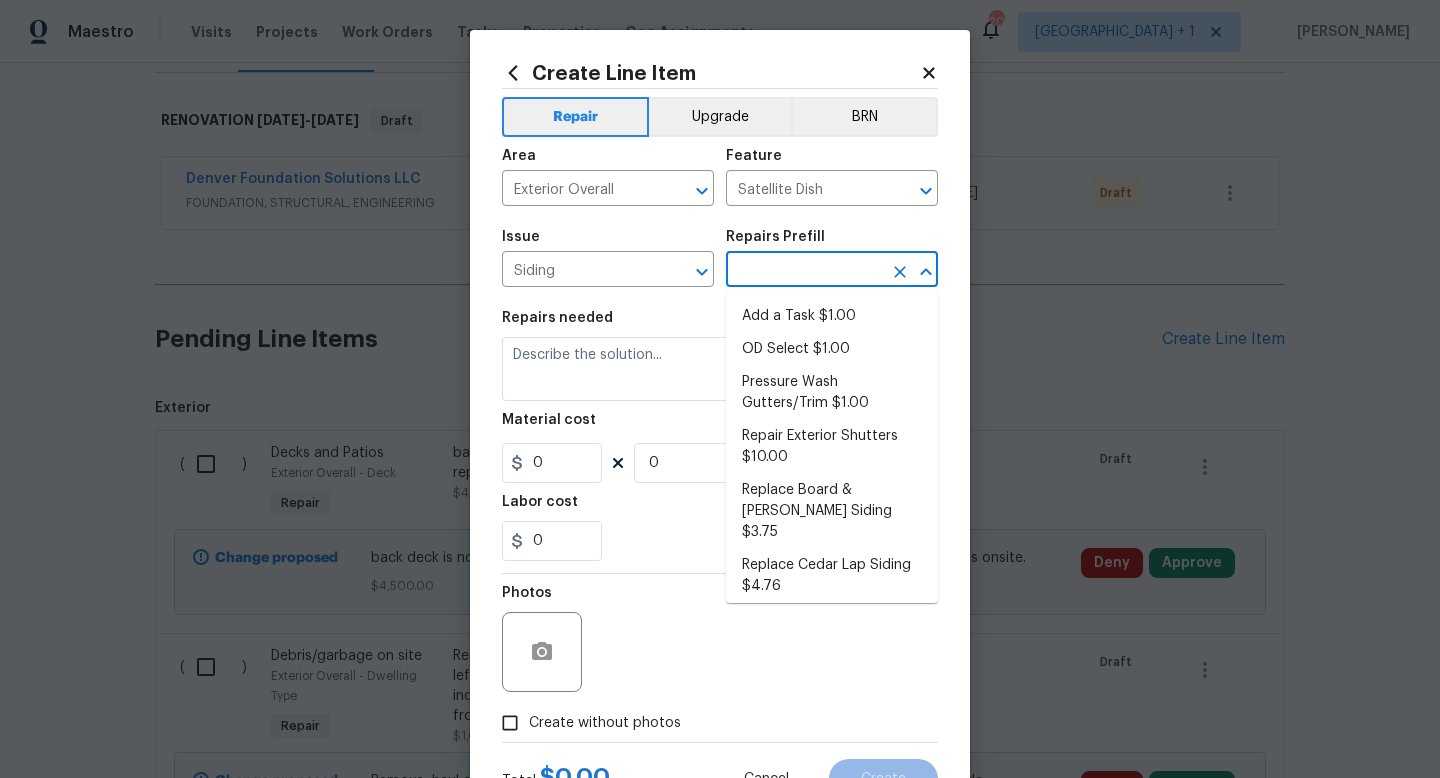 click at bounding box center (804, 271) 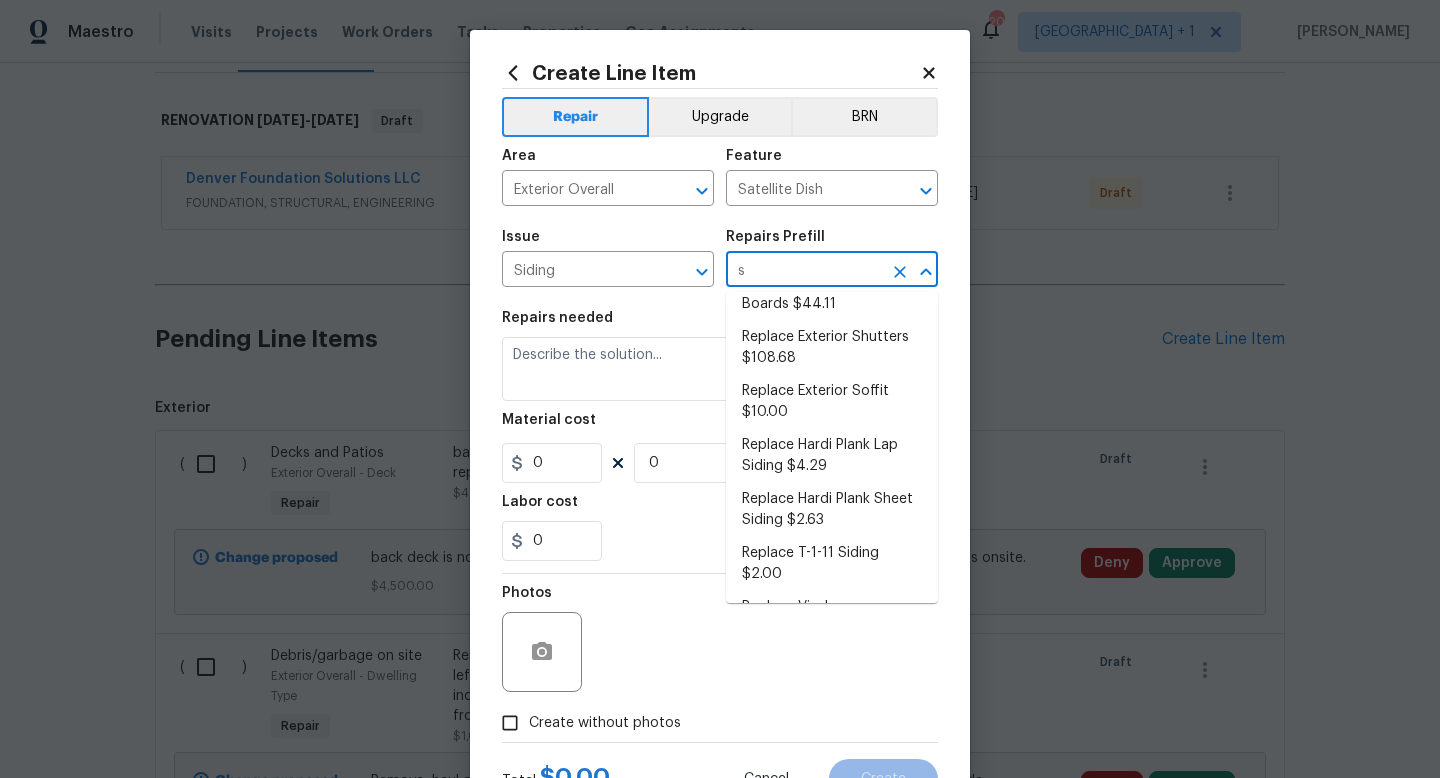 scroll, scrollTop: 0, scrollLeft: 0, axis: both 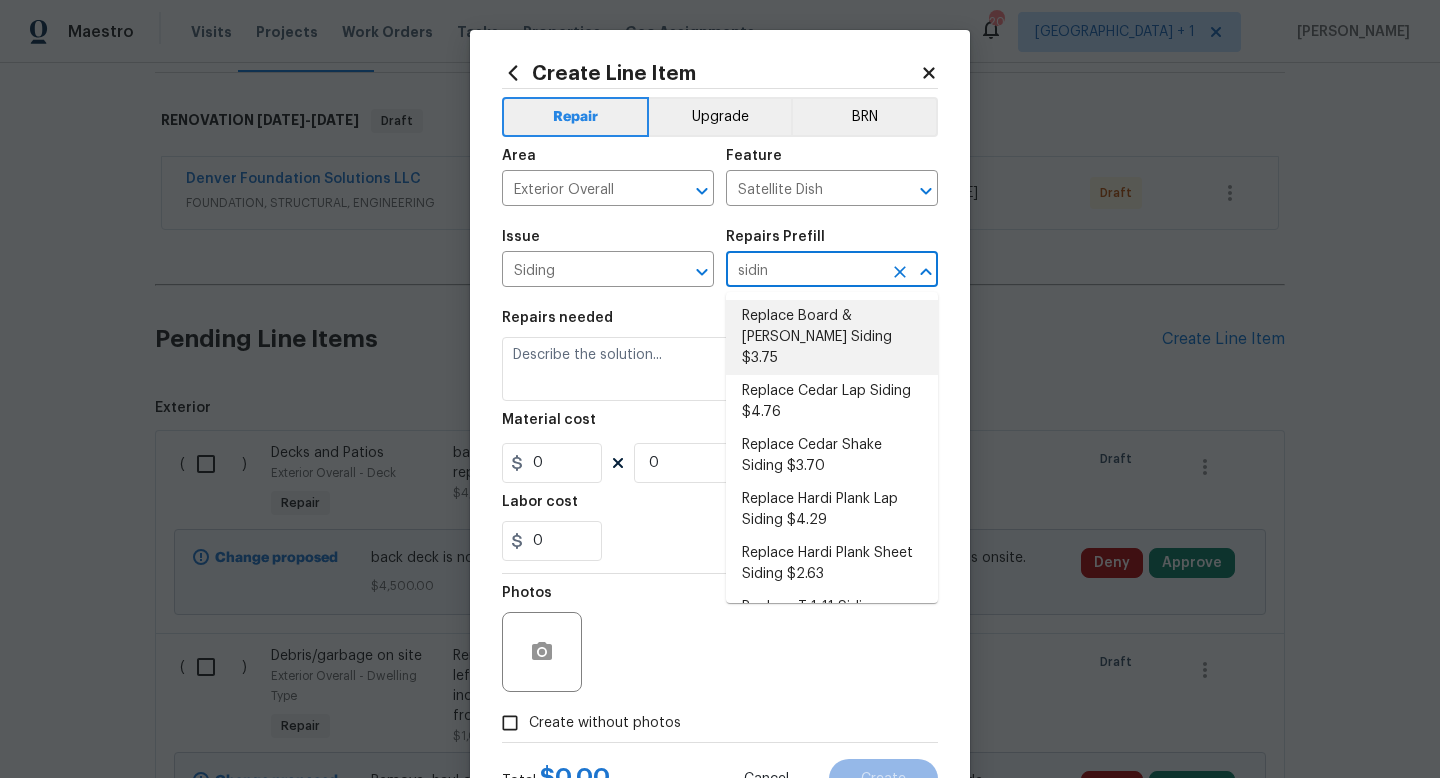 click 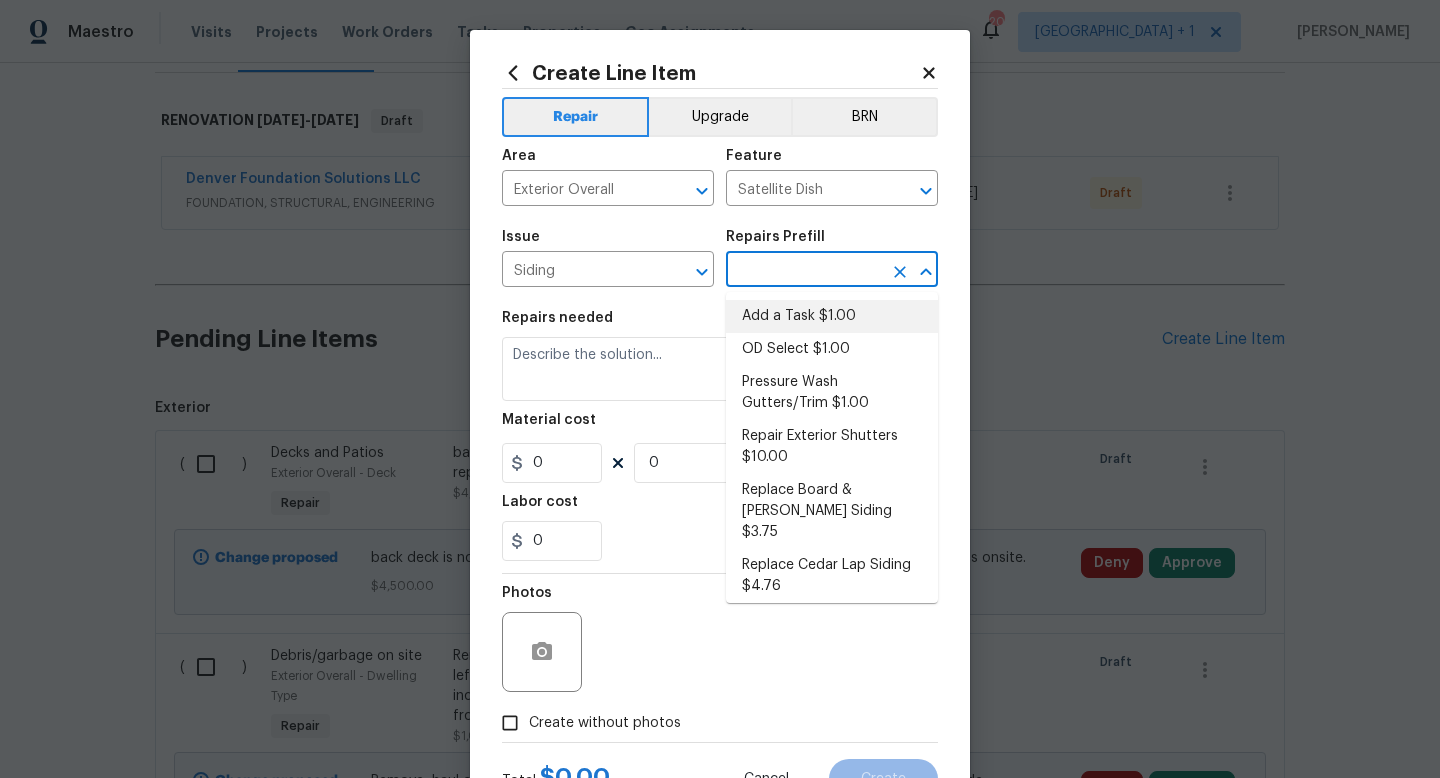 click on "Add a Task $1.00" at bounding box center [832, 316] 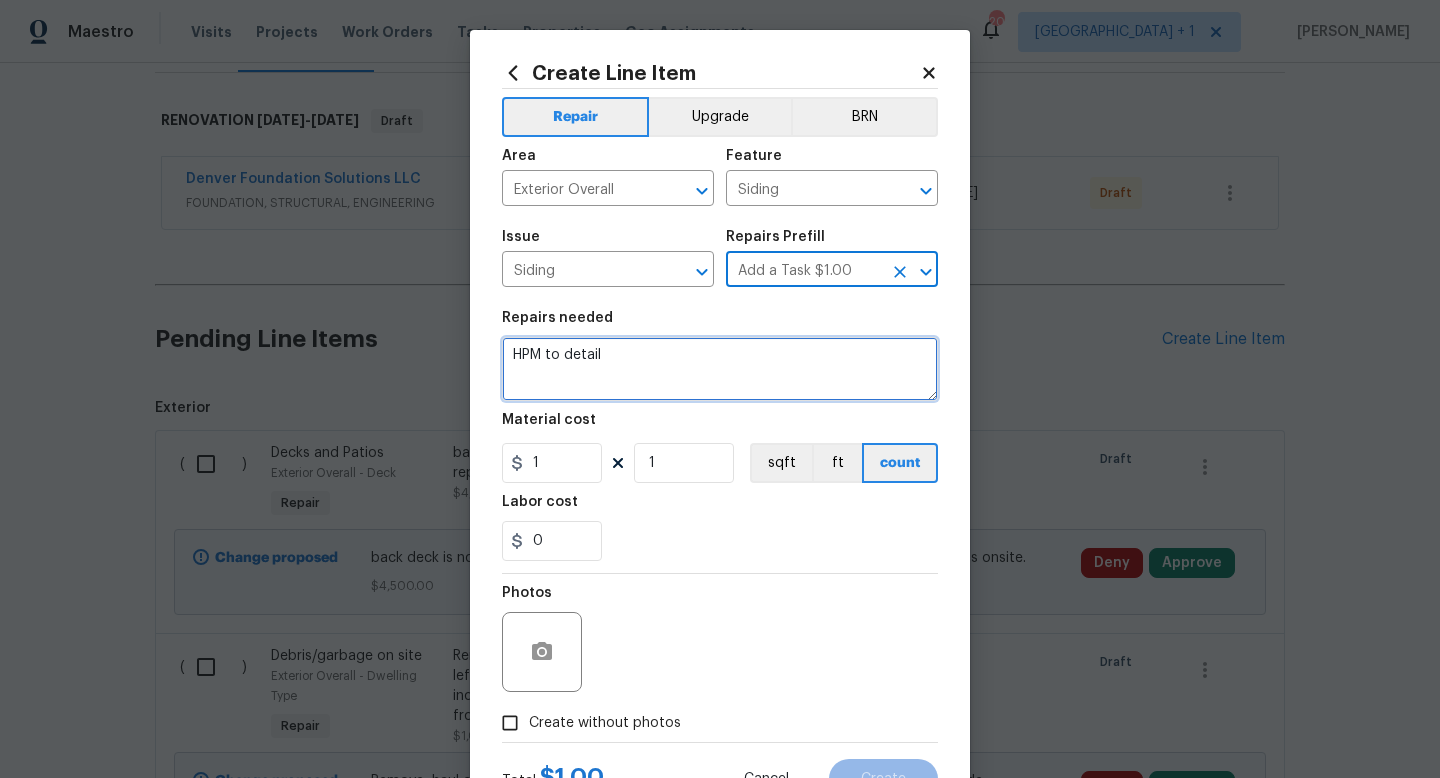 click on "HPM to detail" at bounding box center [720, 369] 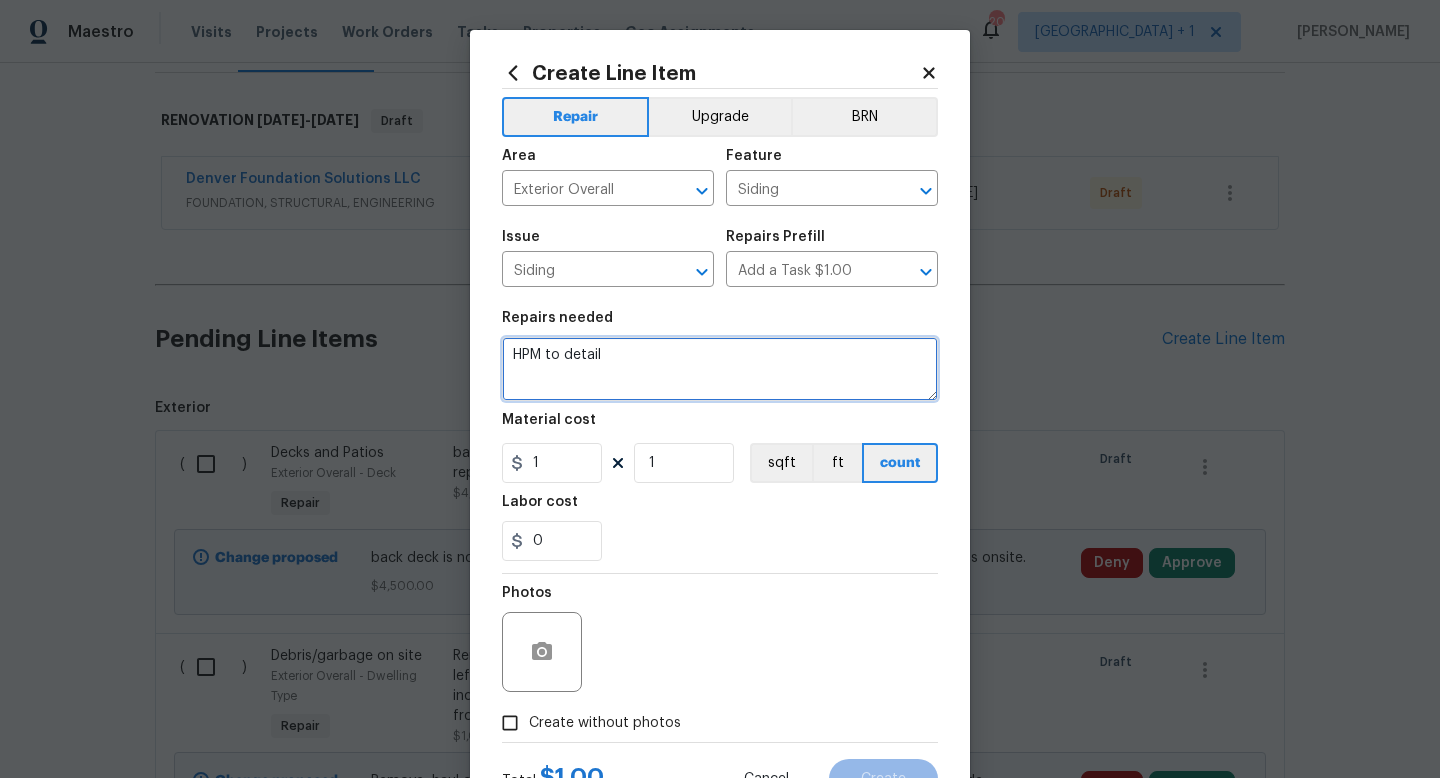 click on "HPM to detail" at bounding box center (720, 369) 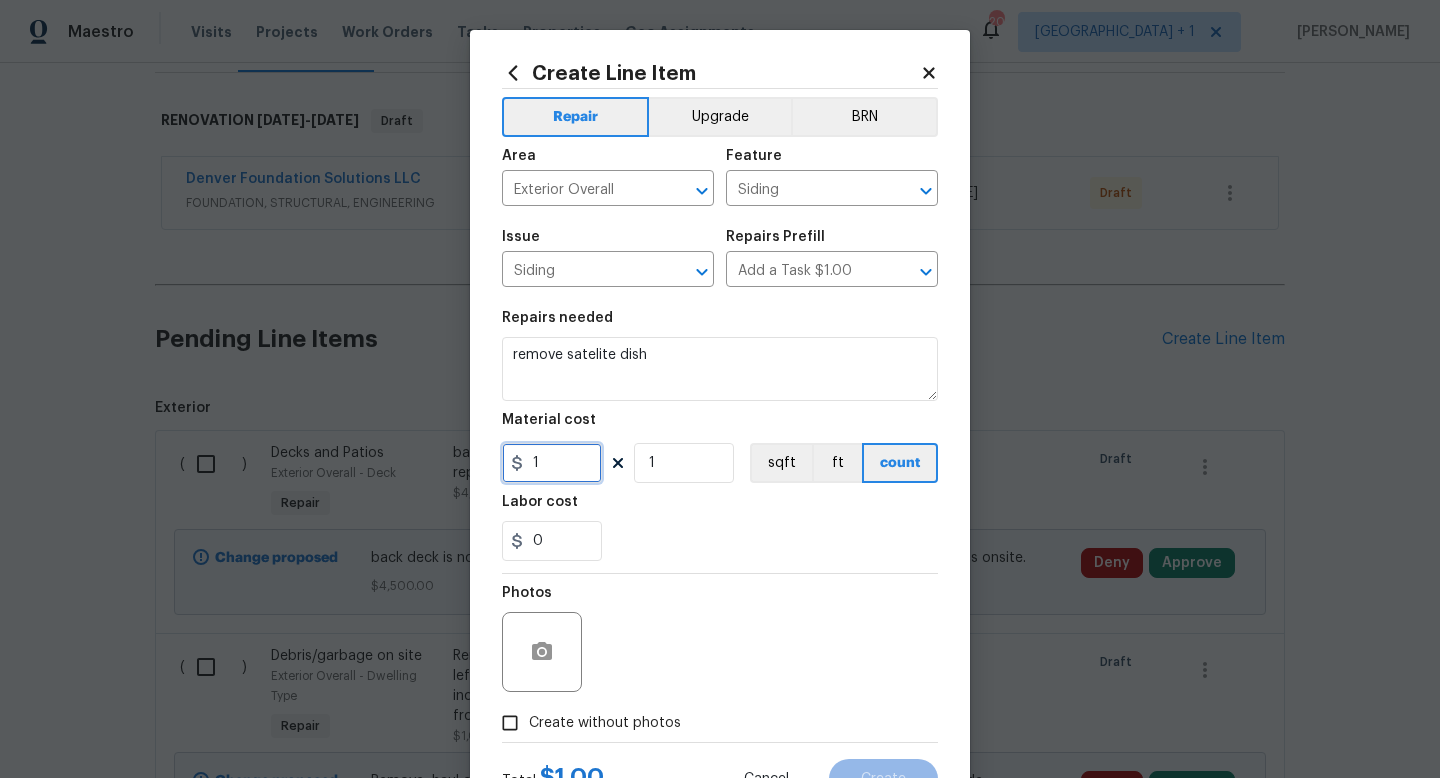 click on "1" at bounding box center [552, 463] 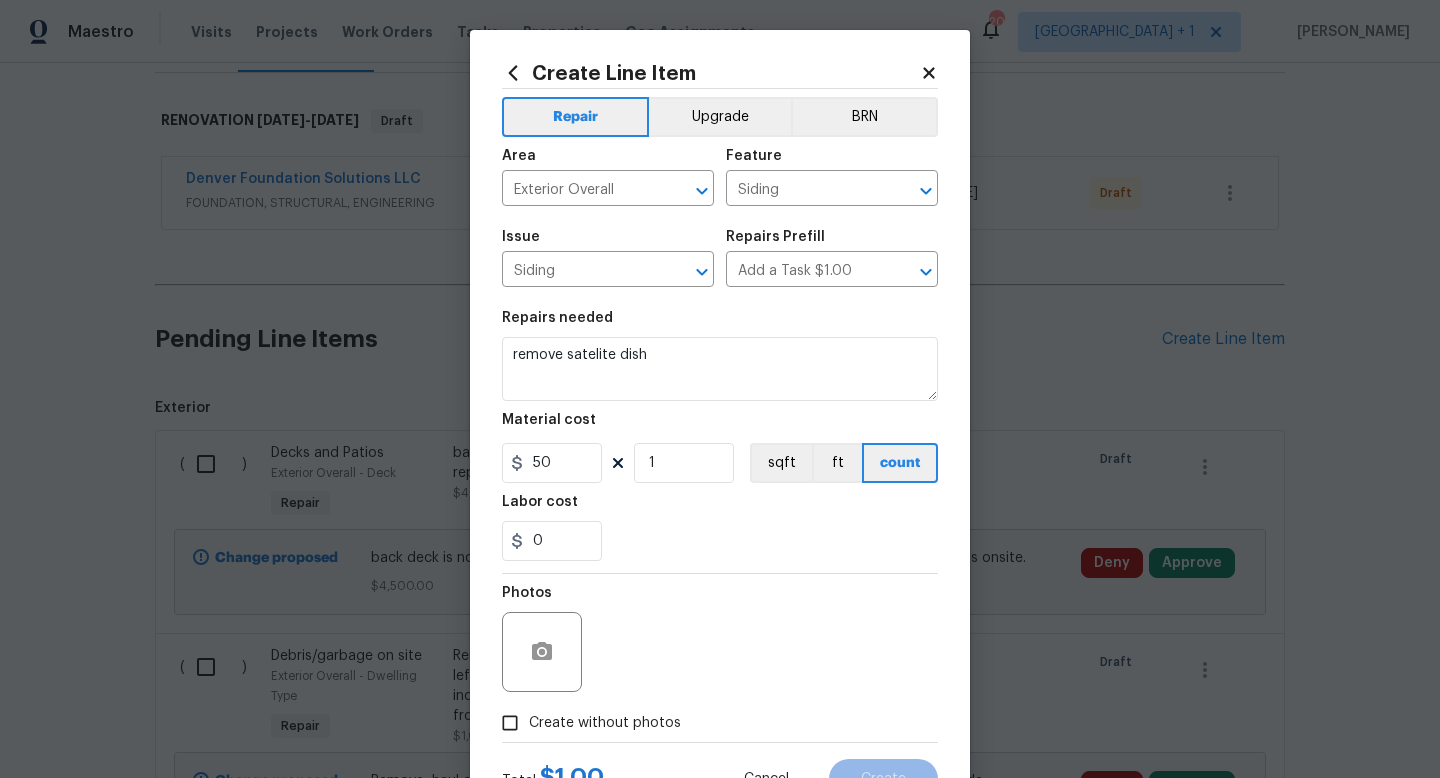 click on "Photos" at bounding box center (720, 639) 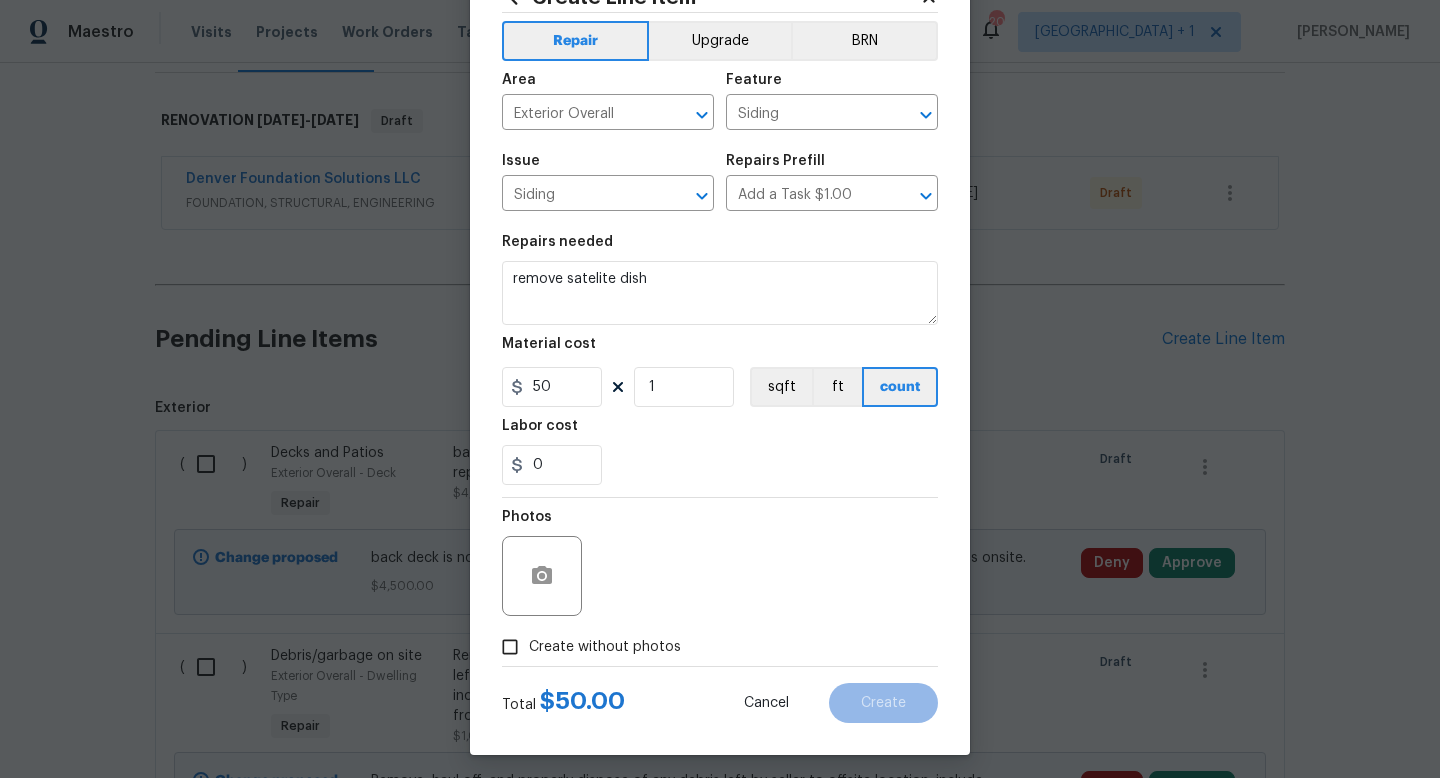 scroll, scrollTop: 84, scrollLeft: 0, axis: vertical 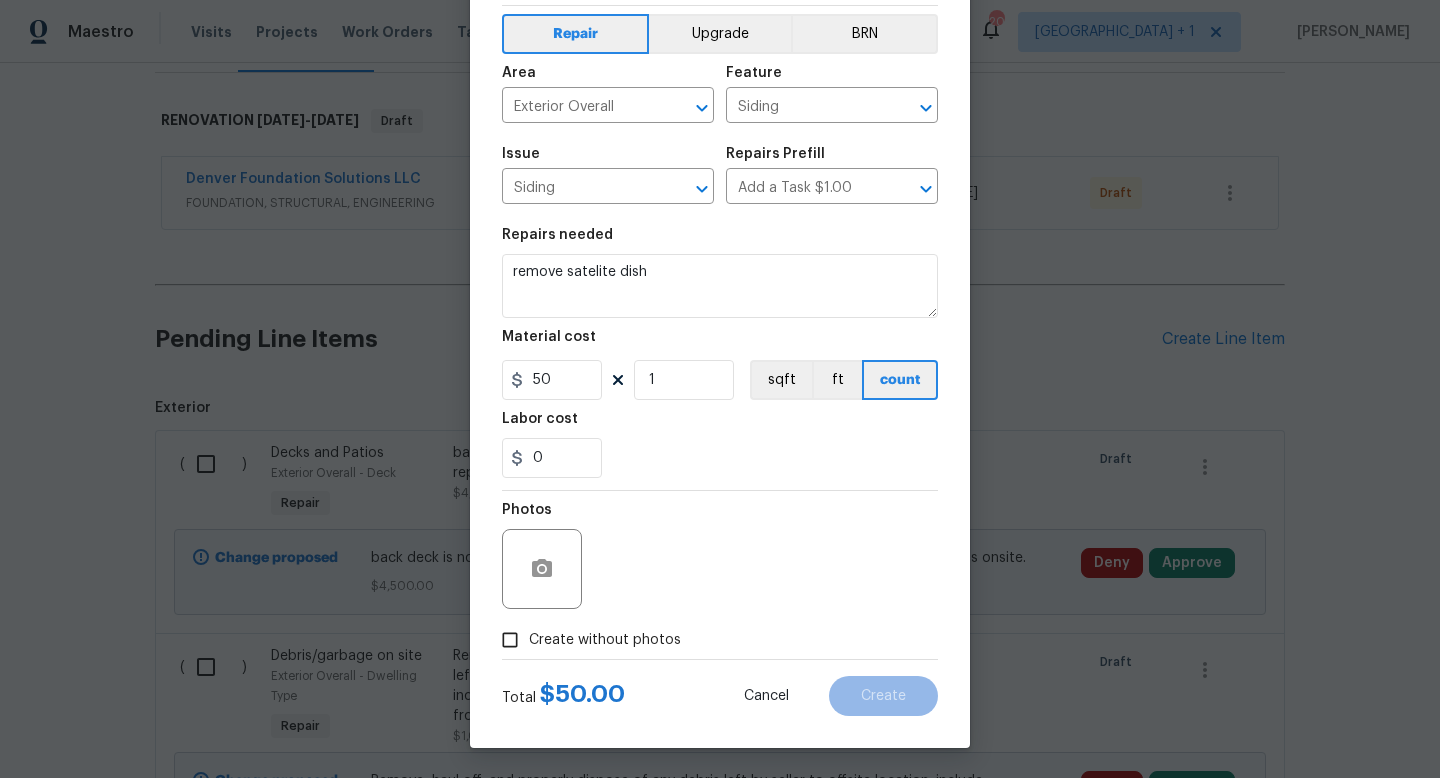 click on "Create without photos" at bounding box center (605, 640) 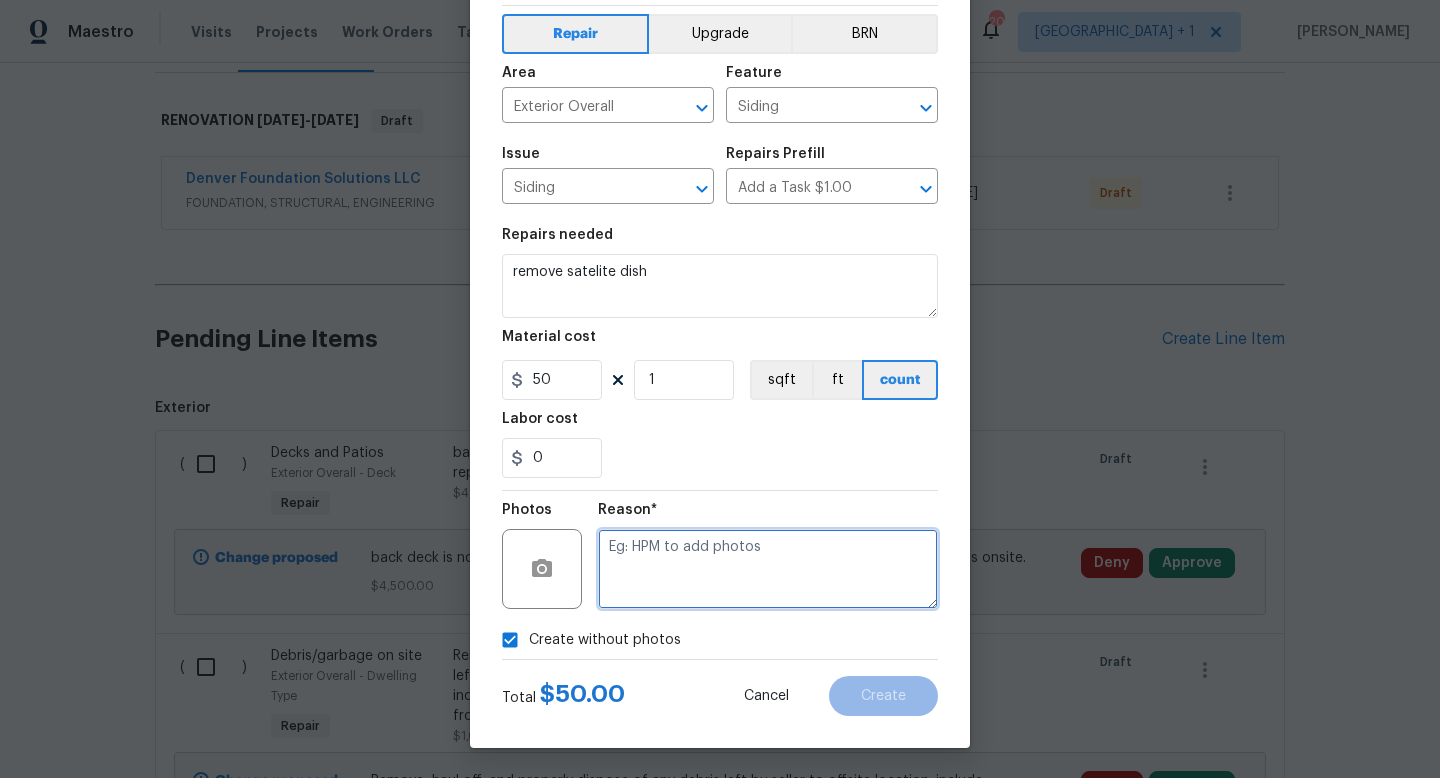 click at bounding box center [768, 569] 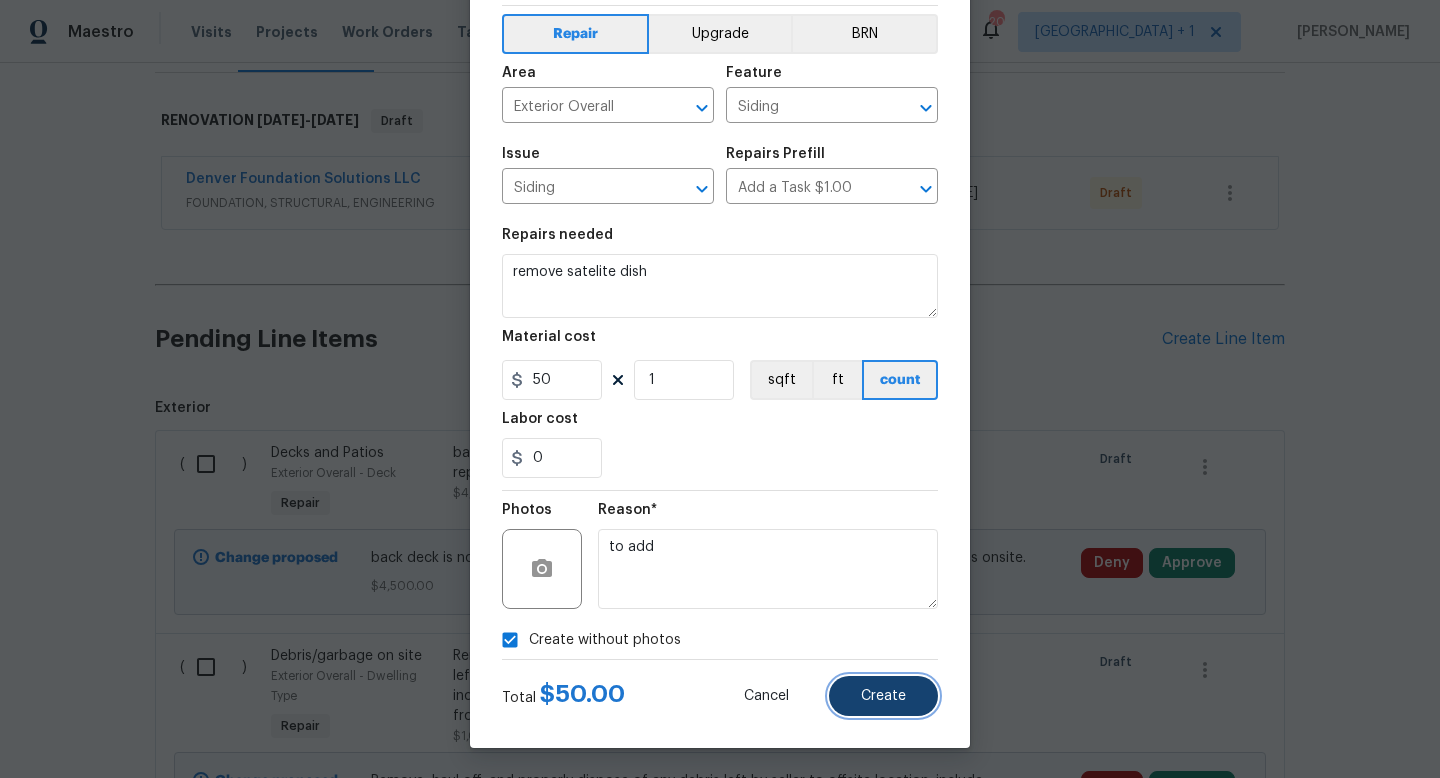 click on "Create" at bounding box center [883, 696] 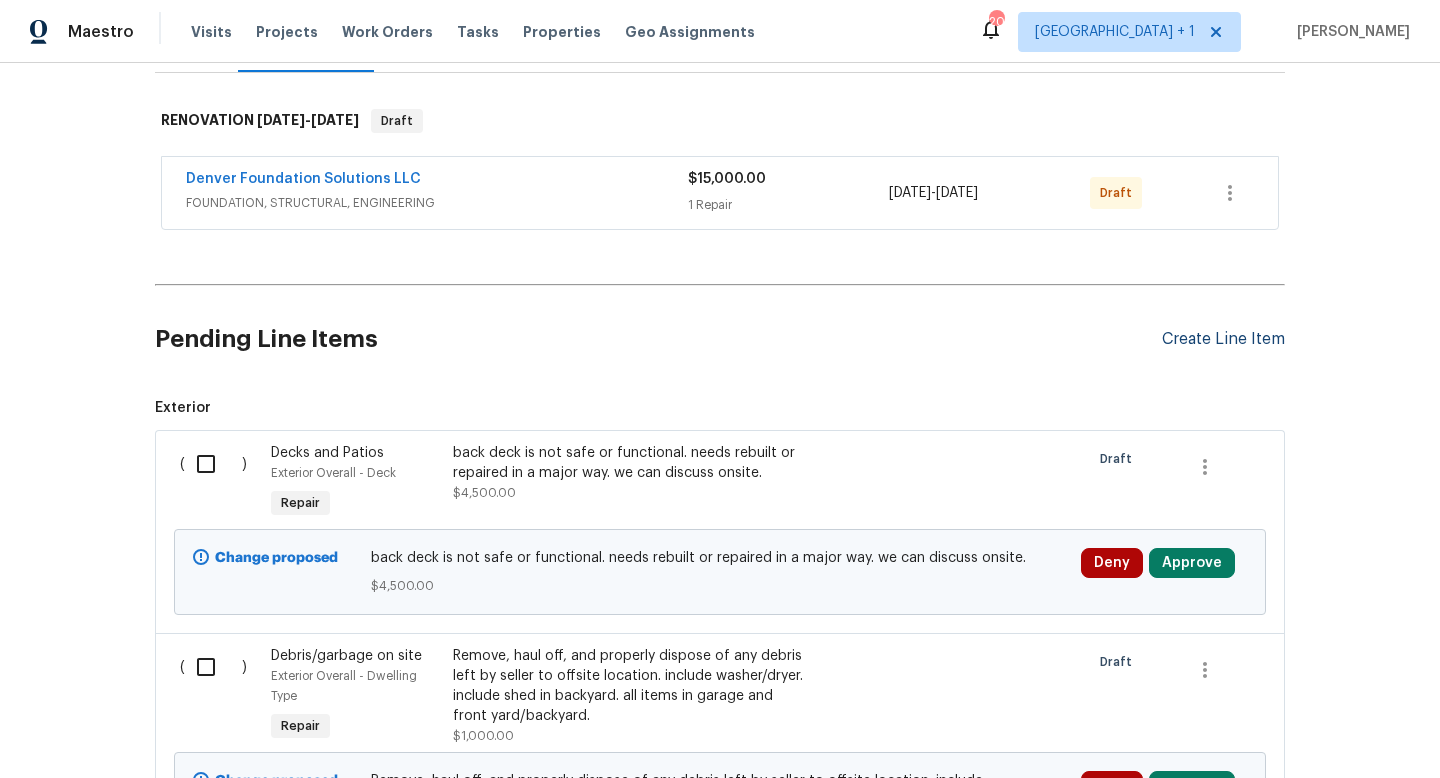 click on "Create Line Item" at bounding box center [1223, 339] 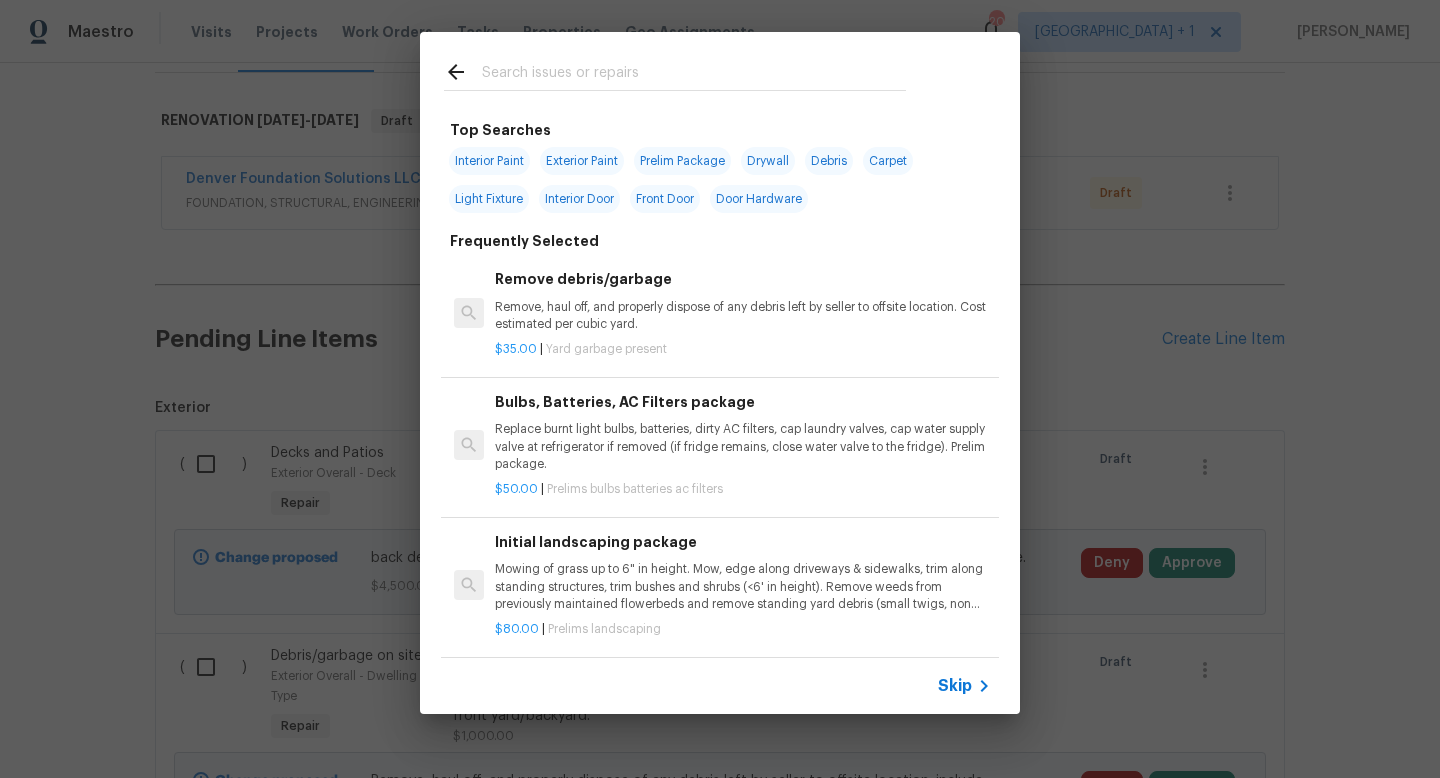 click on "Skip" at bounding box center (955, 686) 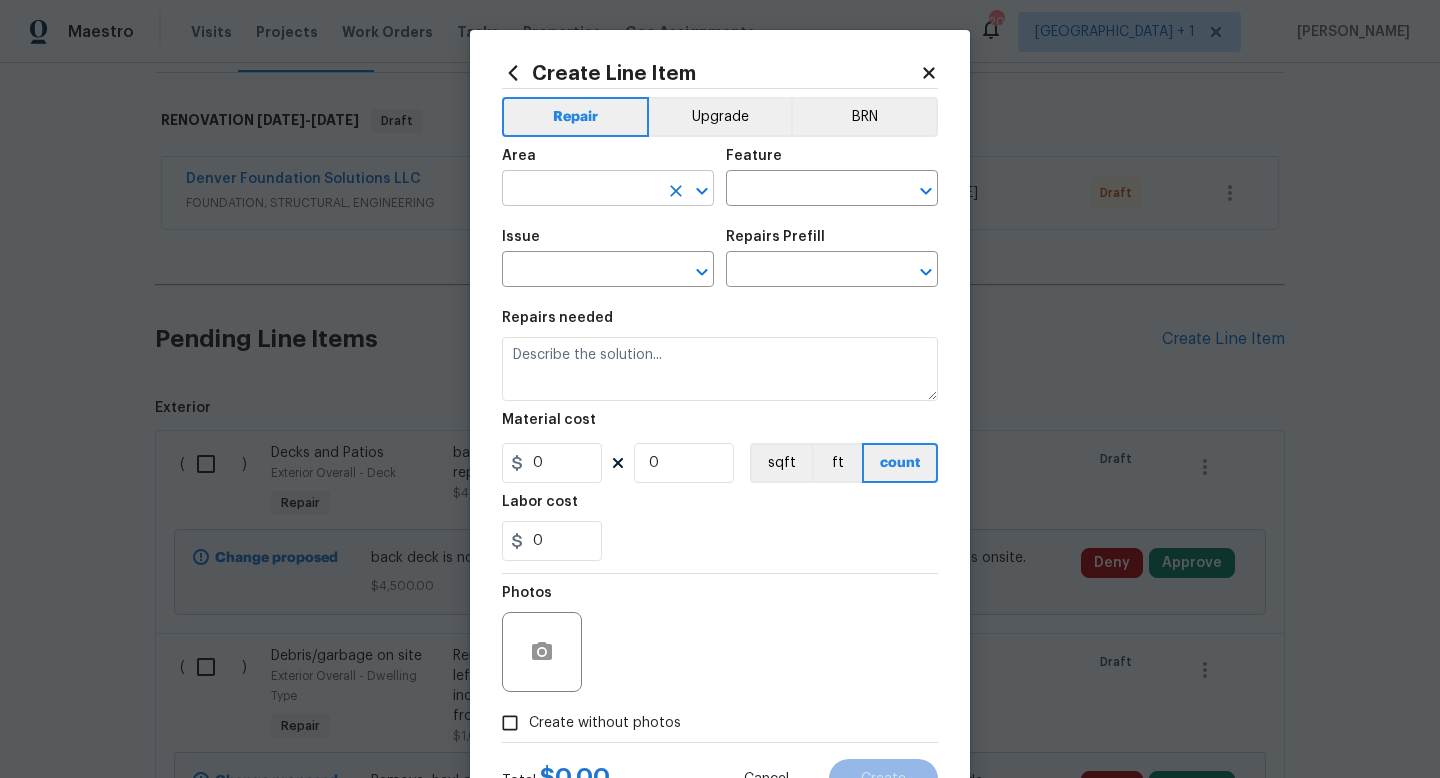 click at bounding box center [580, 190] 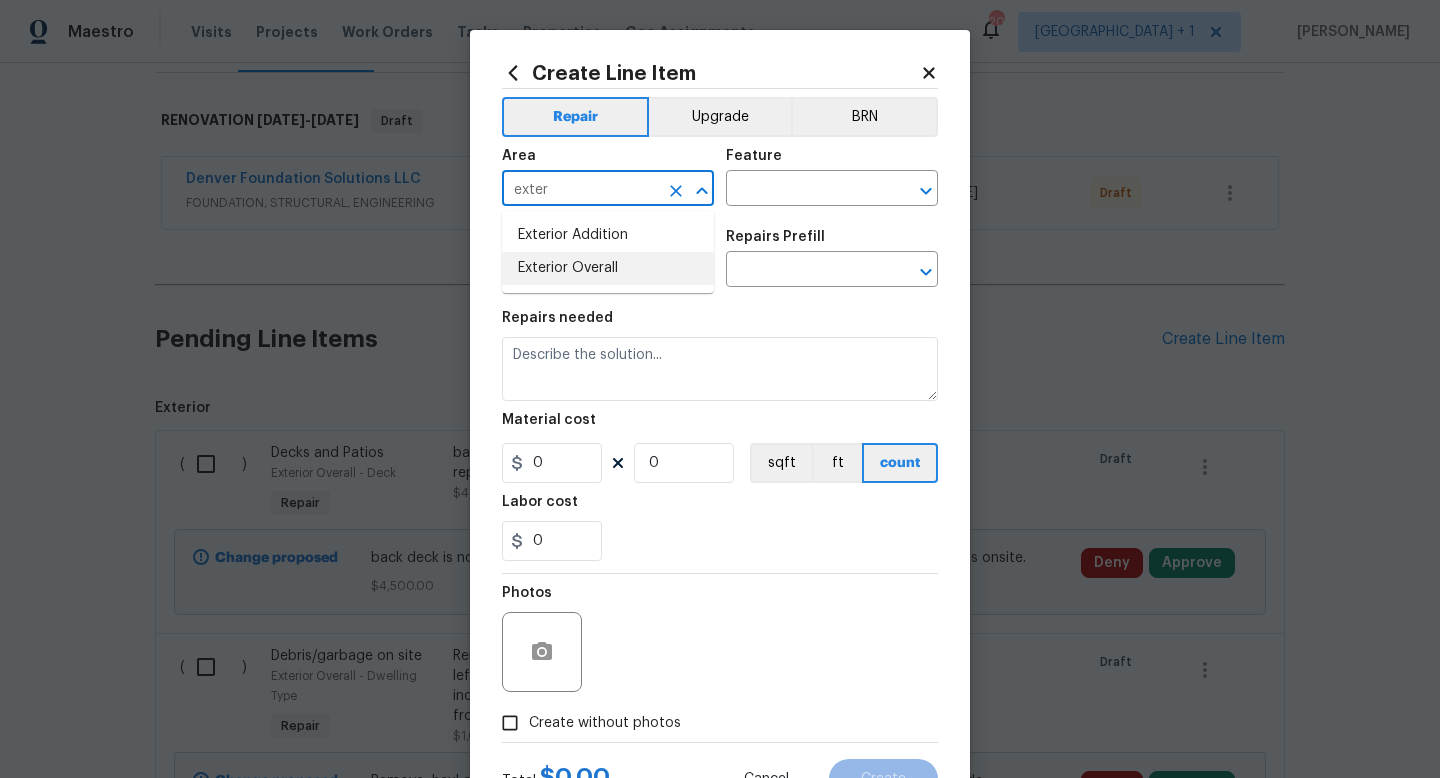 click on "Exterior Overall" at bounding box center [608, 268] 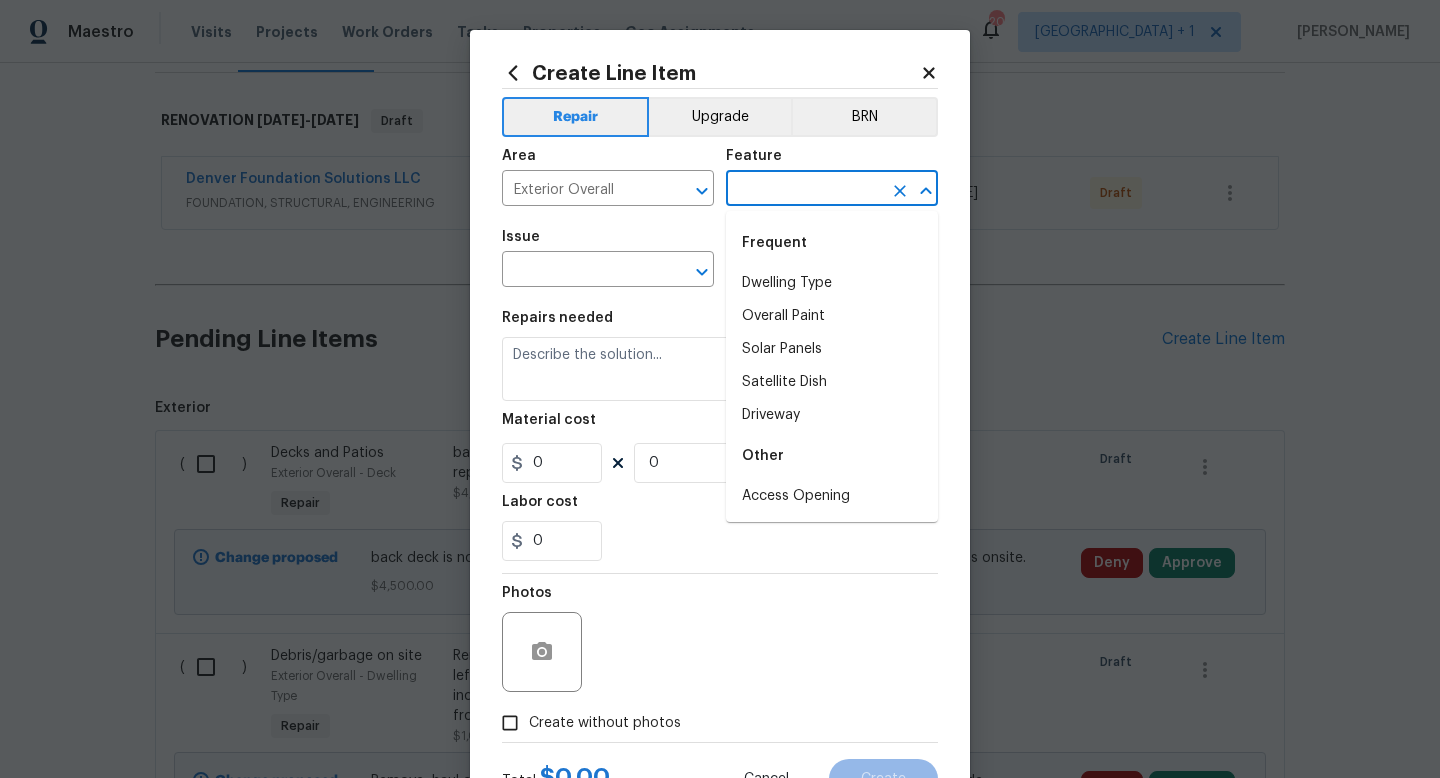 click at bounding box center [804, 190] 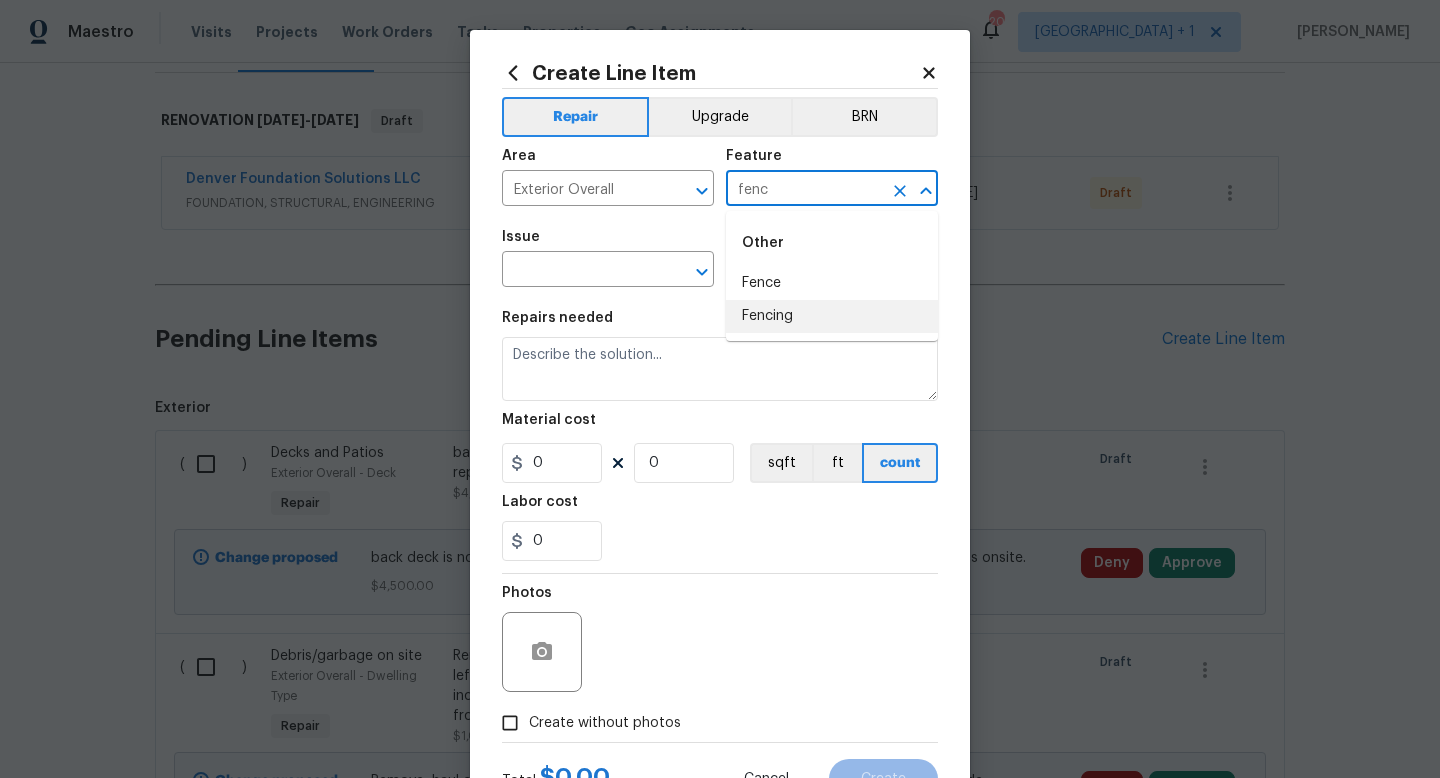 click on "Fencing" at bounding box center (832, 316) 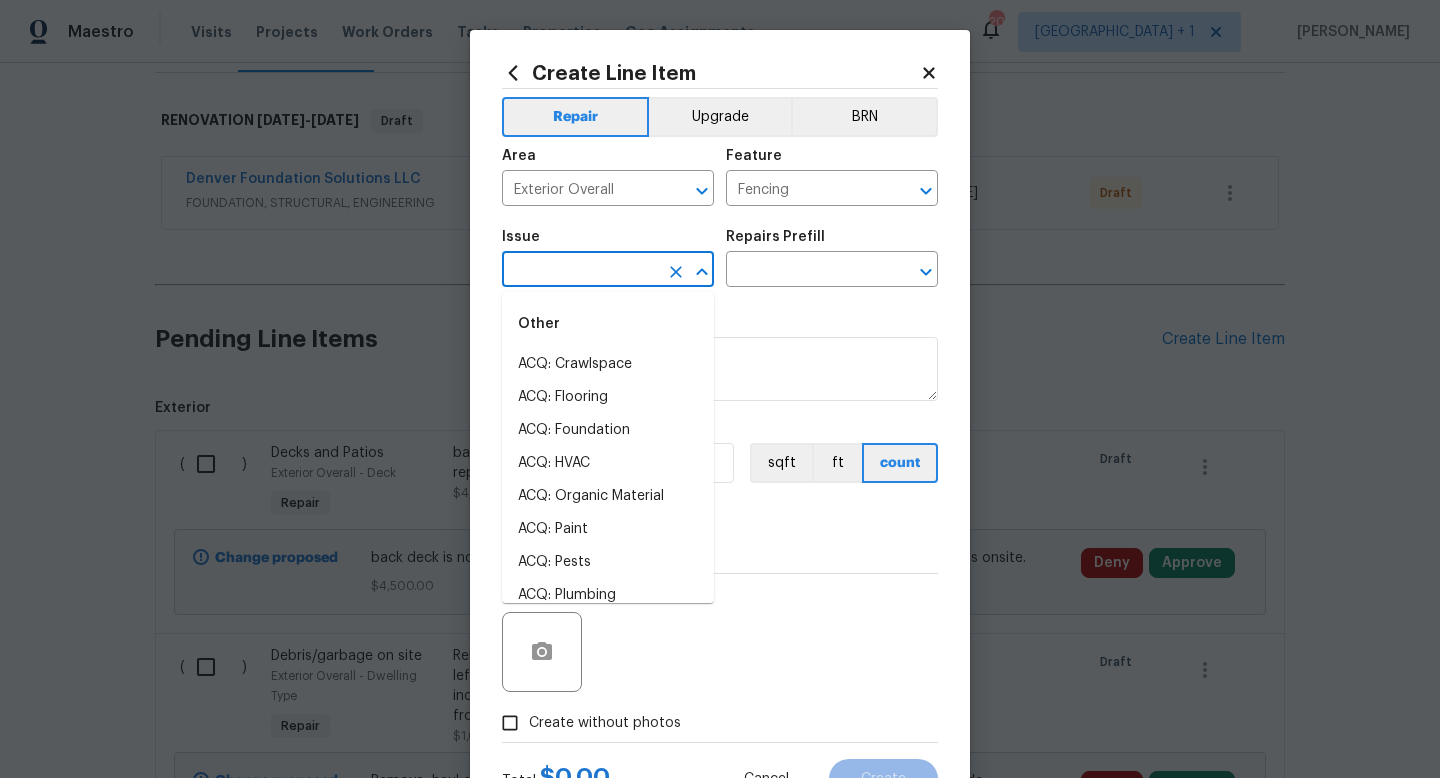 click at bounding box center (580, 271) 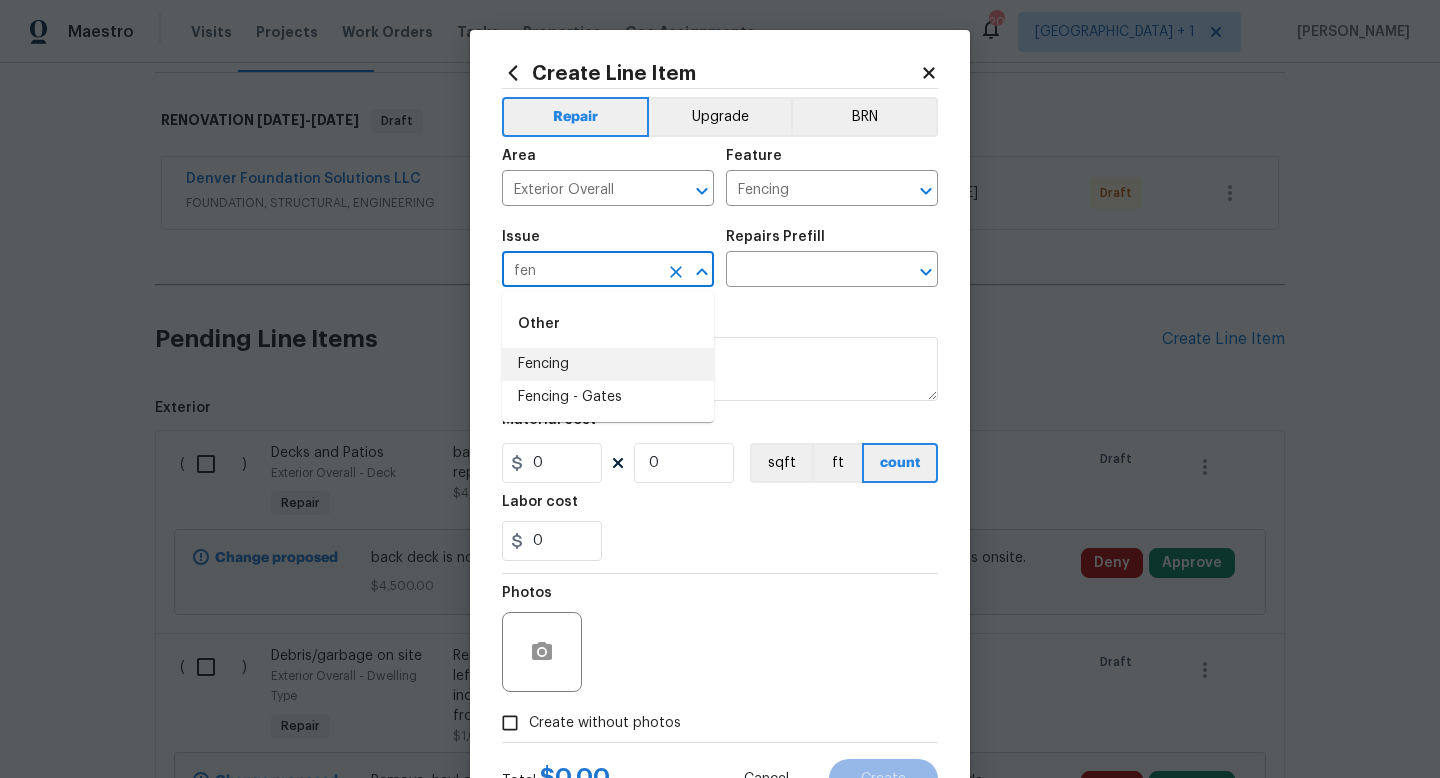 click on "Fencing" at bounding box center (608, 364) 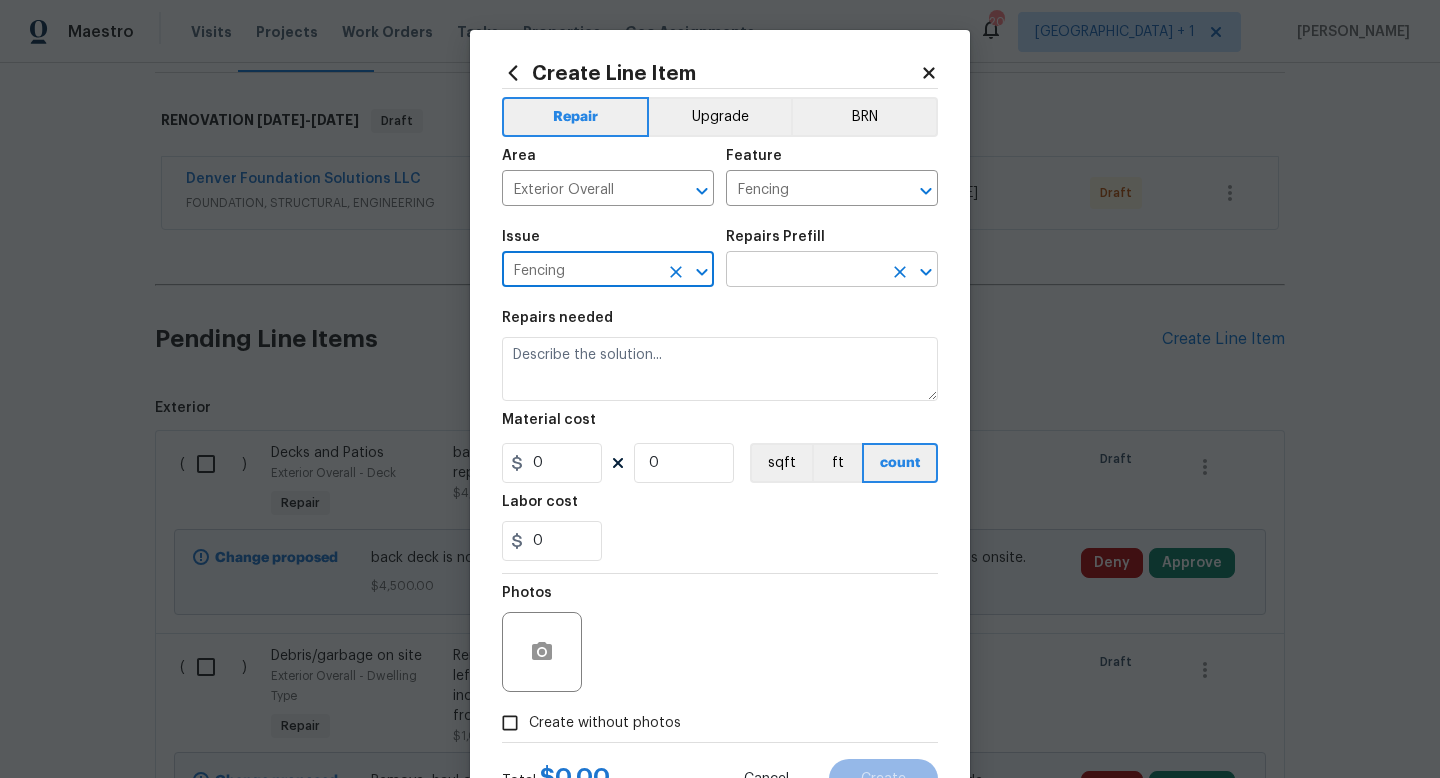 click at bounding box center (804, 271) 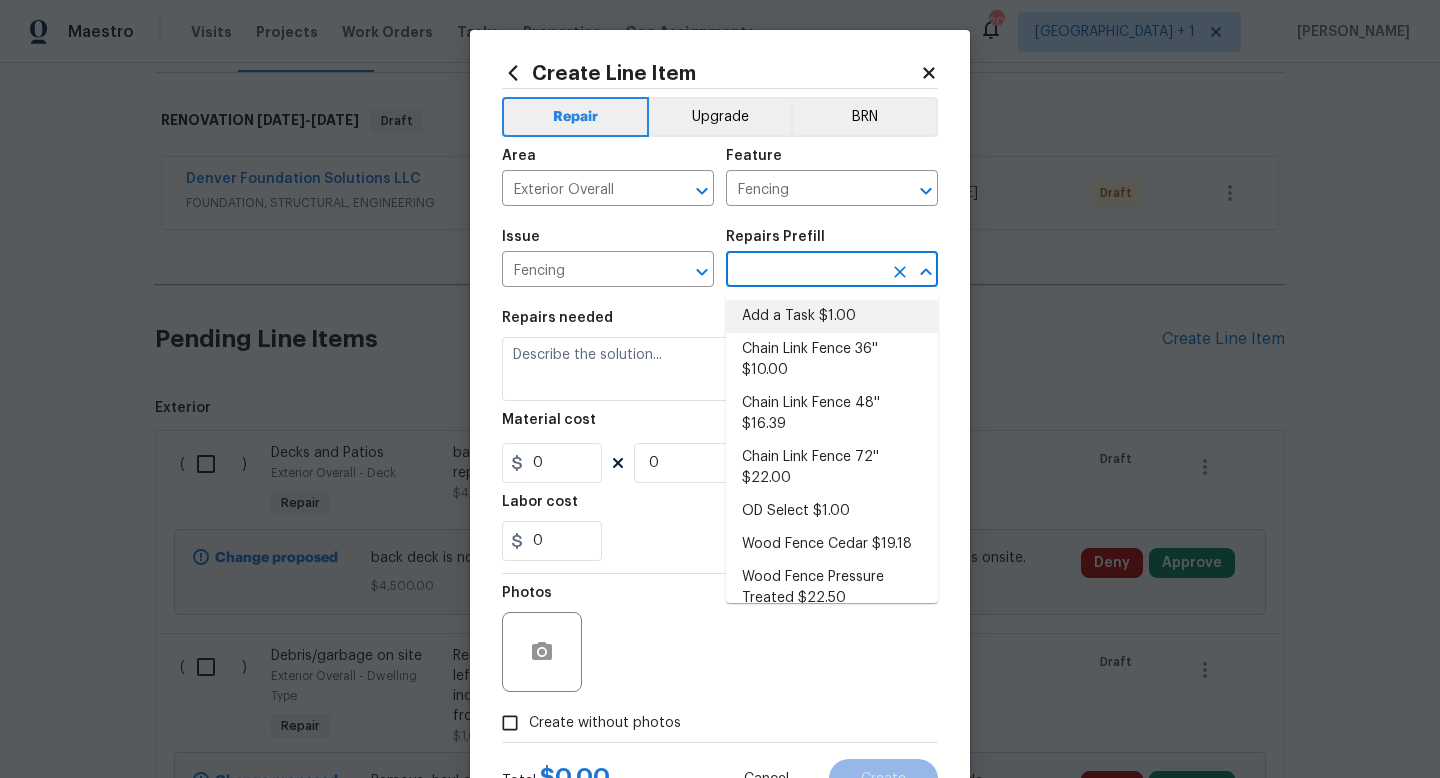 click on "Add a Task $1.00" at bounding box center (832, 316) 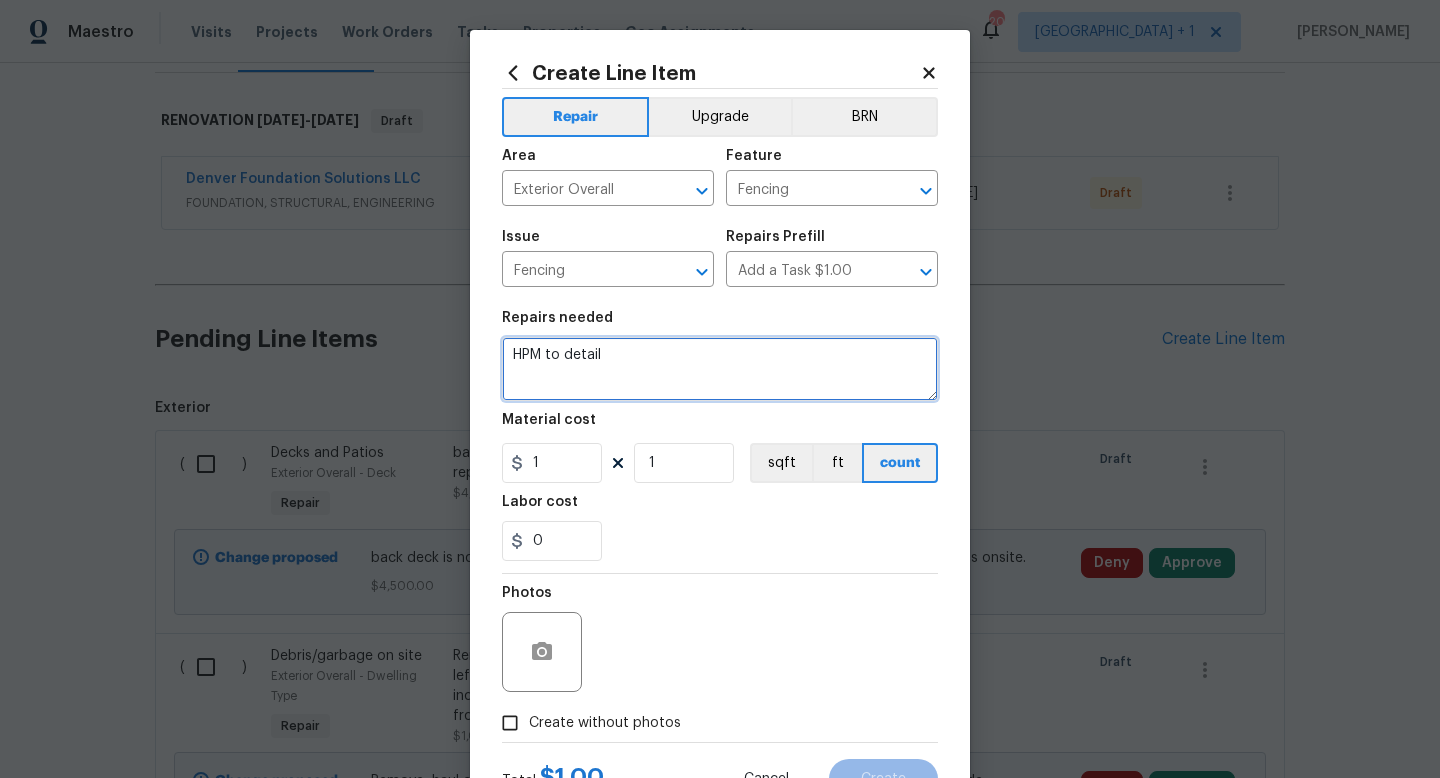click on "HPM to detail" at bounding box center (720, 369) 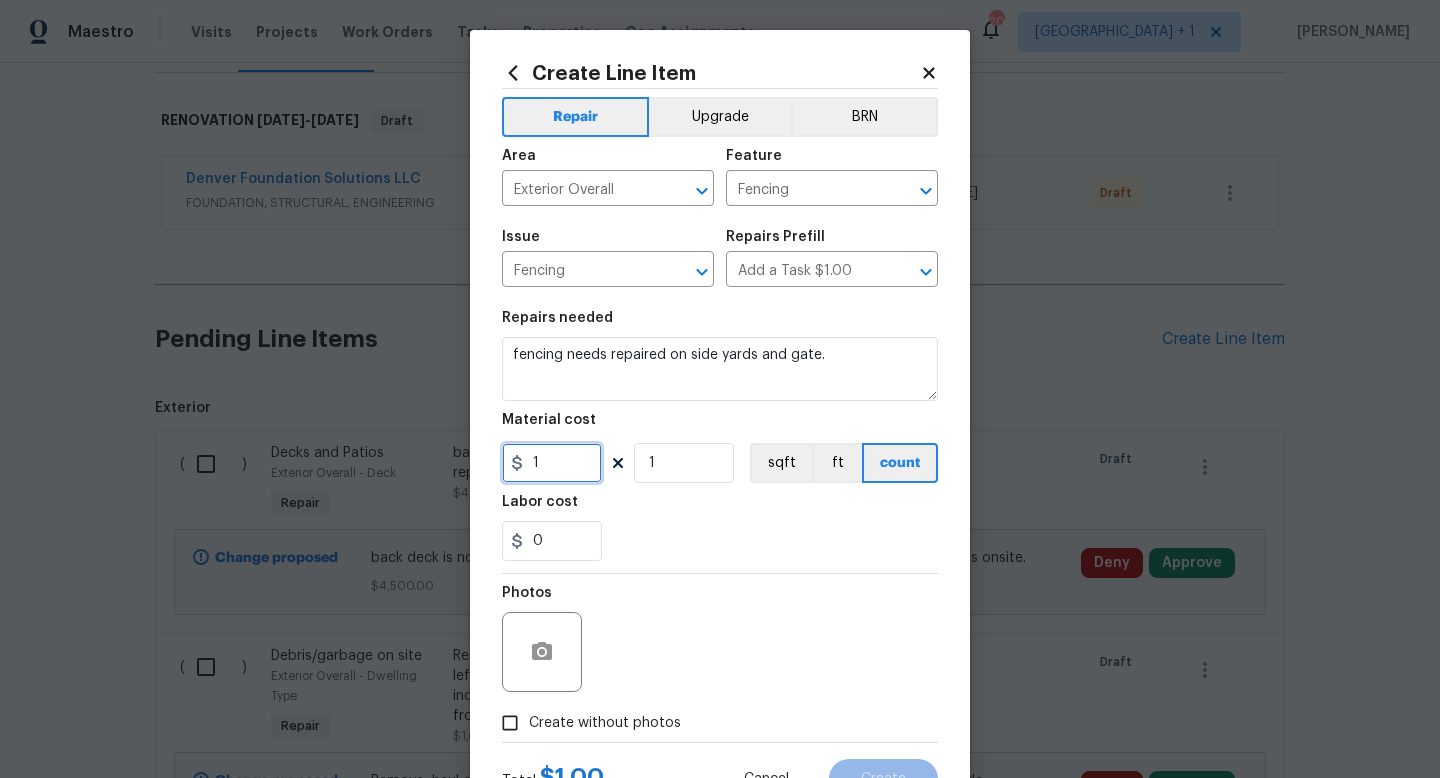 click on "1" at bounding box center [552, 463] 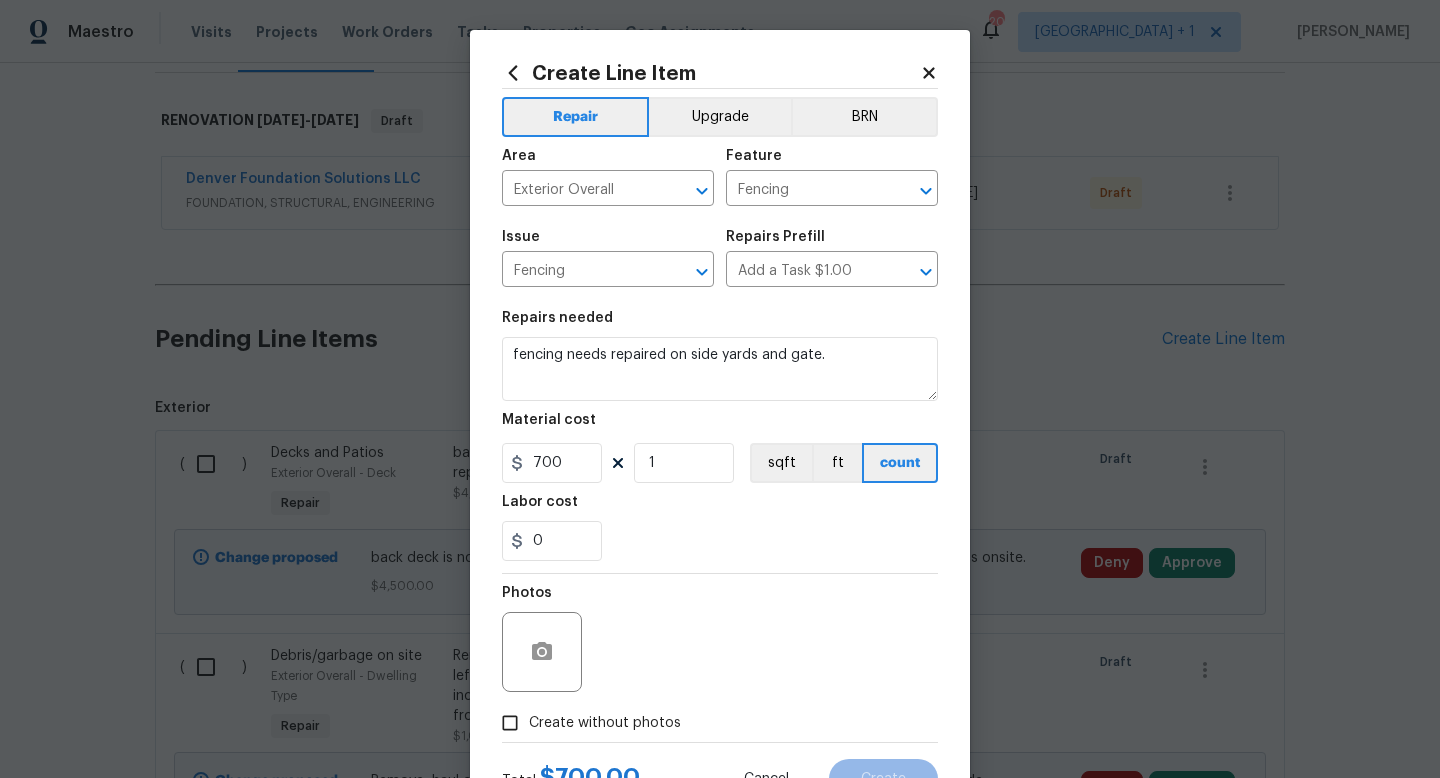 click on "Create without photos" at bounding box center [605, 723] 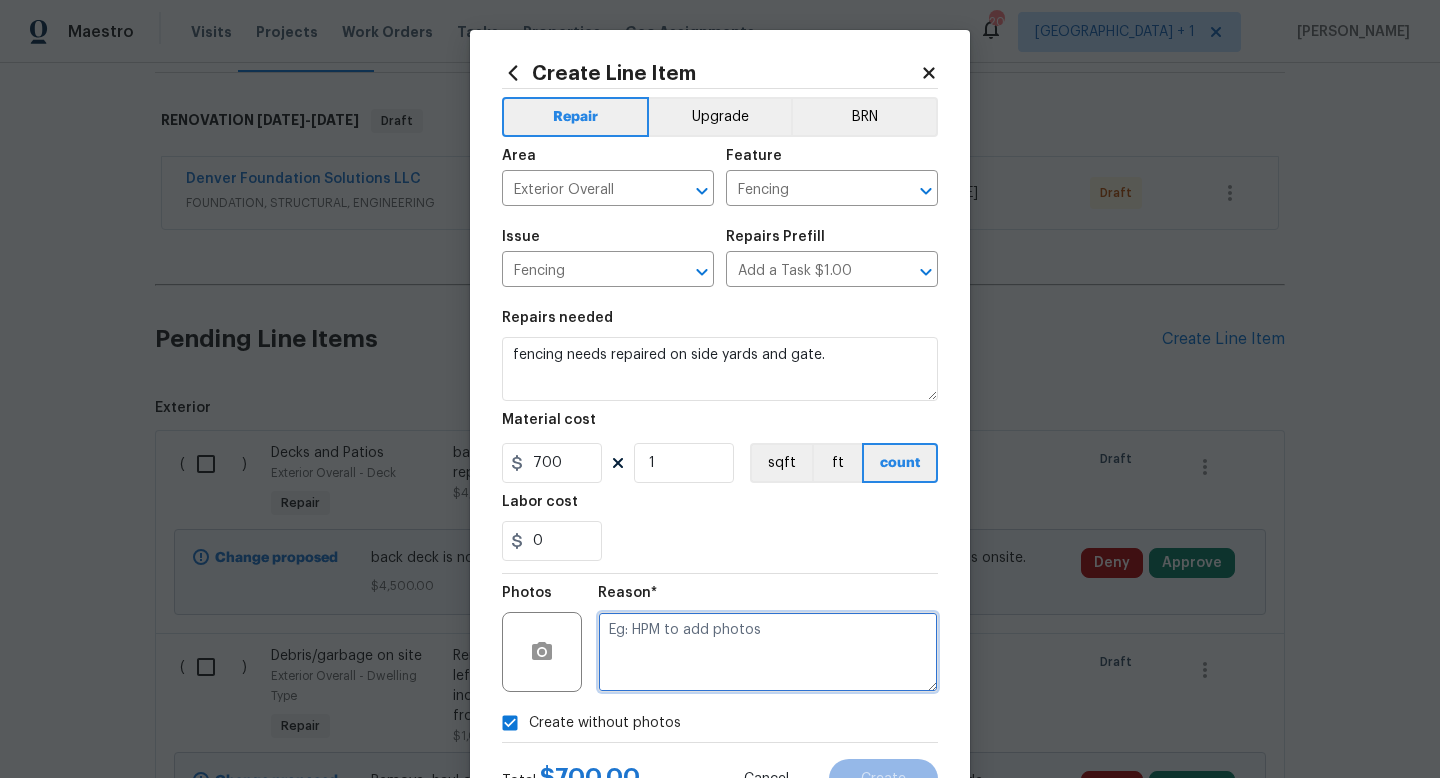 click at bounding box center (768, 652) 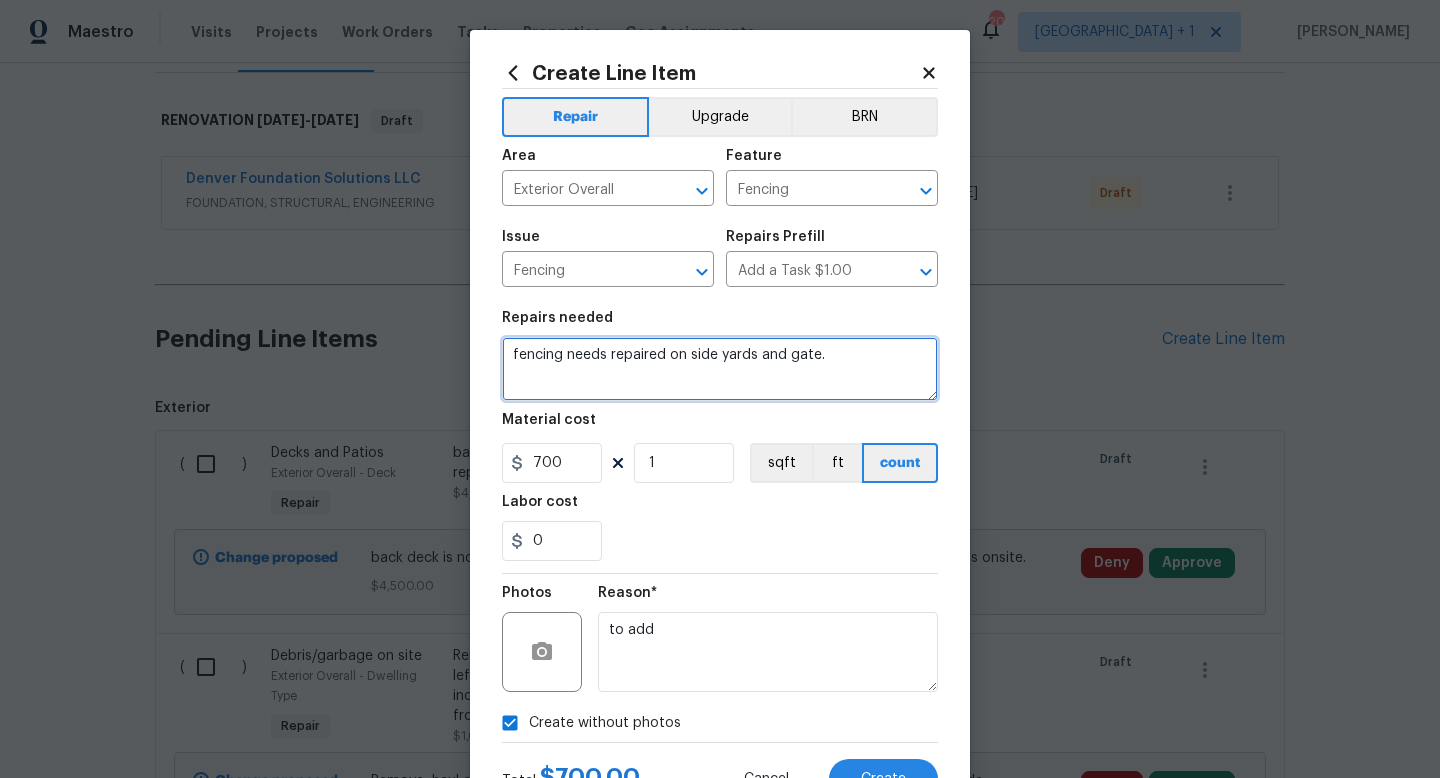 click on "fencing needs repaired on side yards and gate." at bounding box center (720, 369) 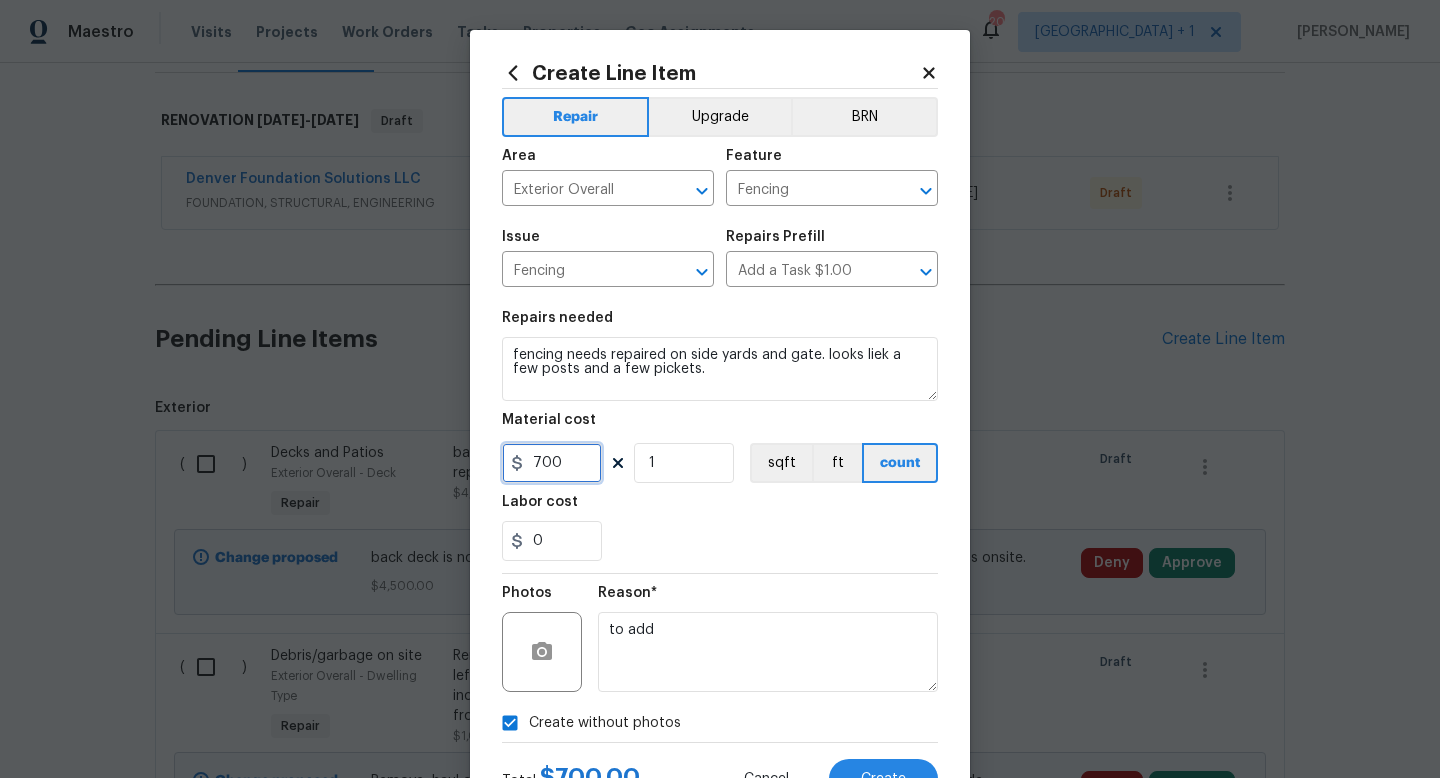 click on "700" at bounding box center (552, 463) 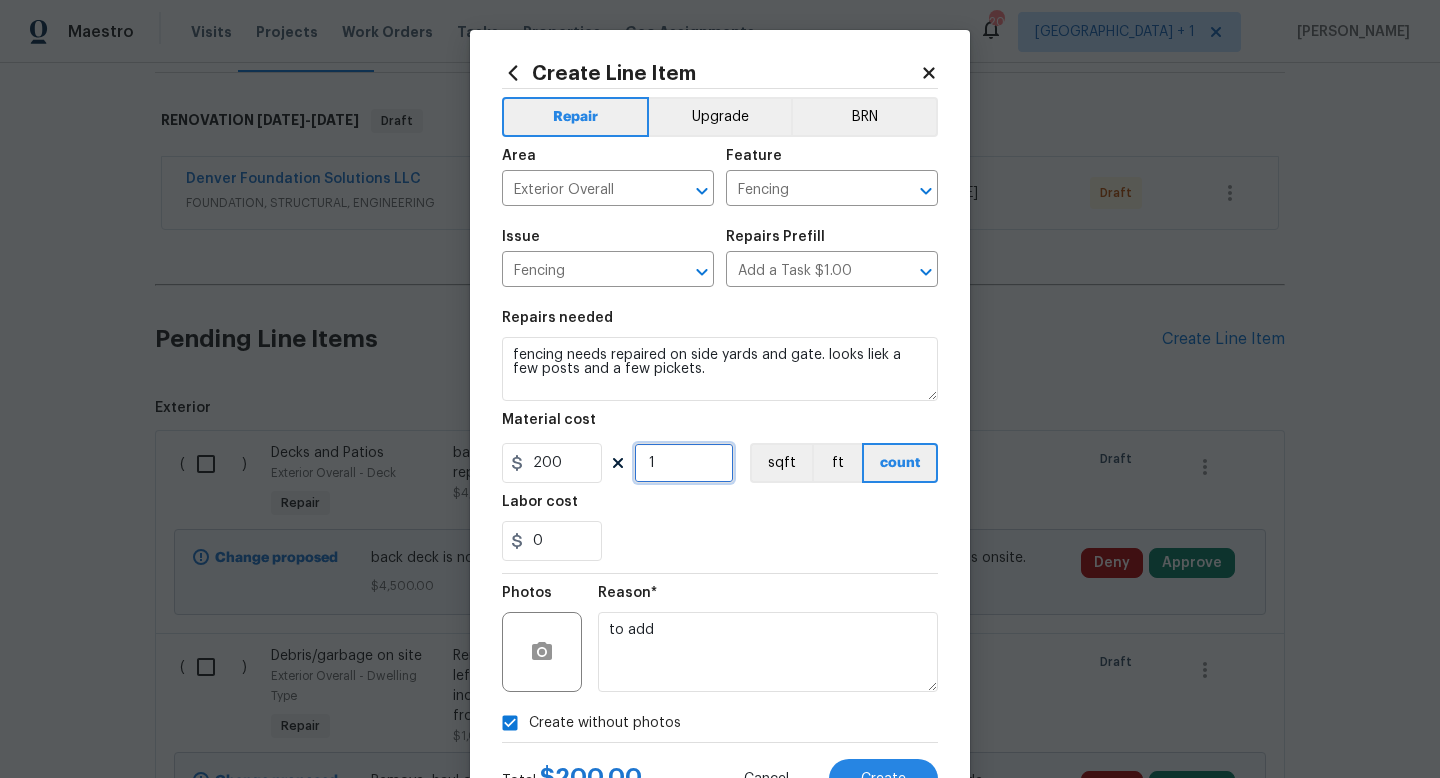 click on "1" at bounding box center (684, 463) 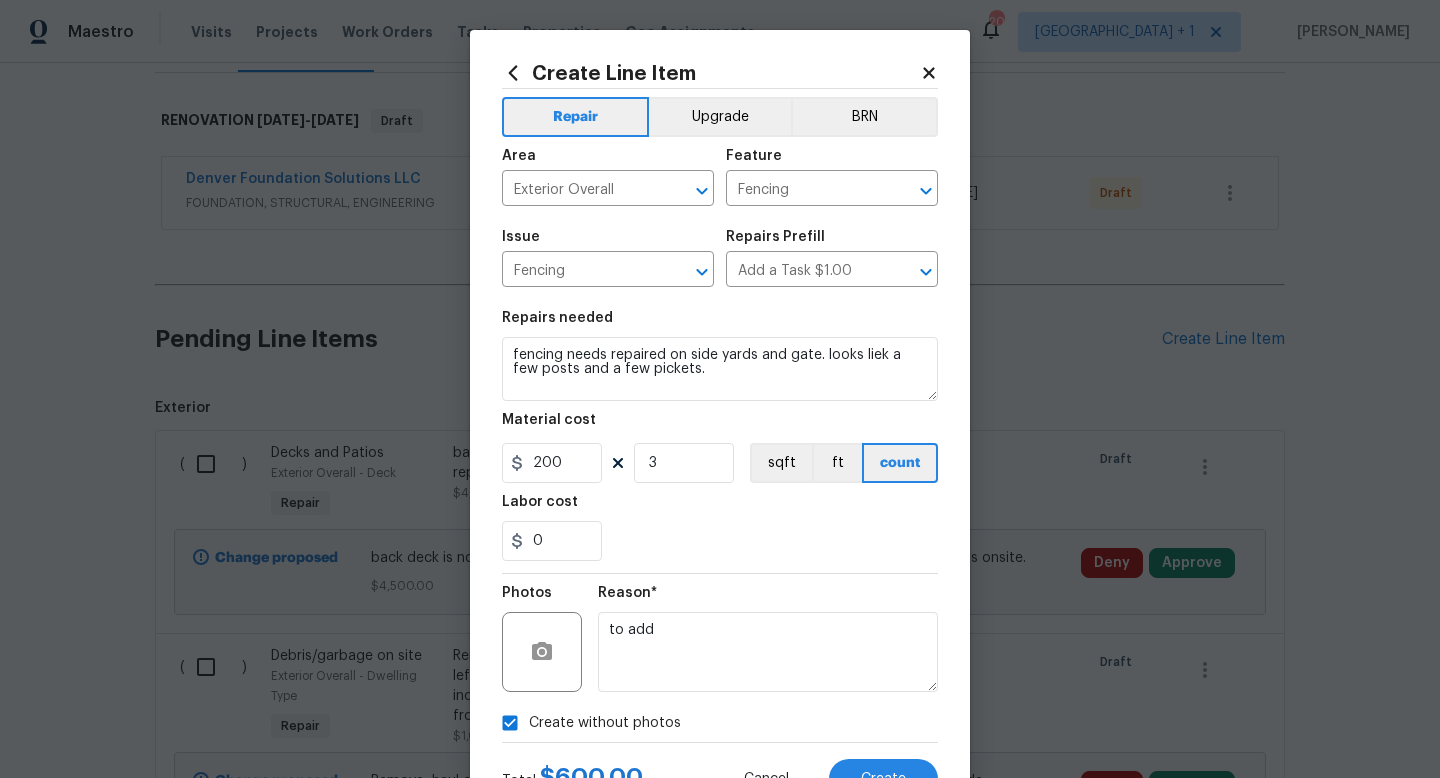 click on "0" at bounding box center (720, 541) 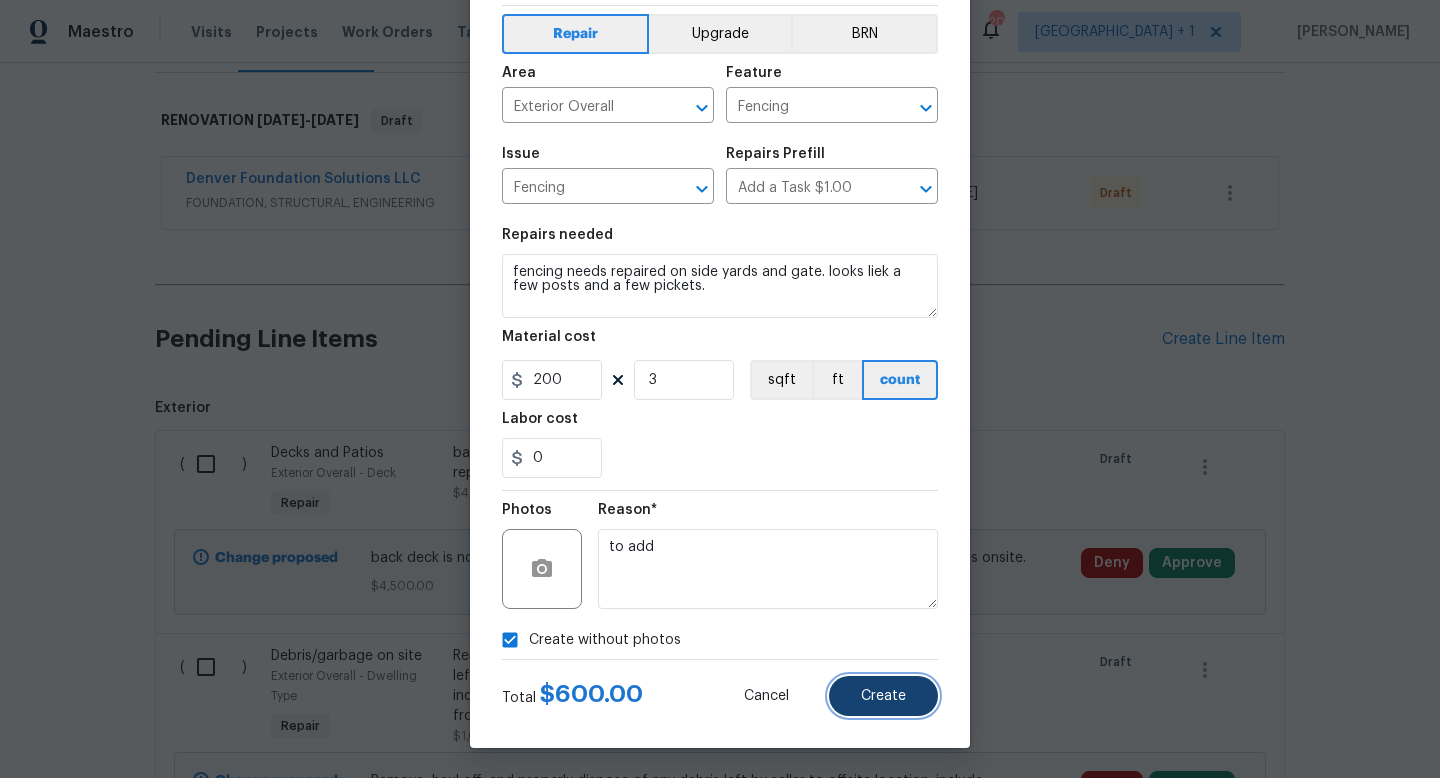 click on "Create" at bounding box center (883, 696) 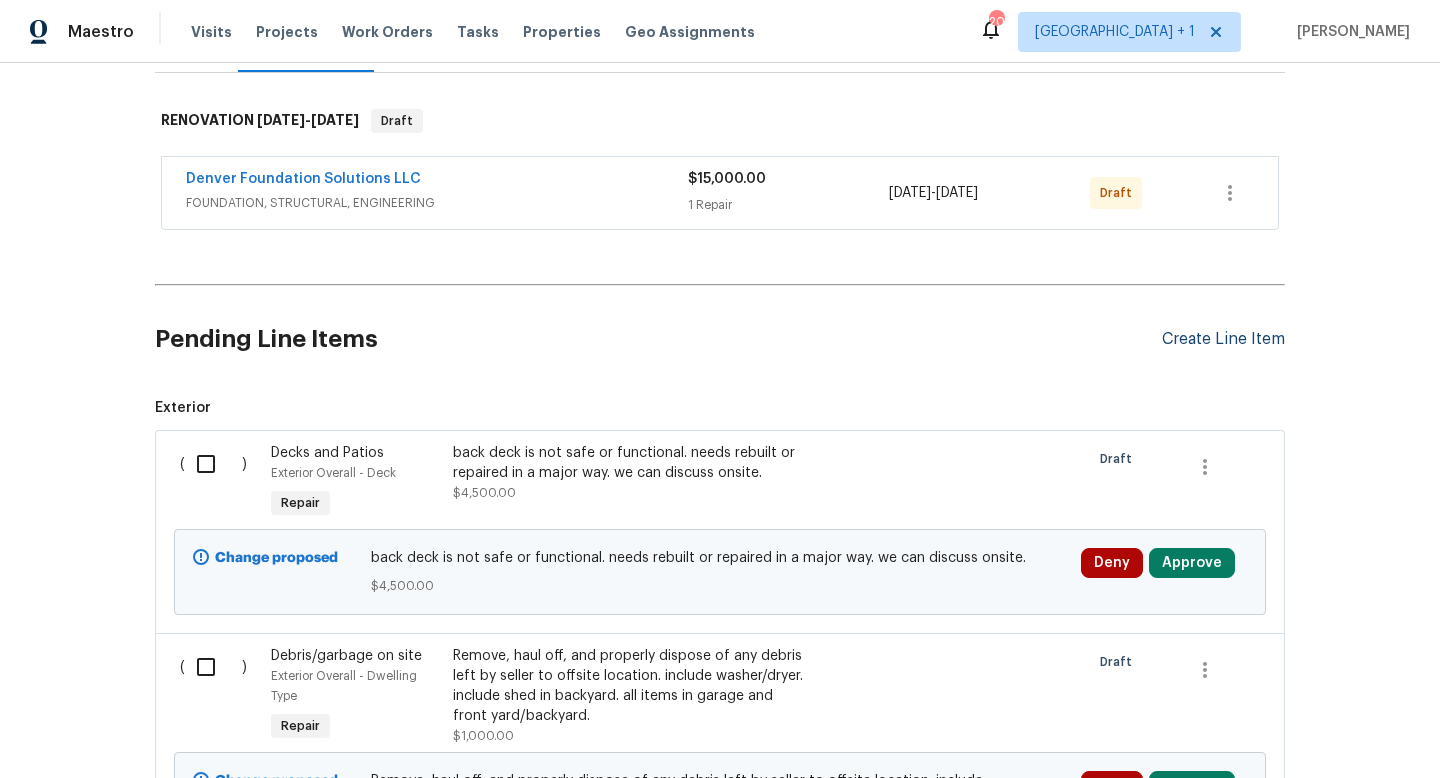 click on "Create Line Item" at bounding box center (1223, 339) 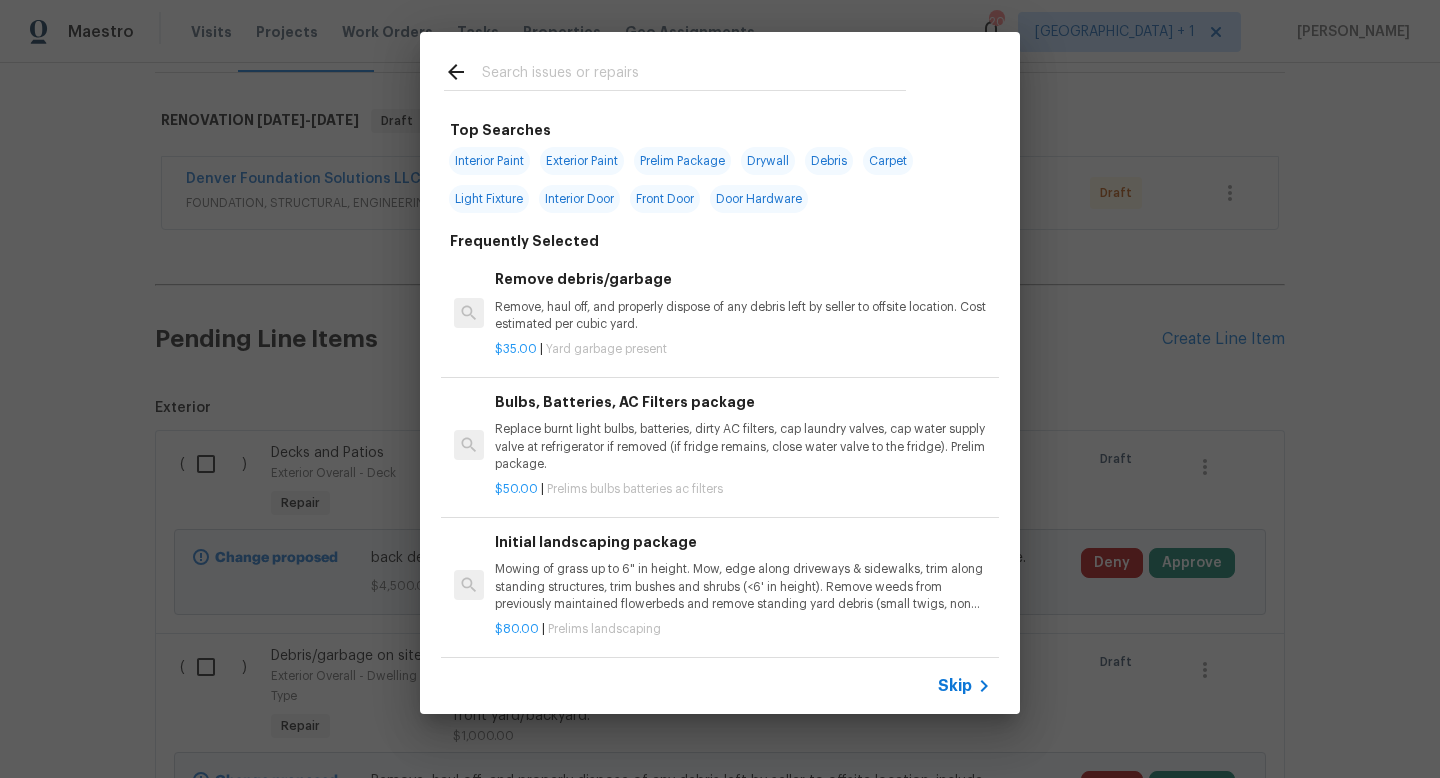click on "Skip" at bounding box center [955, 686] 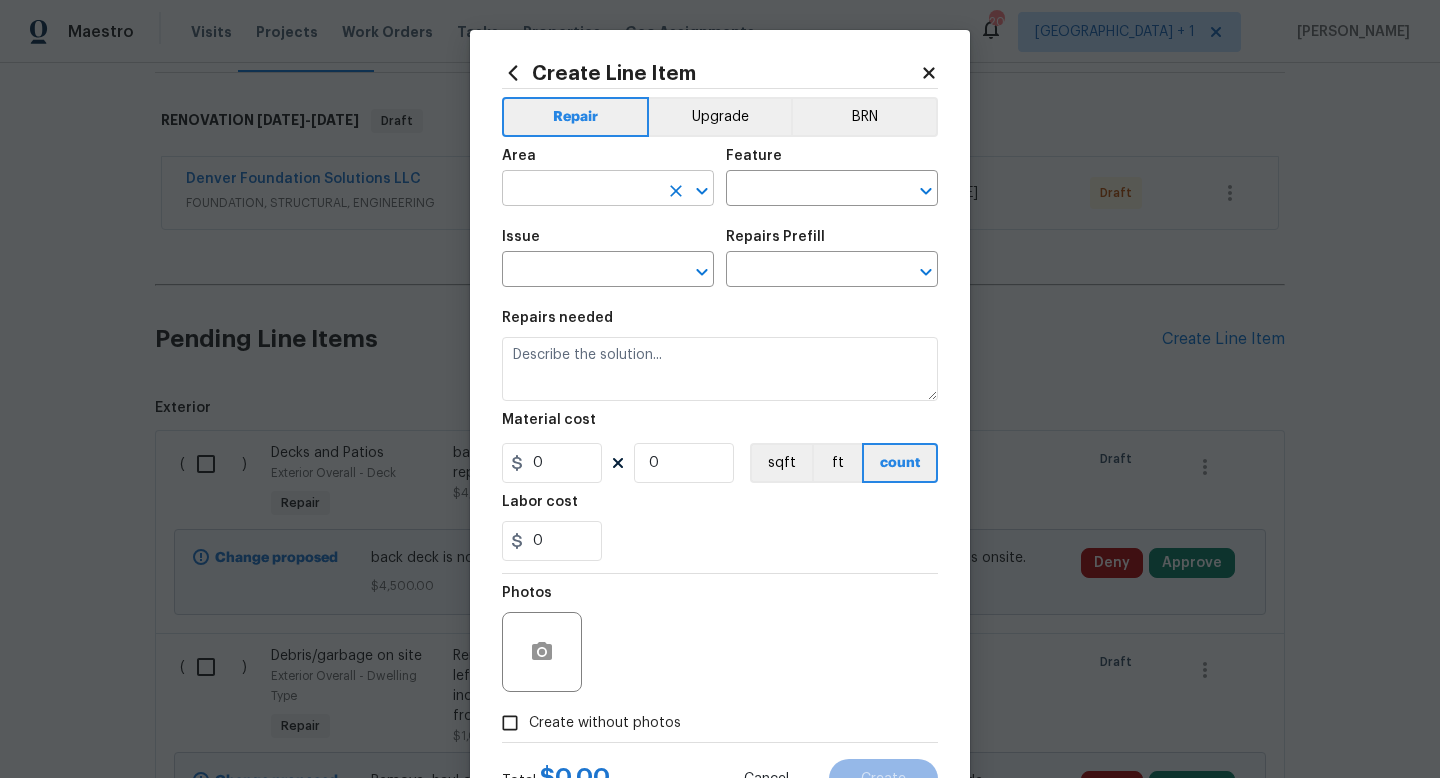 click at bounding box center [580, 190] 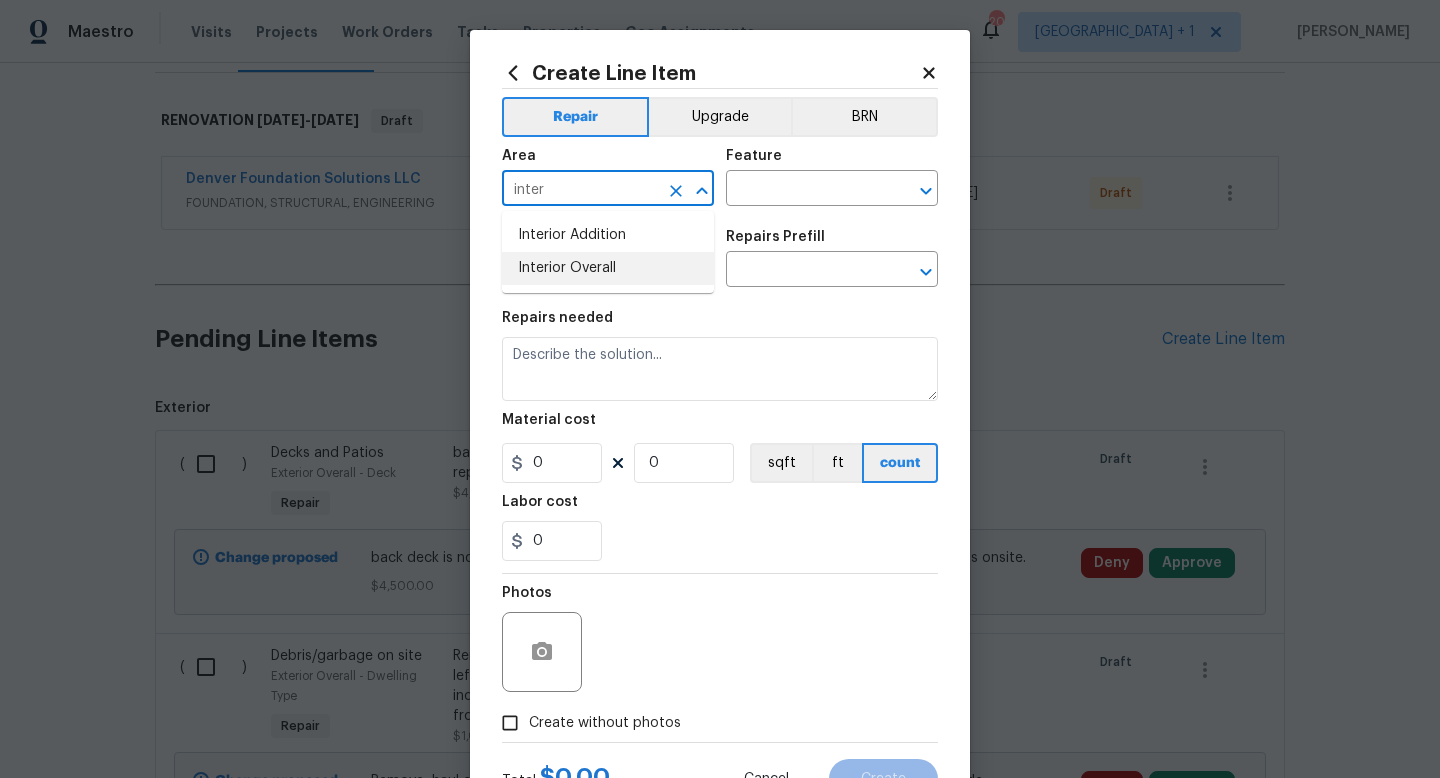 click on "Interior Overall" at bounding box center (608, 268) 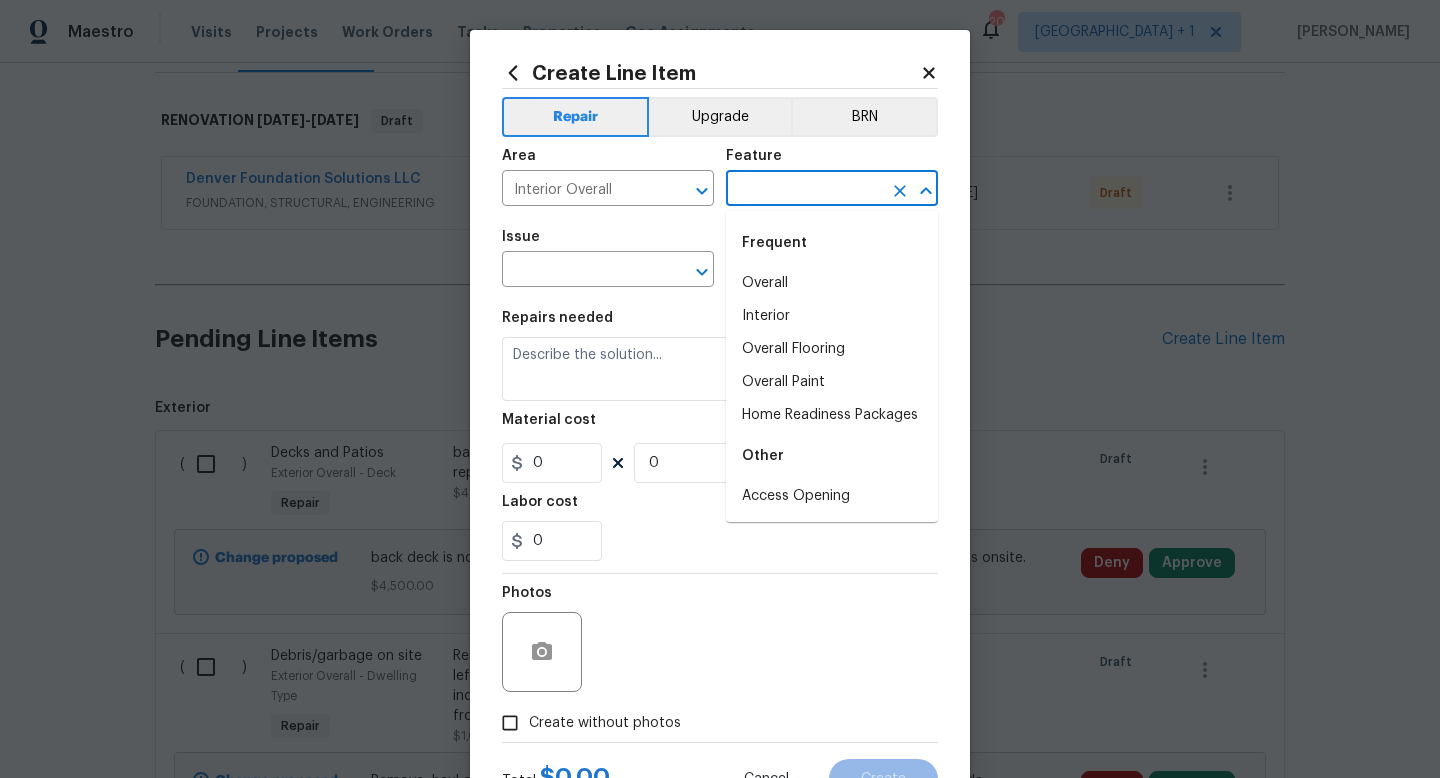 click at bounding box center (804, 190) 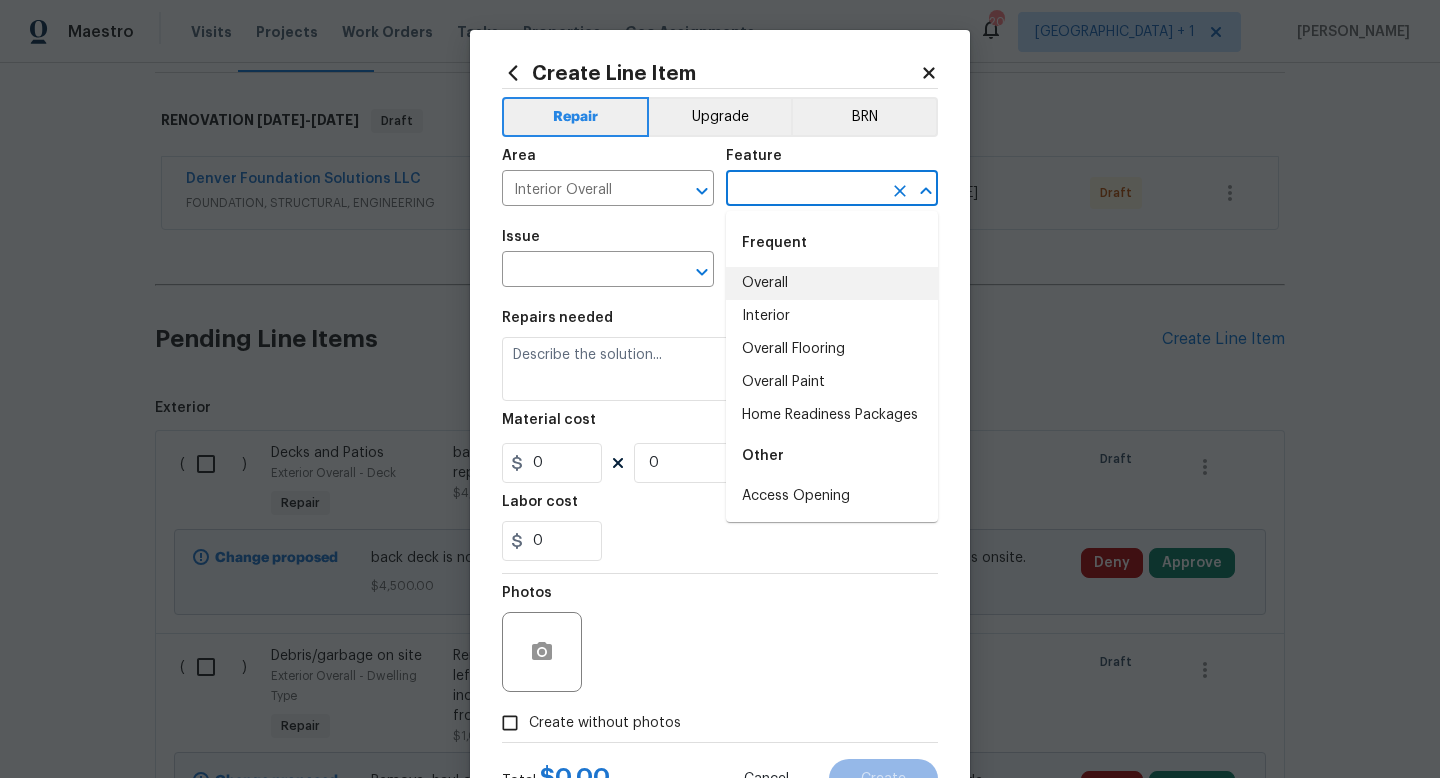 click on "Overall" at bounding box center (832, 283) 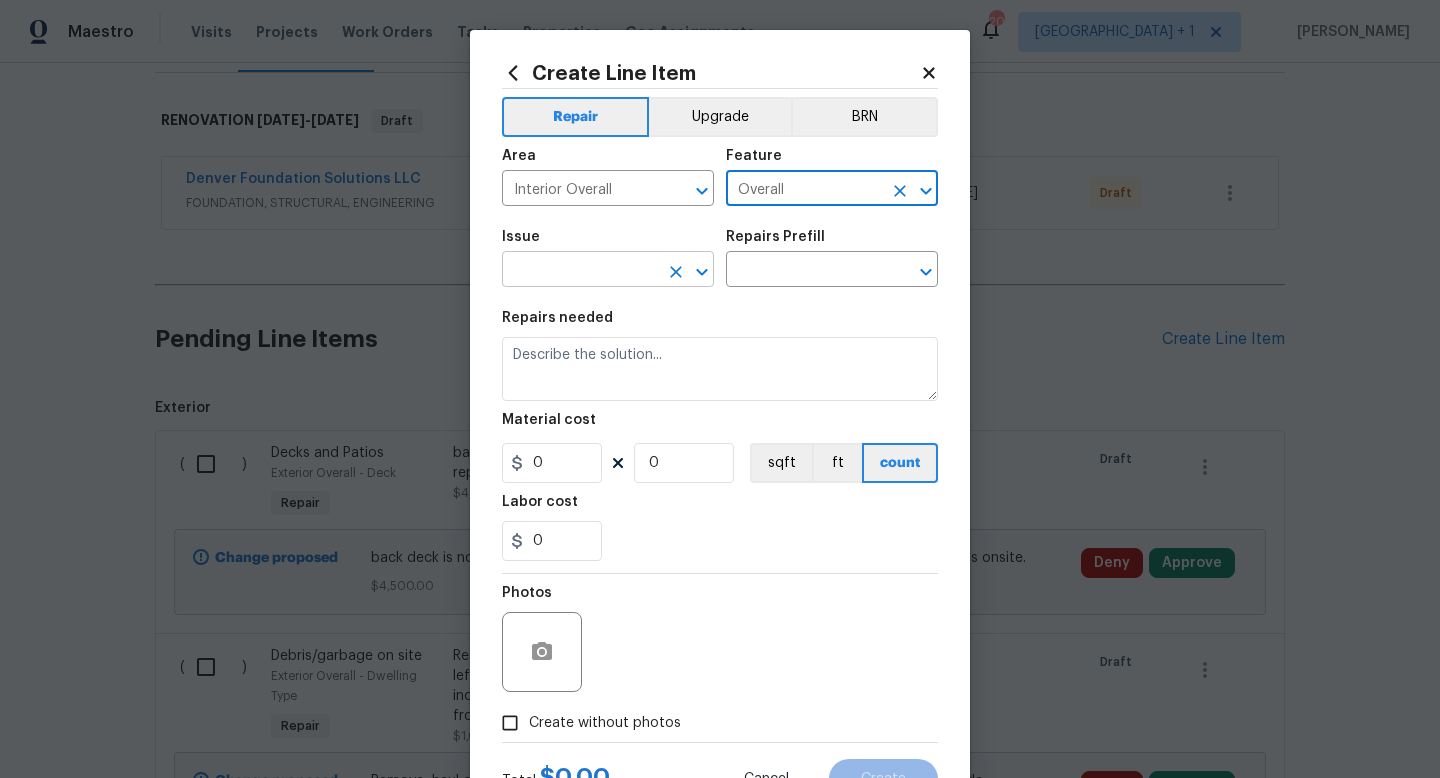 click at bounding box center (580, 271) 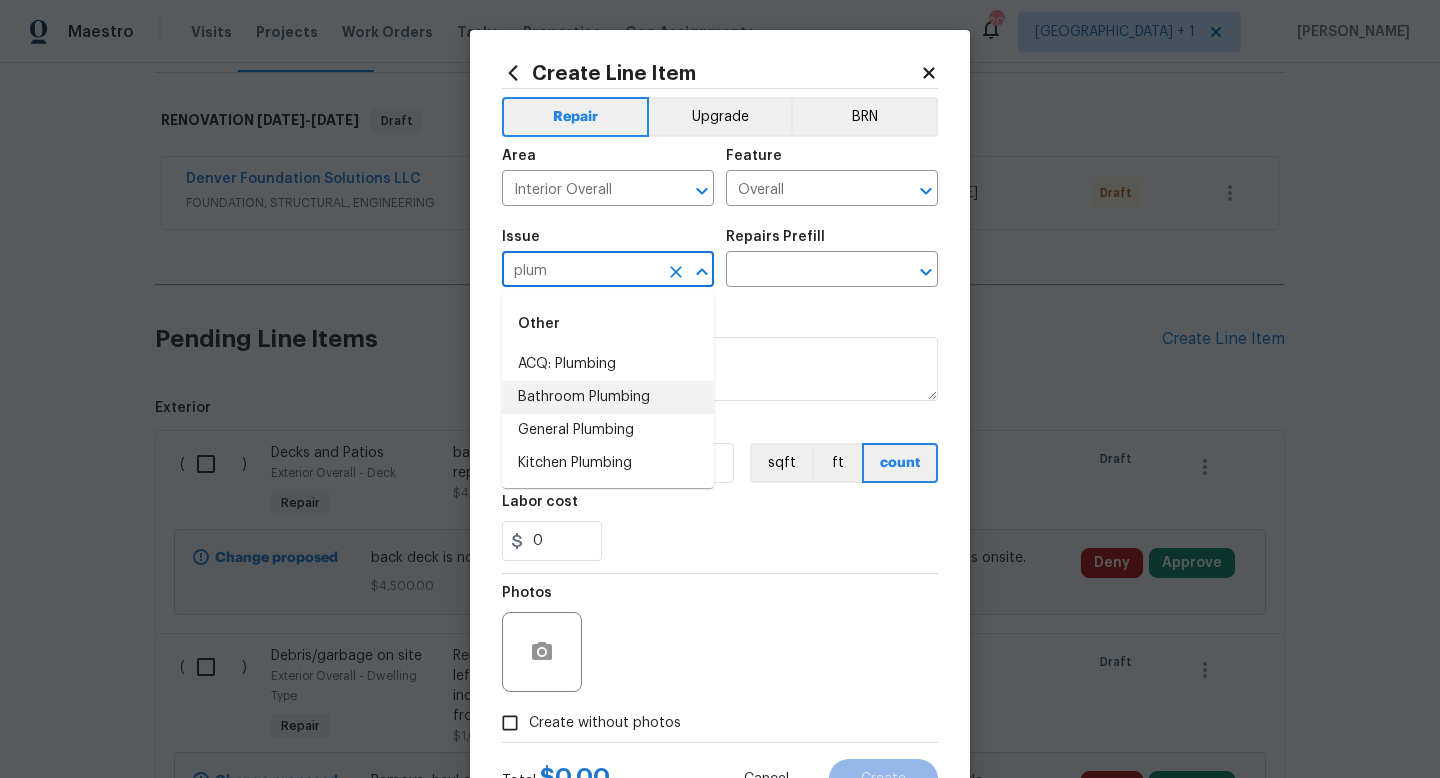 click on "Bathroom Plumbing" at bounding box center [608, 397] 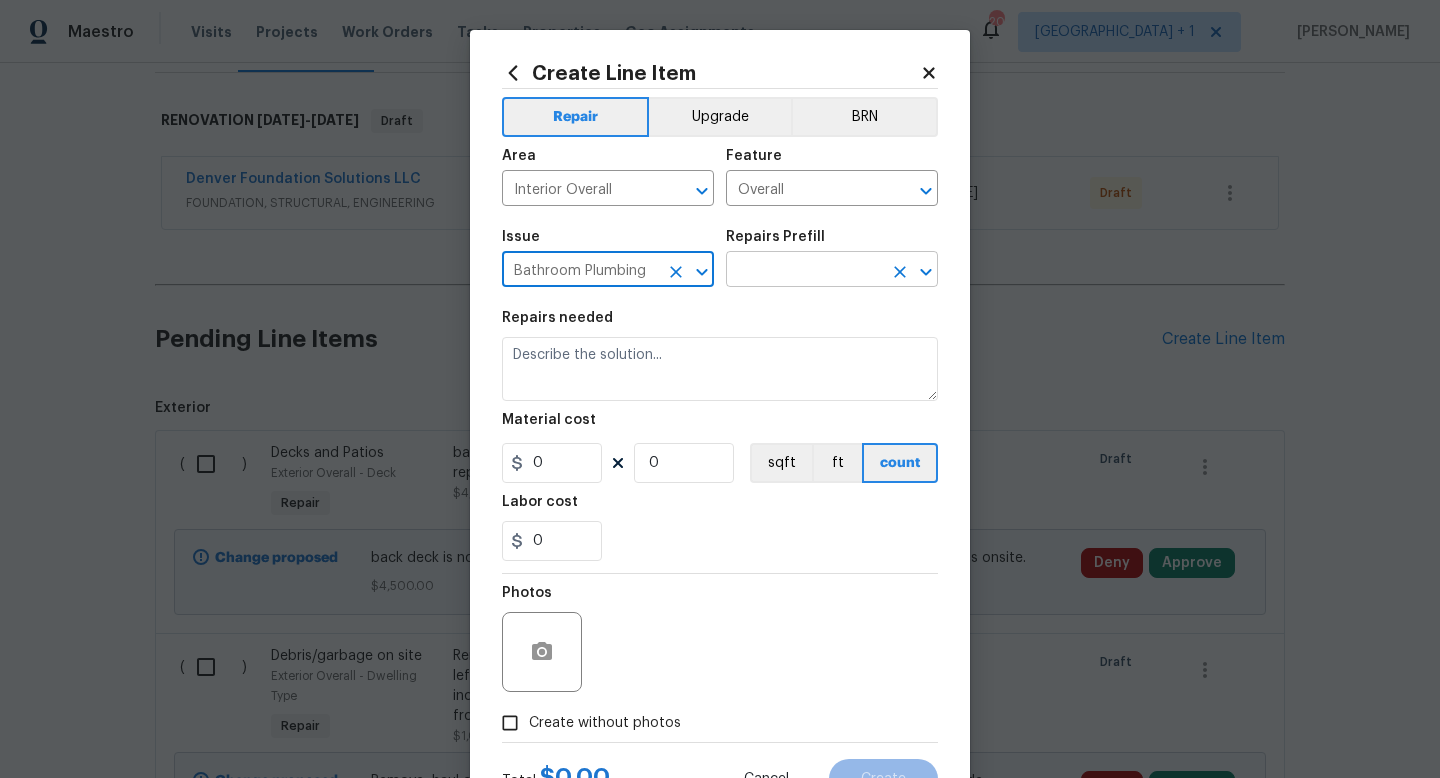 click at bounding box center (804, 271) 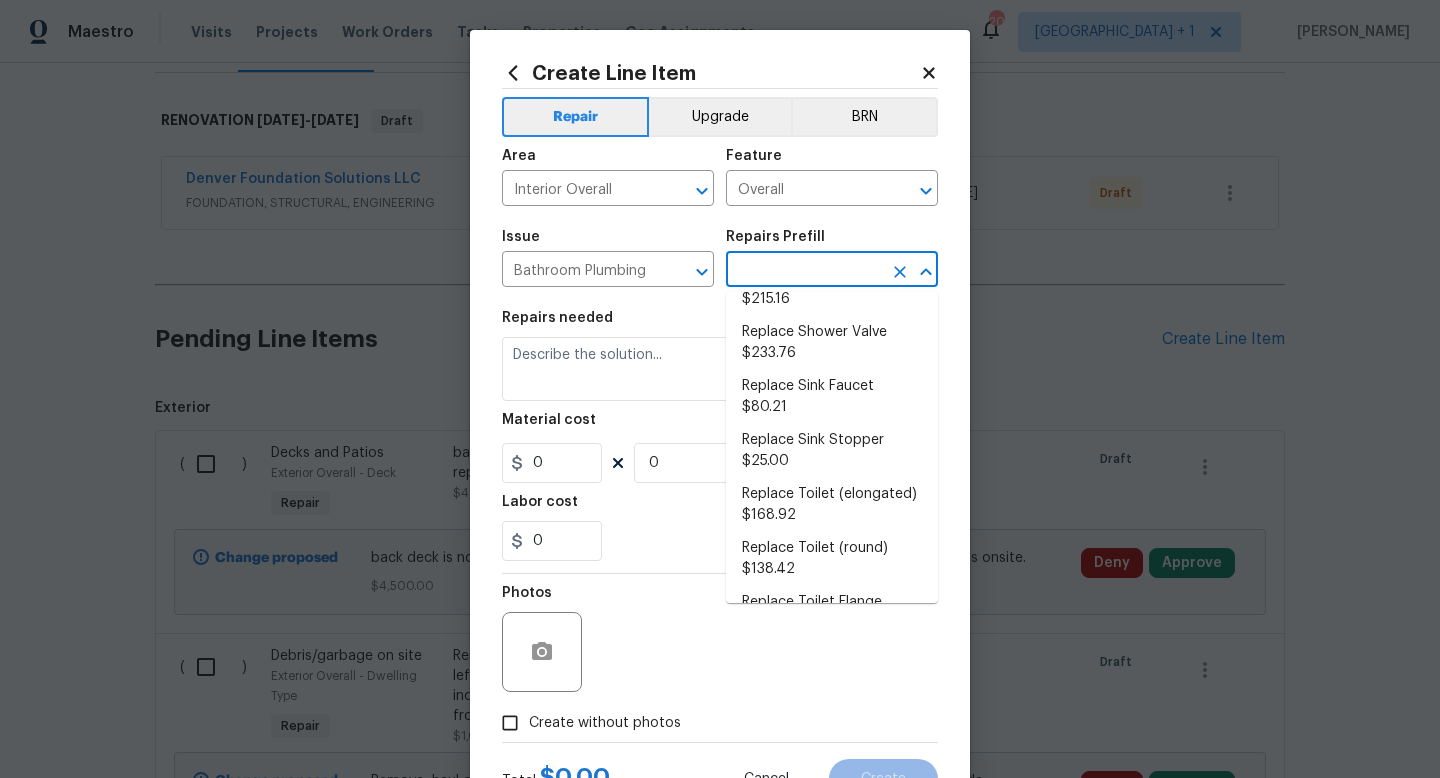 scroll, scrollTop: 887, scrollLeft: 0, axis: vertical 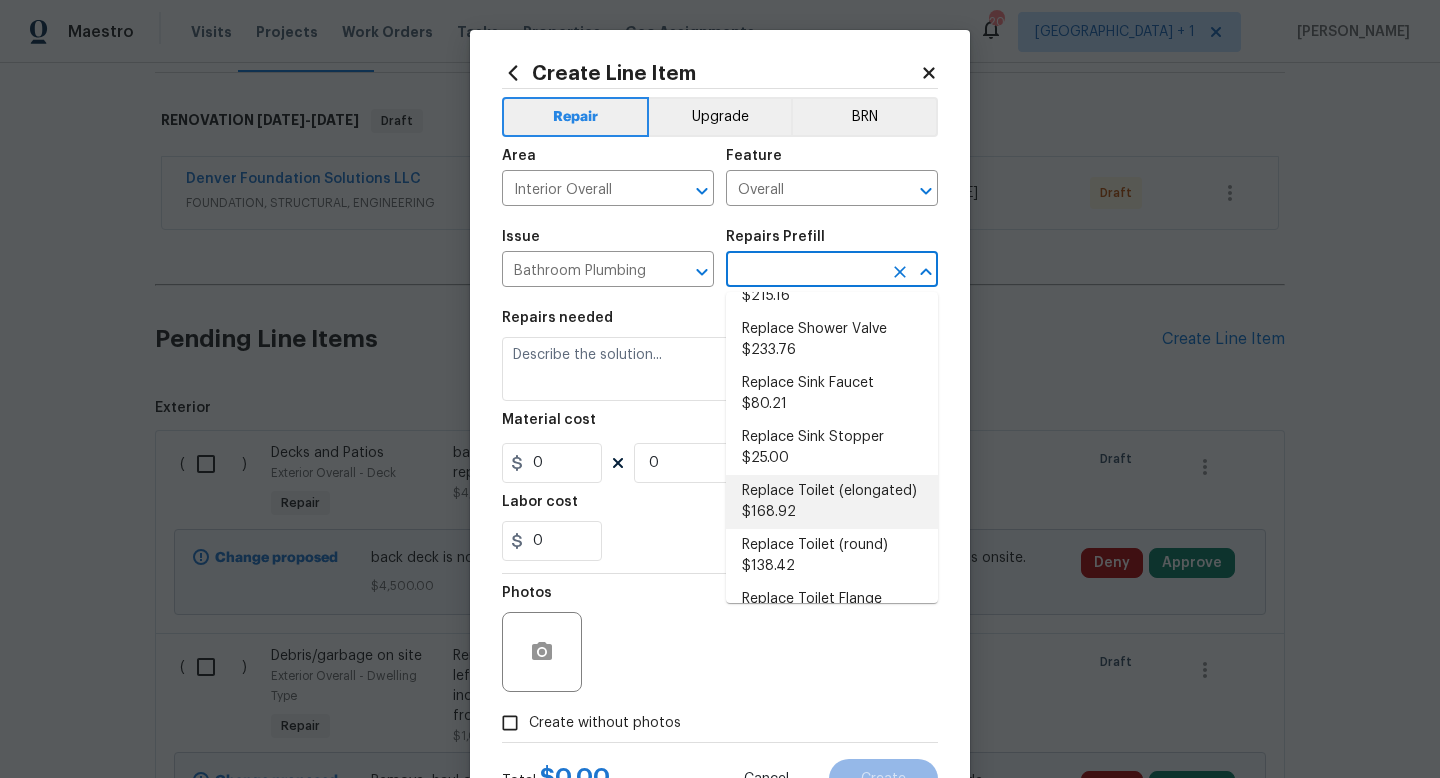 click on "Replace Toilet (elongated) $168.92" at bounding box center [832, 502] 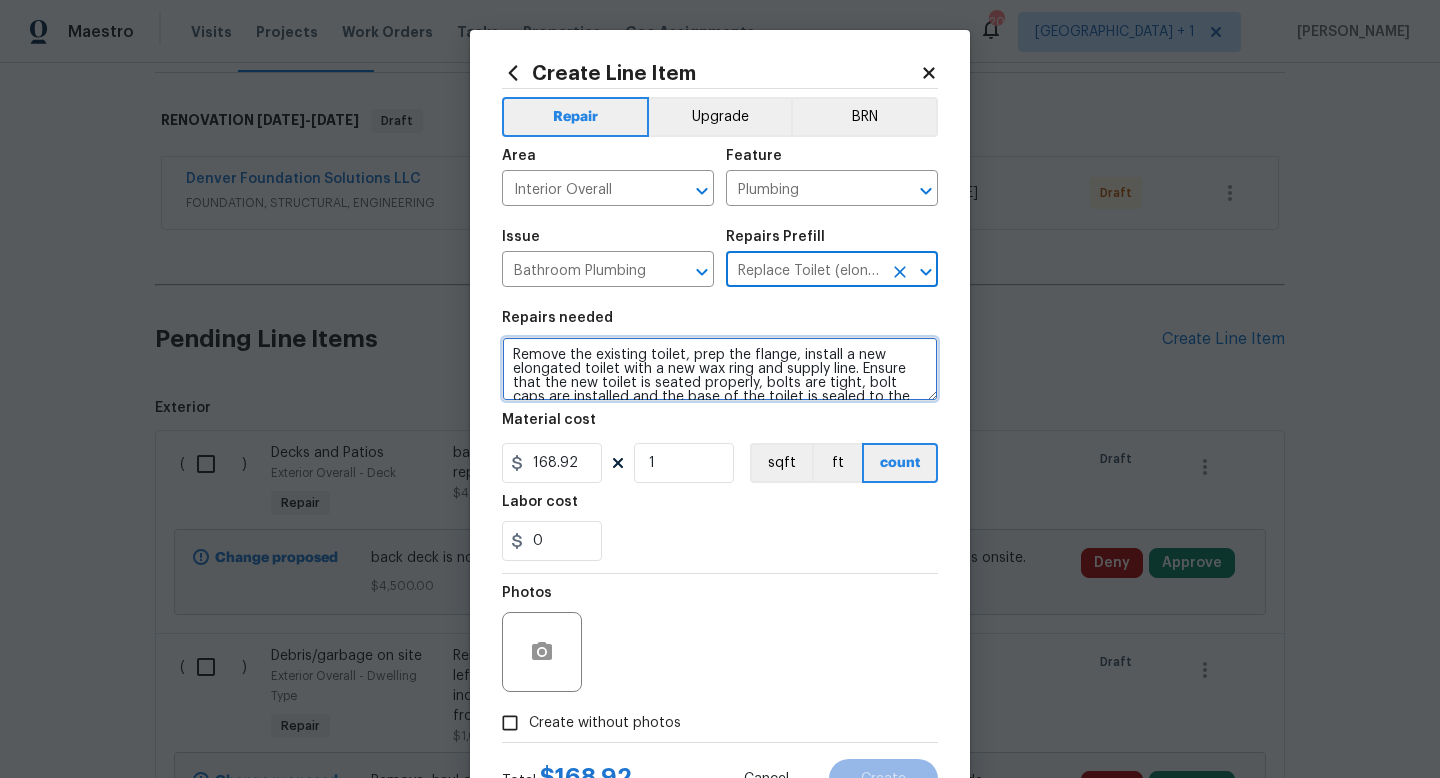 click on "Remove the existing toilet, prep the flange, install a new elongated toilet with a new wax ring and supply line. Ensure that the new toilet is seated properly, bolts are tight, bolt caps are installed and the base of the toilet is sealed to the floor with a siliconized caulking. Haul away and dispose of all debris properly." at bounding box center (720, 369) 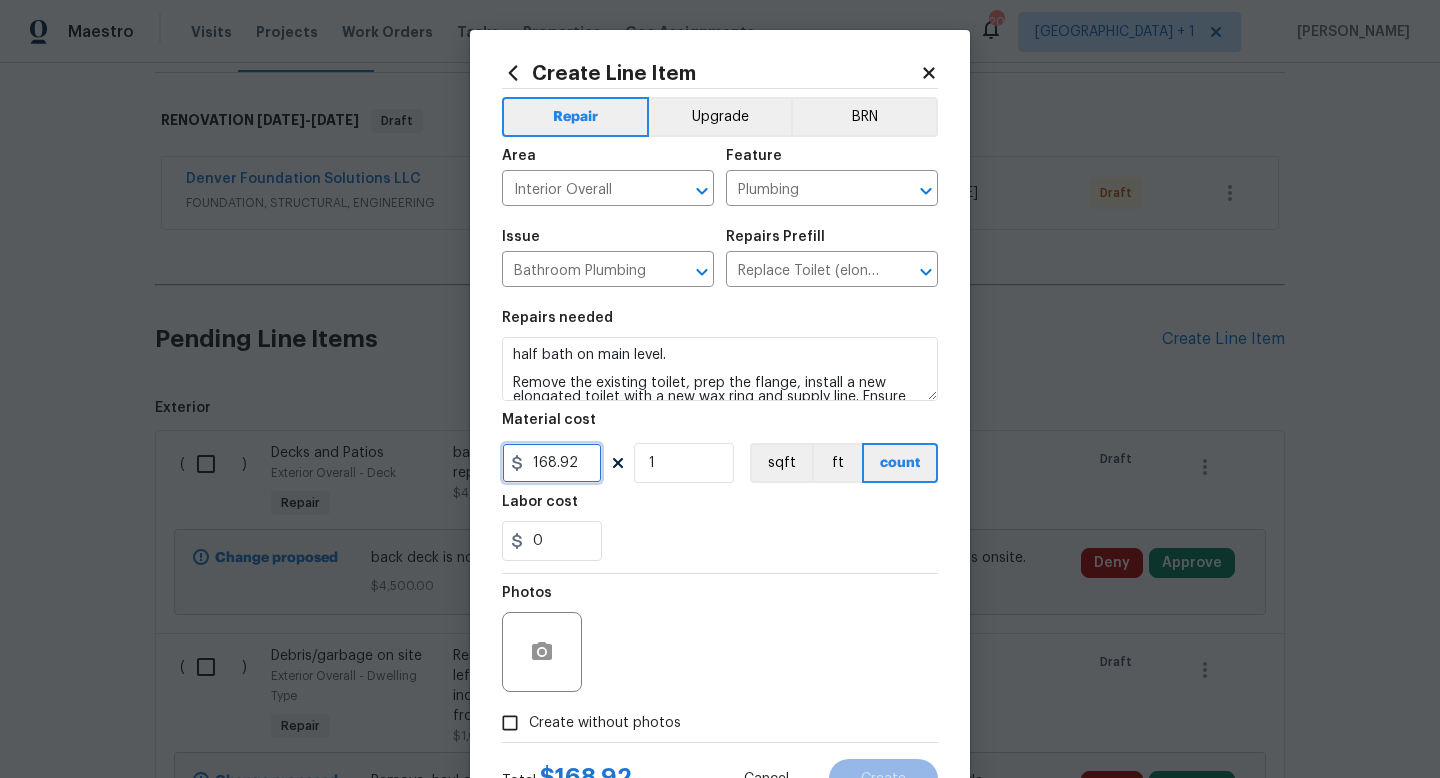 click on "168.92" at bounding box center [552, 463] 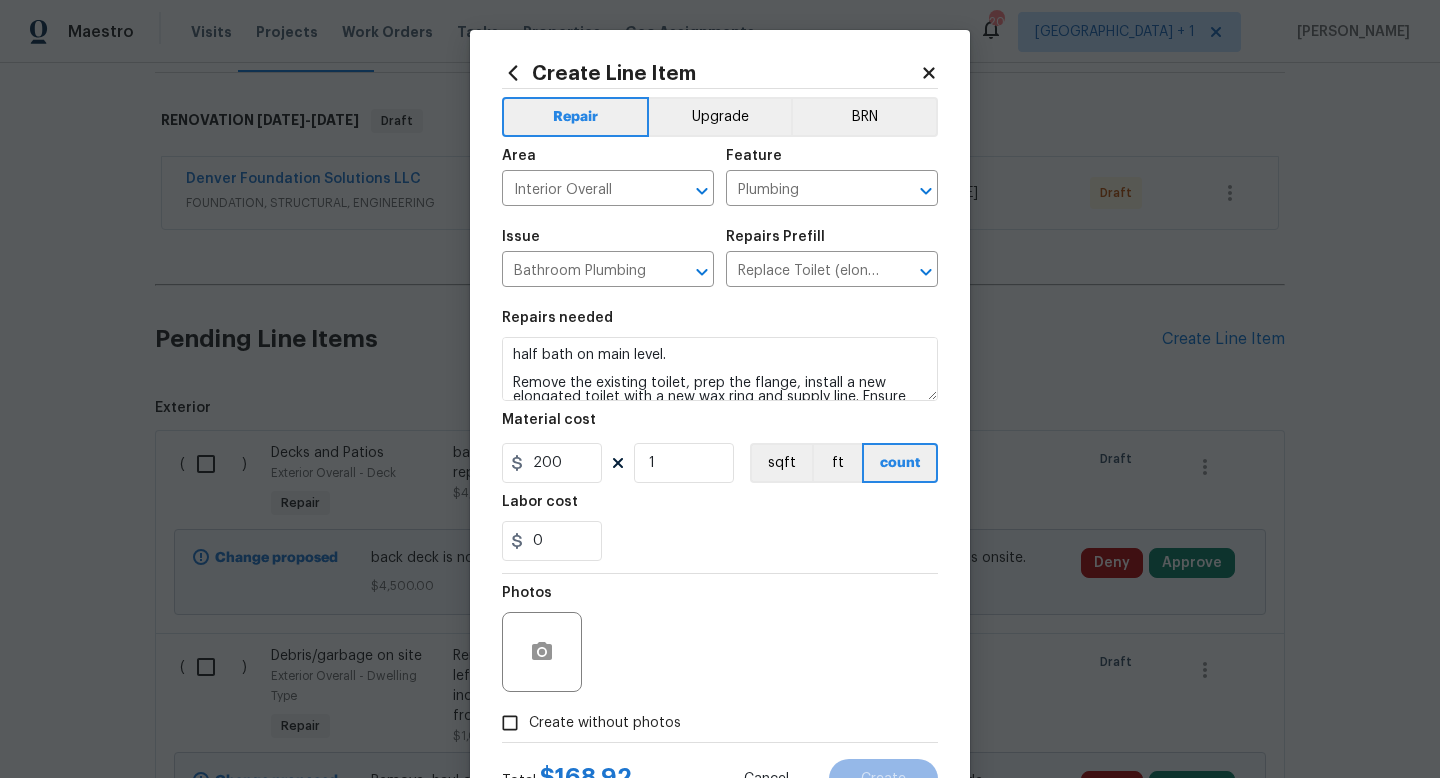 click on "Photos" at bounding box center [720, 639] 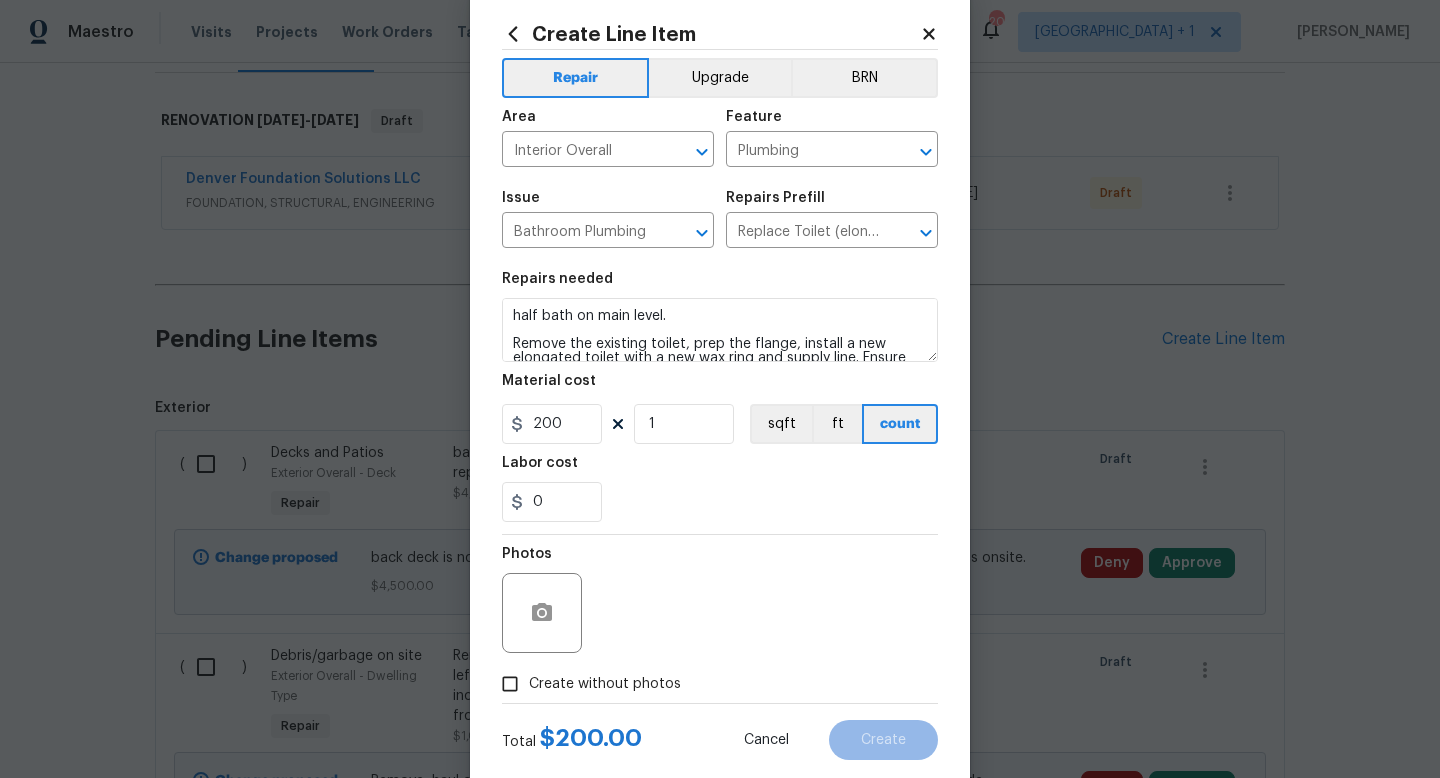 scroll, scrollTop: 42, scrollLeft: 0, axis: vertical 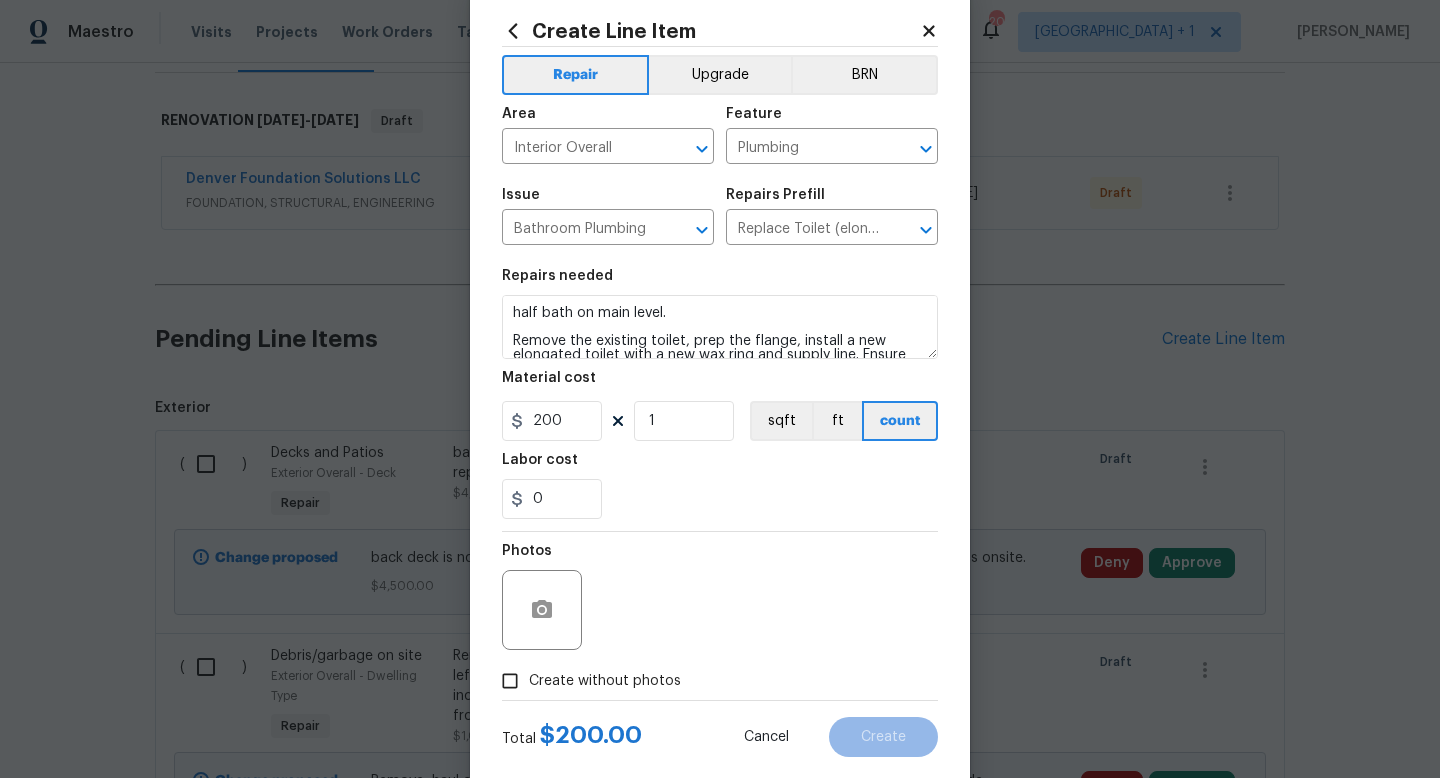 click on "Create without photos" at bounding box center (605, 681) 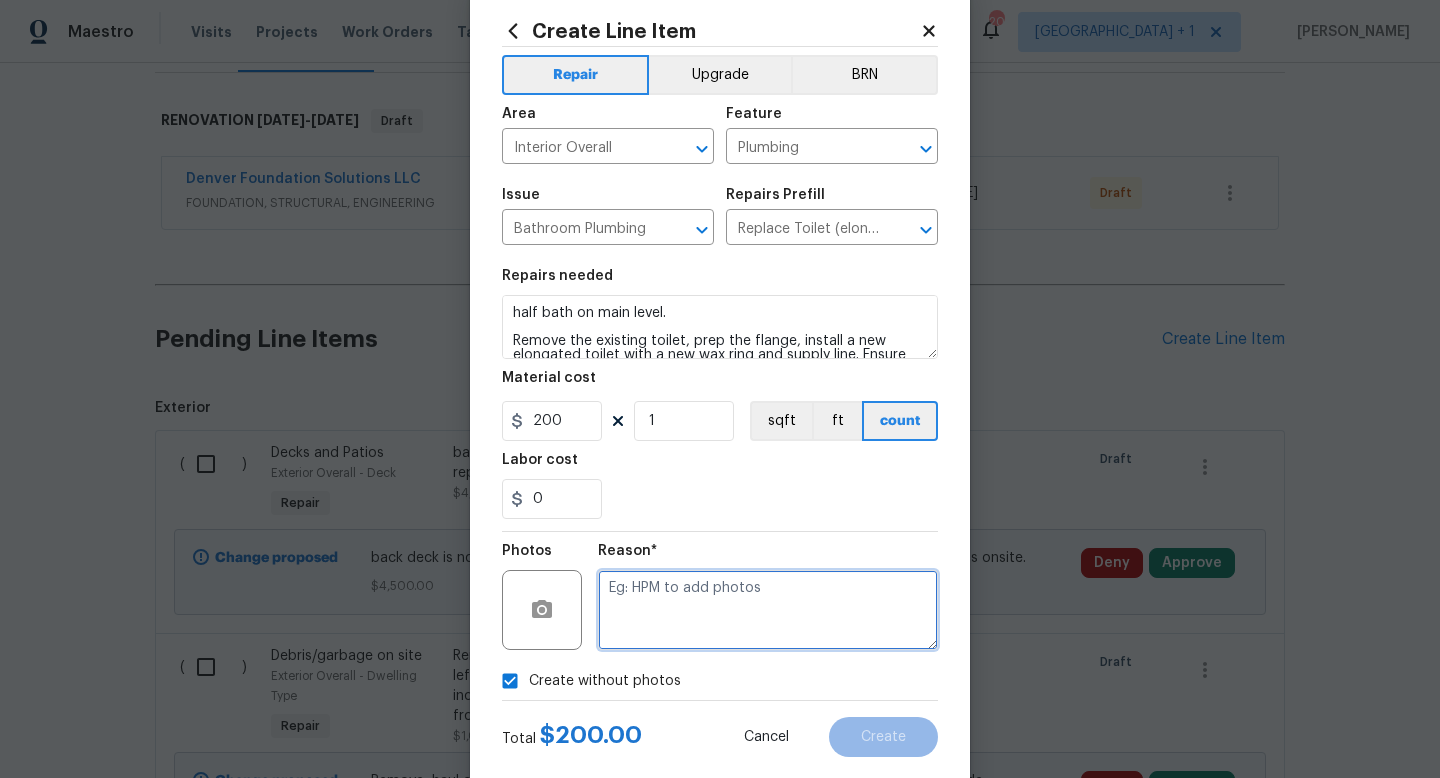 click at bounding box center [768, 610] 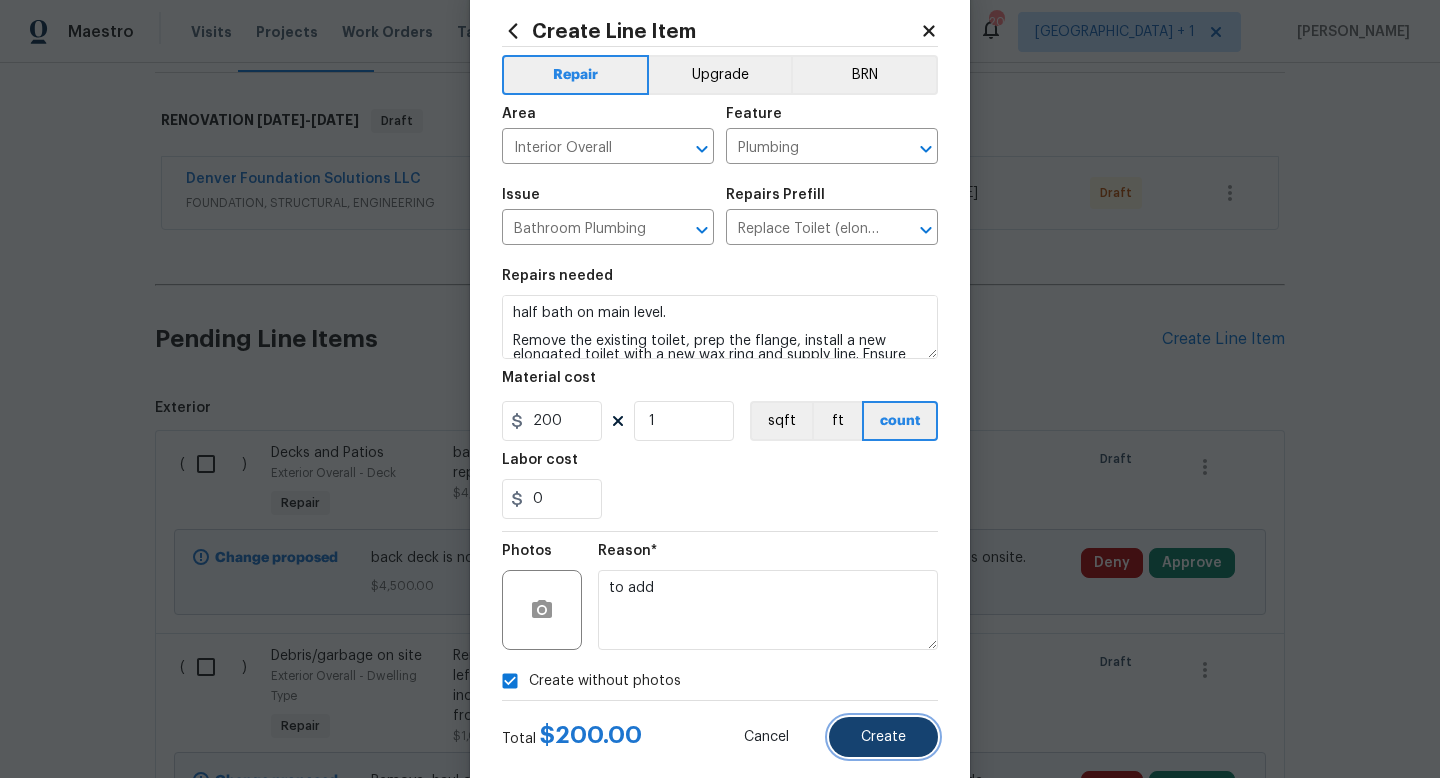 click on "Create" at bounding box center (883, 737) 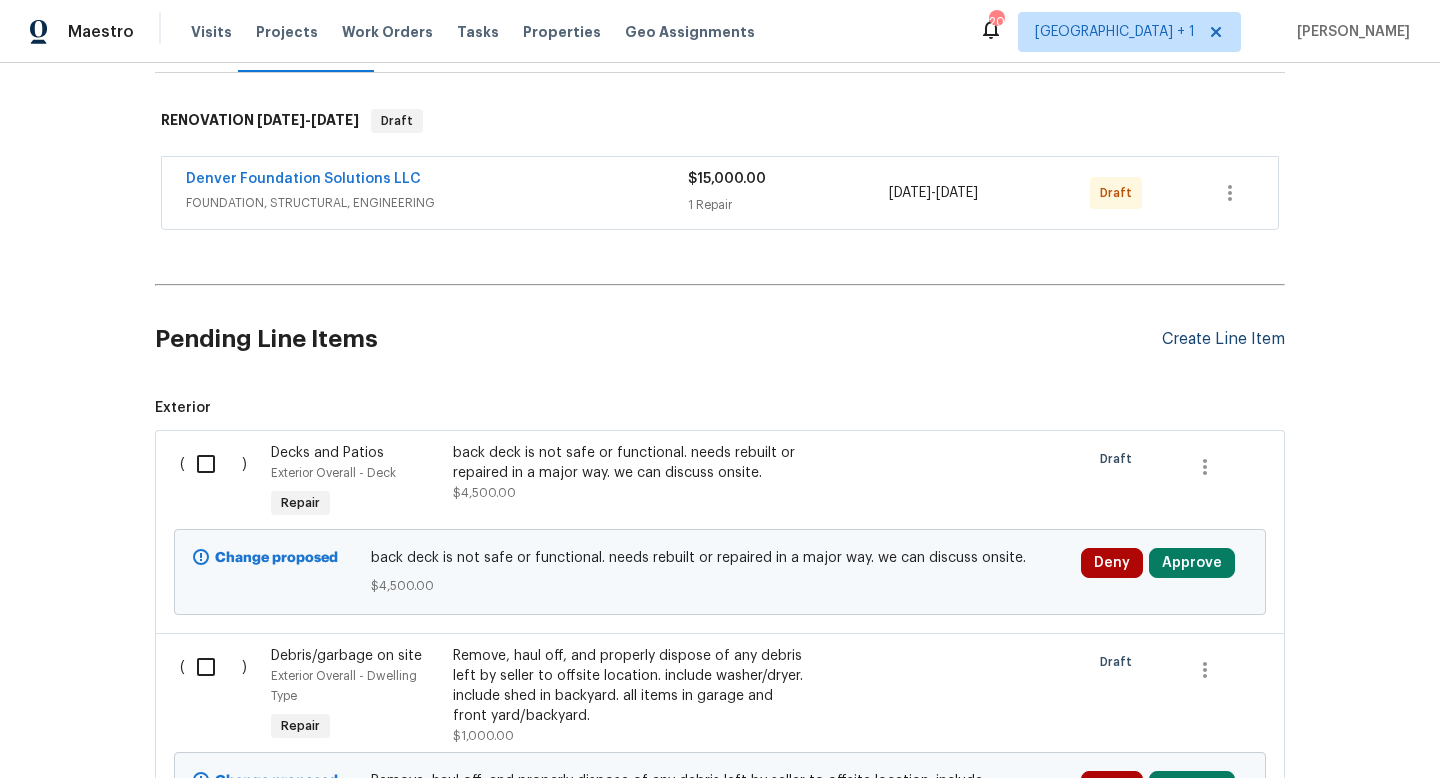 click on "Create Line Item" at bounding box center [1223, 339] 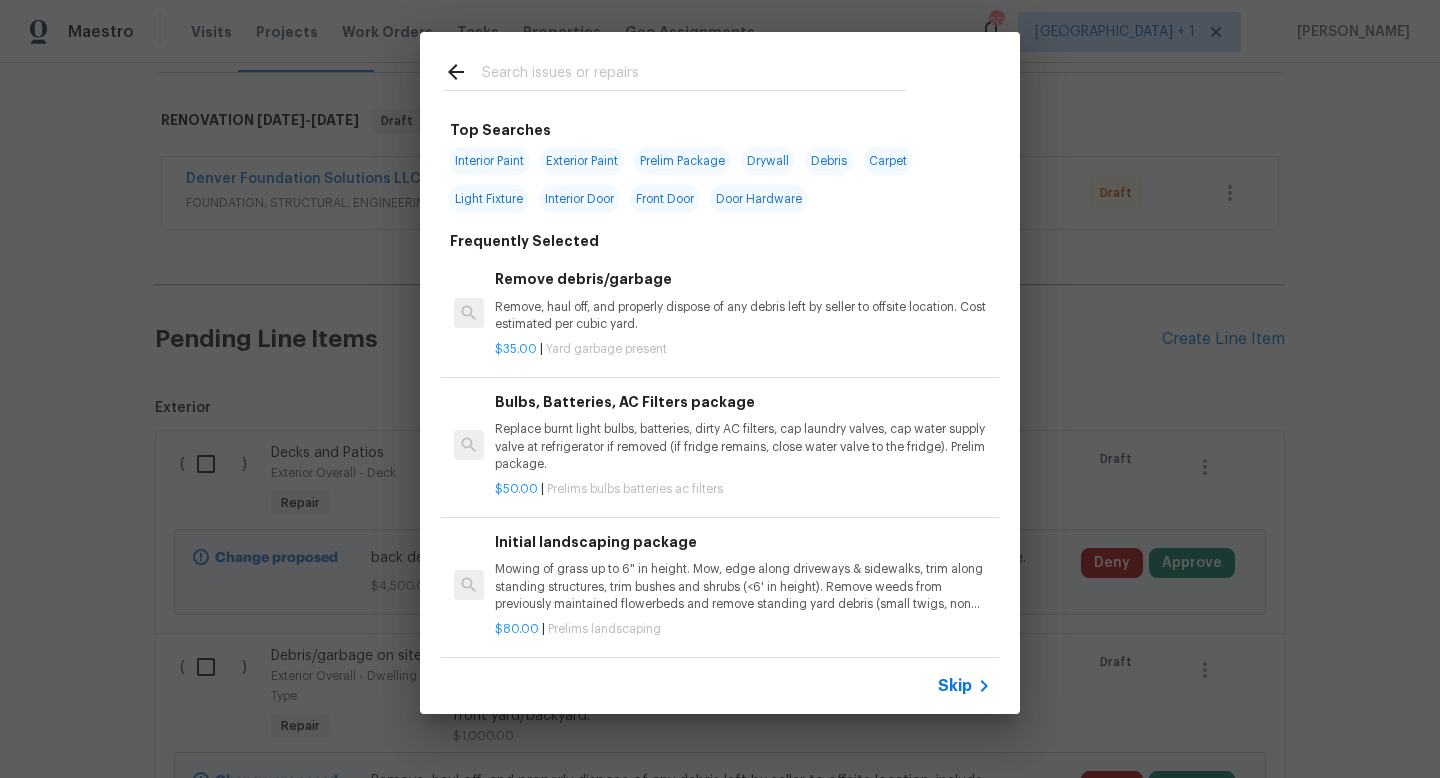 click on "Skip" at bounding box center (955, 686) 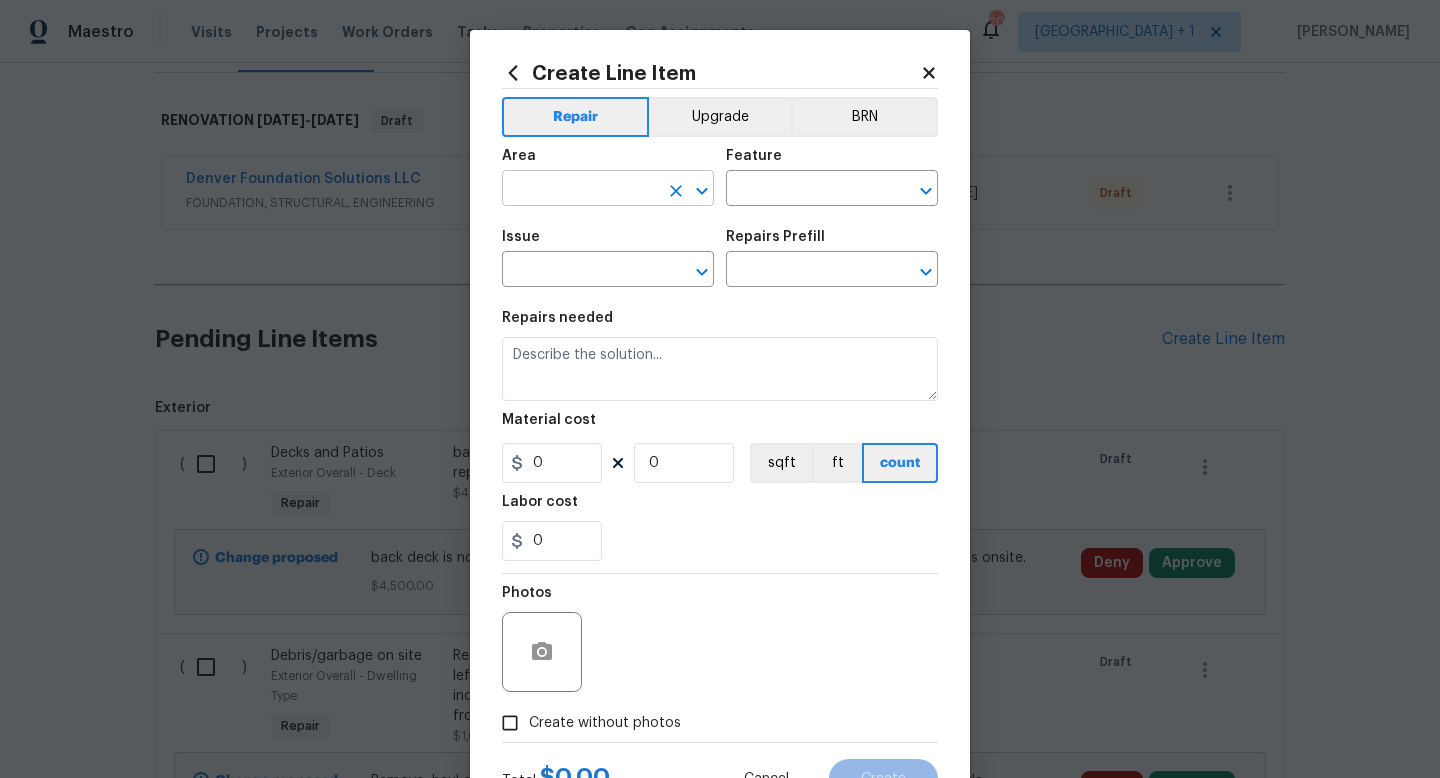 click at bounding box center (580, 190) 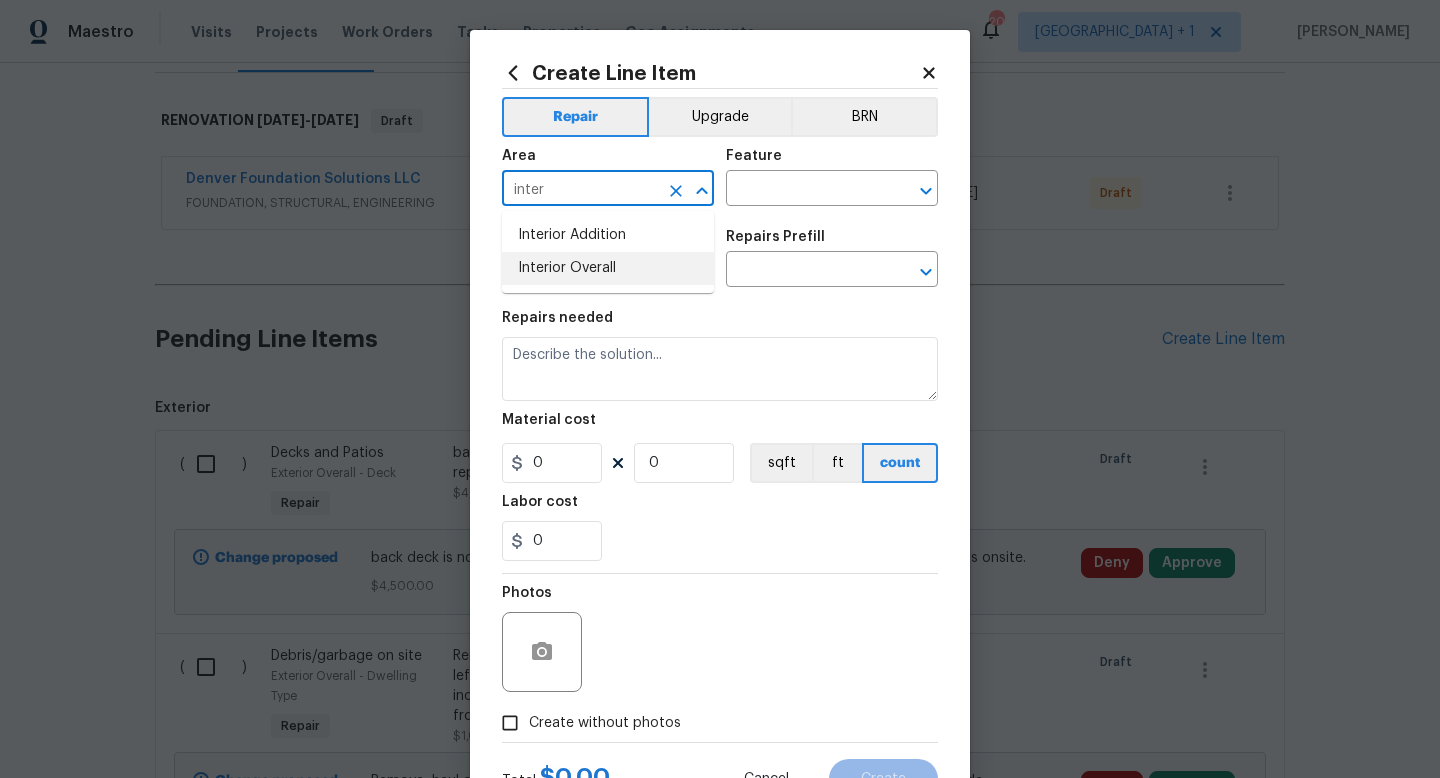 click on "Interior Overall" at bounding box center (608, 268) 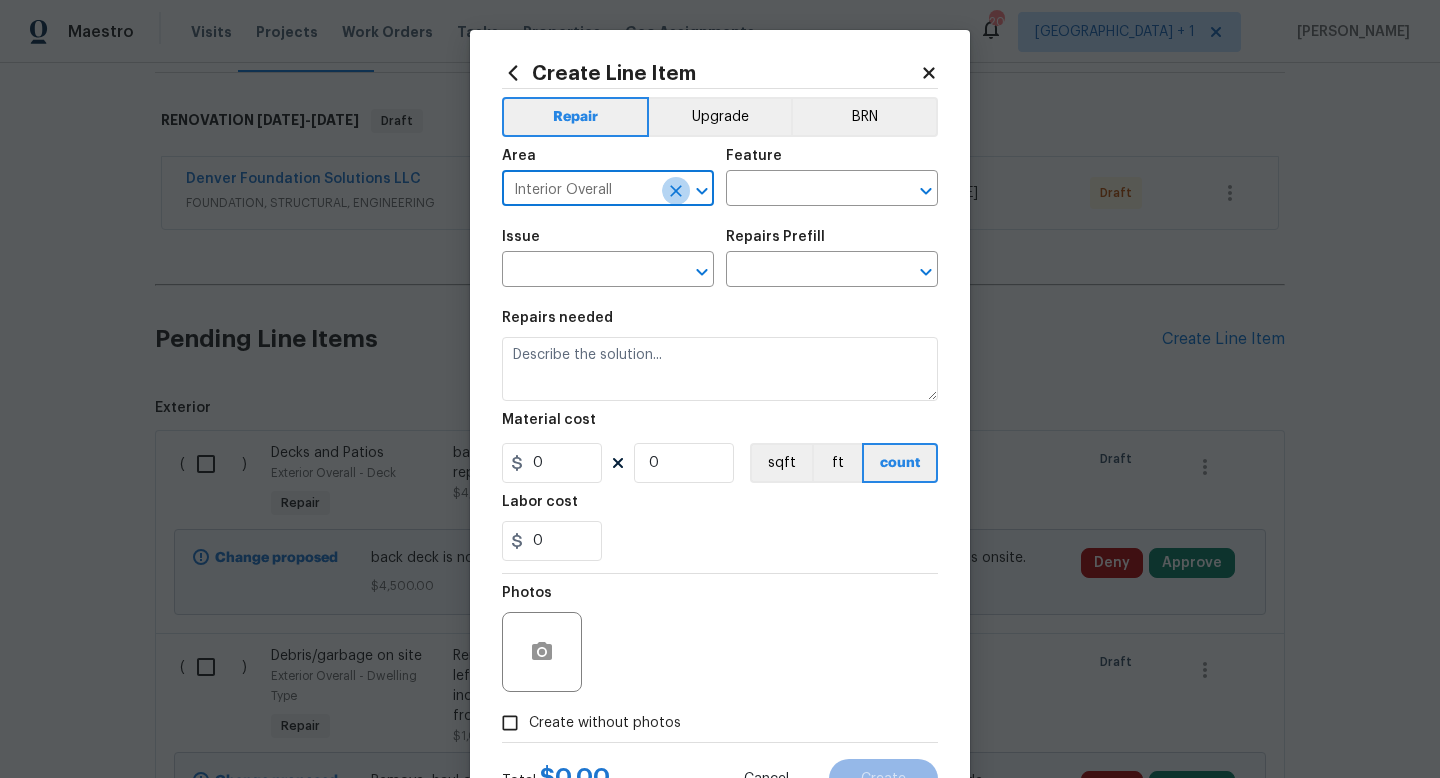 click 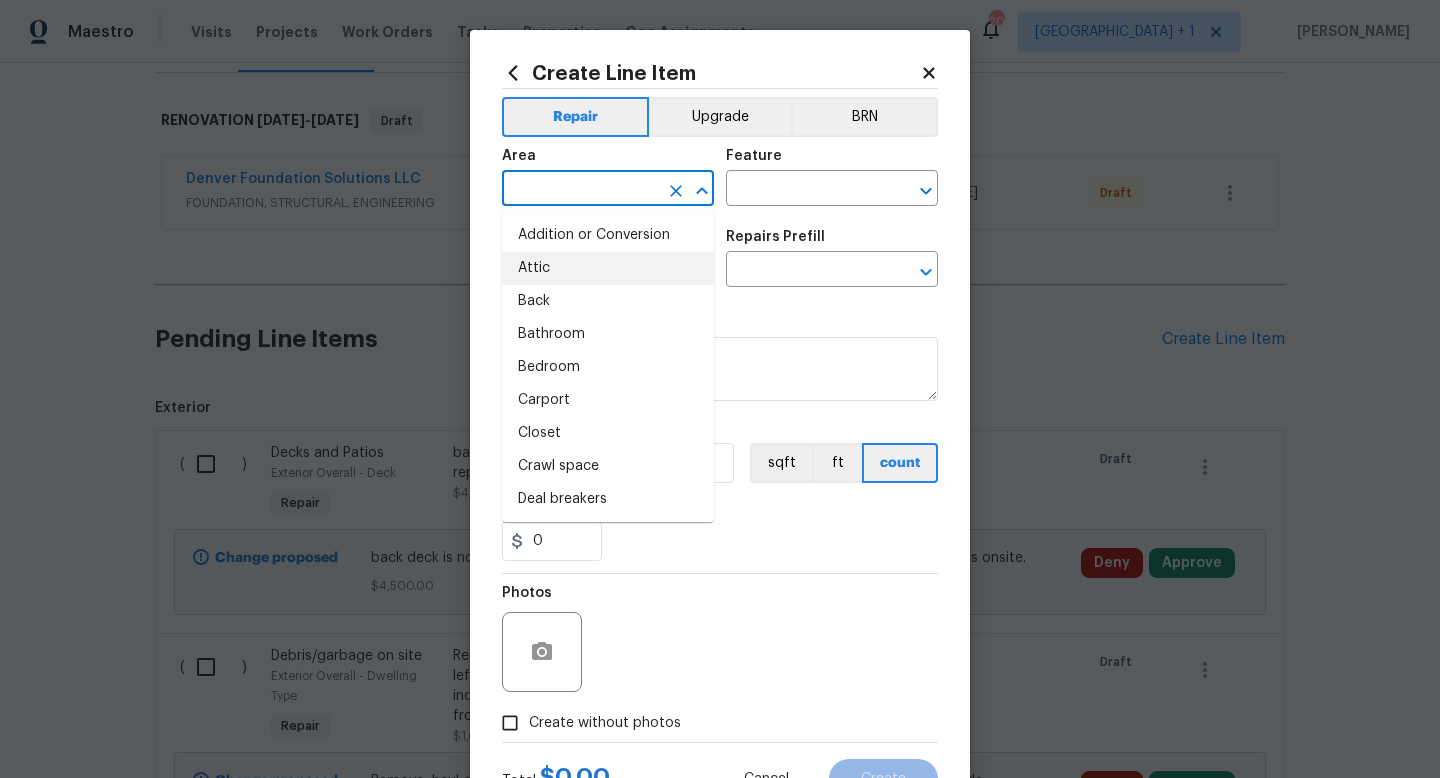 click at bounding box center [580, 190] 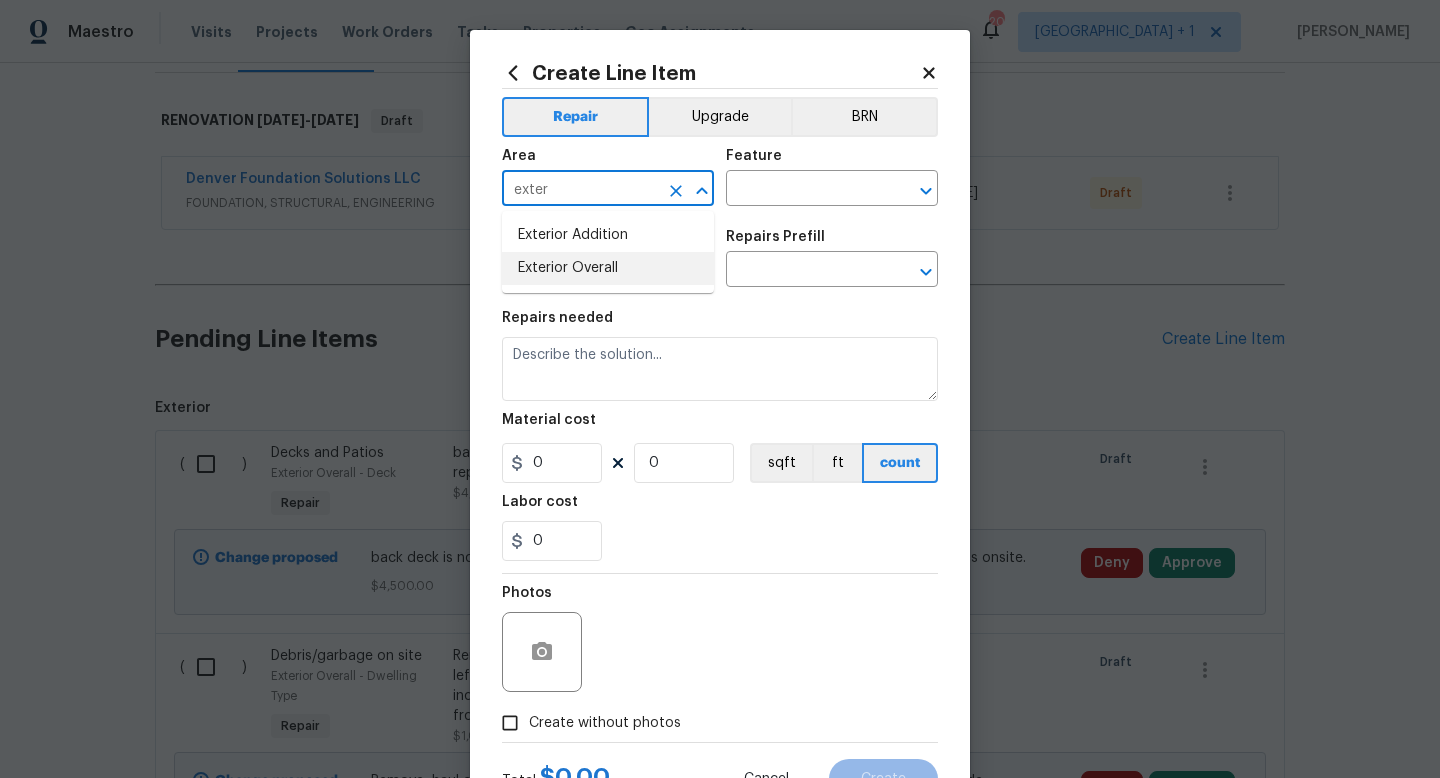 click on "Exterior Overall" at bounding box center (608, 268) 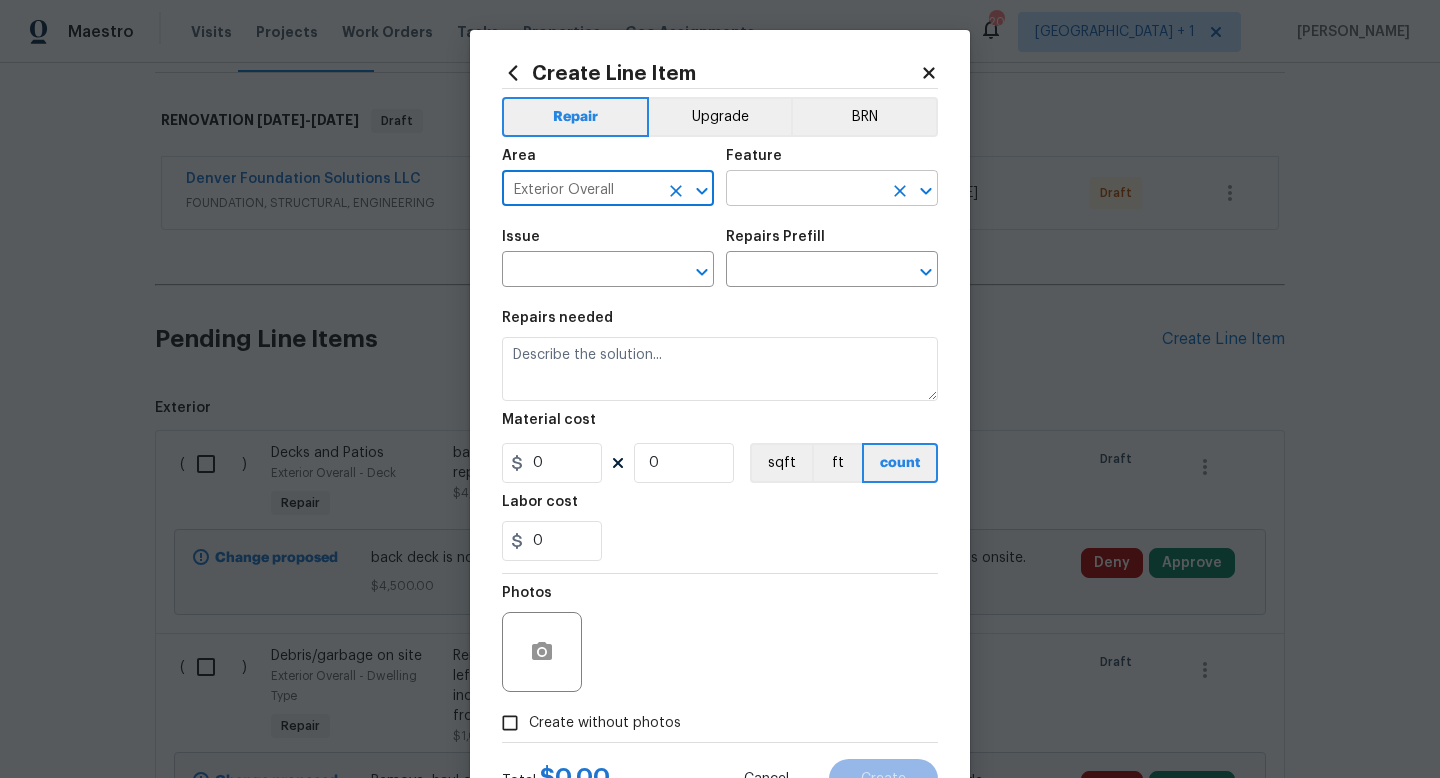 click at bounding box center [804, 190] 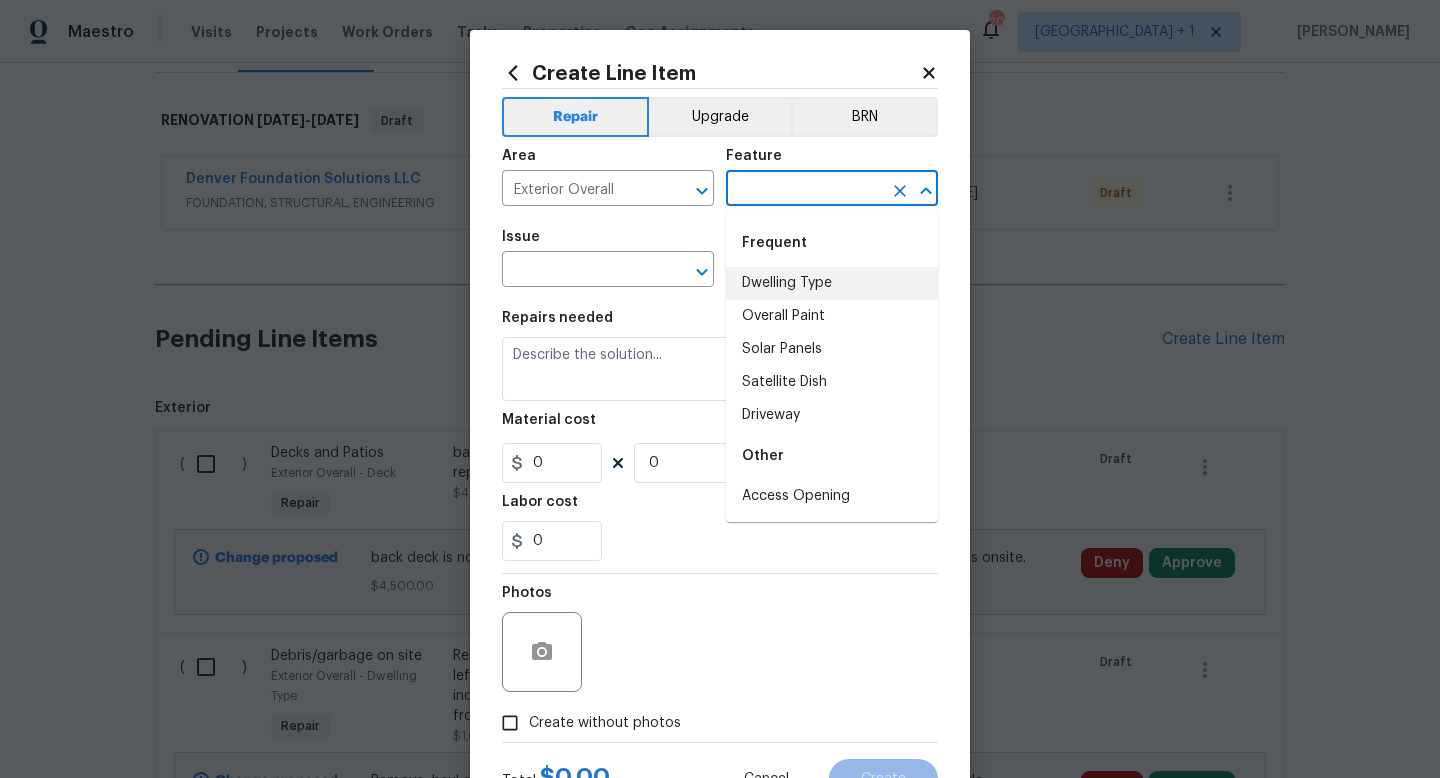 click on "Dwelling Type" at bounding box center [832, 283] 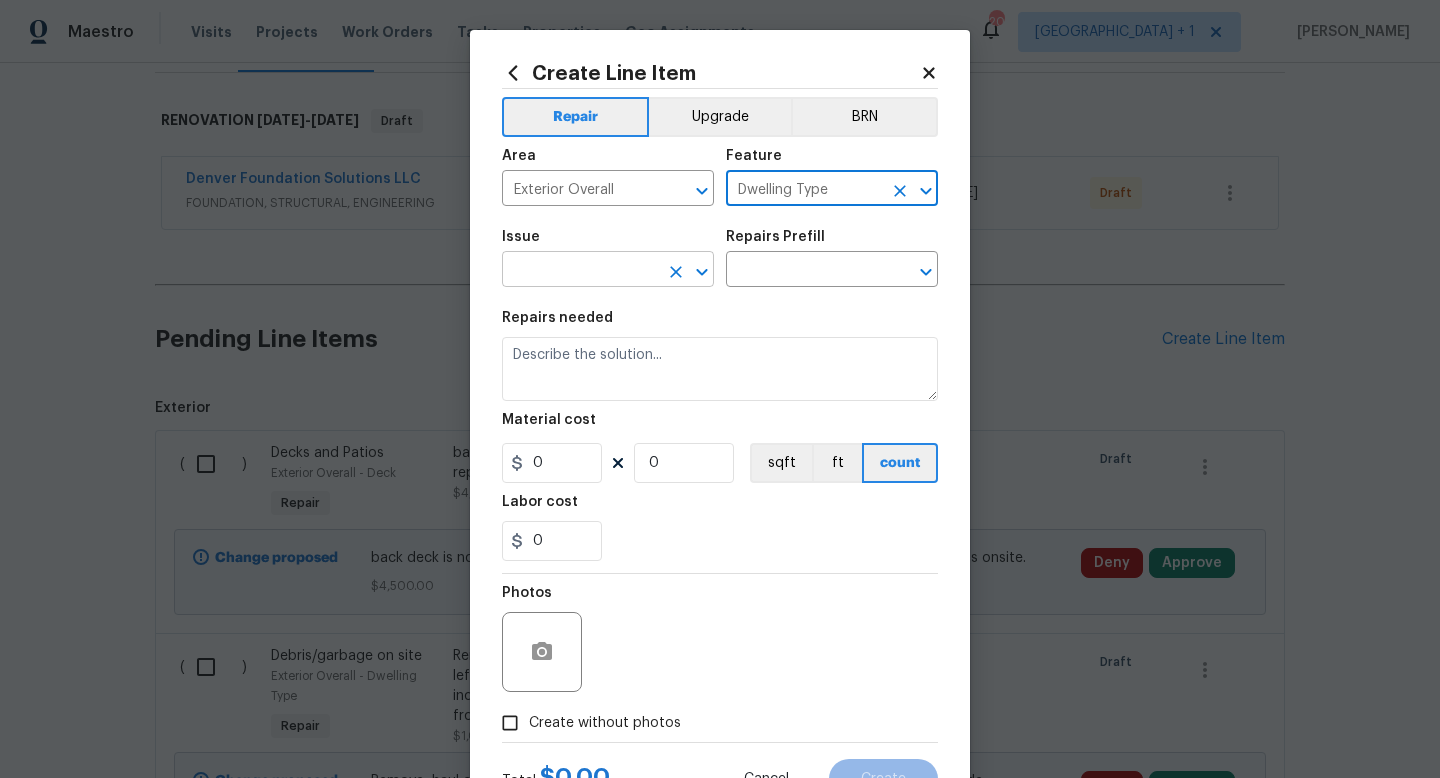 click at bounding box center [580, 271] 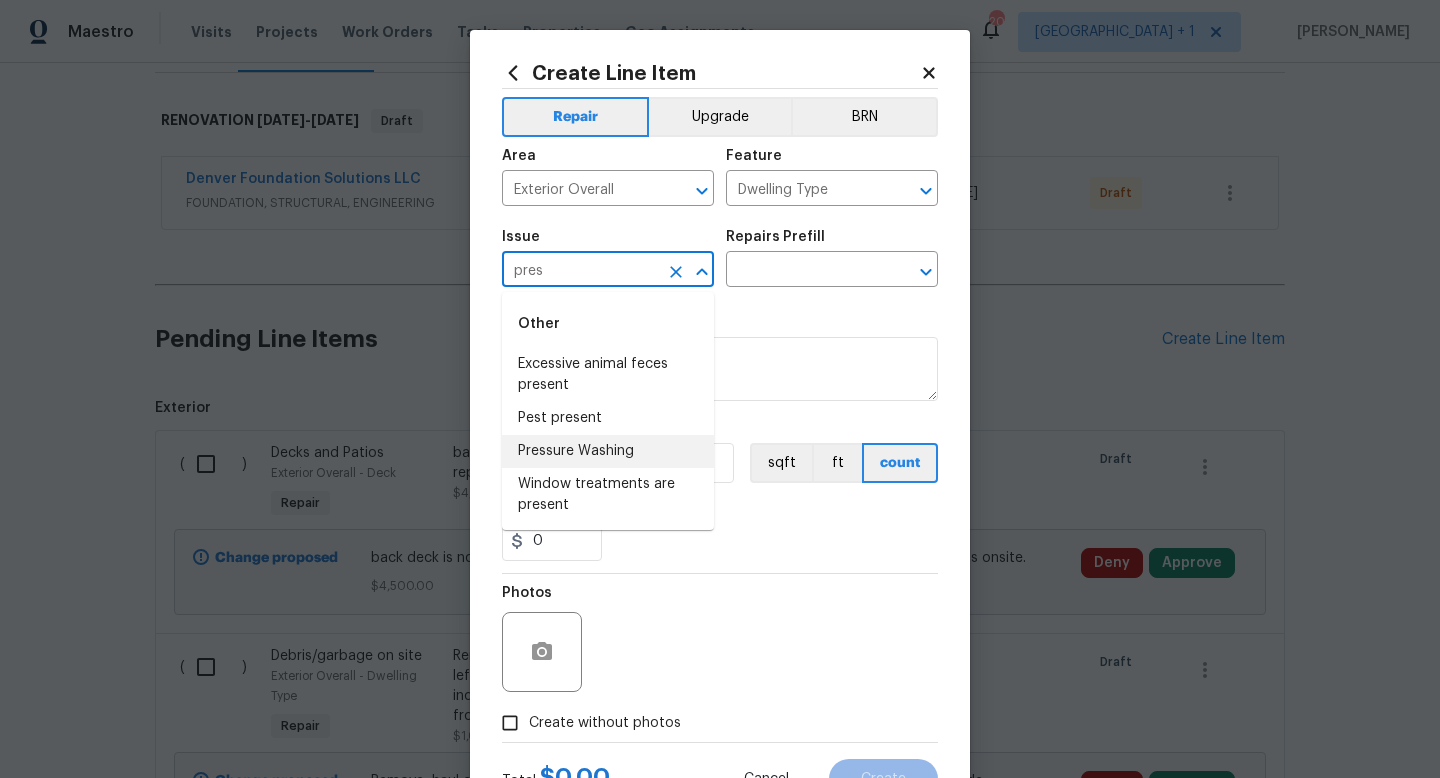 click on "Pressure Washing" at bounding box center [608, 451] 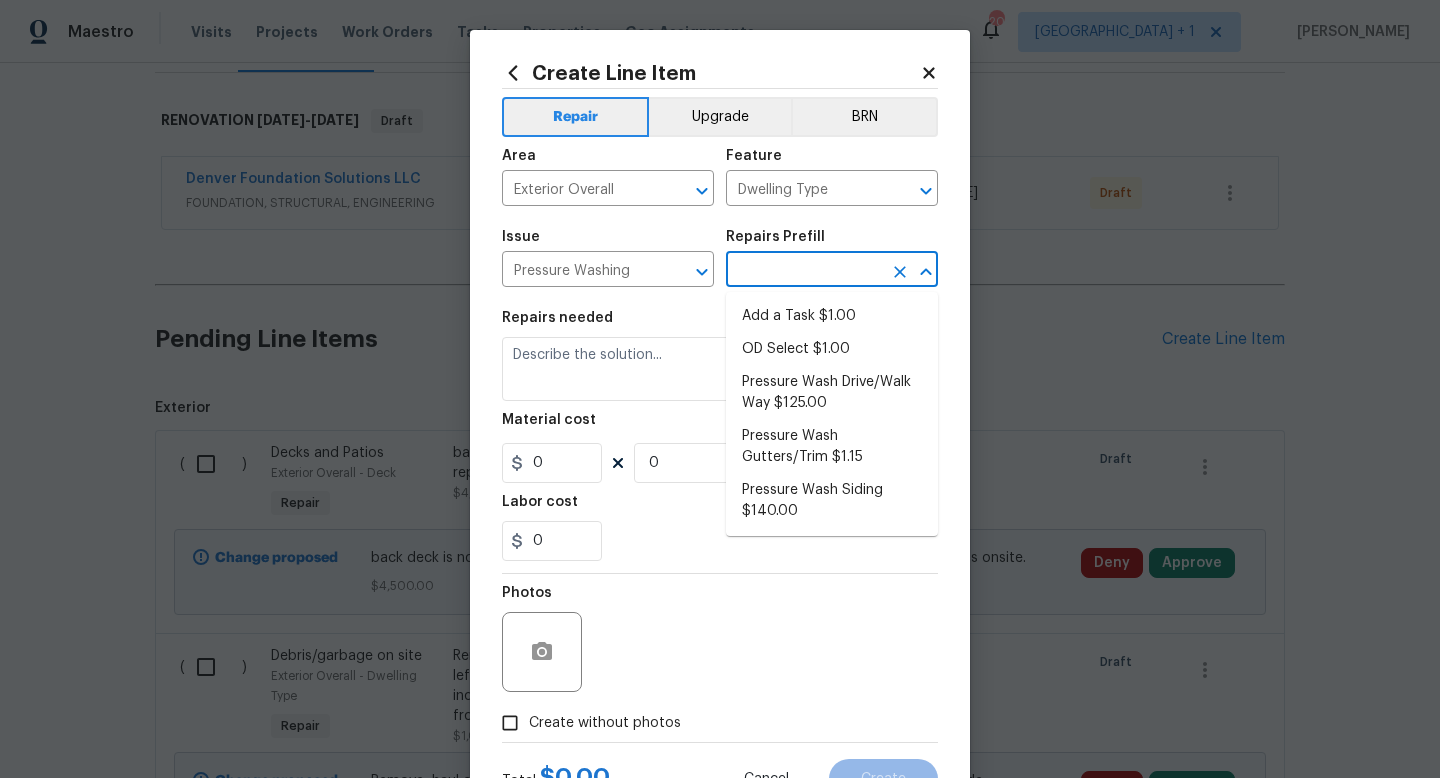 click at bounding box center (804, 271) 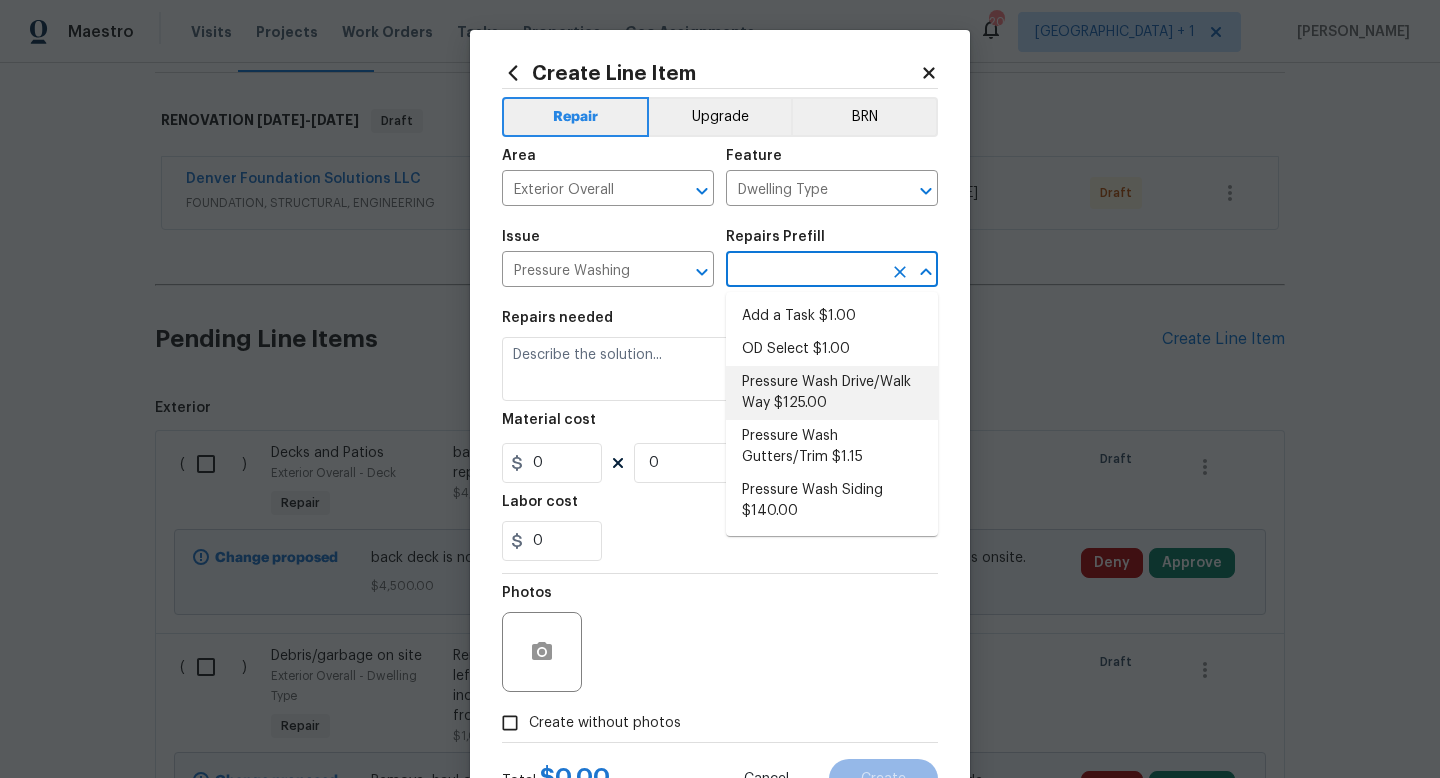 click on "Pressure Wash Drive/Walk Way $125.00" at bounding box center (832, 393) 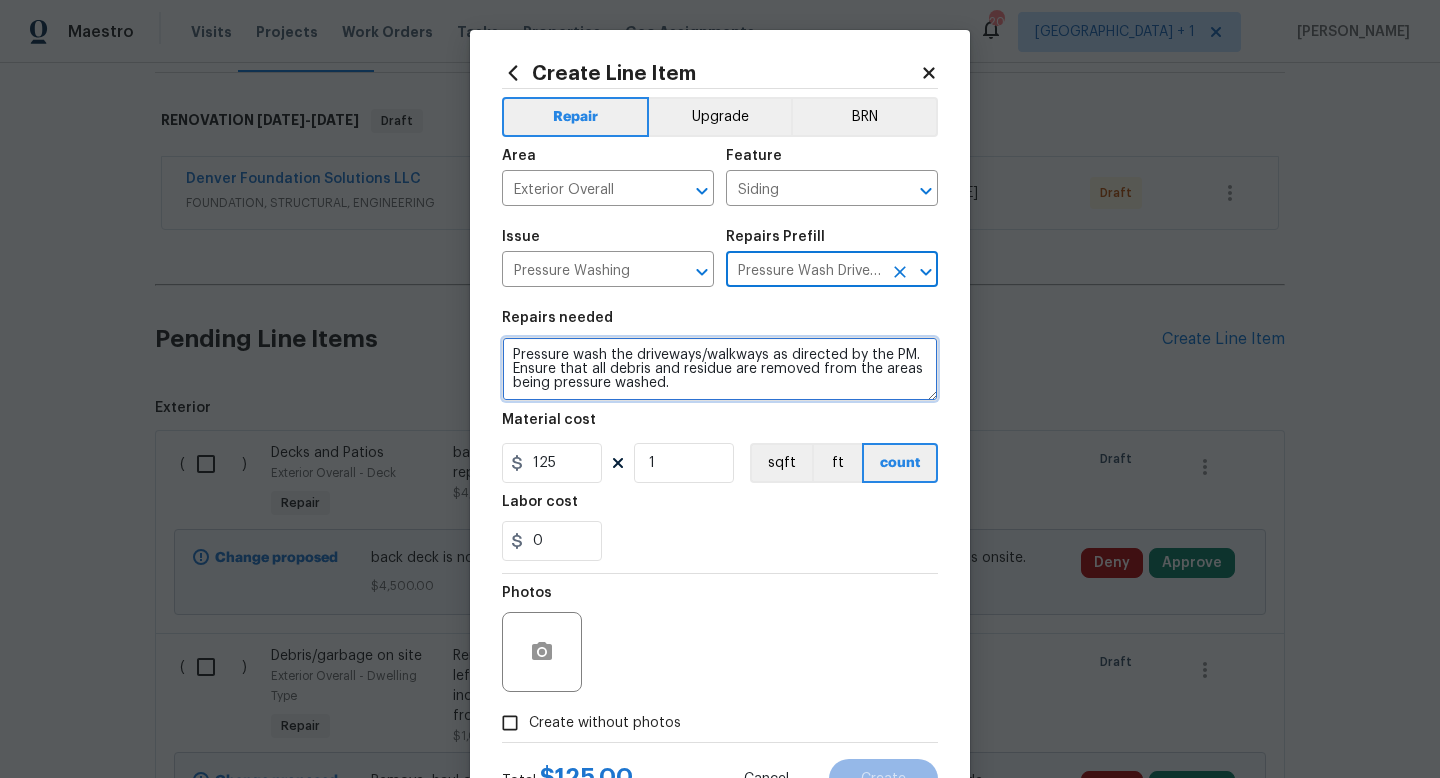click on "Pressure wash the driveways/walkways as directed by the PM. Ensure that all debris and residue are removed from the areas being pressure washed." at bounding box center (720, 369) 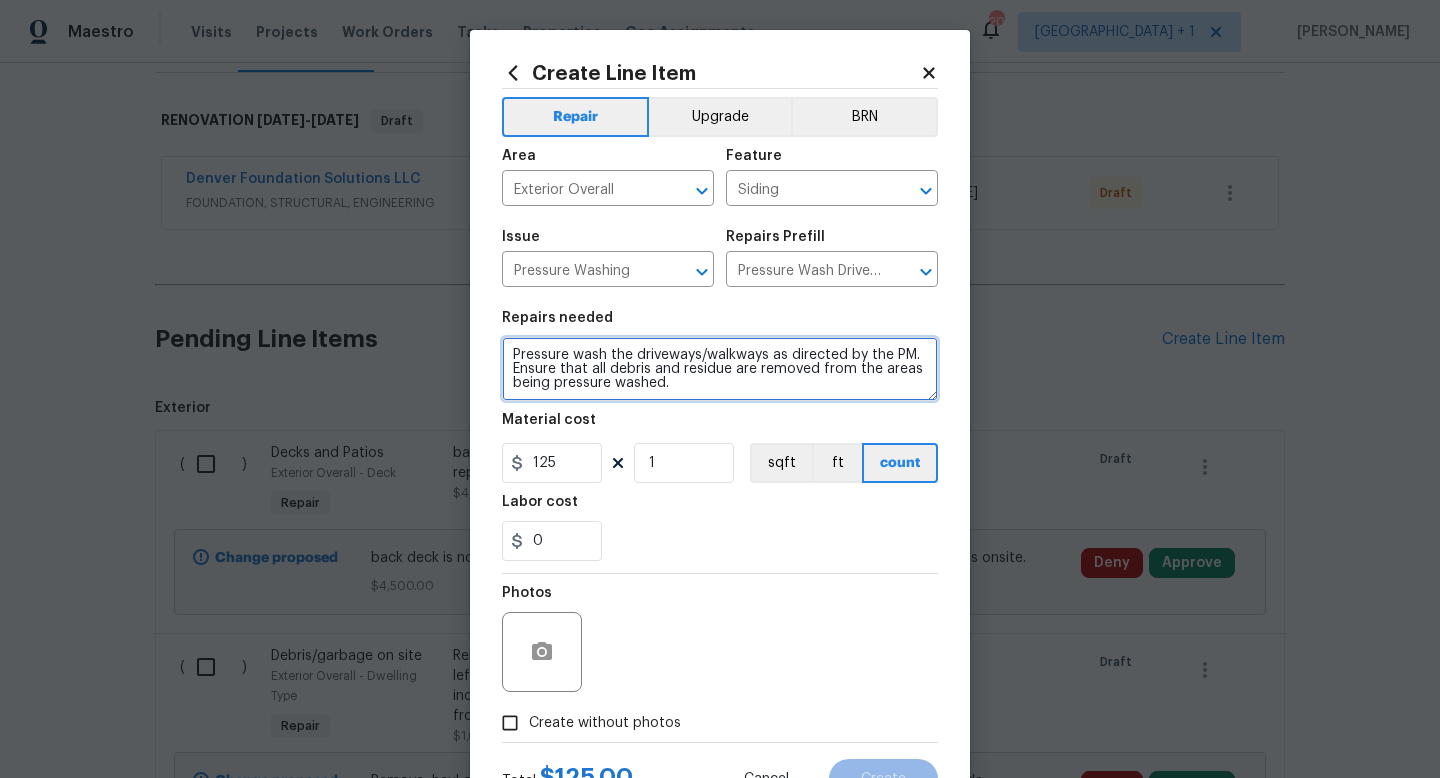 click on "Pressure wash the driveways/walkways as directed by the PM. Ensure that all debris and residue are removed from the areas being pressure washed." at bounding box center [720, 369] 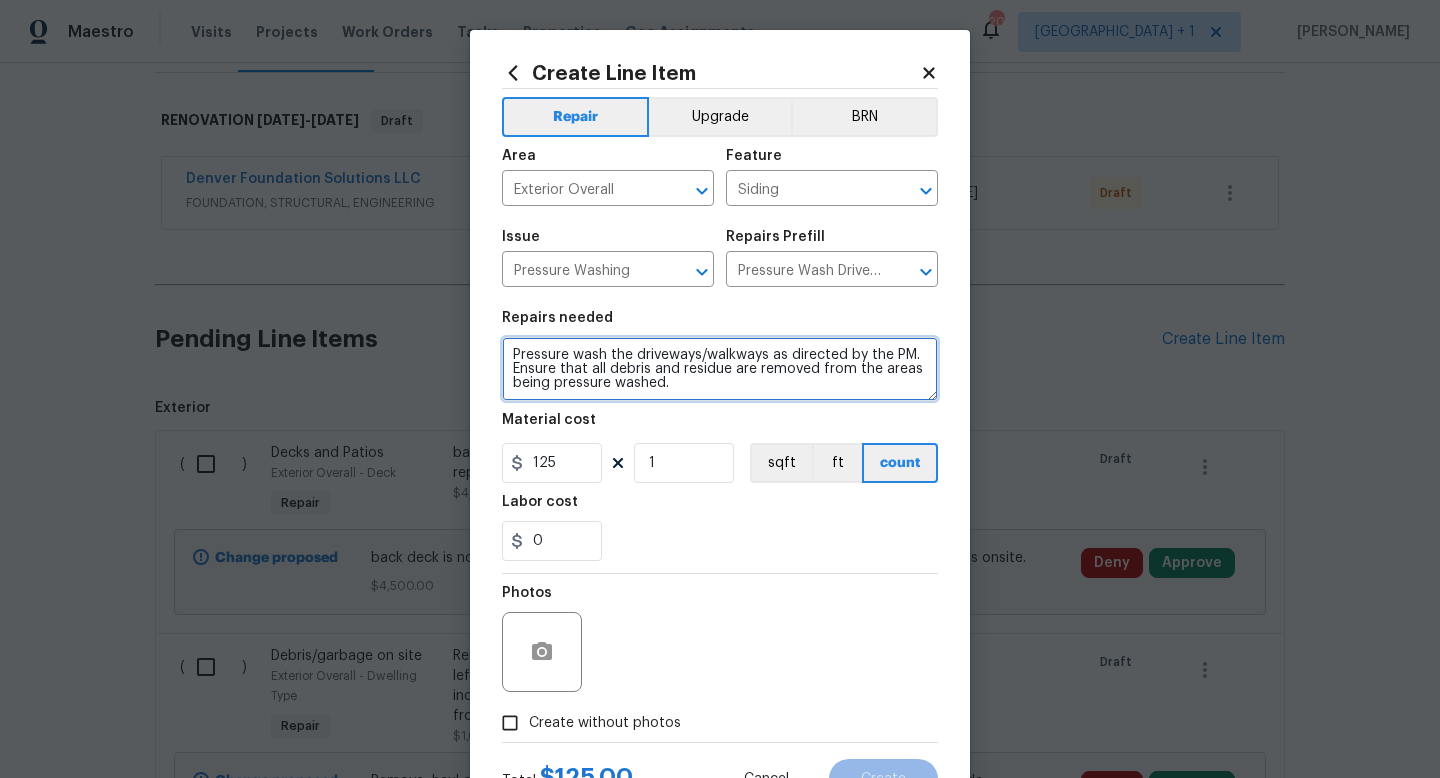 click on "Pressure wash the driveways/walkways as directed by the PM. Ensure that all debris and residue are removed from the areas being pressure washed." at bounding box center [720, 369] 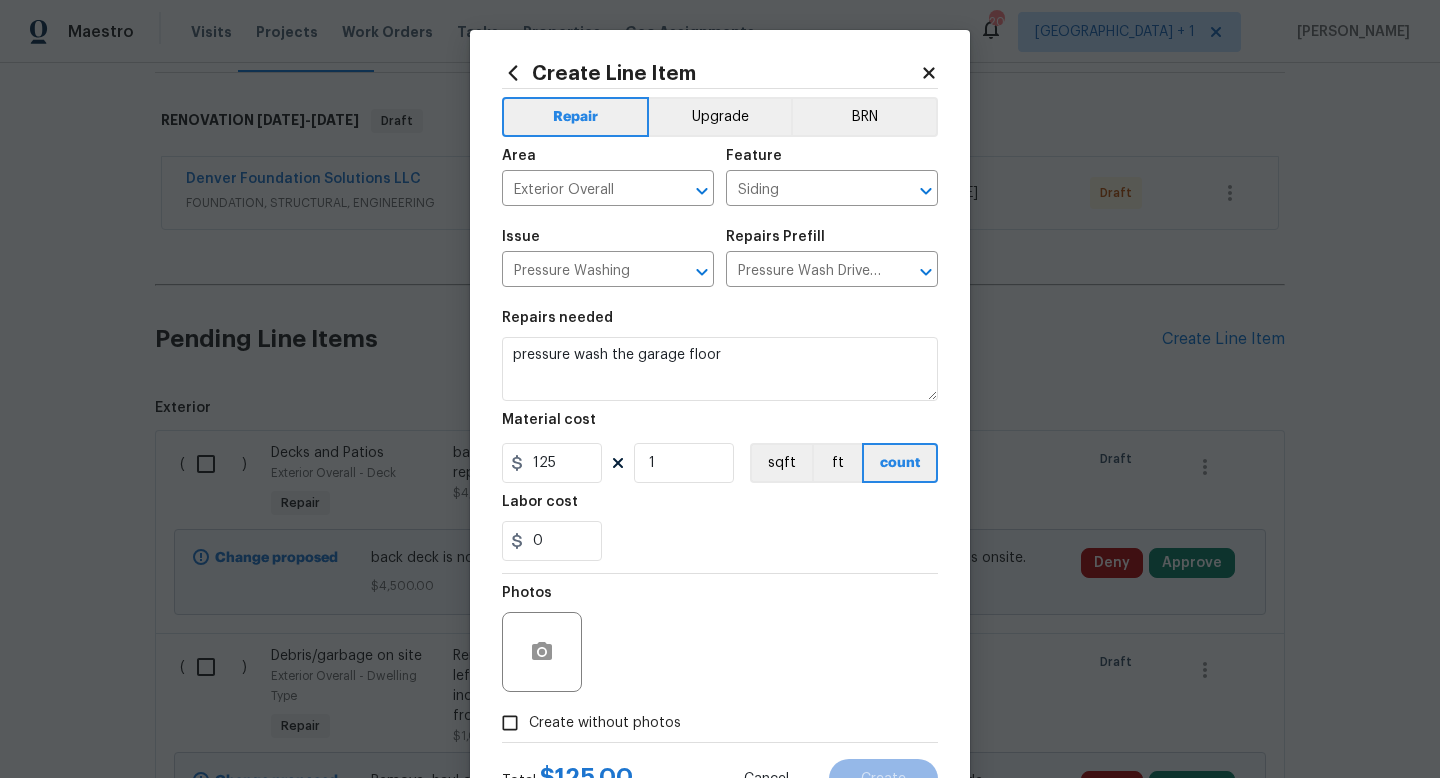 click on "Repairs needed pressure wash the garage floor  Material cost 125 1 sqft ft count Labor cost 0" at bounding box center (720, 436) 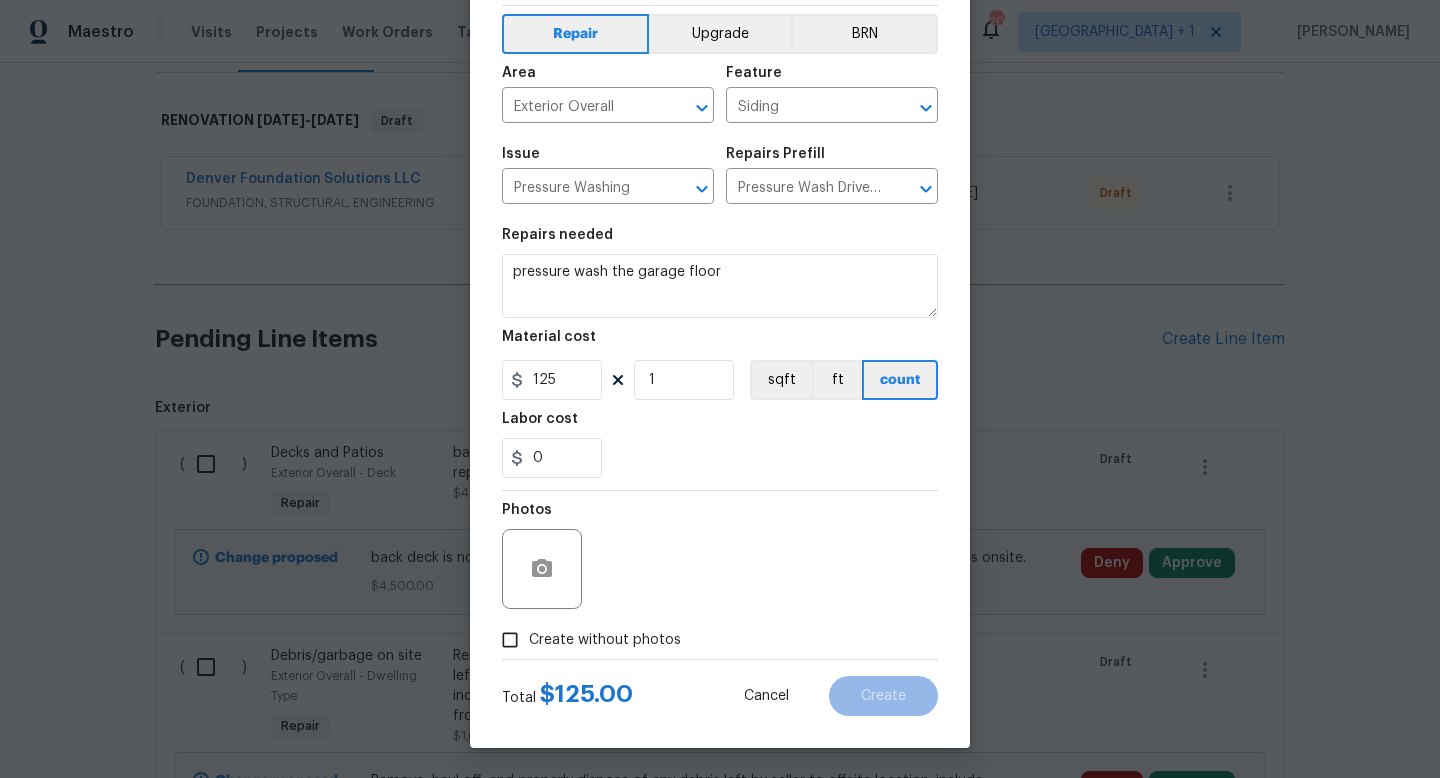 click on "Create without photos" at bounding box center [605, 640] 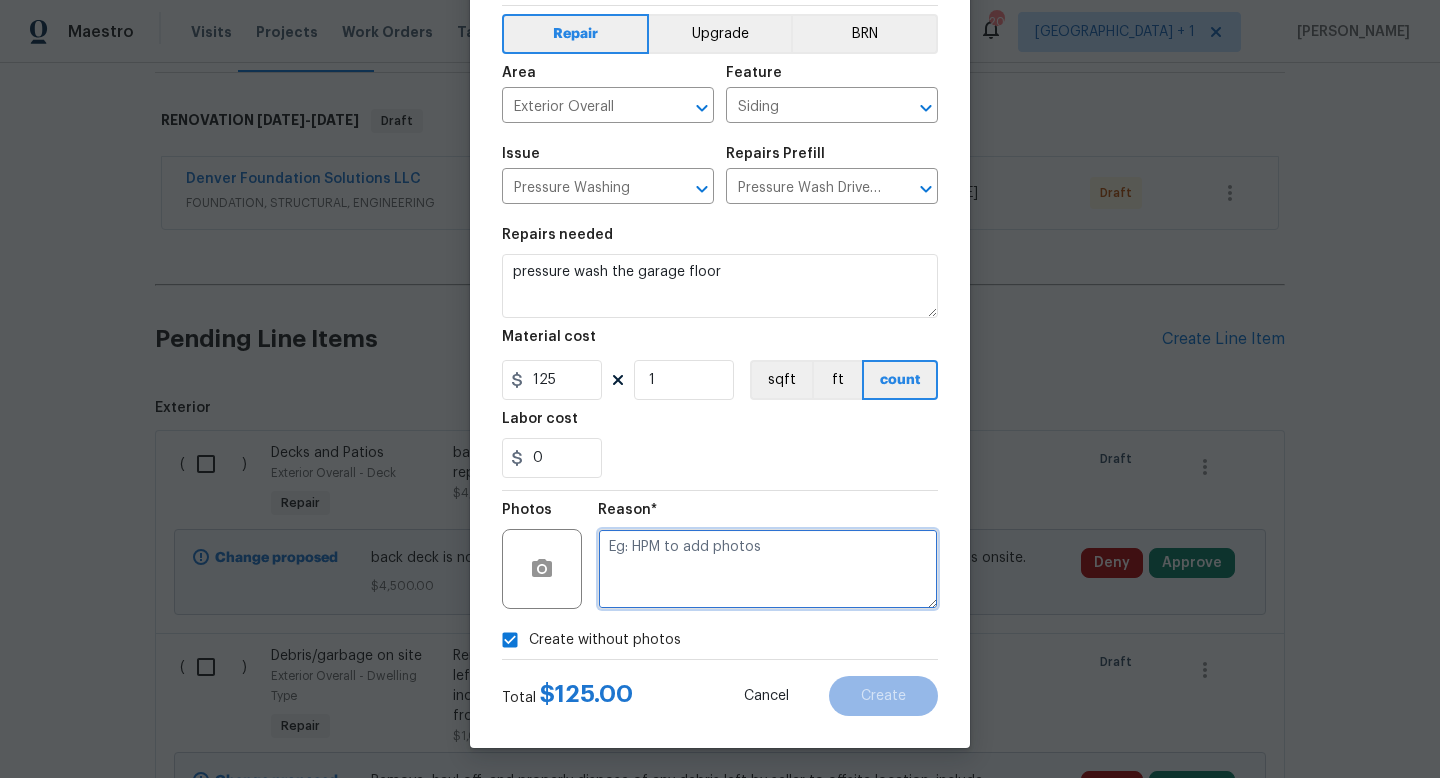 click at bounding box center [768, 569] 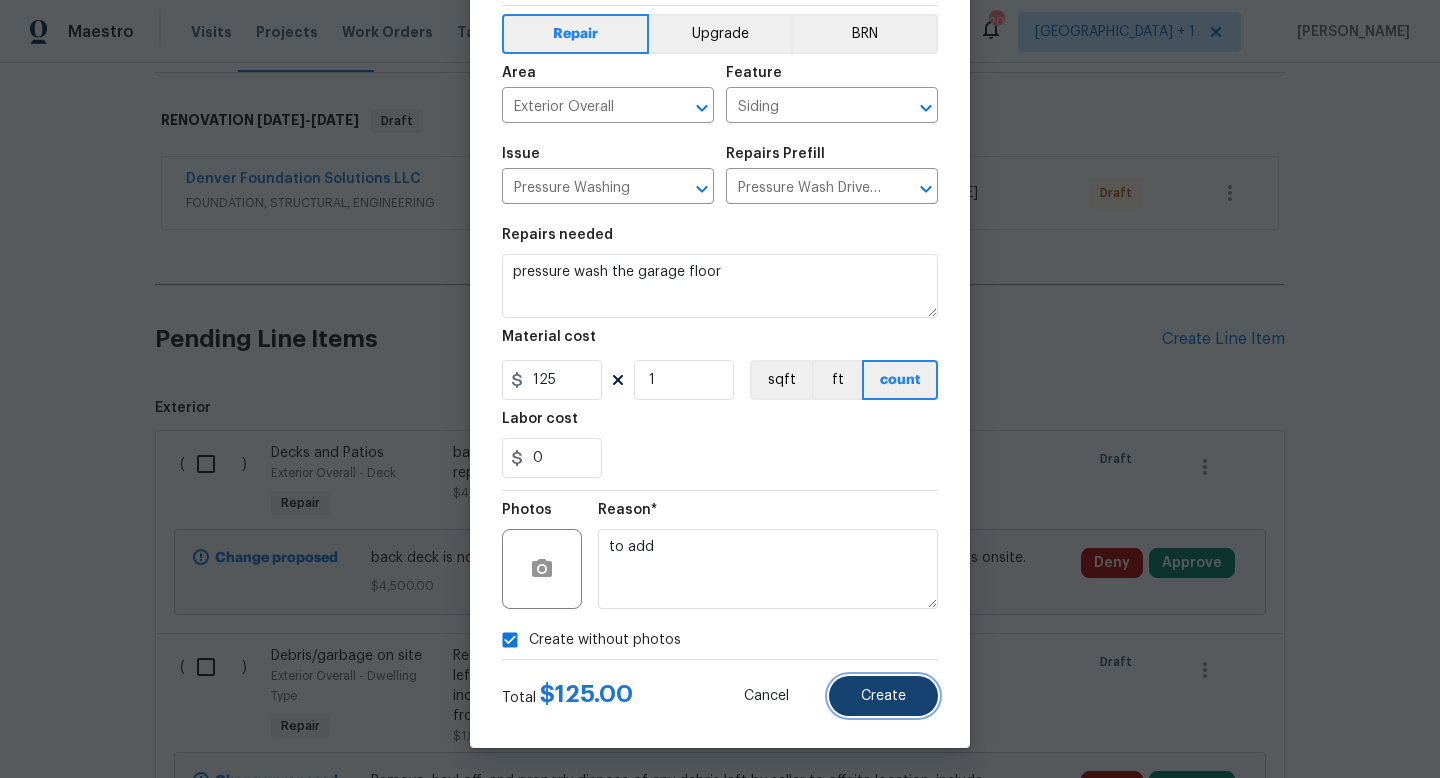 click on "Create" at bounding box center (883, 696) 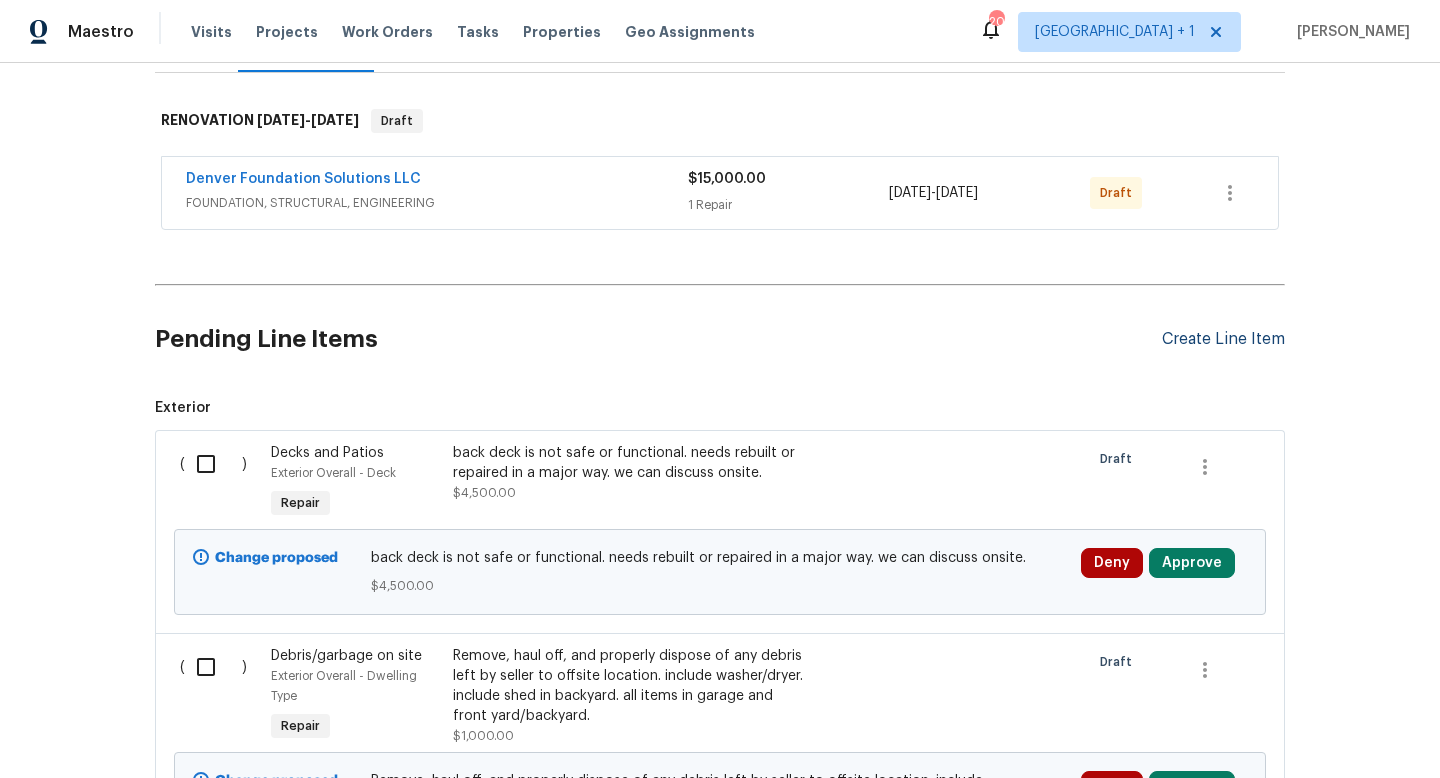 click on "Create Line Item" at bounding box center (1223, 339) 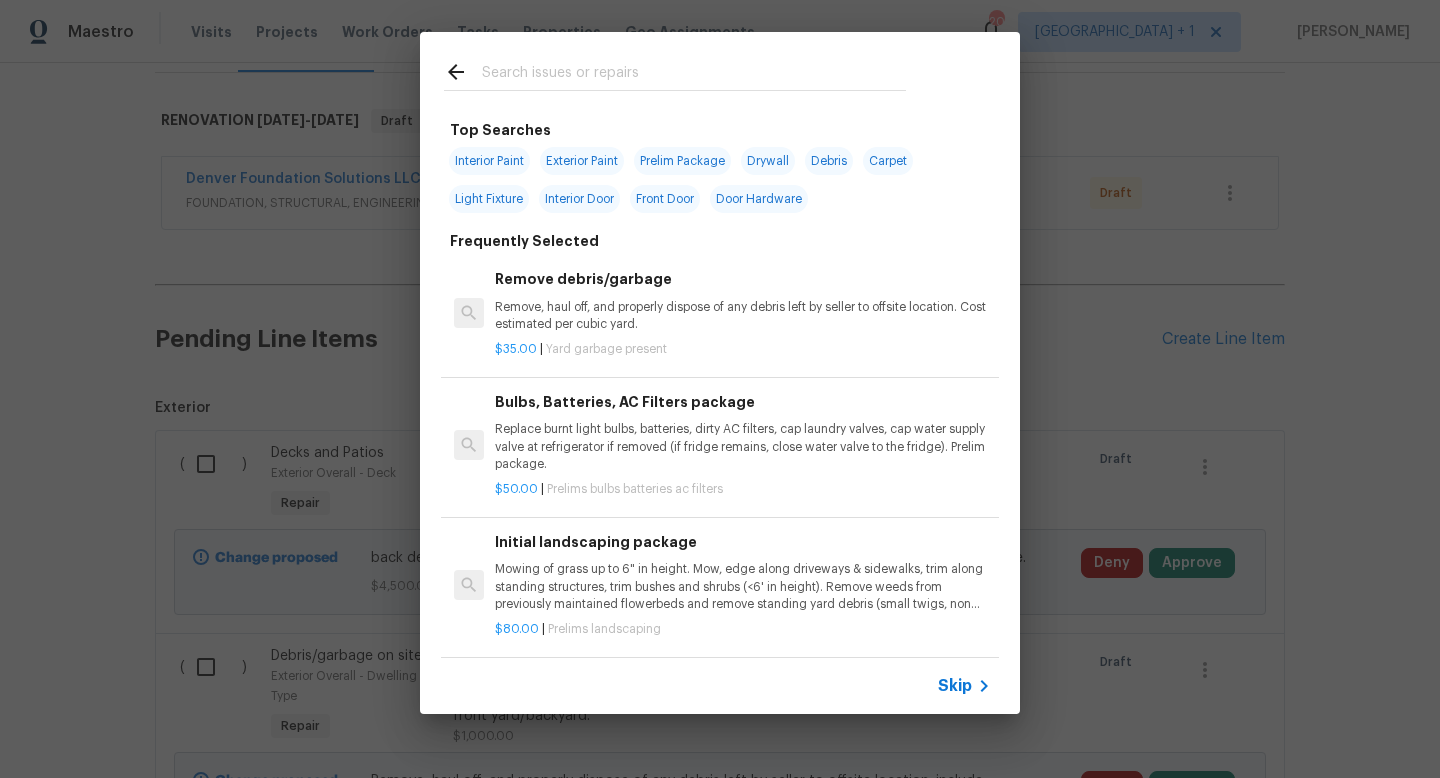 click on "Skip" at bounding box center [955, 686] 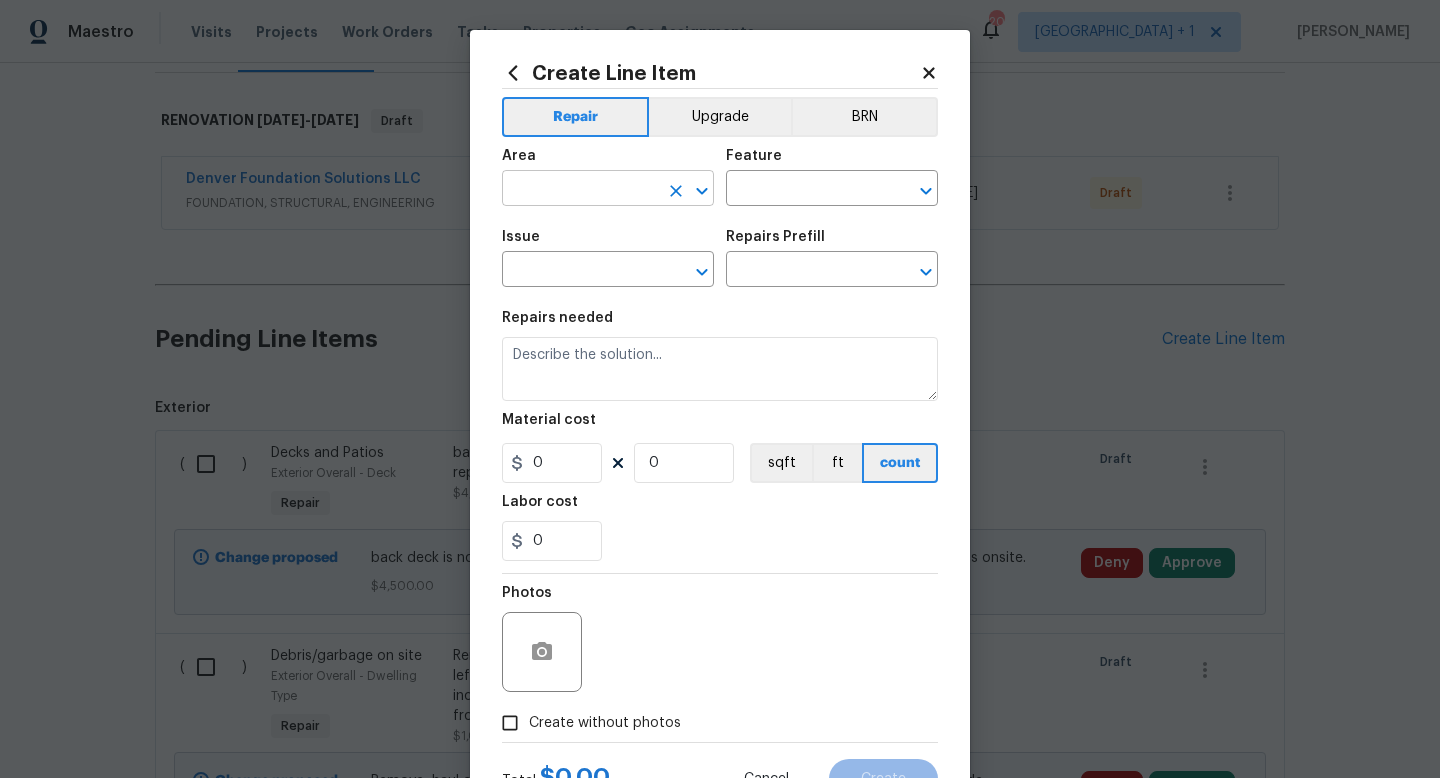 click at bounding box center (580, 190) 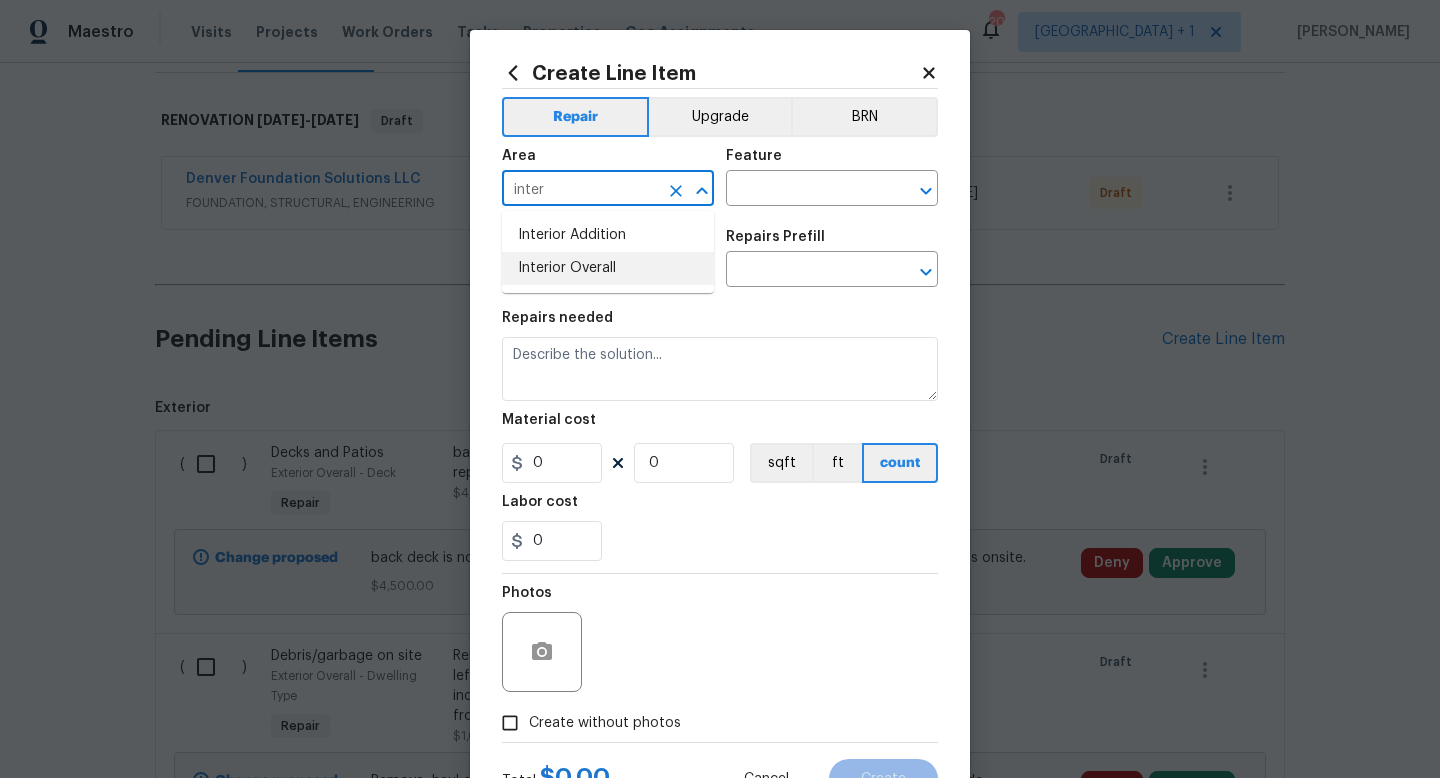click on "Interior Overall" at bounding box center [608, 268] 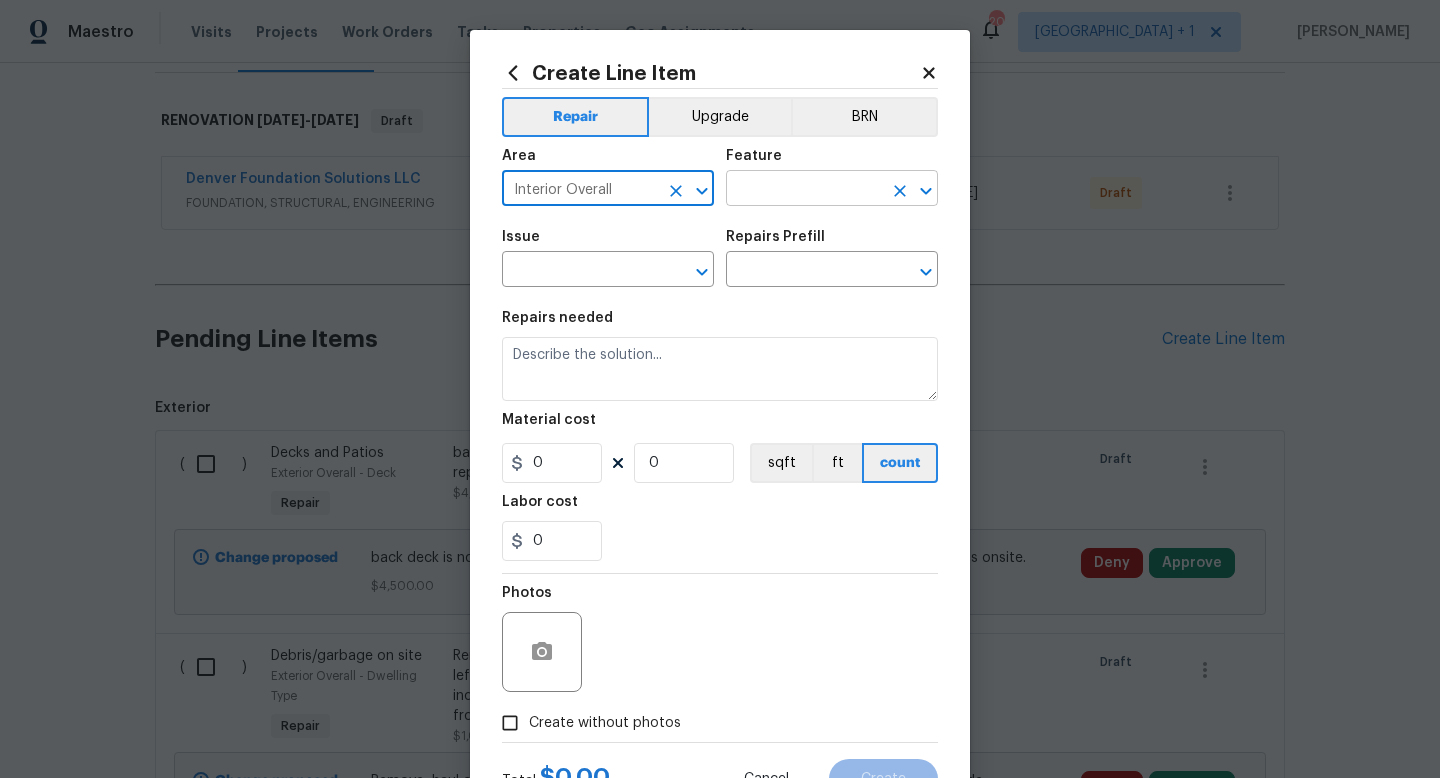 click at bounding box center [804, 190] 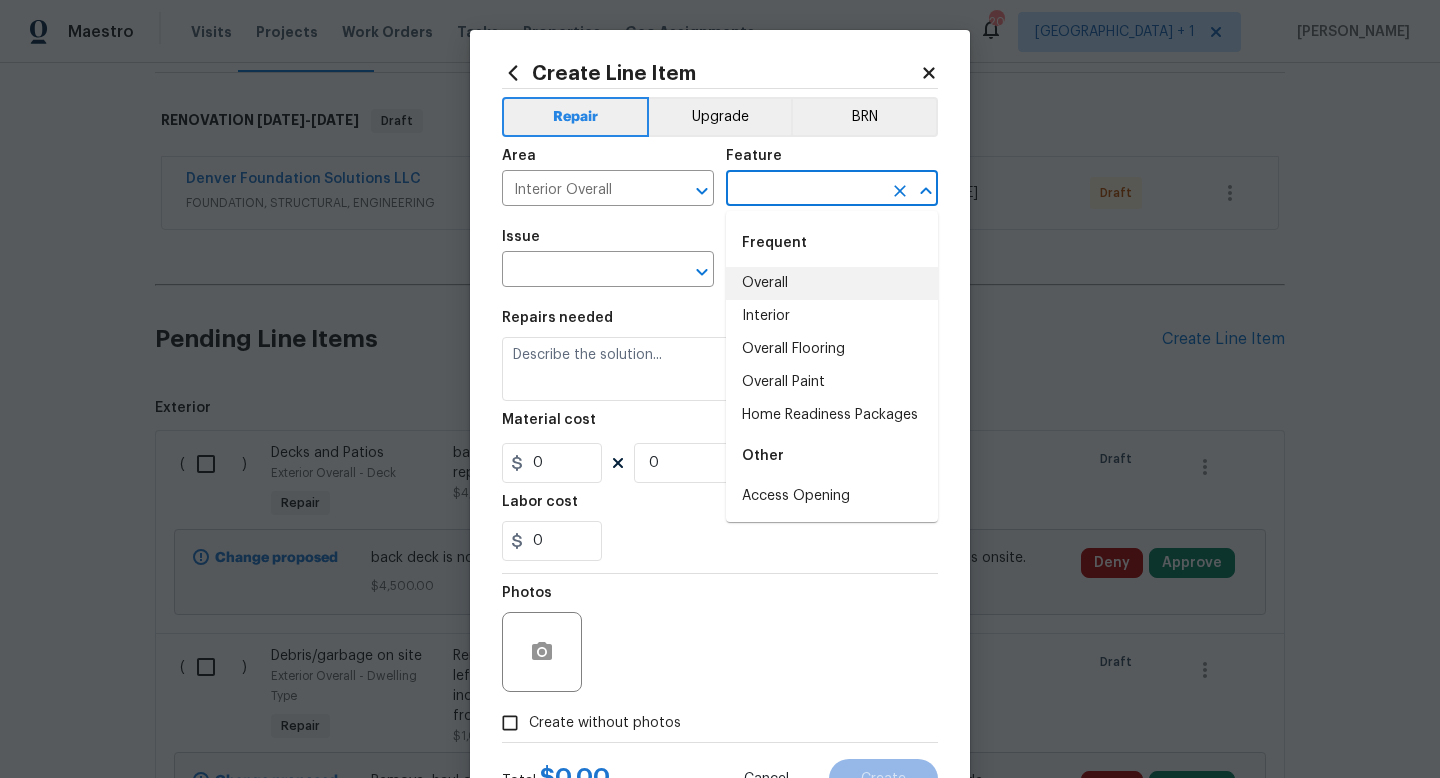 click on "Overall" at bounding box center [832, 283] 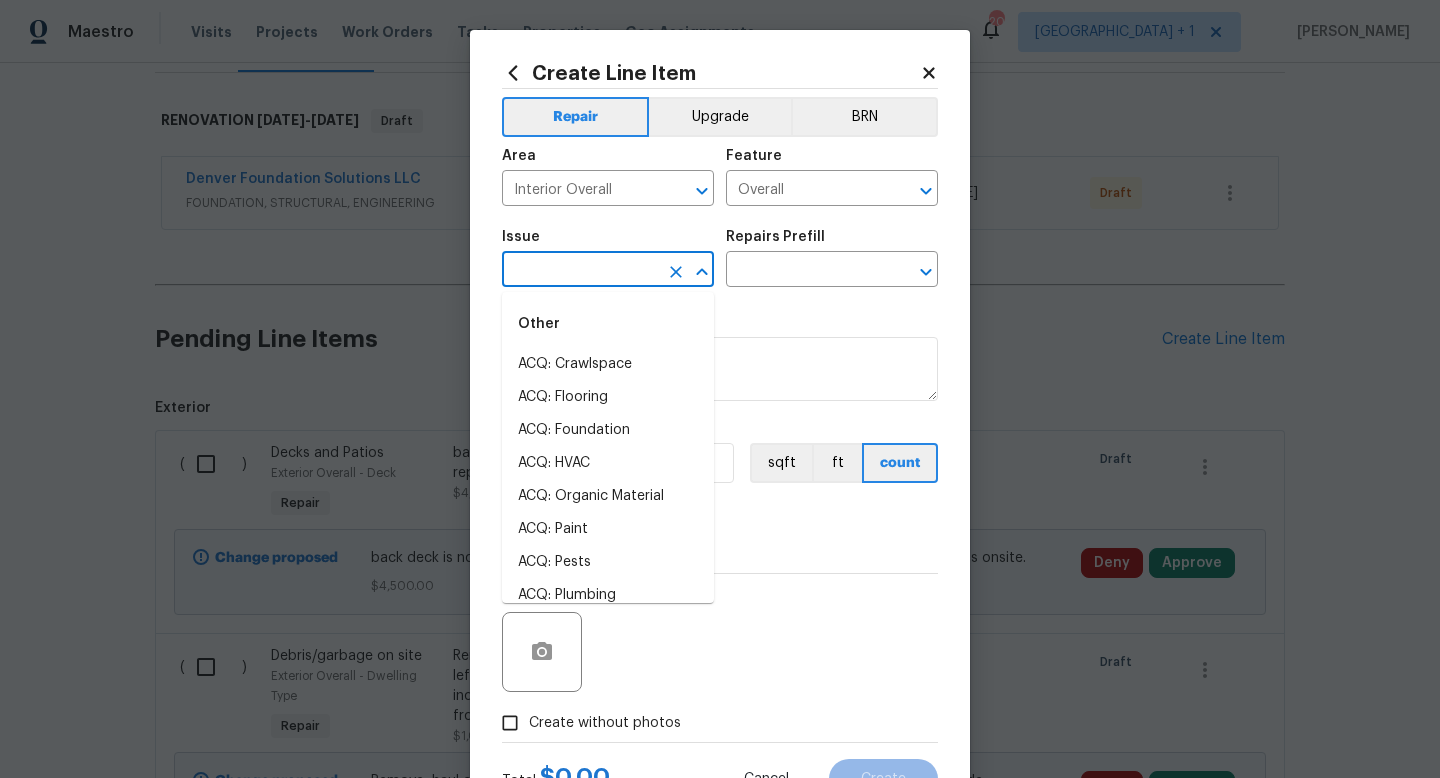click at bounding box center [580, 271] 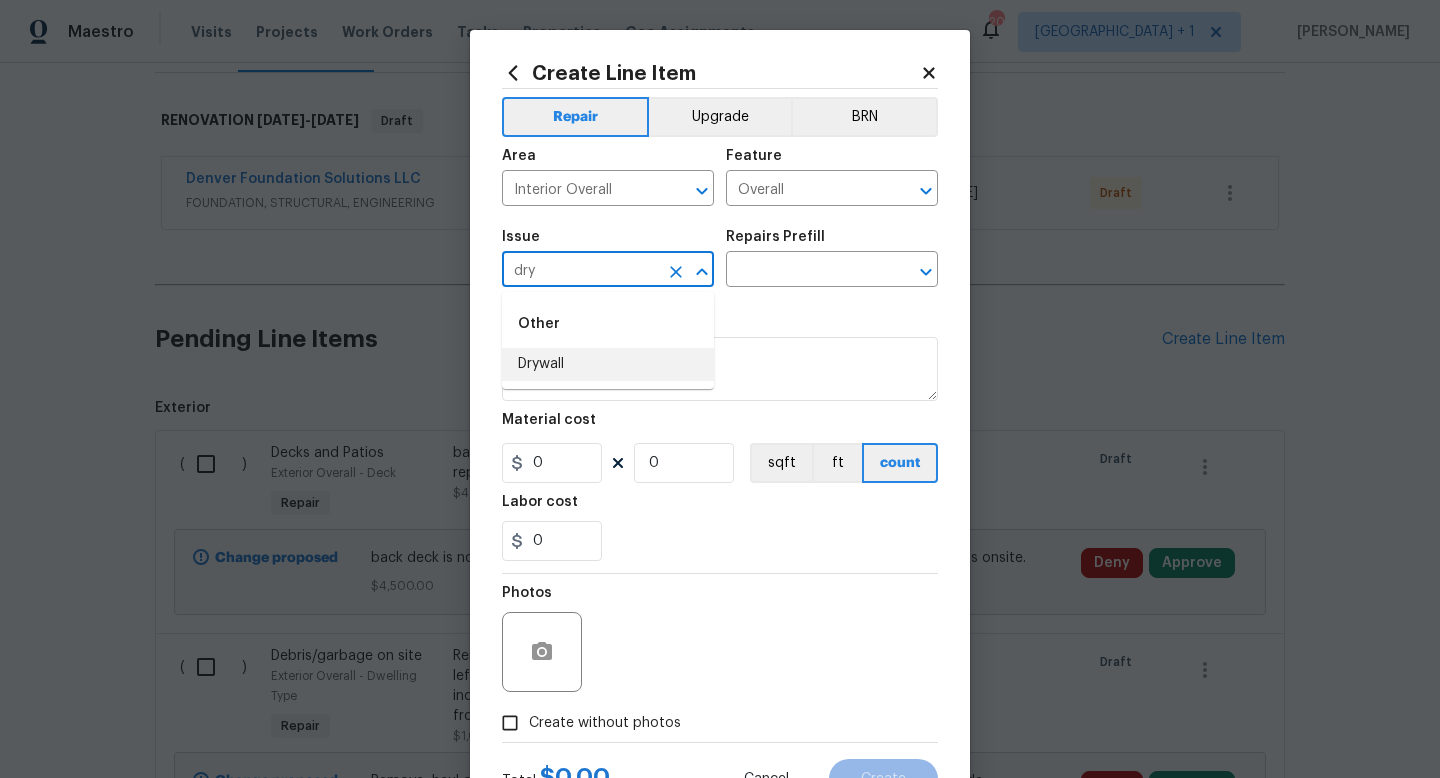 click on "Drywall" at bounding box center [608, 364] 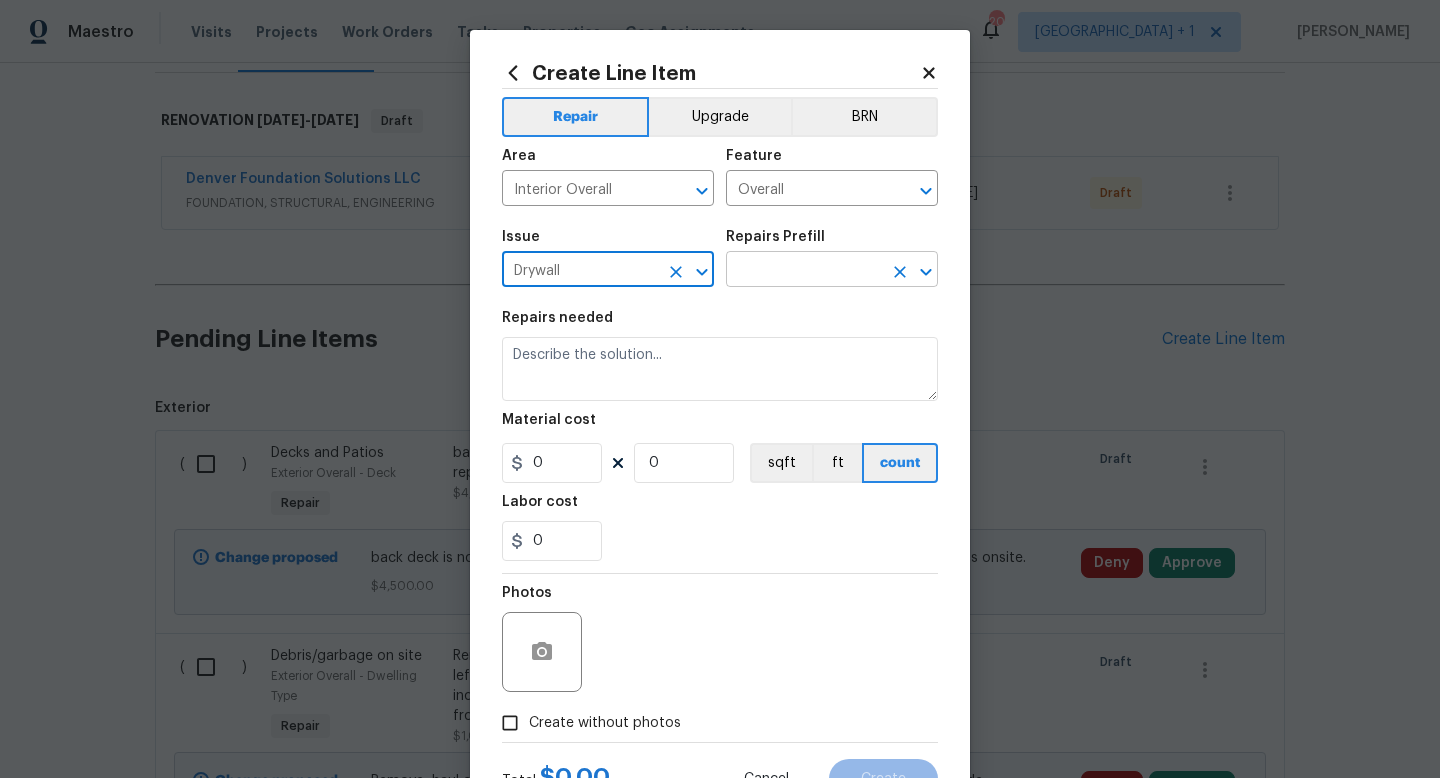click at bounding box center [804, 271] 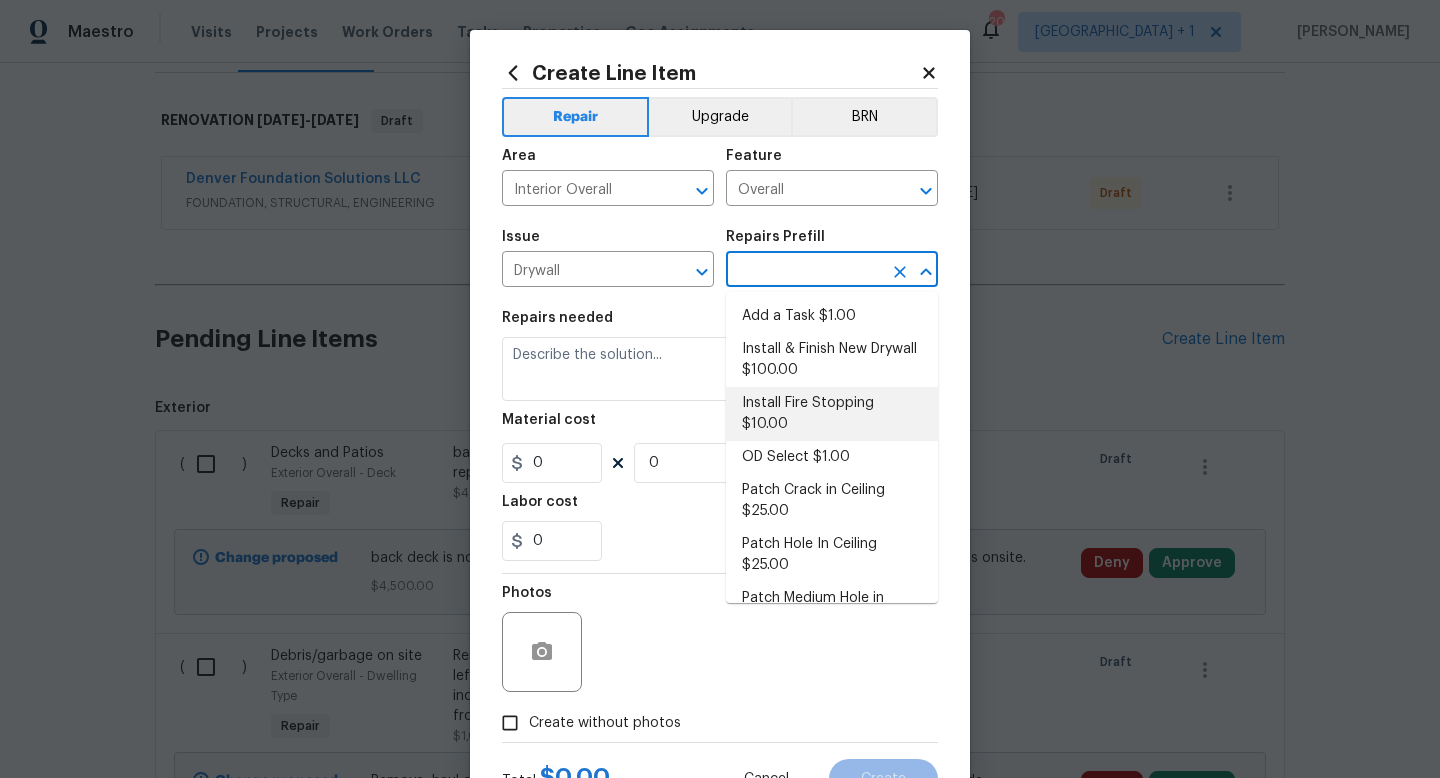 scroll, scrollTop: 78, scrollLeft: 0, axis: vertical 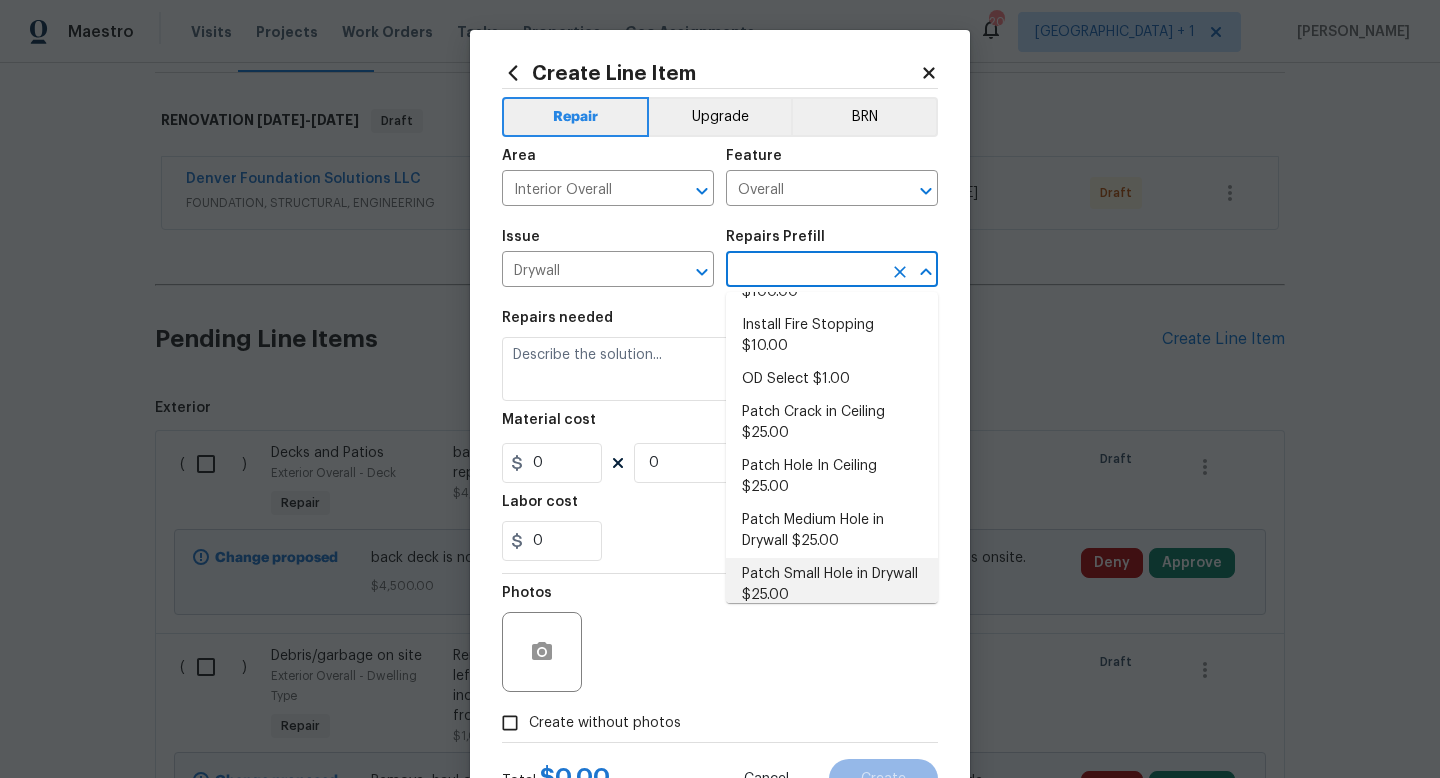 click on "Patch Small Hole in Drywall $25.00" at bounding box center [832, 585] 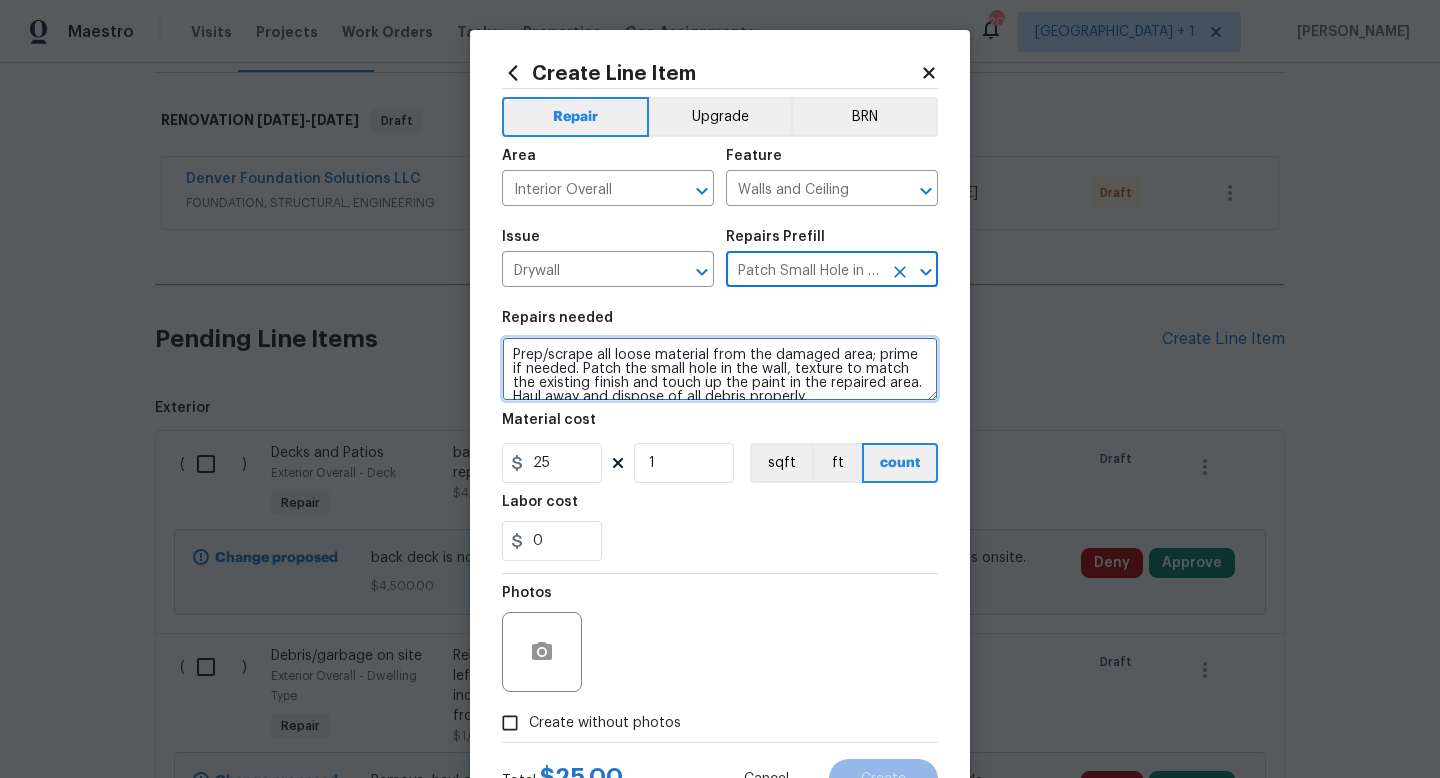 click on "Prep/scrape all loose material from the damaged area; prime if needed. Patch the small hole in the wall, texture to match the existing finish and touch up the paint in the repaired area. Haul away and dispose of all debris properly." at bounding box center (720, 369) 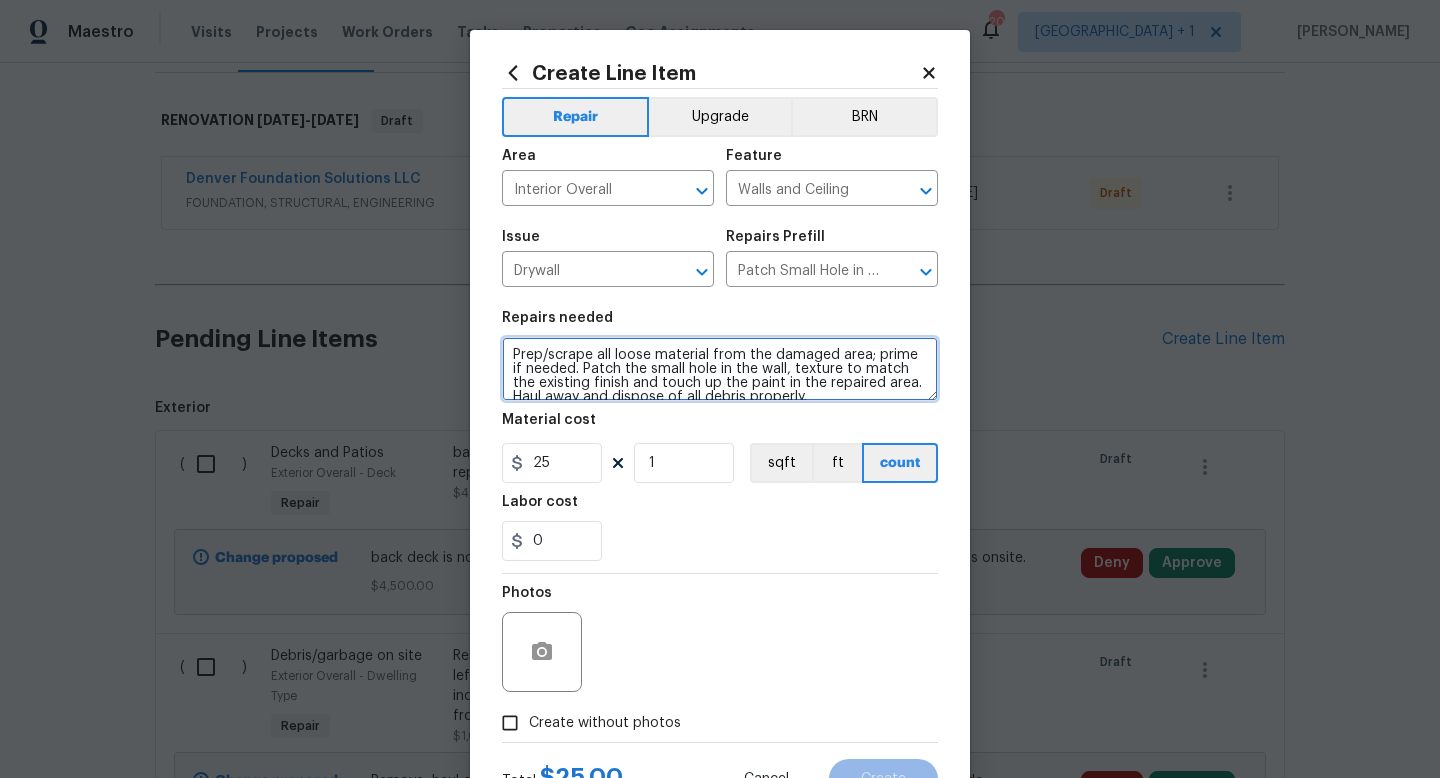 click on "Prep/scrape all loose material from the damaged area; prime if needed. Patch the small hole in the wall, texture to match the existing finish and touch up the paint in the repaired area. Haul away and dispose of all debris properly." at bounding box center (720, 369) 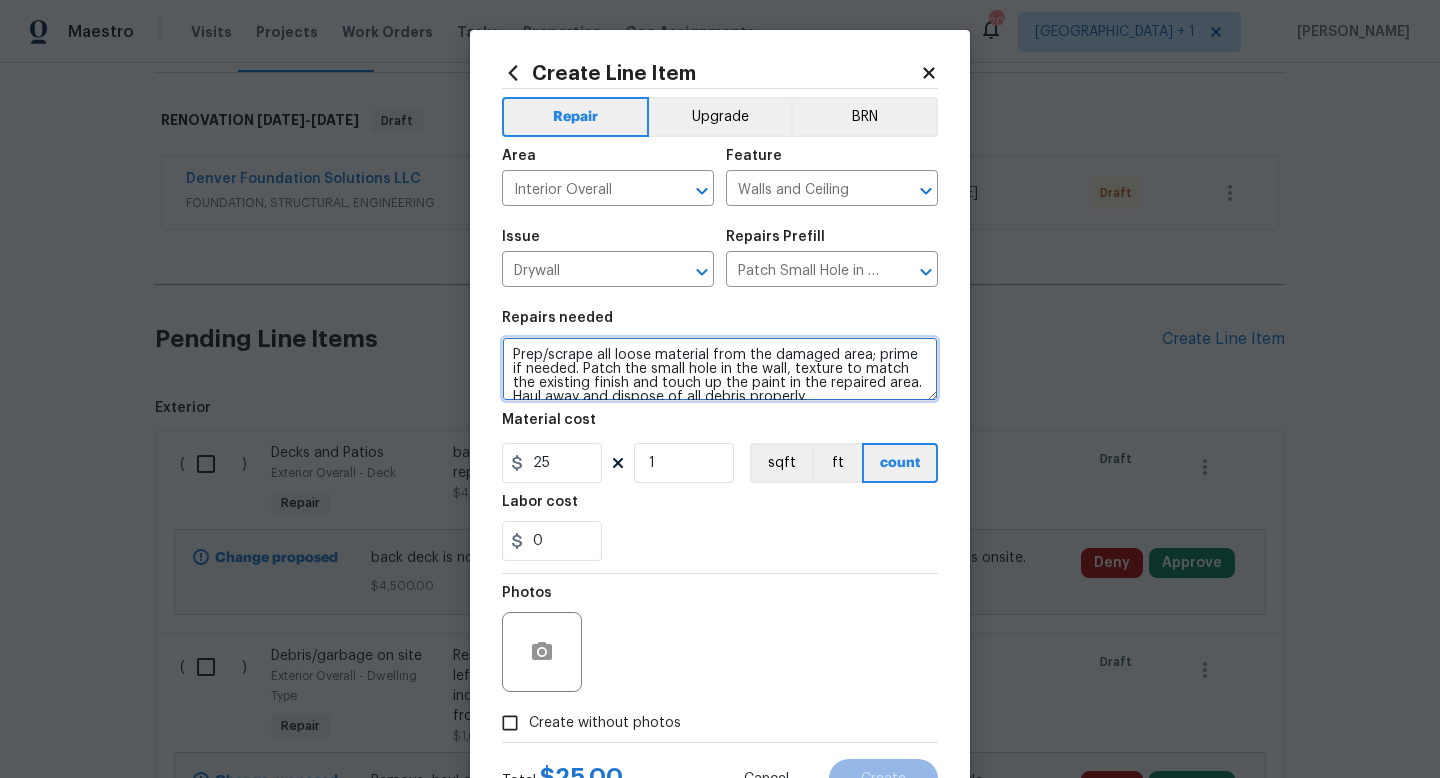 click on "Prep/scrape all loose material from the damaged area; prime if needed. Patch the small hole in the wall, texture to match the existing finish and touch up the paint in the repaired area. Haul away and dispose of all debris properly." at bounding box center [720, 369] 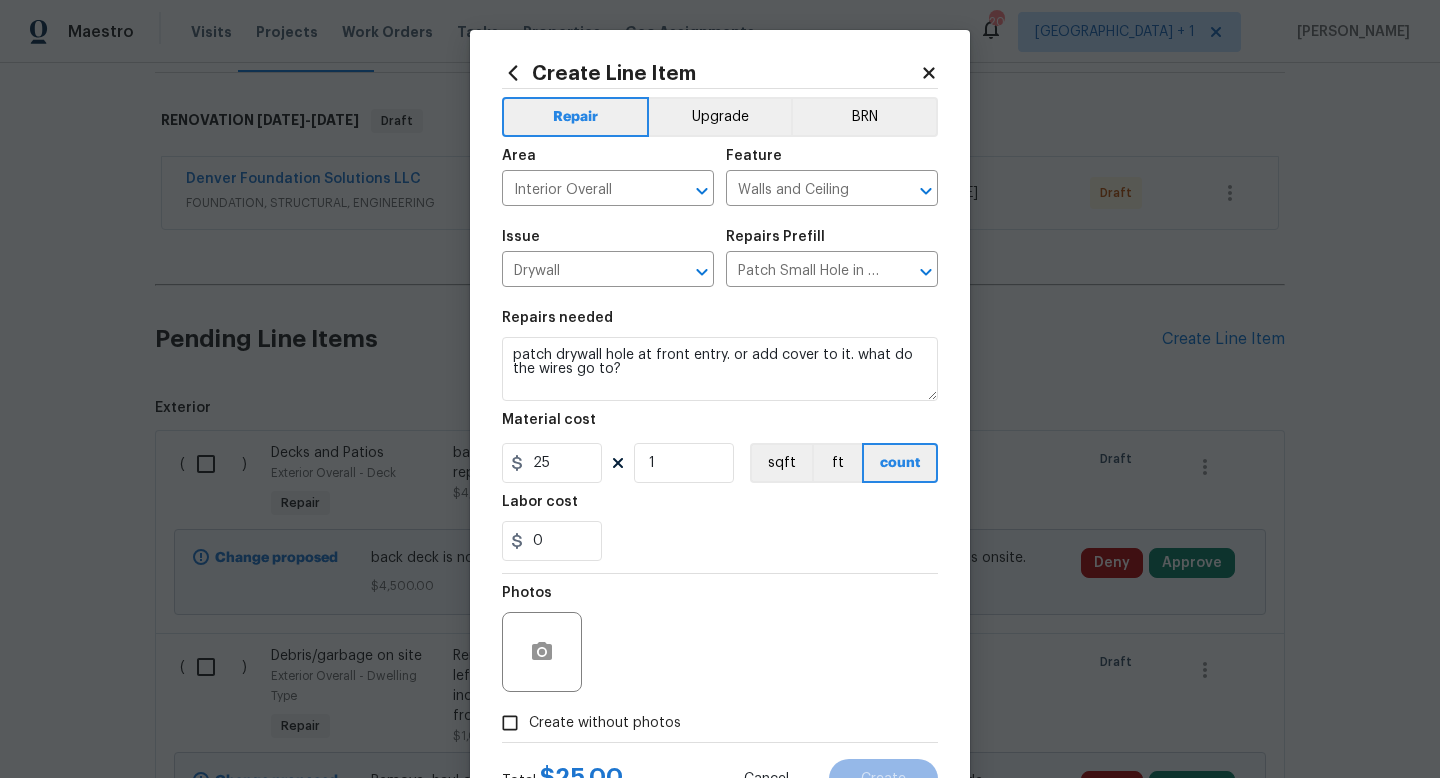 click on "Repairs needed patch drywall hole at front entry. or add cover to it. what do the wires go to?  Material cost 25 1 sqft ft count Labor cost 0" at bounding box center (720, 436) 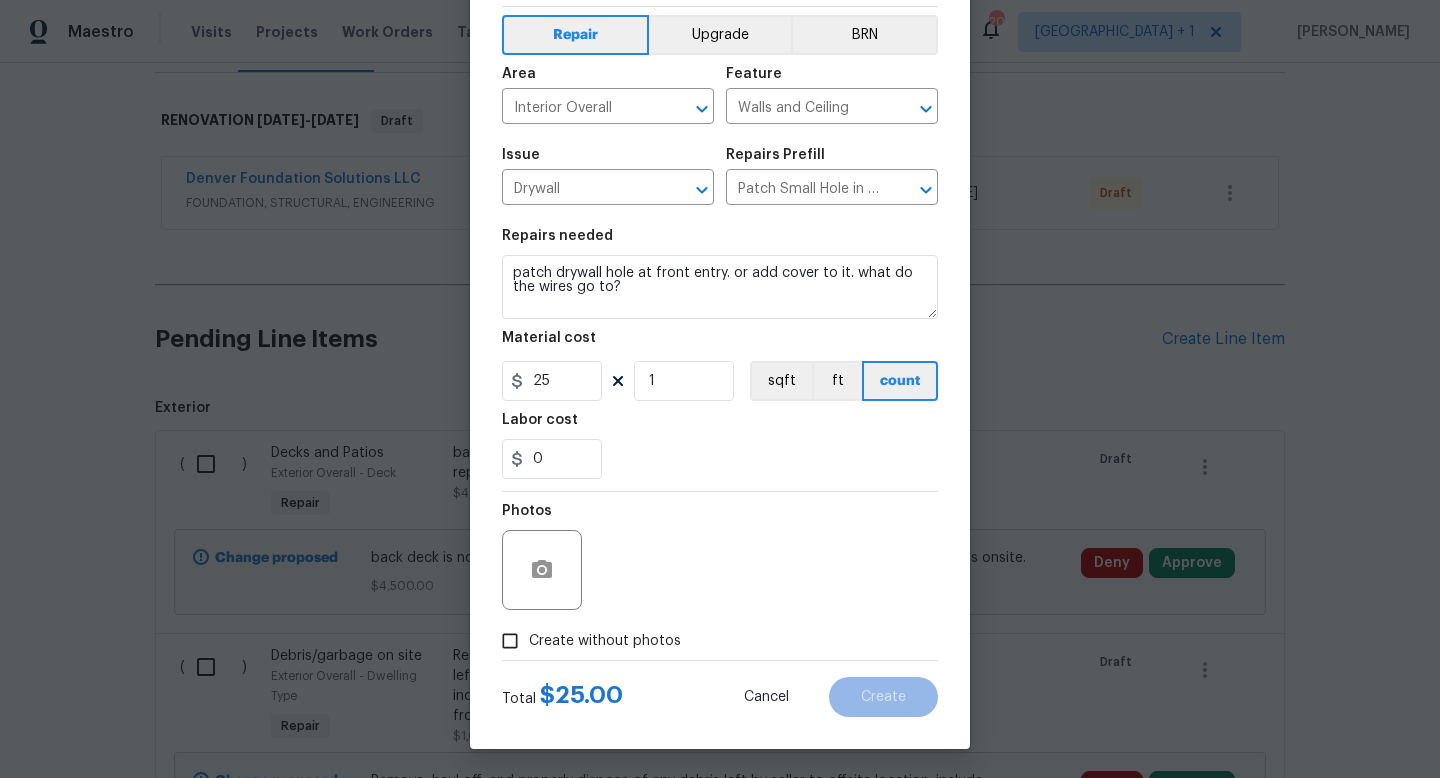 scroll, scrollTop: 84, scrollLeft: 0, axis: vertical 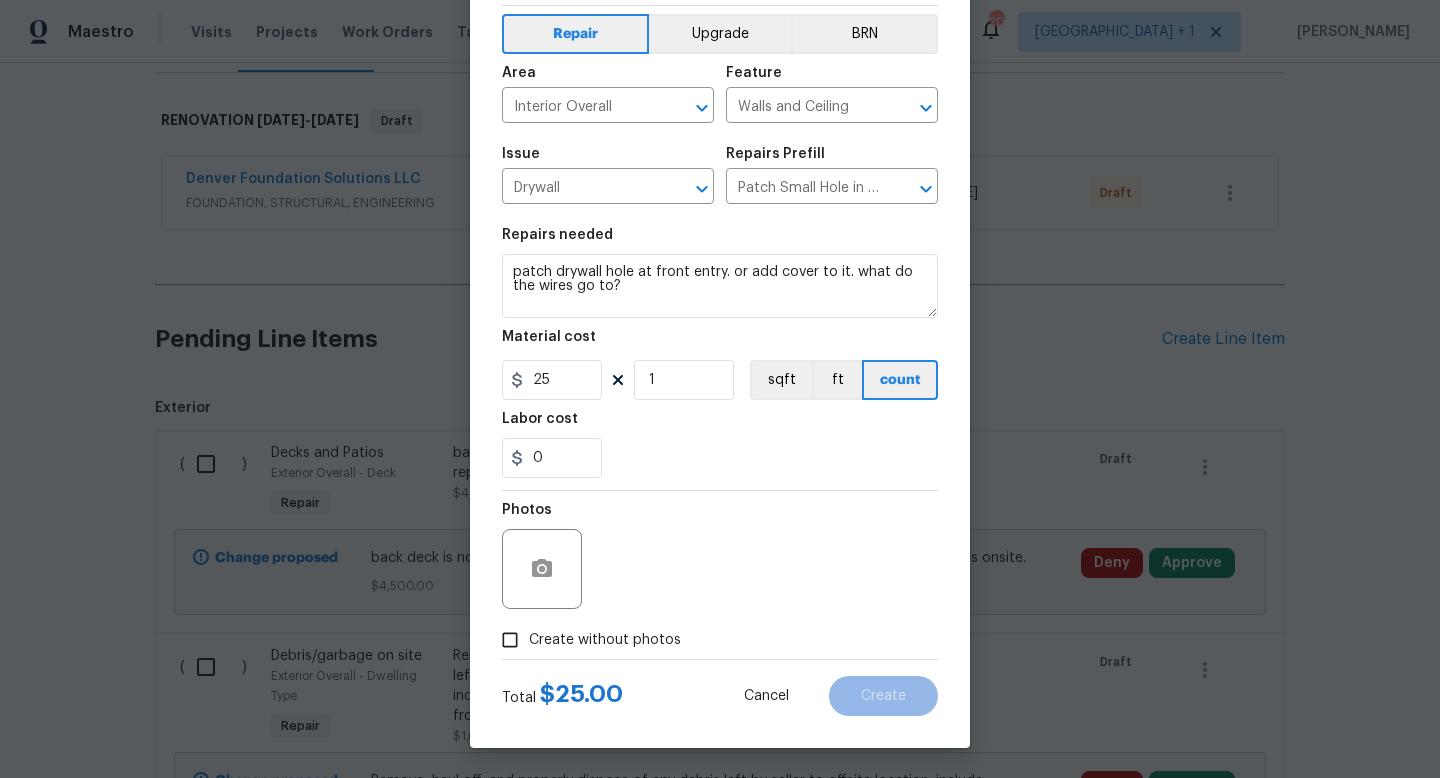 click on "Create without photos" at bounding box center (605, 640) 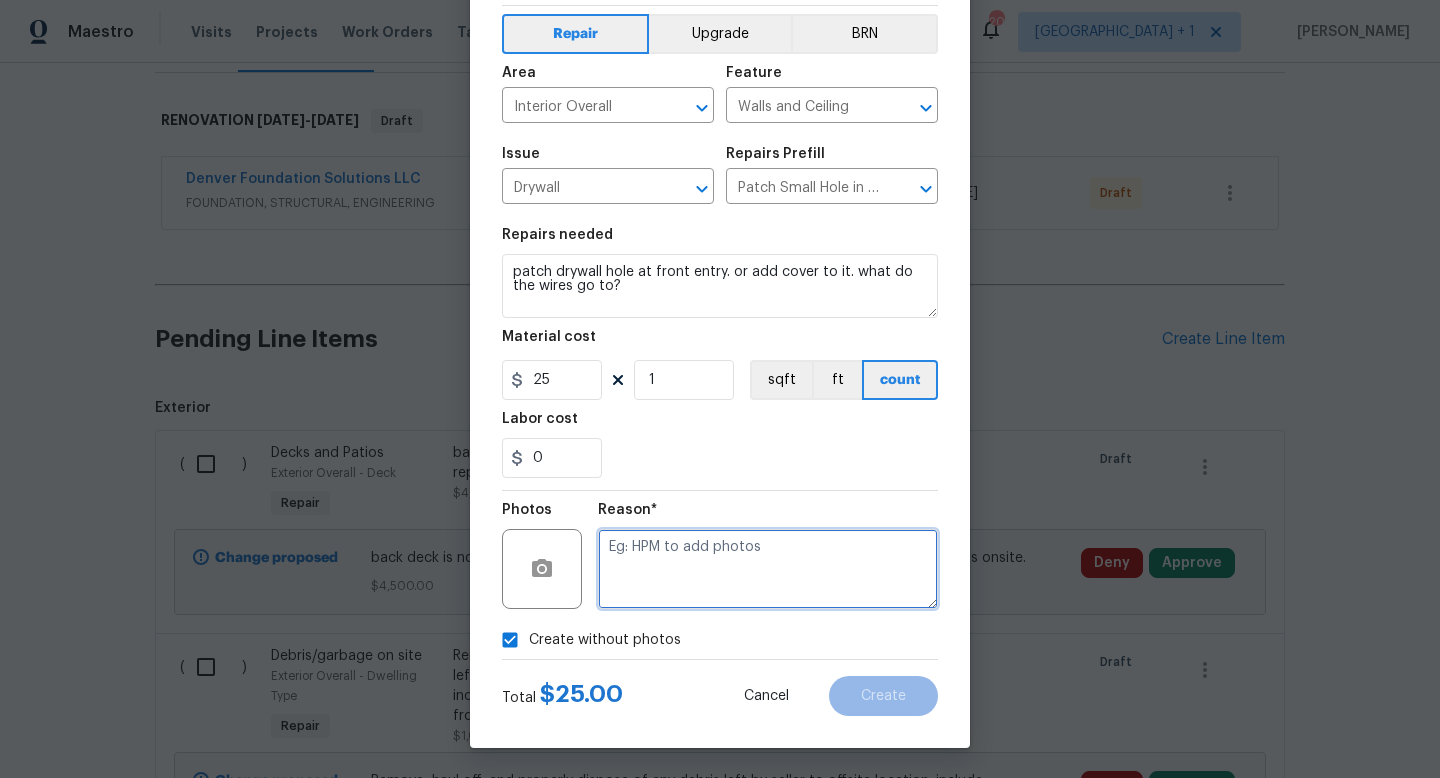 click at bounding box center [768, 569] 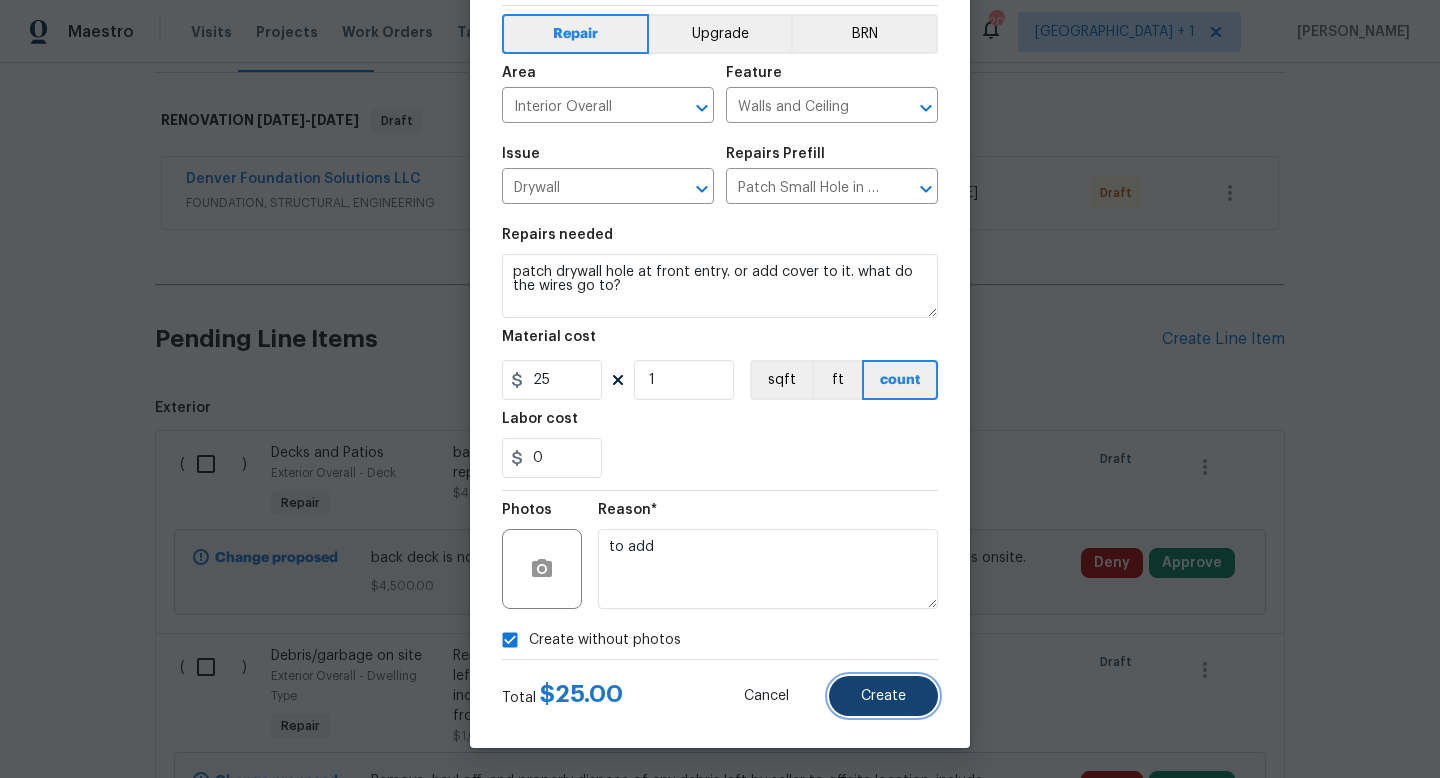 click on "Create" at bounding box center [883, 696] 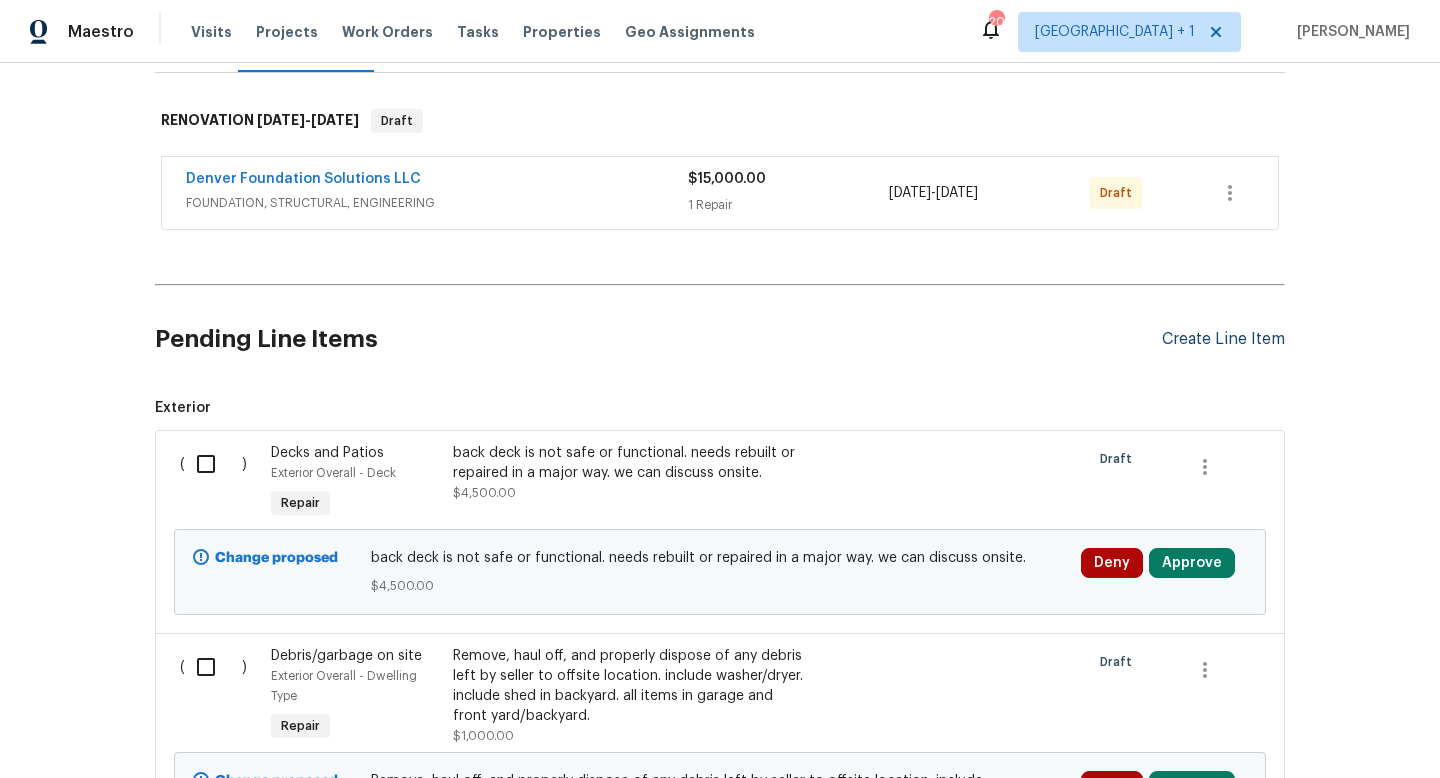 click on "Create Line Item" at bounding box center (1223, 339) 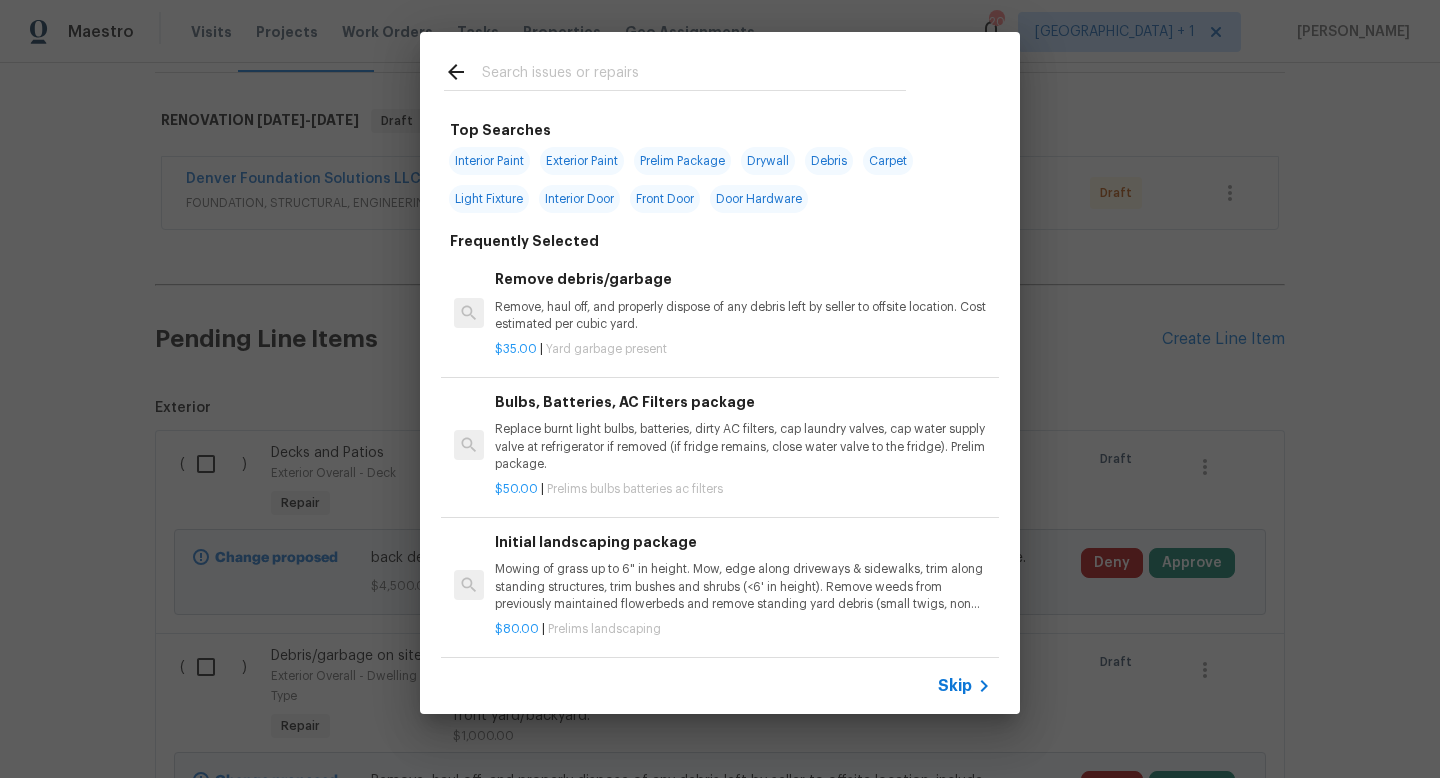 click on "Skip" at bounding box center (955, 686) 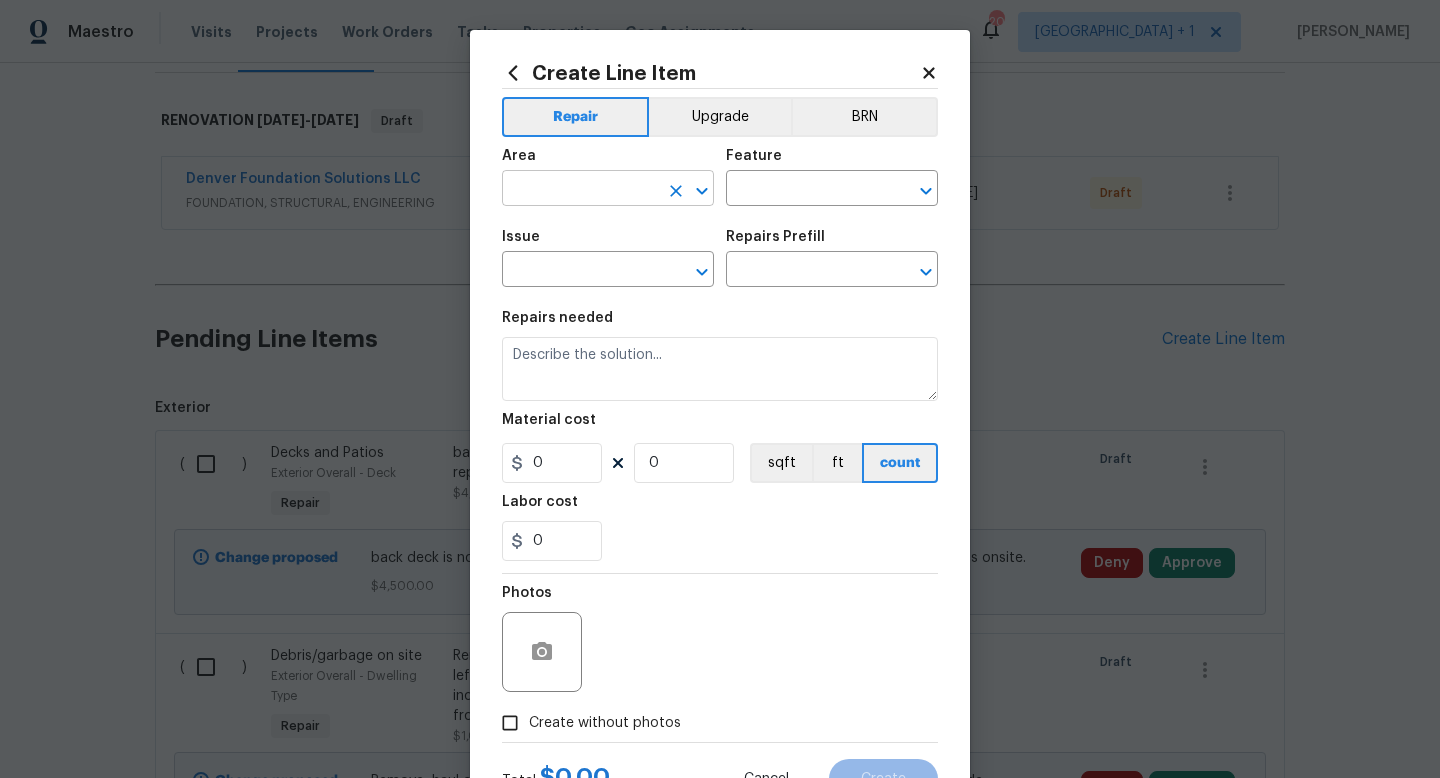 click at bounding box center [580, 190] 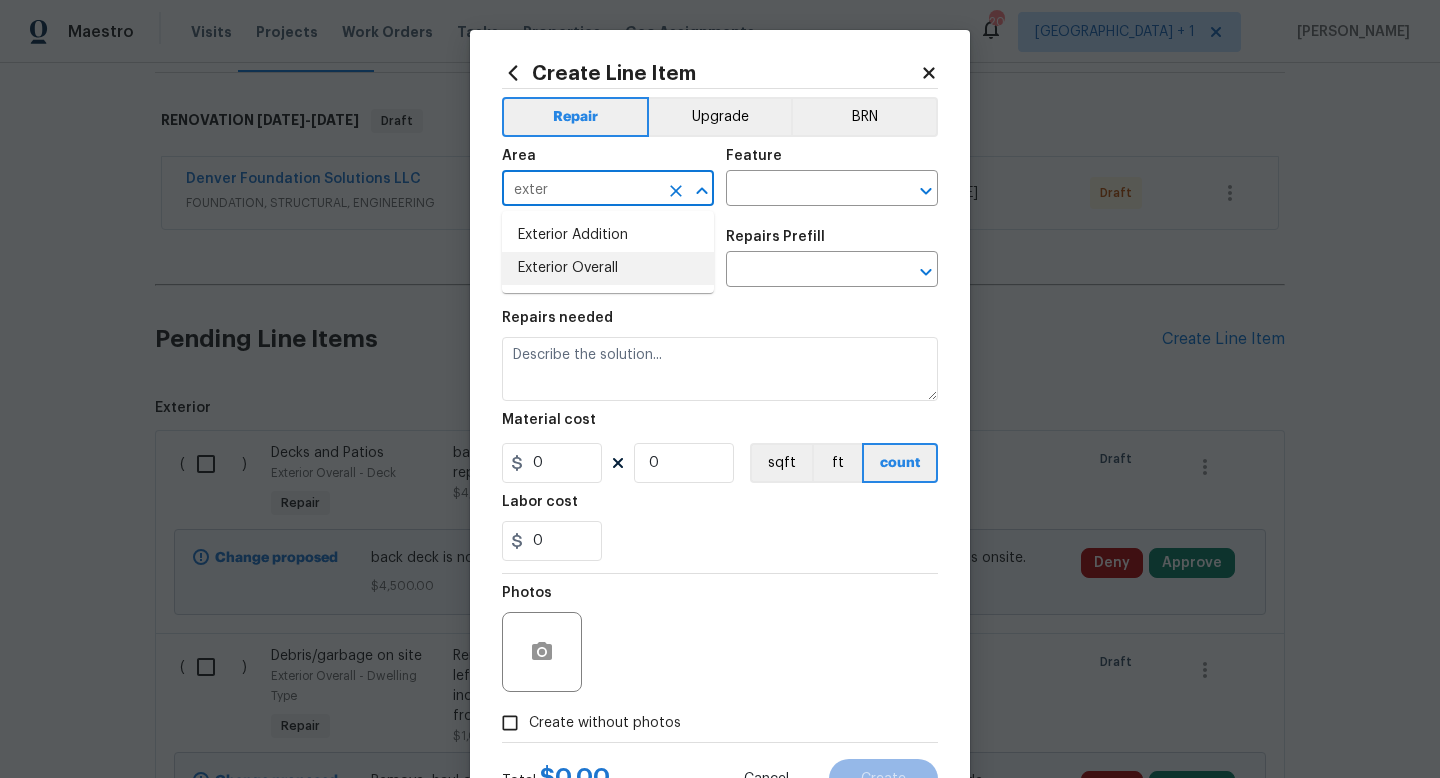 click on "Exterior Overall" at bounding box center (608, 268) 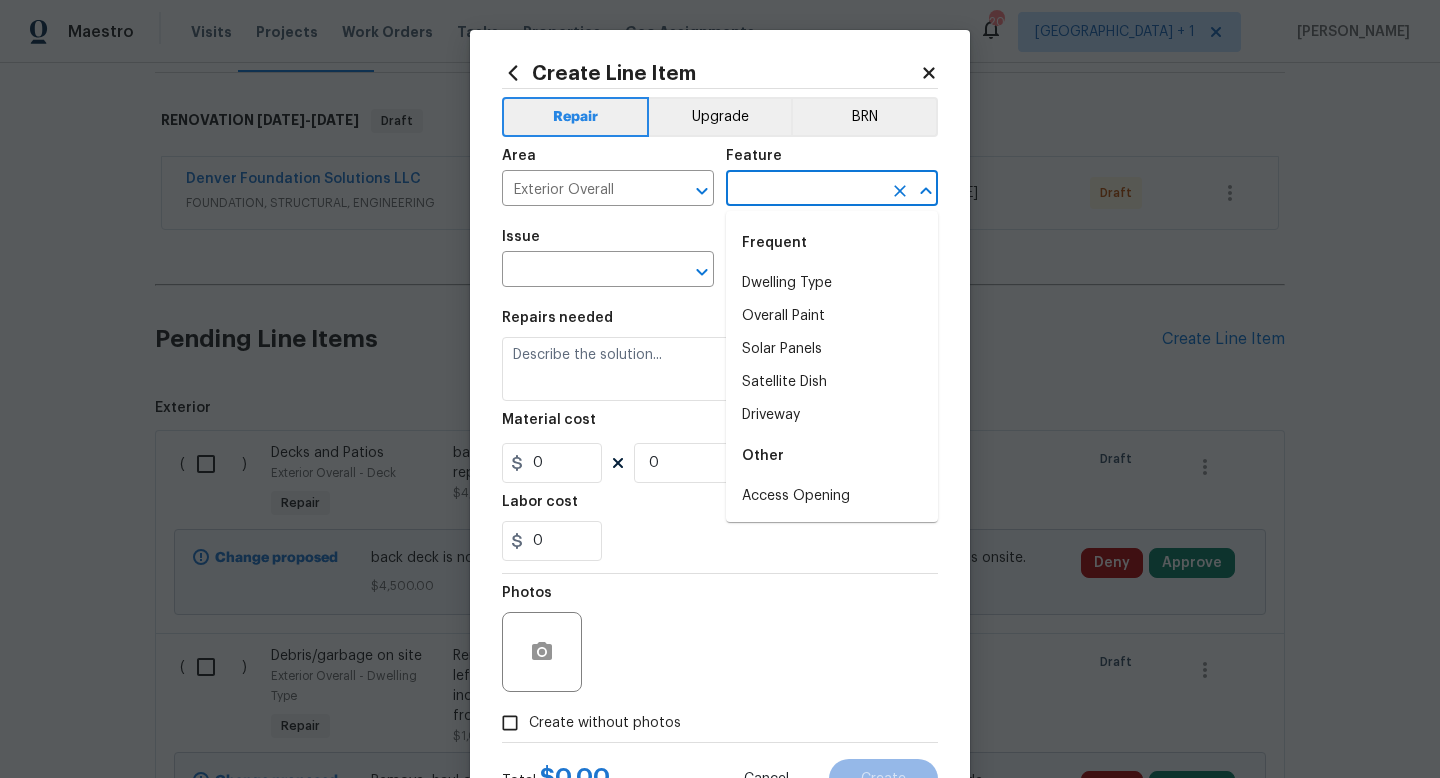 click at bounding box center [804, 190] 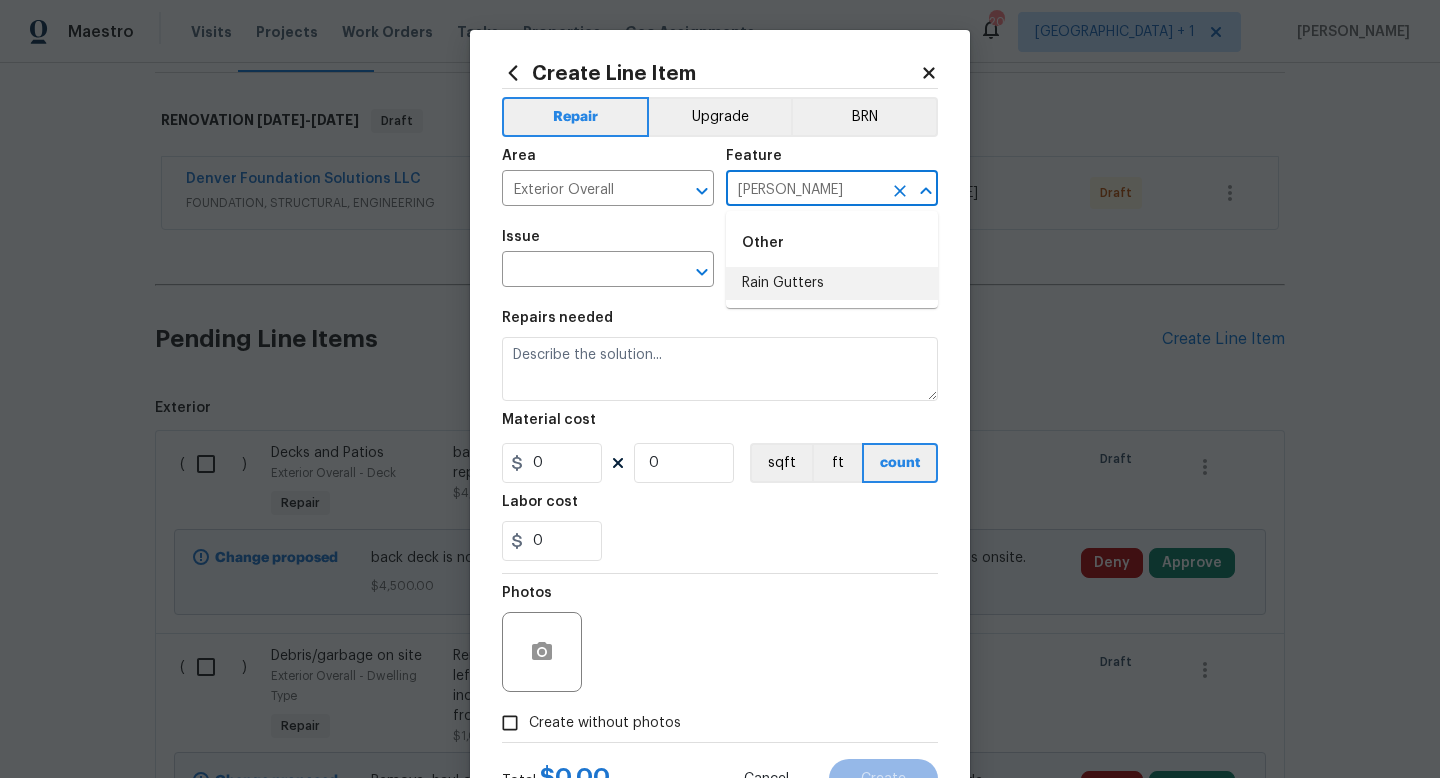 click on "Rain Gutters" at bounding box center (832, 283) 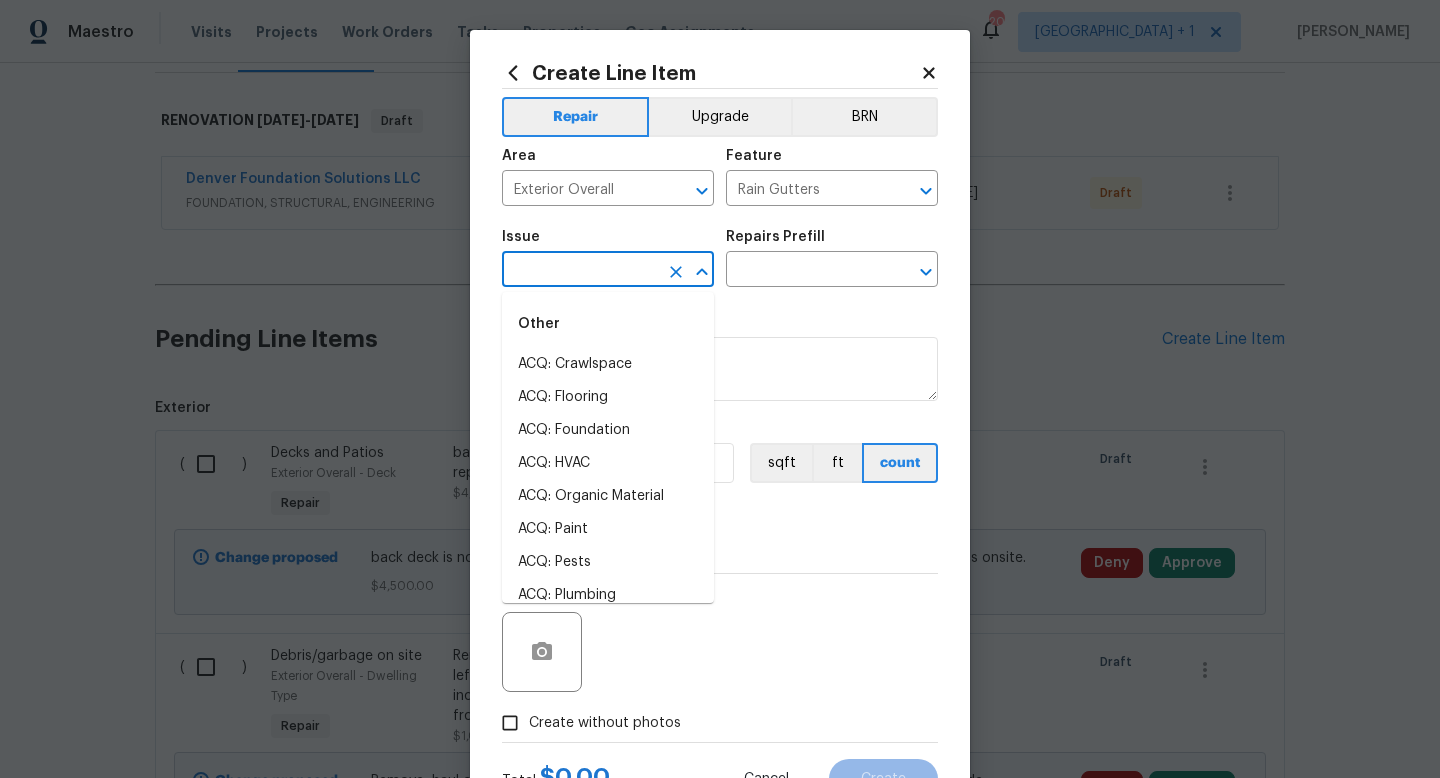 click at bounding box center (580, 271) 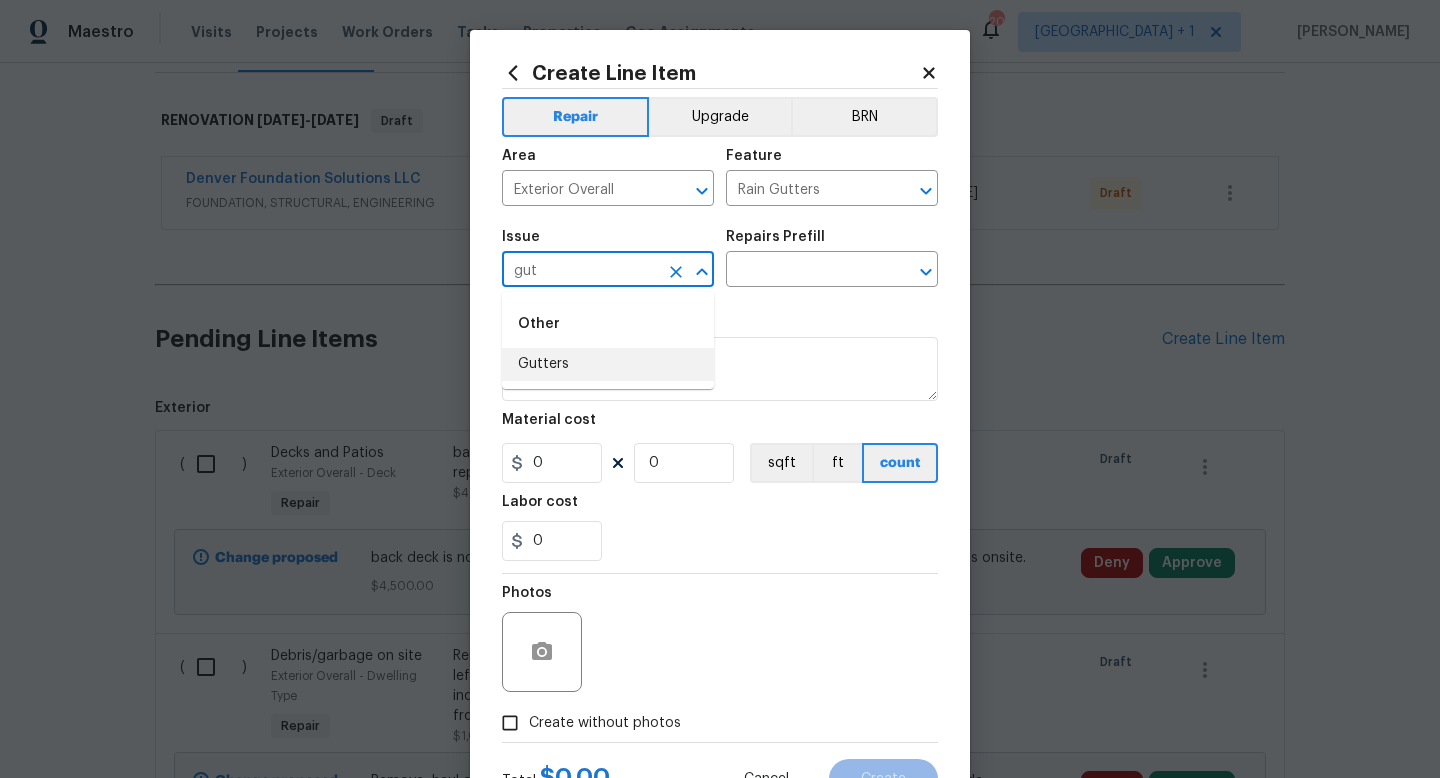 click on "Gutters" at bounding box center (608, 364) 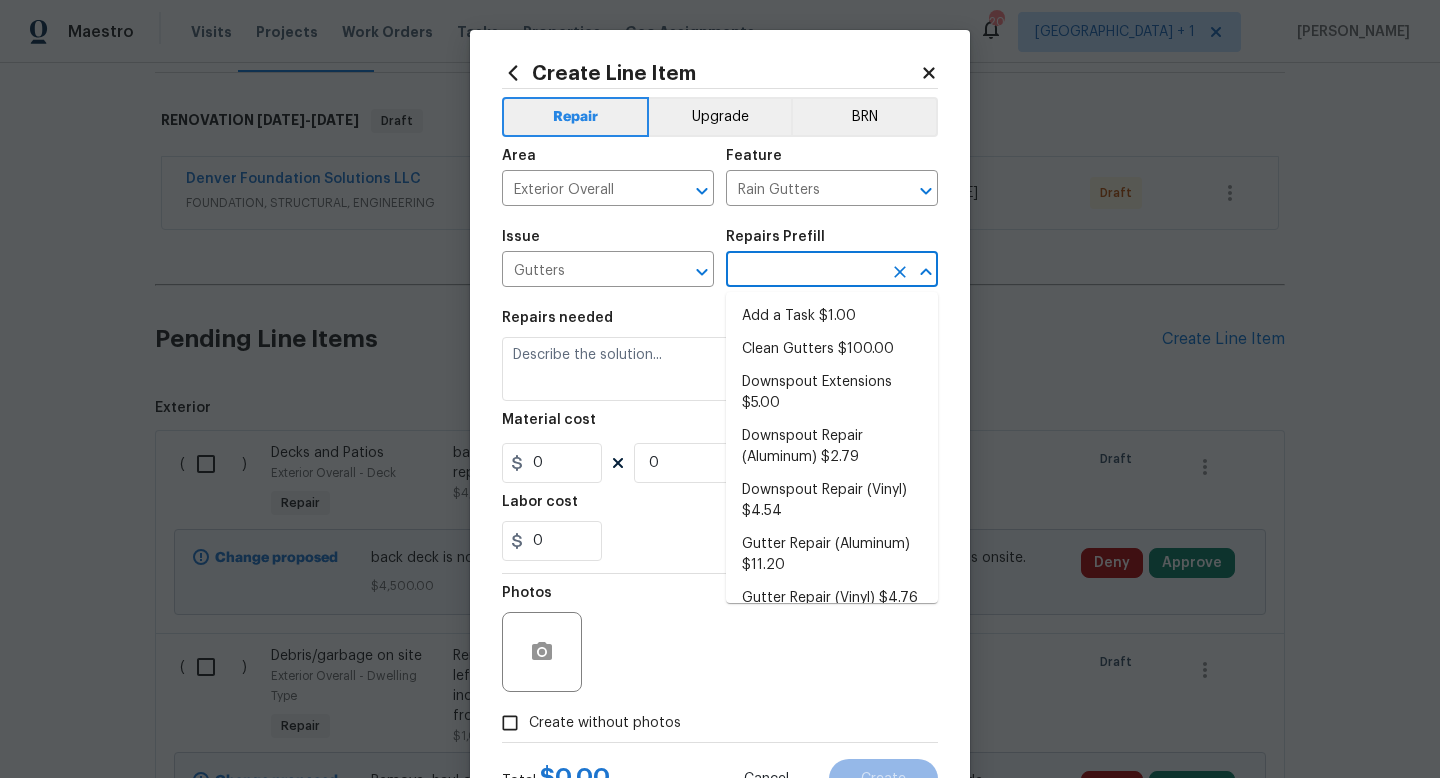 click at bounding box center [804, 271] 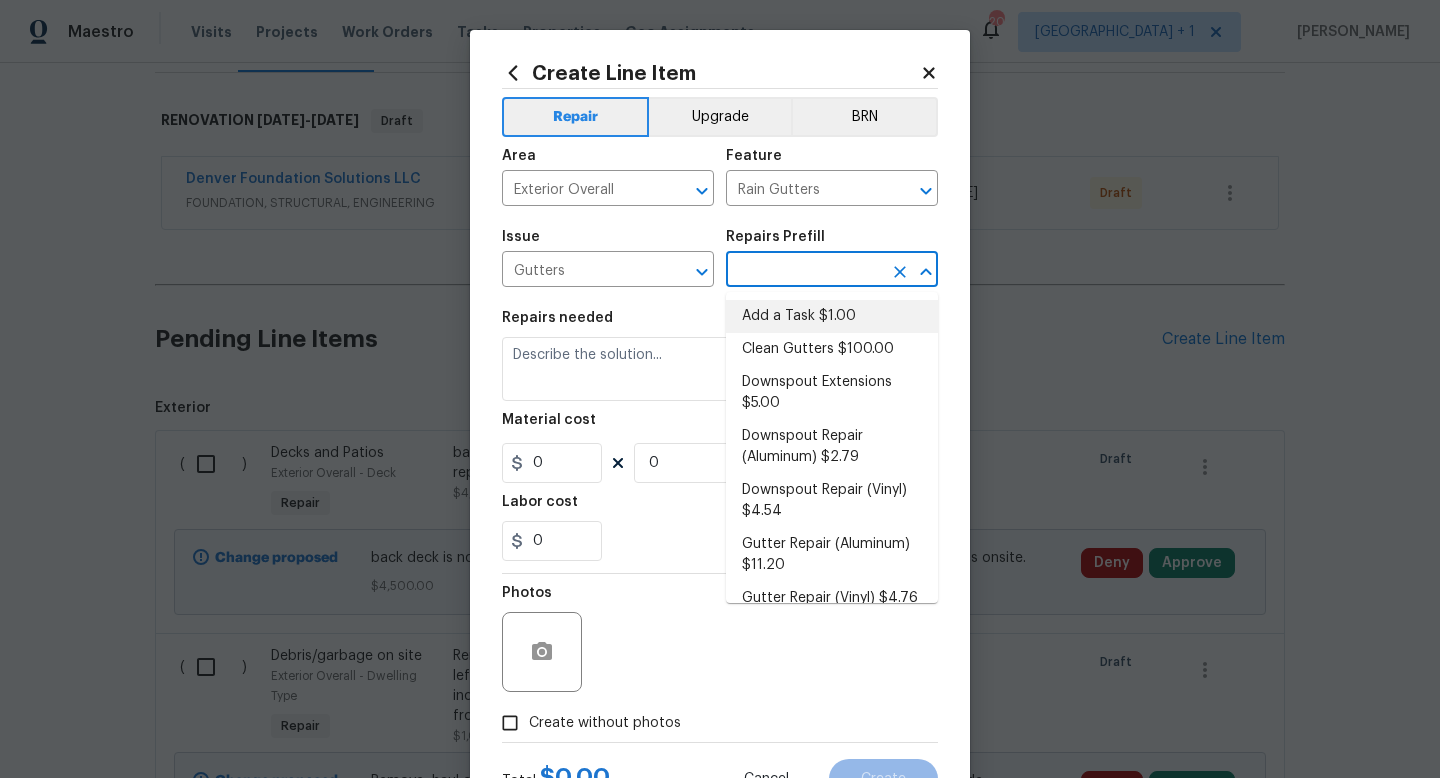 click on "Add a Task $1.00" at bounding box center [832, 316] 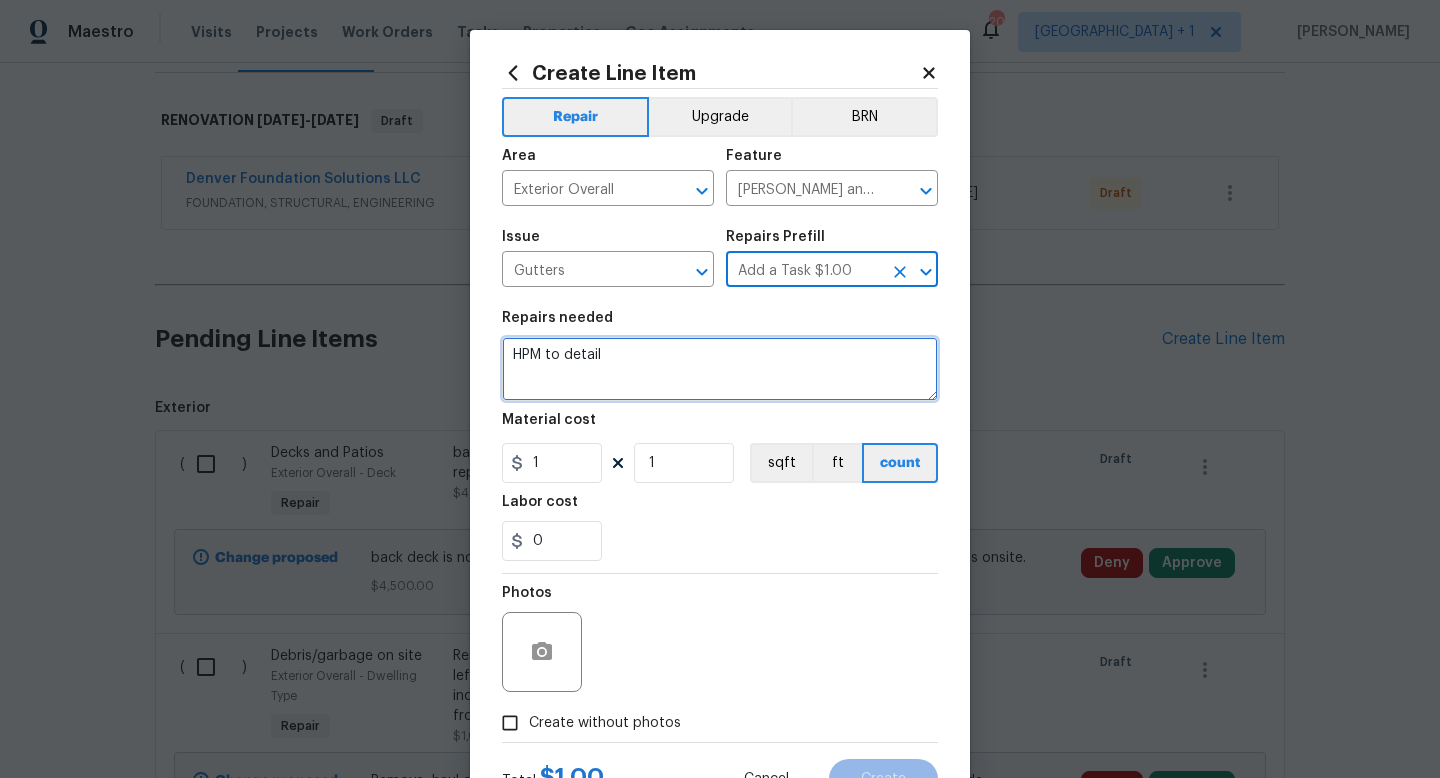click on "HPM to detail" at bounding box center [720, 369] 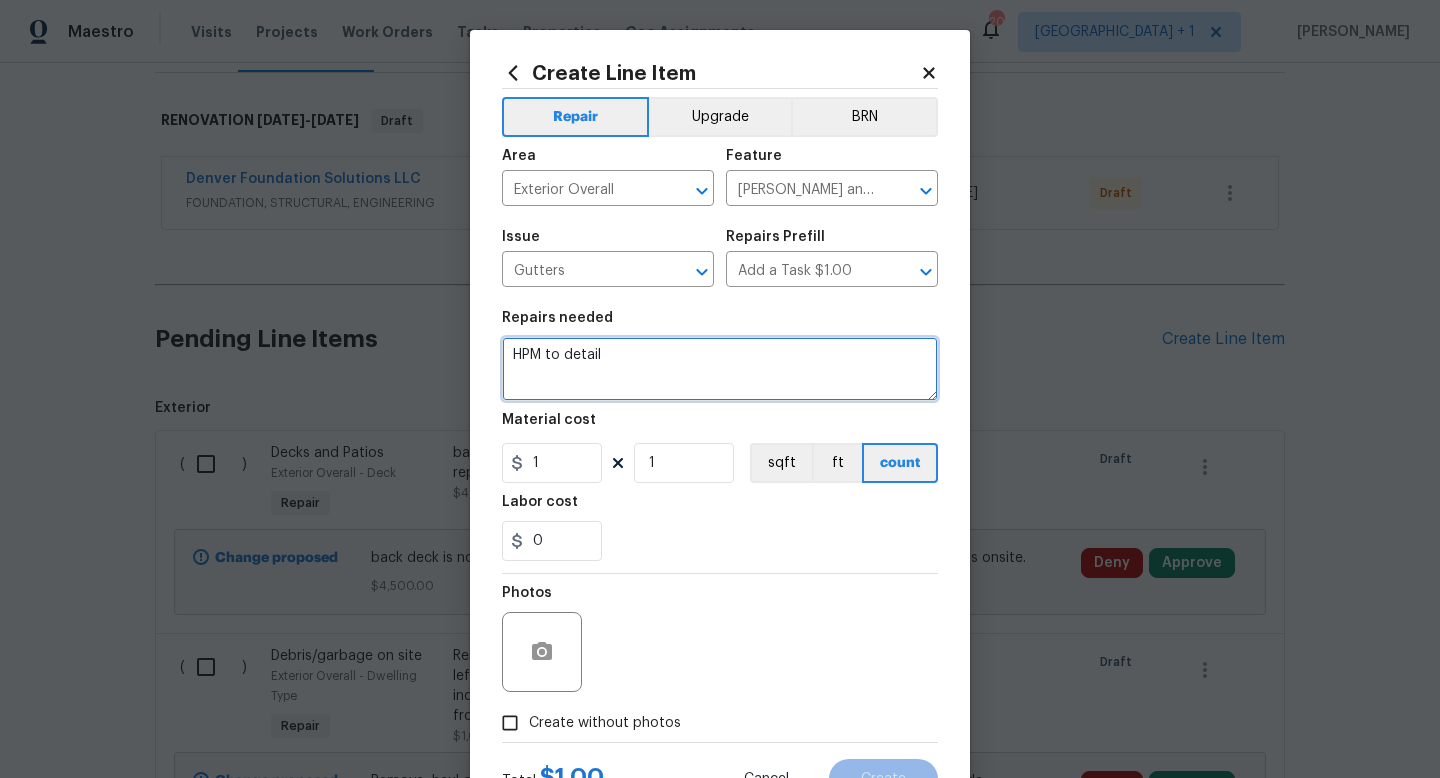 click on "HPM to detail" at bounding box center [720, 369] 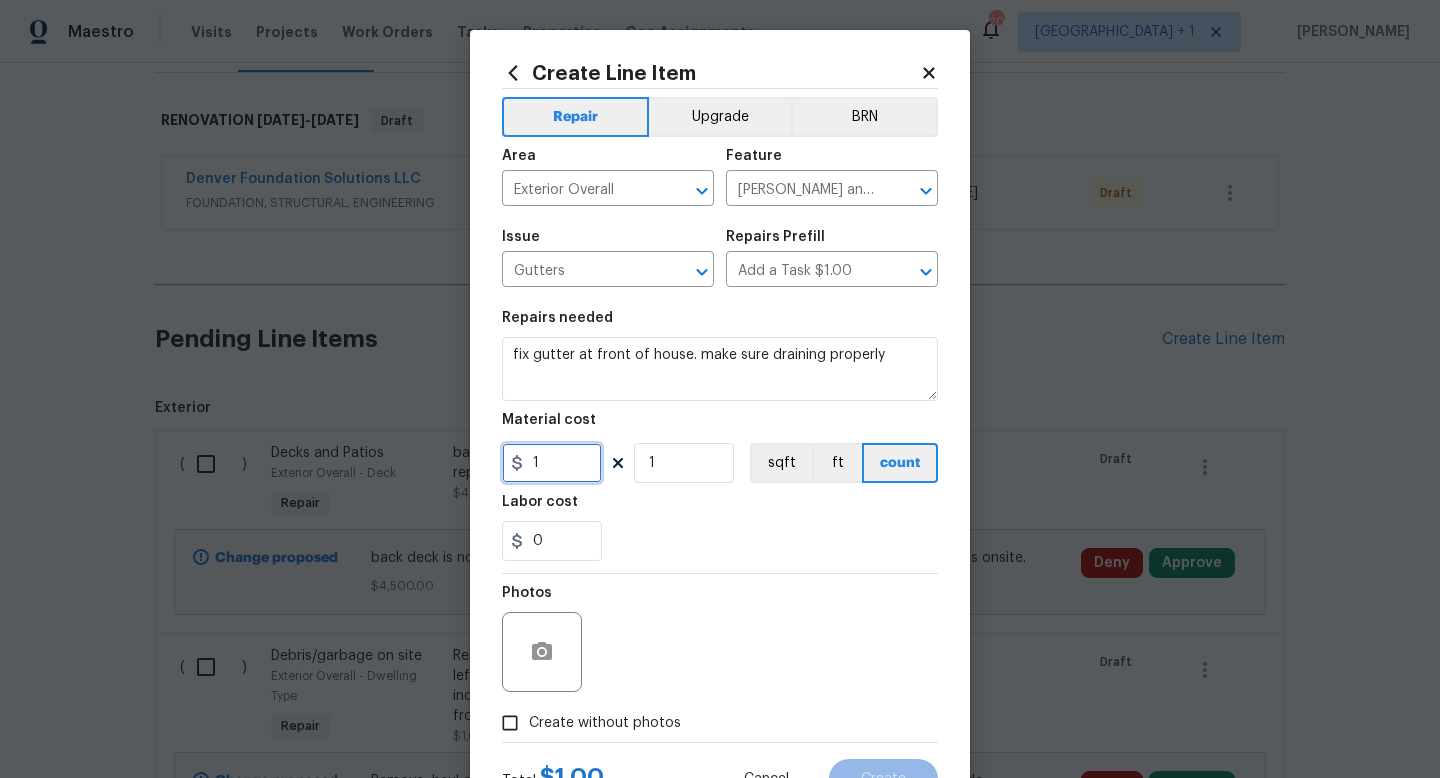 click on "1" at bounding box center (552, 463) 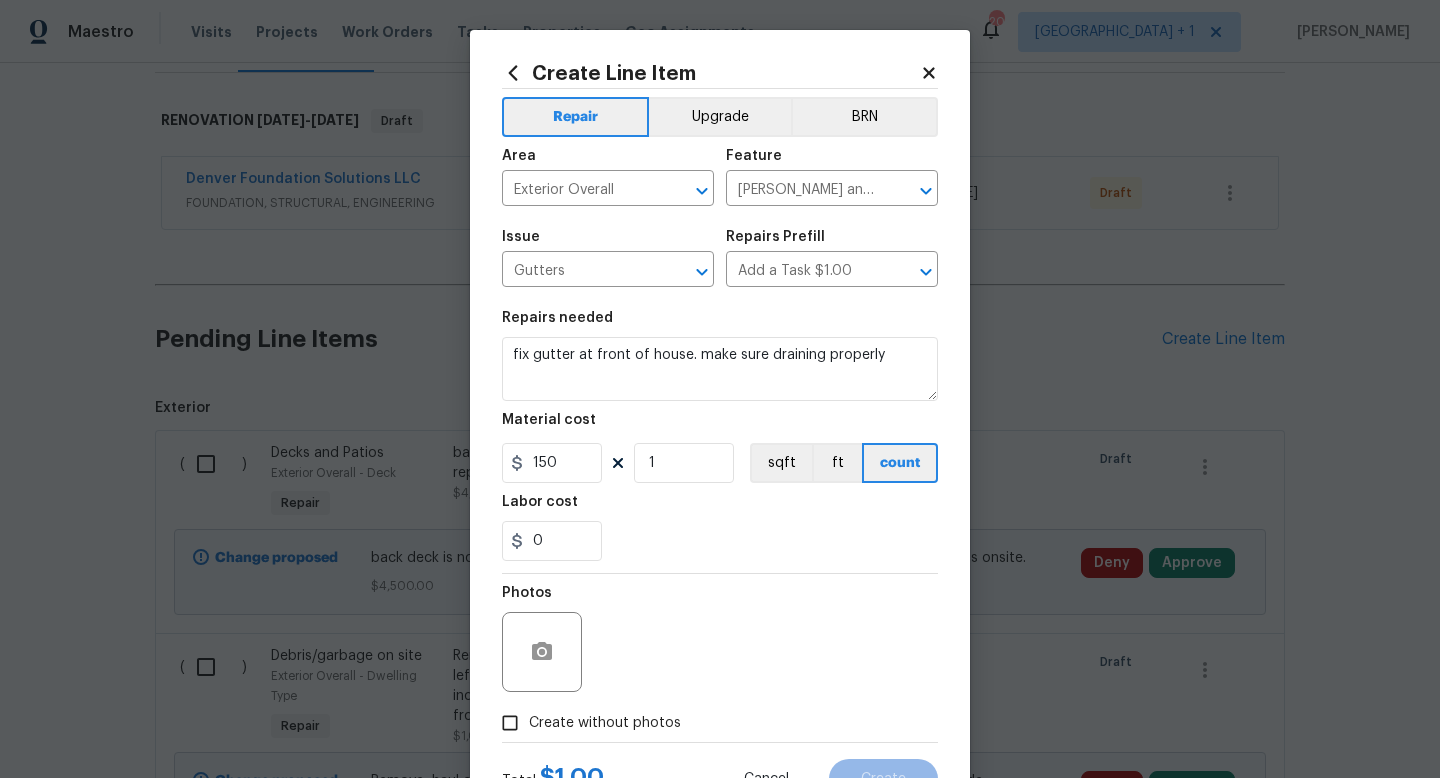 click on "Photos" at bounding box center (720, 639) 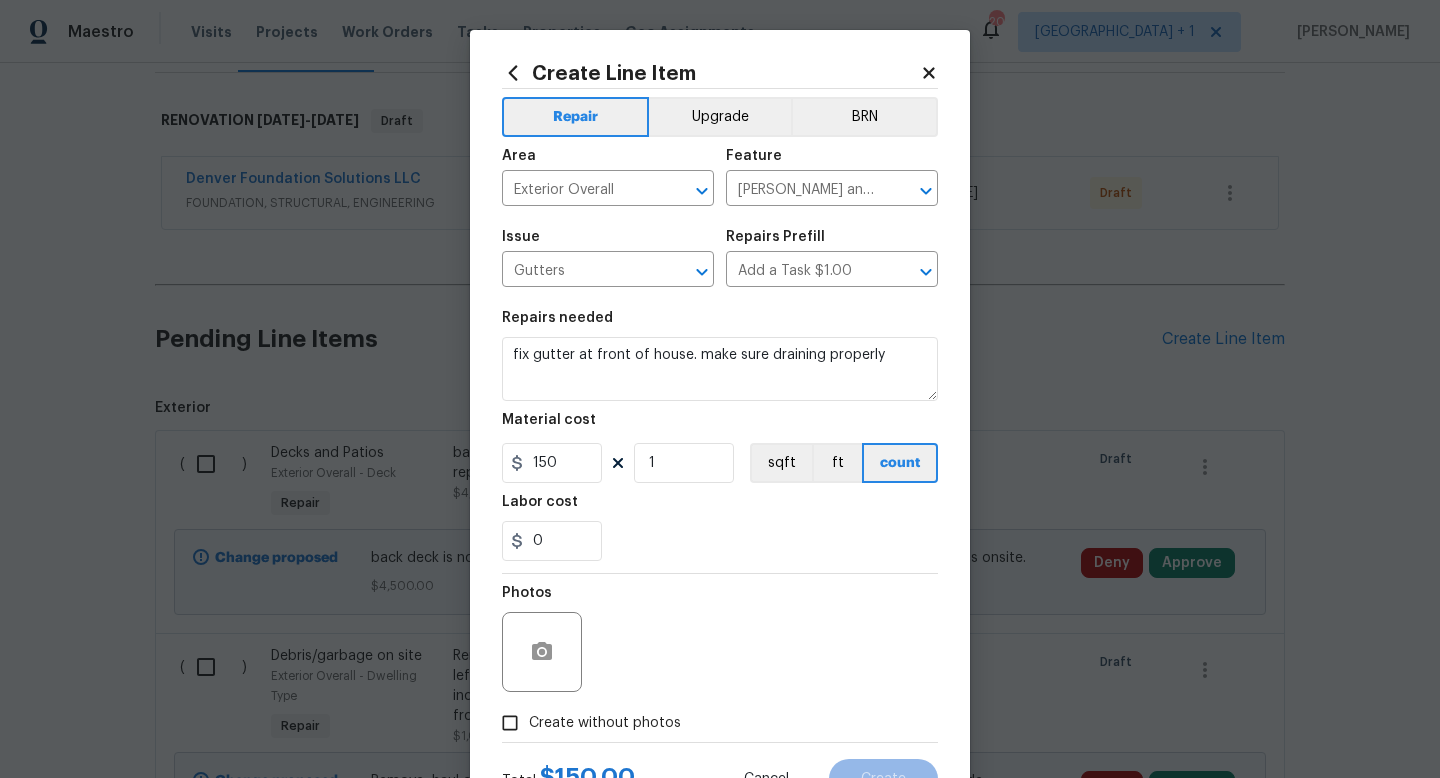 scroll, scrollTop: 84, scrollLeft: 0, axis: vertical 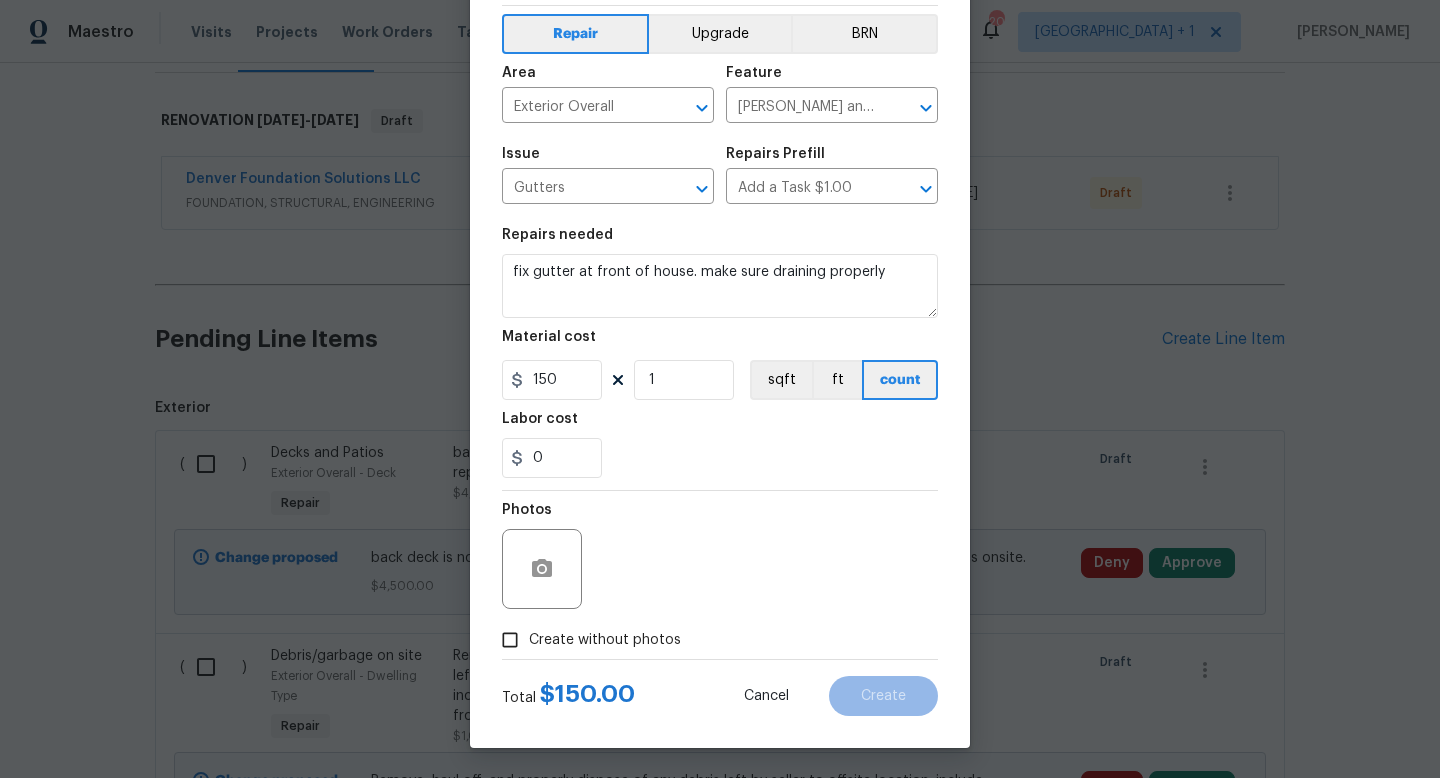 click on "Create without photos" at bounding box center [605, 640] 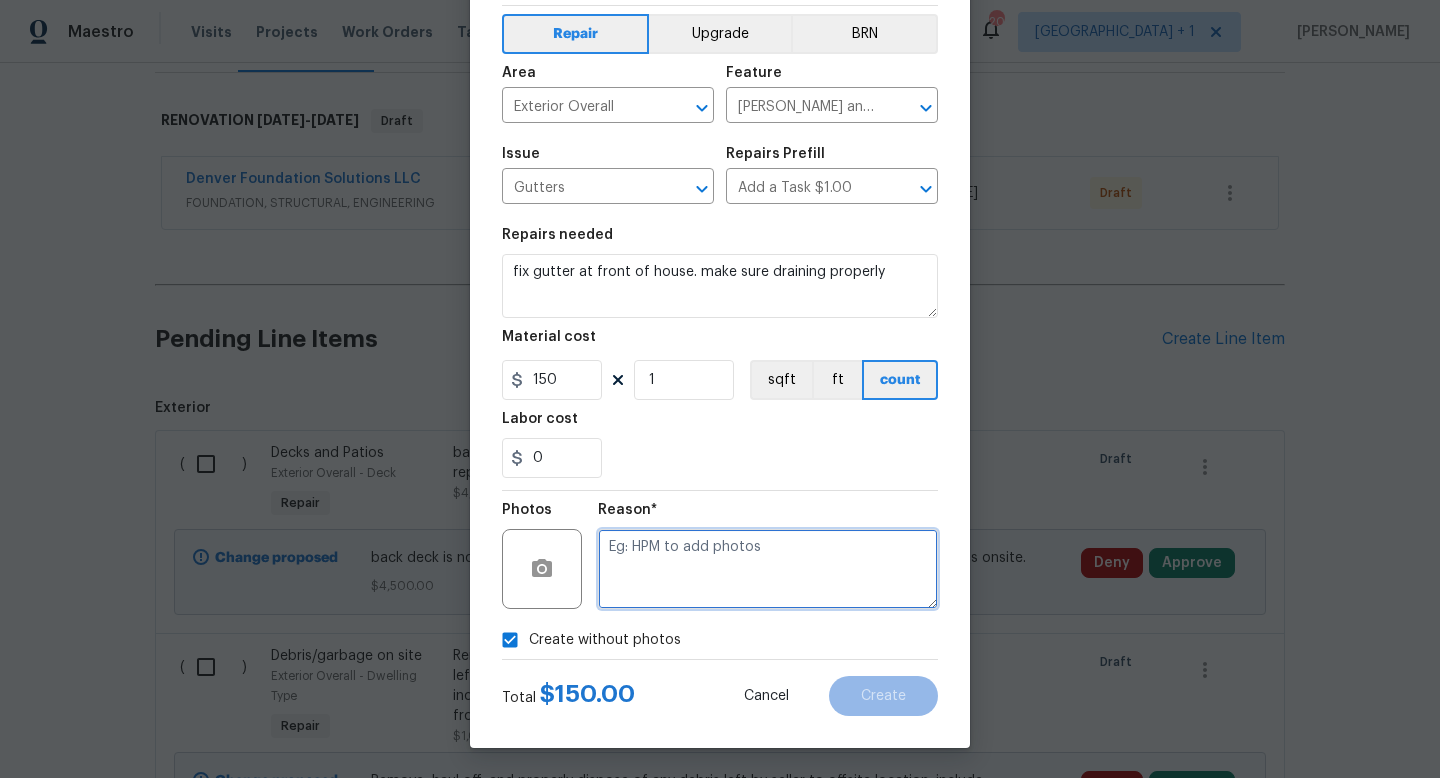 click at bounding box center [768, 569] 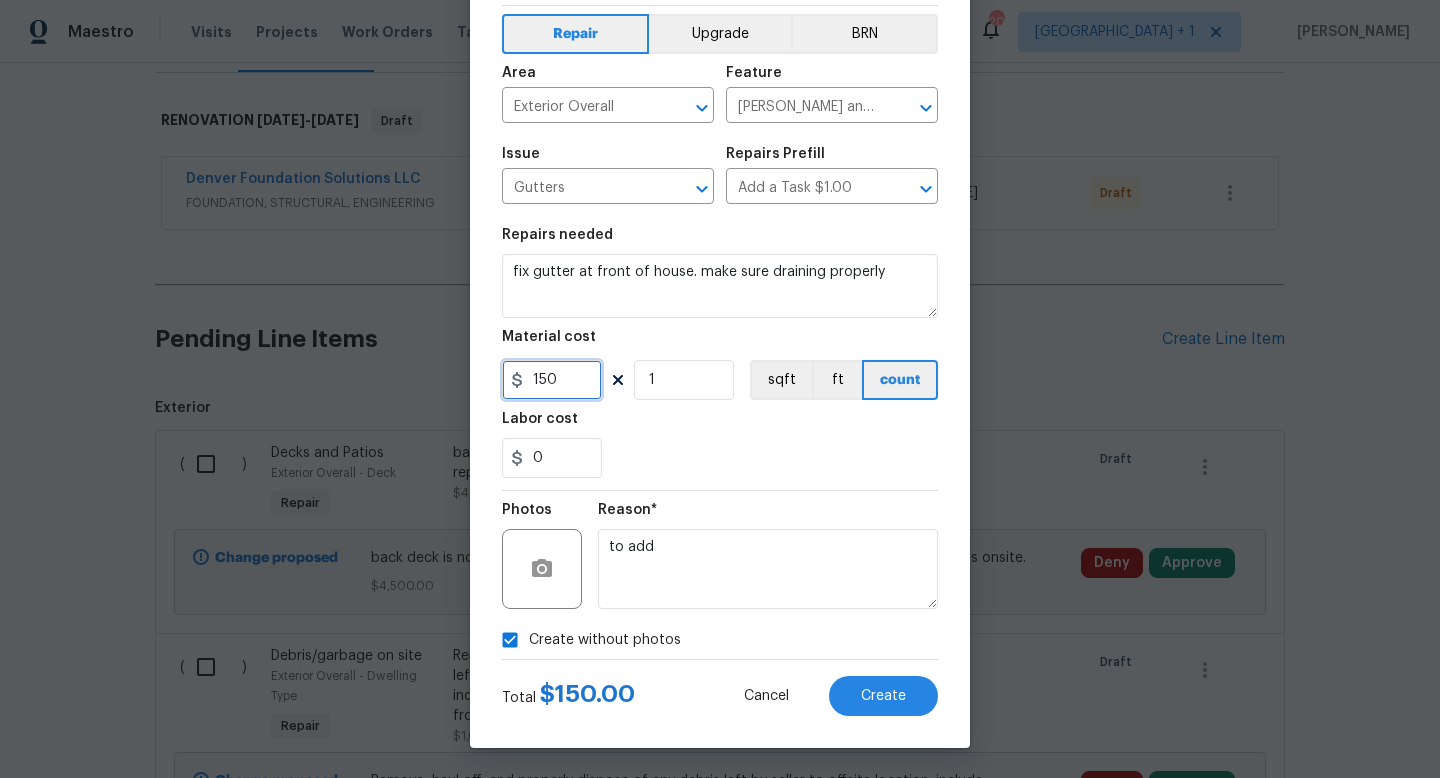 click on "150" at bounding box center [552, 380] 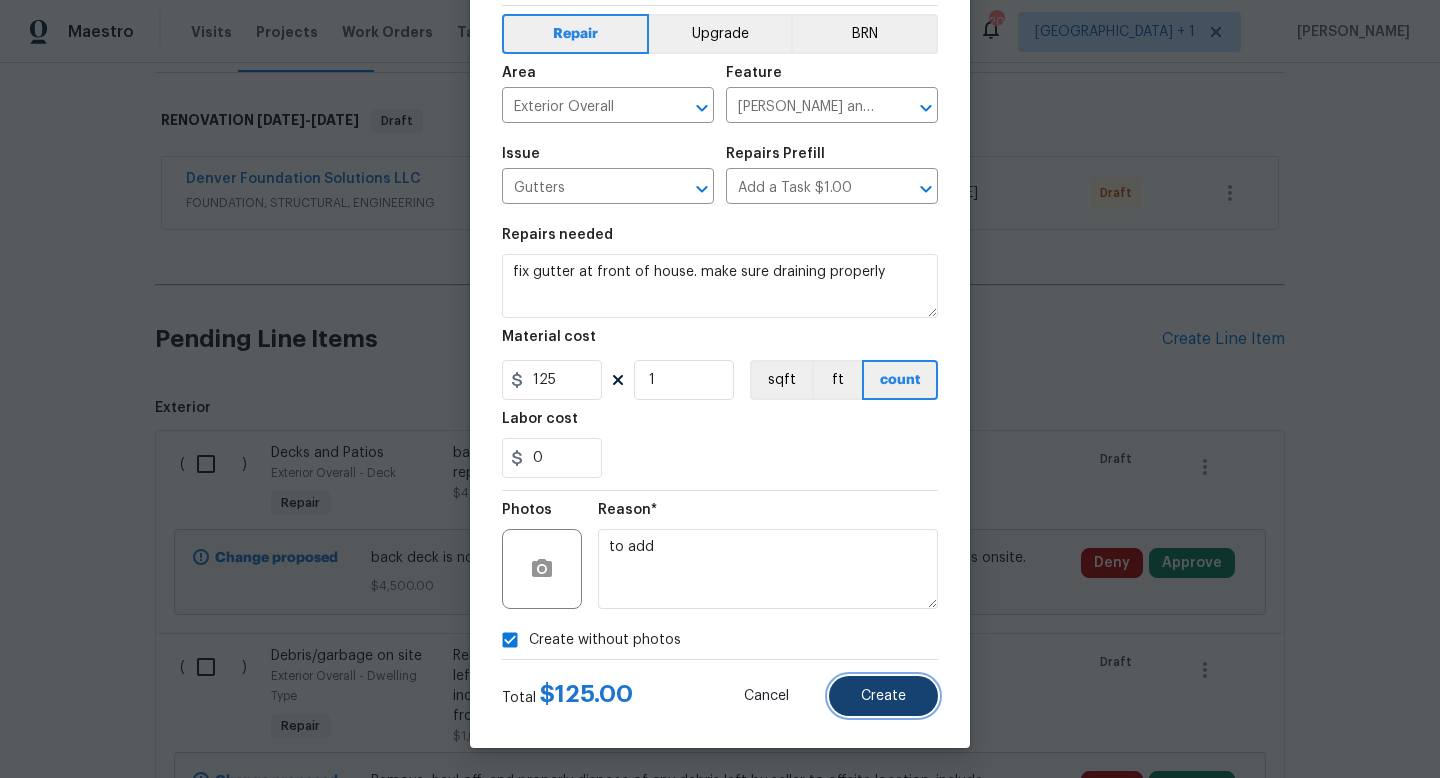 click on "Create" at bounding box center (883, 696) 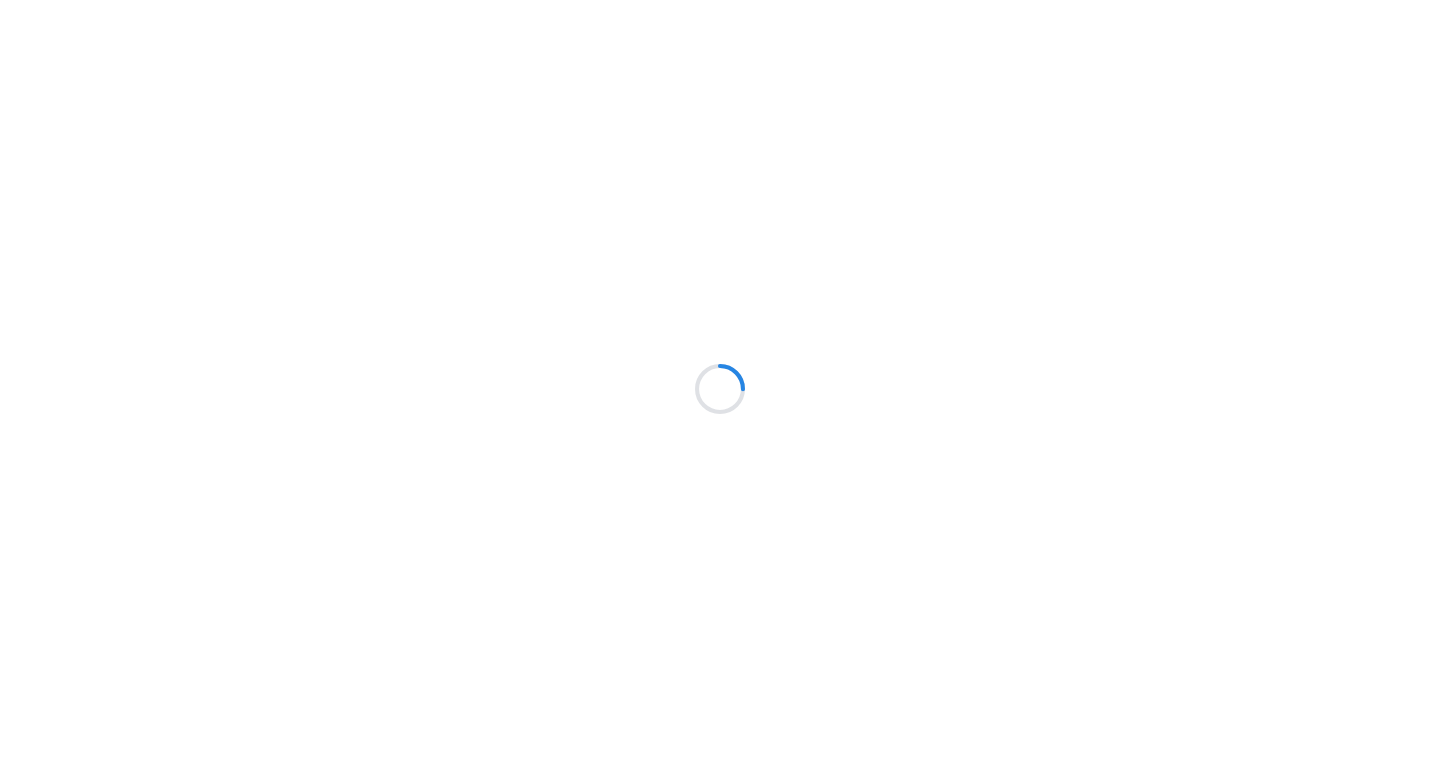 scroll, scrollTop: 0, scrollLeft: 0, axis: both 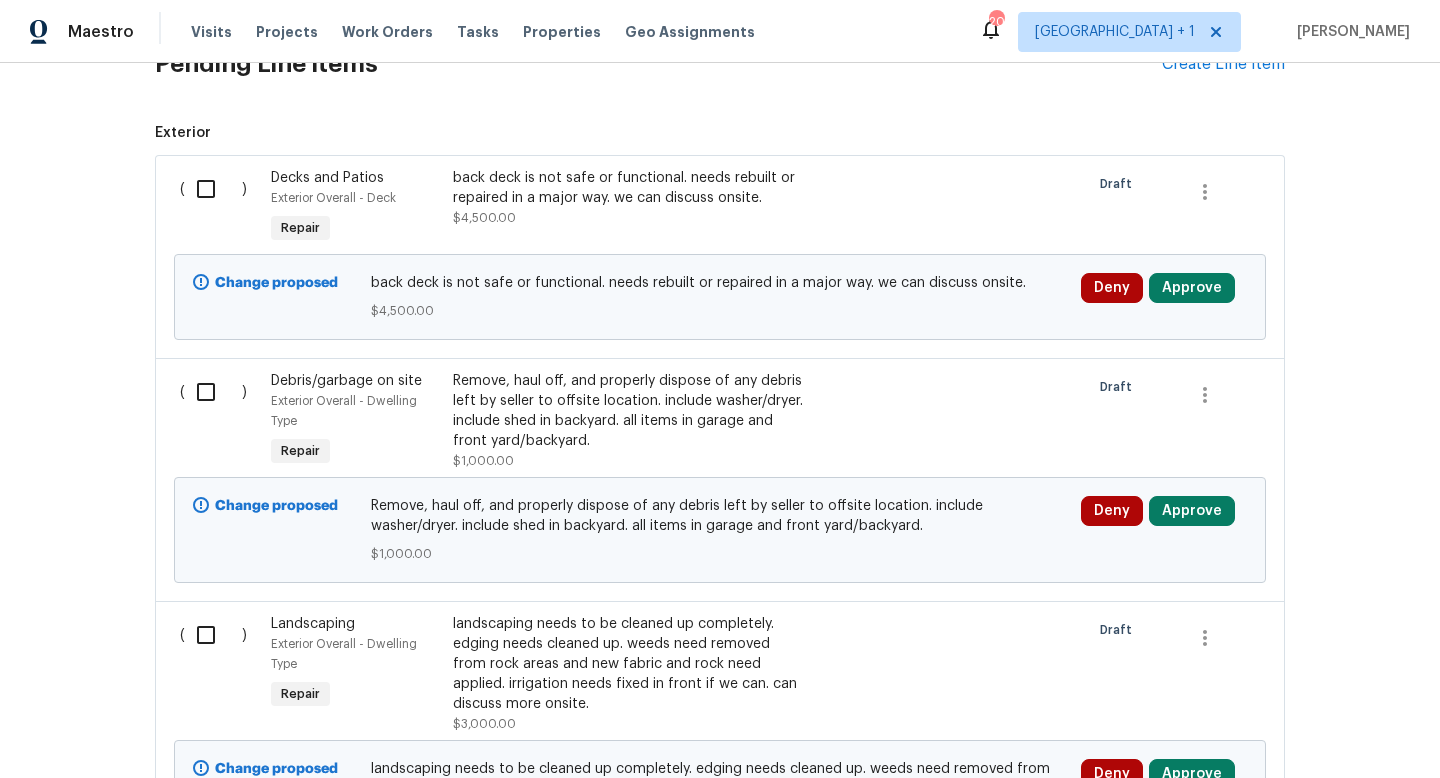 click at bounding box center (213, 189) 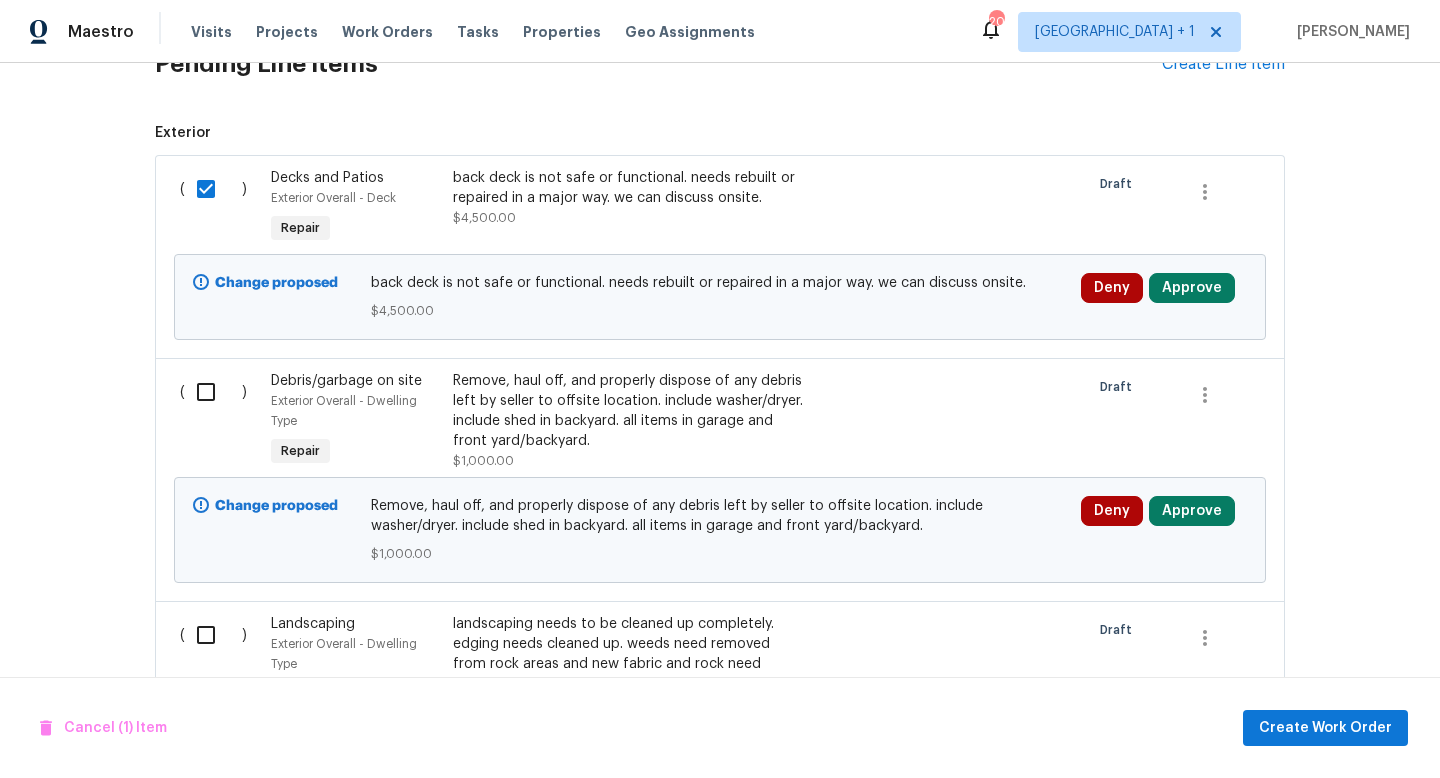 click at bounding box center (213, 392) 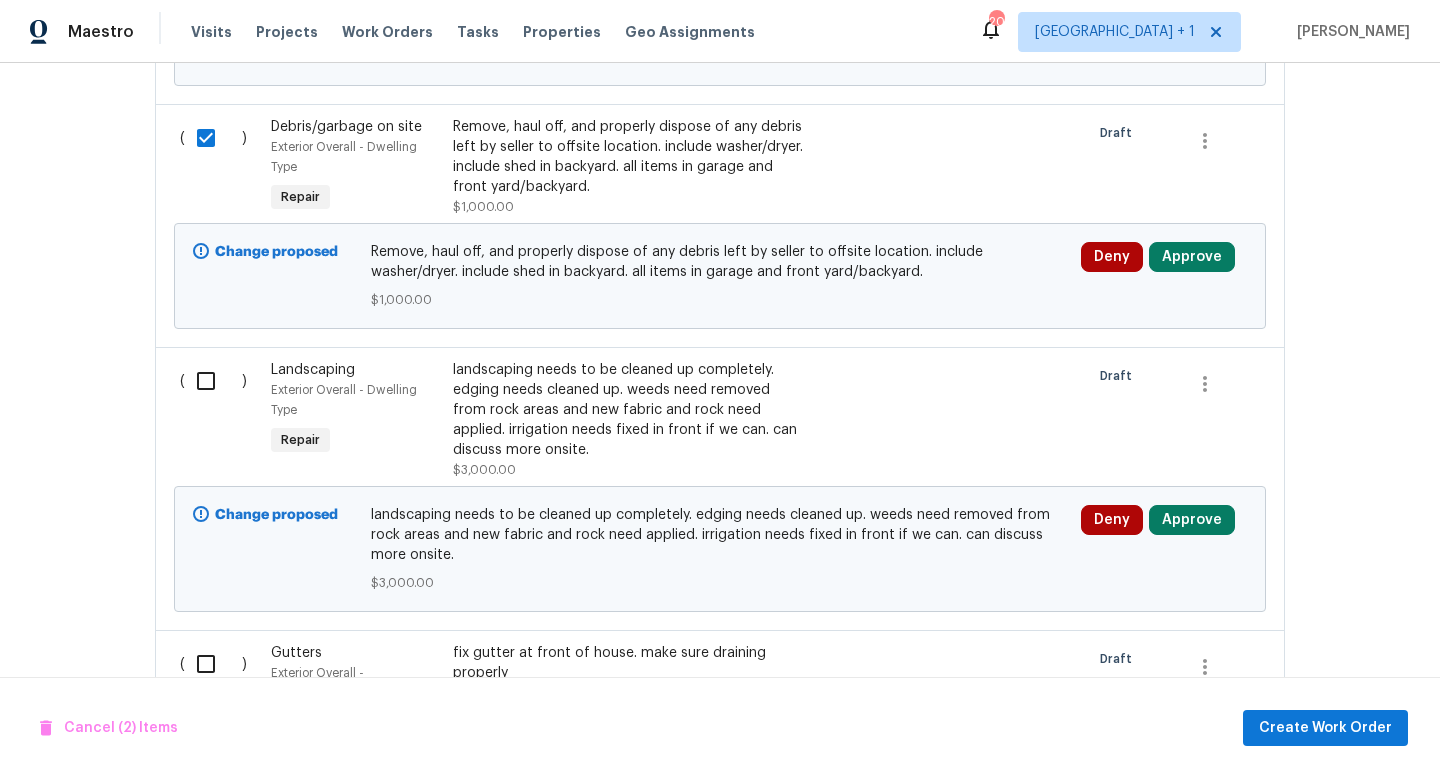 click at bounding box center [213, 381] 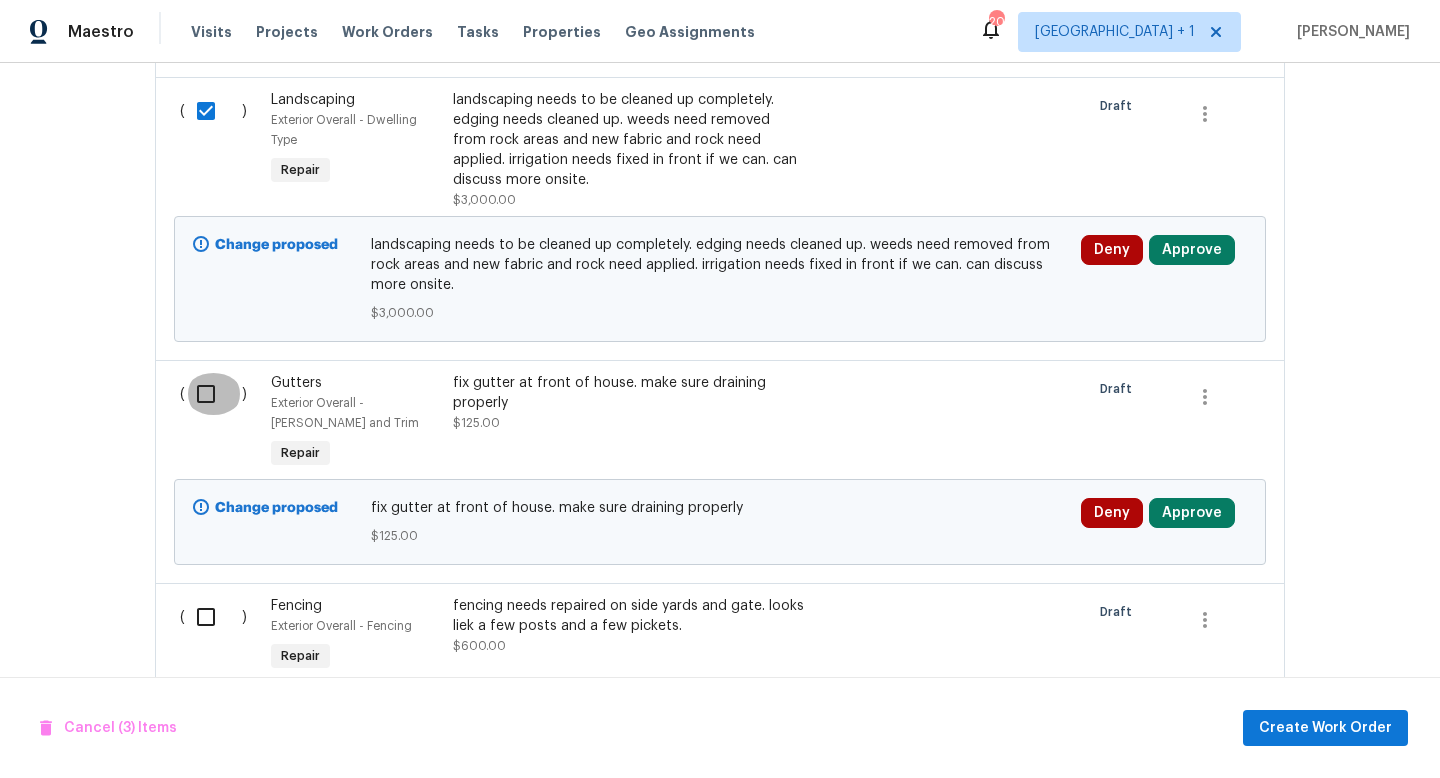click at bounding box center [213, 394] 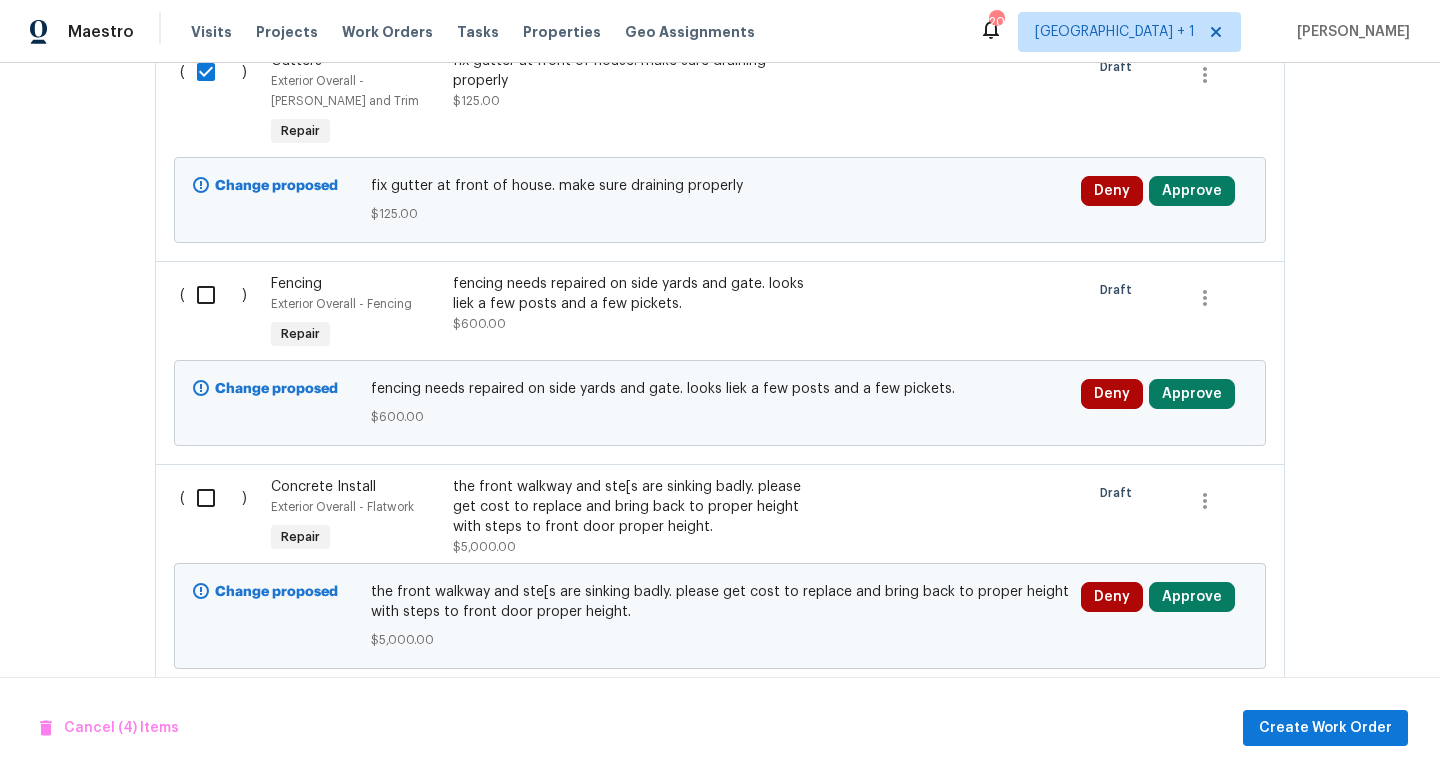 scroll, scrollTop: 1417, scrollLeft: 0, axis: vertical 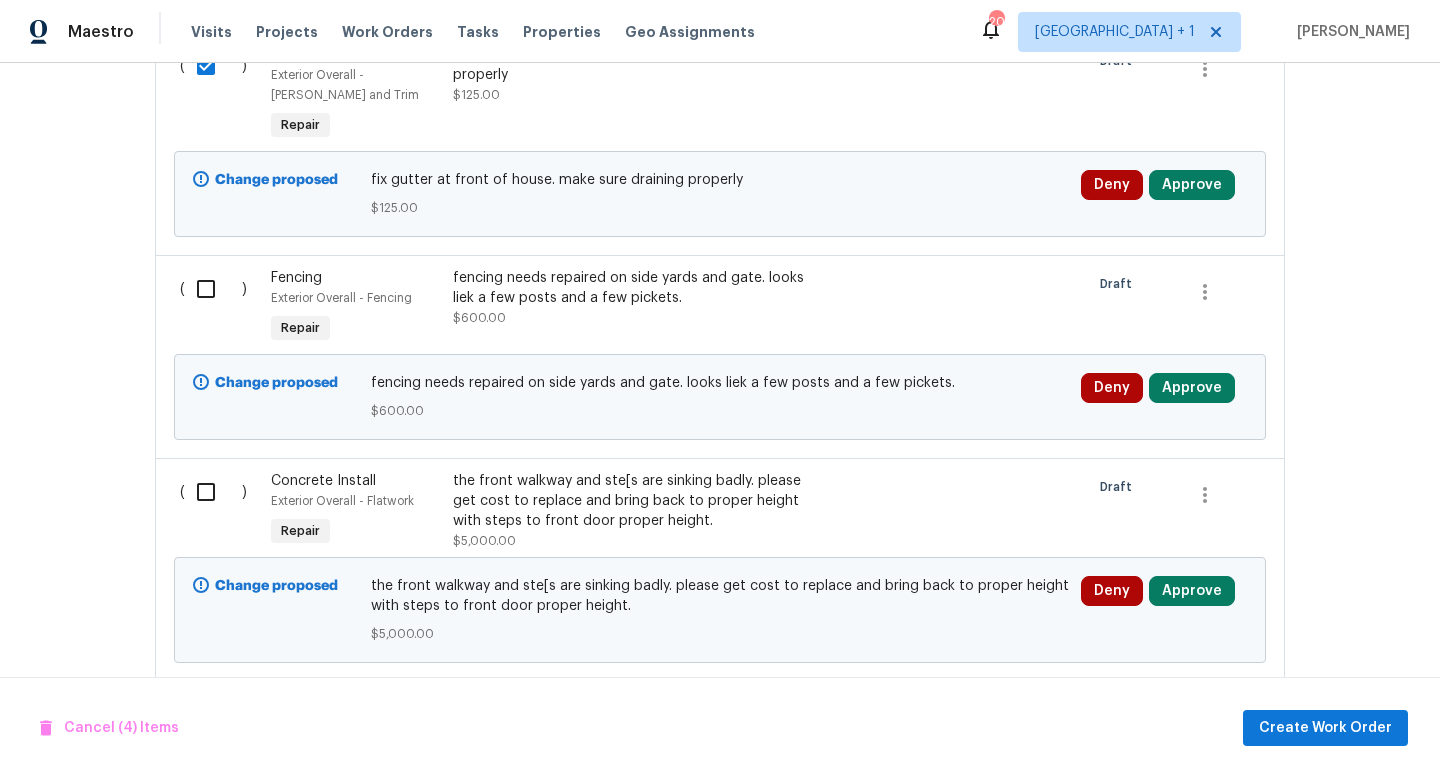 click at bounding box center (213, 289) 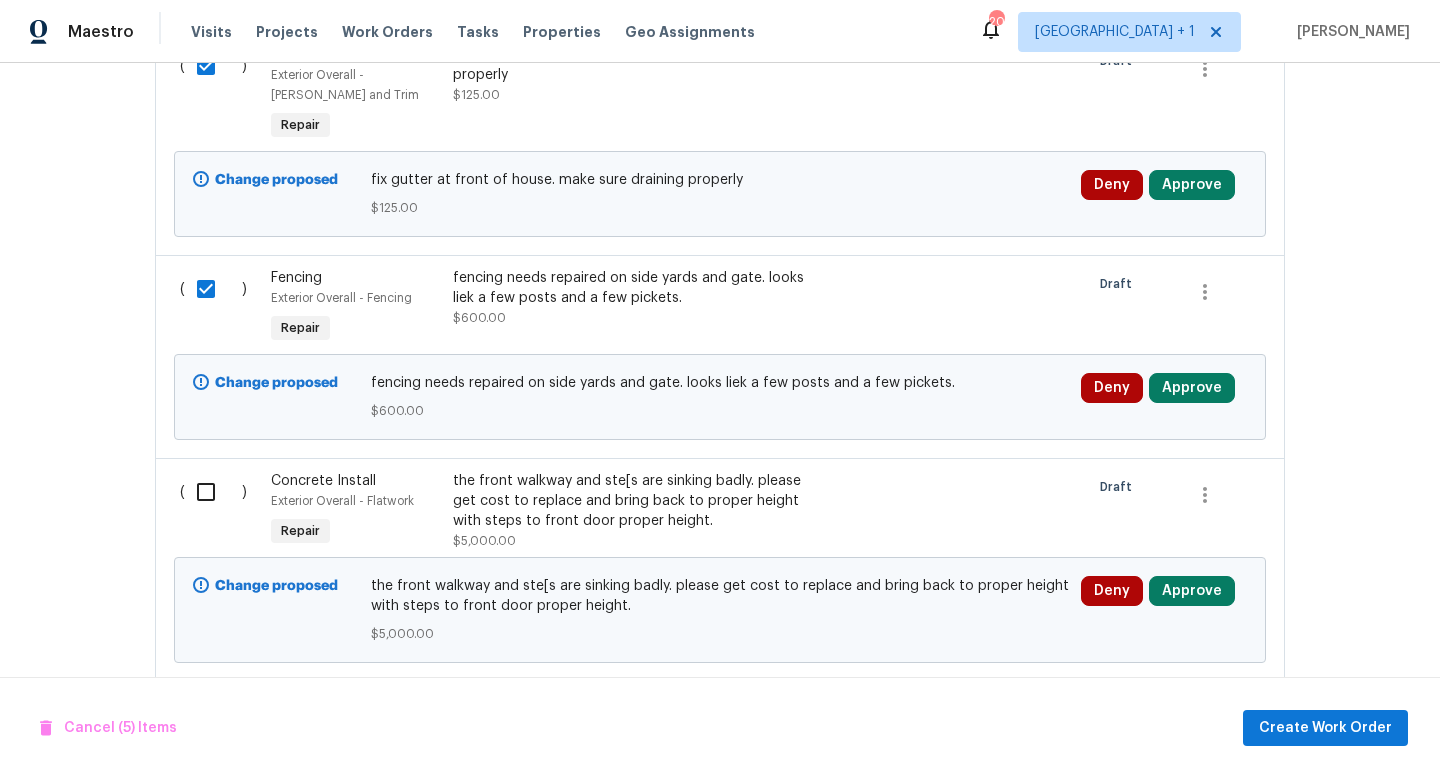 click at bounding box center (213, 492) 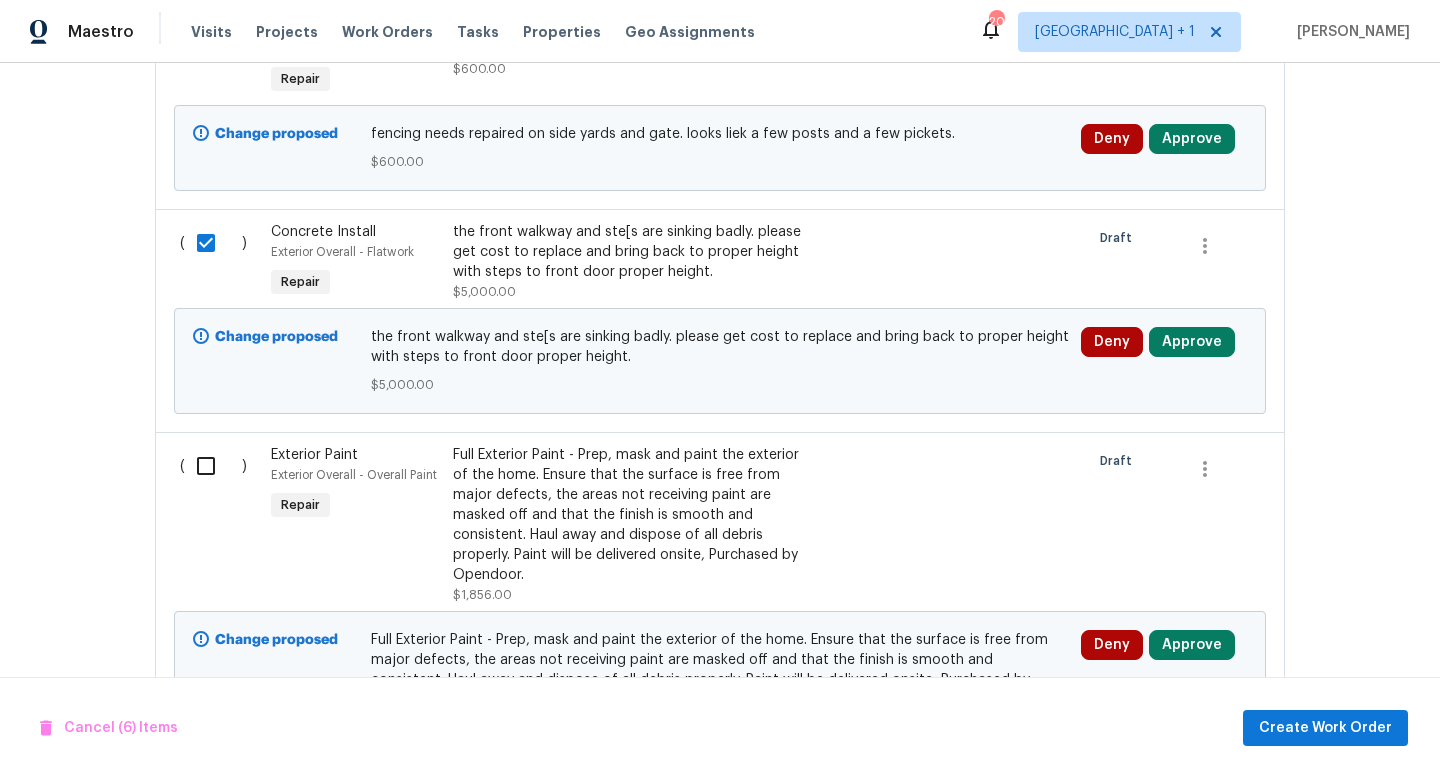 scroll, scrollTop: 1740, scrollLeft: 0, axis: vertical 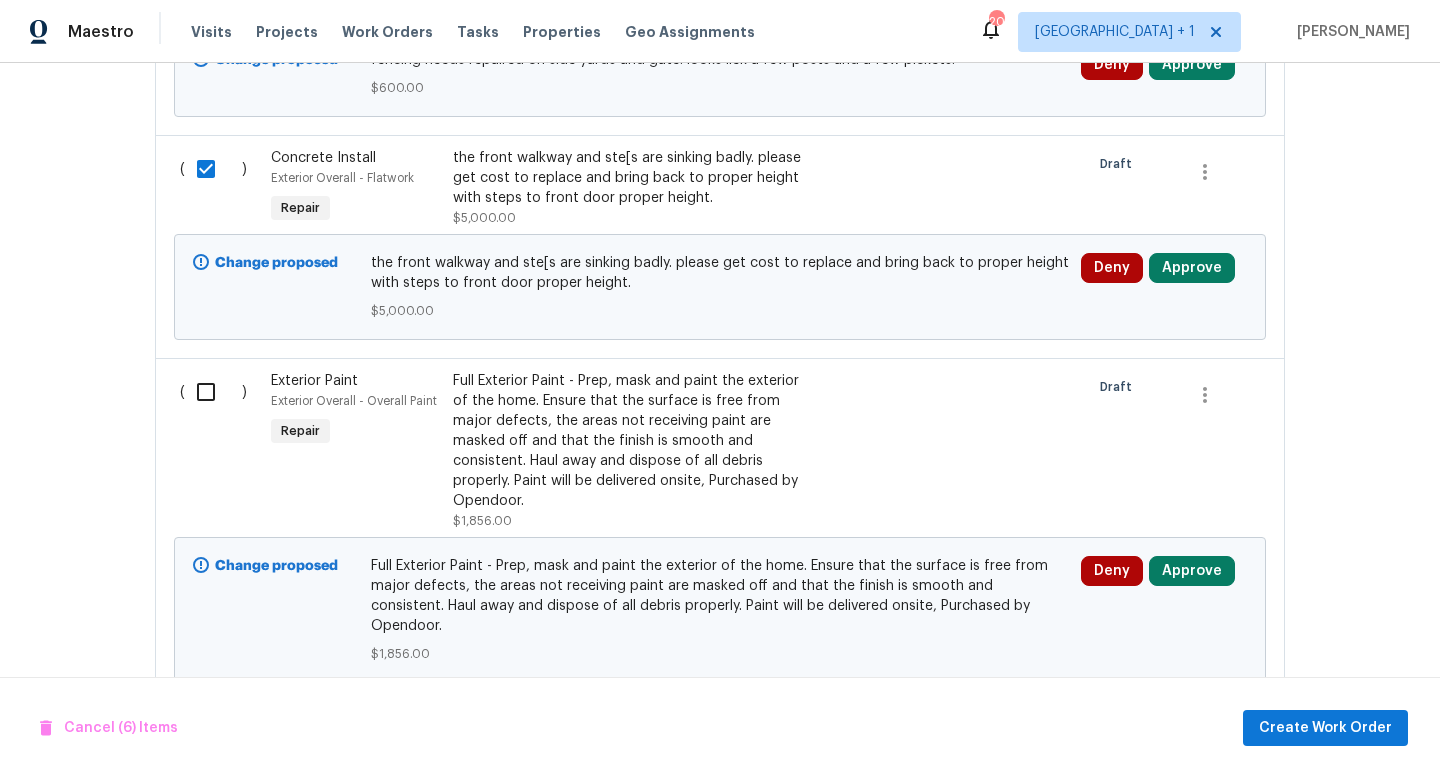 click at bounding box center [213, 392] 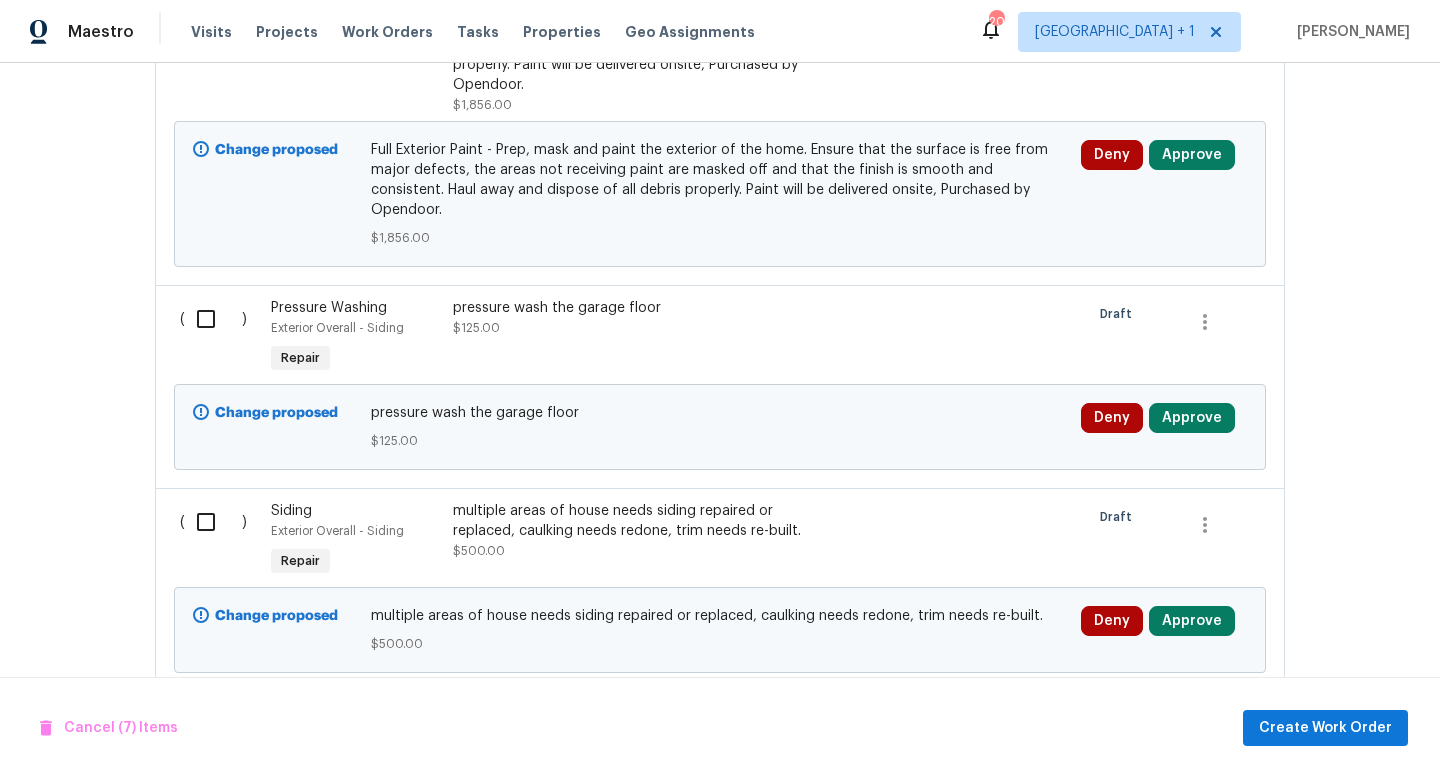 scroll, scrollTop: 2166, scrollLeft: 0, axis: vertical 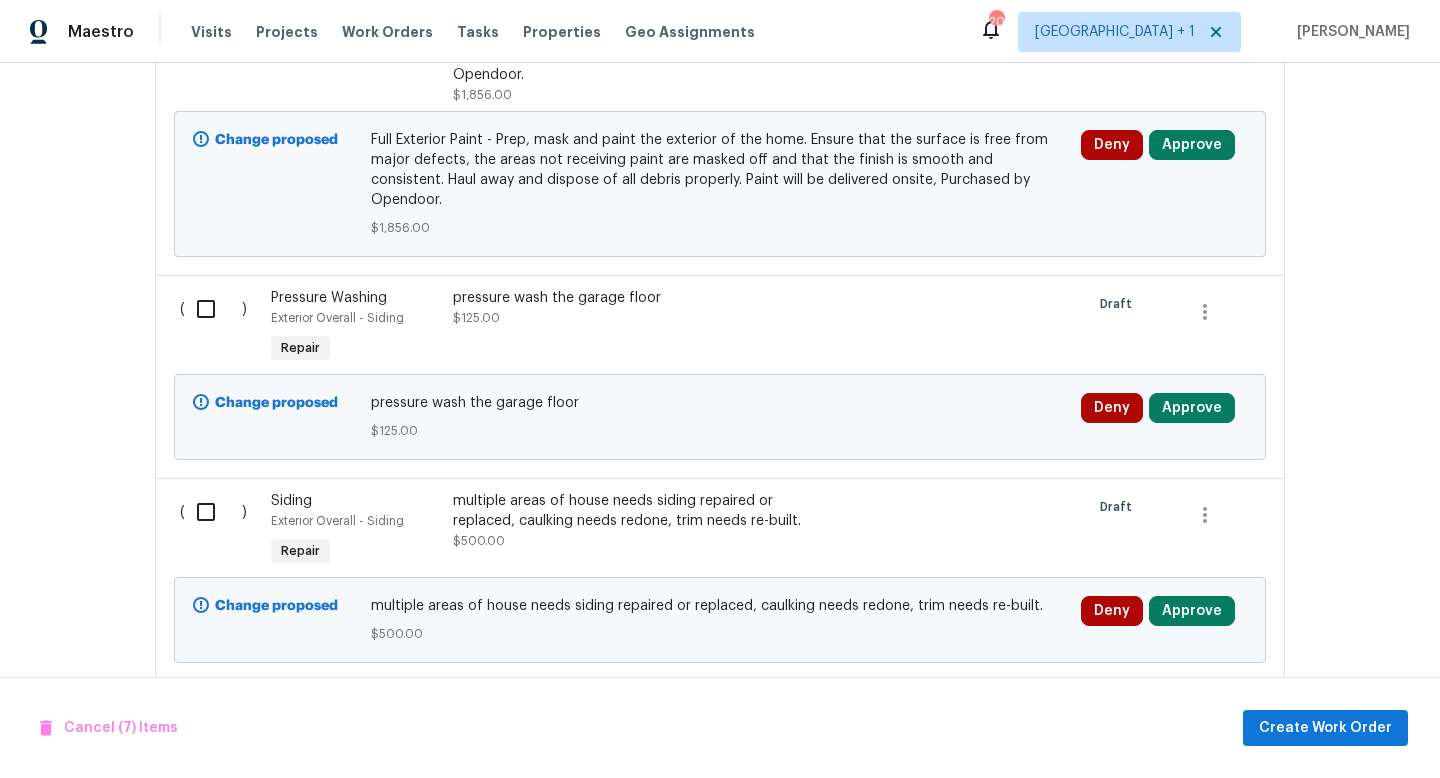 click at bounding box center [213, 309] 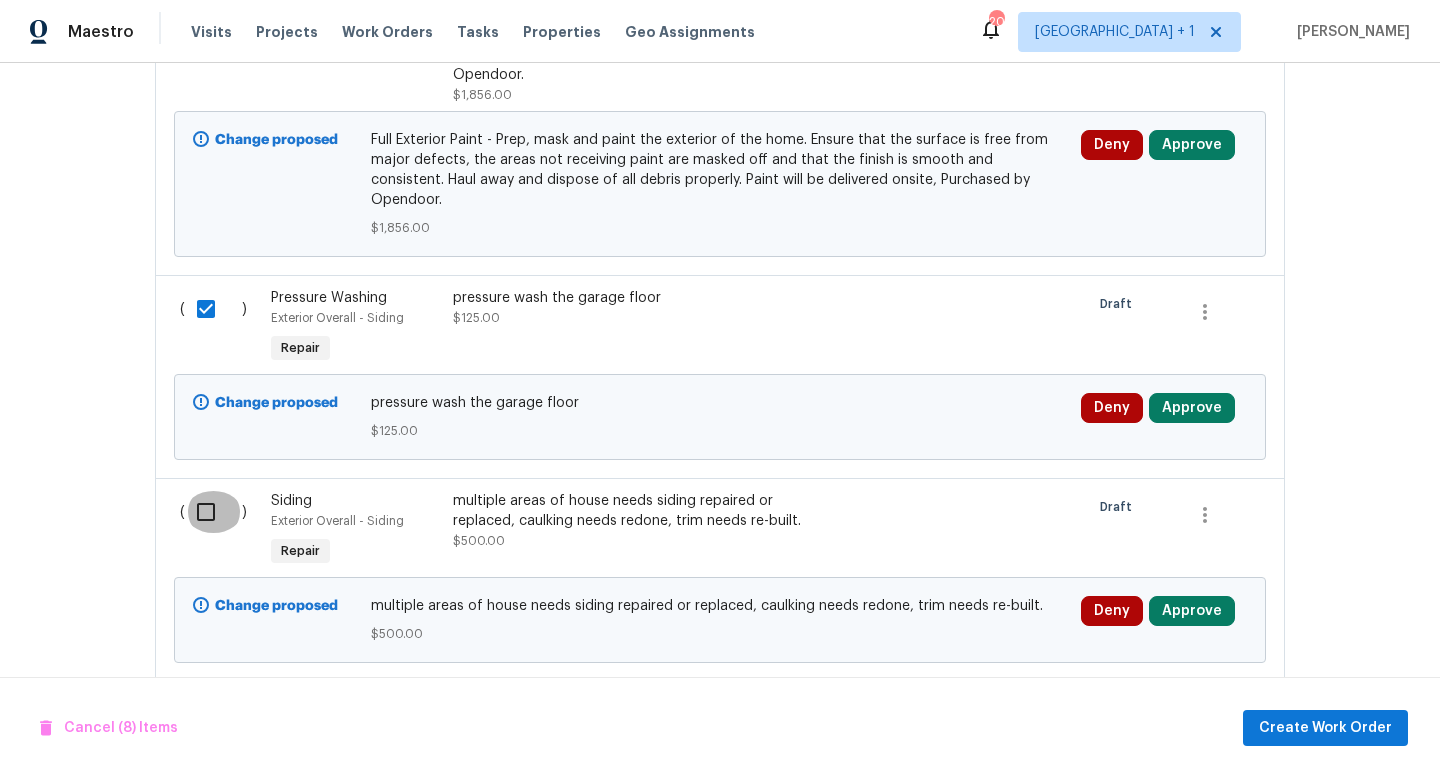 click at bounding box center (213, 512) 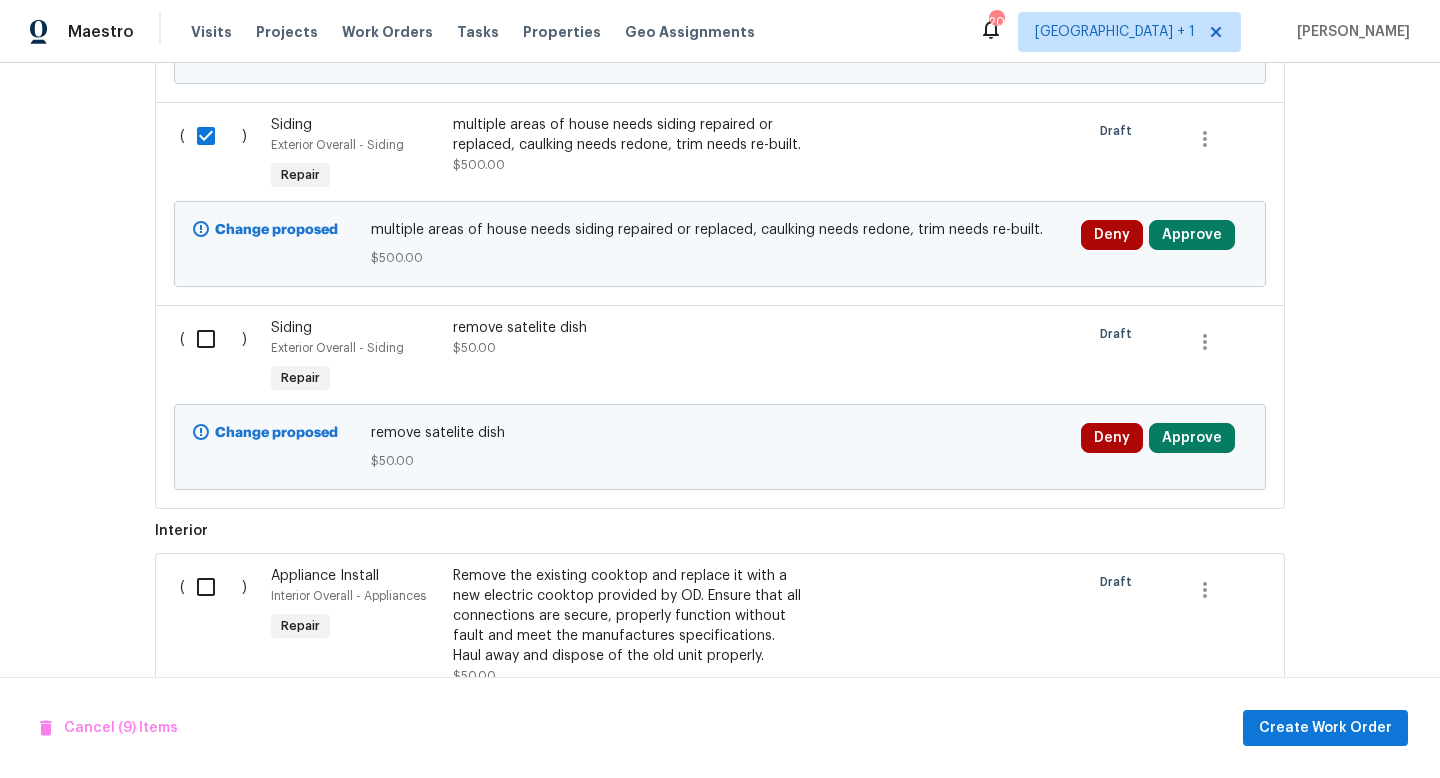 scroll, scrollTop: 2543, scrollLeft: 0, axis: vertical 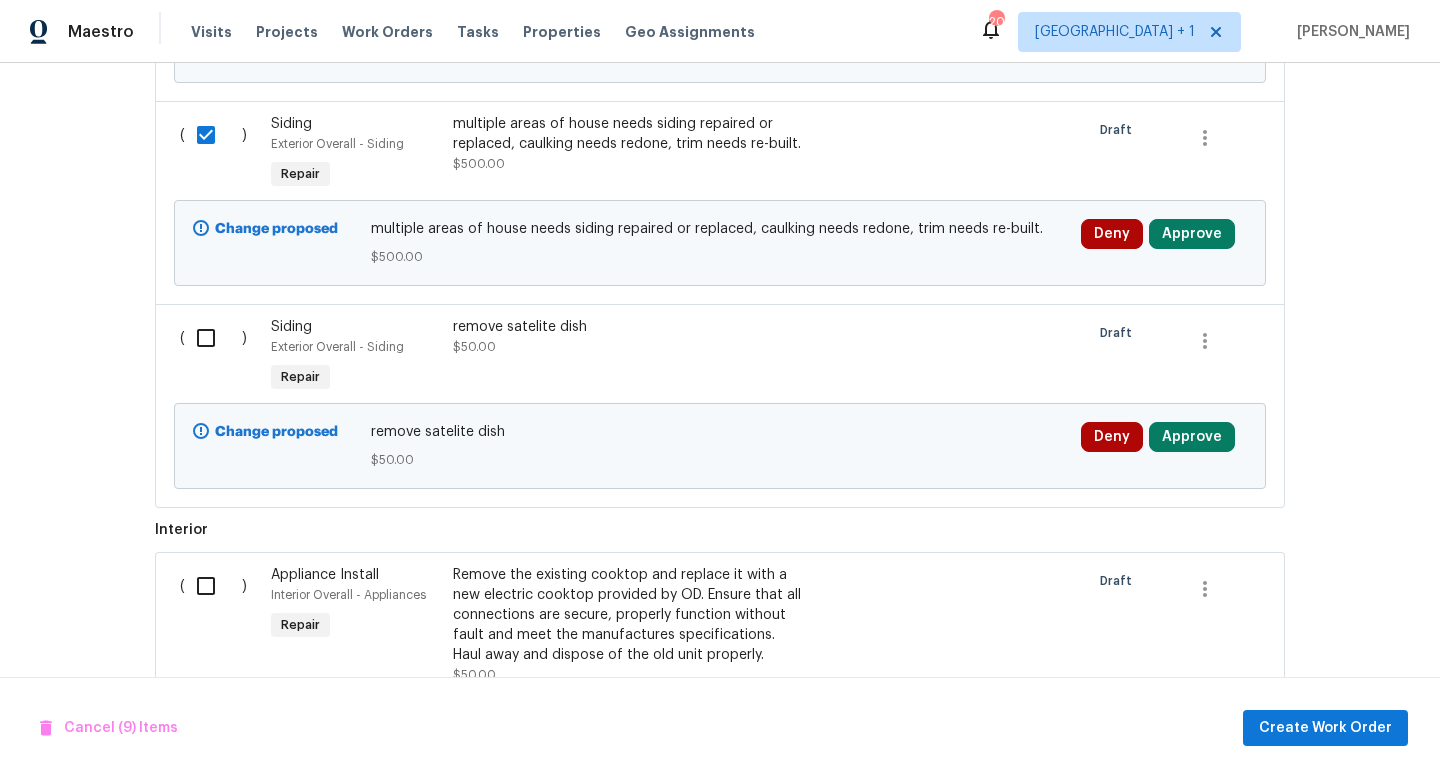 click at bounding box center [213, 338] 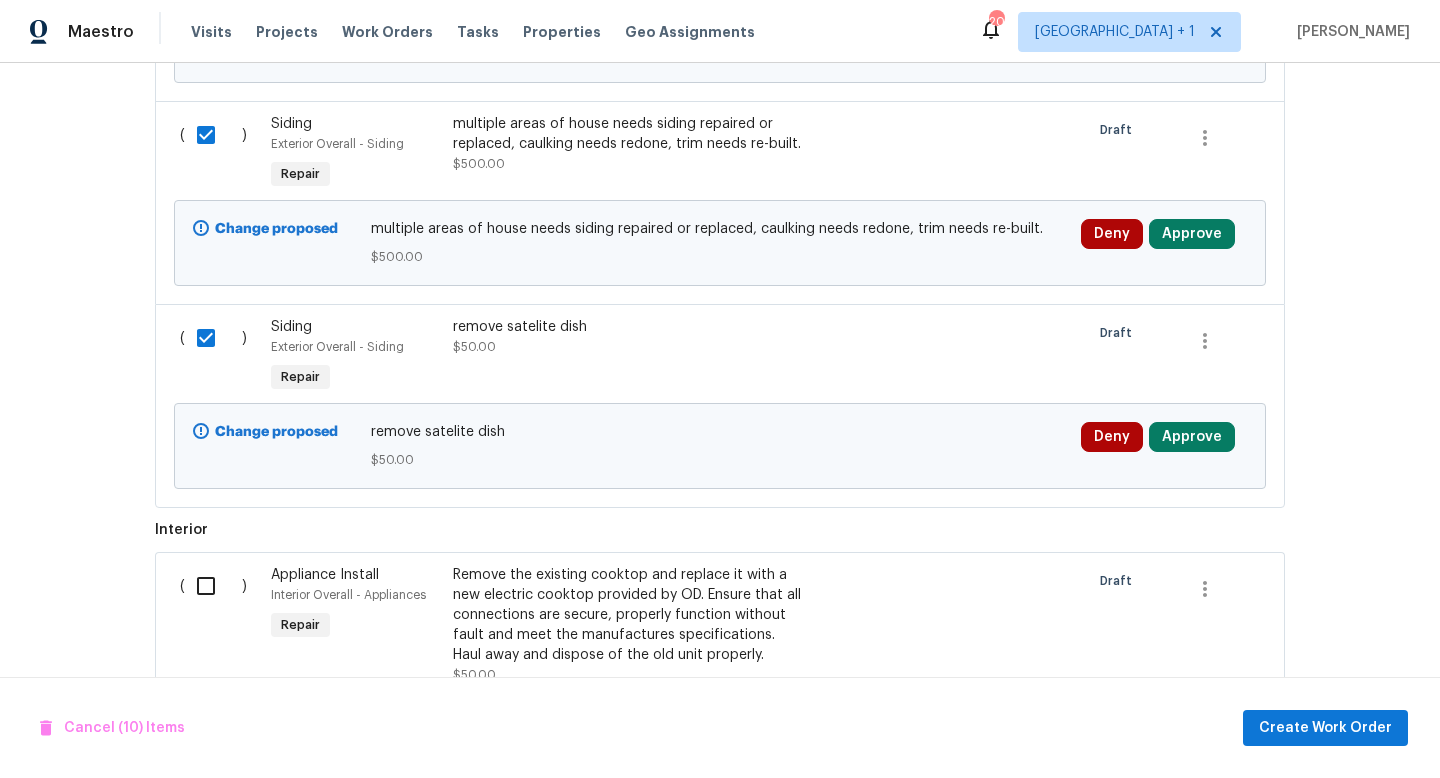 click at bounding box center (213, 586) 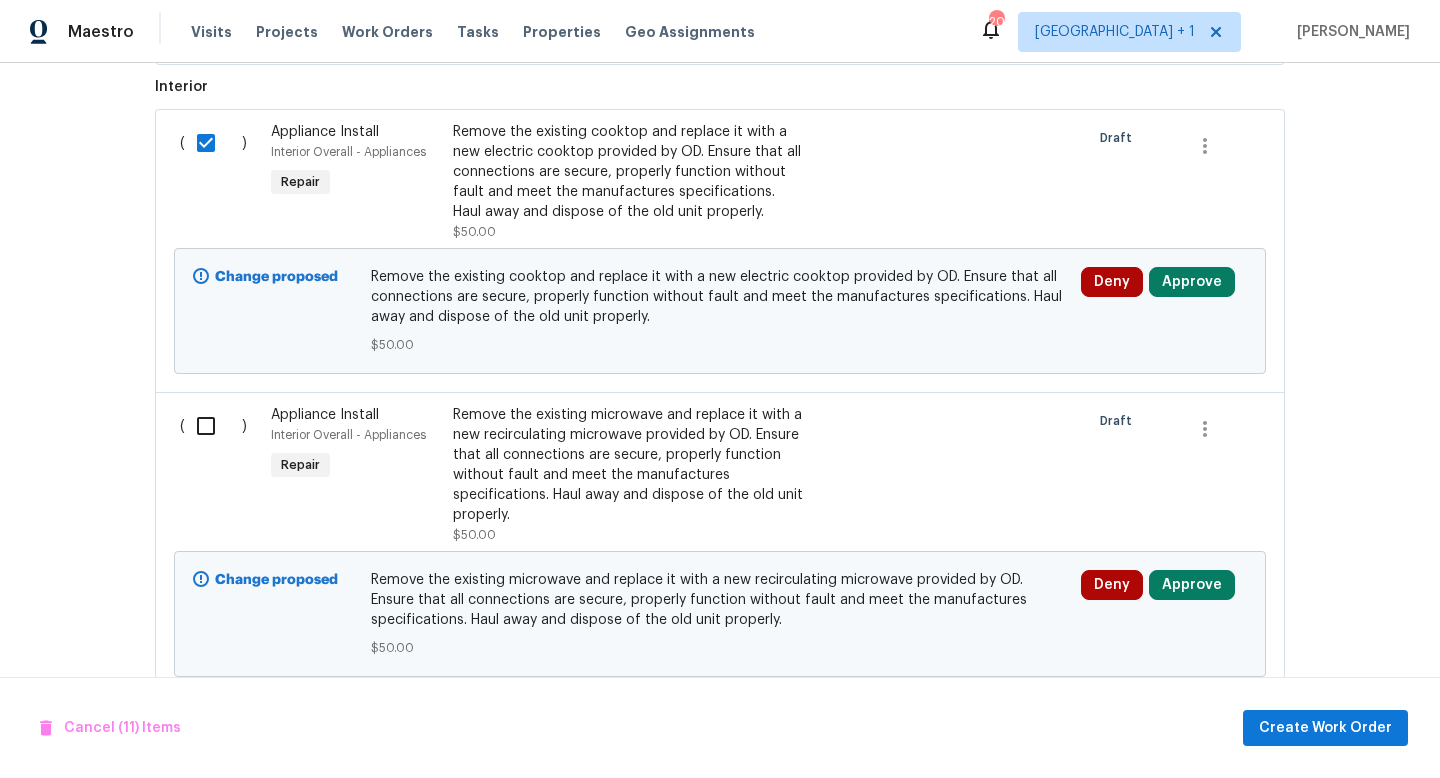 scroll, scrollTop: 2987, scrollLeft: 0, axis: vertical 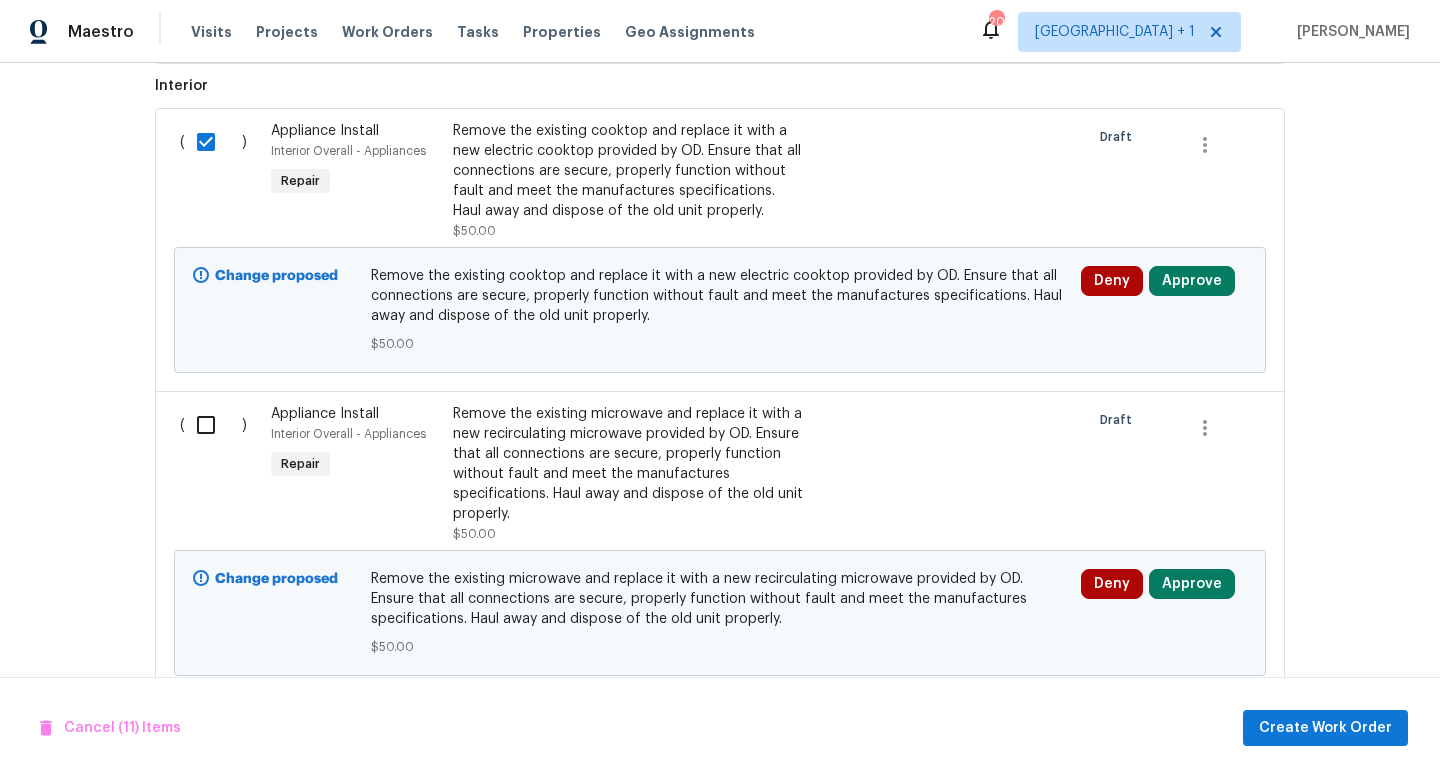 click at bounding box center (213, 425) 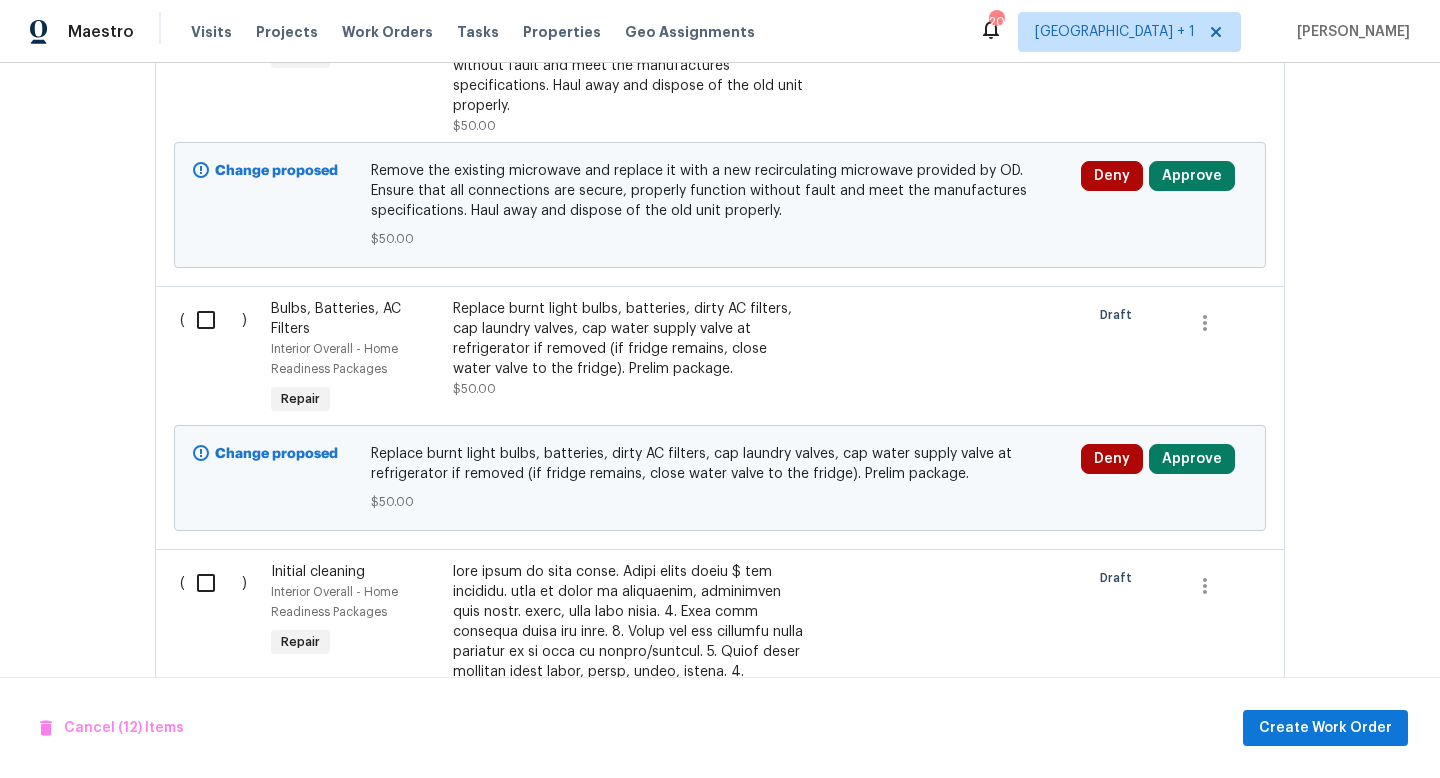 scroll, scrollTop: 3398, scrollLeft: 0, axis: vertical 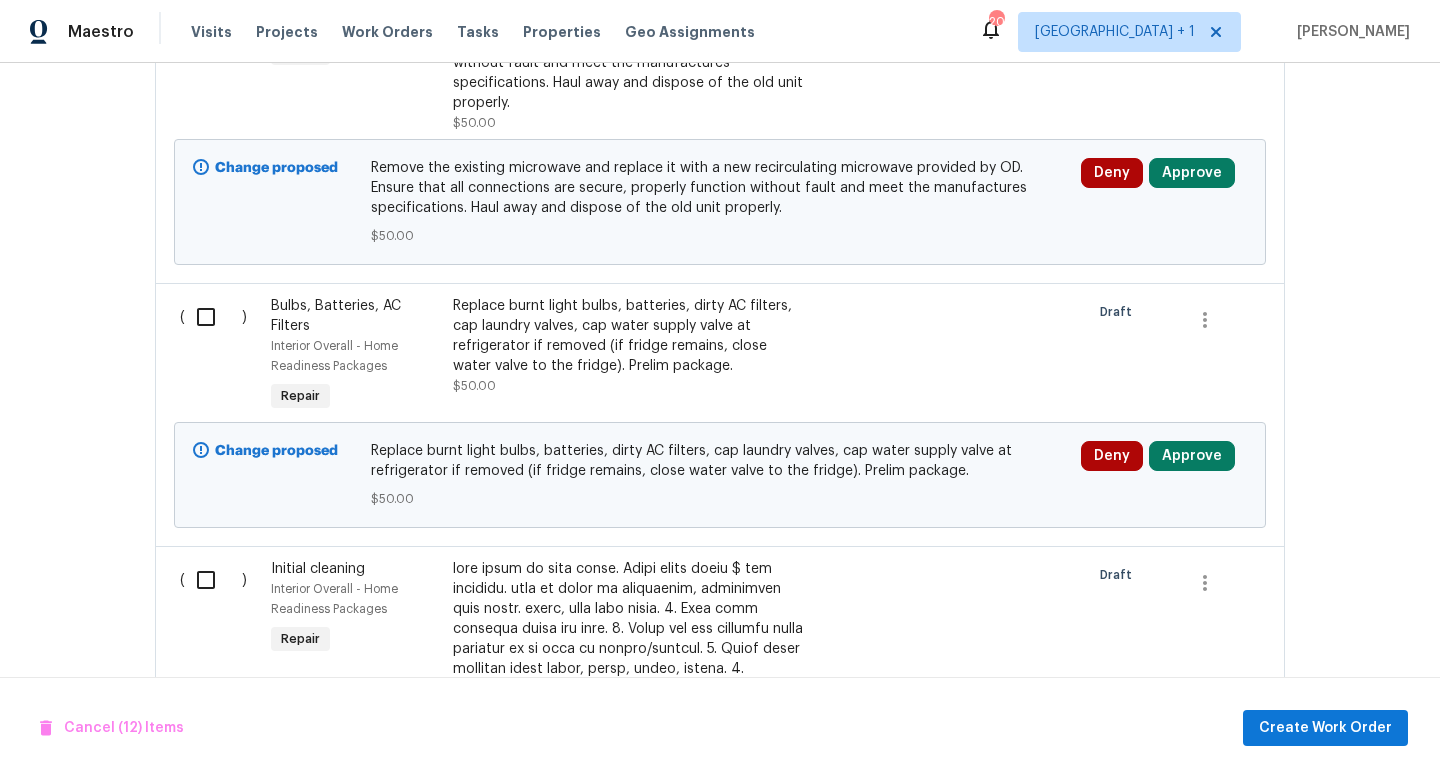 click at bounding box center [213, 317] 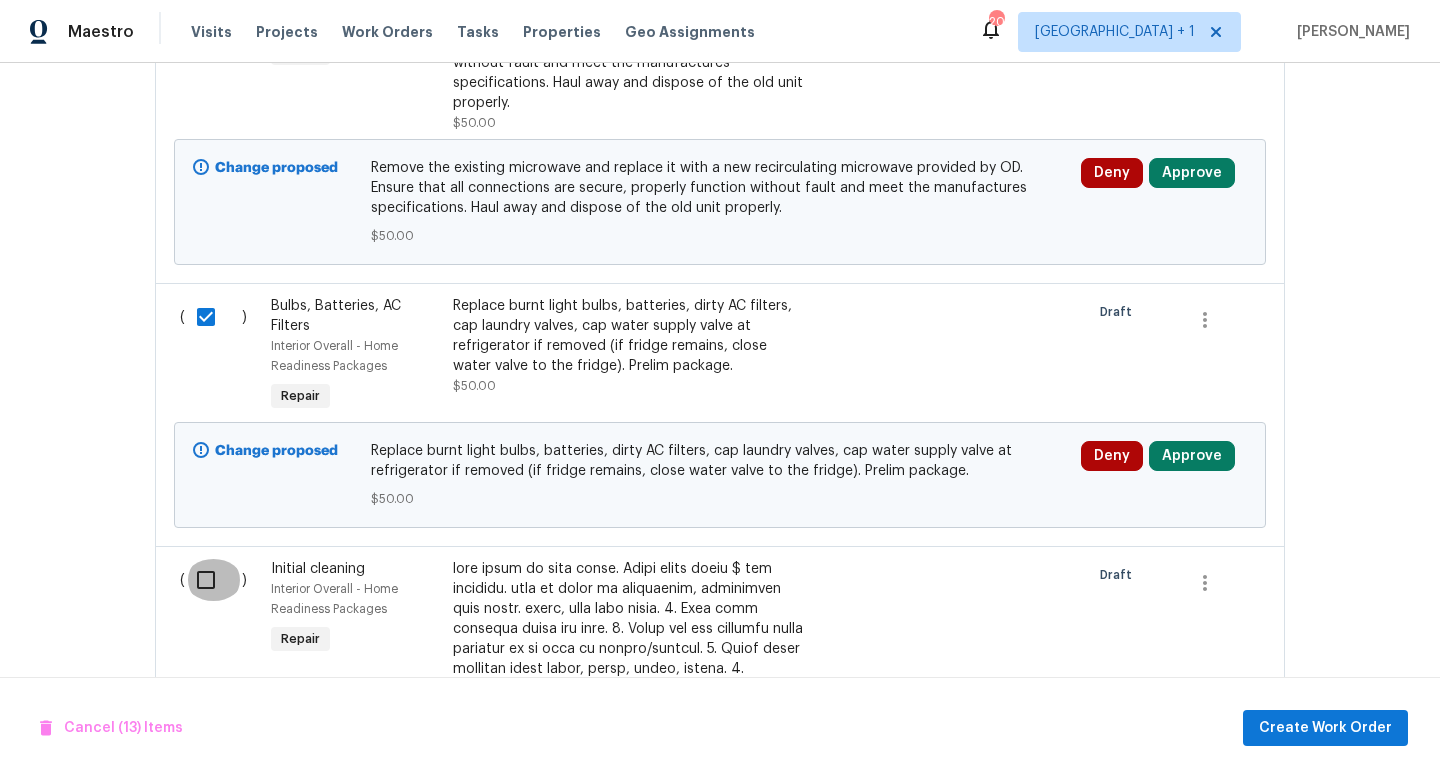 click at bounding box center (213, 580) 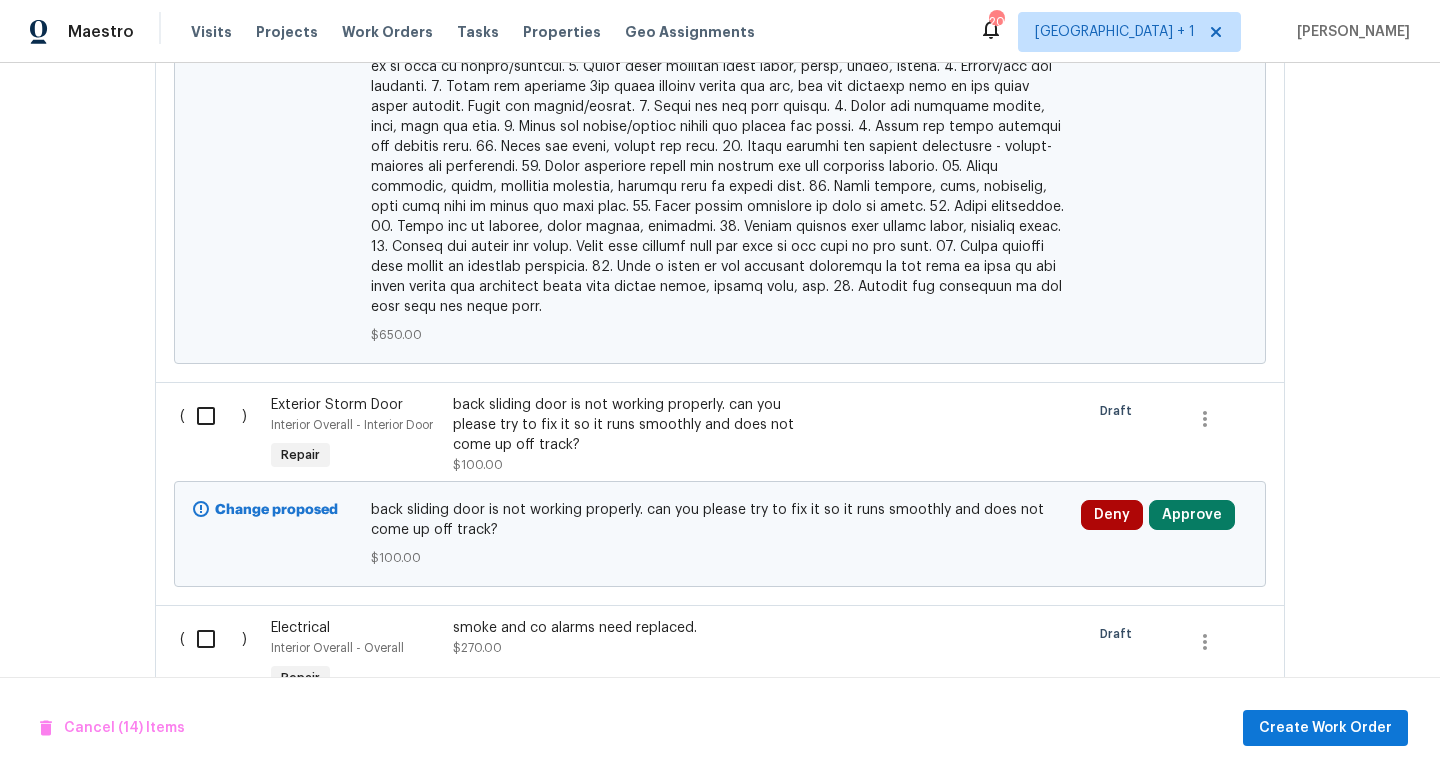 scroll, scrollTop: 4601, scrollLeft: 0, axis: vertical 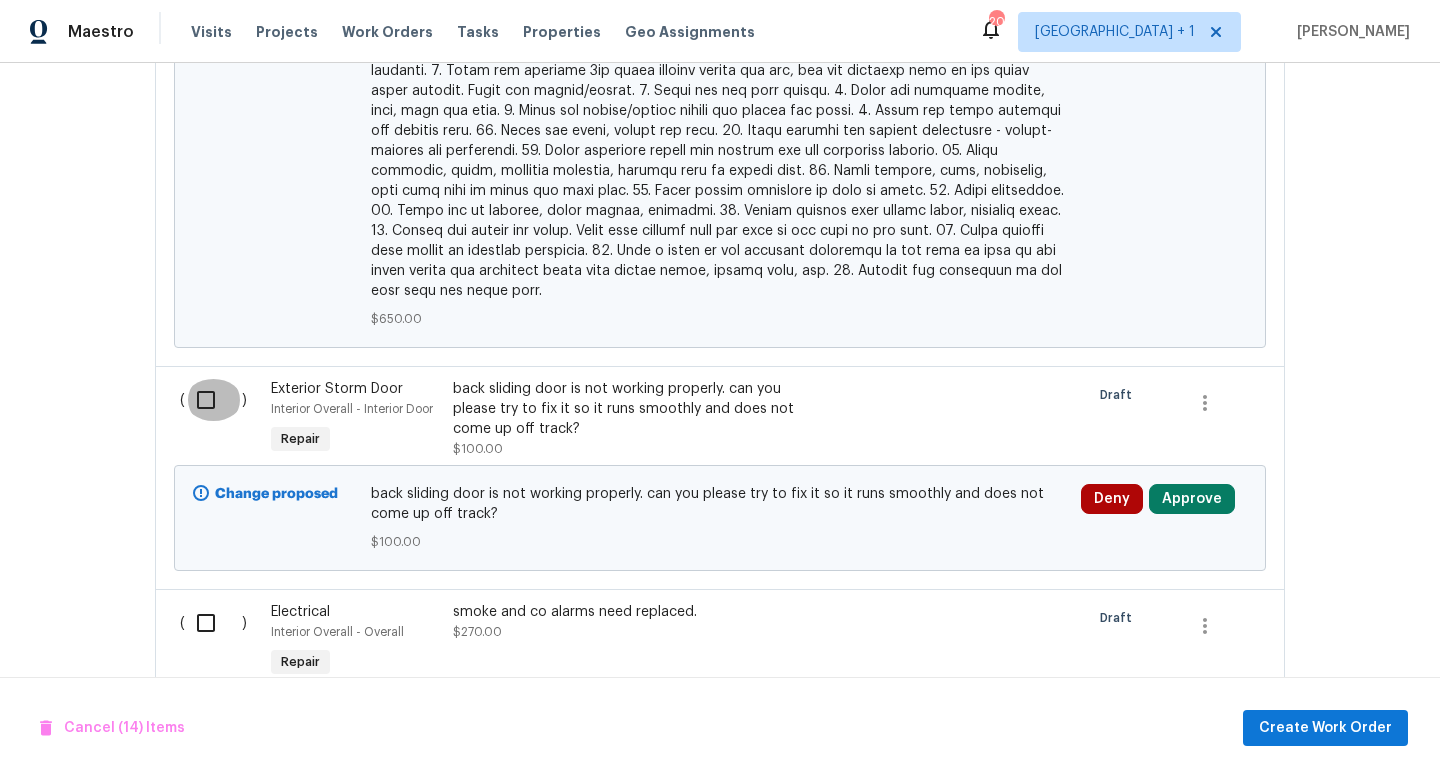 click at bounding box center (213, 400) 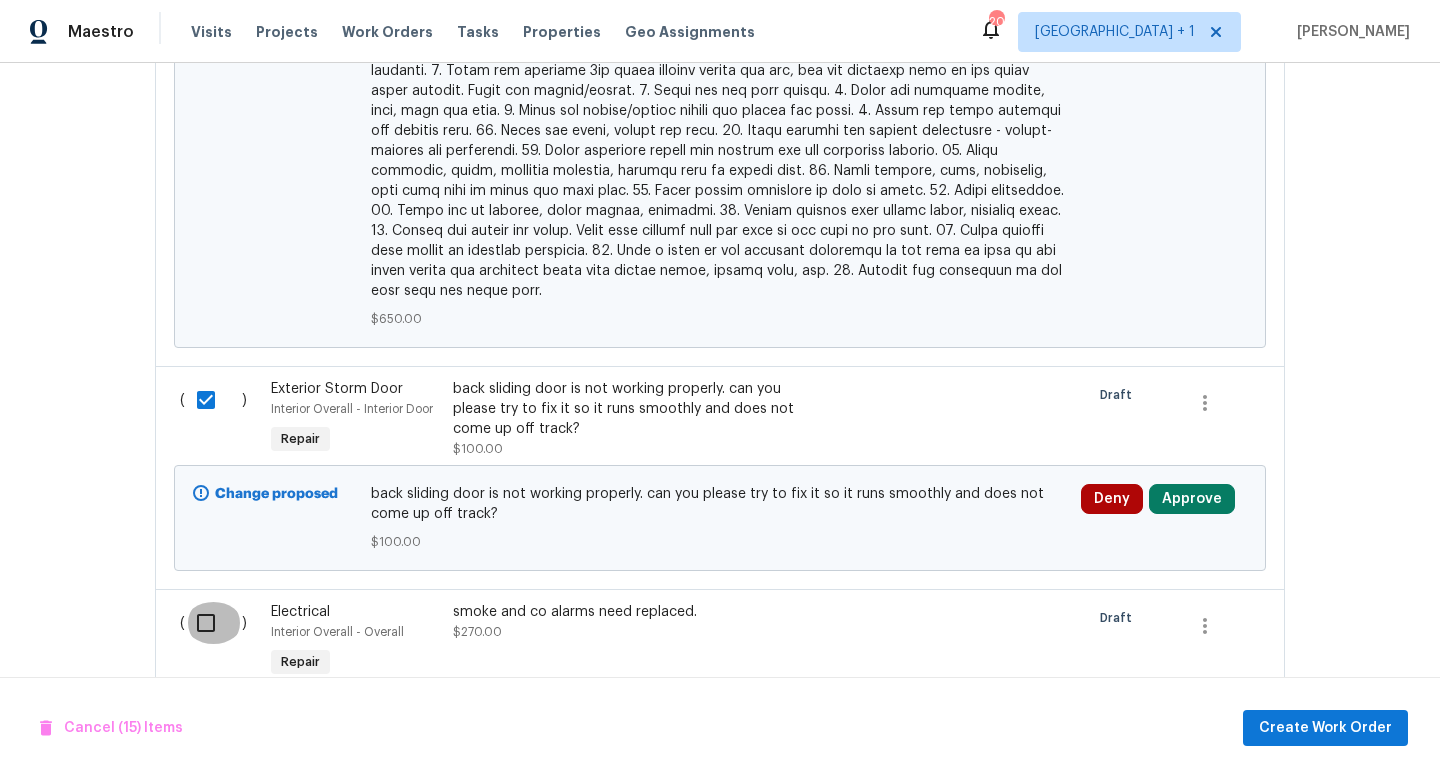 click at bounding box center (213, 623) 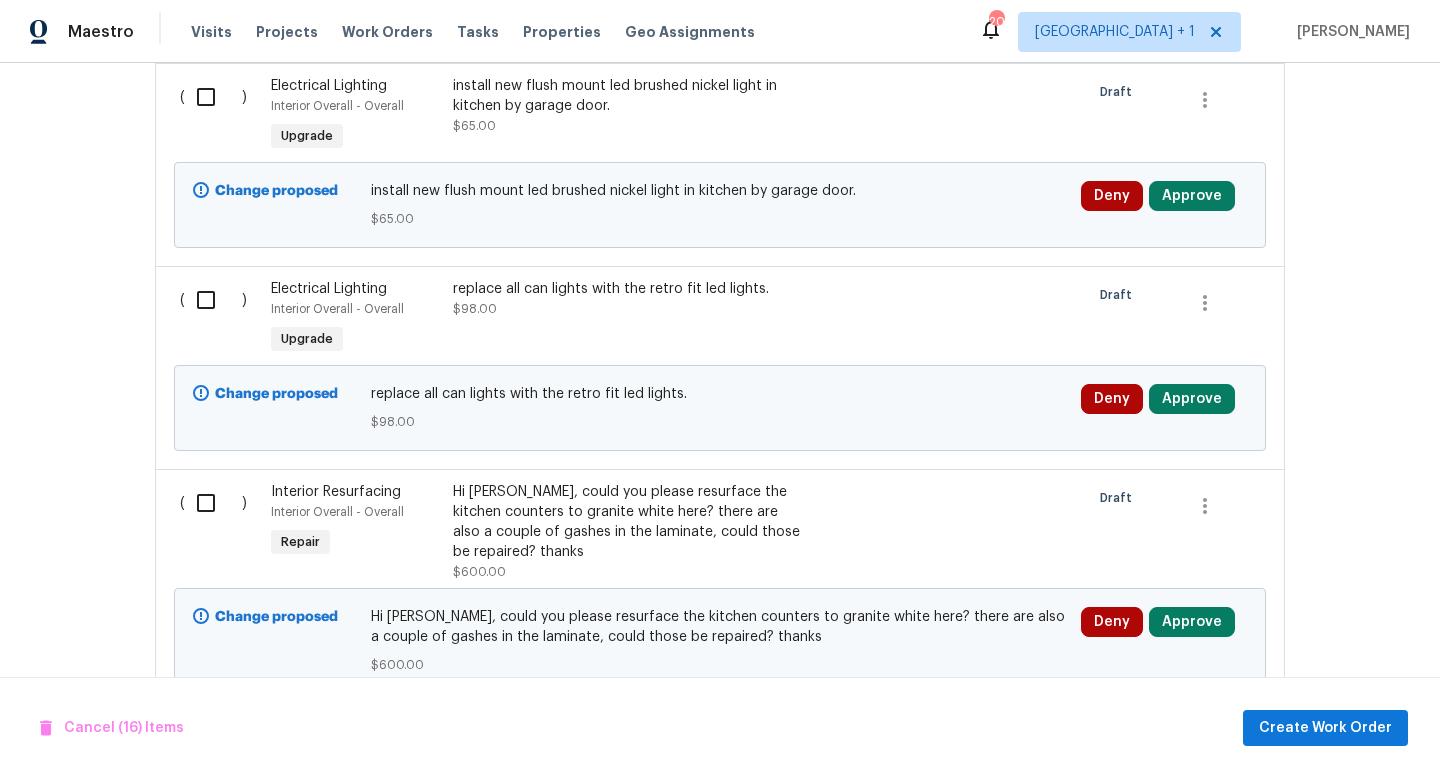 scroll, scrollTop: 5183, scrollLeft: 0, axis: vertical 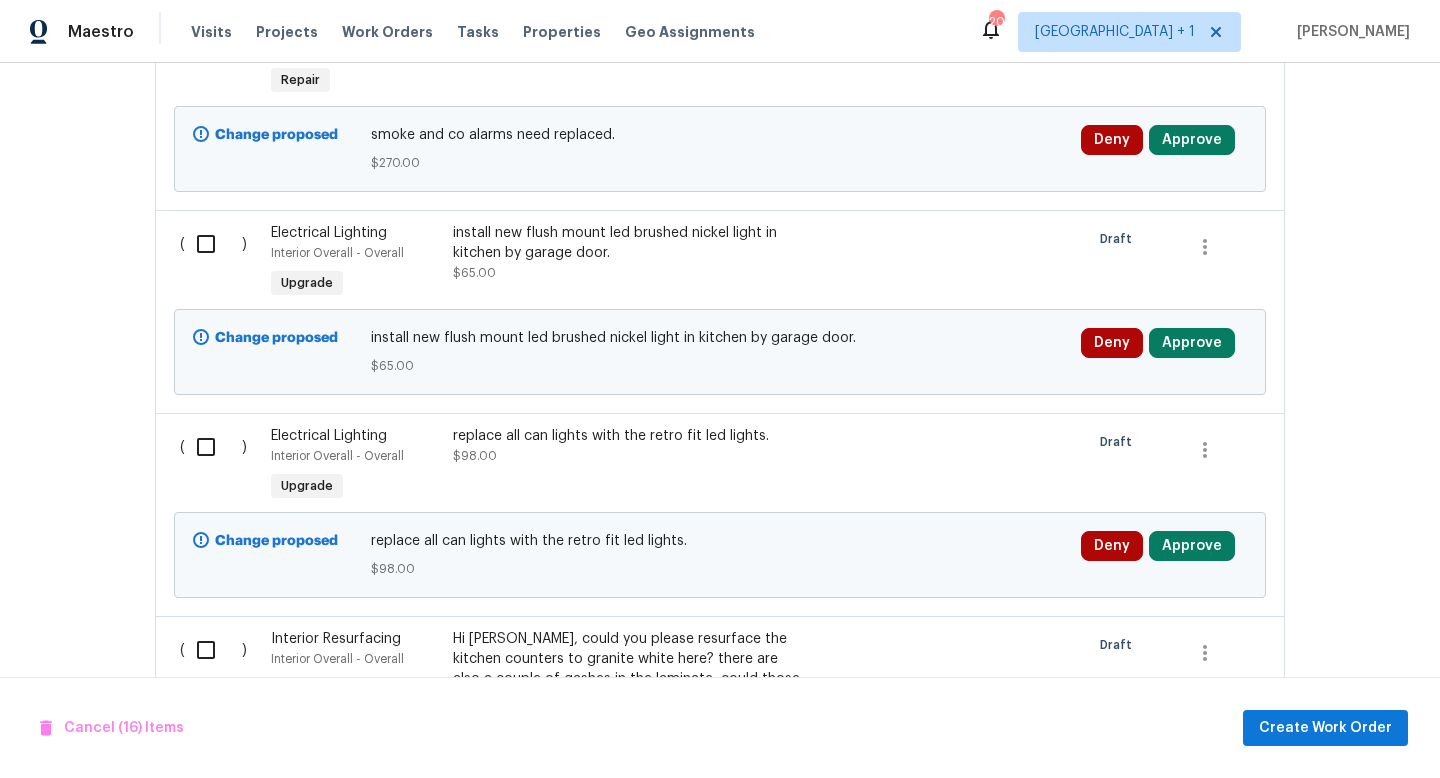 click at bounding box center (213, 244) 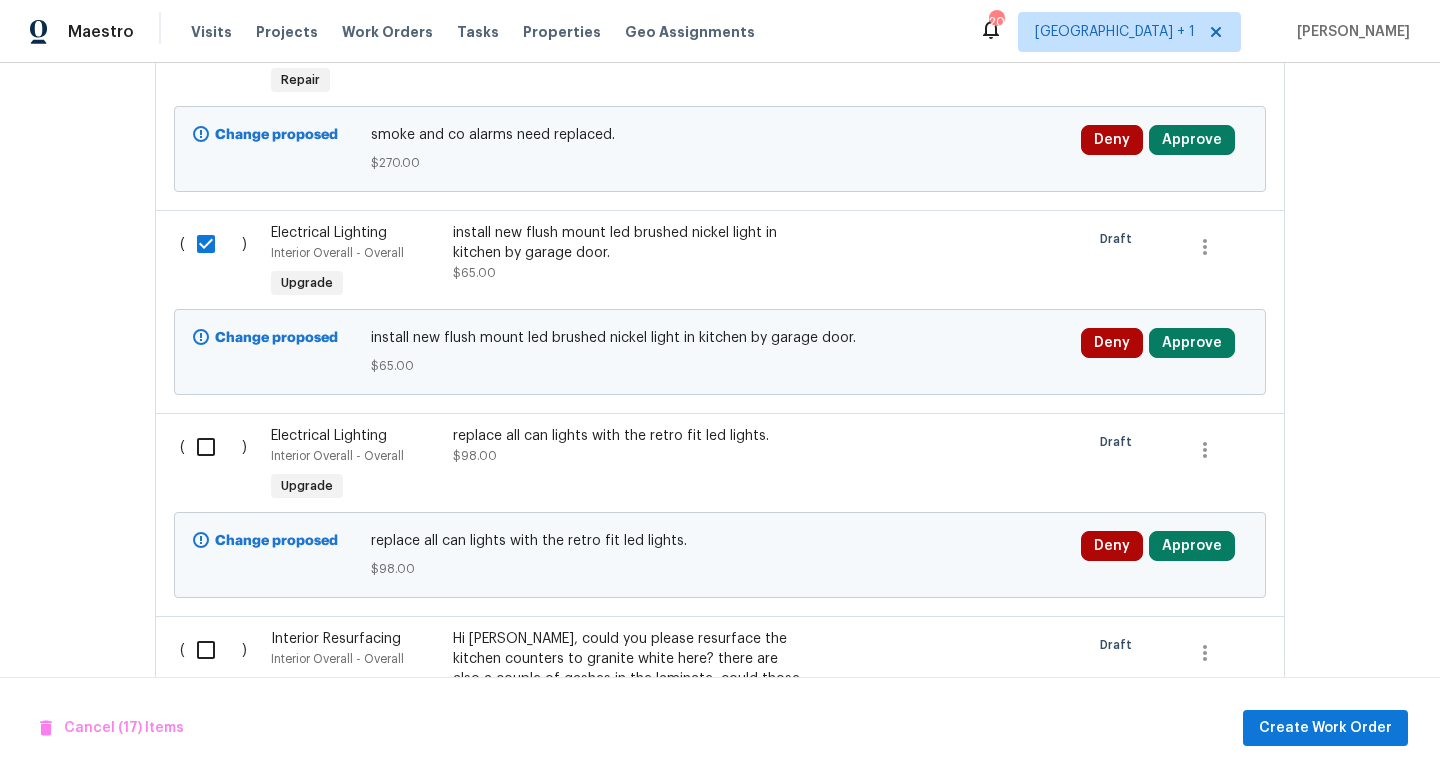 click at bounding box center (213, 447) 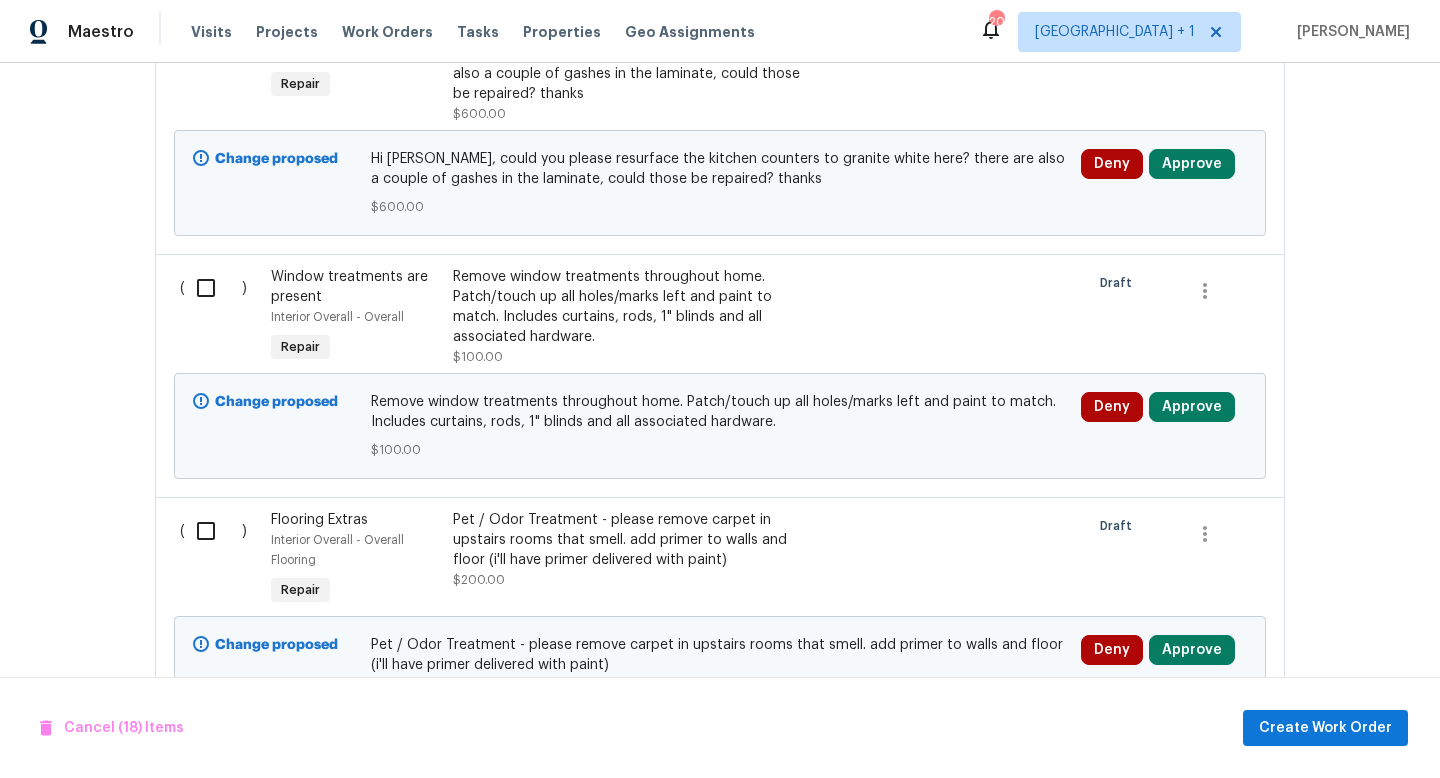 scroll, scrollTop: 5783, scrollLeft: 0, axis: vertical 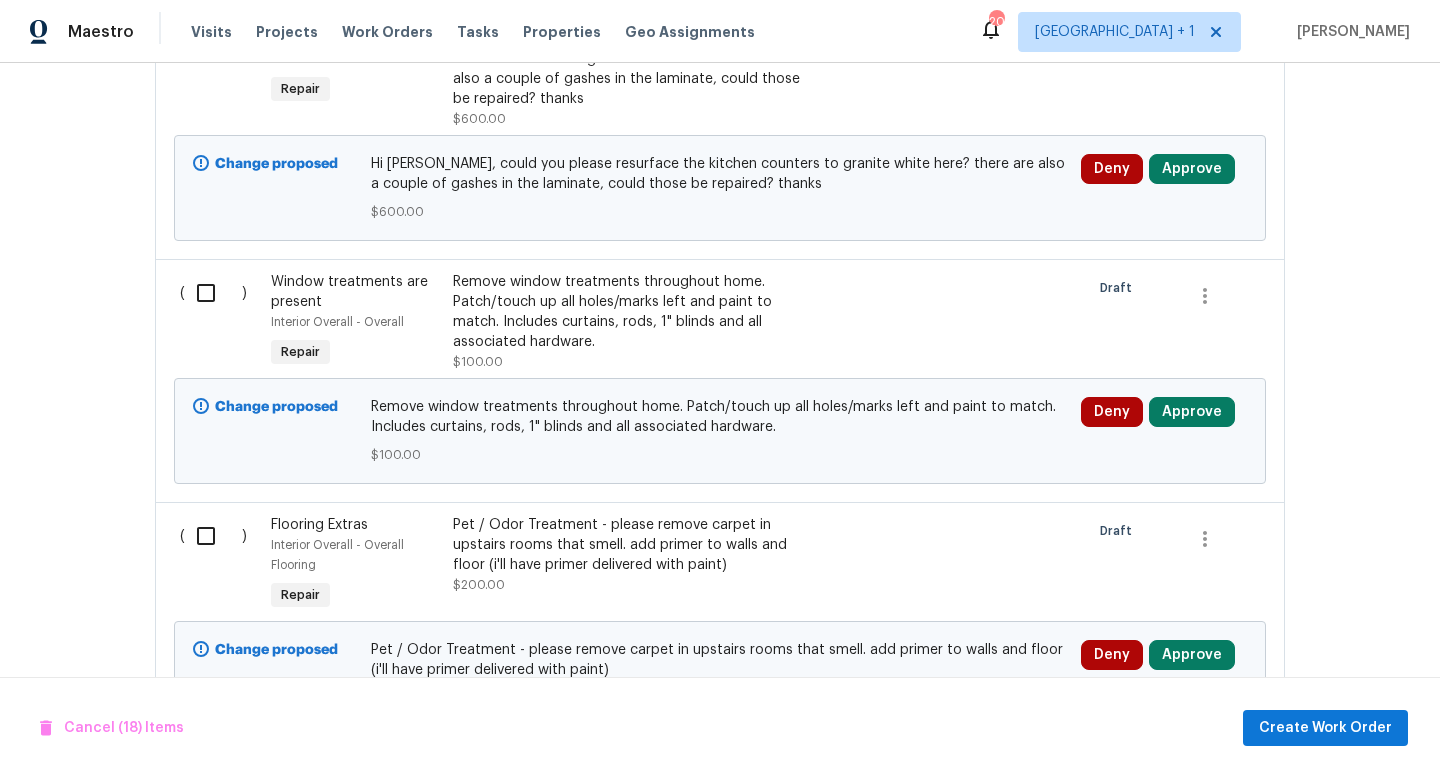 click at bounding box center (213, 293) 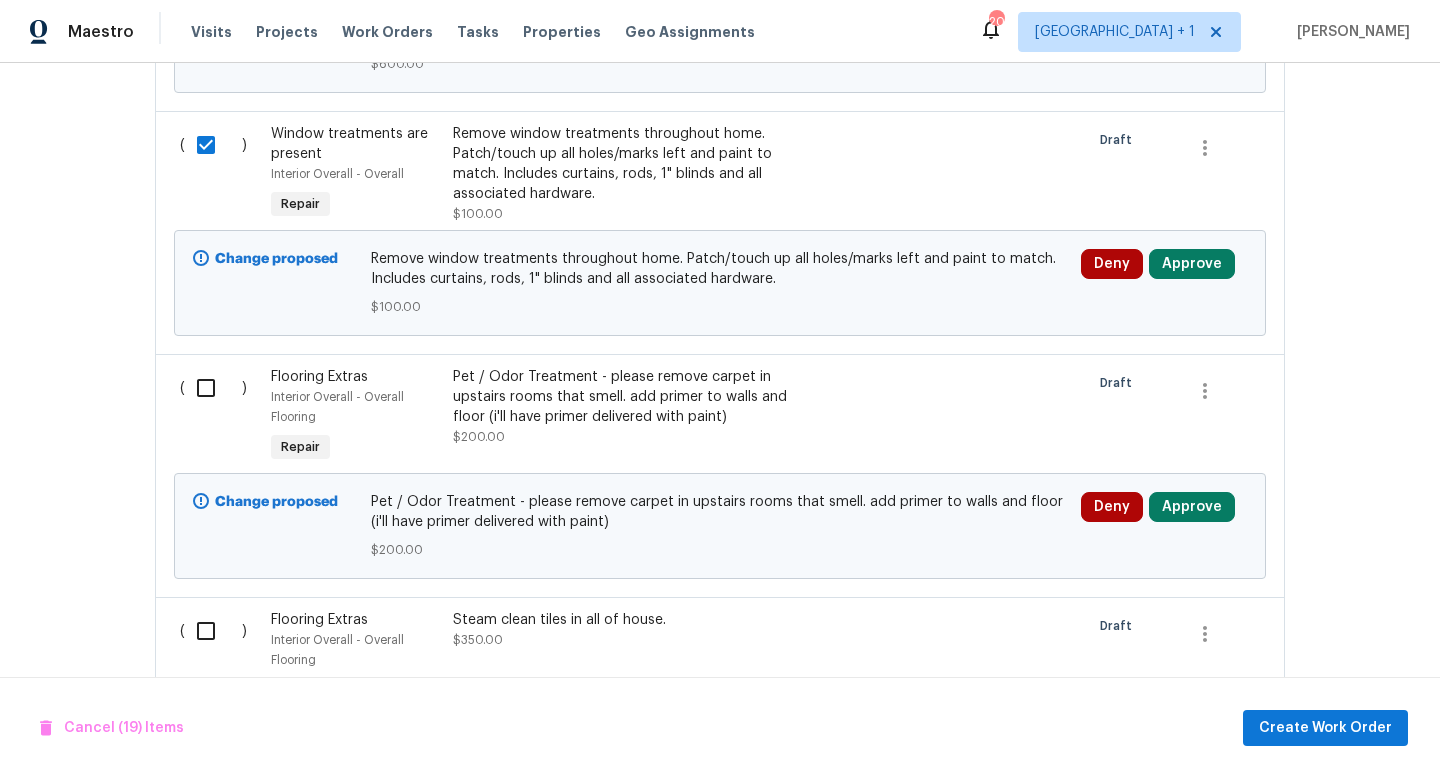 scroll, scrollTop: 5934, scrollLeft: 0, axis: vertical 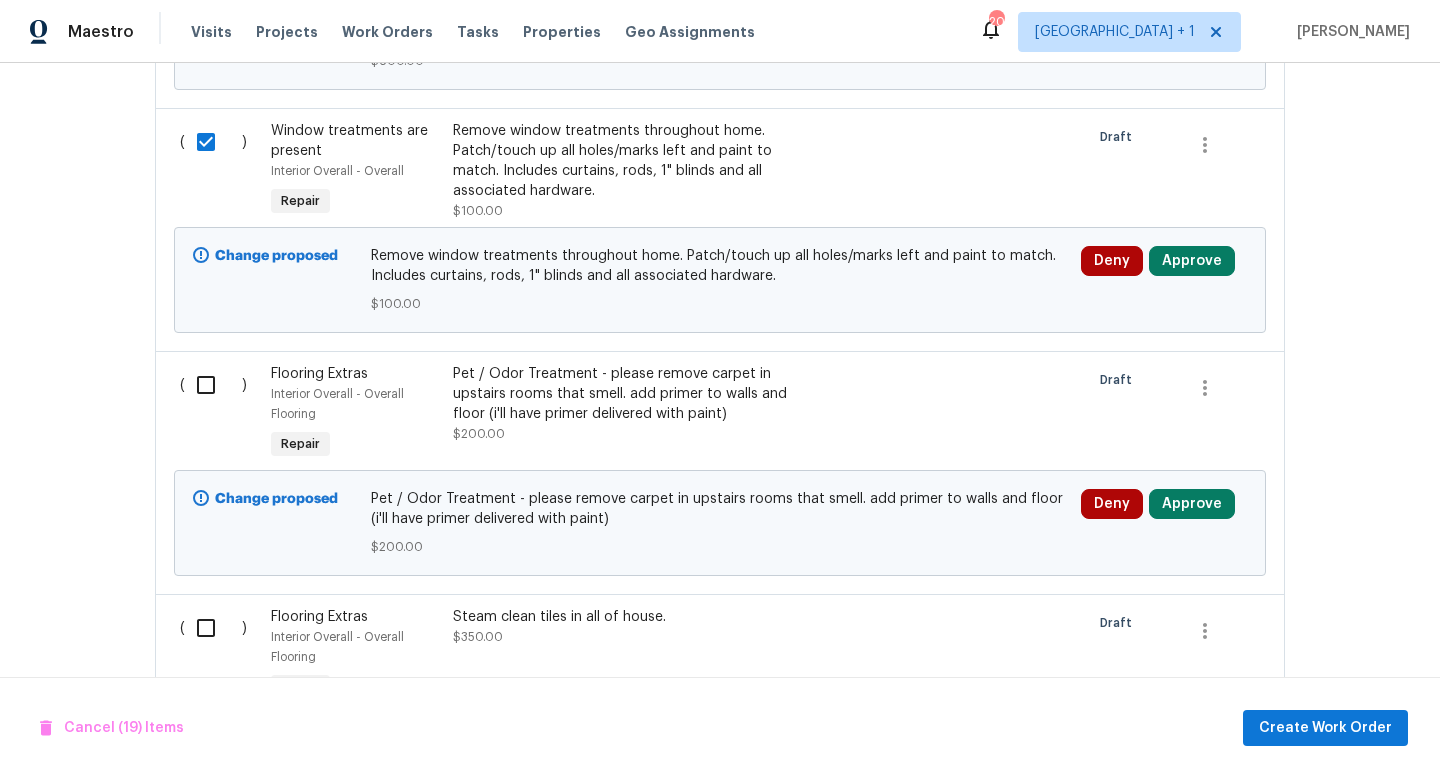 click at bounding box center (213, 385) 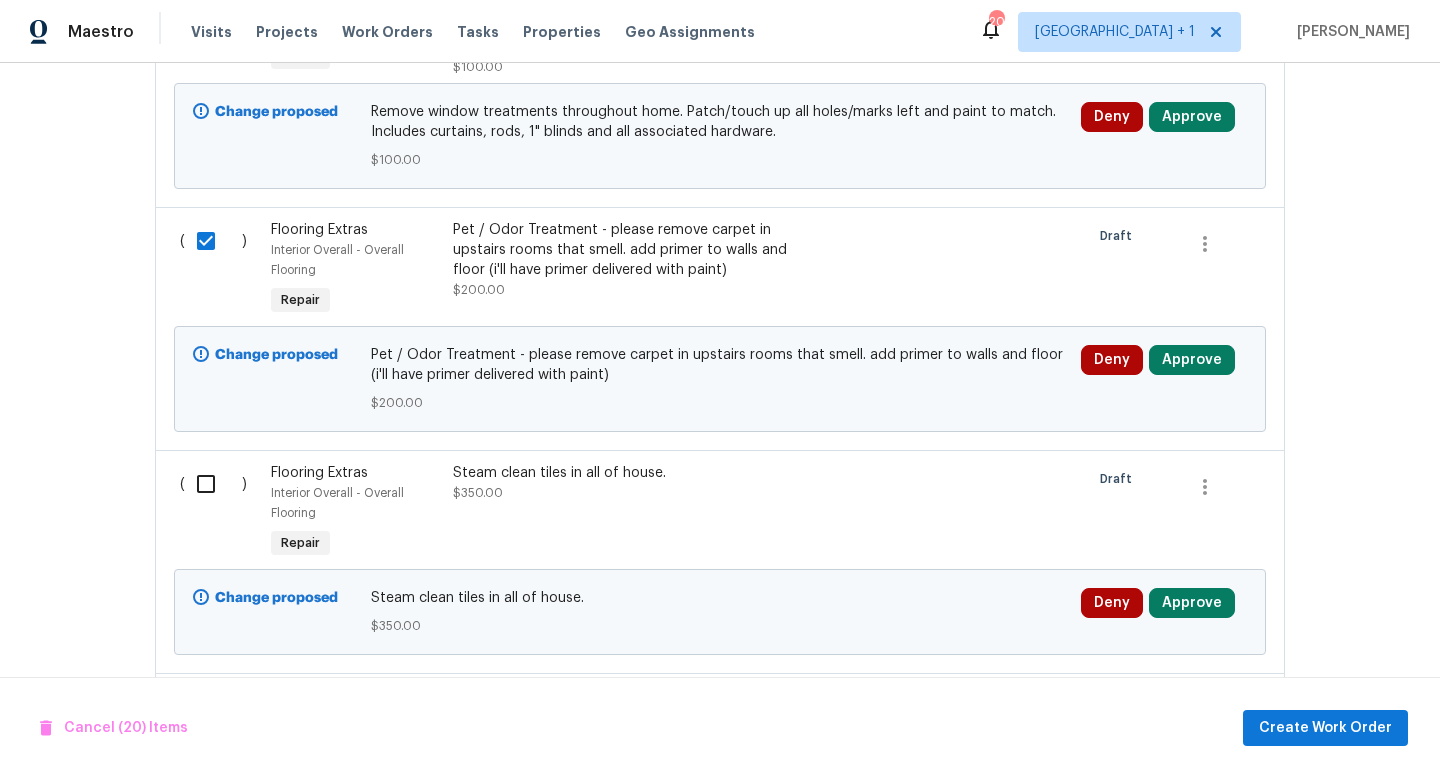 click at bounding box center (213, 484) 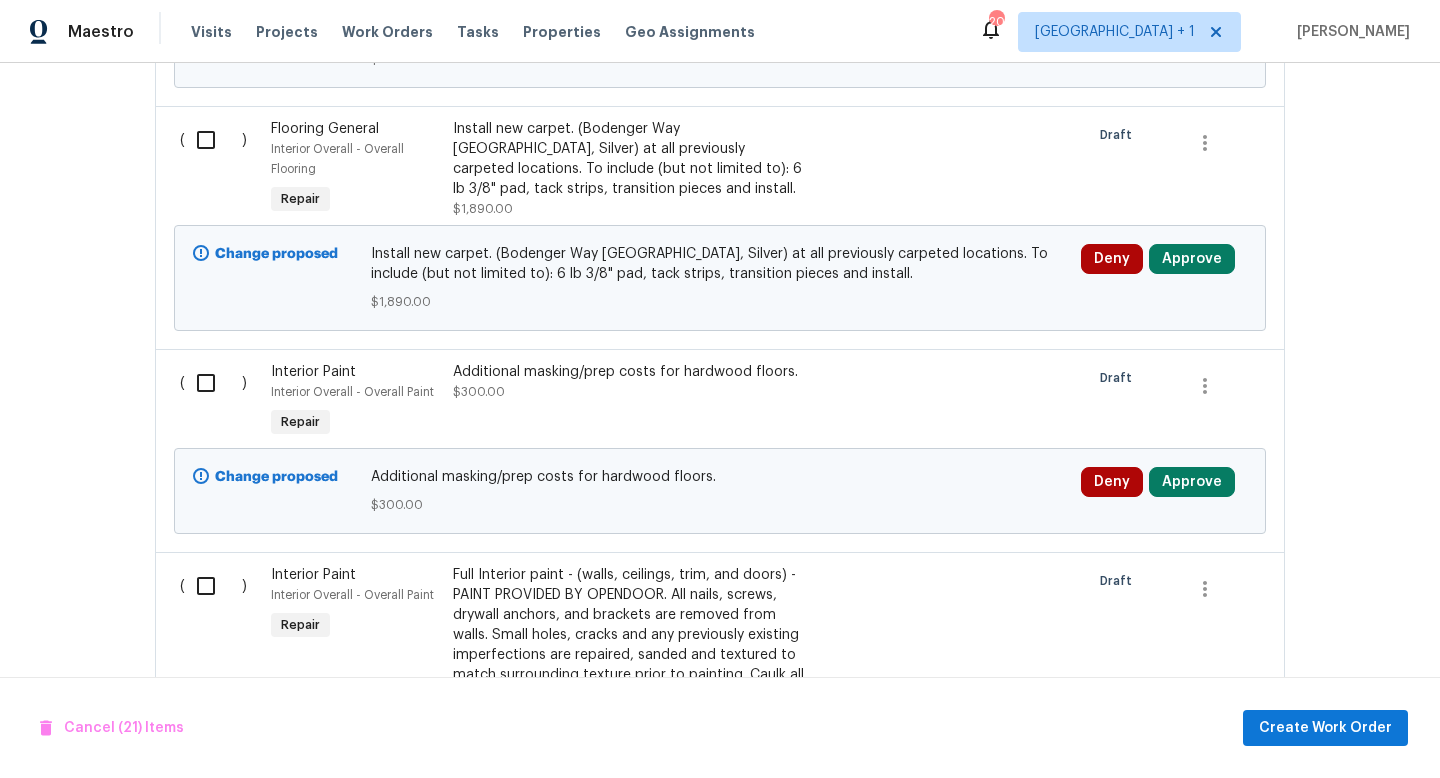 scroll, scrollTop: 6647, scrollLeft: 0, axis: vertical 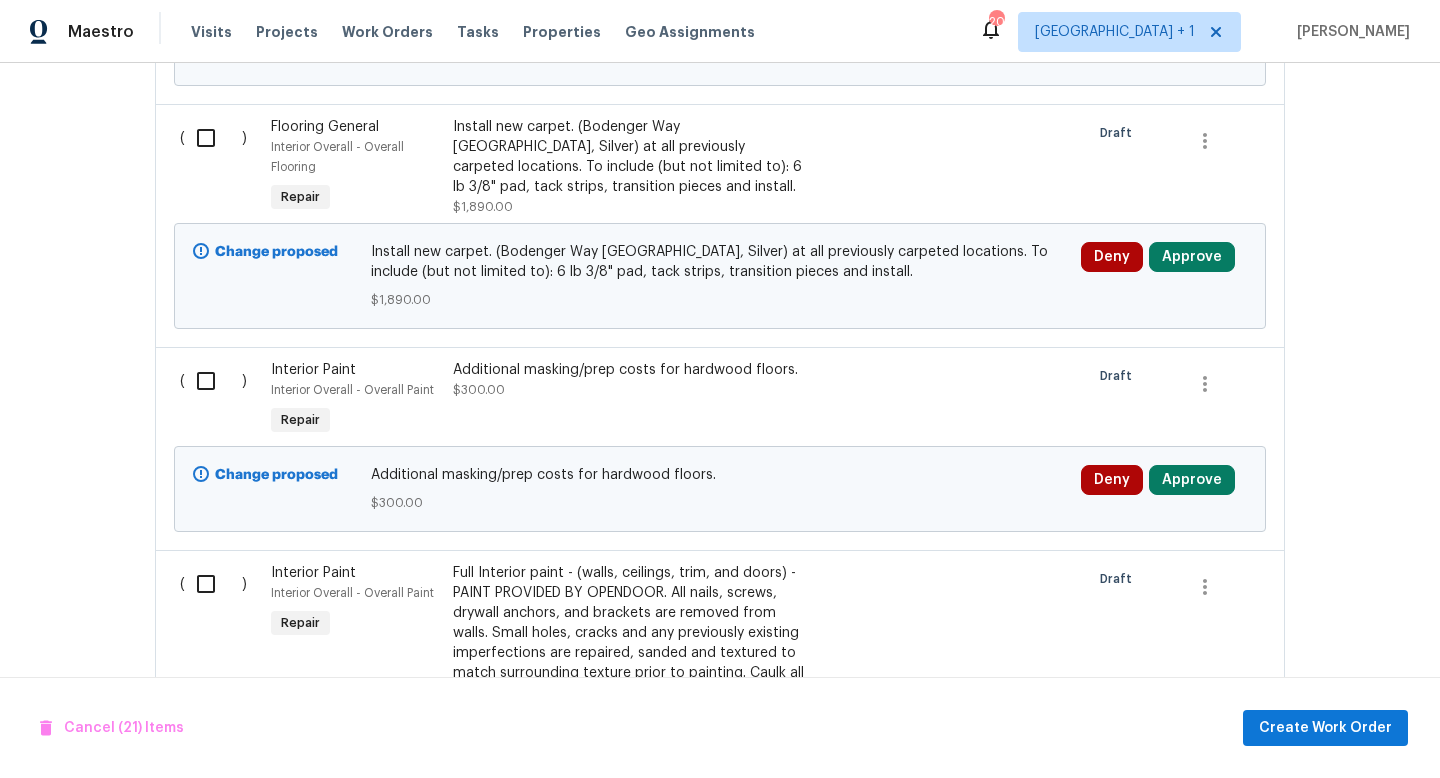 click at bounding box center (213, 381) 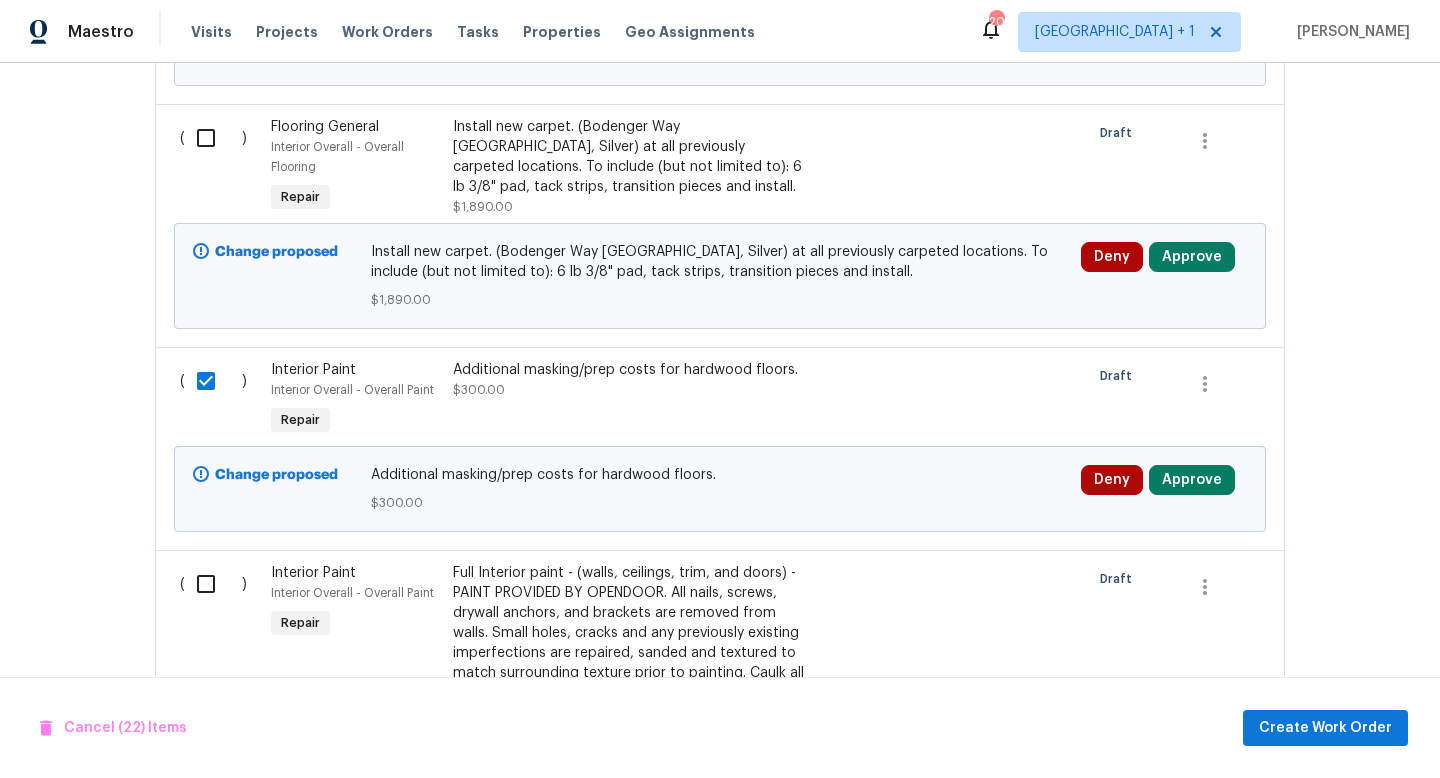 click at bounding box center (213, 584) 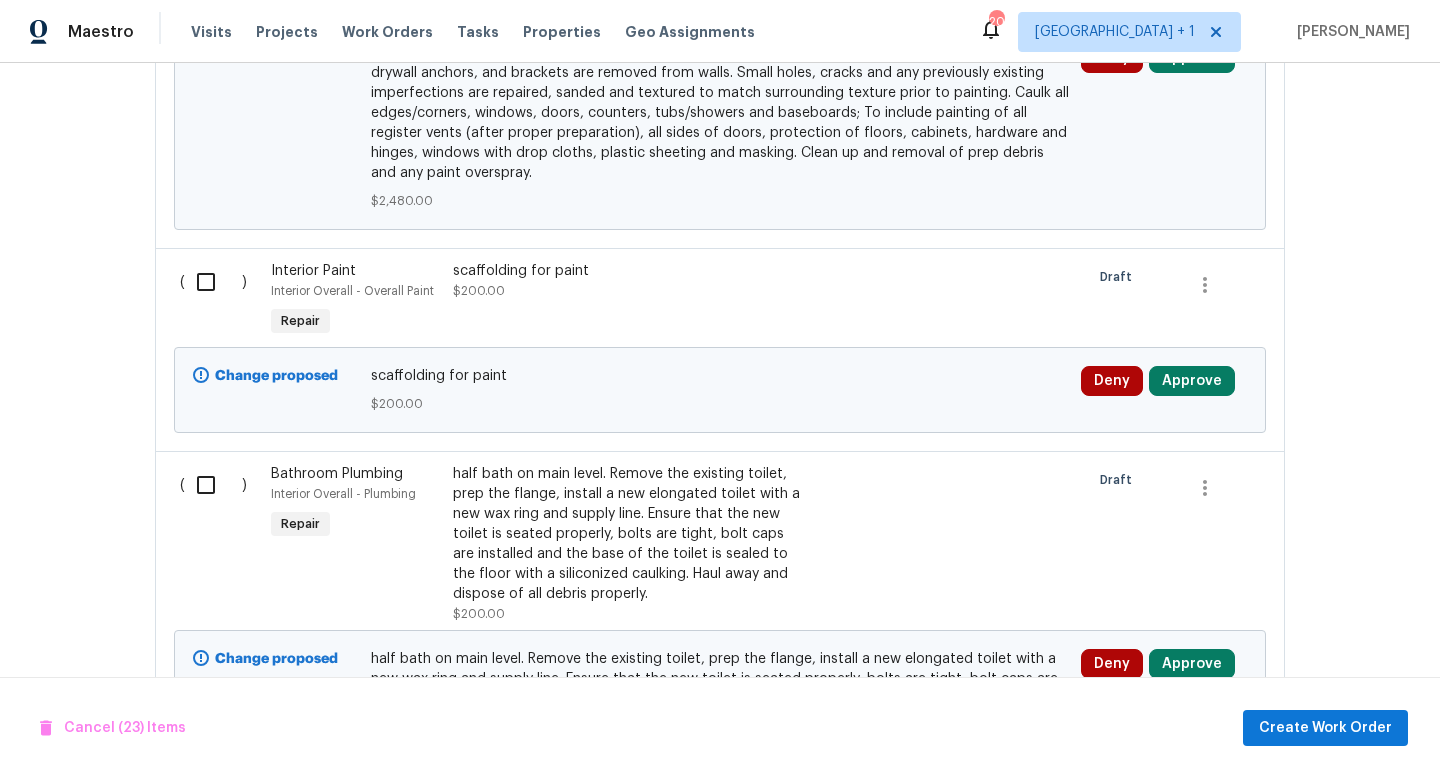 scroll, scrollTop: 7446, scrollLeft: 0, axis: vertical 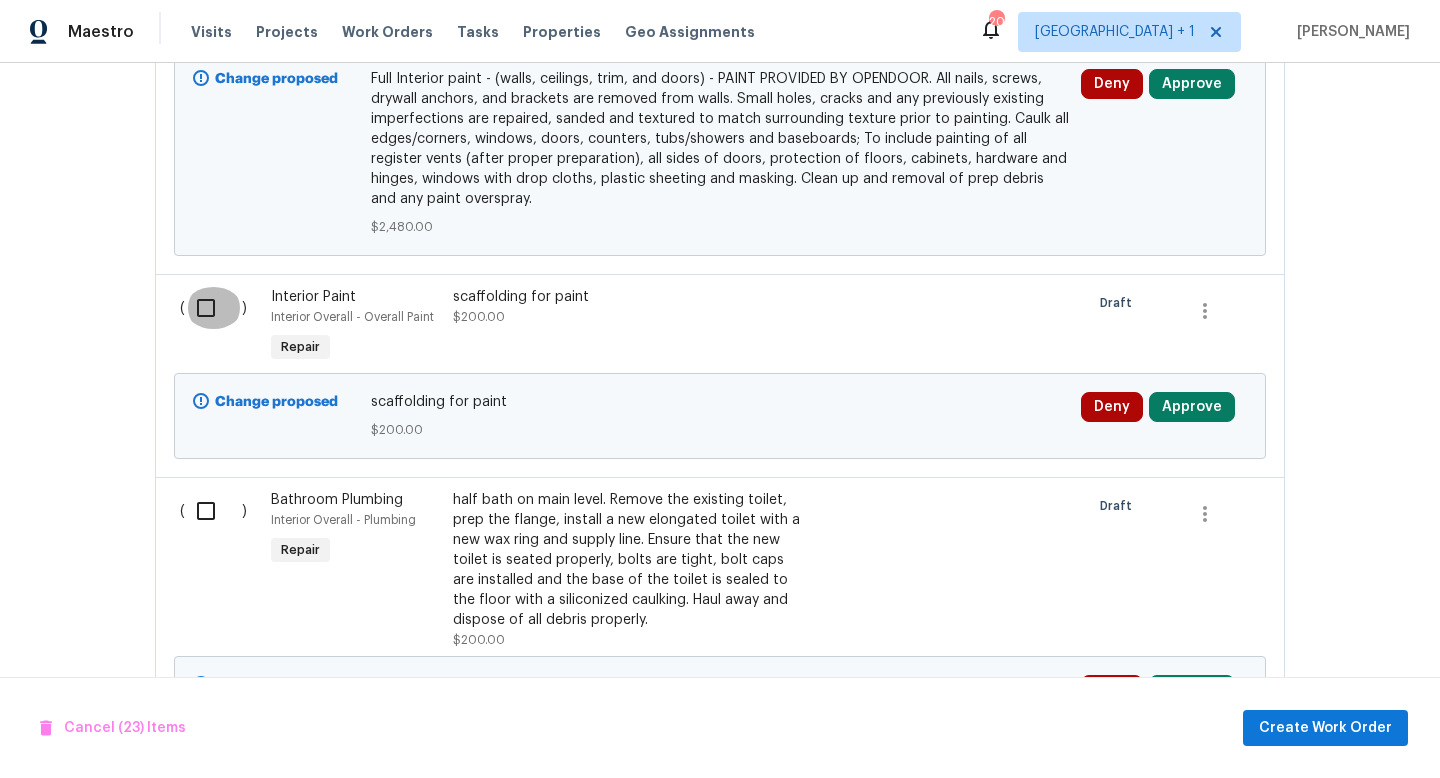 click at bounding box center (213, 308) 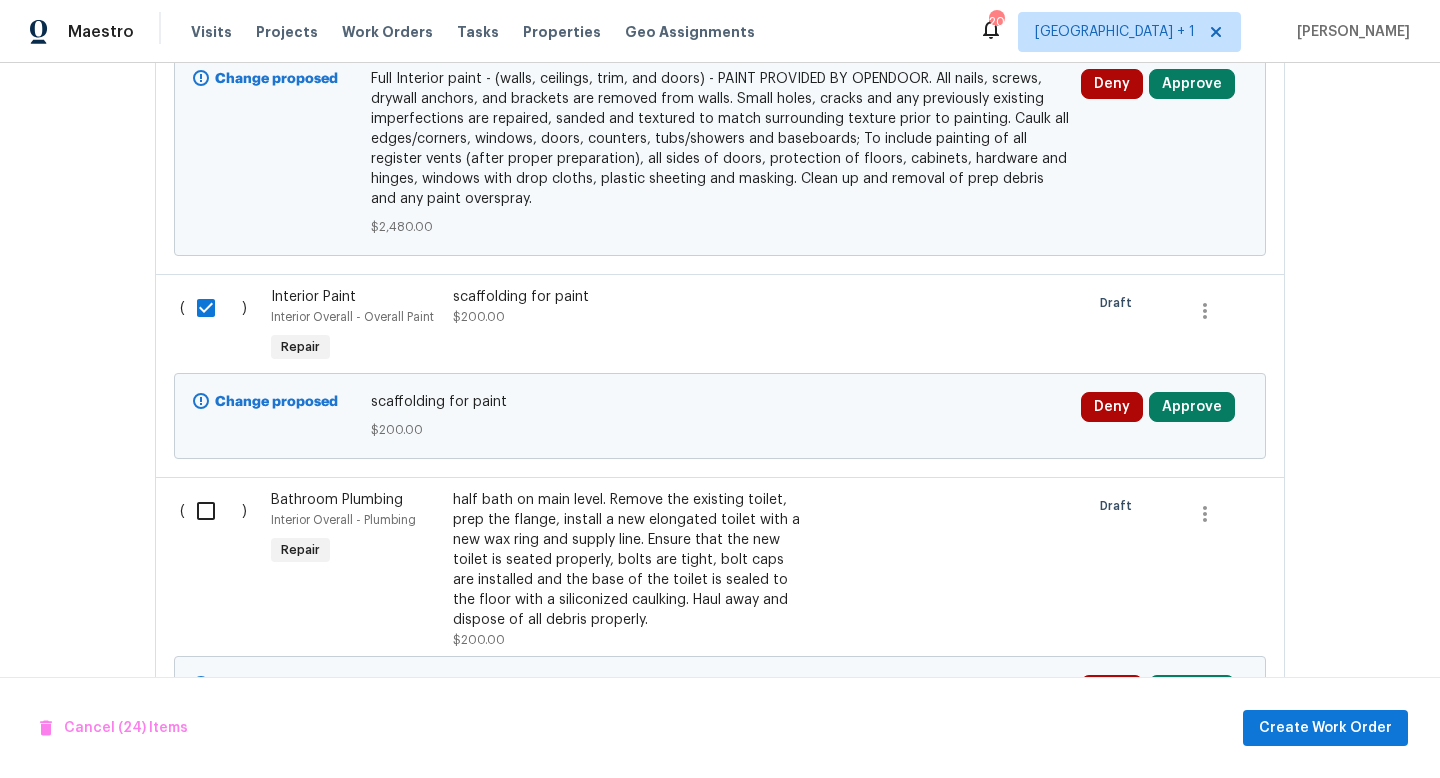 click at bounding box center (213, 511) 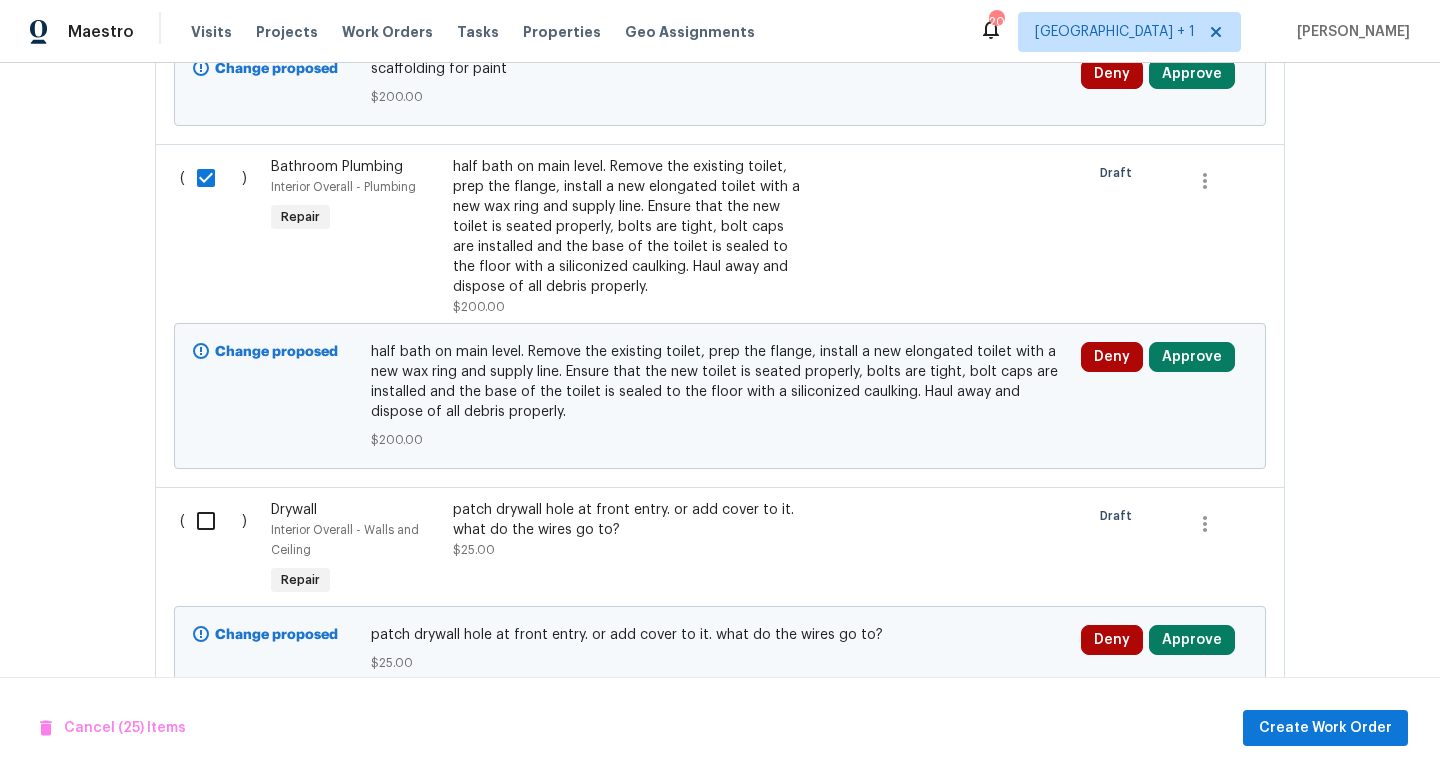 scroll, scrollTop: 7805, scrollLeft: 0, axis: vertical 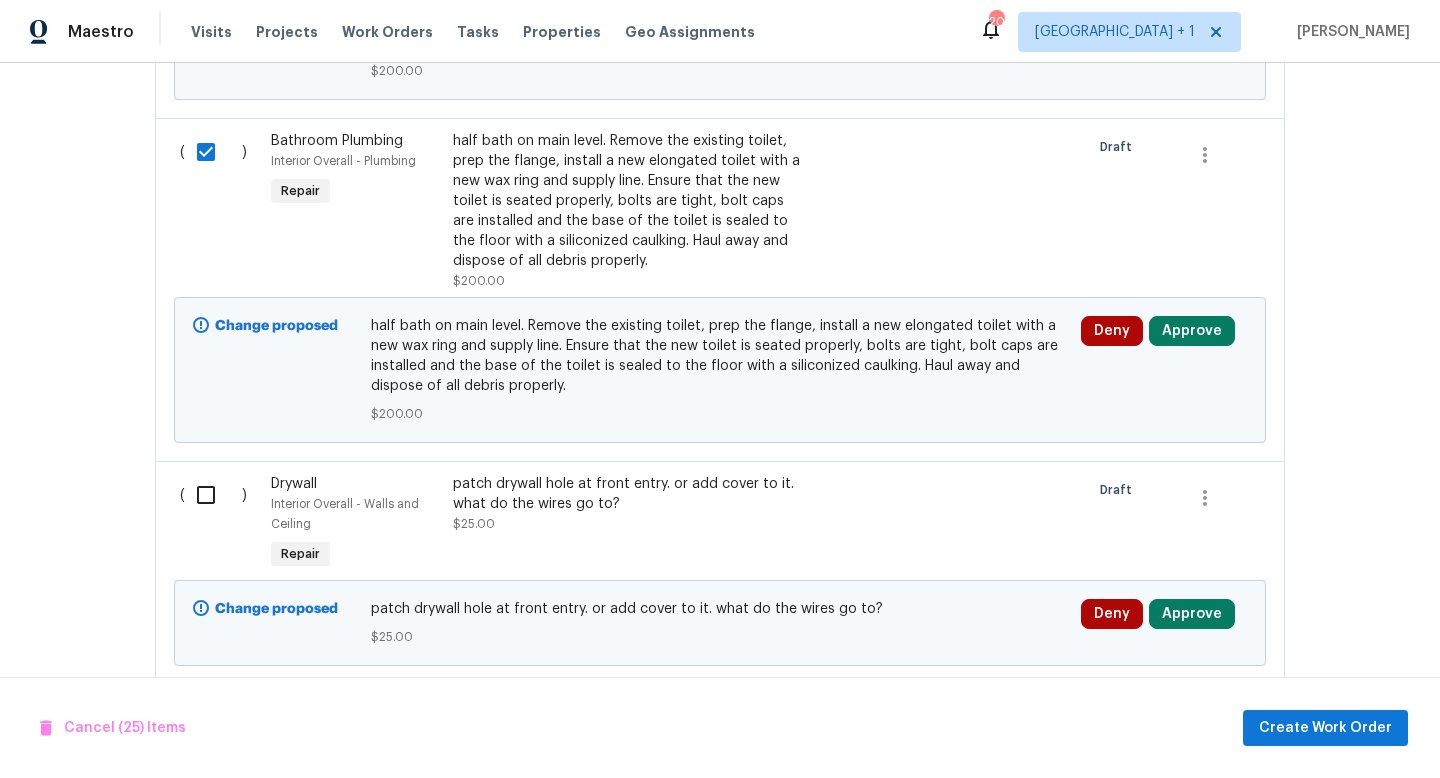 click at bounding box center (213, 495) 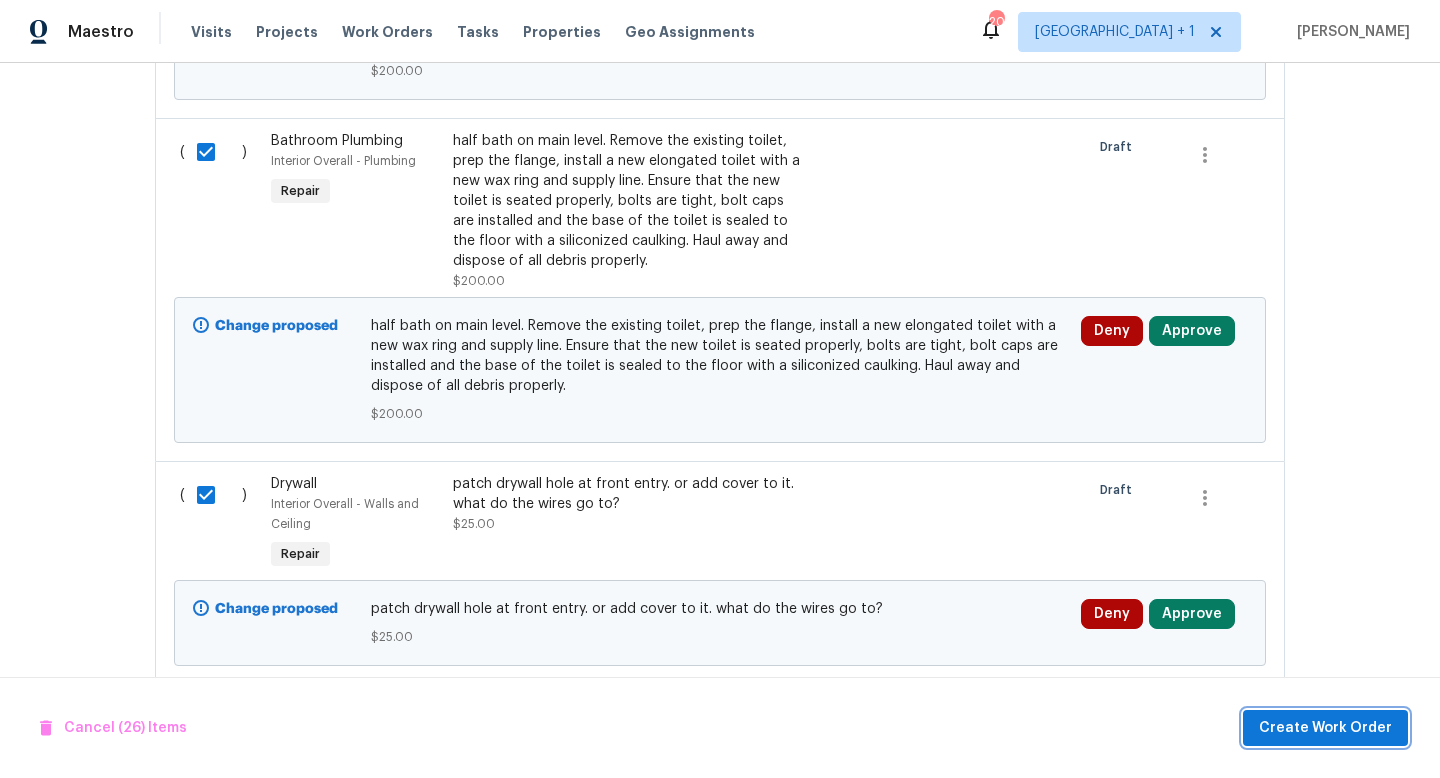 click on "Create Work Order" at bounding box center [1325, 728] 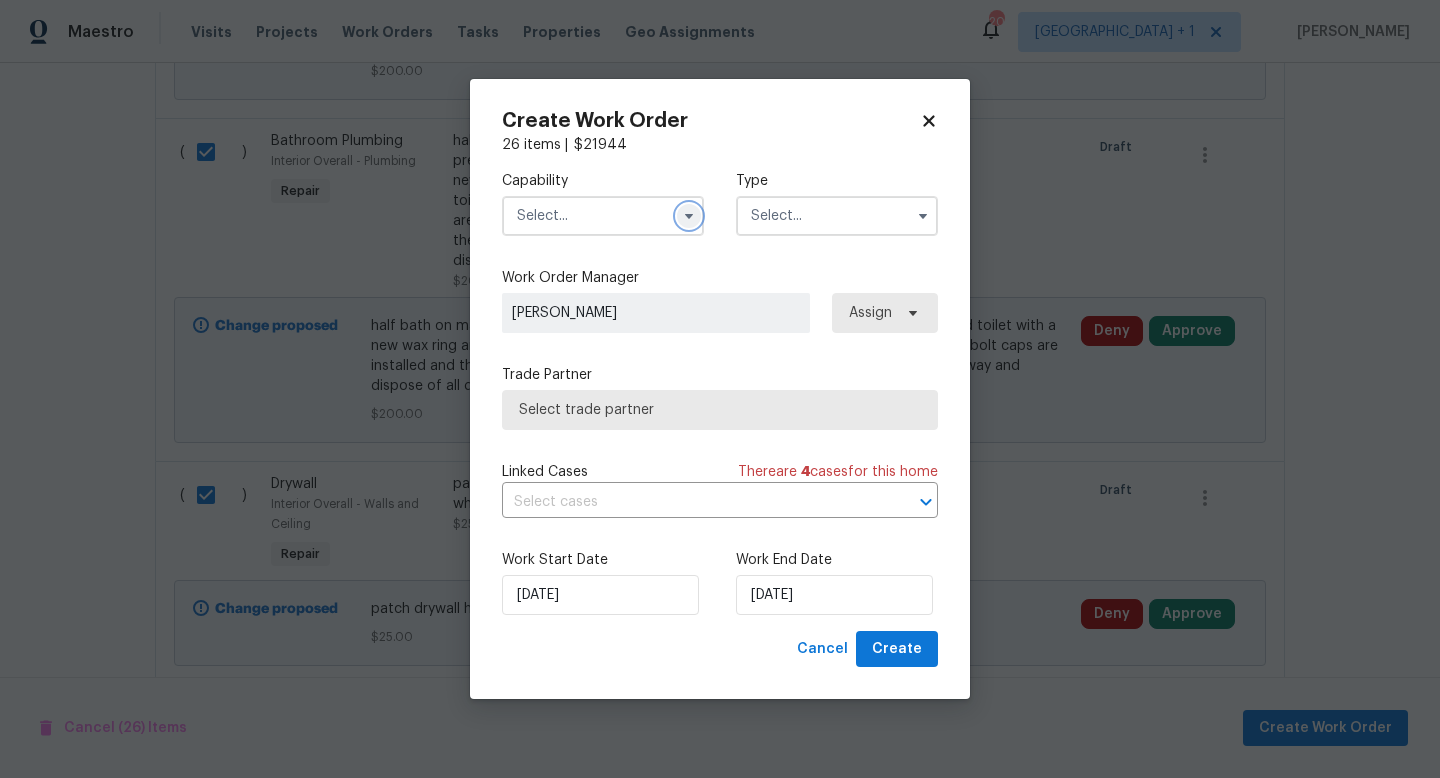 click 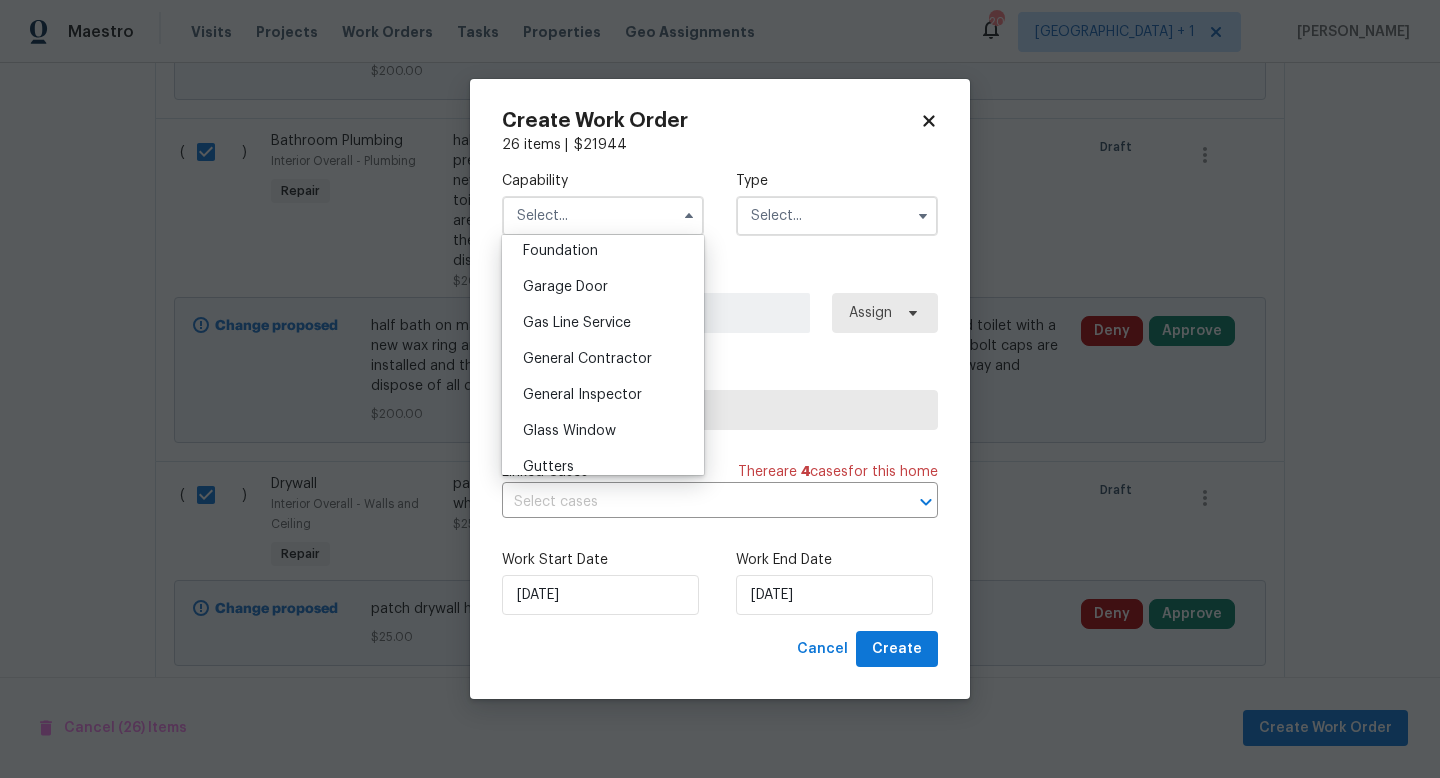 scroll, scrollTop: 861, scrollLeft: 0, axis: vertical 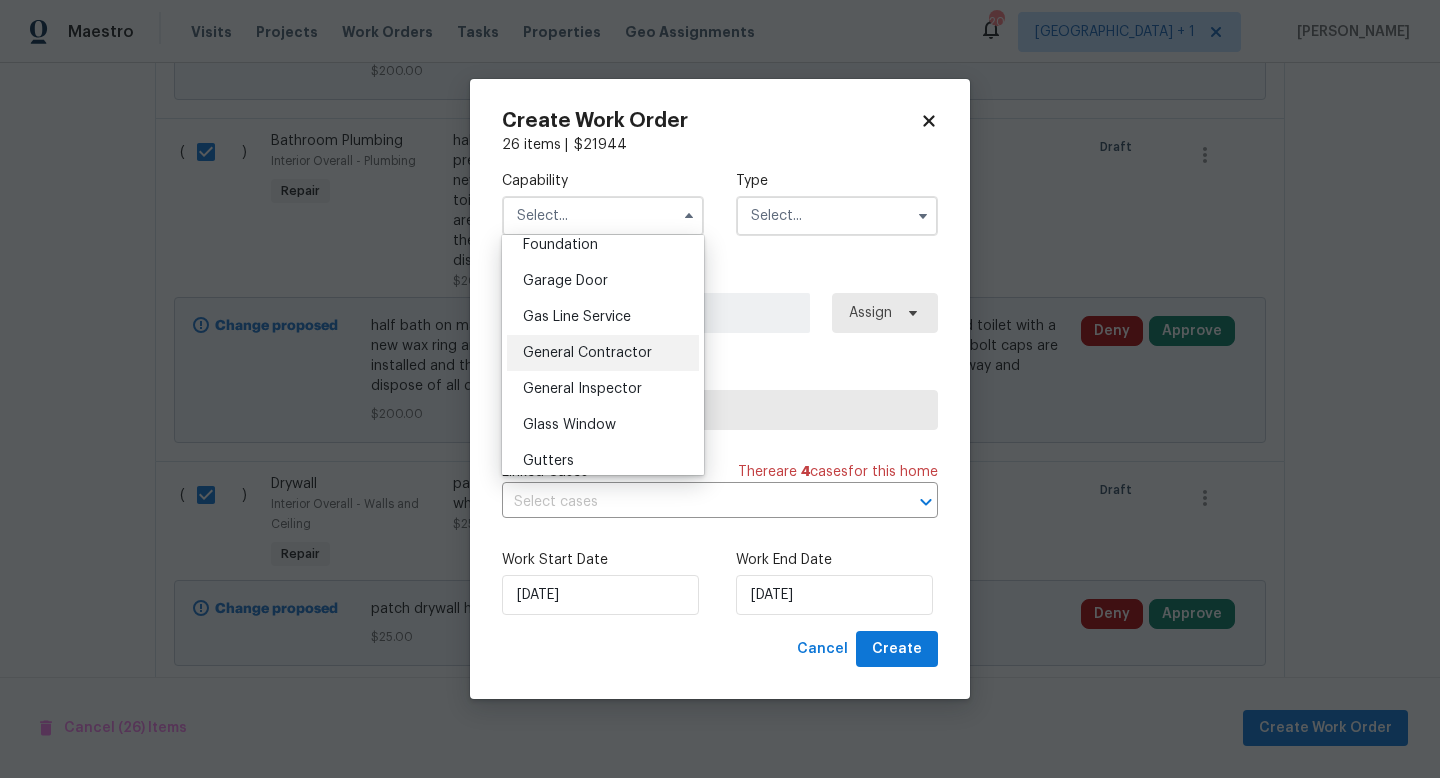 click on "General Contractor" at bounding box center [587, 353] 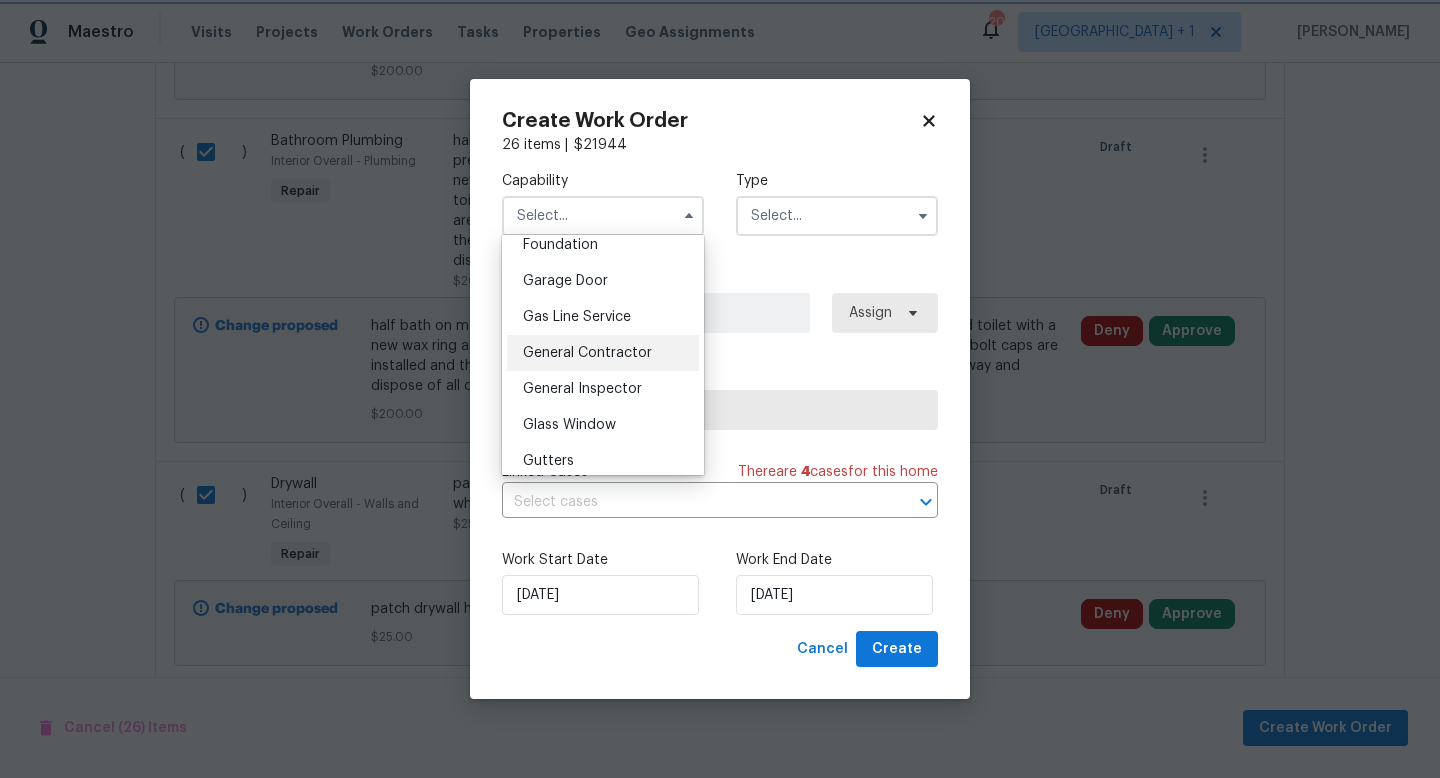 type on "General Contractor" 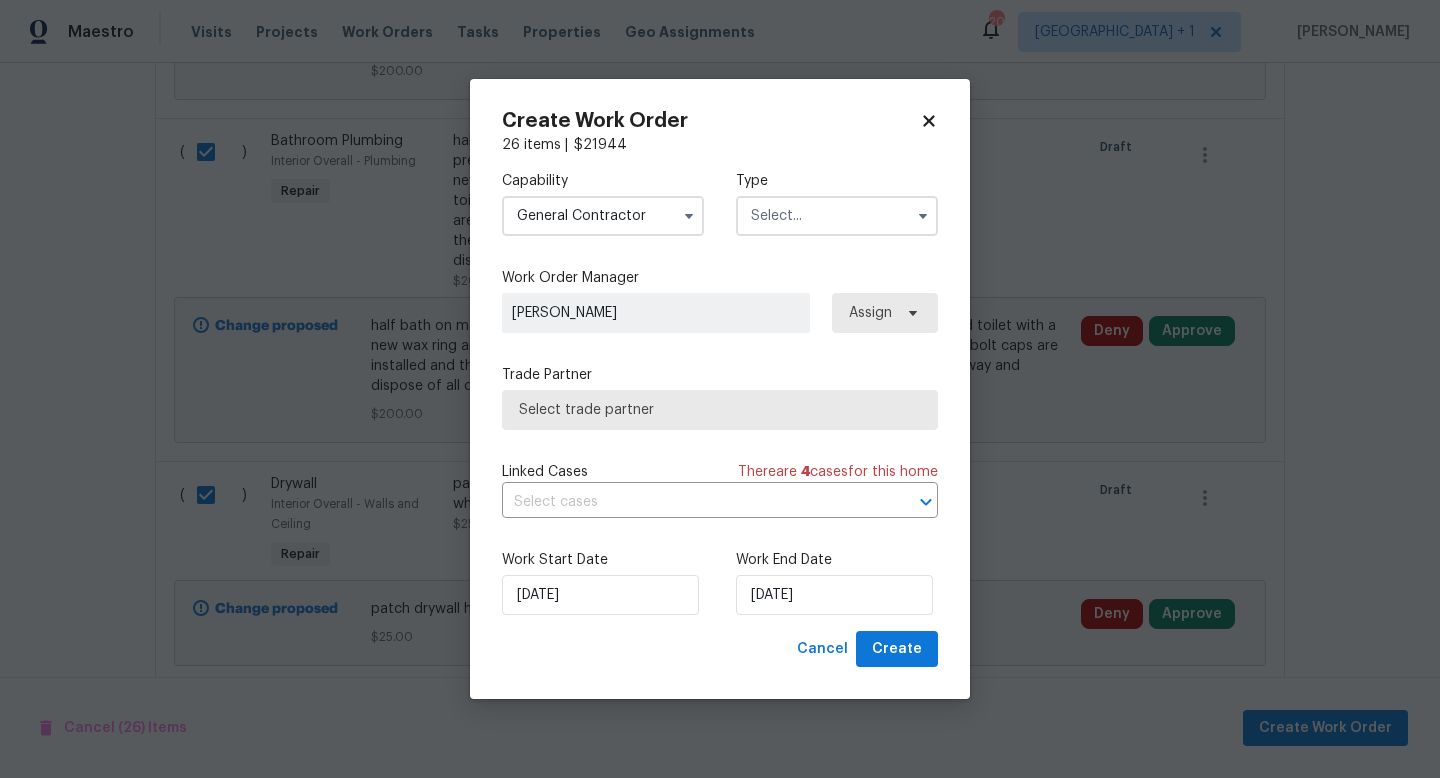 click at bounding box center [837, 216] 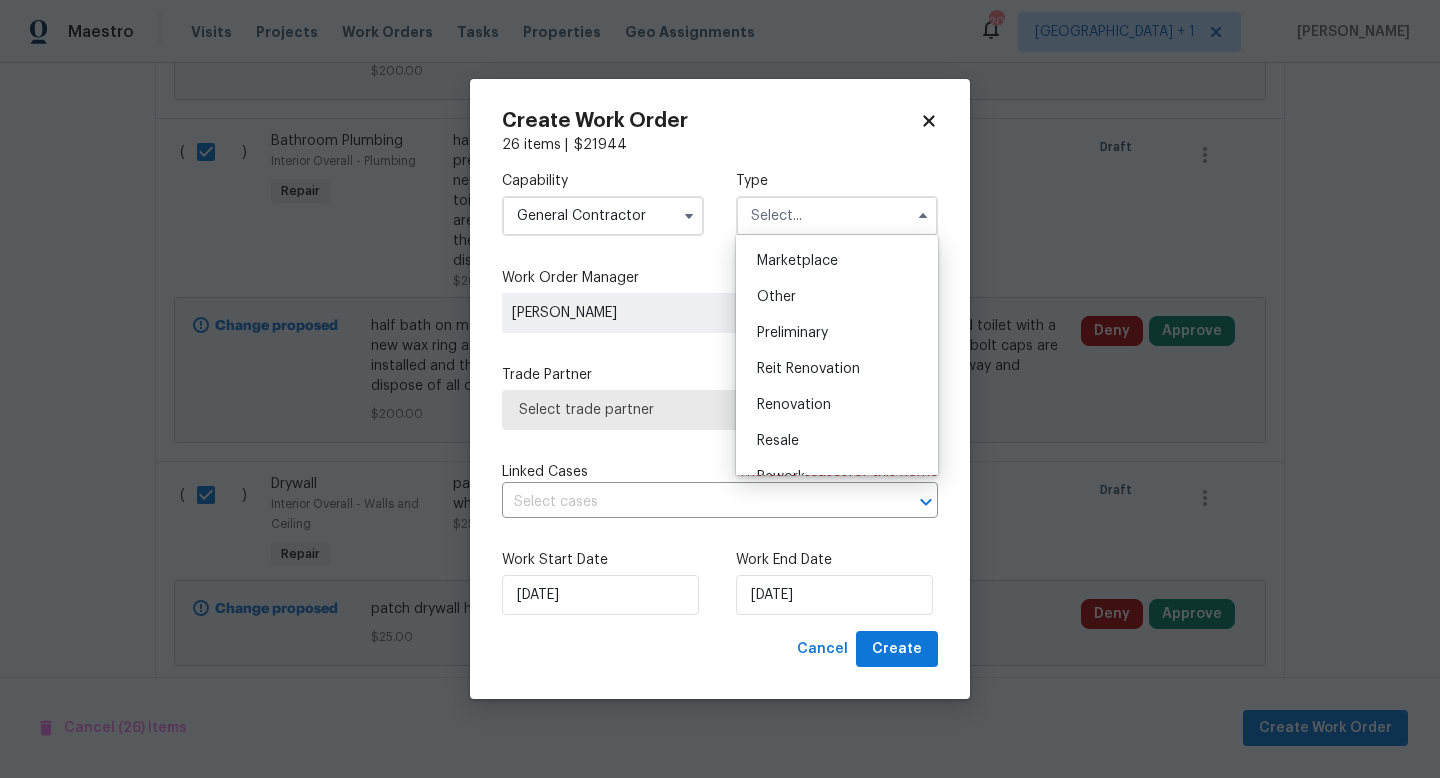 scroll, scrollTop: 359, scrollLeft: 0, axis: vertical 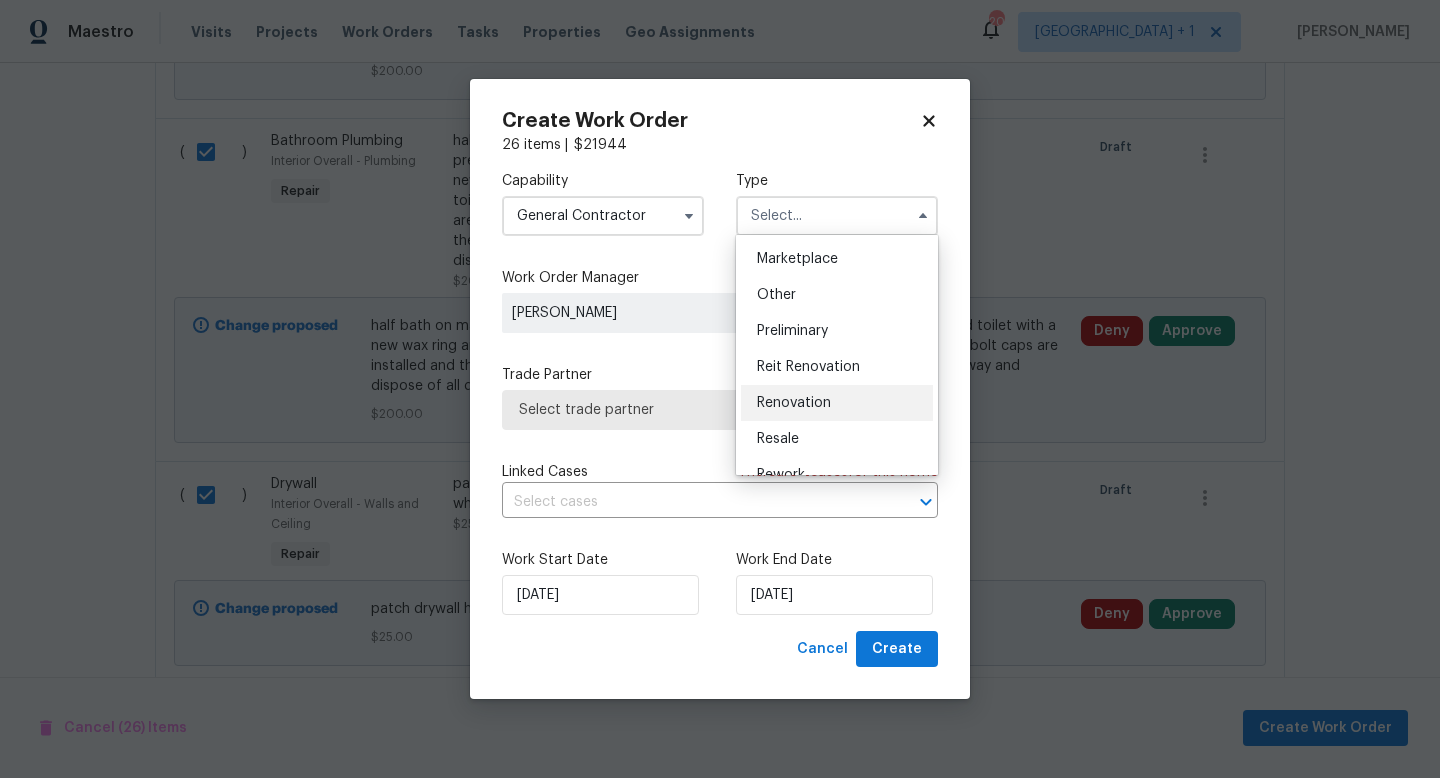 click on "Renovation" at bounding box center (794, 403) 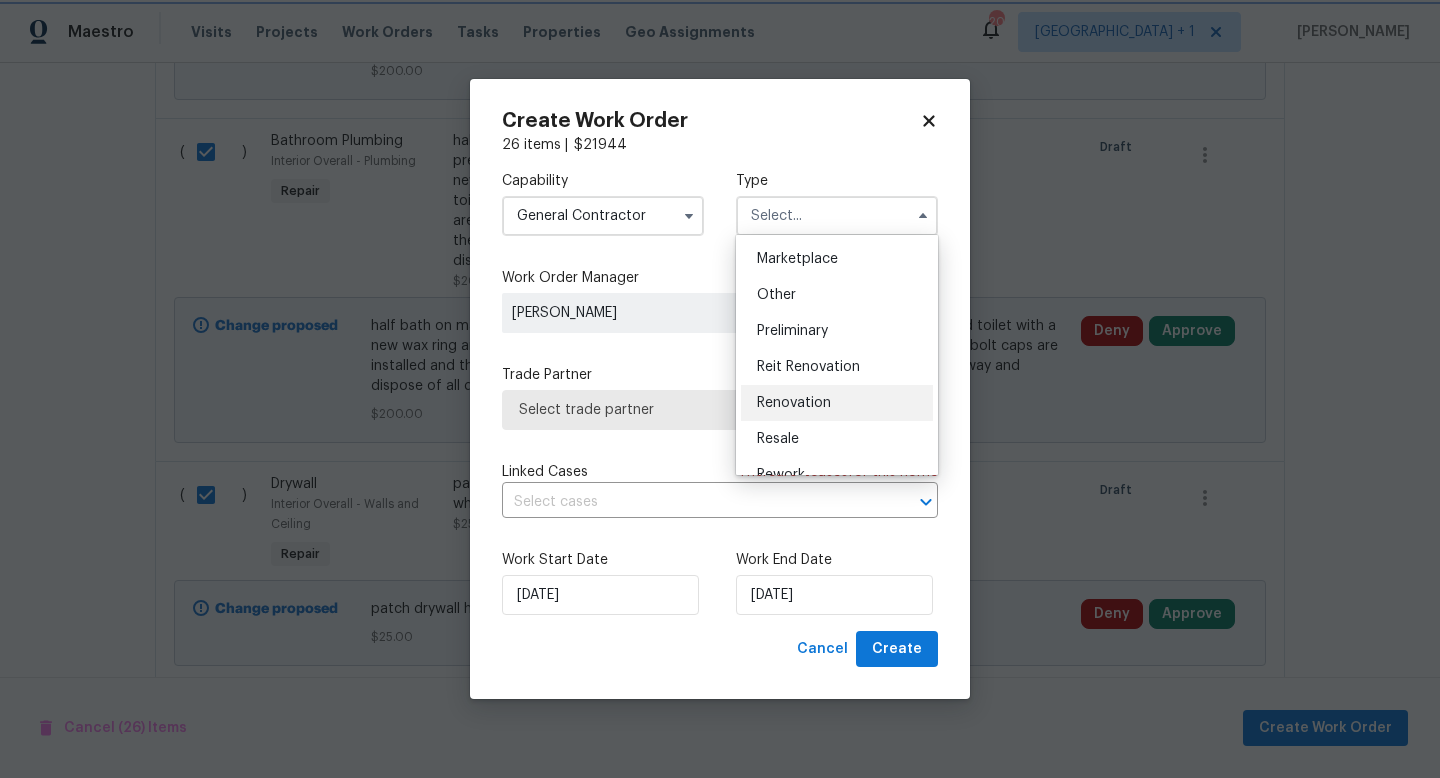 type on "Renovation" 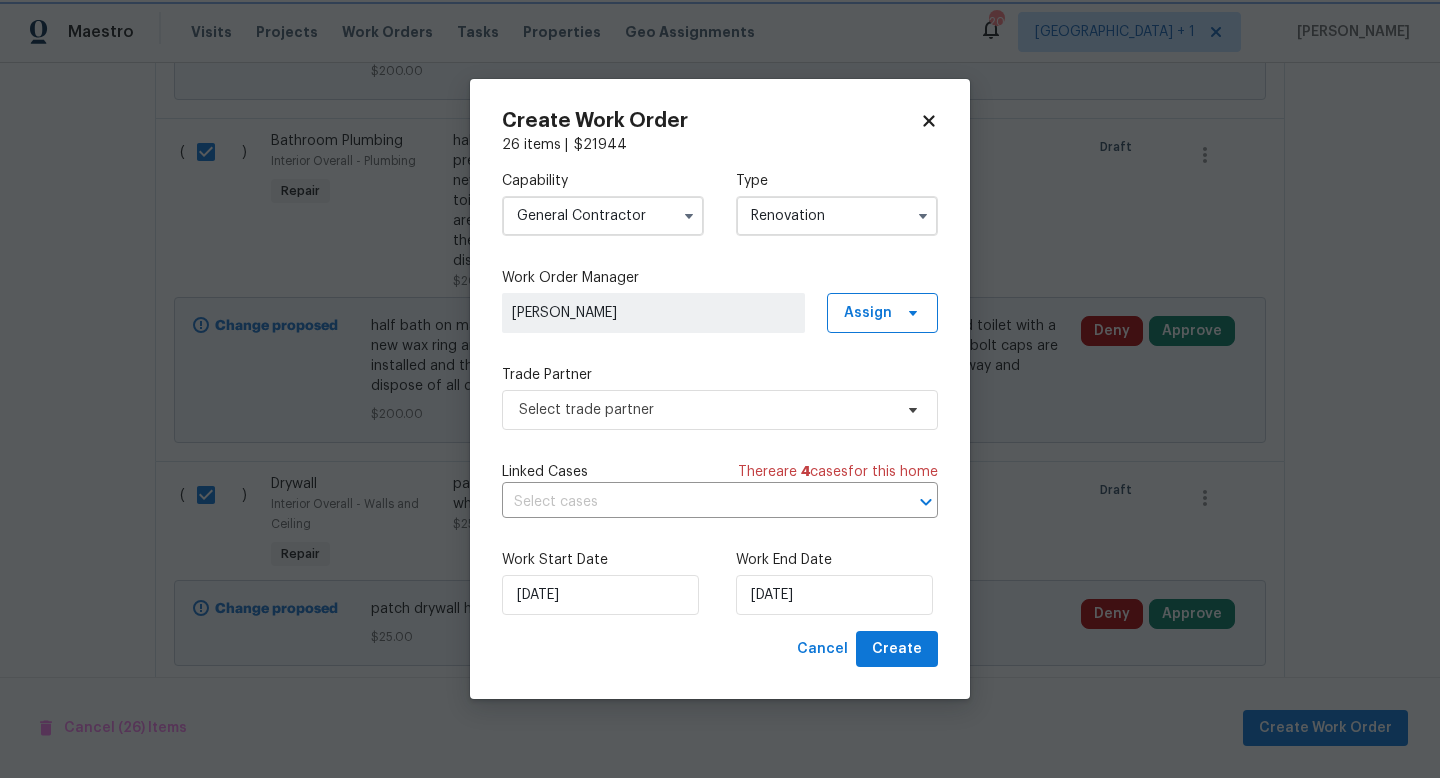 scroll, scrollTop: 0, scrollLeft: 0, axis: both 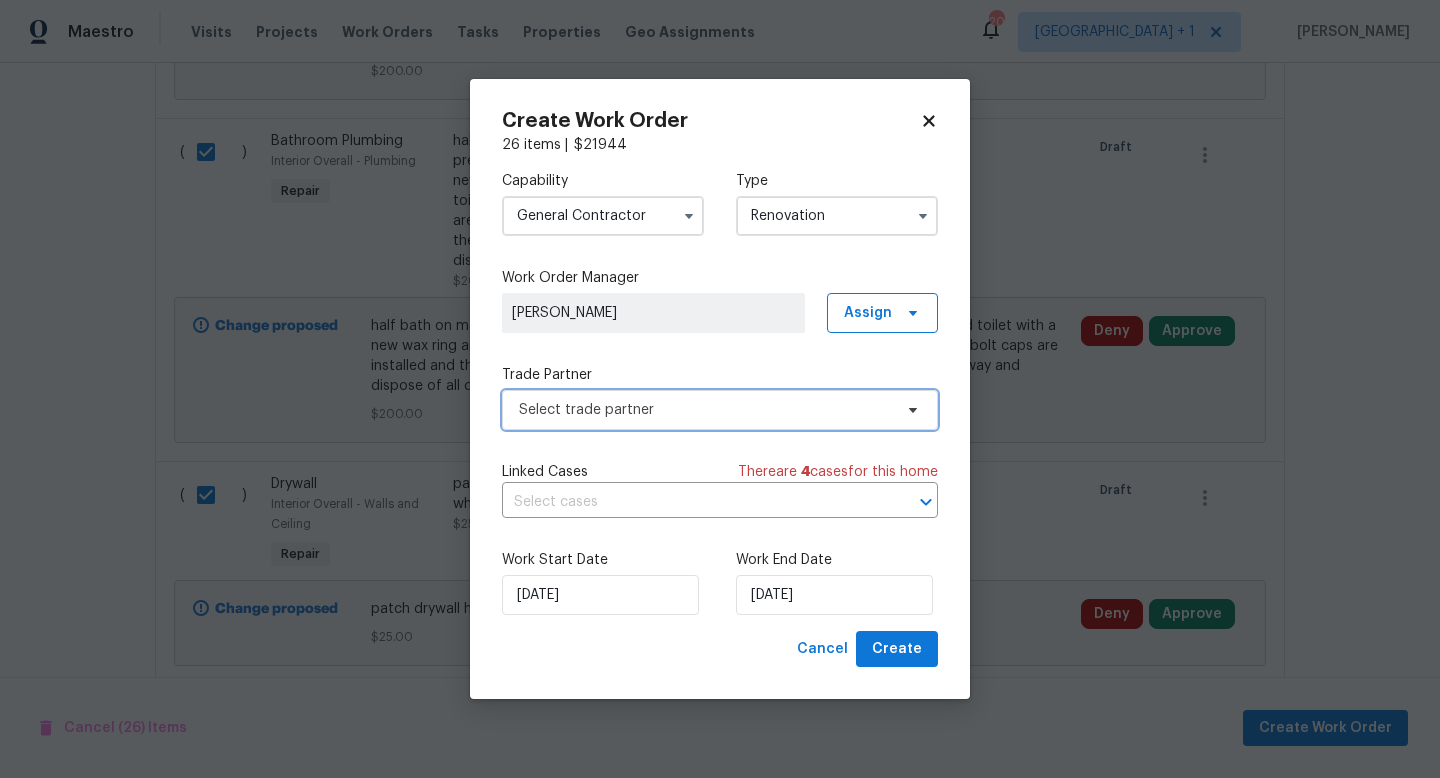 click 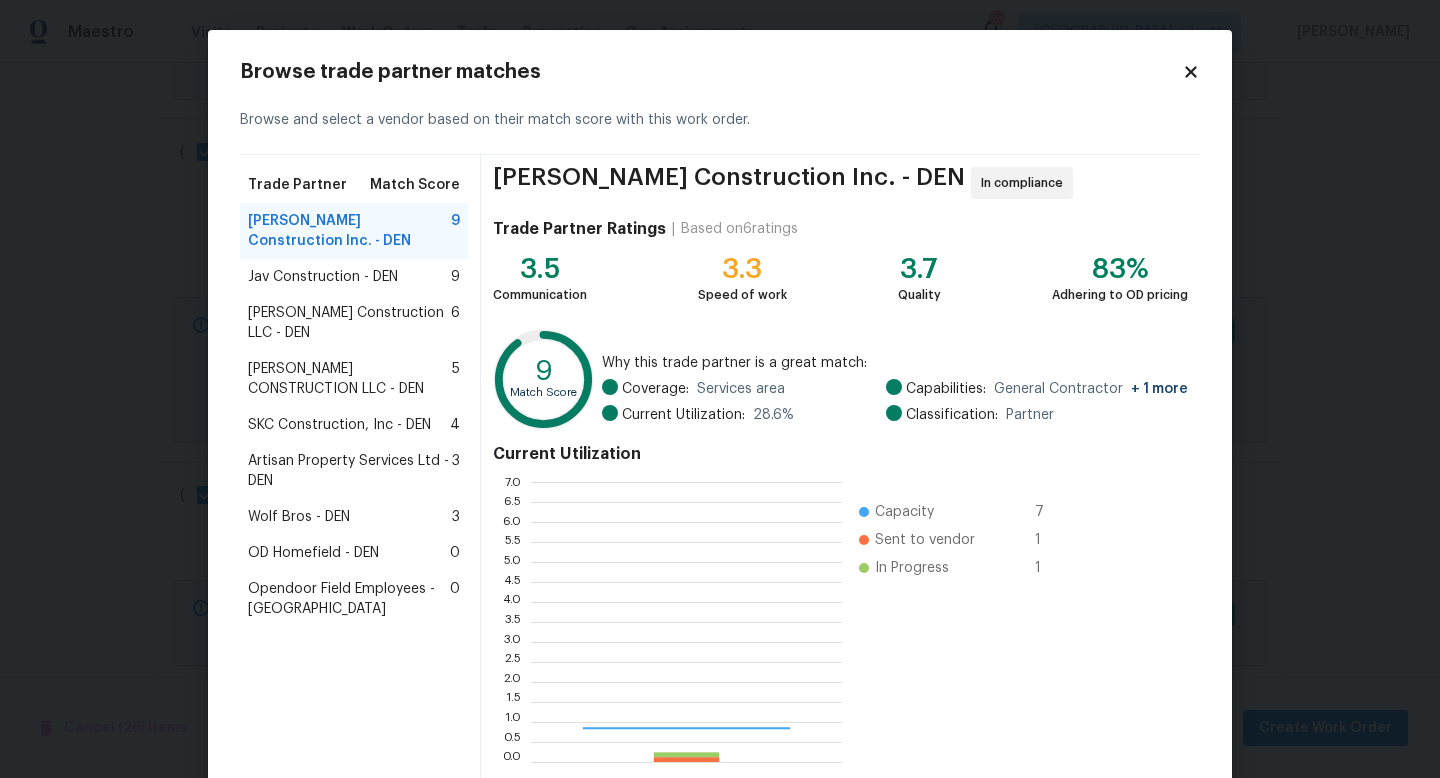 scroll, scrollTop: 2, scrollLeft: 1, axis: both 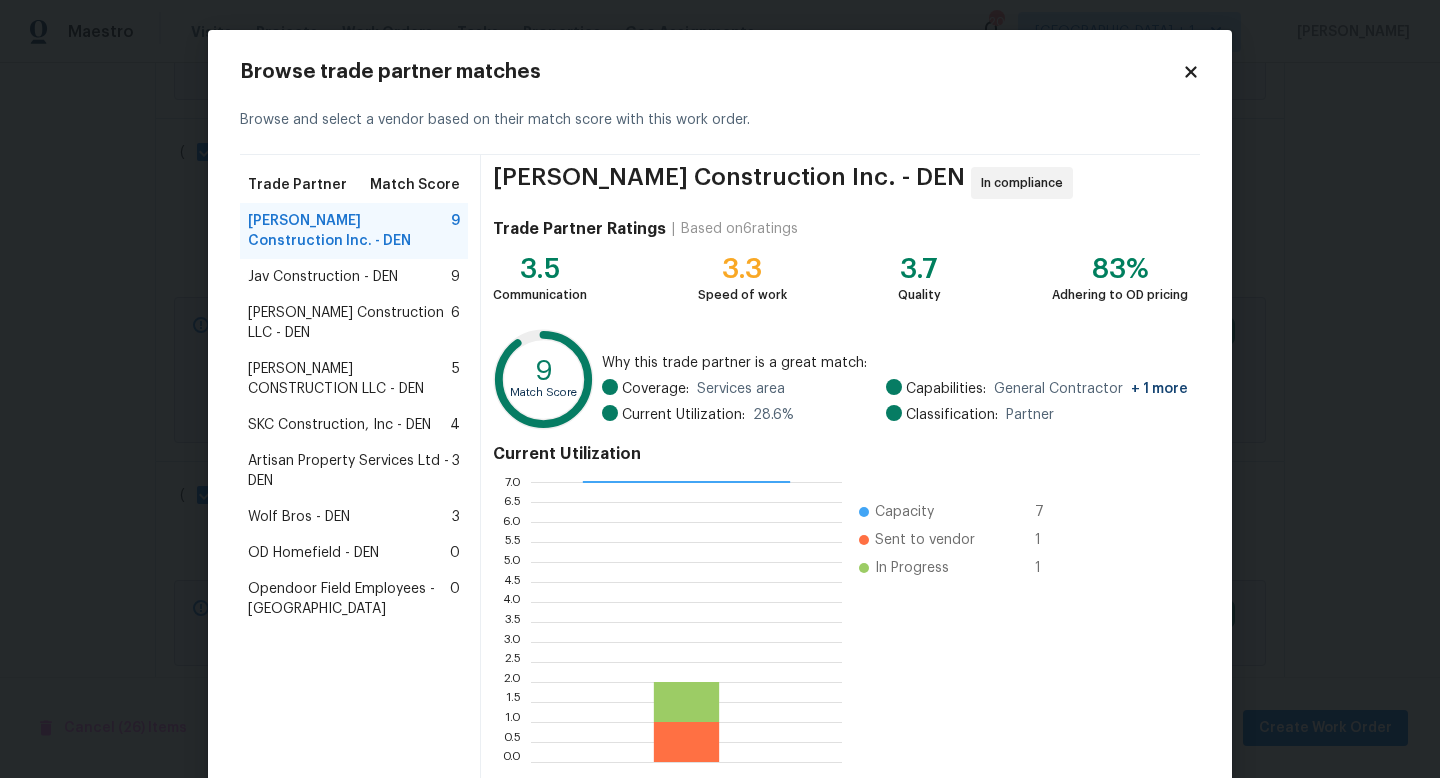 click on "Jav Construction - DEN" at bounding box center [323, 277] 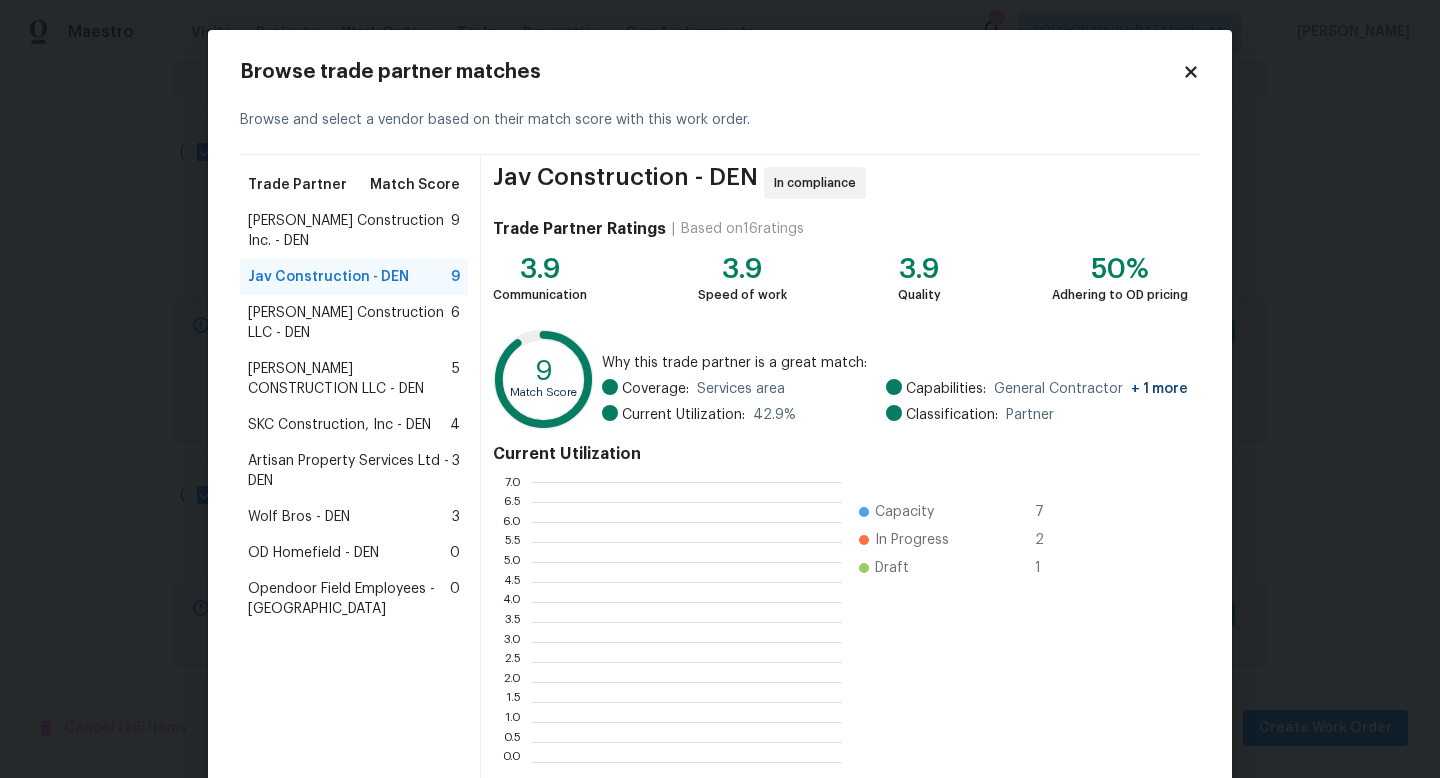 scroll, scrollTop: 2, scrollLeft: 1, axis: both 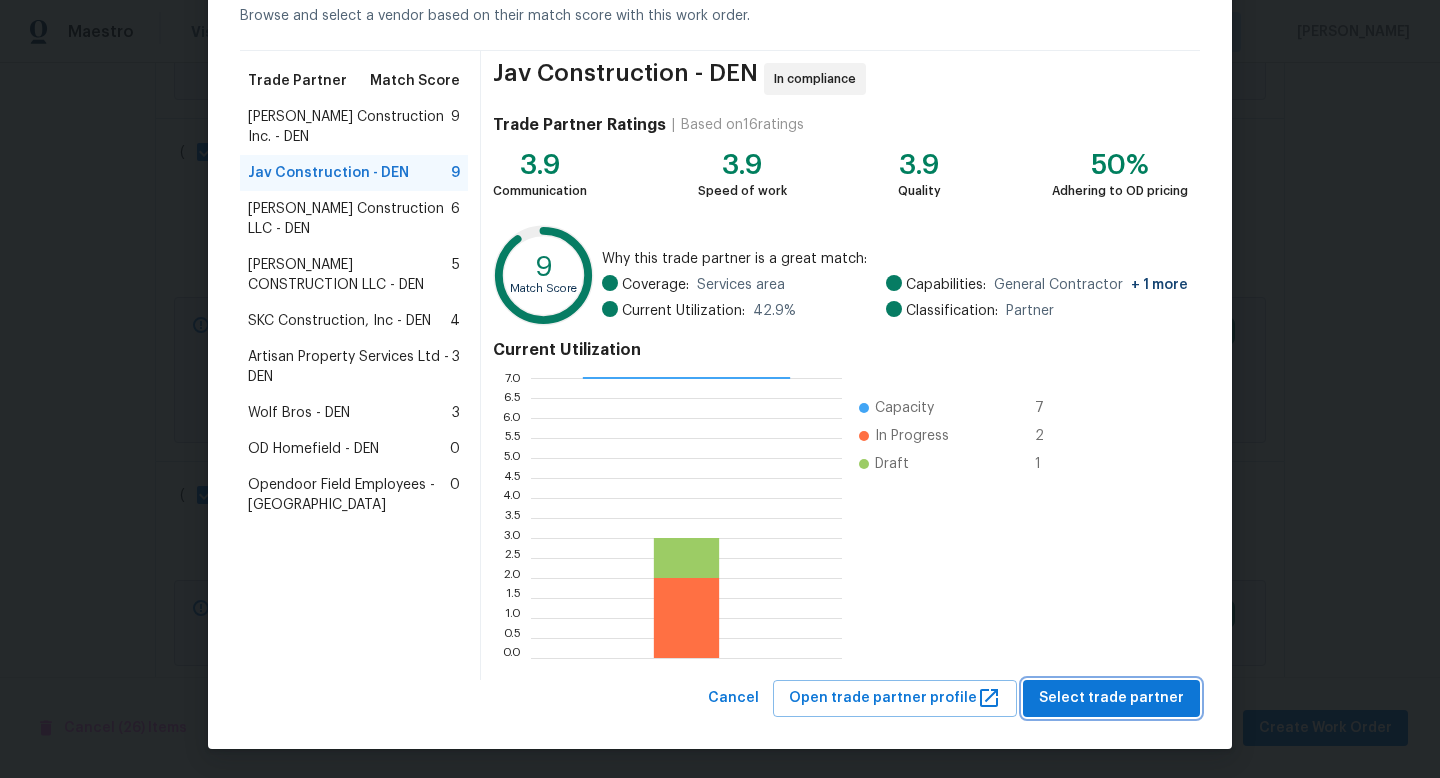 click on "Select trade partner" at bounding box center (1111, 698) 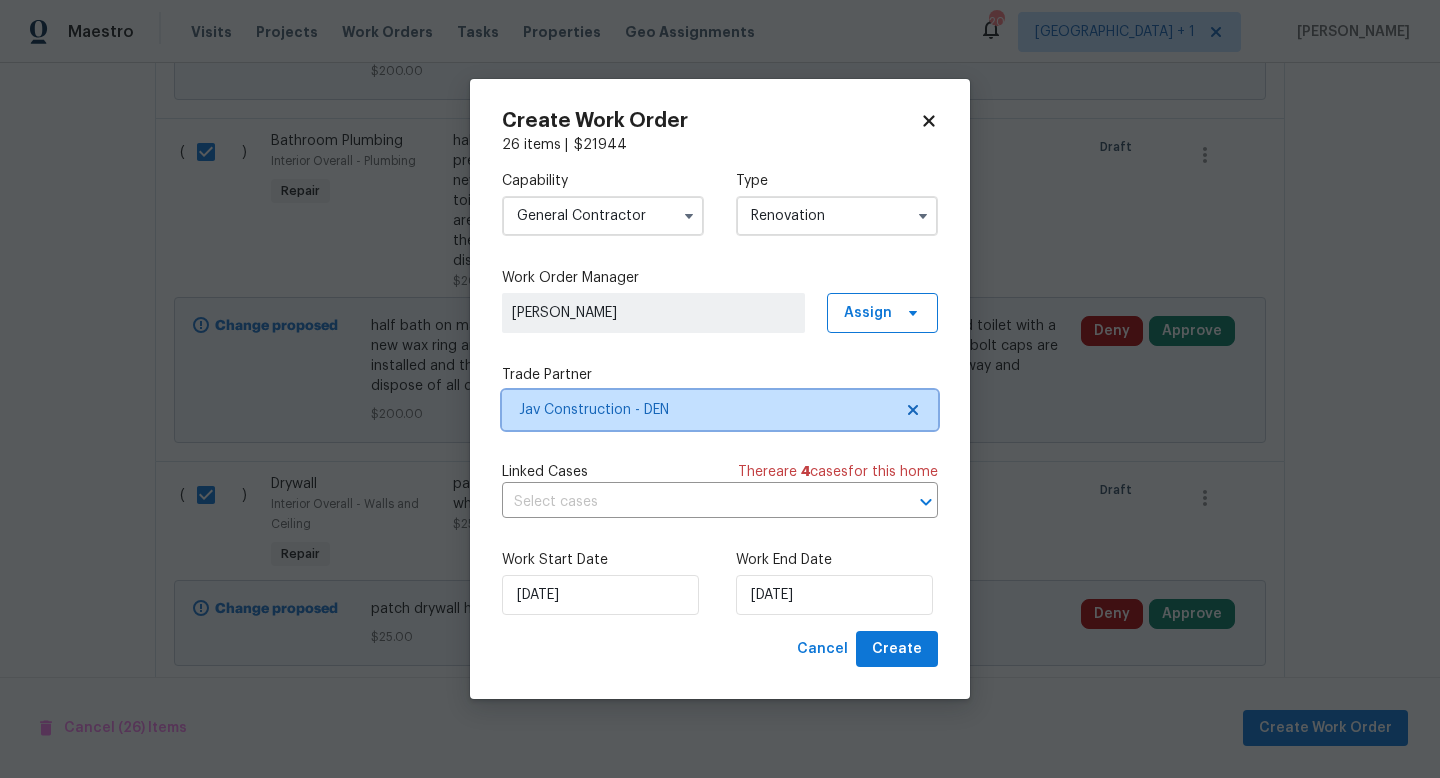 scroll, scrollTop: 0, scrollLeft: 0, axis: both 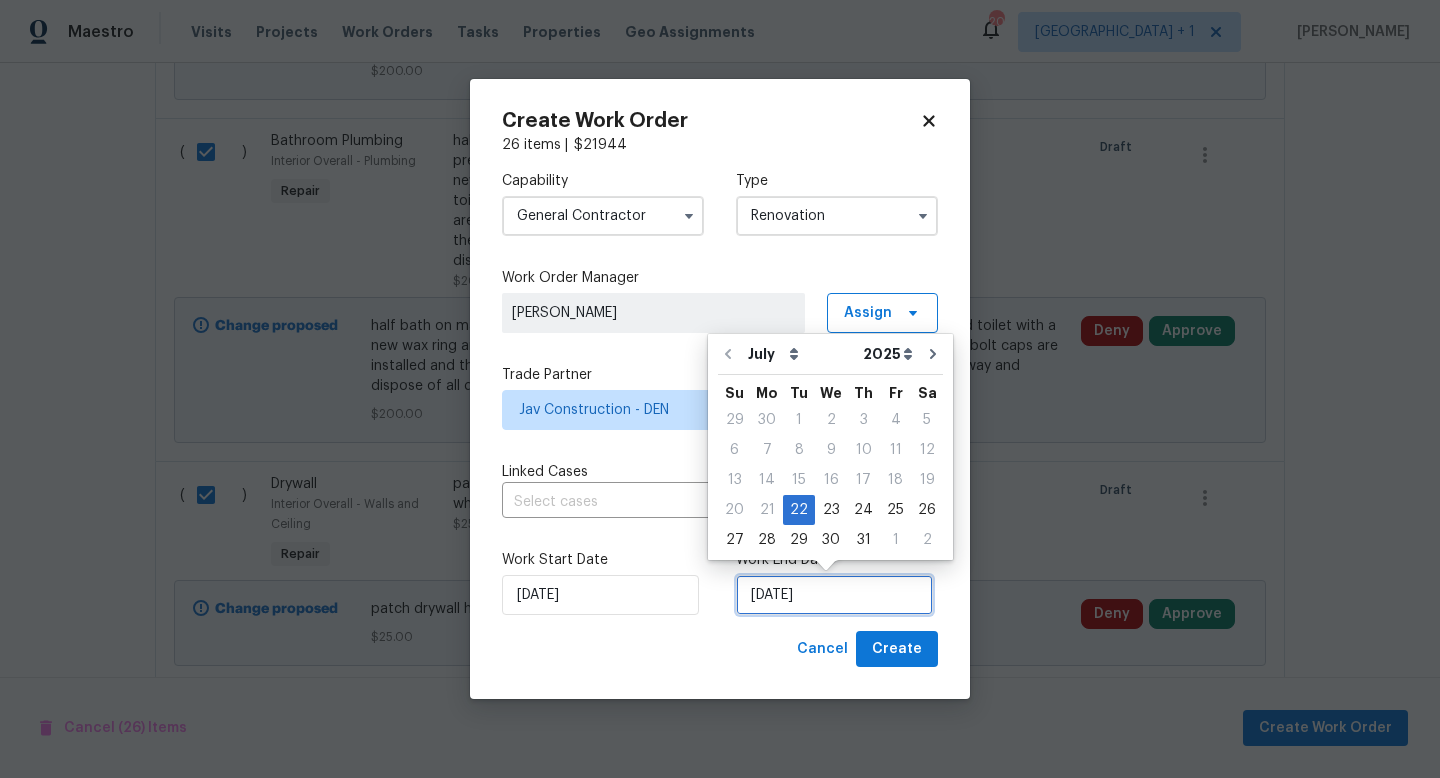 click on "[DATE]" at bounding box center [834, 595] 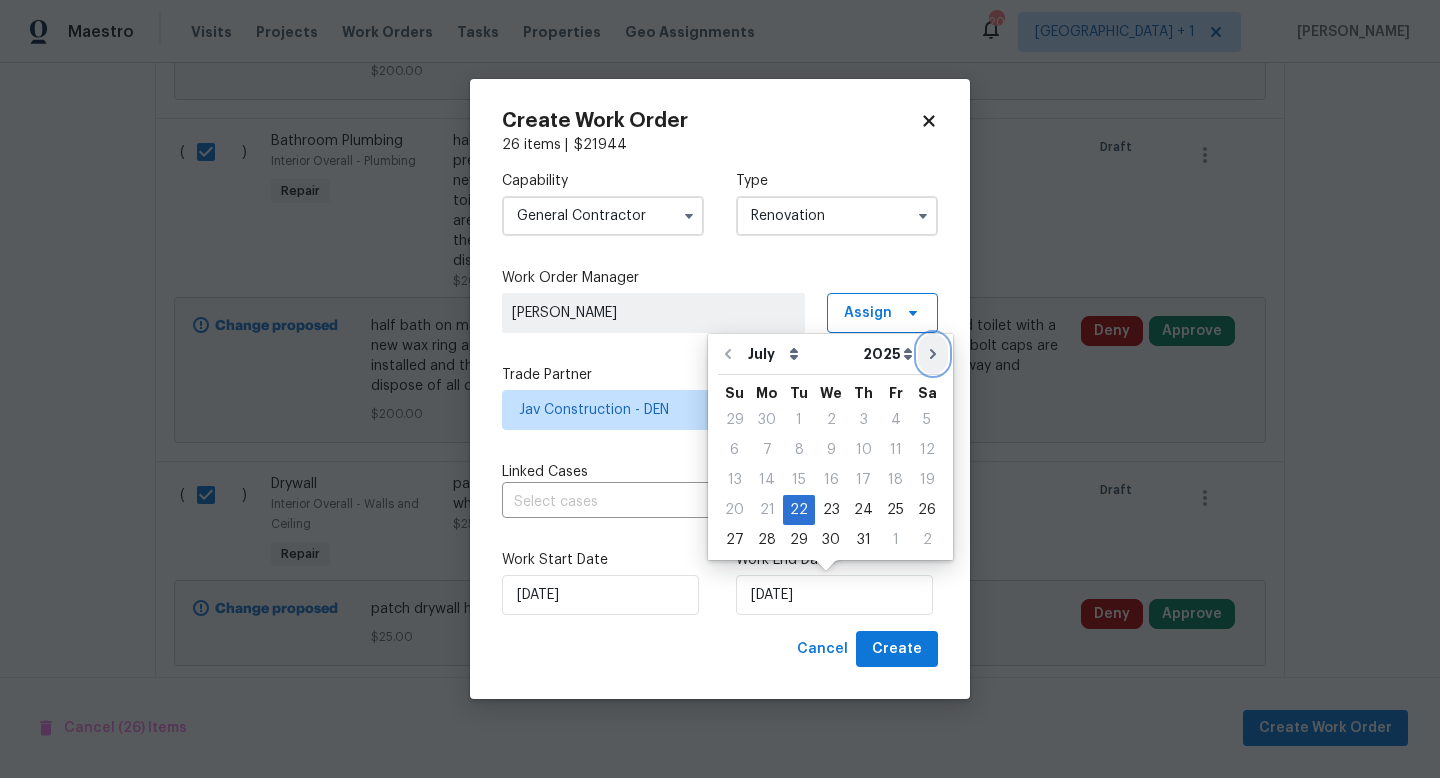click 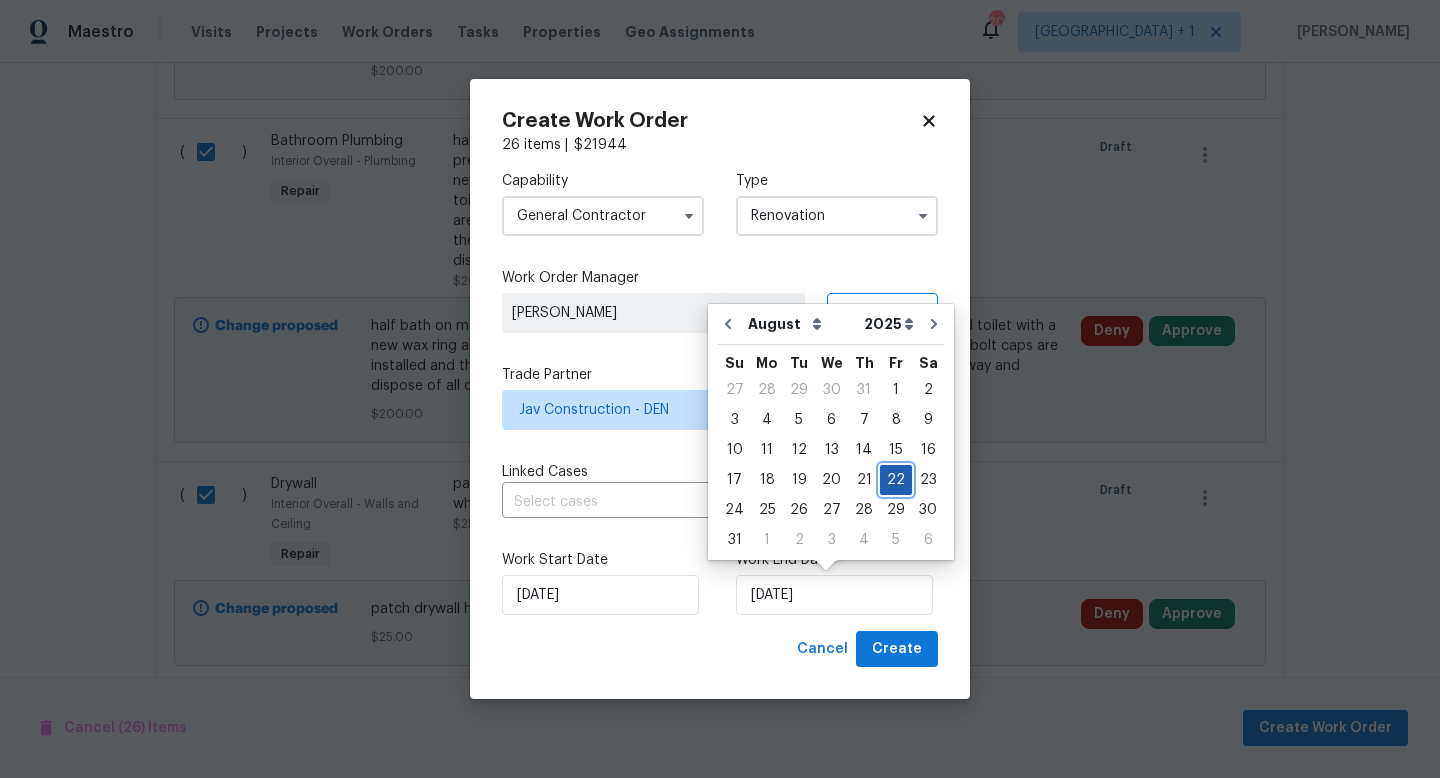 click on "22" at bounding box center [896, 480] 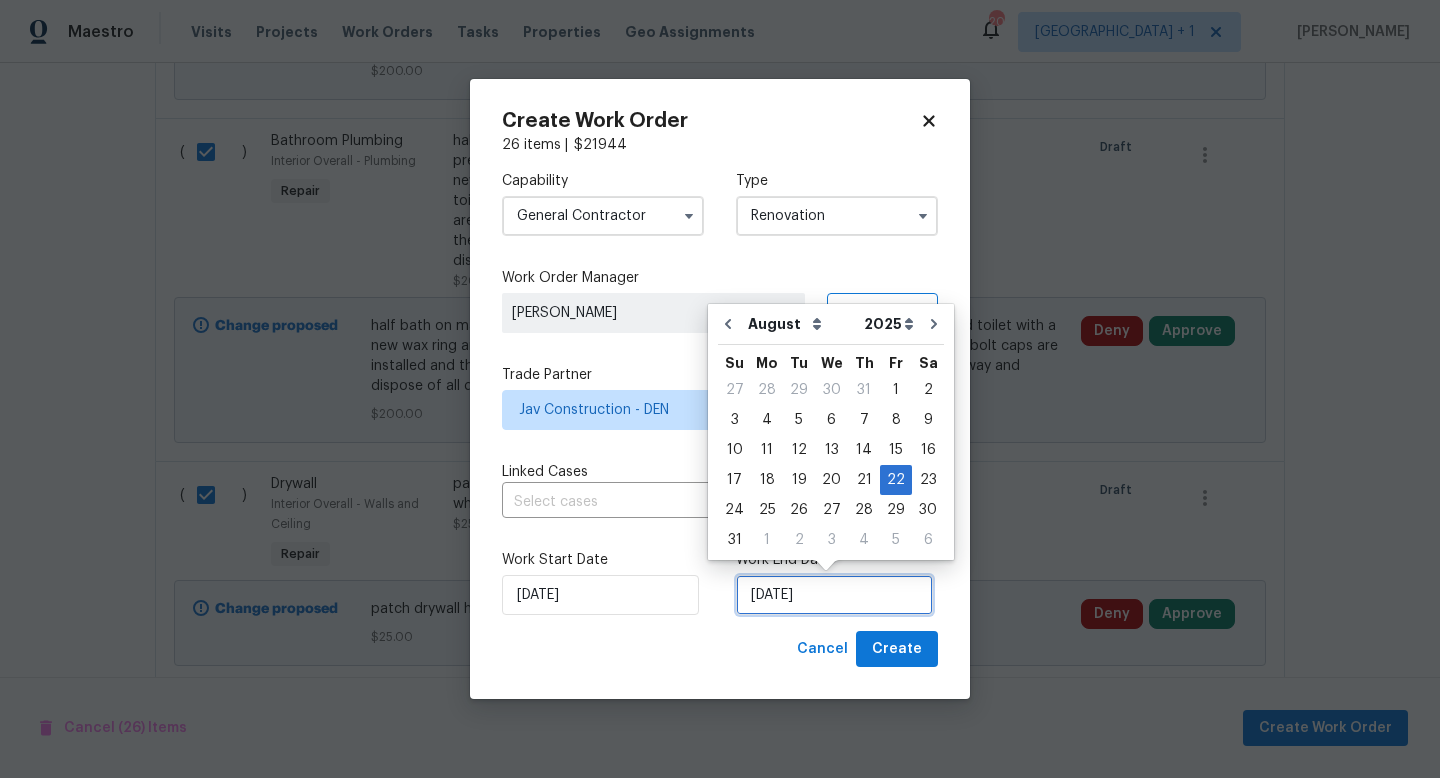 click on "8/22/2025" at bounding box center (834, 595) 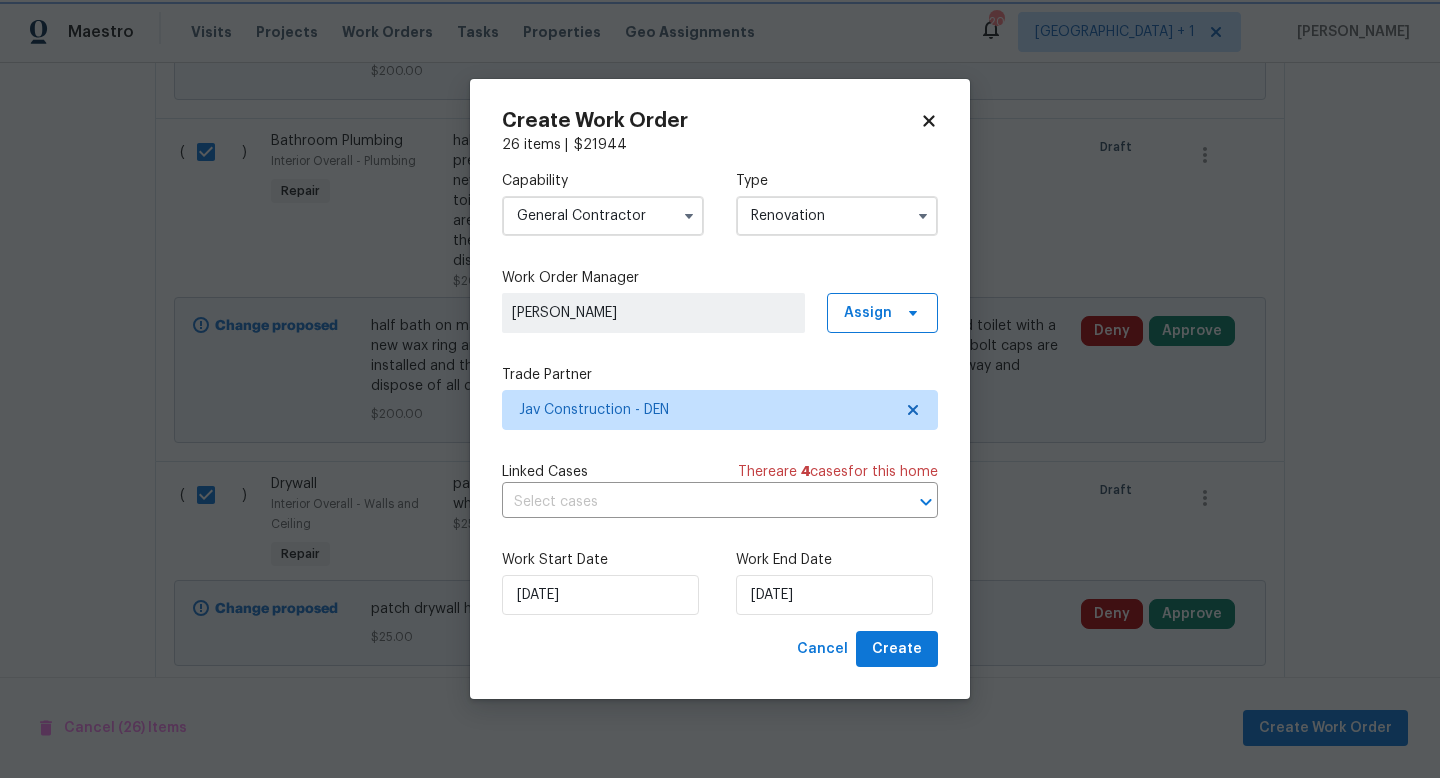 click on "Cancel Create" at bounding box center [720, 649] 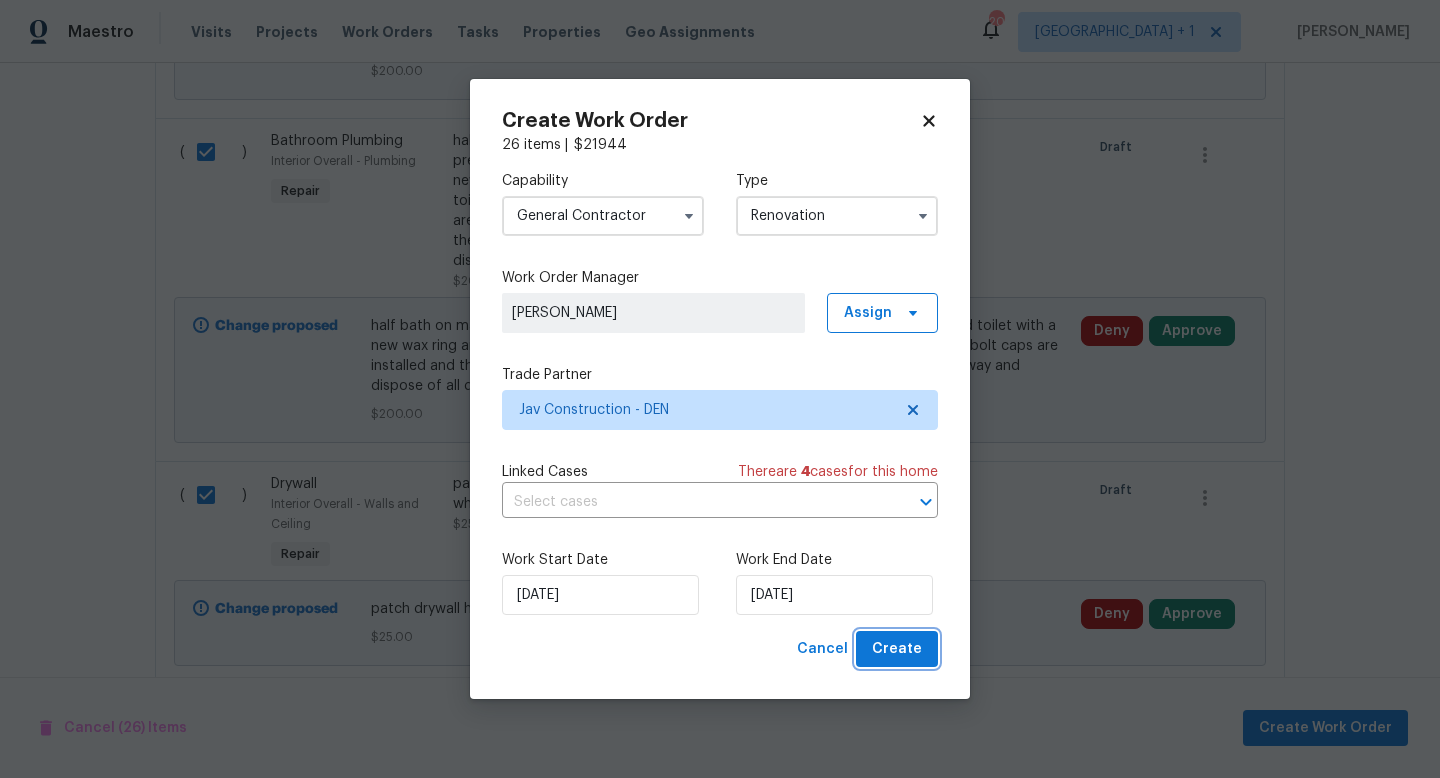 click on "Create" at bounding box center [897, 649] 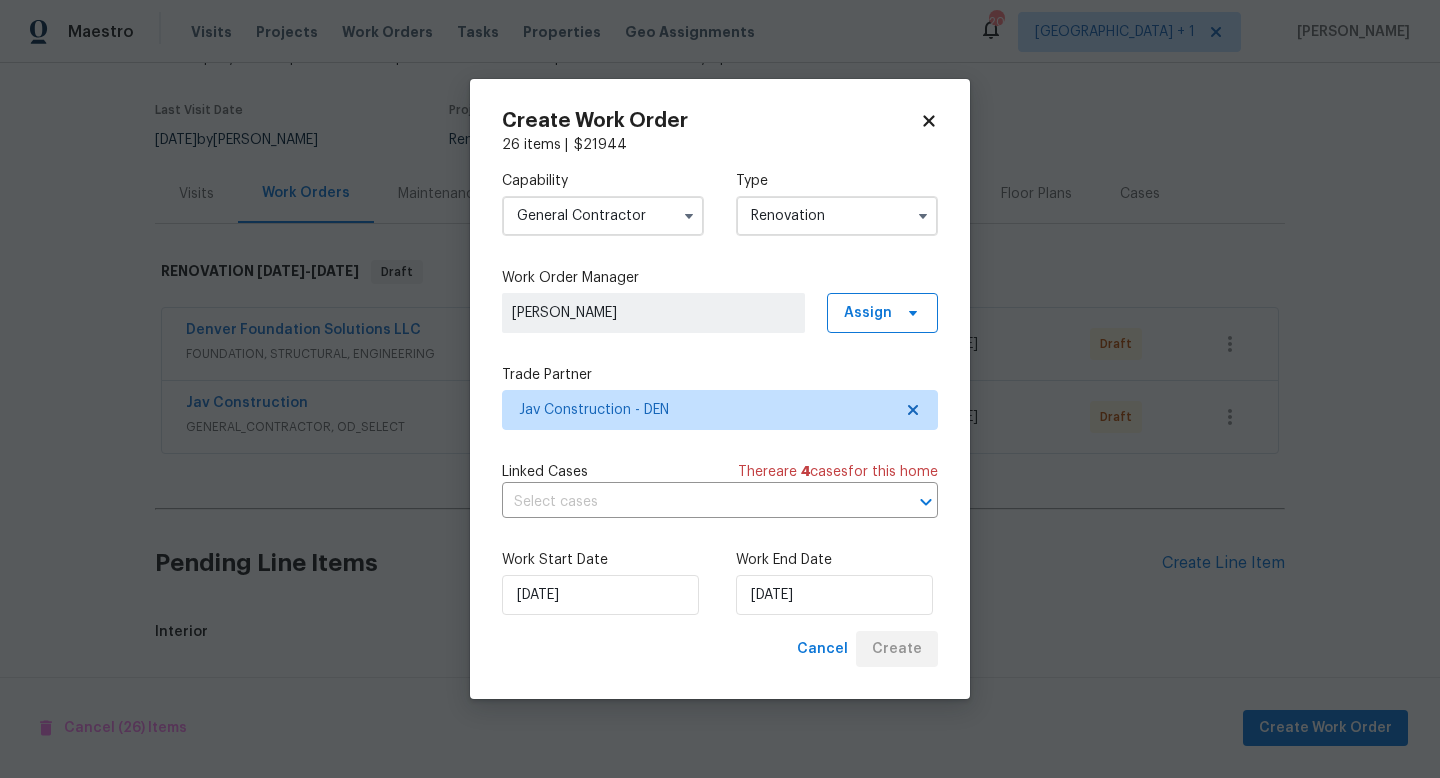scroll, scrollTop: 1366, scrollLeft: 0, axis: vertical 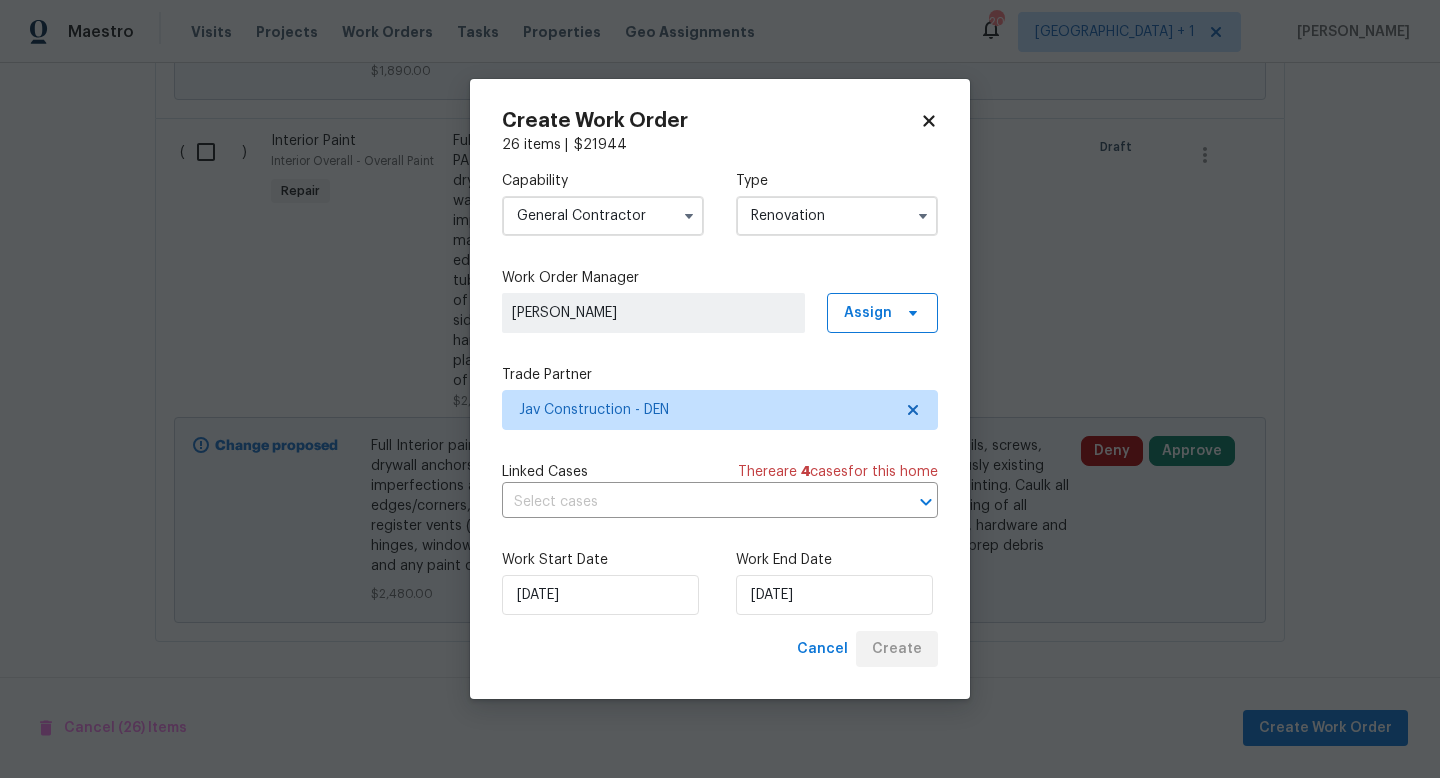 checkbox on "false" 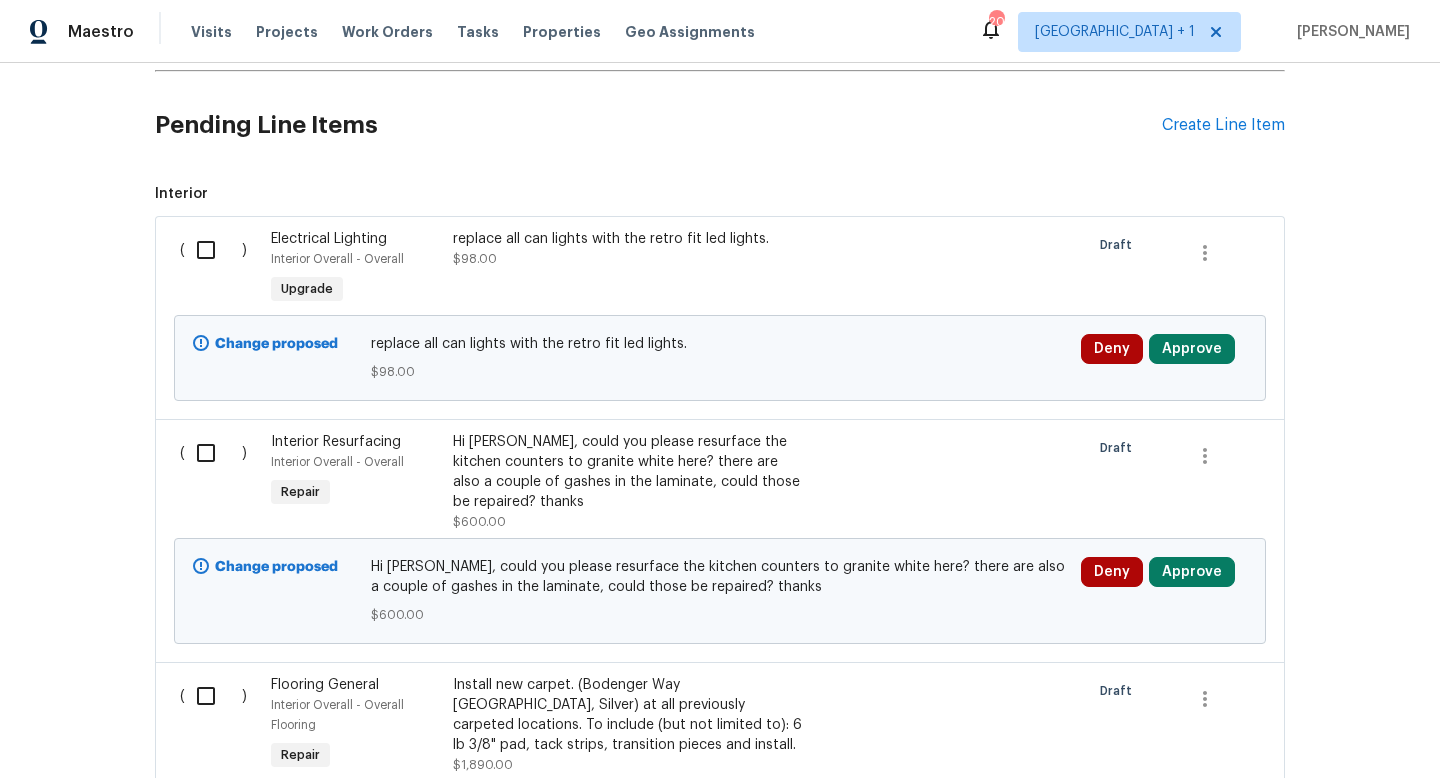scroll, scrollTop: 581, scrollLeft: 0, axis: vertical 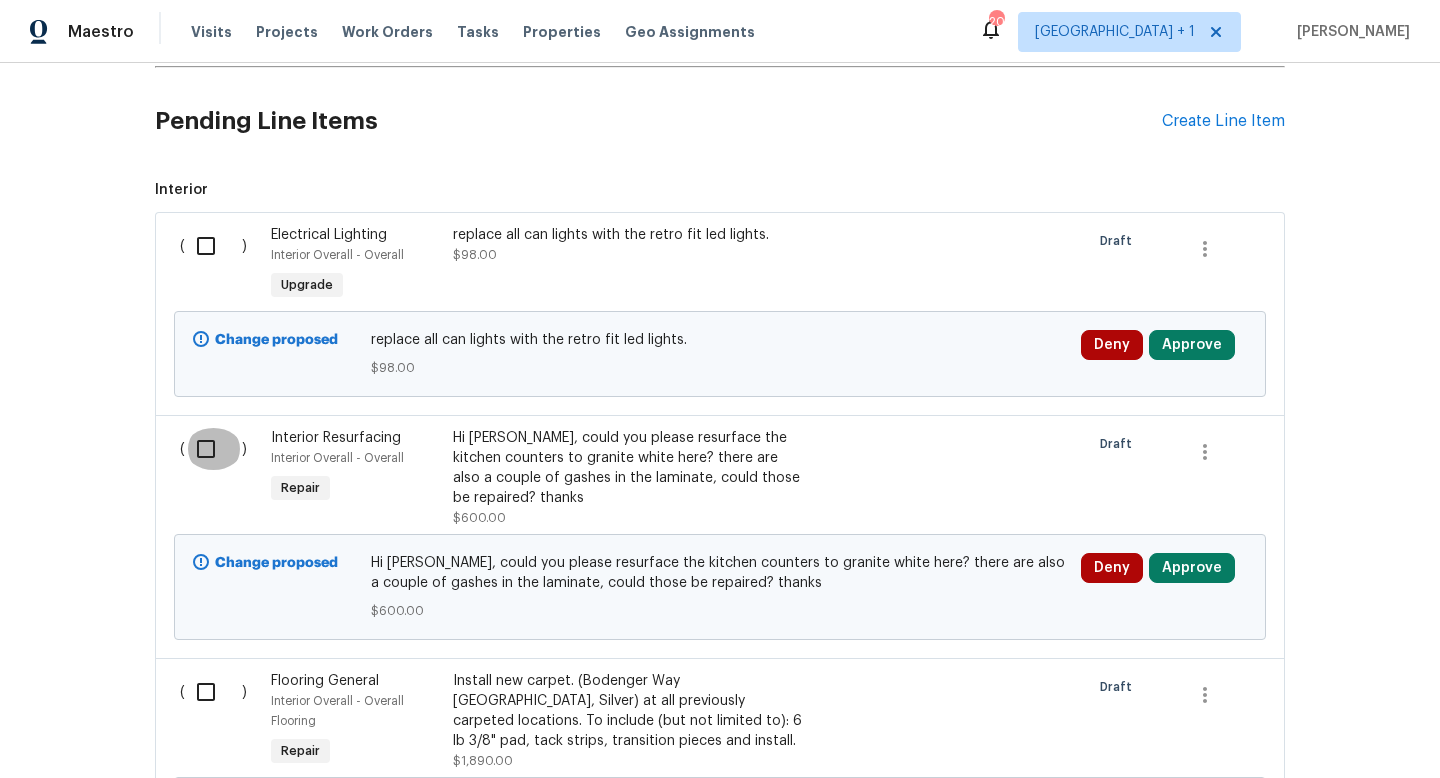 click at bounding box center (213, 449) 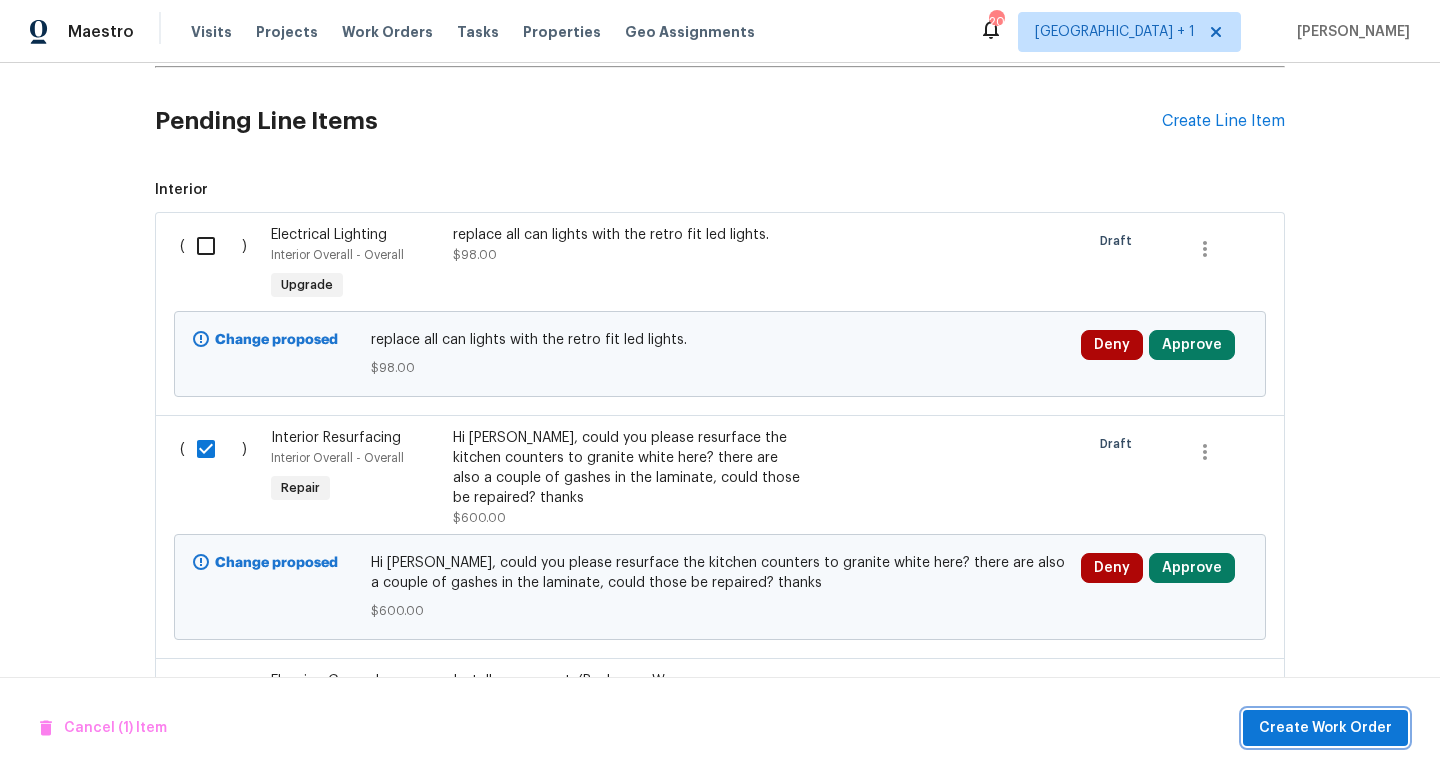 click on "Create Work Order" at bounding box center [1325, 728] 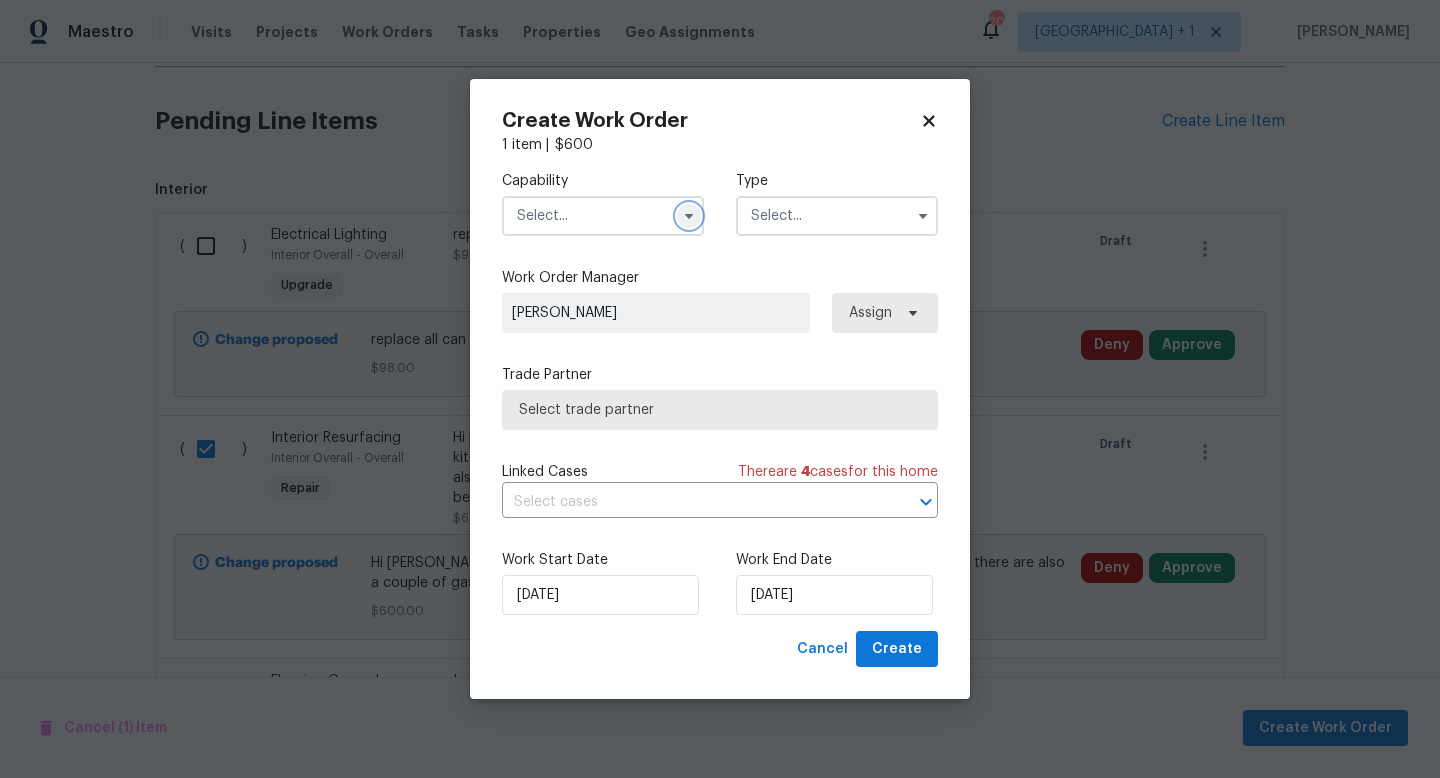 click 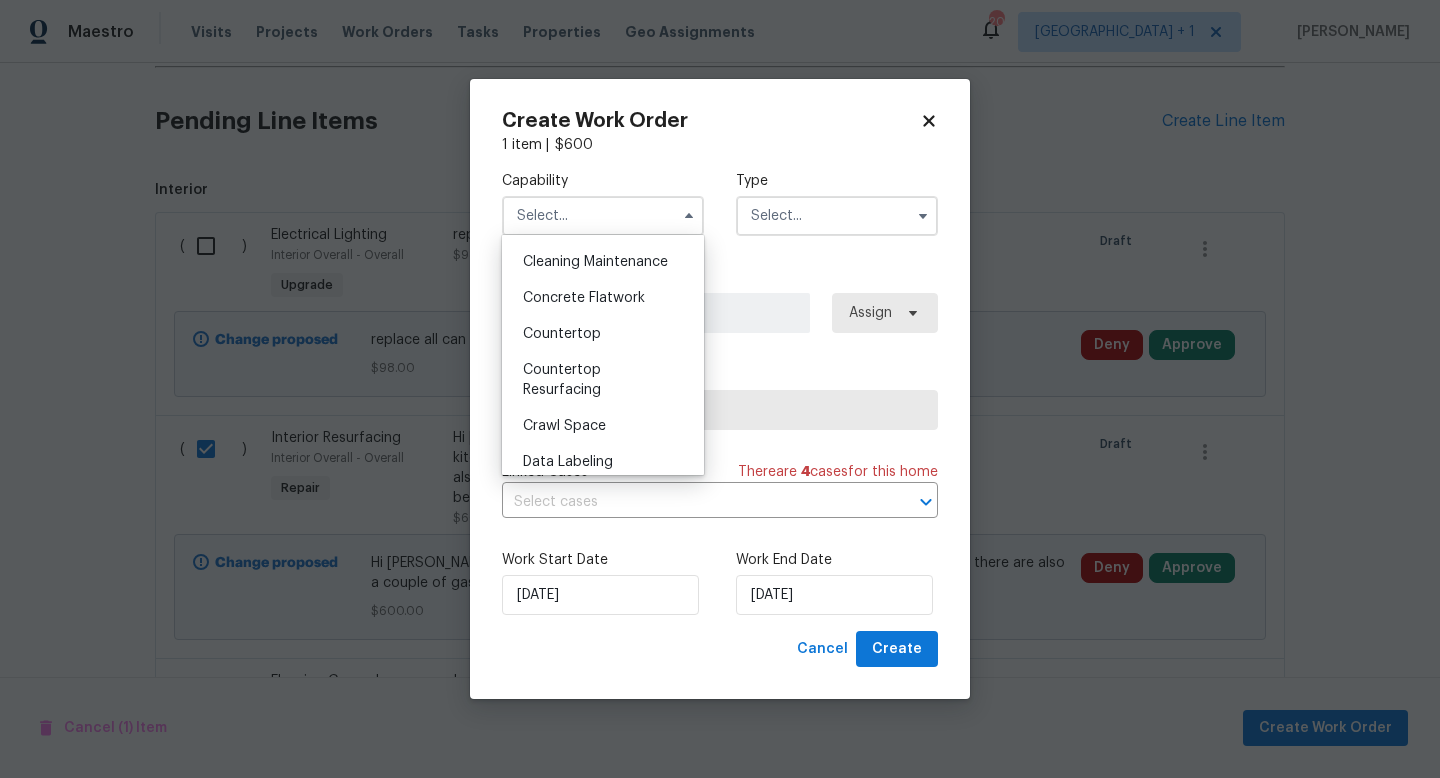 scroll, scrollTop: 0, scrollLeft: 0, axis: both 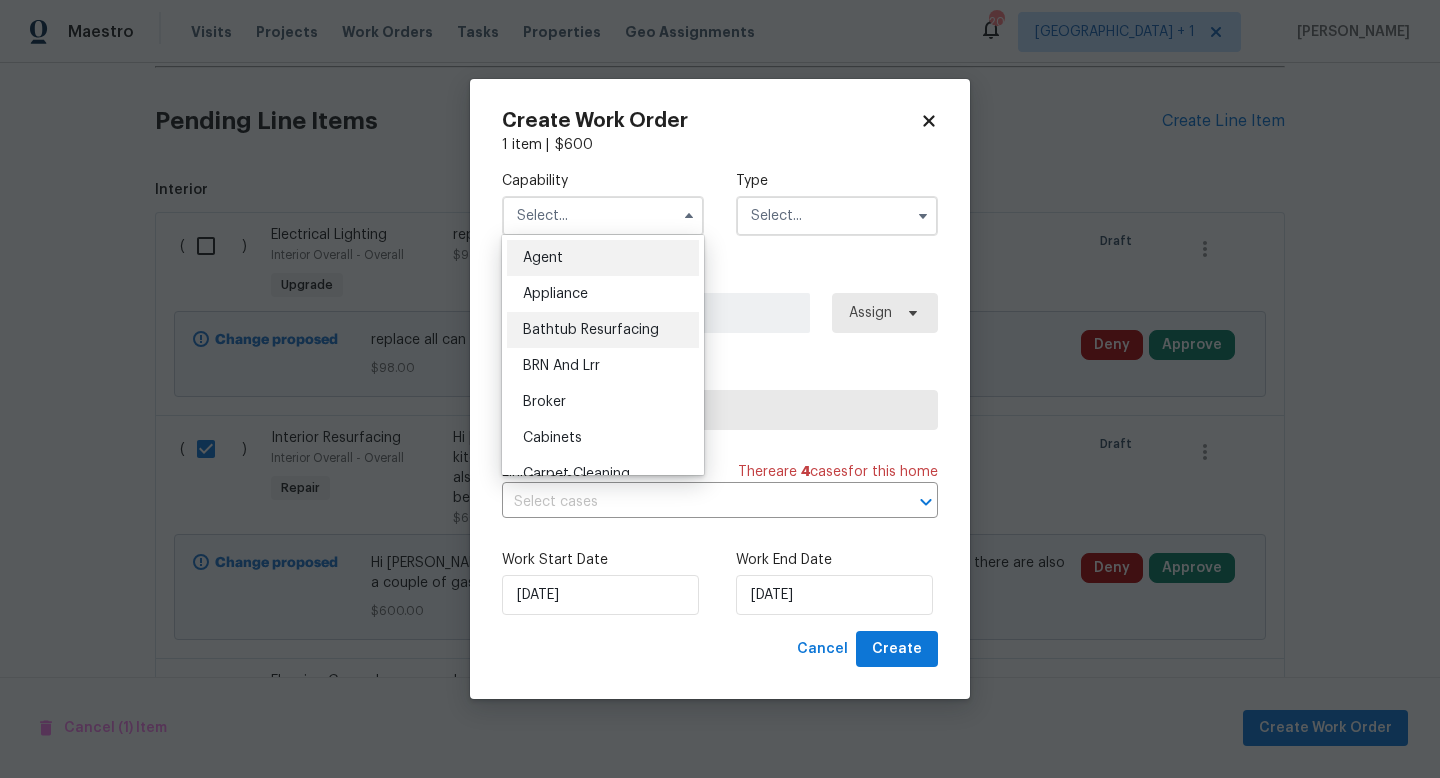 click on "Bathtub Resurfacing" at bounding box center (591, 330) 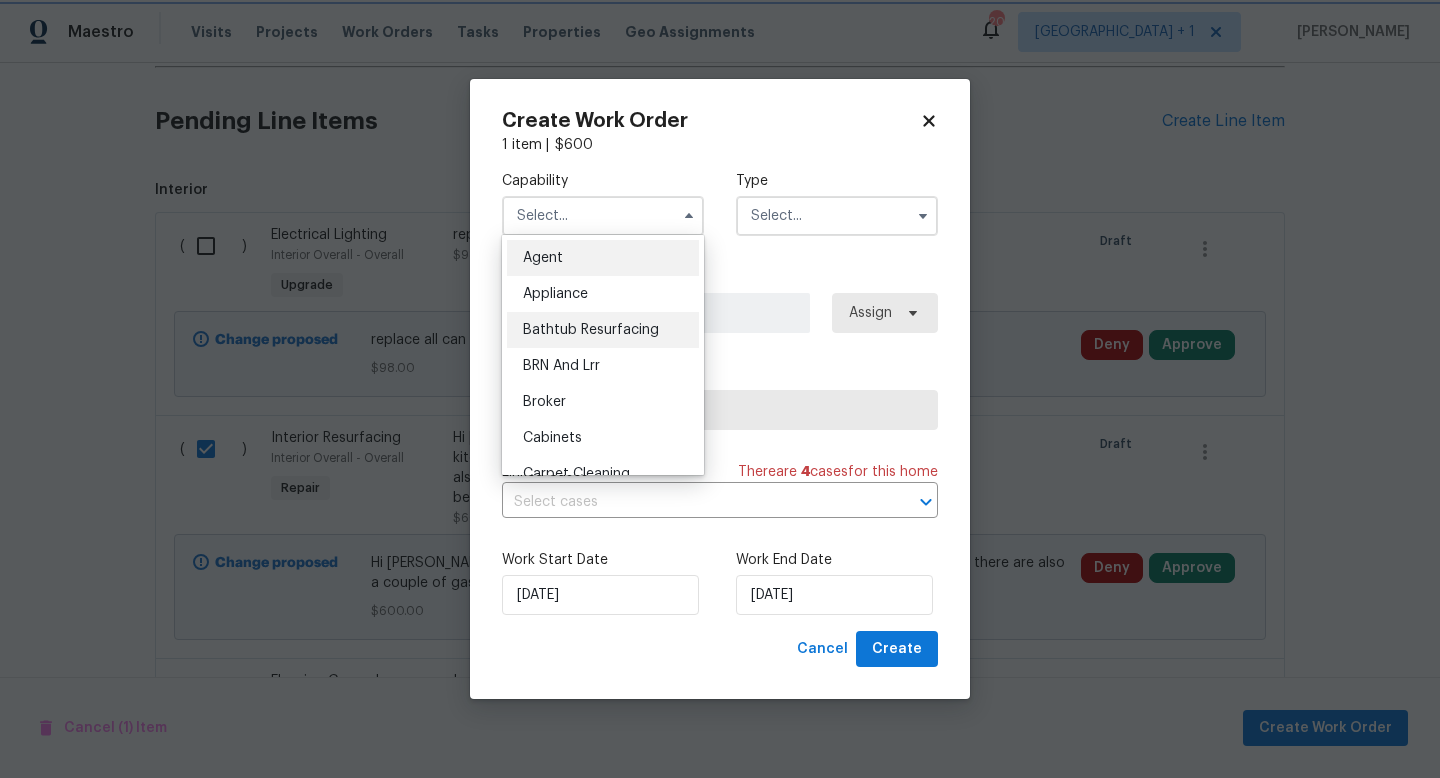 type on "Bathtub Resurfacing" 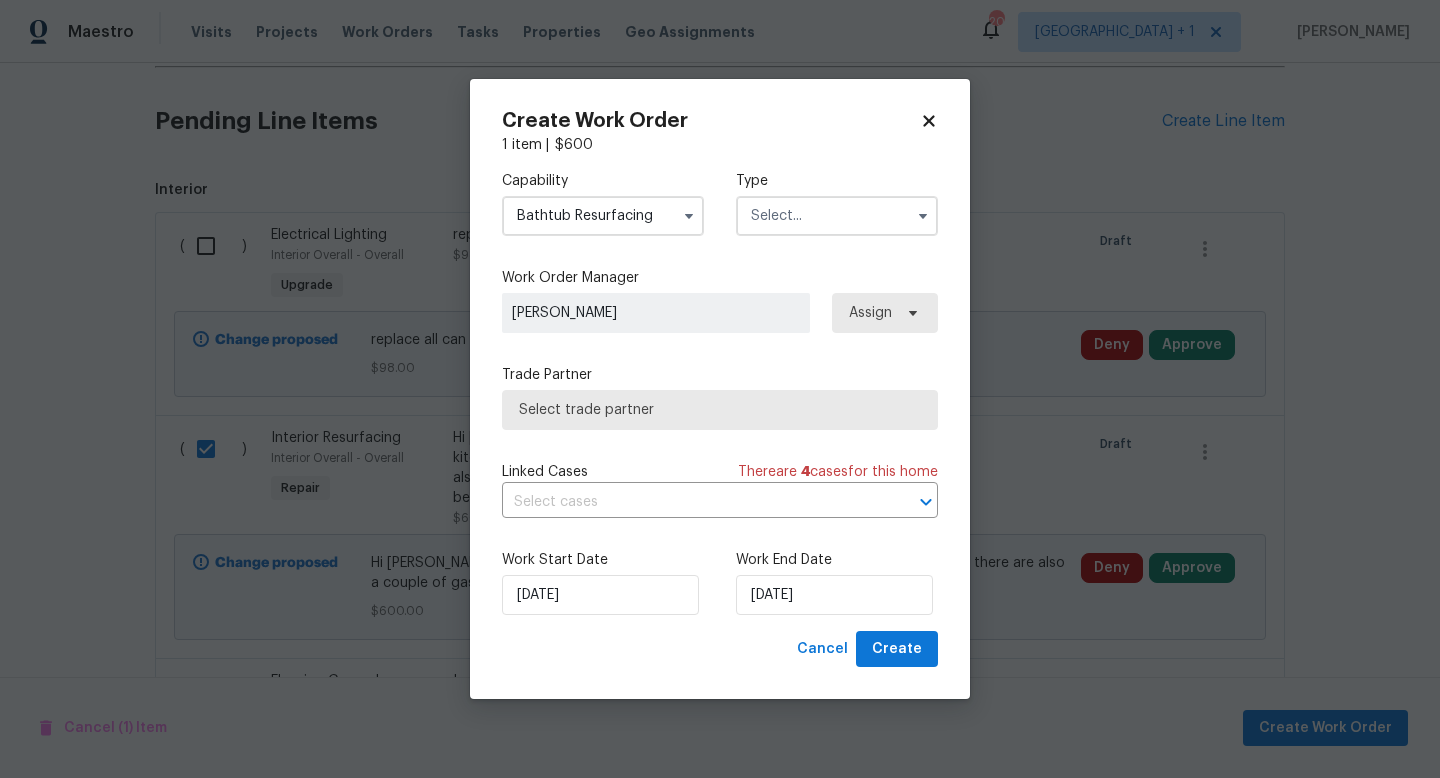click at bounding box center [837, 216] 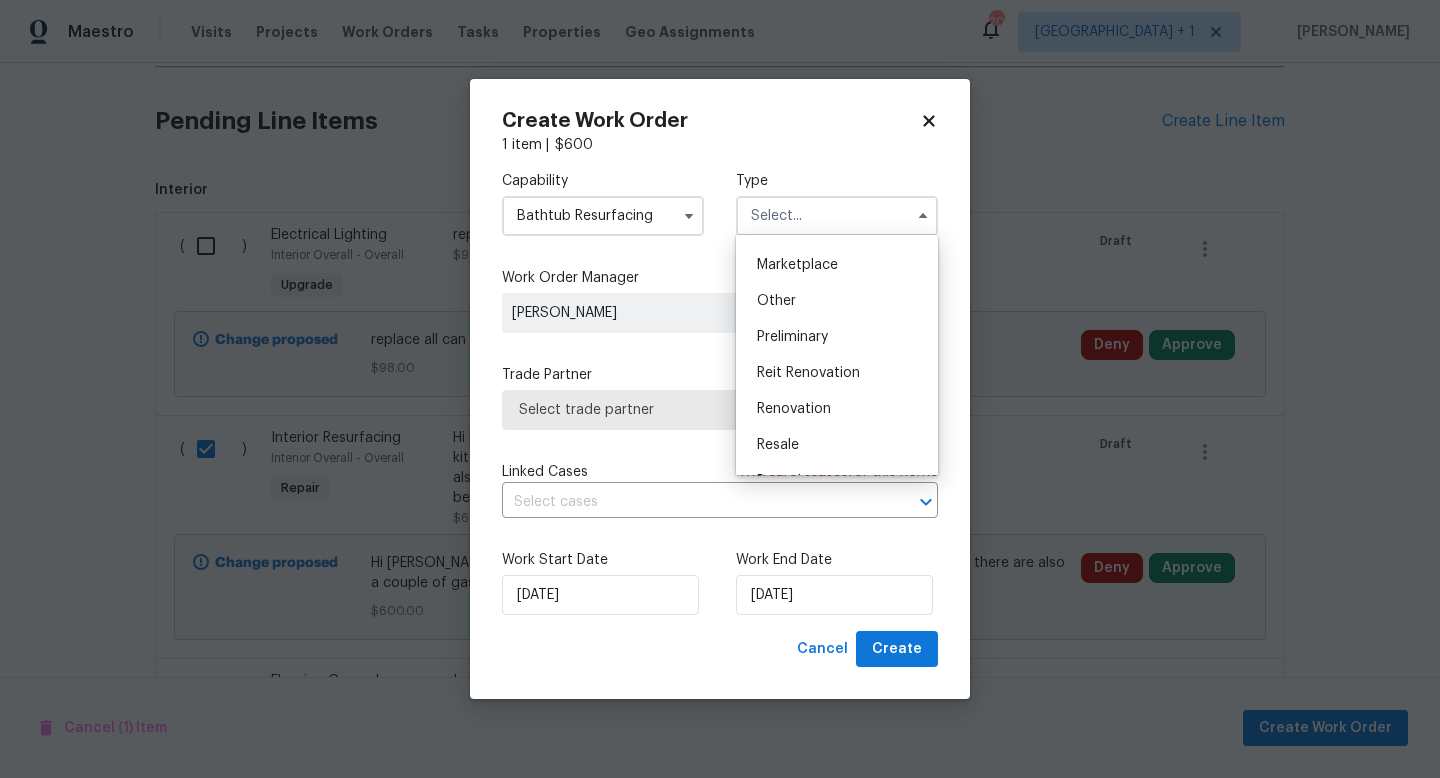 scroll, scrollTop: 354, scrollLeft: 0, axis: vertical 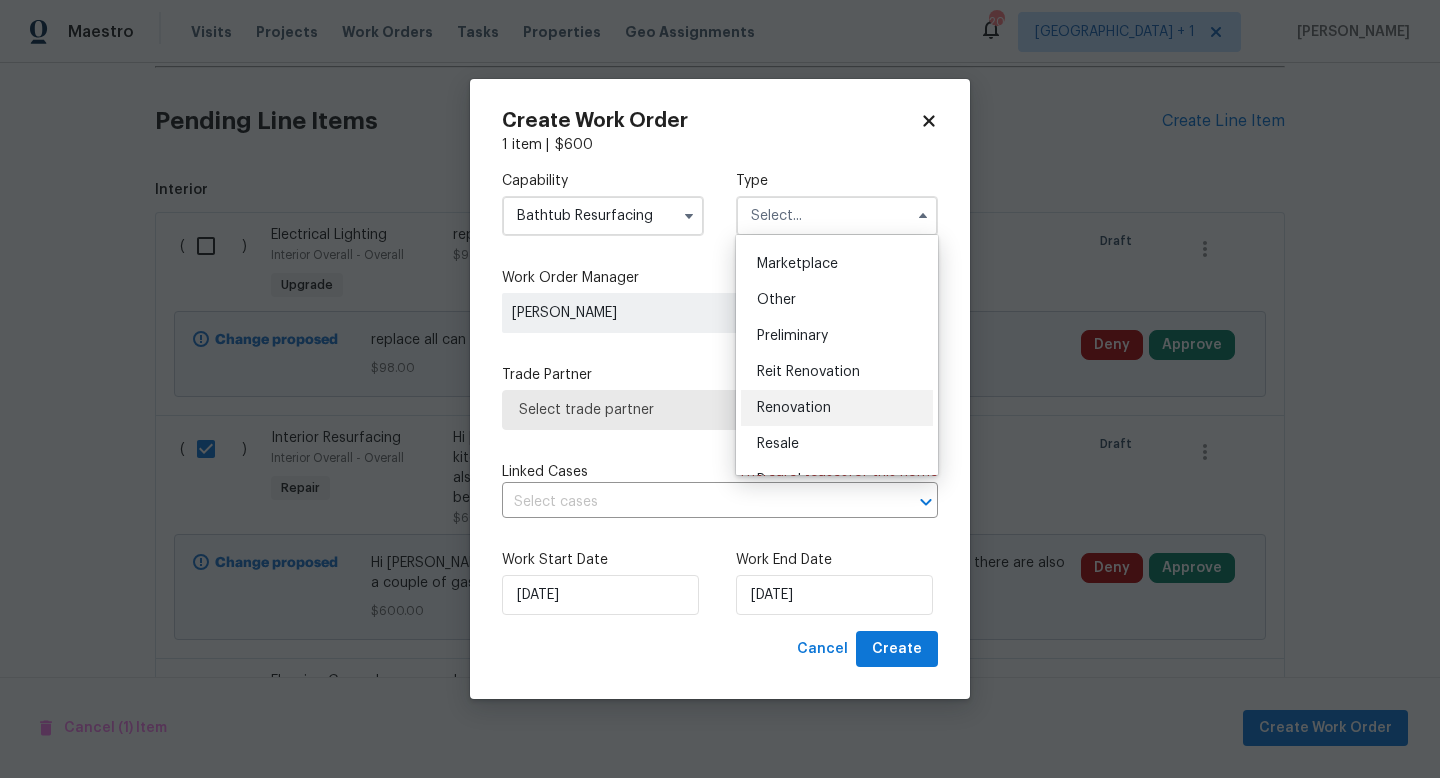 click on "Renovation" at bounding box center [794, 408] 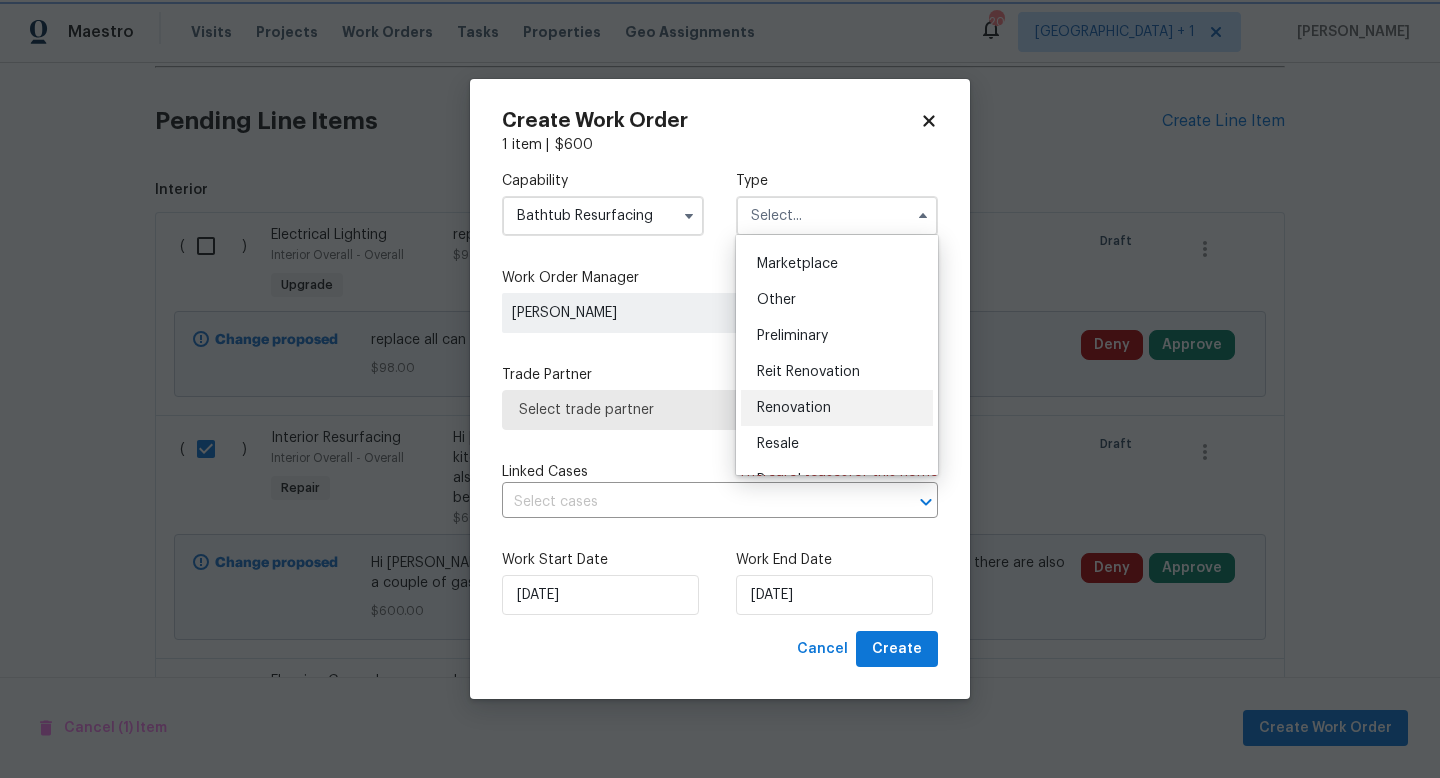 type on "Renovation" 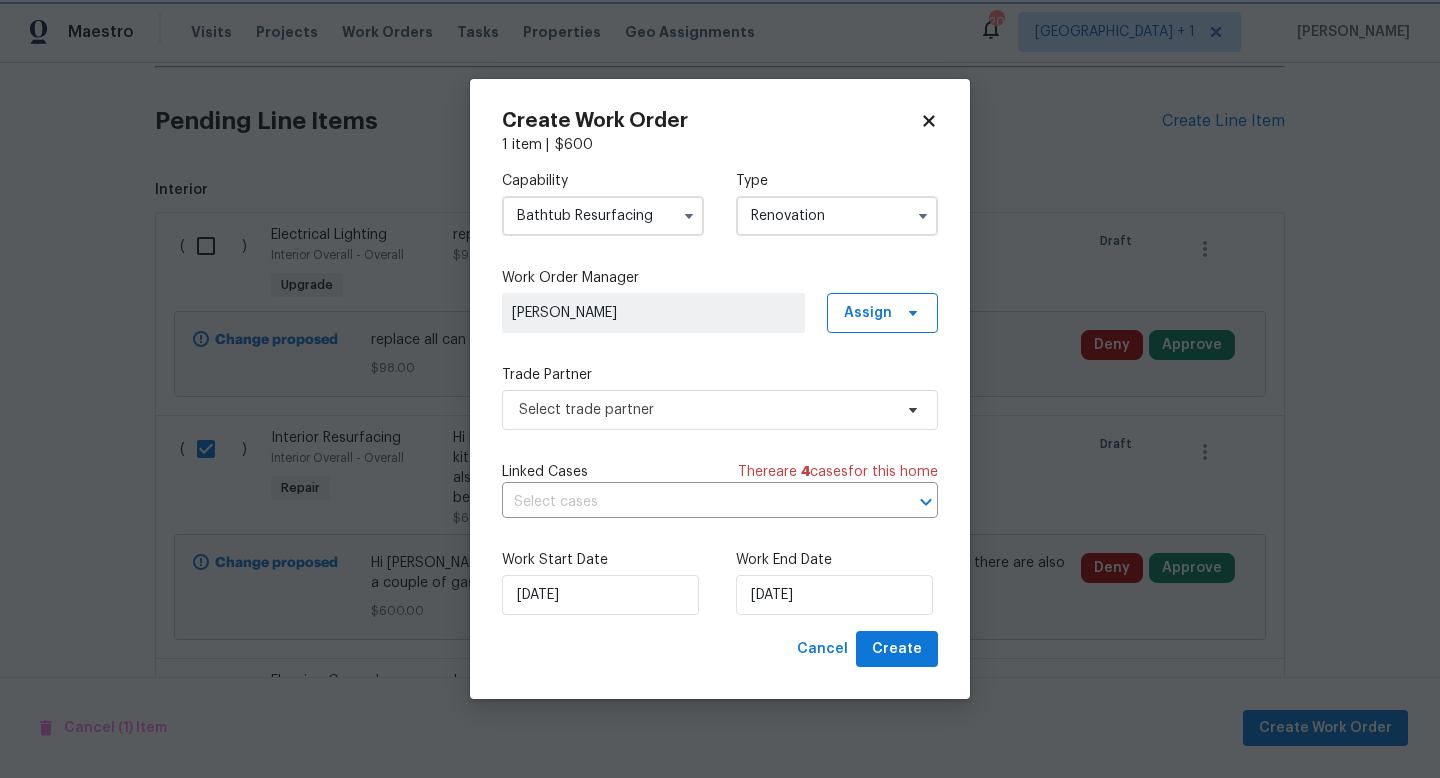 scroll, scrollTop: 0, scrollLeft: 0, axis: both 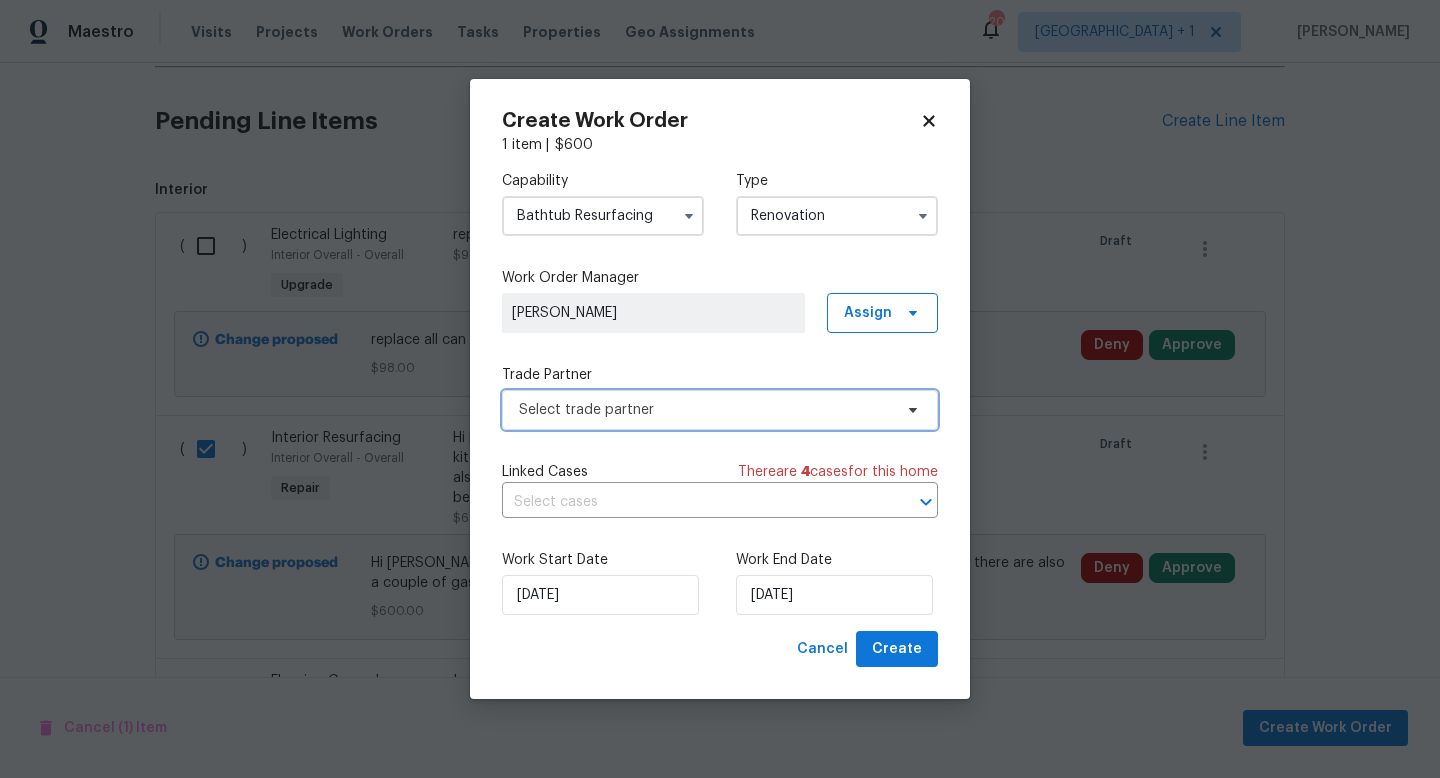 click on "Select trade partner" at bounding box center [720, 410] 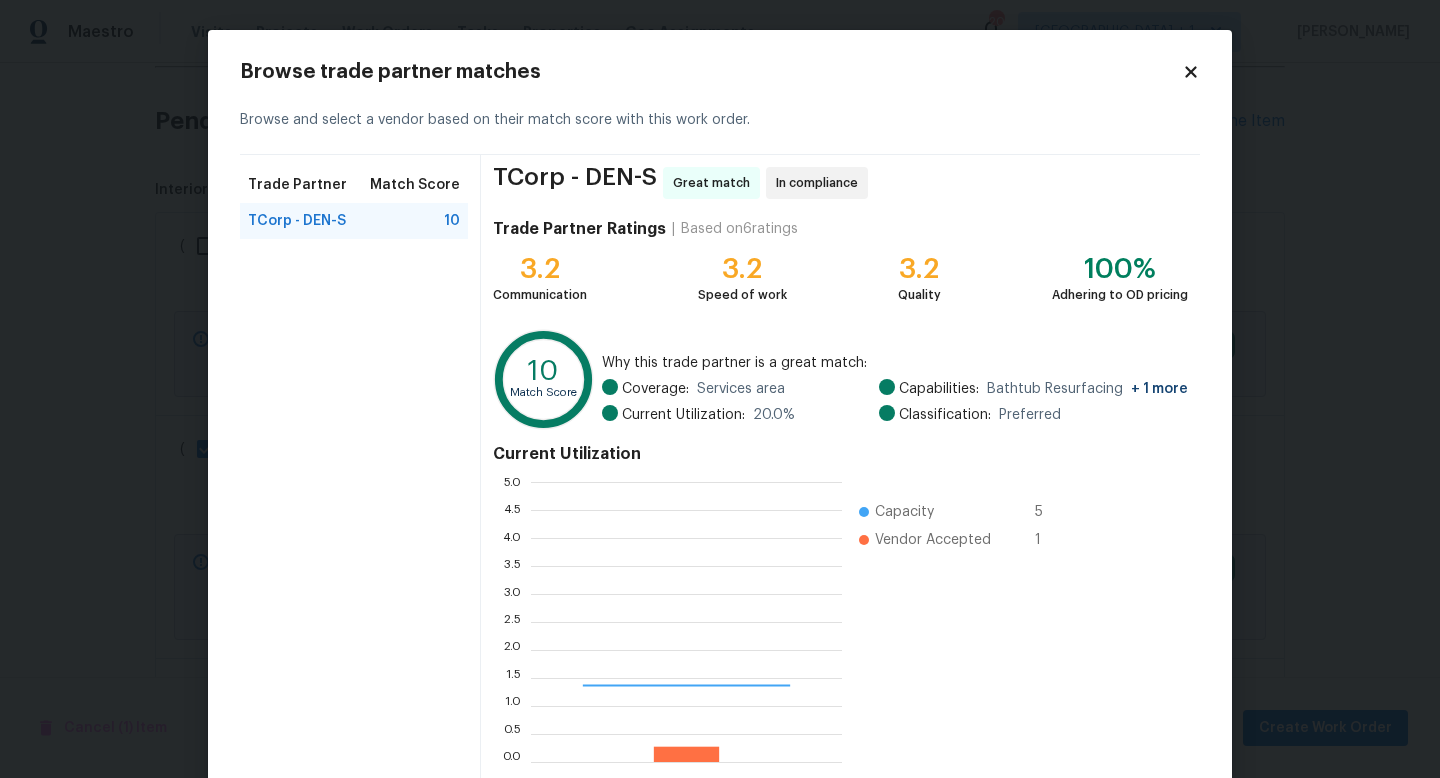 scroll, scrollTop: 2, scrollLeft: 1, axis: both 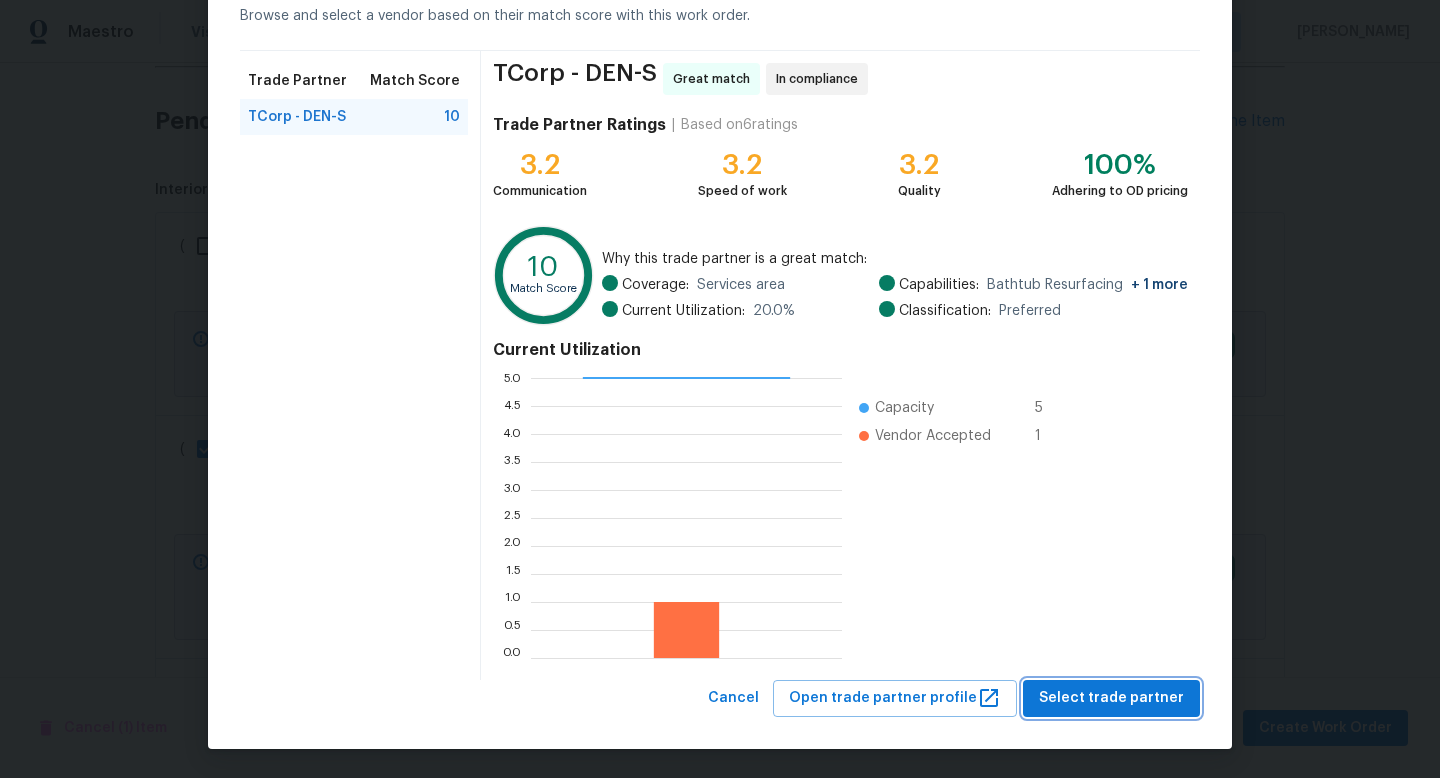click on "Select trade partner" at bounding box center (1111, 698) 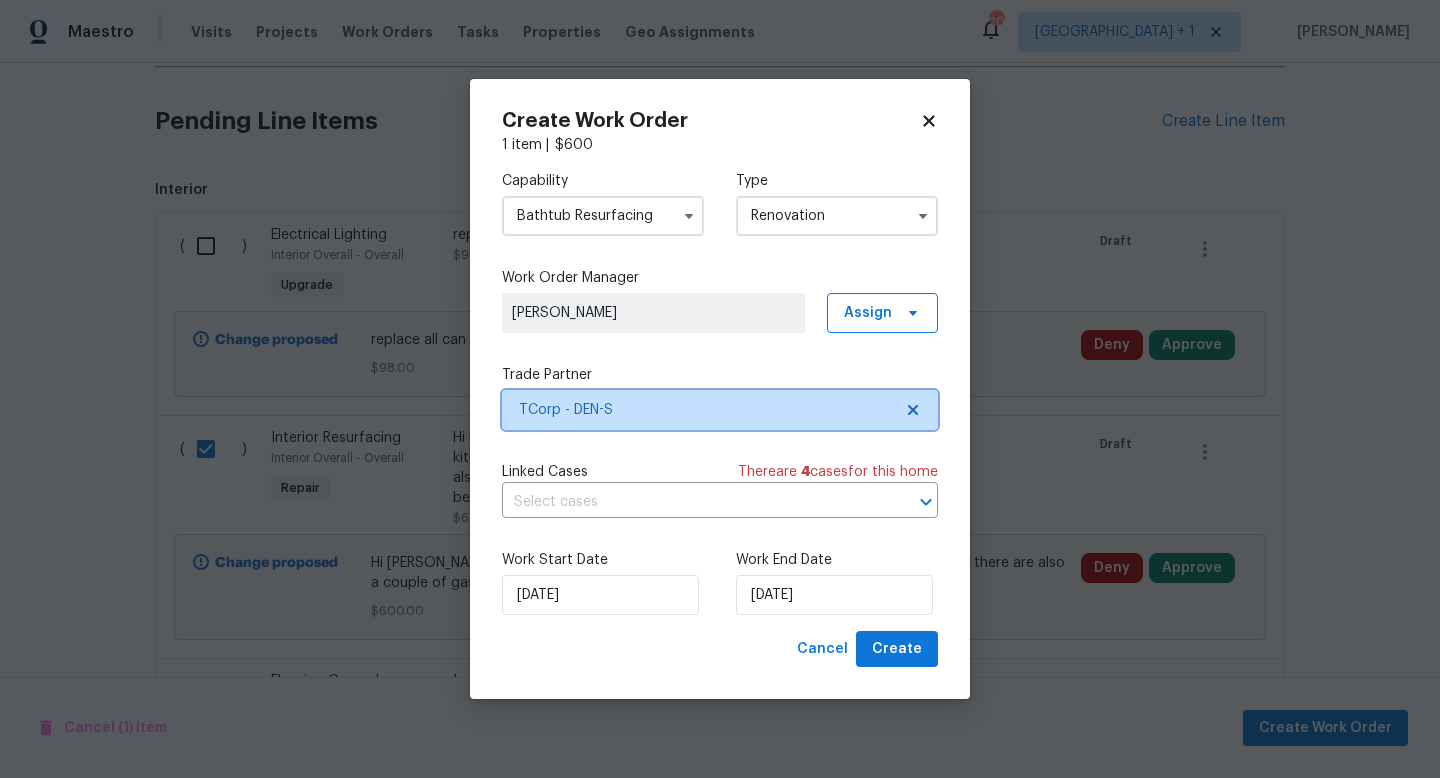 scroll, scrollTop: 0, scrollLeft: 0, axis: both 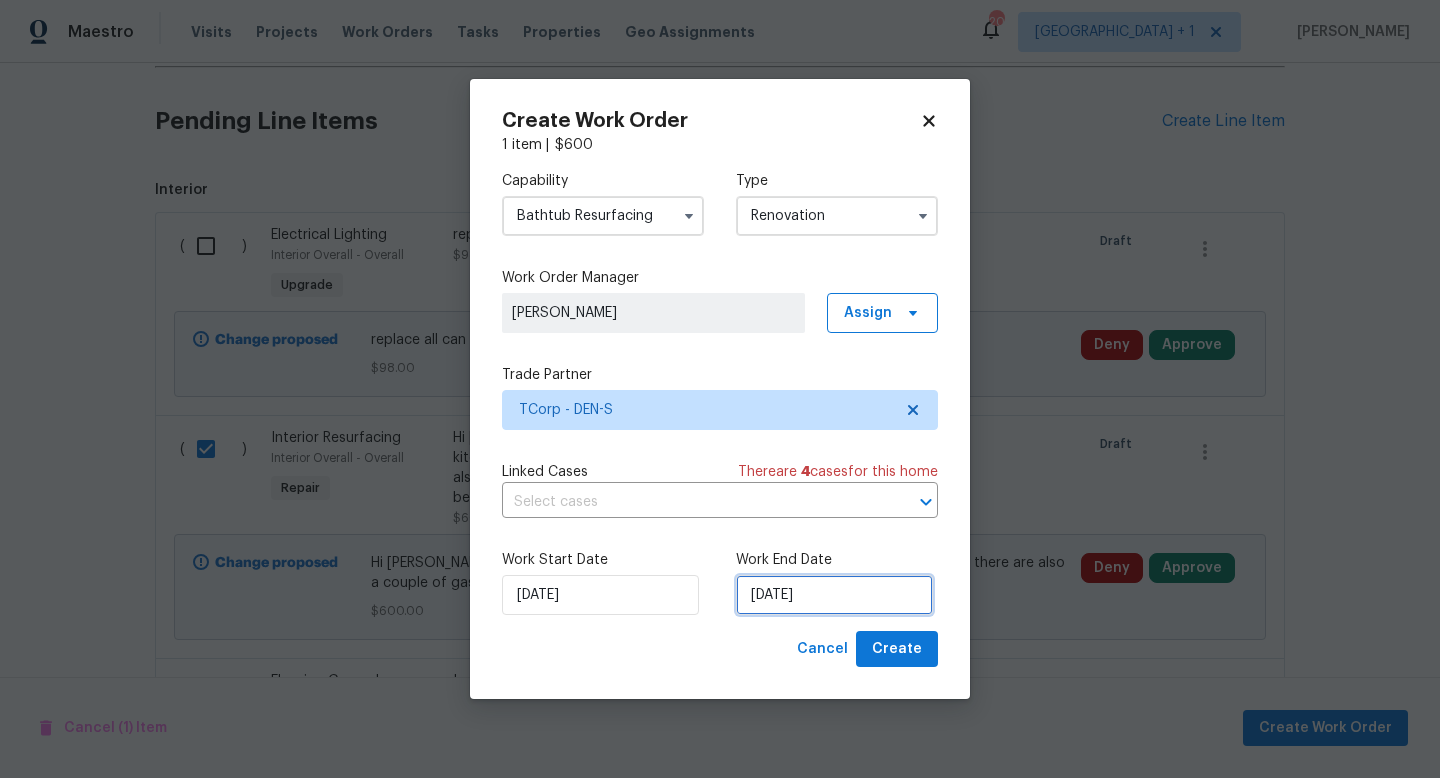 click on "7/22/2025" at bounding box center (834, 595) 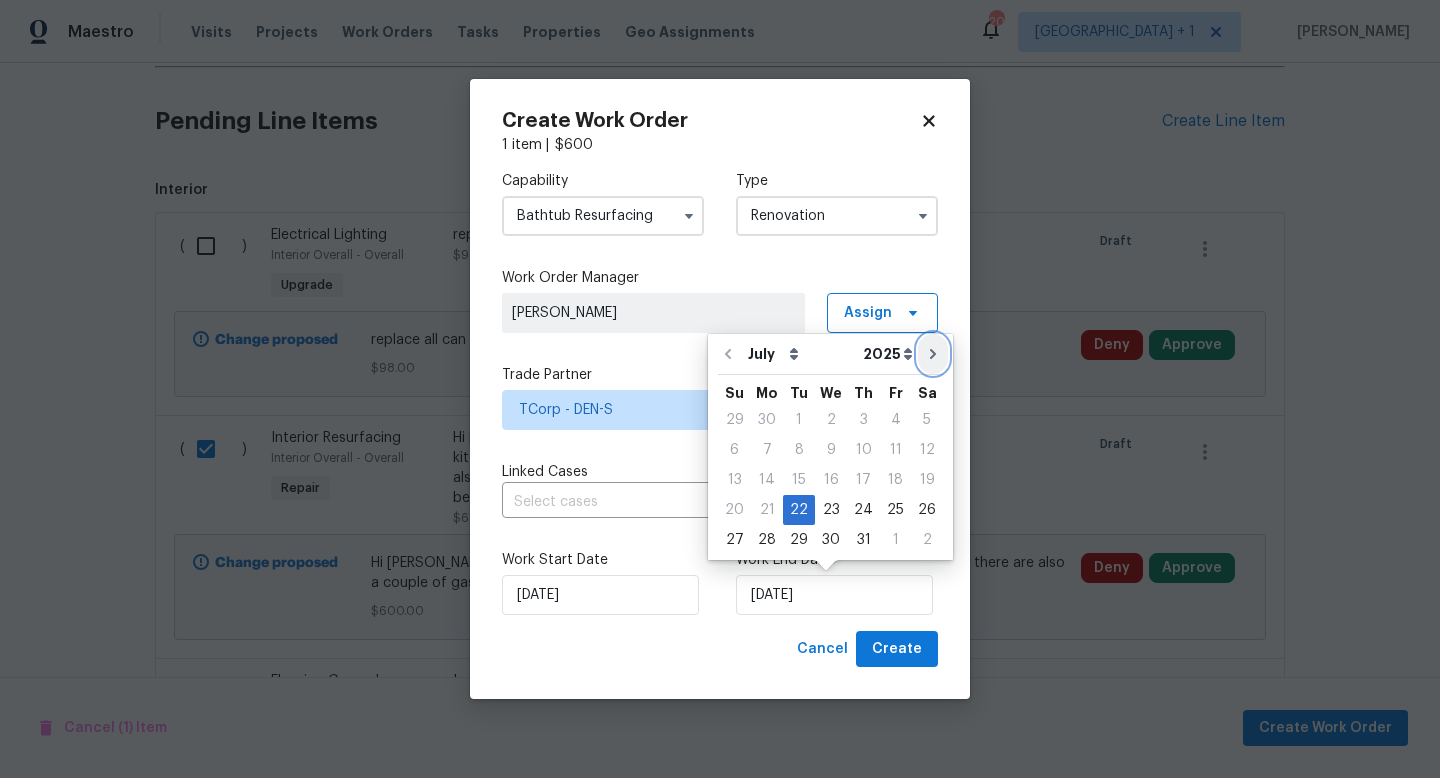 click 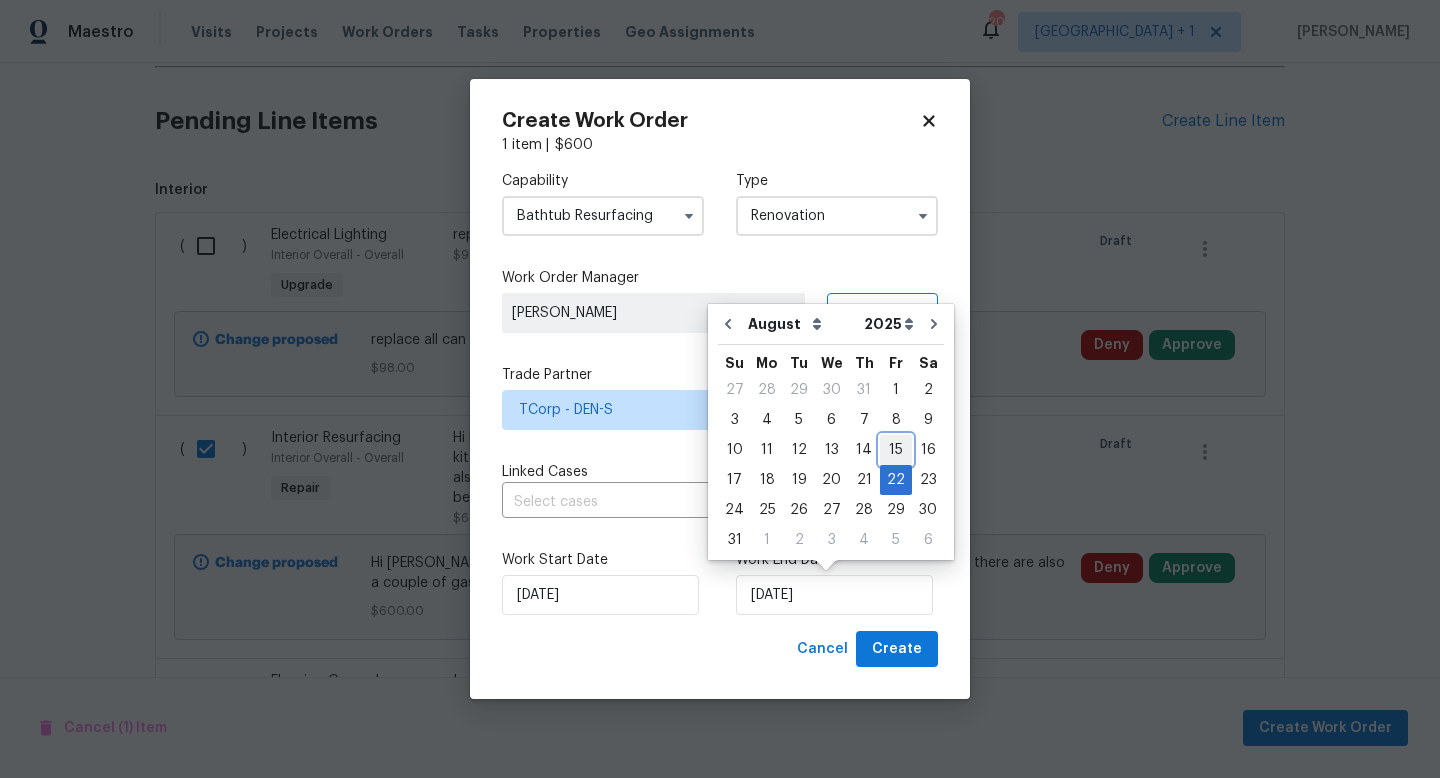 click on "15" at bounding box center (896, 450) 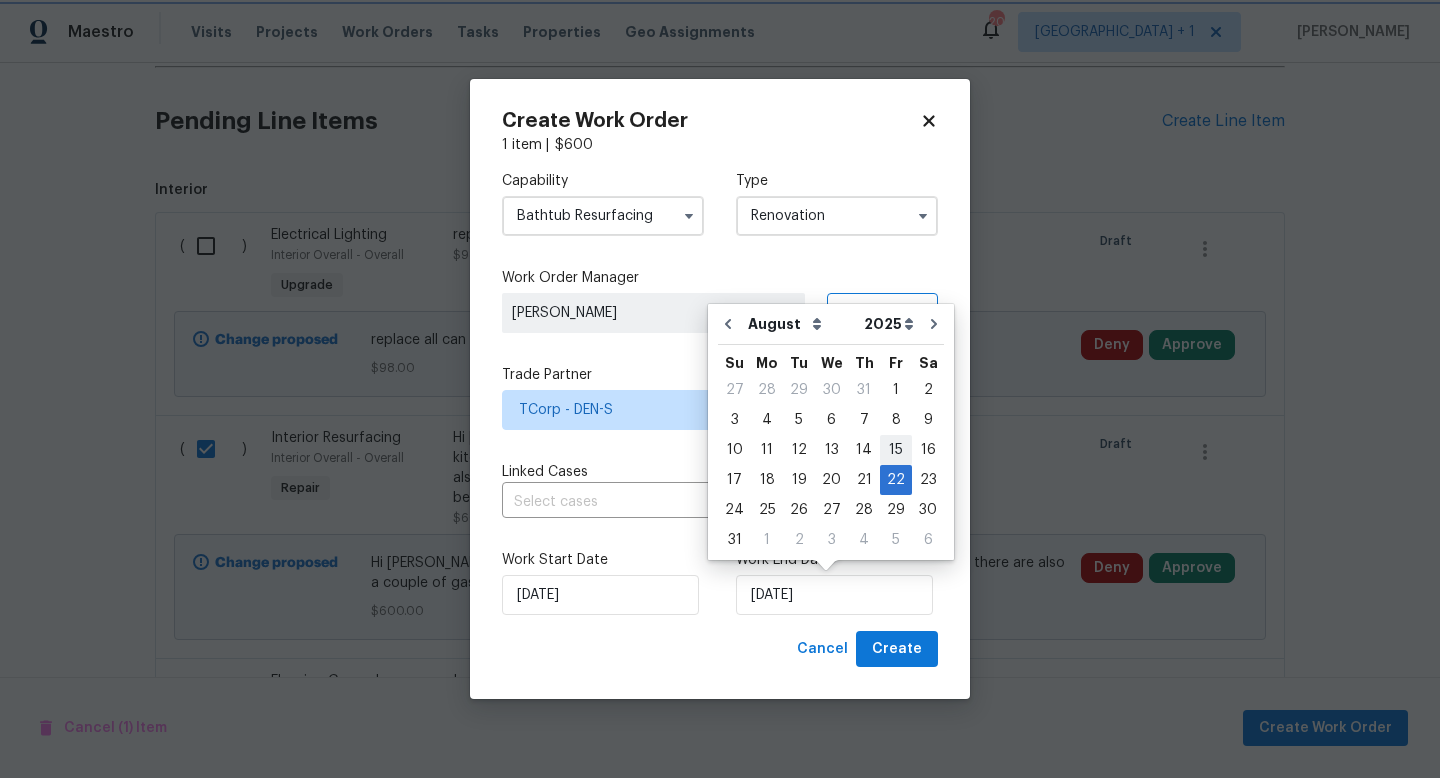 type on "8/15/2025" 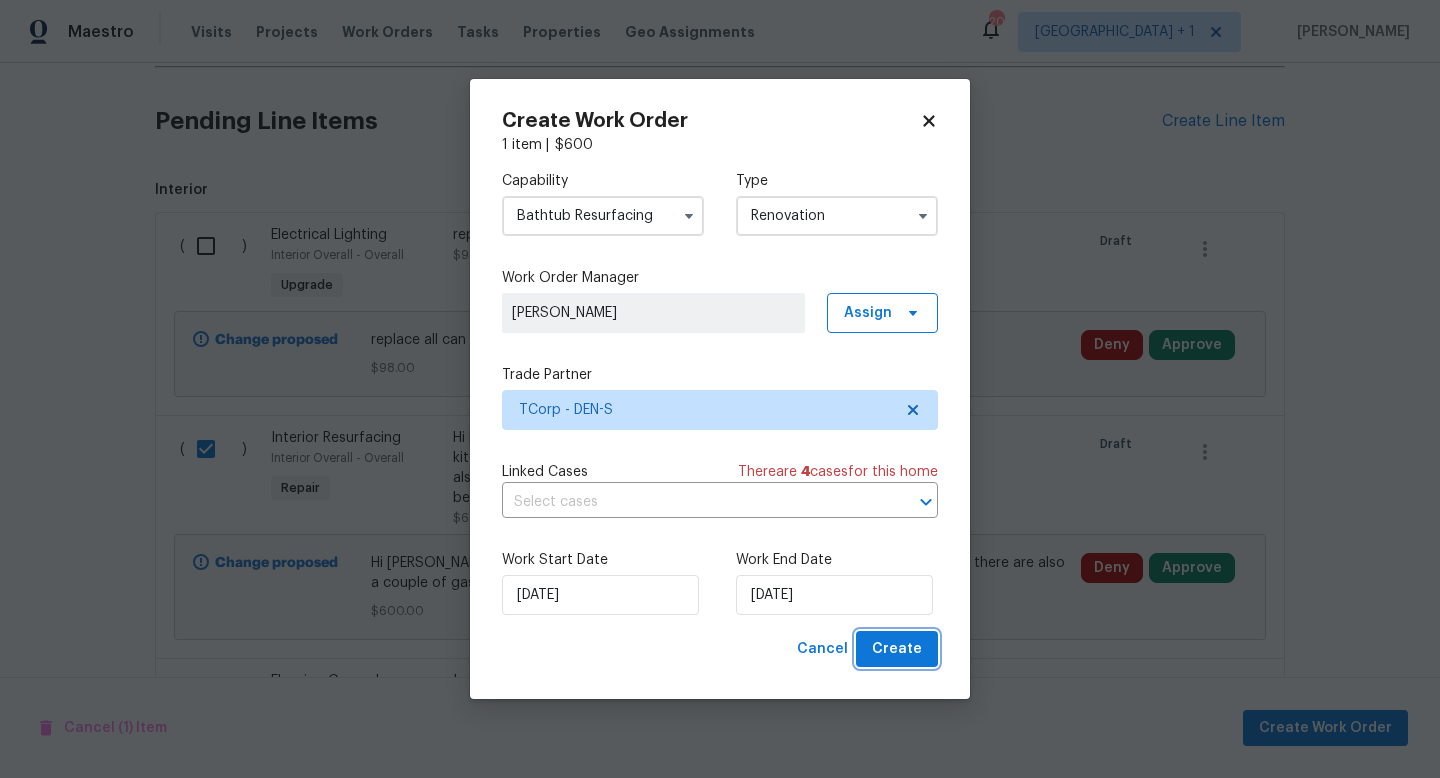 click on "Create" at bounding box center (897, 649) 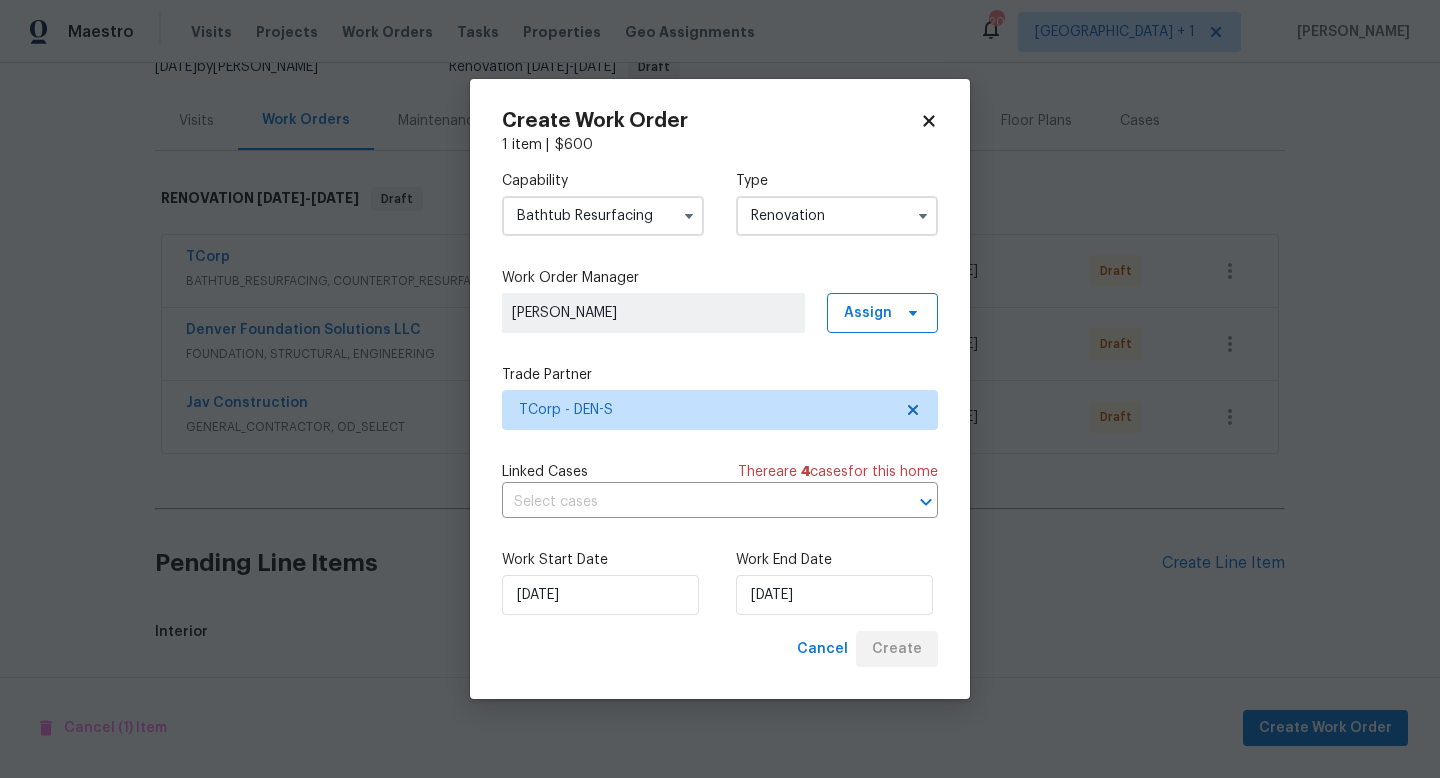 scroll, scrollTop: 469, scrollLeft: 0, axis: vertical 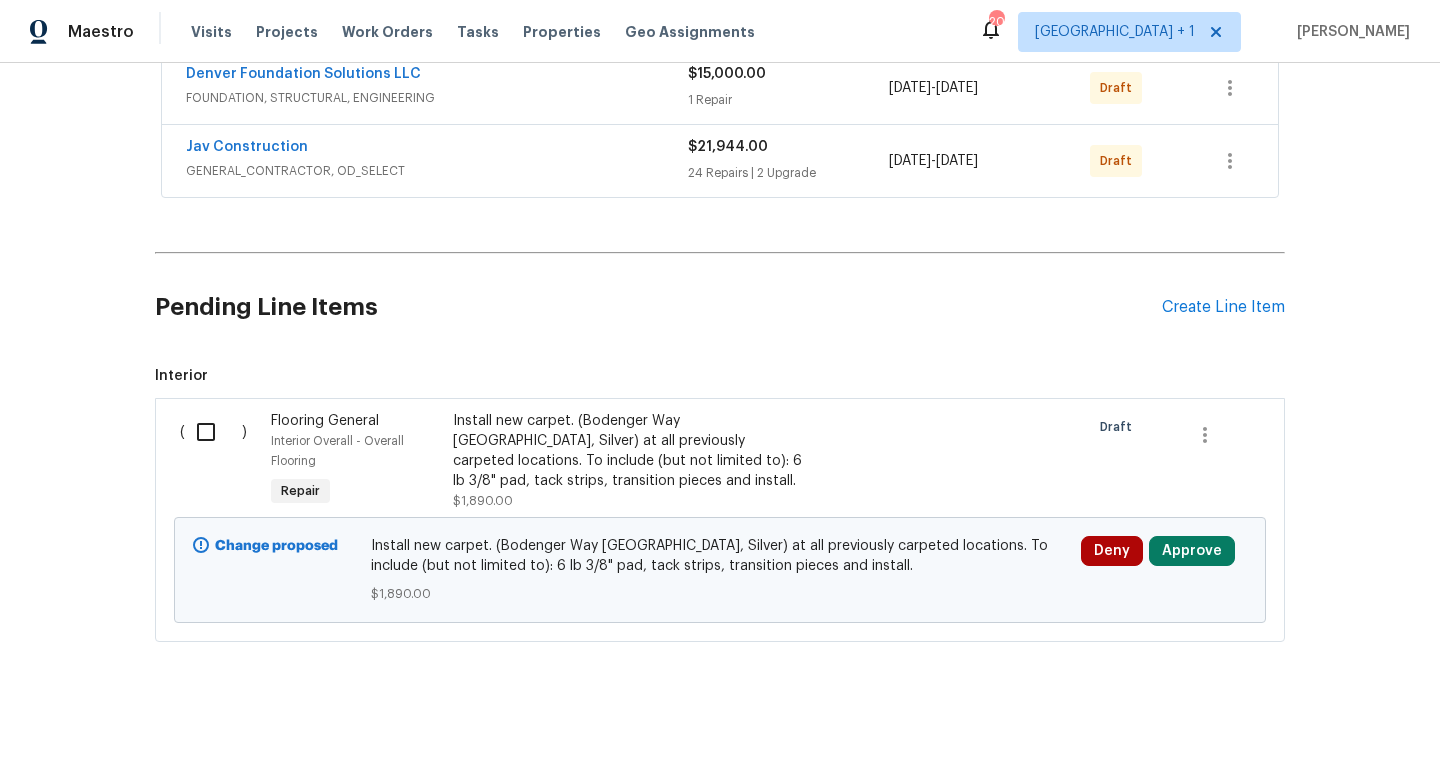 click at bounding box center (213, 432) 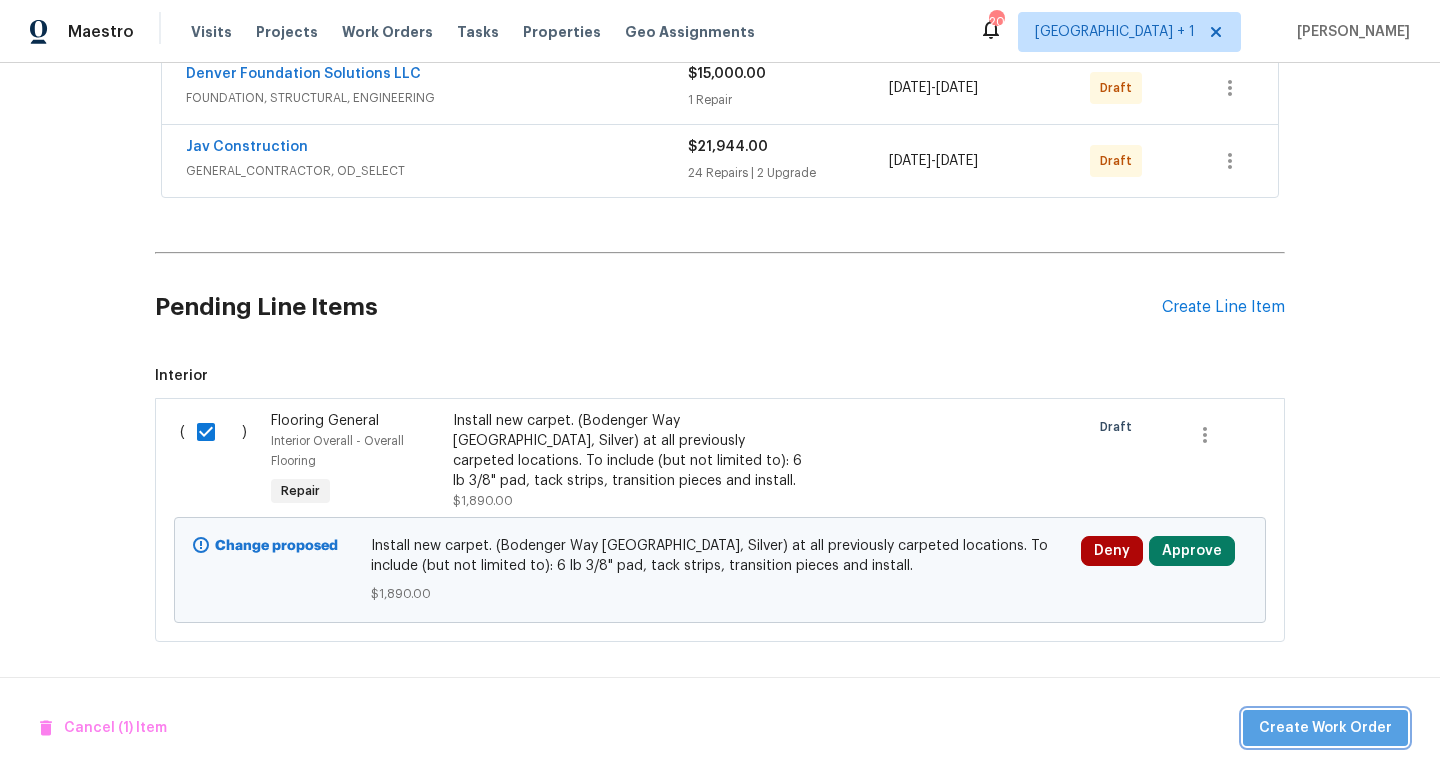click on "Create Work Order" at bounding box center (1325, 728) 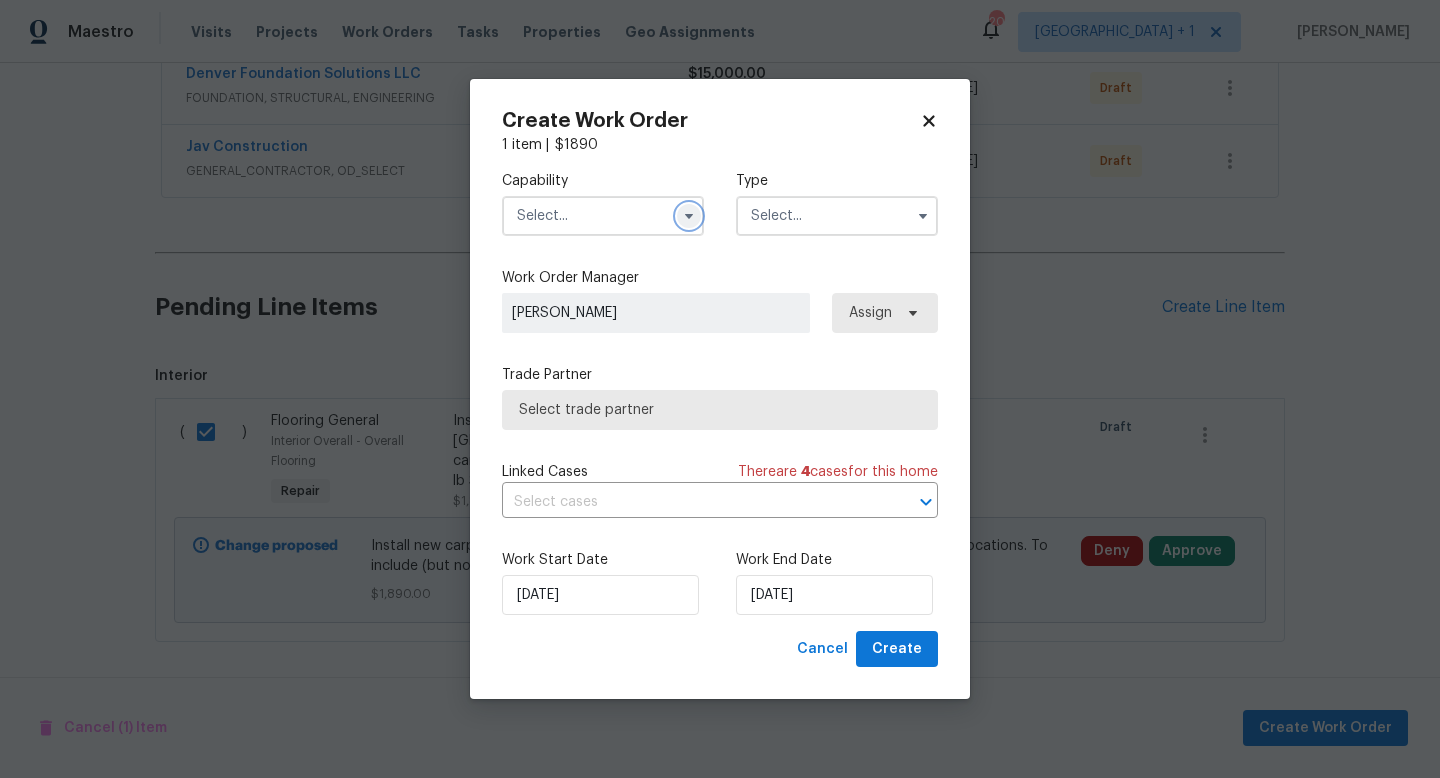 click 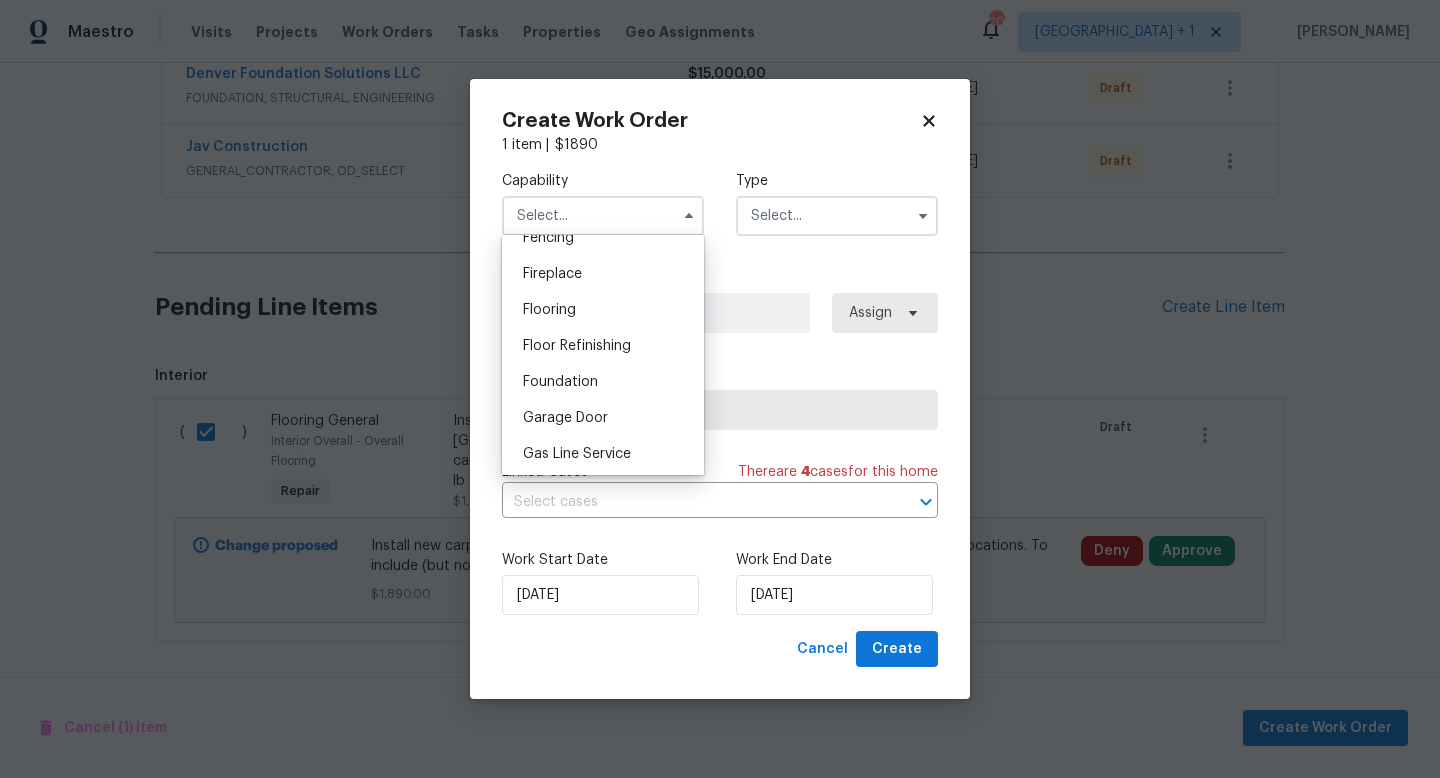 scroll, scrollTop: 737, scrollLeft: 0, axis: vertical 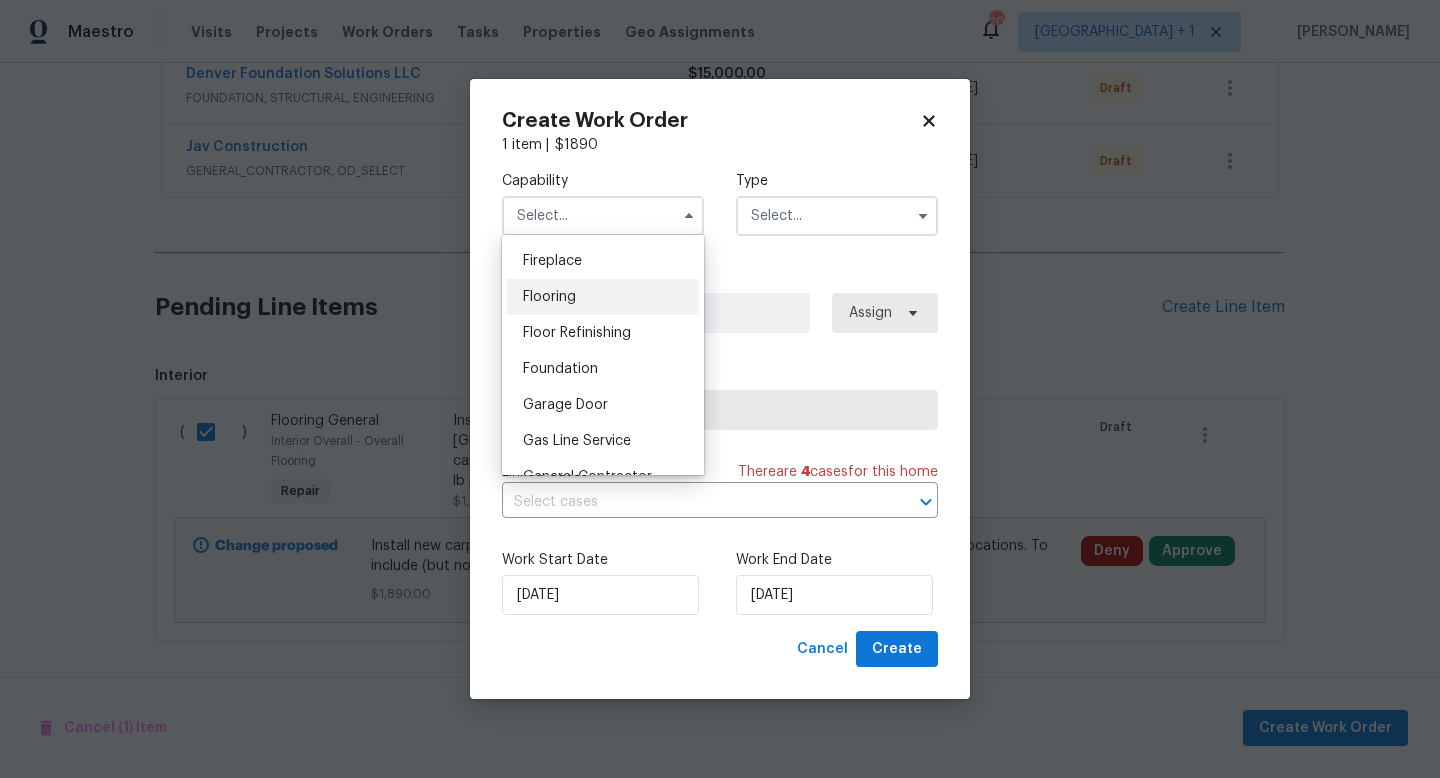 click on "Flooring" at bounding box center [549, 297] 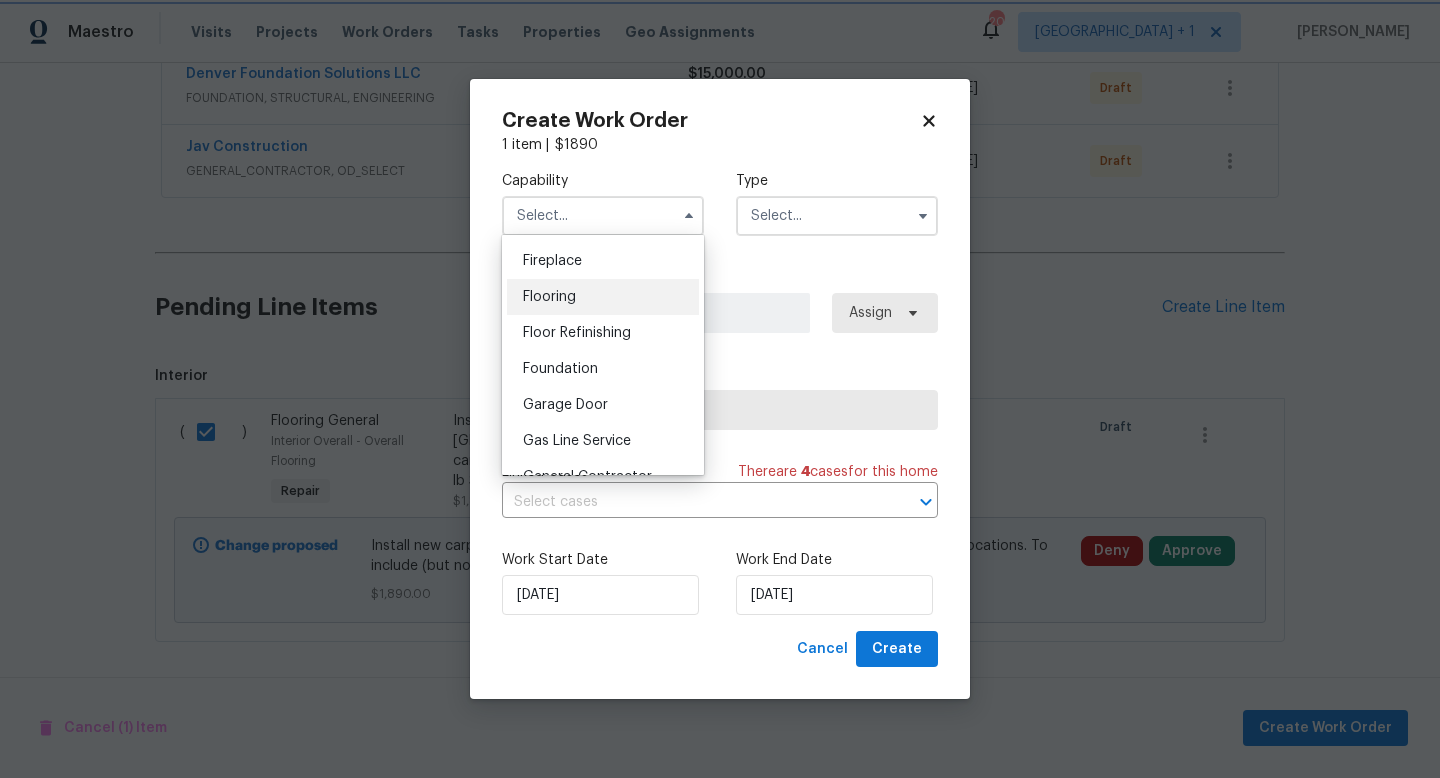 type on "Flooring" 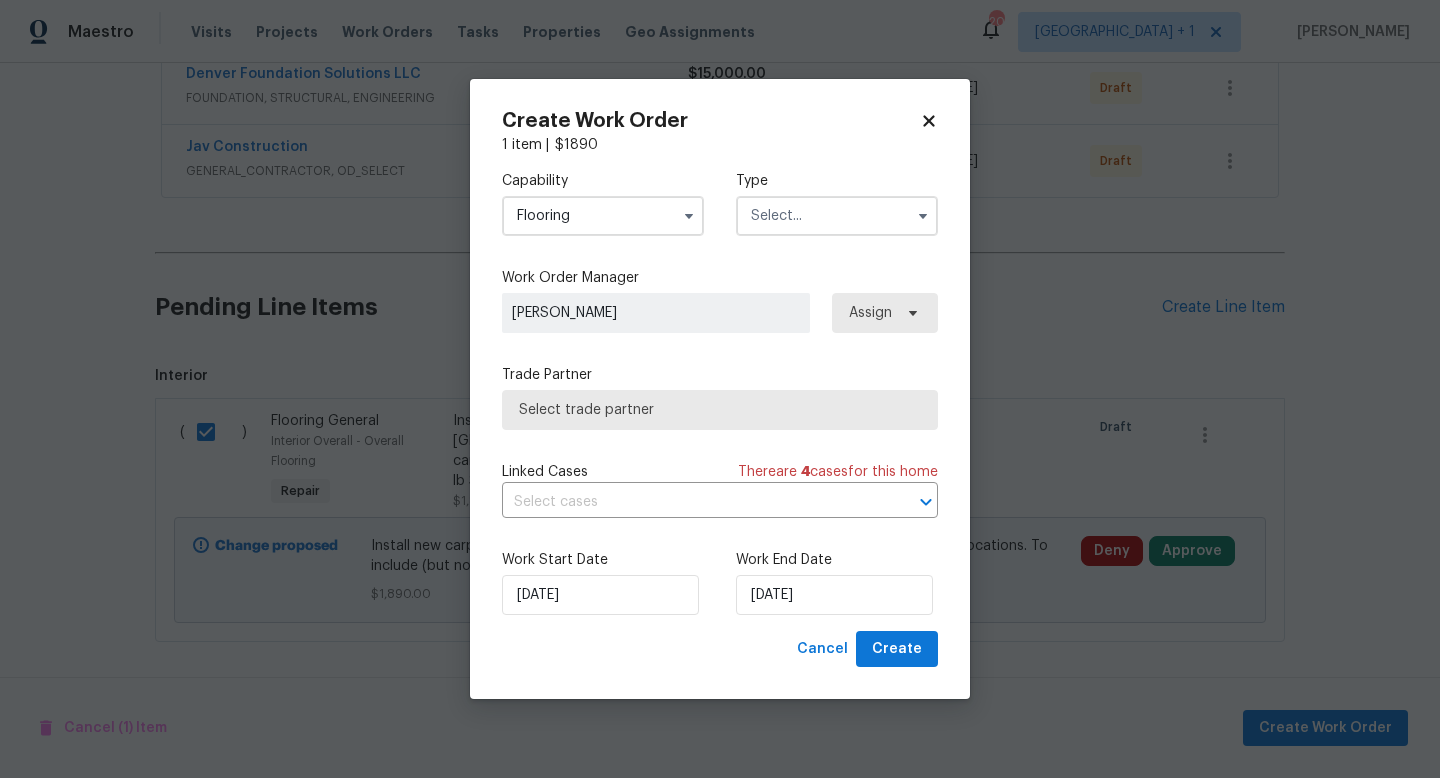 click at bounding box center [837, 216] 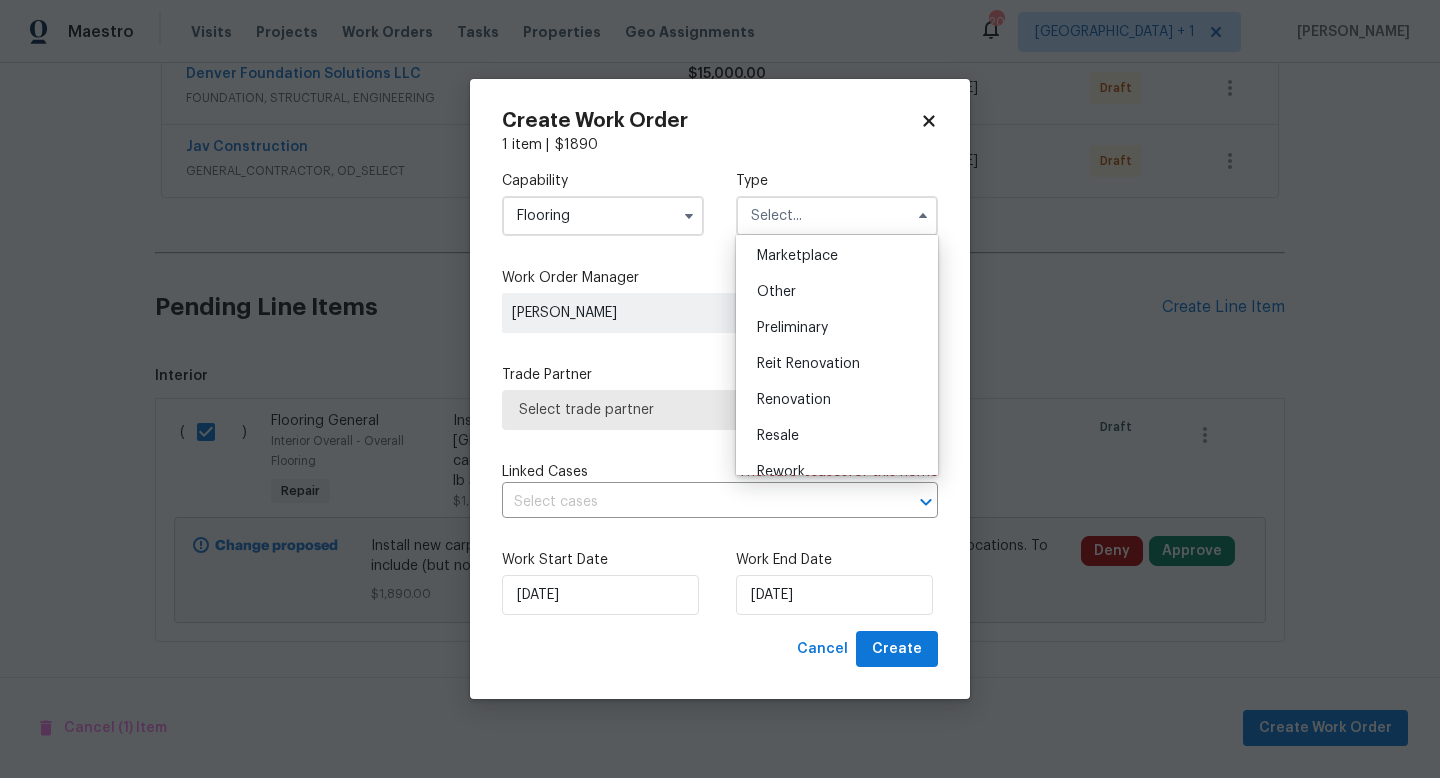 scroll, scrollTop: 366, scrollLeft: 0, axis: vertical 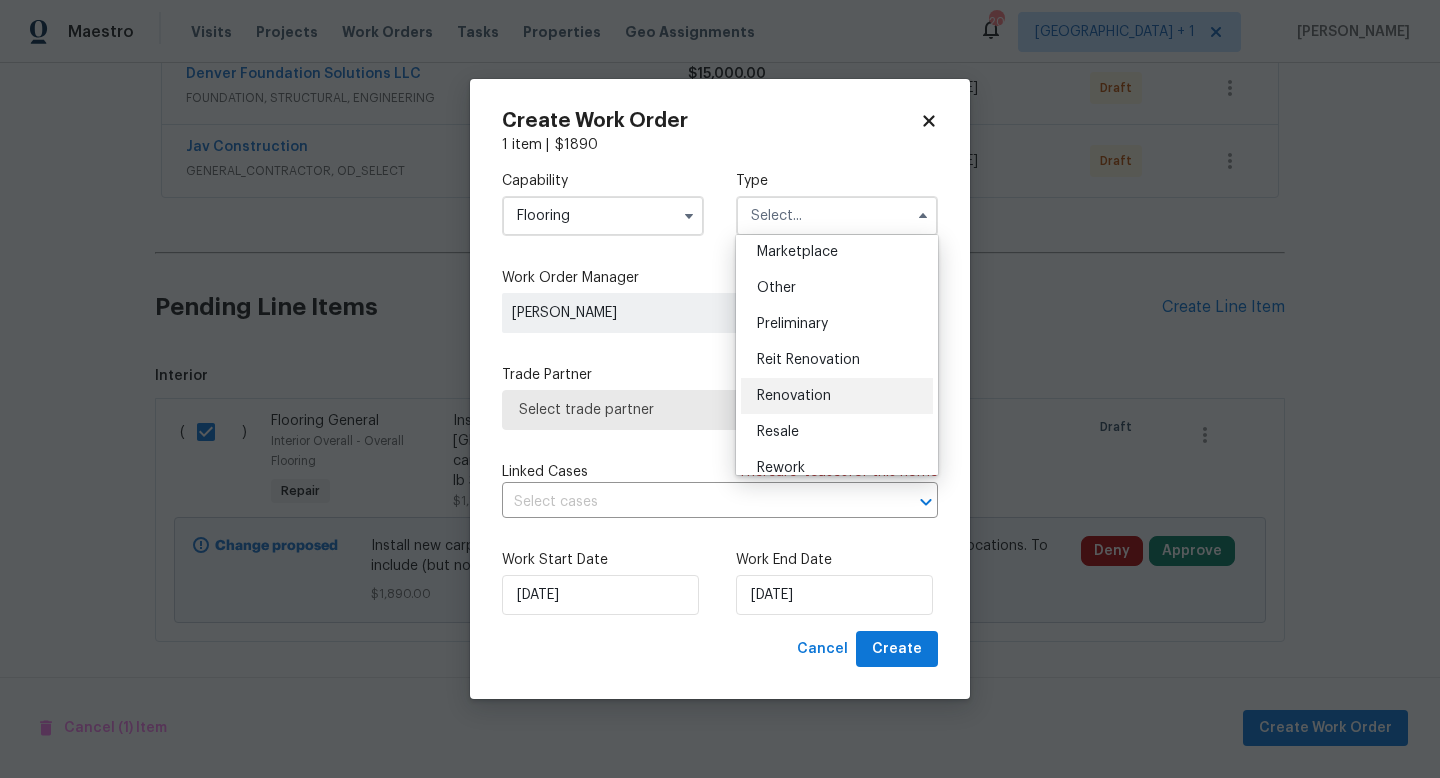 click on "Renovation" at bounding box center (794, 396) 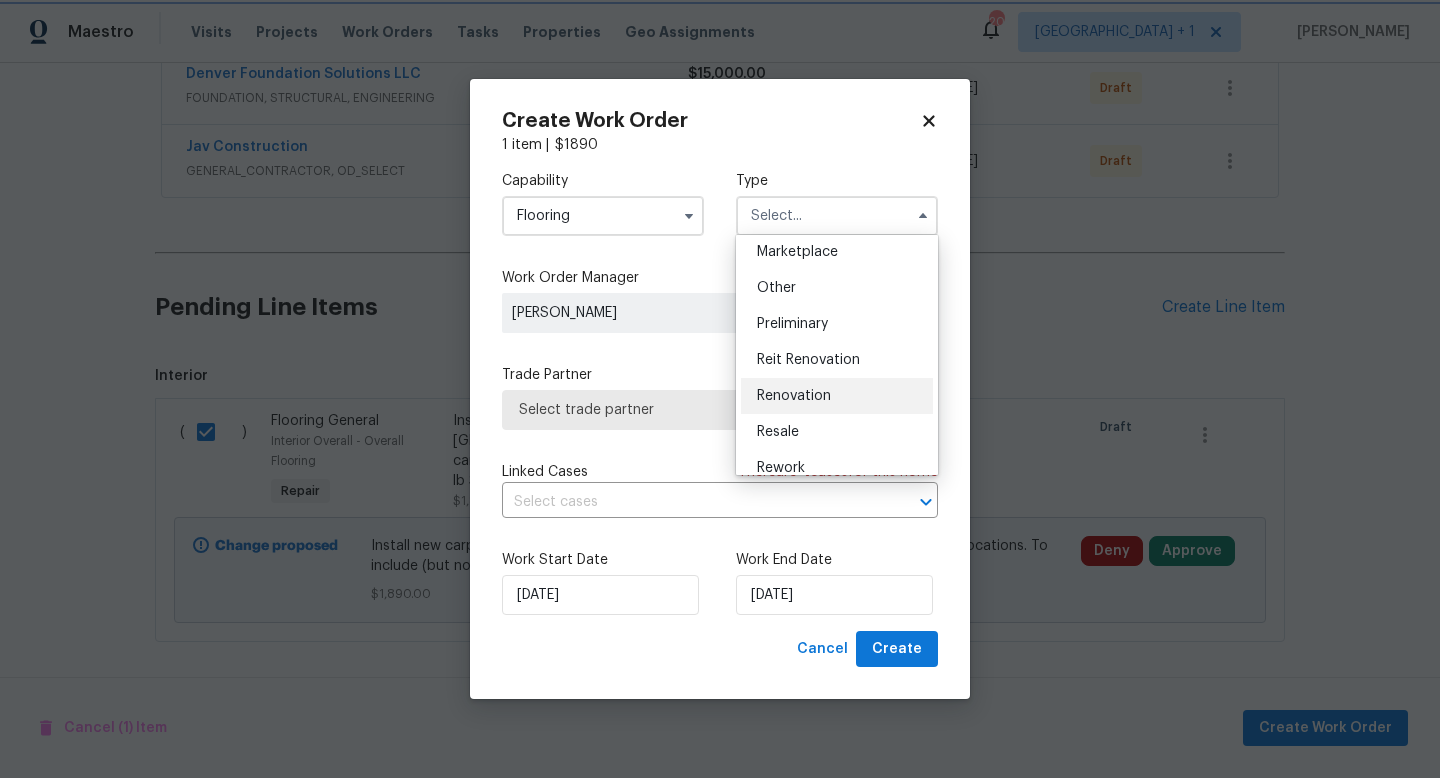 type on "Renovation" 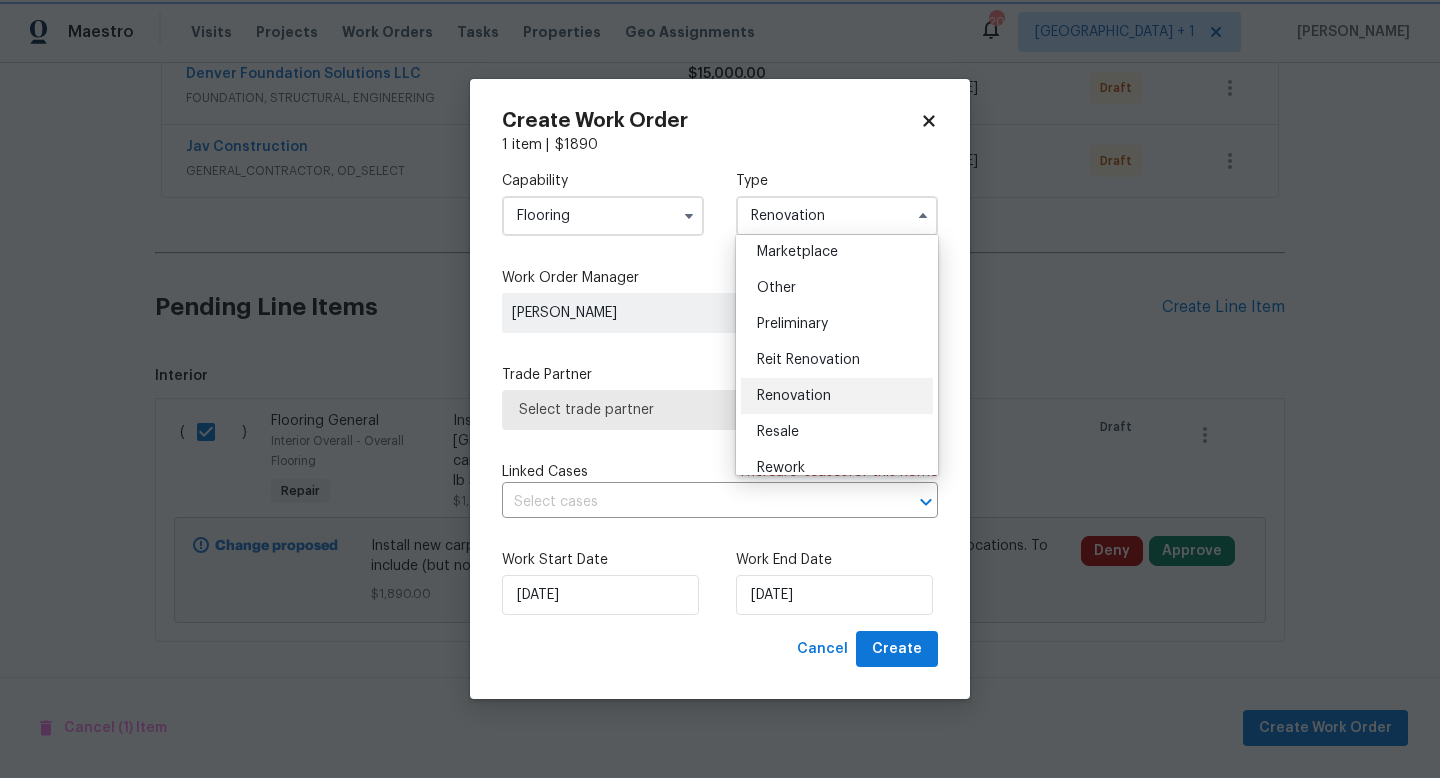 scroll, scrollTop: 0, scrollLeft: 0, axis: both 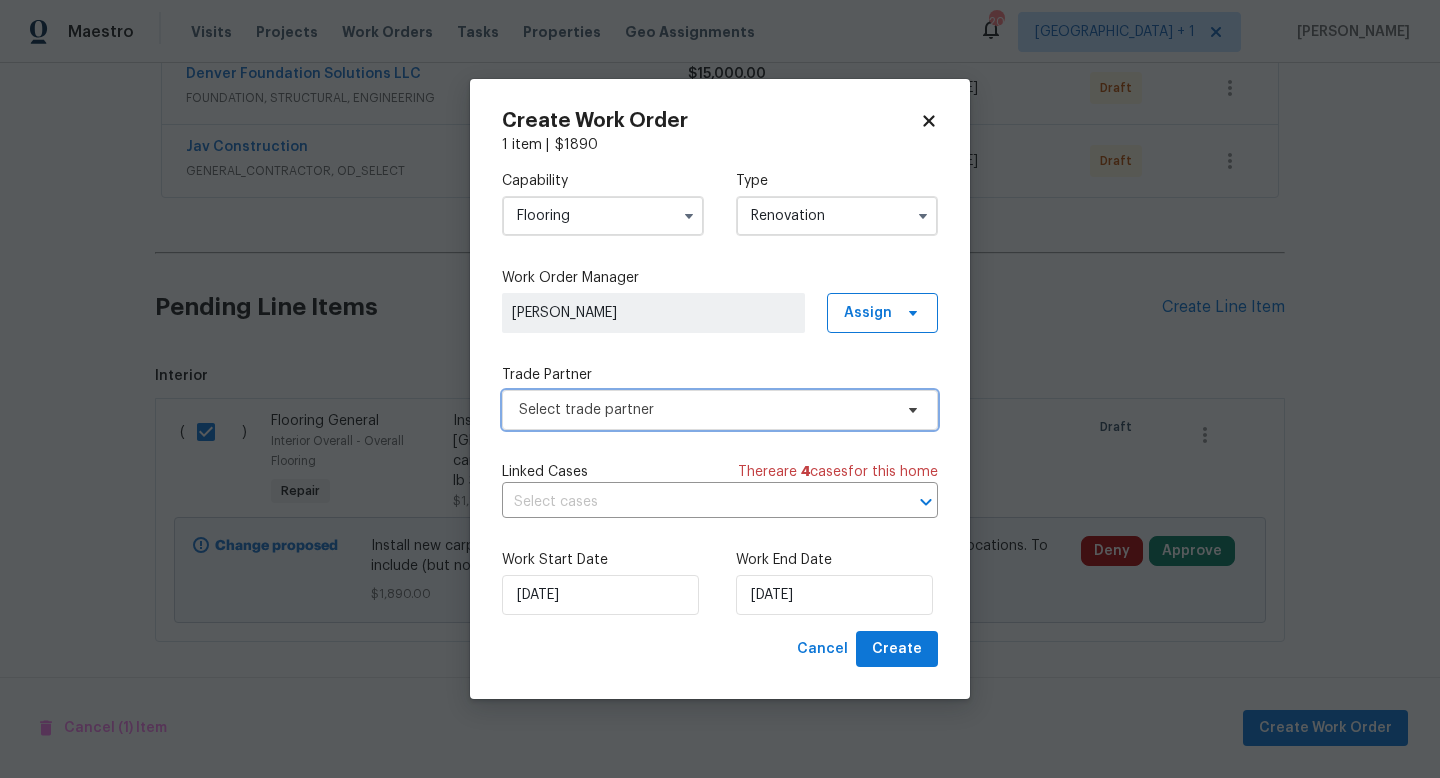 click 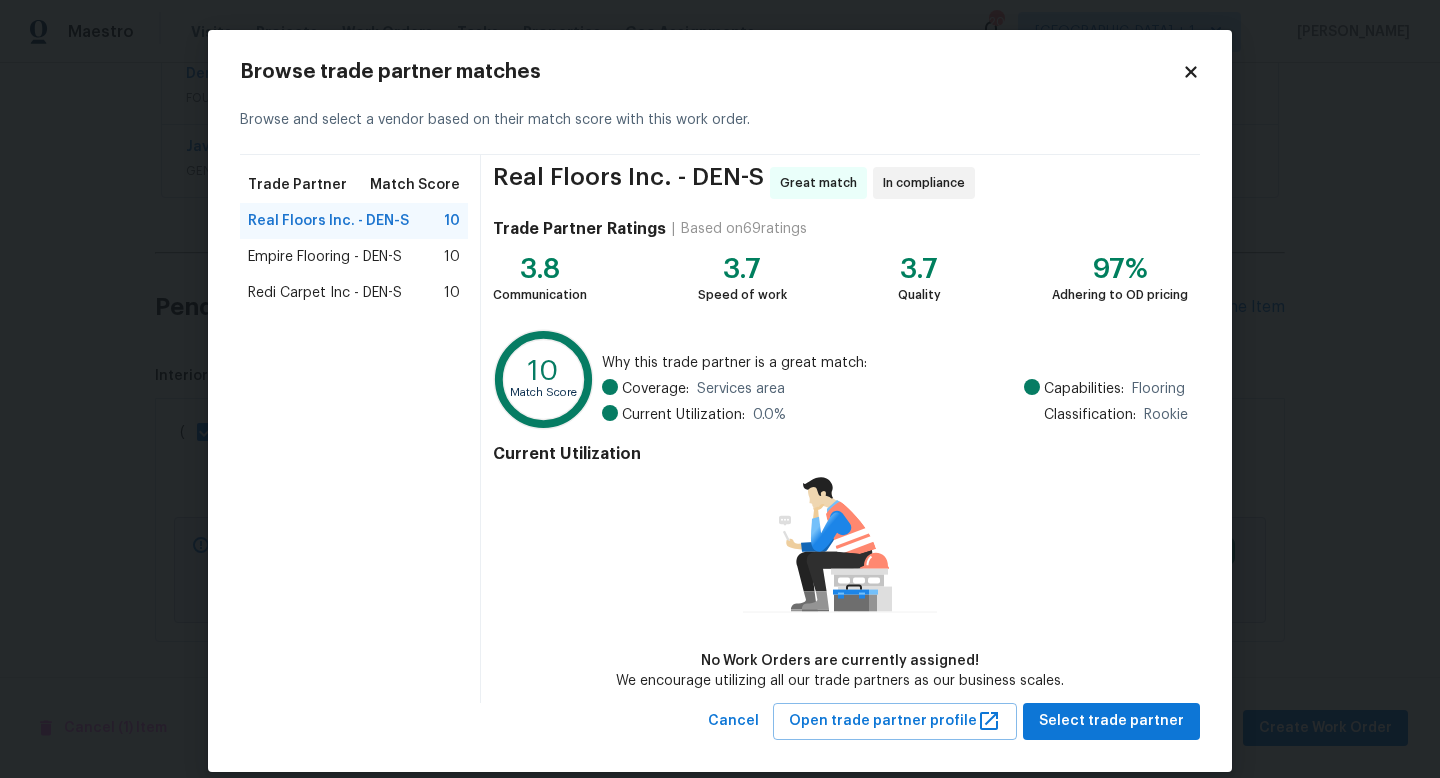 click on "Redi Carpet Inc - DEN-S" at bounding box center (325, 293) 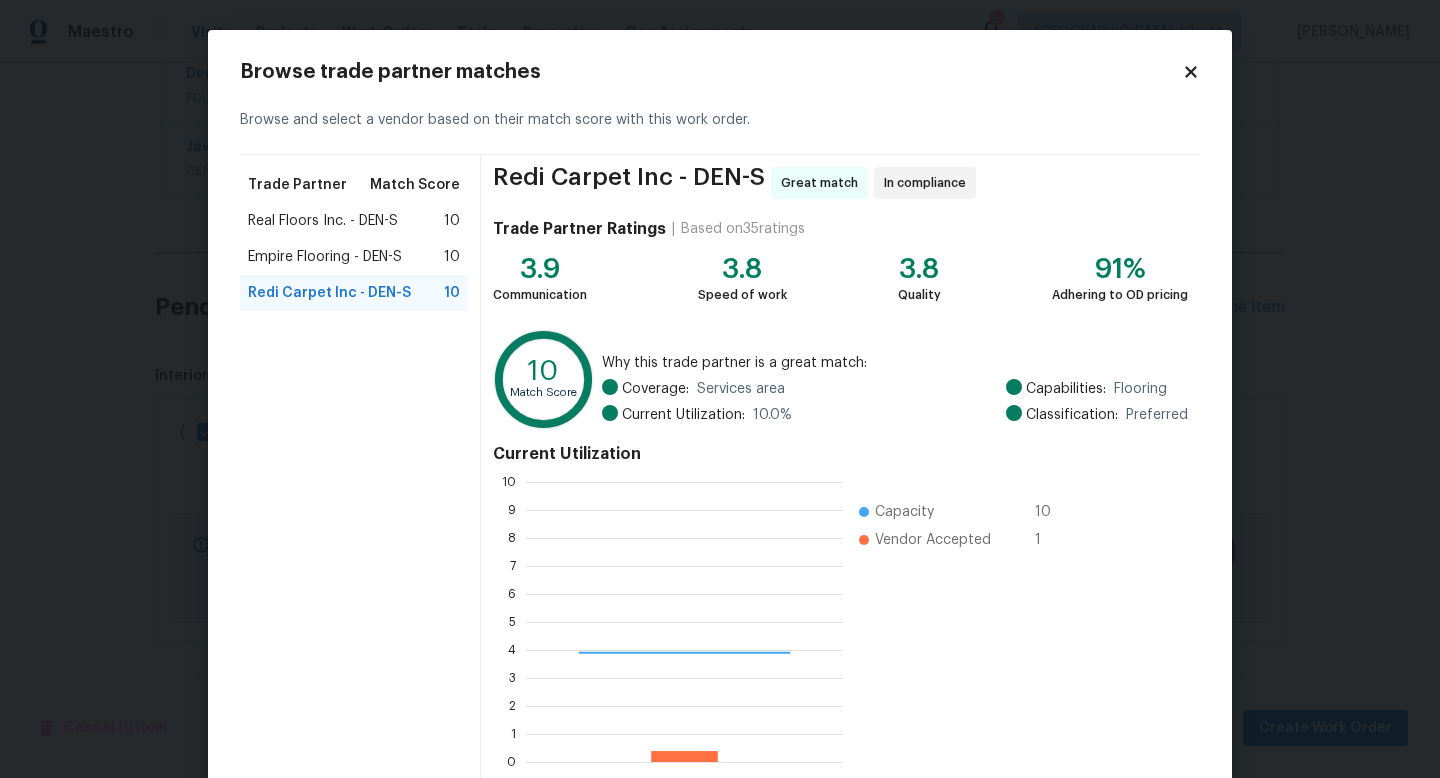 scroll, scrollTop: 2, scrollLeft: 2, axis: both 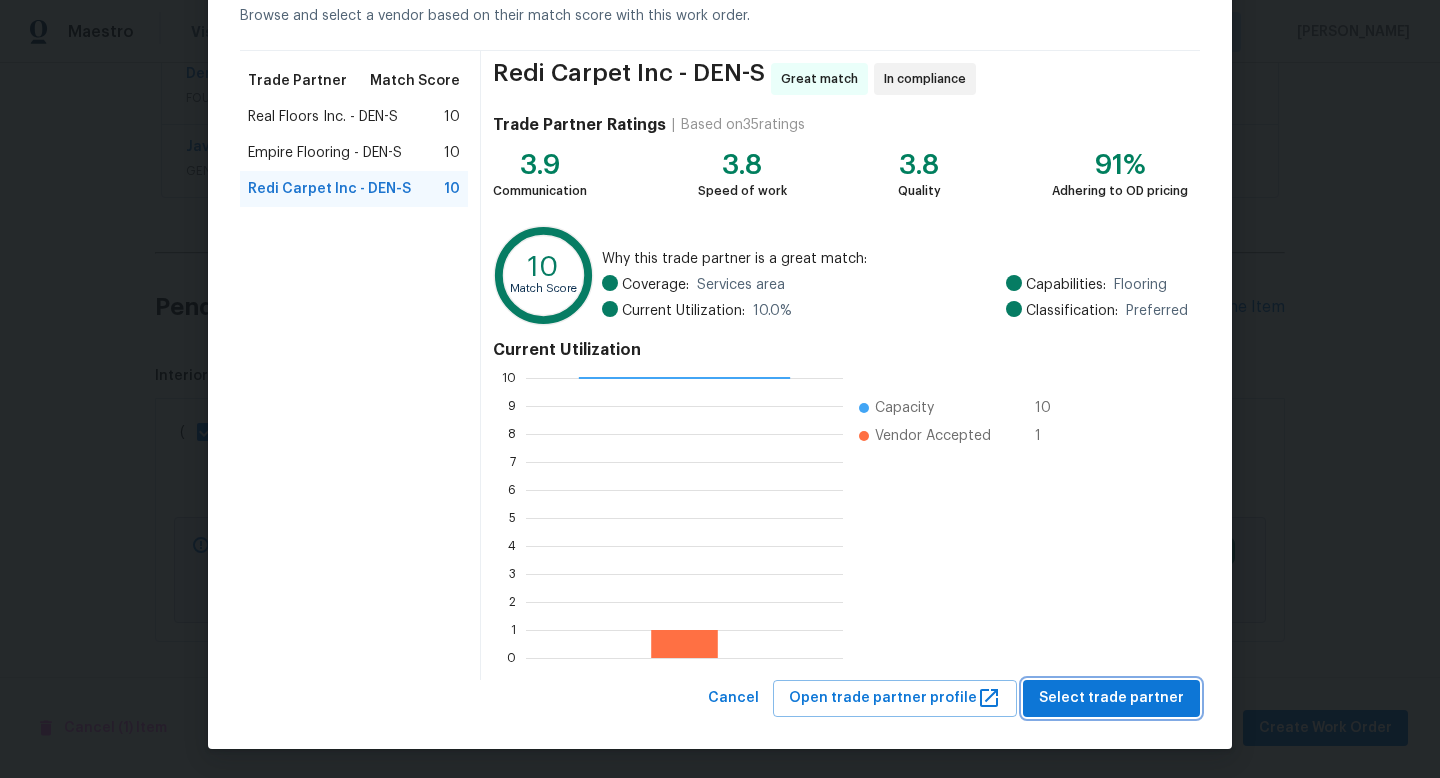 click on "Select trade partner" at bounding box center (1111, 698) 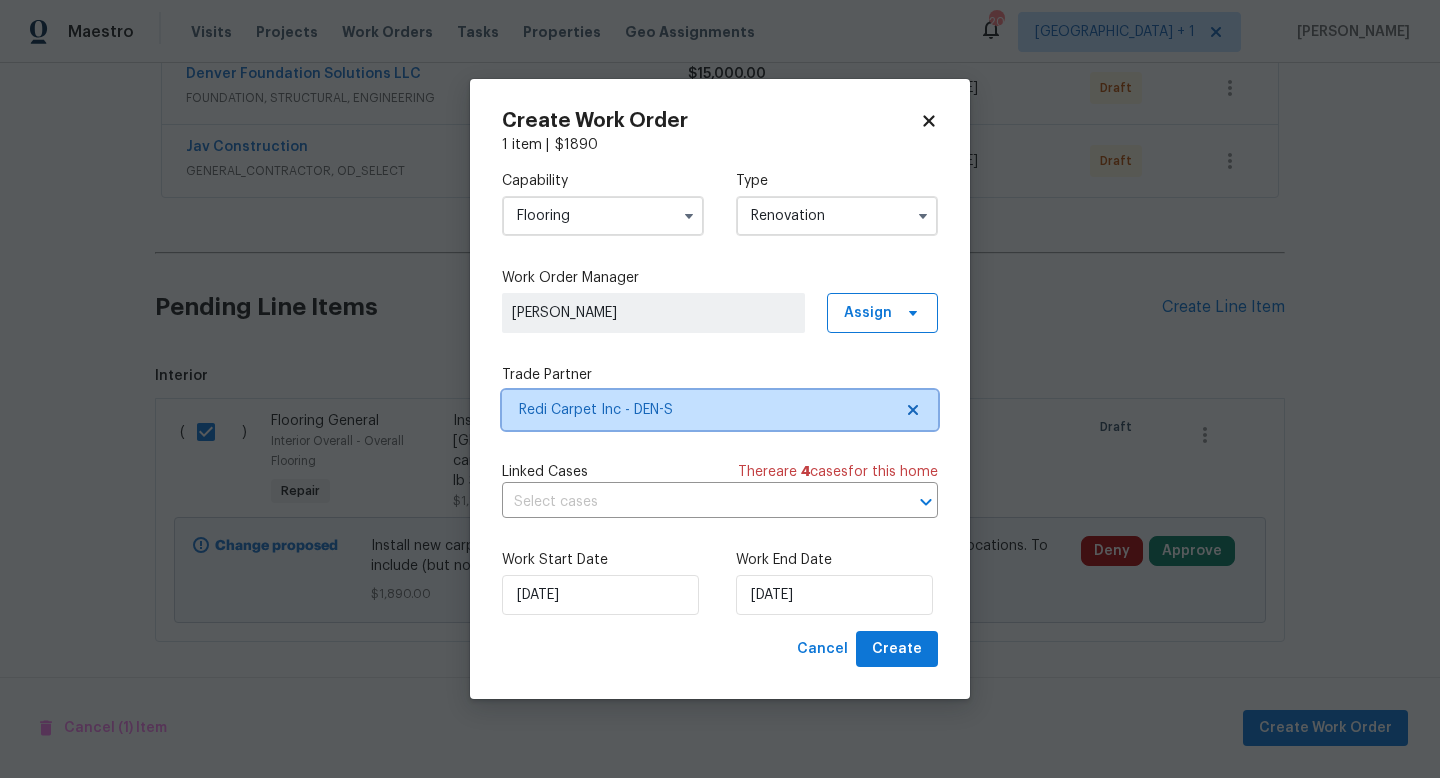 scroll, scrollTop: 0, scrollLeft: 0, axis: both 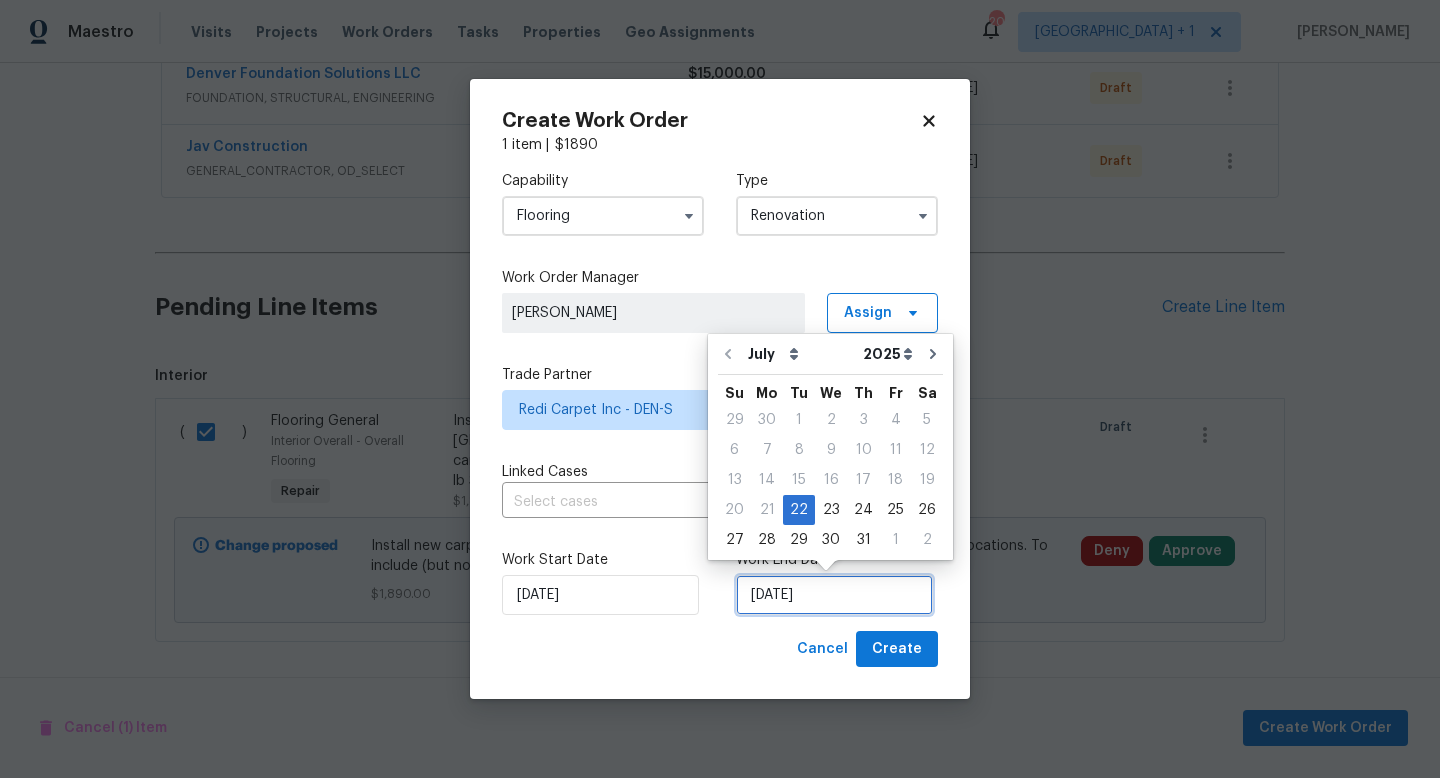 click on "[DATE]" at bounding box center [834, 595] 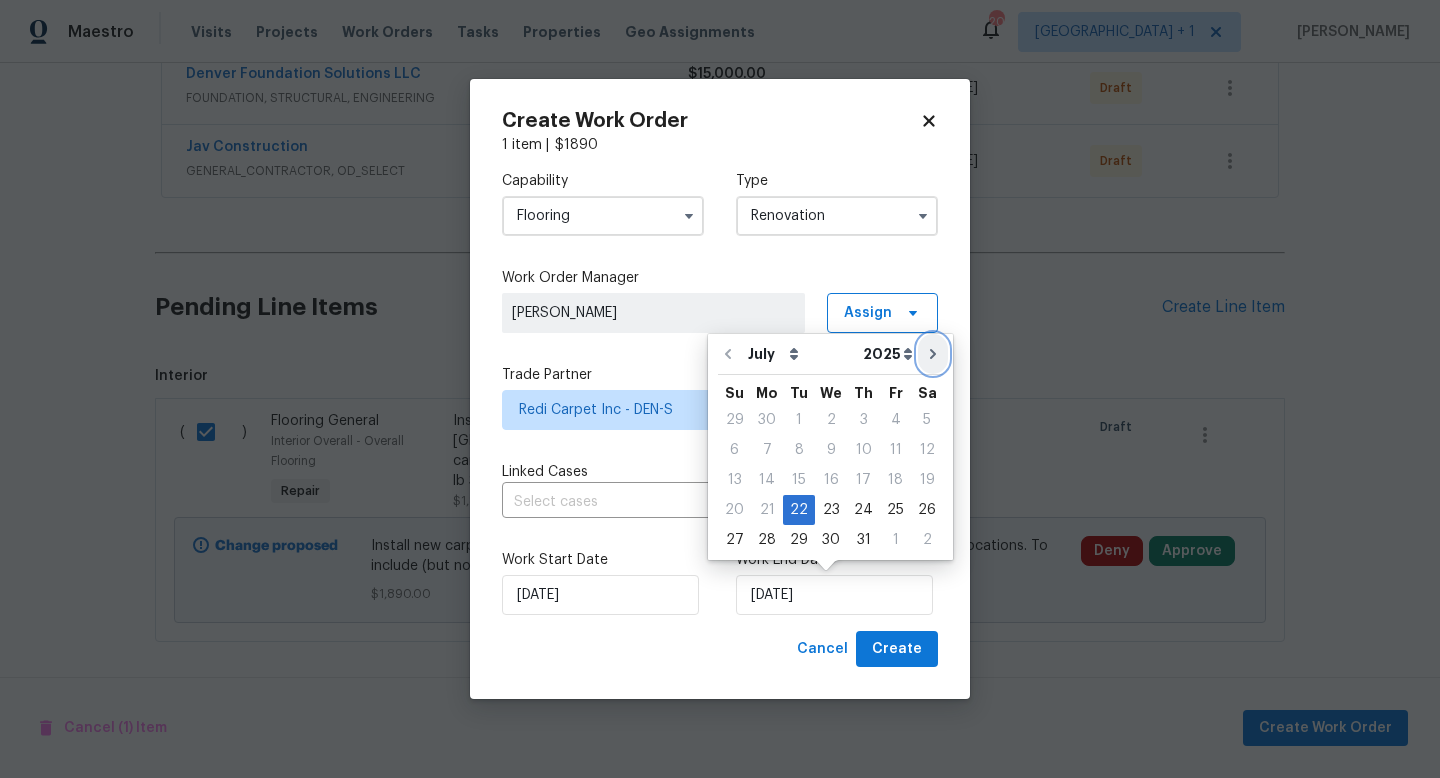 click 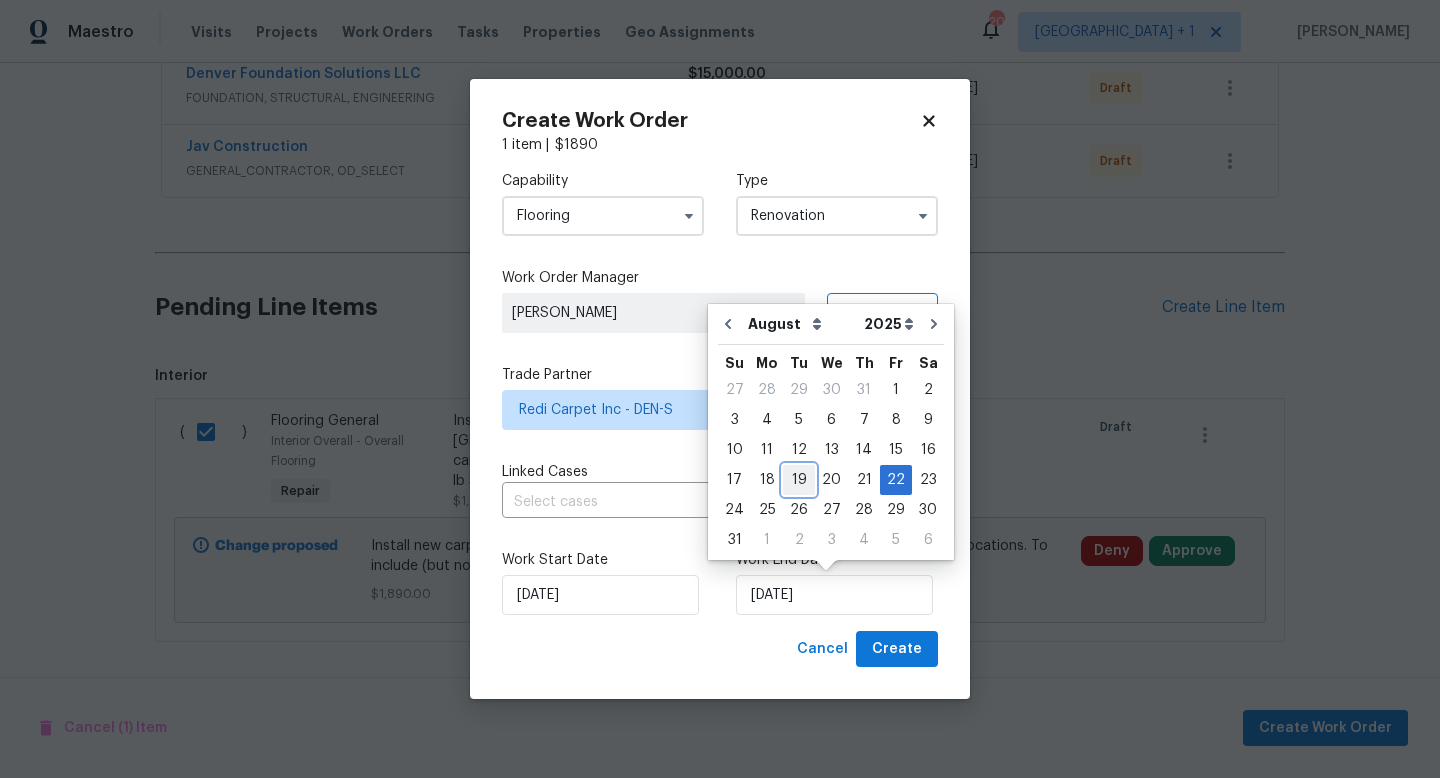 click on "19" at bounding box center (799, 480) 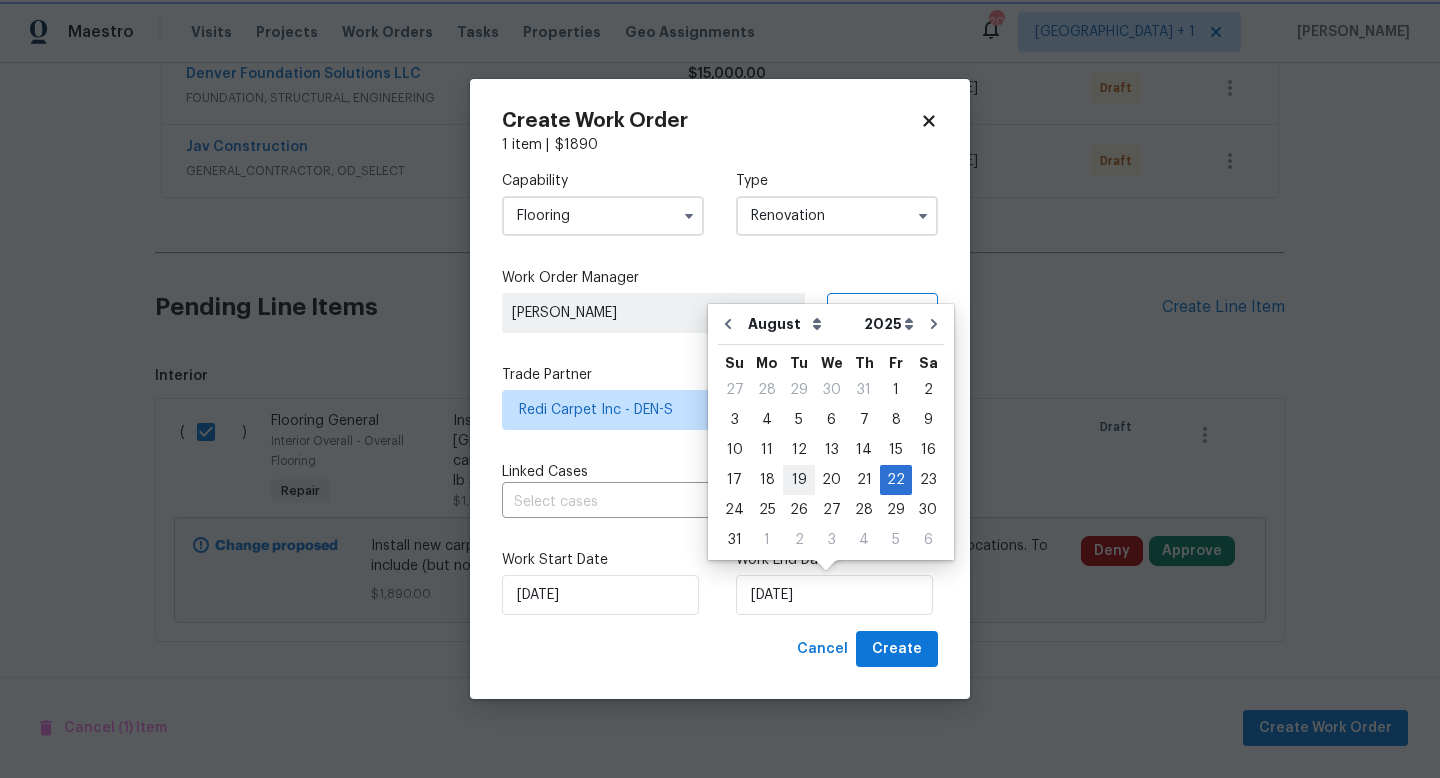 type on "[DATE]" 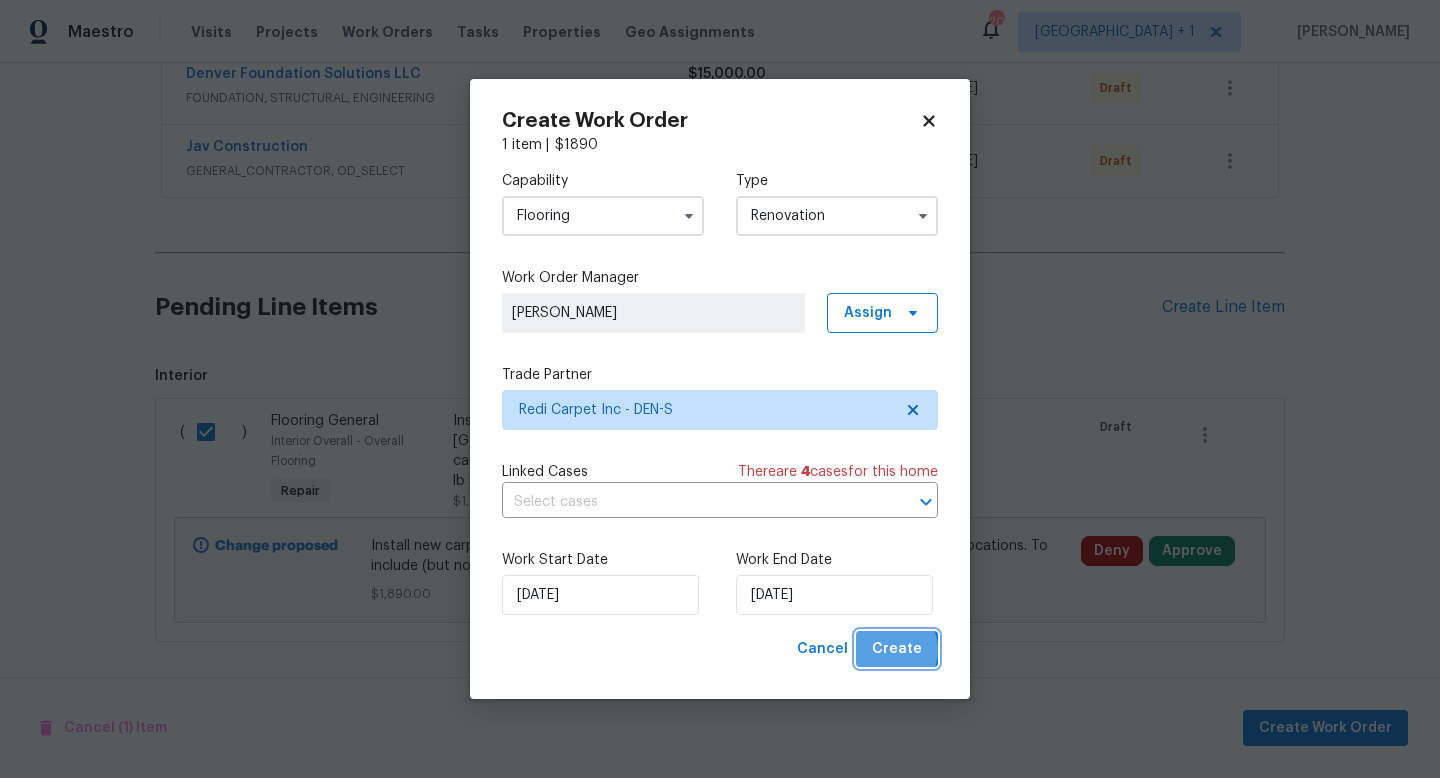 click on "Create" at bounding box center (897, 649) 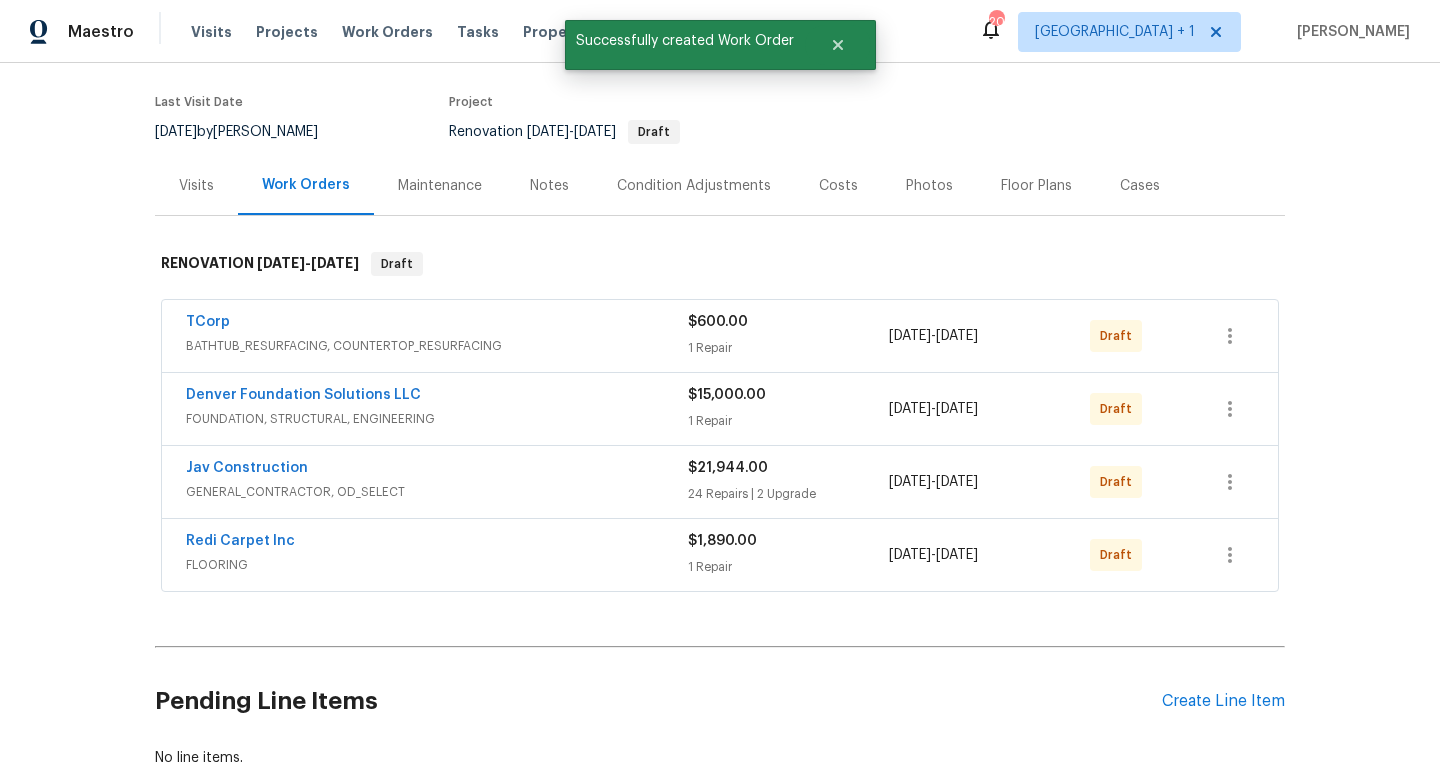 scroll, scrollTop: 126, scrollLeft: 0, axis: vertical 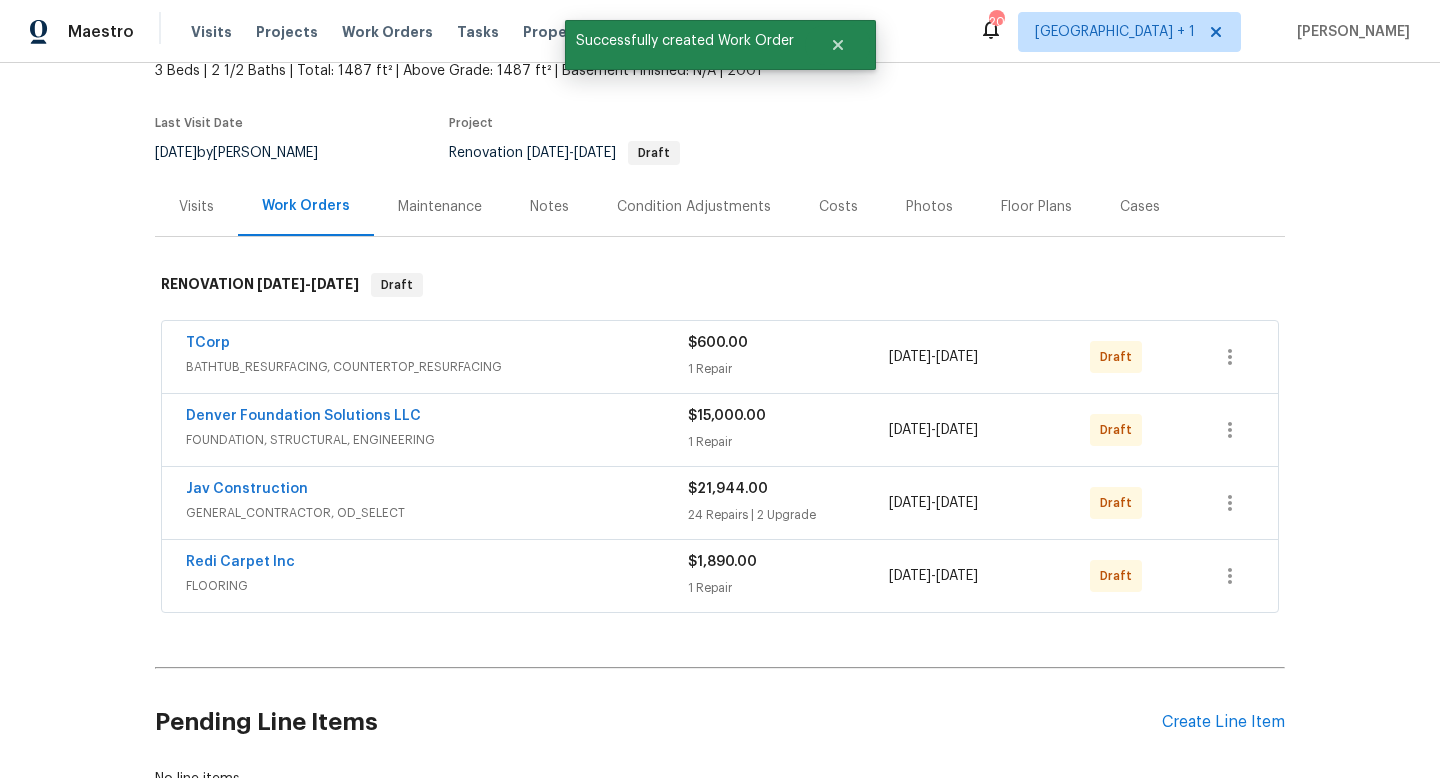 click on "Costs" at bounding box center (838, 207) 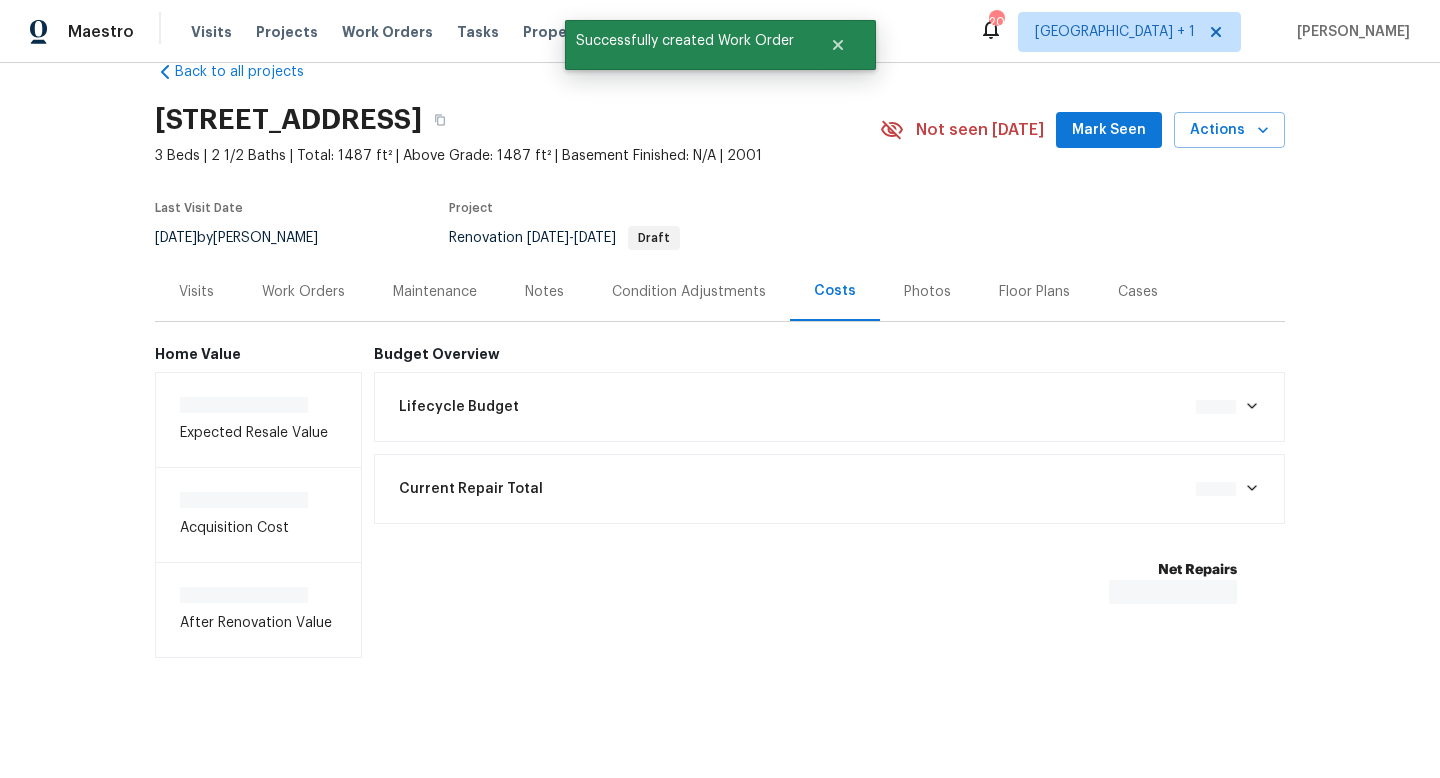 scroll, scrollTop: 45, scrollLeft: 0, axis: vertical 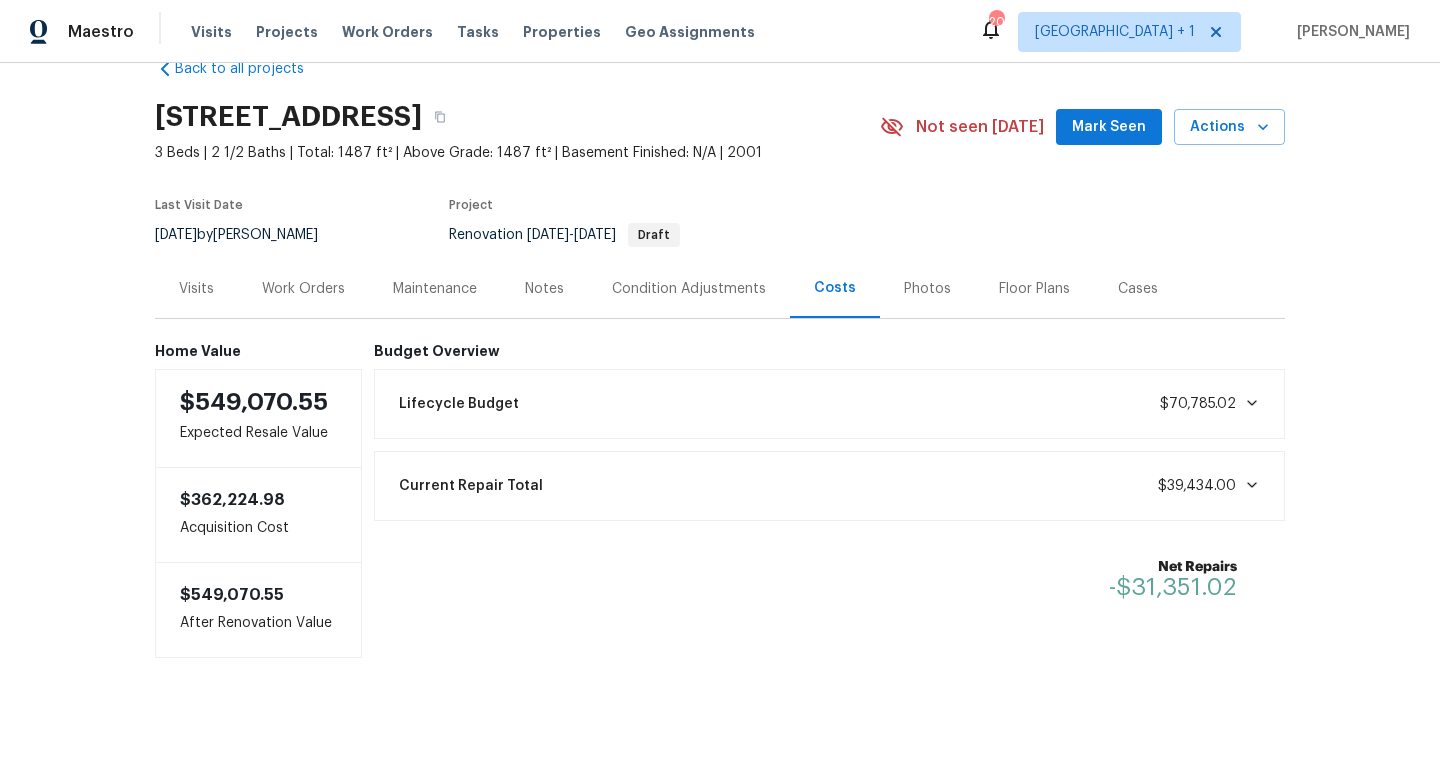click on "Work Orders" at bounding box center (303, 289) 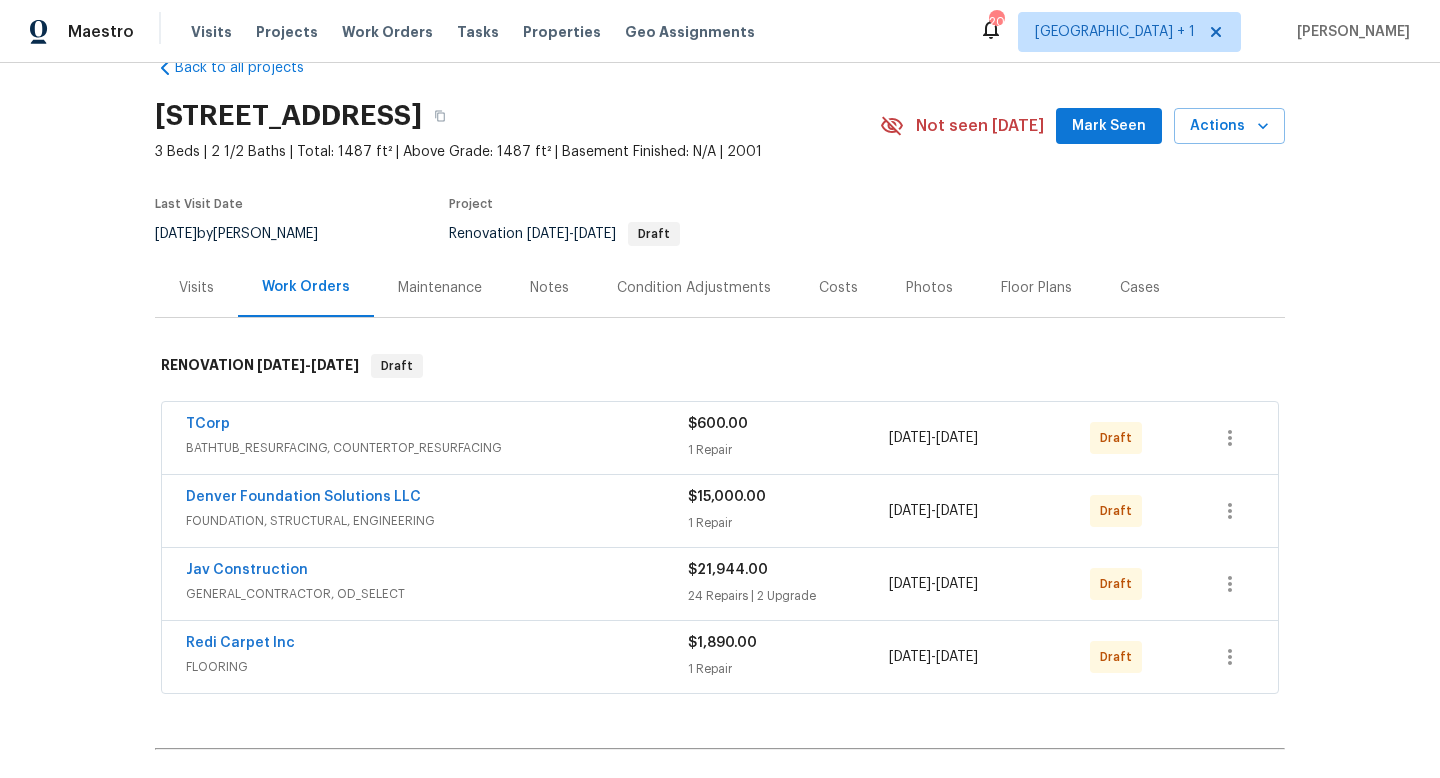 scroll, scrollTop: 126, scrollLeft: 0, axis: vertical 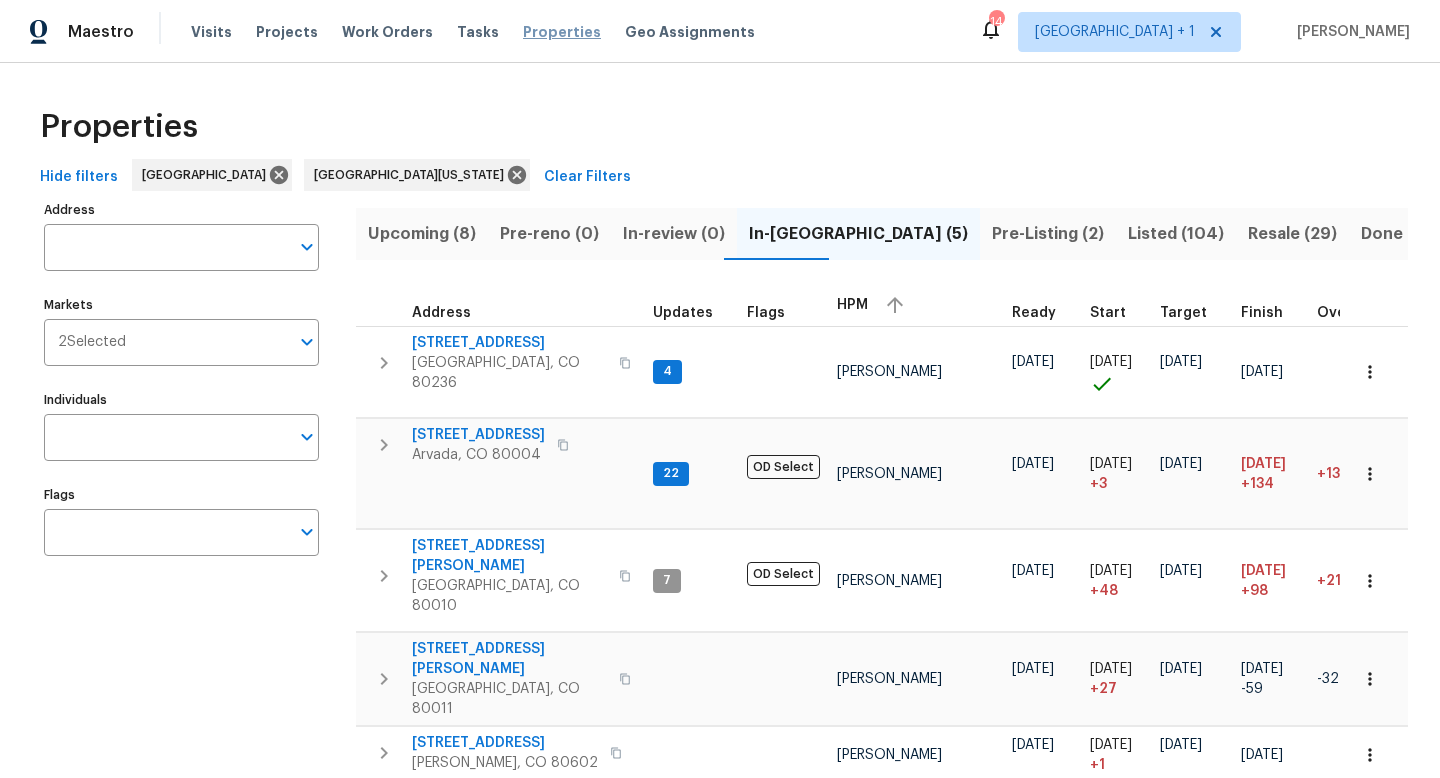 click on "Properties" at bounding box center [562, 32] 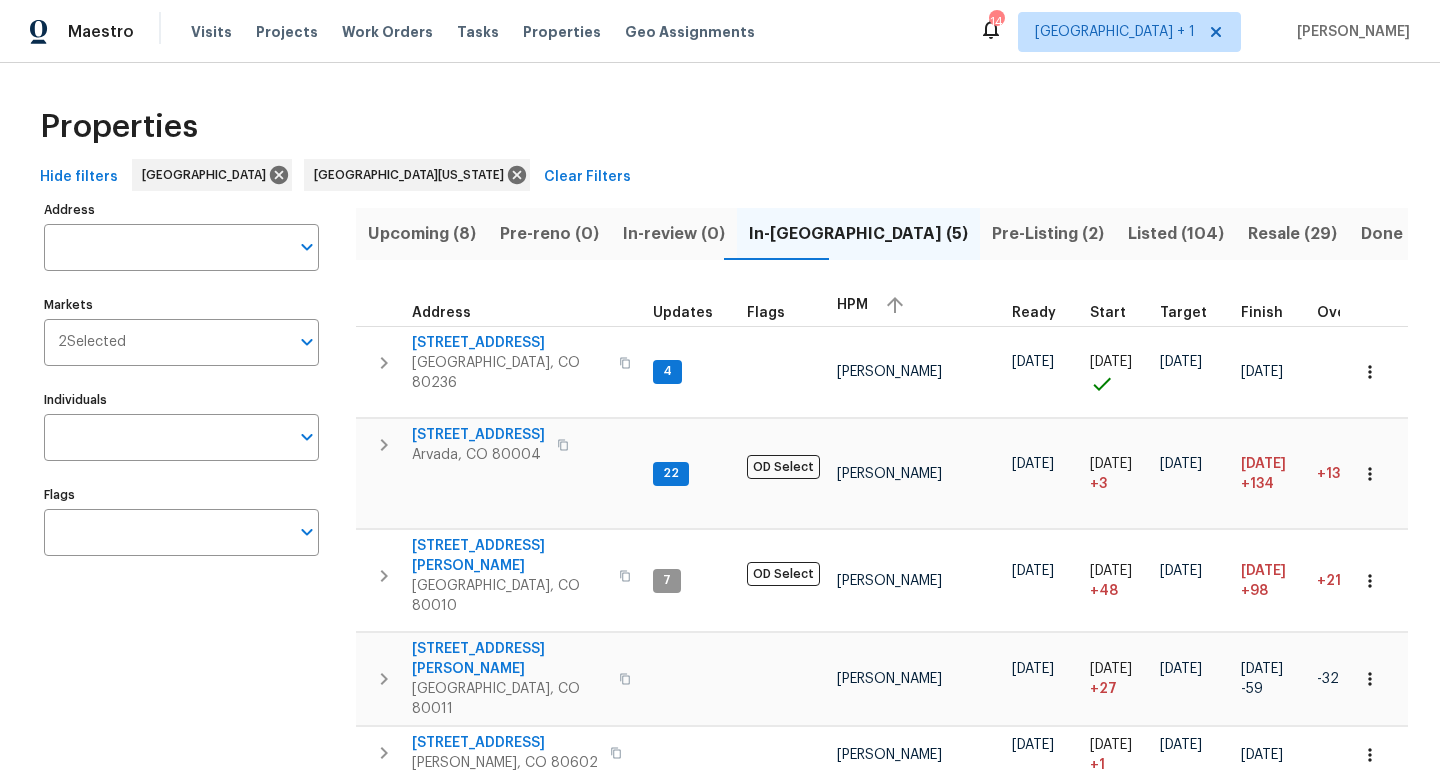 click on "Upcoming (8)" at bounding box center [422, 234] 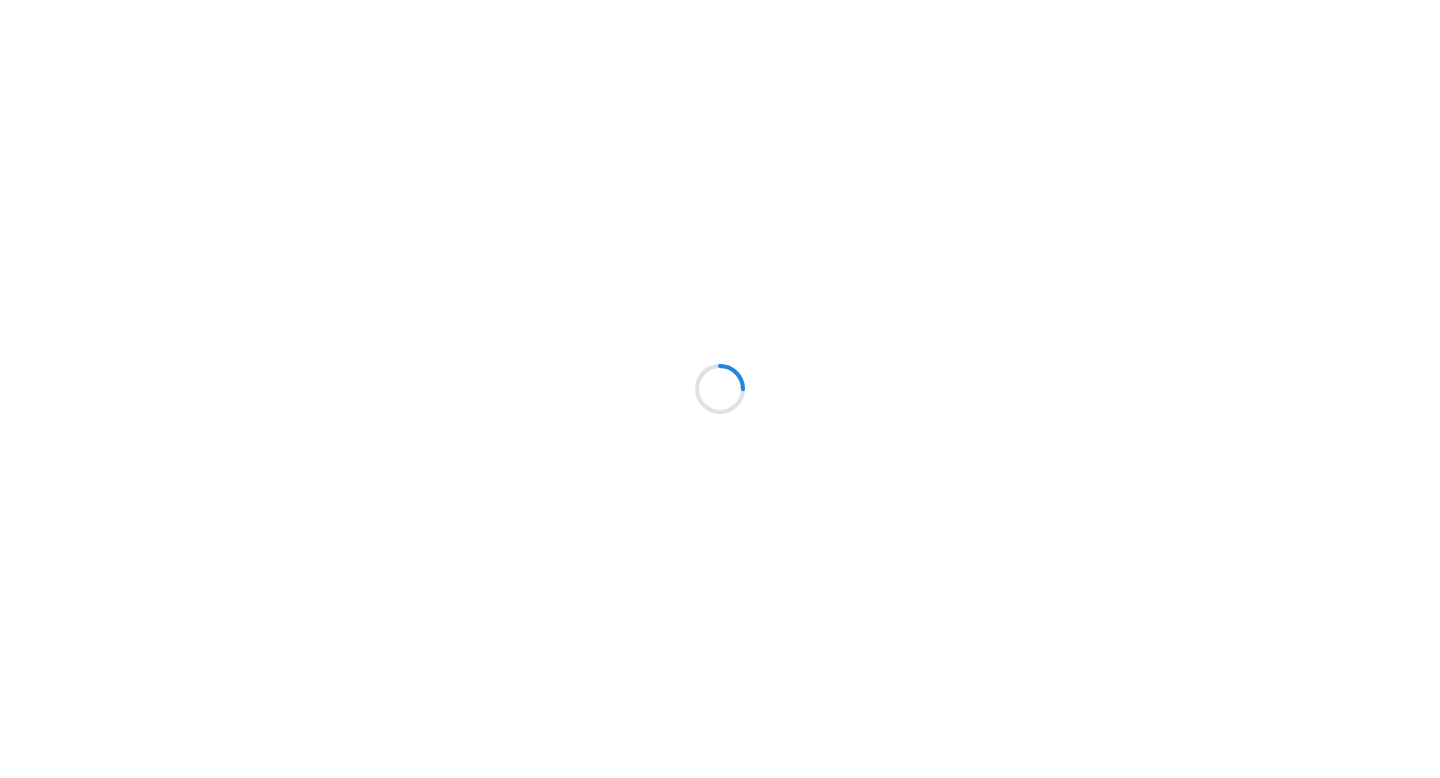 scroll, scrollTop: 0, scrollLeft: 0, axis: both 